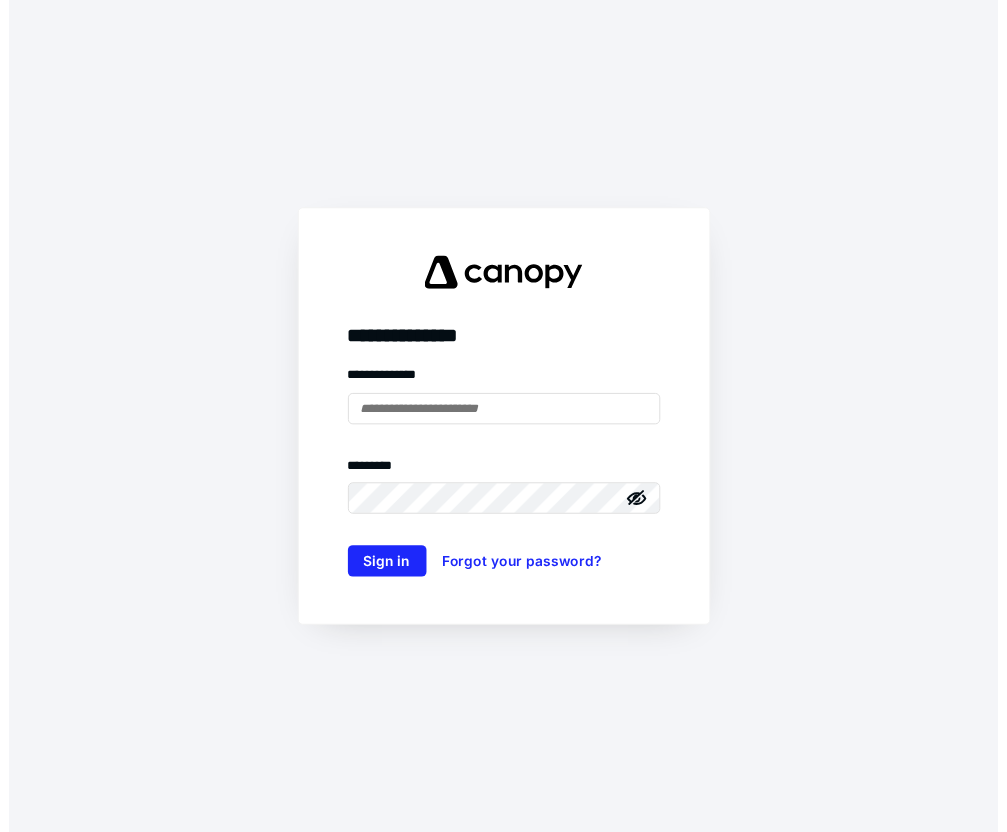 scroll, scrollTop: 0, scrollLeft: 0, axis: both 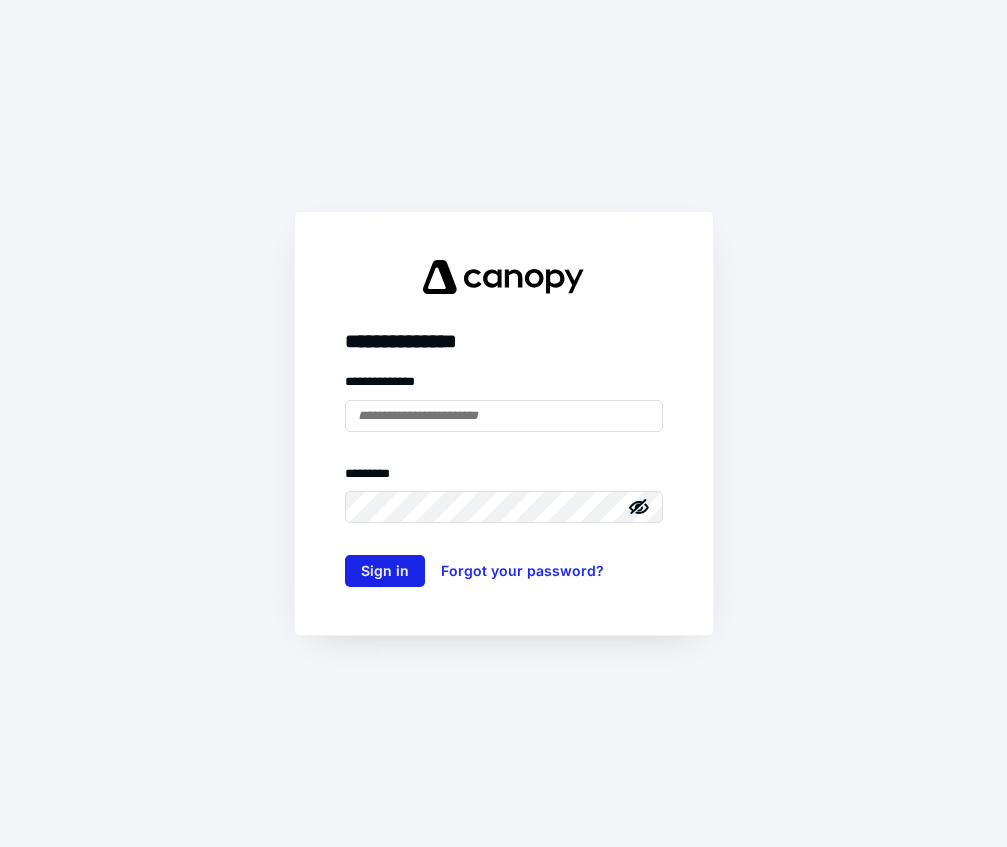 type on "**********" 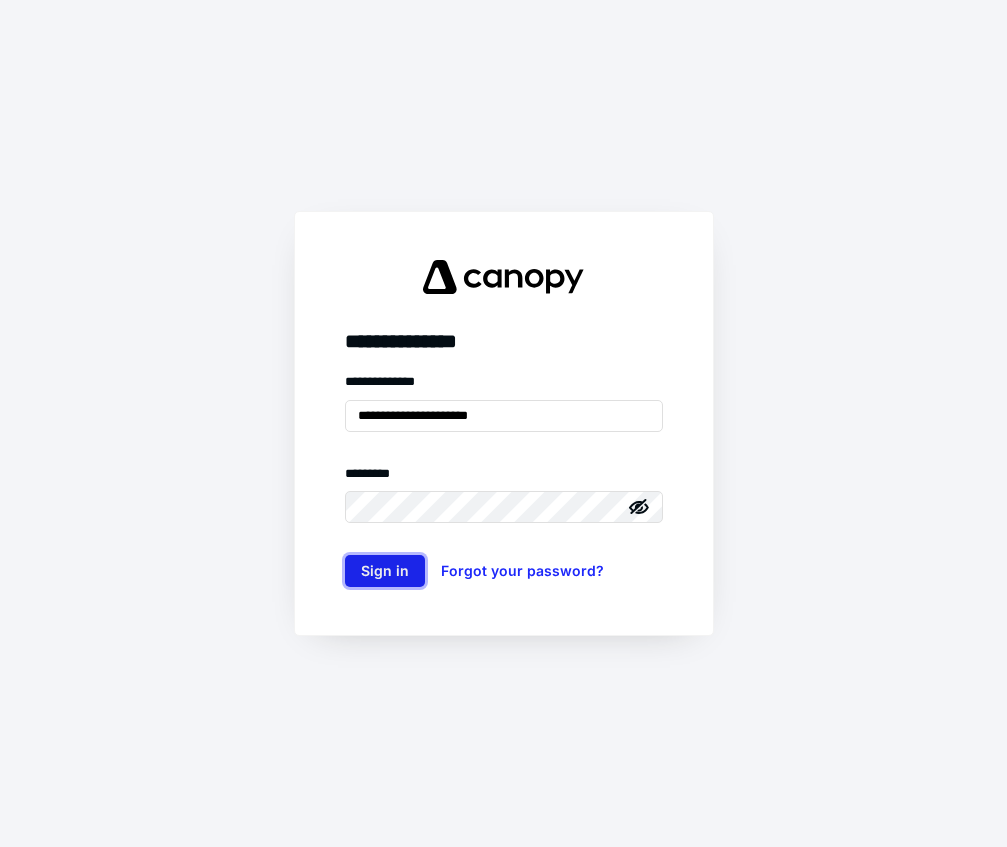 click on "Sign in" at bounding box center (385, 571) 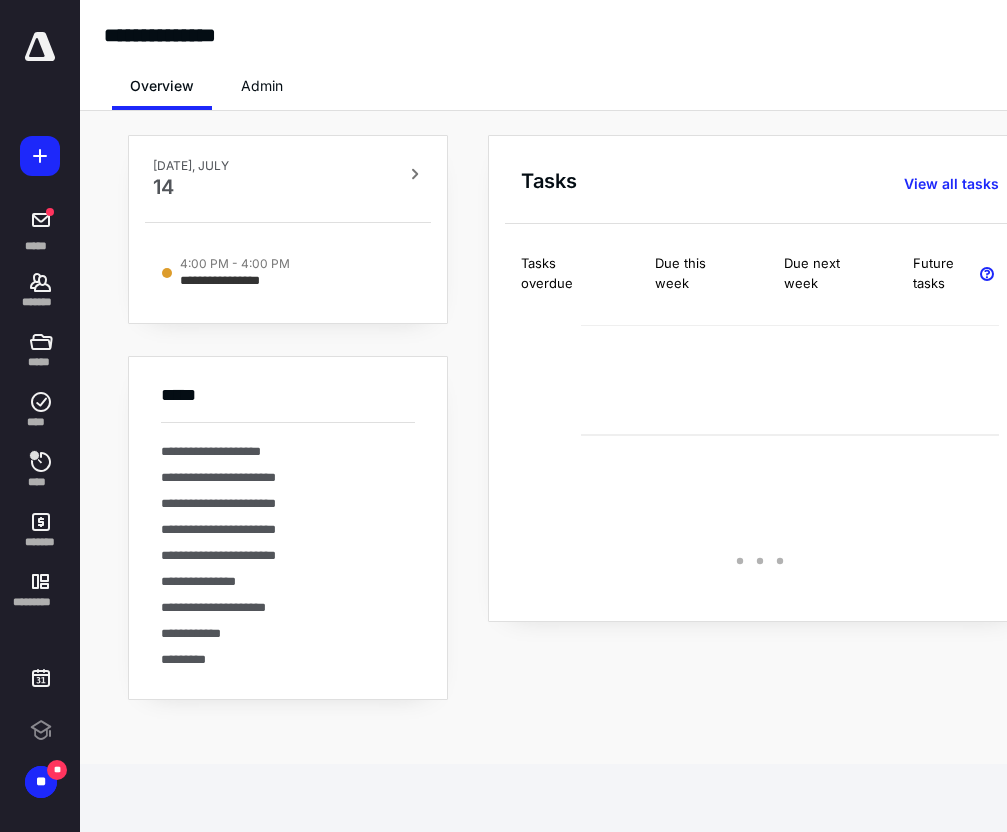scroll, scrollTop: 0, scrollLeft: 0, axis: both 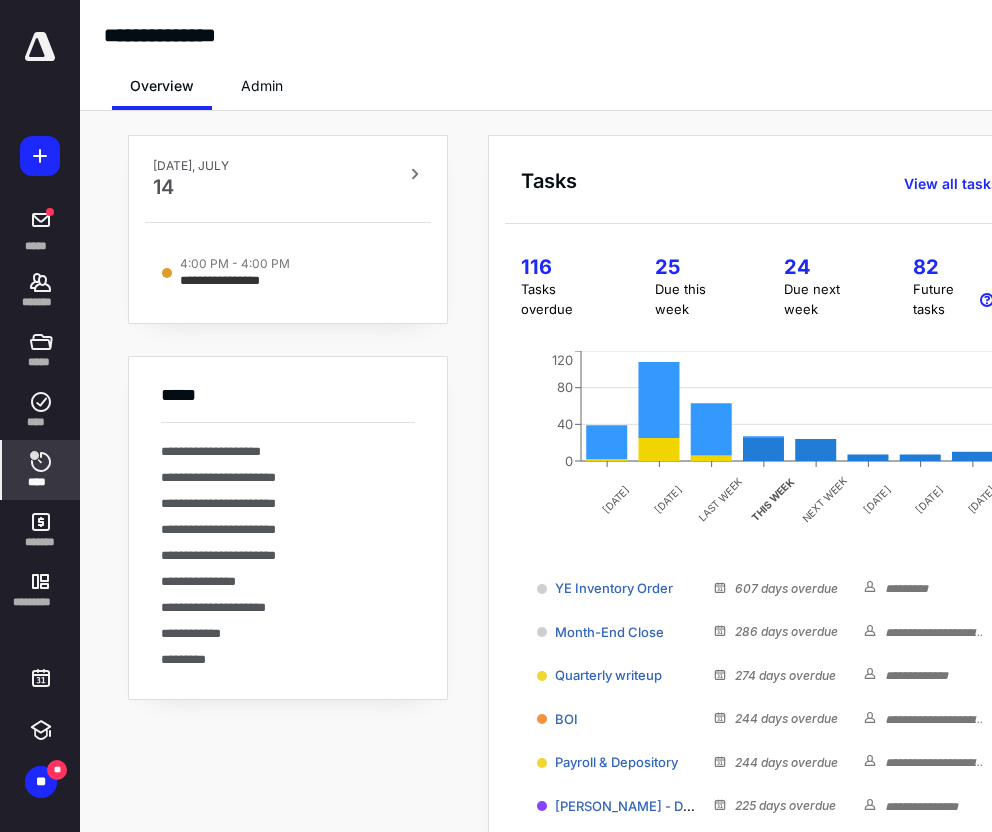 click on "****" at bounding box center (41, 482) 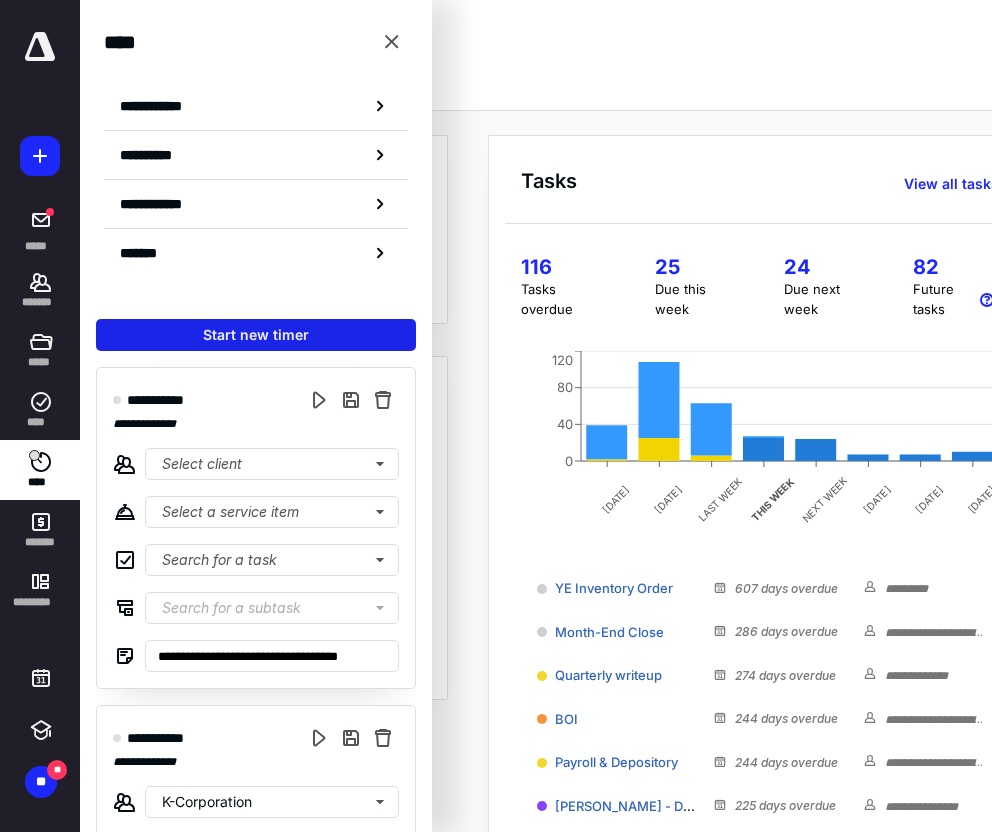 click on "Start new timer" at bounding box center [256, 335] 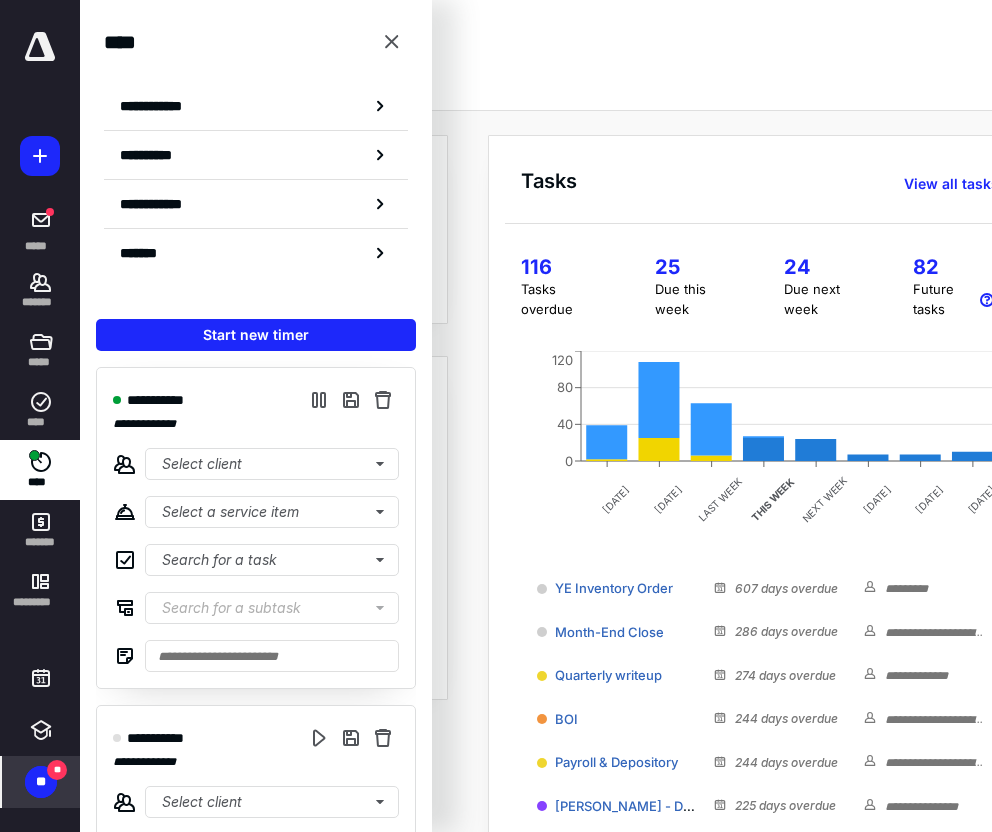 click on "**" at bounding box center (57, 770) 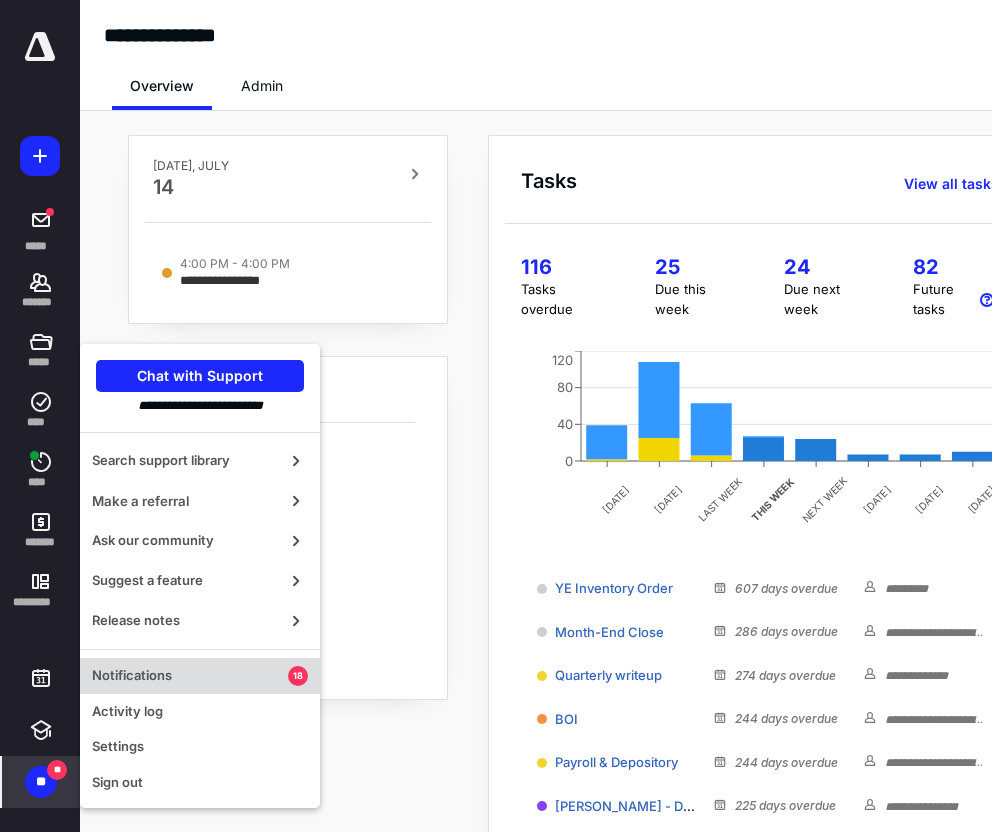 click on "Notifications" at bounding box center [190, 676] 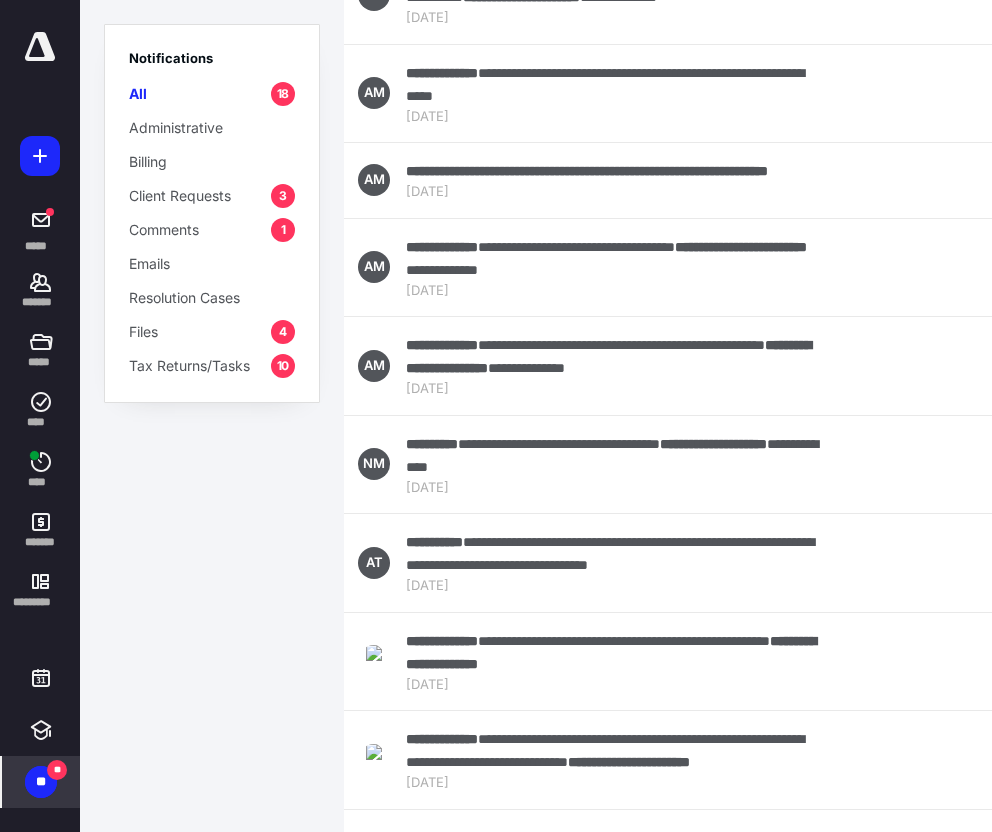 scroll, scrollTop: 541, scrollLeft: 51, axis: both 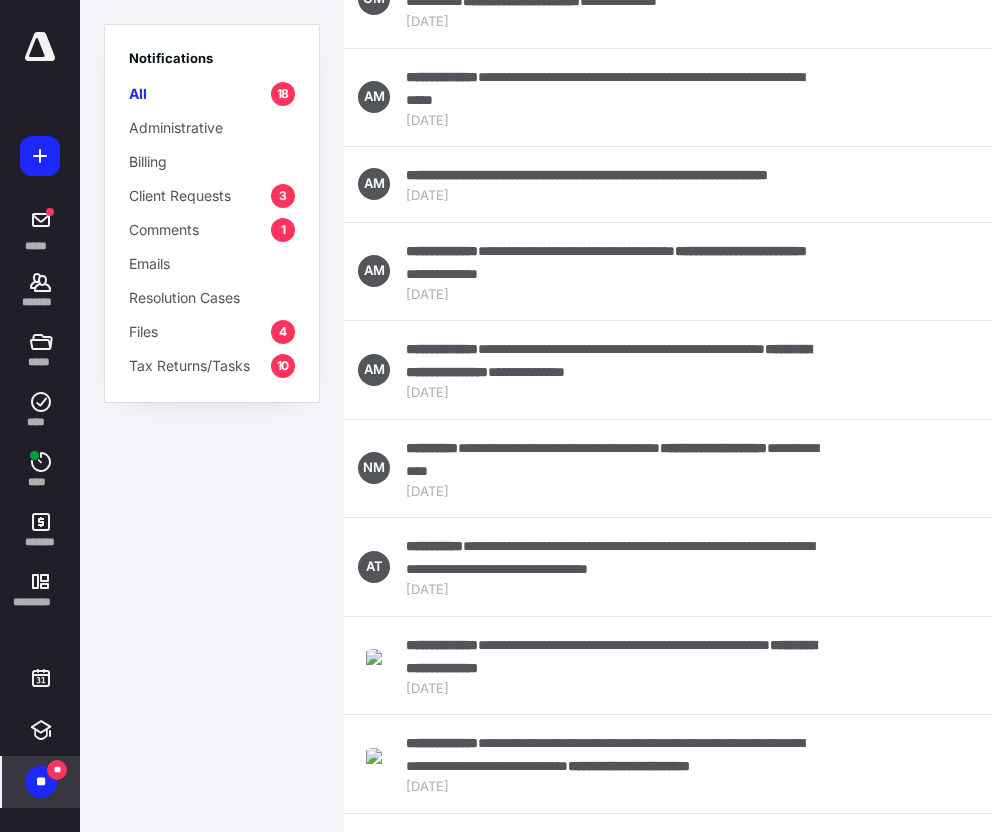 drag, startPoint x: 37, startPoint y: 291, endPoint x: 146, endPoint y: 276, distance: 110.02727 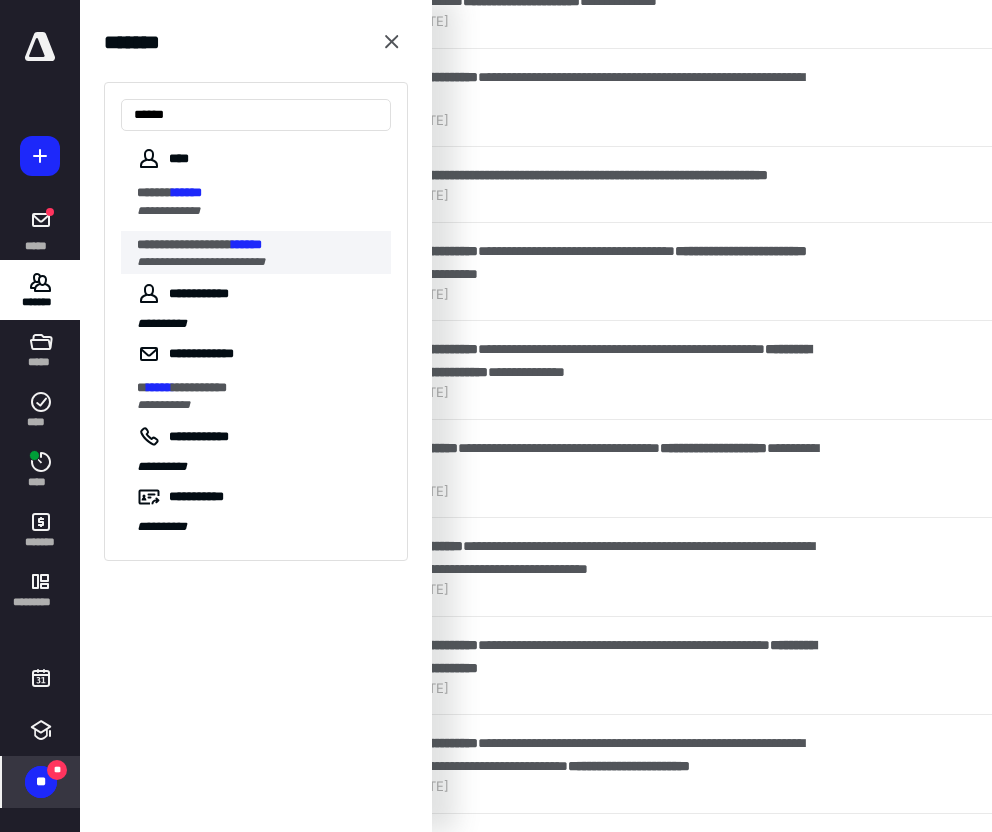 type on "******" 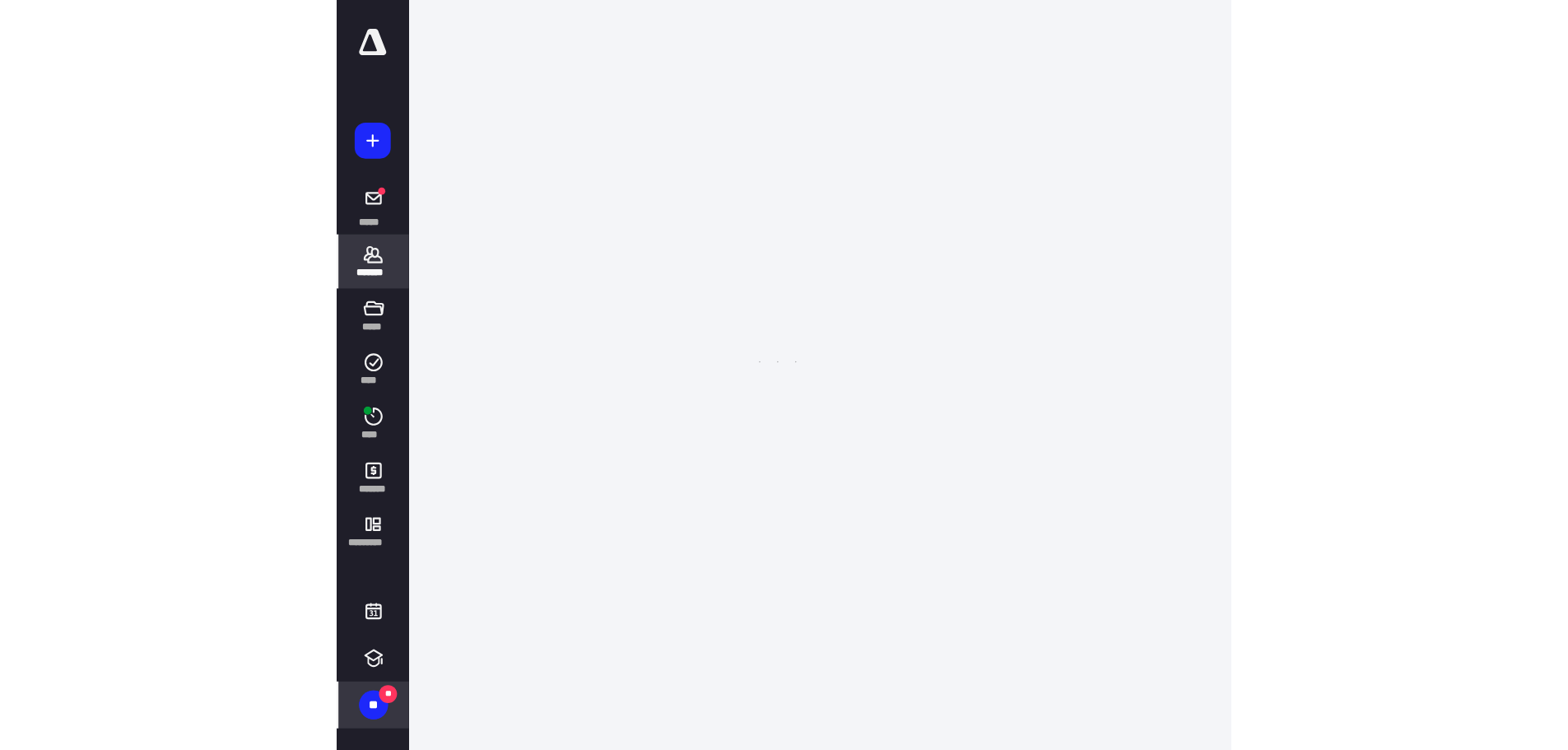 scroll, scrollTop: 0, scrollLeft: 0, axis: both 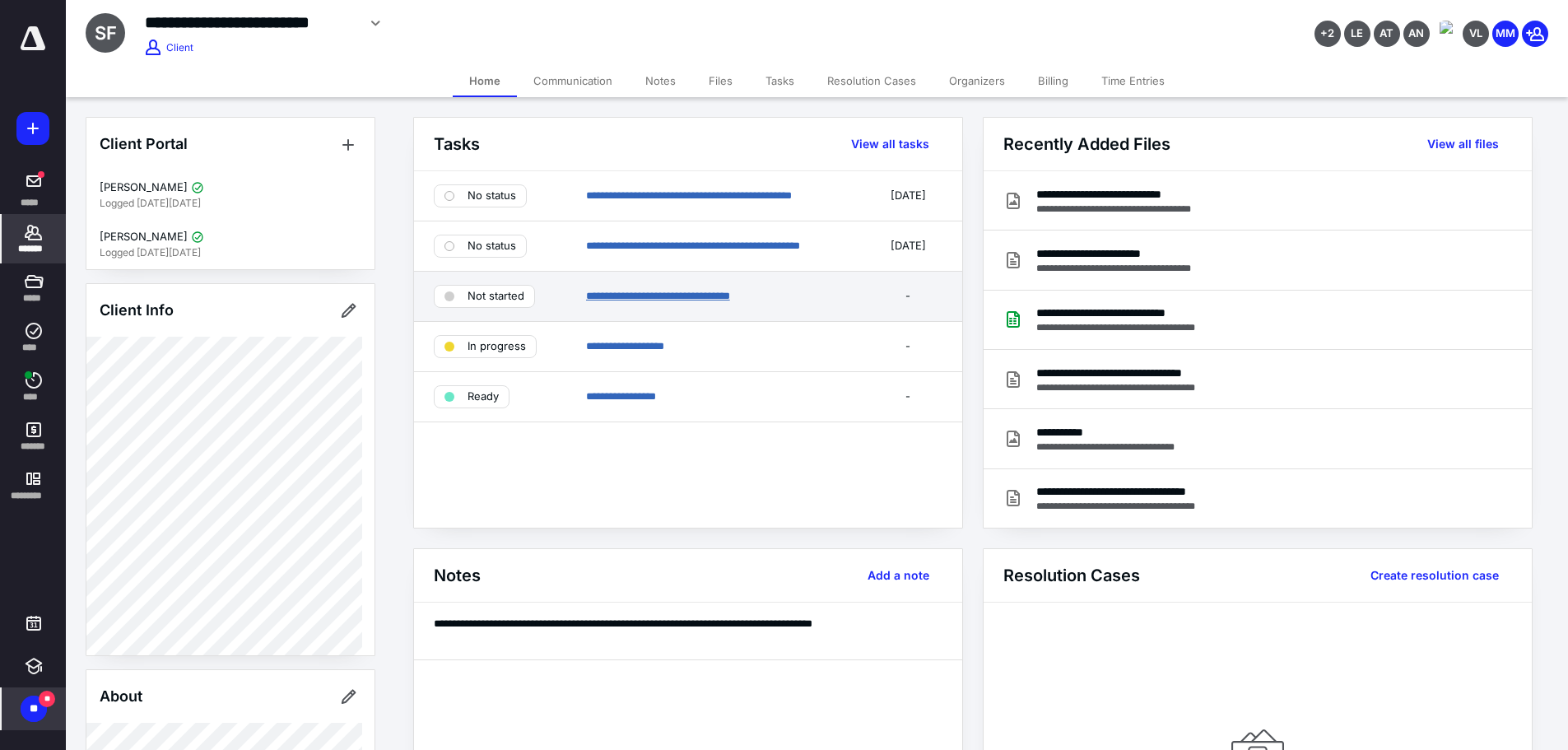 click on "**********" at bounding box center (658, 296) 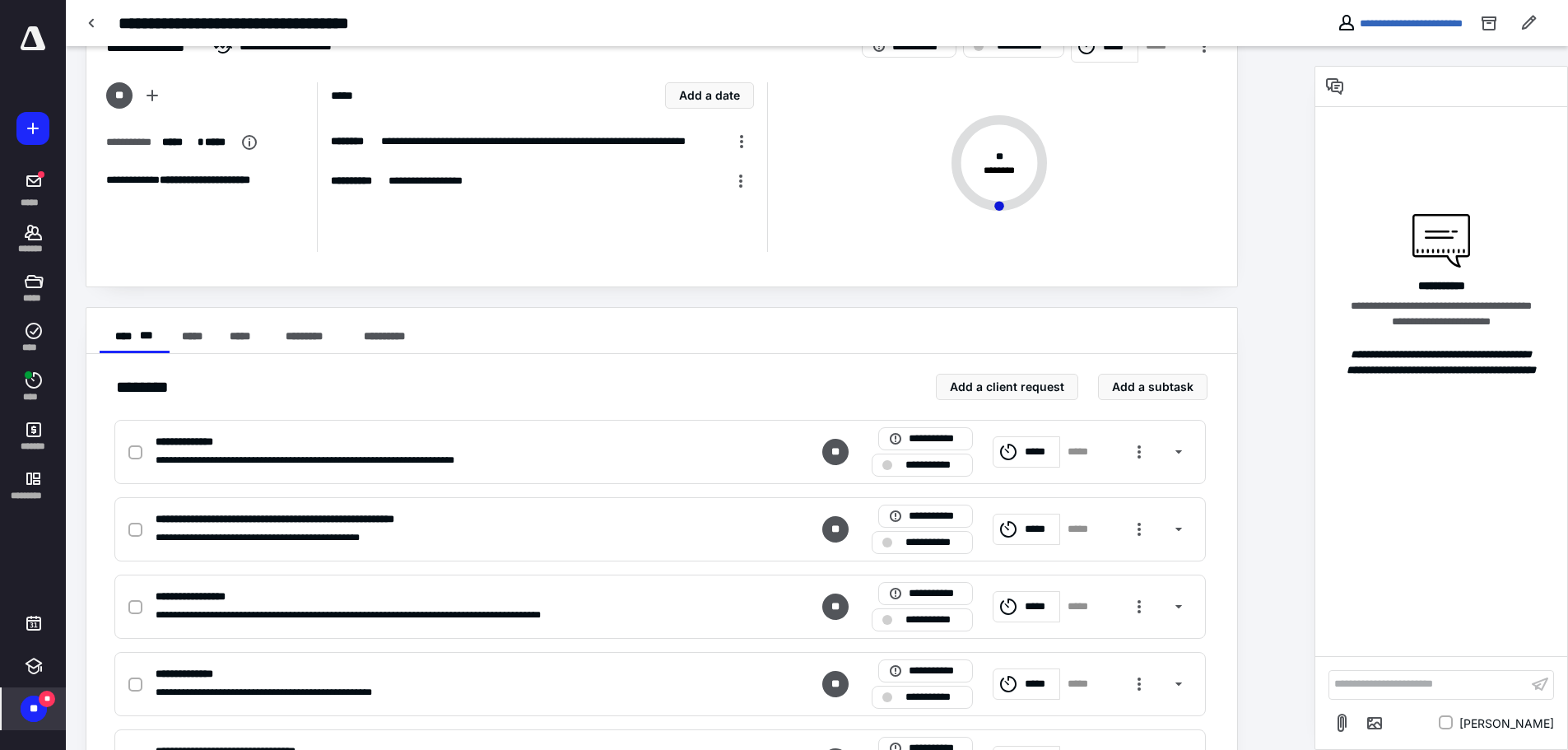 scroll, scrollTop: 0, scrollLeft: 0, axis: both 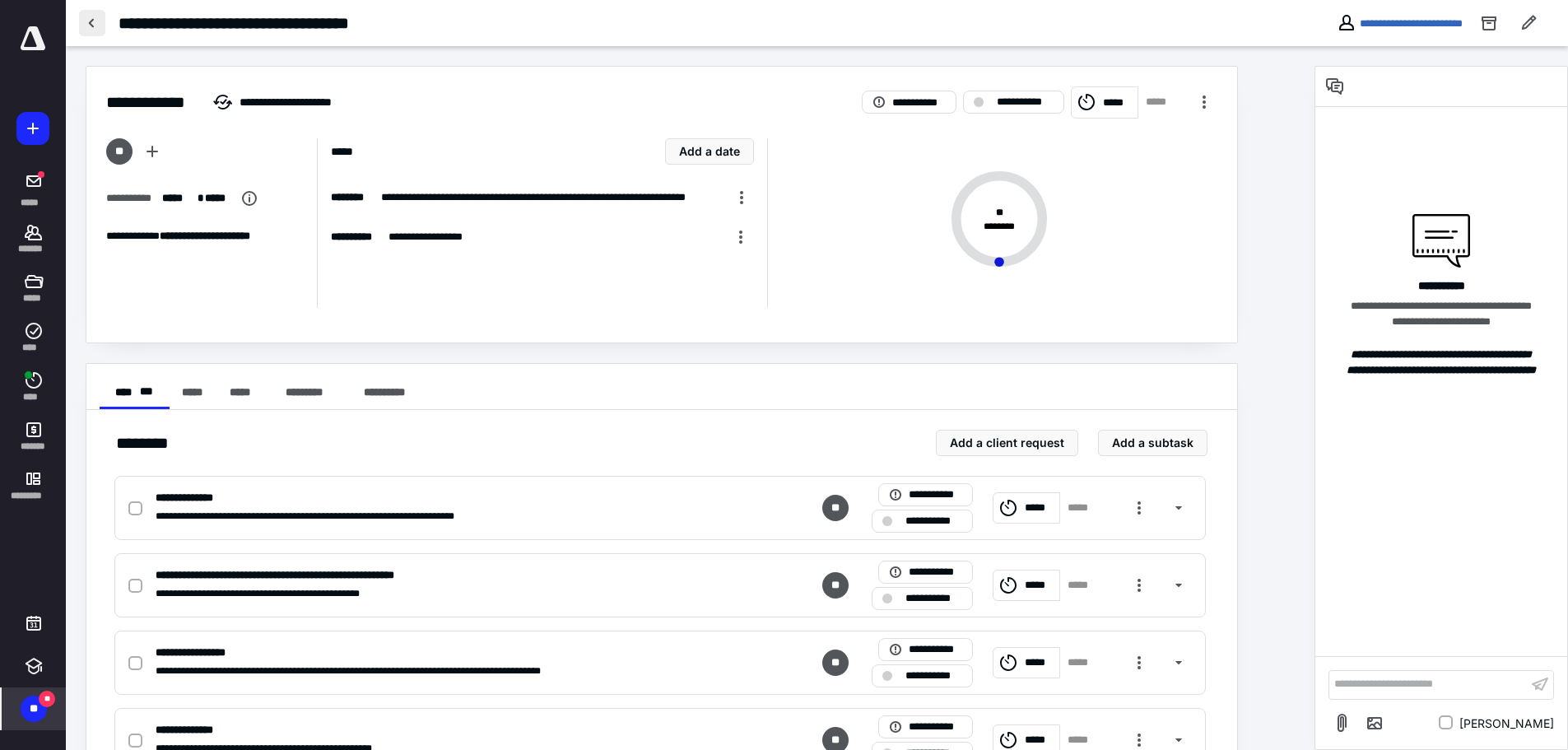 click at bounding box center [92, 23] 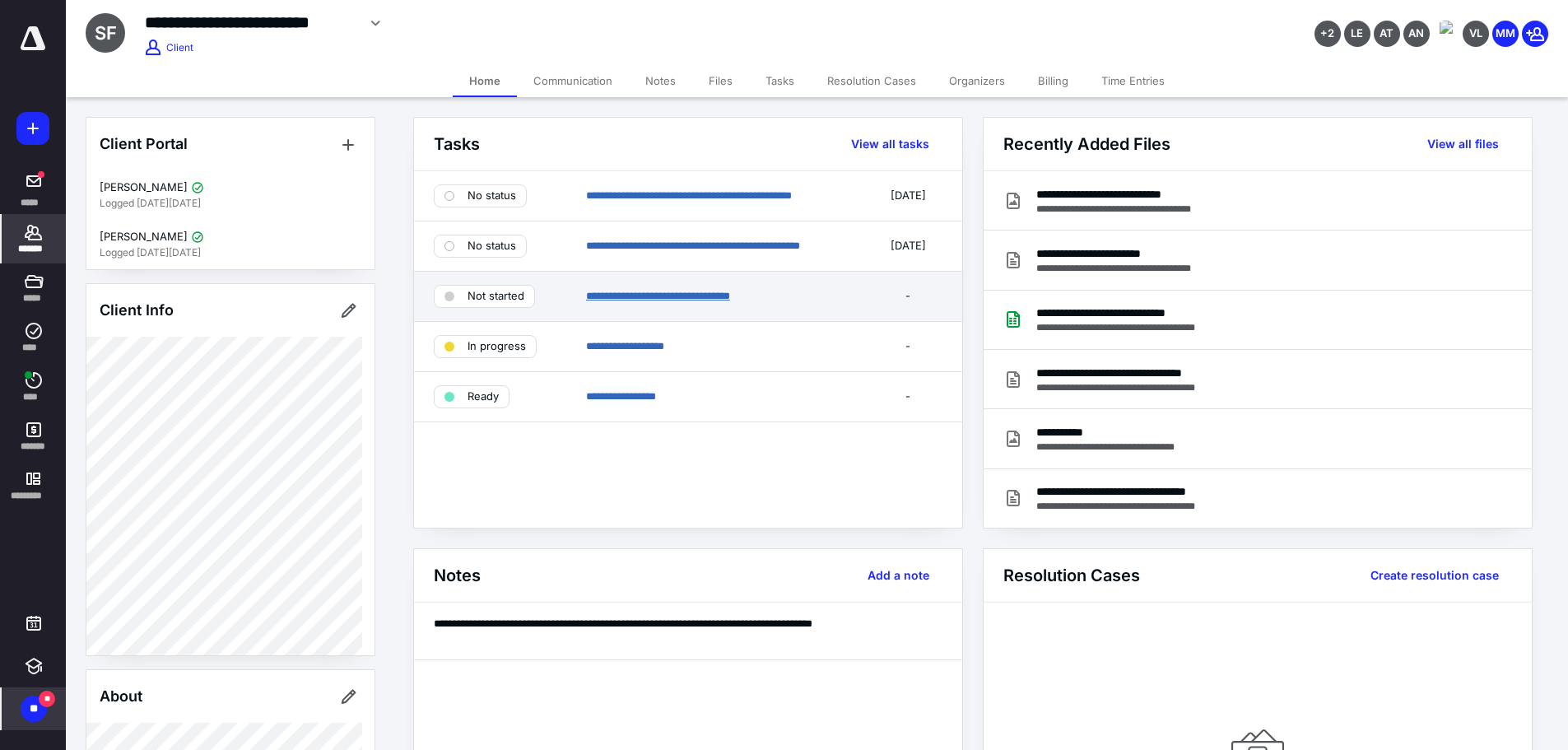 click on "**********" at bounding box center [658, 296] 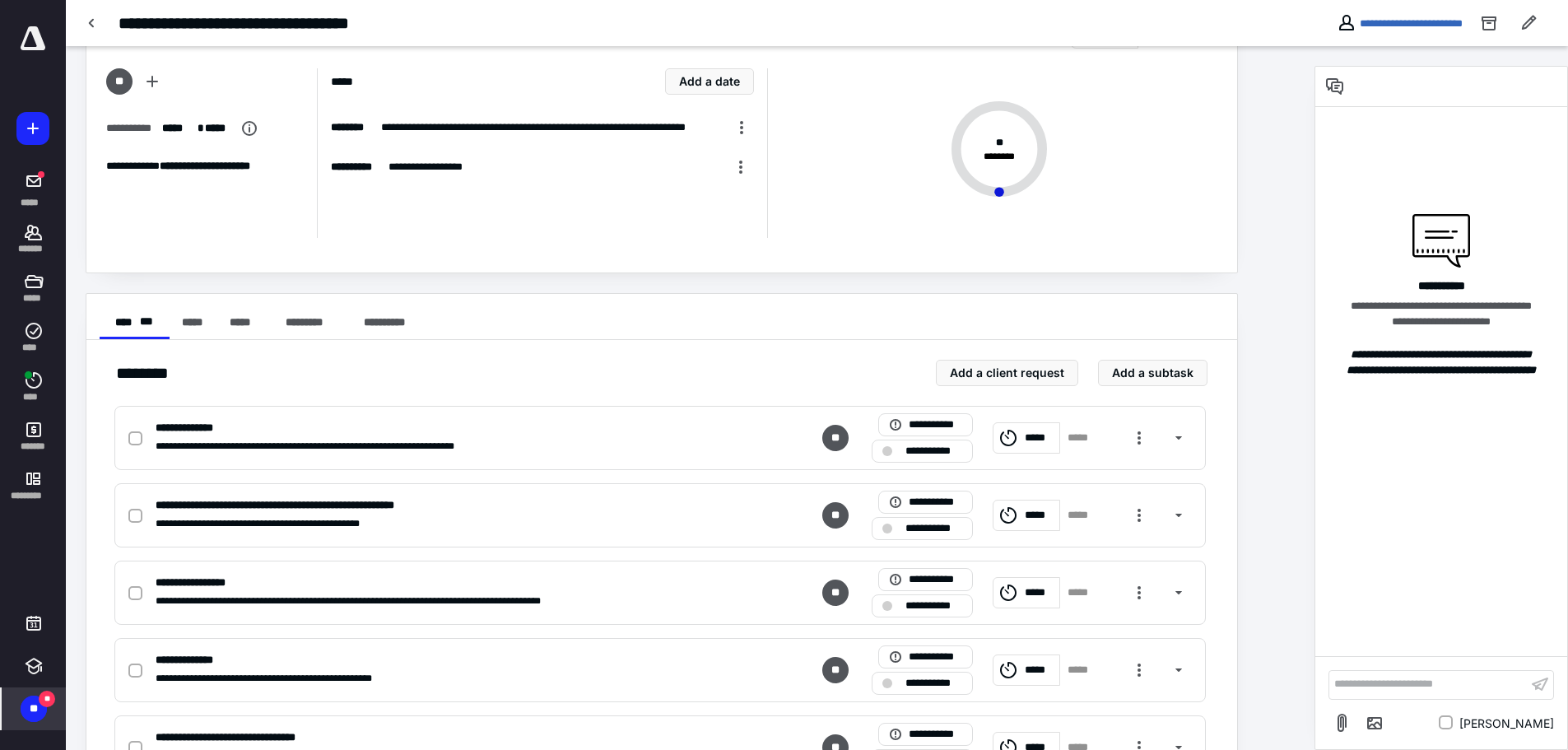 scroll, scrollTop: 0, scrollLeft: 0, axis: both 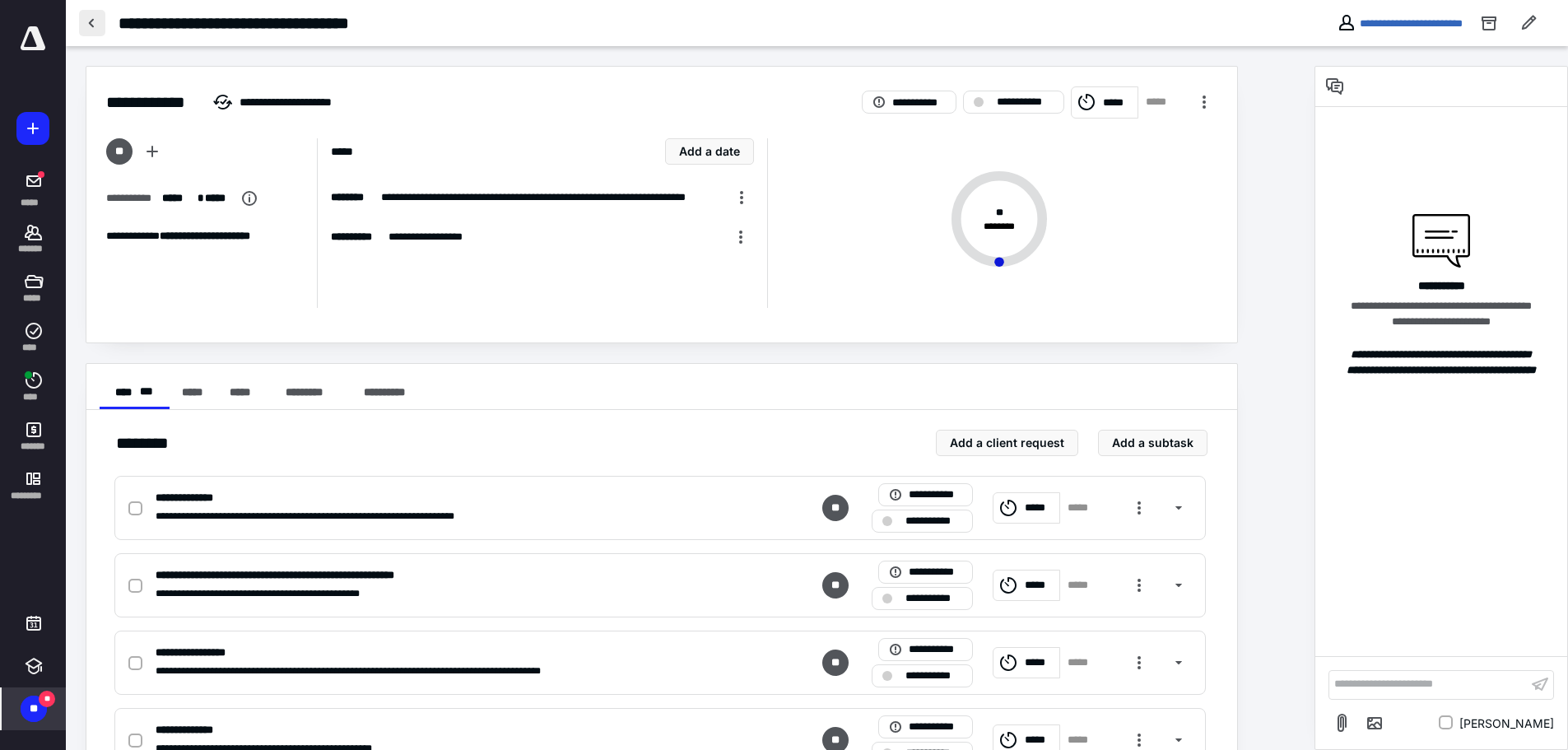 click at bounding box center (92, 23) 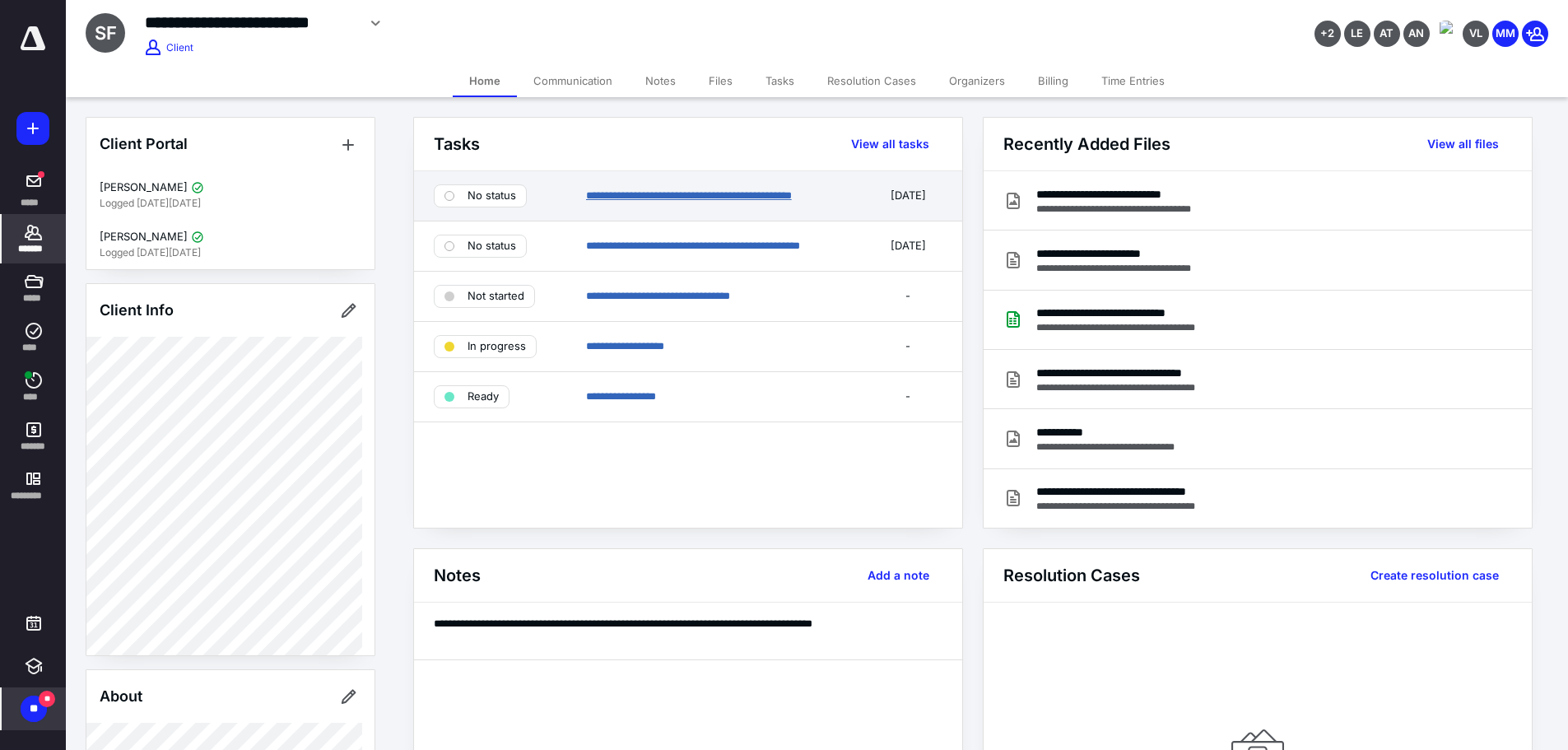 click on "**********" at bounding box center [689, 195] 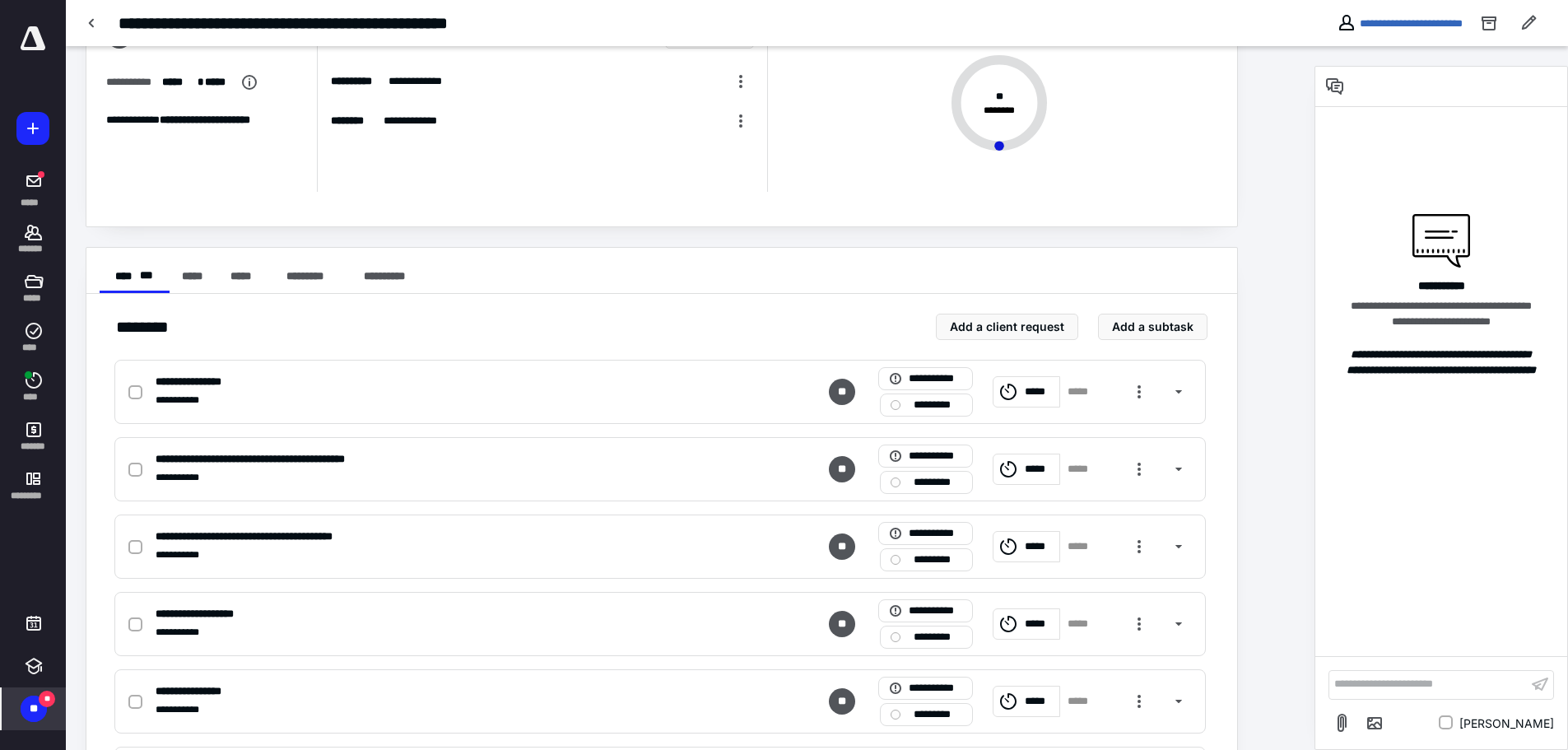 scroll, scrollTop: 0, scrollLeft: 0, axis: both 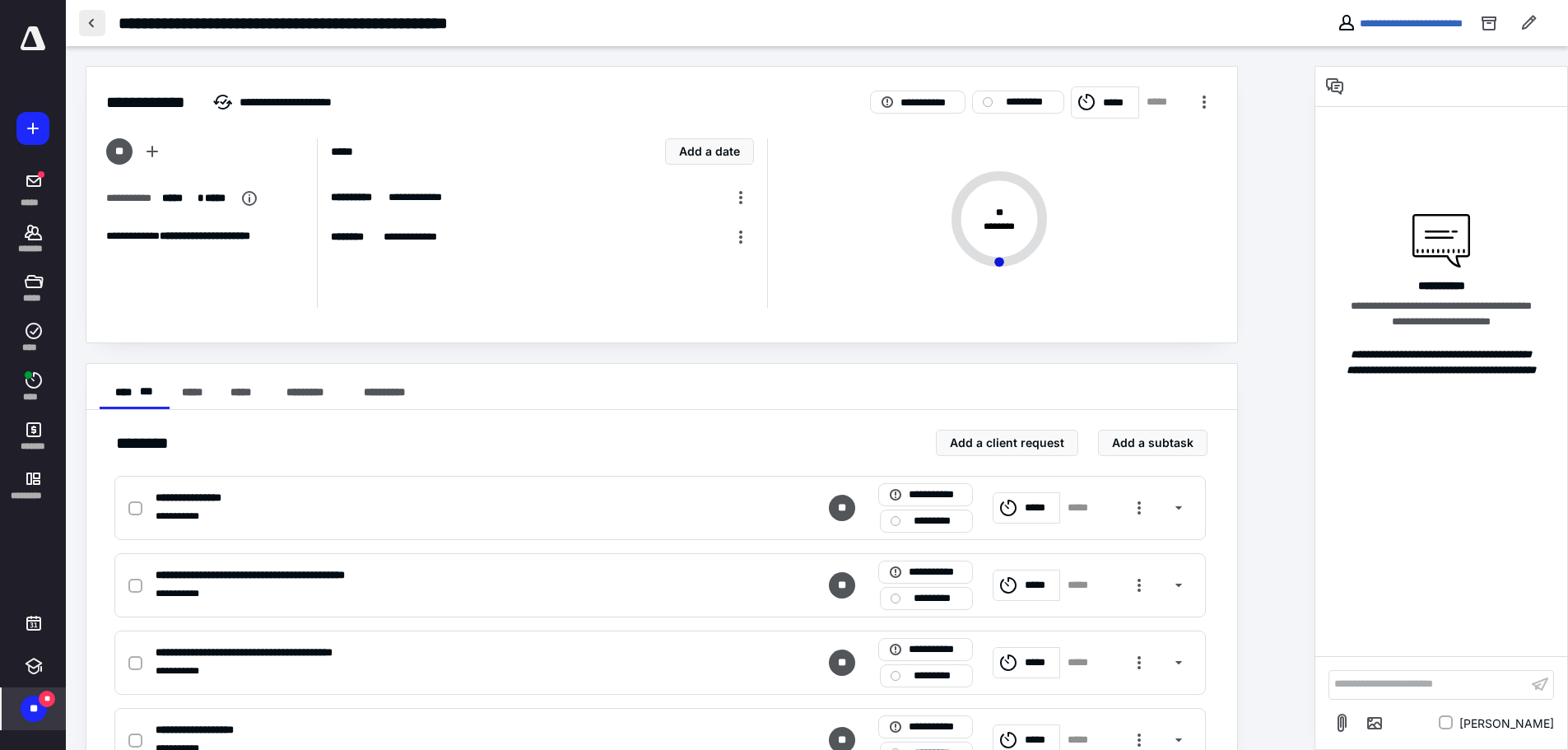 click at bounding box center (92, 23) 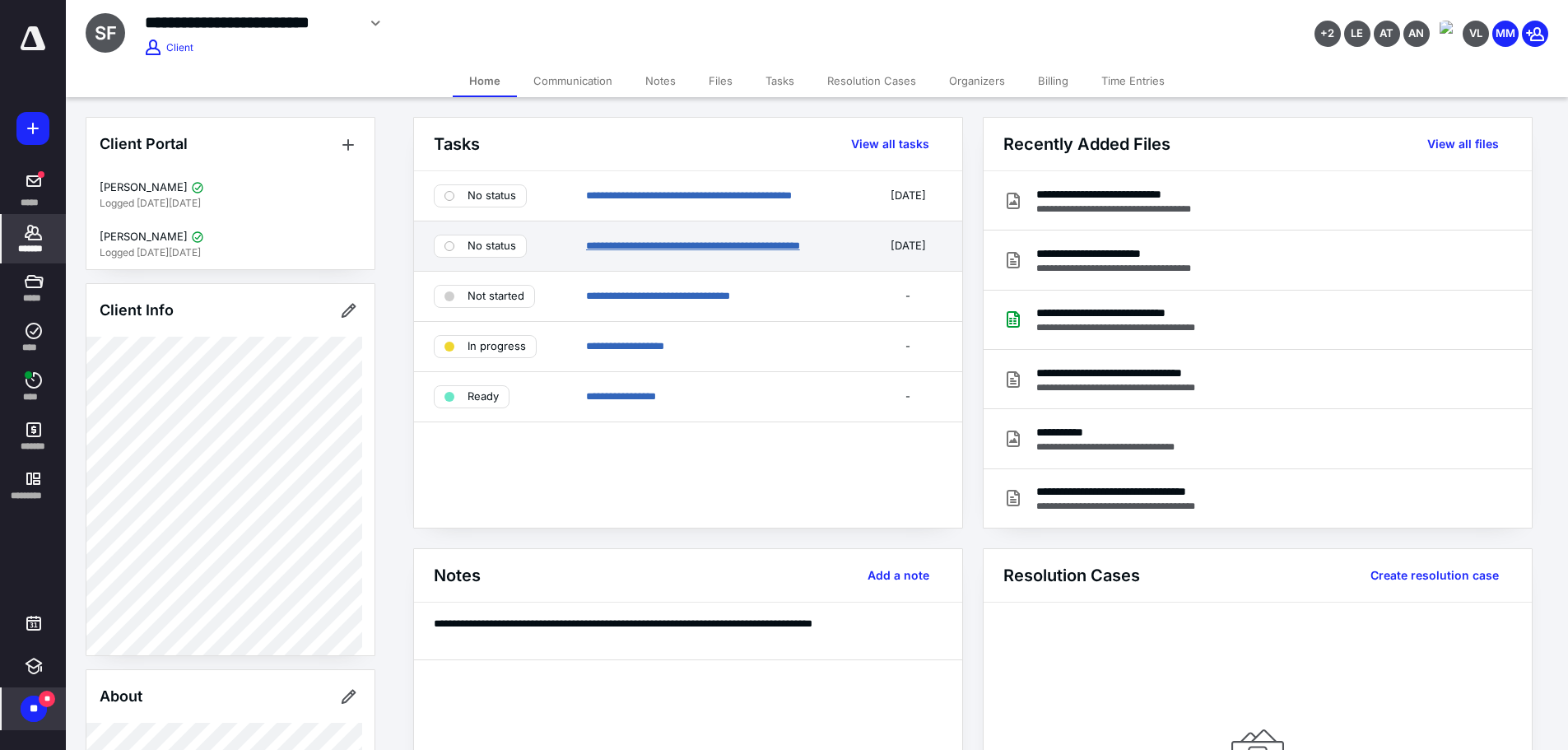 click on "**********" at bounding box center (693, 245) 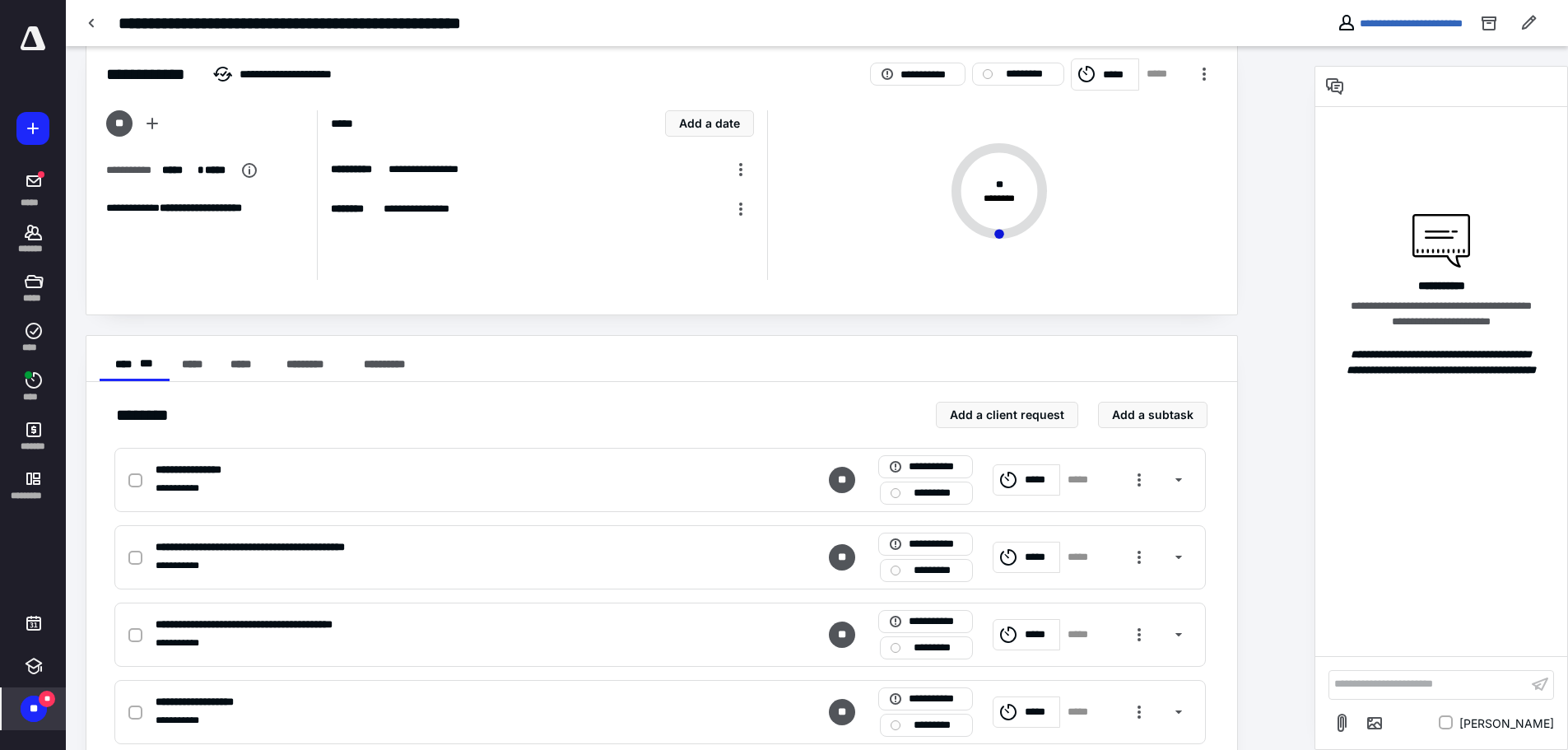 scroll, scrollTop: 0, scrollLeft: 0, axis: both 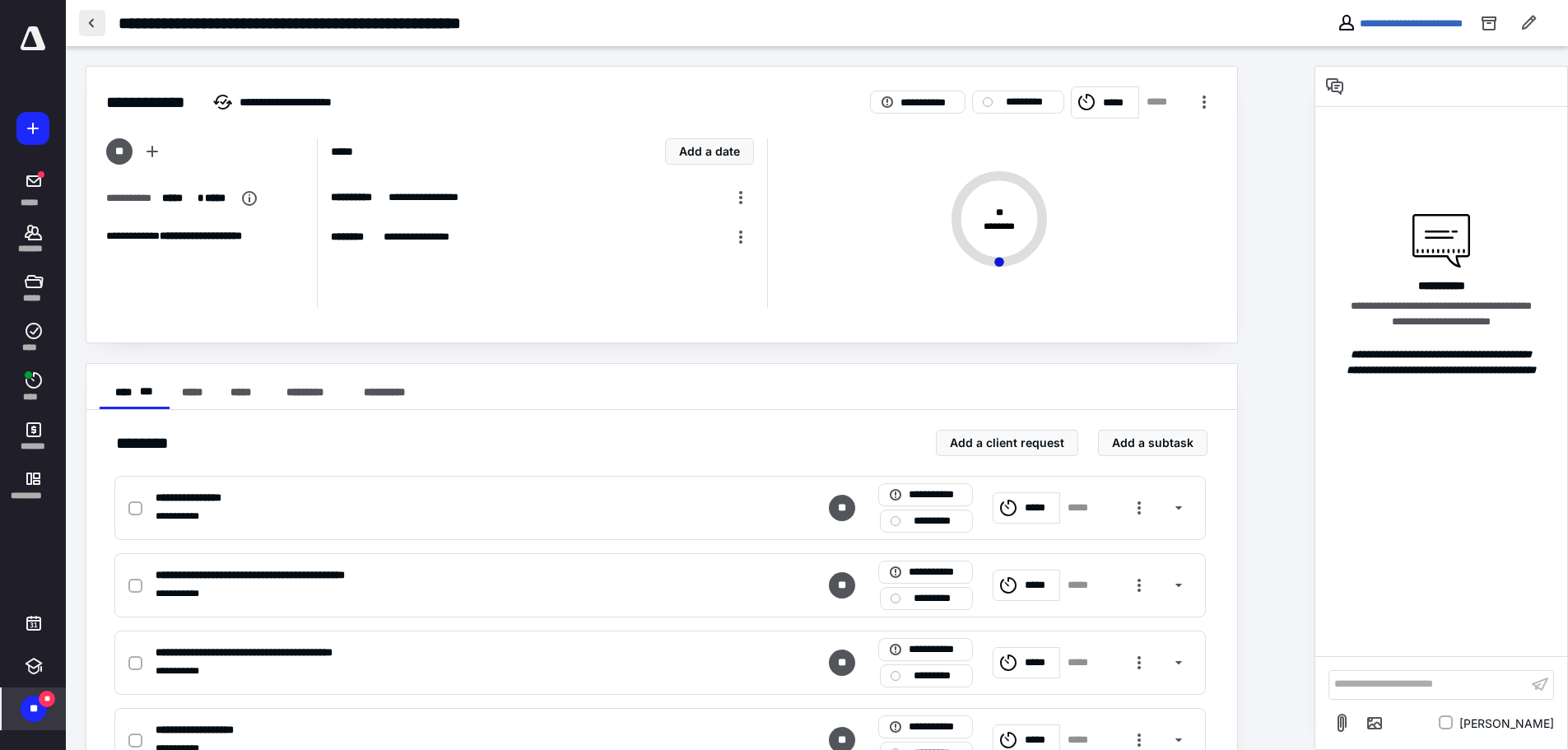 click at bounding box center [92, 23] 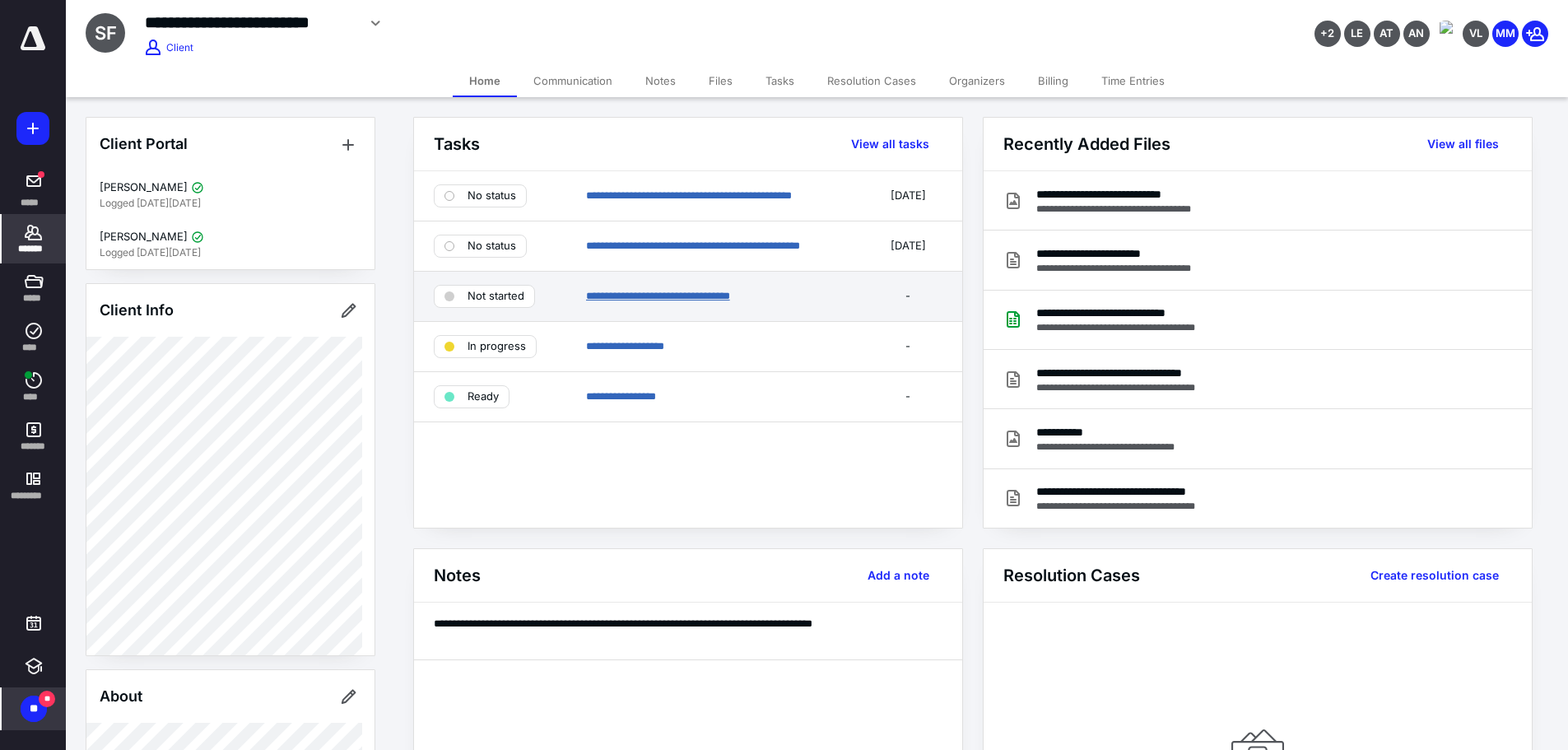 click on "**********" at bounding box center [658, 296] 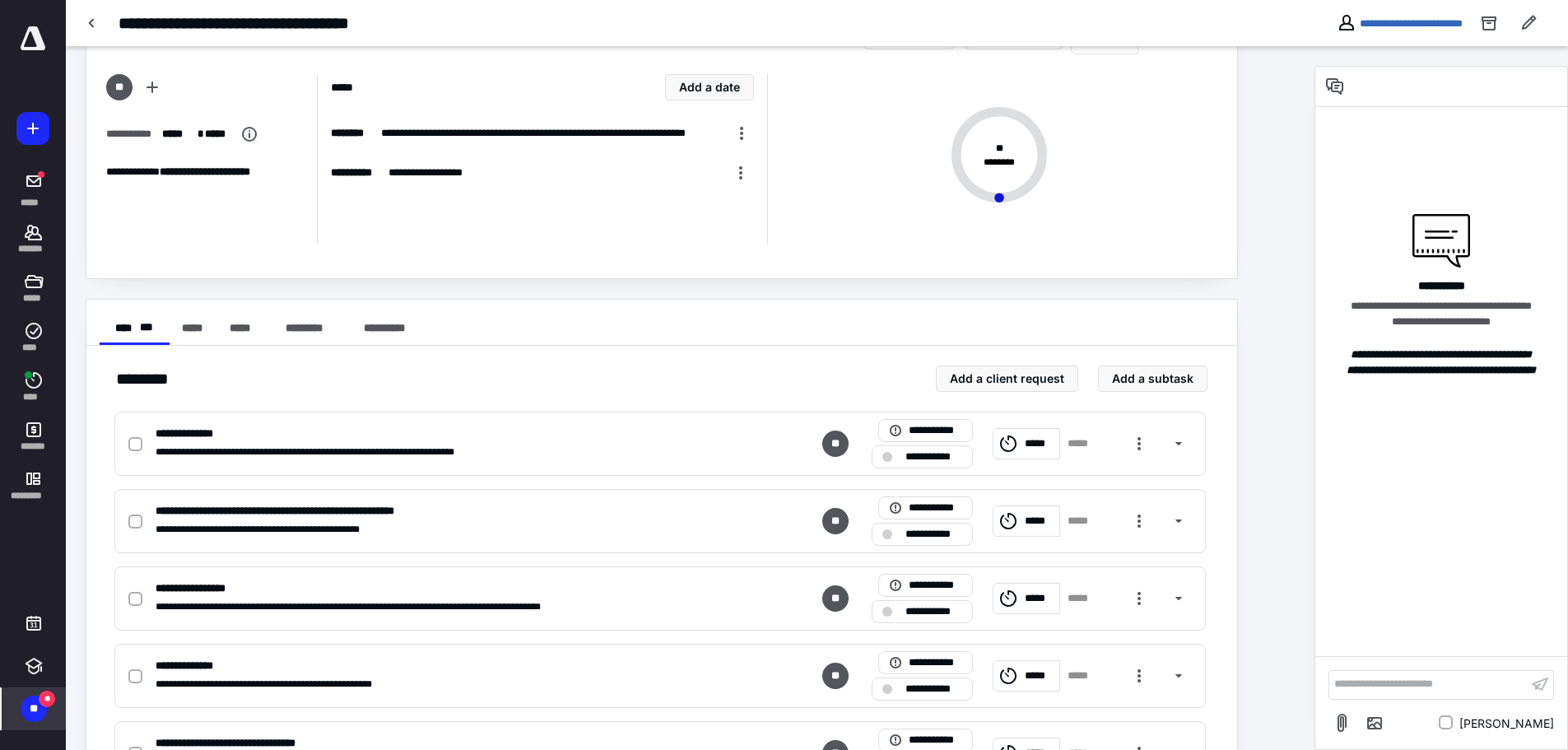 scroll, scrollTop: 0, scrollLeft: 0, axis: both 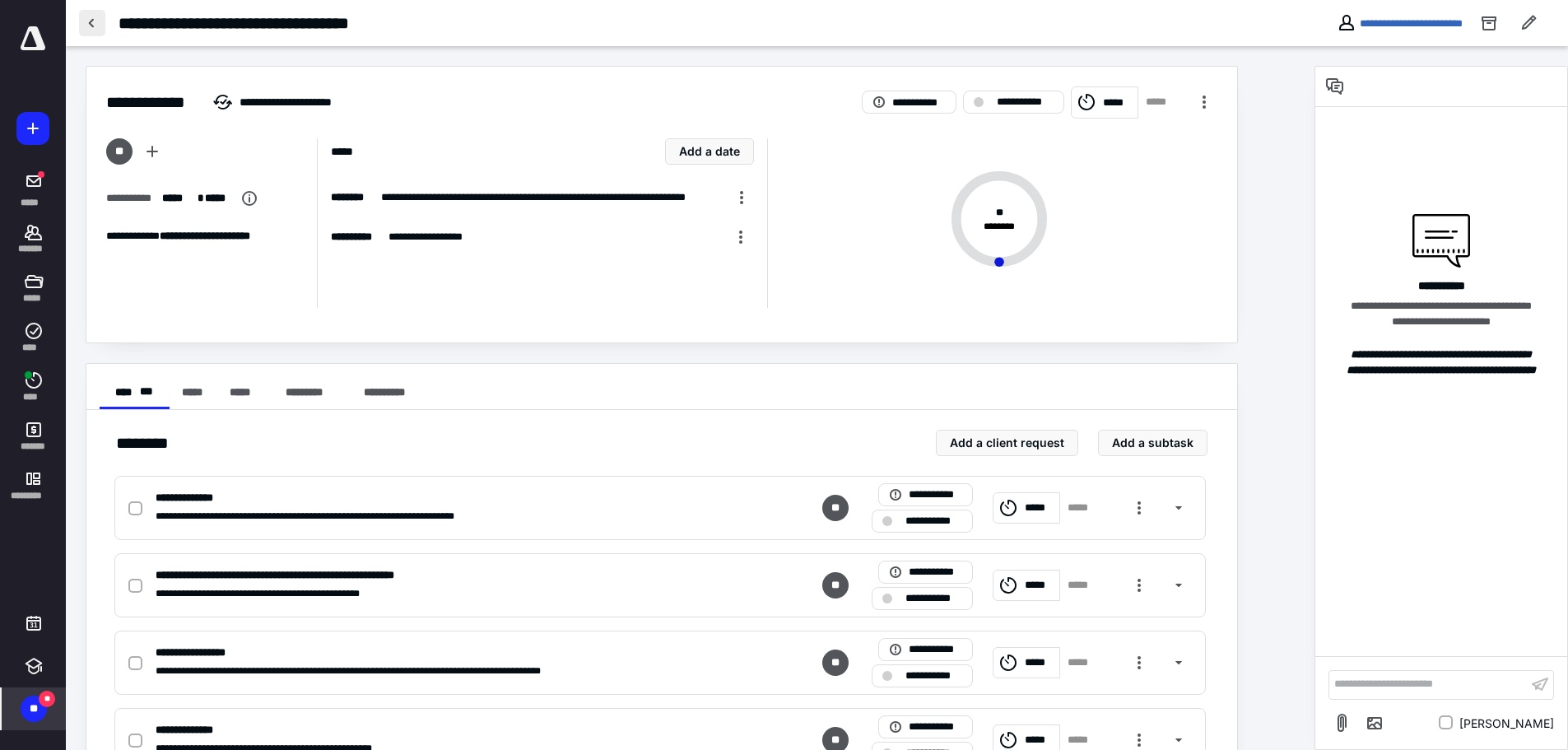 click at bounding box center [92, 23] 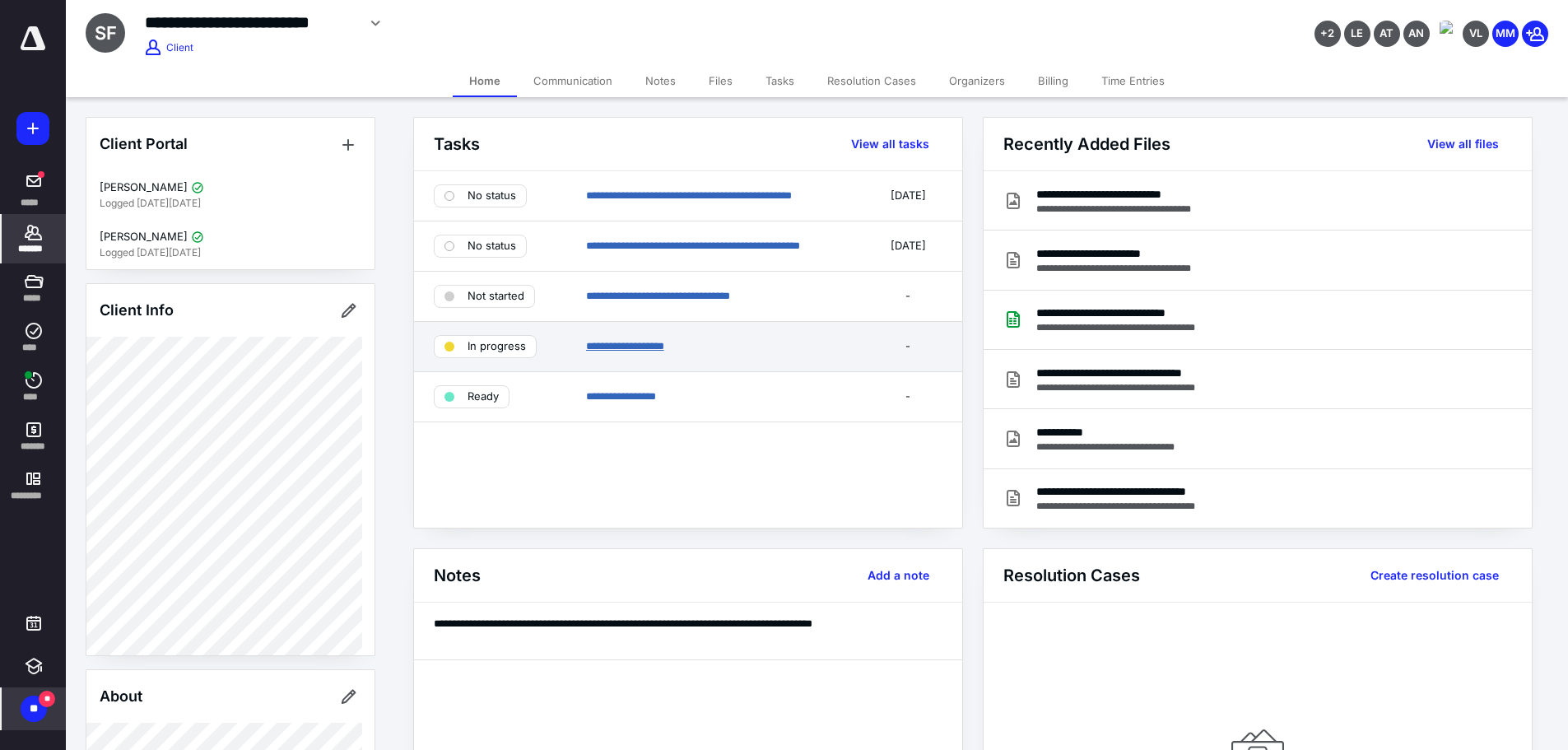 click on "**********" at bounding box center (625, 346) 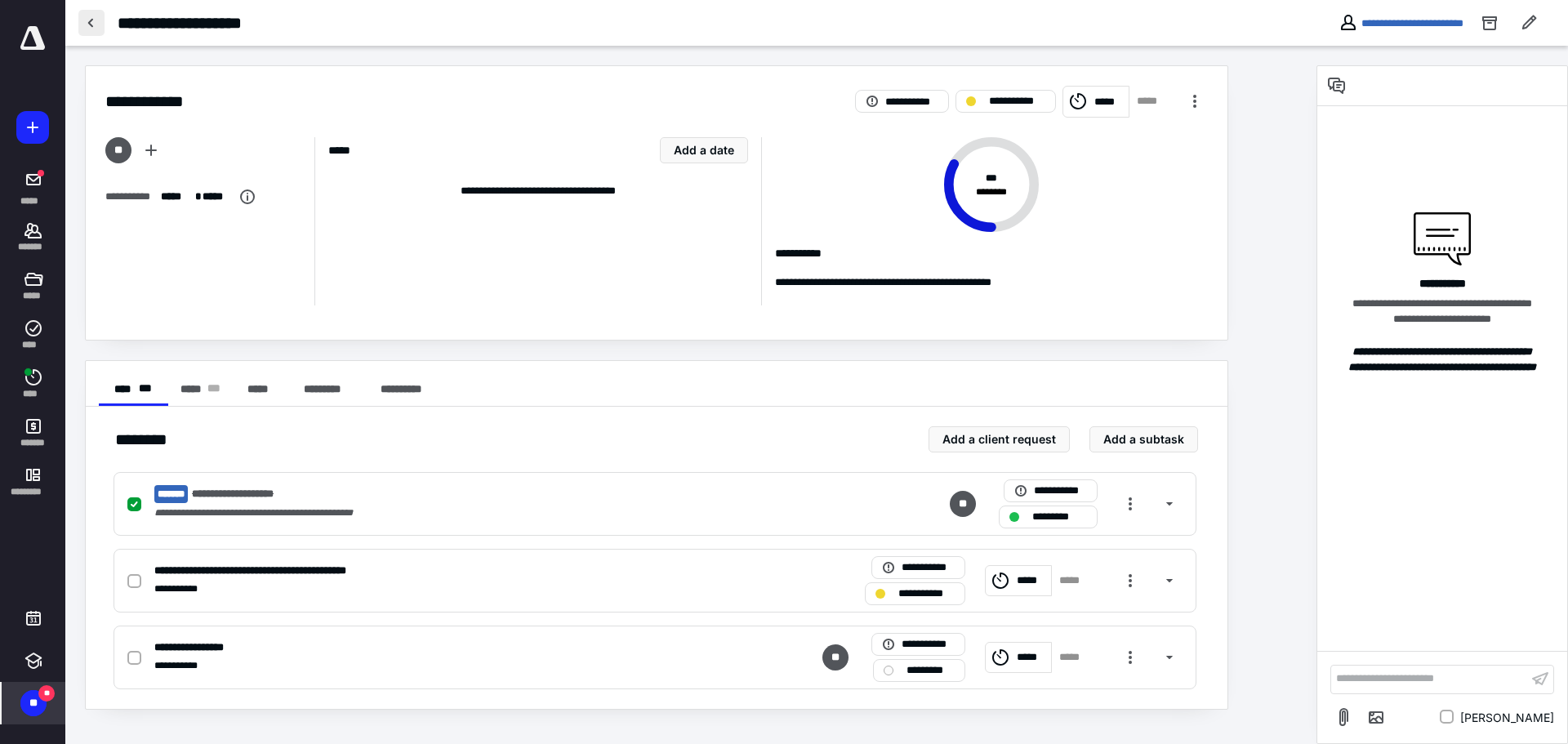 click at bounding box center [91, 23] 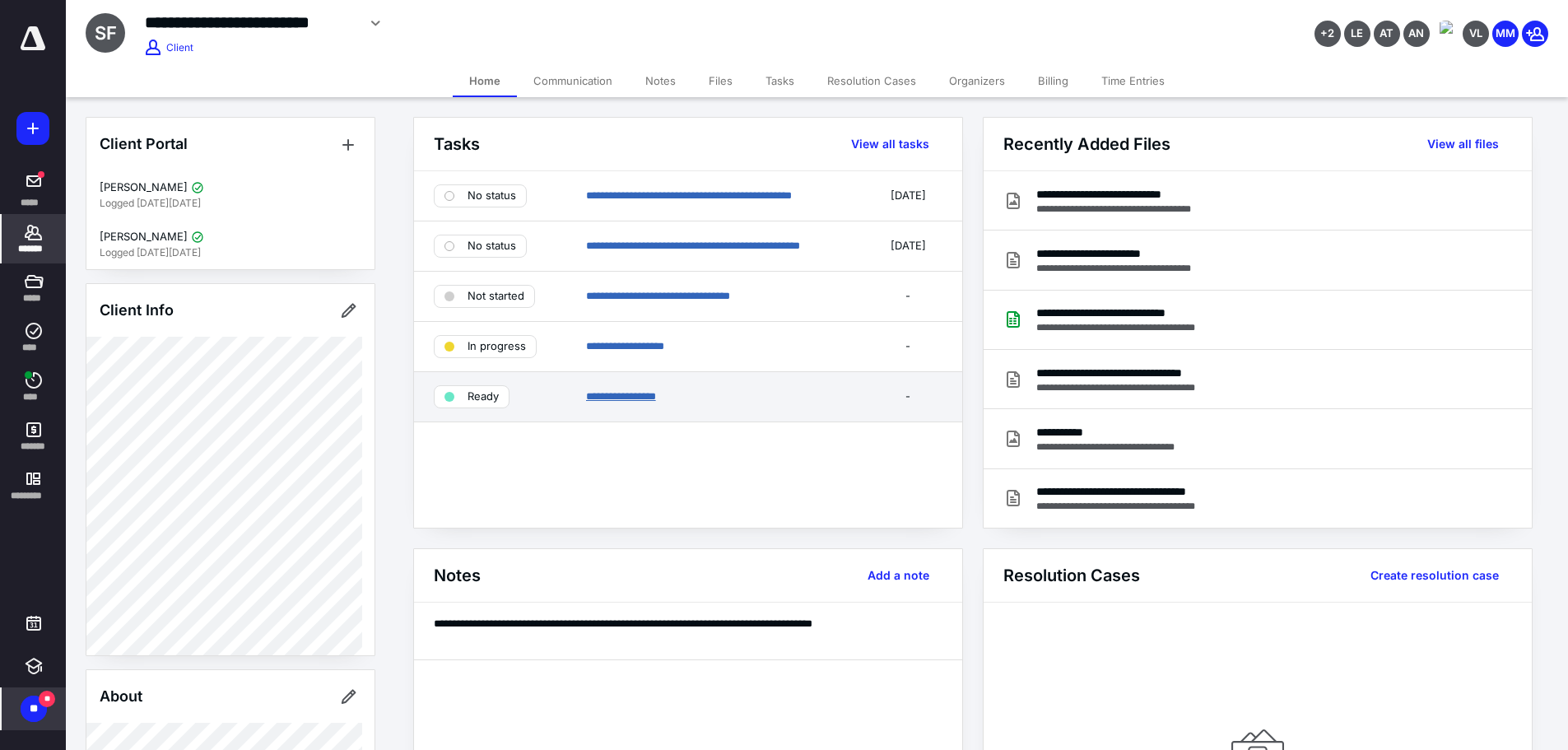 click on "**********" at bounding box center (621, 396) 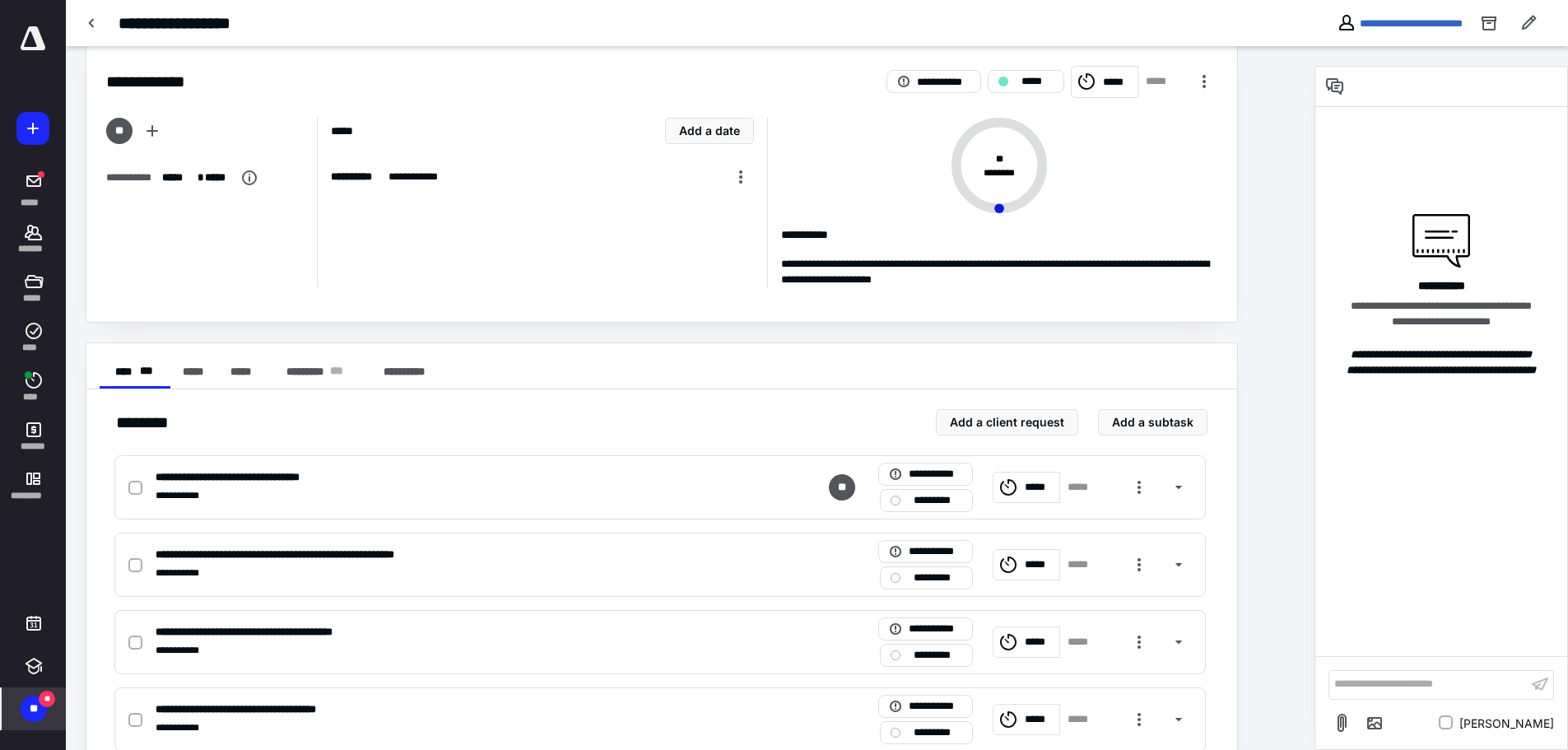 scroll, scrollTop: 0, scrollLeft: 0, axis: both 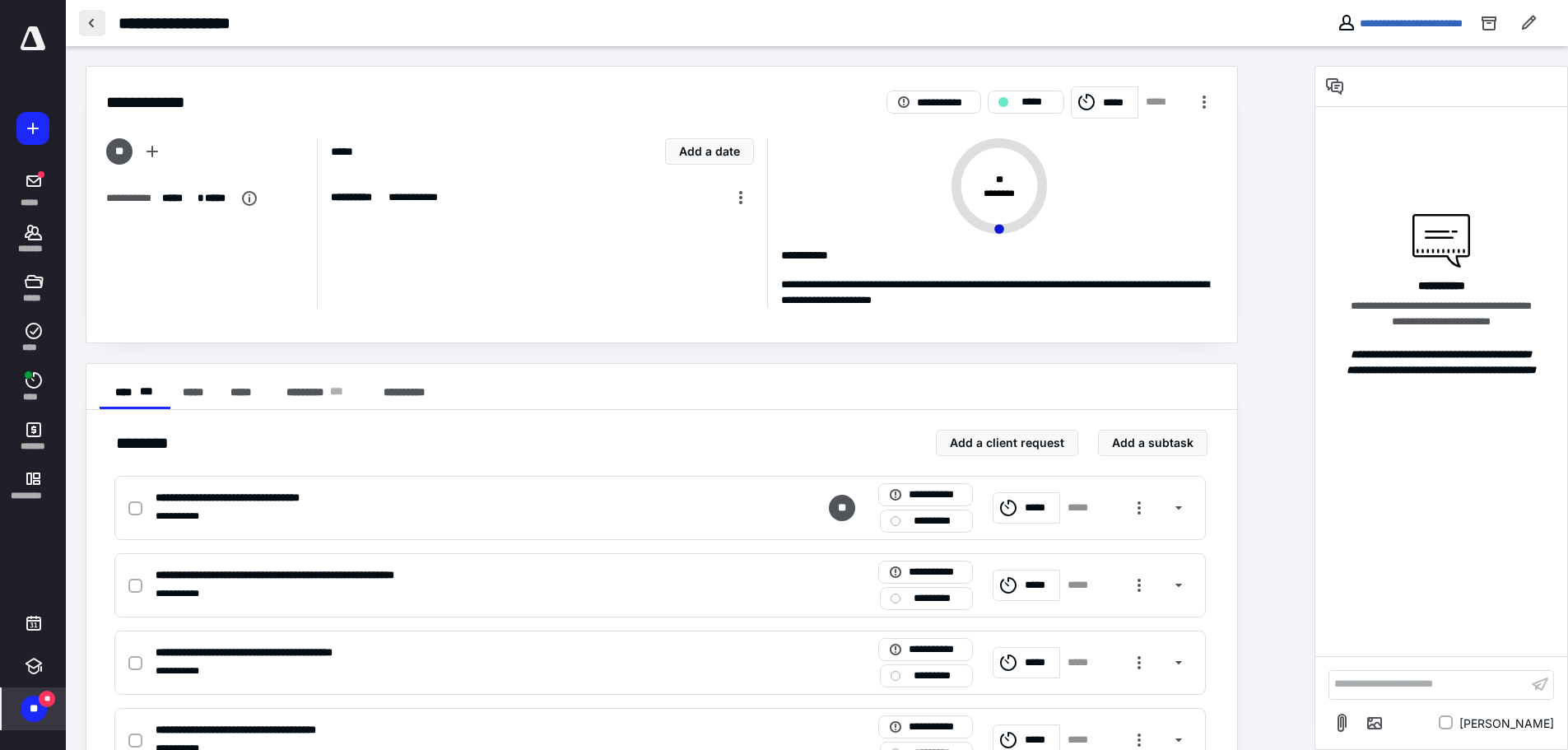 click at bounding box center [92, 23] 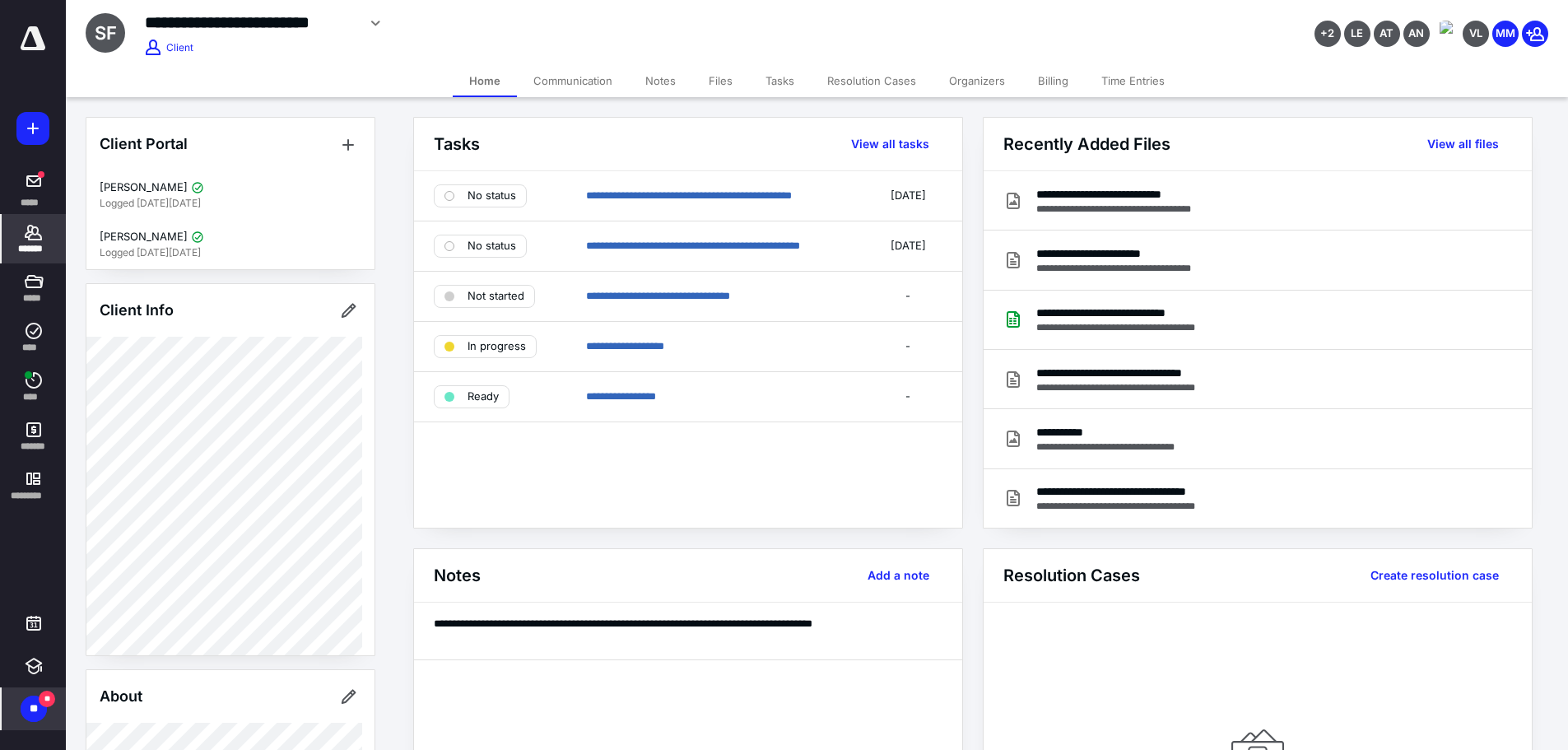 click on "**" at bounding box center [34, 709] 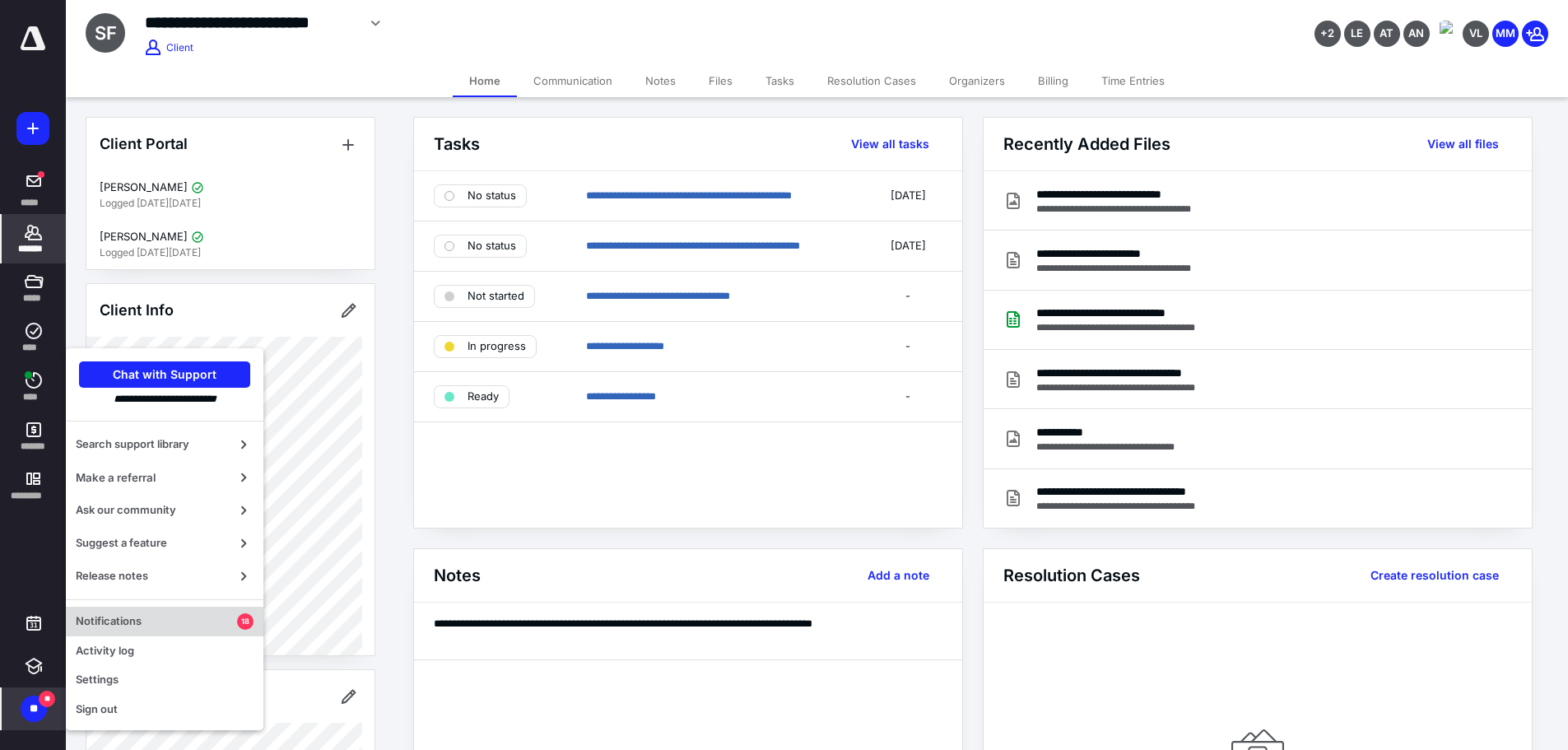 click on "Notifications" at bounding box center (156, 622) 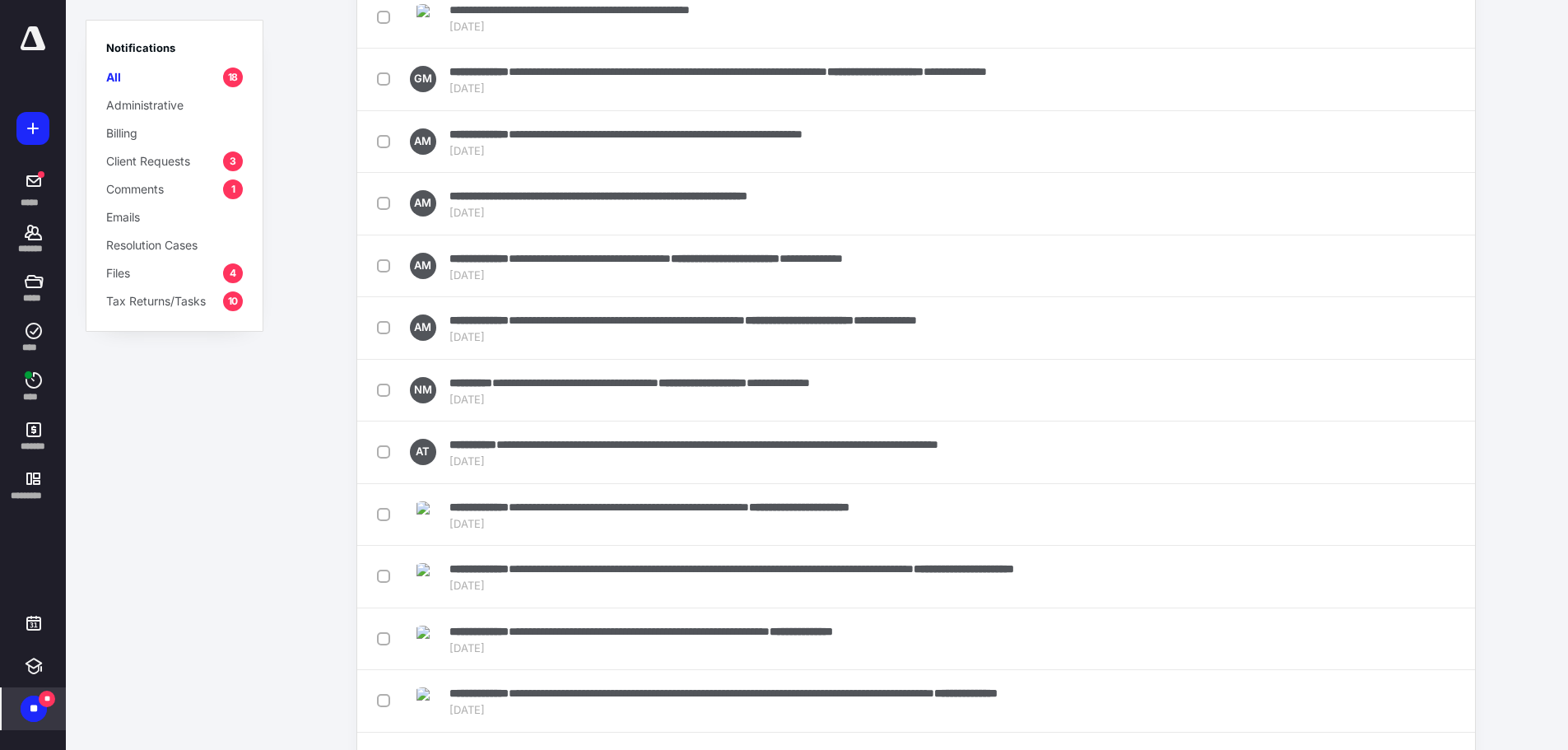 scroll, scrollTop: 312, scrollLeft: 0, axis: vertical 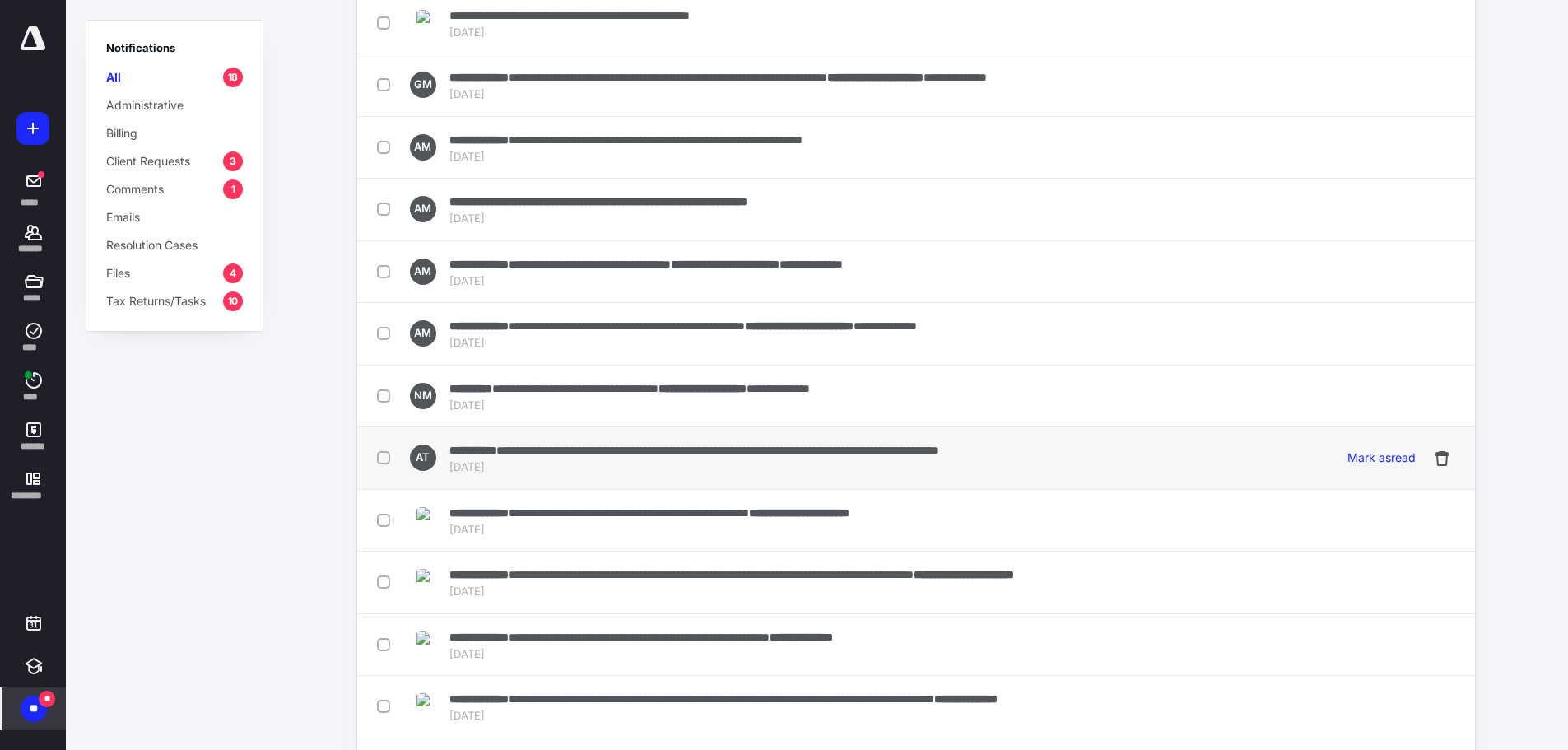 click on "[DATE]" at bounding box center (694, 468) 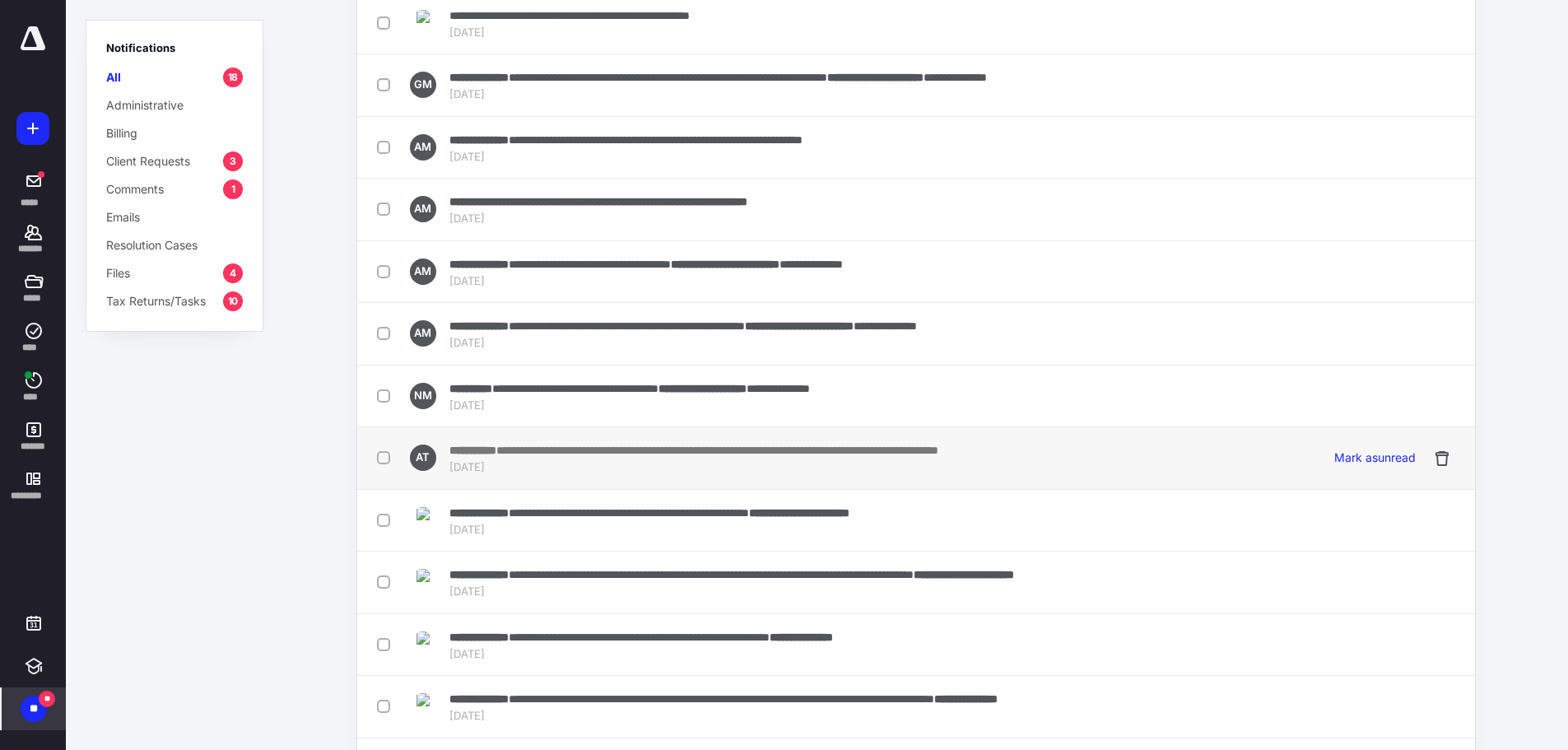 scroll, scrollTop: 296, scrollLeft: 0, axis: vertical 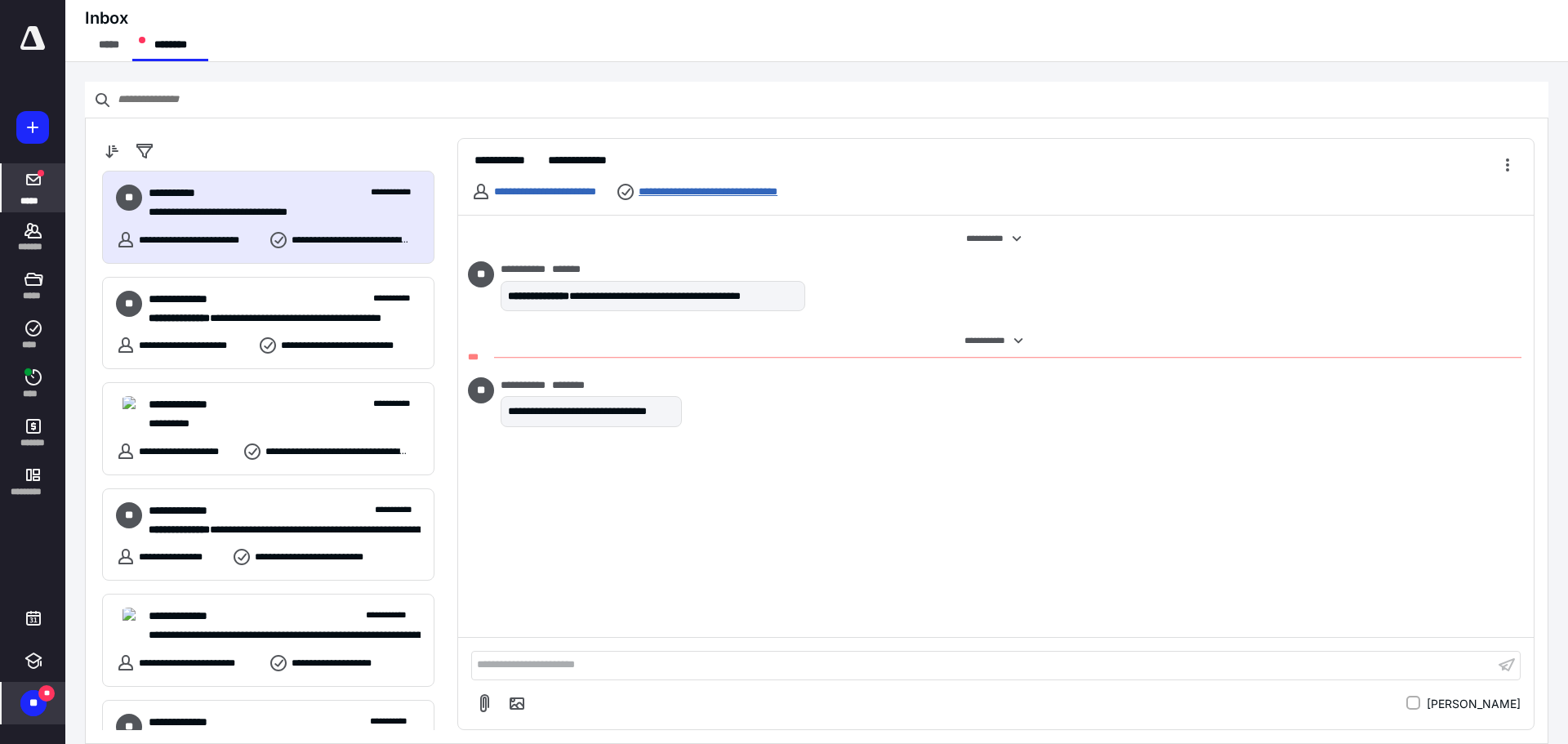 click on "**********" at bounding box center (731, 192) 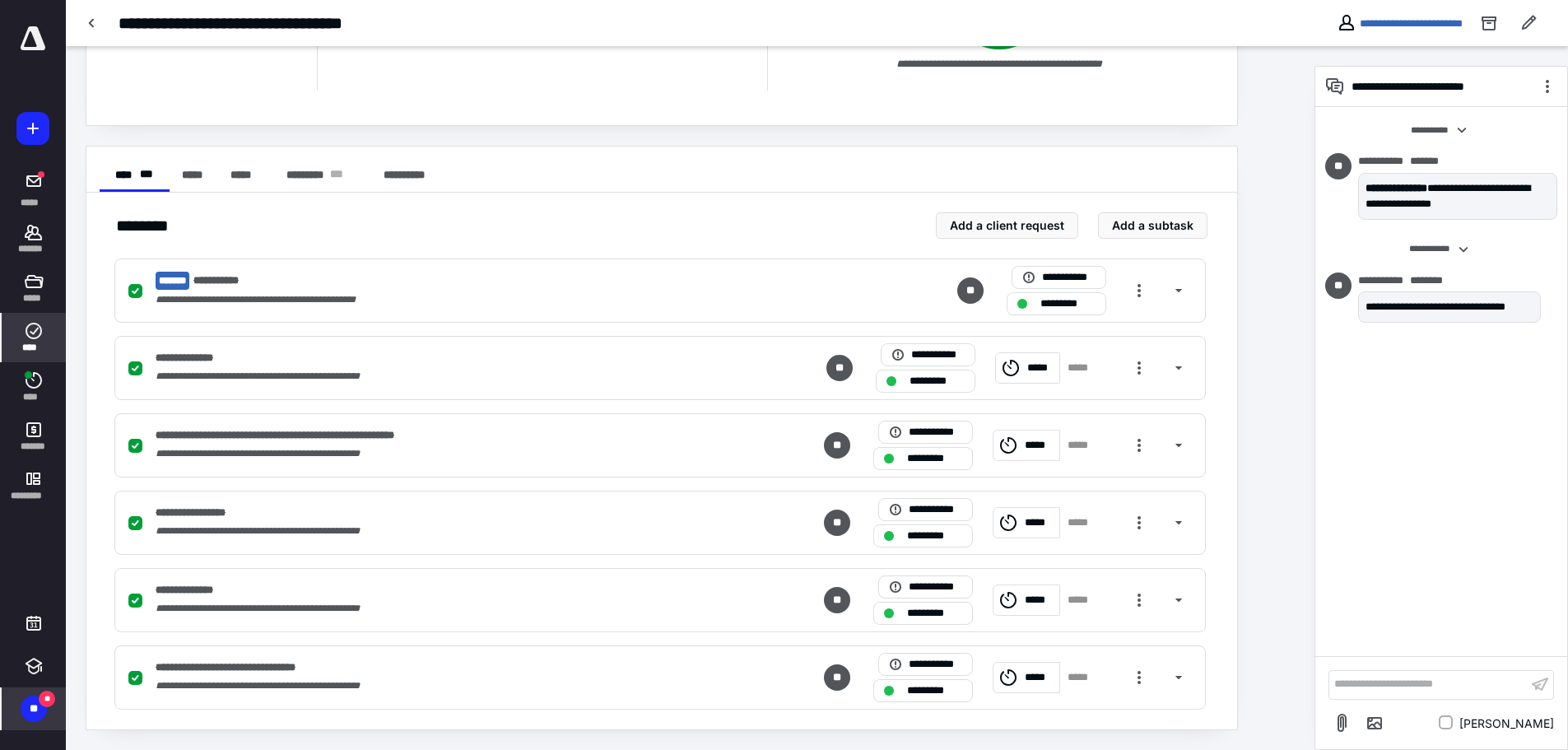 scroll, scrollTop: 0, scrollLeft: 0, axis: both 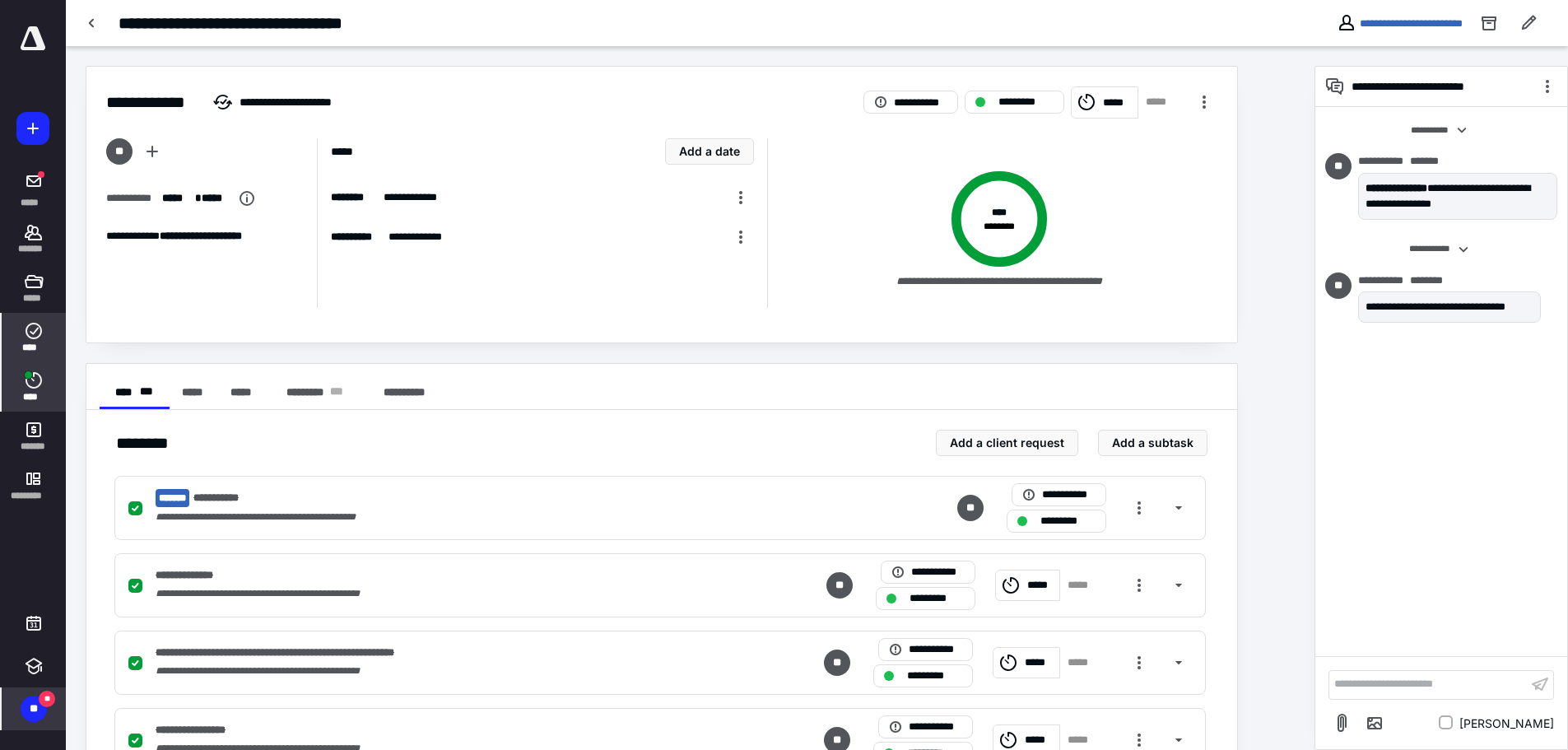 click 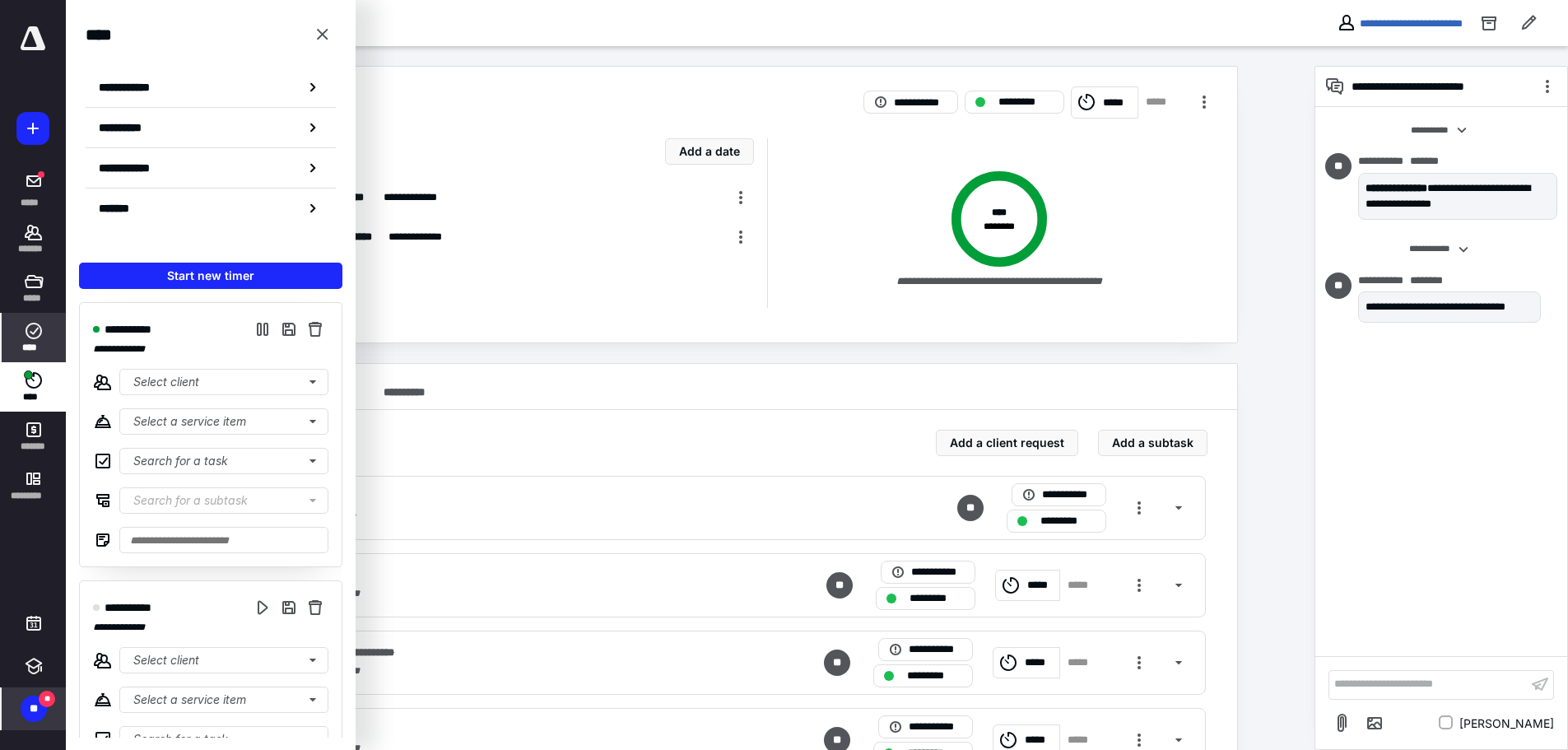 drag, startPoint x: 126, startPoint y: 82, endPoint x: 23, endPoint y: 82, distance: 103 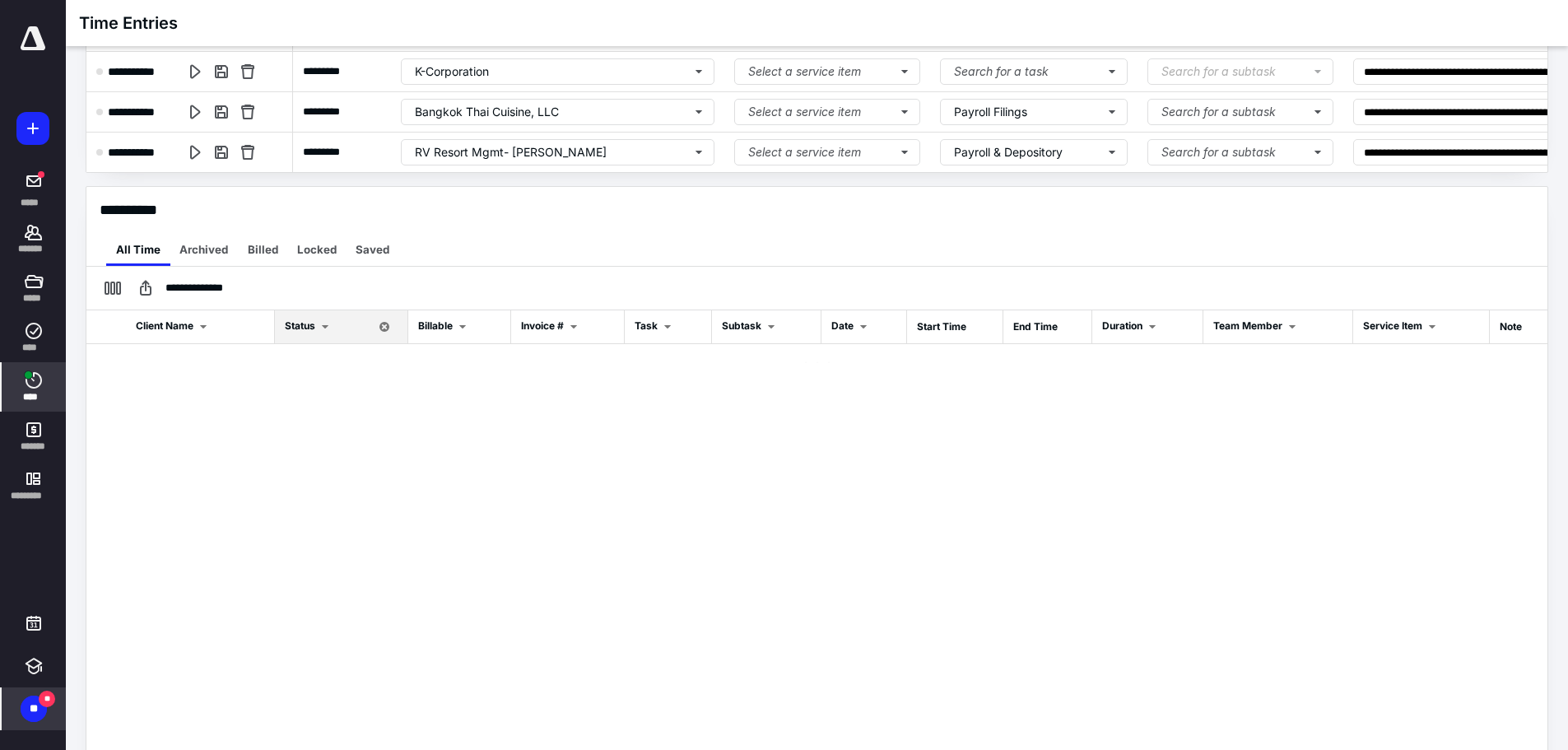 scroll, scrollTop: 329, scrollLeft: 0, axis: vertical 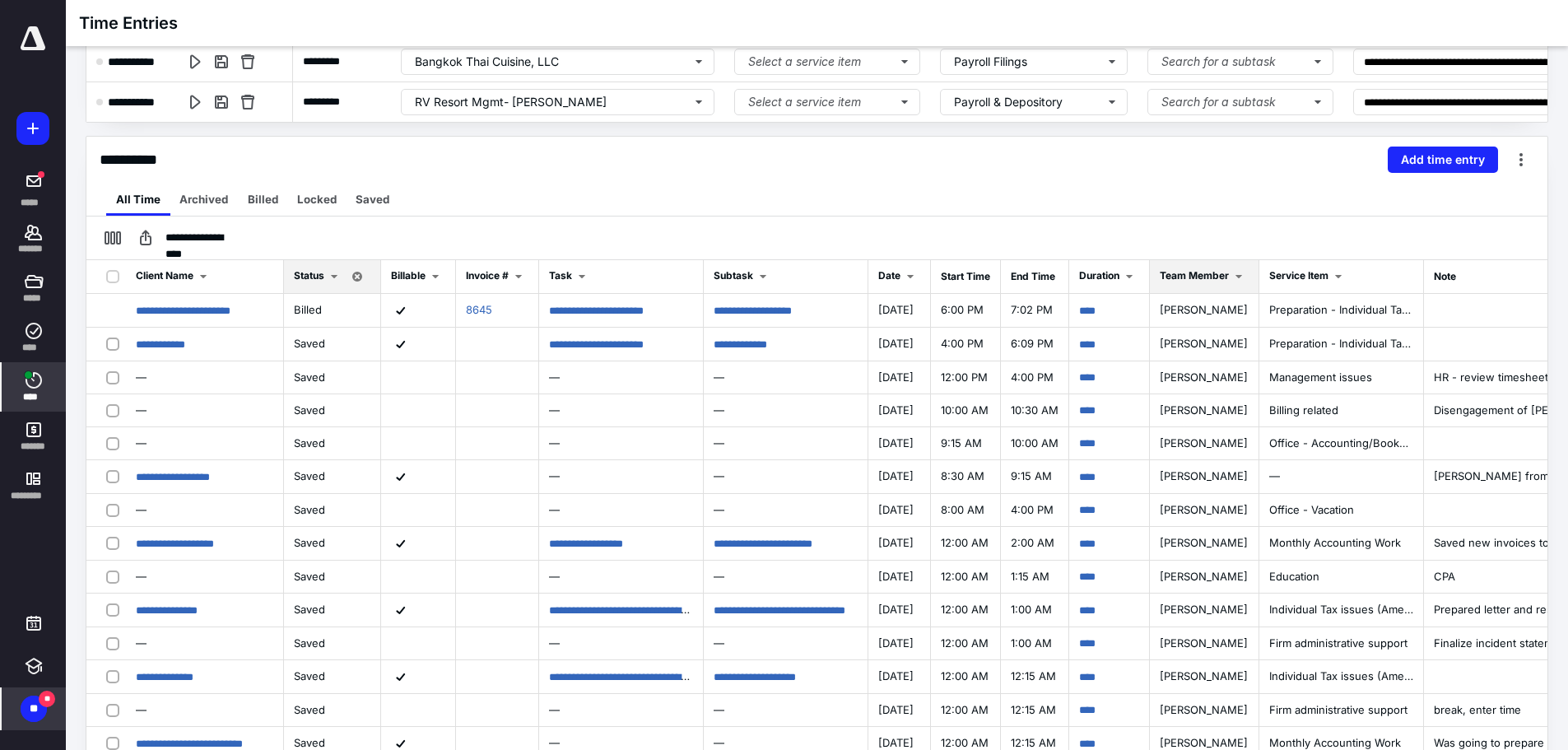 click on "Service Item" at bounding box center (1342, 277) 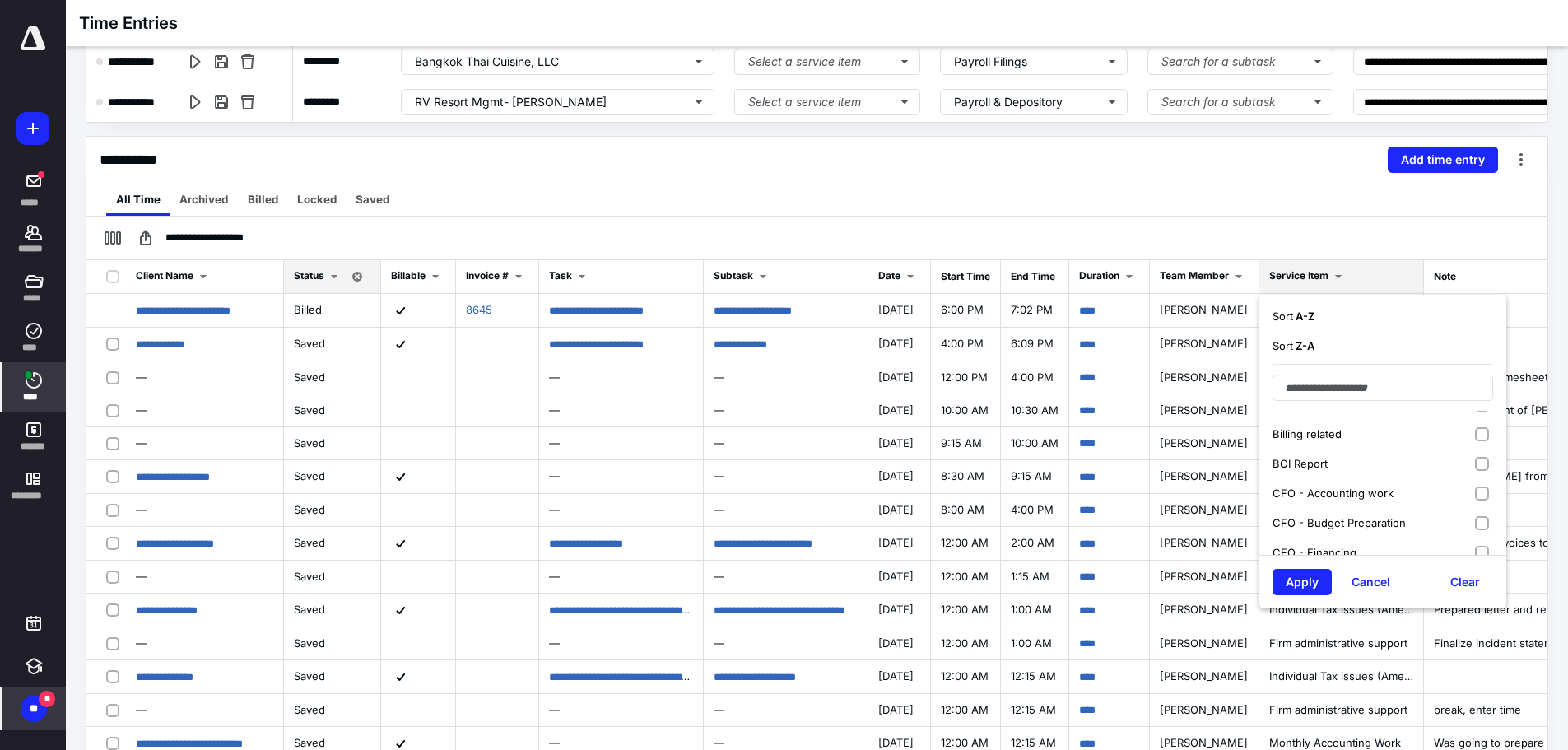 scroll, scrollTop: 165, scrollLeft: 0, axis: vertical 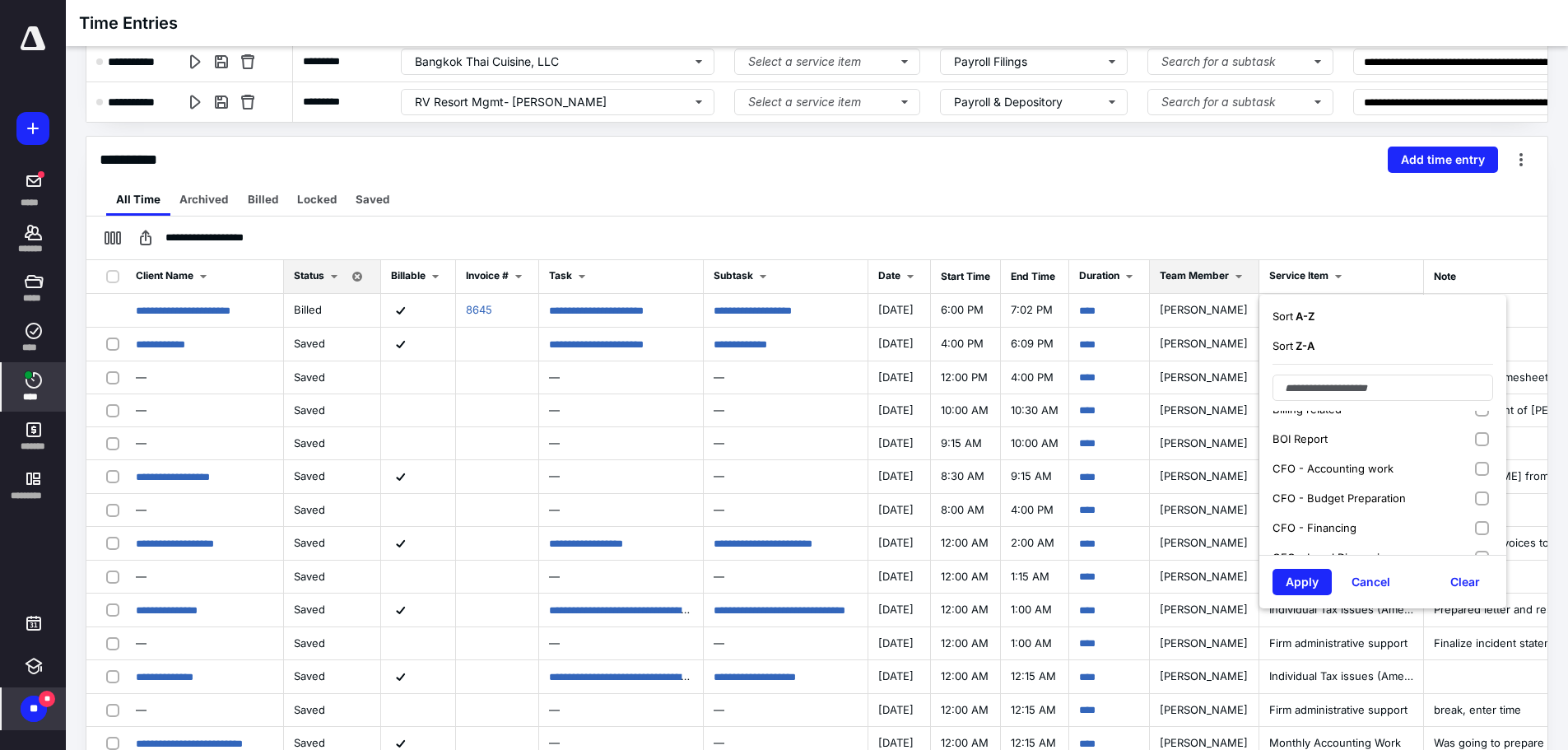 click on "Team Member" at bounding box center (1194, 275) 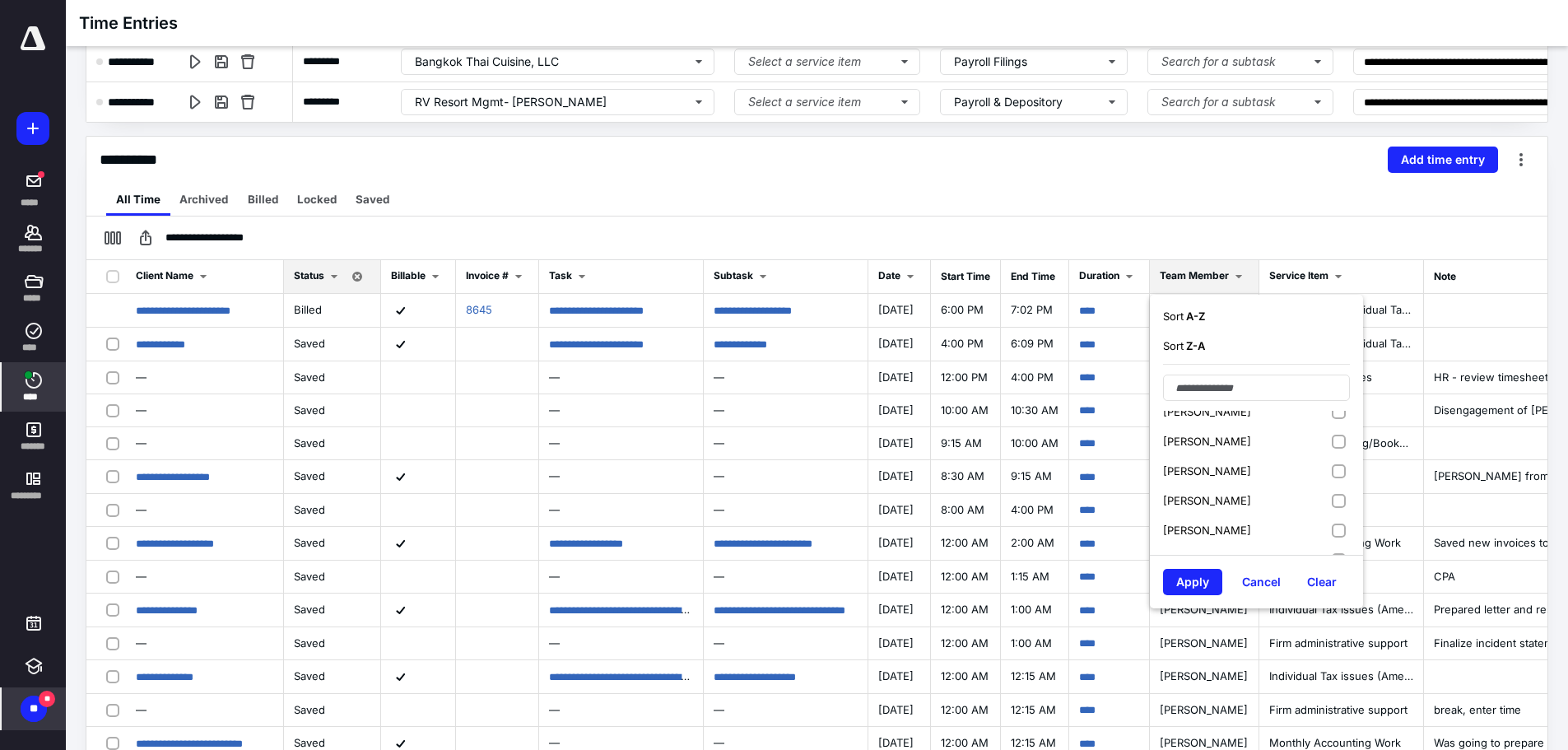 scroll, scrollTop: 165, scrollLeft: 0, axis: vertical 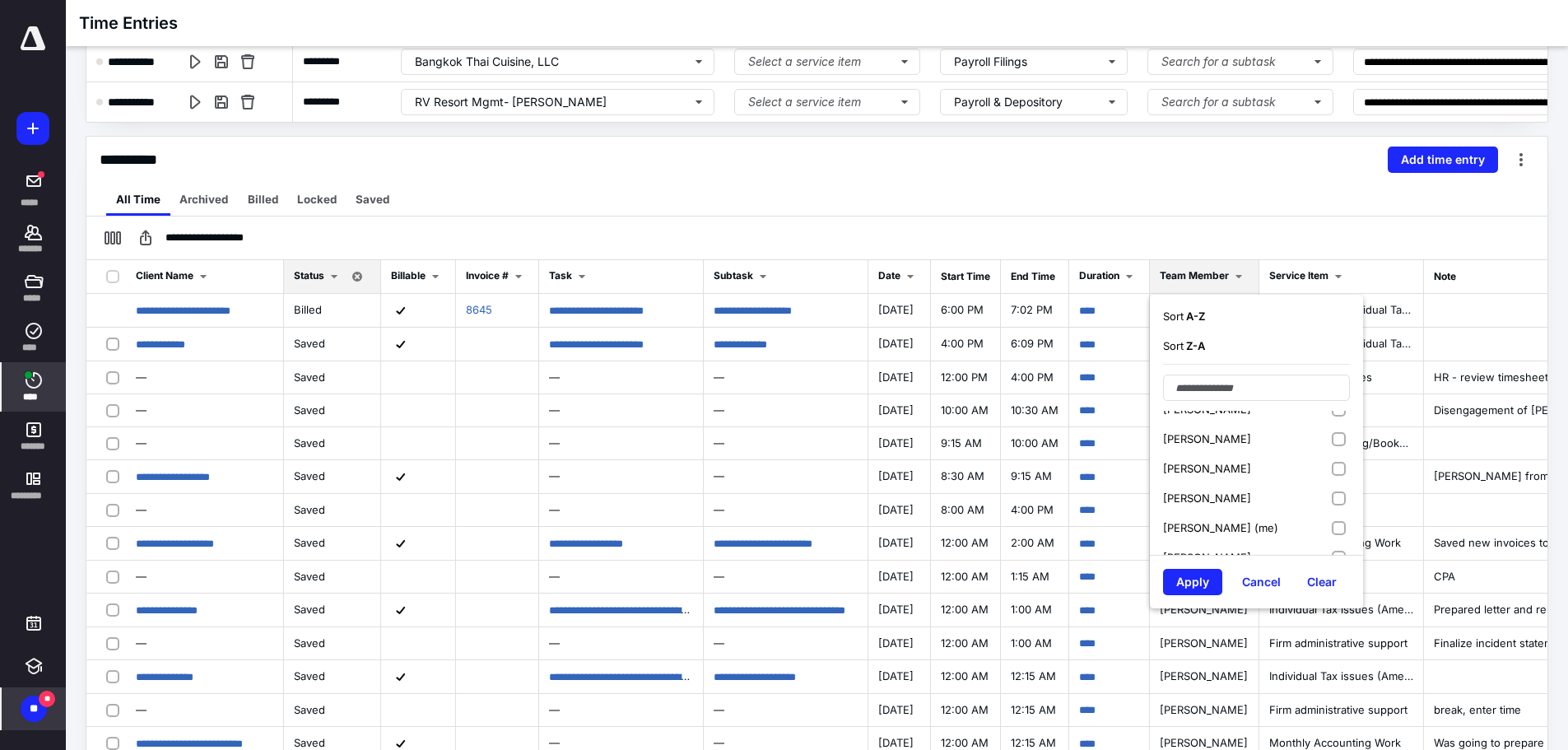 click on "Marie McDougal (me)" at bounding box center [1256, 528] 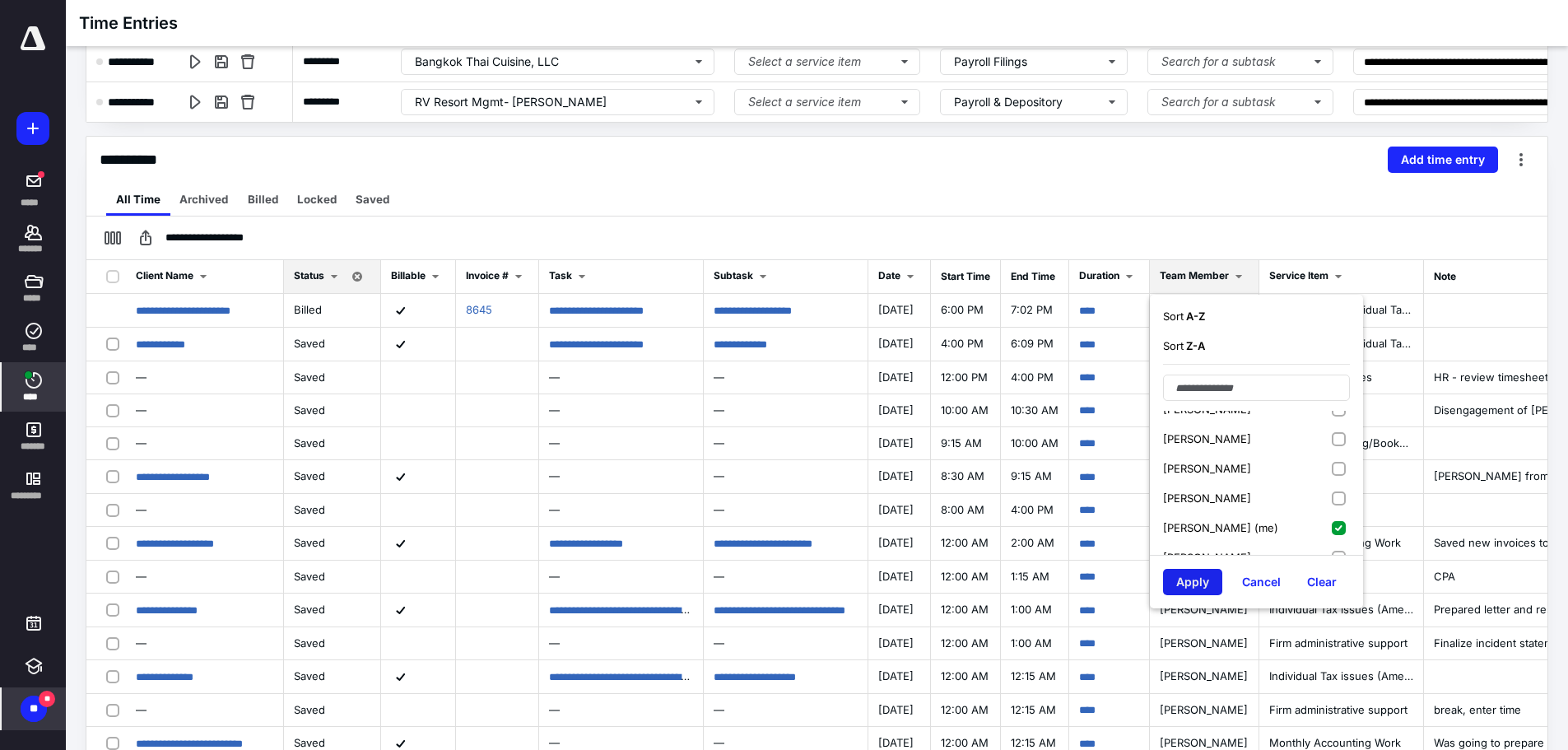 click on "Apply" at bounding box center (1193, 582) 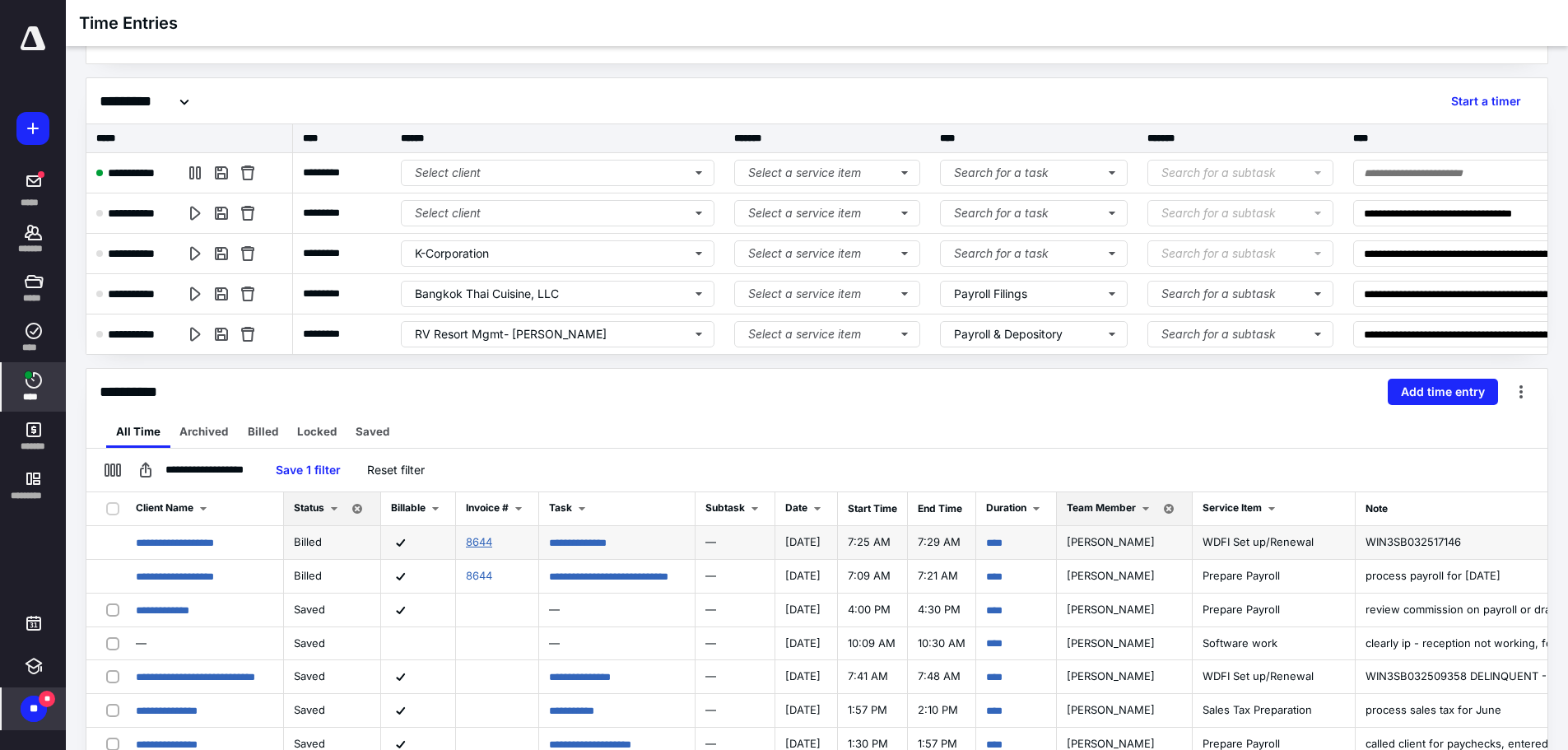 scroll, scrollTop: 0, scrollLeft: 0, axis: both 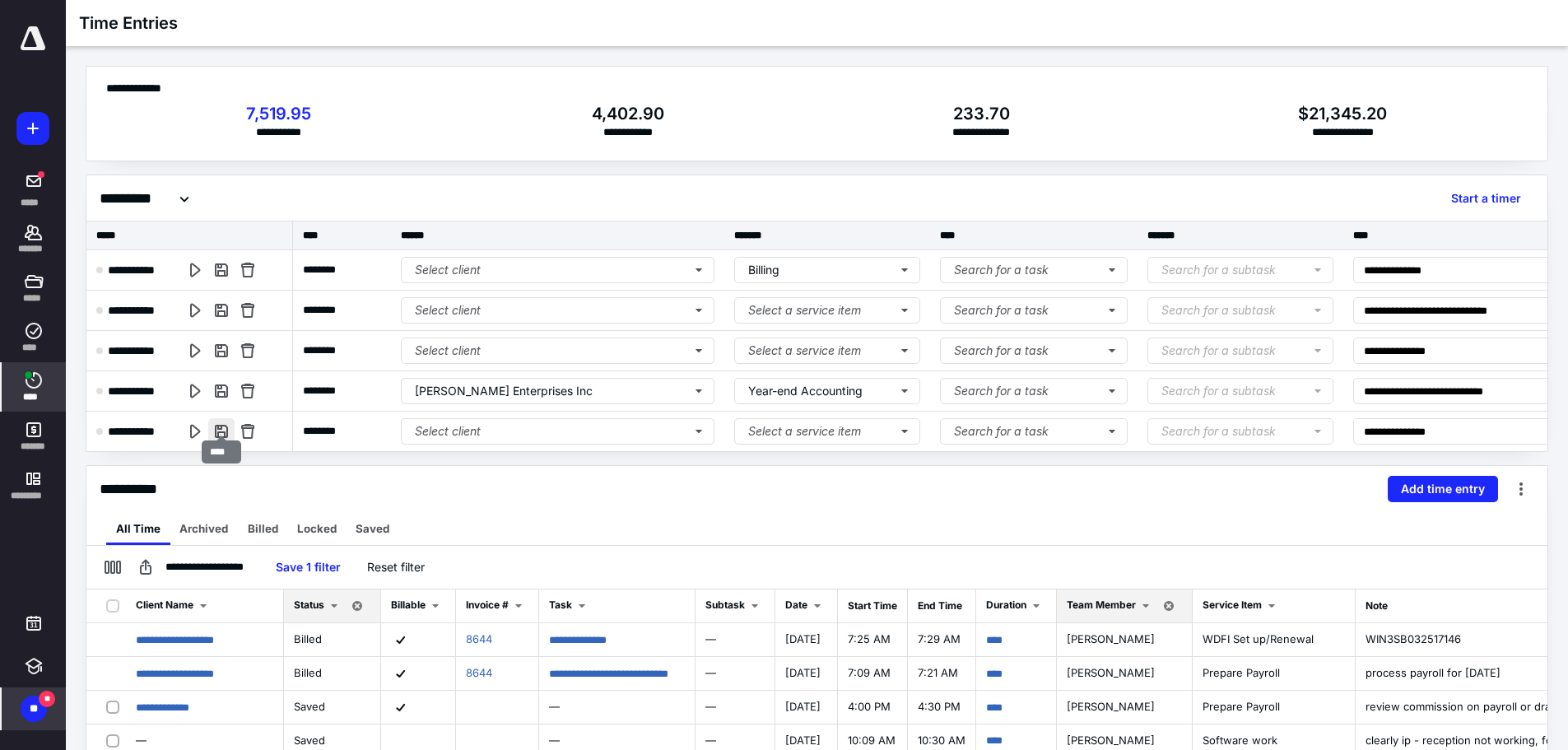 click at bounding box center [221, 431] 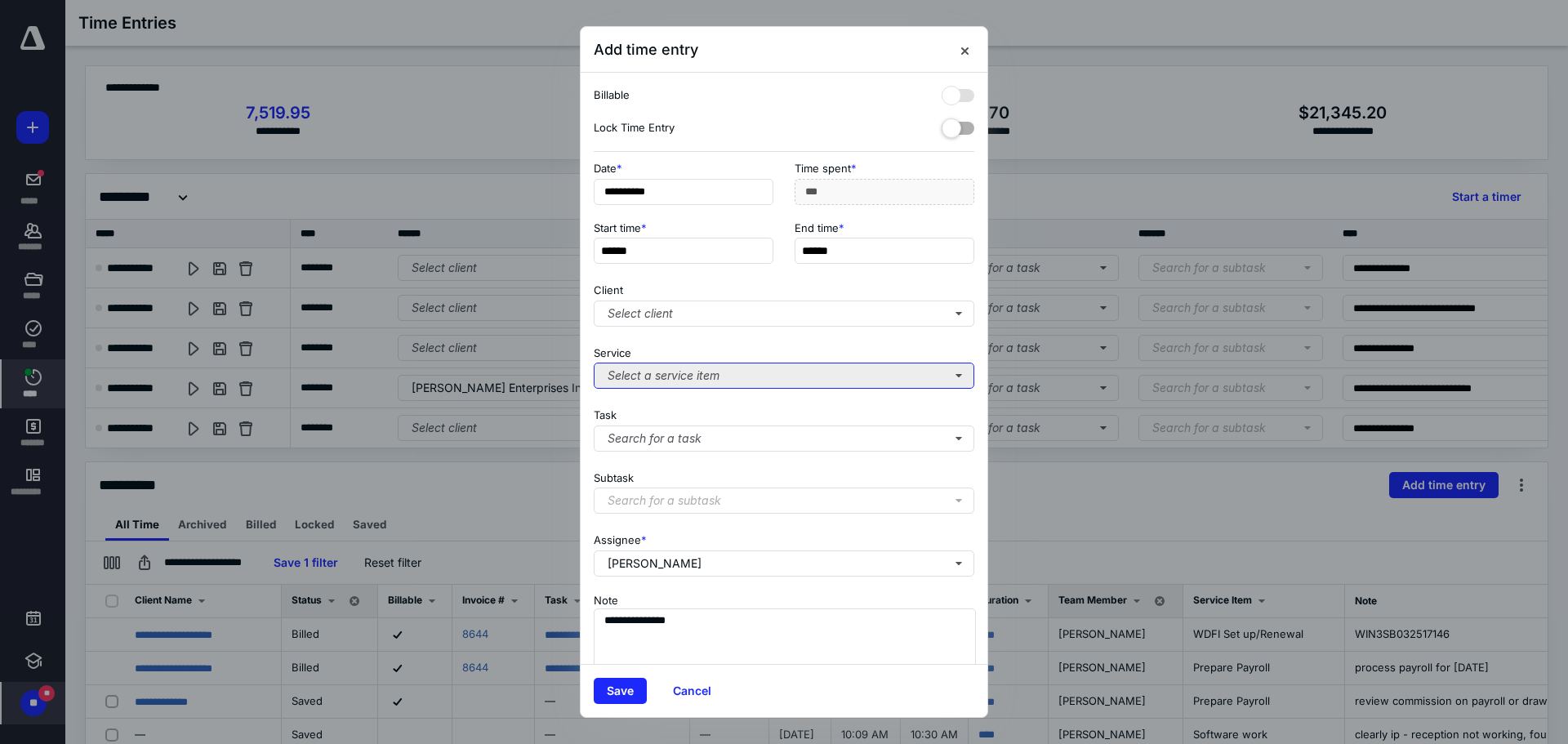 click on "Select a service item" at bounding box center (784, 376) 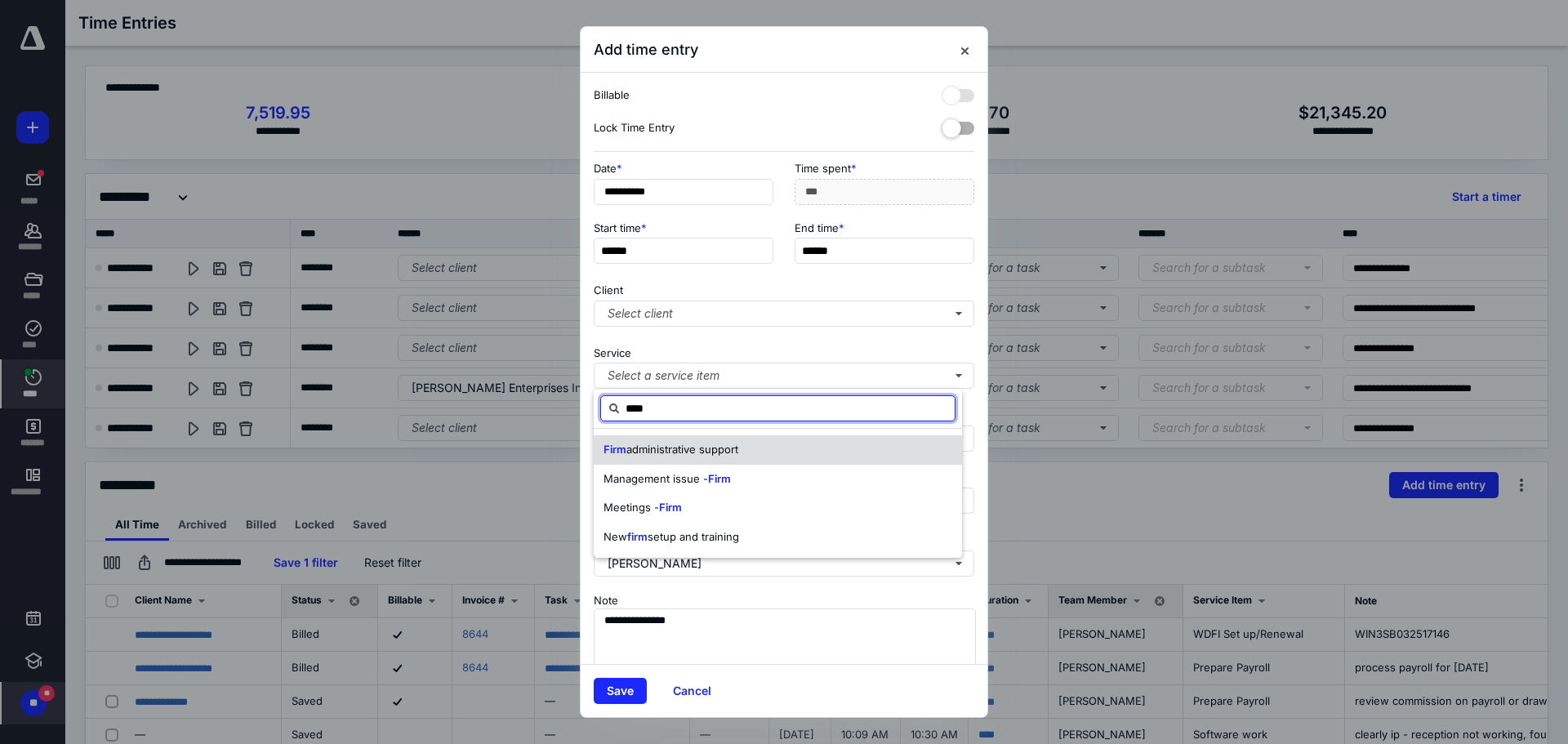 click on "Firm  administrative support" at bounding box center (777, 450) 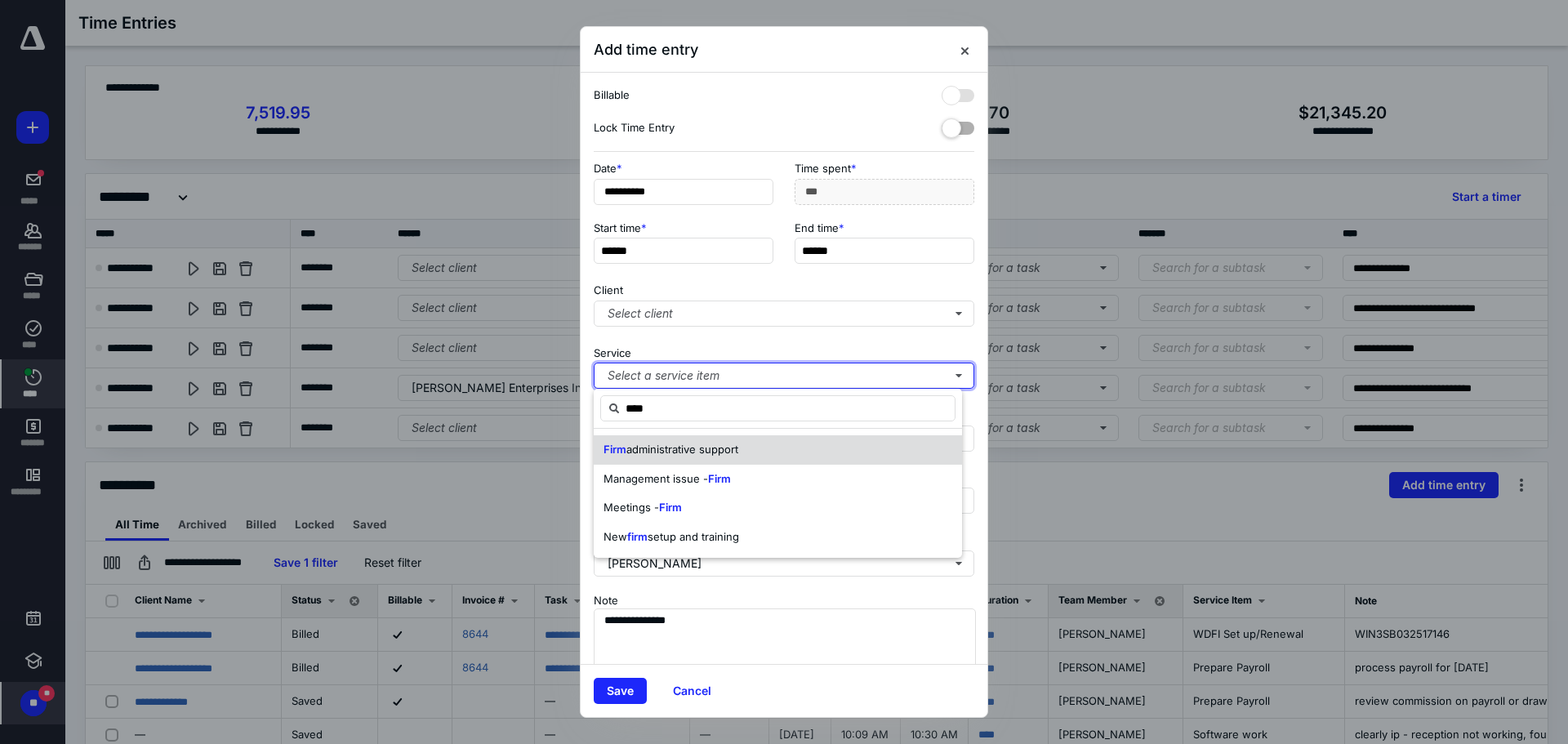 type 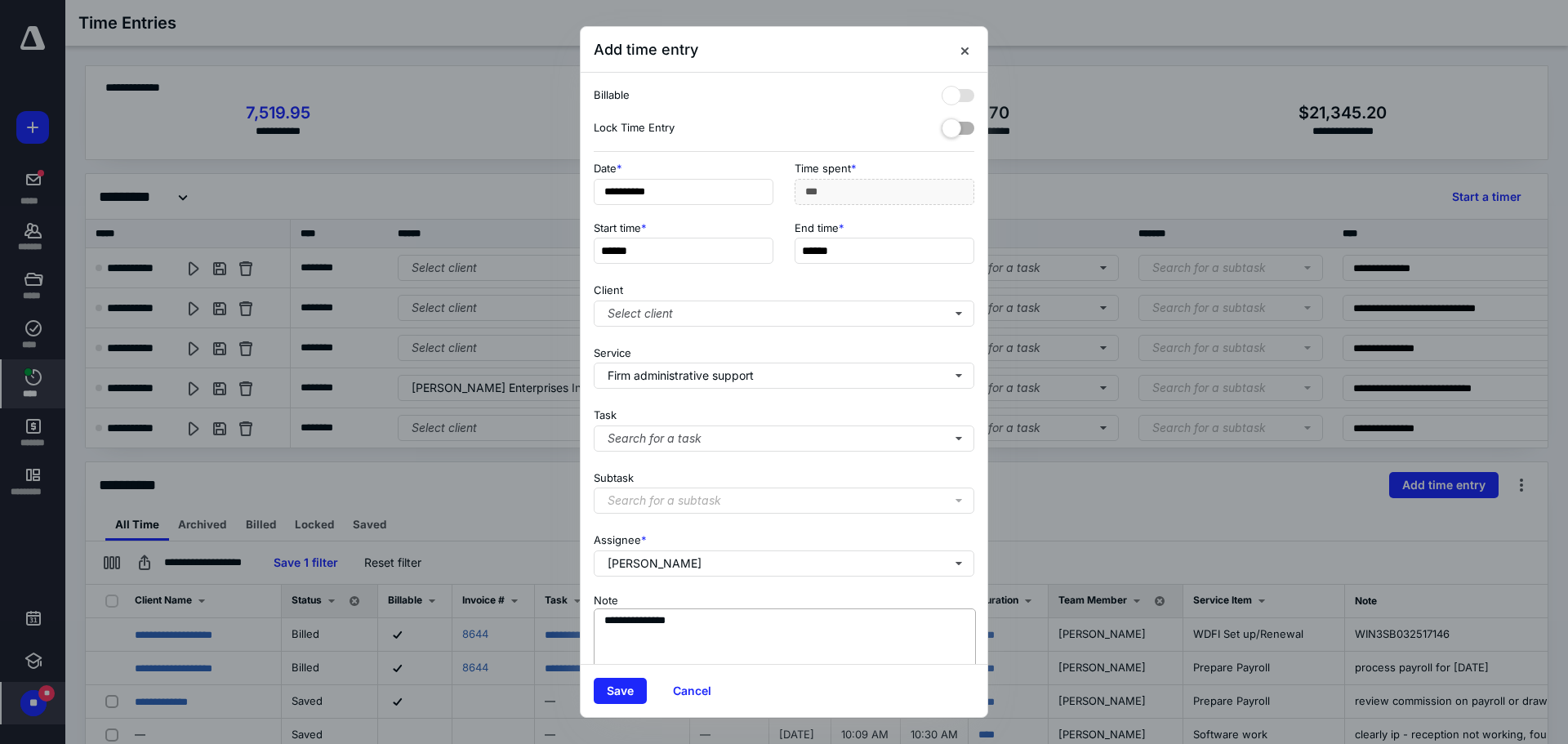 drag, startPoint x: 611, startPoint y: 694, endPoint x: 605, endPoint y: 638, distance: 56.320511 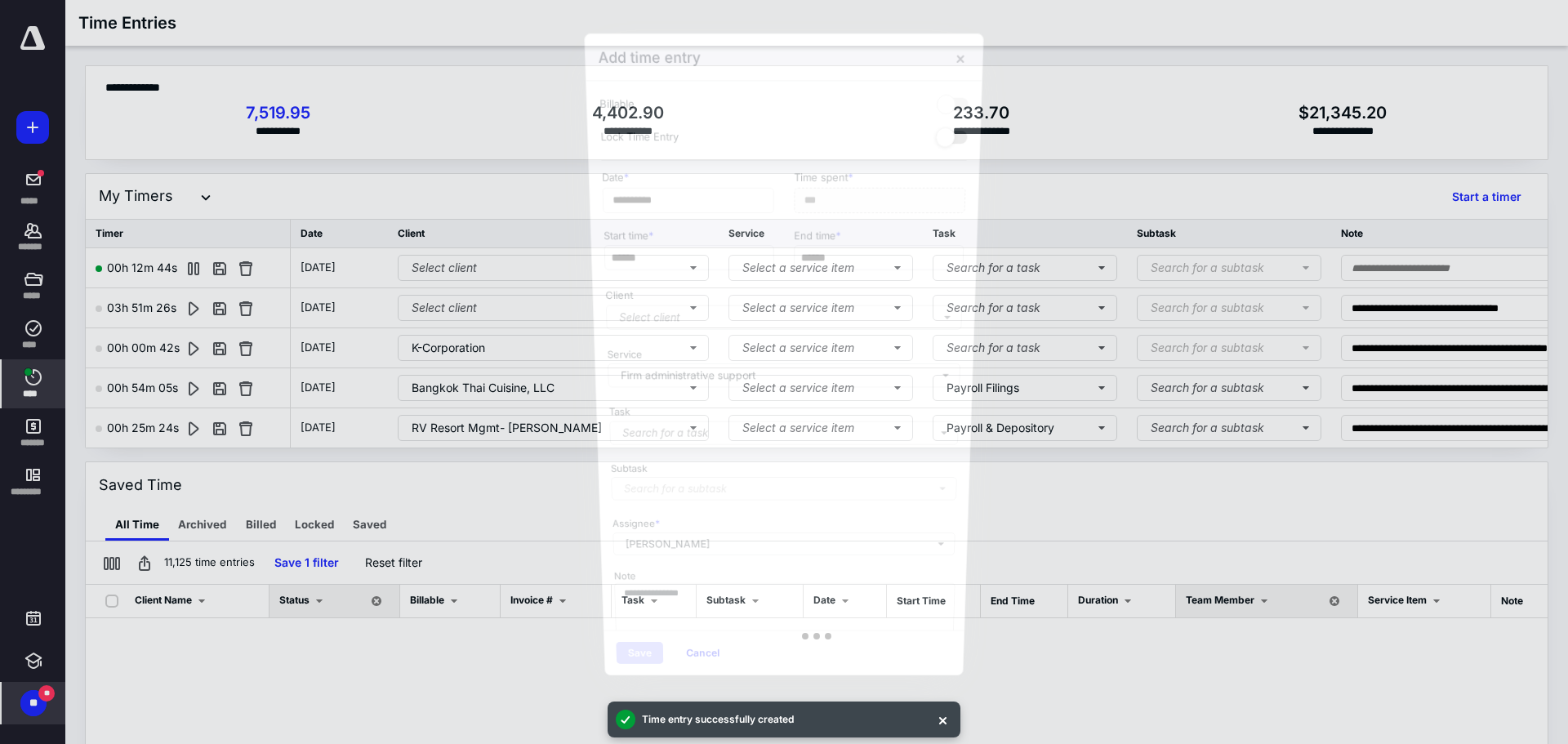 scroll, scrollTop: 2773, scrollLeft: 0, axis: vertical 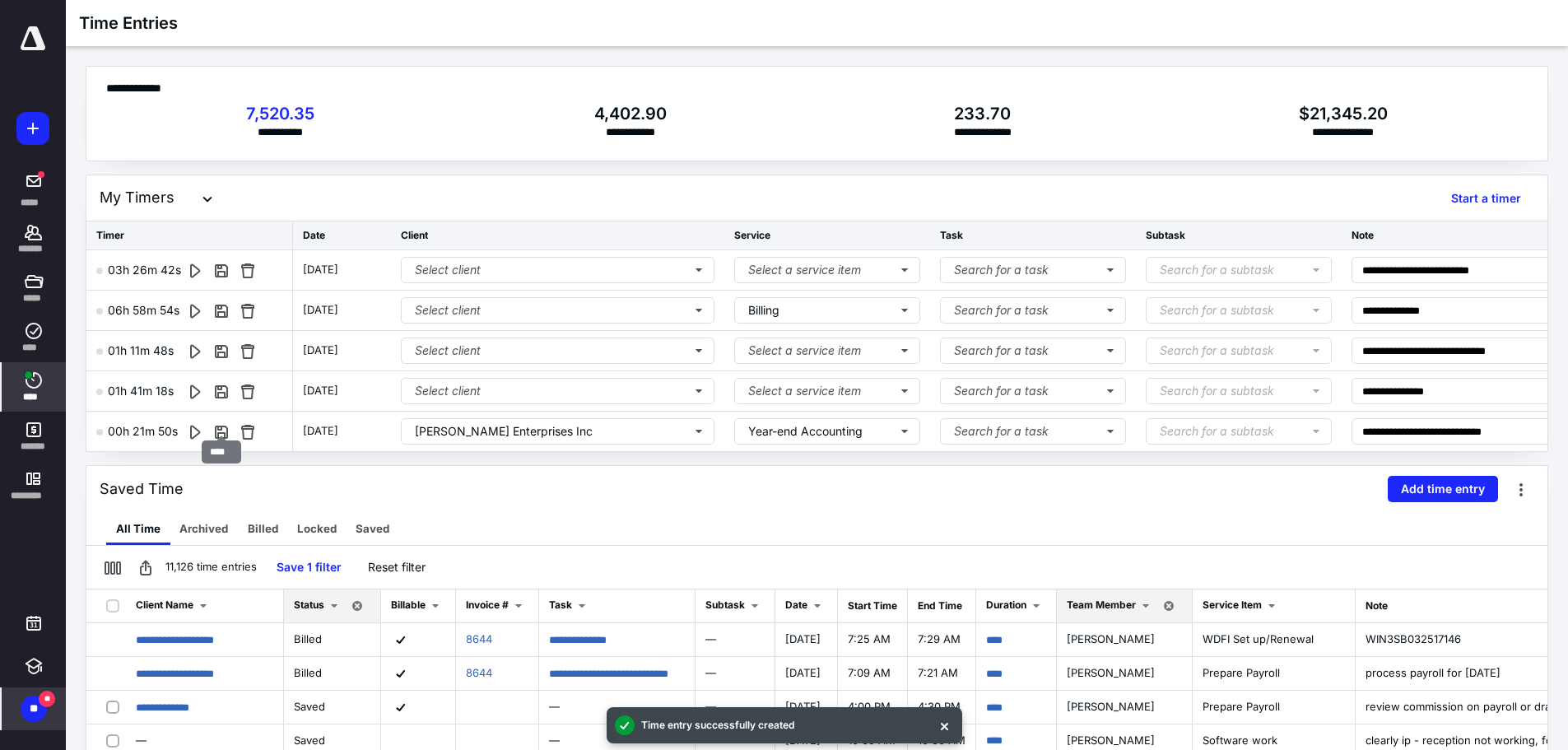 click at bounding box center [221, 431] 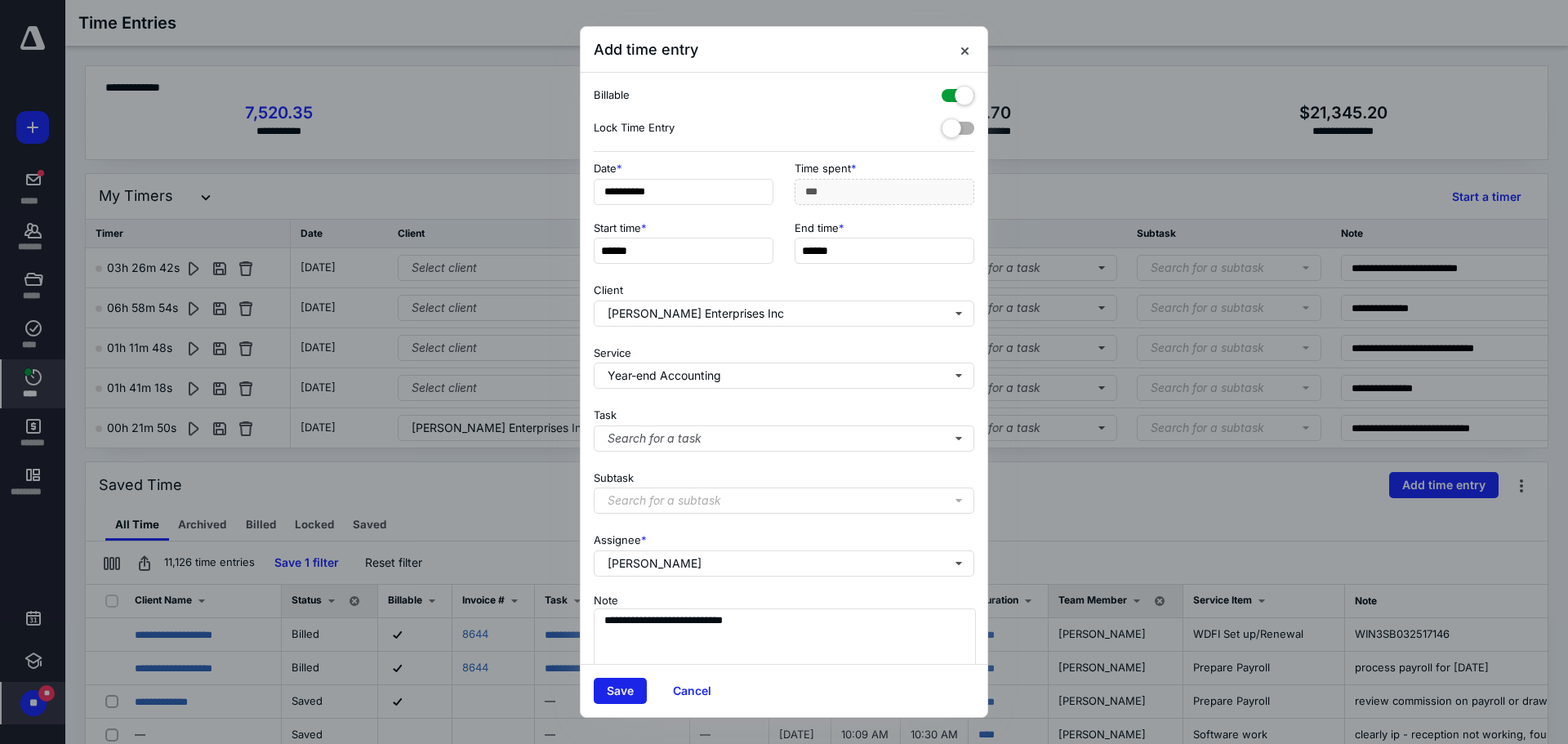 click on "Save" at bounding box center (620, 691) 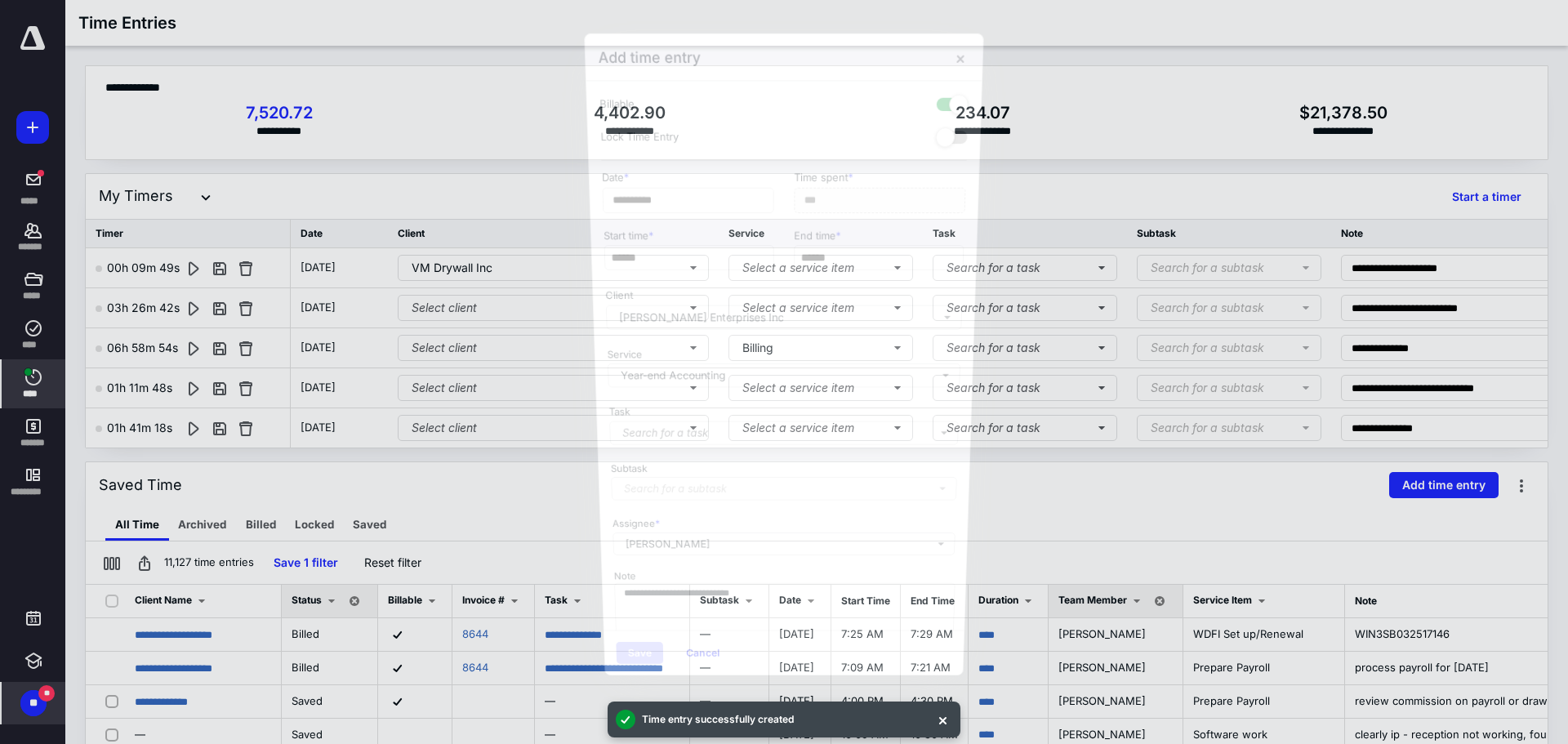 scroll, scrollTop: 2733, scrollLeft: 0, axis: vertical 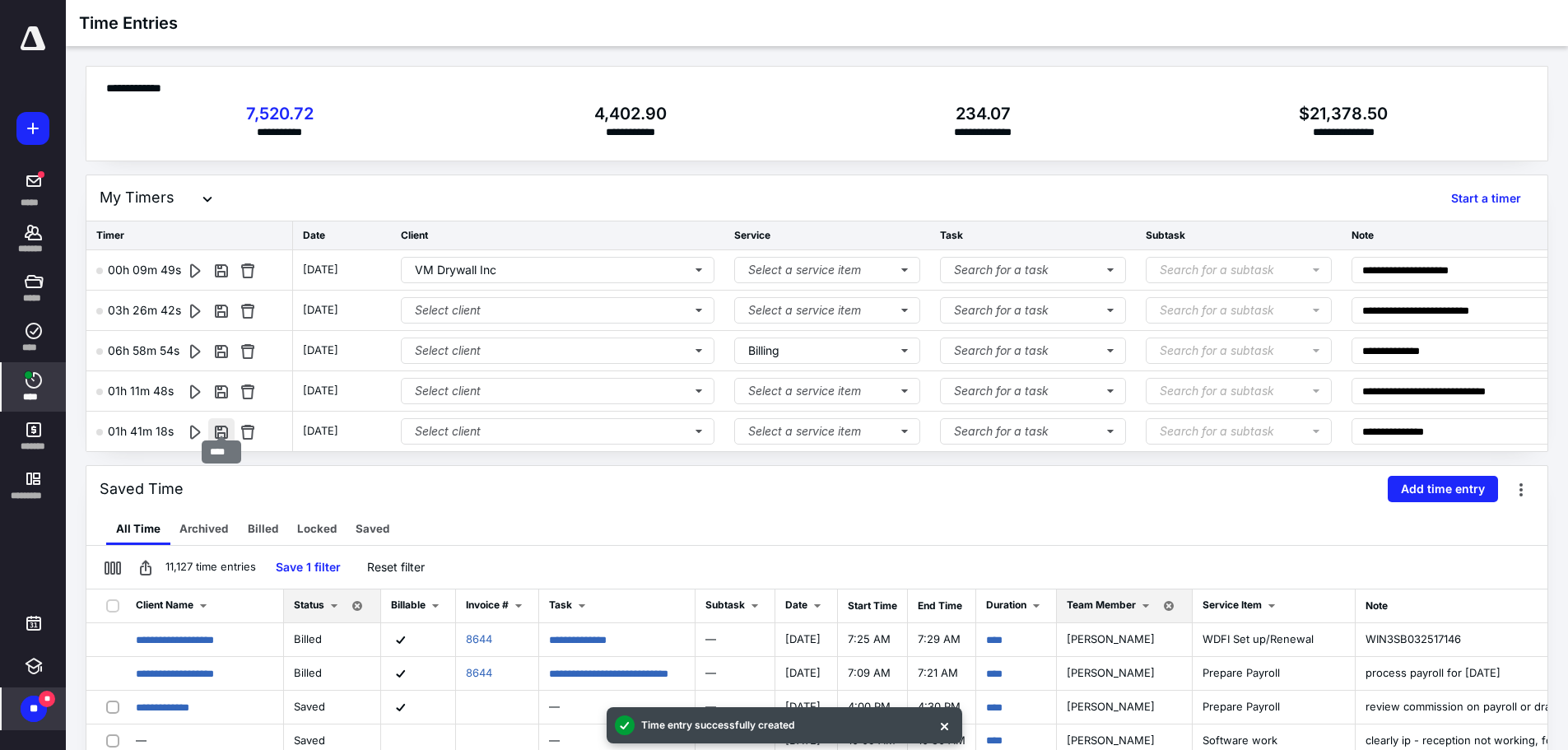 click at bounding box center (221, 431) 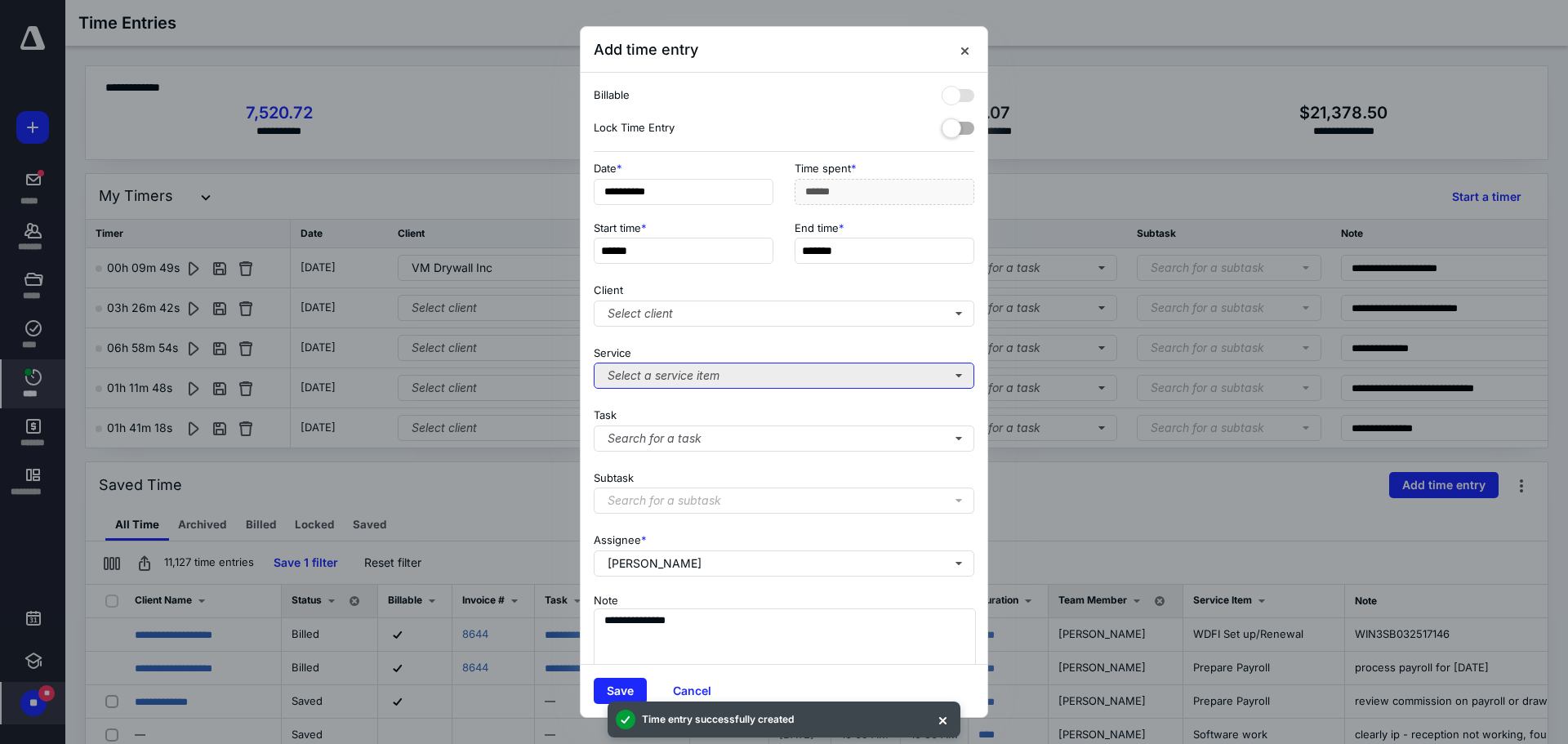 click on "Select a service item" at bounding box center [784, 376] 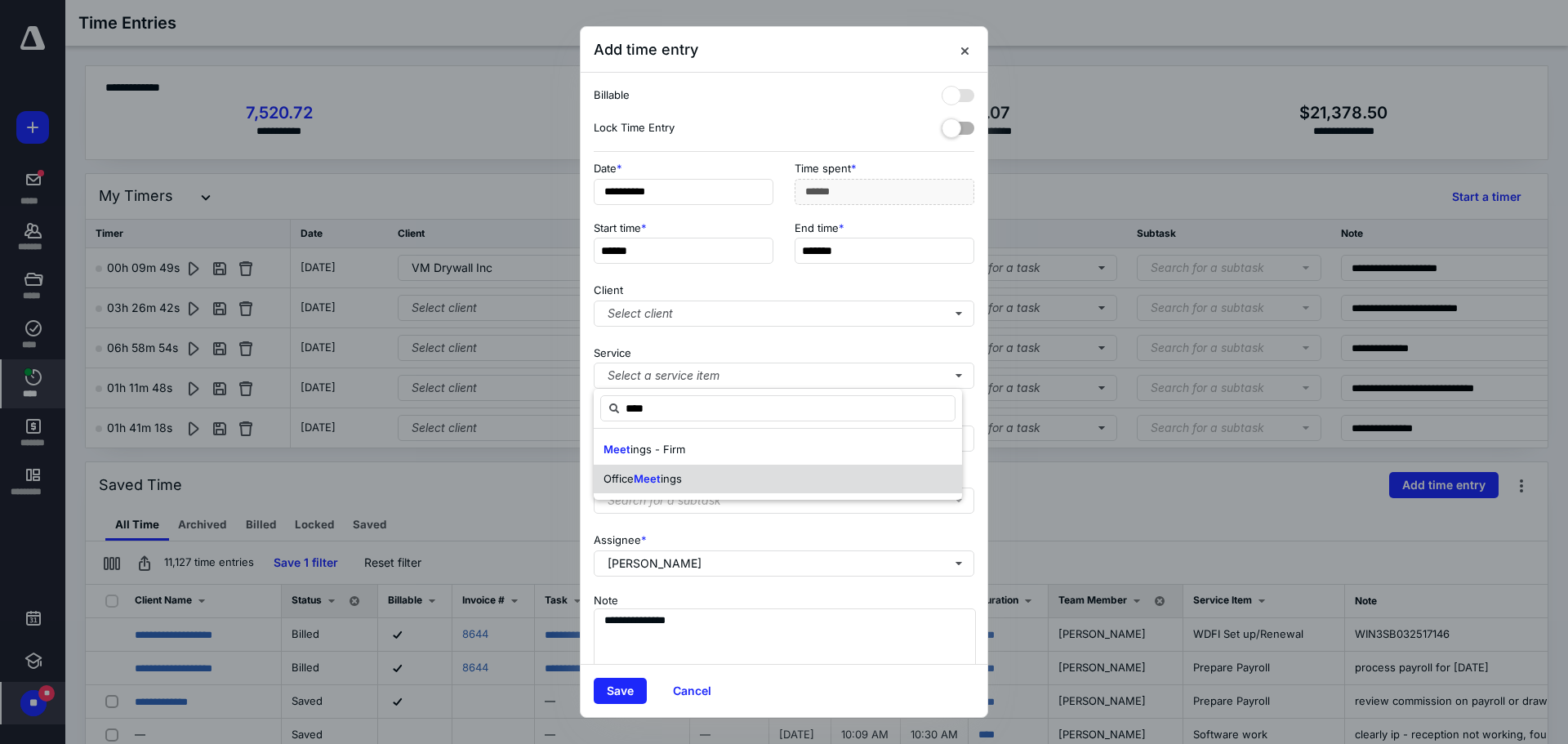 click on "Office  Meet ings" at bounding box center (777, 479) 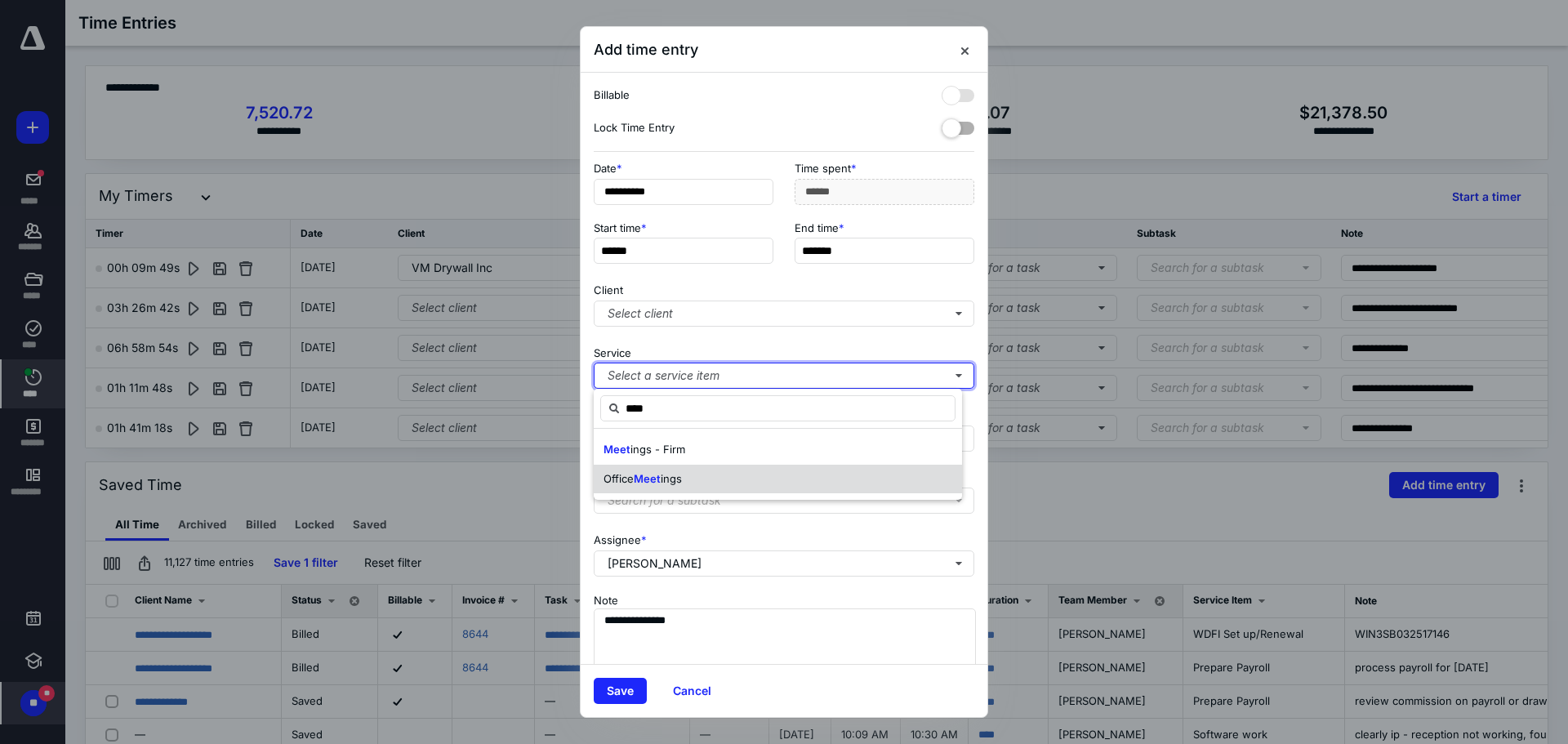 type 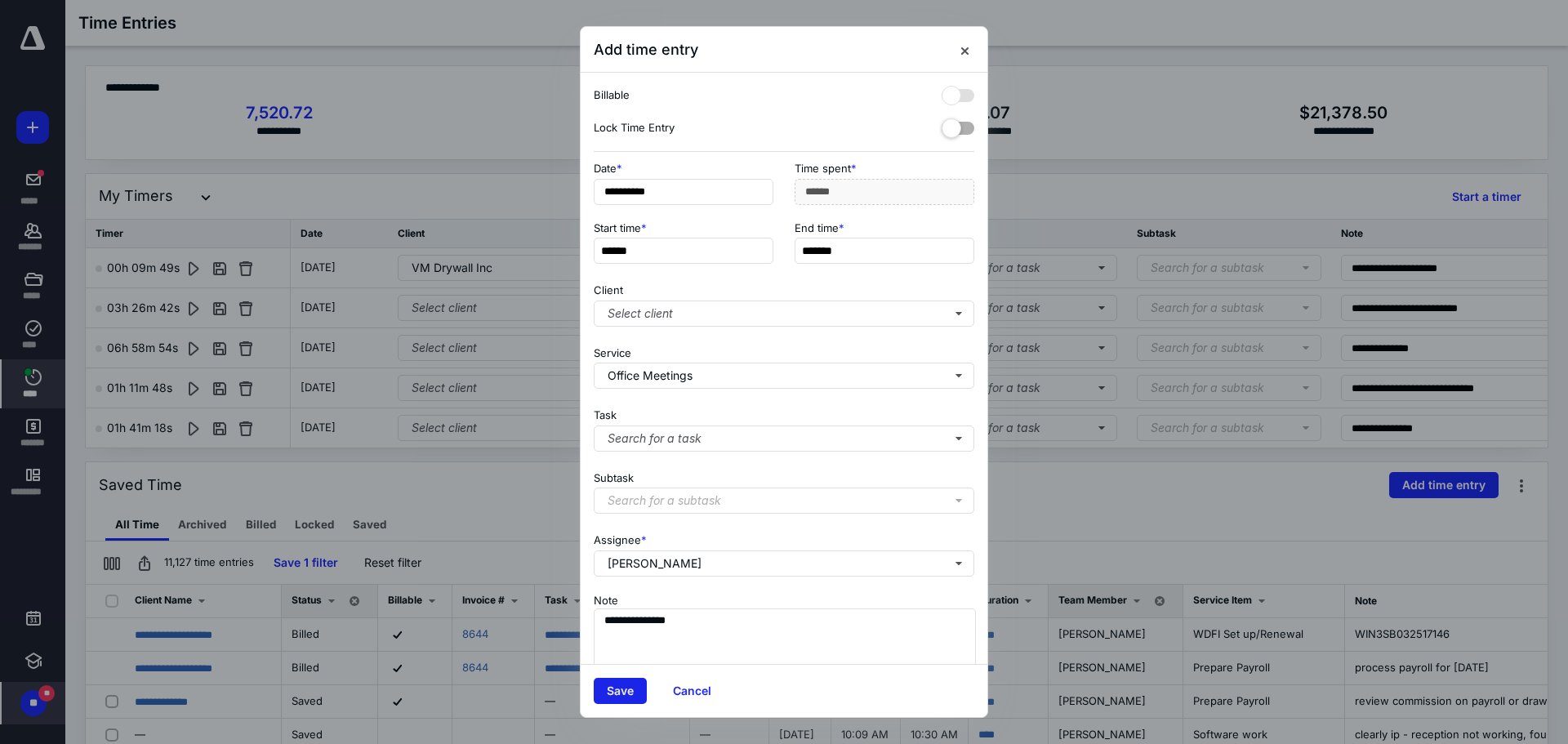 click on "Save" at bounding box center [620, 691] 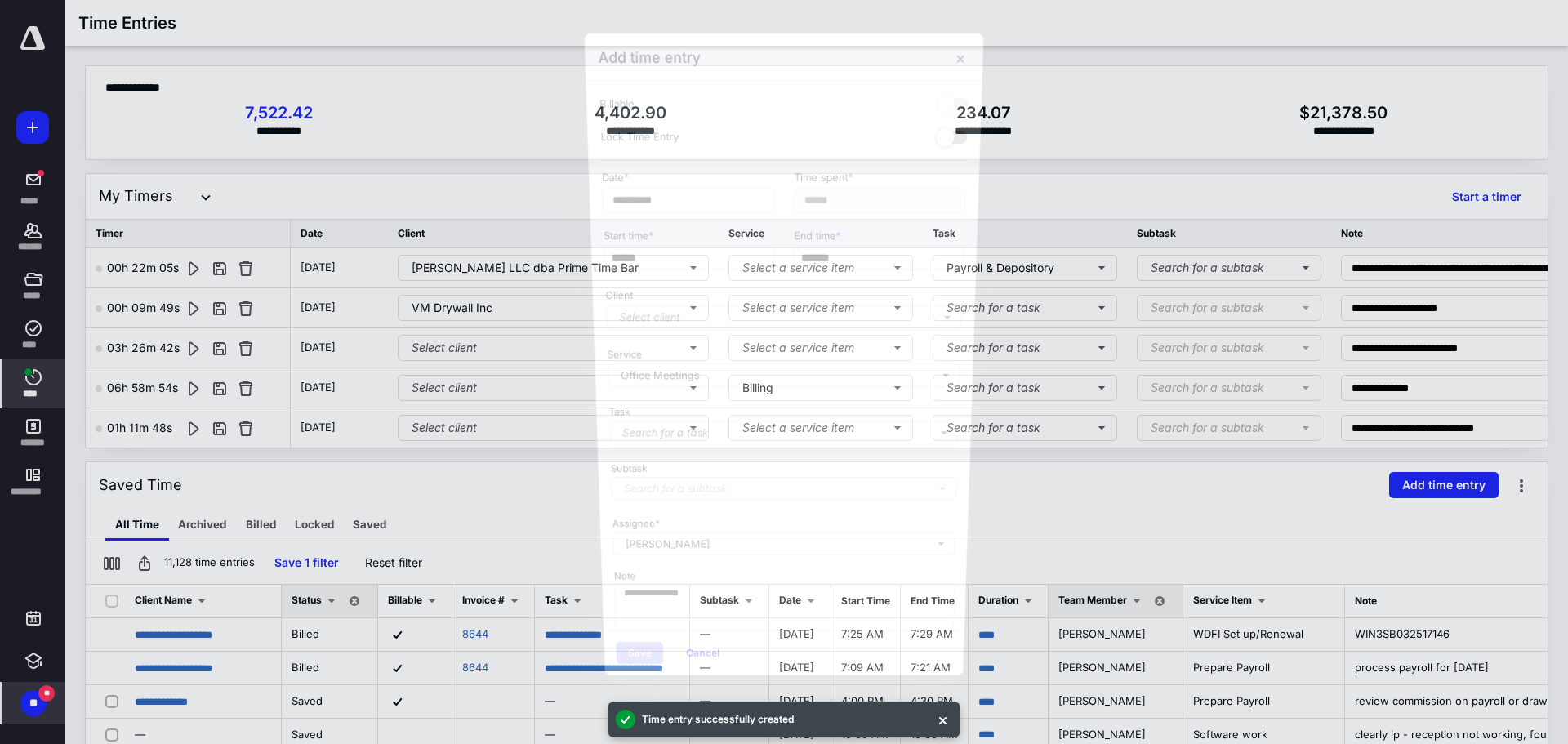 scroll, scrollTop: 2693, scrollLeft: 0, axis: vertical 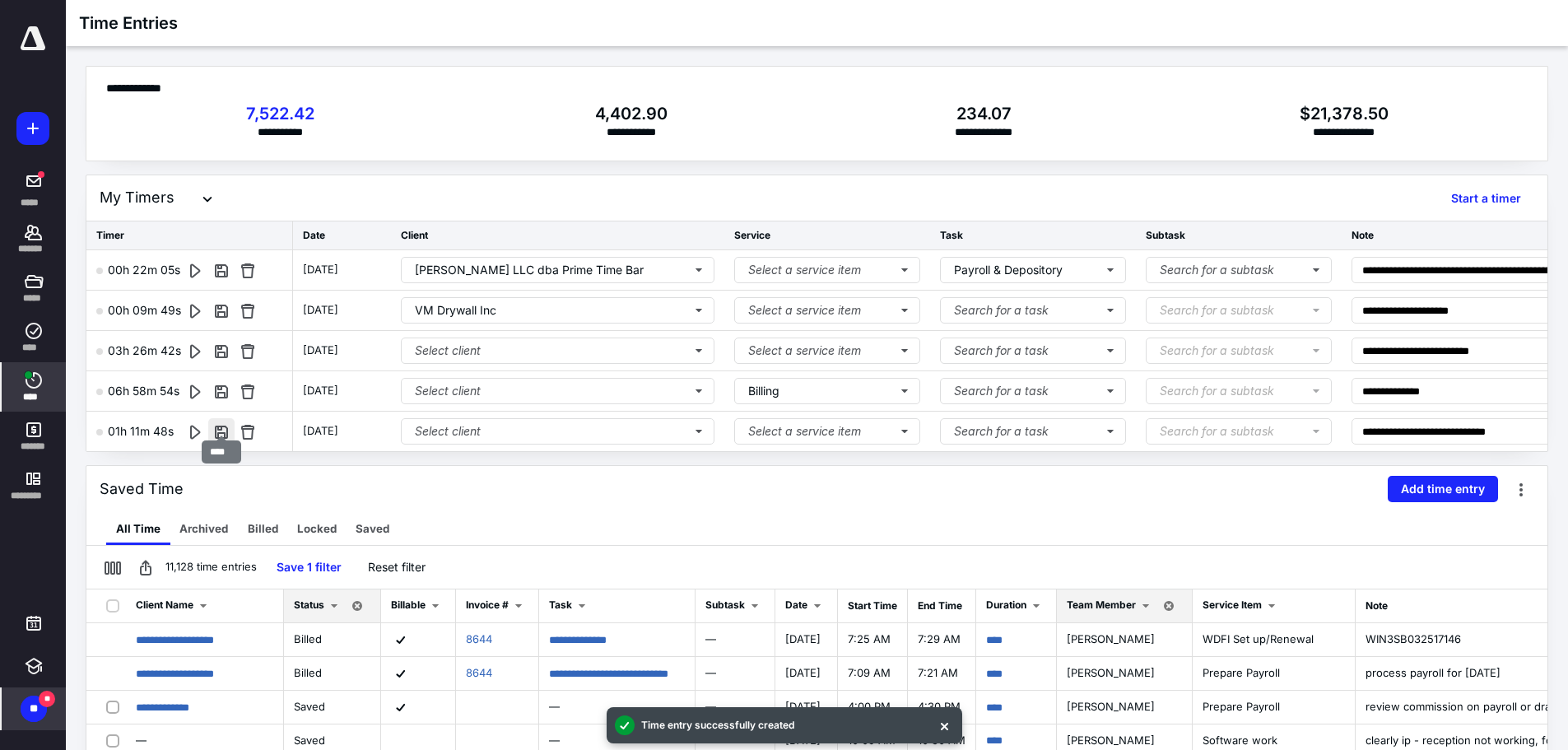 click at bounding box center [221, 431] 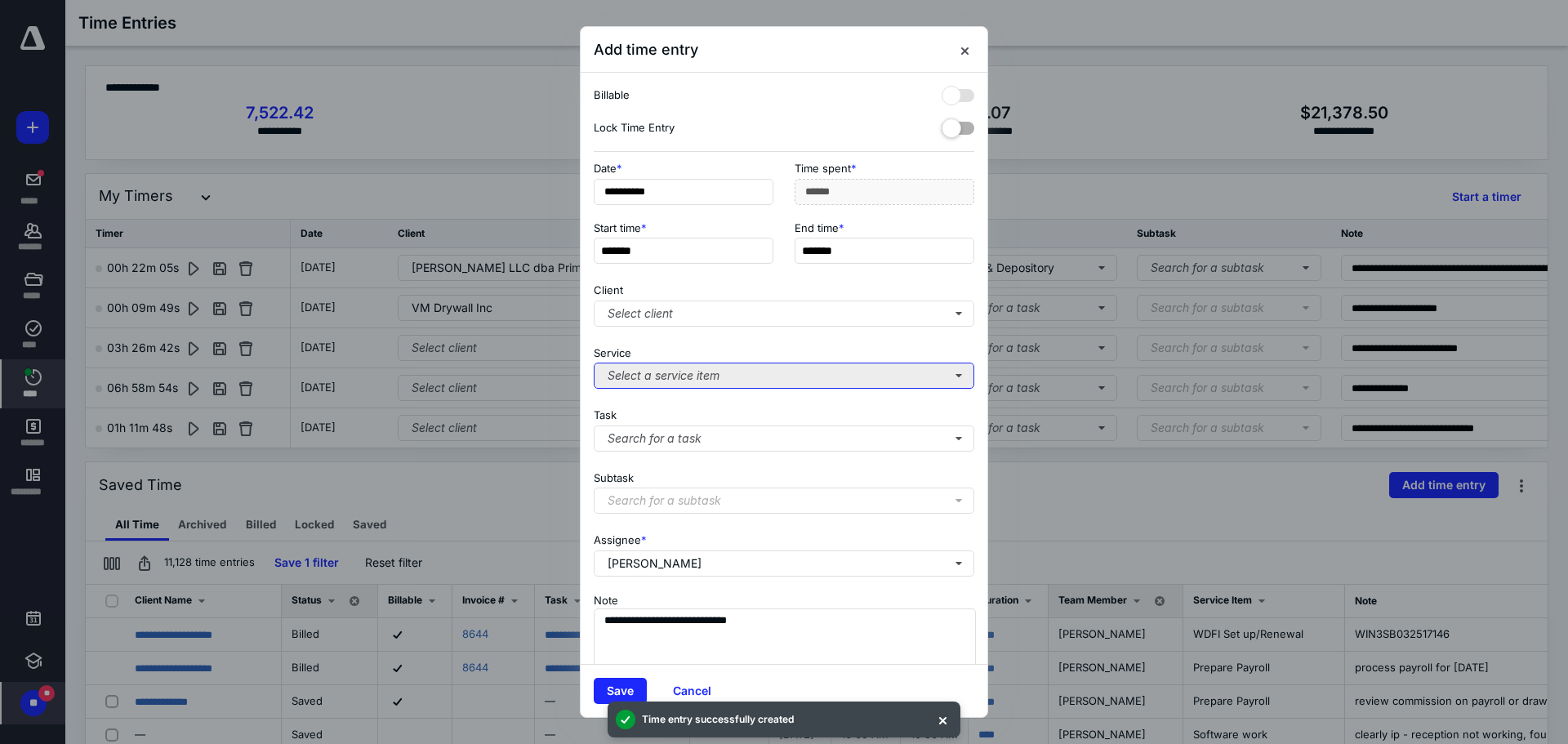 click on "Select a service item" at bounding box center [784, 376] 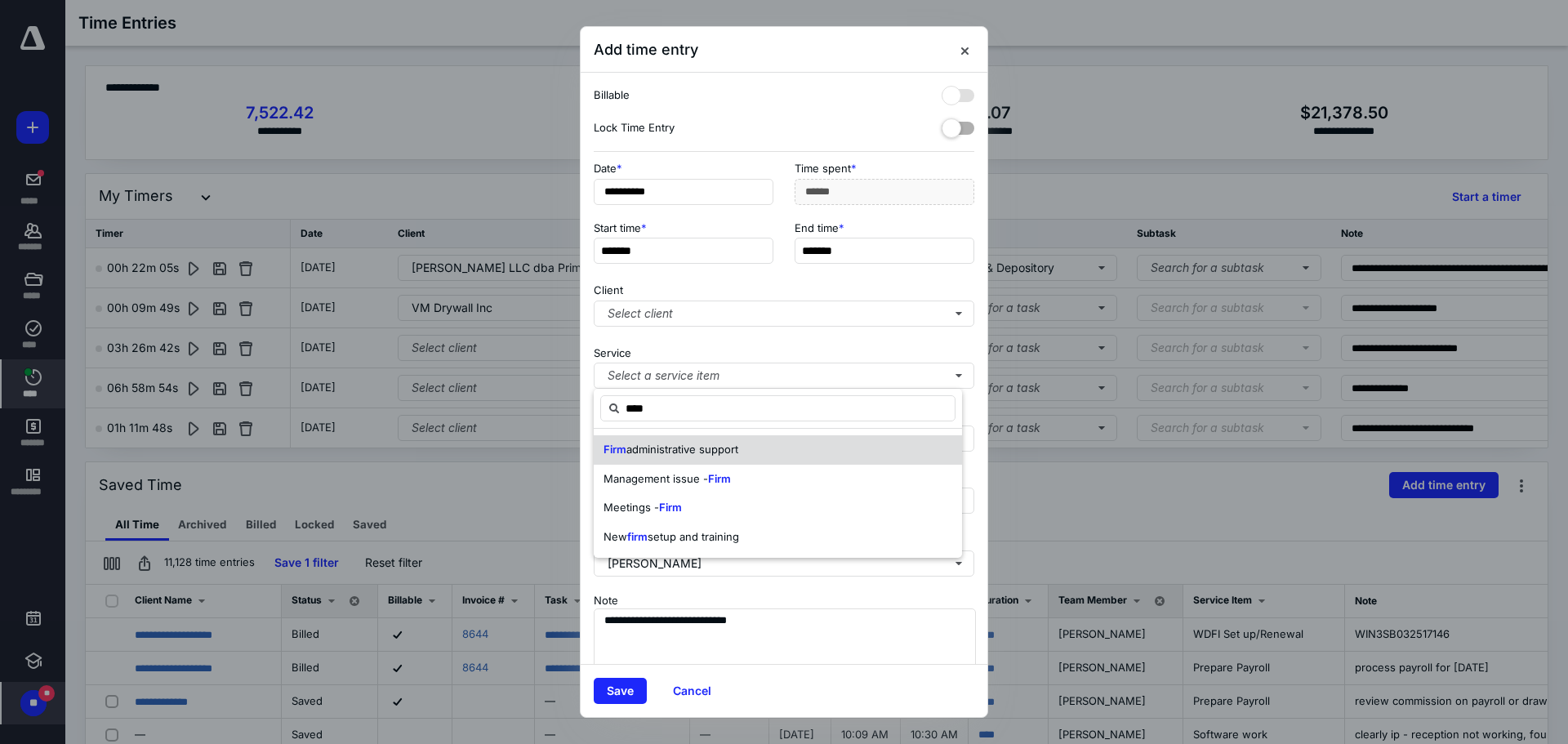 click on "Firm  administrative support" at bounding box center [777, 450] 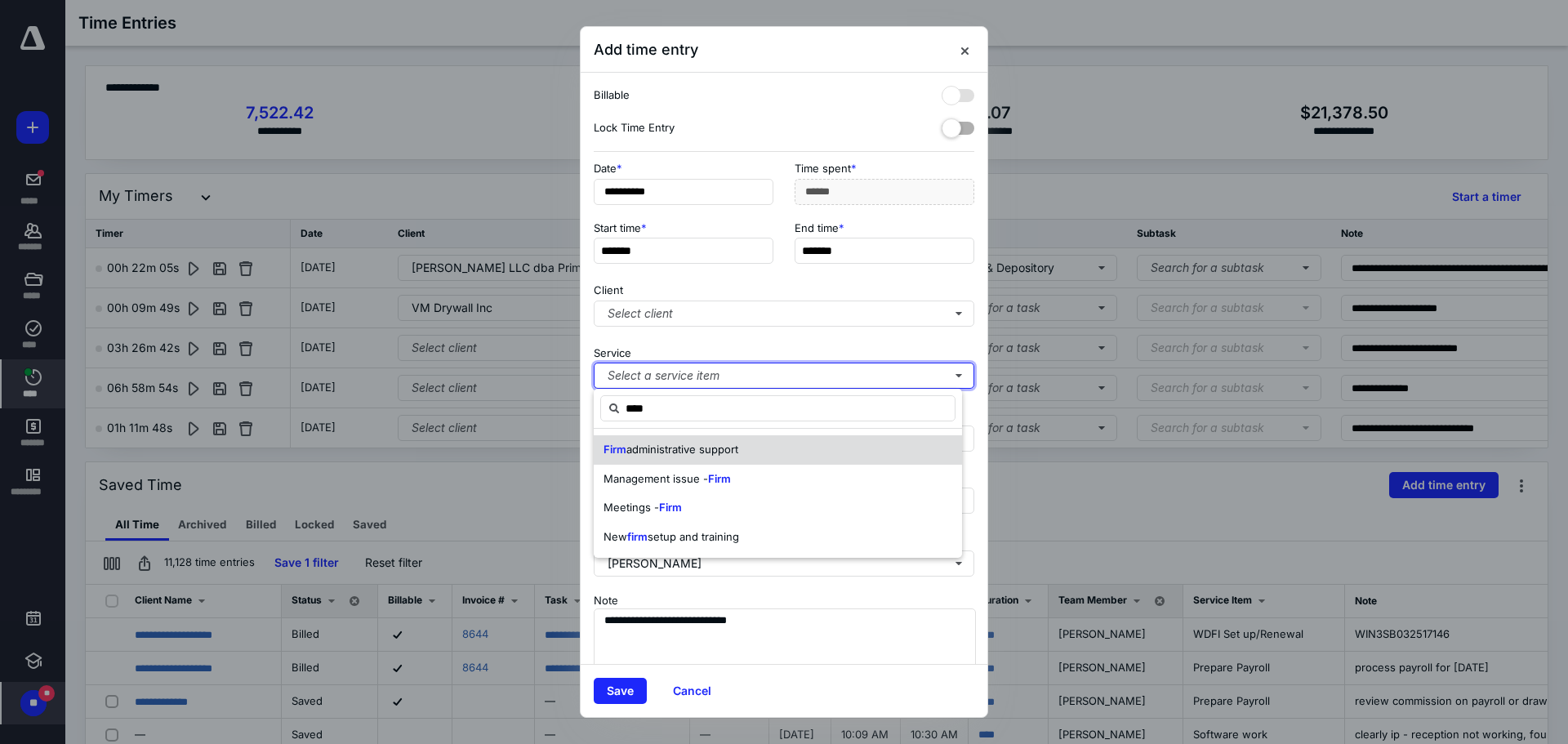type 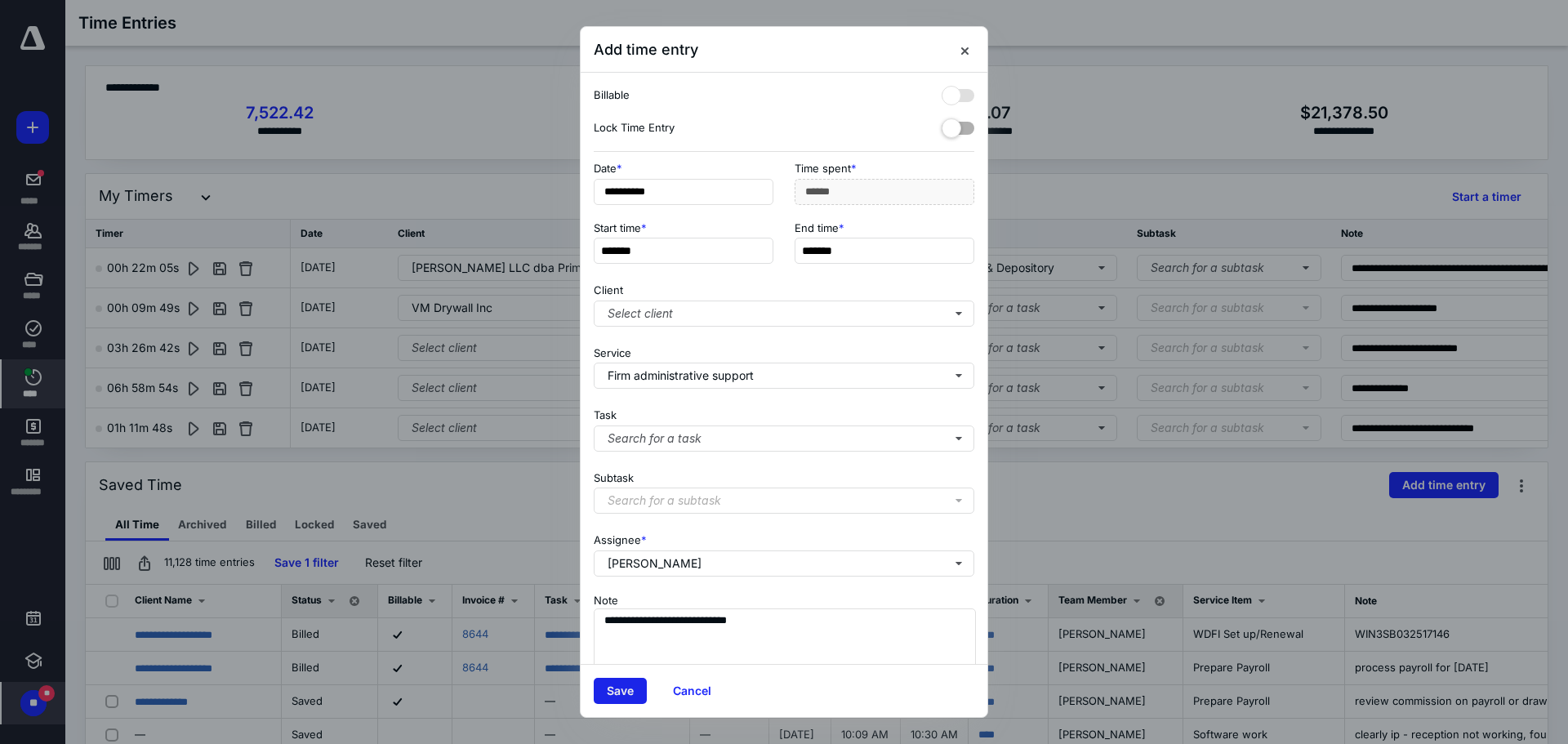 click on "Save" at bounding box center [620, 691] 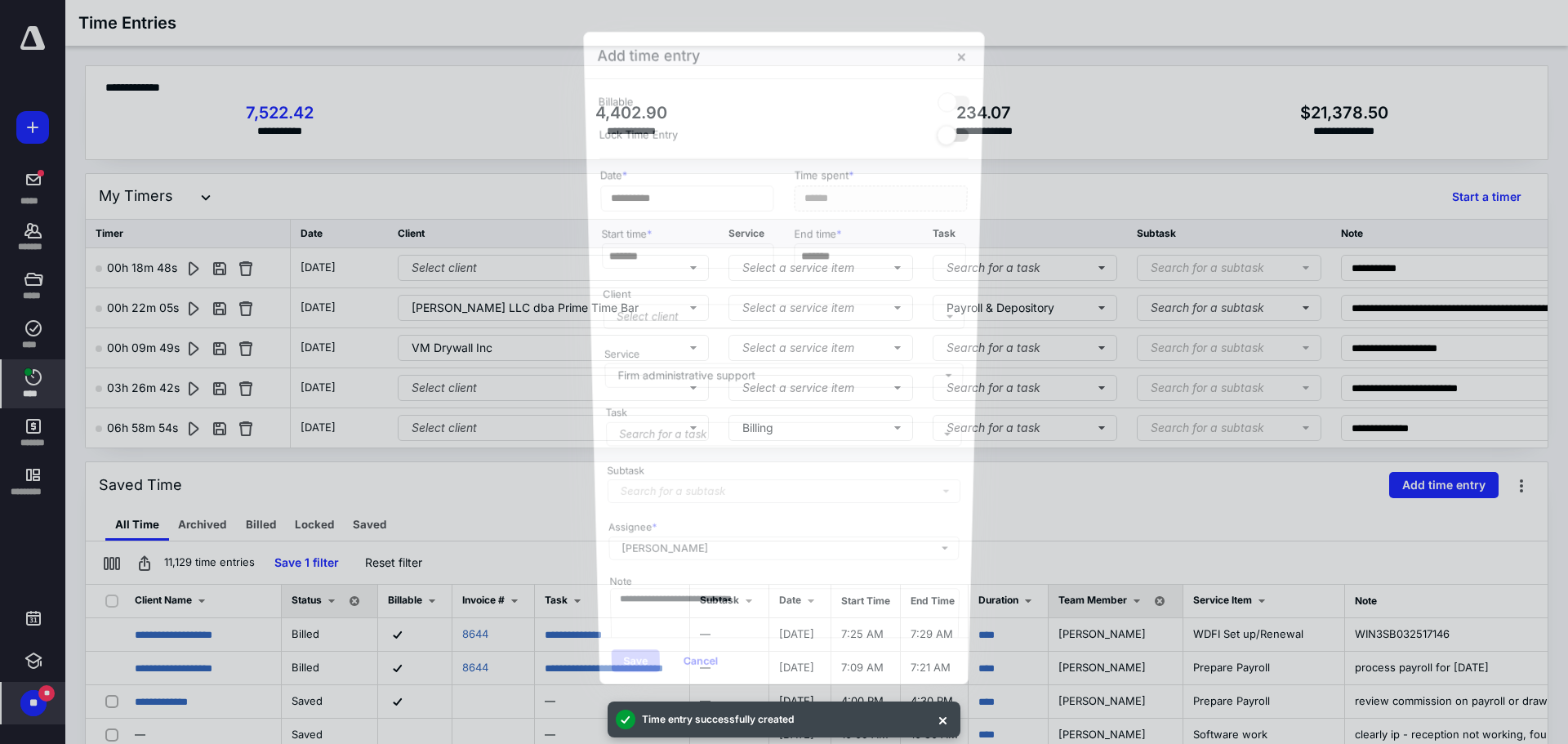 scroll, scrollTop: 2653, scrollLeft: 0, axis: vertical 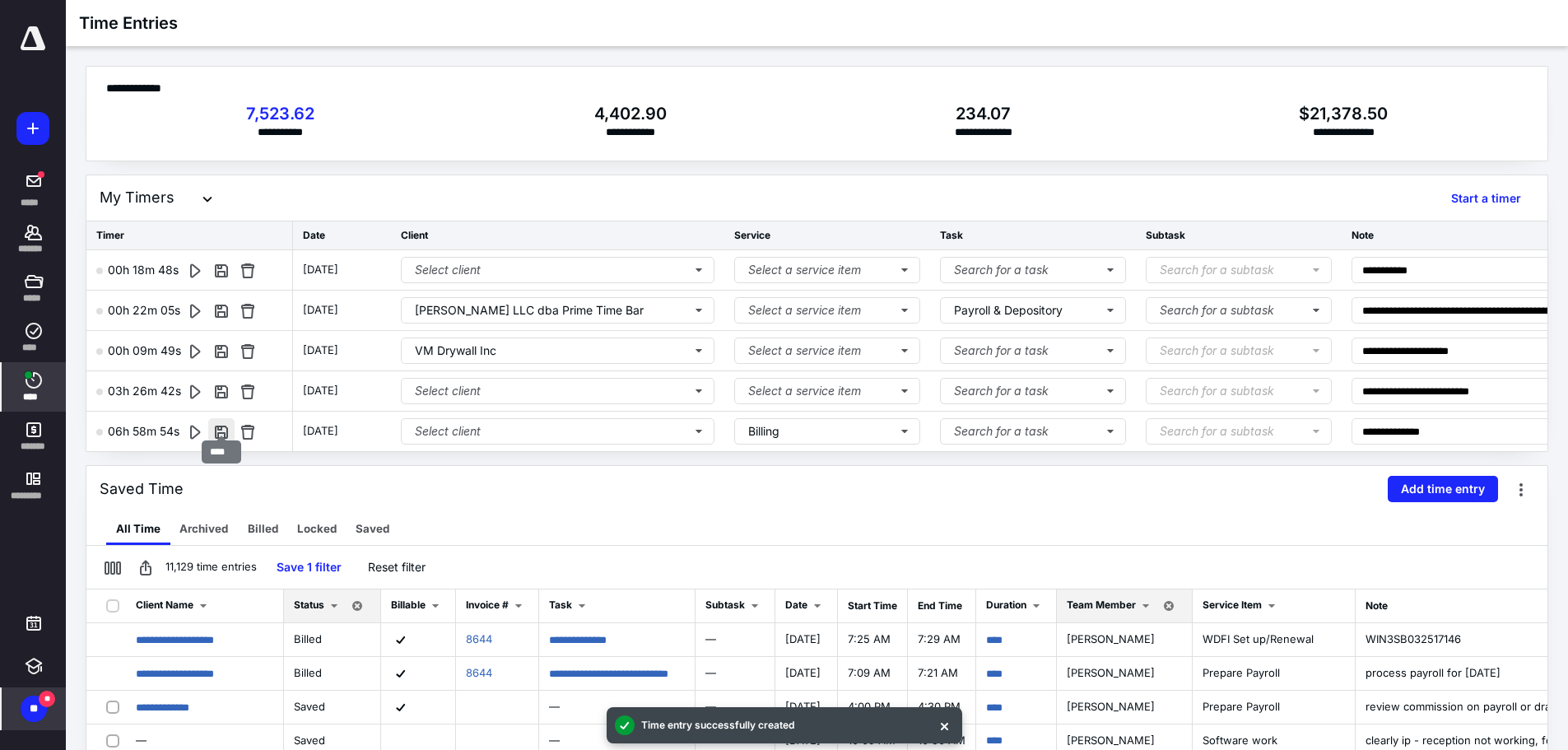 click at bounding box center (221, 431) 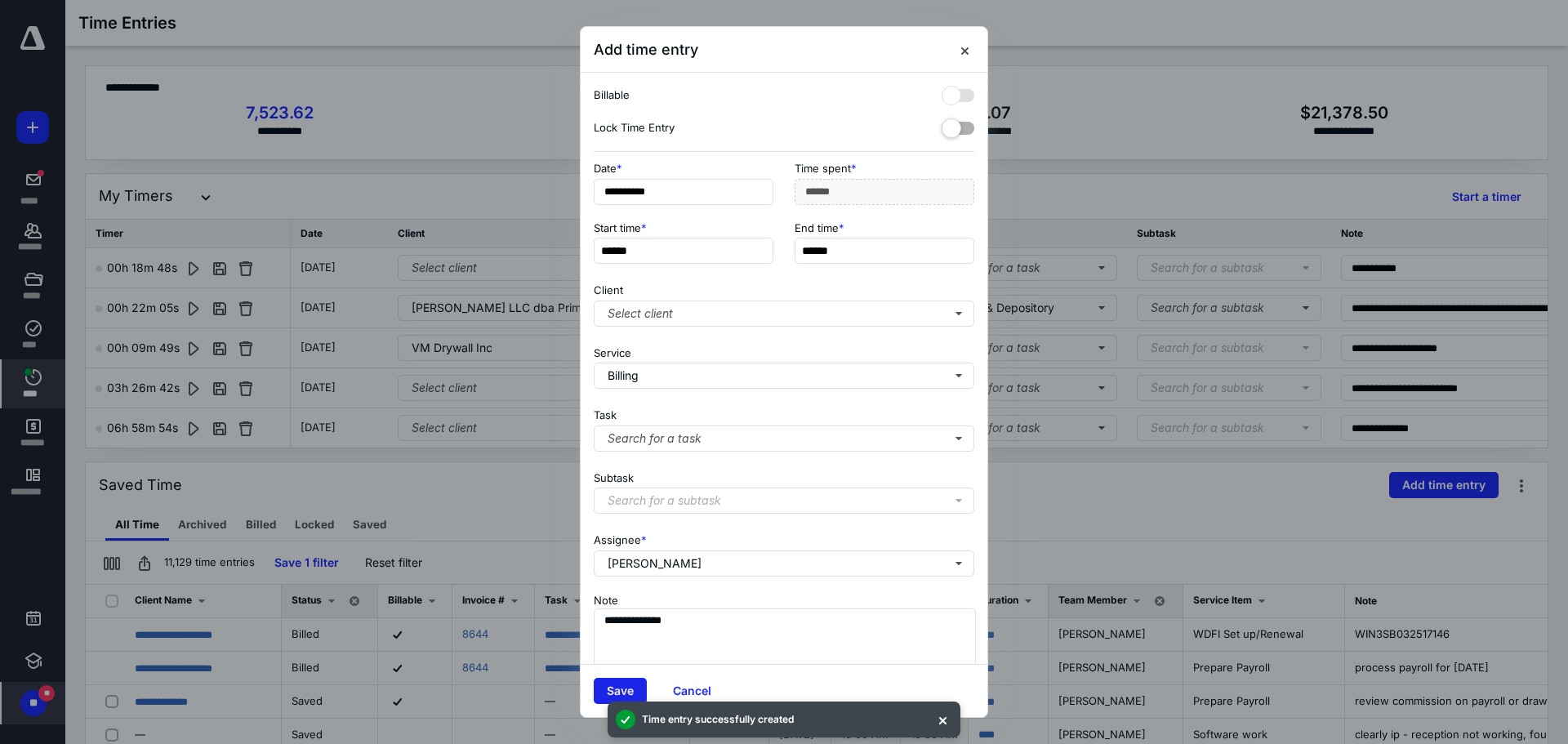 click on "Save" at bounding box center [620, 691] 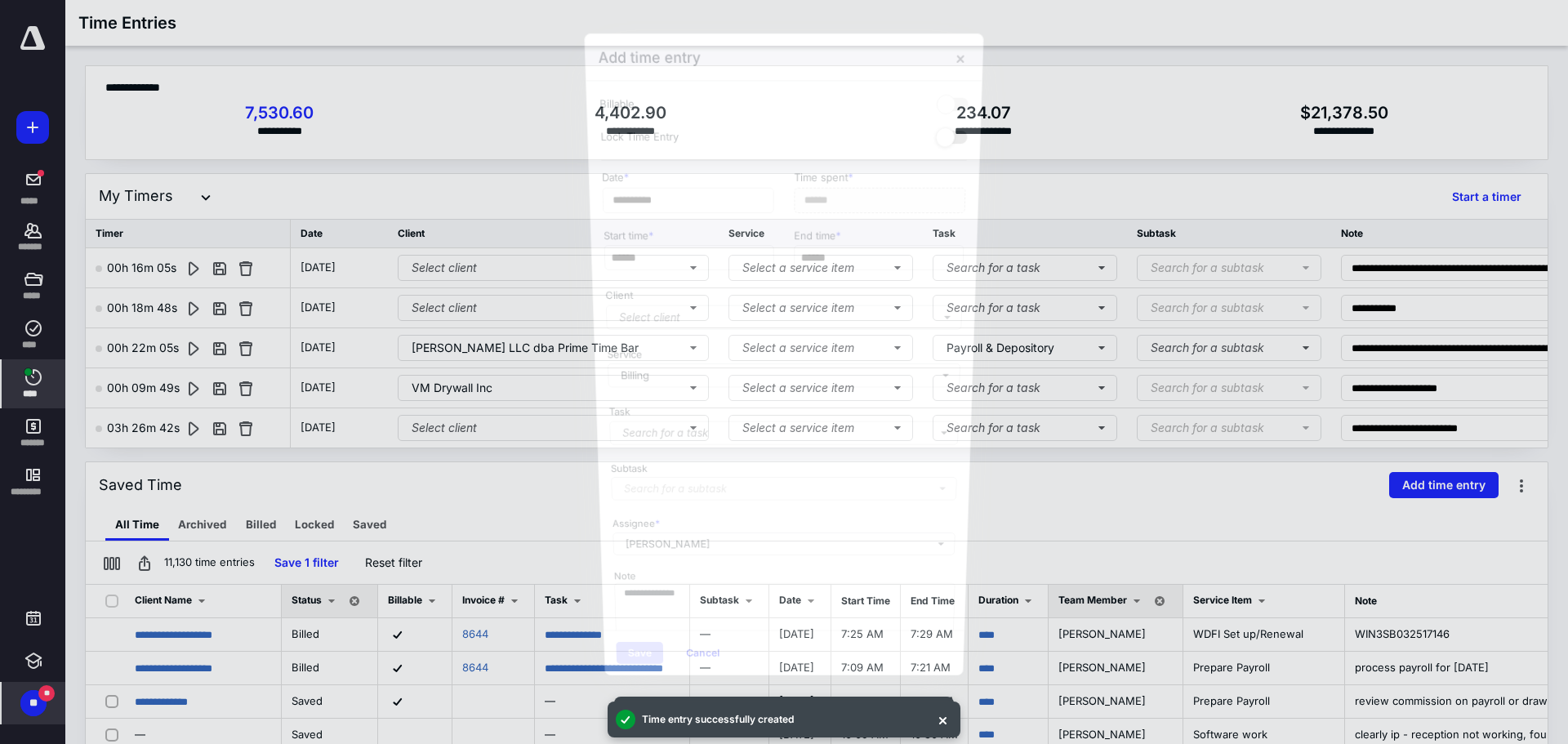 scroll, scrollTop: 2613, scrollLeft: 0, axis: vertical 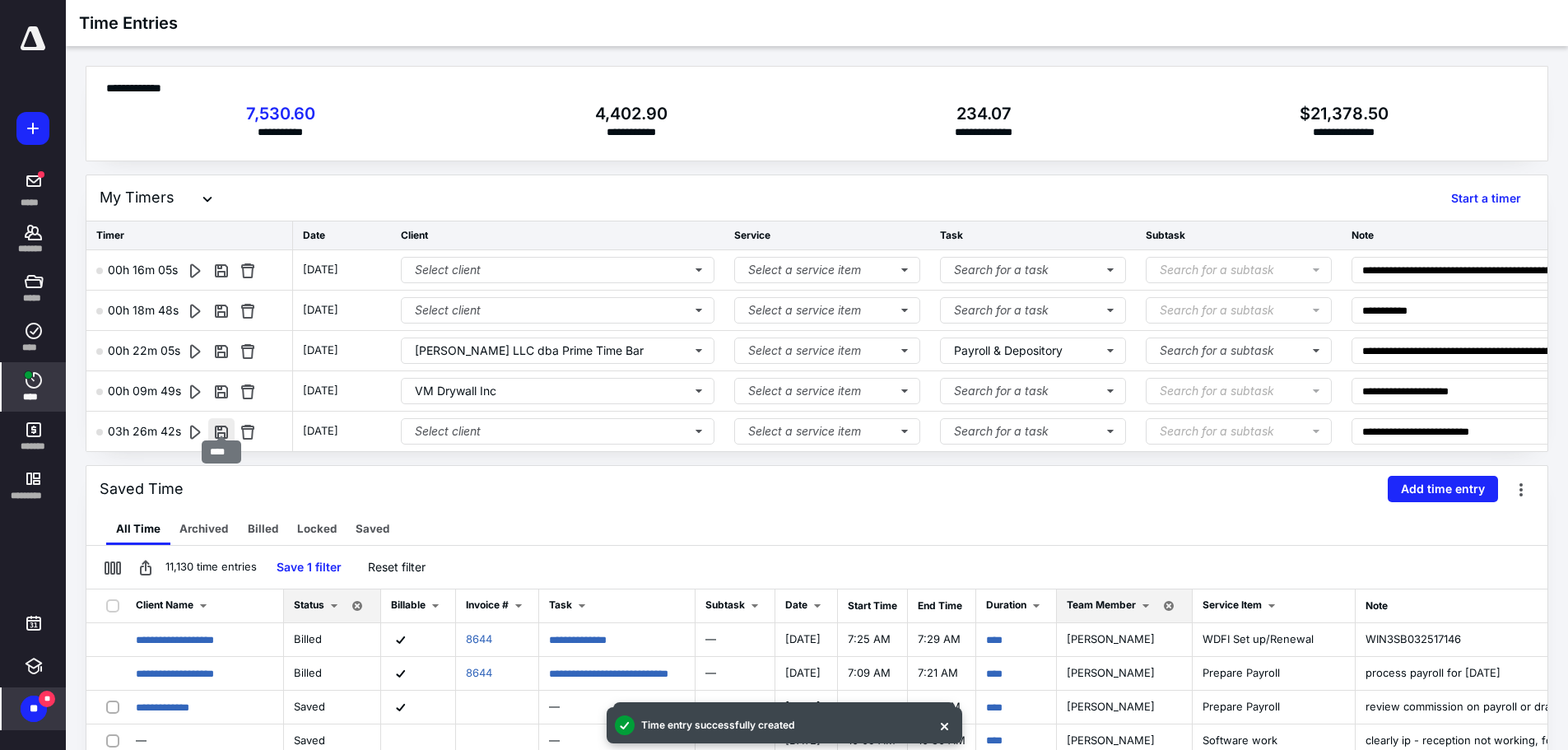 click at bounding box center (221, 431) 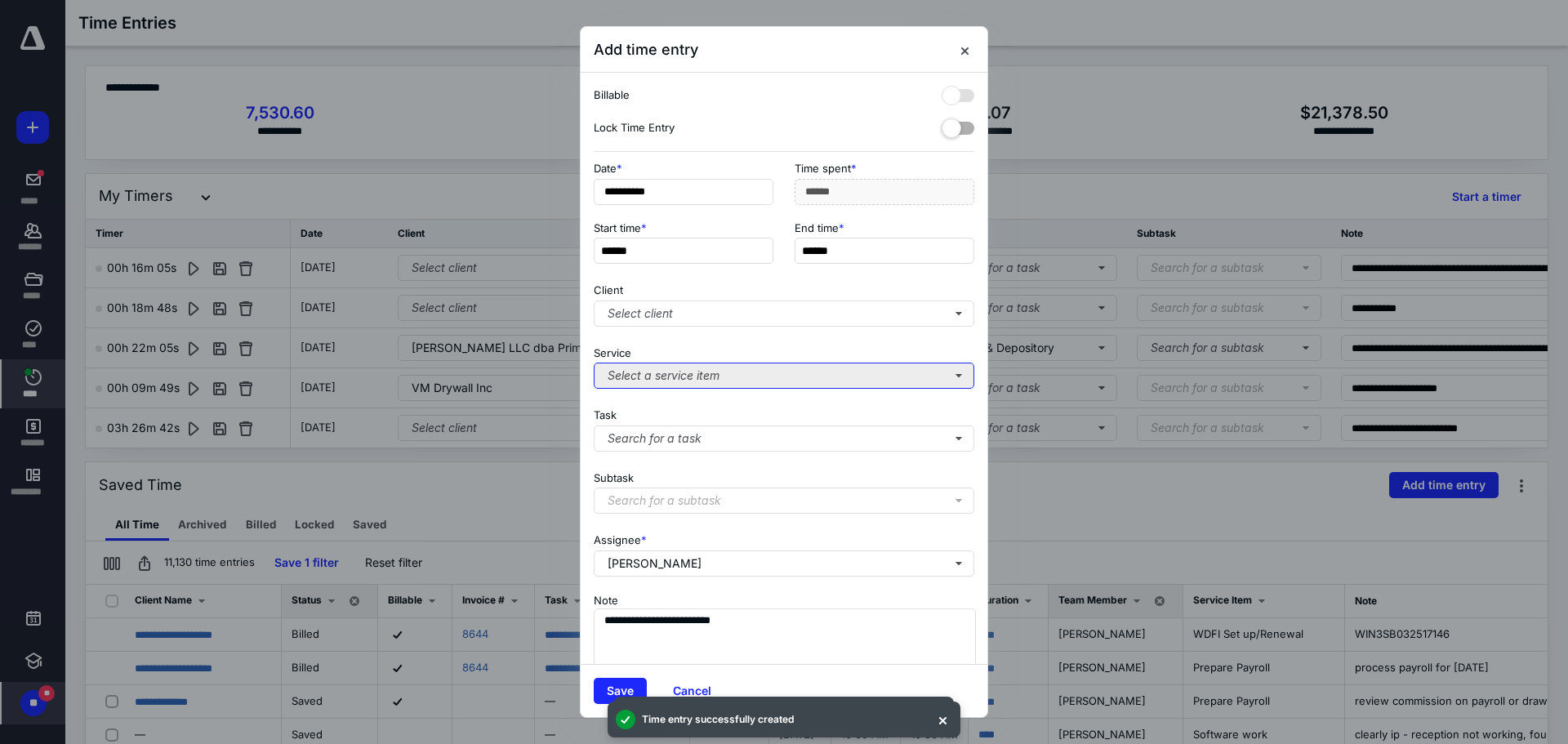 click on "Select a service item" at bounding box center [784, 376] 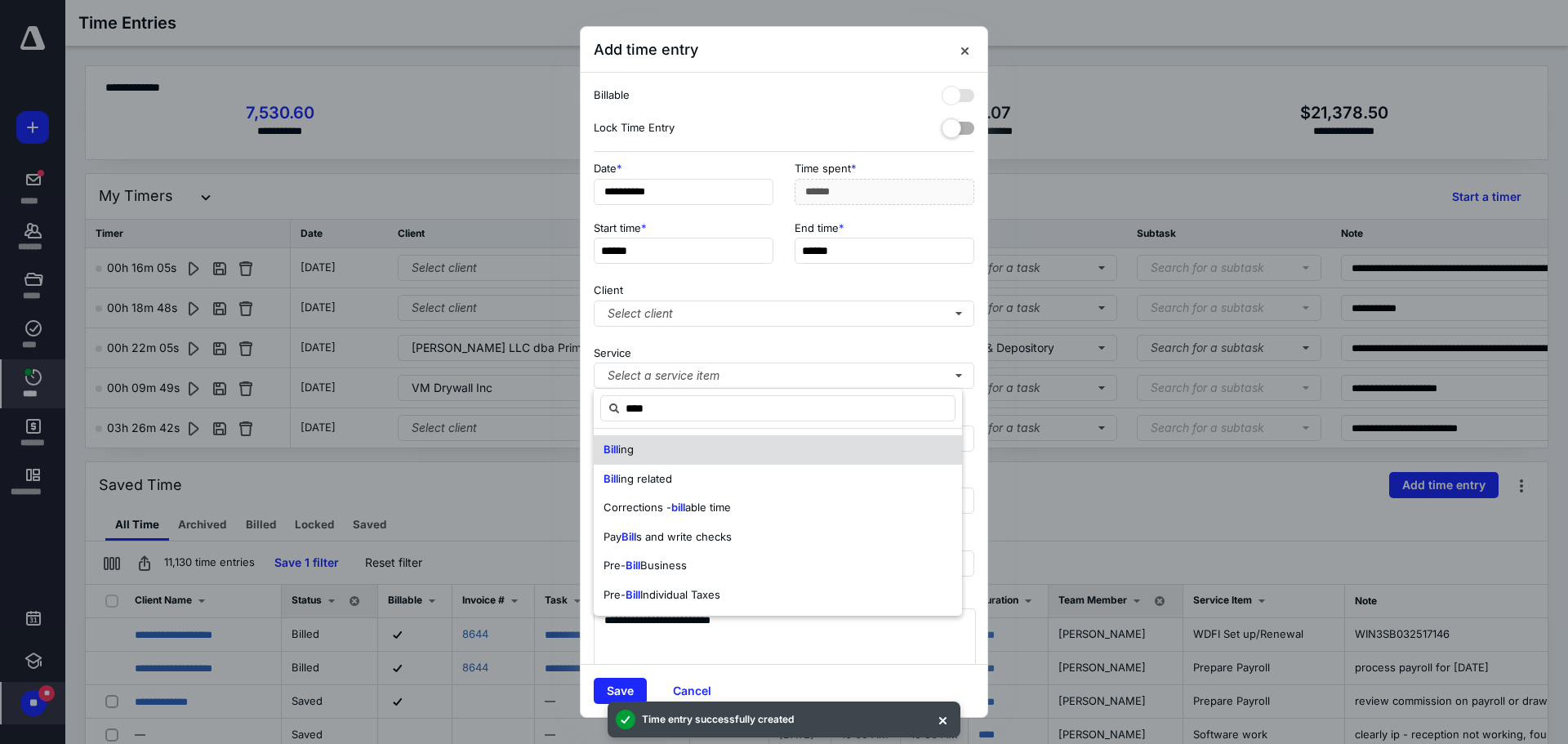 click on "ing" at bounding box center [626, 449] 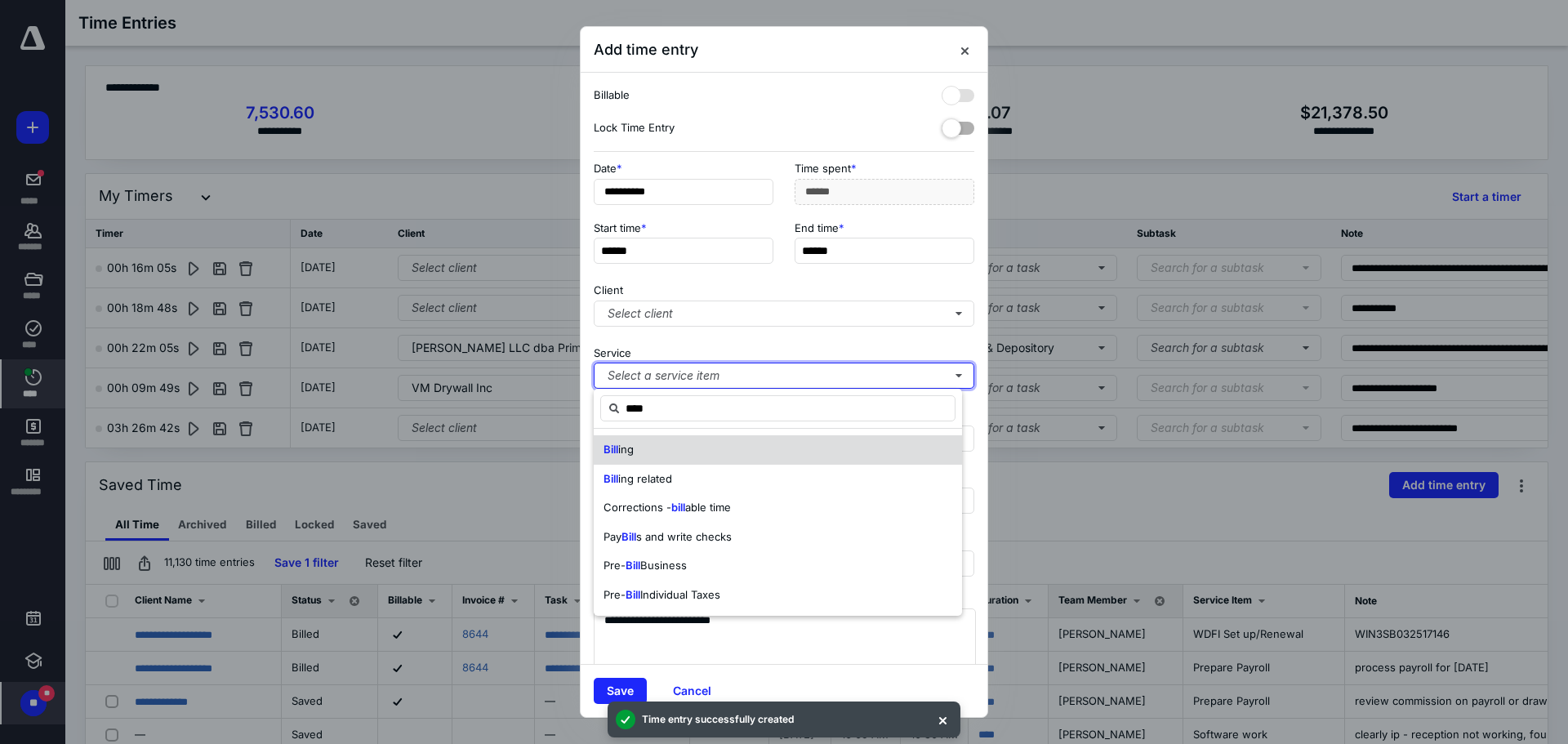 type 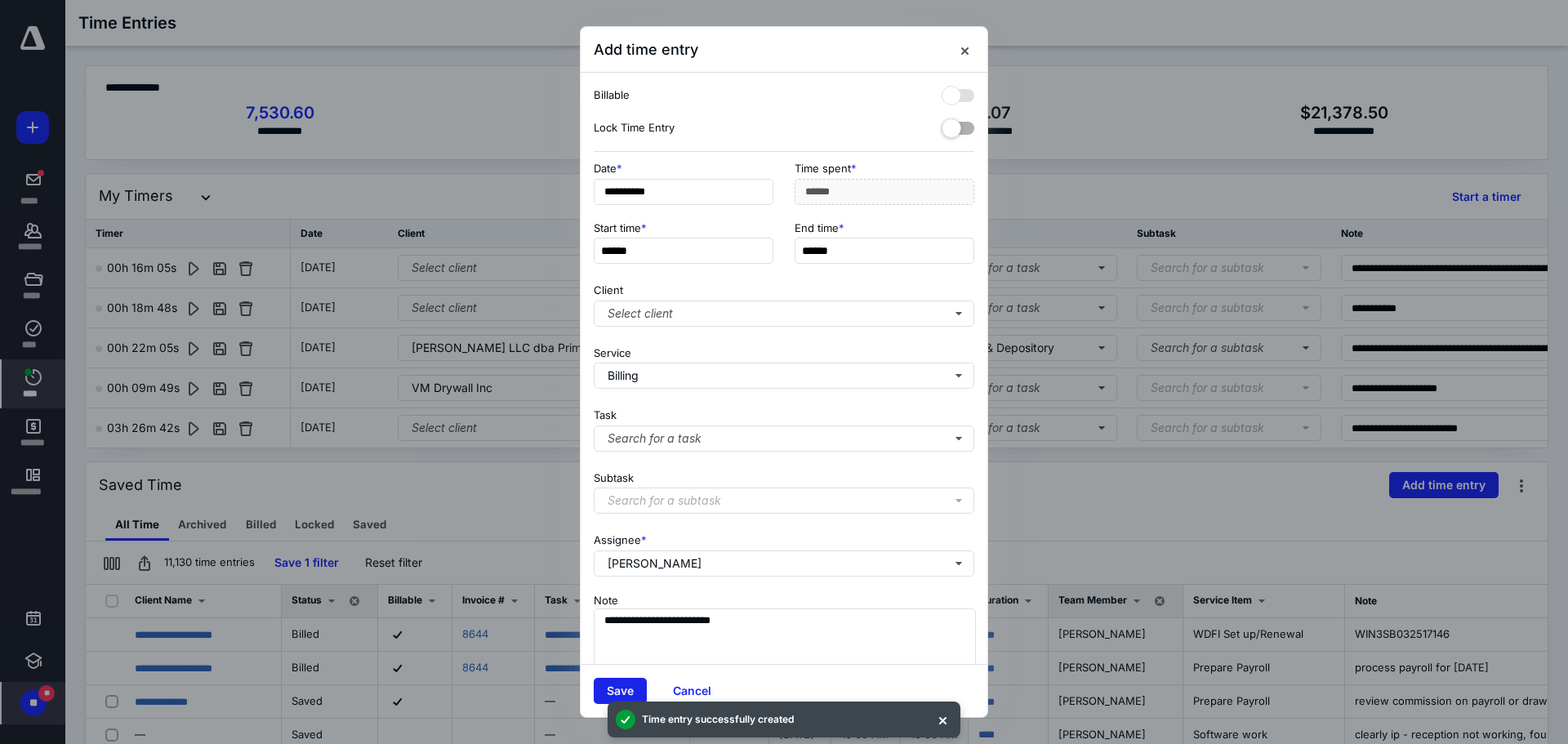 click on "Save" at bounding box center [620, 691] 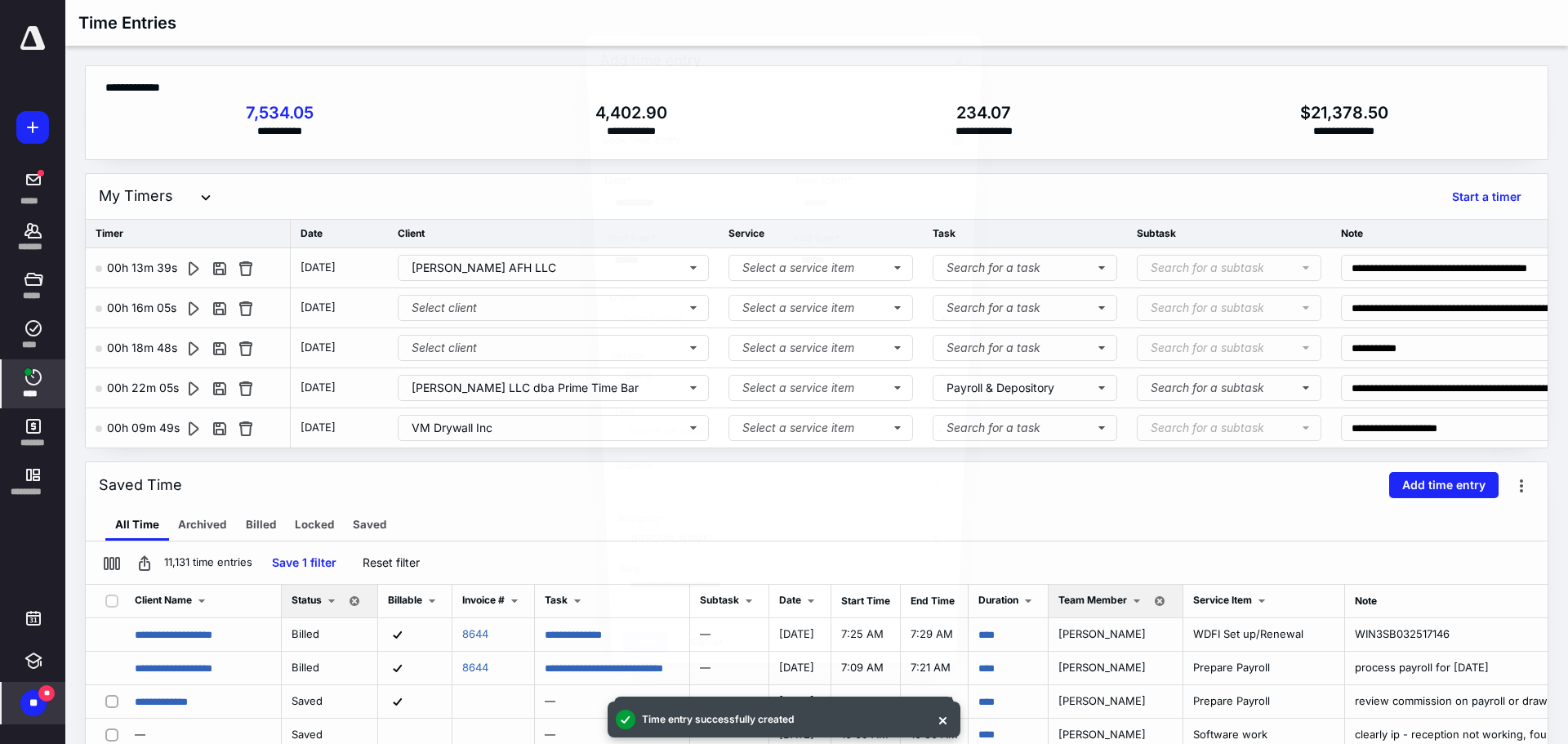 scroll, scrollTop: 2573, scrollLeft: 0, axis: vertical 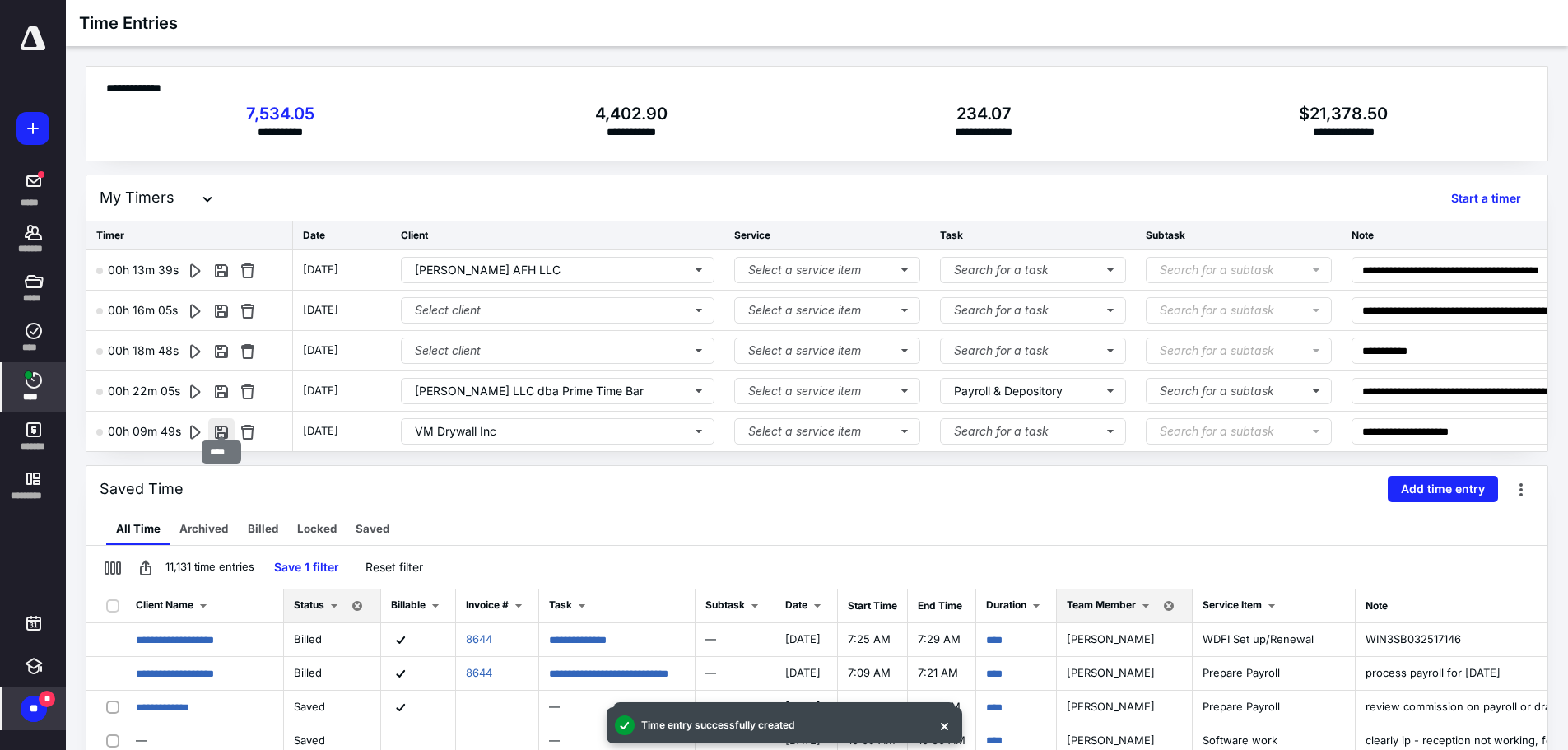 click at bounding box center [221, 431] 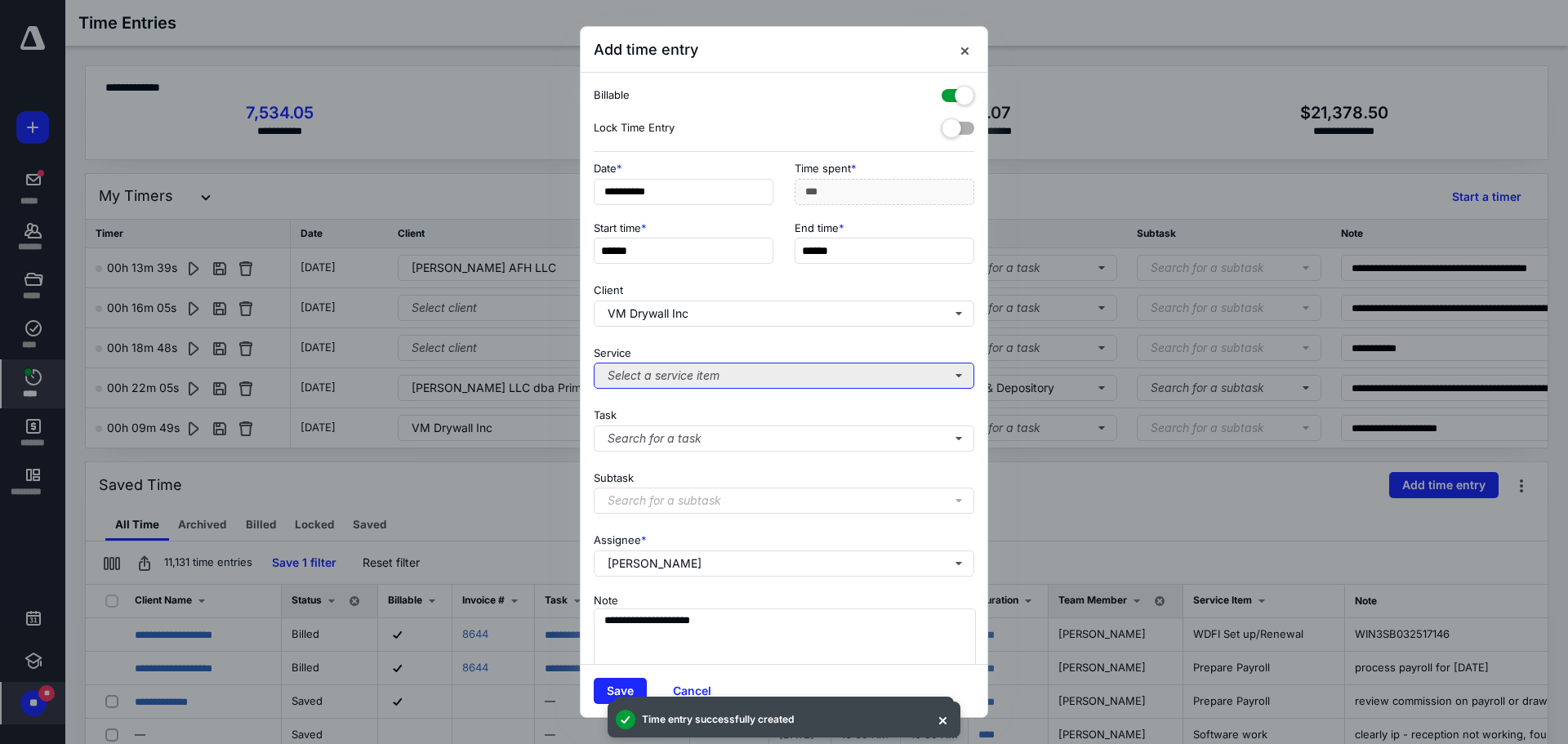 click on "Select a service item" at bounding box center [784, 376] 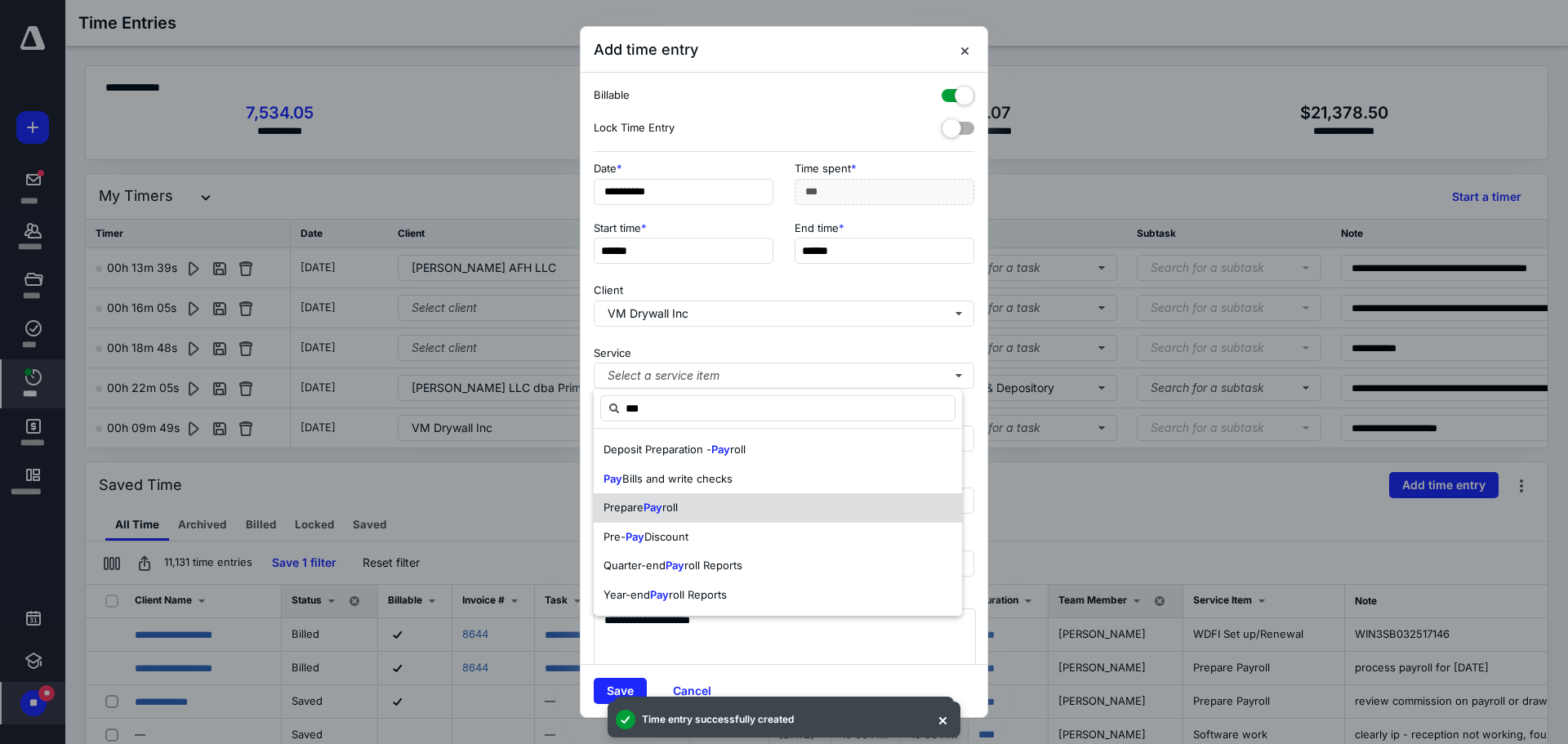 click on "Prepare  Pay roll" at bounding box center (777, 508) 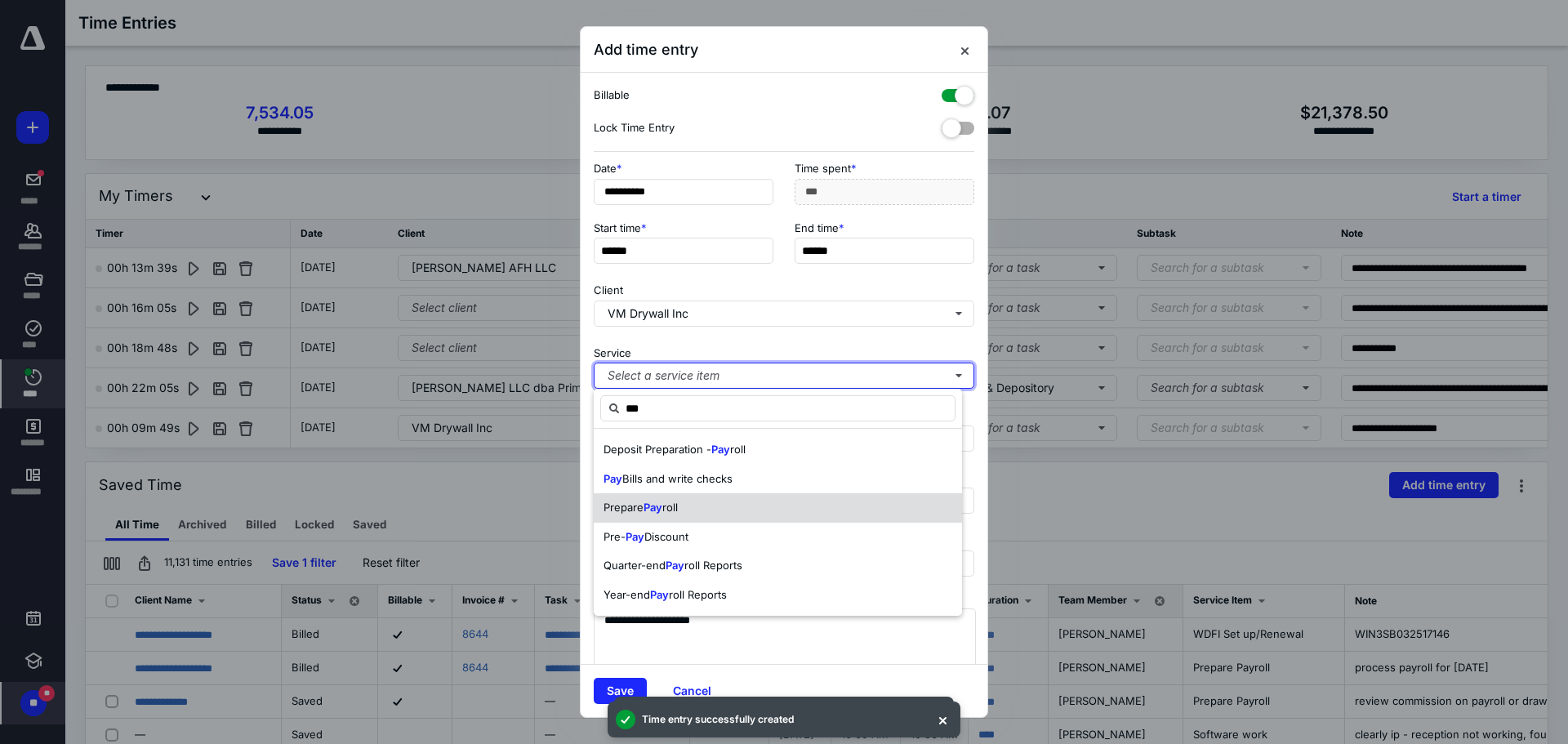 type 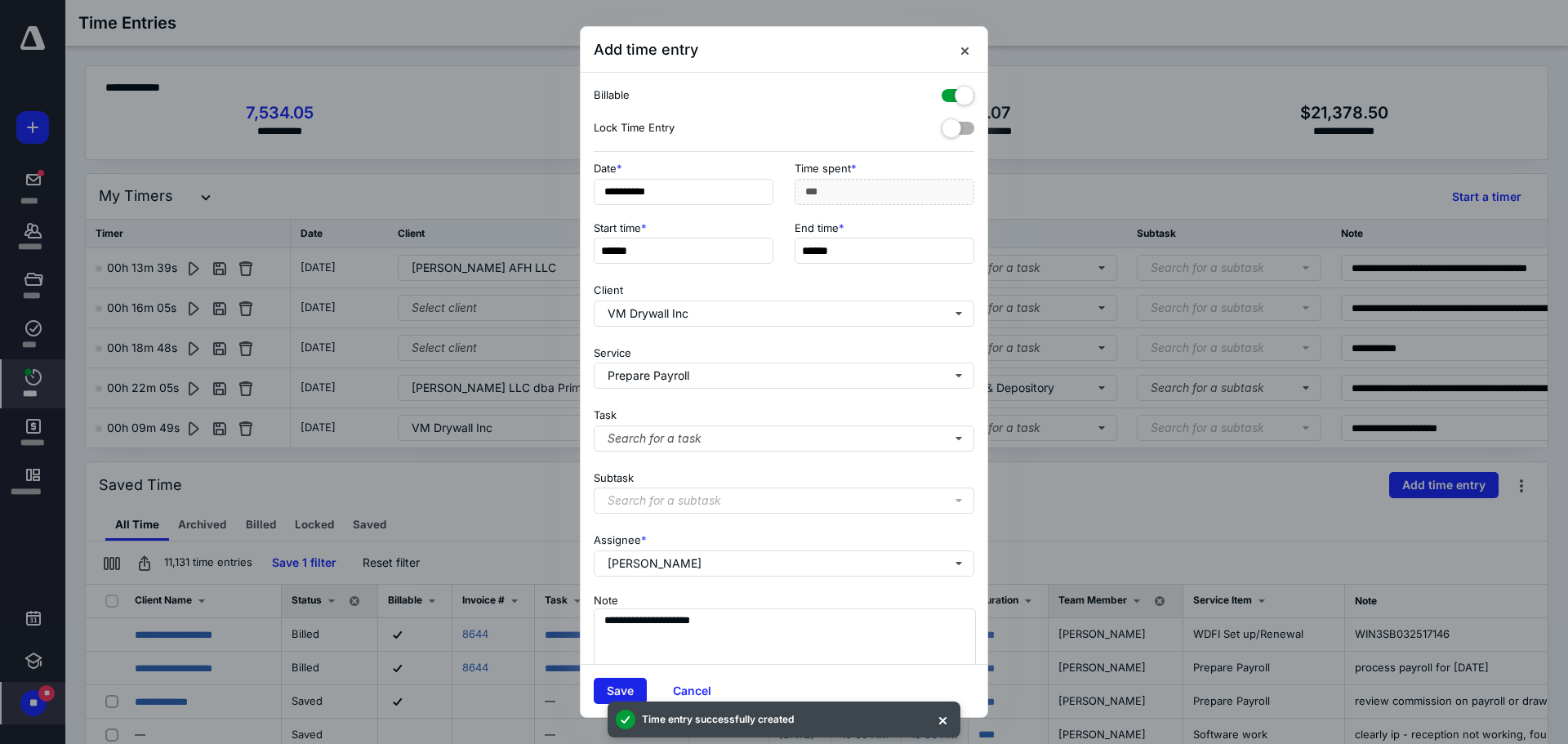 click on "Save" at bounding box center [620, 691] 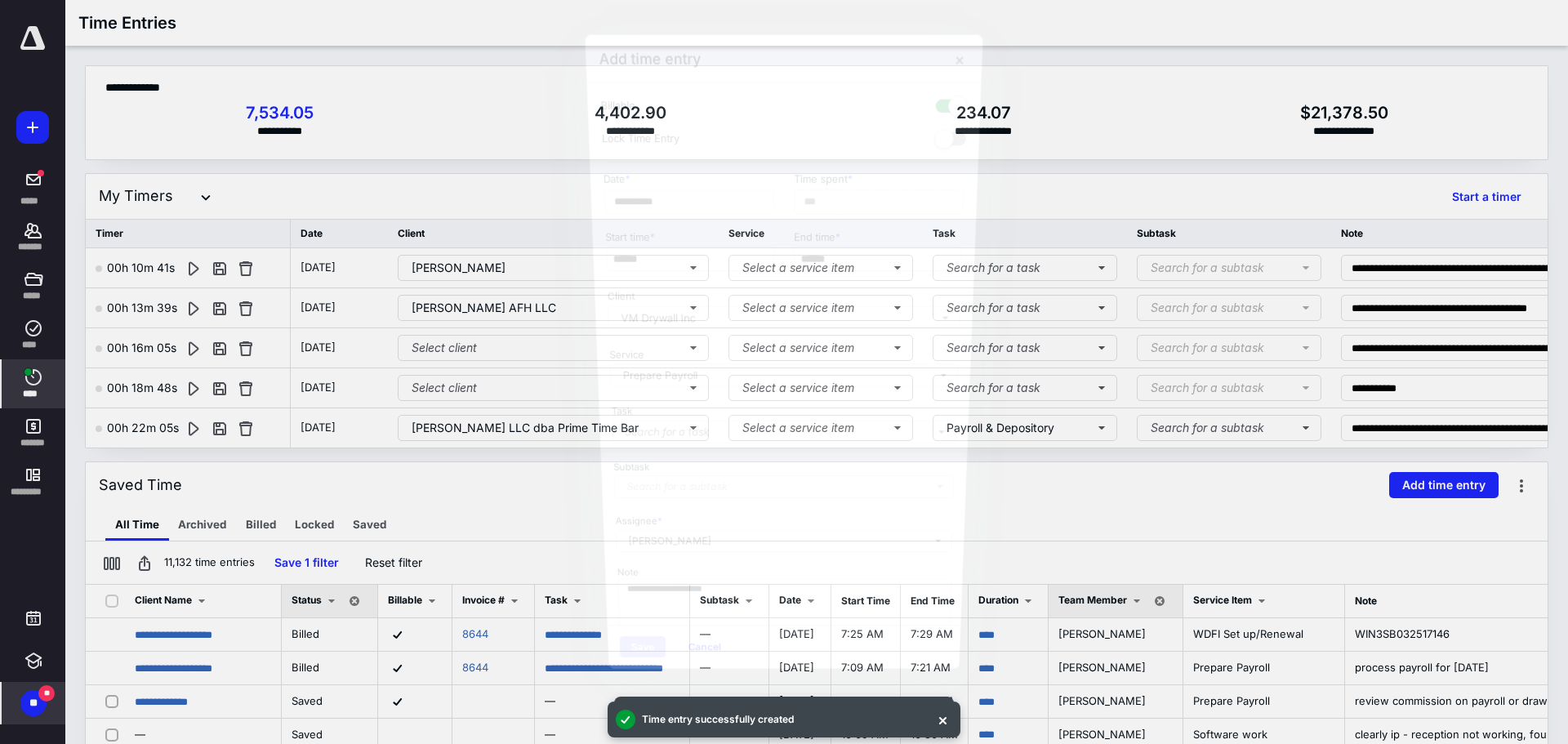 scroll, scrollTop: 2533, scrollLeft: 0, axis: vertical 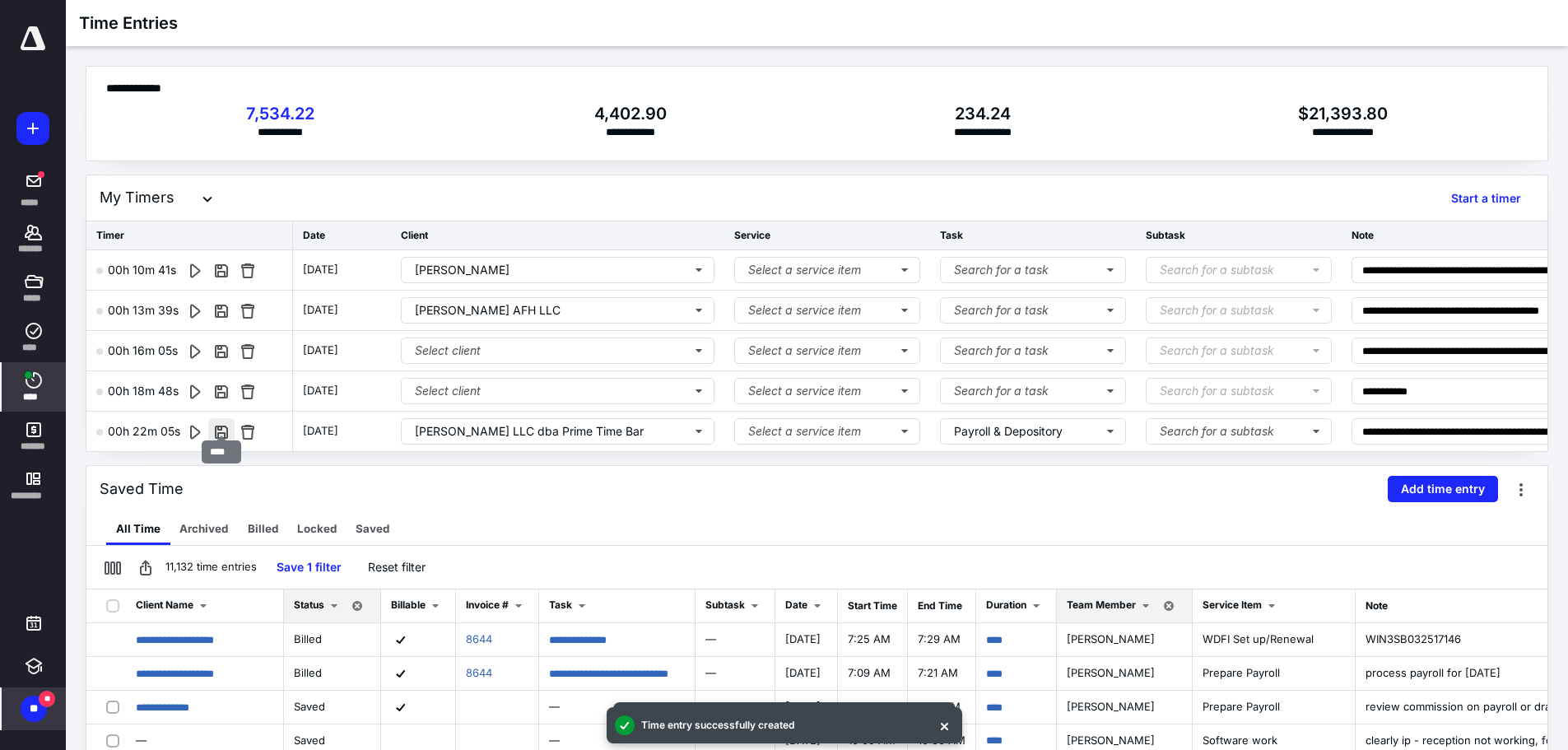 click at bounding box center (221, 431) 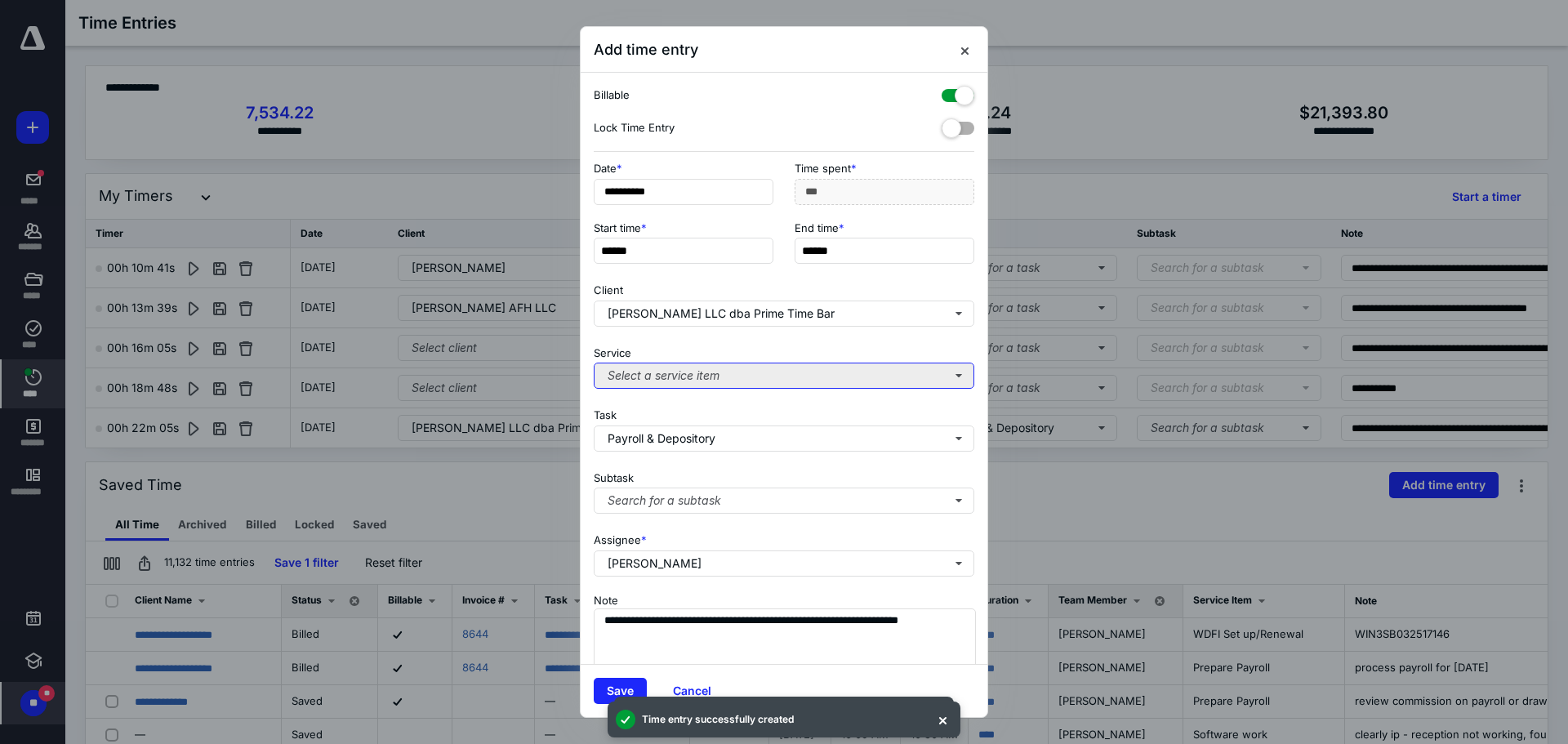 click on "Select a service item" at bounding box center [784, 376] 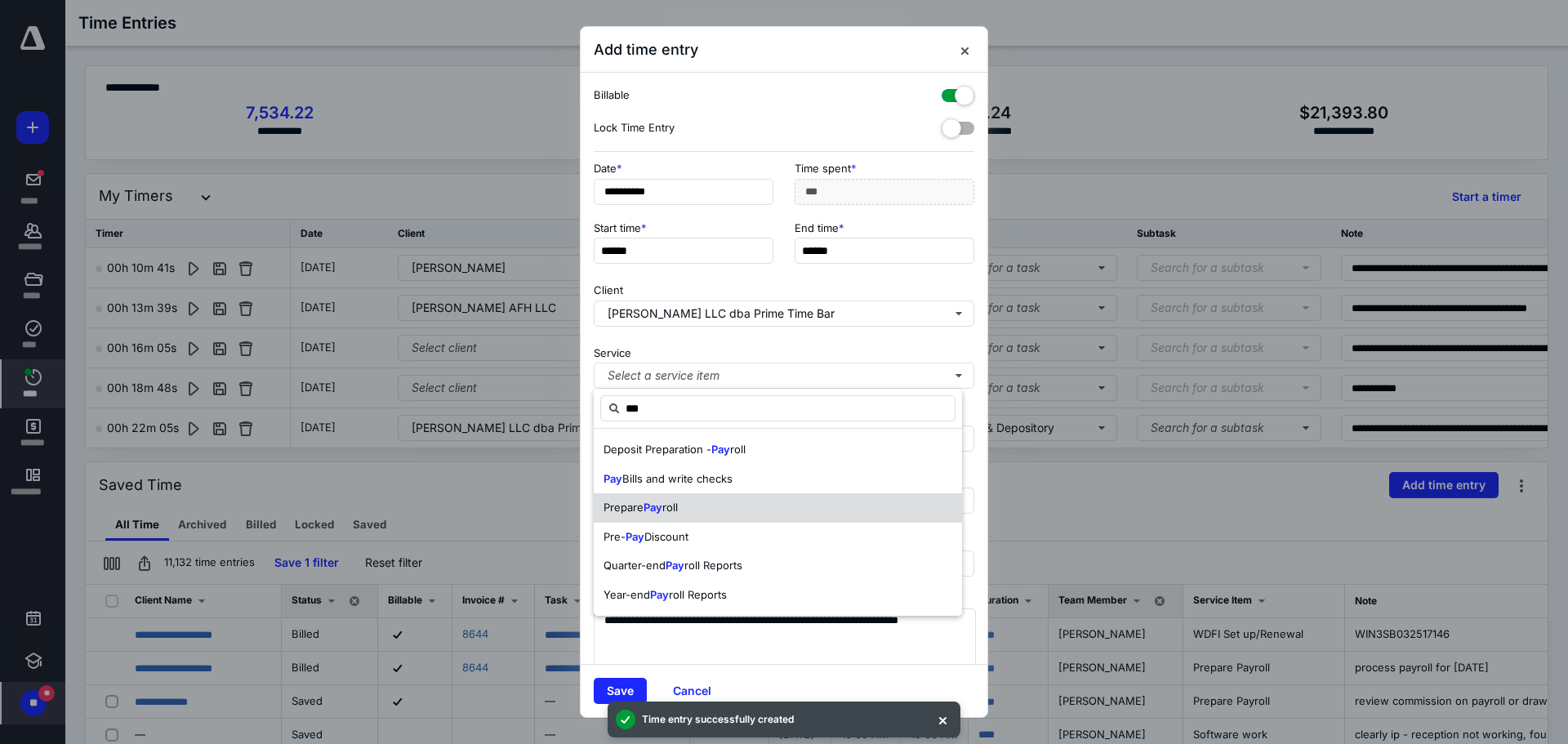 click on "Prepare  Pay roll" at bounding box center [777, 508] 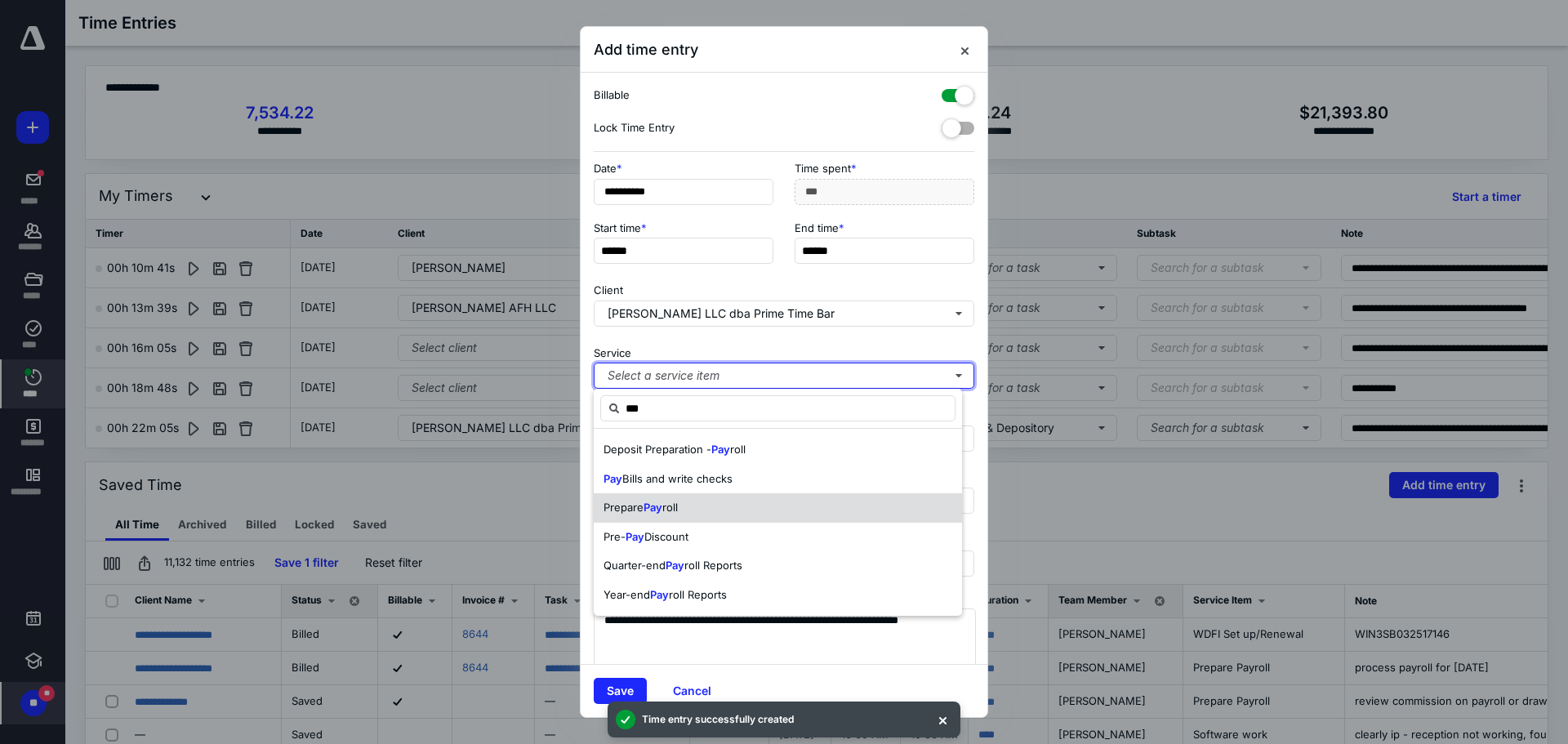 type 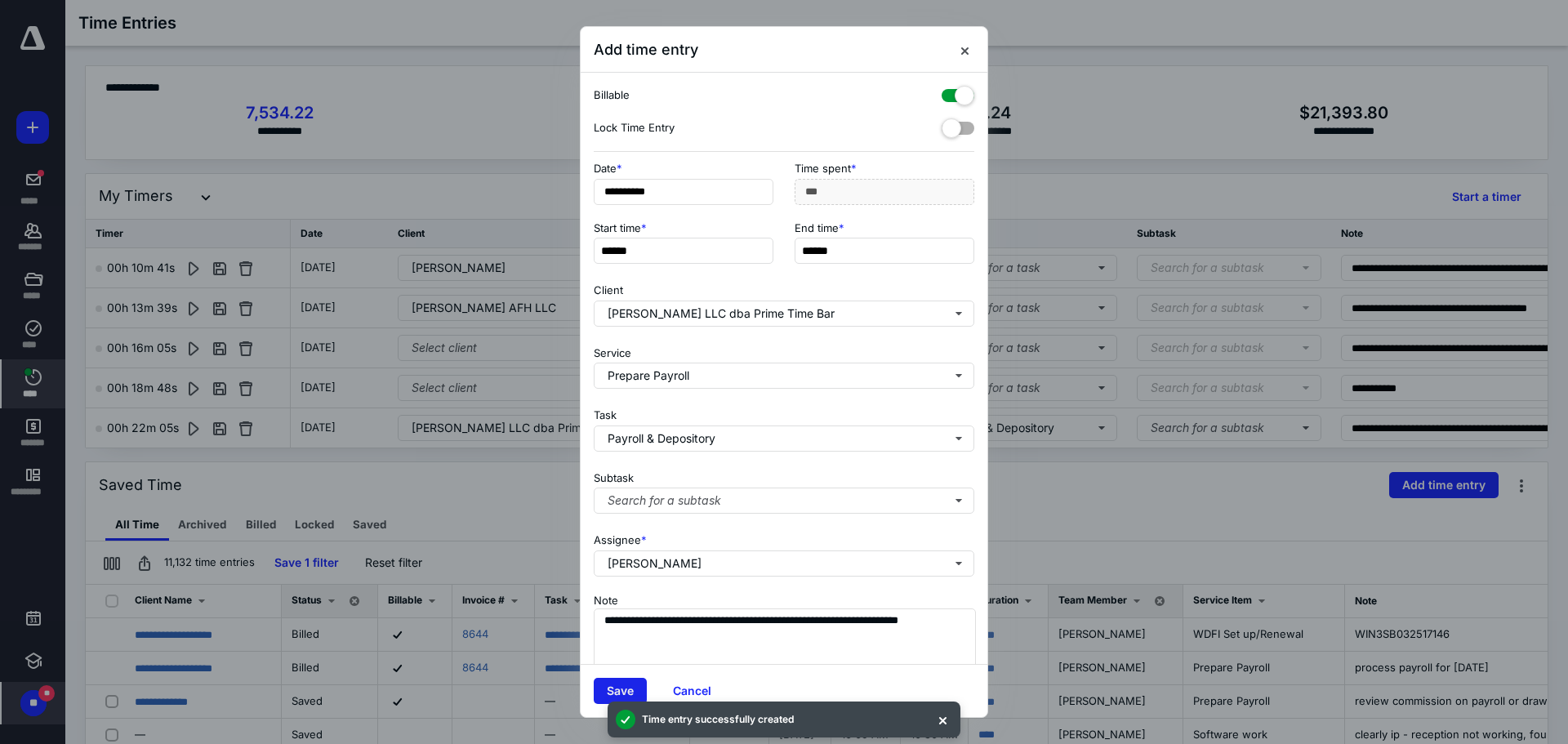 click on "Save" at bounding box center [620, 691] 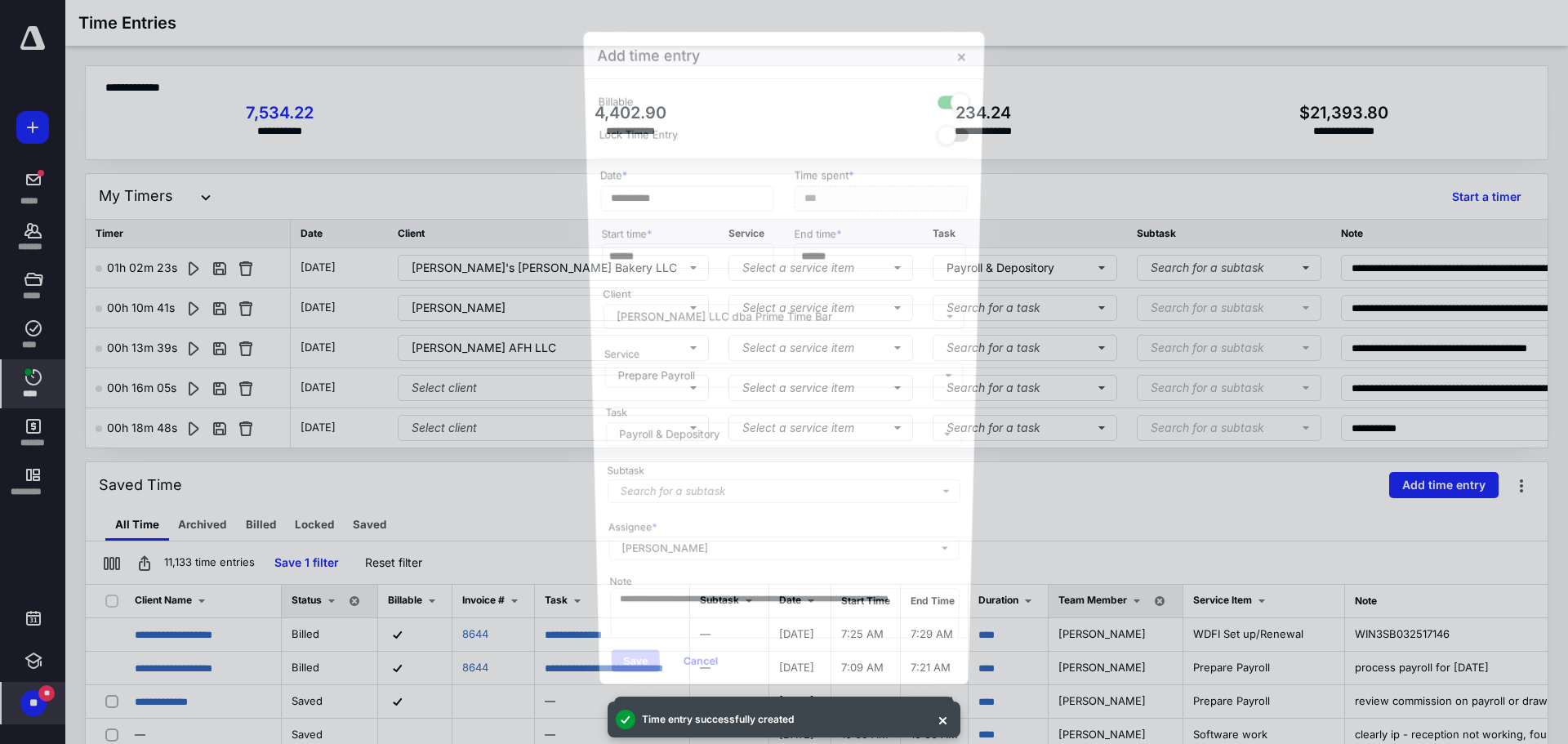 scroll, scrollTop: 2493, scrollLeft: 0, axis: vertical 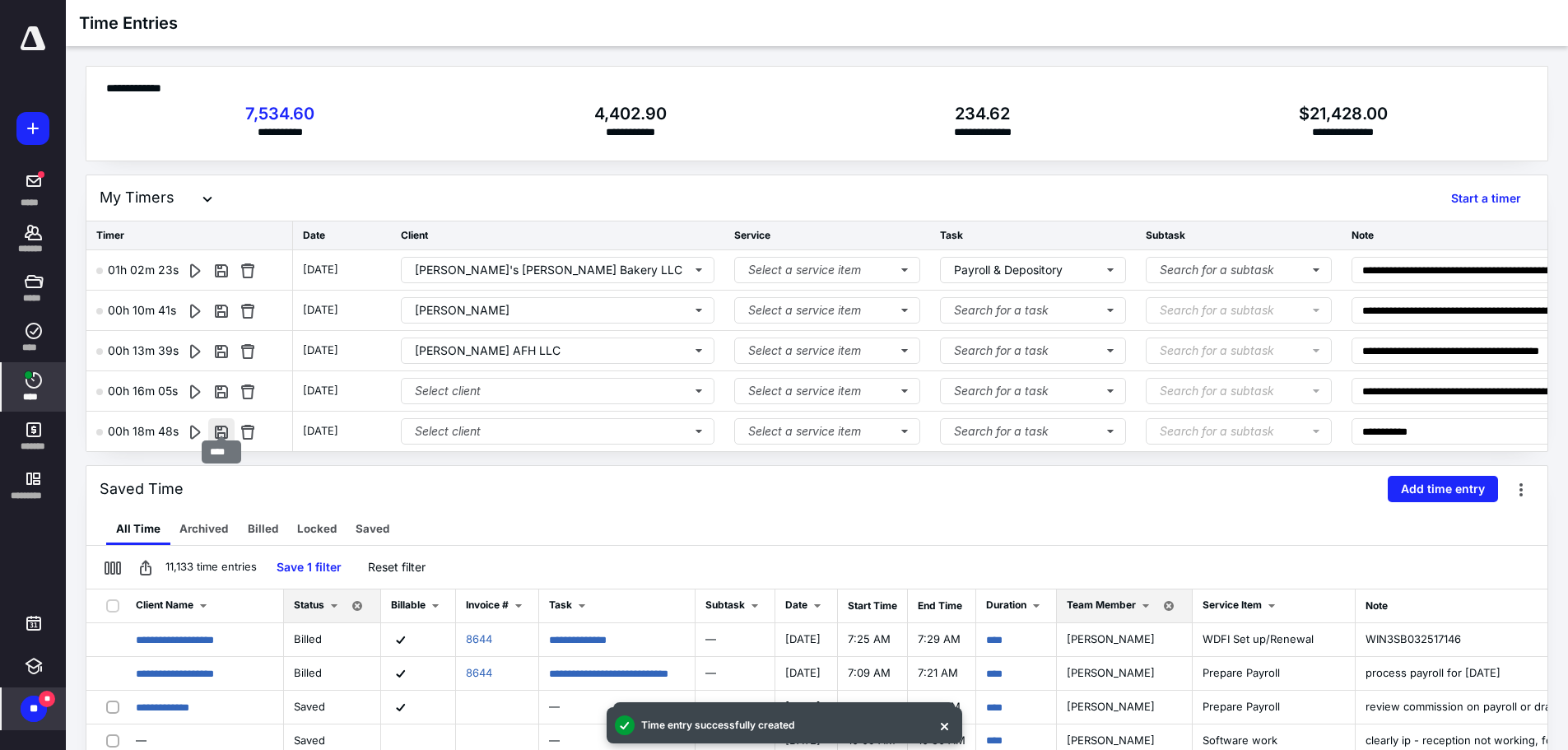 click at bounding box center [221, 431] 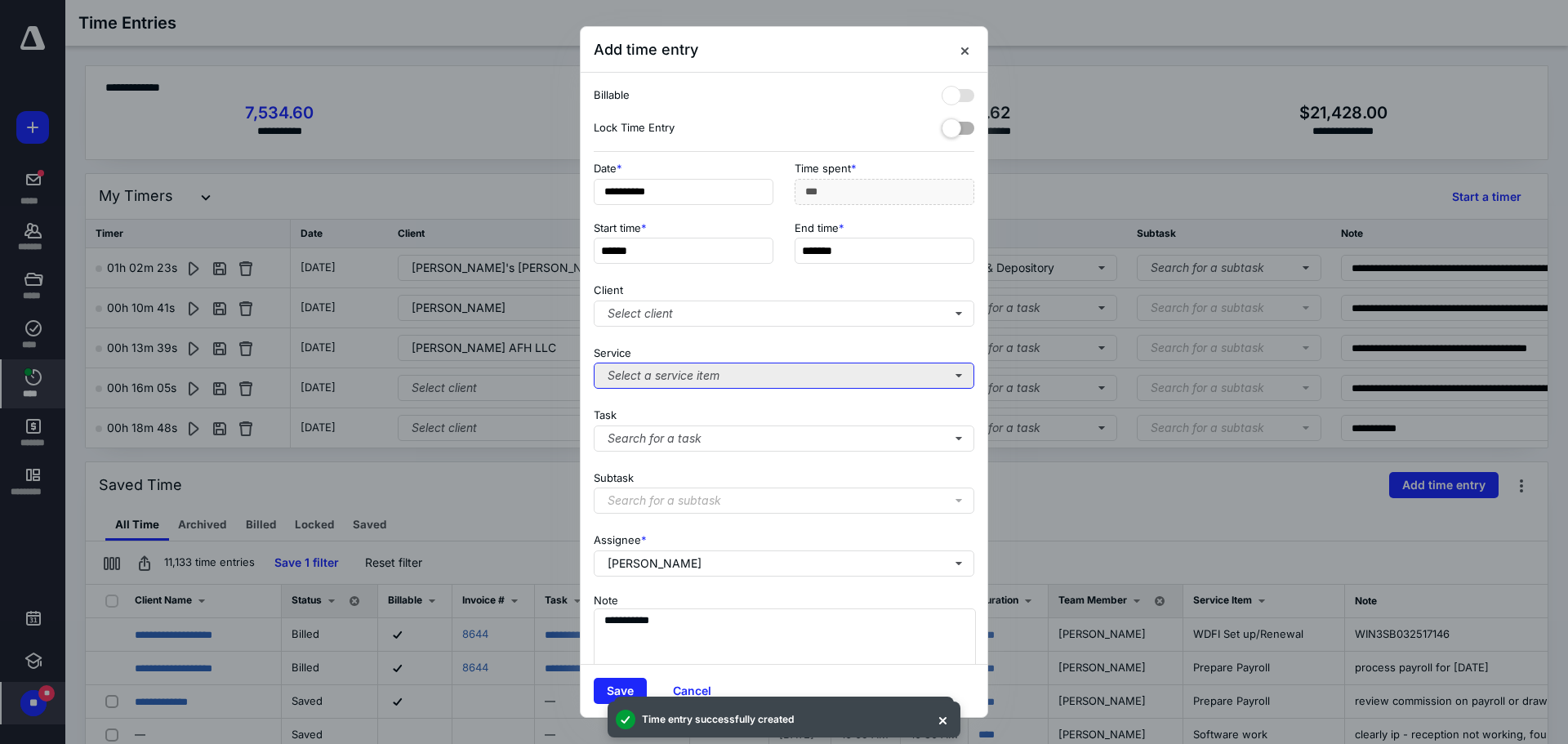 click on "Select a service item" at bounding box center (784, 376) 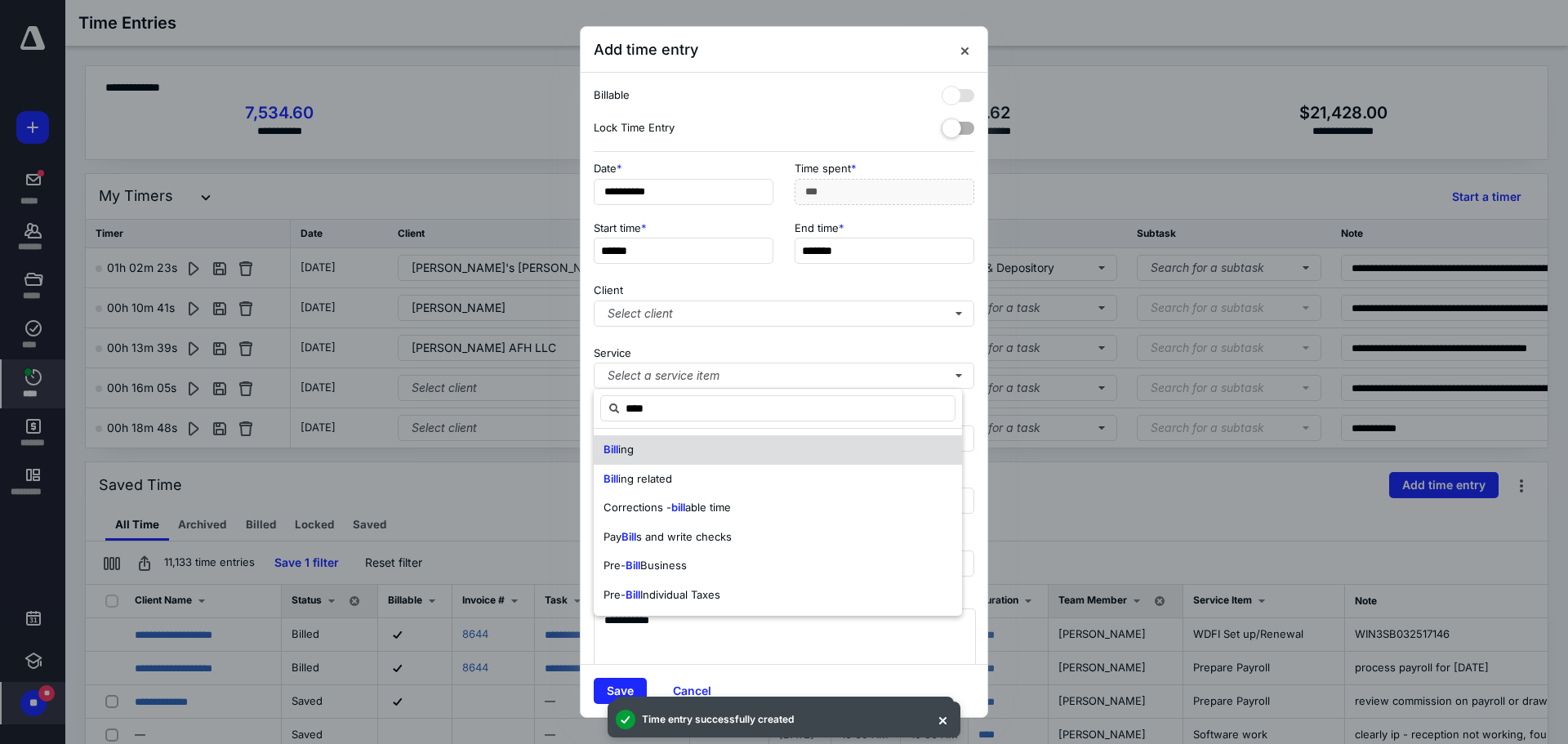 click on "Bill ing" at bounding box center (777, 450) 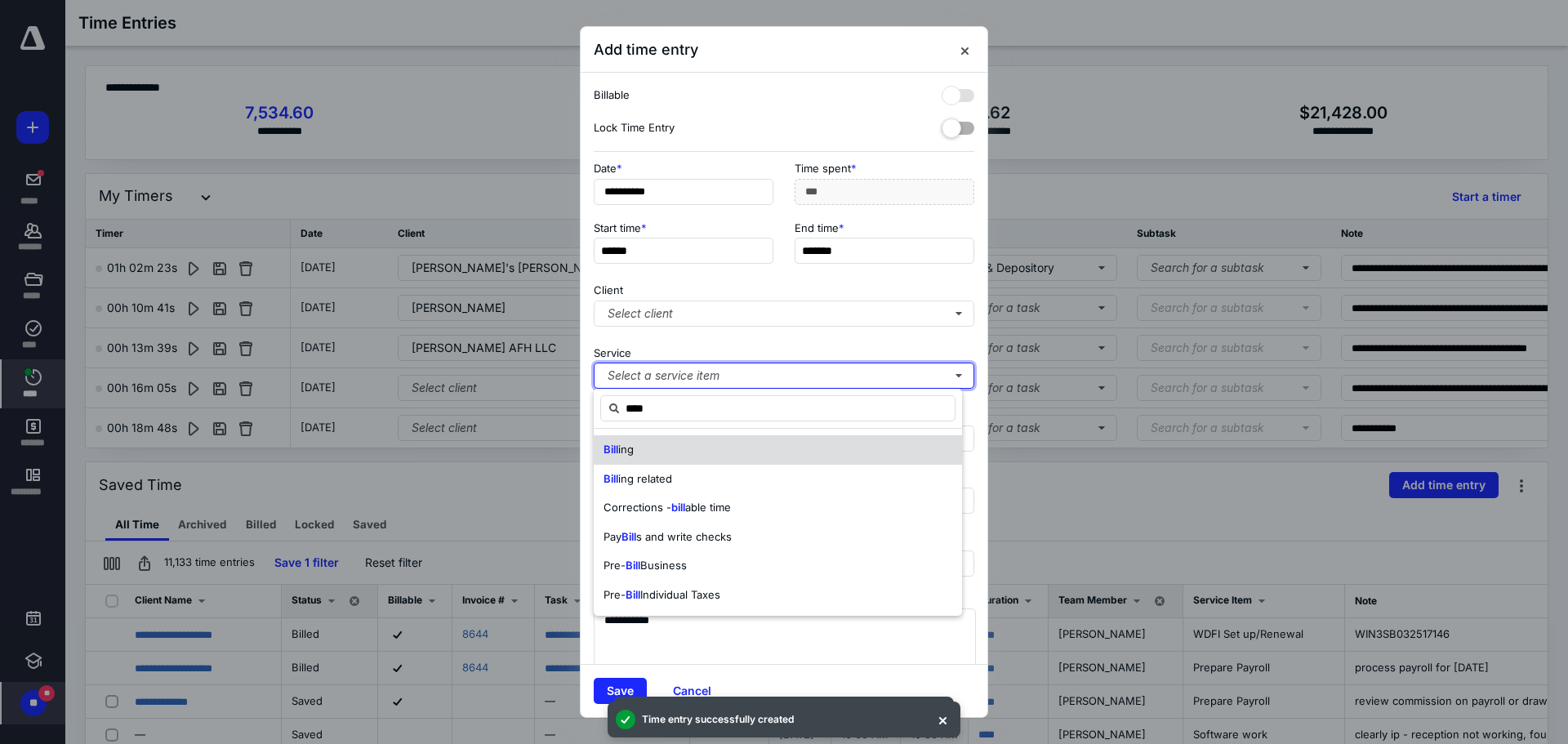type 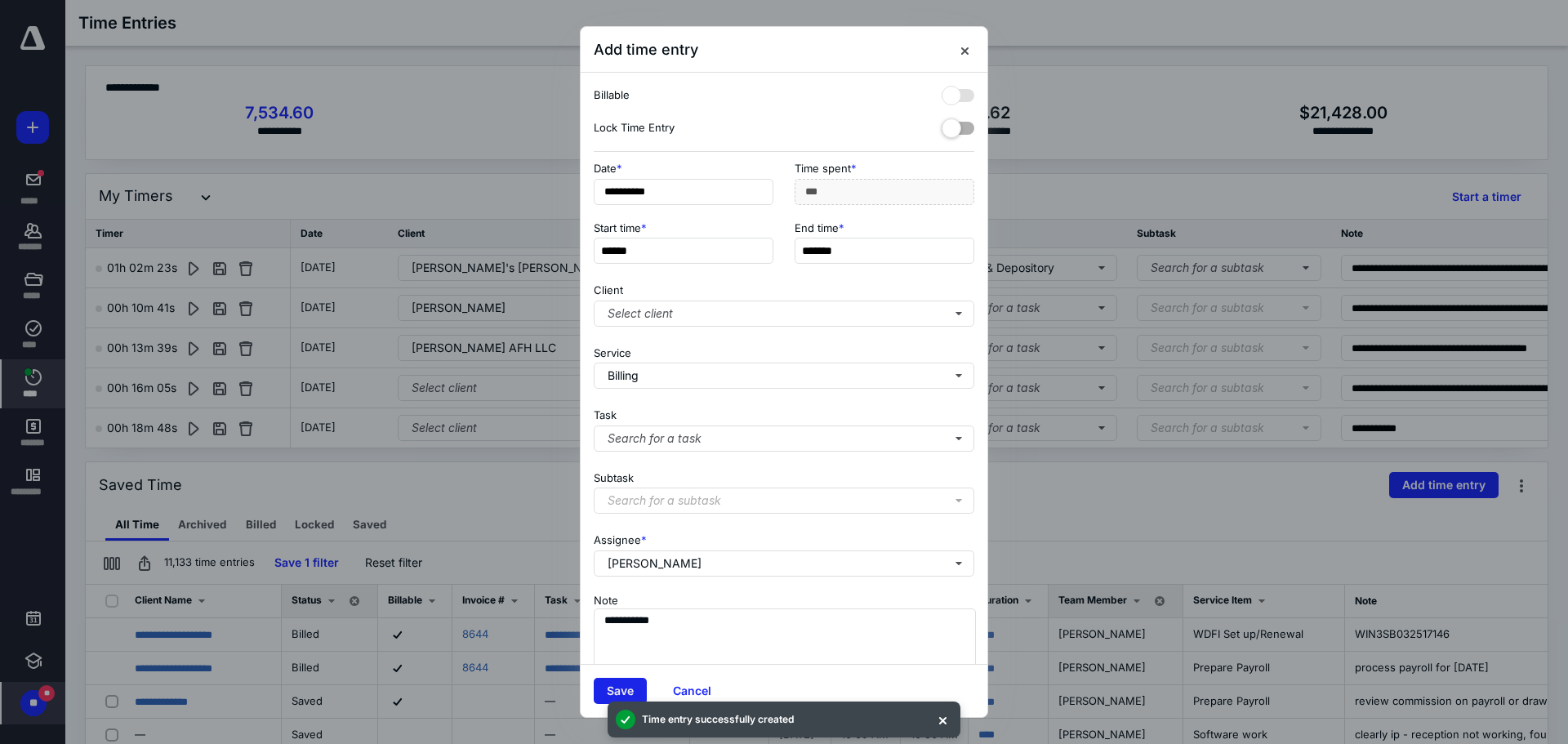 click on "Save" at bounding box center [620, 691] 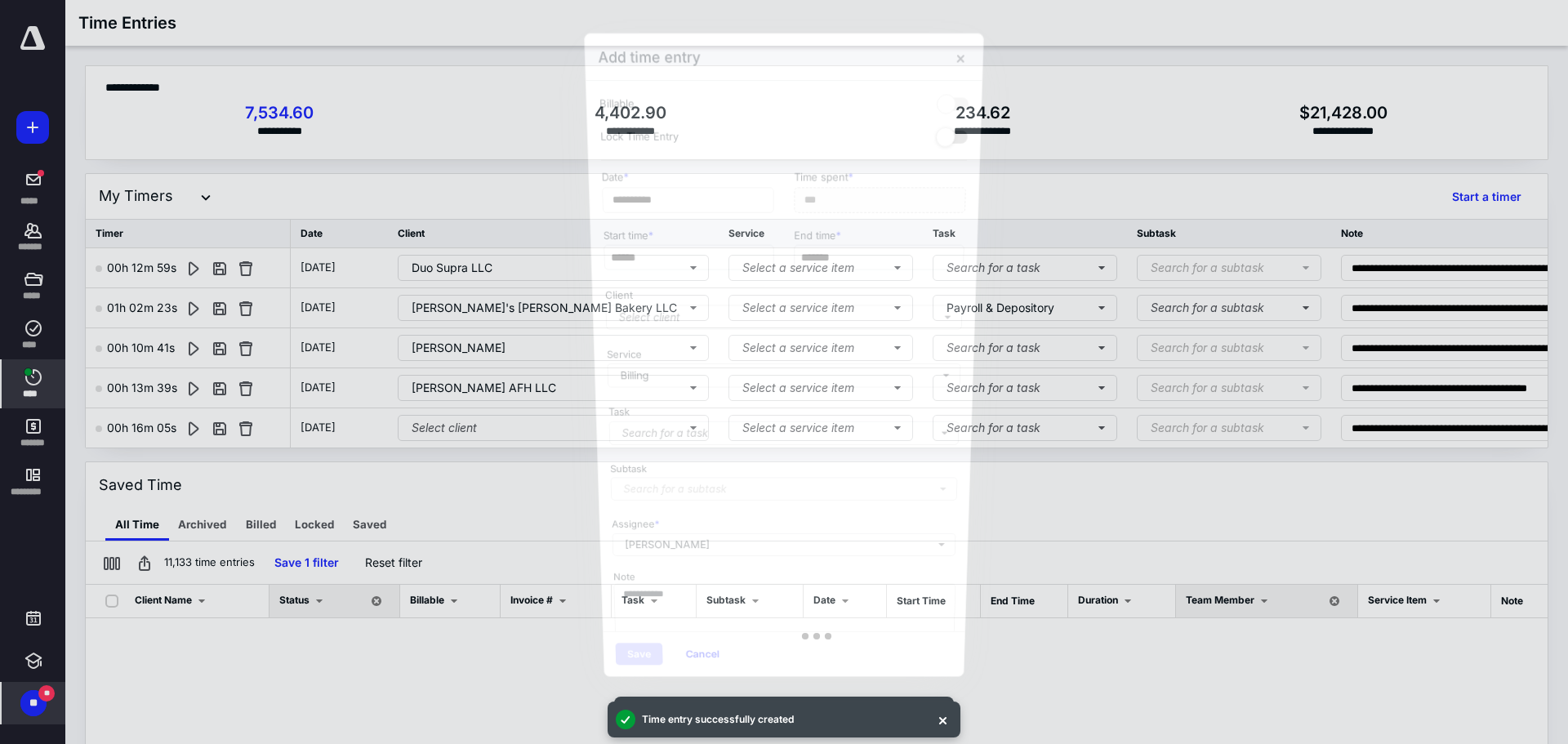 scroll, scrollTop: 2453, scrollLeft: 0, axis: vertical 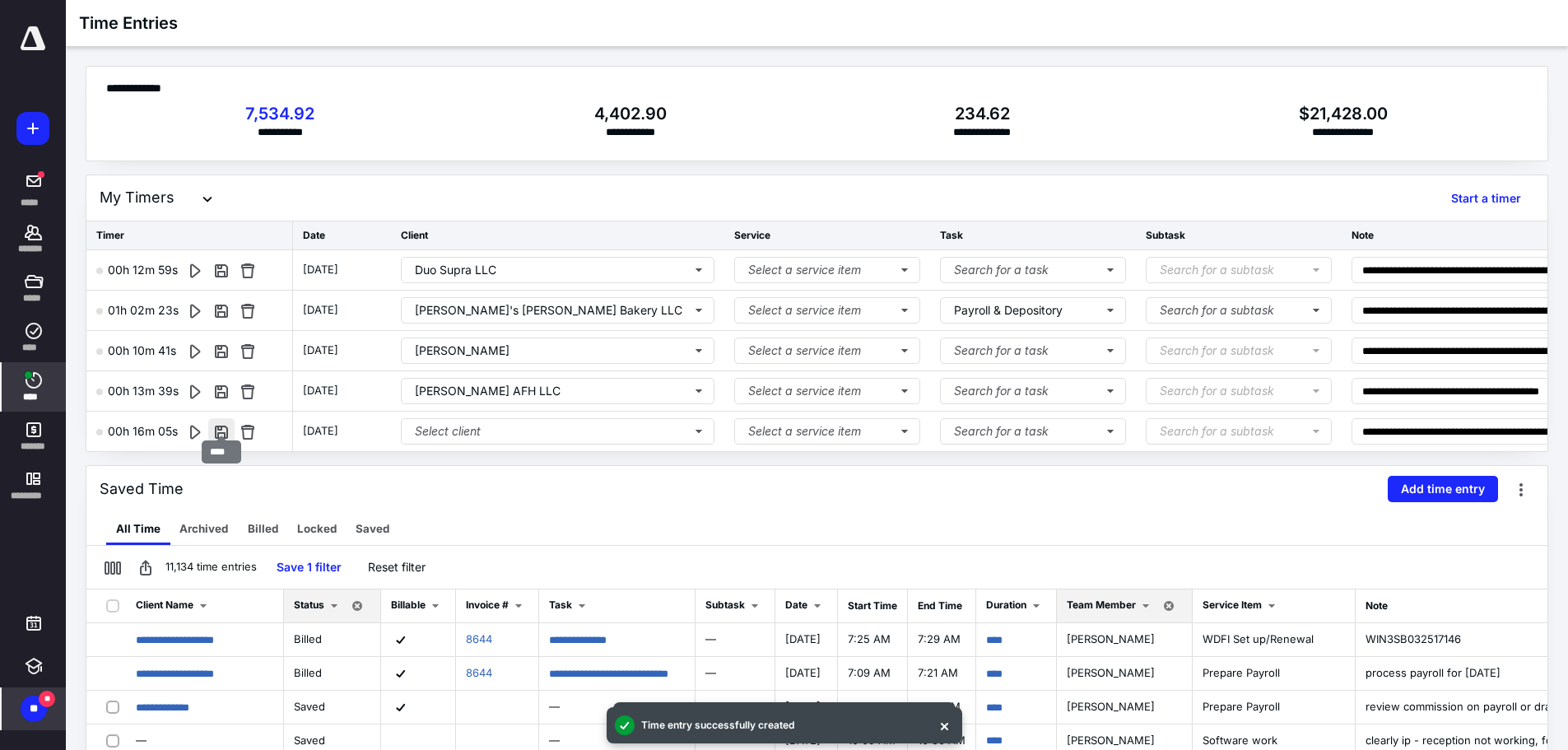 click at bounding box center (221, 431) 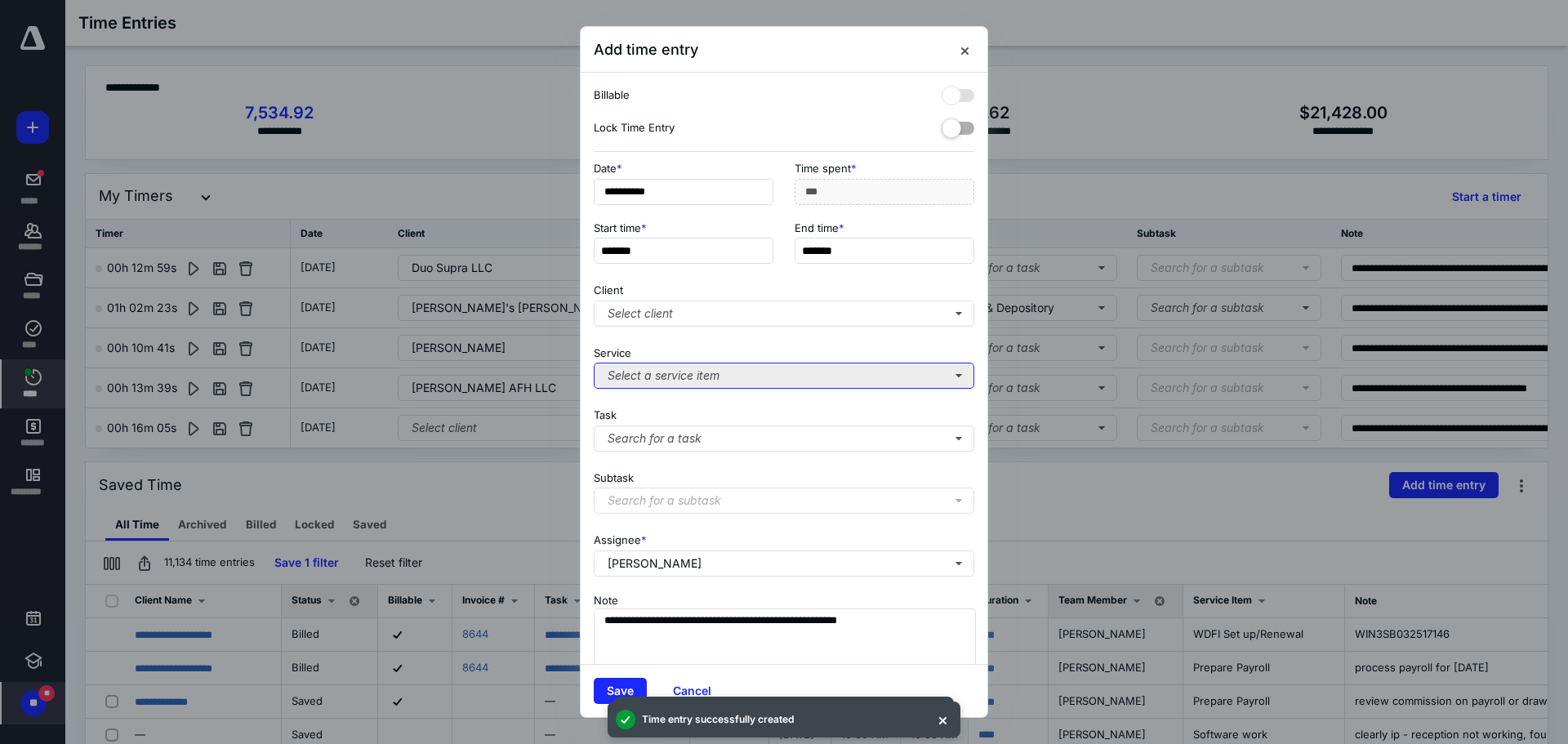 click on "Select a service item" at bounding box center [784, 376] 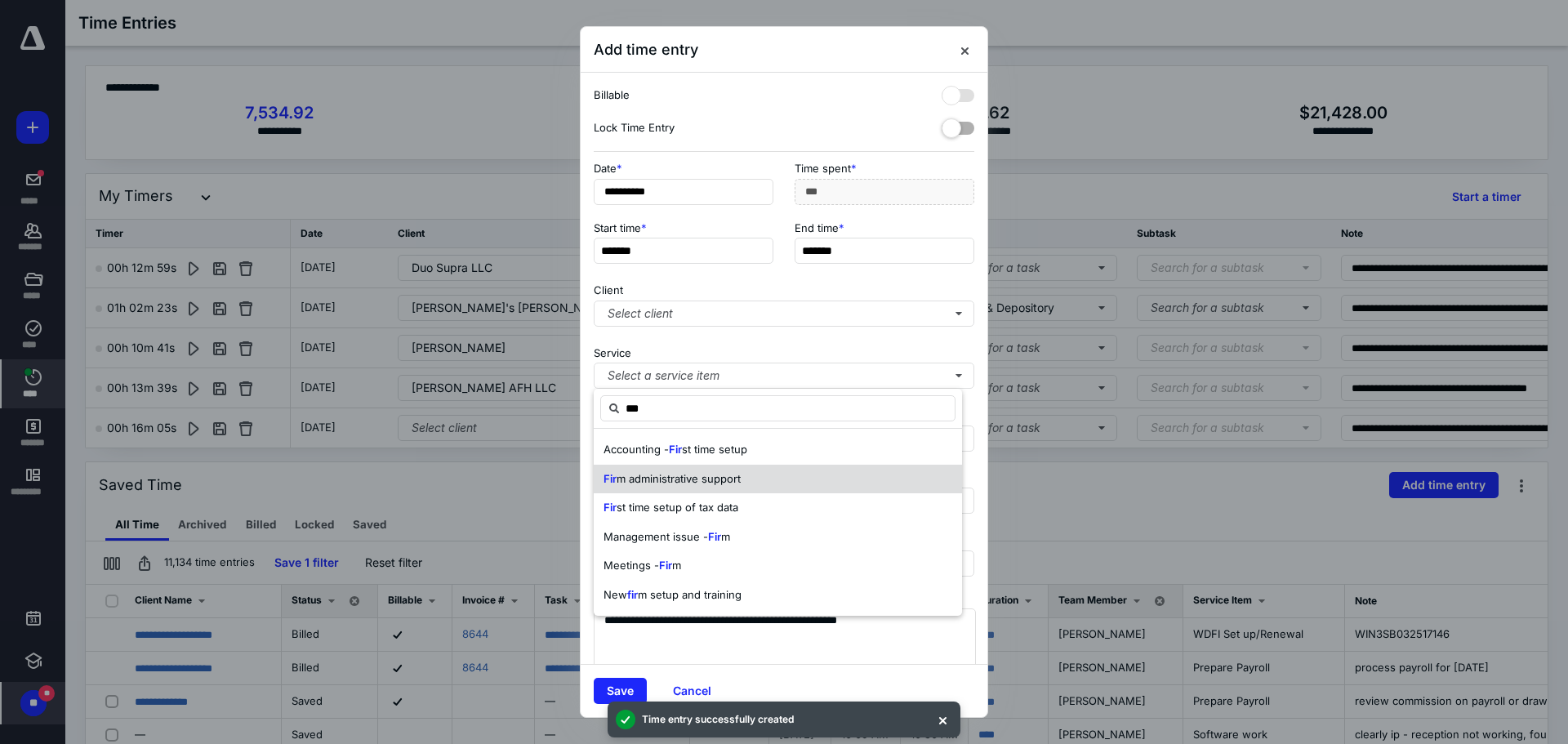 click on "Fir m administrative support" at bounding box center (777, 479) 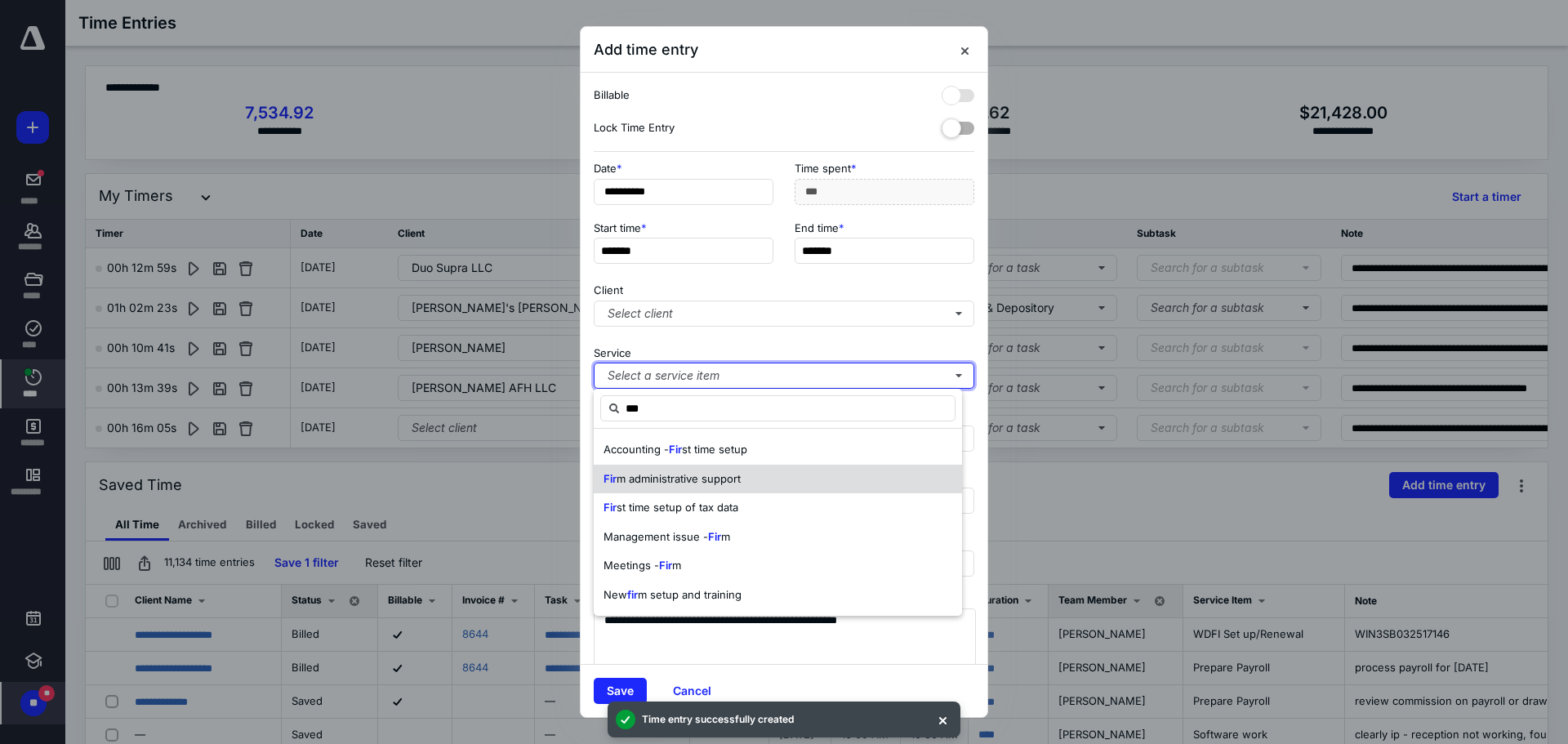 type 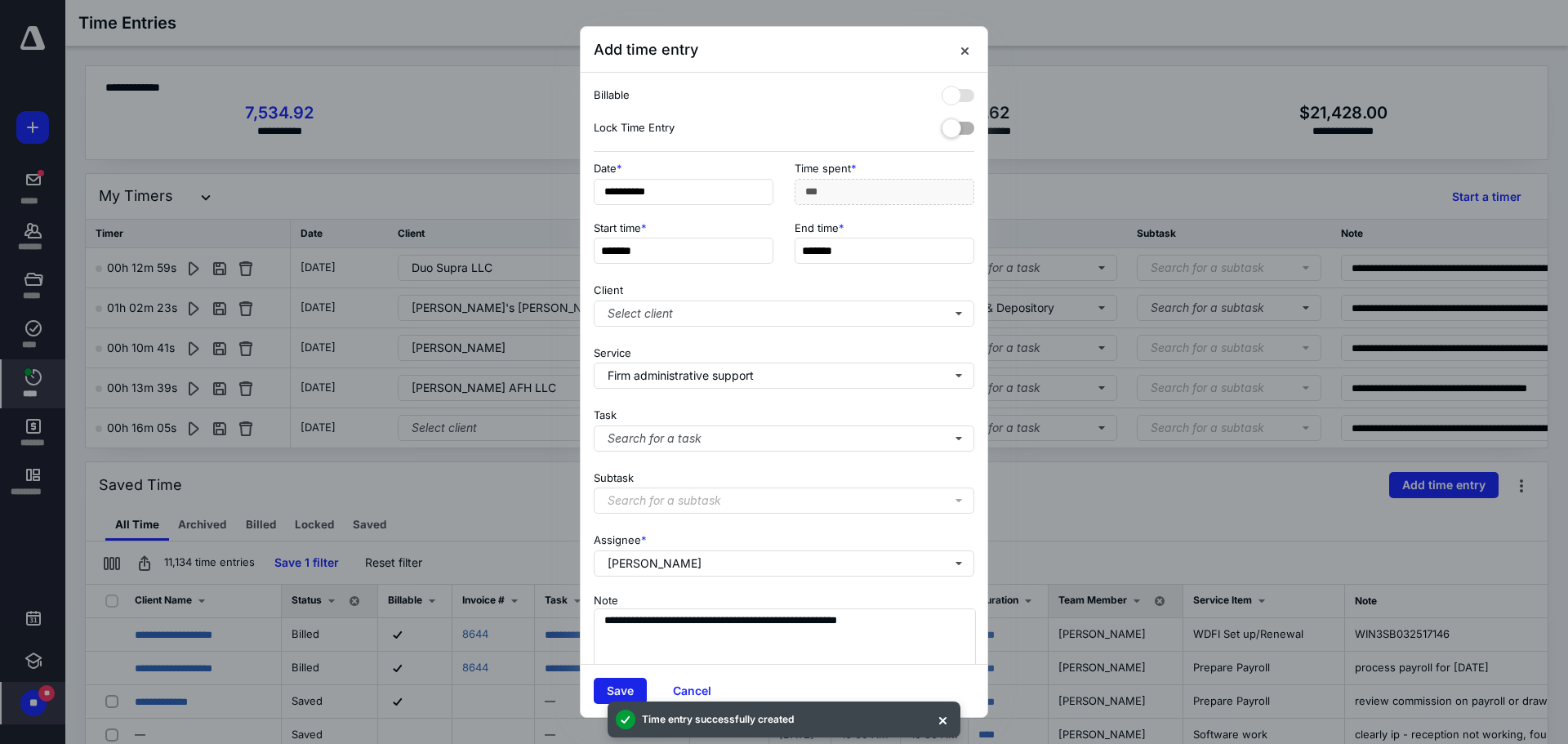 click on "Save" at bounding box center (620, 691) 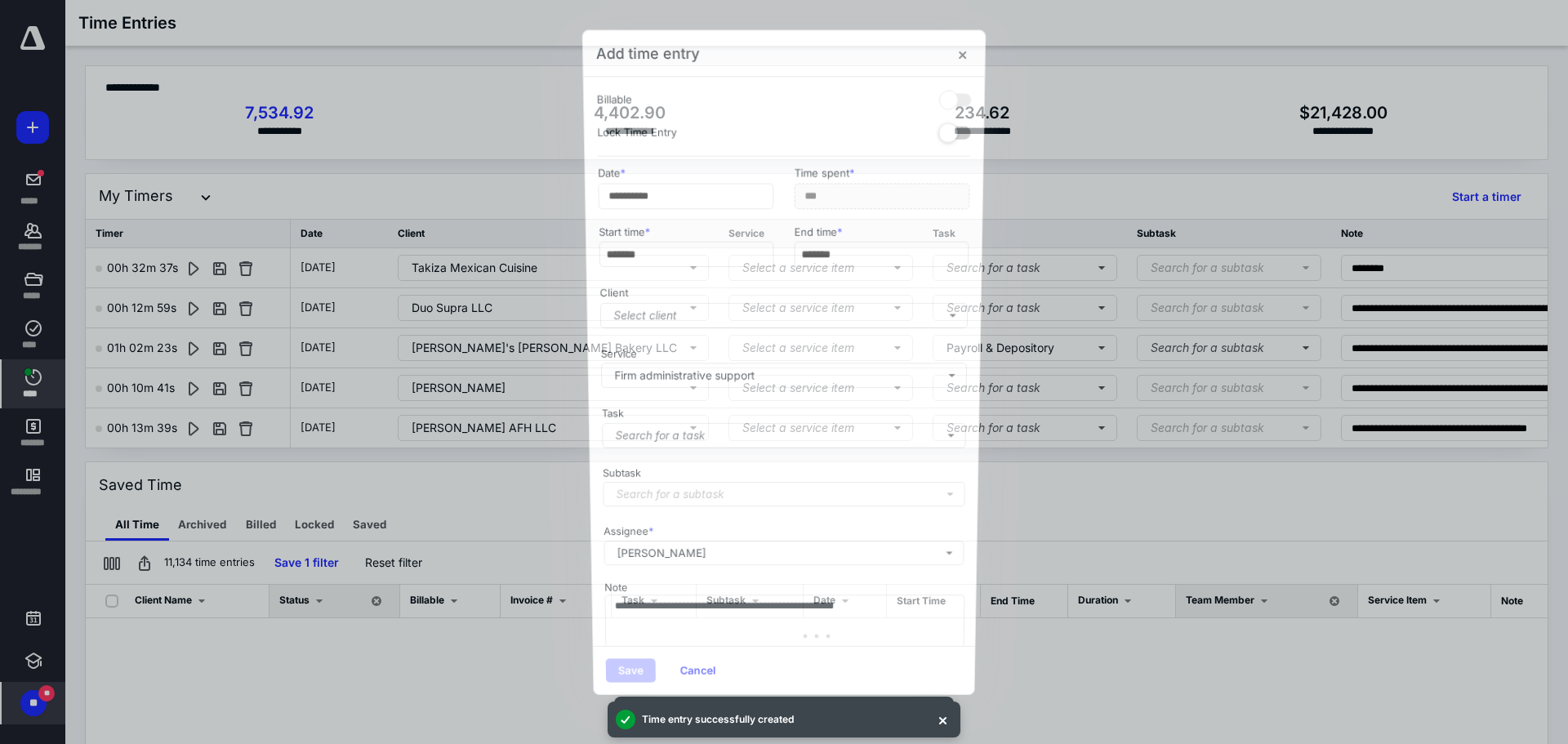 scroll, scrollTop: 2413, scrollLeft: 0, axis: vertical 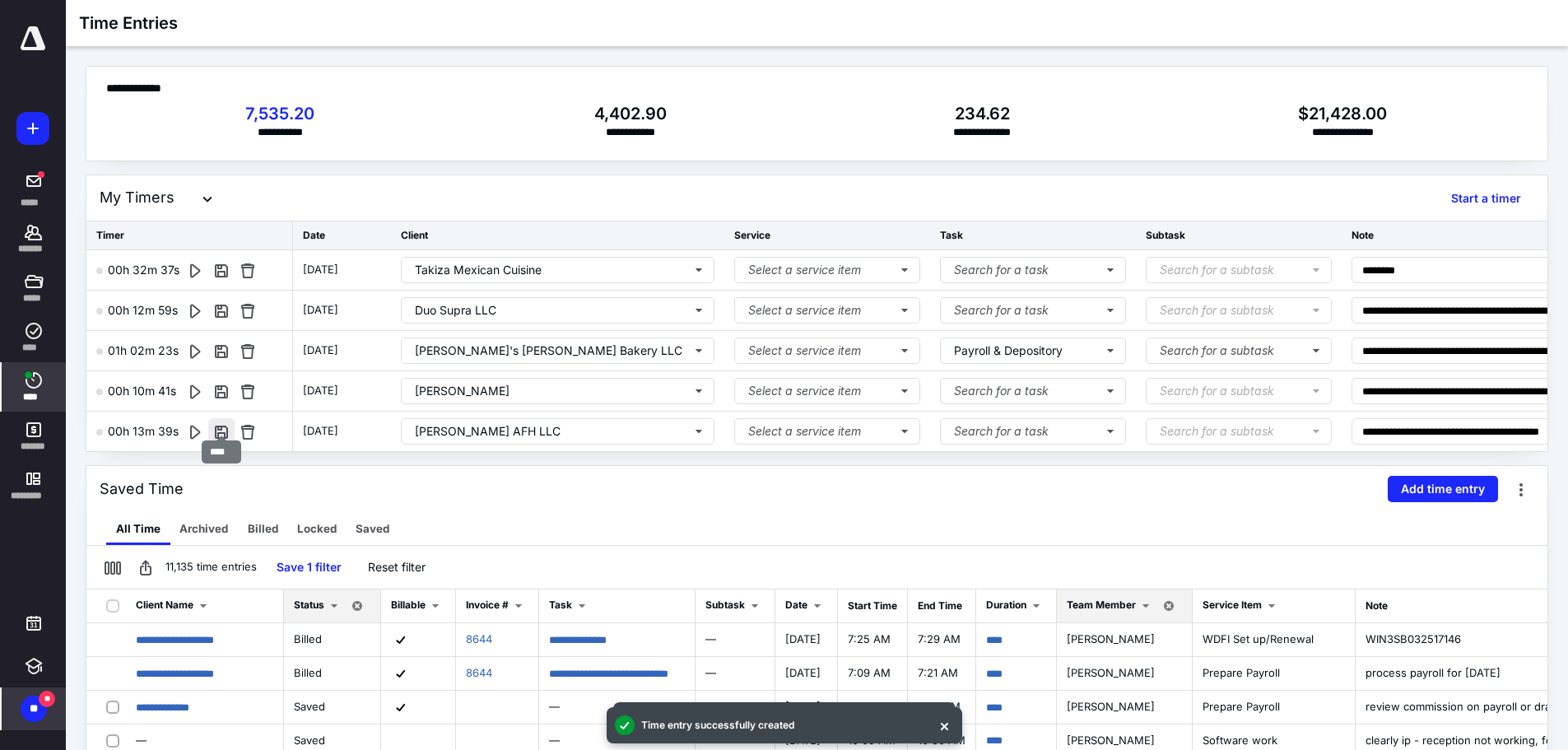 click at bounding box center [221, 431] 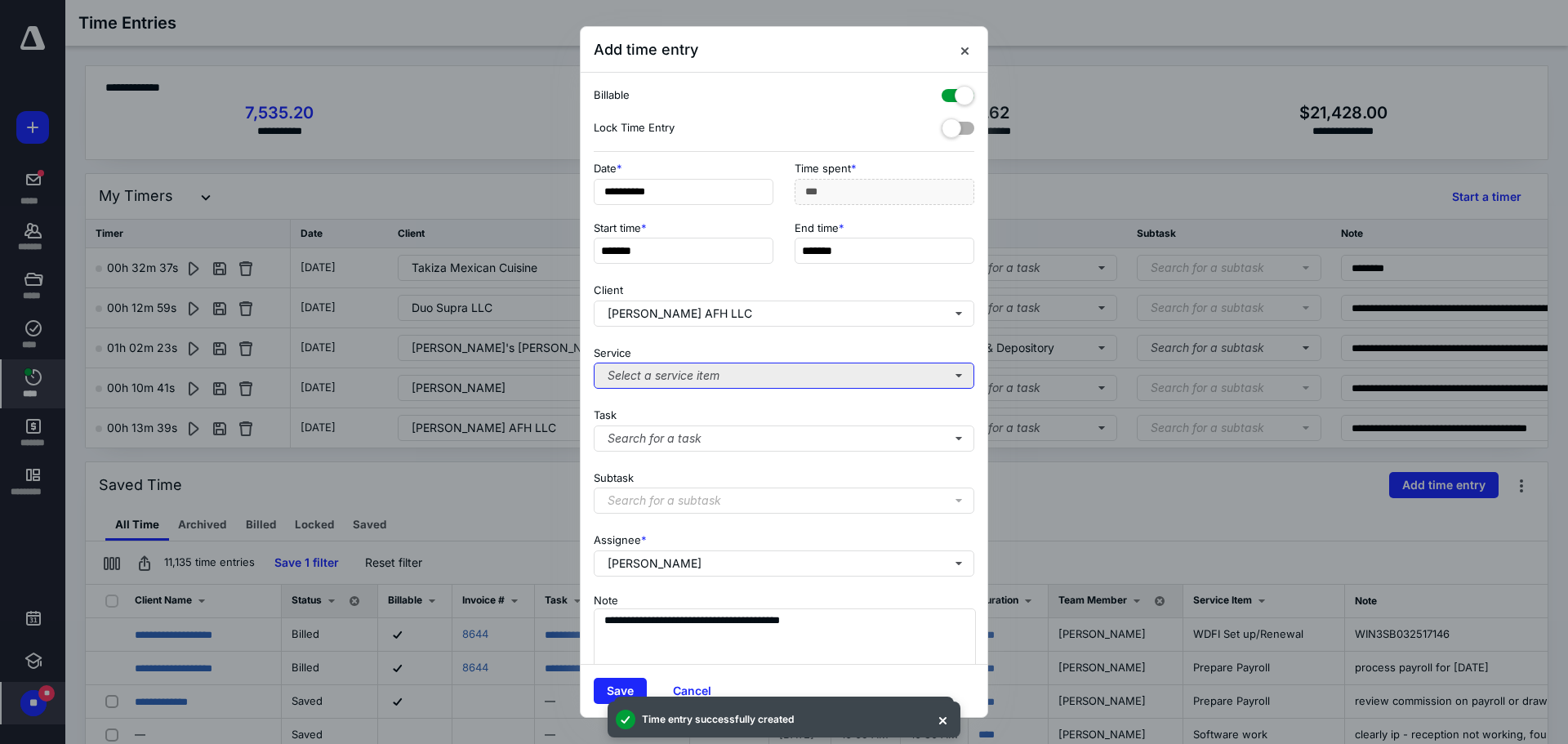 click on "Select a service item" at bounding box center [784, 376] 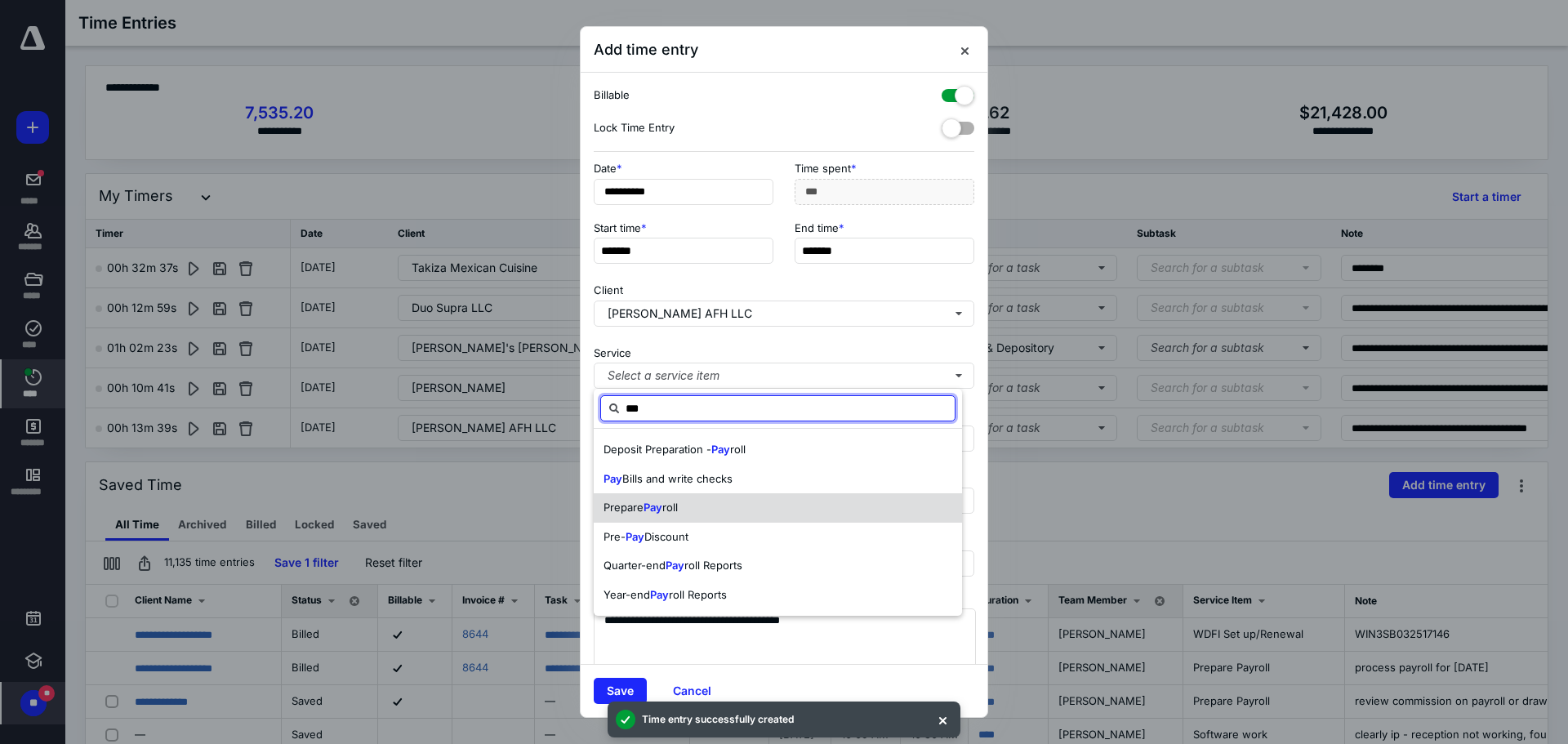 click on "Prepare  Pay roll" at bounding box center (777, 508) 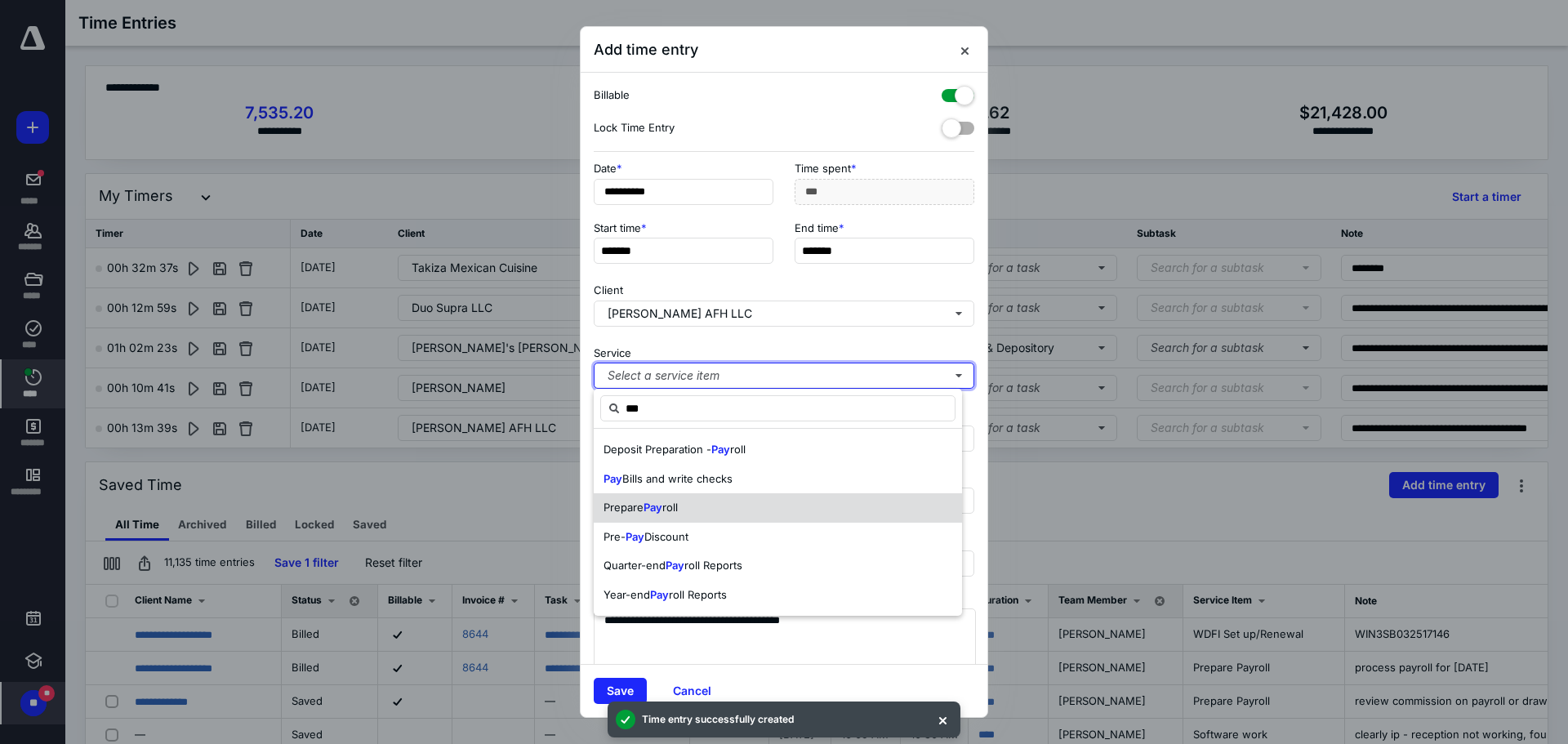 type 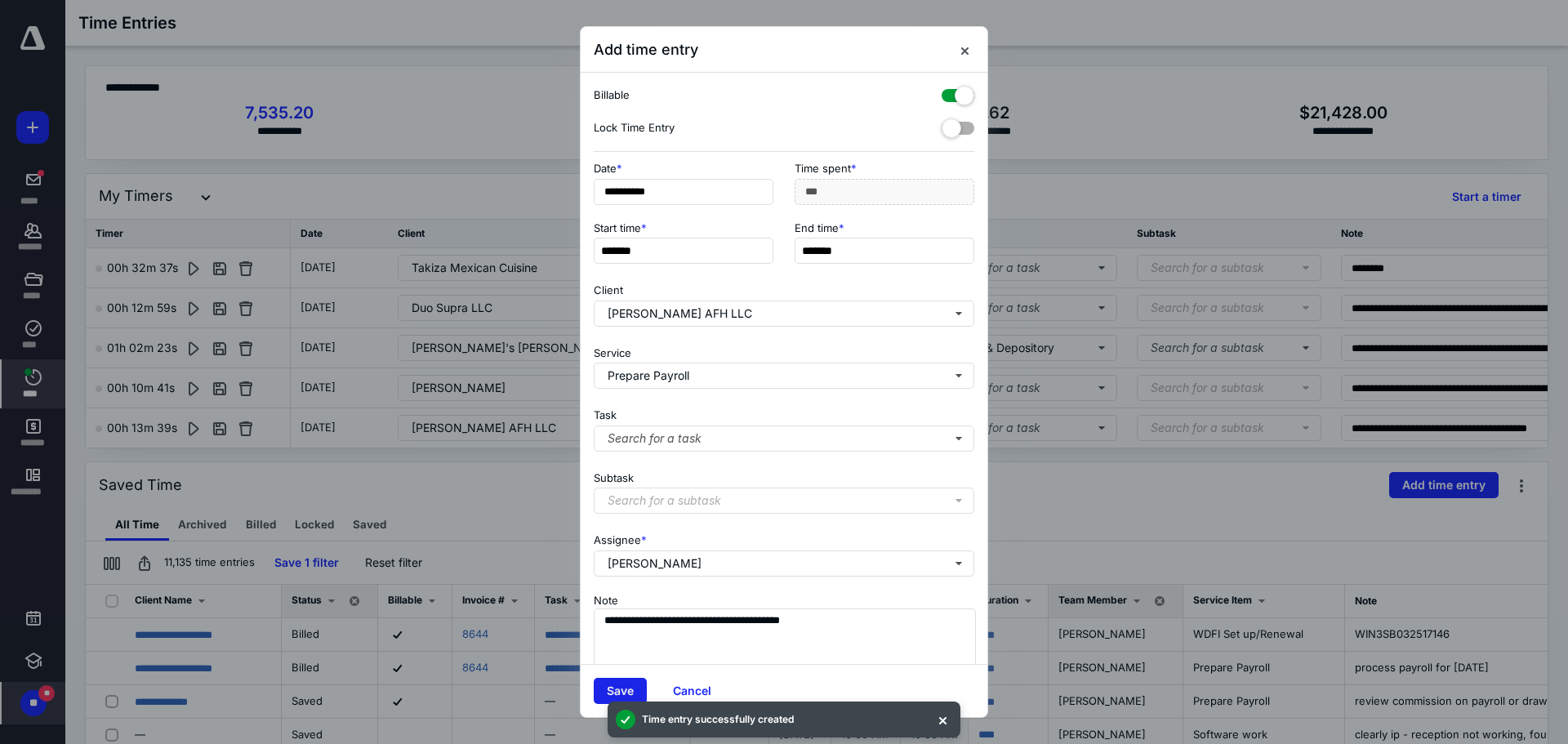 click on "Save" at bounding box center (620, 691) 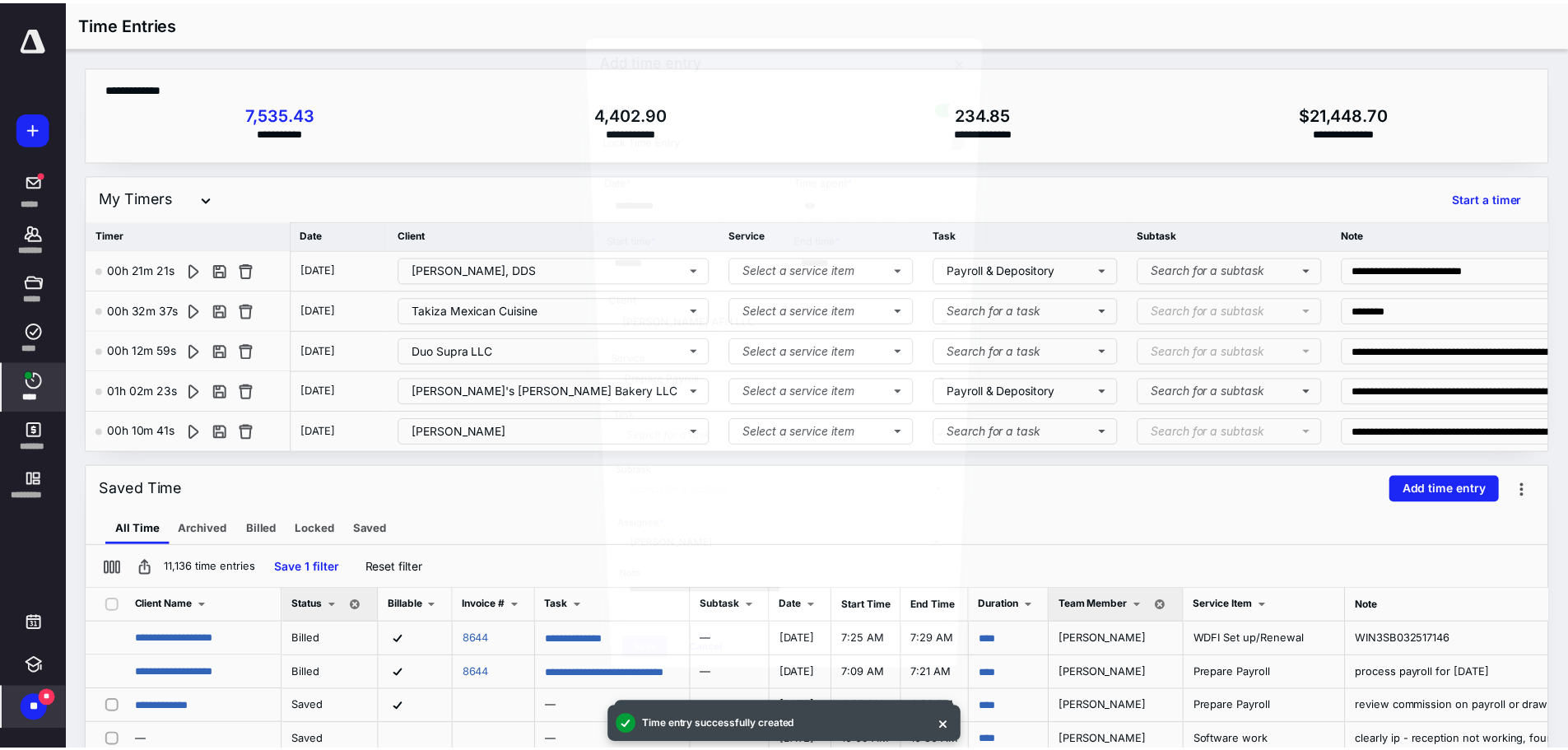 scroll, scrollTop: 2392, scrollLeft: 0, axis: vertical 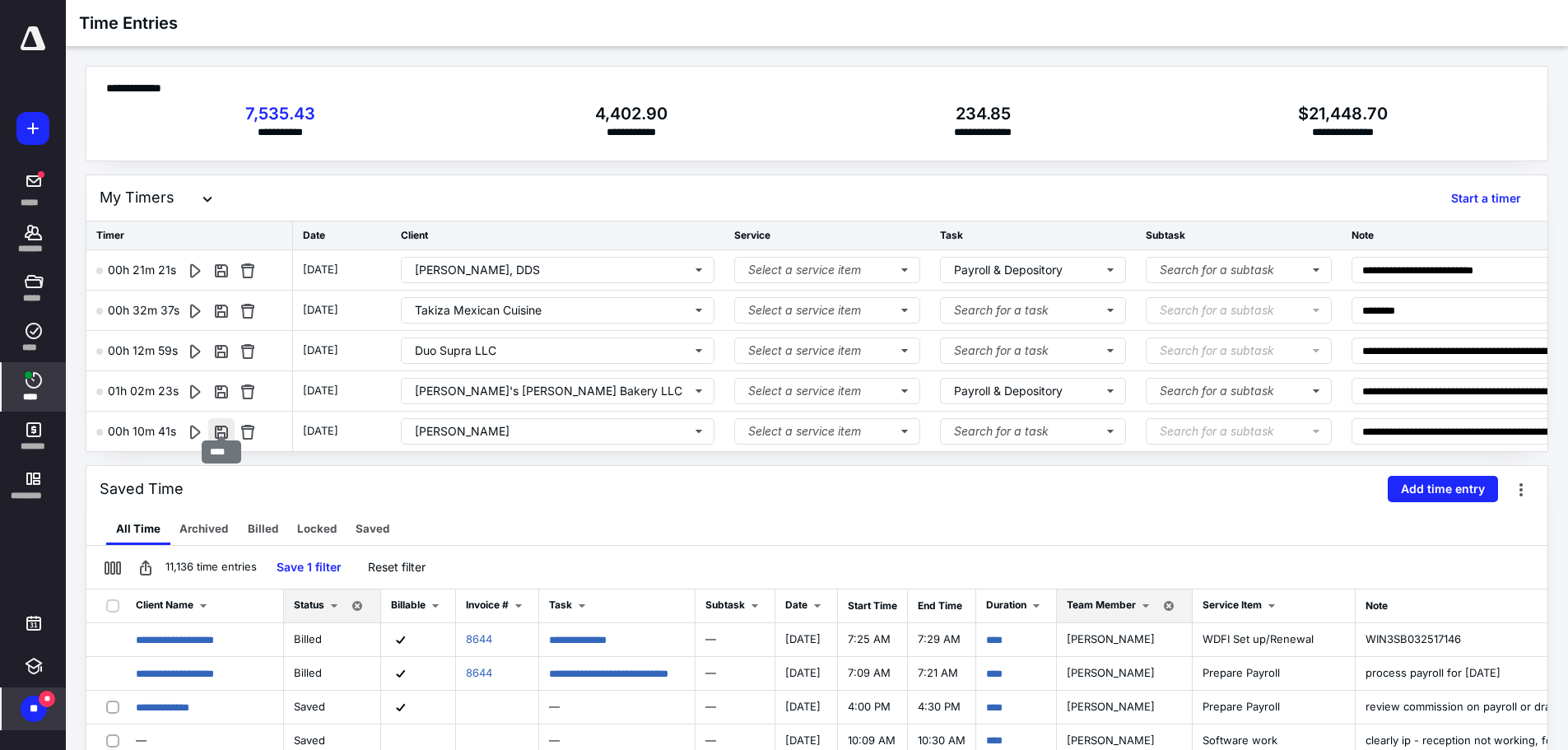 click at bounding box center [221, 431] 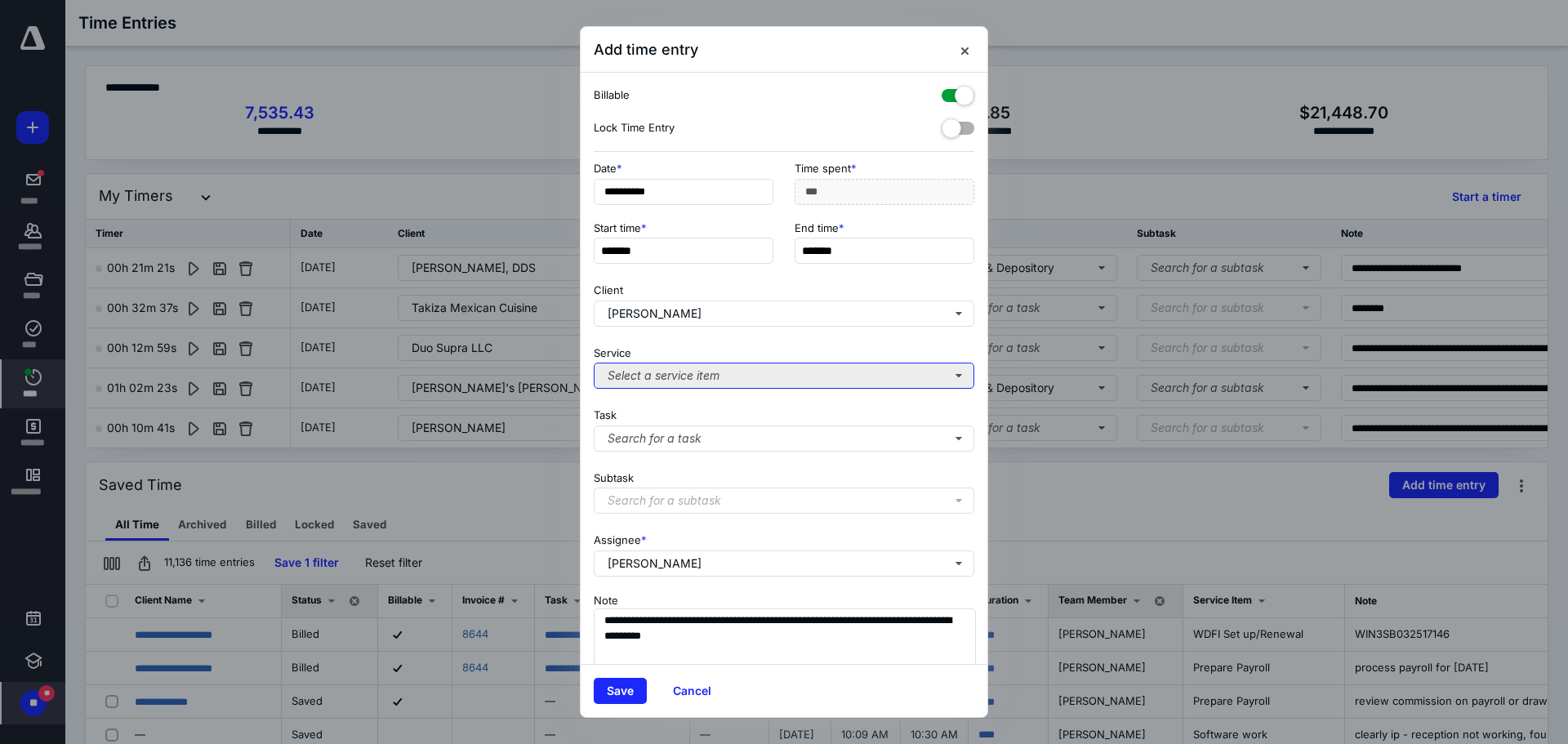 click on "Select a service item" at bounding box center (784, 376) 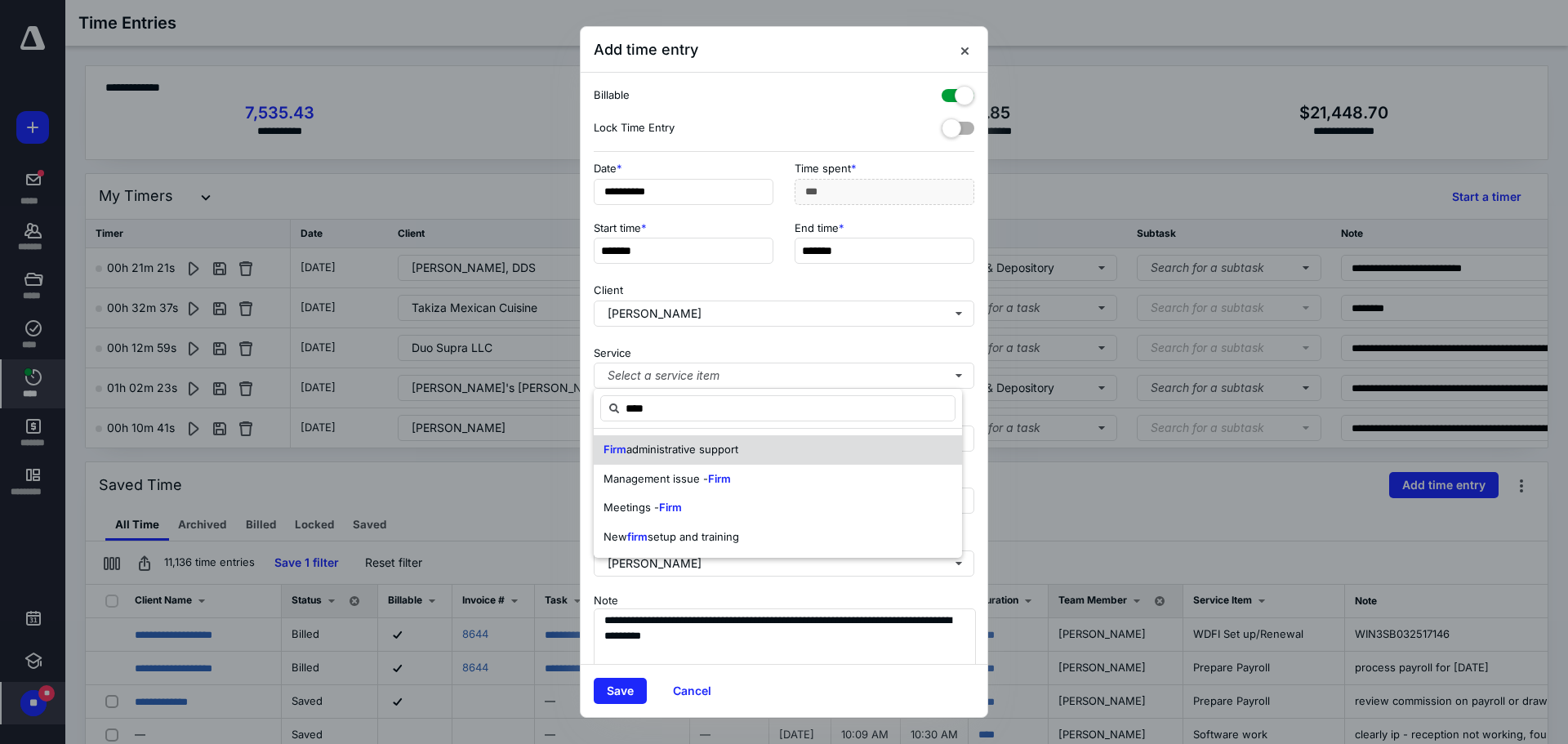 click on "Firm  administrative support" at bounding box center (777, 450) 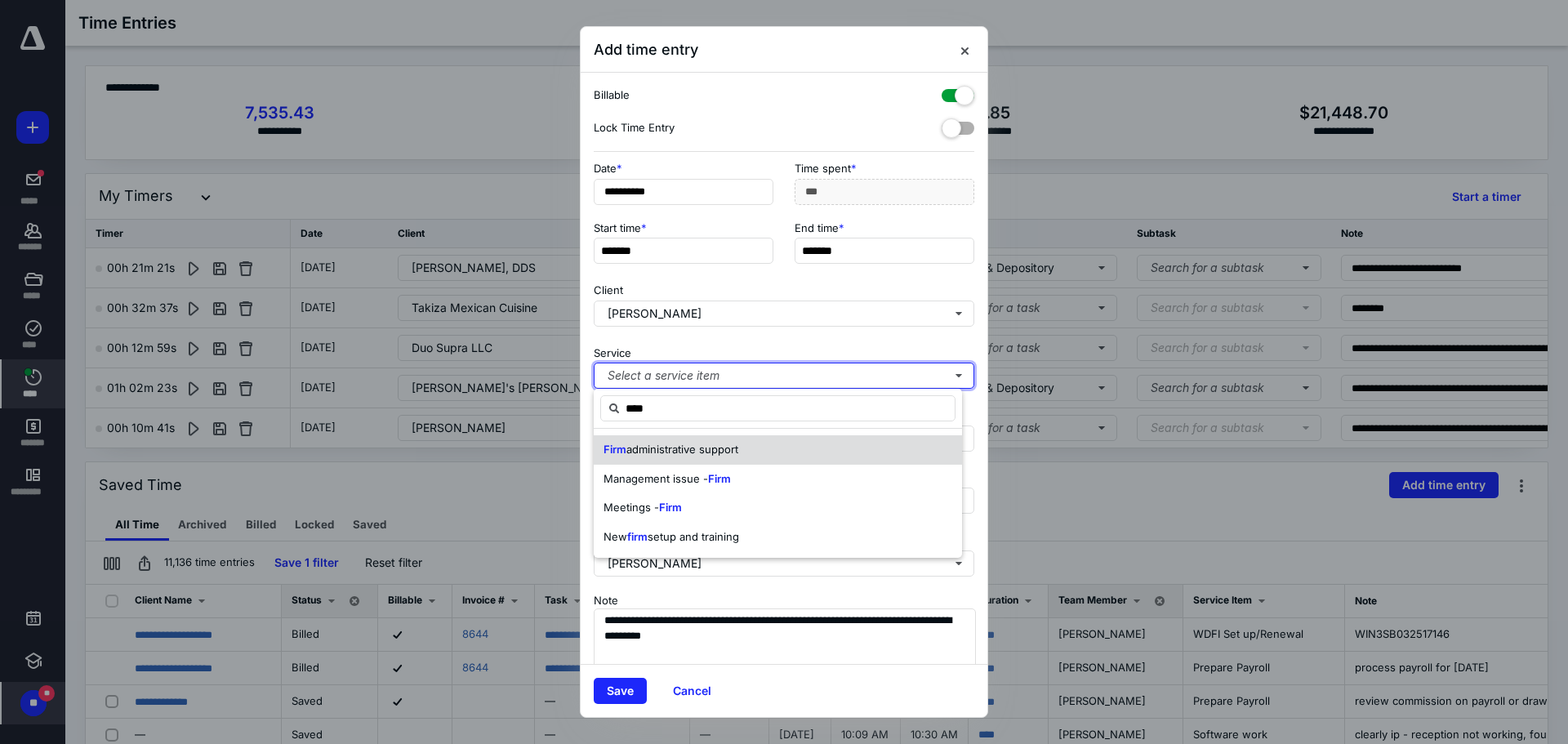 type 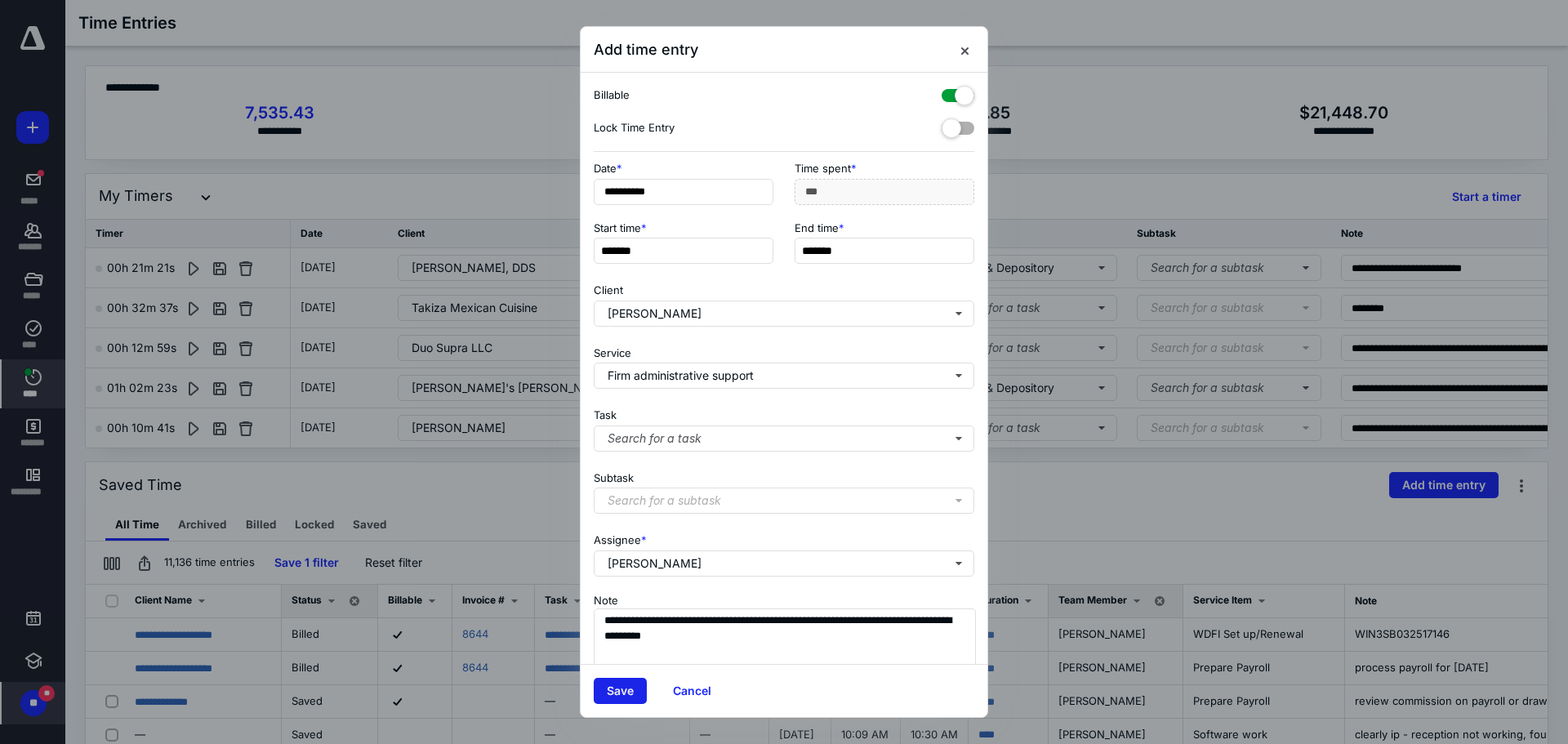 click on "Save" at bounding box center (620, 691) 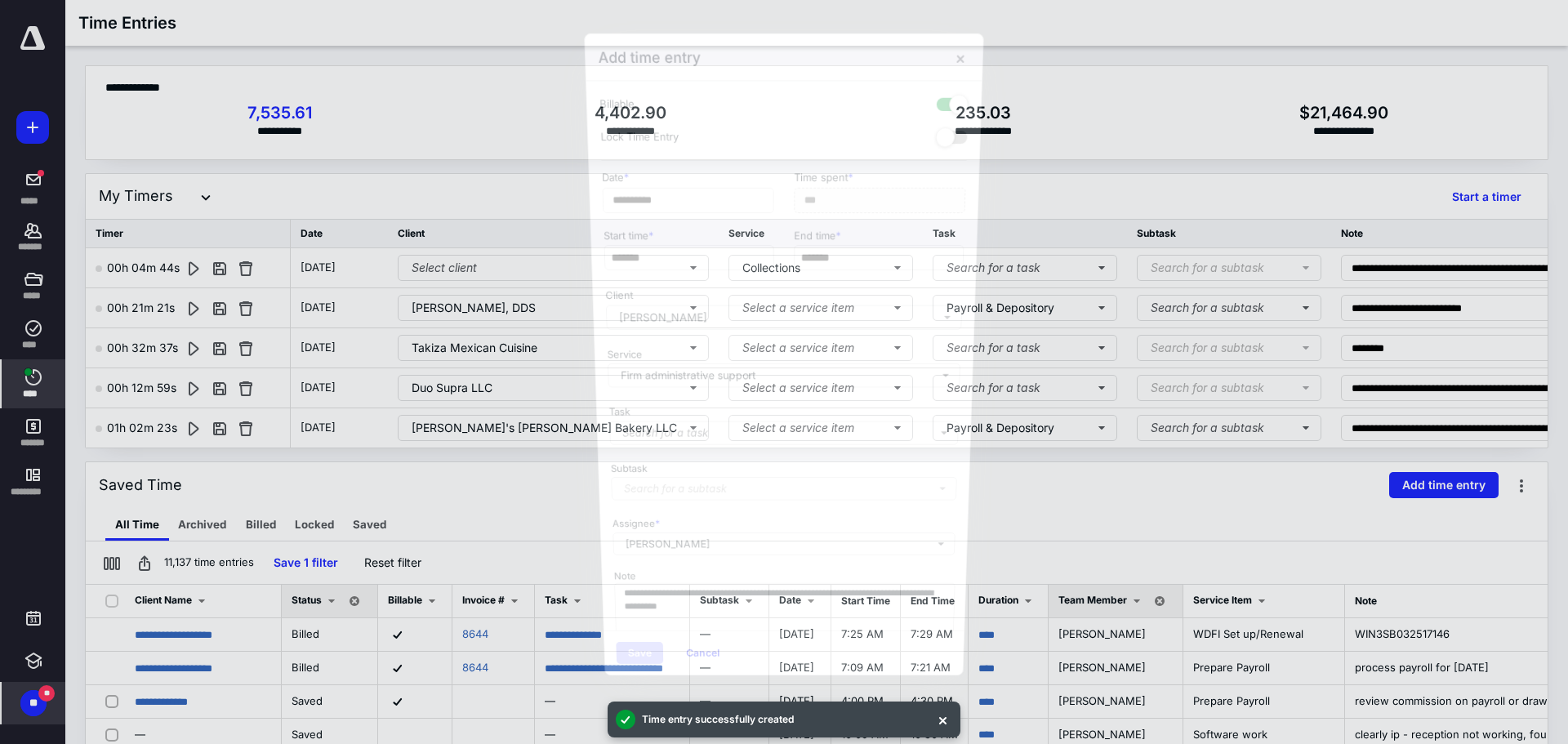 scroll, scrollTop: 2333, scrollLeft: 0, axis: vertical 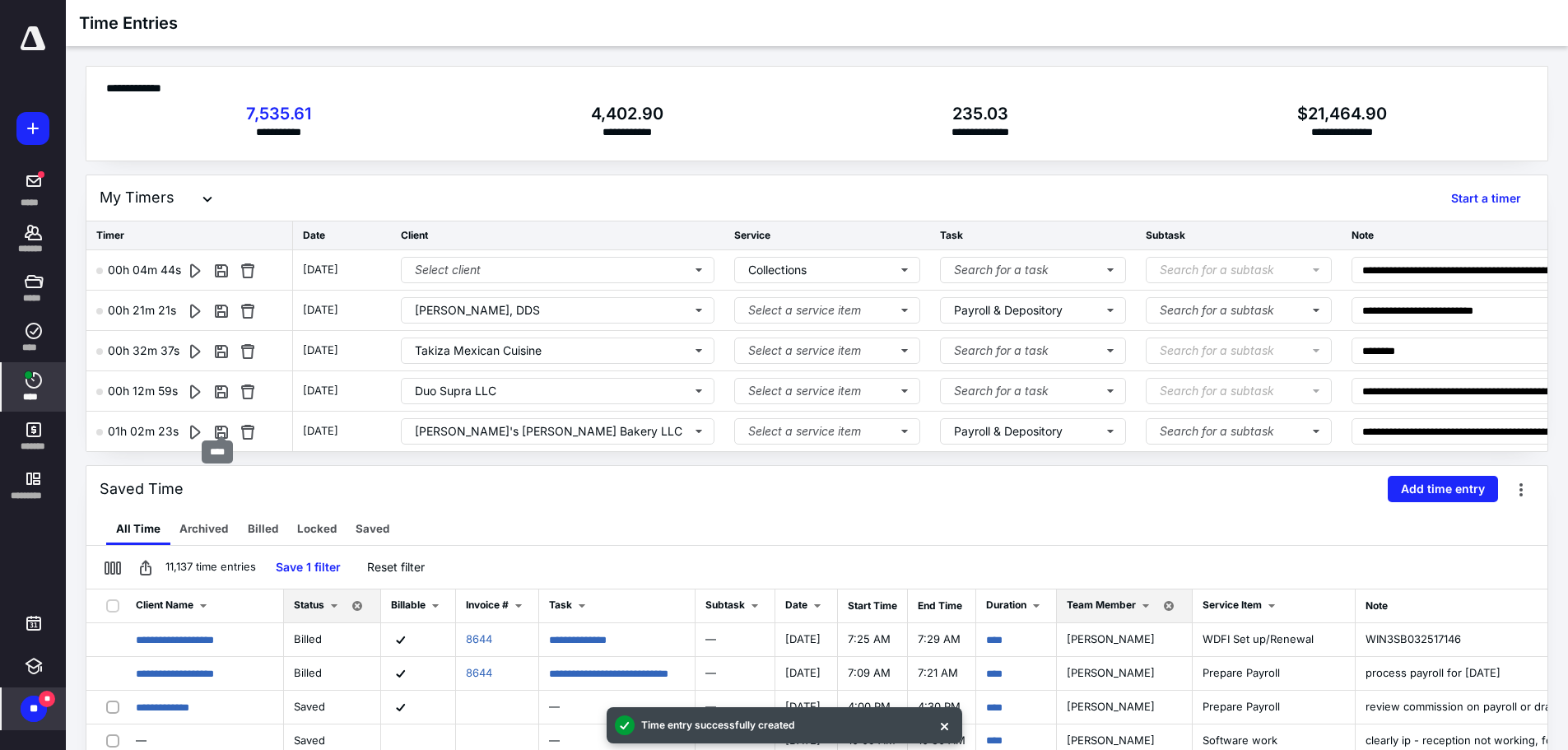 click at bounding box center [221, 431] 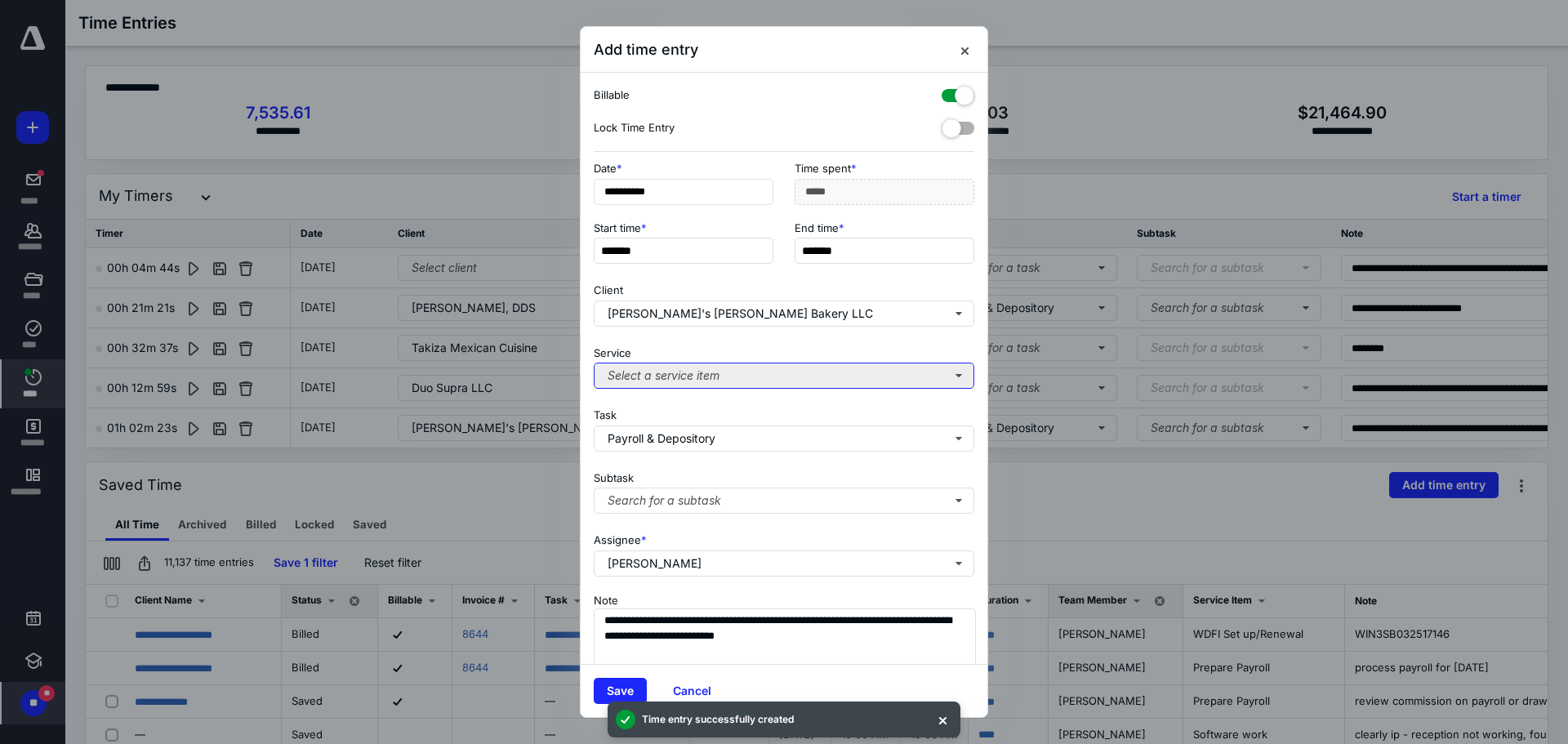 click on "Select a service item" at bounding box center (784, 376) 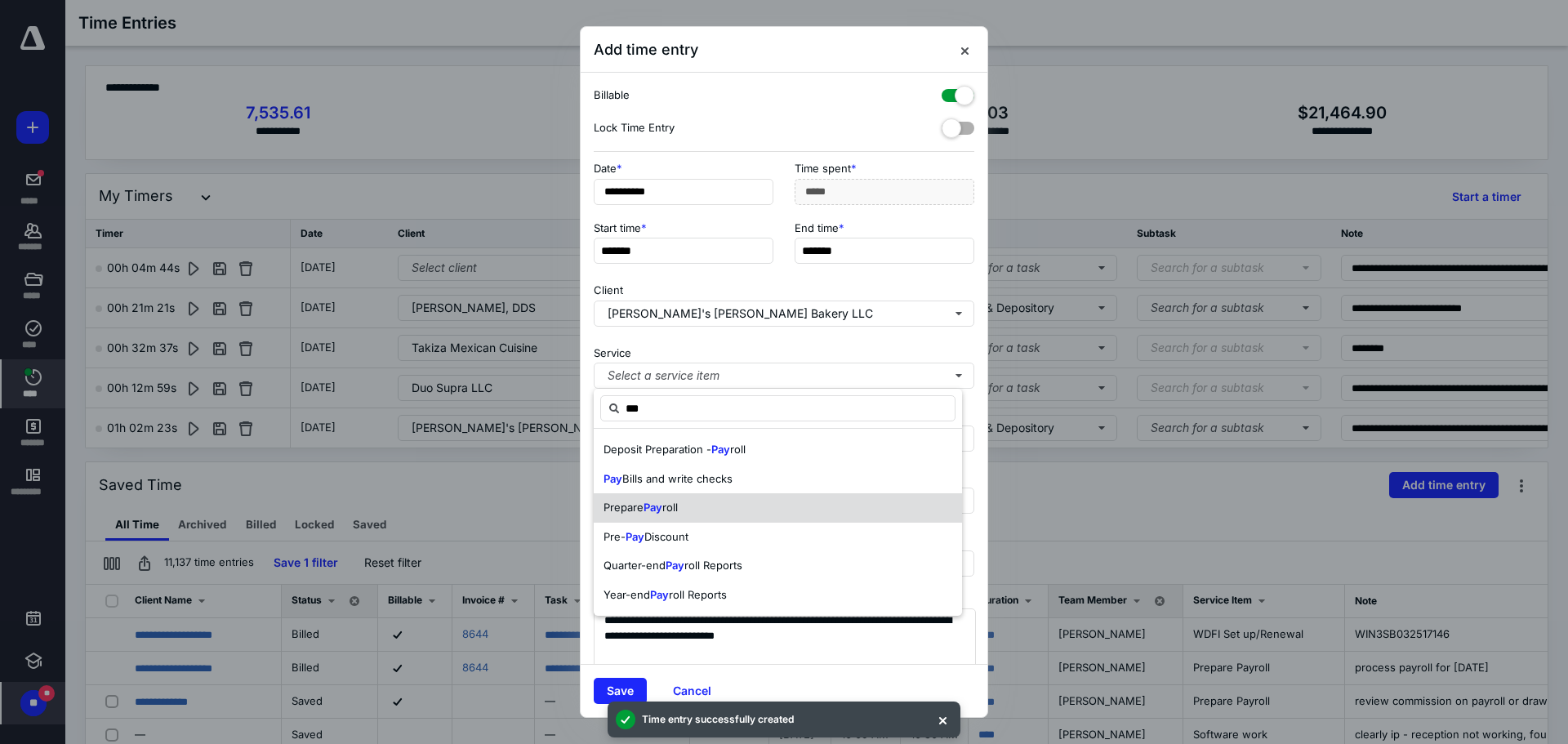 click on "Prepare  Pay roll" at bounding box center (777, 508) 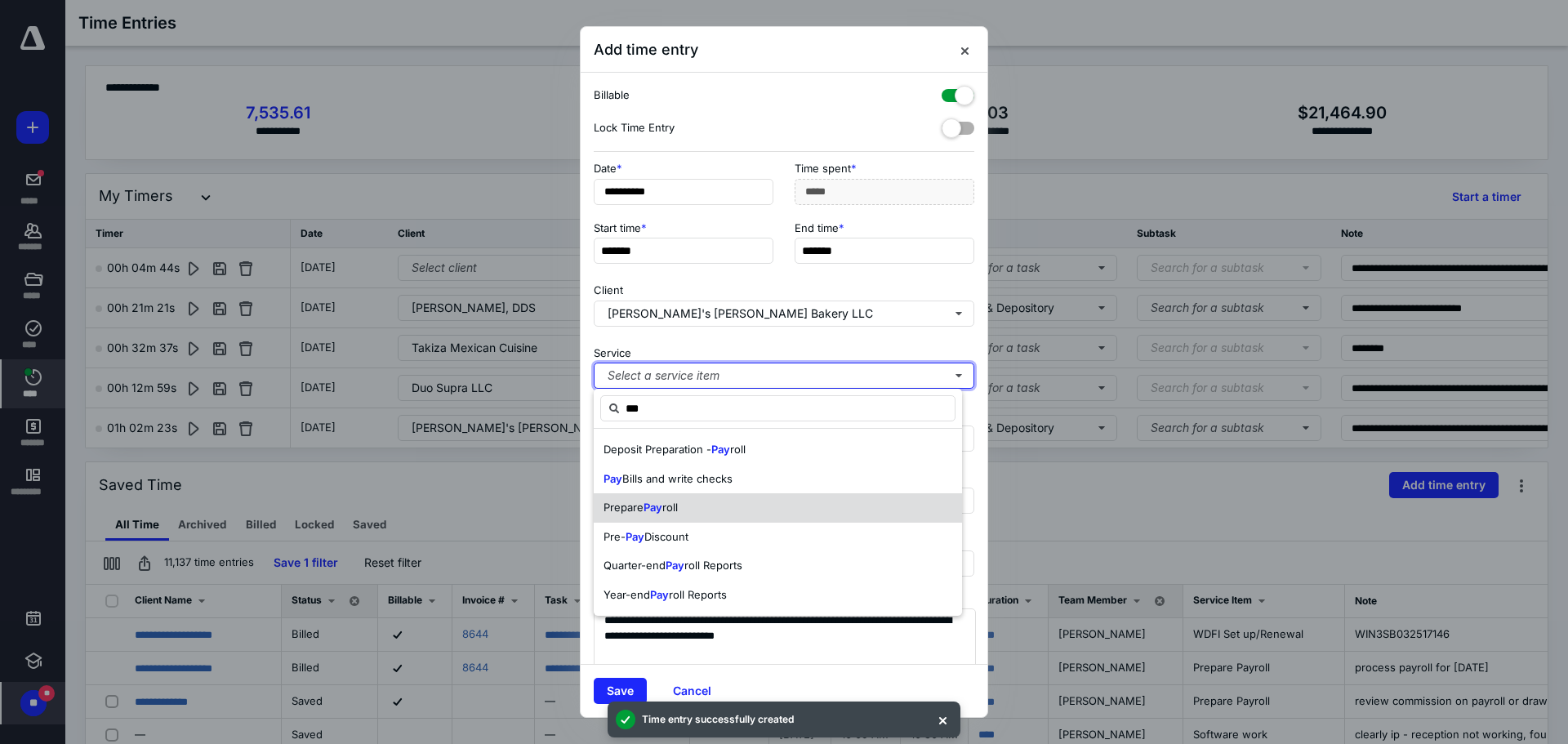 type 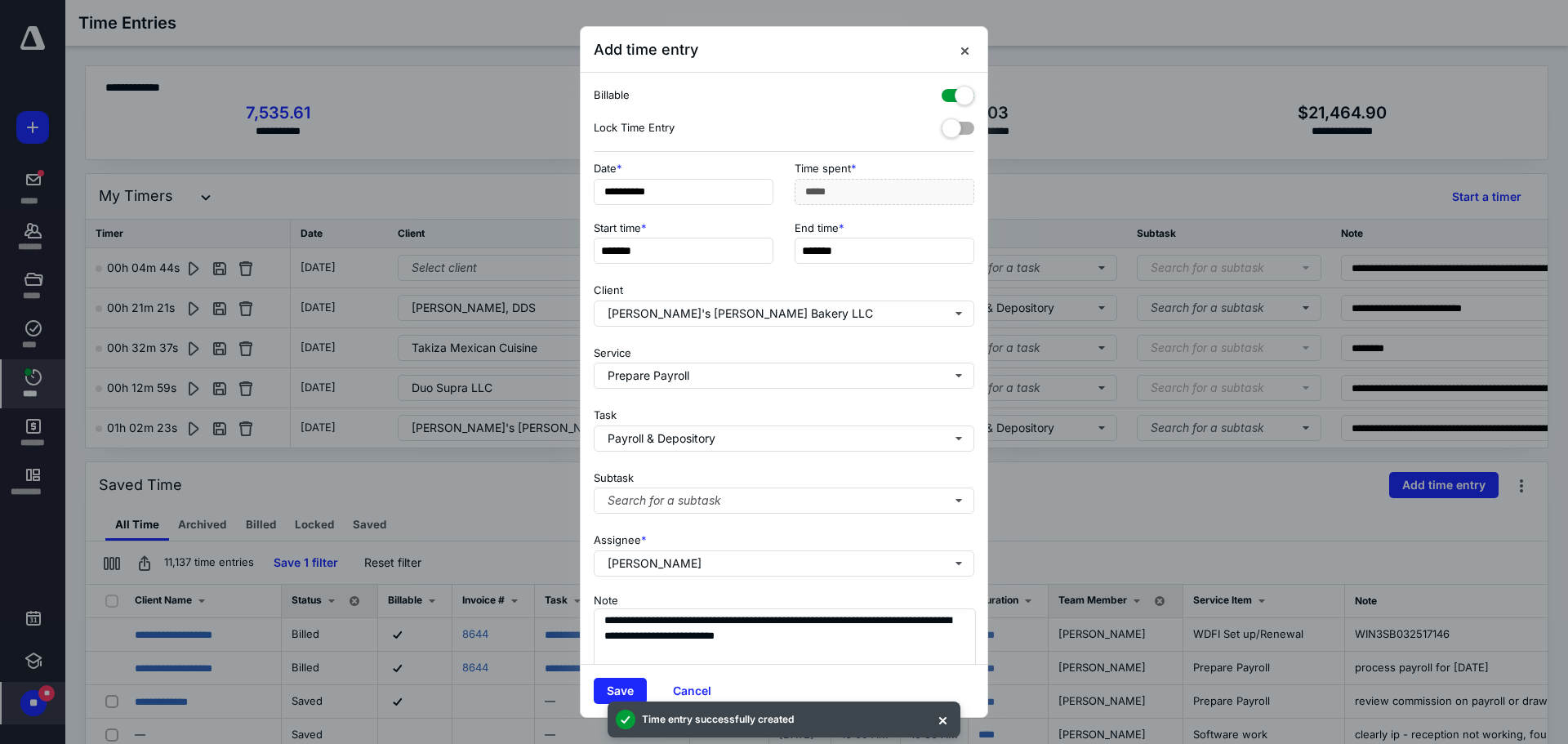 drag, startPoint x: 630, startPoint y: 689, endPoint x: 612, endPoint y: 666, distance: 29 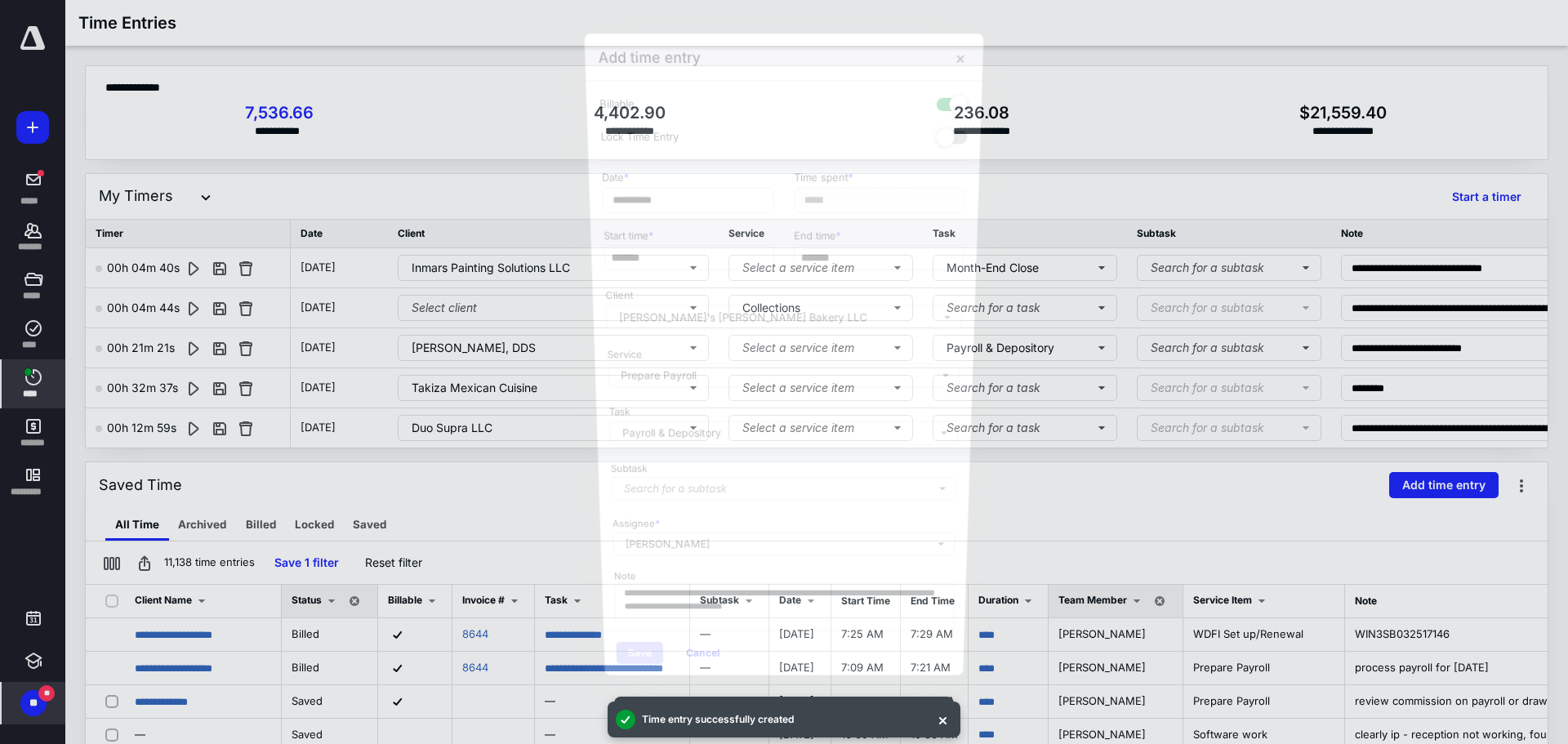 scroll, scrollTop: 2293, scrollLeft: 0, axis: vertical 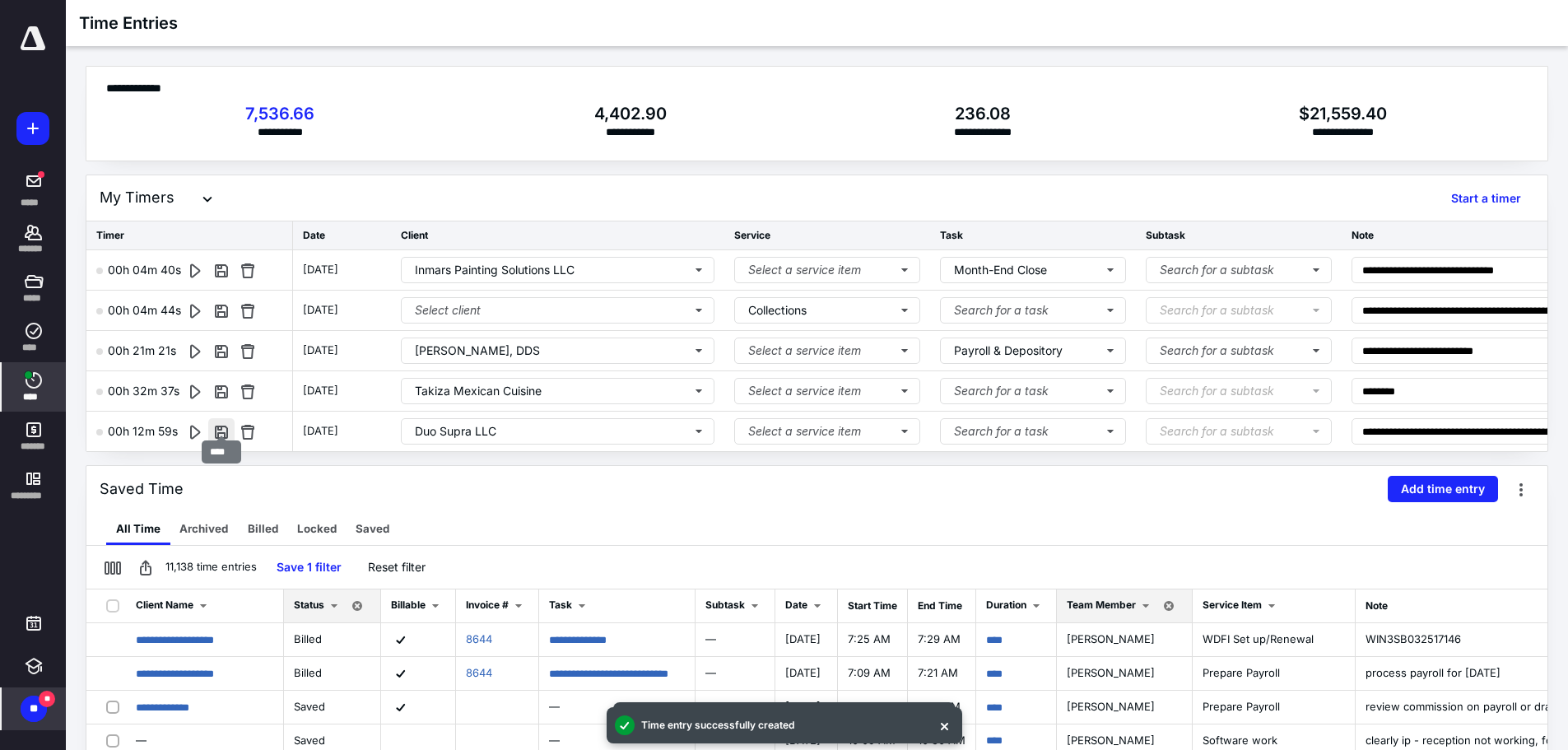 click at bounding box center (221, 431) 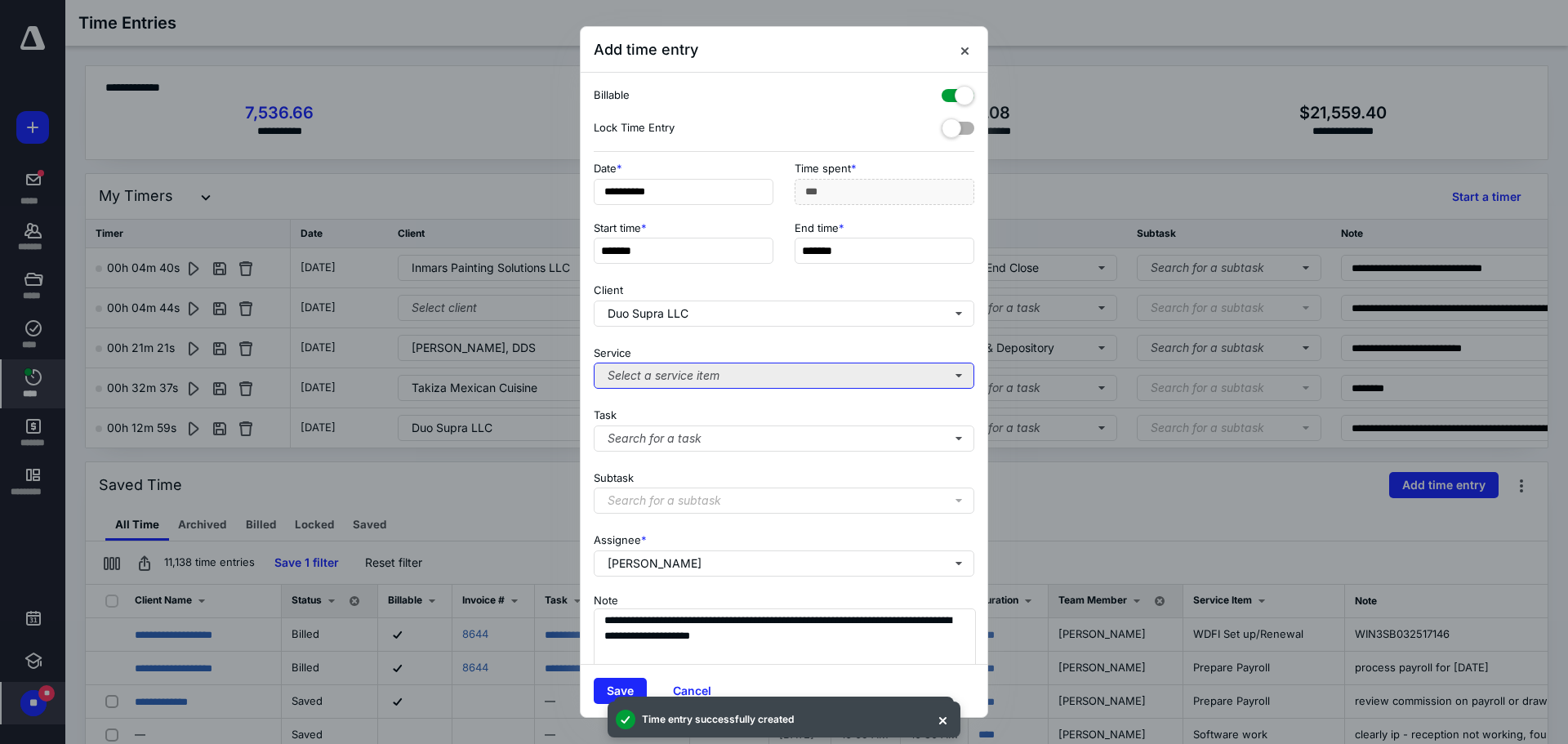 click on "Select a service item" at bounding box center [784, 376] 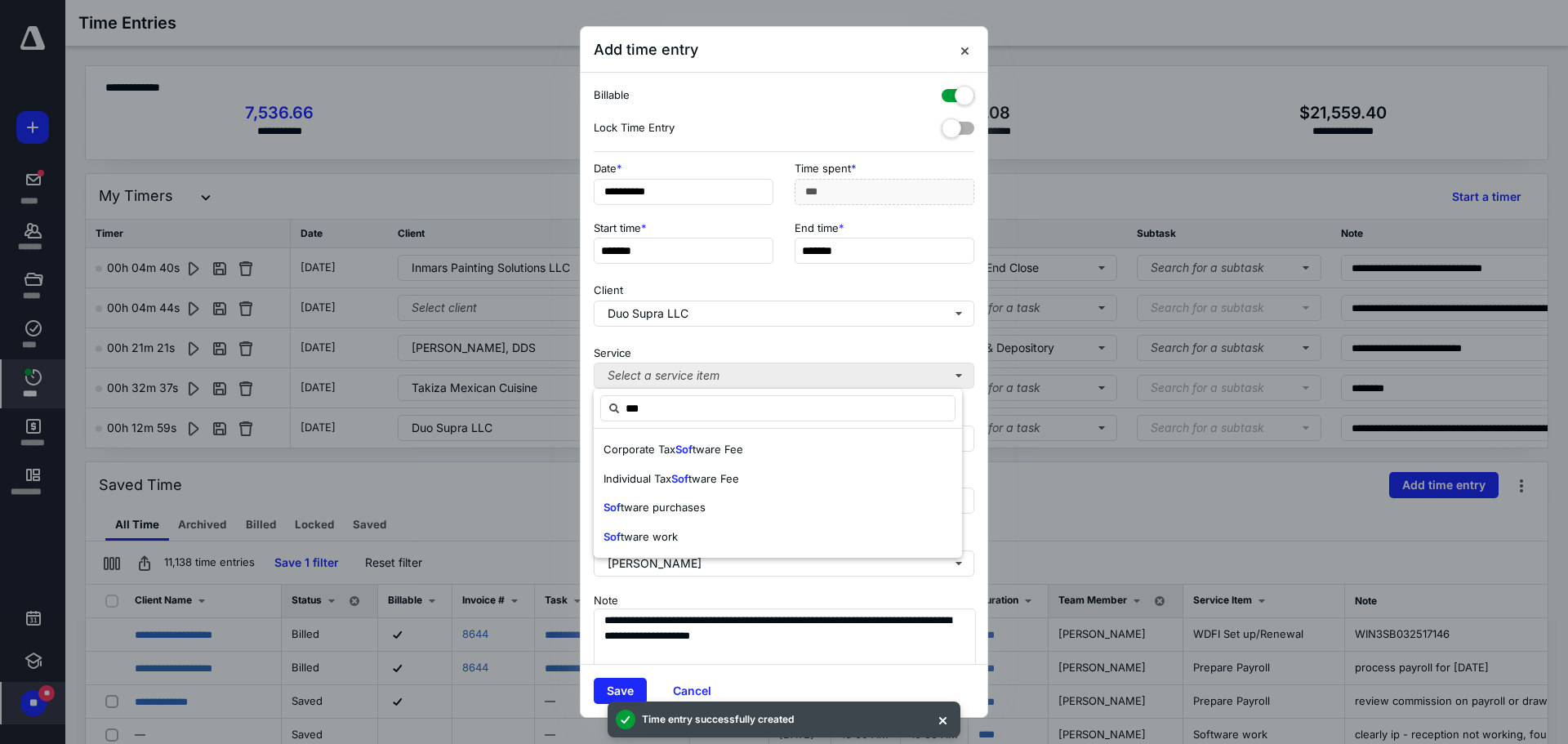 type on "****" 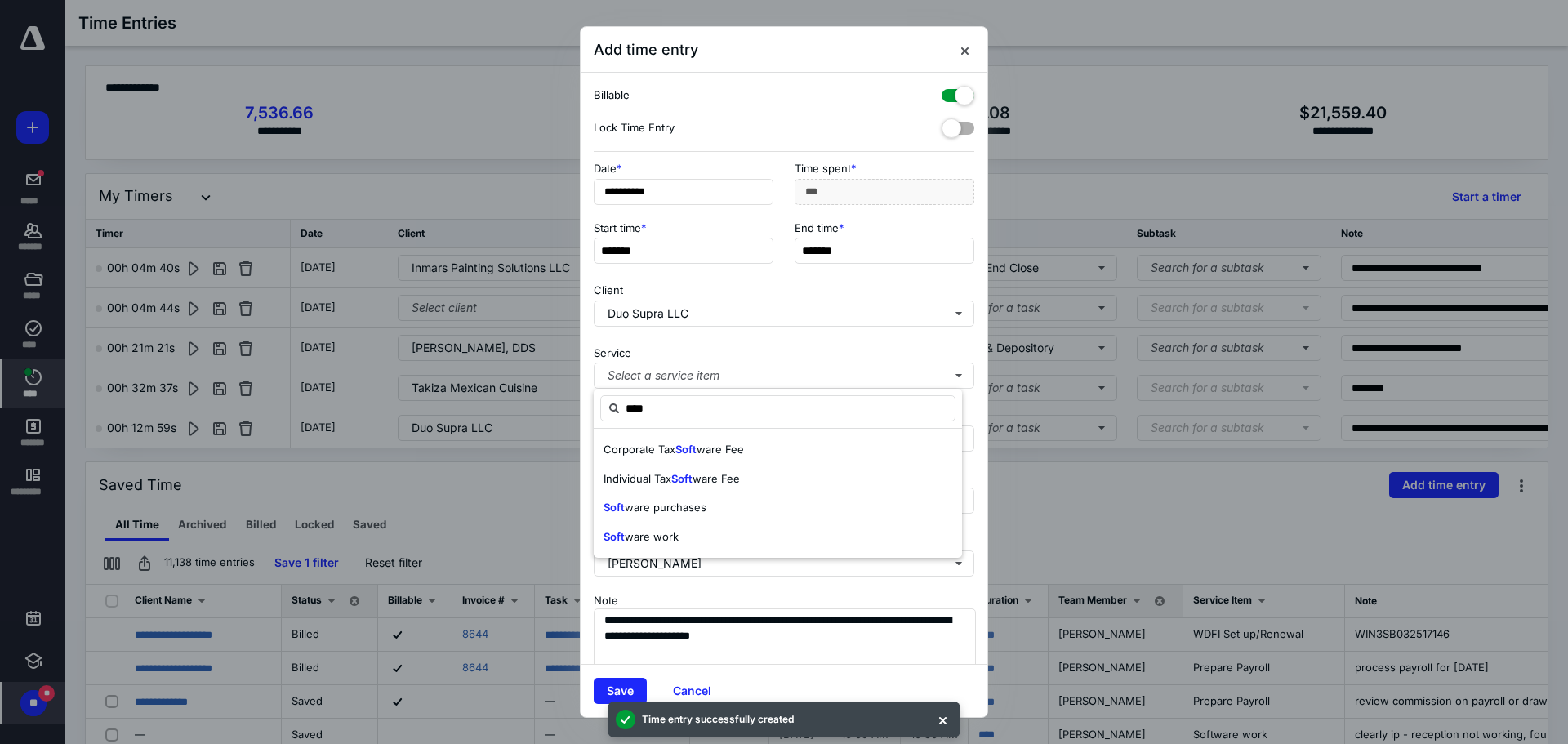 drag, startPoint x: 669, startPoint y: 410, endPoint x: 533, endPoint y: 396, distance: 136.71869 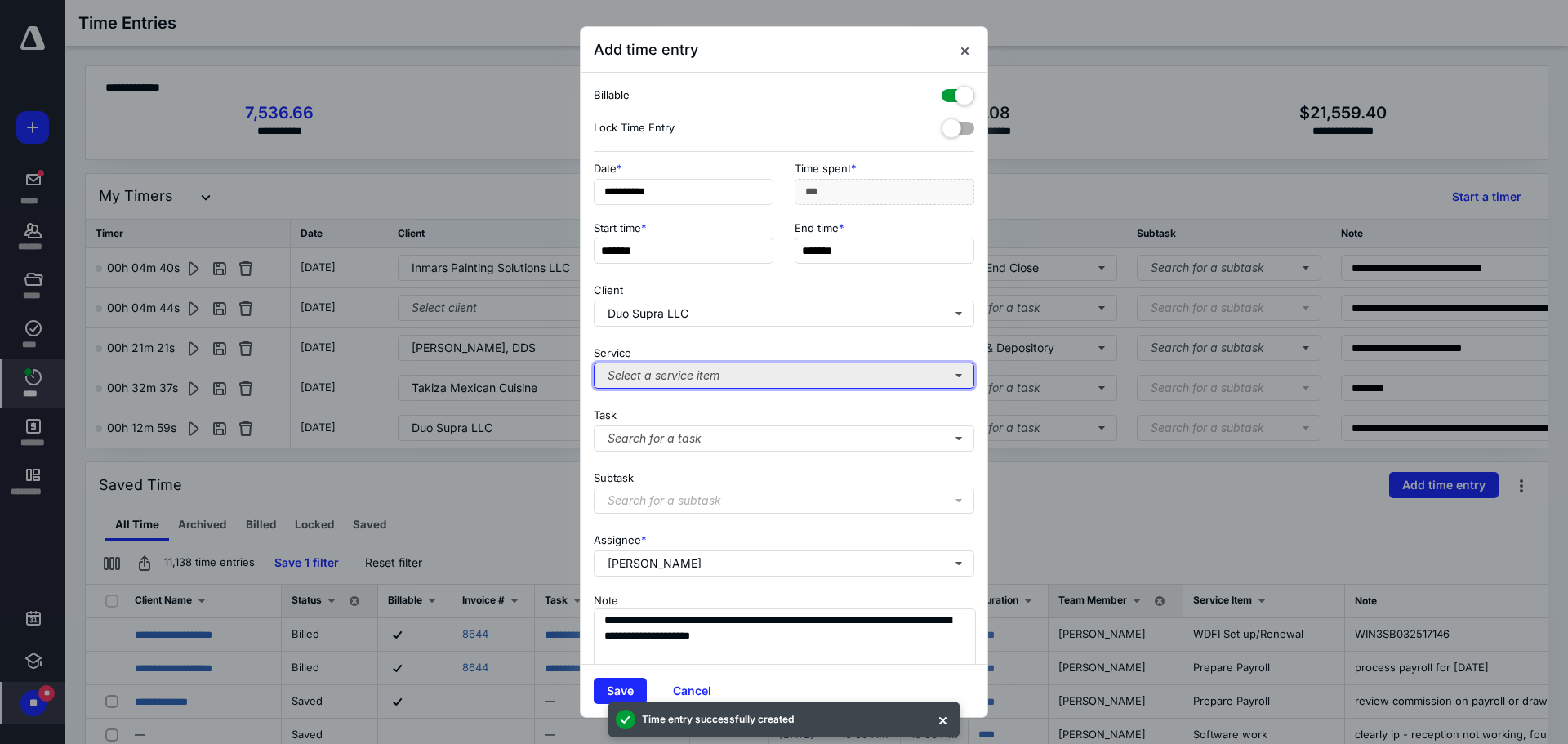 click on "Select a service item" at bounding box center (784, 376) 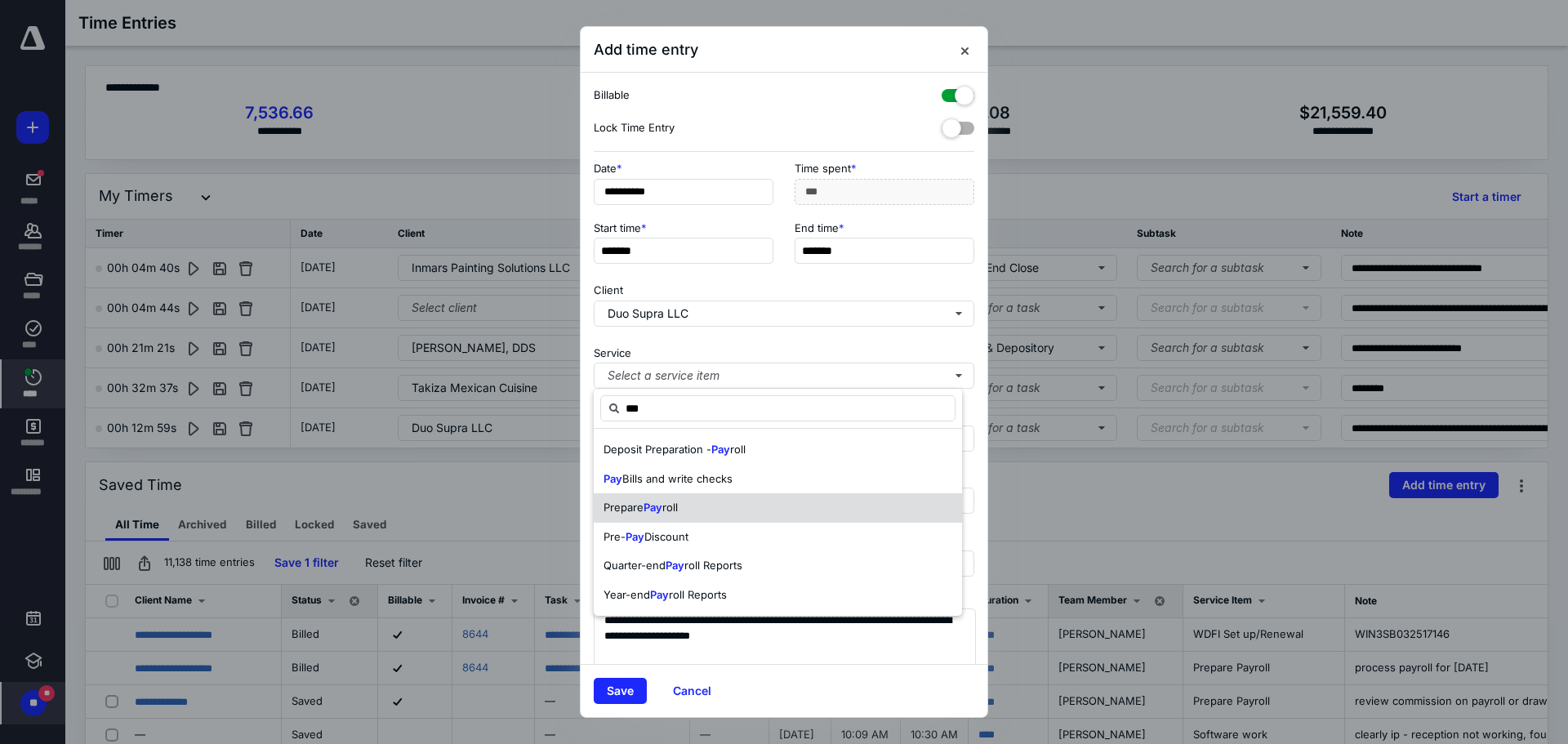 click on "Prepare  Pay roll" at bounding box center (777, 508) 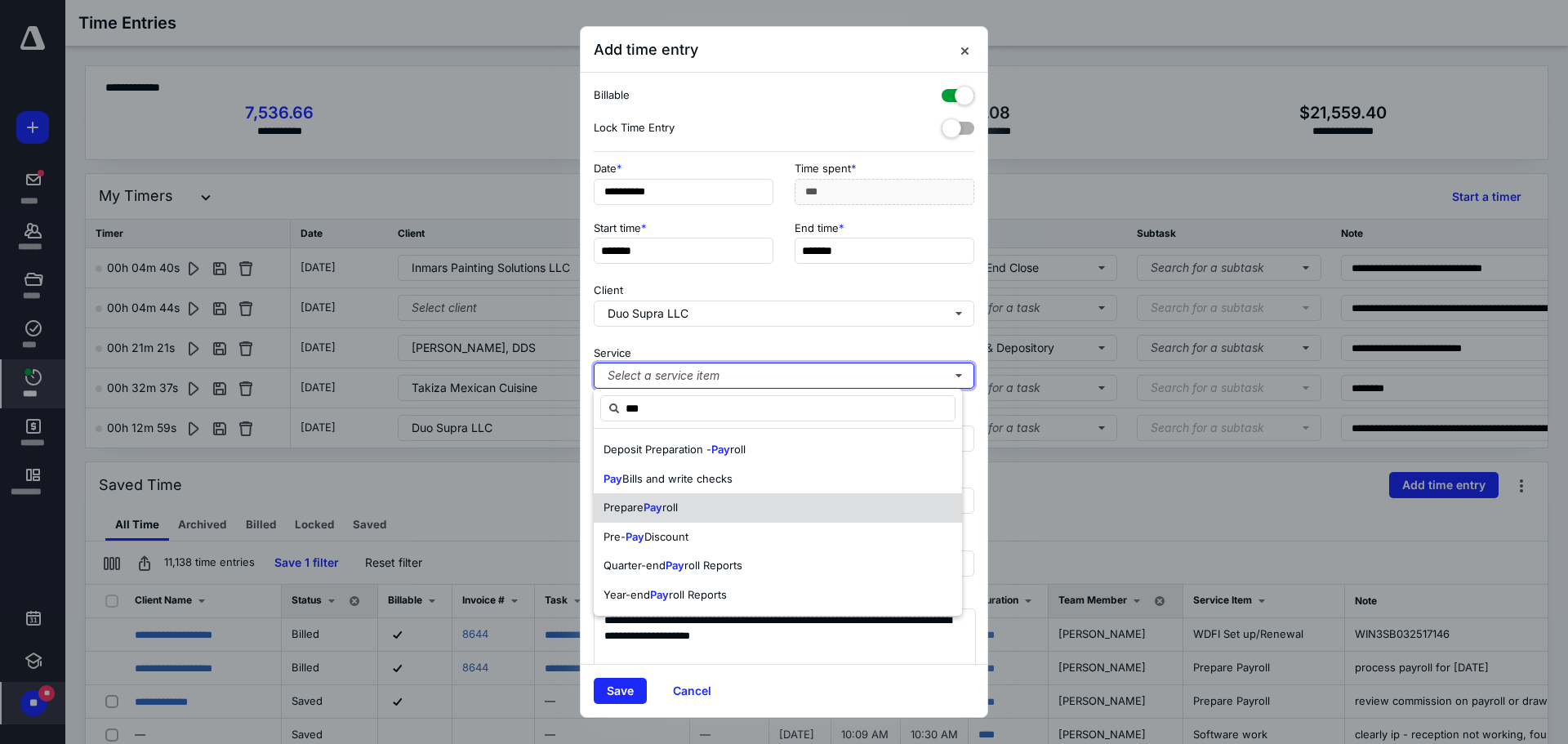 type 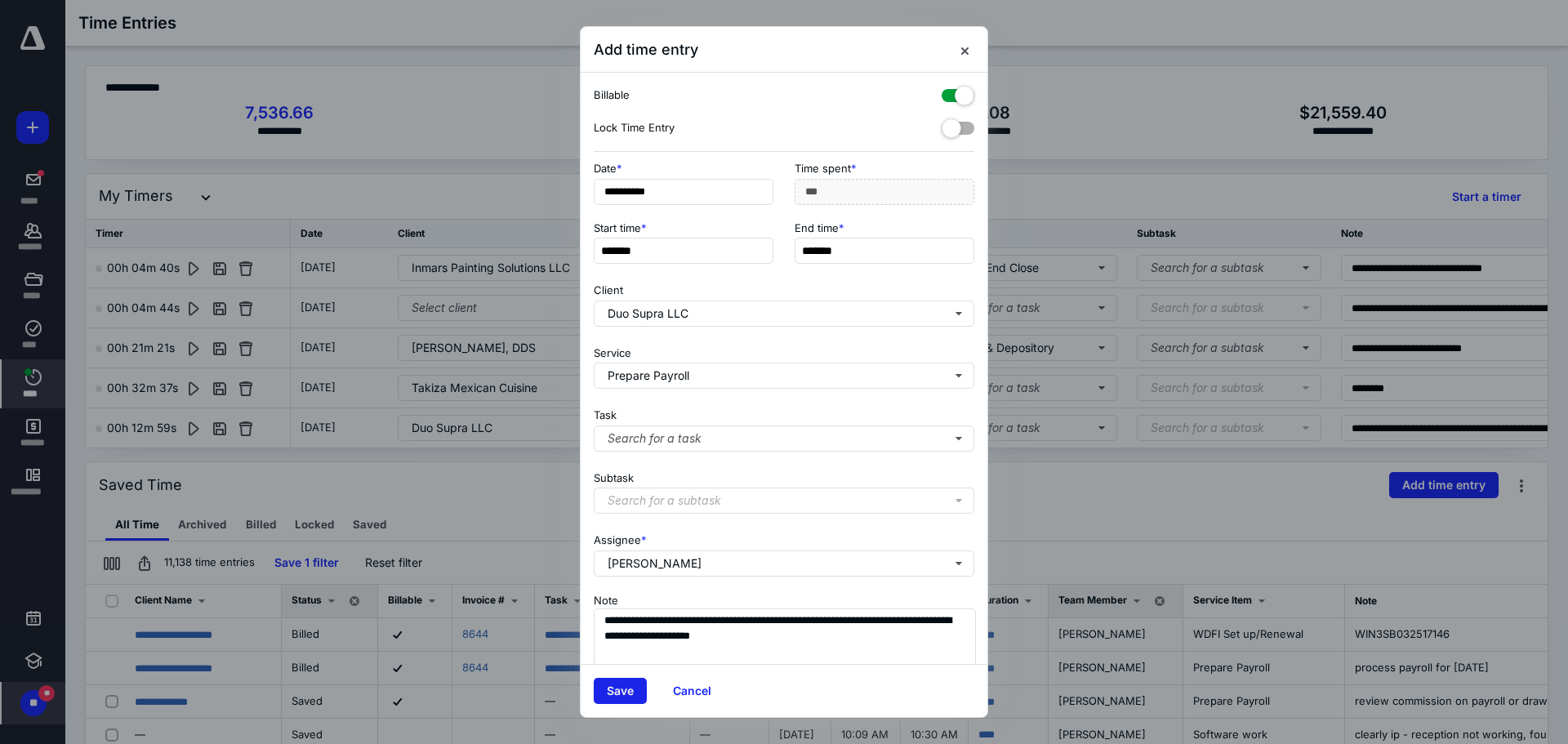 click on "Save" at bounding box center (620, 691) 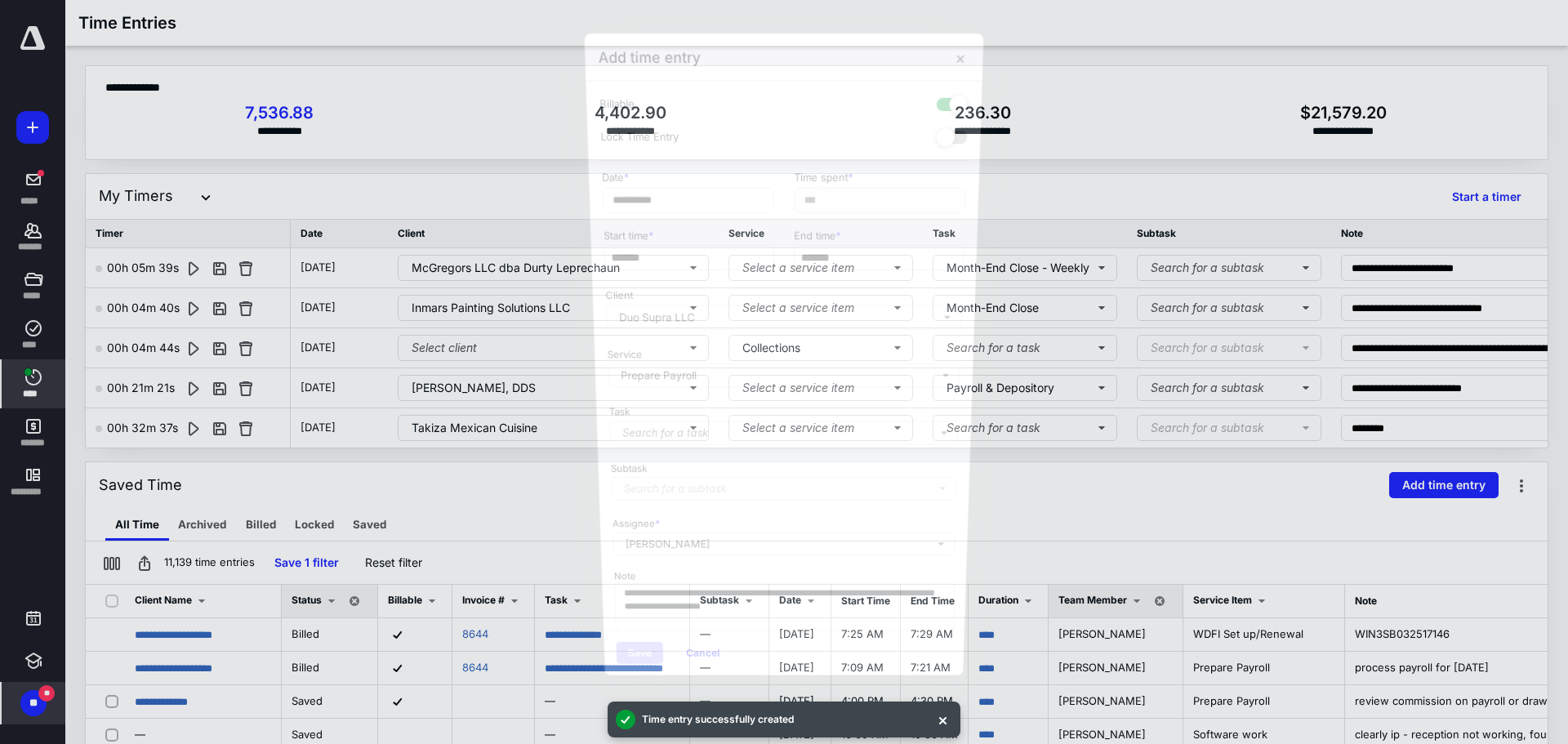 scroll, scrollTop: 2253, scrollLeft: 0, axis: vertical 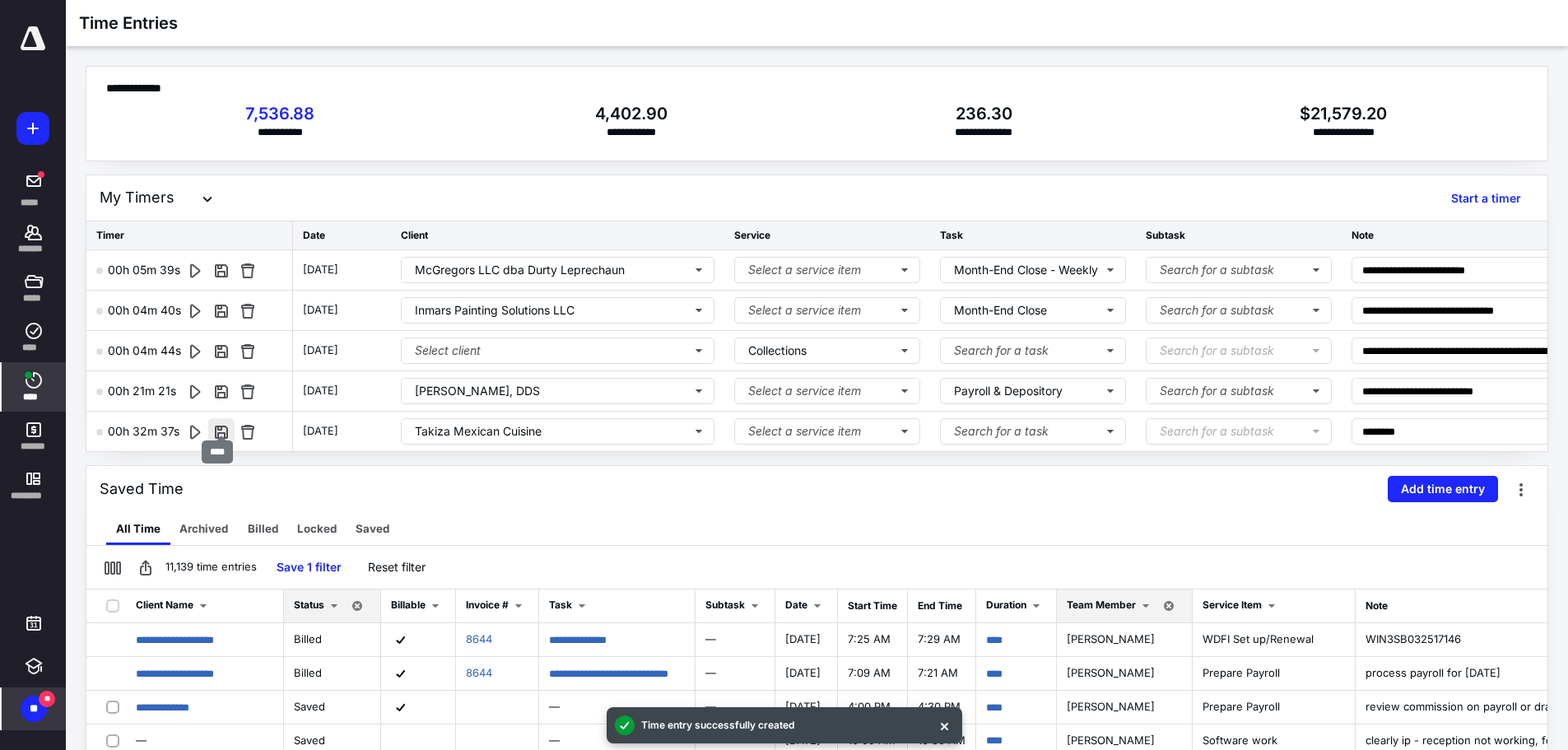 click at bounding box center (221, 431) 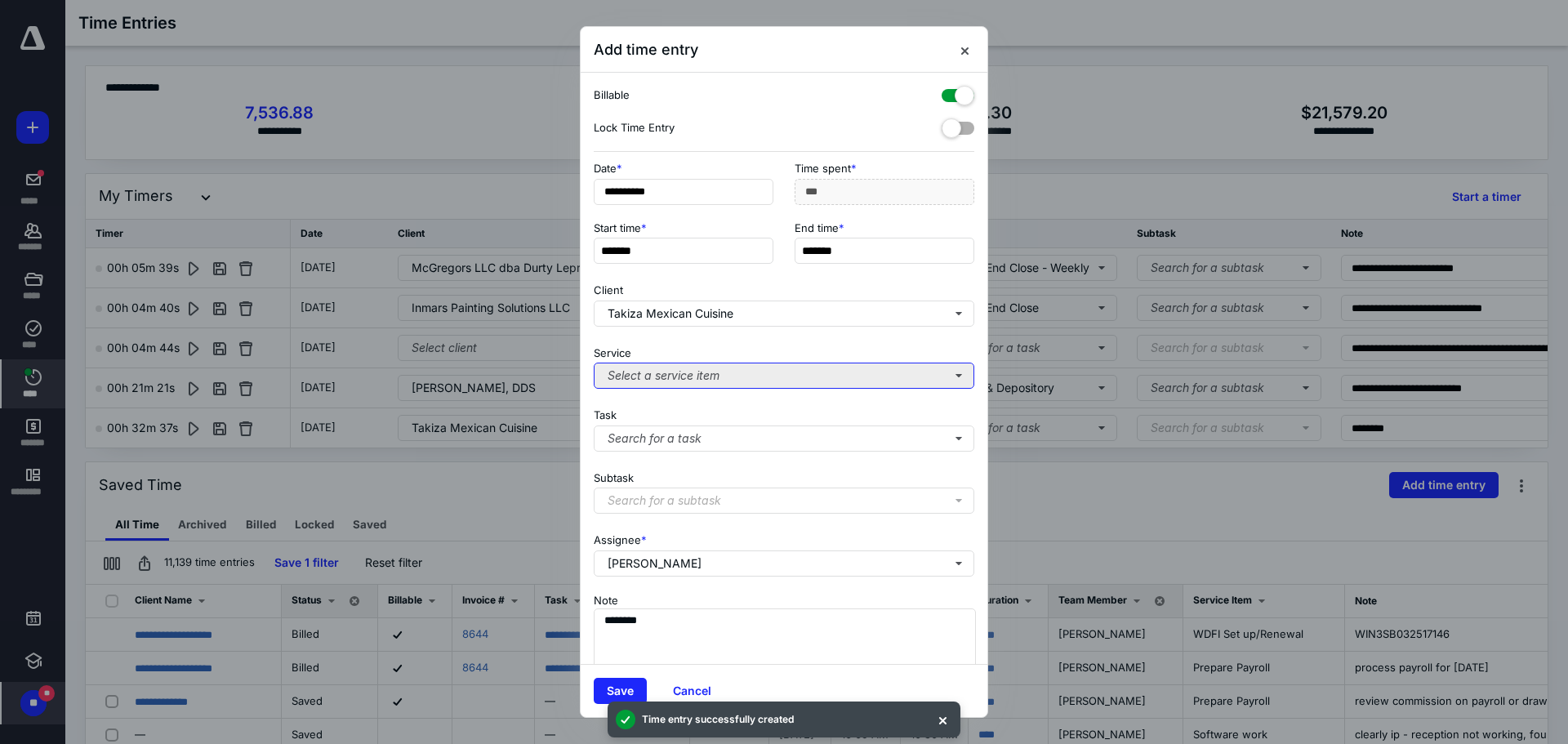 click on "Select a service item" at bounding box center [784, 376] 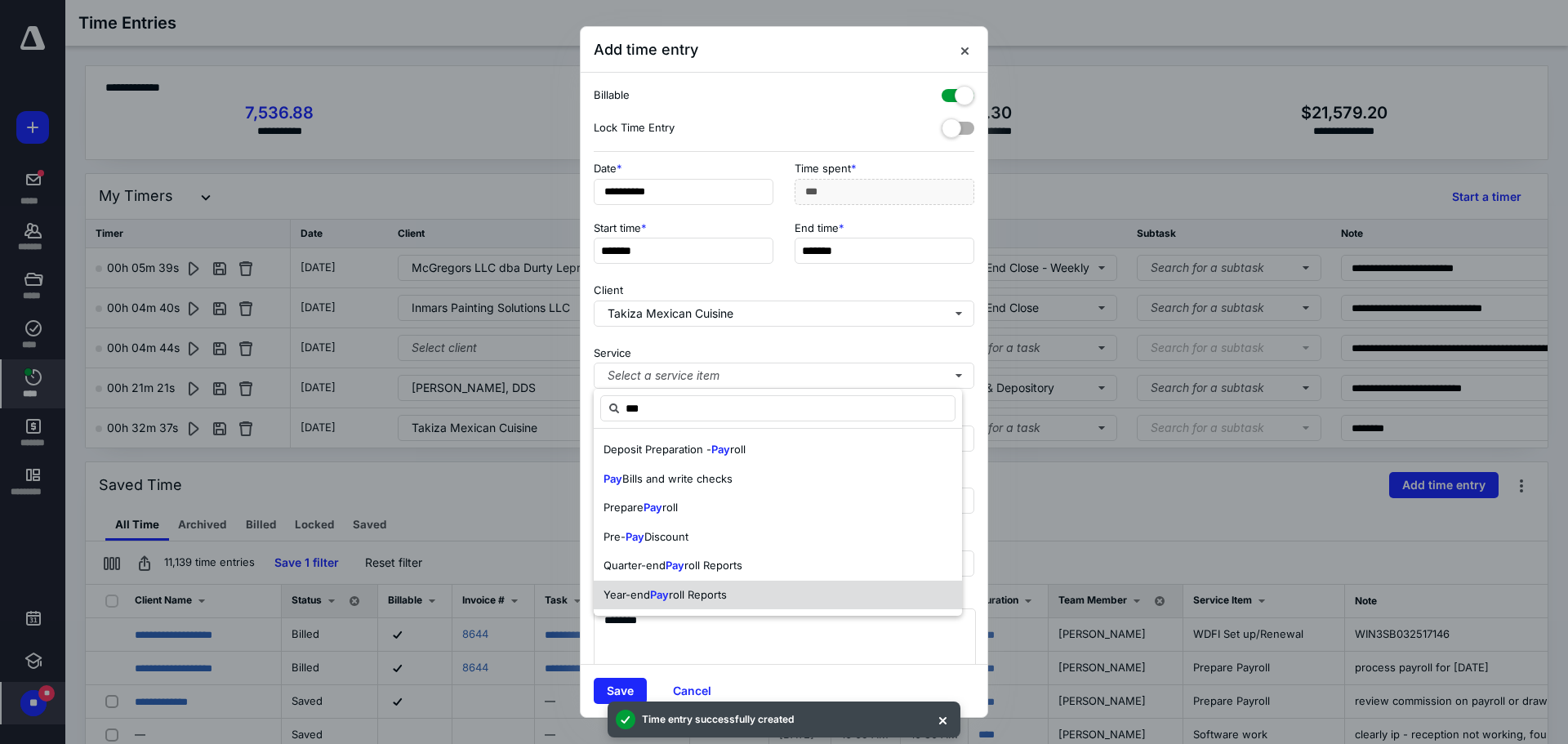 click on "Year-end  Pay roll Reports" at bounding box center (777, 595) 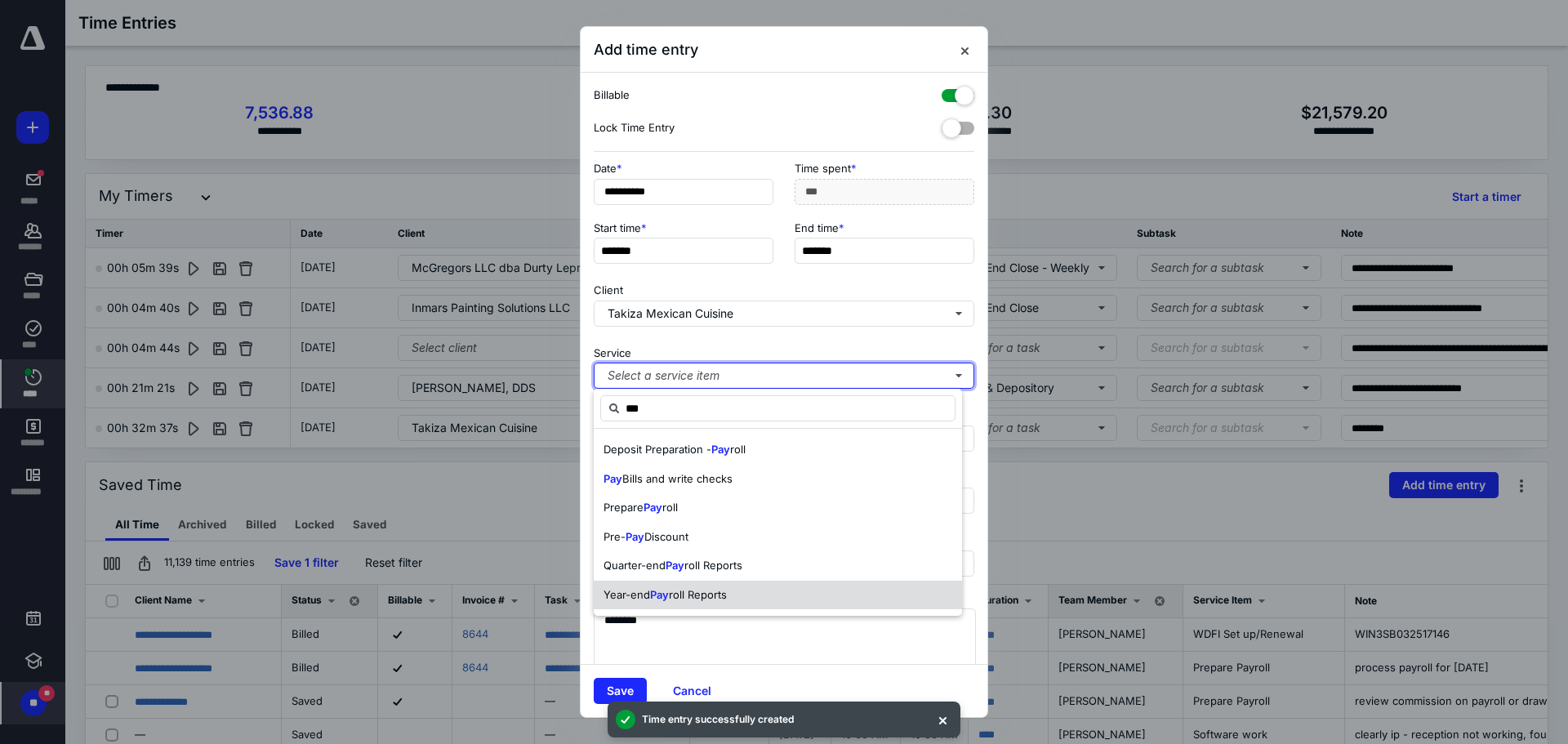 type 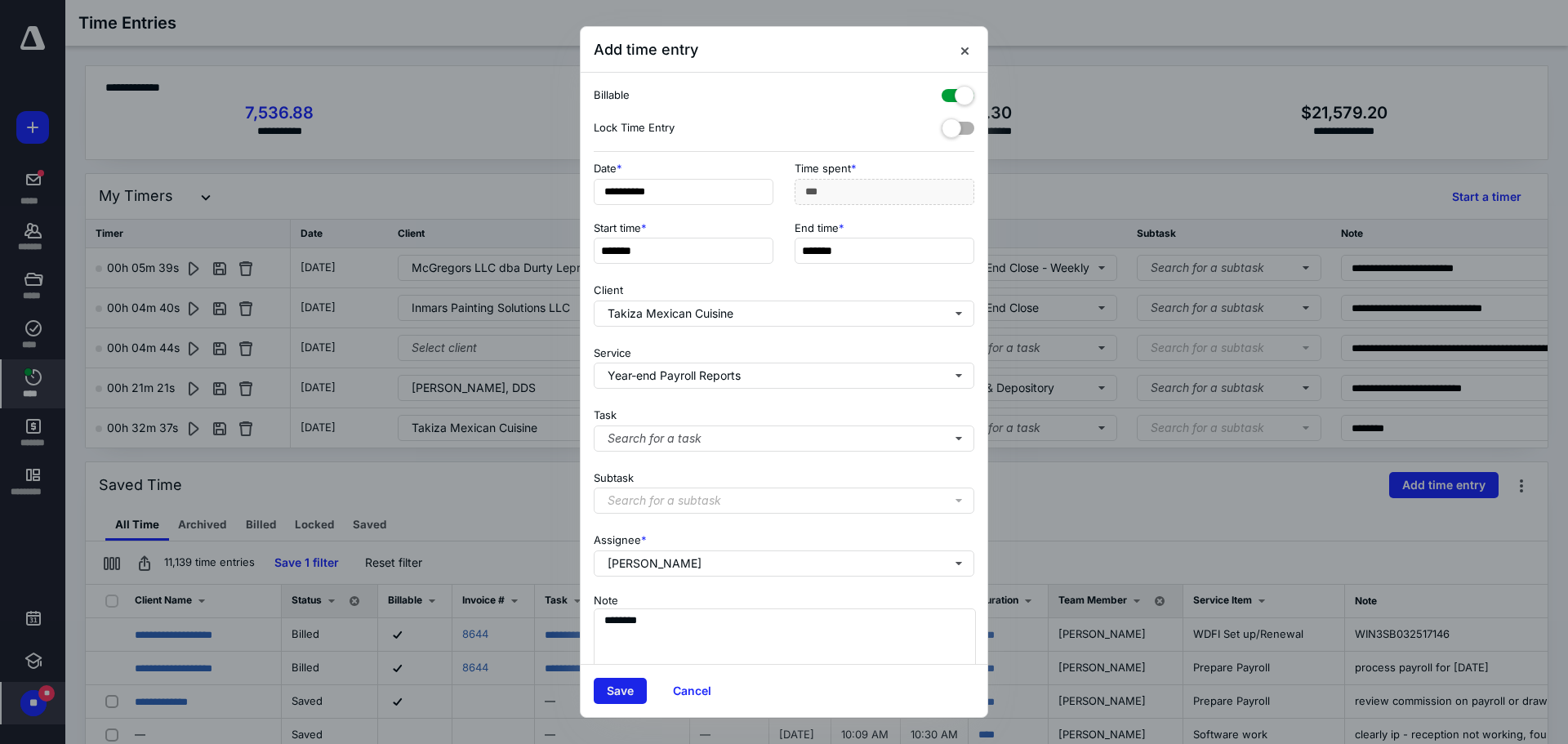 click on "Save" at bounding box center (620, 691) 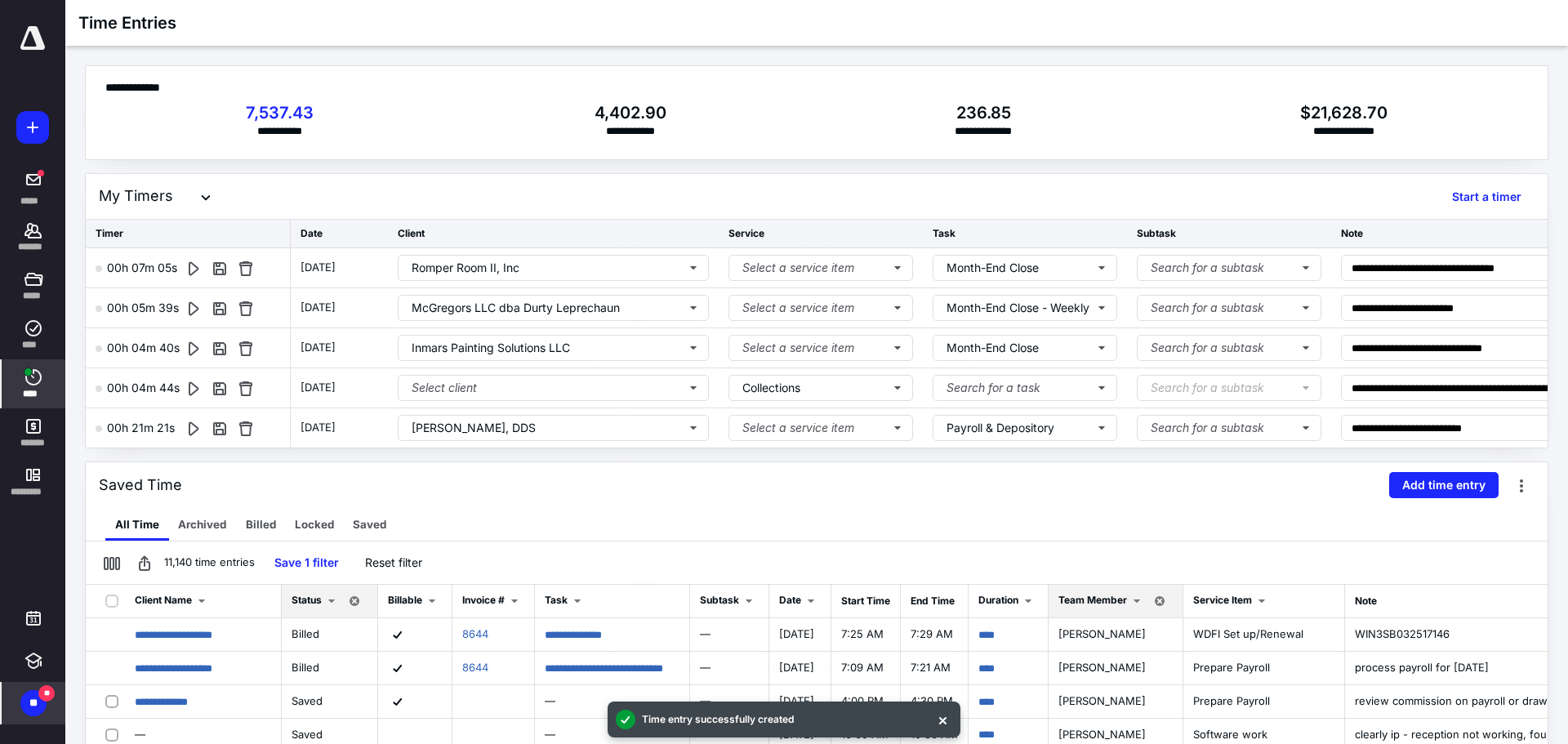 scroll, scrollTop: 2213, scrollLeft: 0, axis: vertical 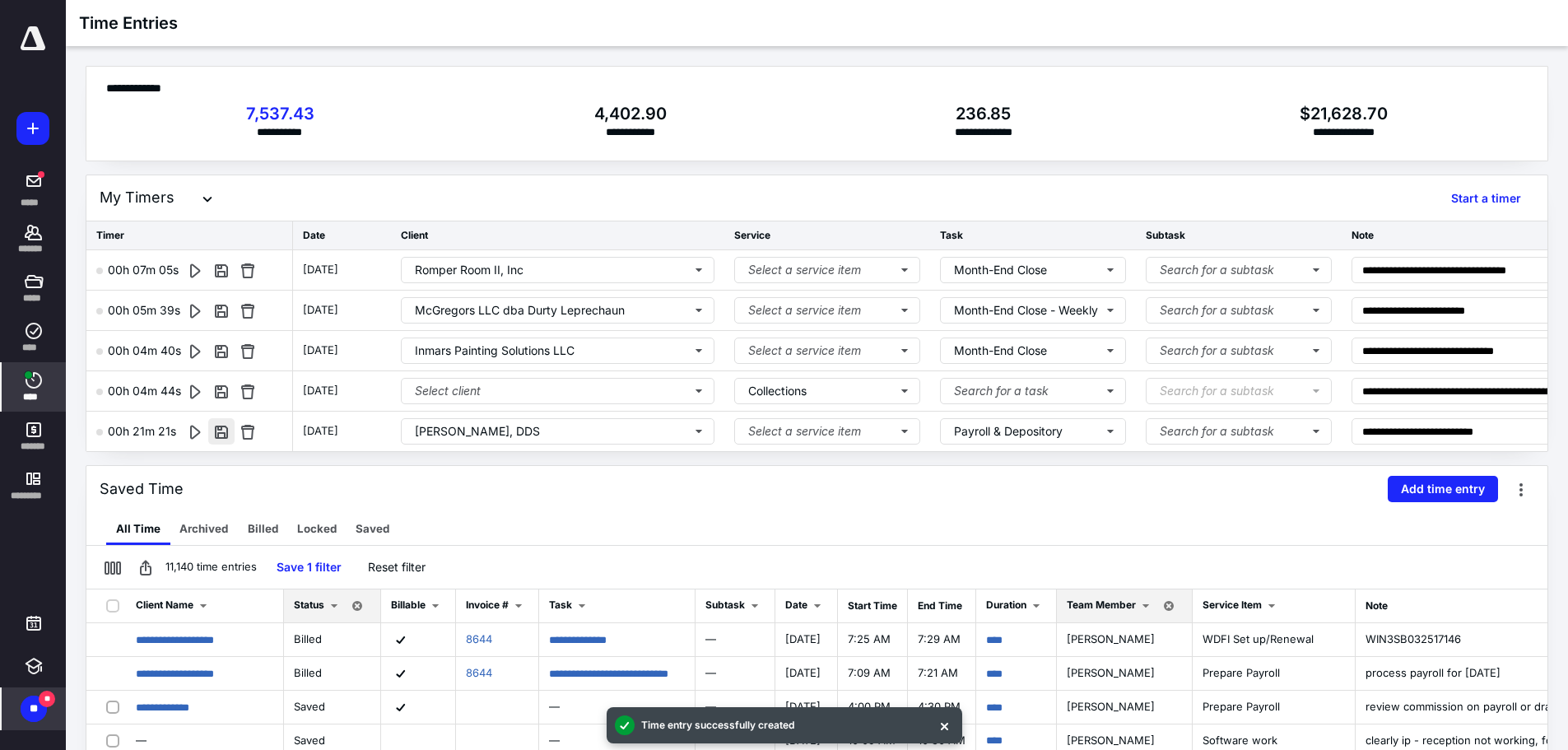 click at bounding box center [221, 431] 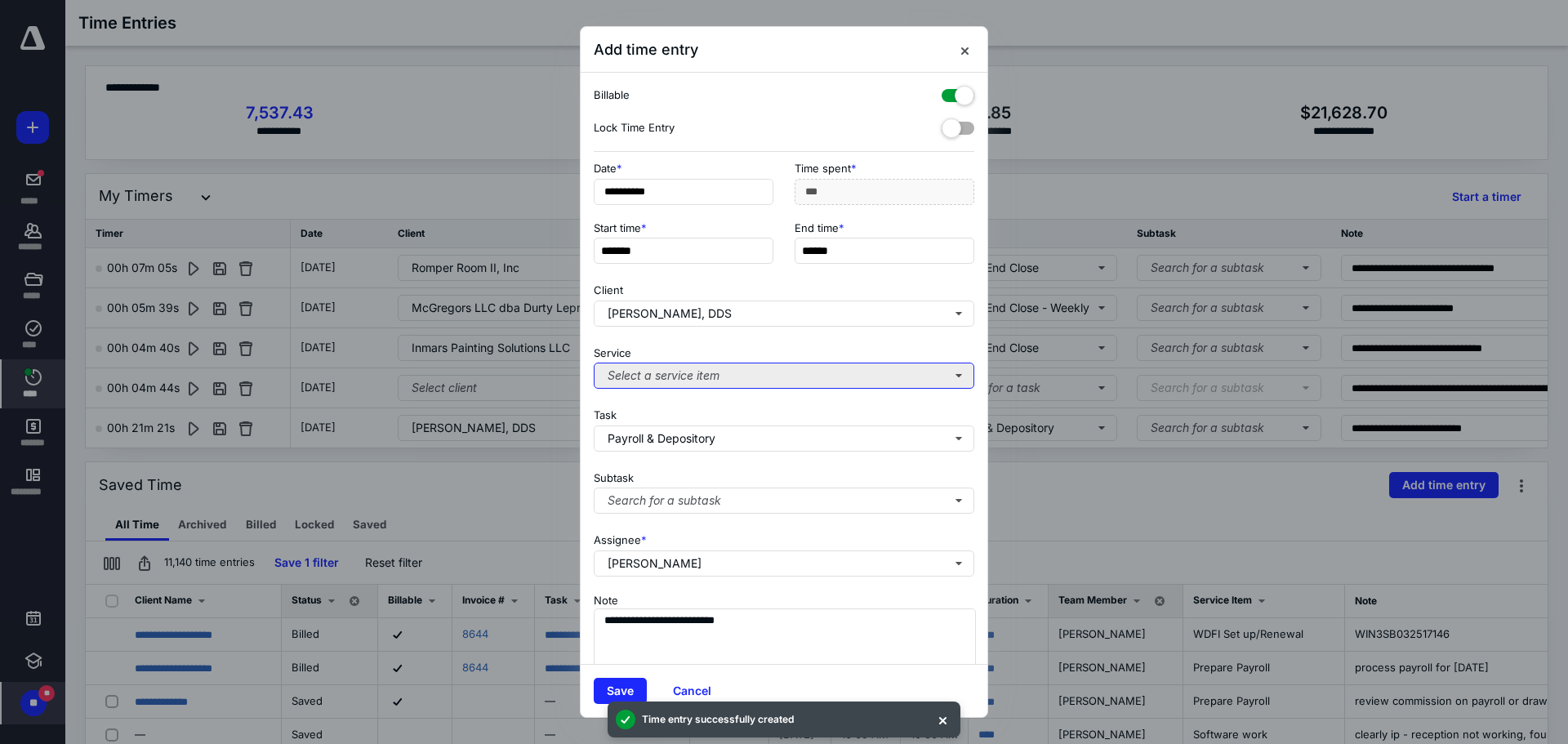 click on "Select a service item" at bounding box center (784, 376) 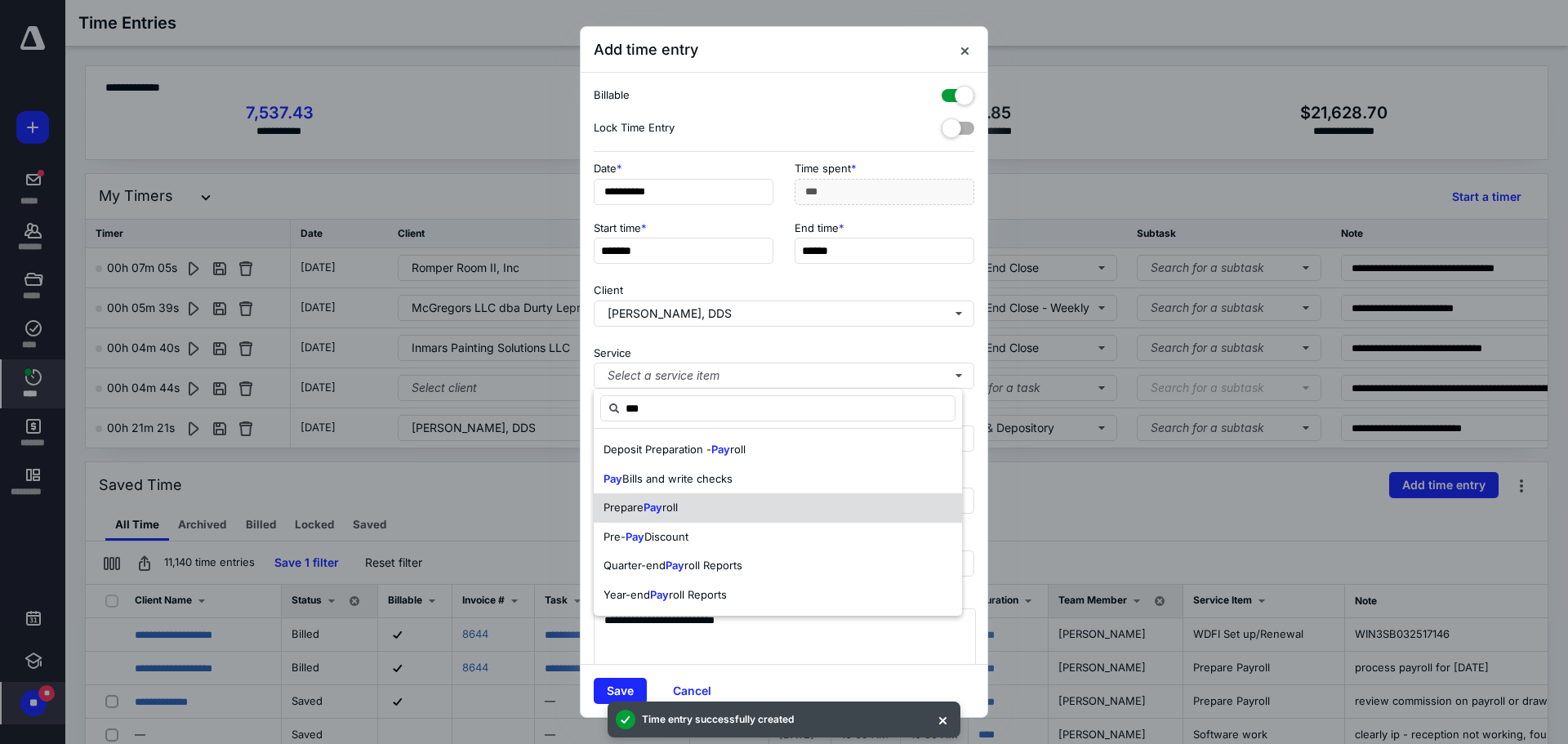 click on "Prepare  Pay roll" at bounding box center (777, 508) 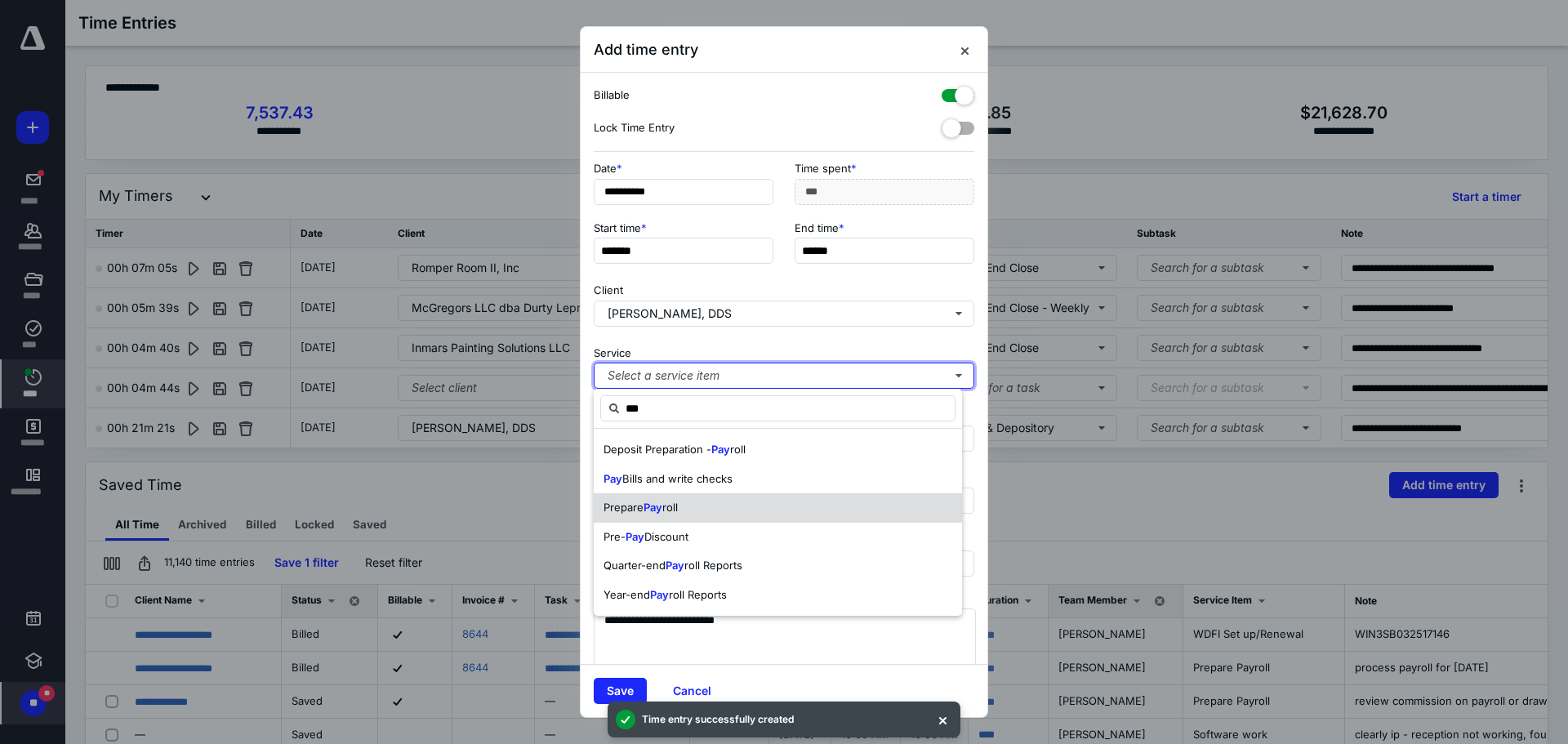 type 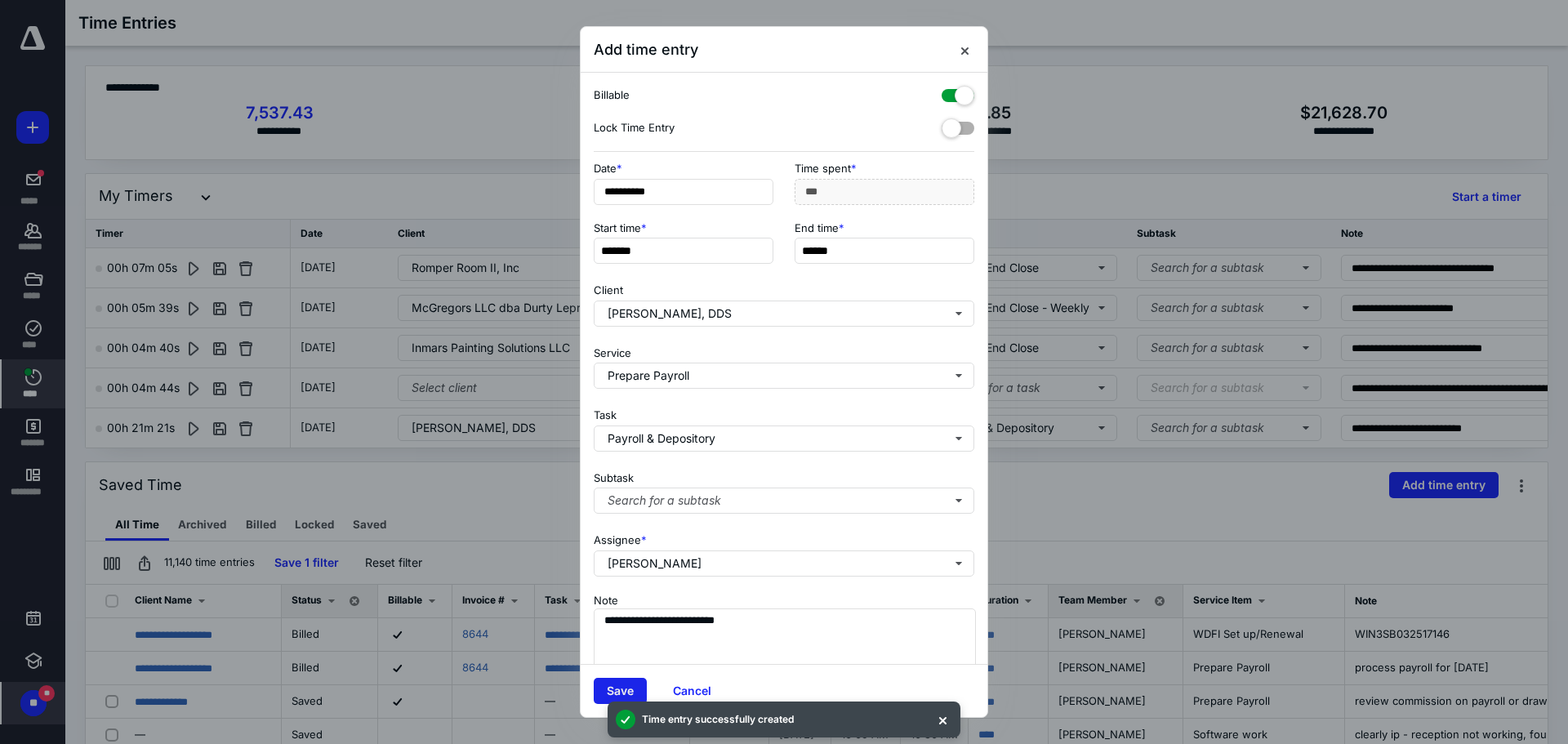 click on "Save" at bounding box center [620, 691] 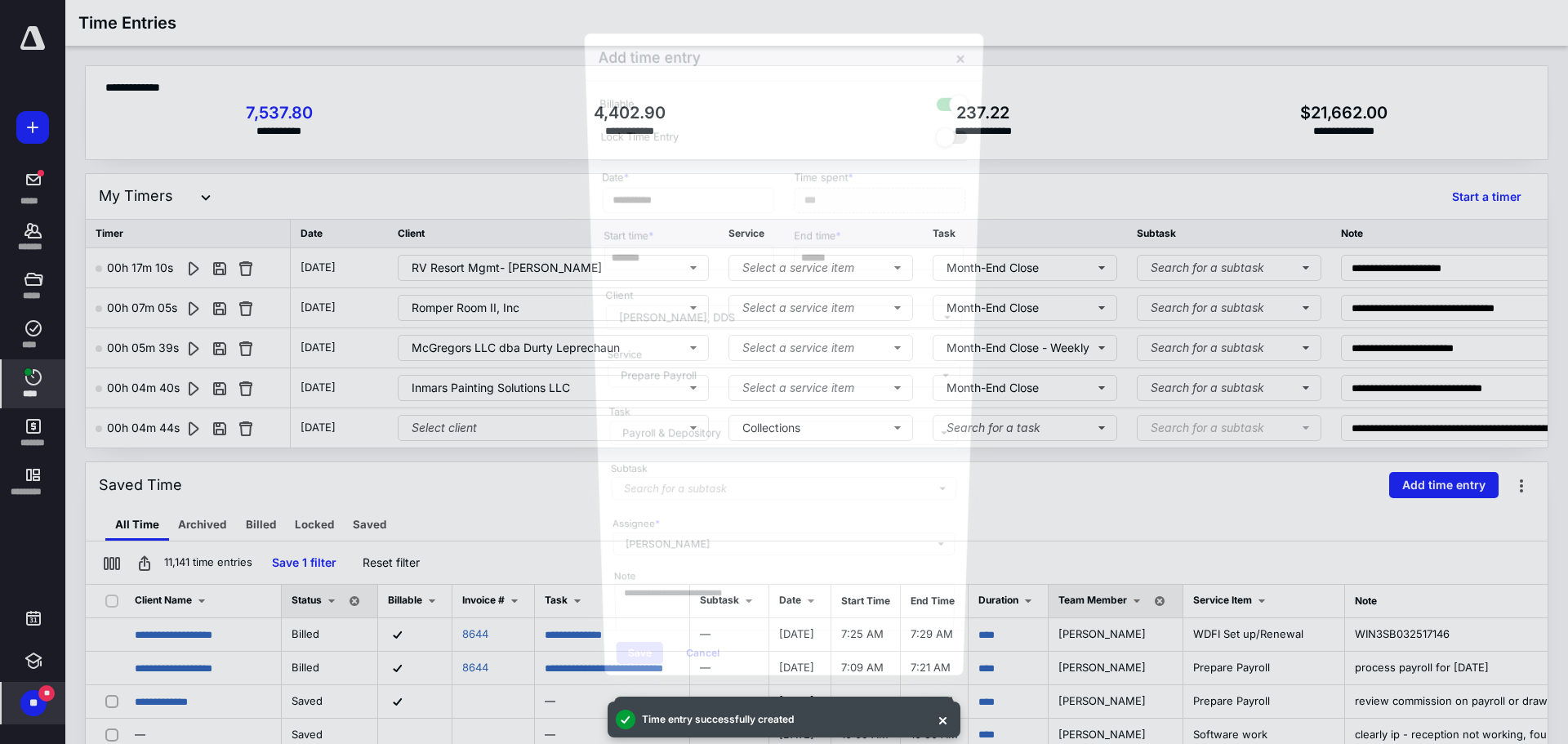 scroll, scrollTop: 2173, scrollLeft: 0, axis: vertical 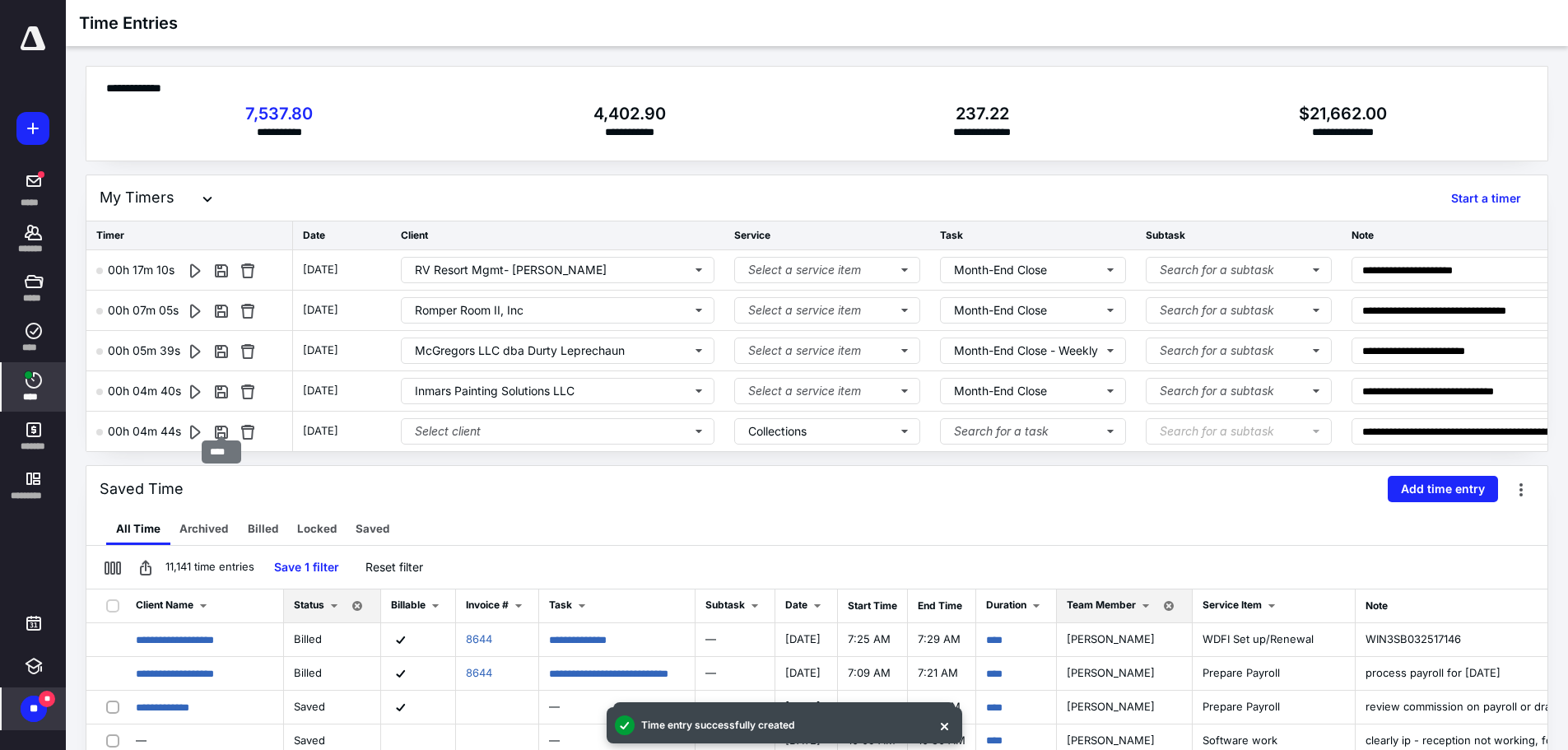 click at bounding box center (221, 431) 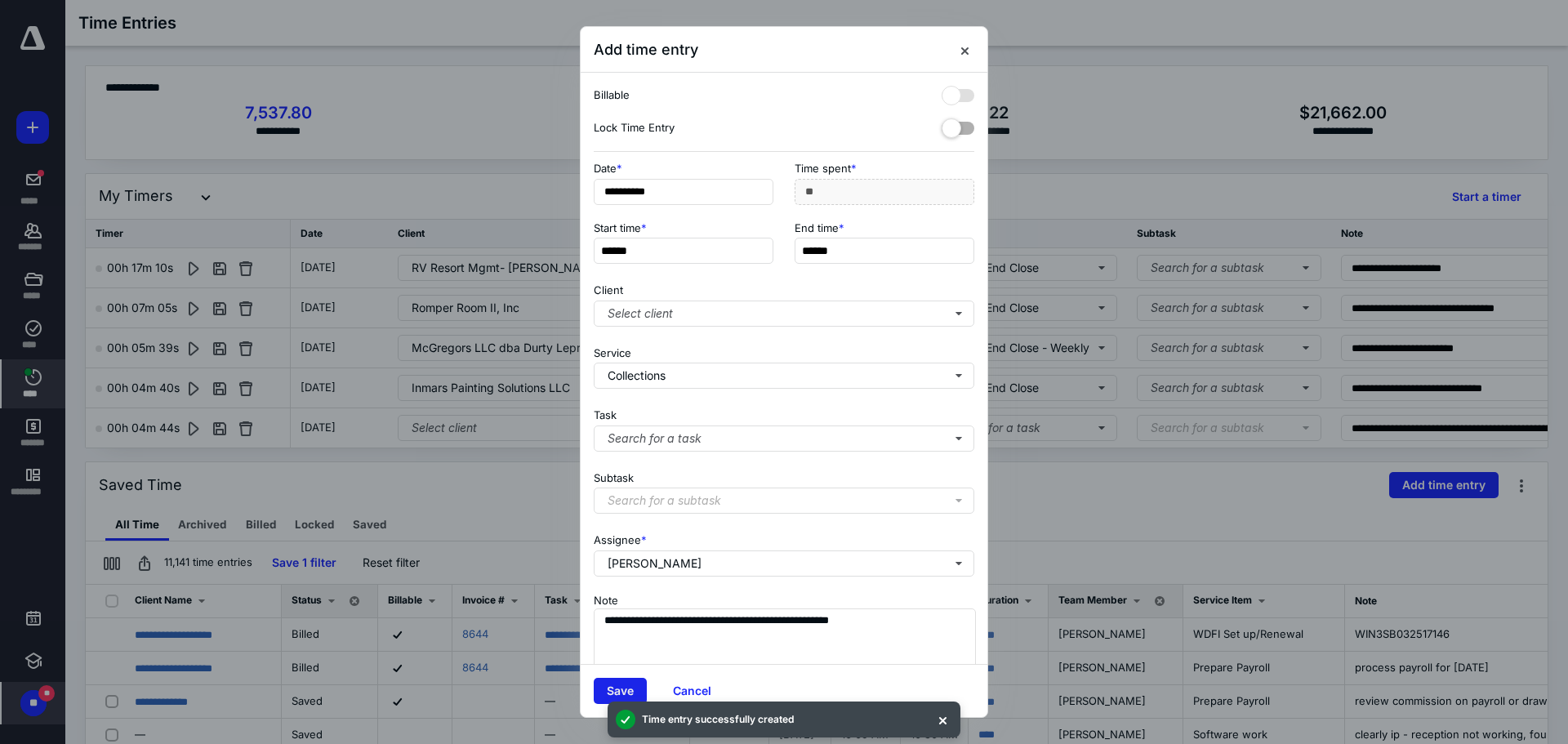 click on "Save" at bounding box center (620, 691) 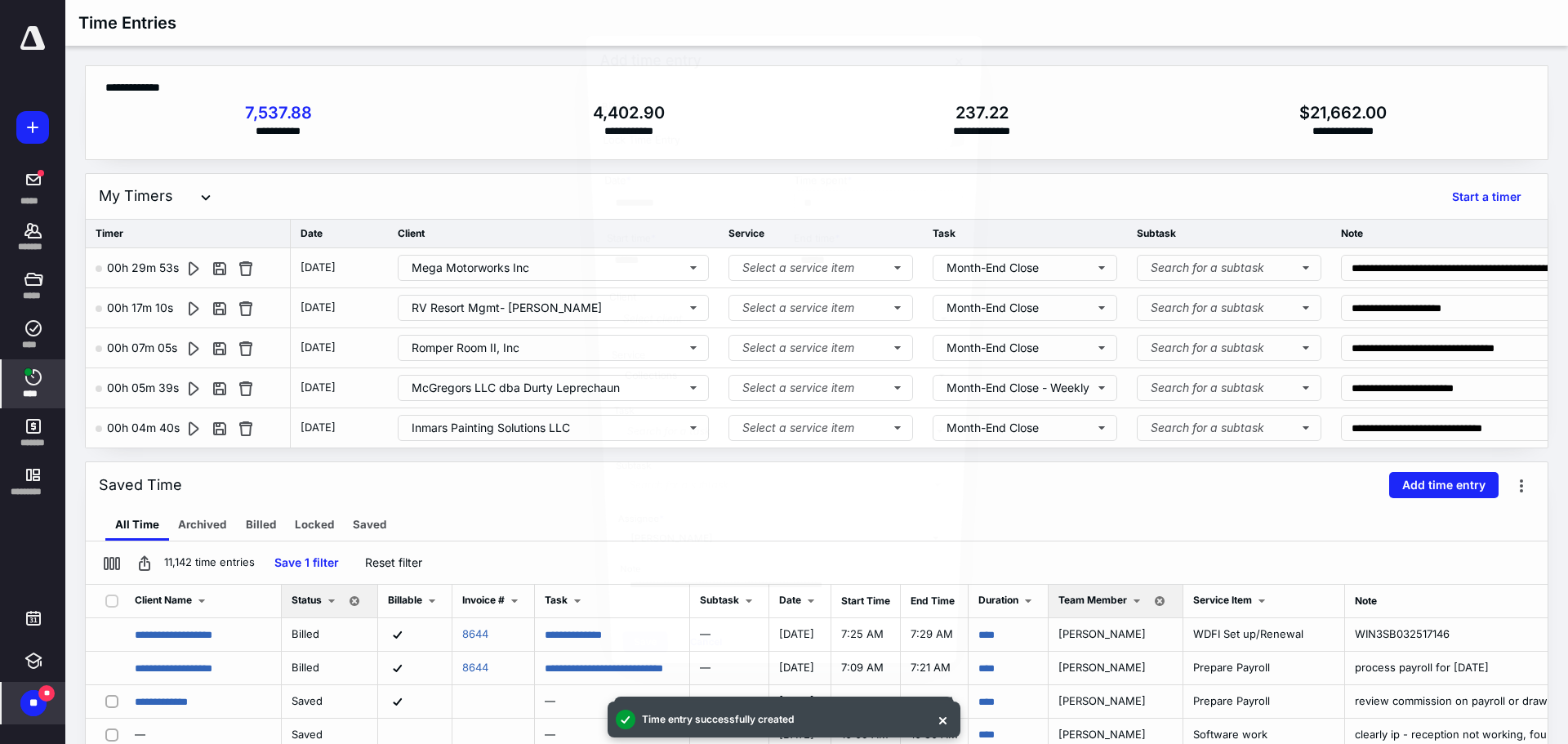 scroll, scrollTop: 2133, scrollLeft: 0, axis: vertical 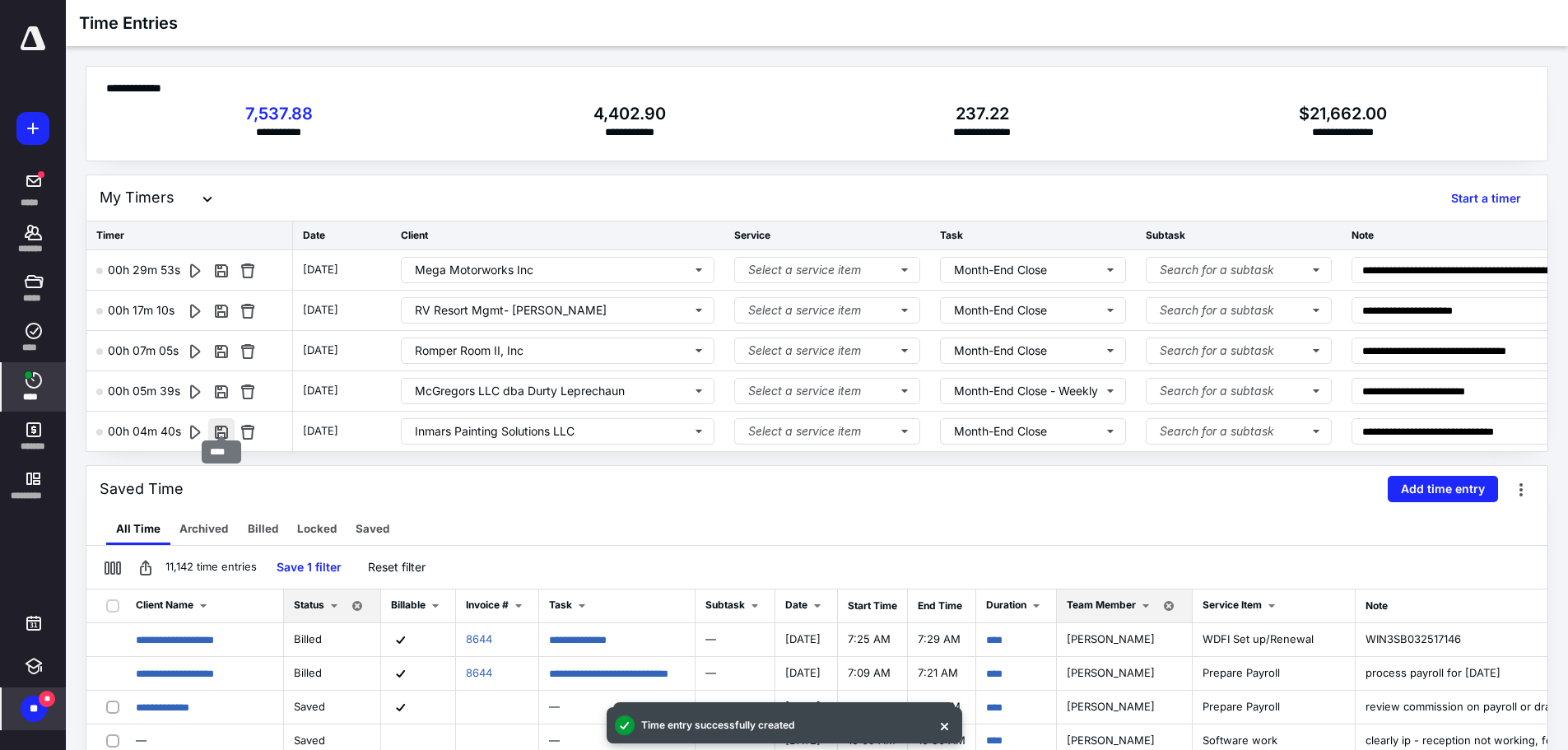 click at bounding box center [221, 431] 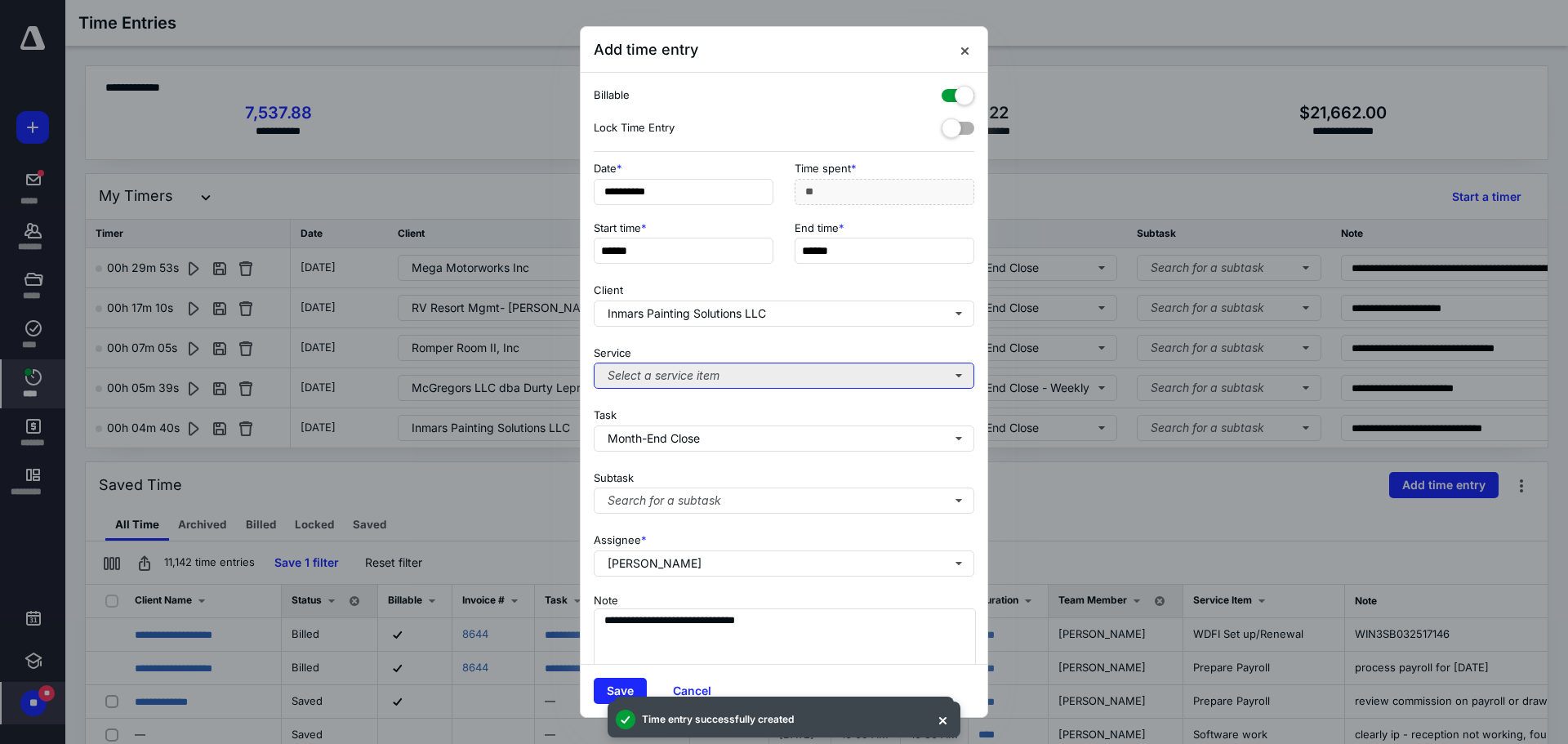click on "Select a service item" at bounding box center [784, 376] 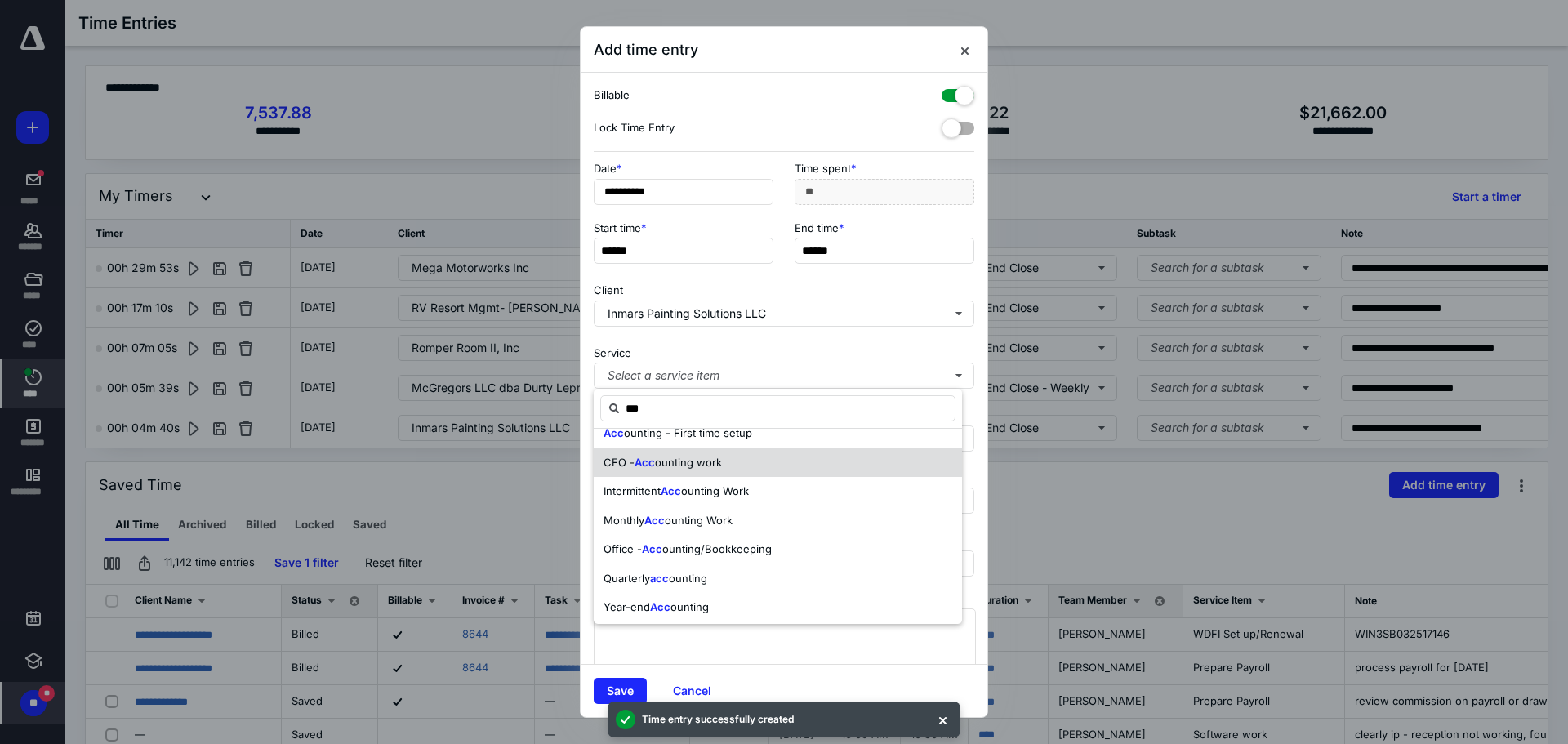 scroll, scrollTop: 21, scrollLeft: 0, axis: vertical 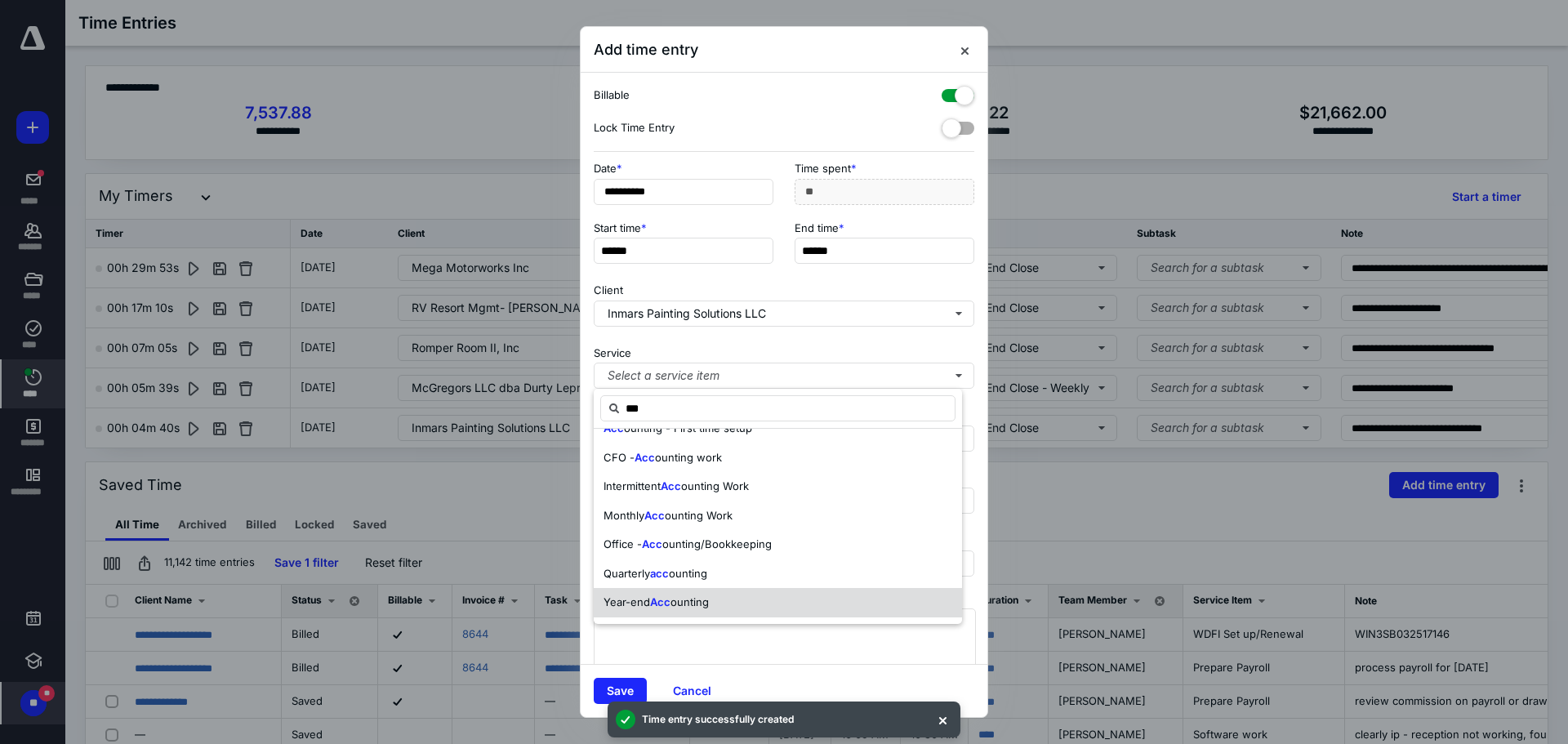 click on "Year-end  Acc ounting" at bounding box center [777, 603] 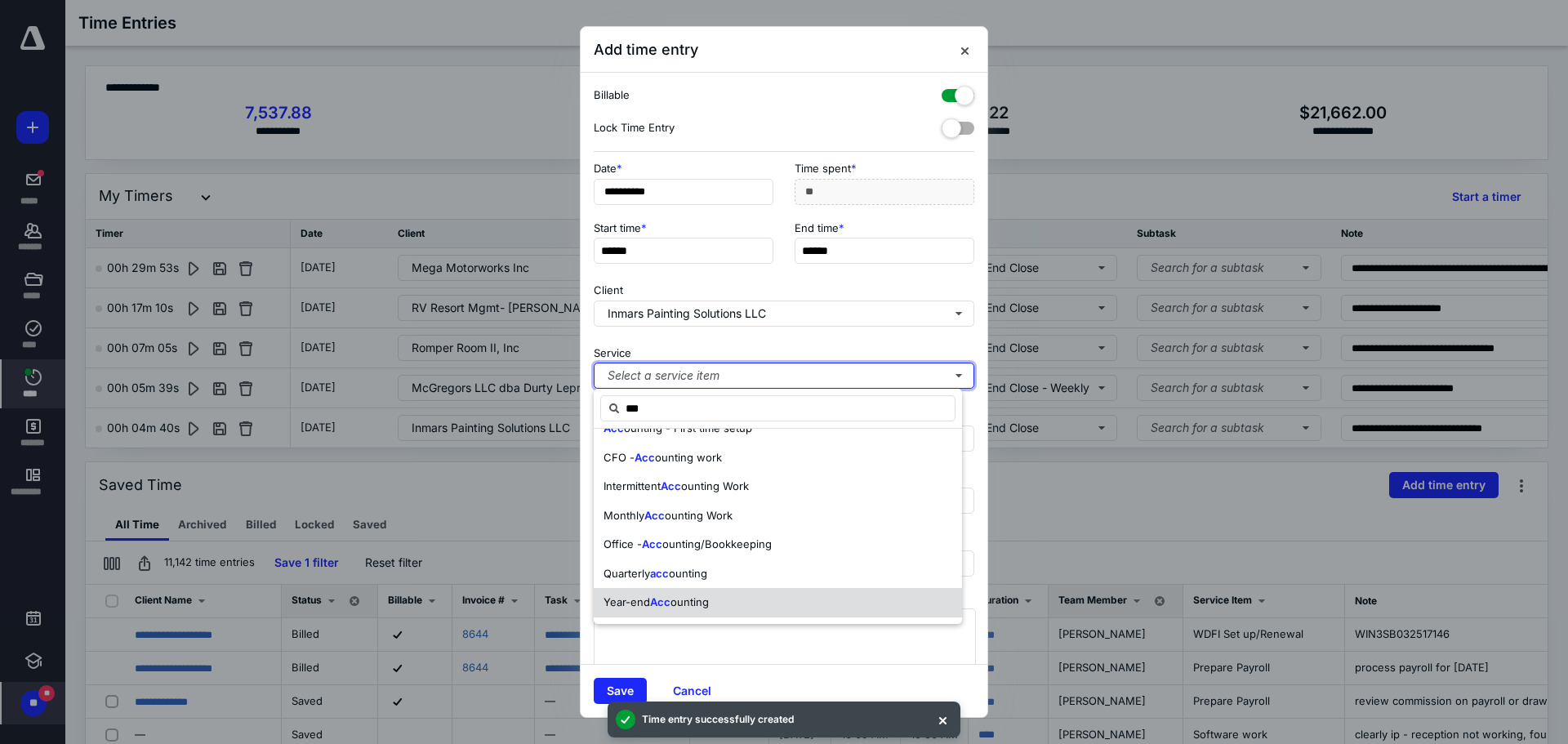 type 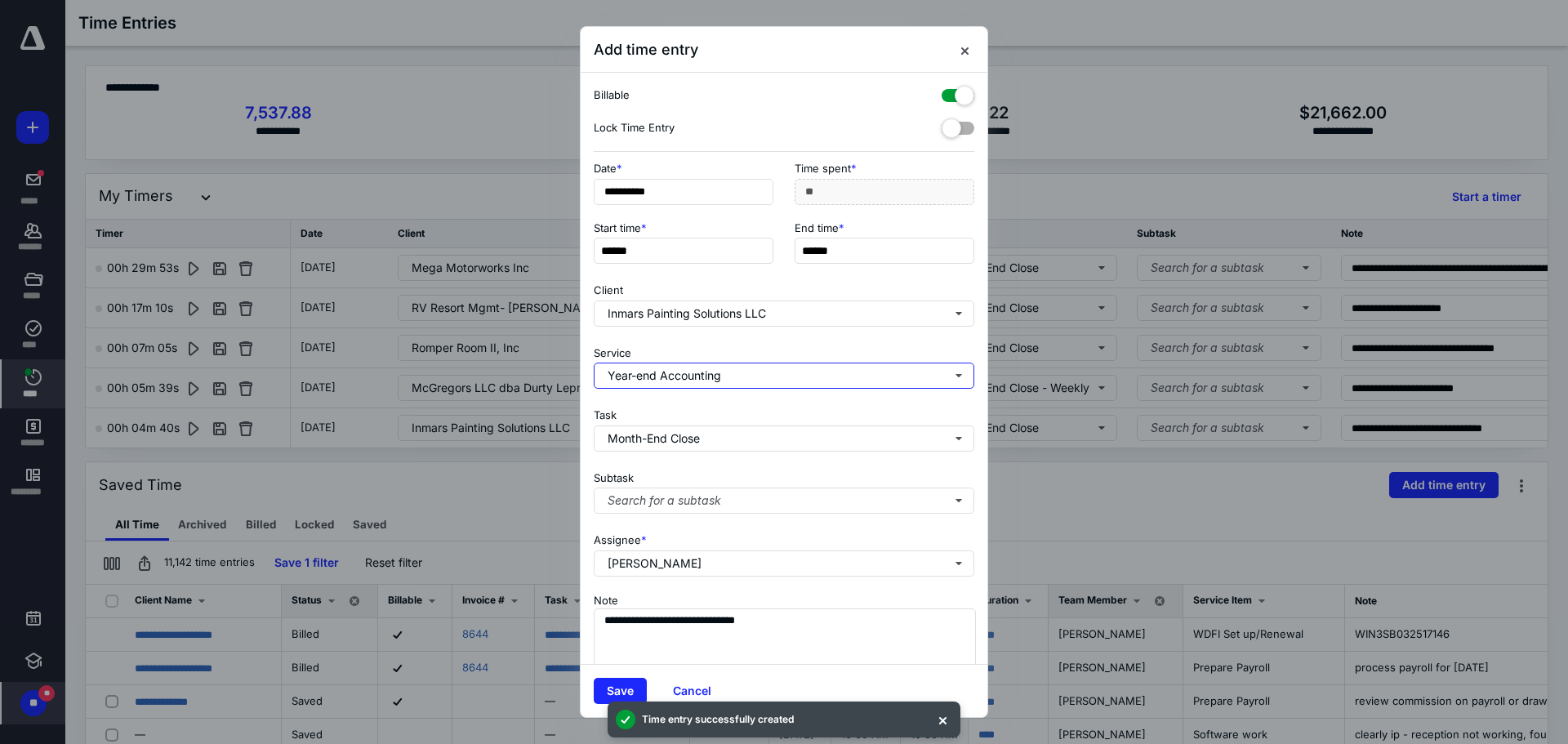 scroll, scrollTop: 0, scrollLeft: 0, axis: both 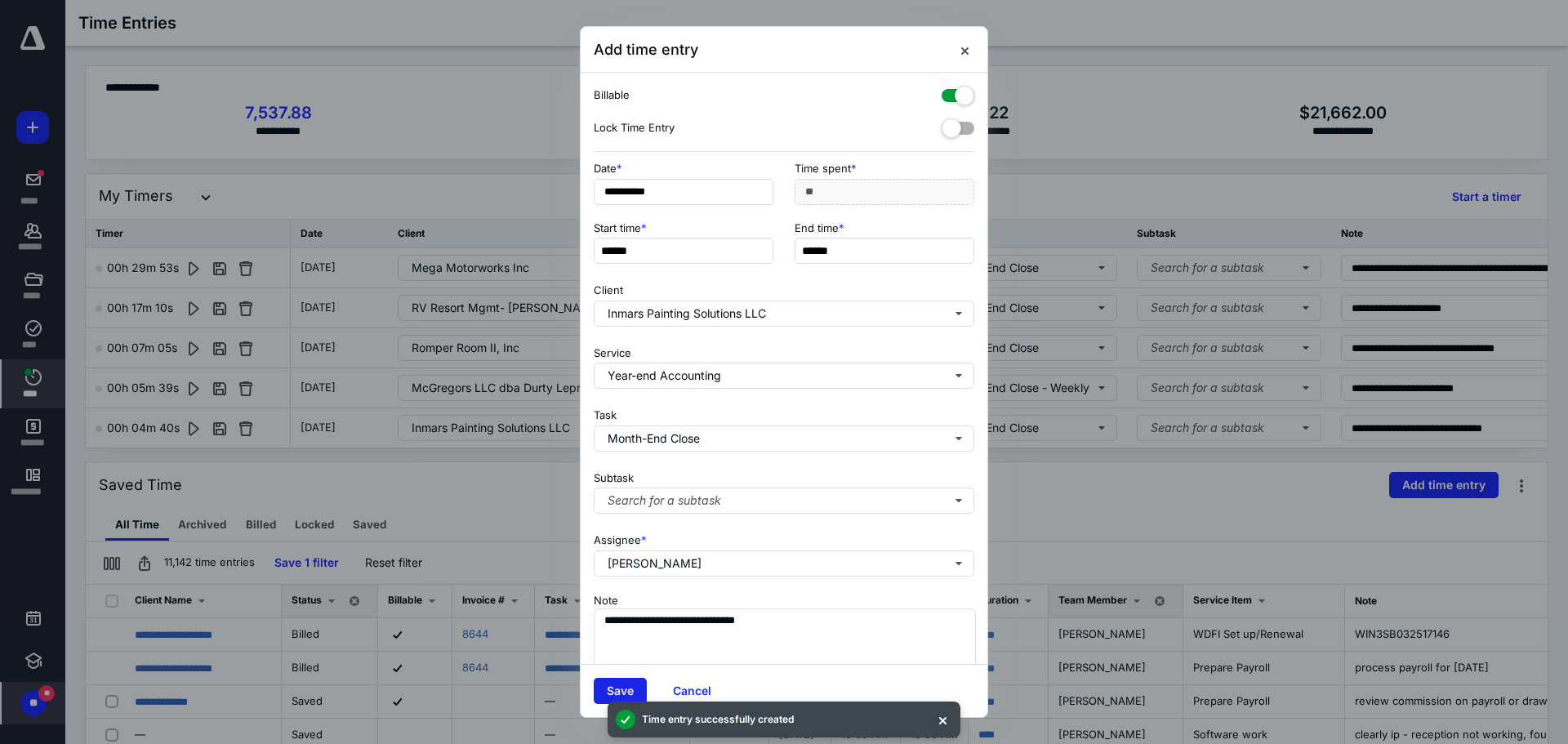 click on "Save" at bounding box center [620, 691] 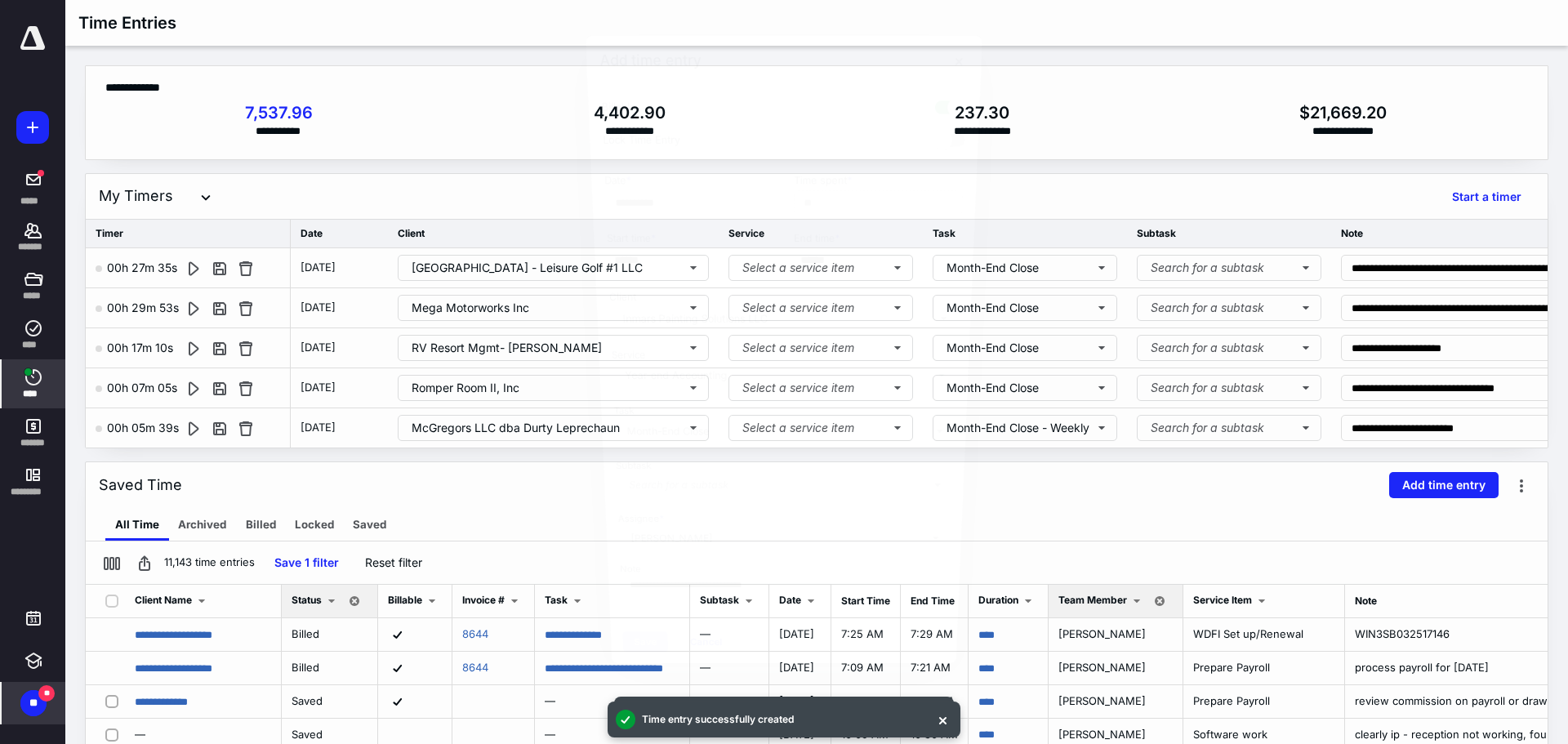 scroll, scrollTop: 2093, scrollLeft: 0, axis: vertical 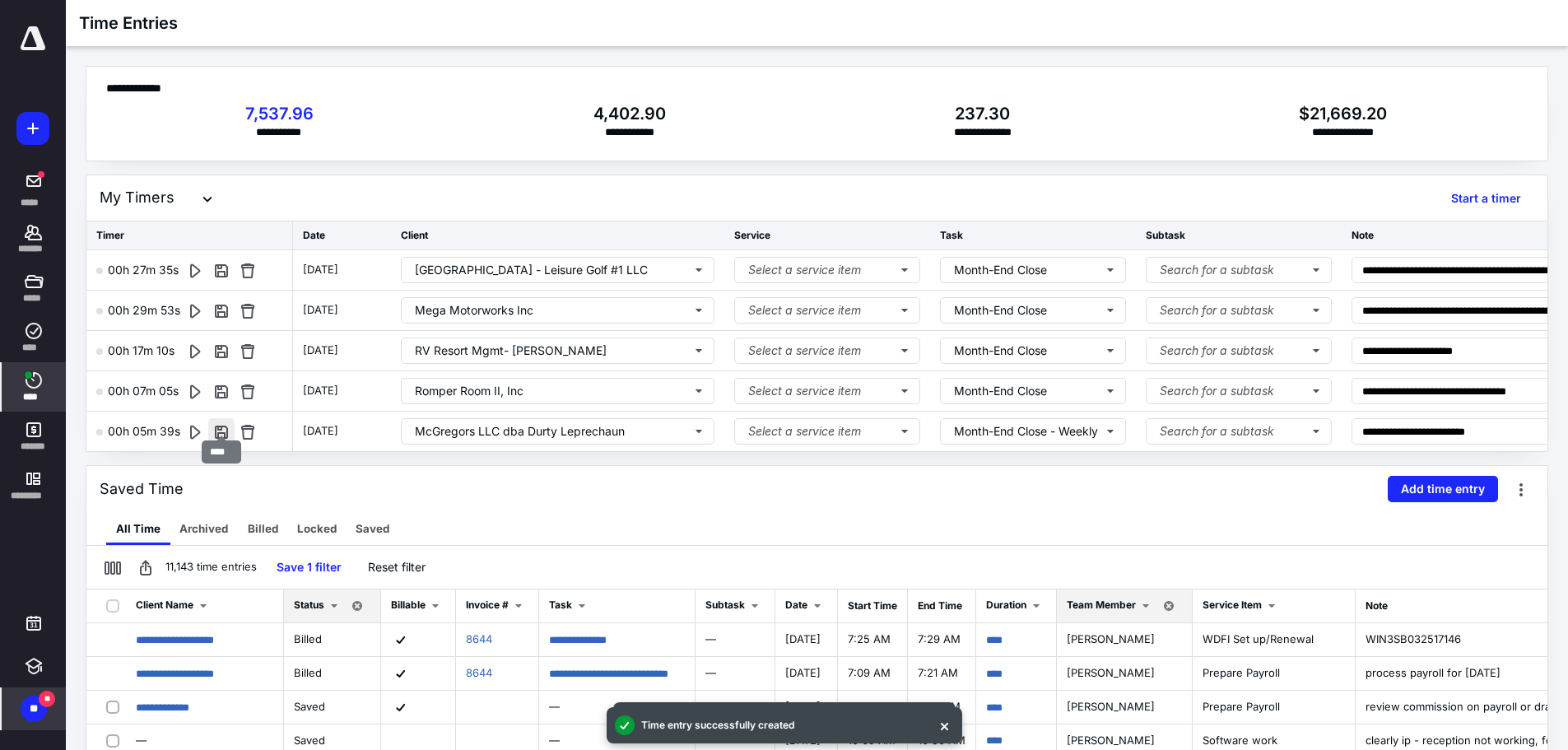 click at bounding box center (221, 431) 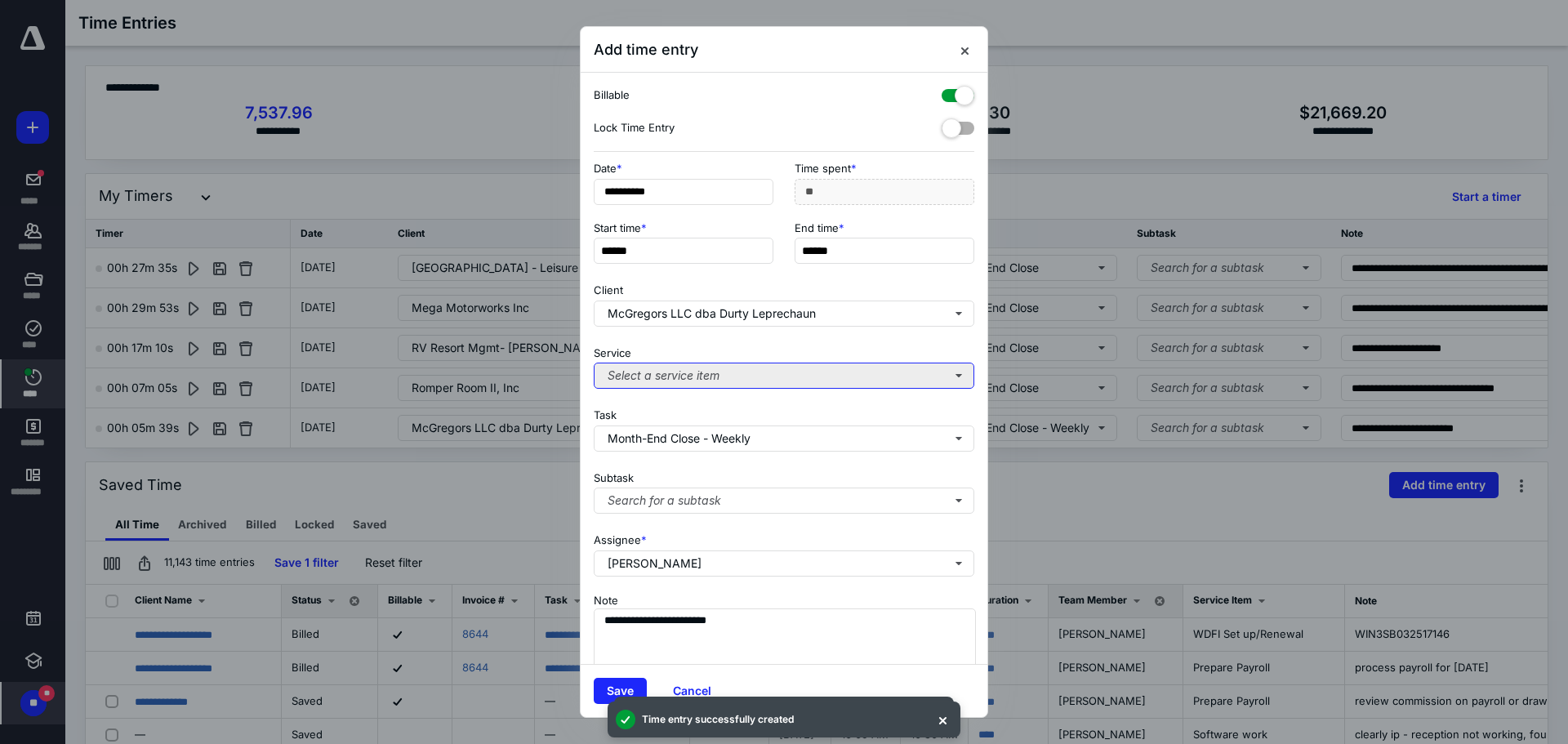 click on "Select a service item" at bounding box center (784, 376) 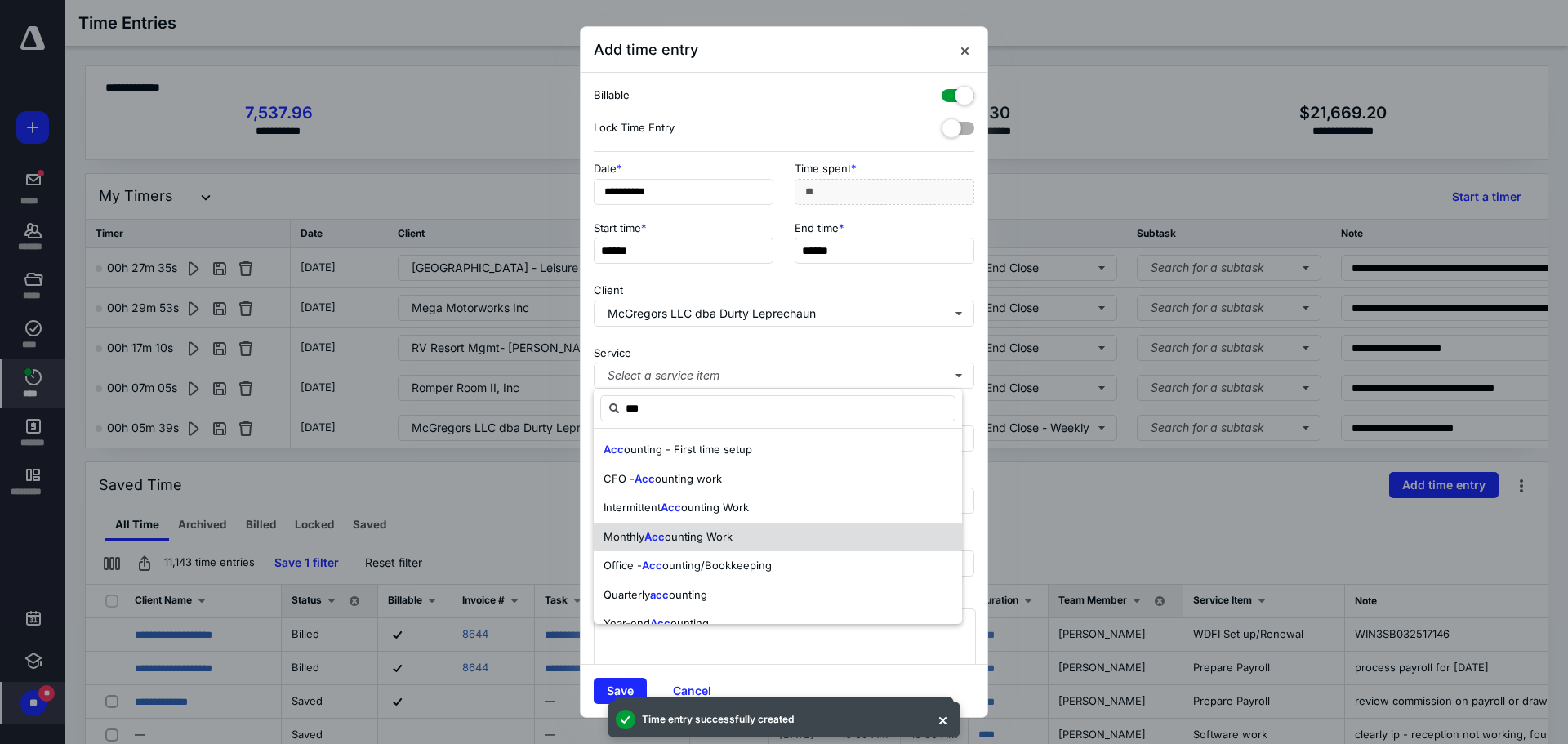 click on "Monthly  Acc ounting Work" at bounding box center (777, 537) 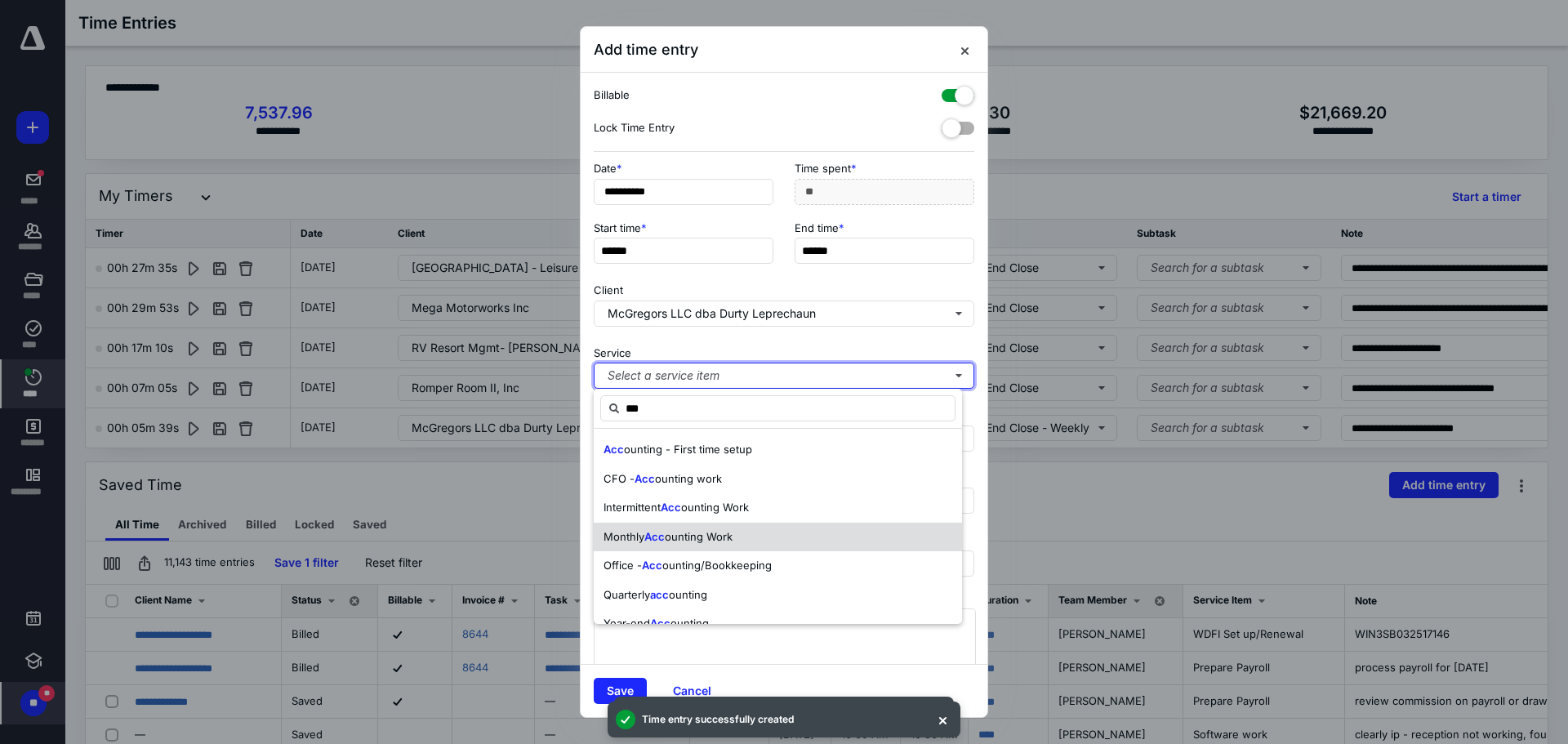 type 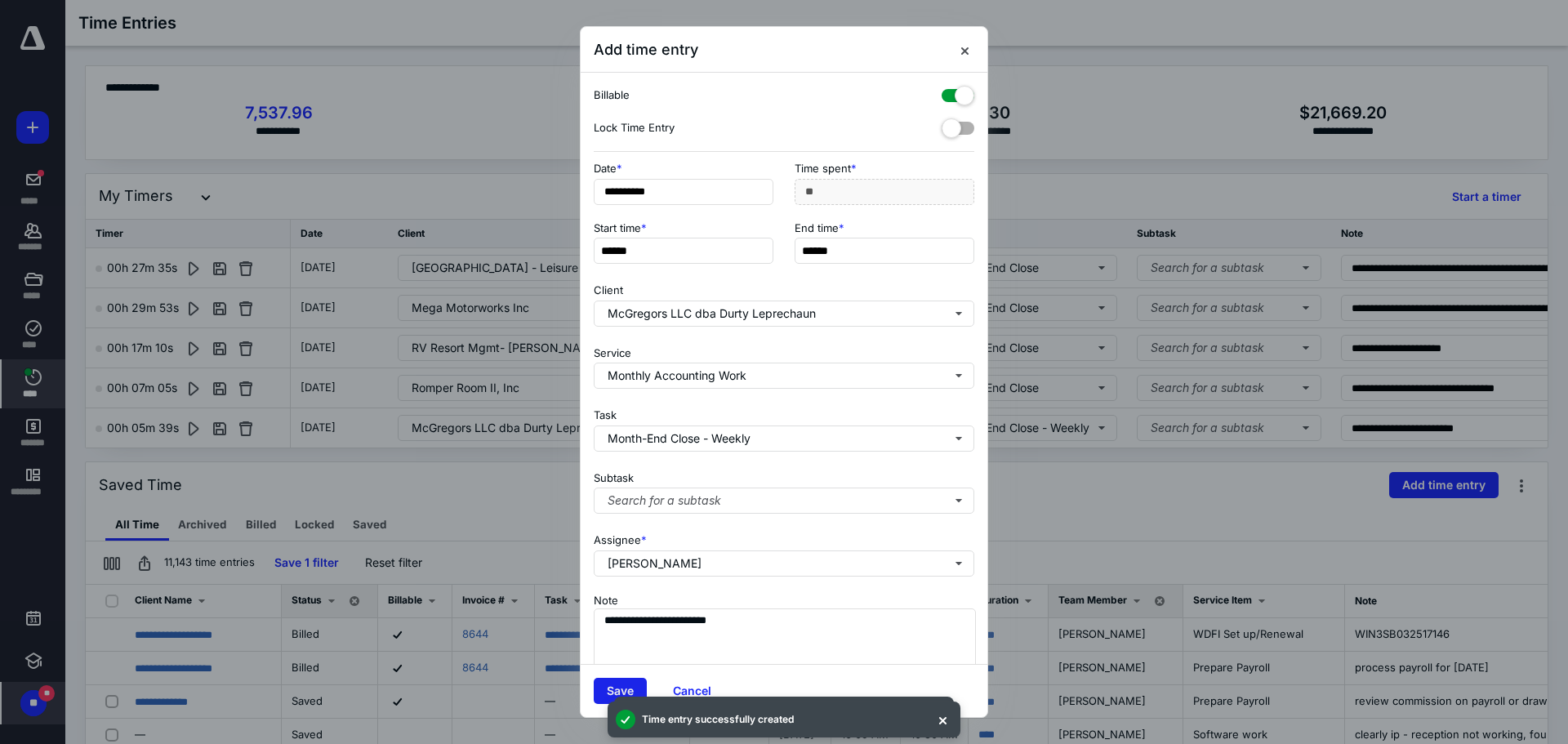 click on "Save" at bounding box center (620, 691) 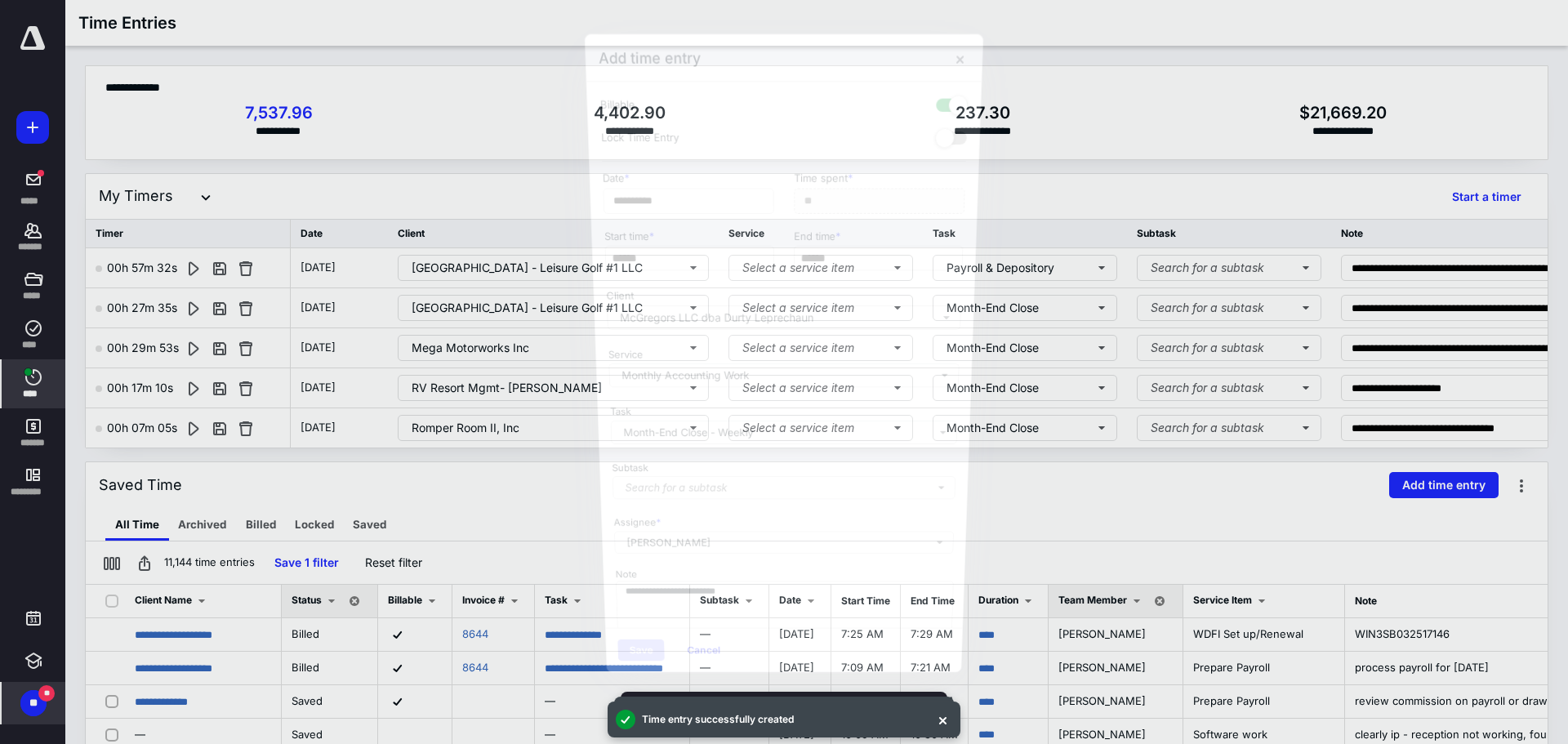 scroll, scrollTop: 2053, scrollLeft: 0, axis: vertical 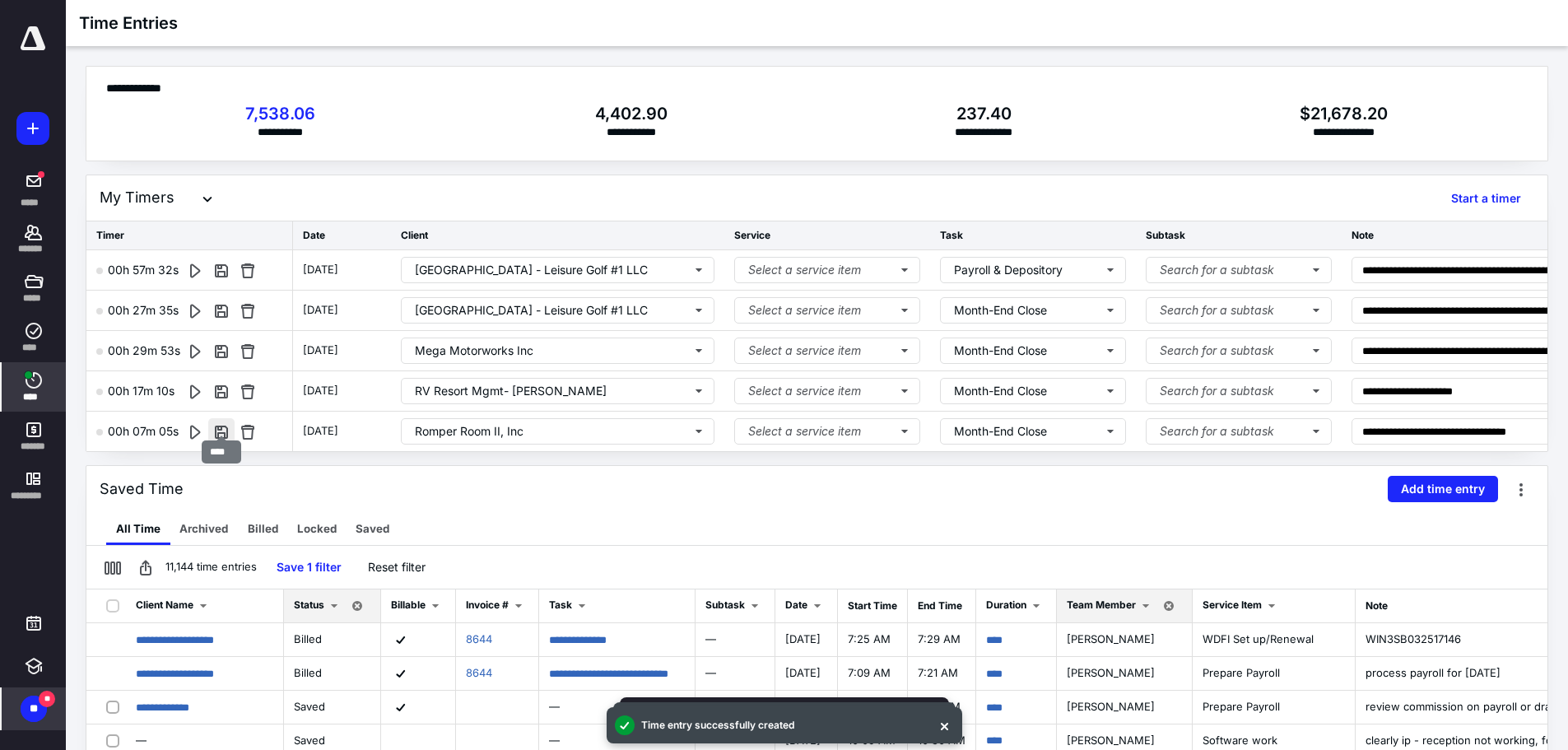 click at bounding box center (221, 431) 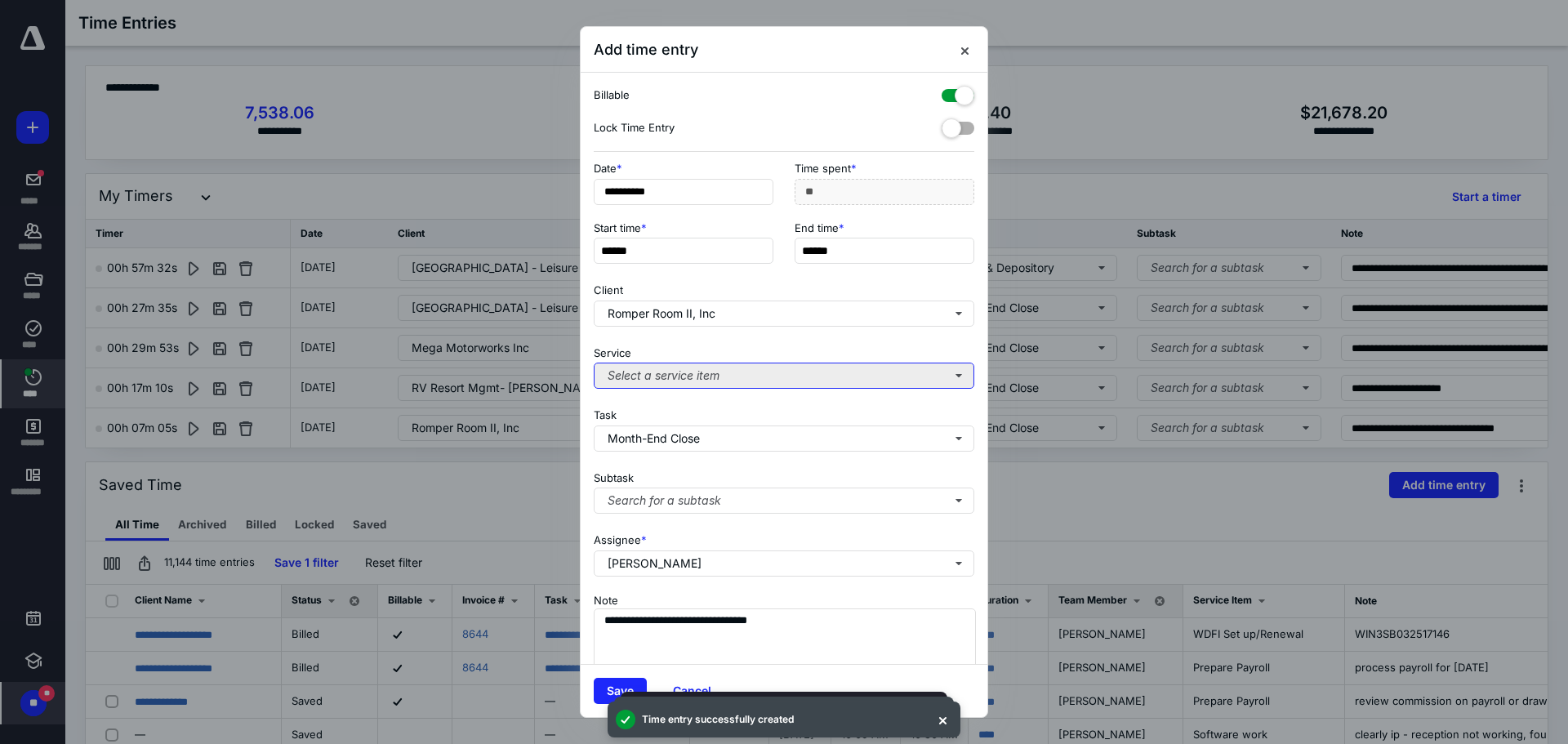 click on "Select a service item" at bounding box center [784, 376] 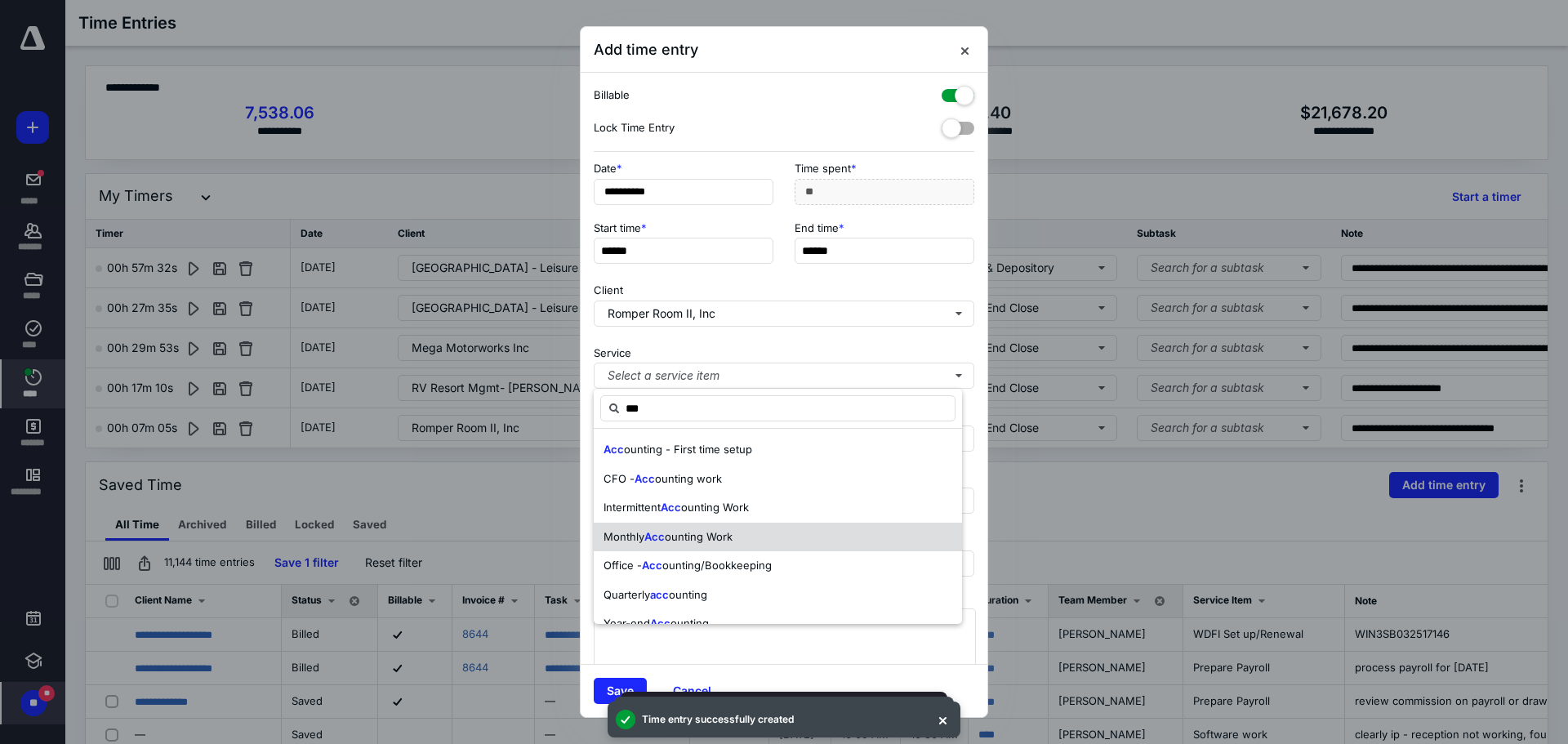 click on "Monthly  Acc ounting Work" at bounding box center (777, 537) 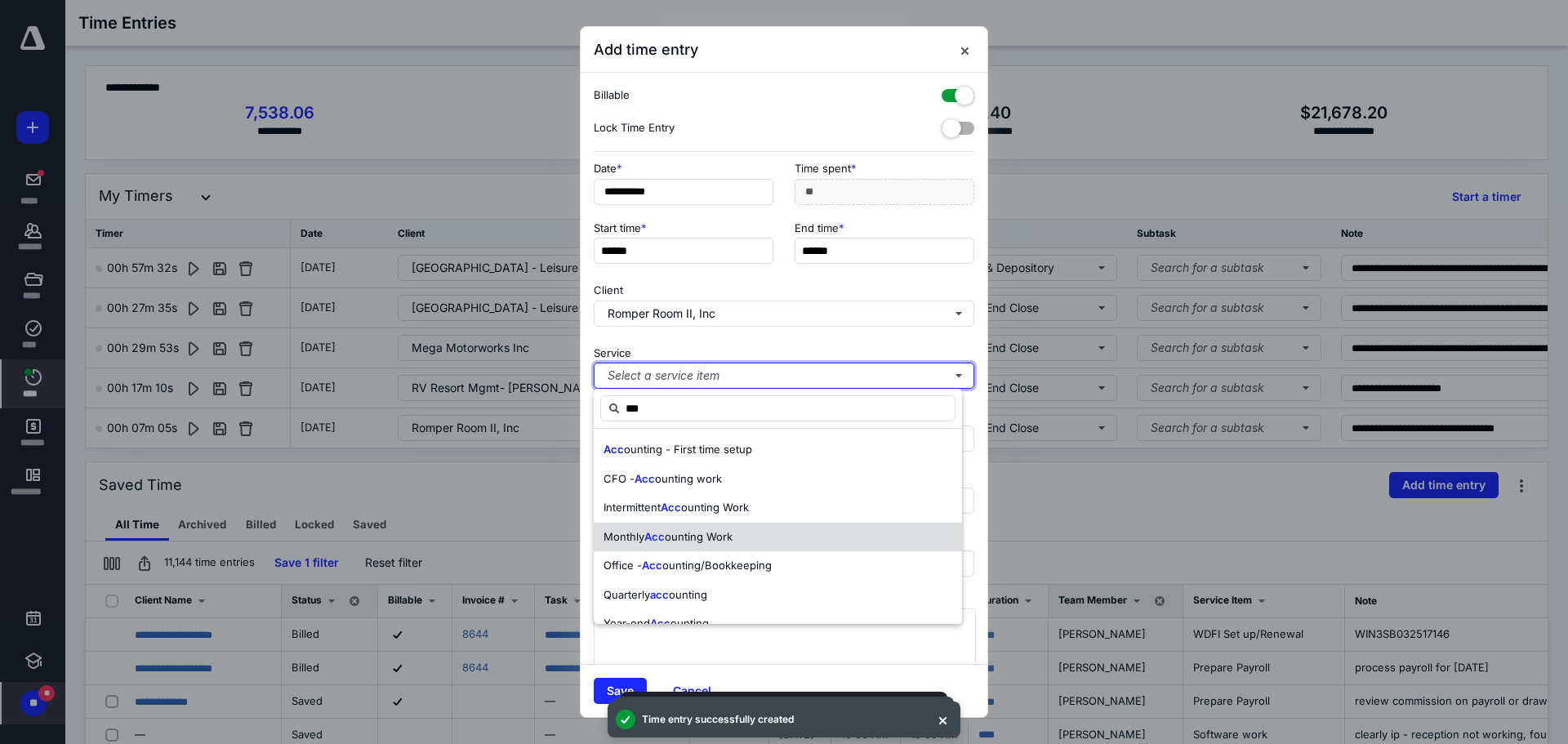 type 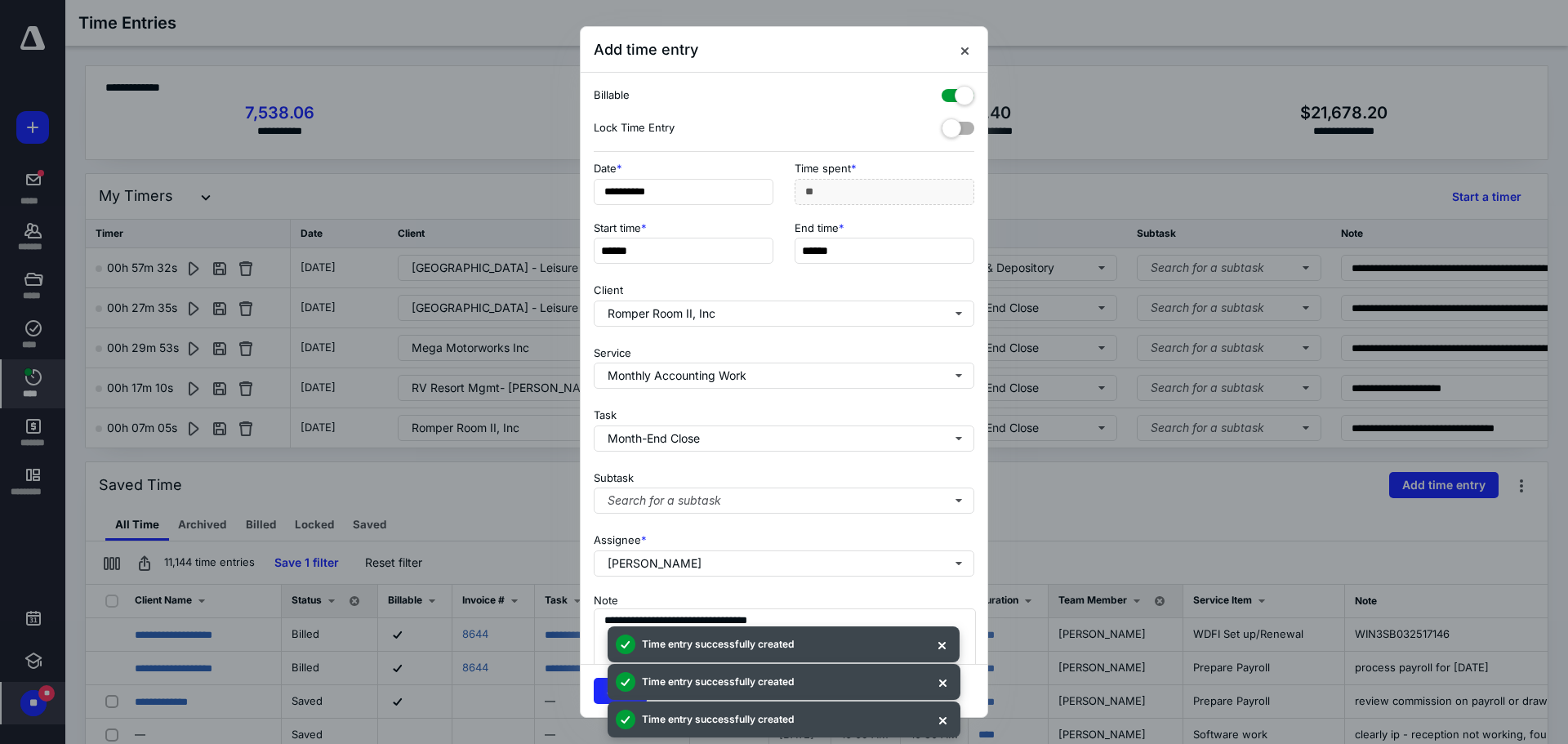 click on "Time entry successfully created" at bounding box center [784, 682] 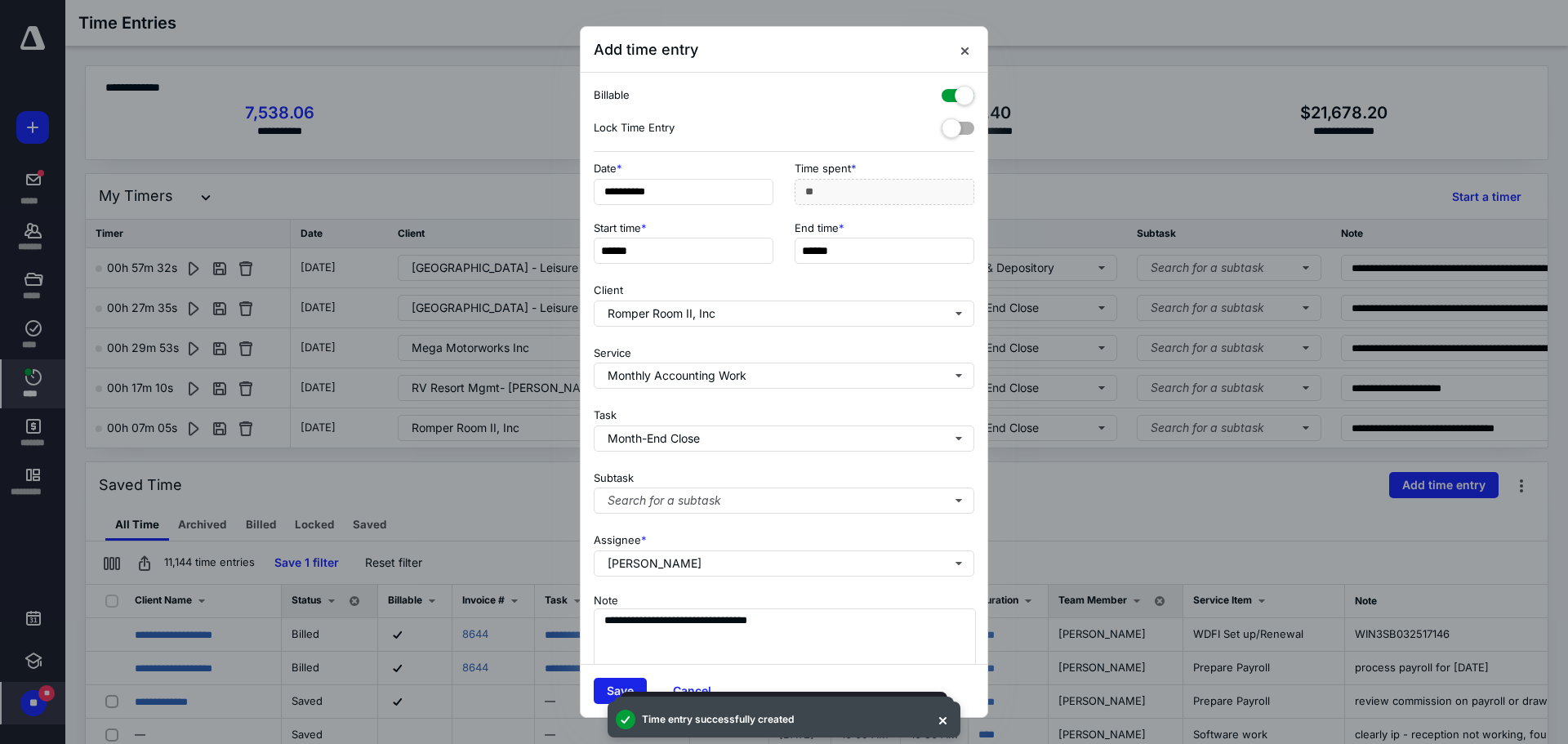 click on "Save" at bounding box center [620, 691] 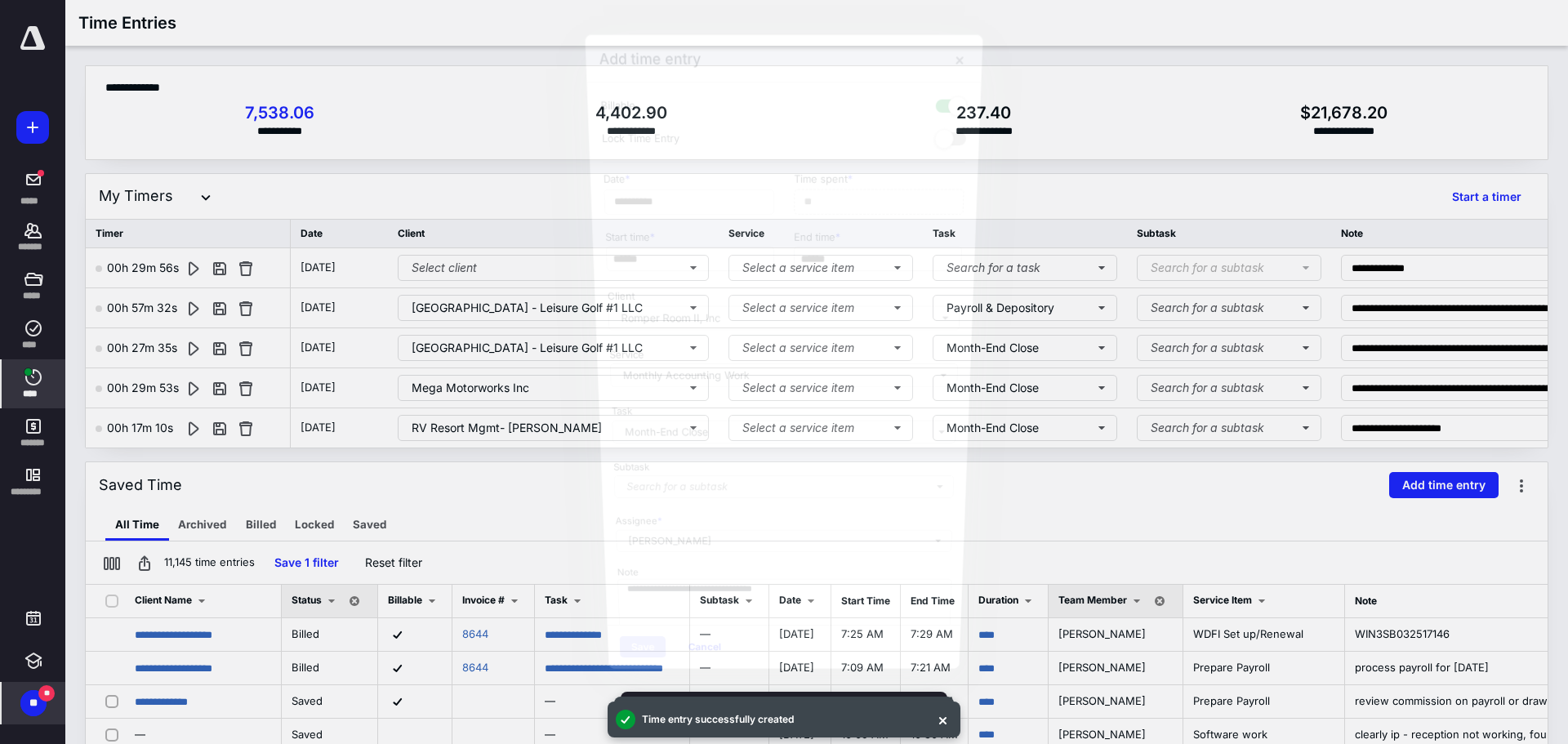 scroll, scrollTop: 2013, scrollLeft: 0, axis: vertical 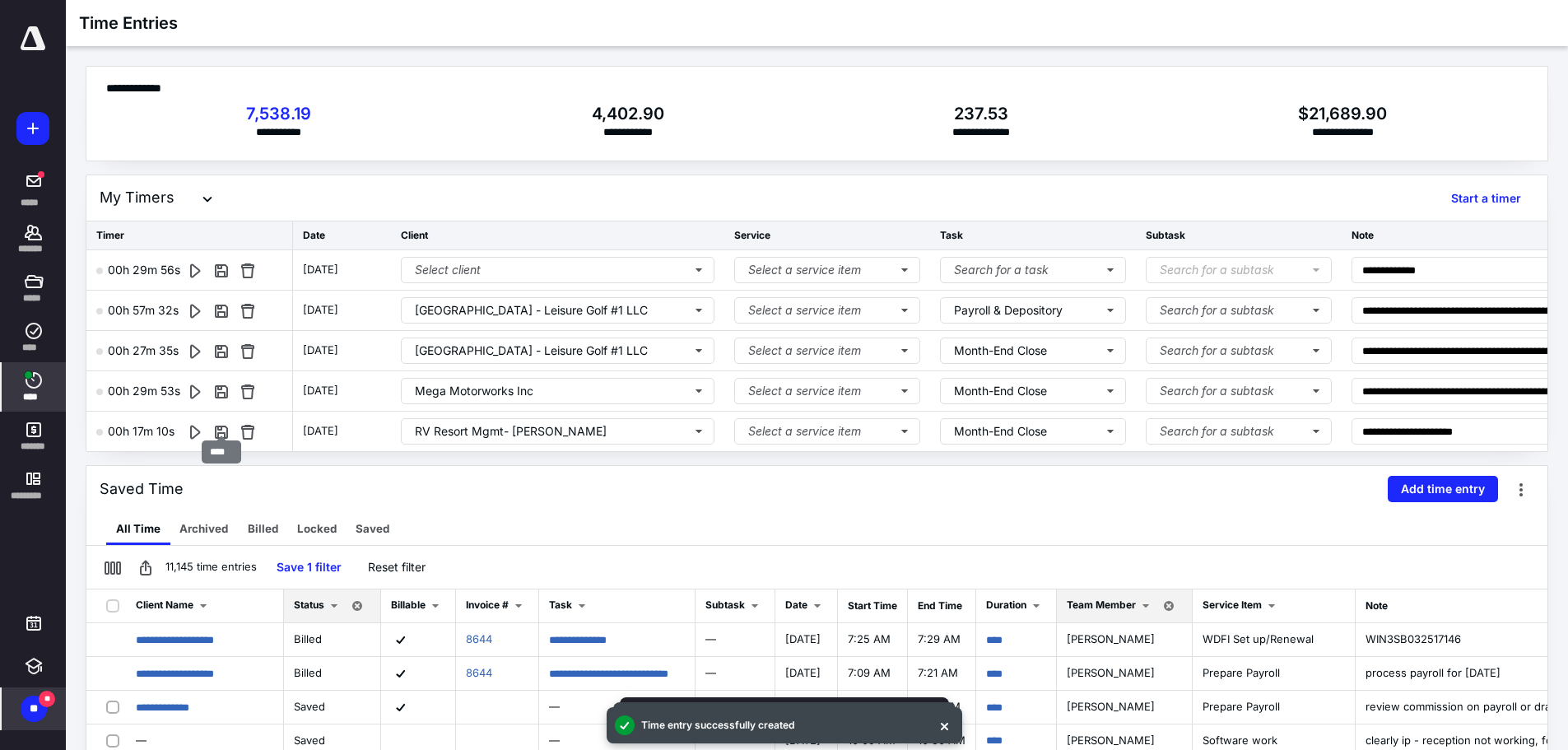 click at bounding box center (221, 431) 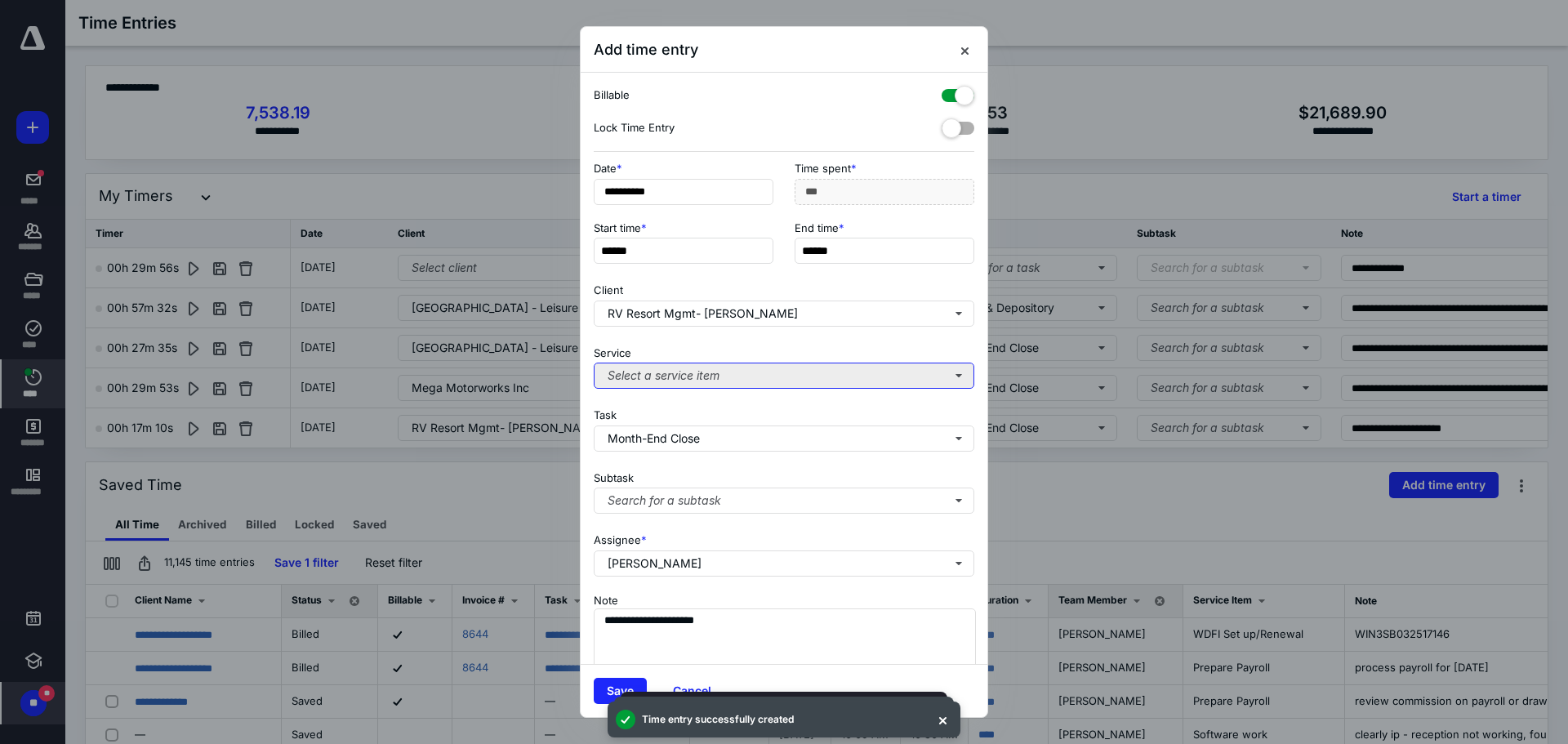 click on "Select a service item" at bounding box center [784, 376] 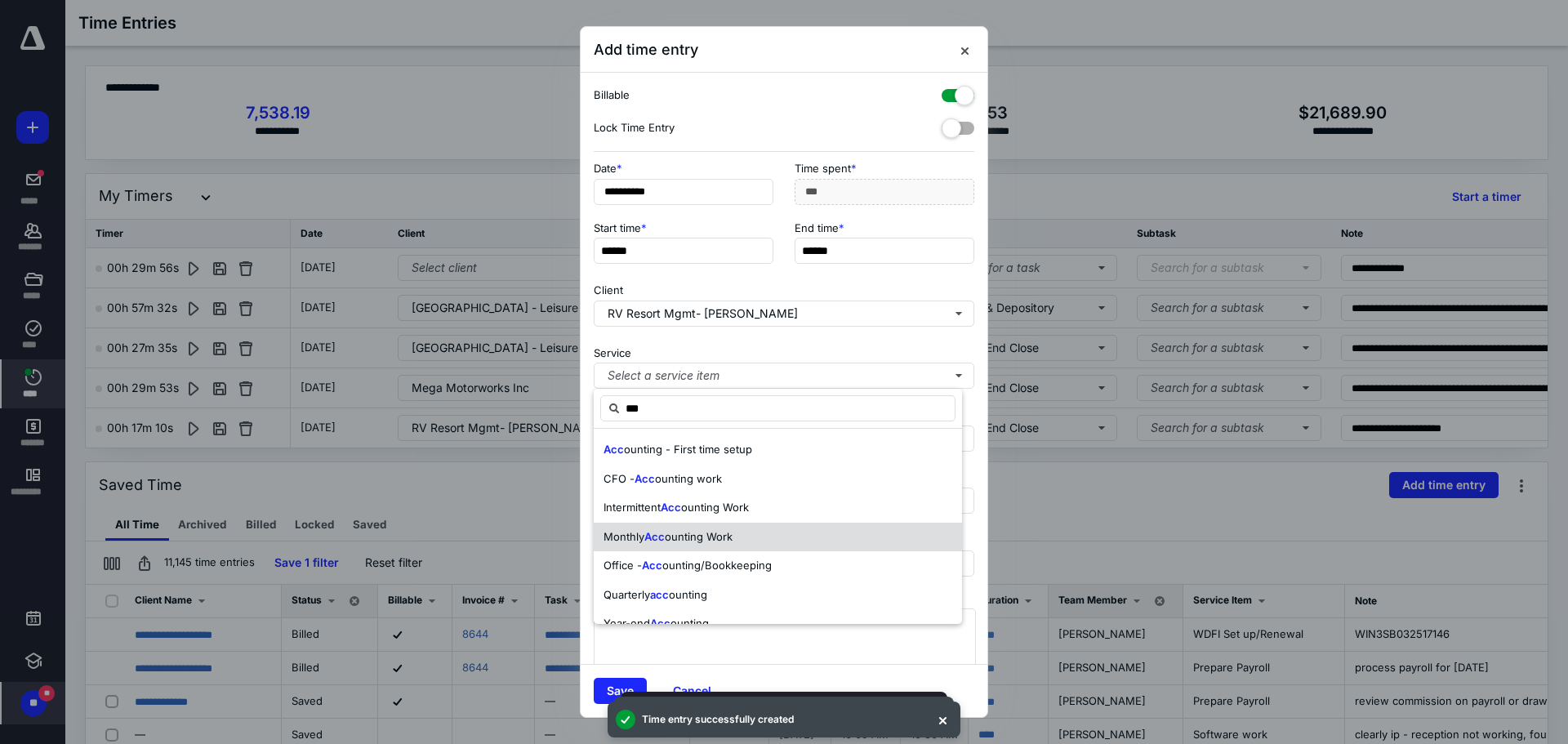 click on "Monthly  Acc ounting Work" at bounding box center [777, 537] 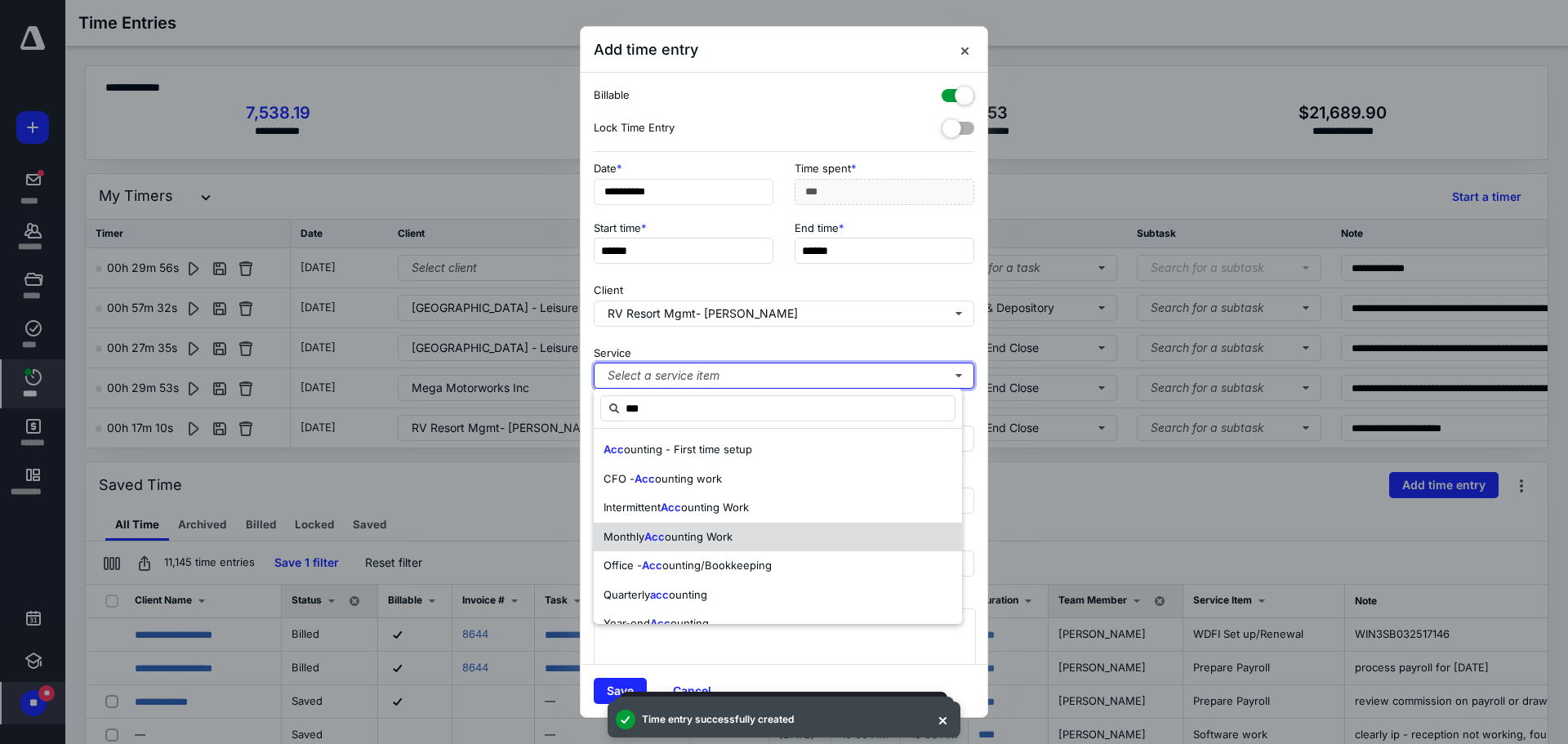 type 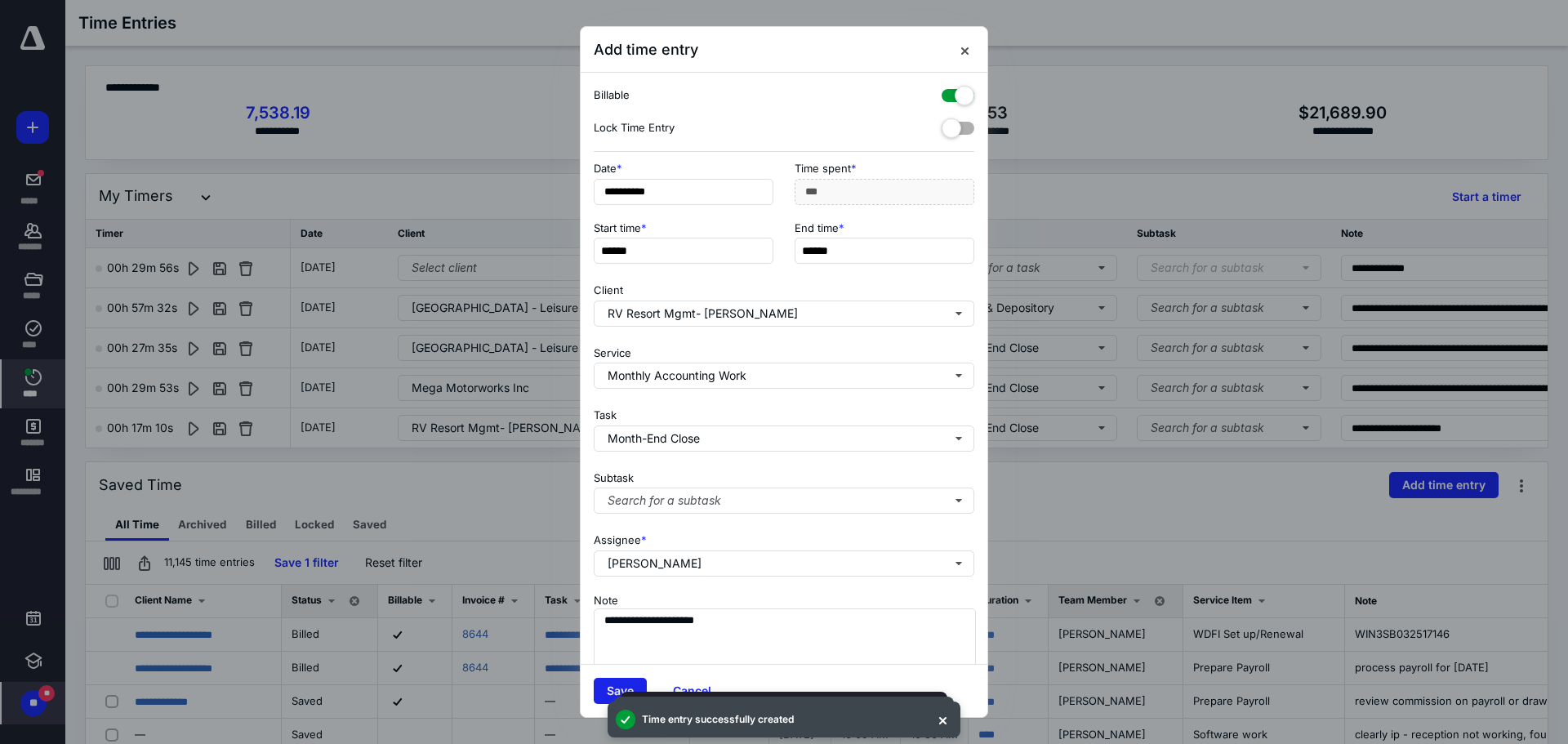 drag, startPoint x: 616, startPoint y: 688, endPoint x: 465, endPoint y: 560, distance: 197.952 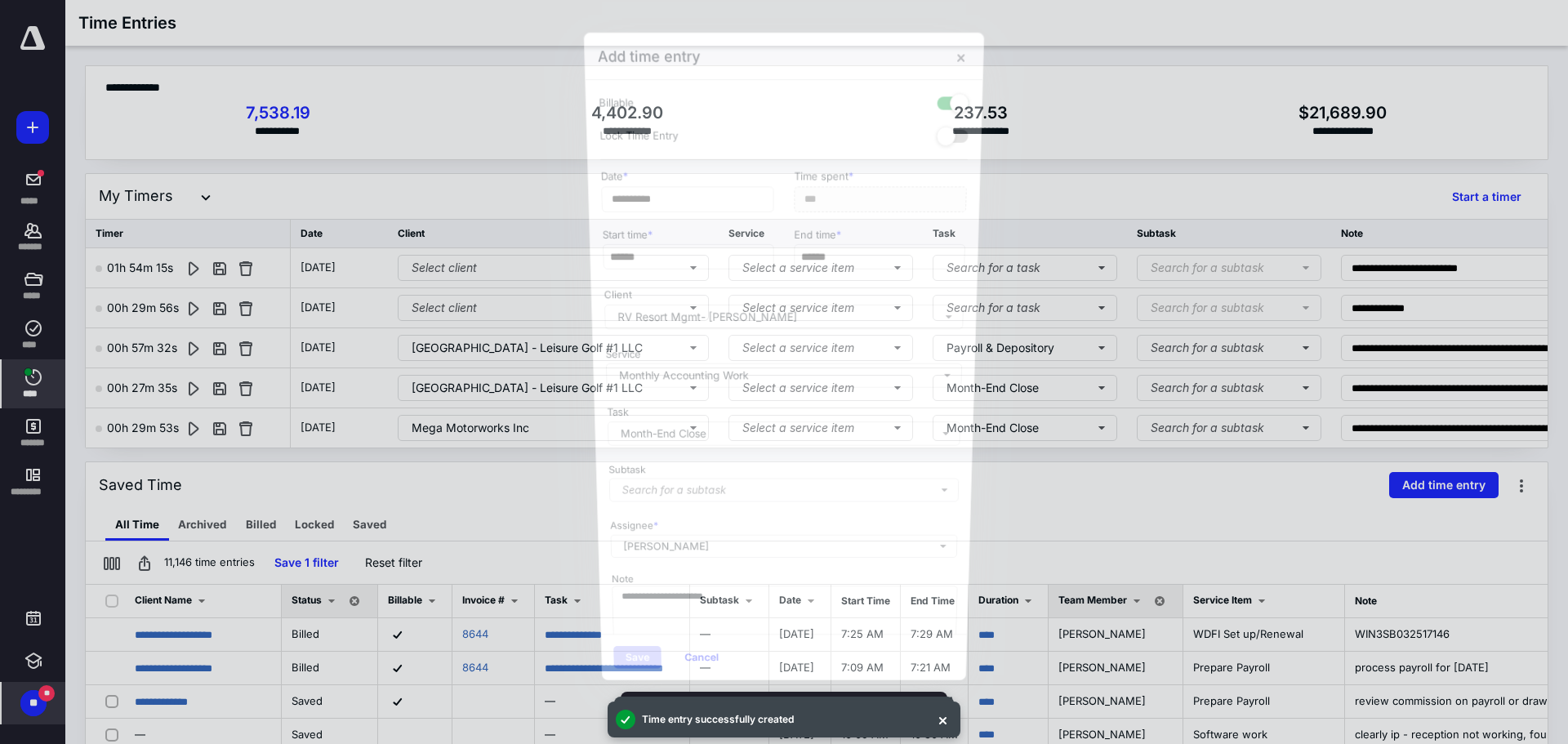 scroll, scrollTop: 1973, scrollLeft: 0, axis: vertical 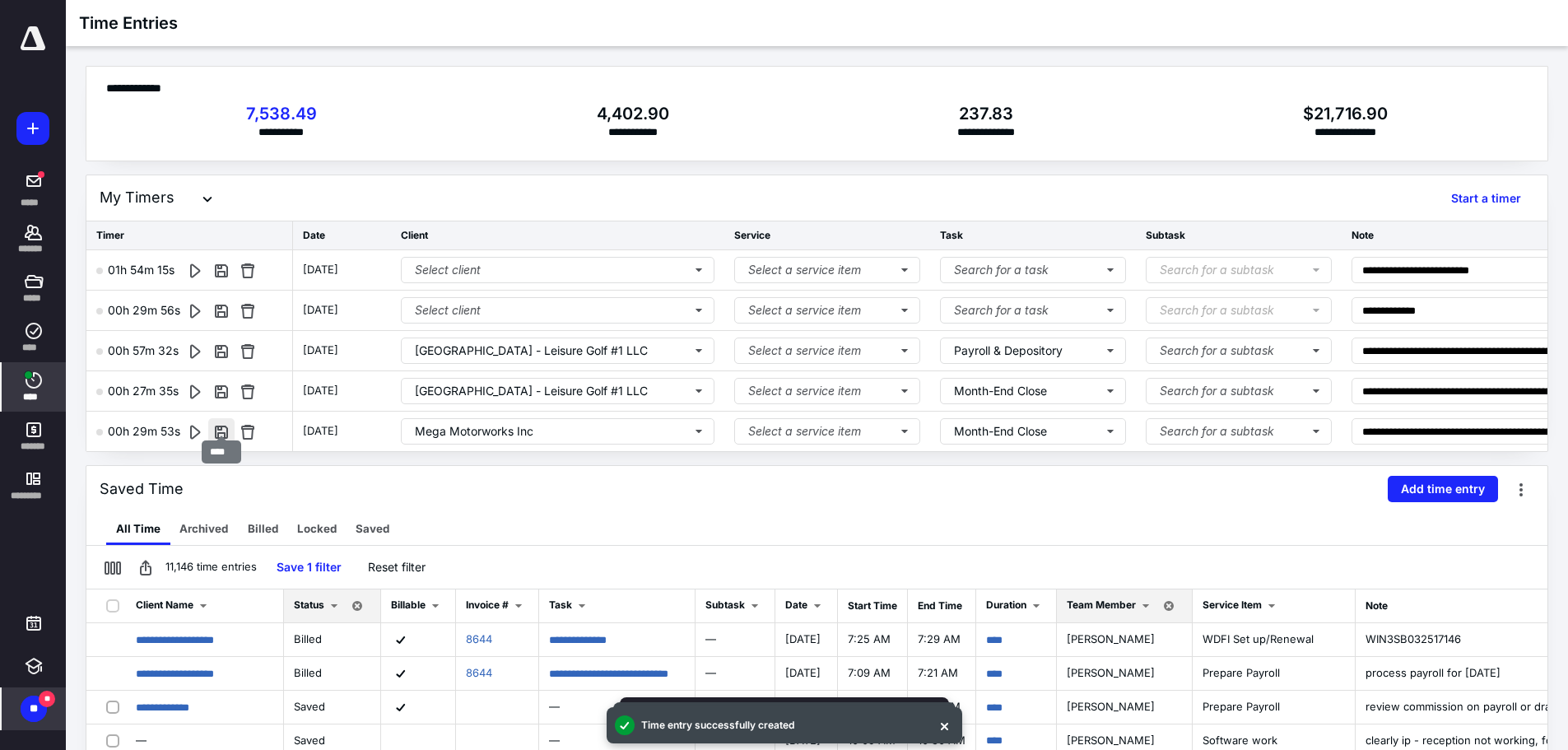 click at bounding box center (221, 431) 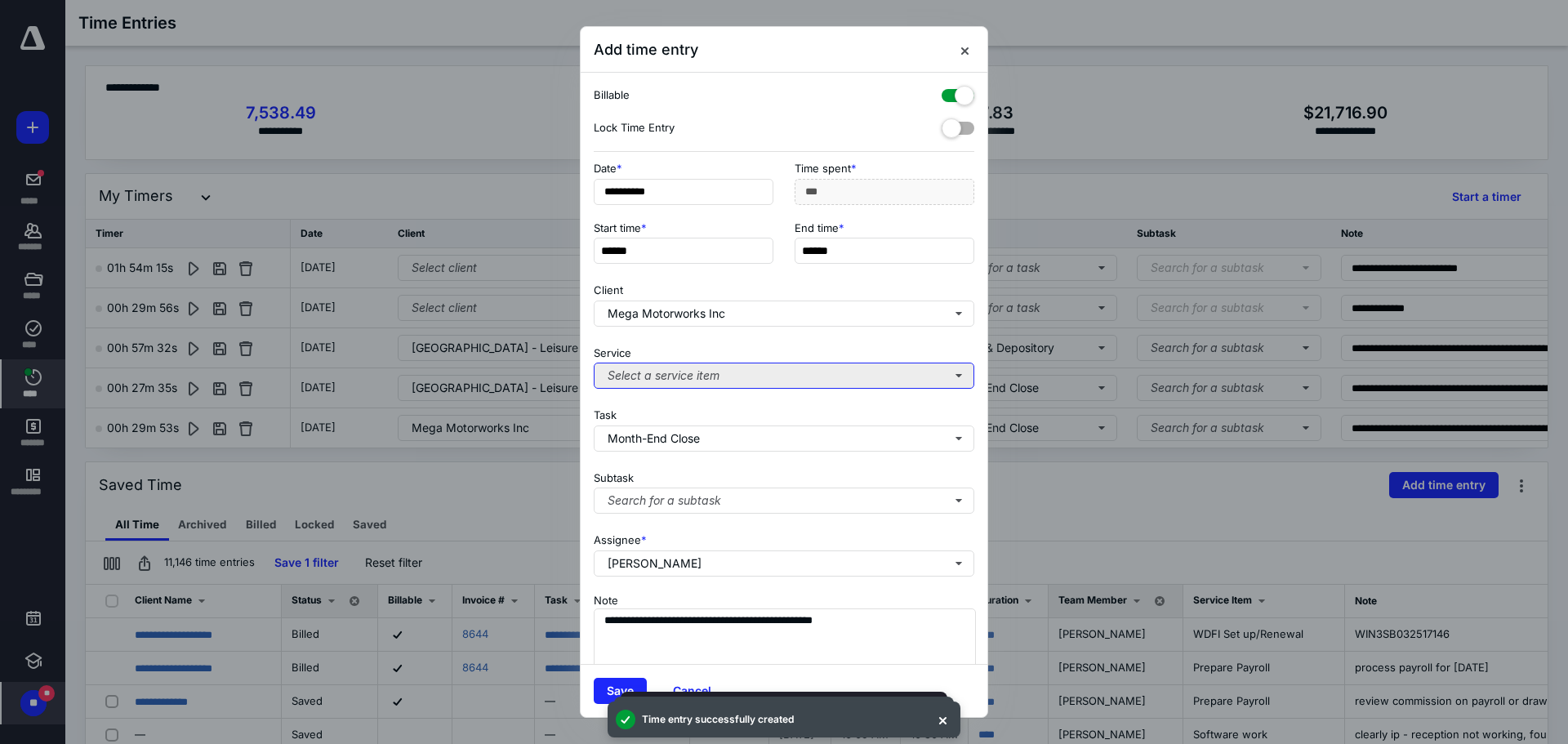 click on "Select a service item" at bounding box center (784, 376) 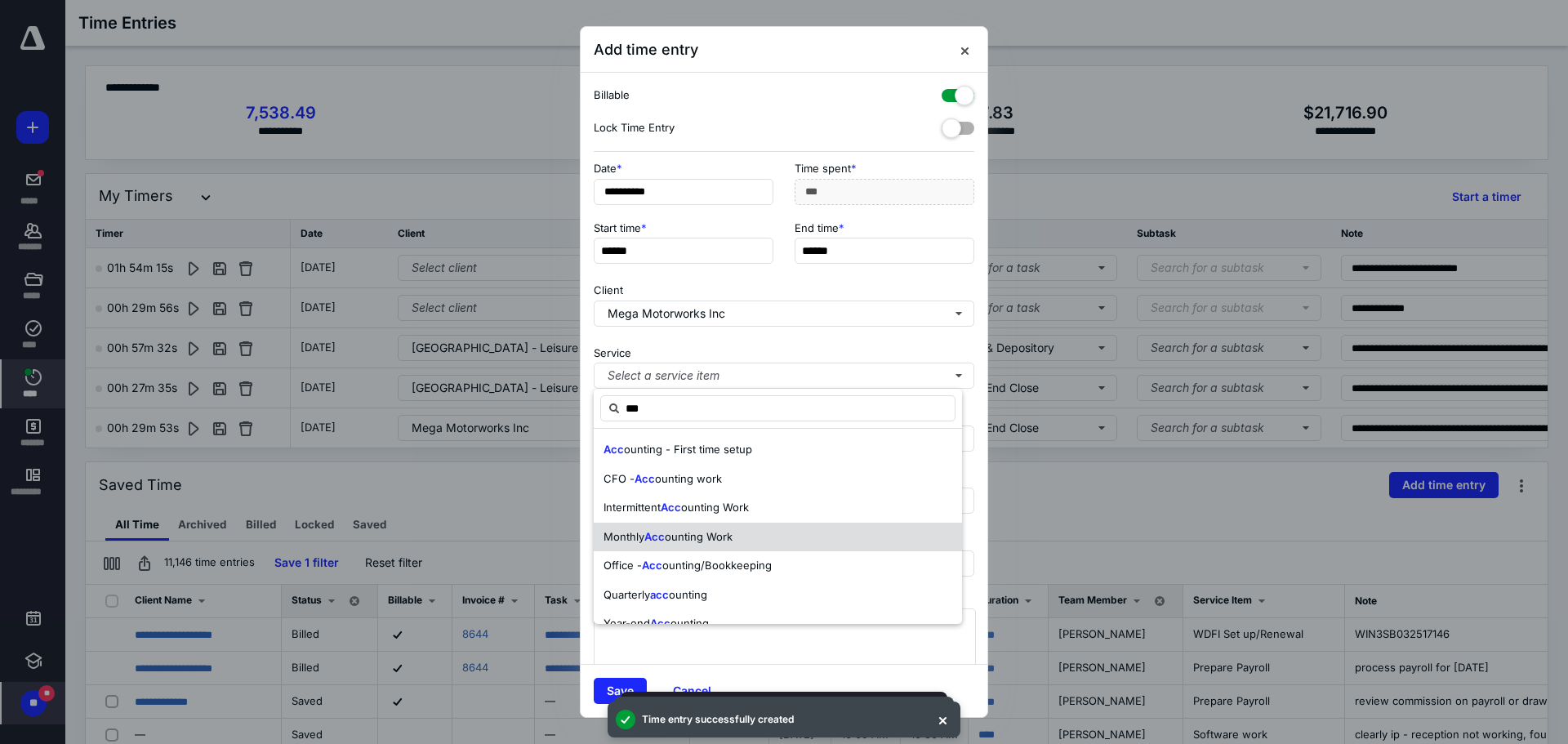 click on "Monthly  Acc ounting Work" at bounding box center [777, 537] 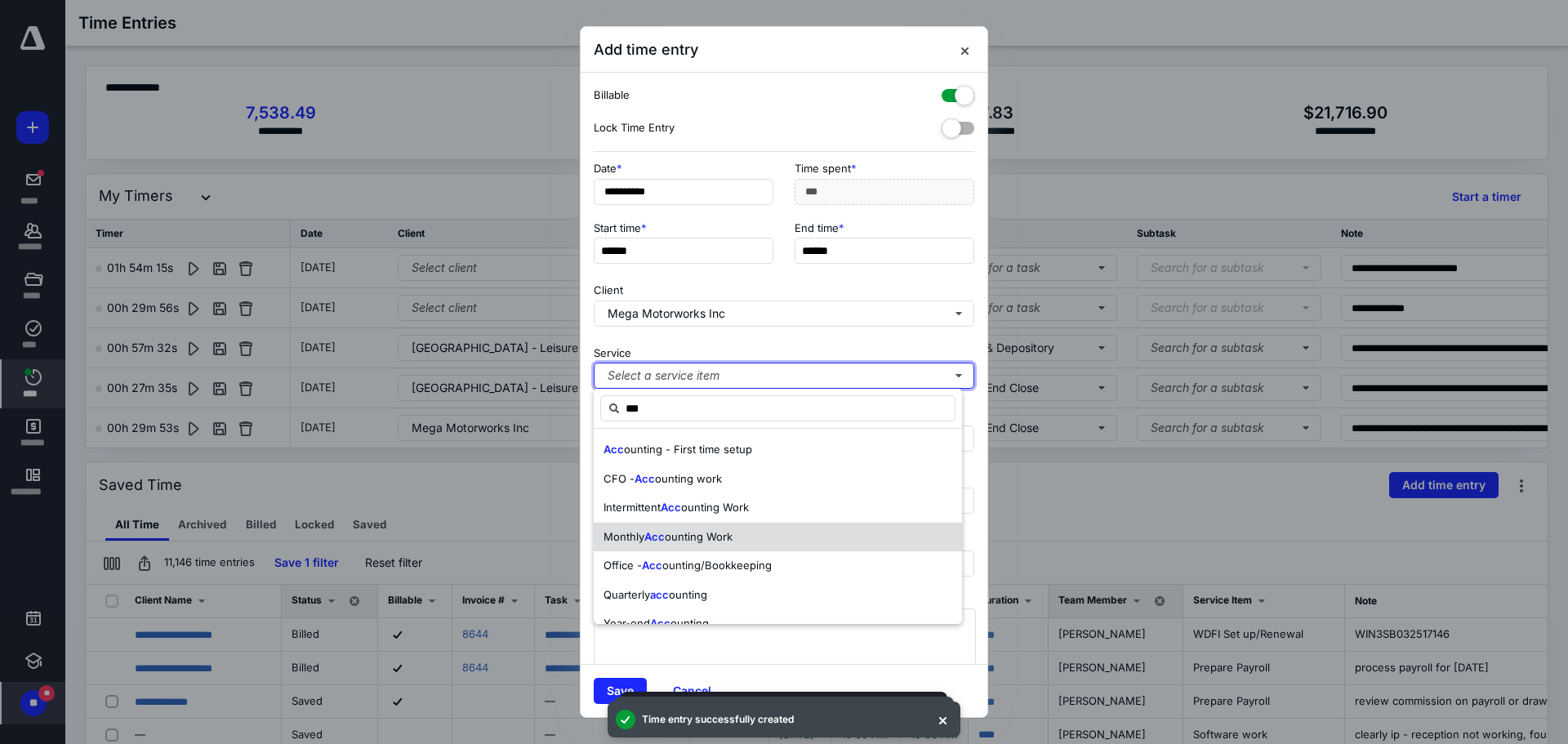 type 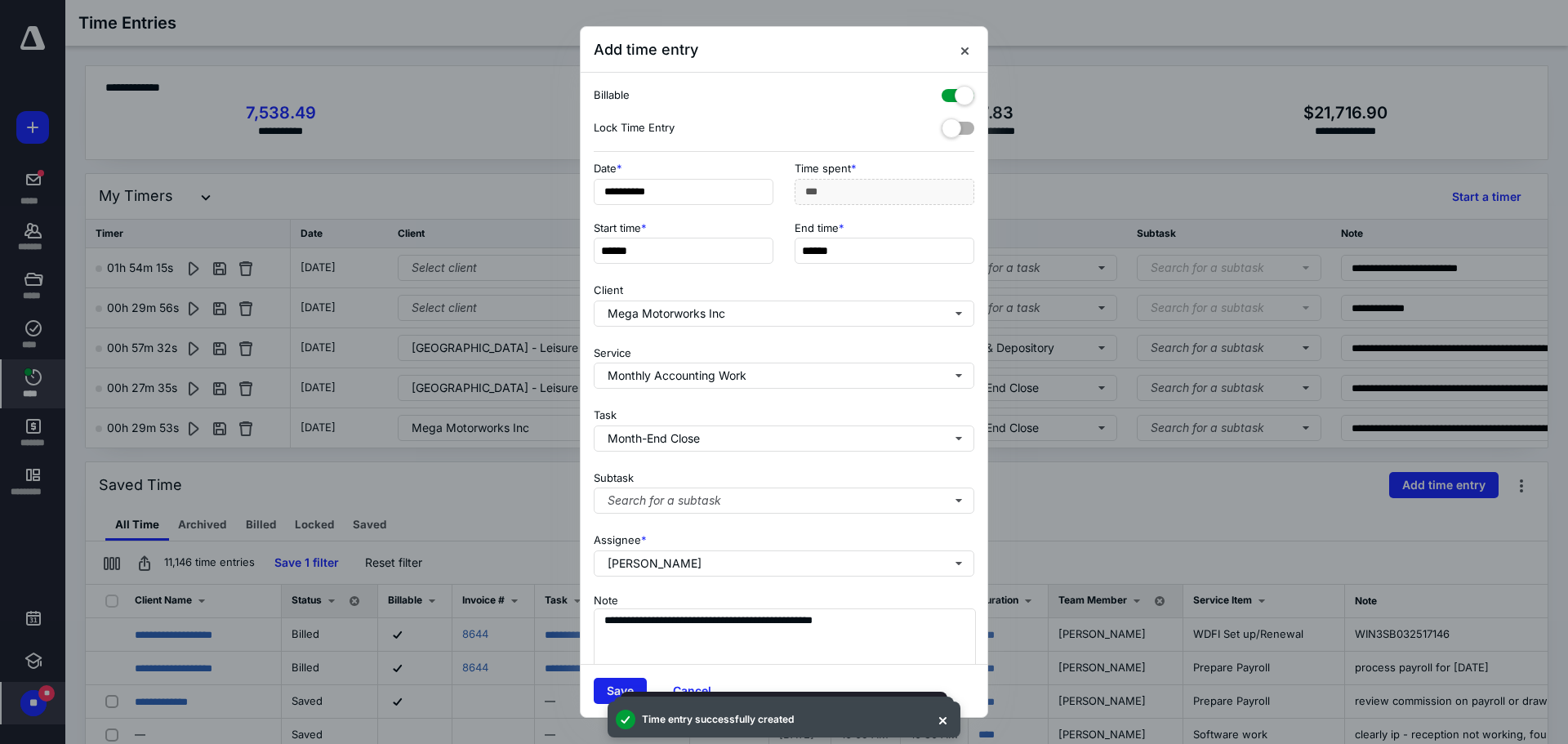 click on "Save" at bounding box center [620, 691] 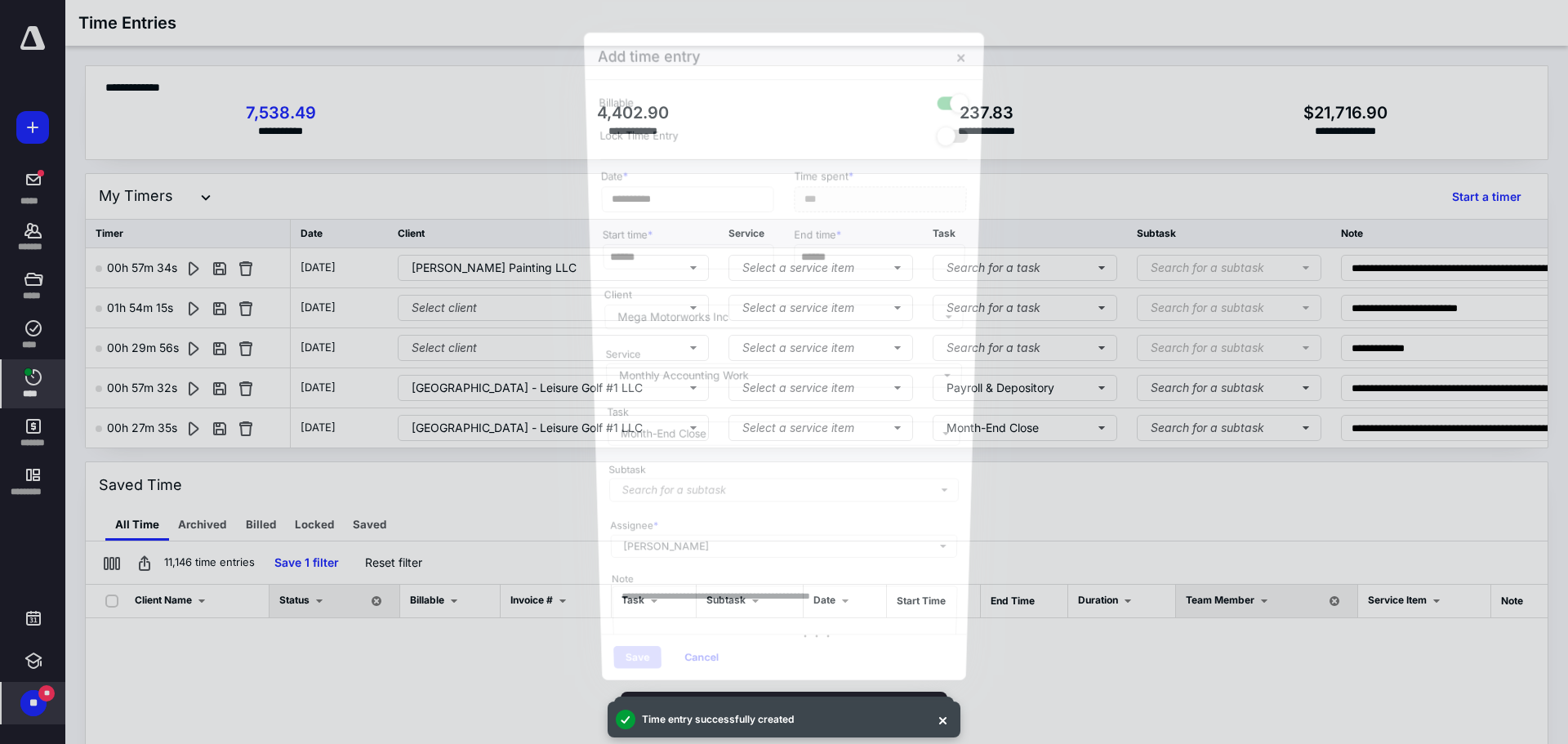 scroll, scrollTop: 1933, scrollLeft: 0, axis: vertical 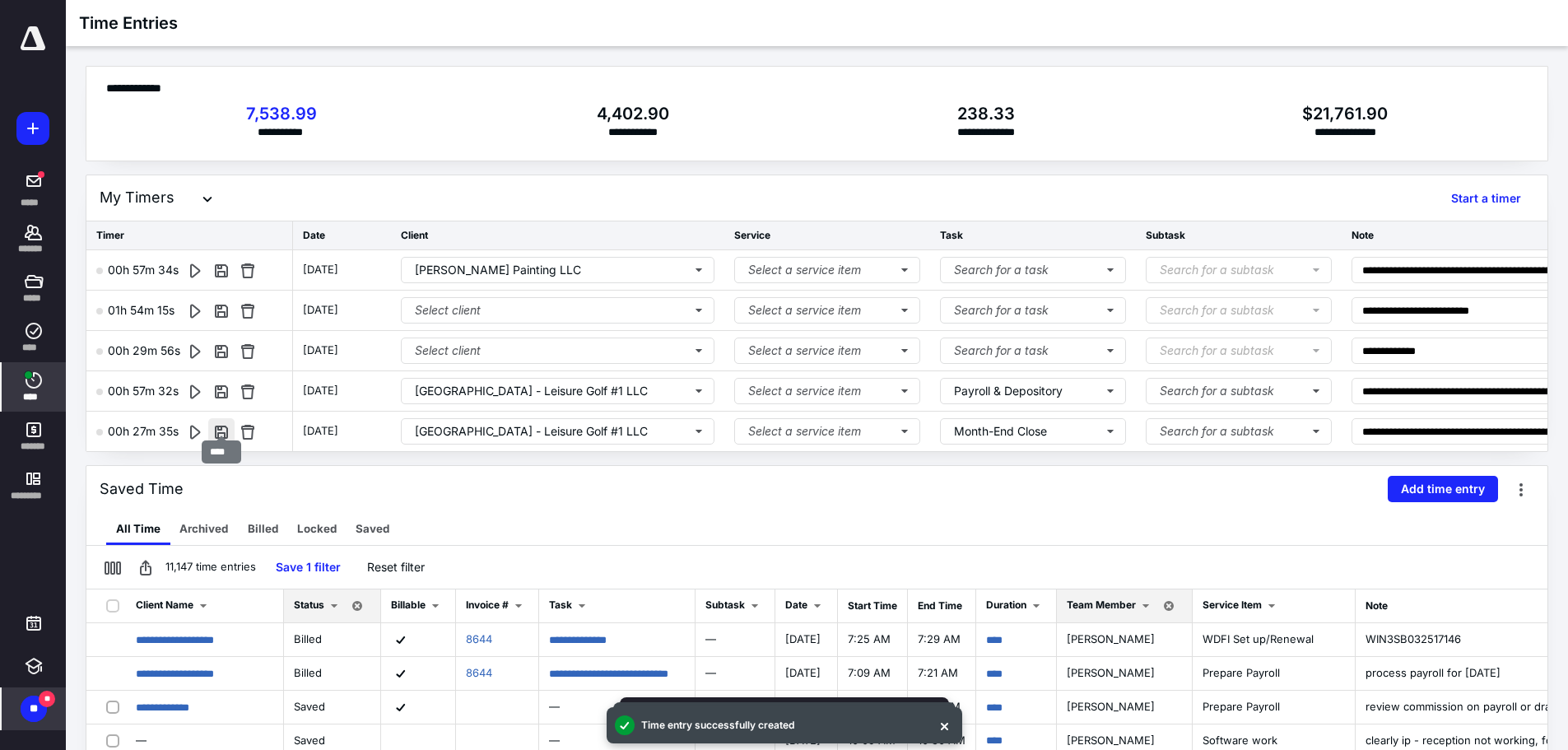 click at bounding box center [221, 431] 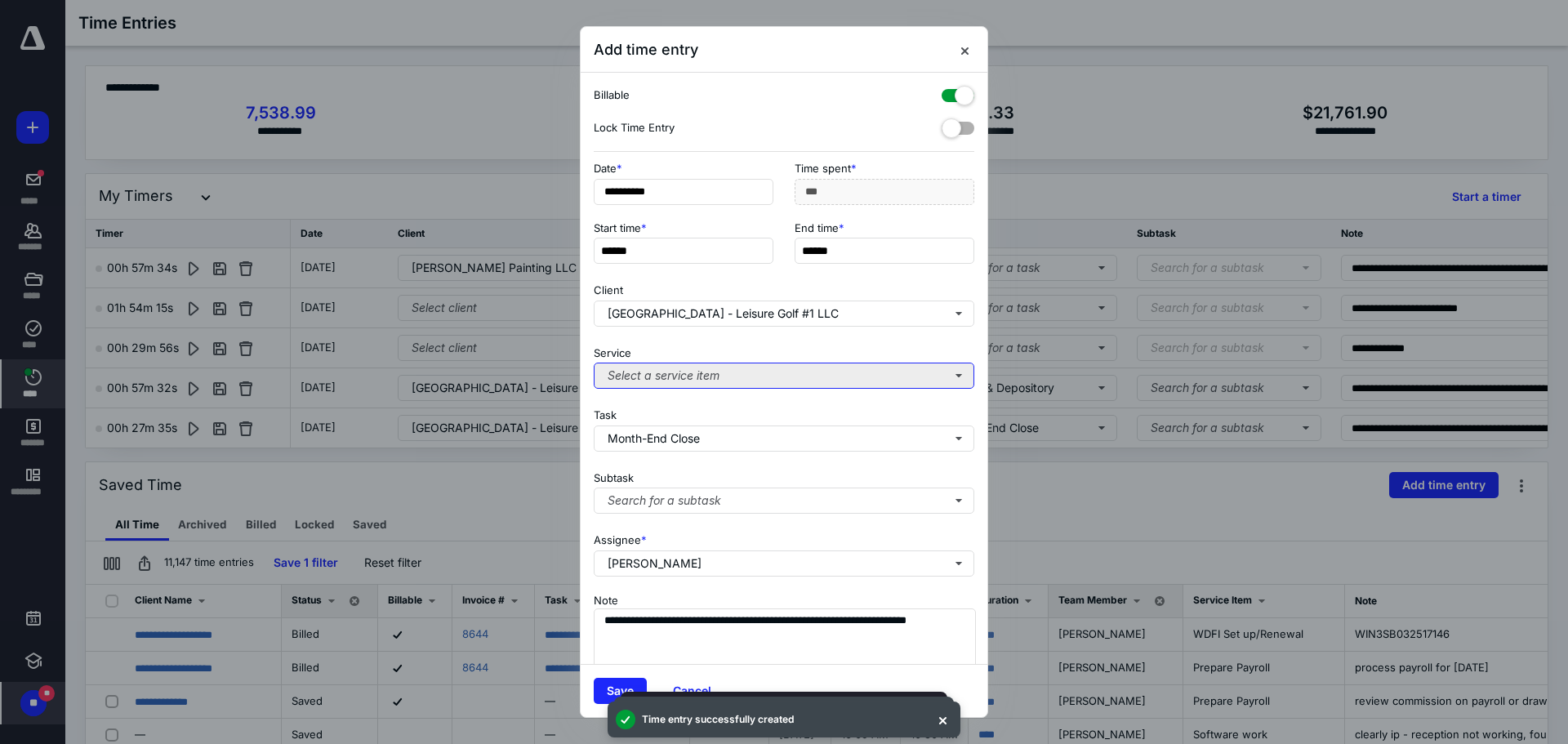 click on "Select a service item" at bounding box center (784, 376) 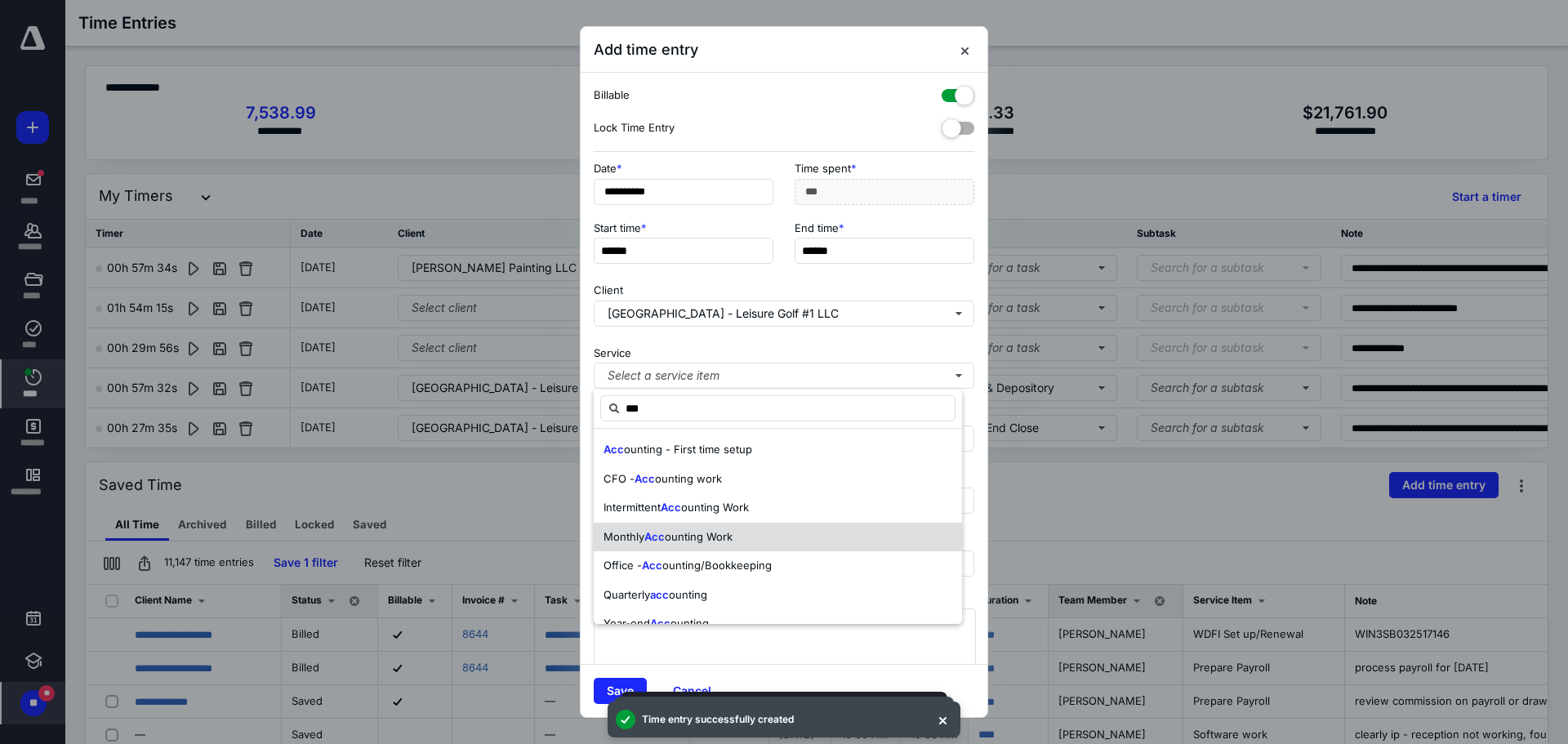 click on "Monthly  Acc ounting Work" at bounding box center [777, 537] 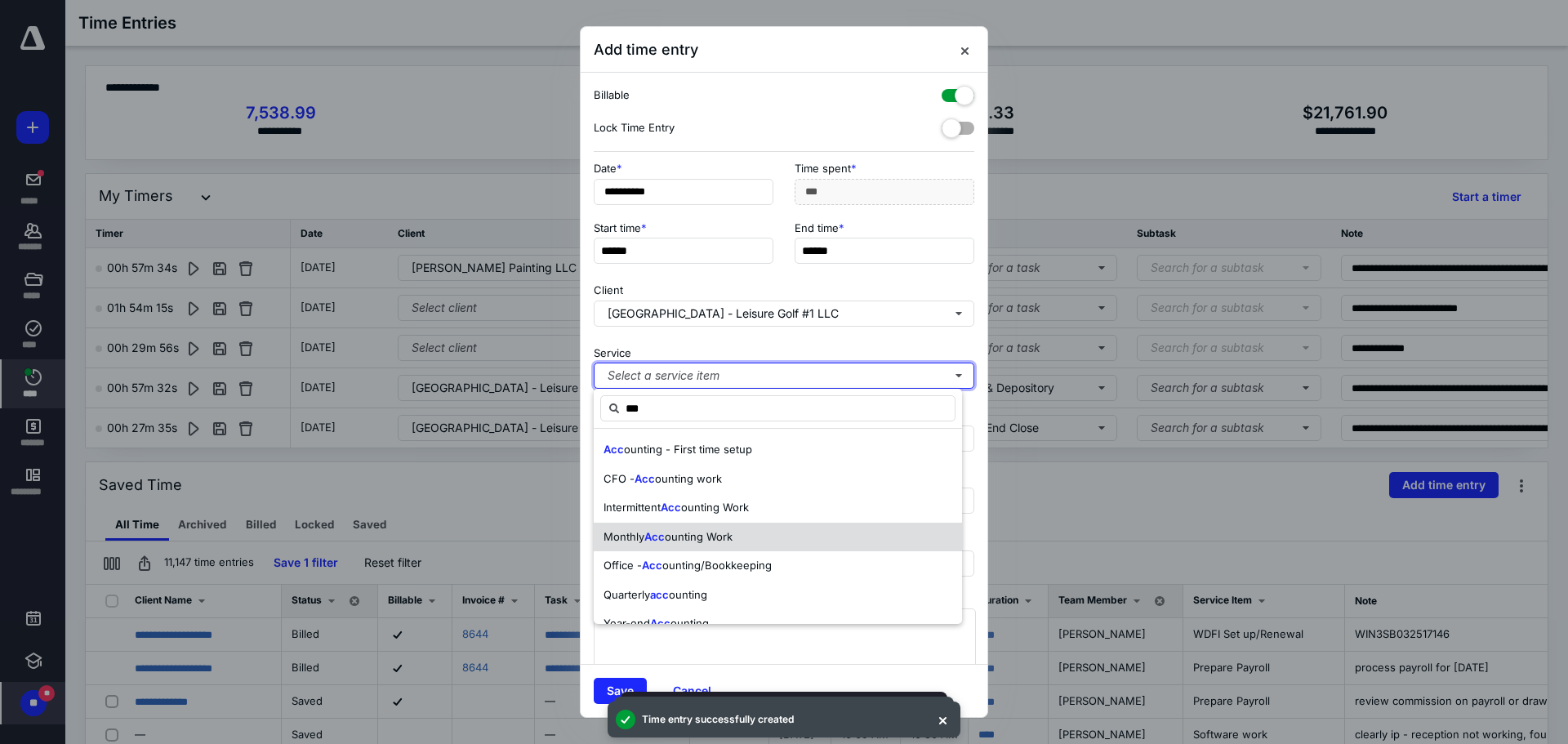 type 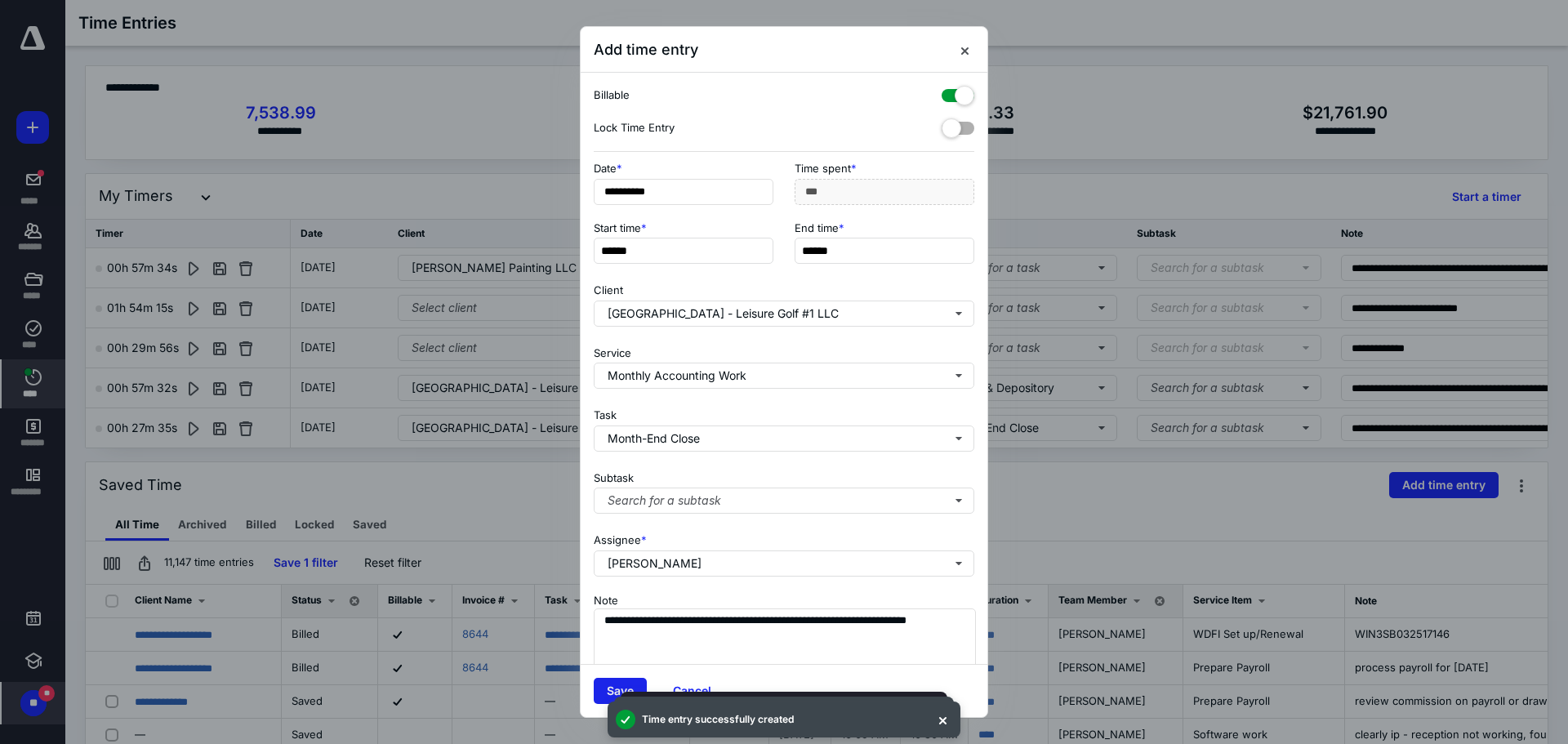 click on "Save" at bounding box center (620, 691) 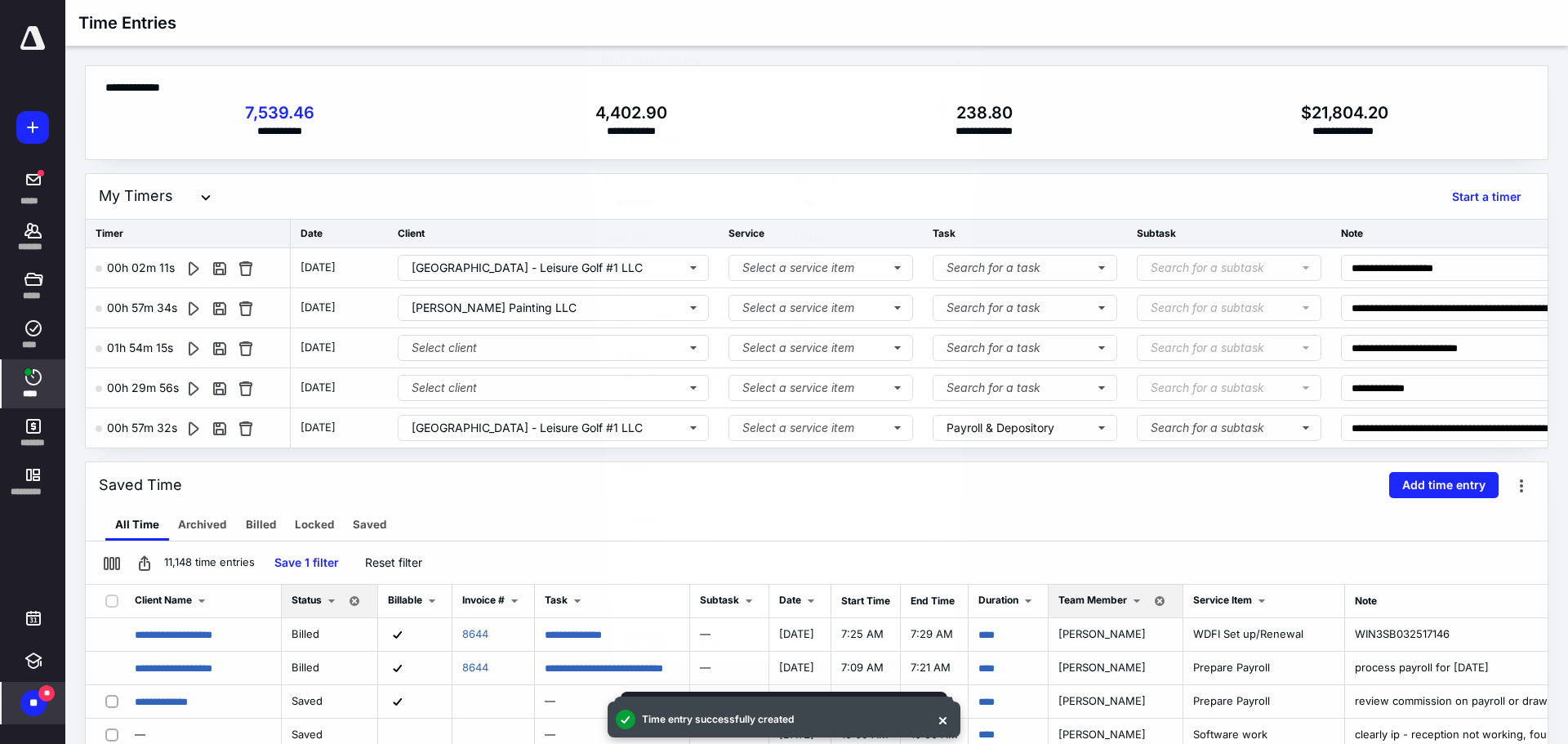 scroll, scrollTop: 1893, scrollLeft: 0, axis: vertical 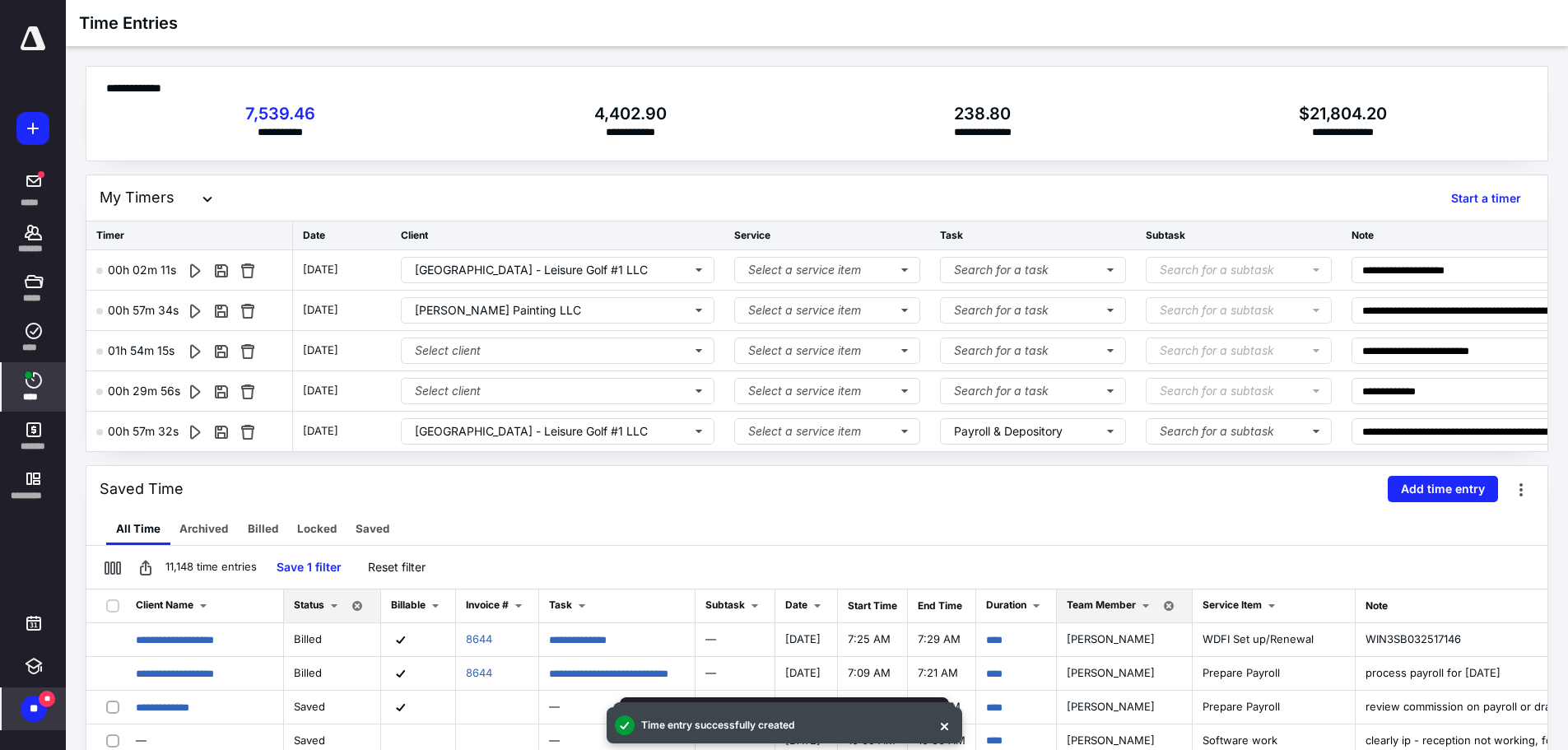 click at bounding box center [221, 431] 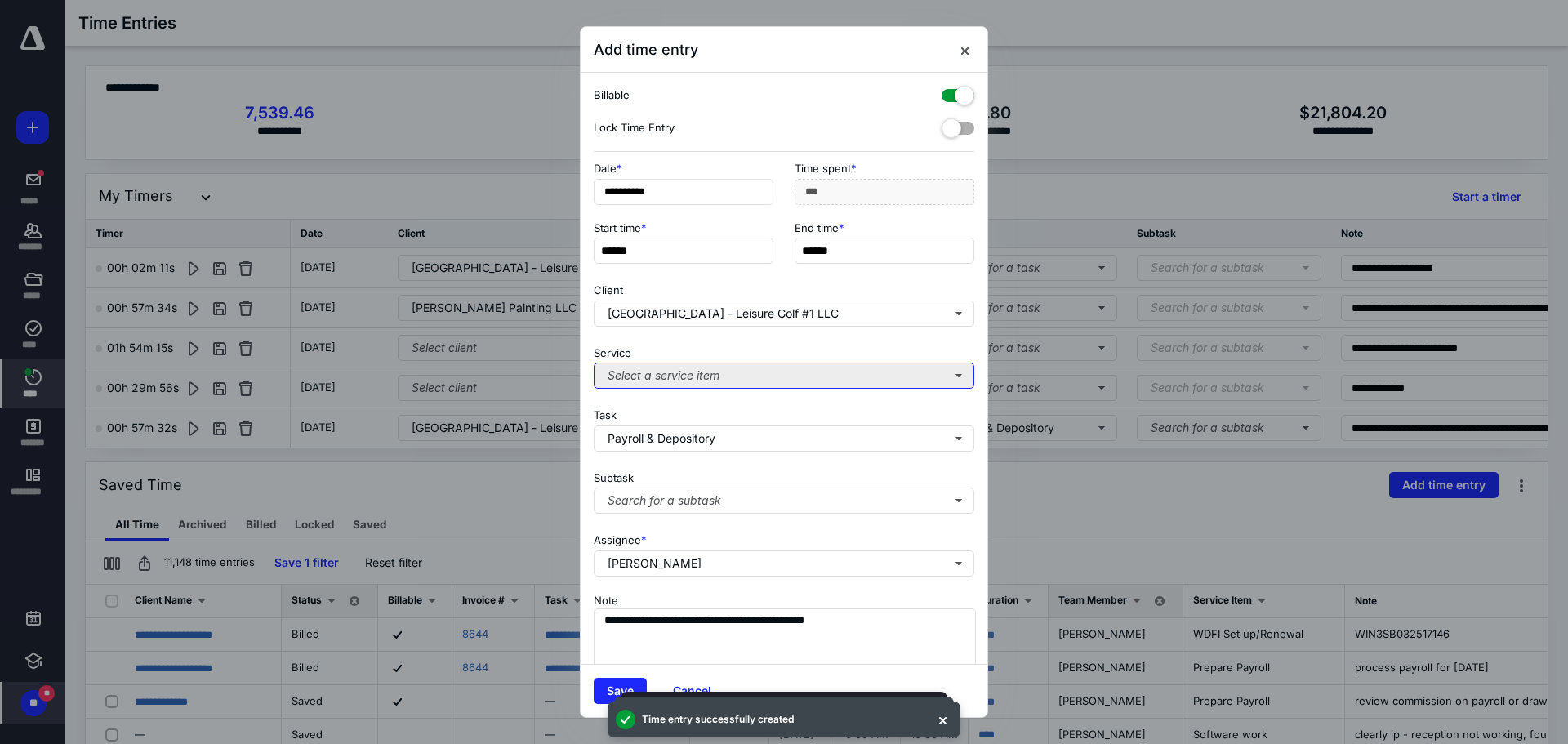 click on "Select a service item" at bounding box center (784, 376) 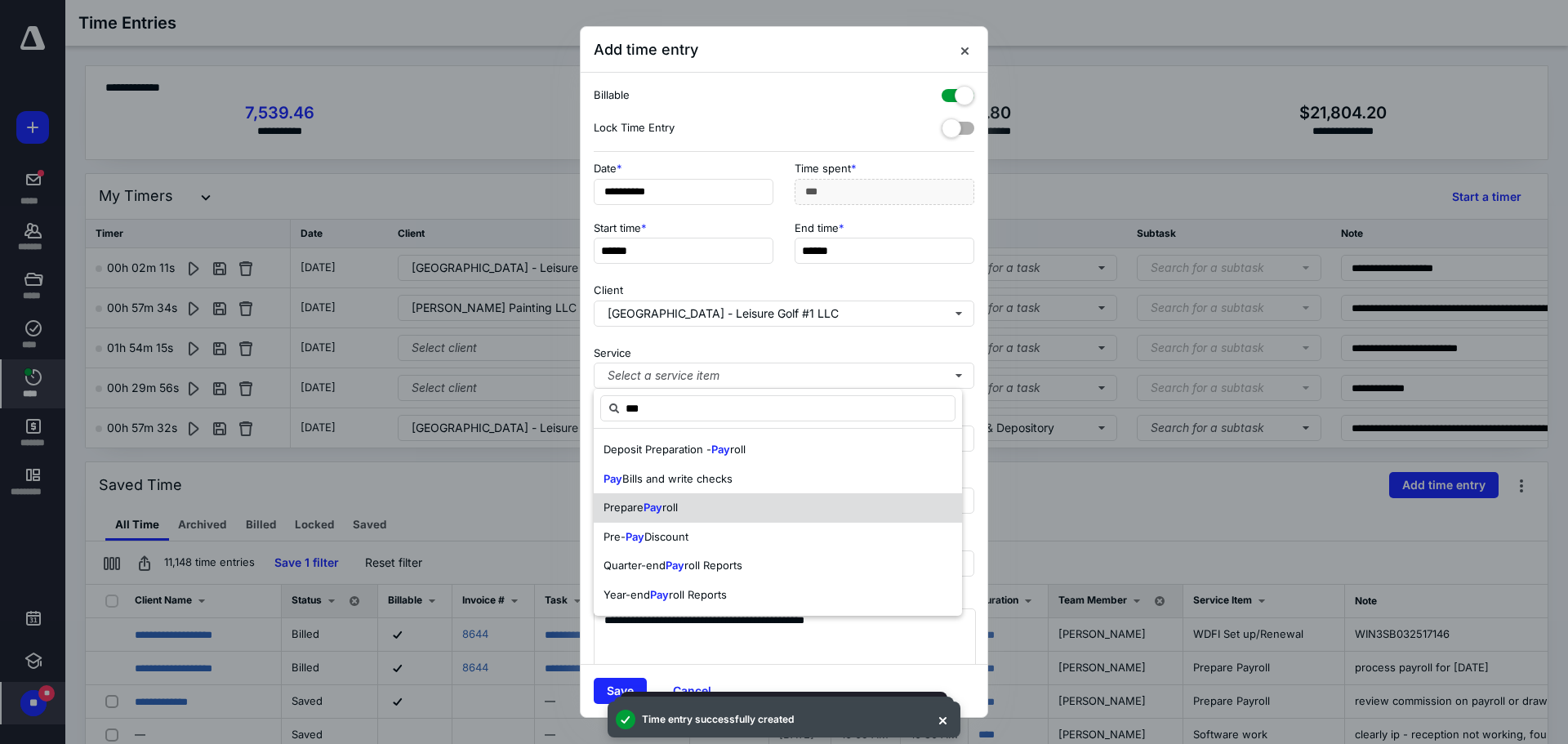 click on "Prepare  Pay roll" at bounding box center (777, 508) 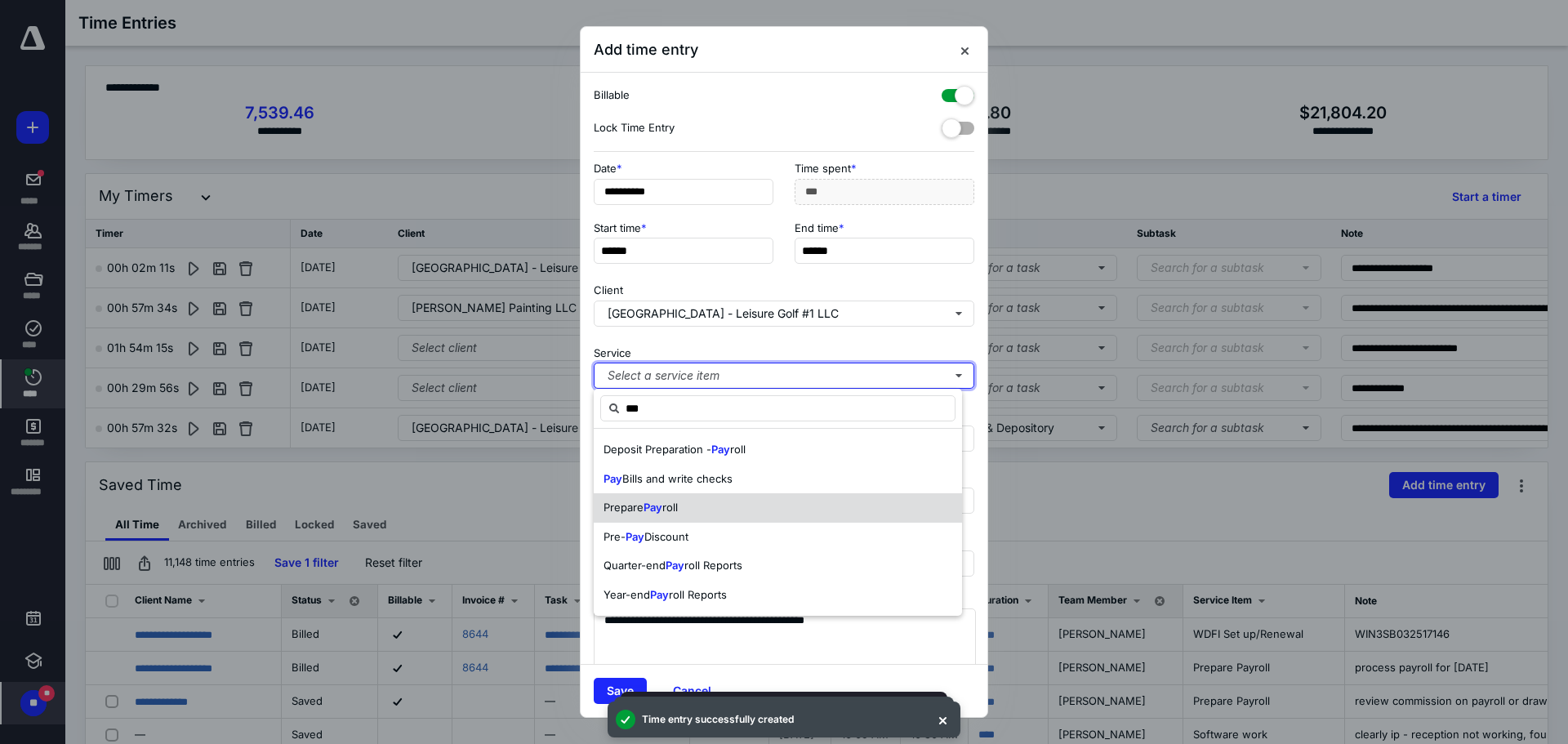 type 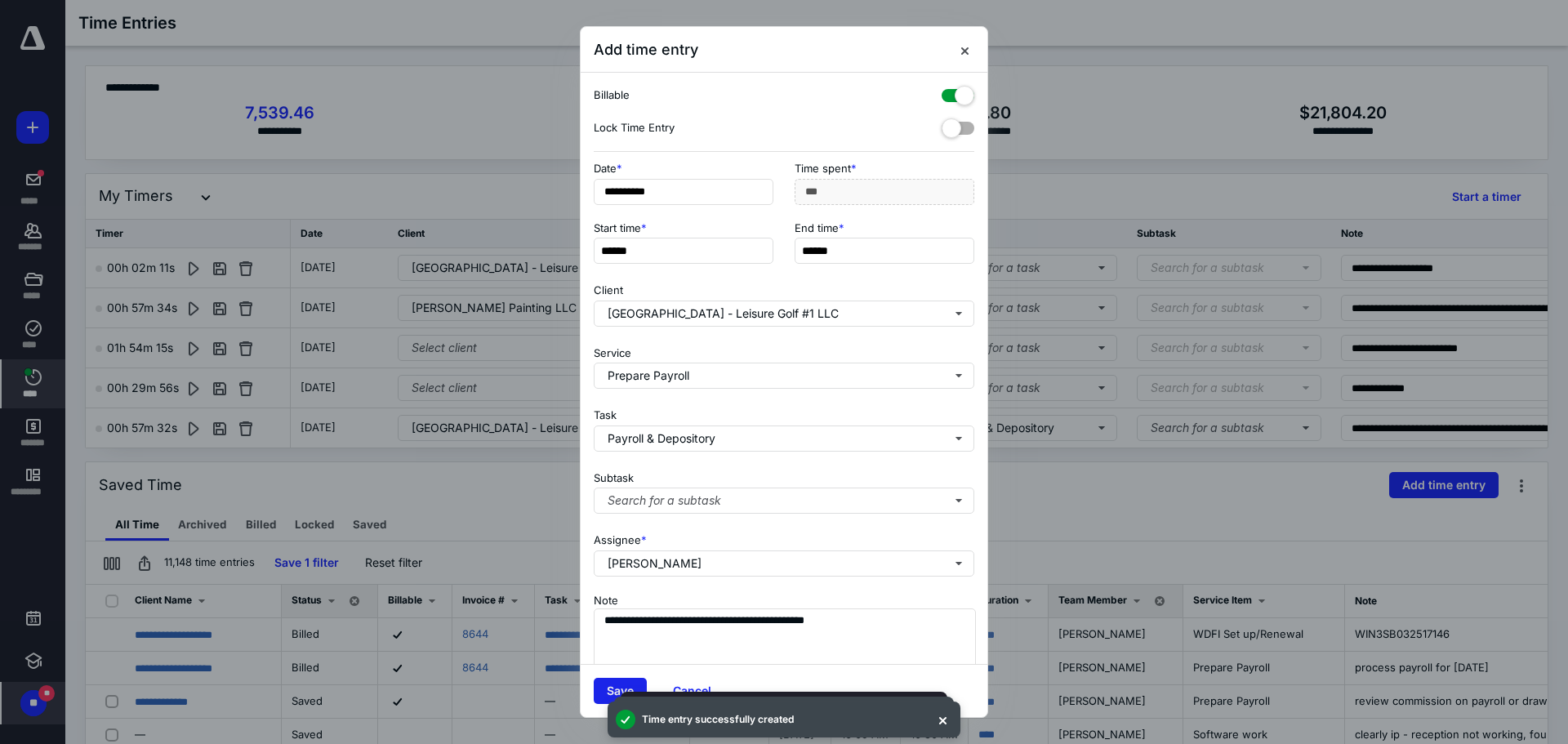 click on "Save" at bounding box center (620, 691) 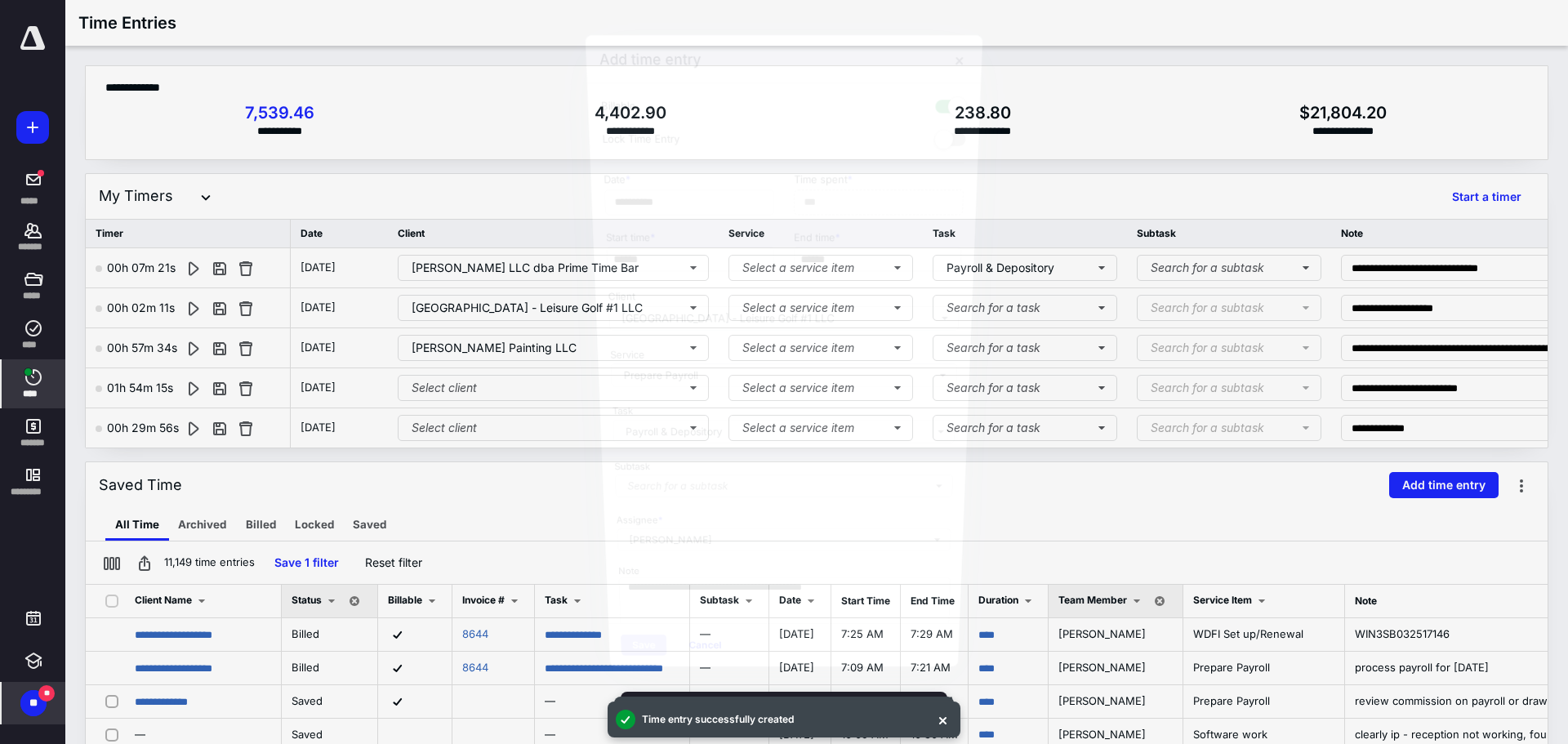scroll, scrollTop: 1853, scrollLeft: 0, axis: vertical 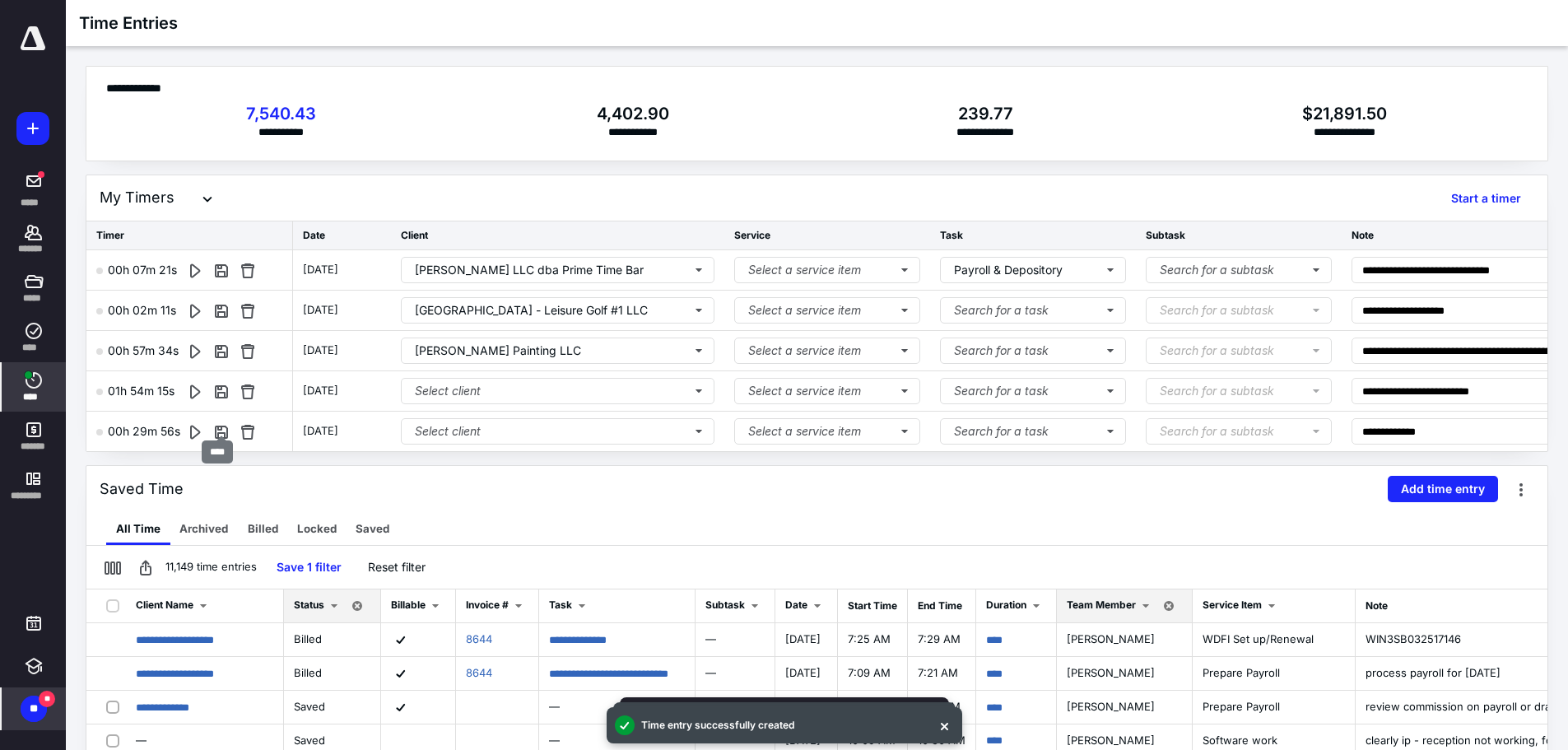 click at bounding box center [221, 431] 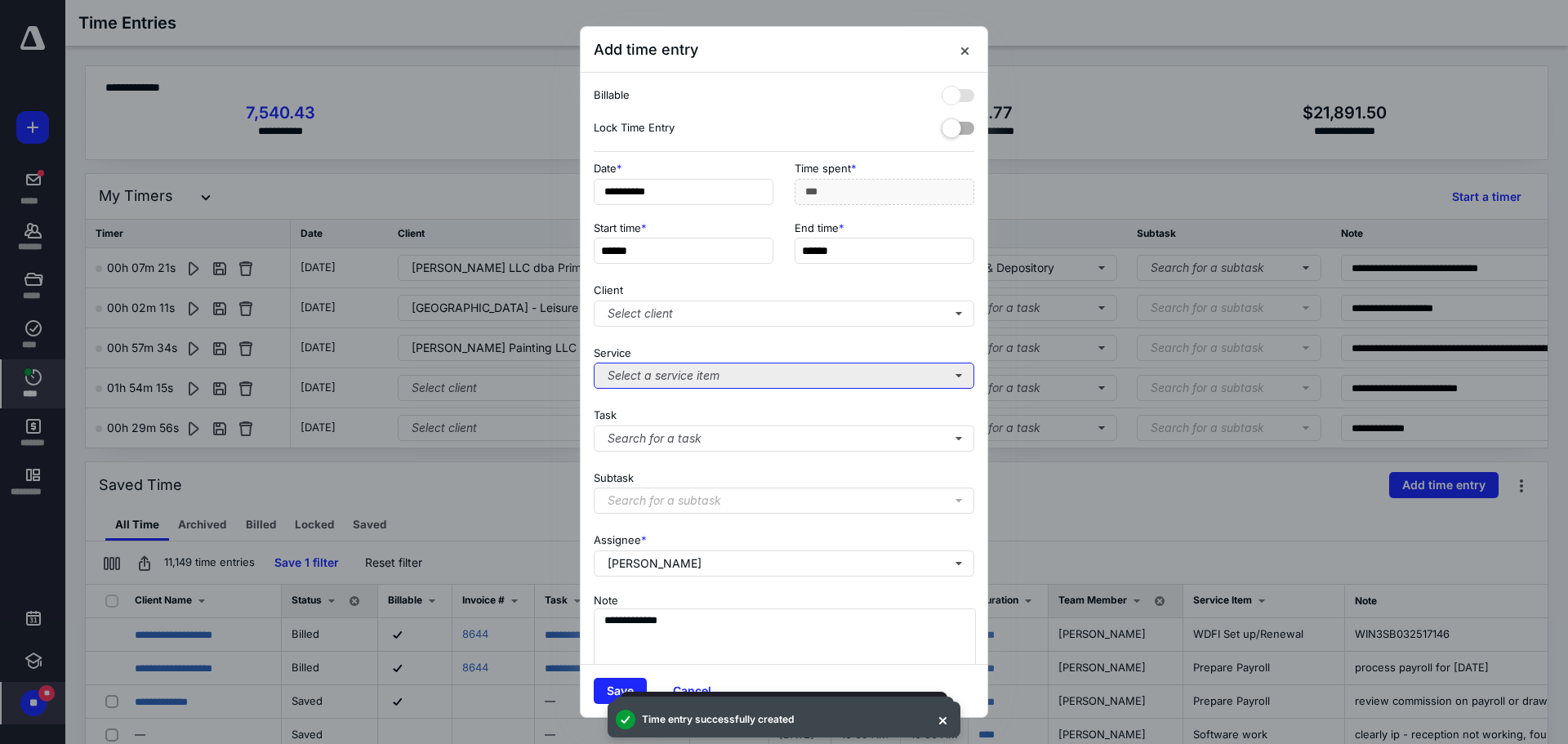 click on "Select a service item" at bounding box center (784, 376) 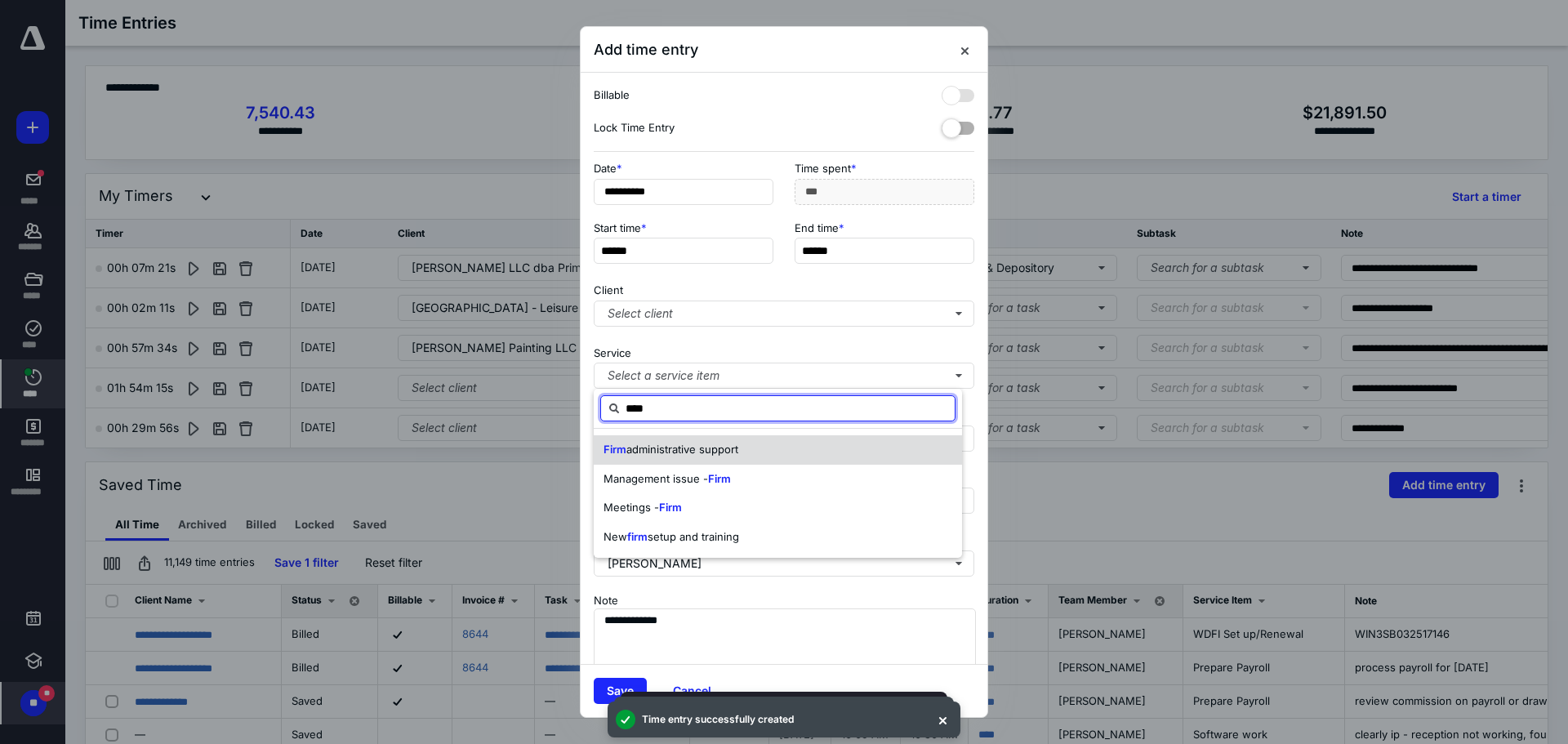 click on "Firm  administrative support" at bounding box center [777, 450] 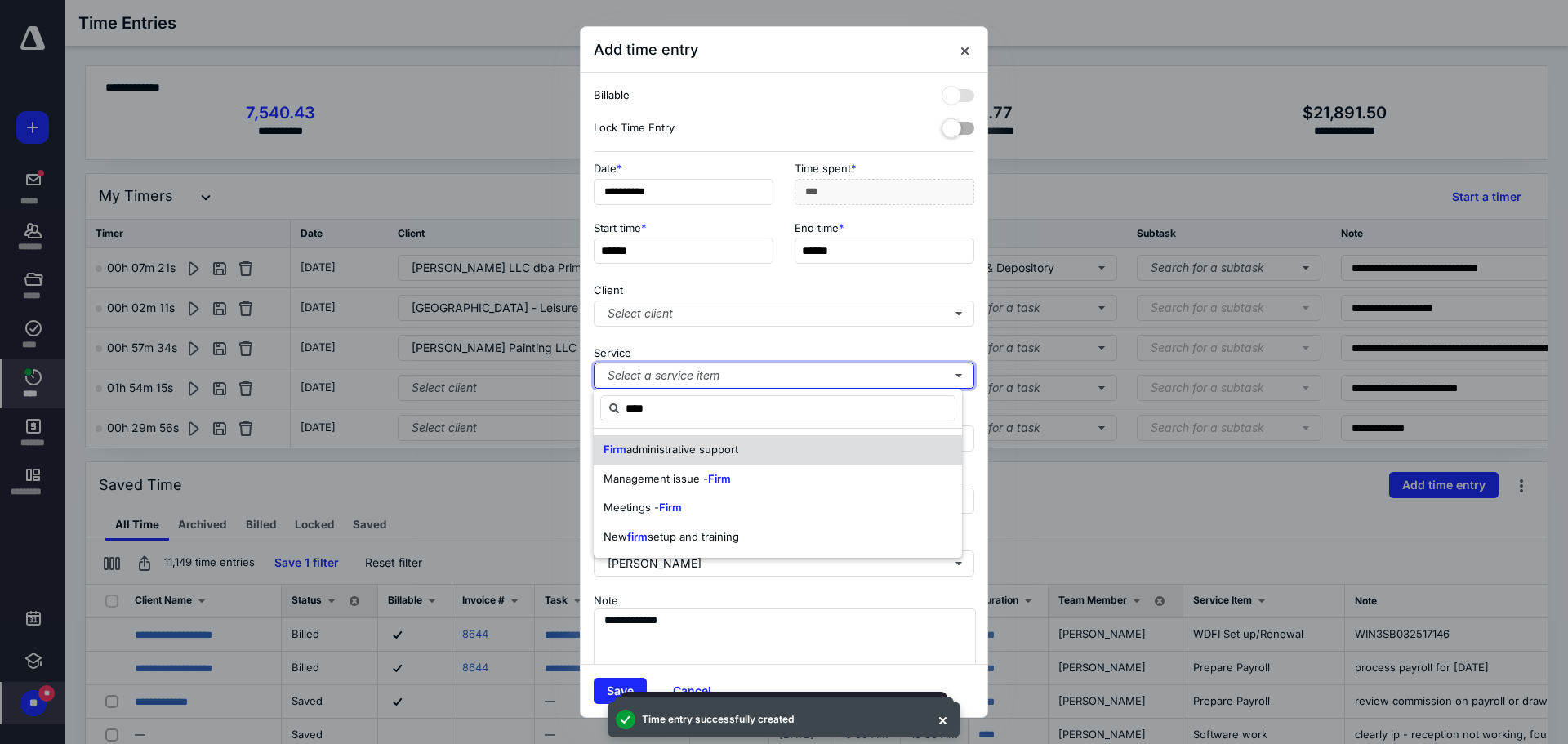 type 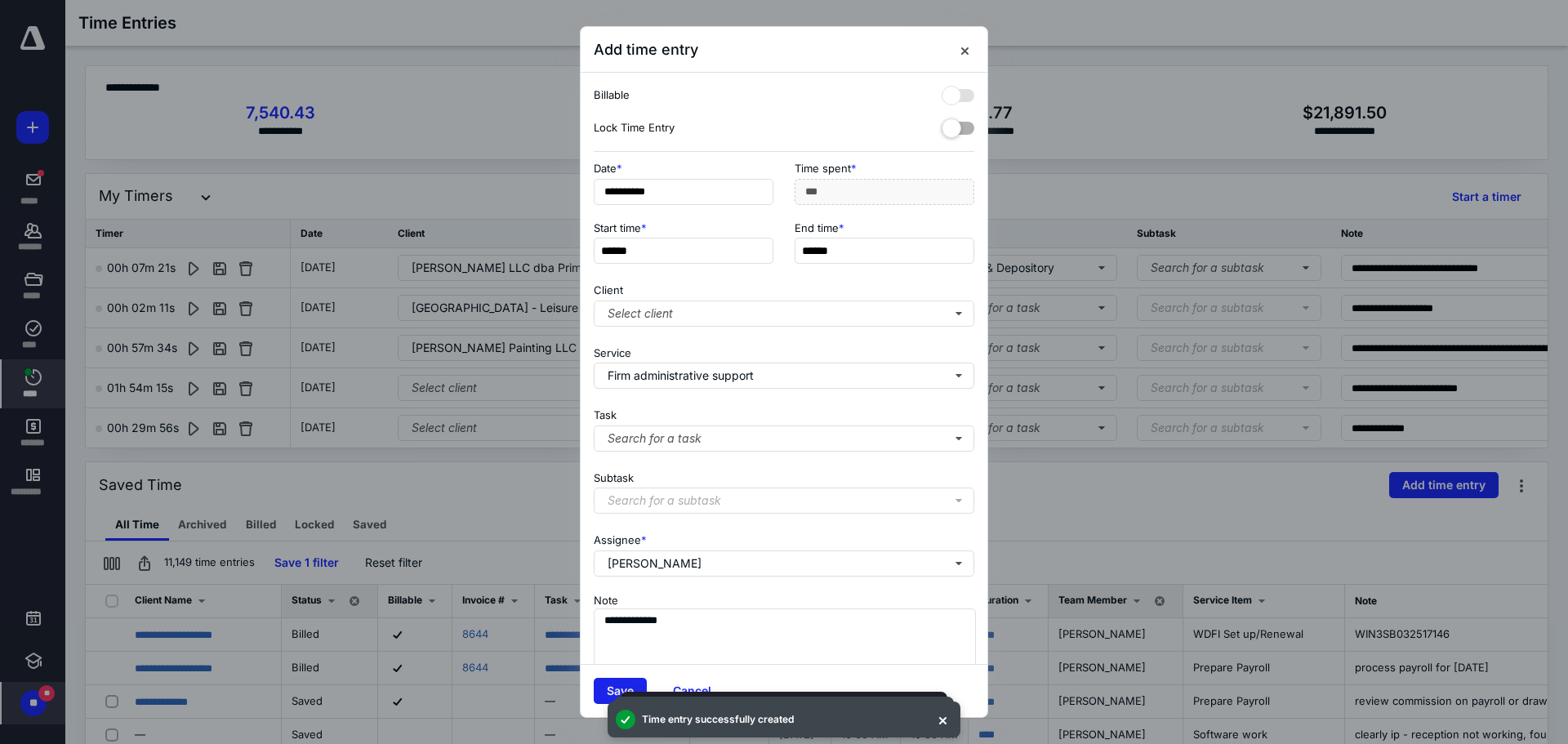 click on "Save" at bounding box center (620, 691) 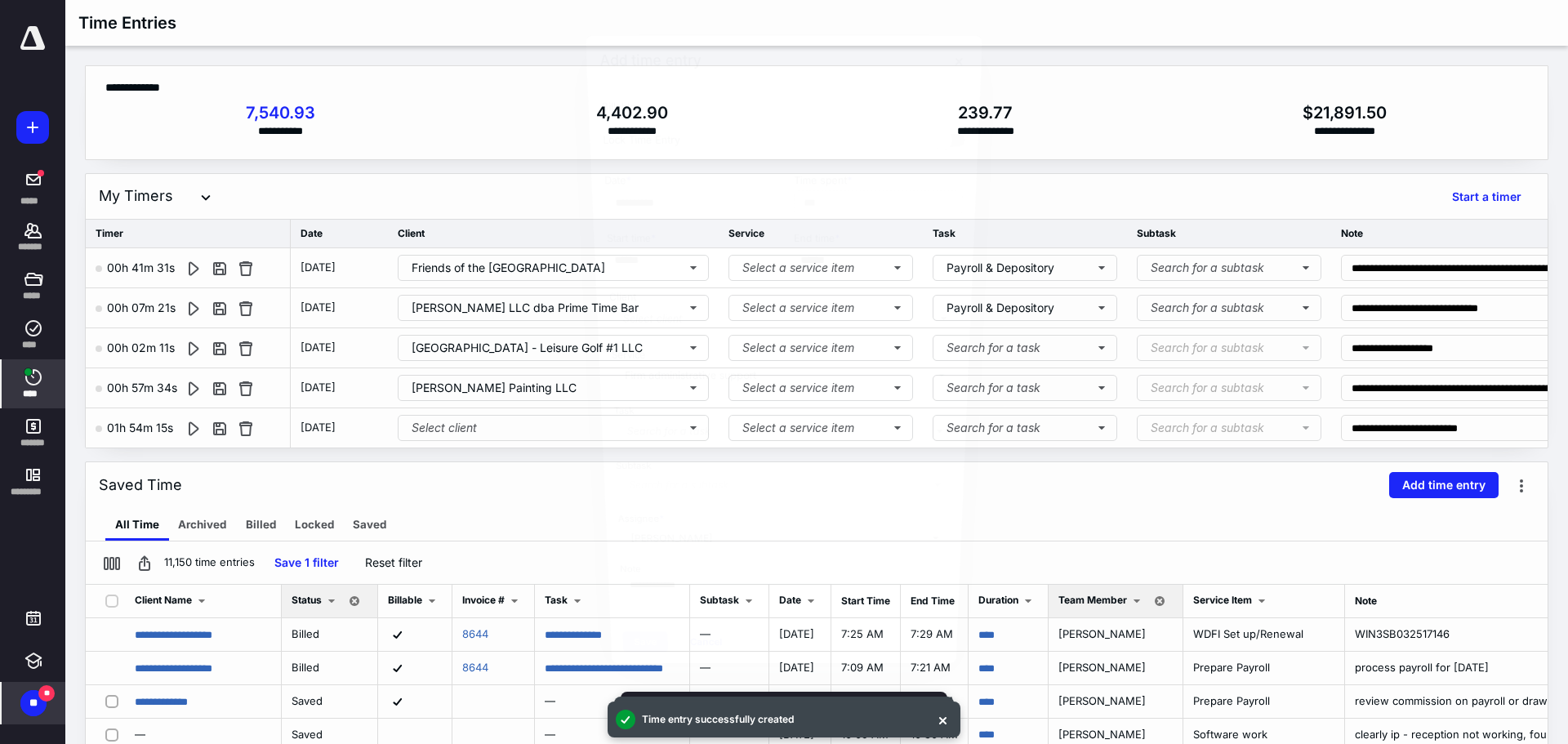 scroll, scrollTop: 1813, scrollLeft: 0, axis: vertical 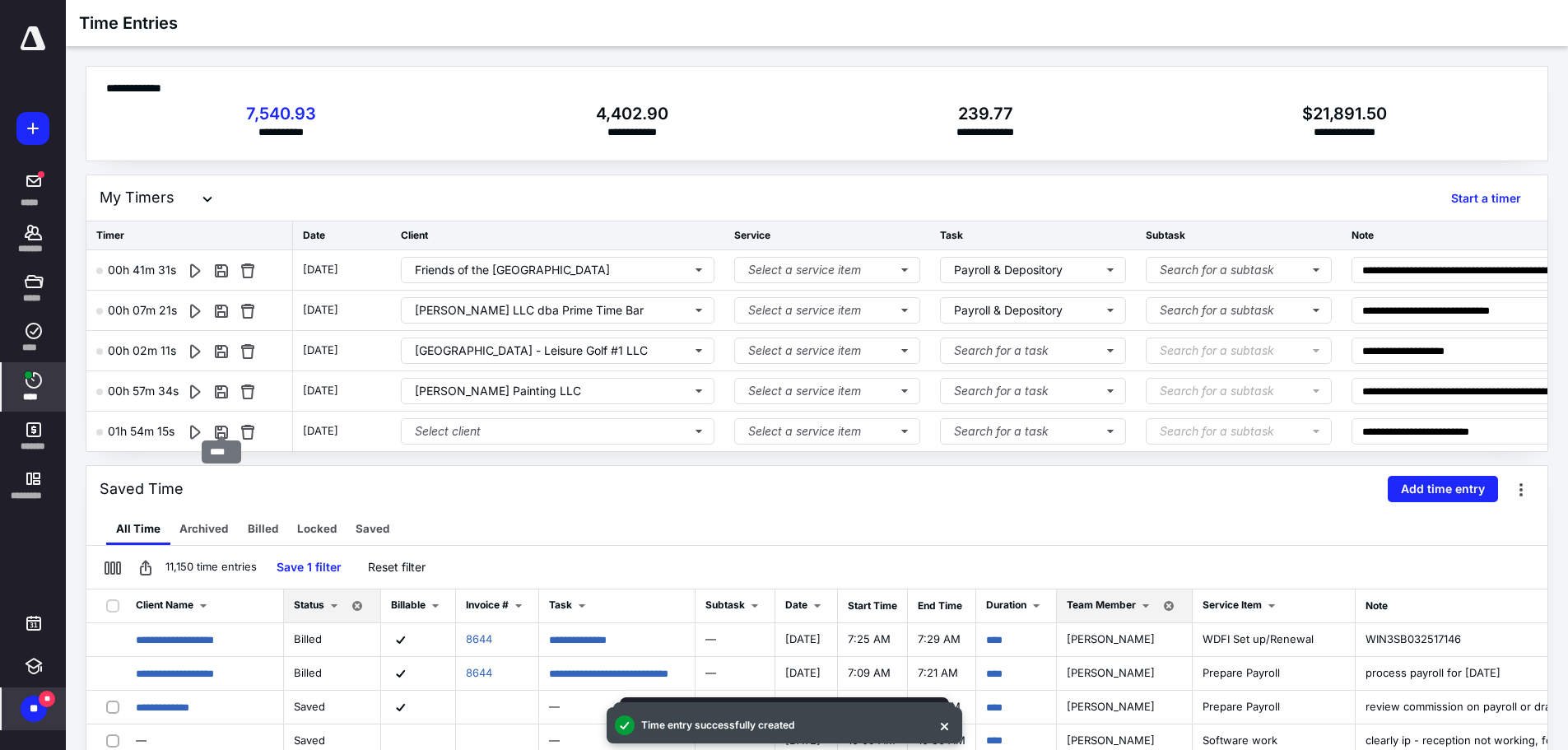 click at bounding box center (221, 431) 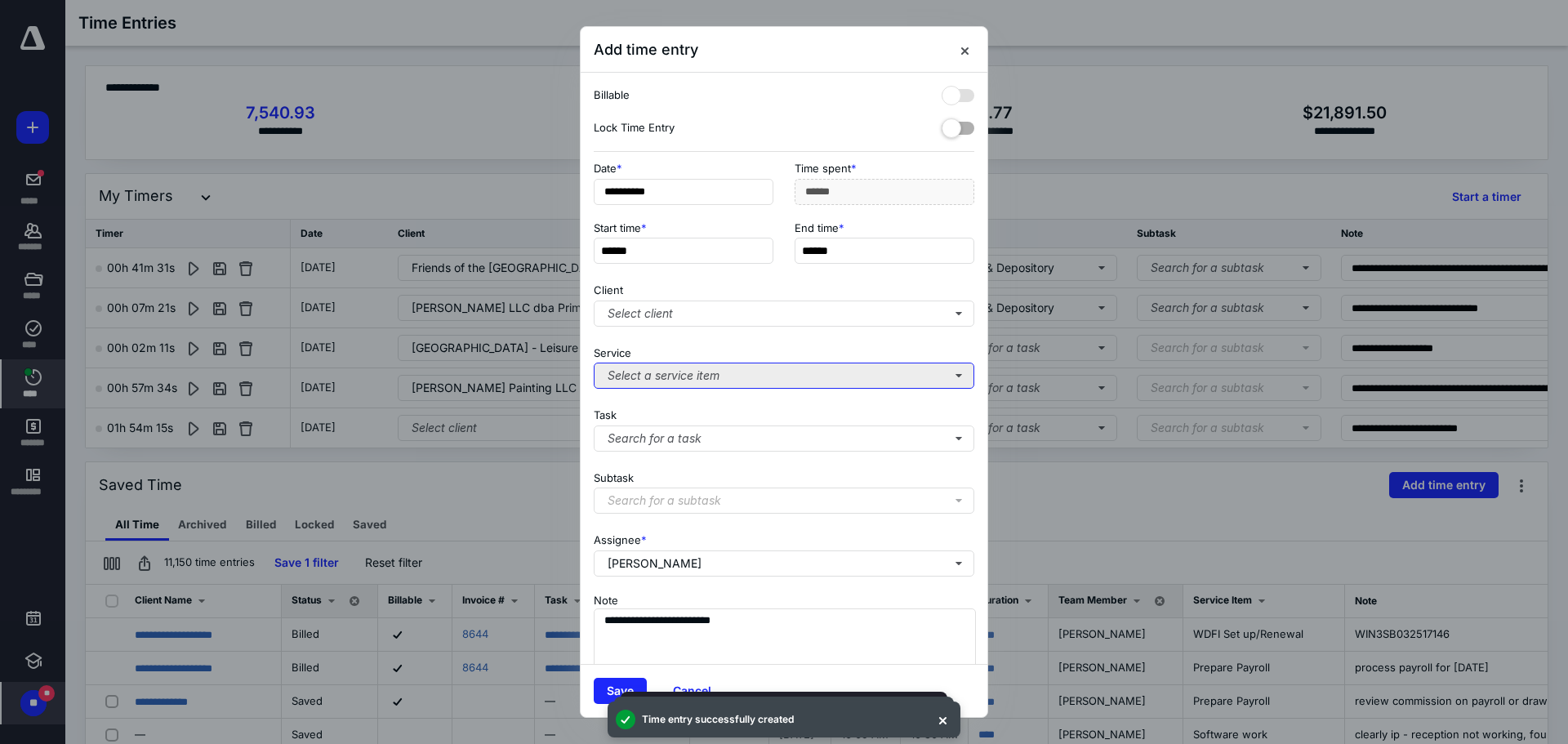 click on "Select a service item" at bounding box center [784, 376] 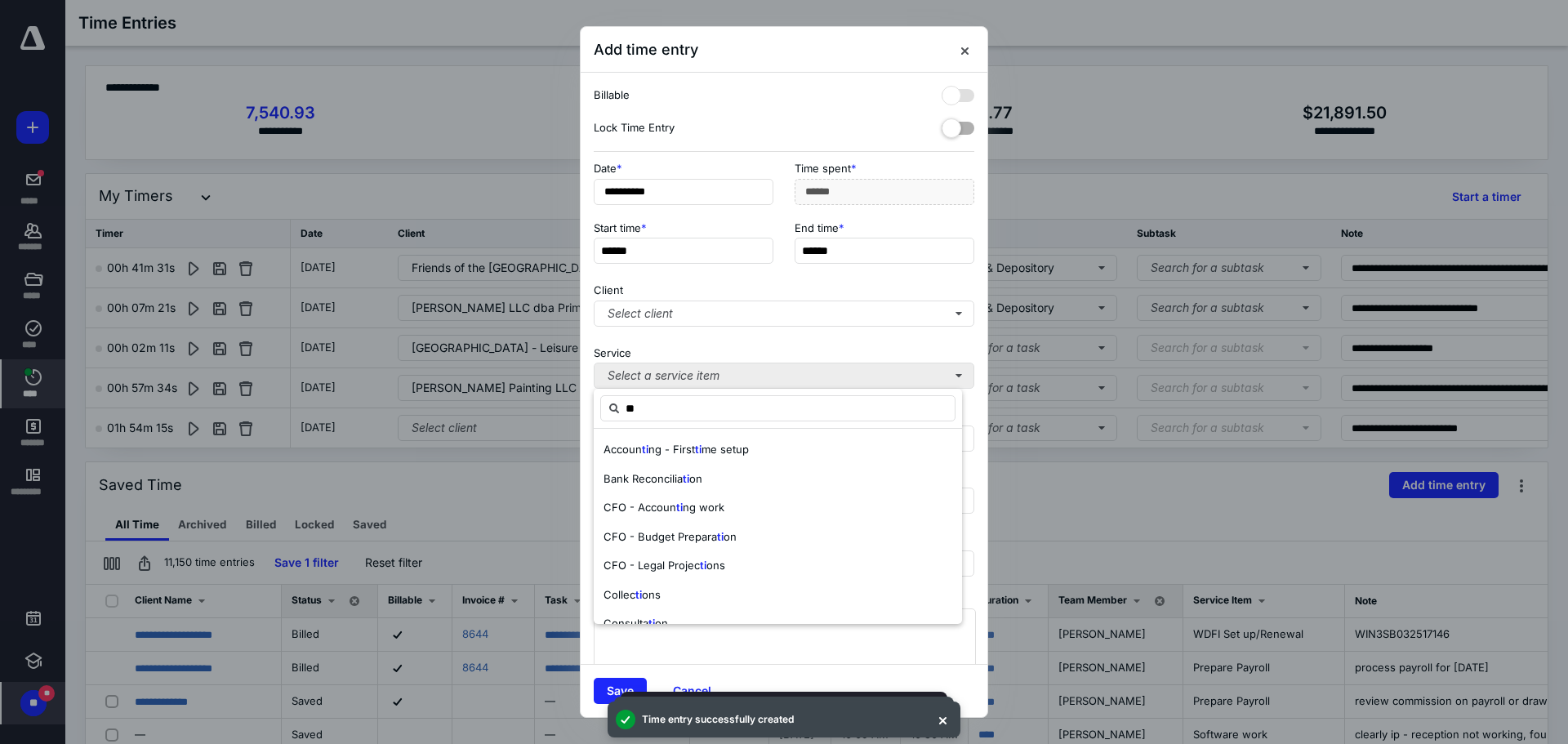 type on "*" 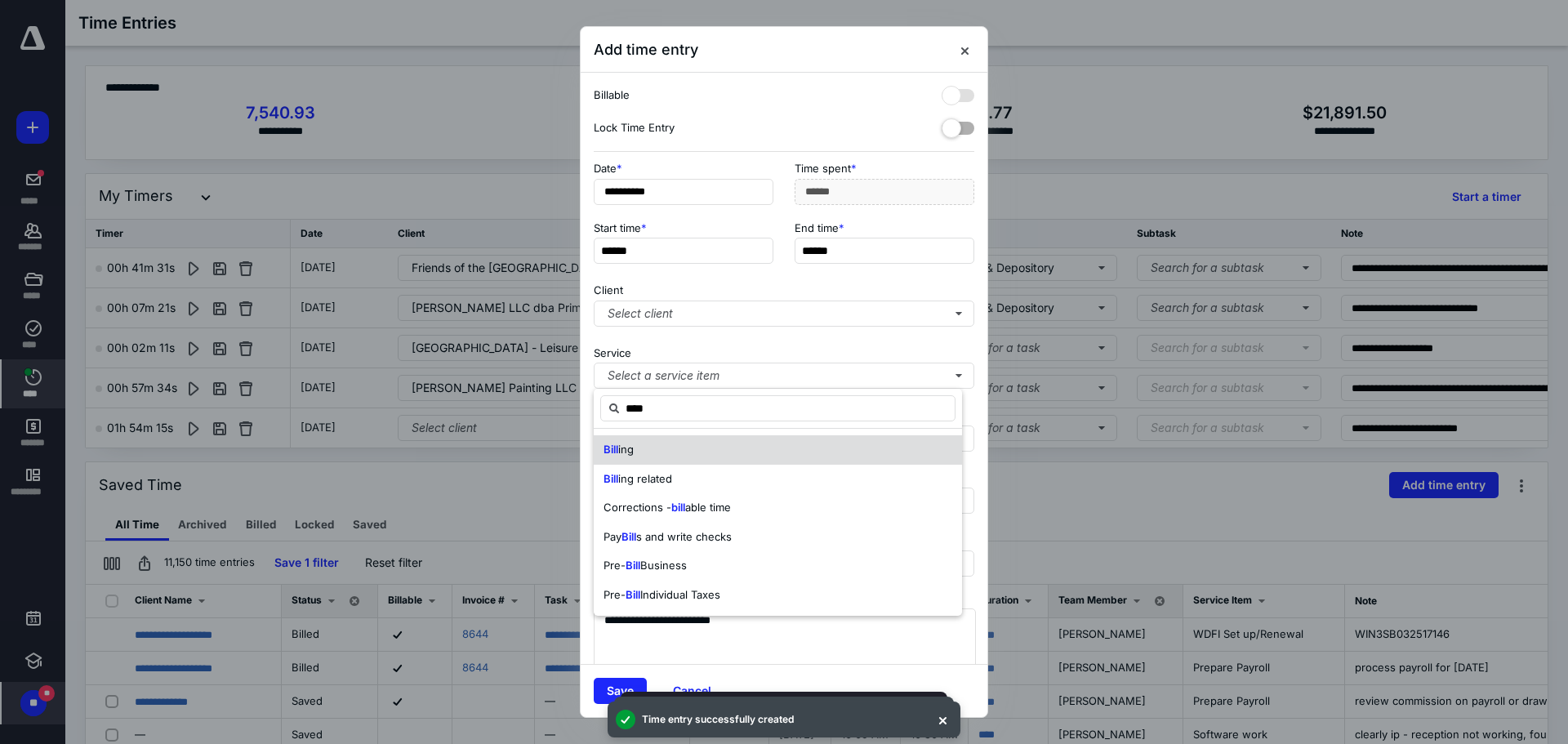 click on "Bill ing" at bounding box center (777, 450) 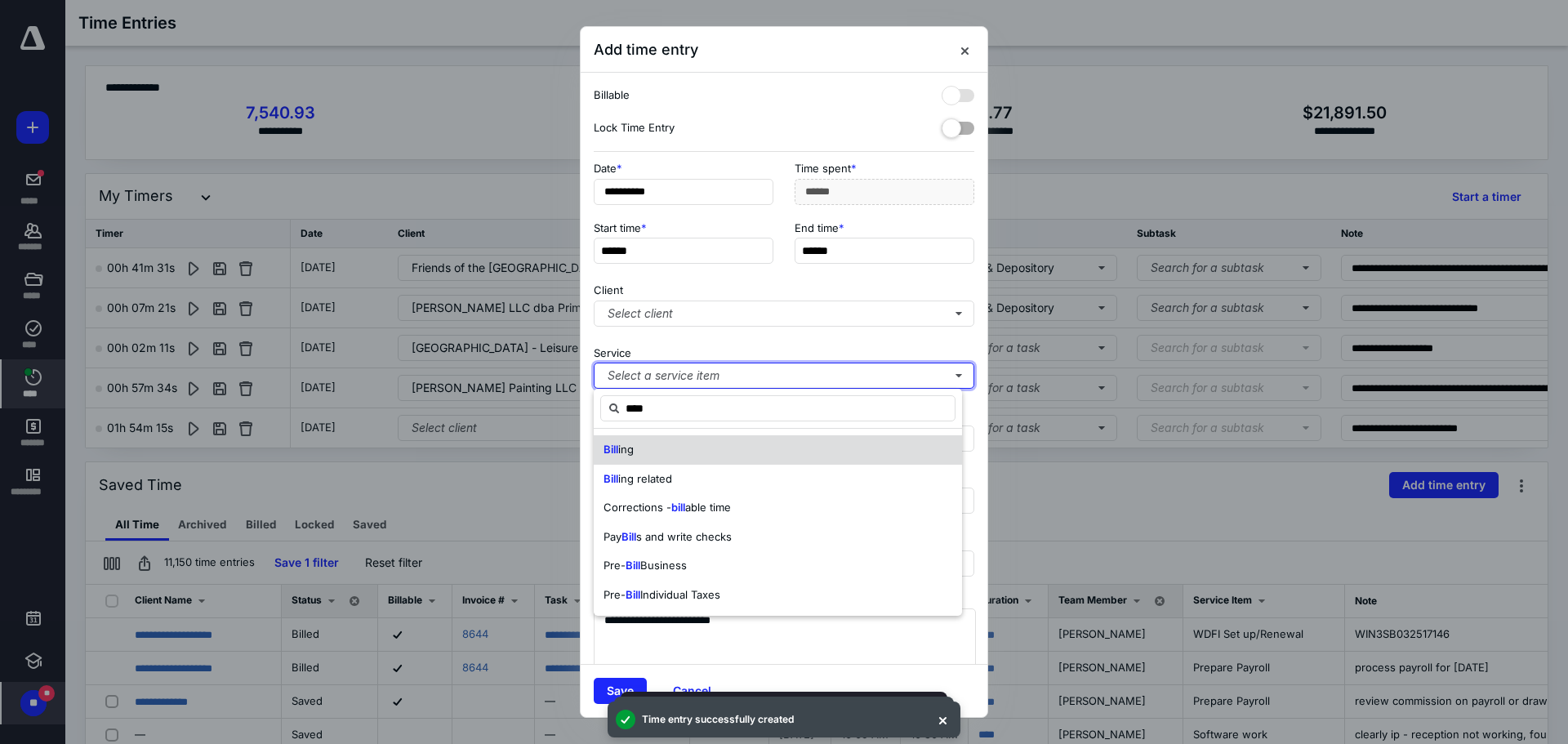 type 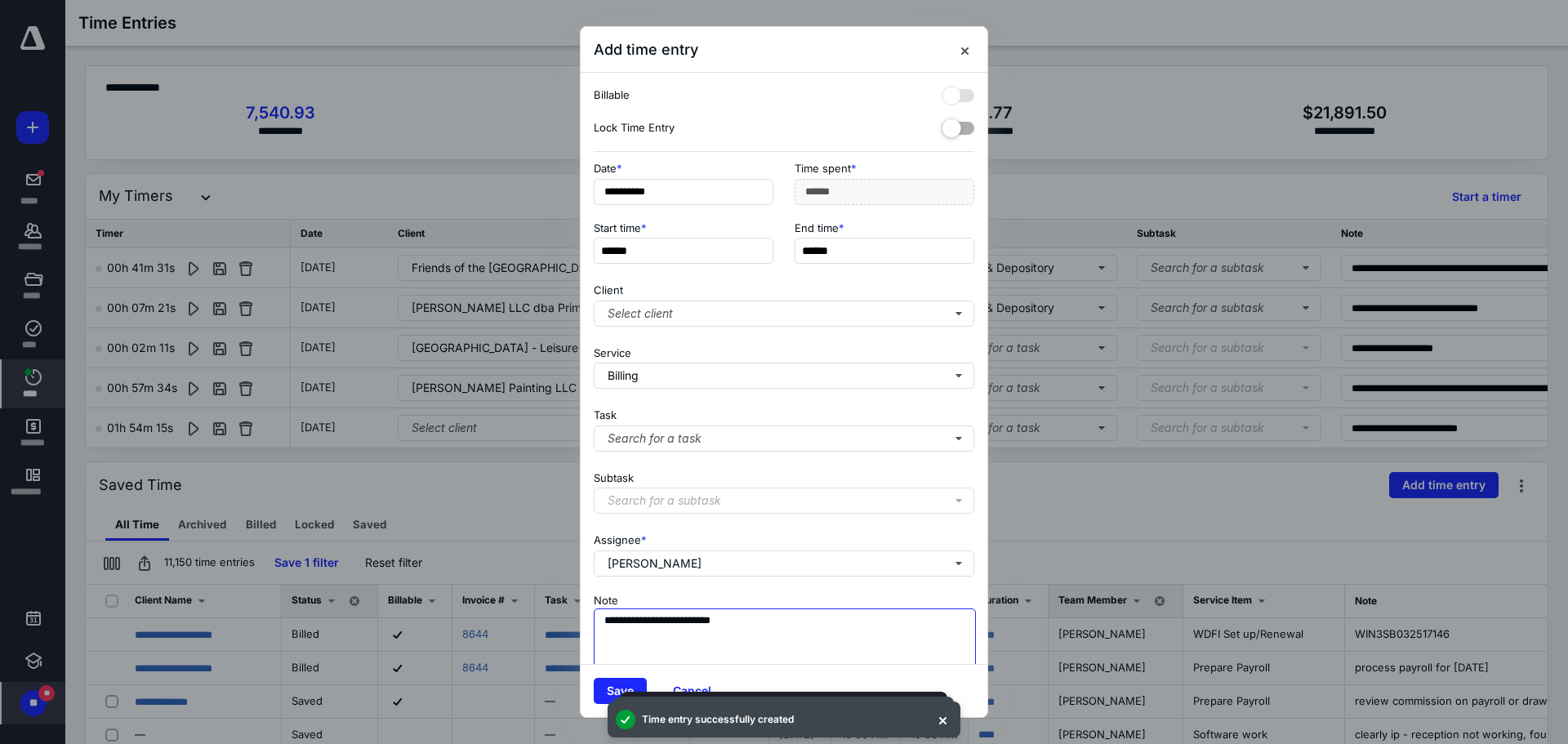 drag, startPoint x: 670, startPoint y: 621, endPoint x: 498, endPoint y: 600, distance: 173.27723 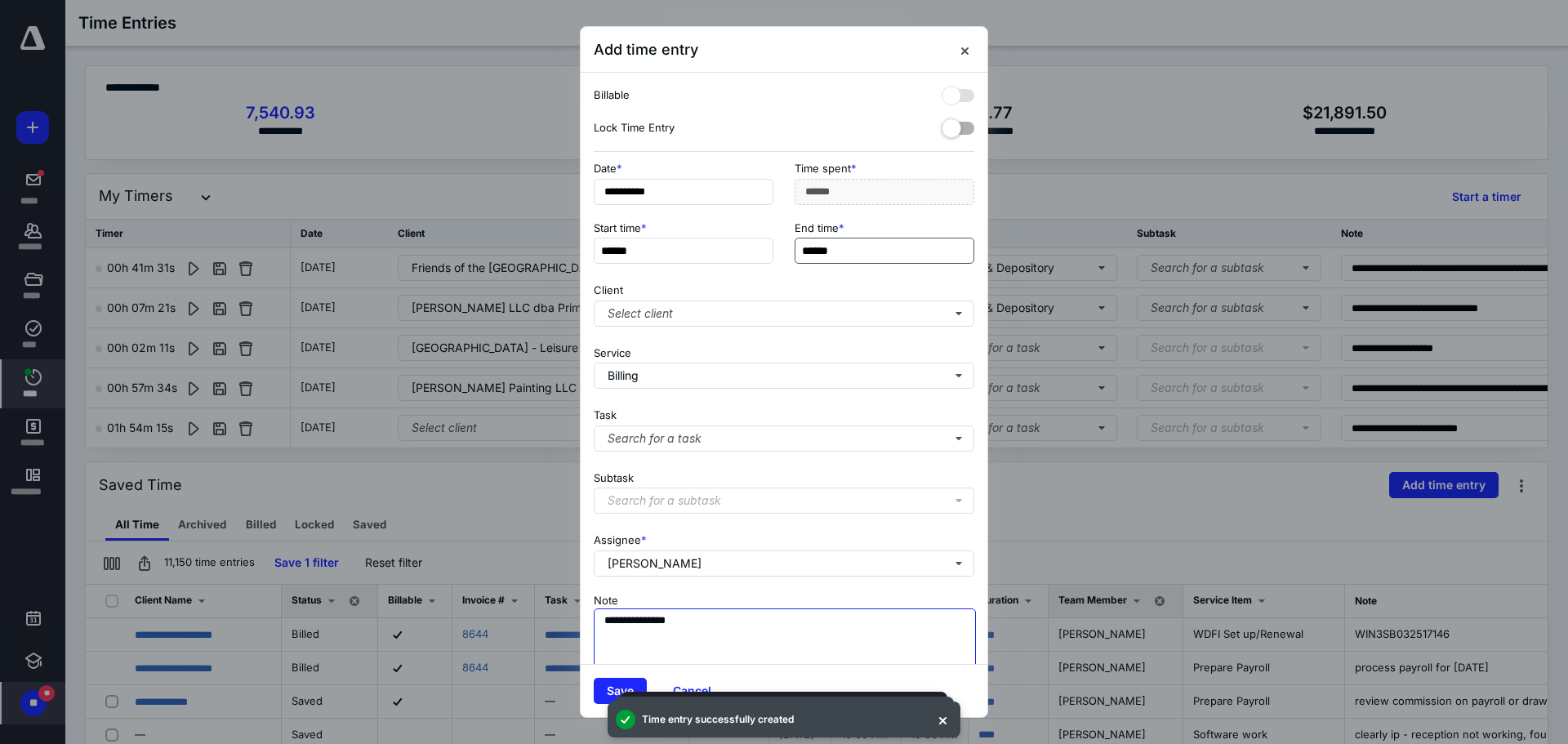 type on "**********" 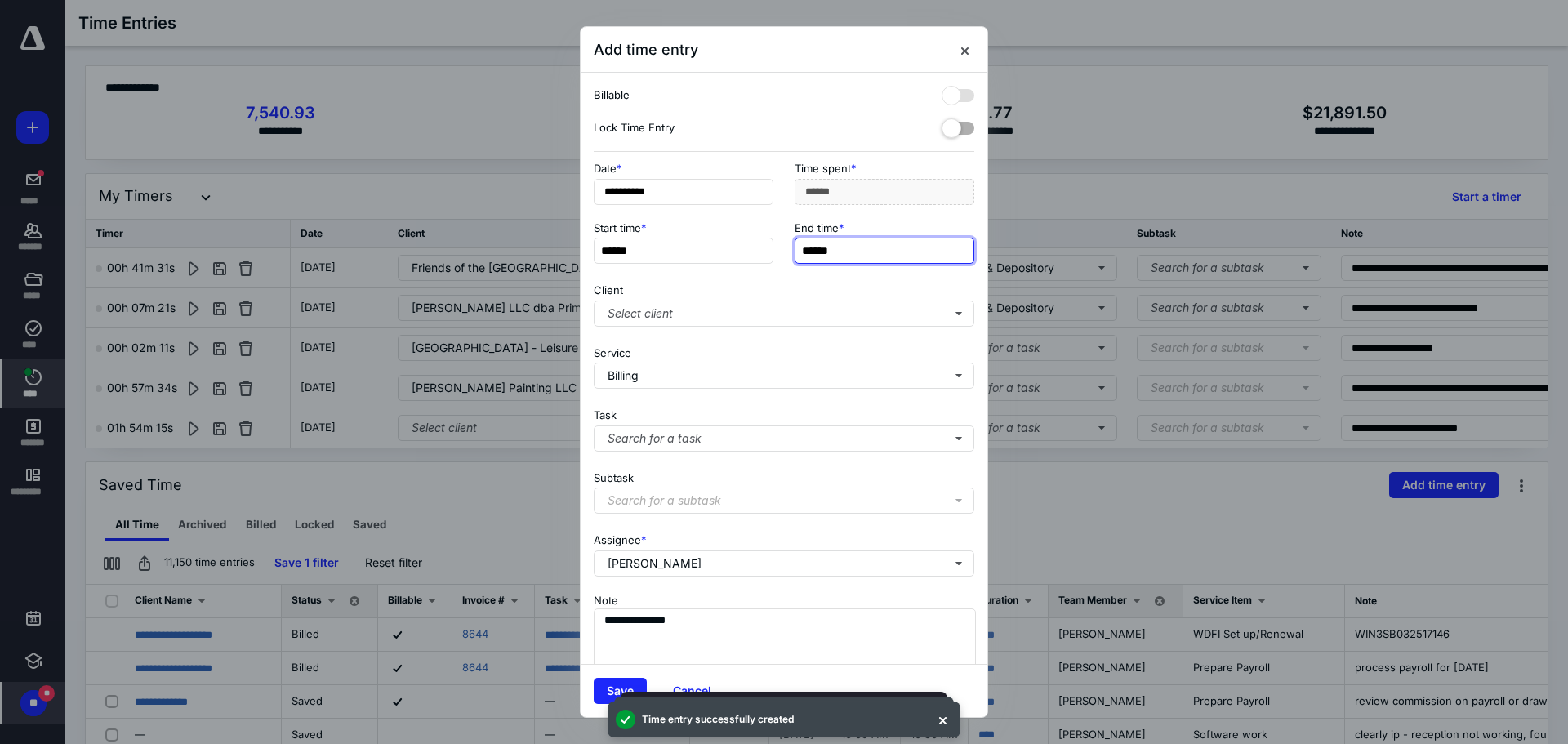 click on "******" at bounding box center (884, 251) 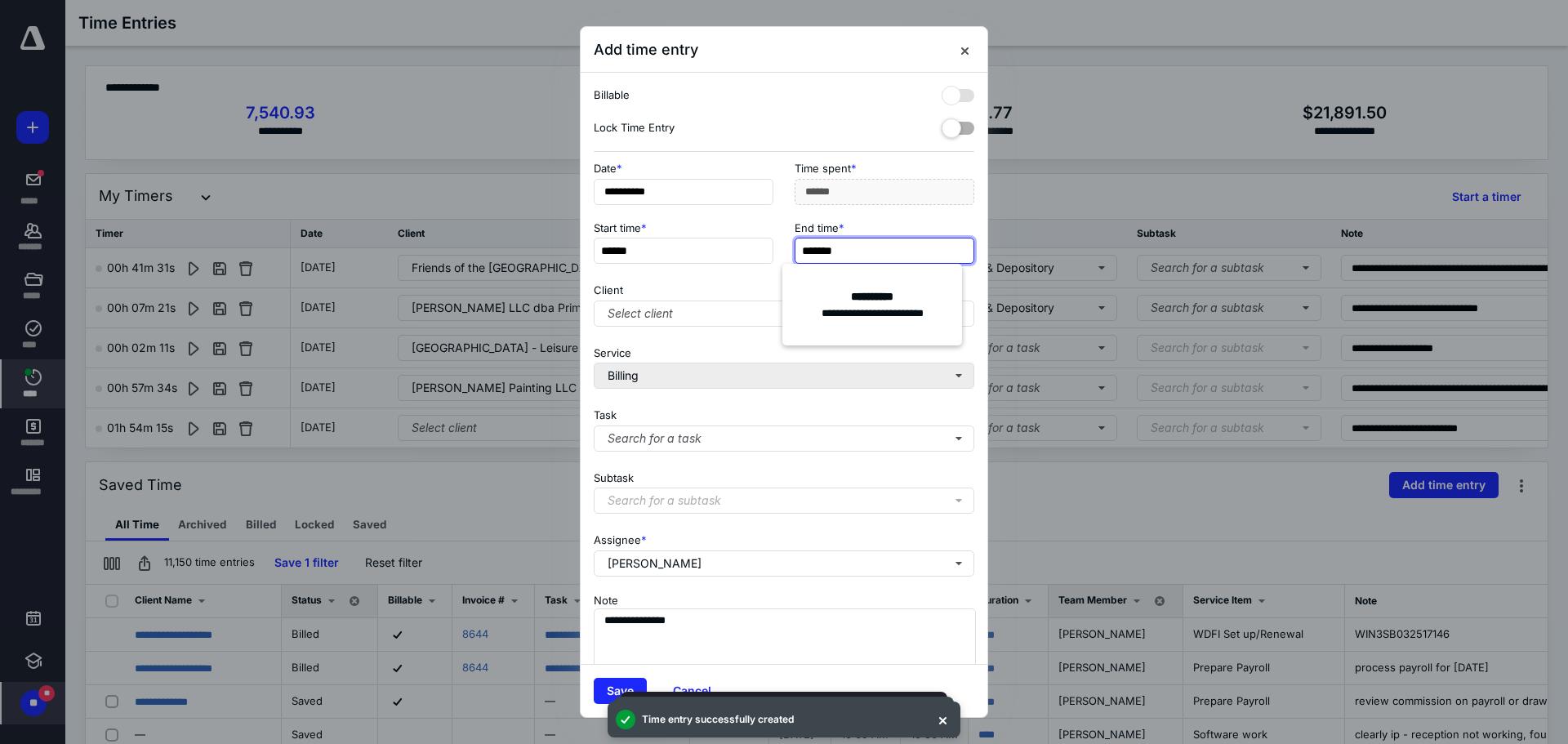 type on "*******" 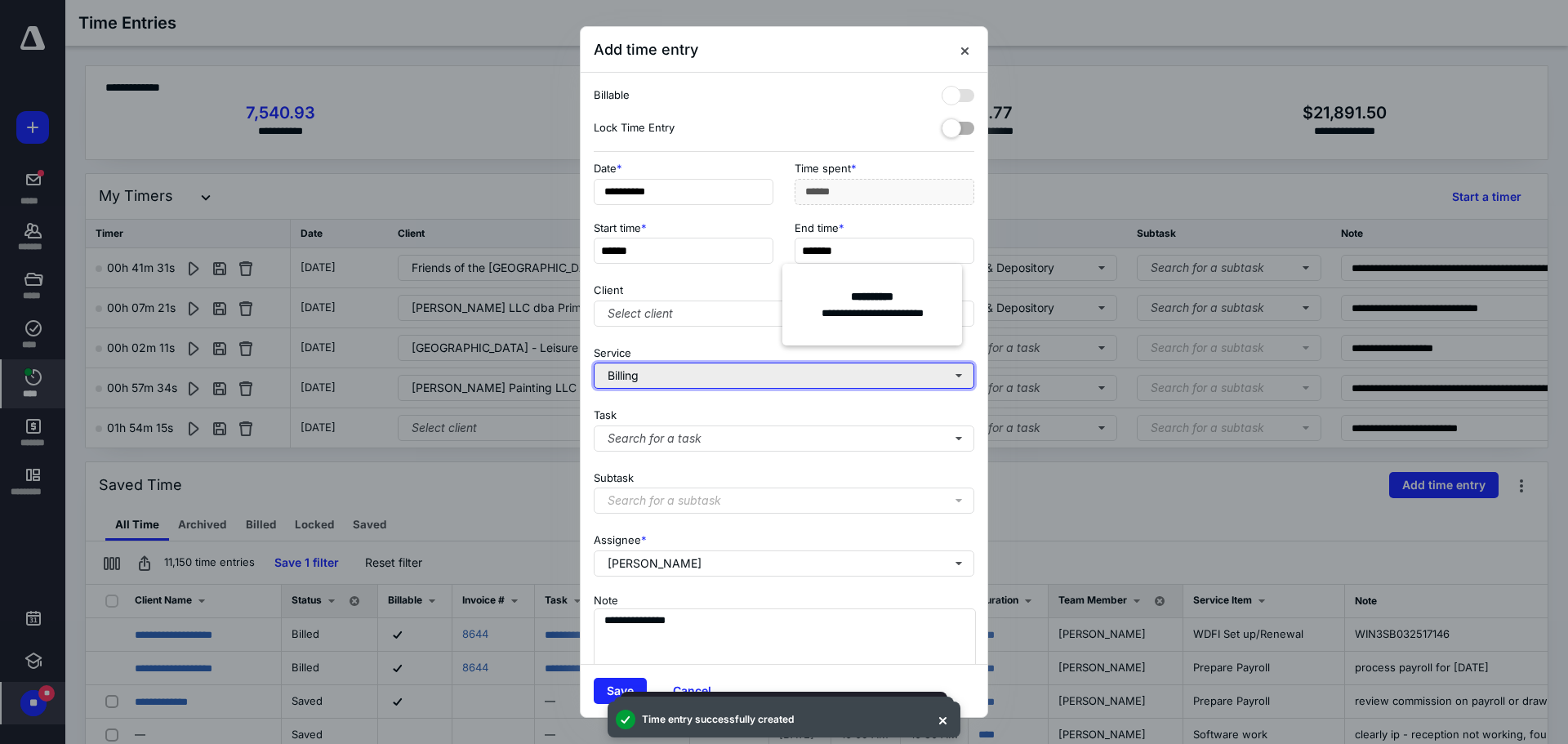 type on "******" 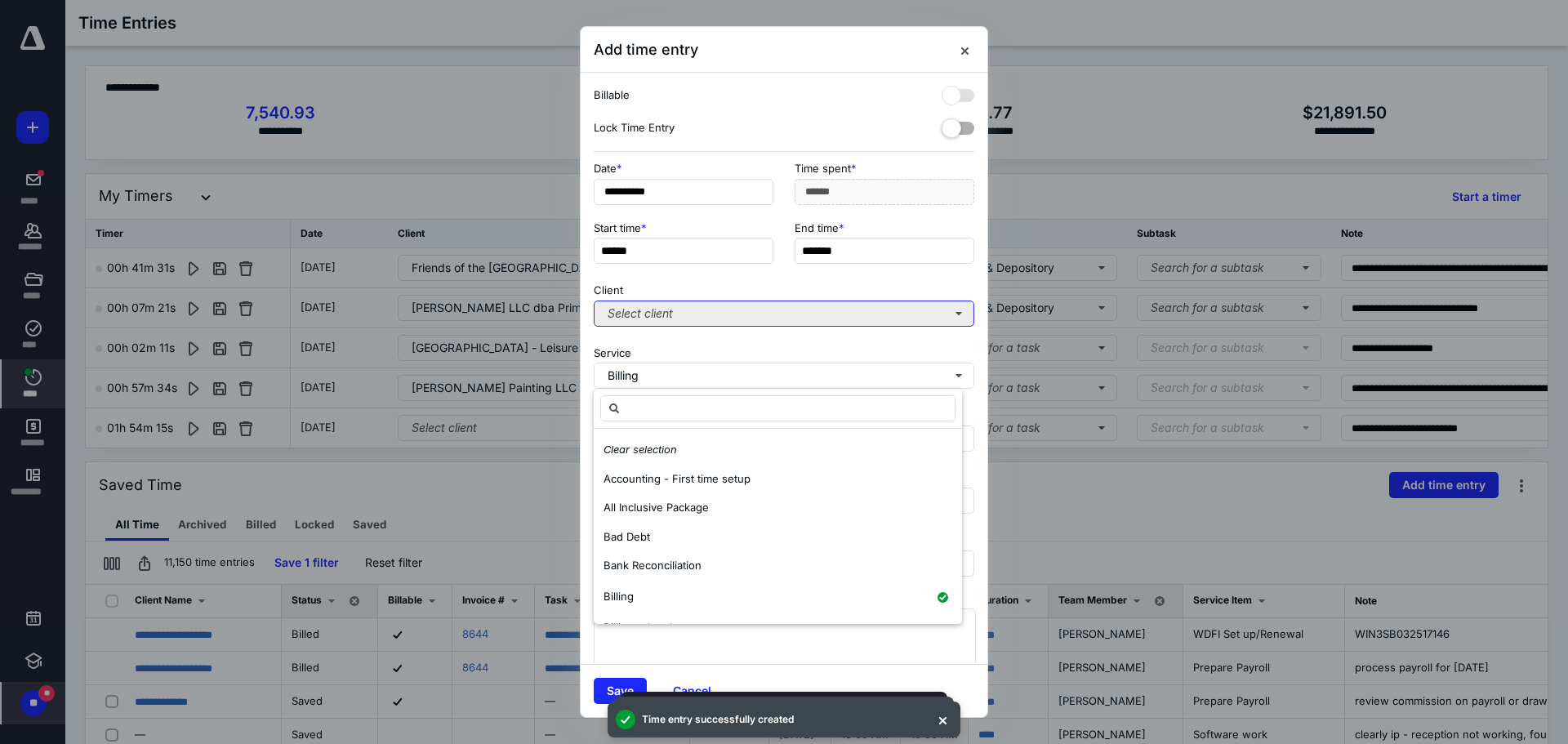 click on "Select client" at bounding box center (784, 314) 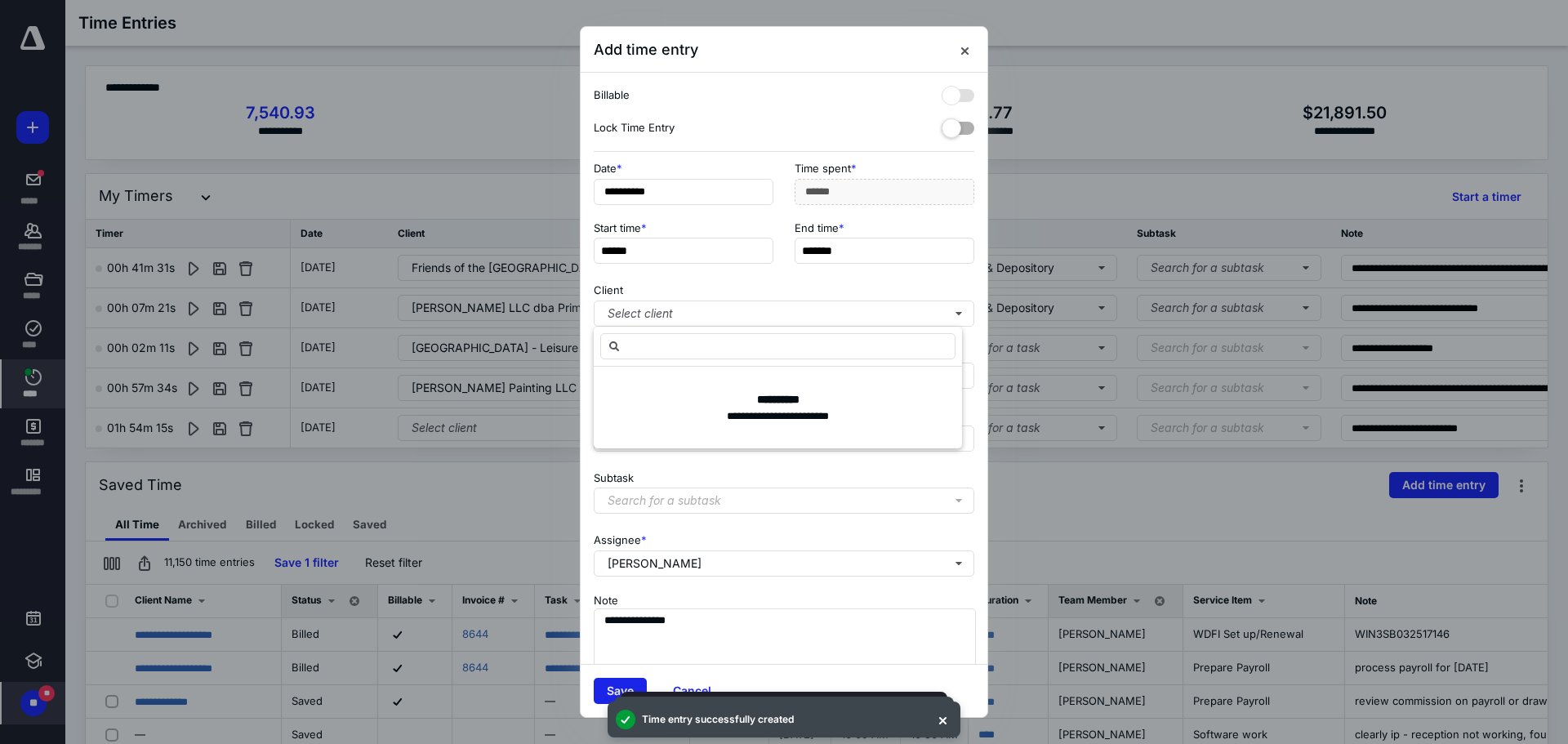 click on "Save" at bounding box center (620, 691) 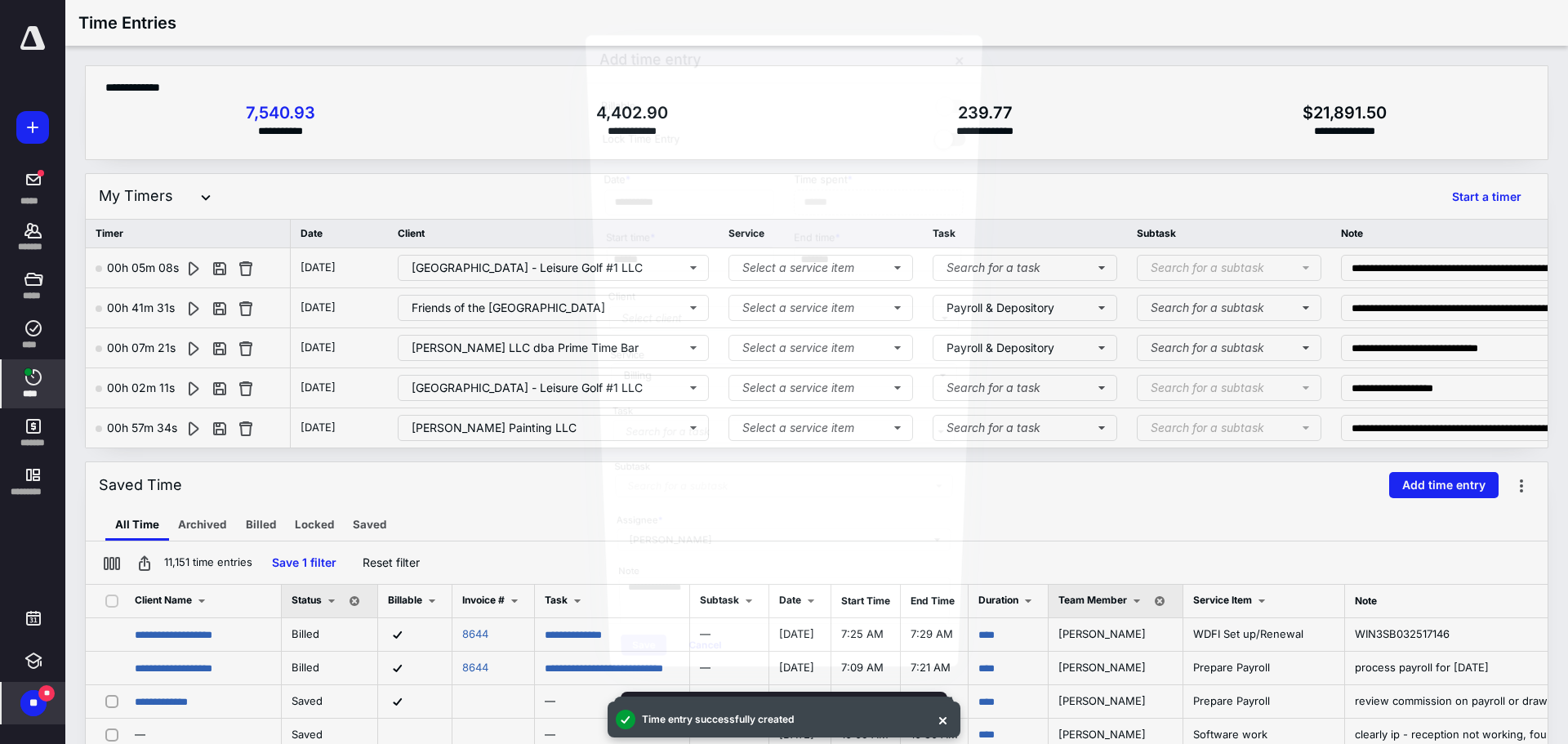 scroll, scrollTop: 1773, scrollLeft: 0, axis: vertical 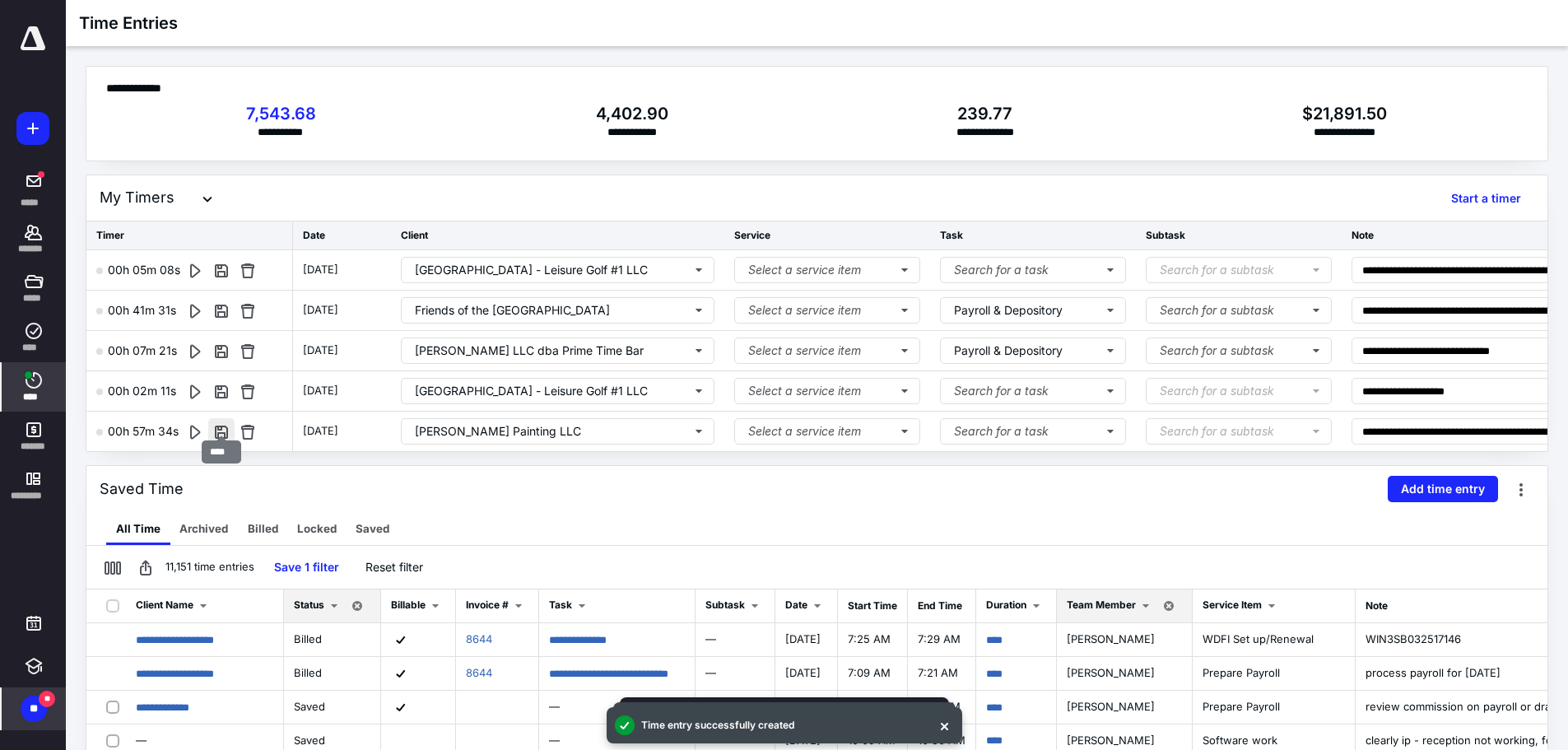 click at bounding box center (221, 431) 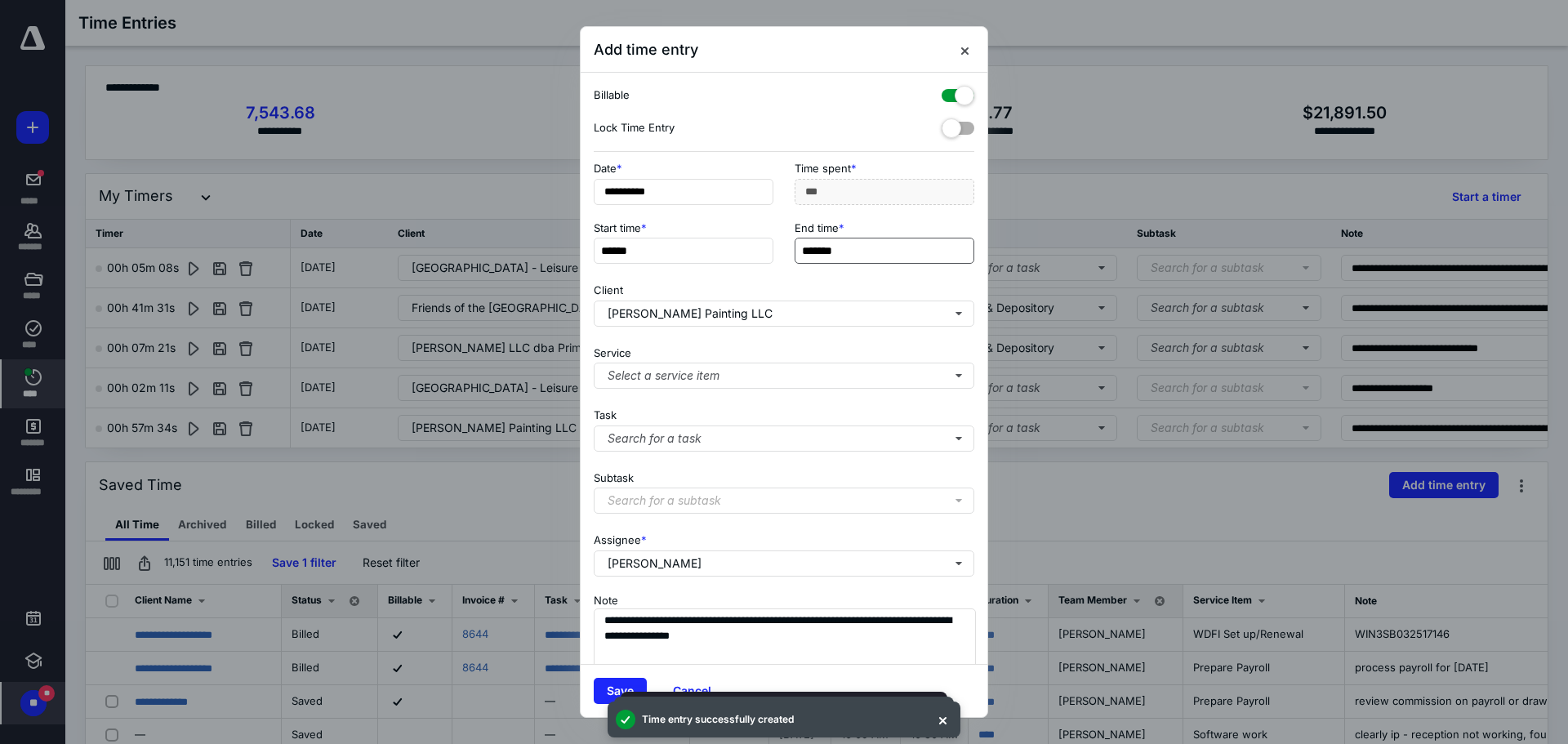 click on "*******" at bounding box center [884, 251] 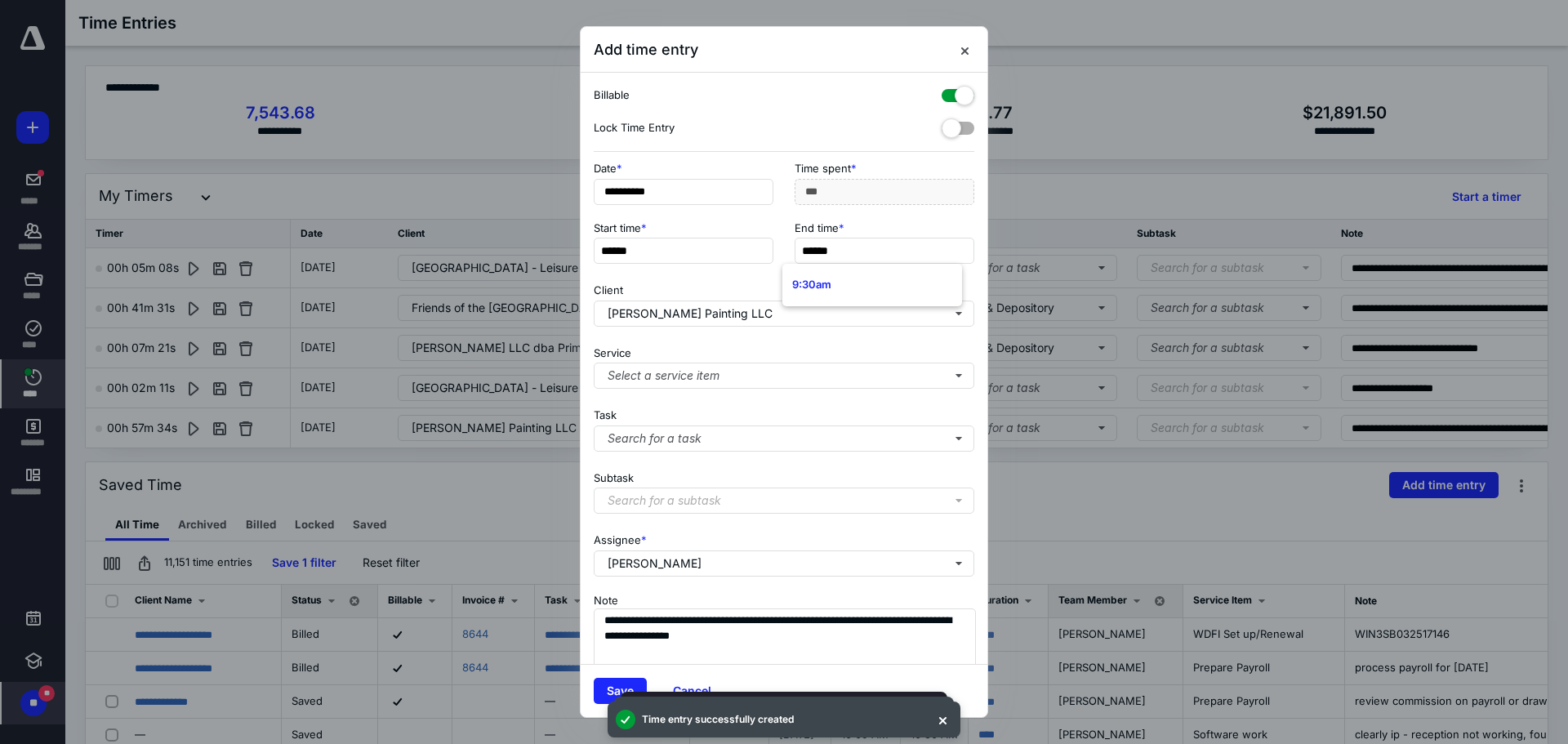 type on "******" 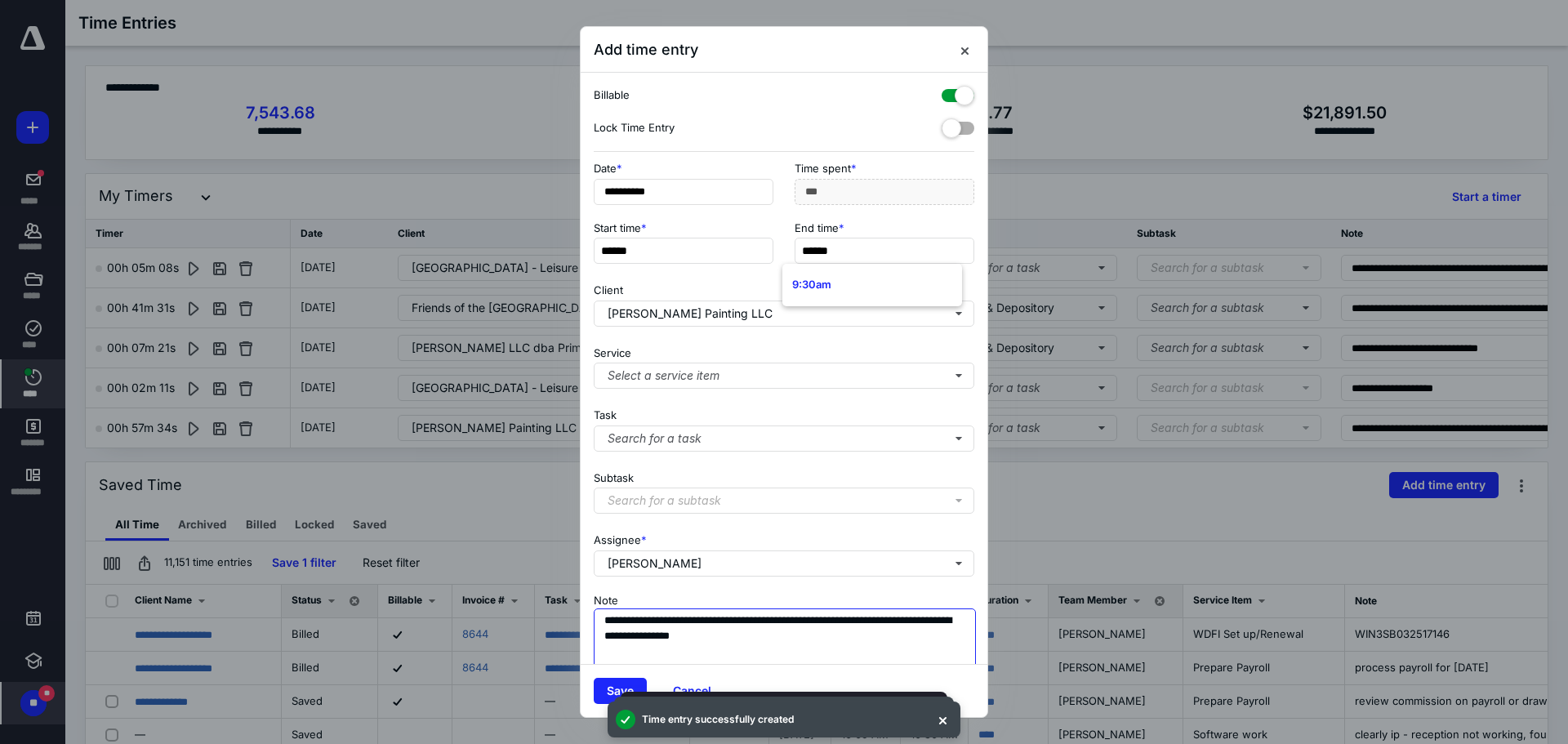 type on "***" 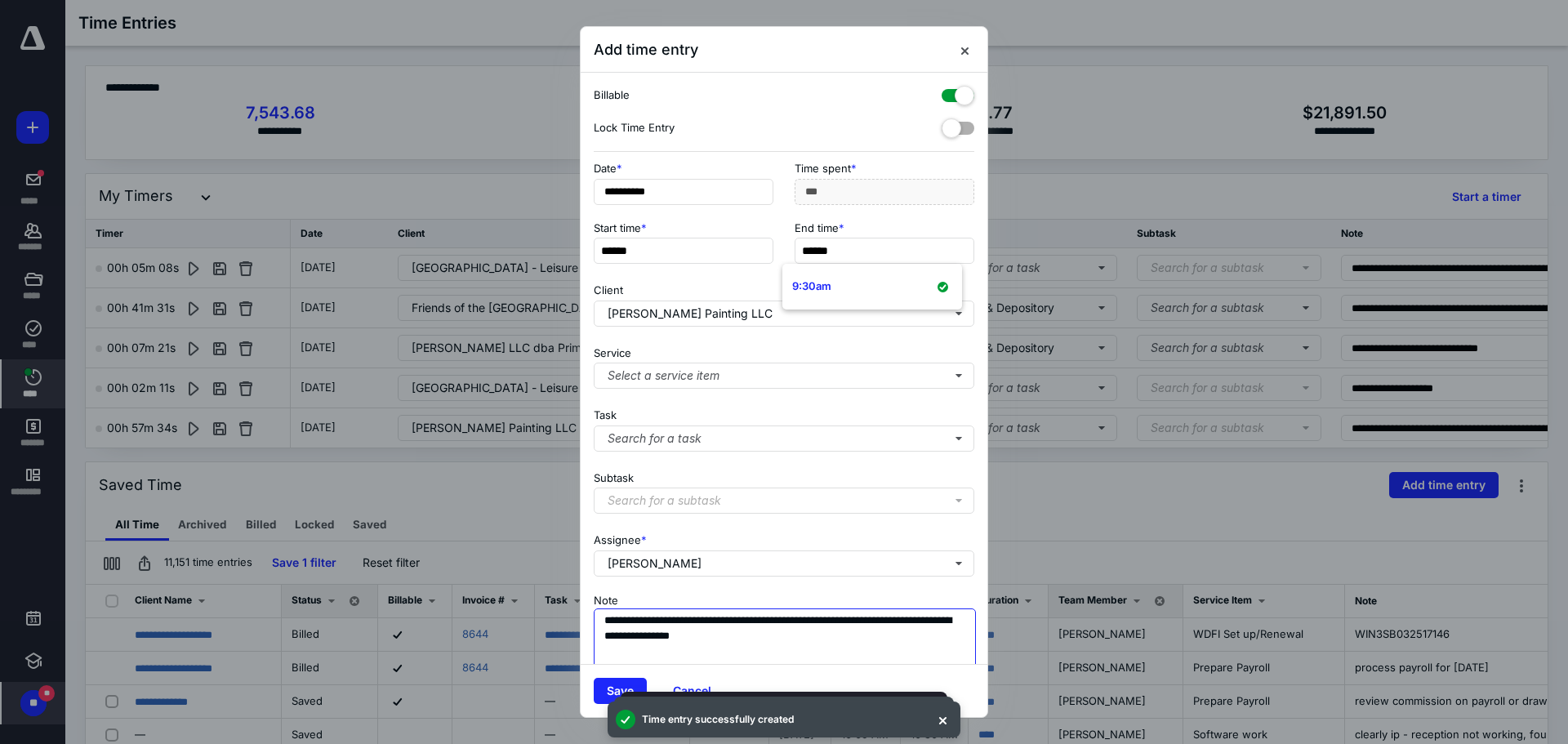 drag, startPoint x: 650, startPoint y: 608, endPoint x: 548, endPoint y: 584, distance: 104.7855 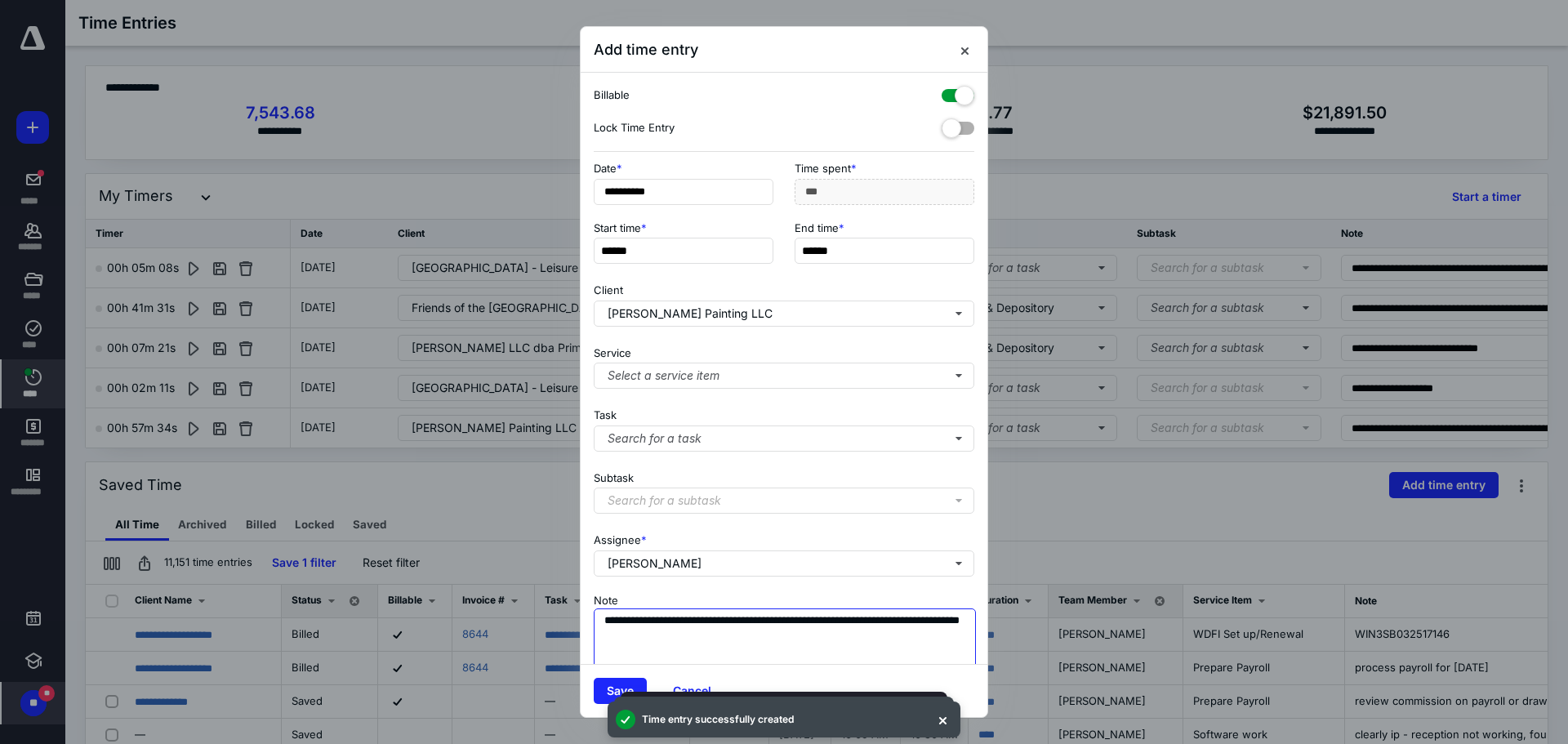 click on "**********" at bounding box center [785, 649] 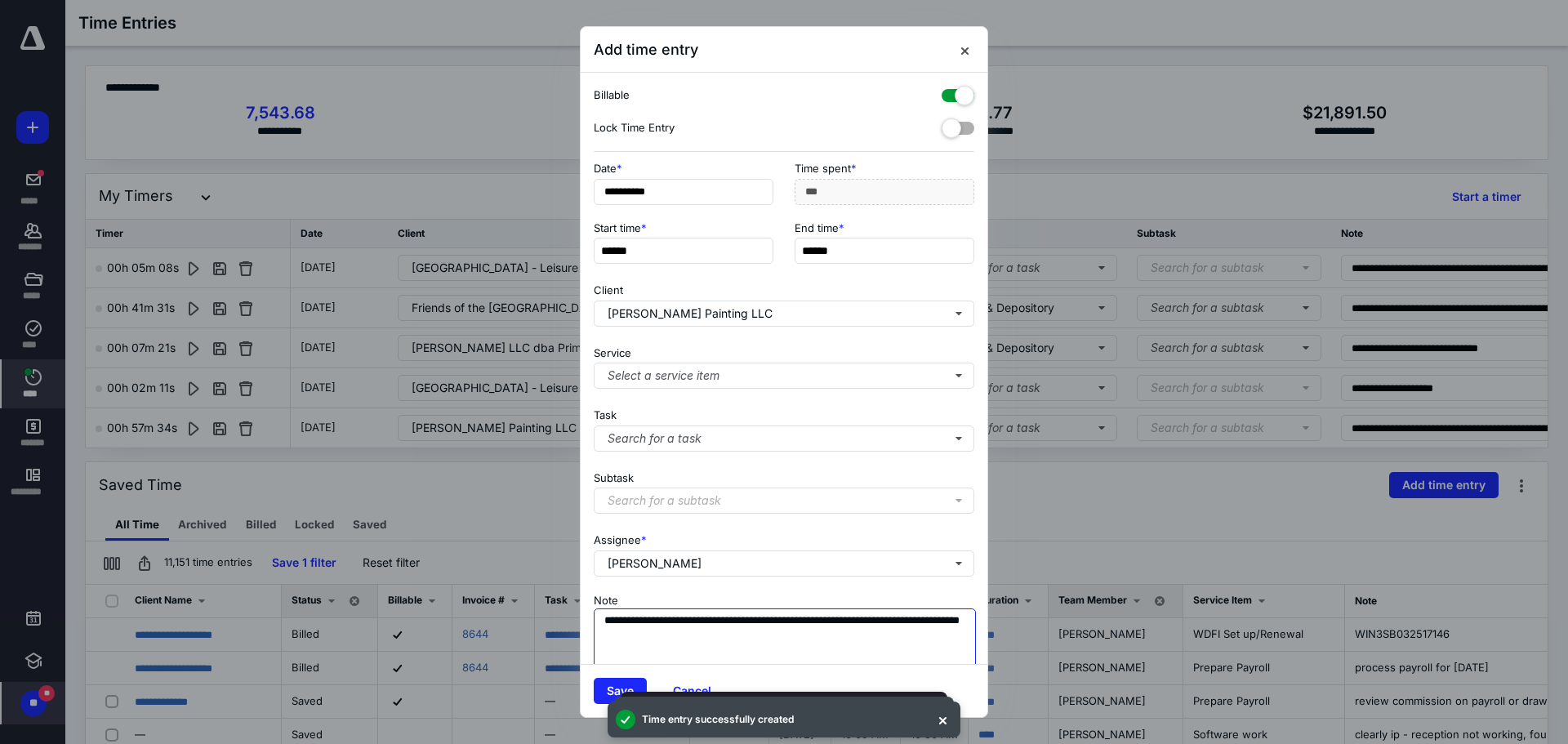 click on "**********" at bounding box center (785, 649) 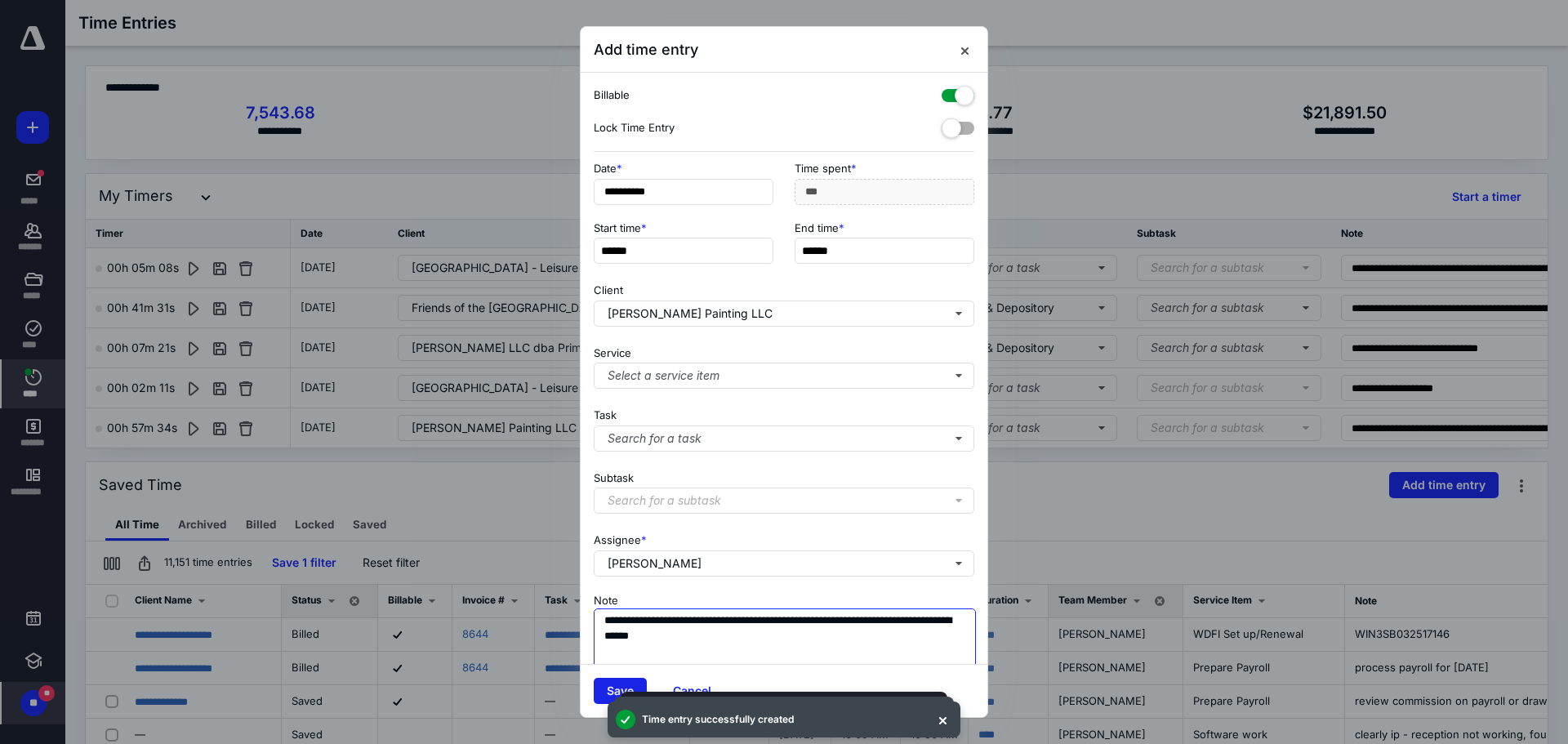 type on "**********" 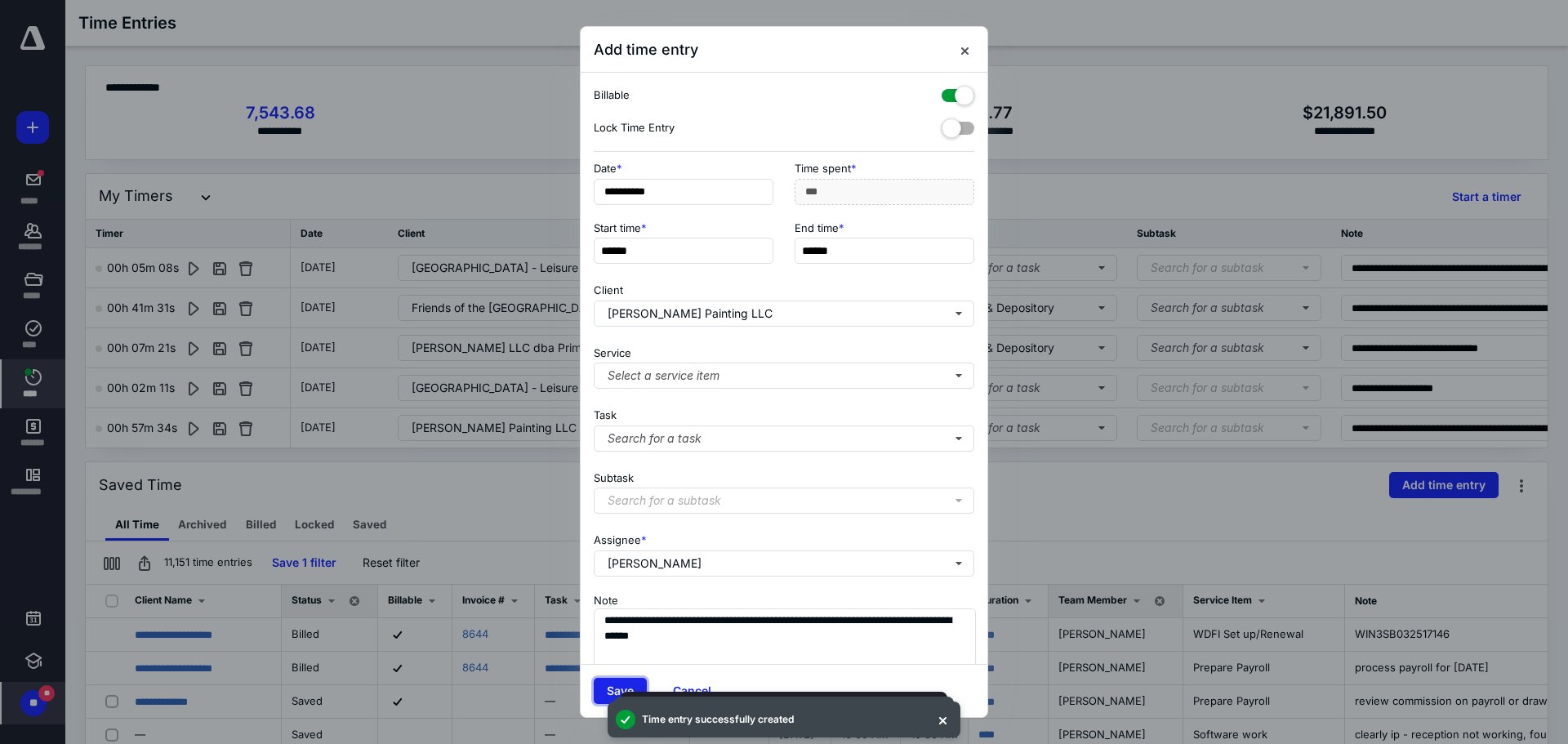 drag, startPoint x: 616, startPoint y: 687, endPoint x: 635, endPoint y: 591, distance: 97.86215 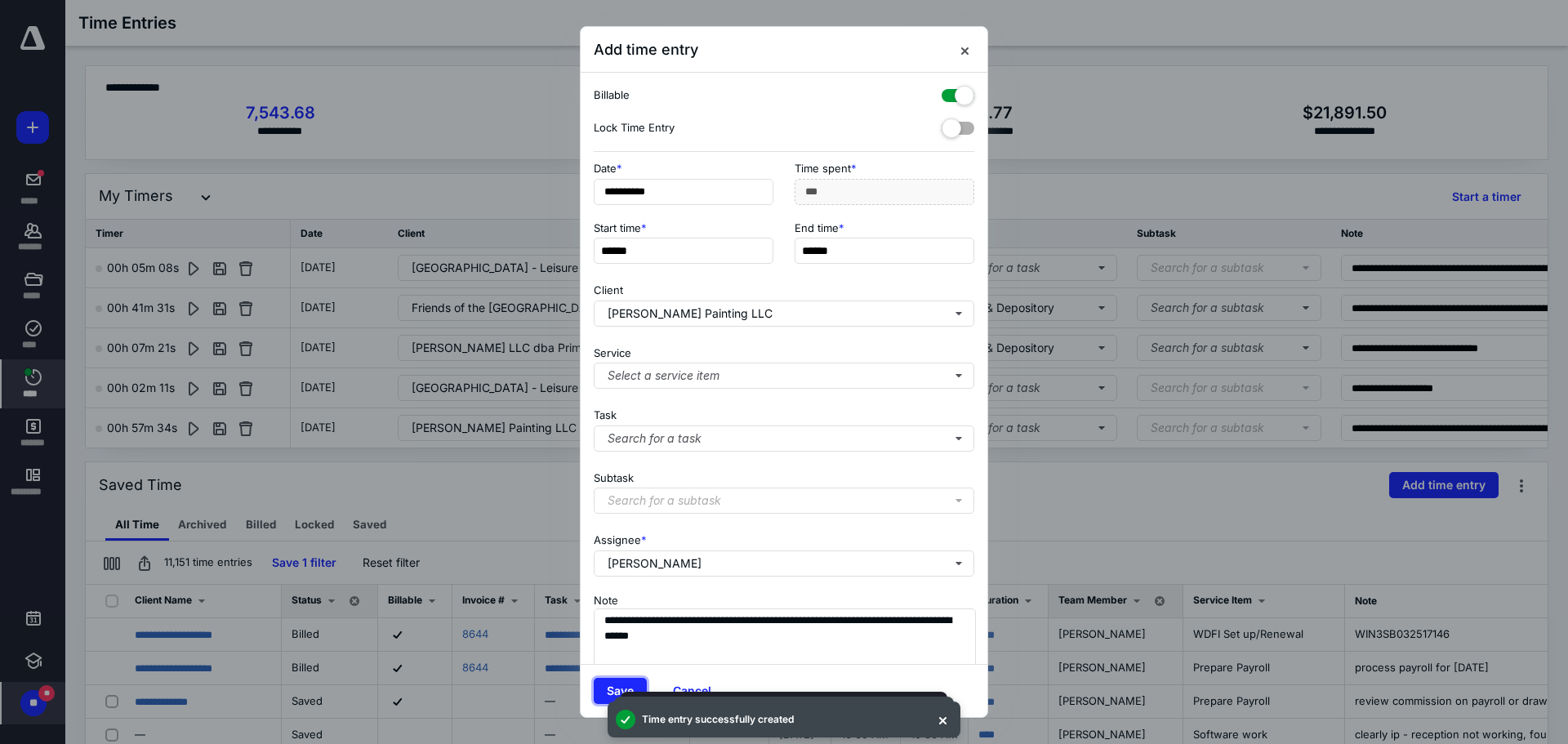 click on "Save" at bounding box center (620, 691) 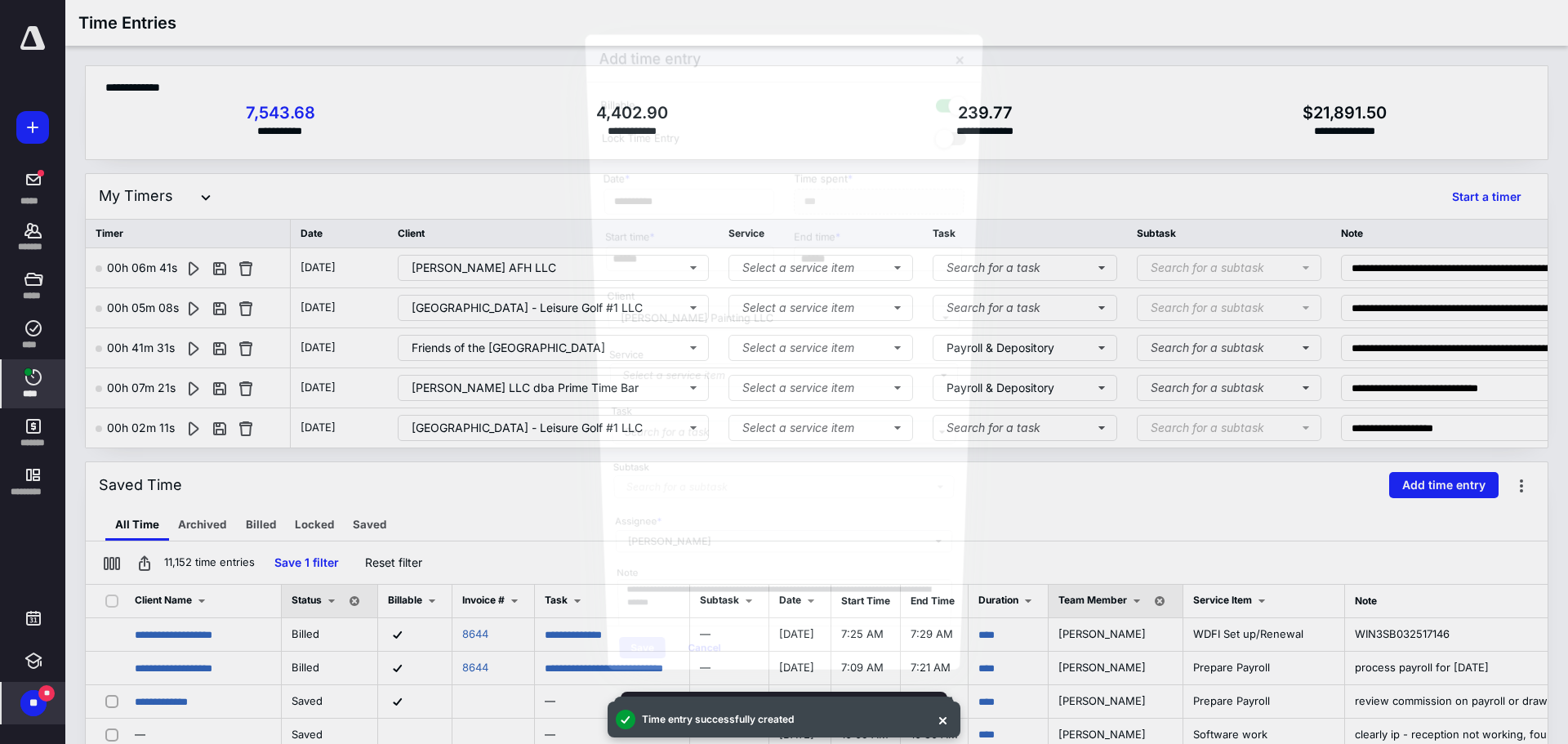 scroll, scrollTop: 1733, scrollLeft: 0, axis: vertical 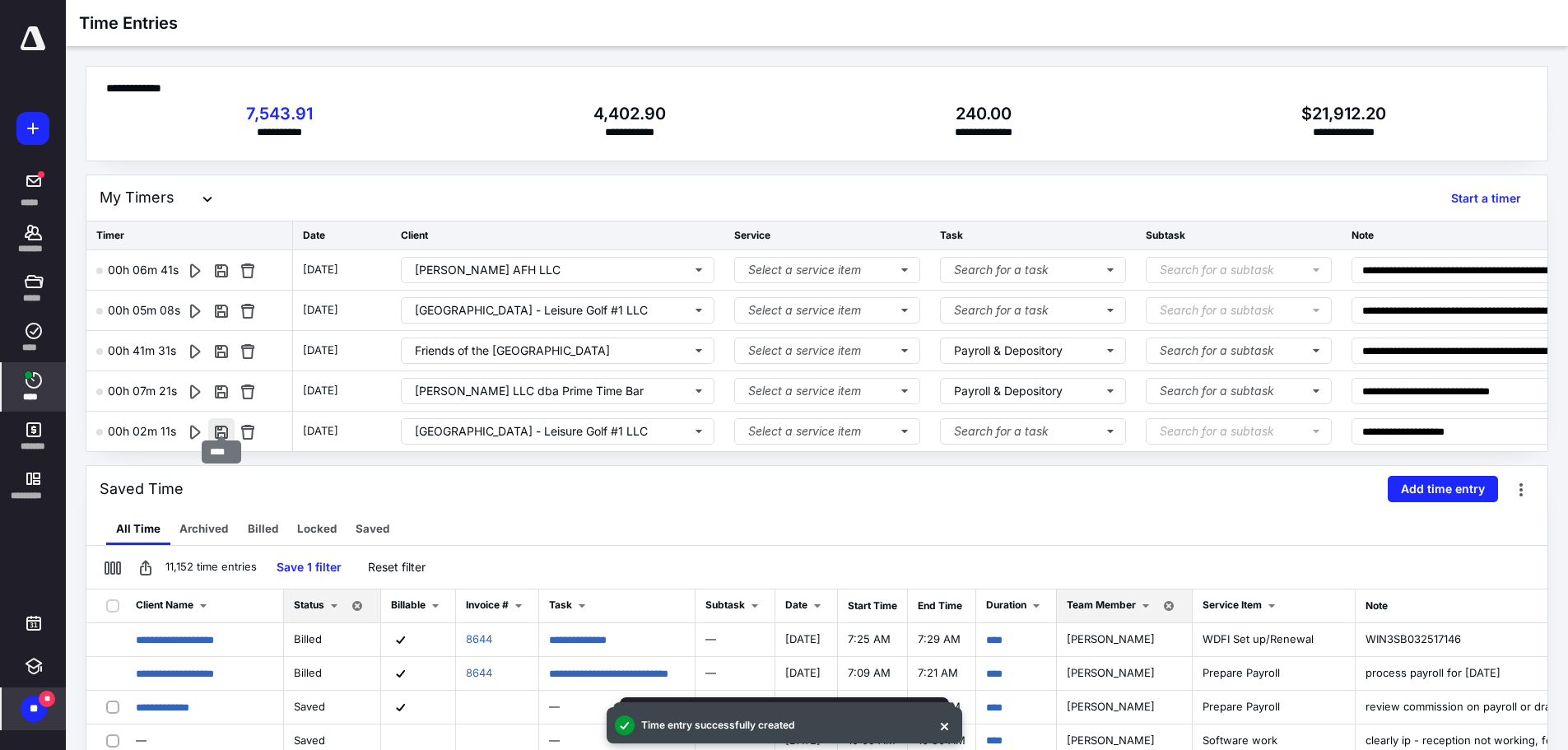 click at bounding box center [221, 431] 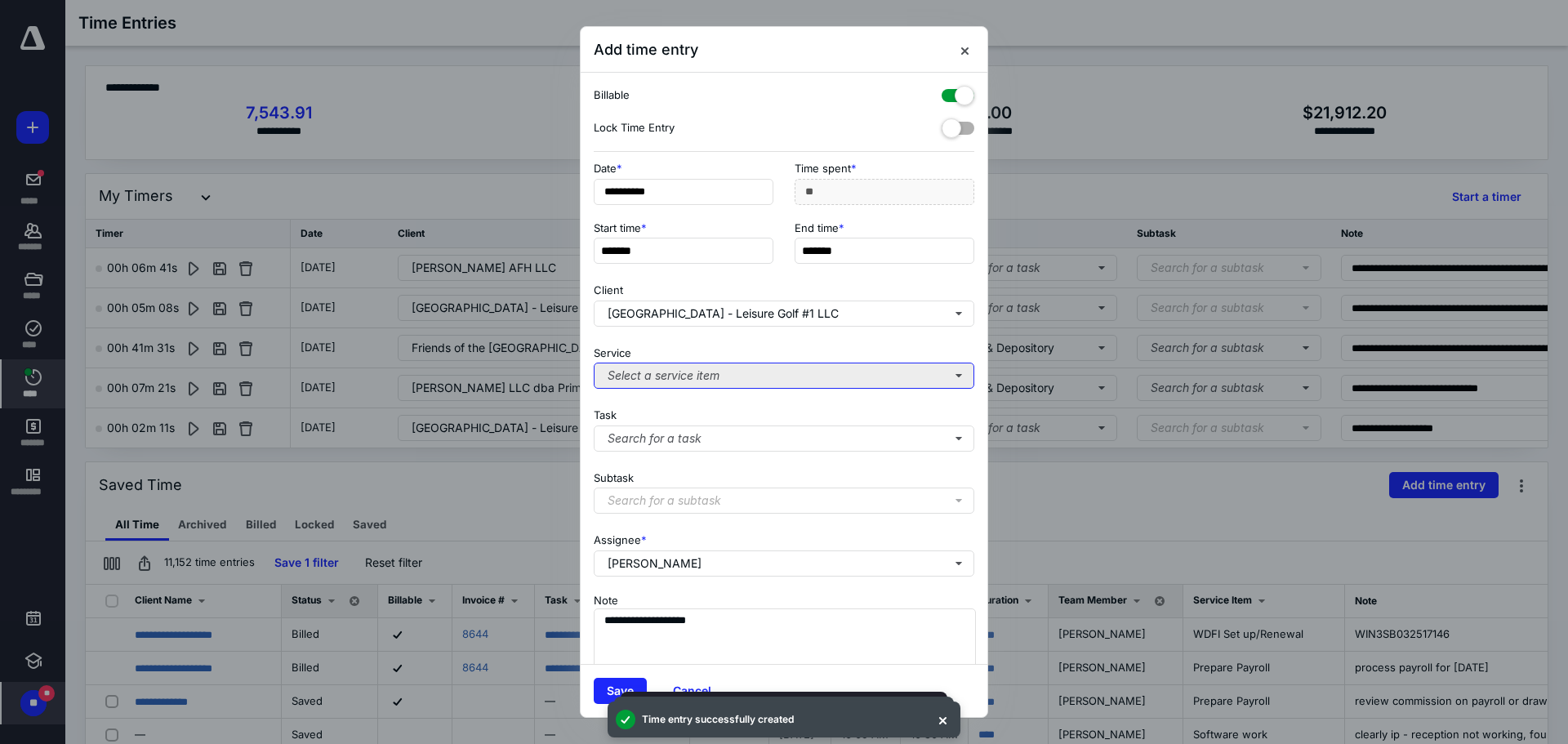 click on "Select a service item" at bounding box center (784, 376) 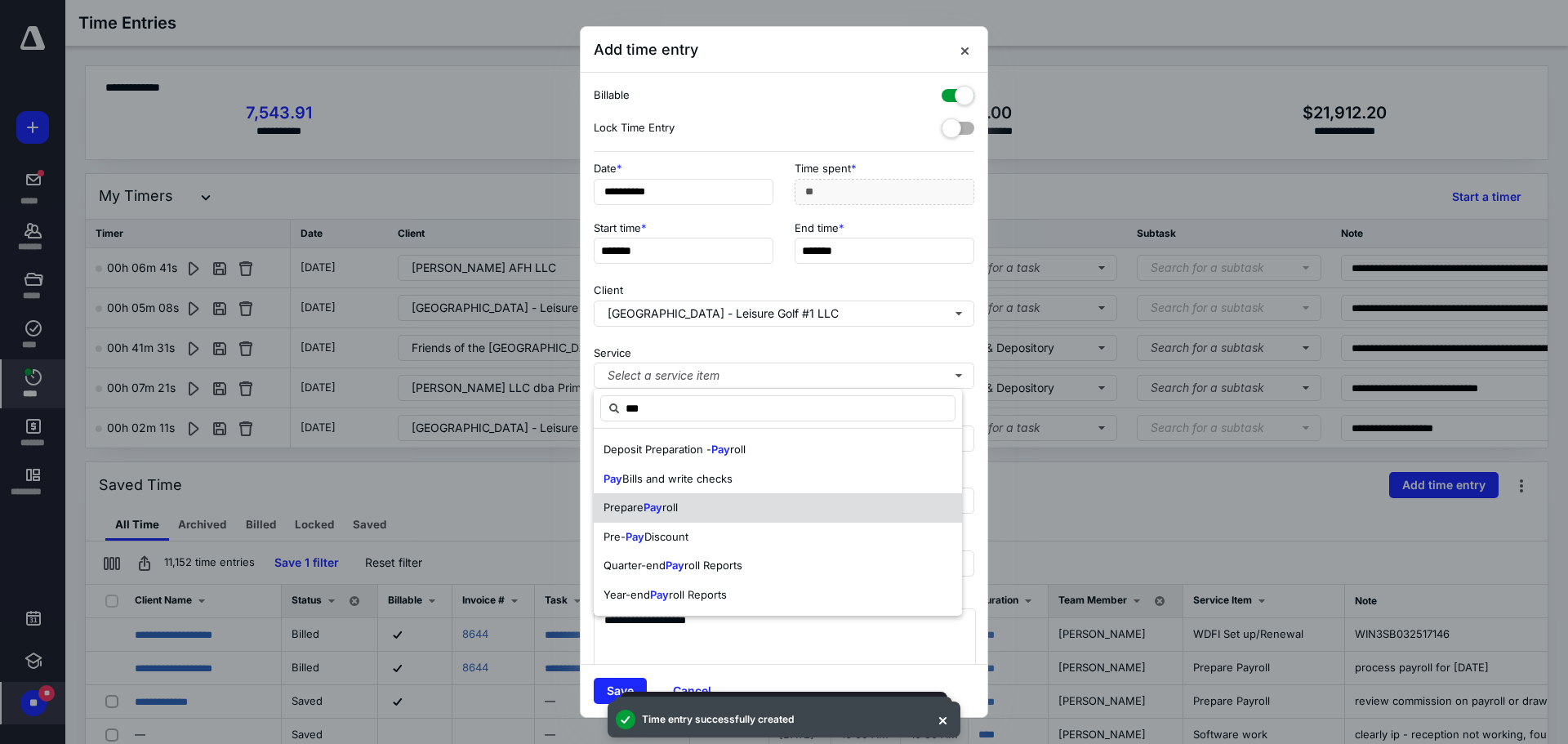 click on "Prepare  Pay roll" at bounding box center (777, 508) 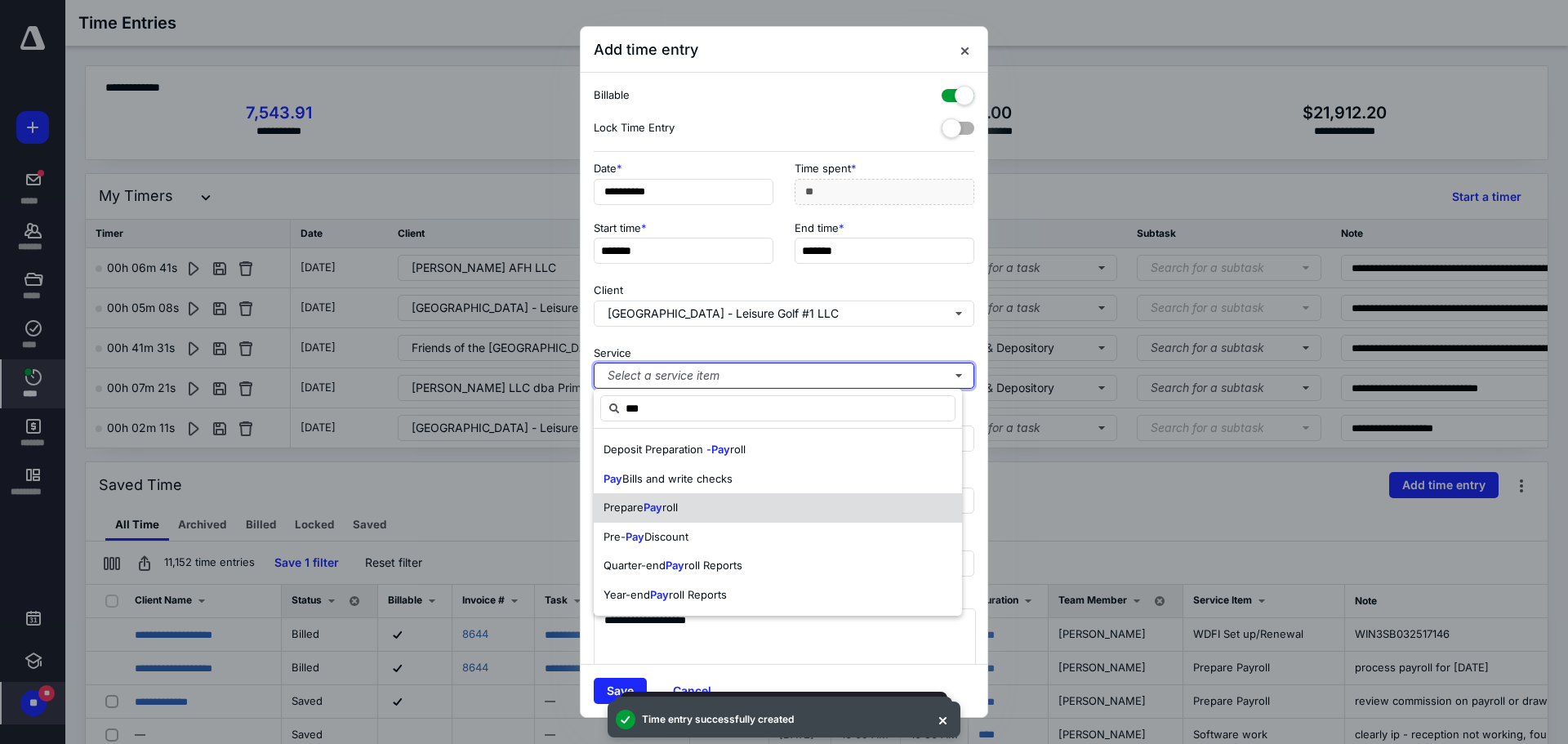 type 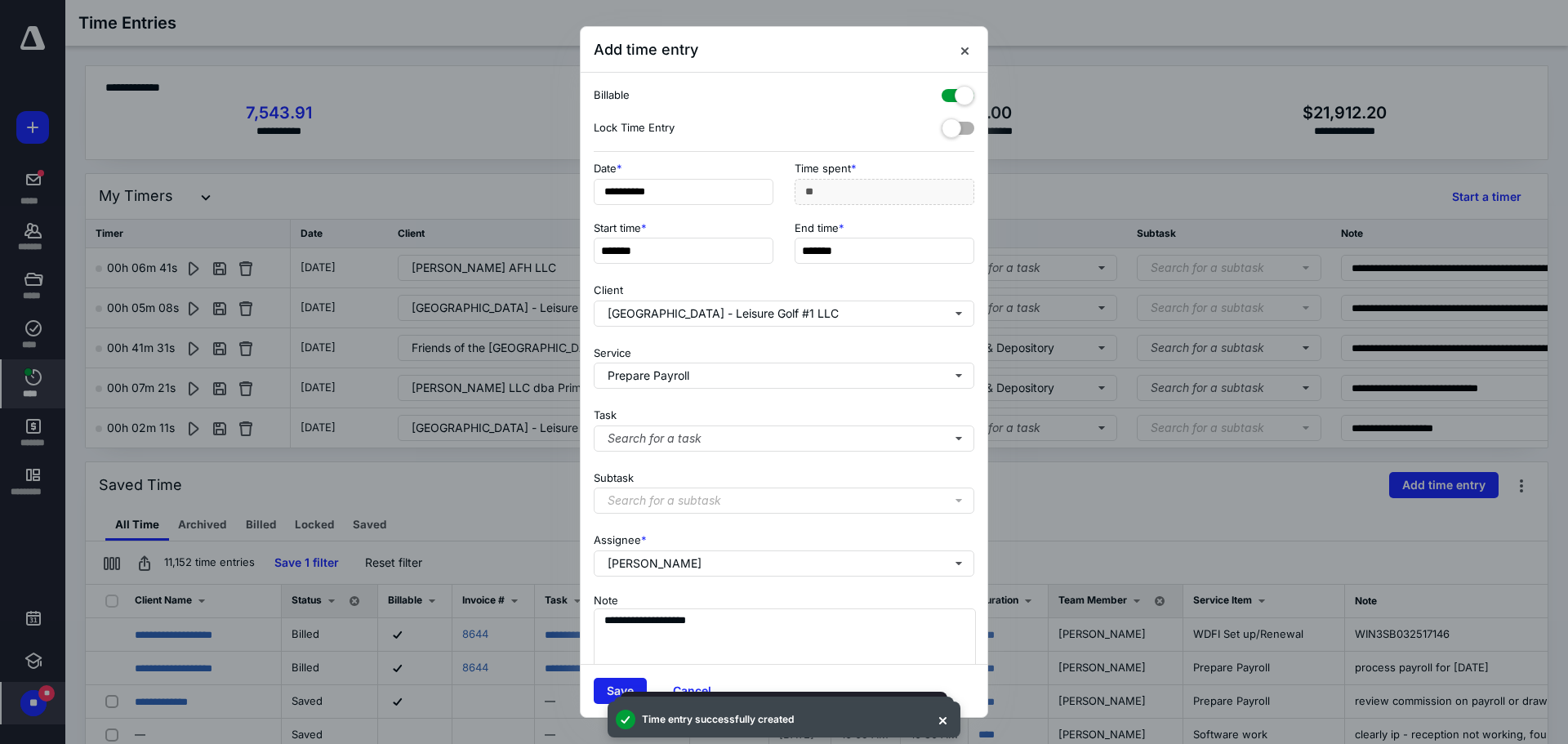 click on "Save" at bounding box center (620, 691) 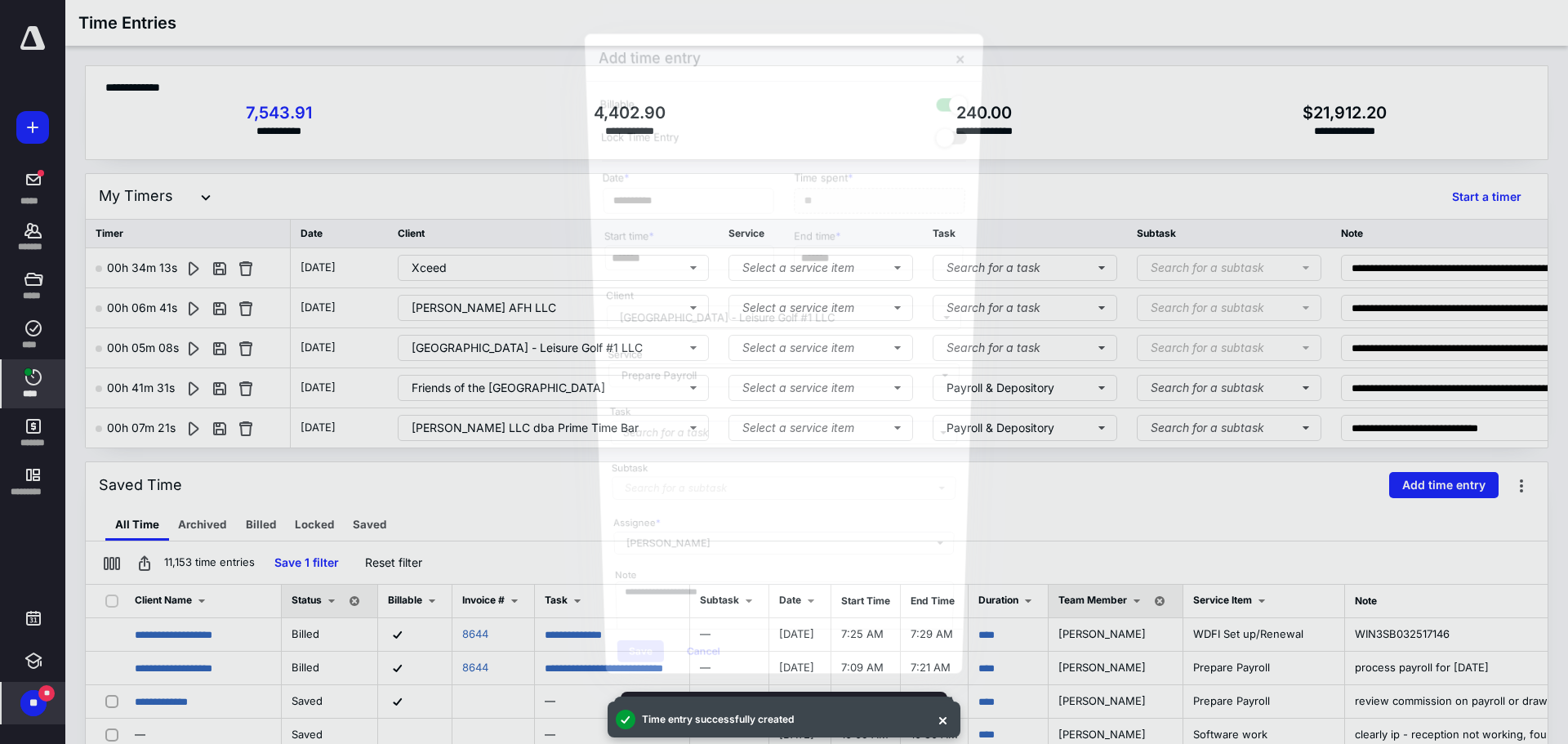 scroll, scrollTop: 1693, scrollLeft: 0, axis: vertical 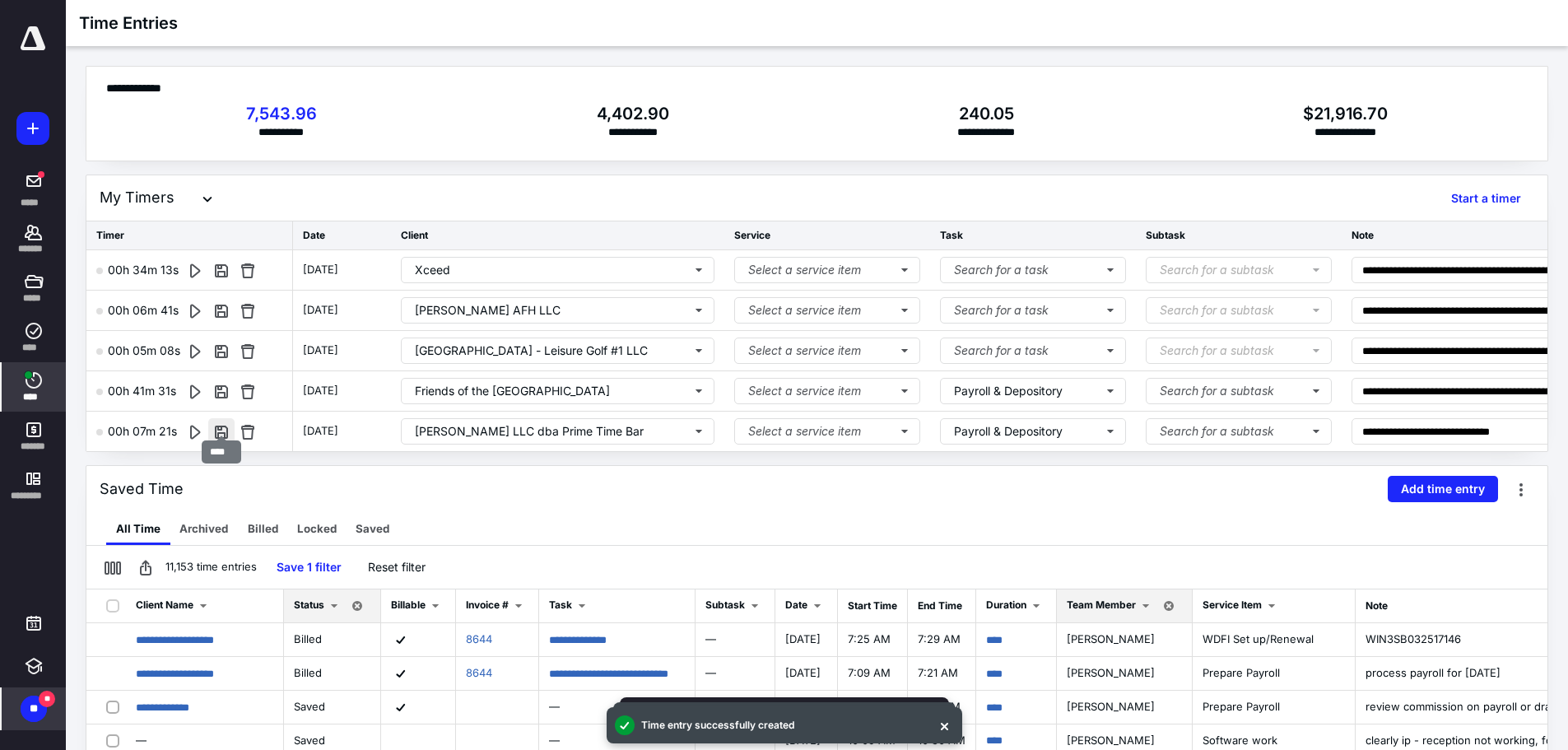 click at bounding box center (221, 431) 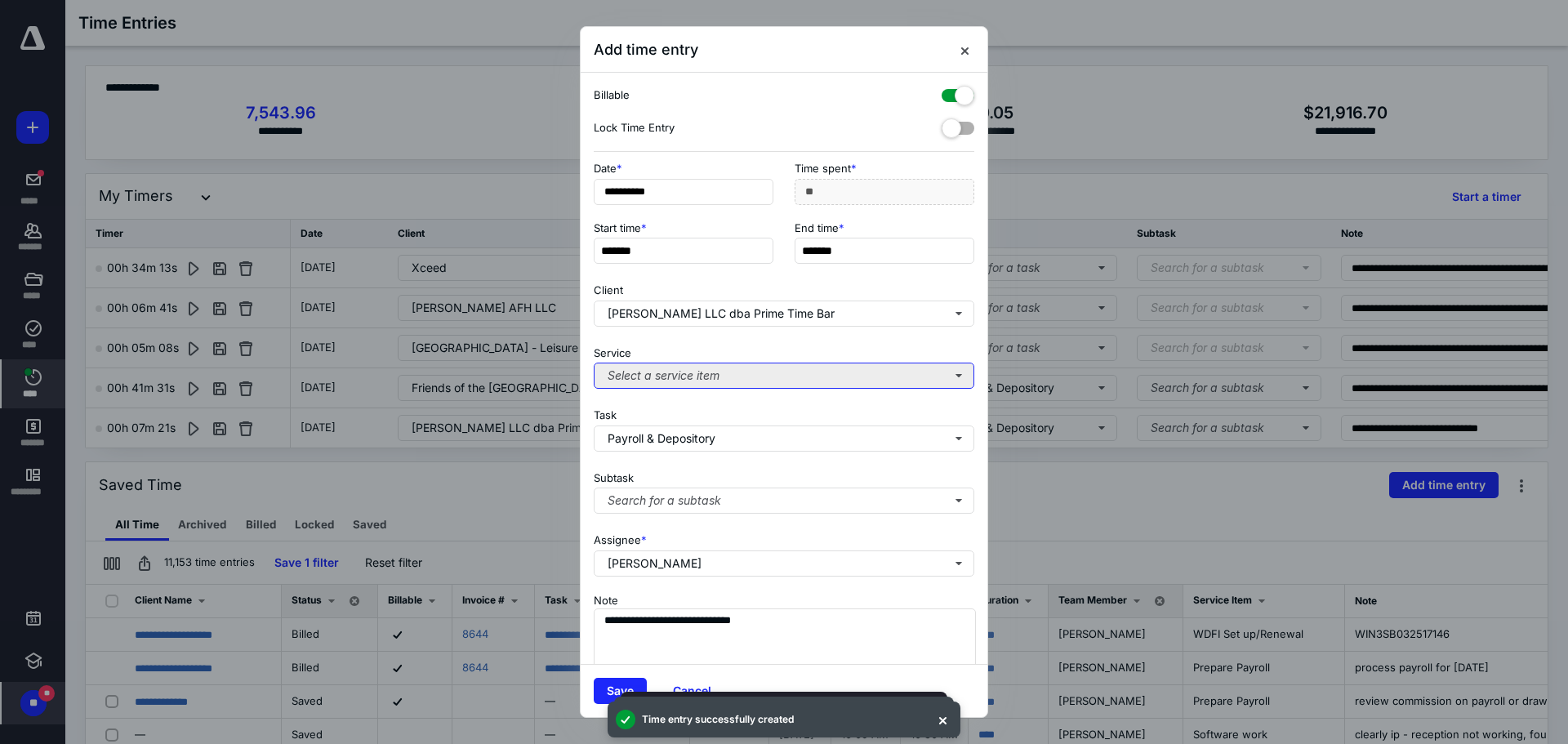 click on "Select a service item" at bounding box center [784, 376] 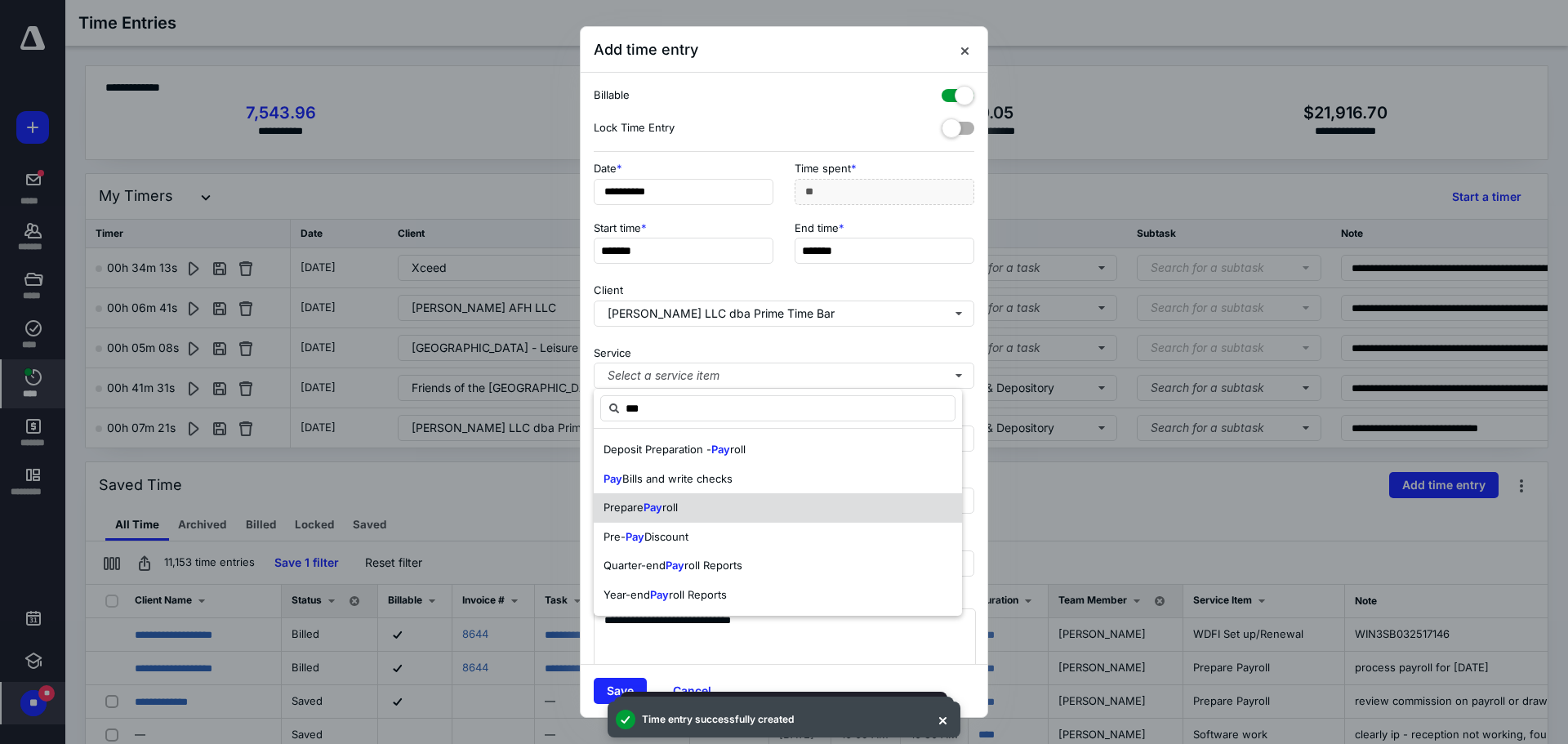 click on "Prepare  Pay roll" at bounding box center [777, 508] 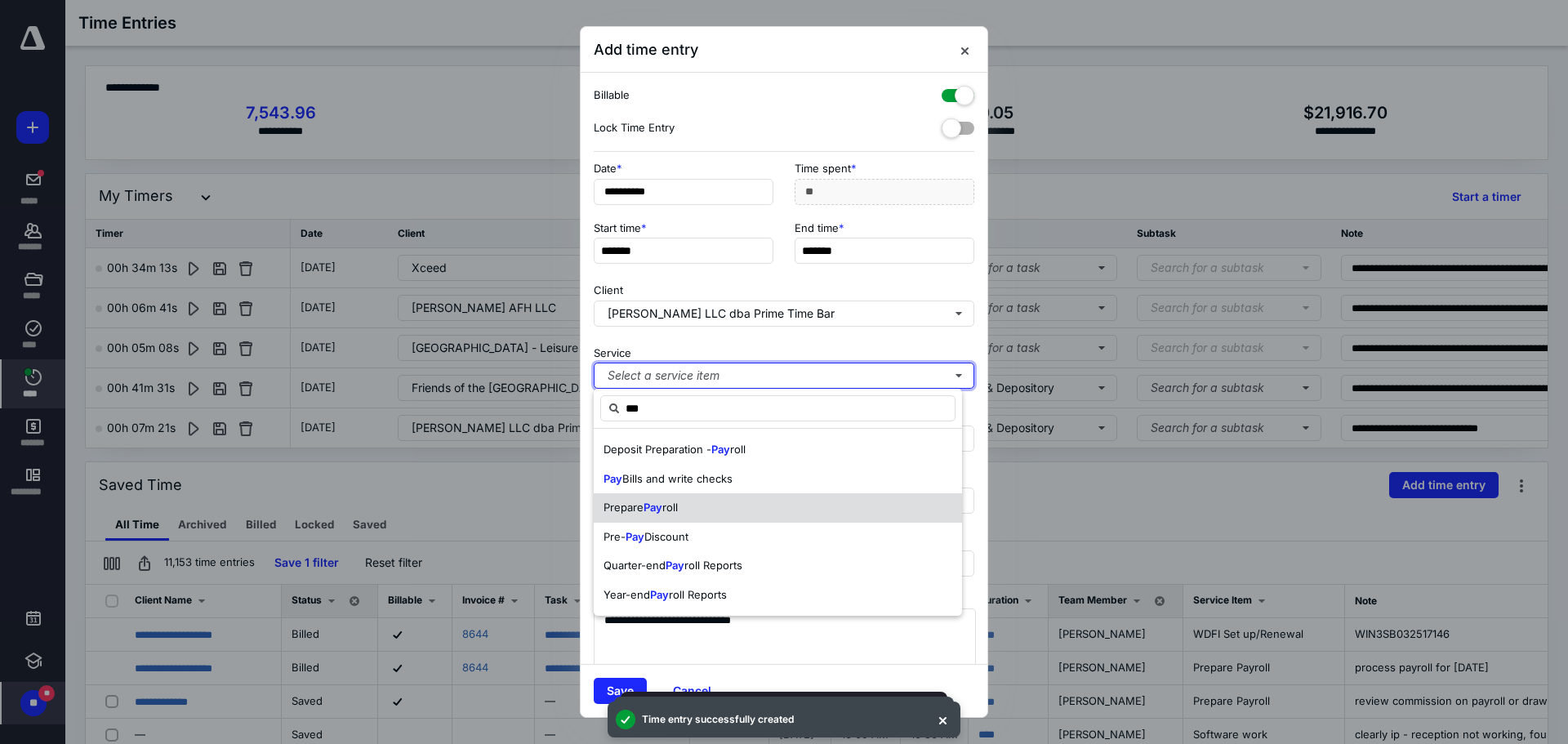 type 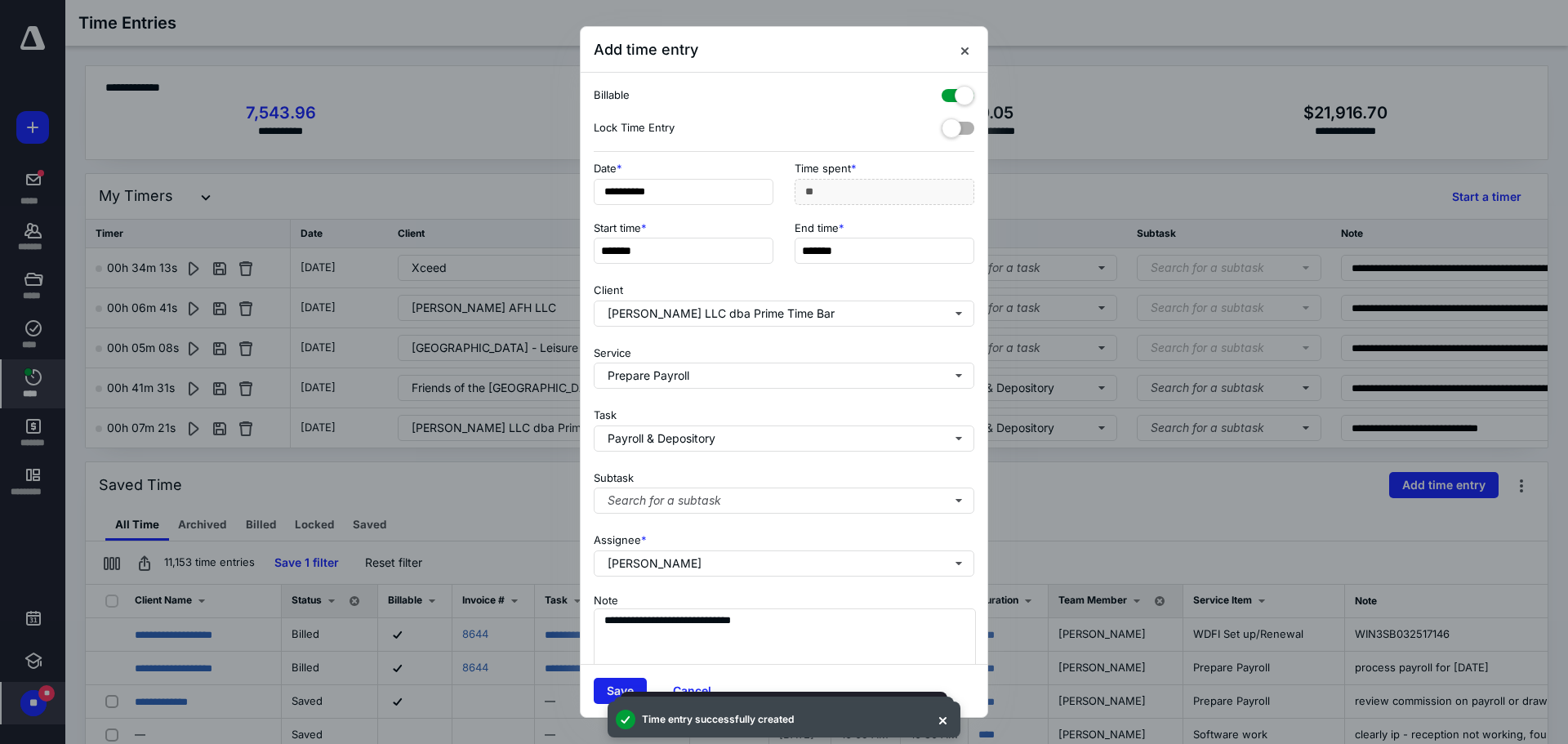 click on "Save" at bounding box center [620, 691] 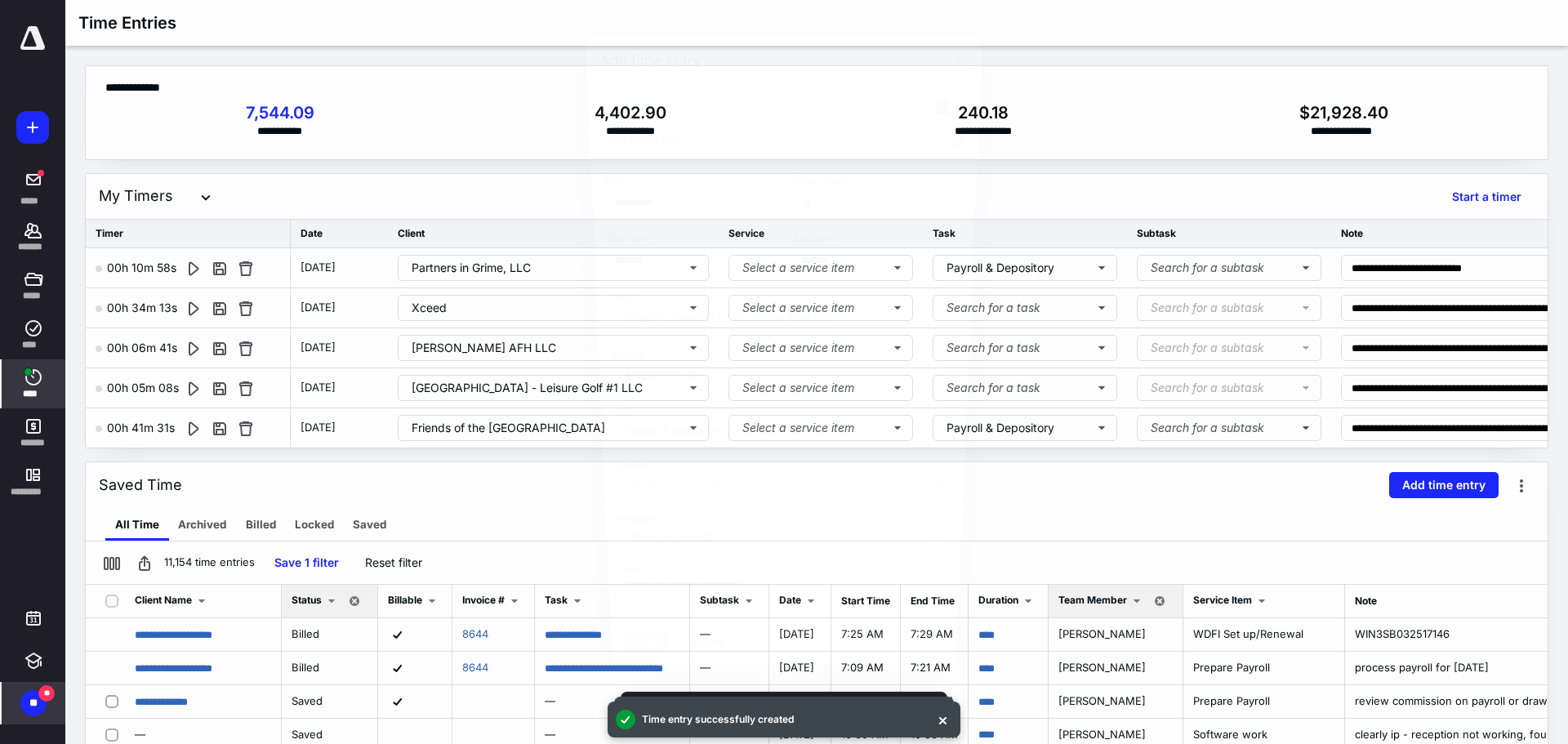 scroll, scrollTop: 1653, scrollLeft: 0, axis: vertical 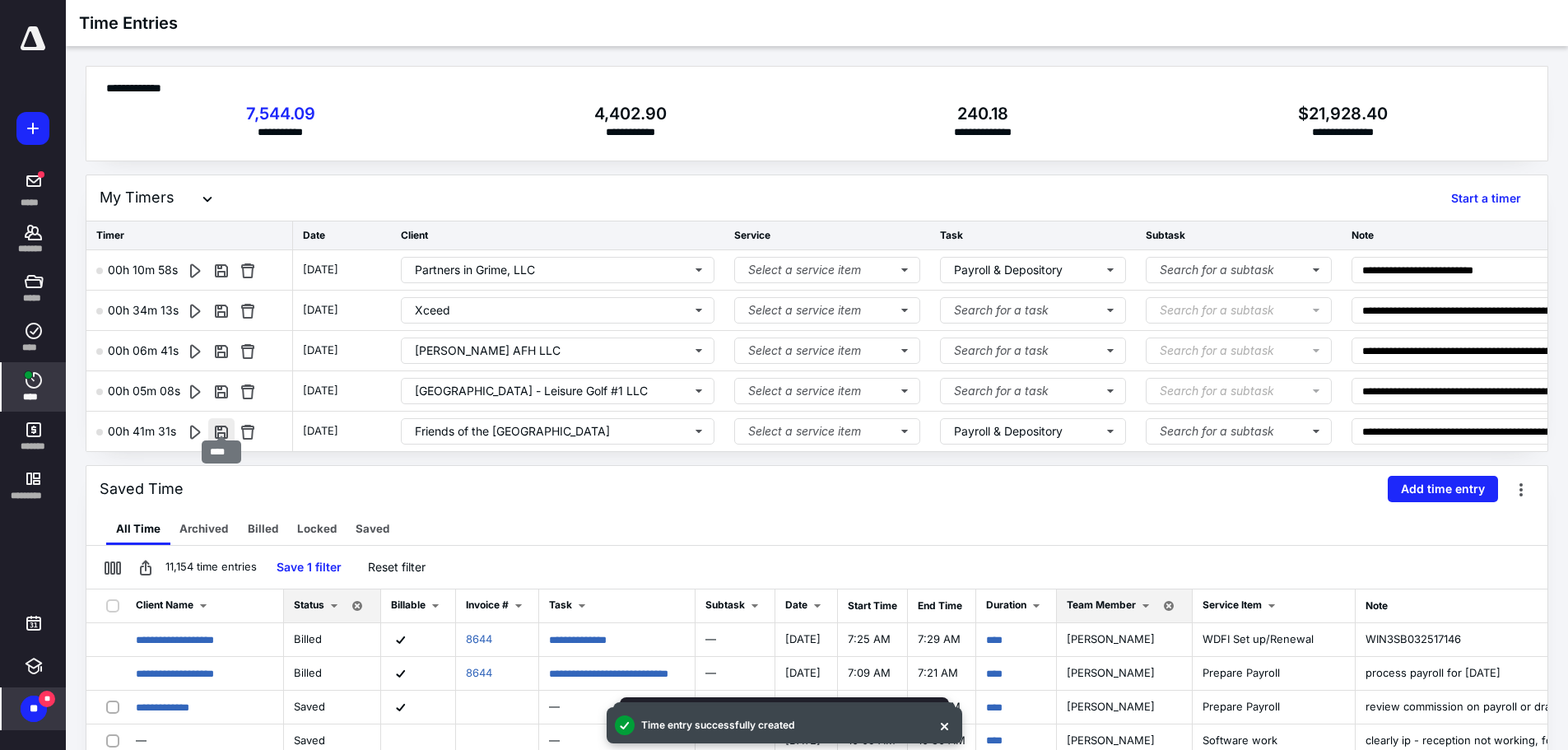 click at bounding box center (221, 431) 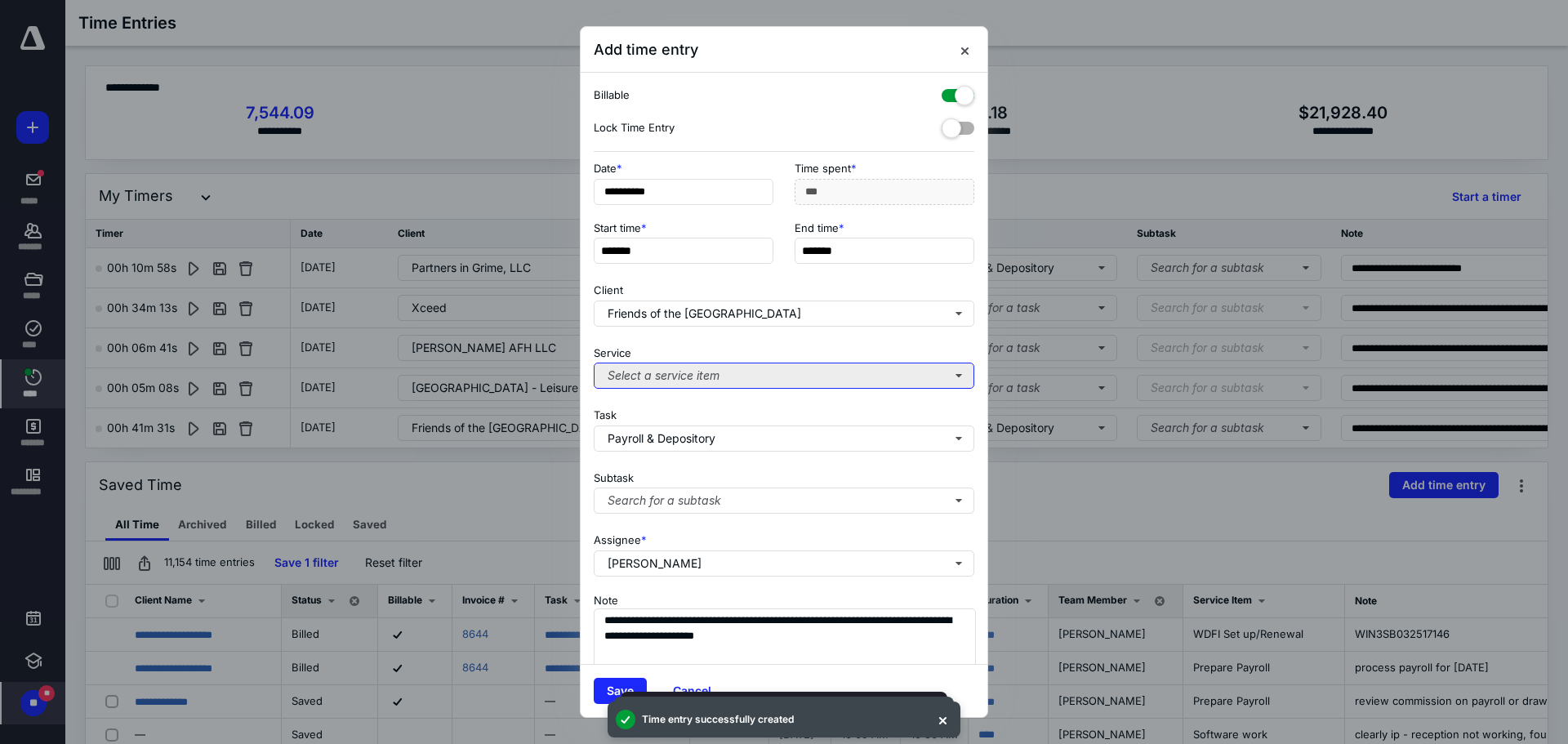 click on "Select a service item" at bounding box center (784, 376) 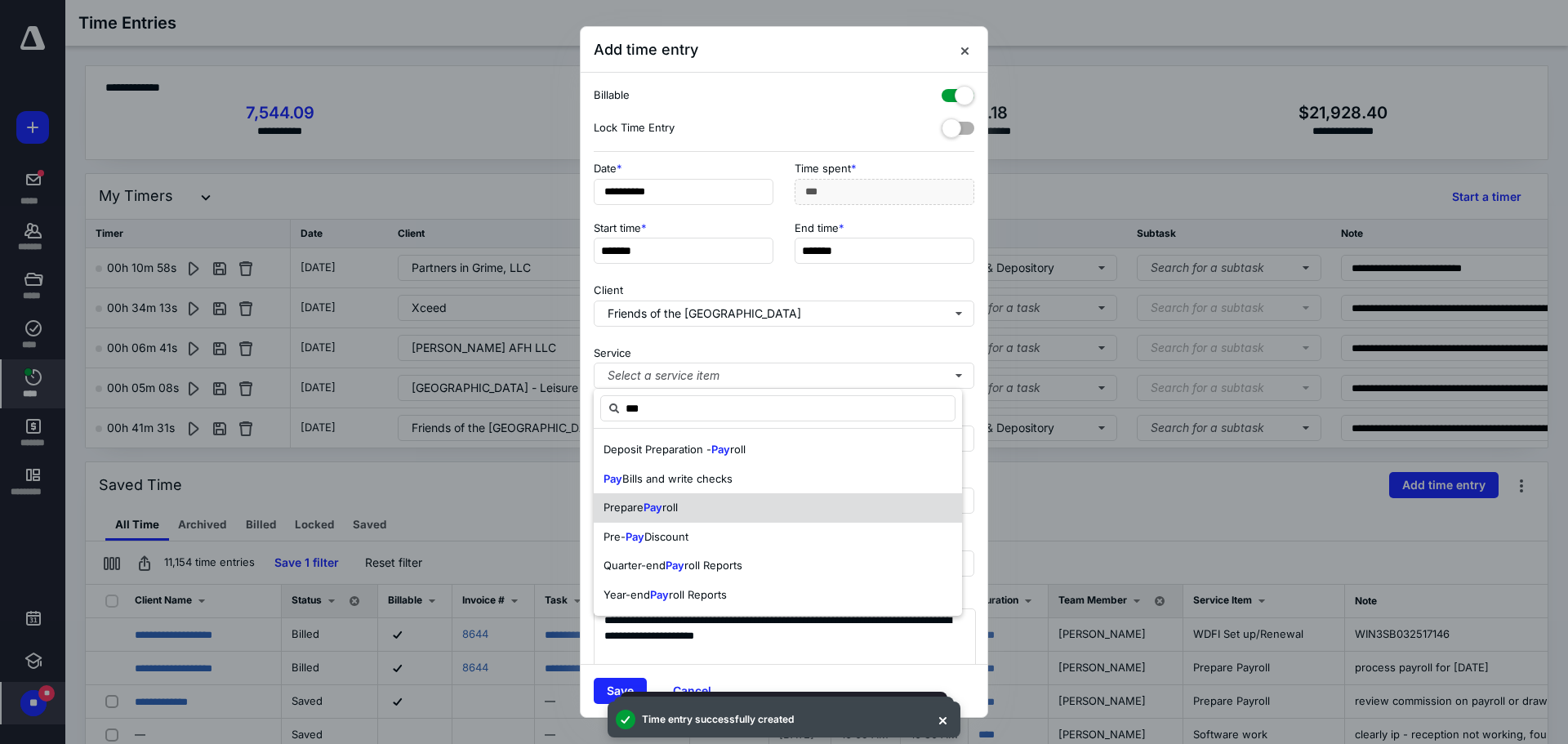 click on "Prepare  Pay roll" at bounding box center [777, 508] 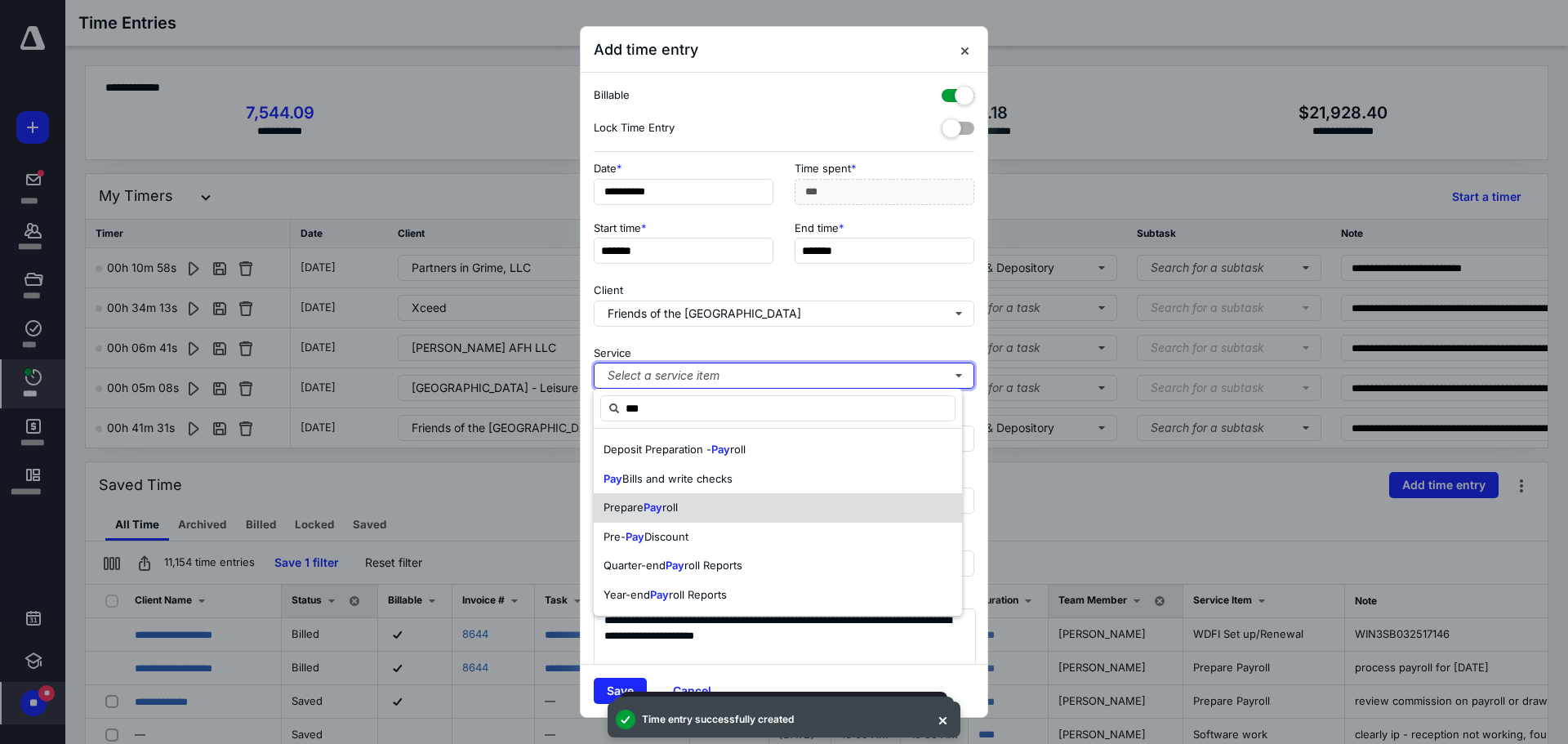type 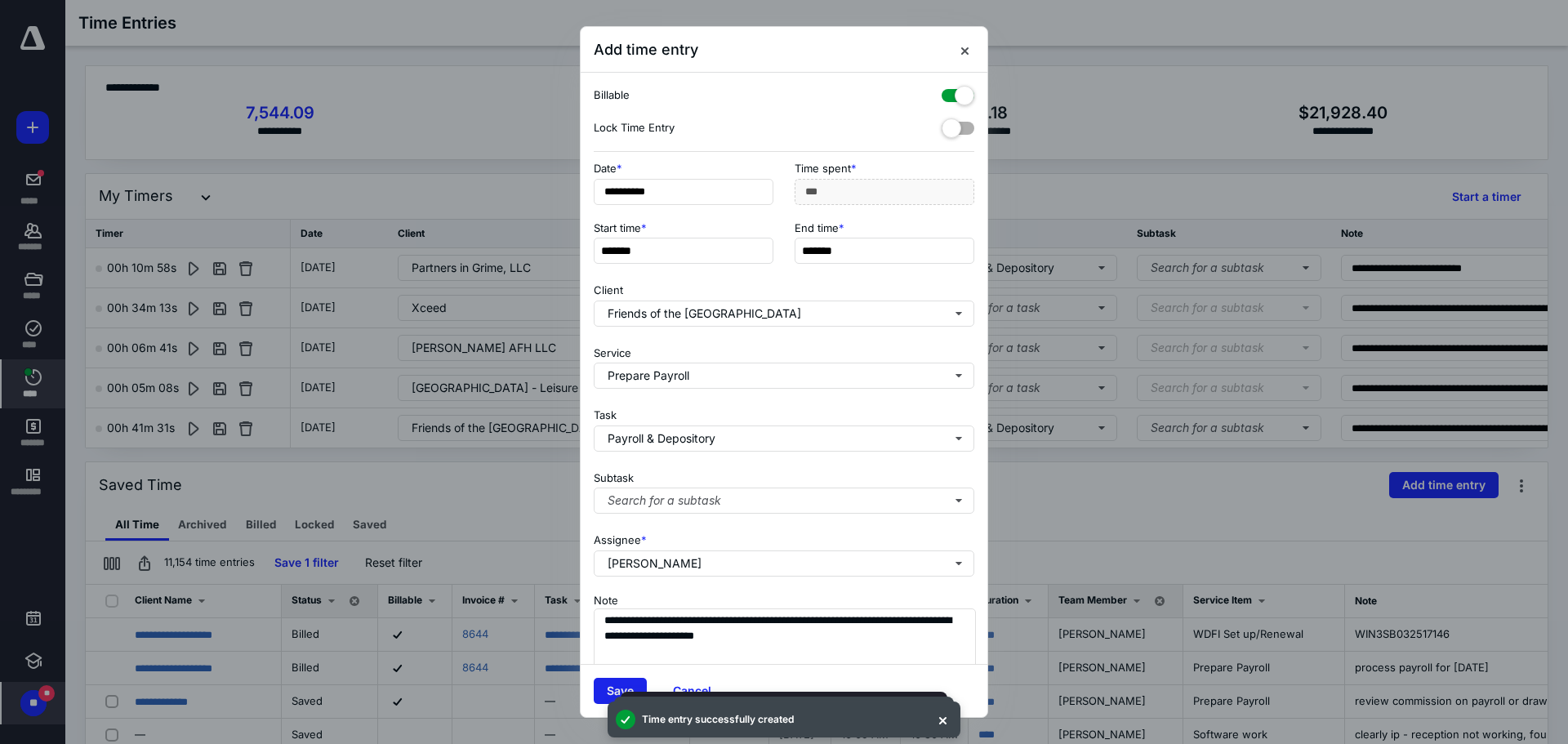 click on "Save" at bounding box center [620, 691] 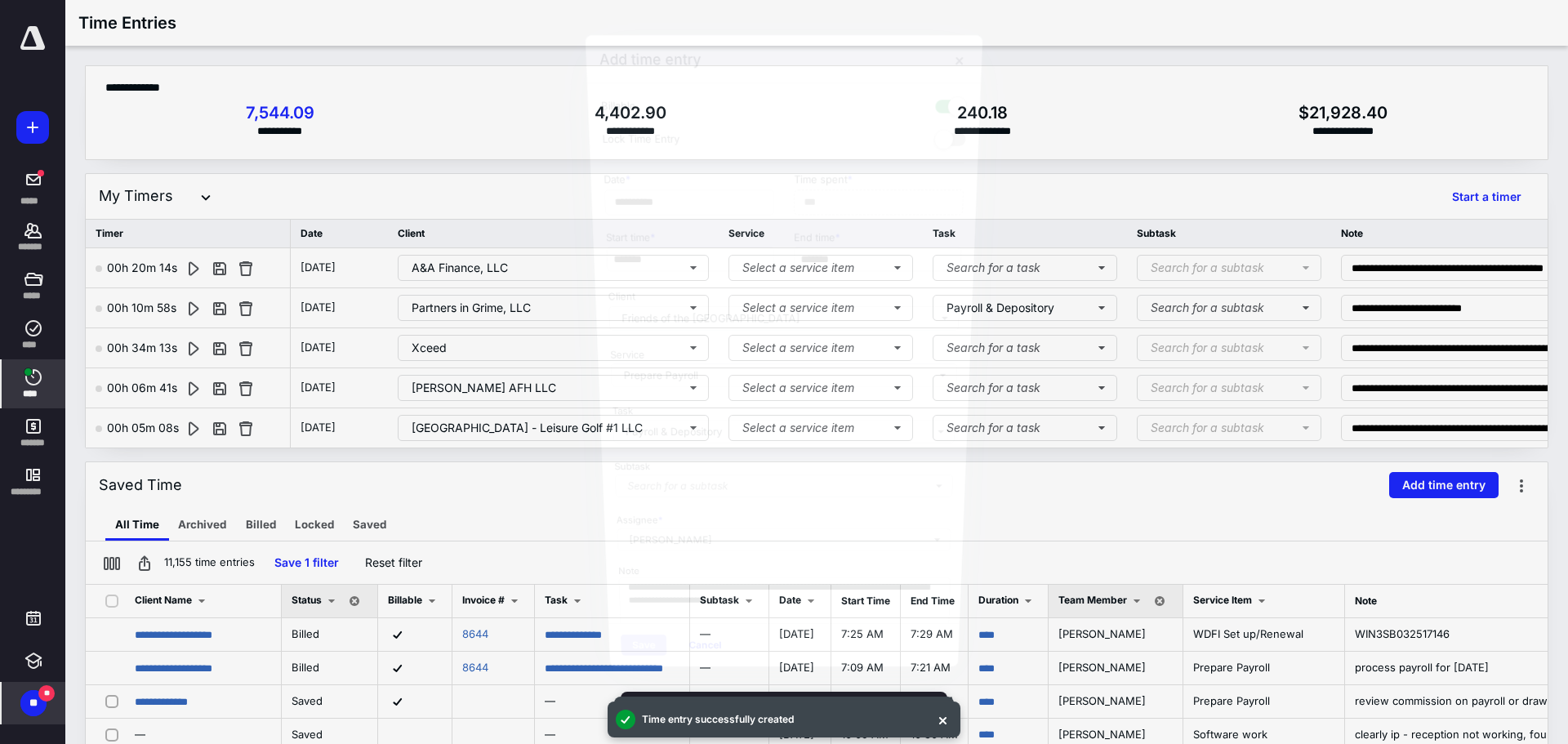 scroll, scrollTop: 1613, scrollLeft: 0, axis: vertical 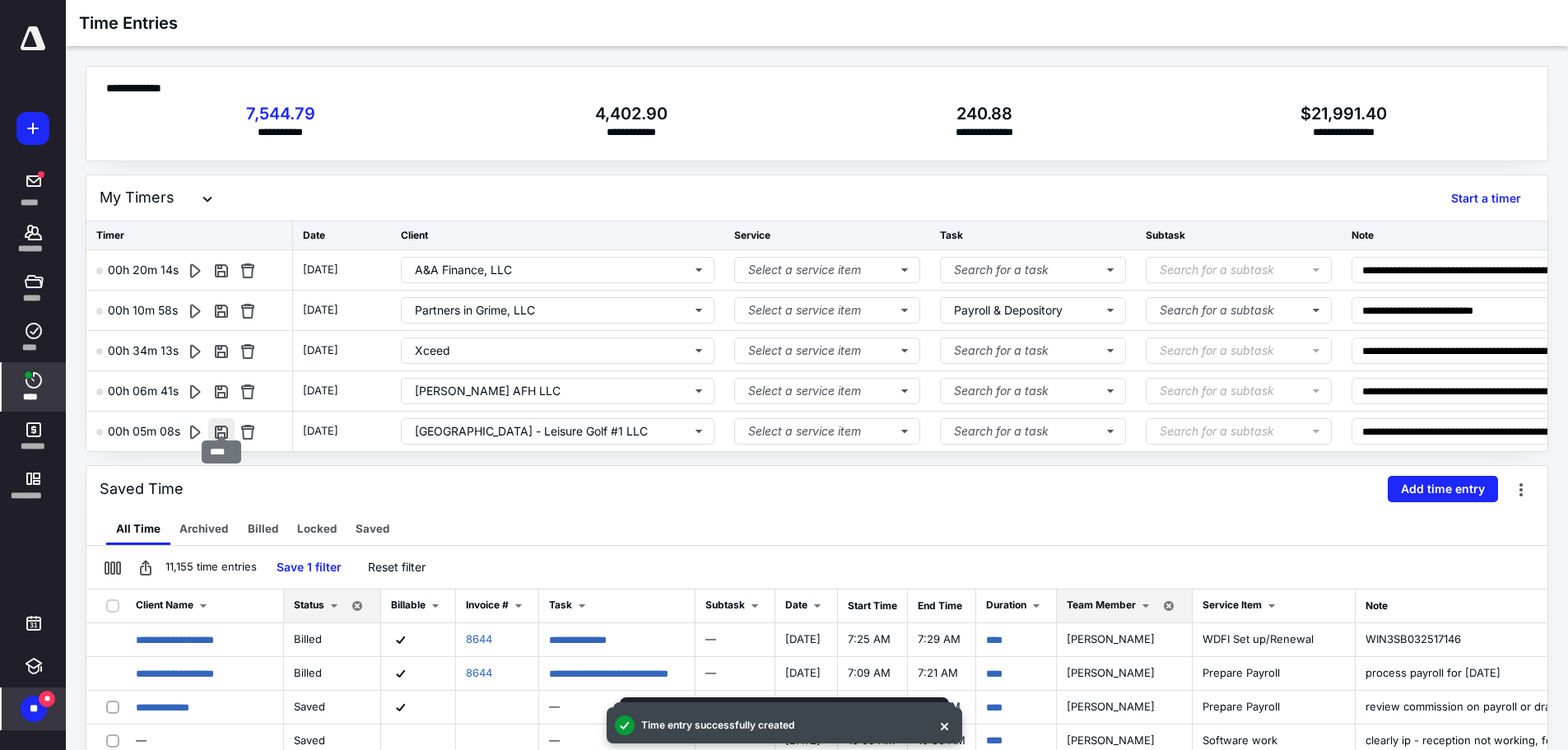 click at bounding box center (221, 431) 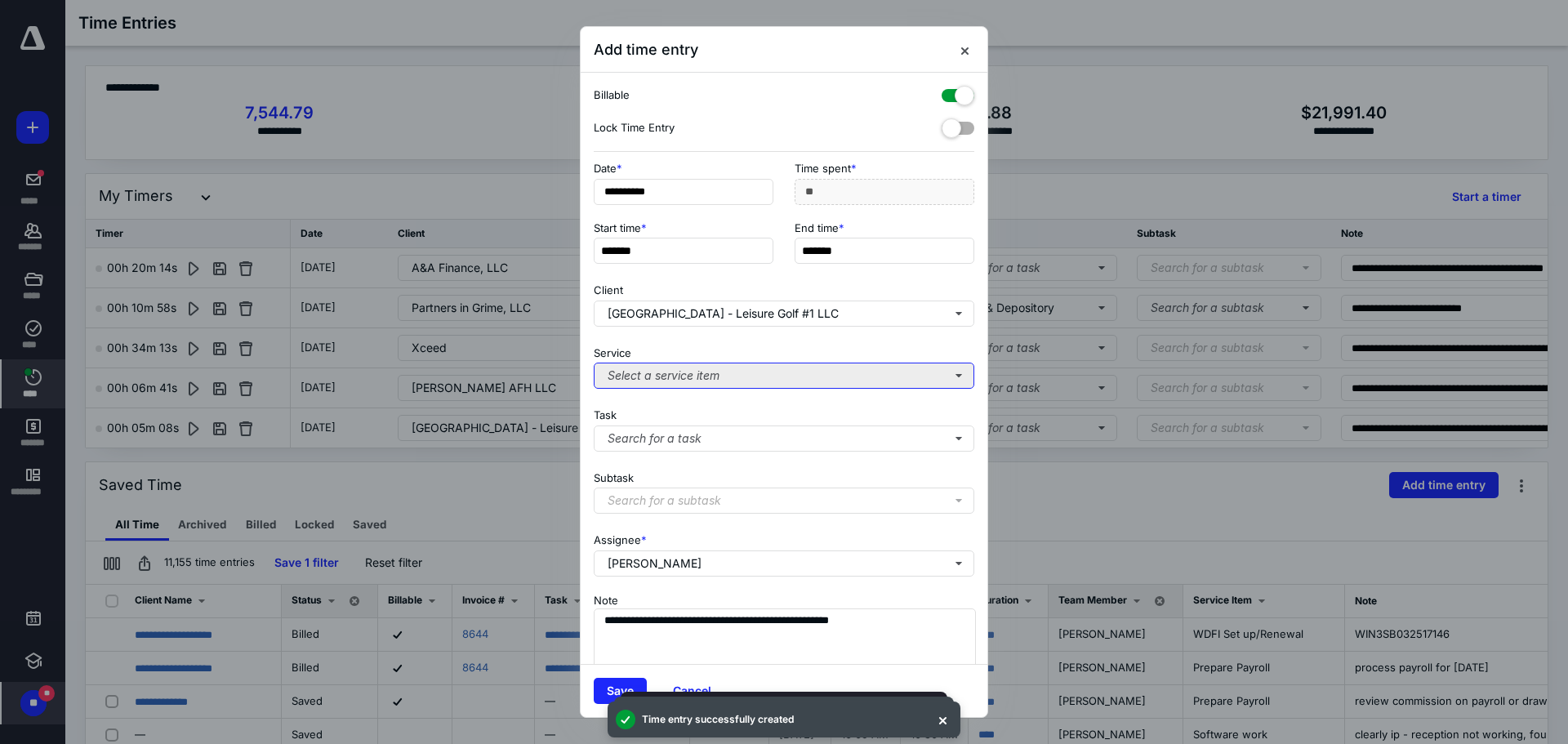 click on "Select a service item" at bounding box center [784, 376] 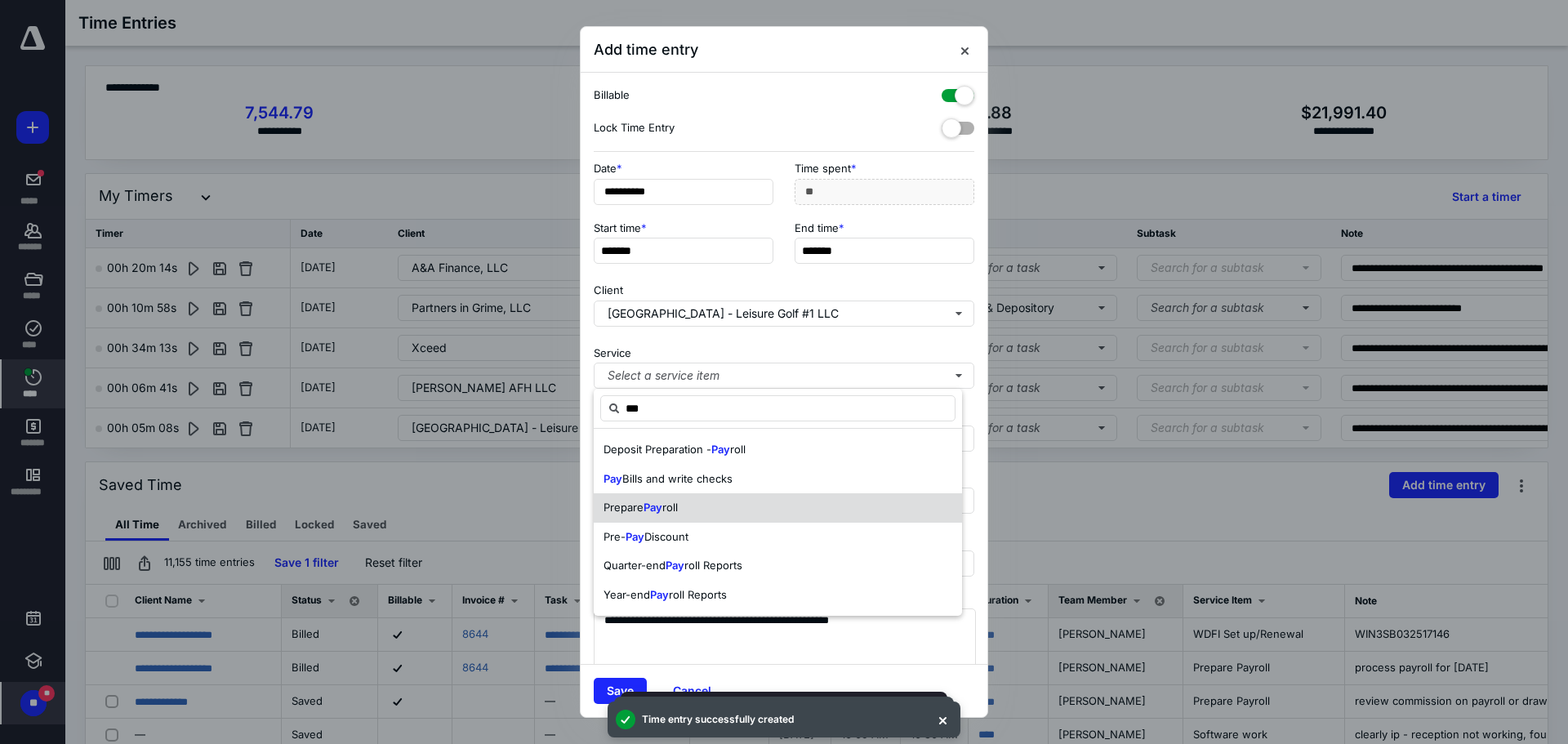 click on "Prepare  Pay roll" at bounding box center [777, 508] 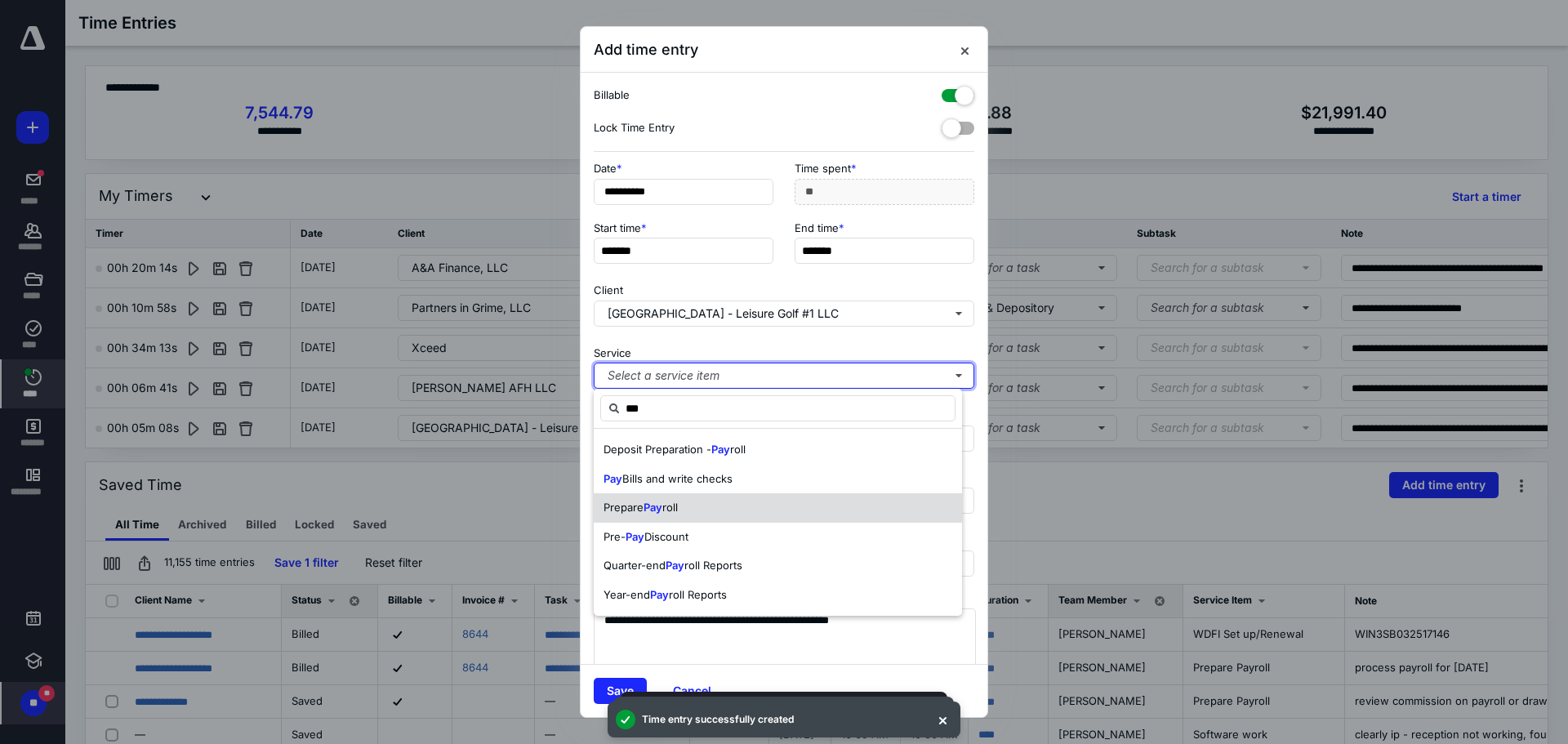 type 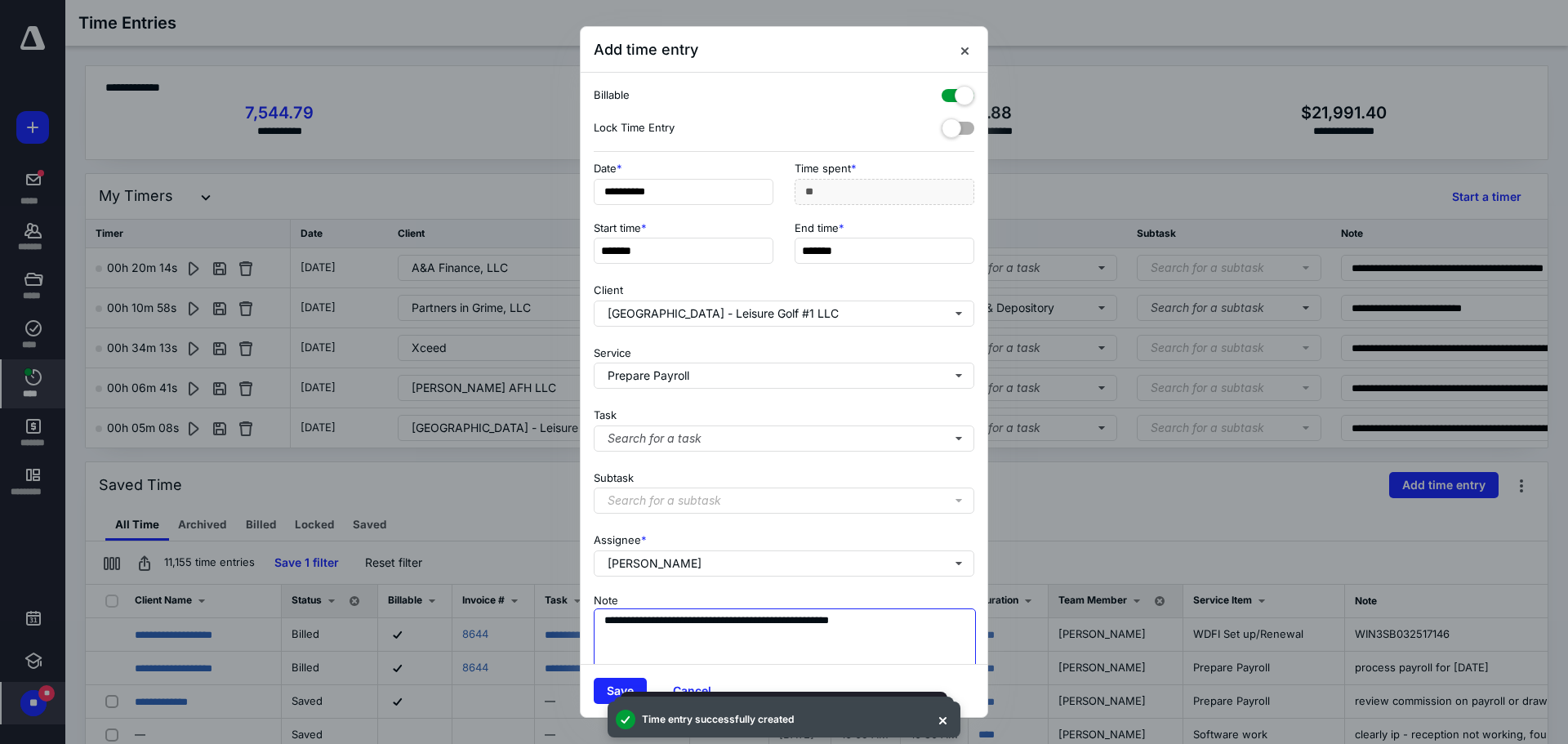click on "**********" at bounding box center (785, 649) 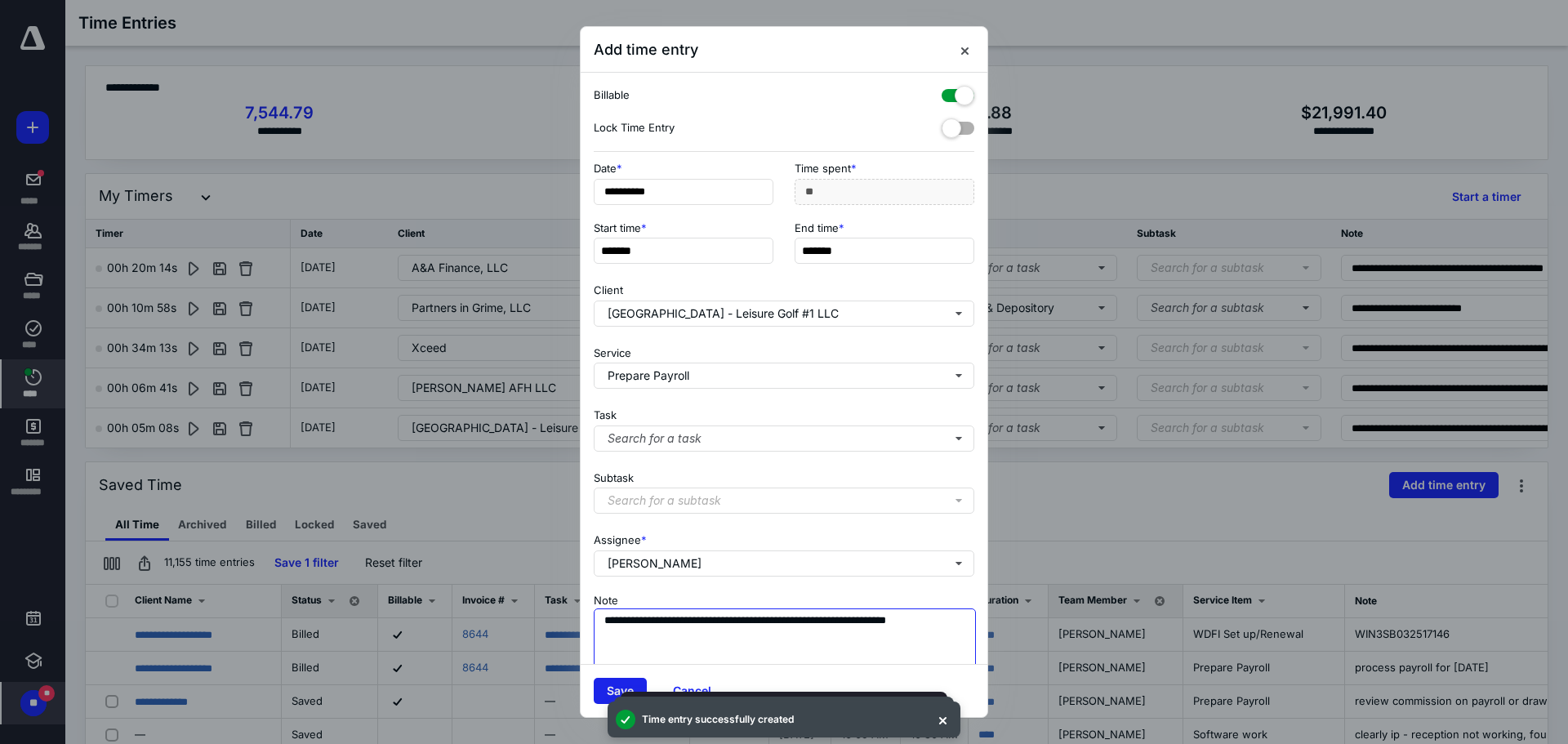 type on "**********" 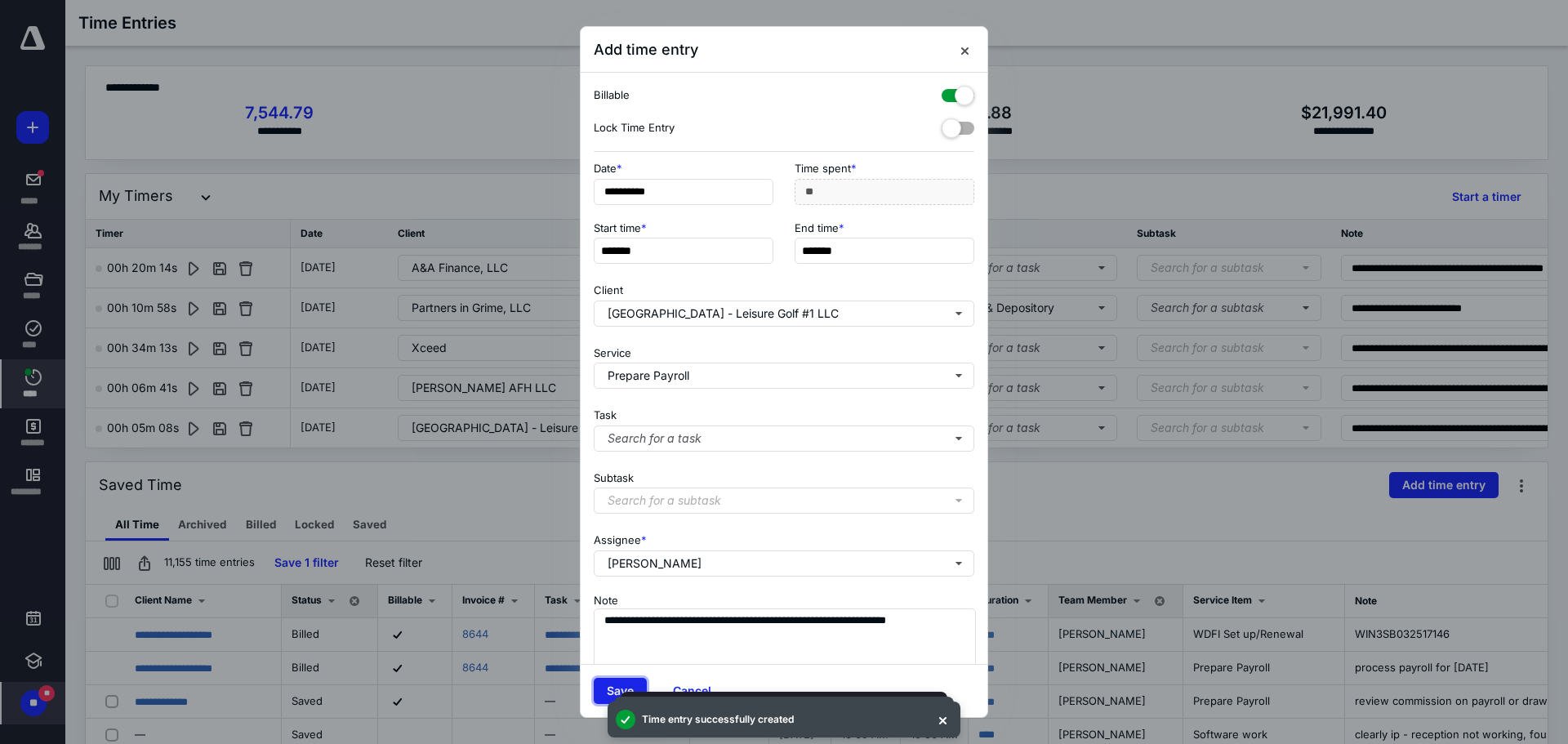 click on "Save" at bounding box center [620, 691] 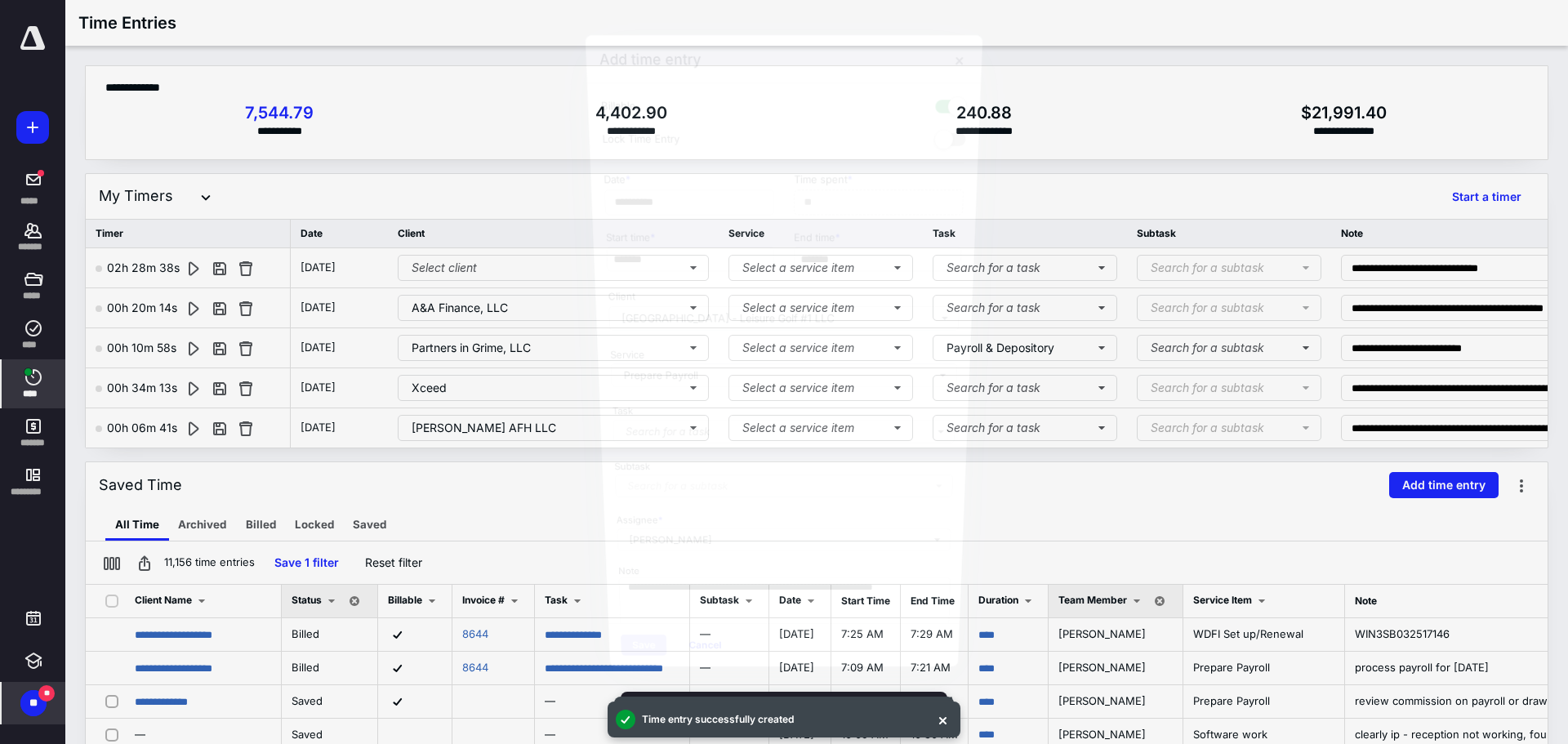 scroll, scrollTop: 1573, scrollLeft: 0, axis: vertical 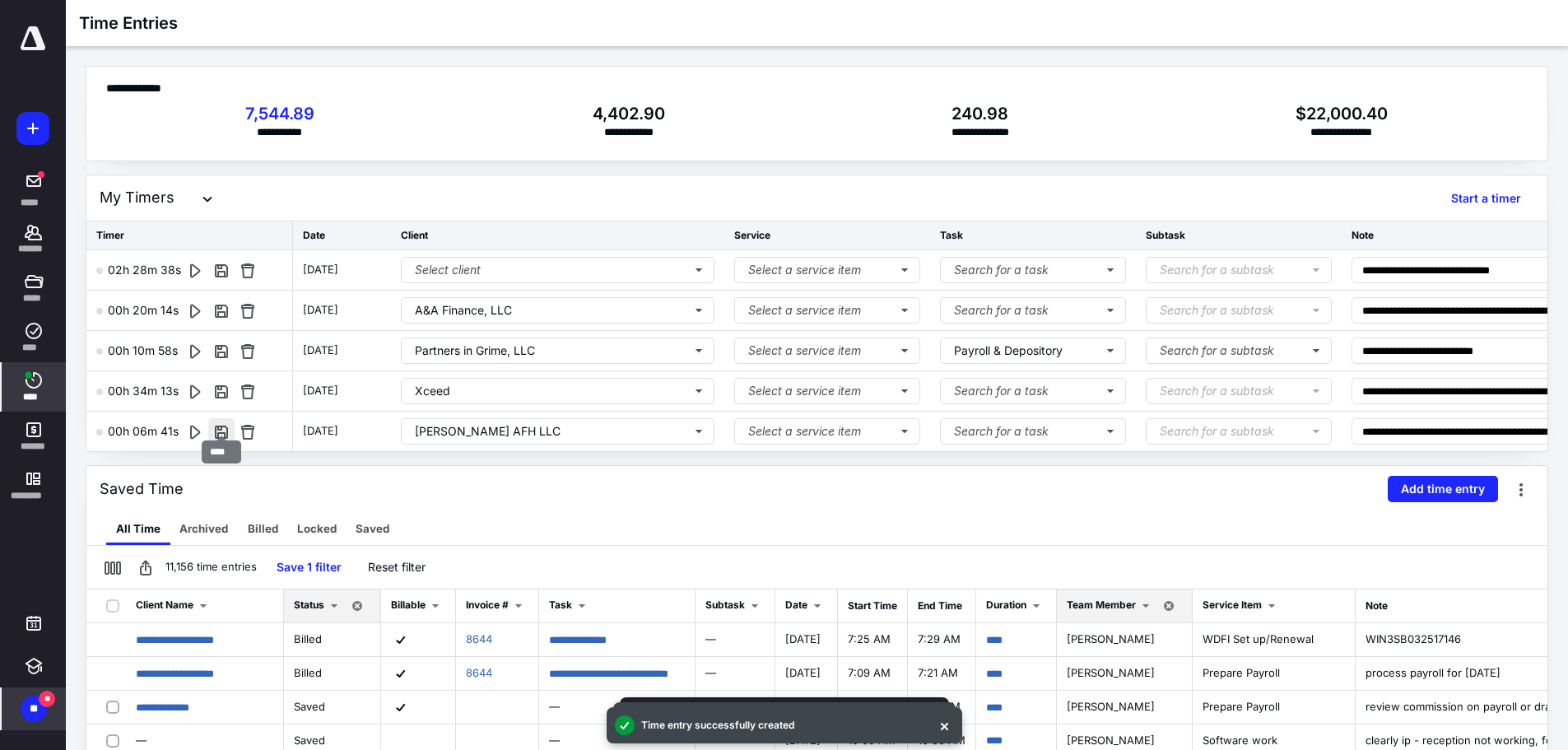 click at bounding box center [221, 431] 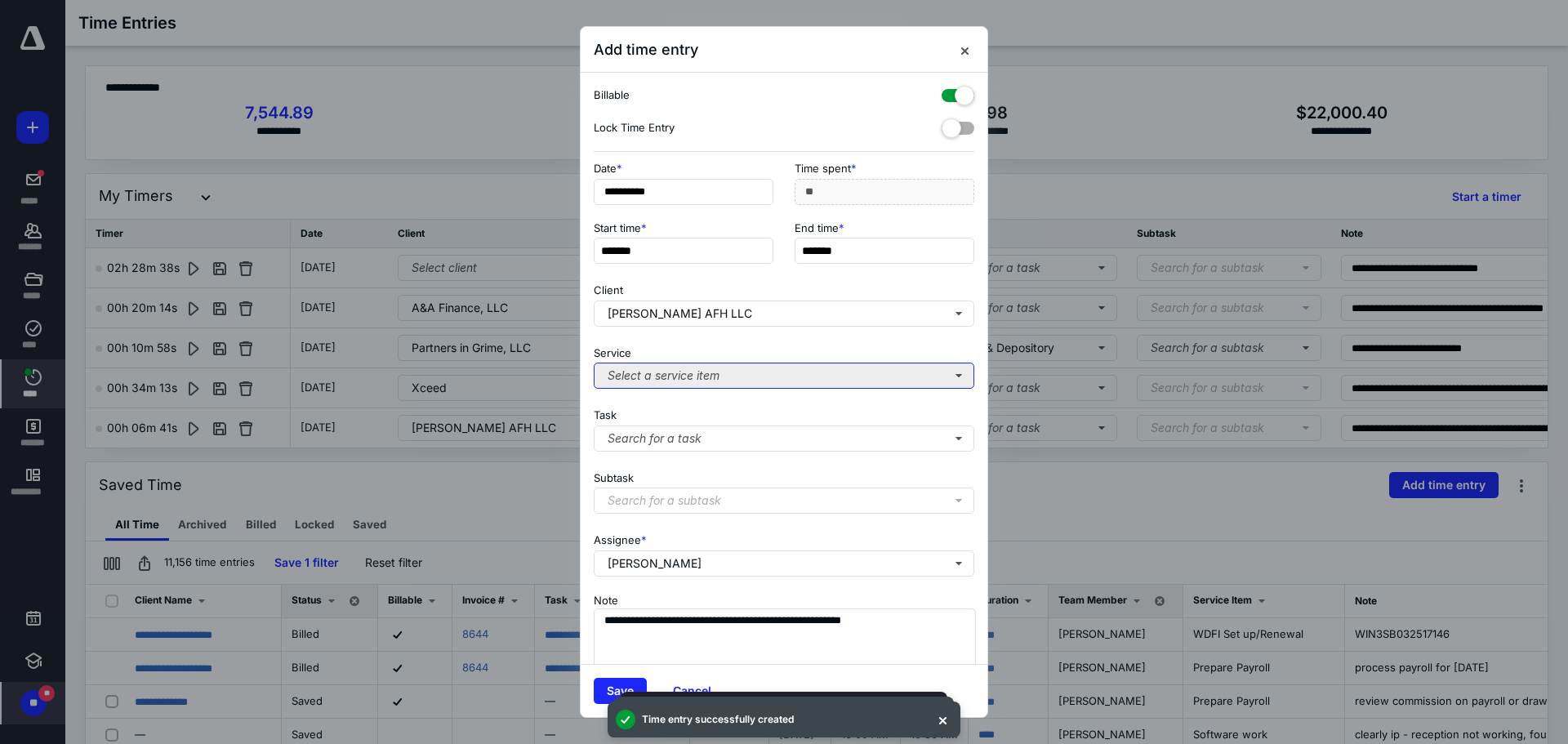 click on "Select a service item" at bounding box center (784, 376) 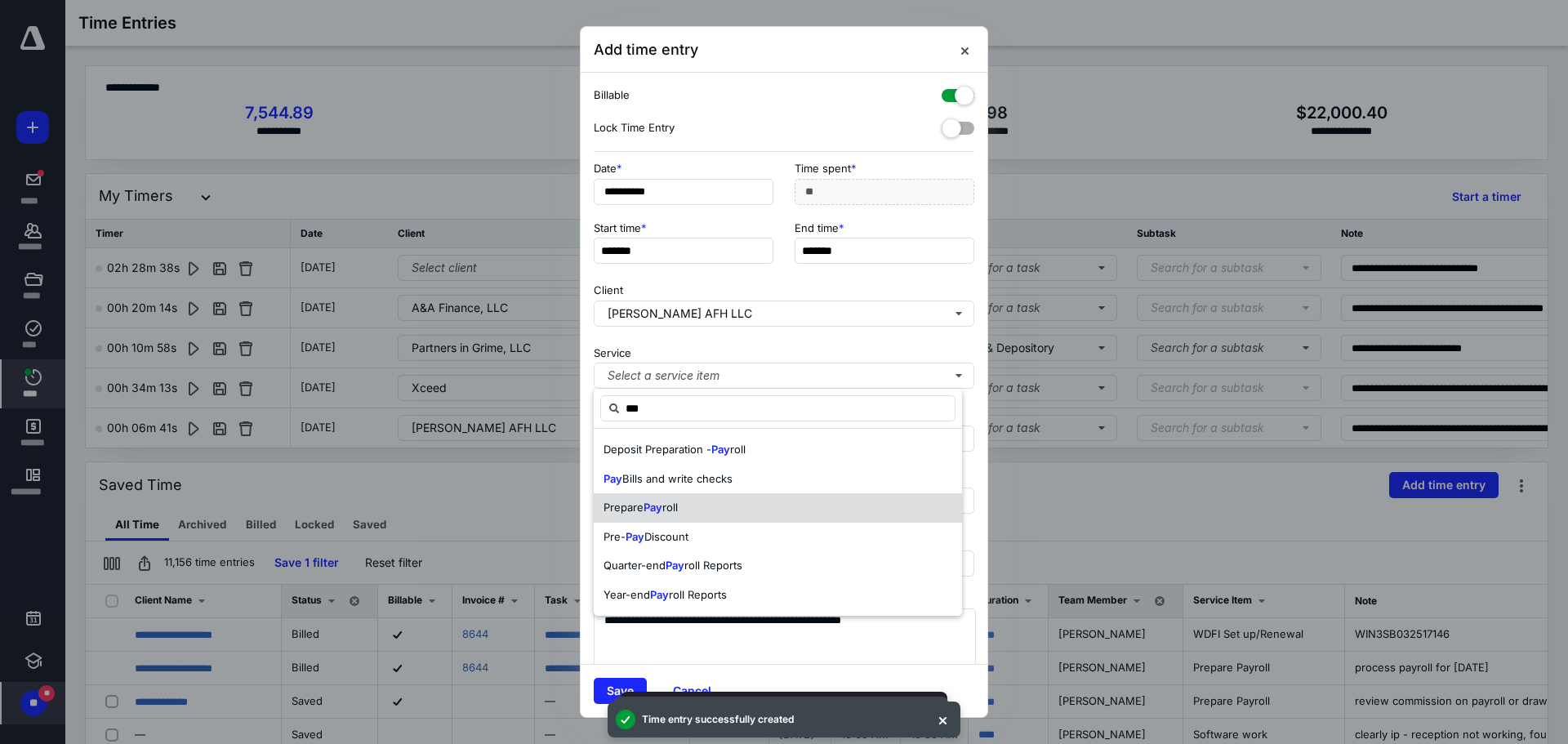 click on "Prepare  Pay roll" at bounding box center (777, 508) 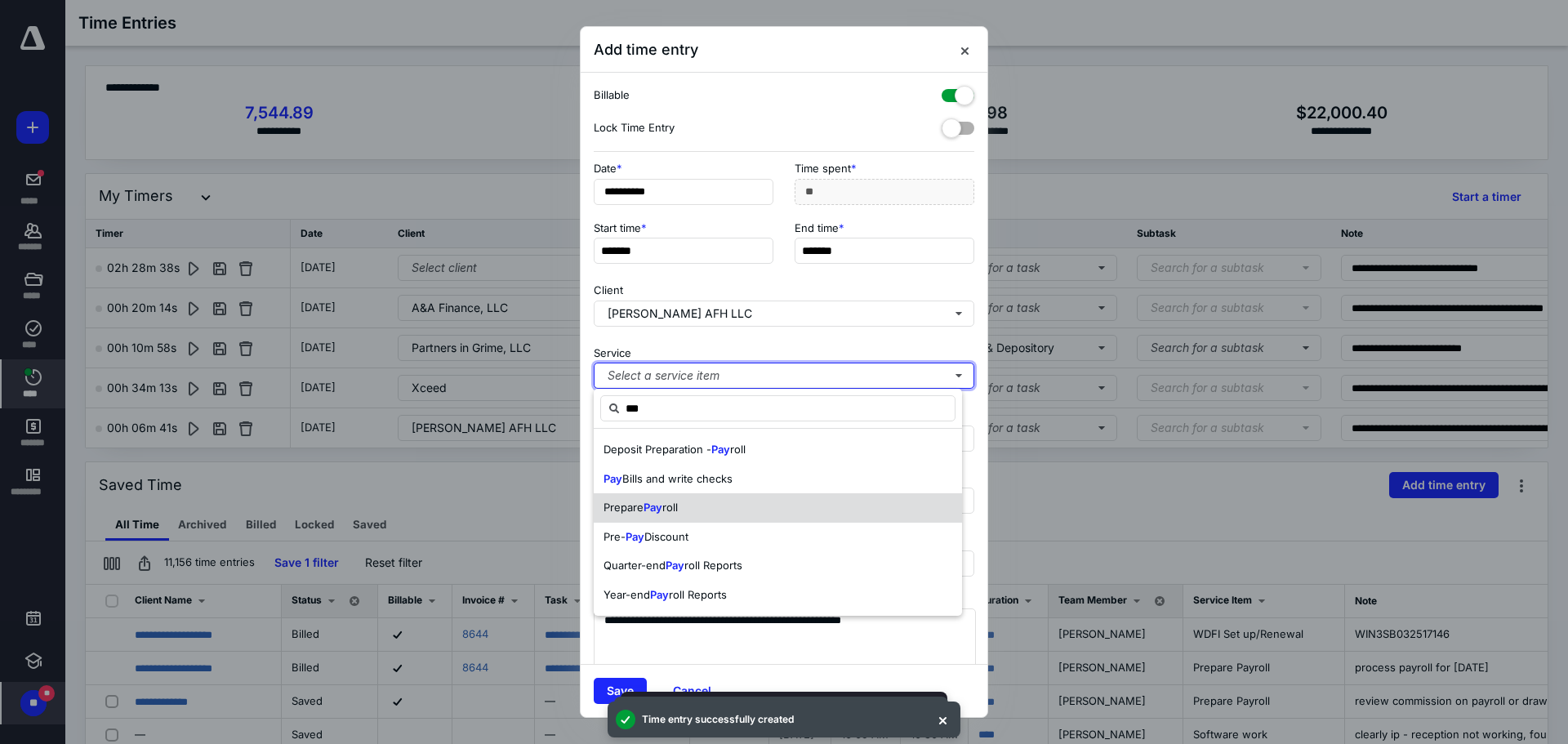 type 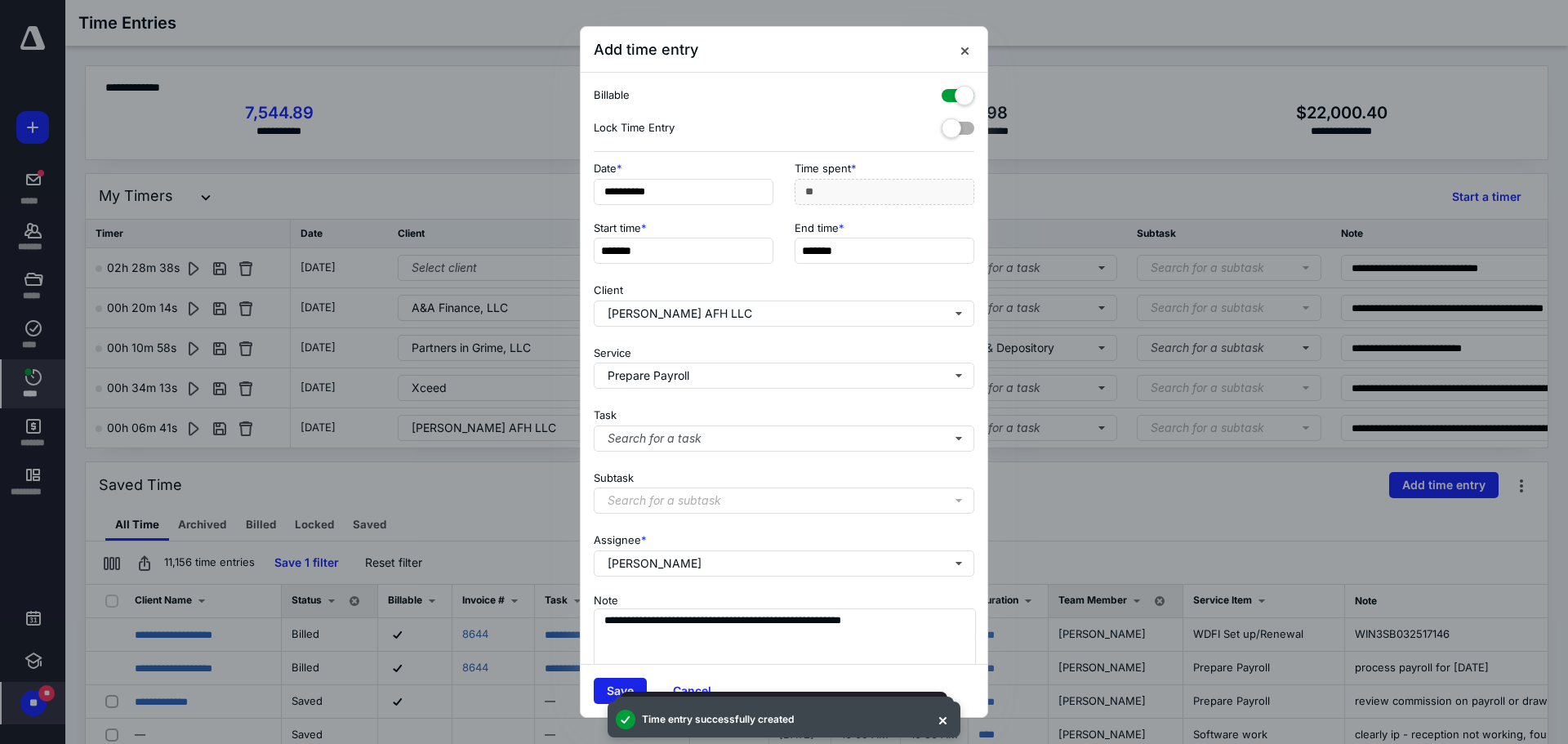 click on "Save" at bounding box center [620, 691] 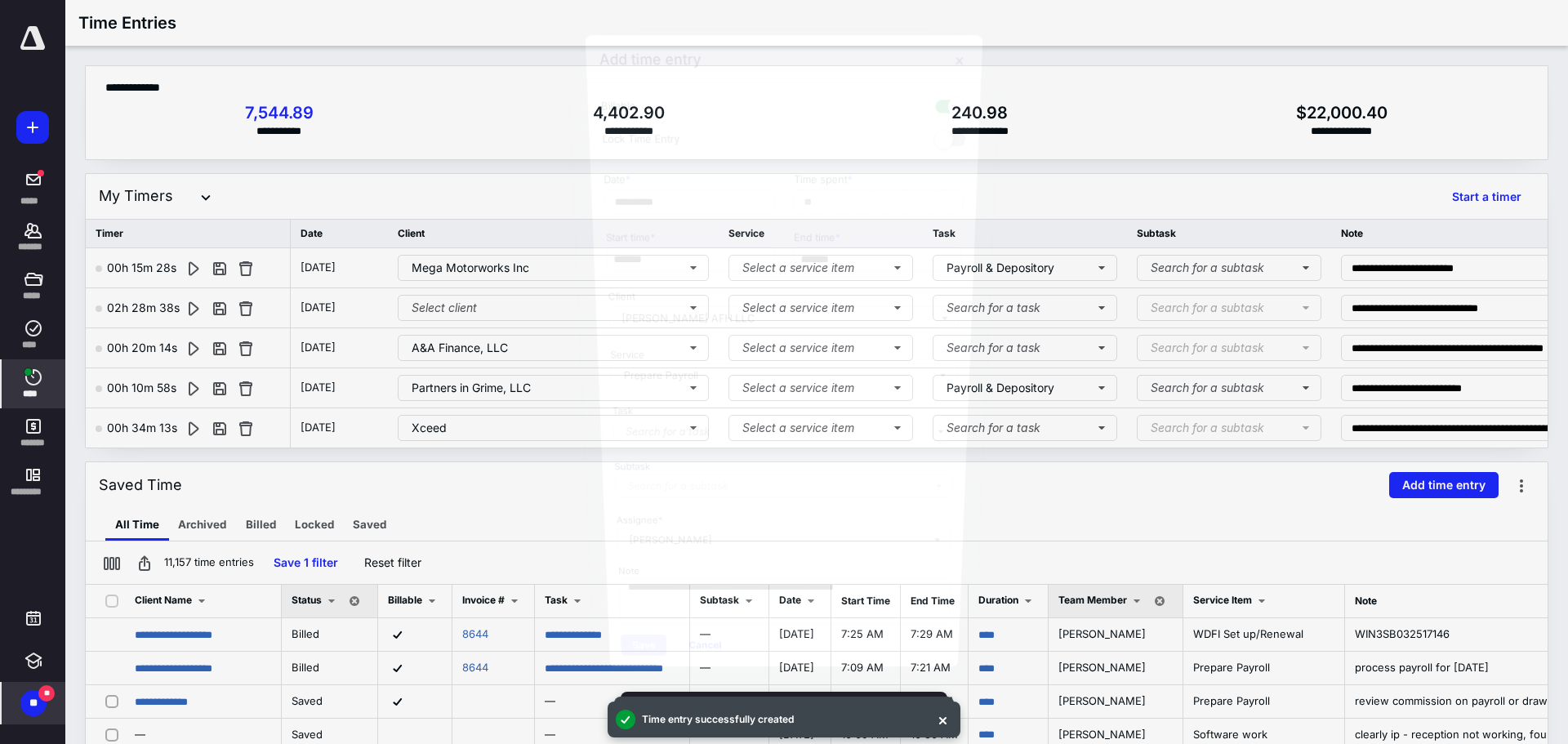 scroll, scrollTop: 1533, scrollLeft: 0, axis: vertical 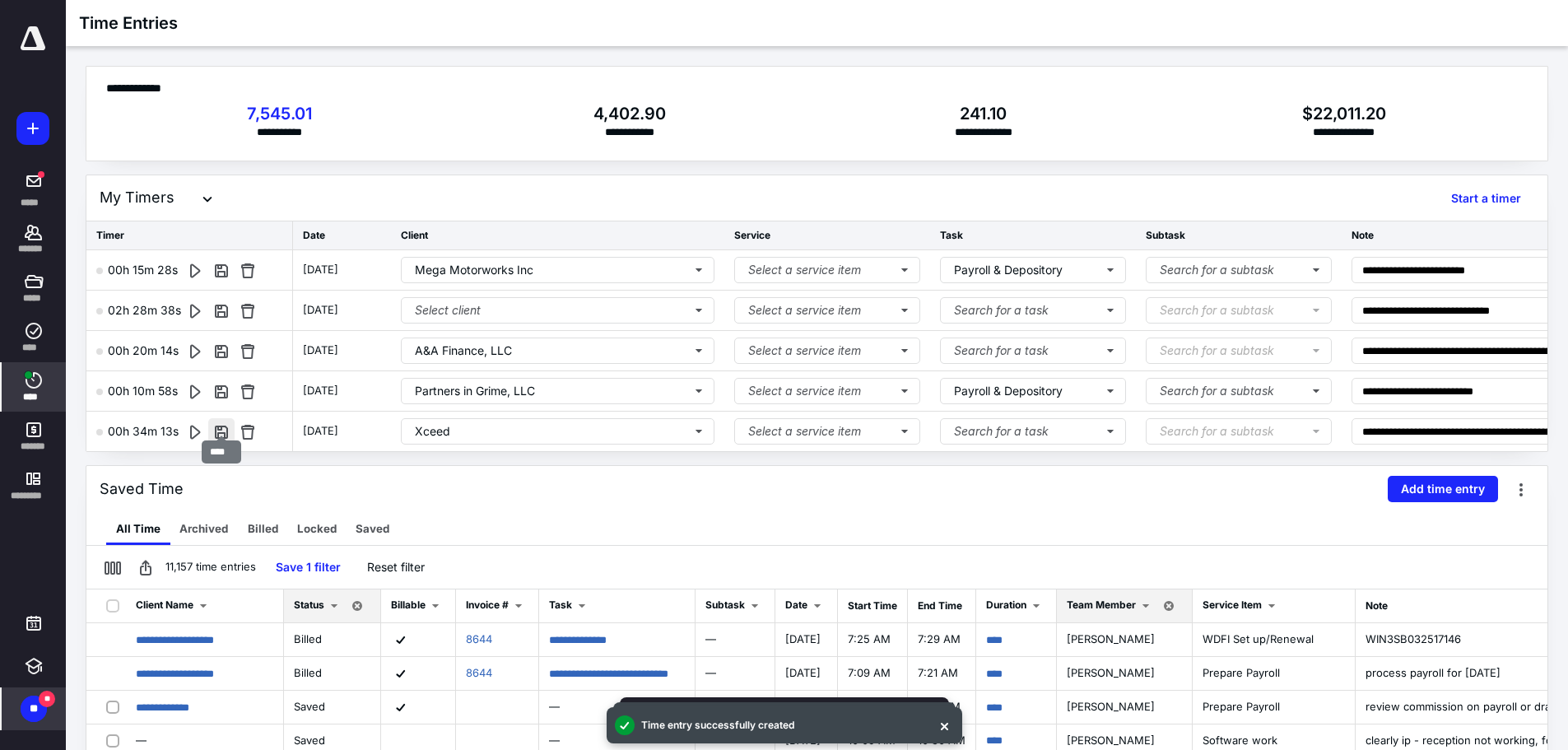 click at bounding box center (221, 431) 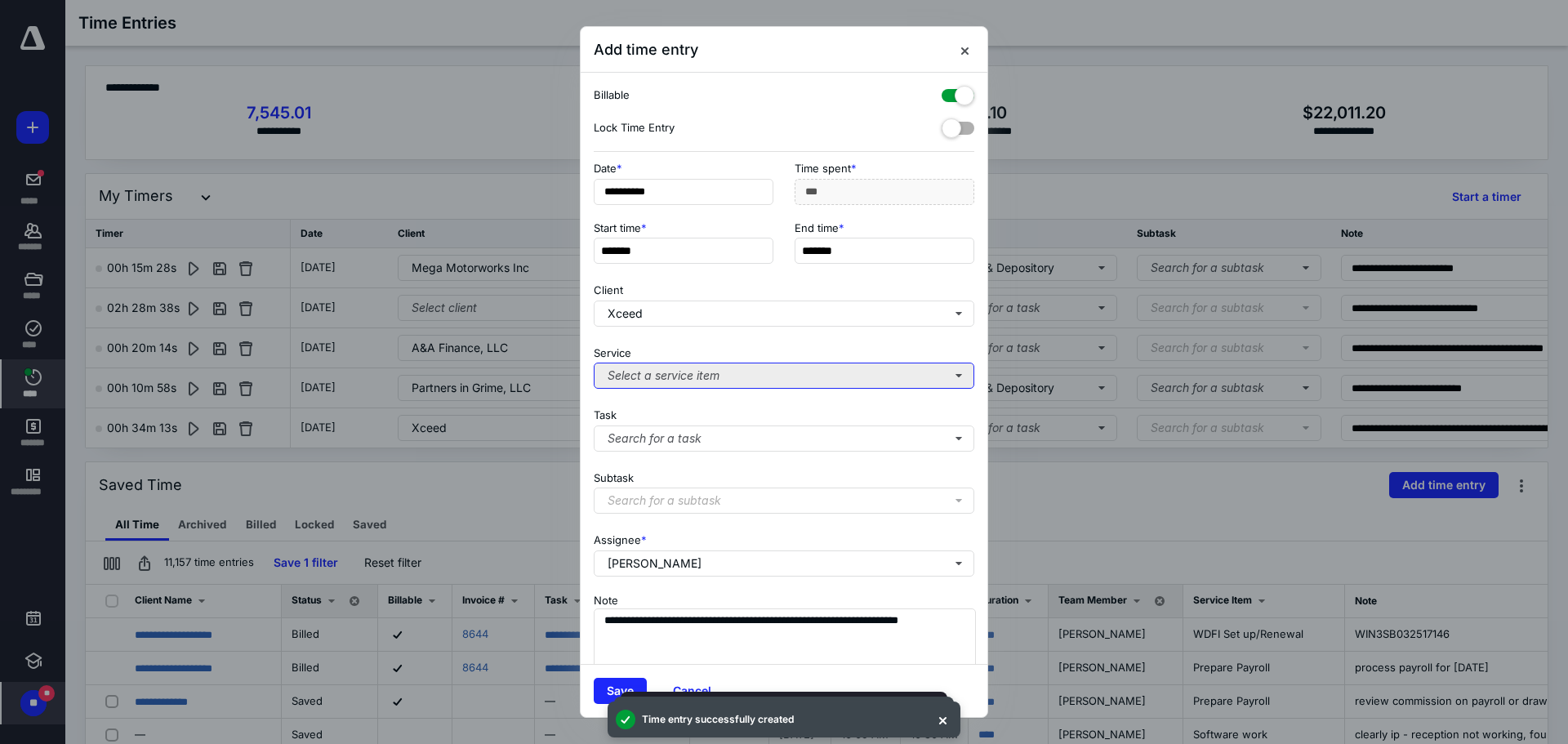 click on "Select a service item" at bounding box center [784, 376] 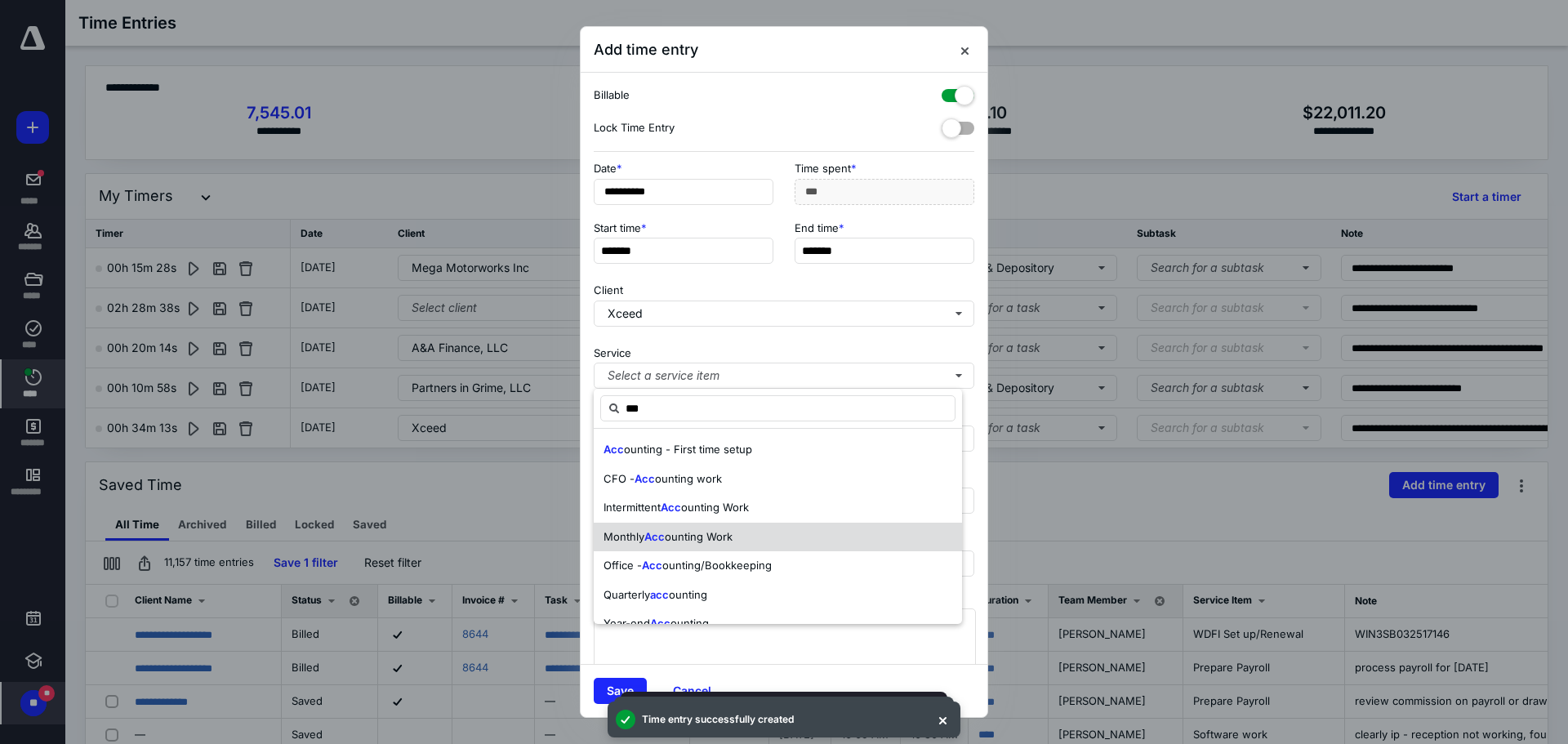 click on "Monthly  Acc ounting Work" at bounding box center [777, 537] 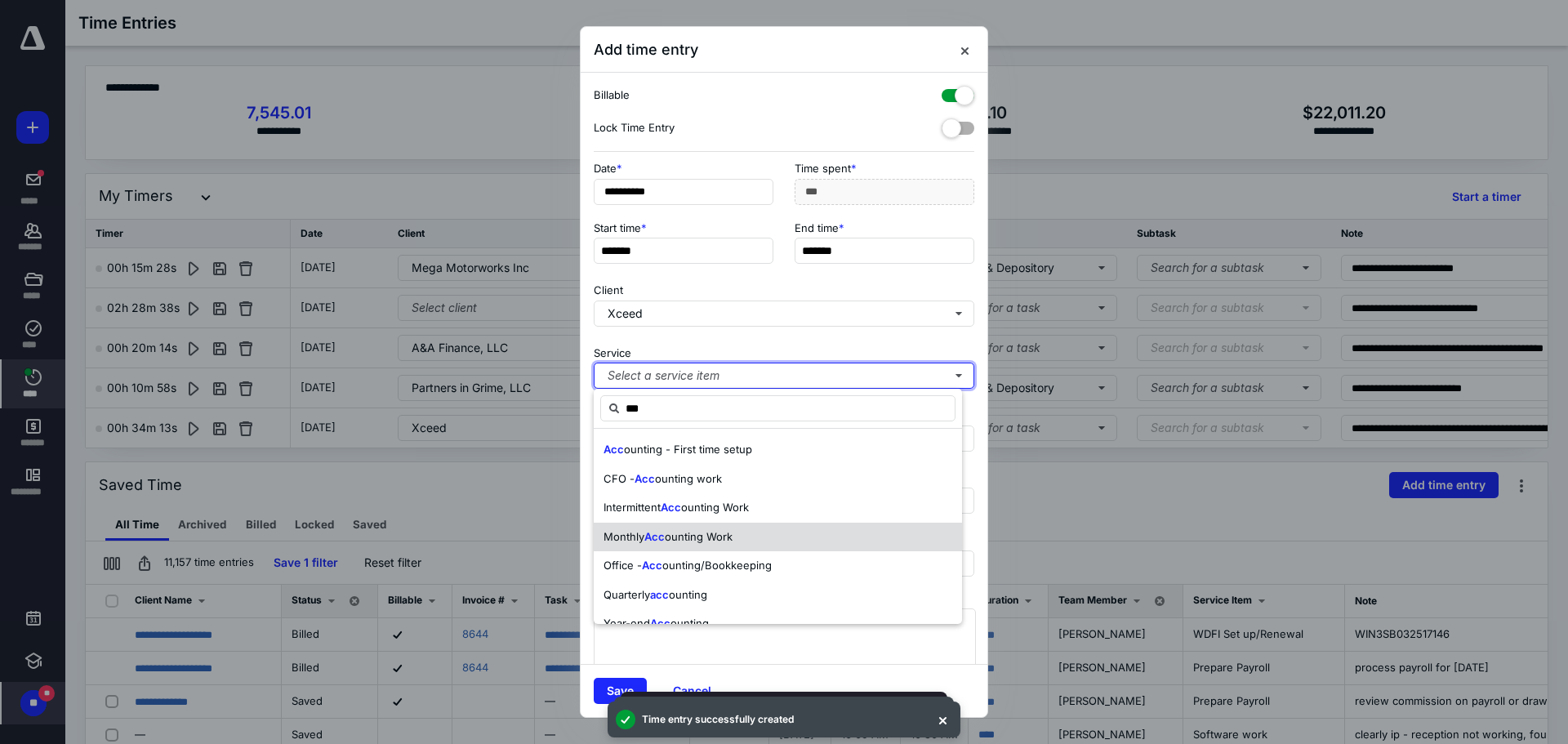 type 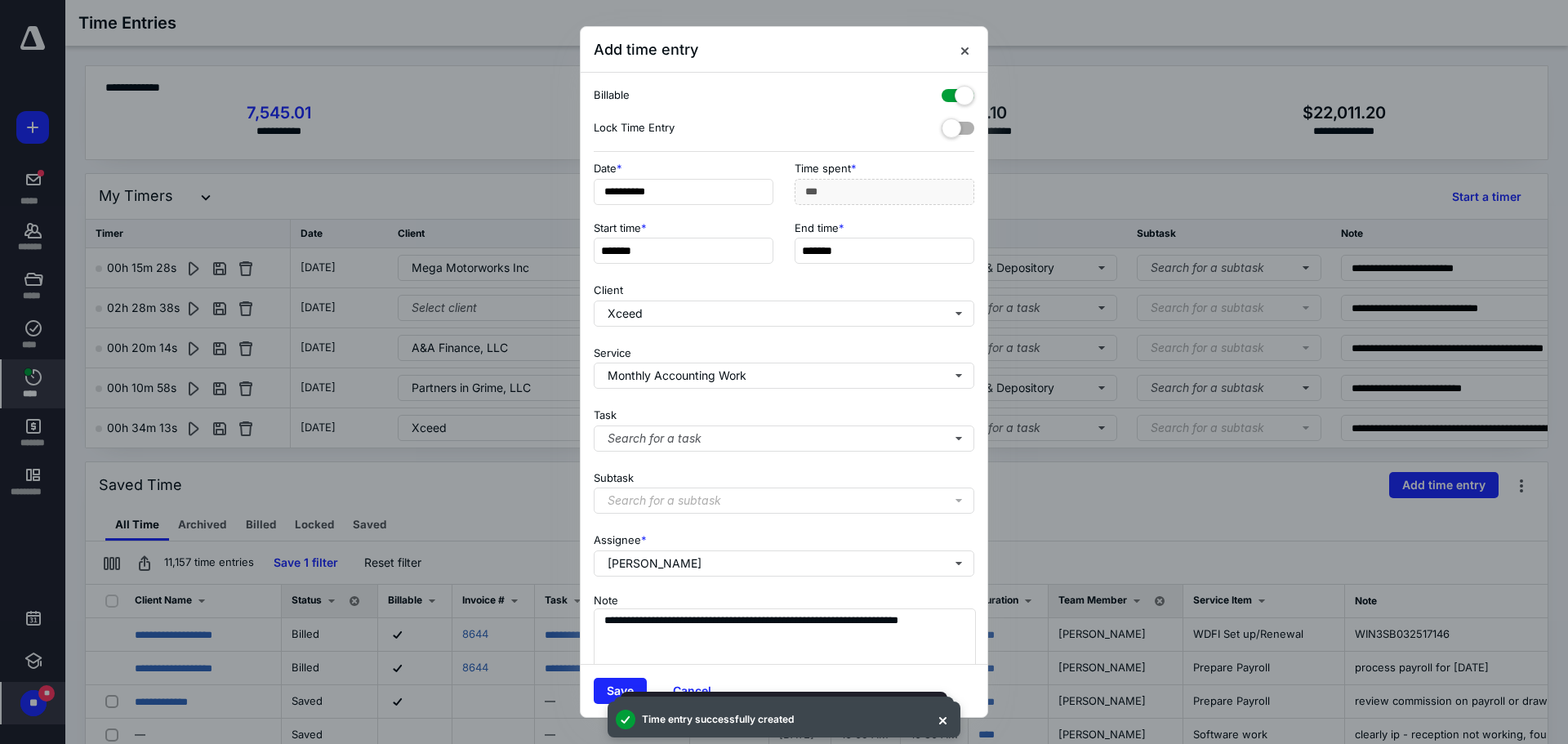 drag, startPoint x: 615, startPoint y: 691, endPoint x: 607, endPoint y: 671, distance: 22 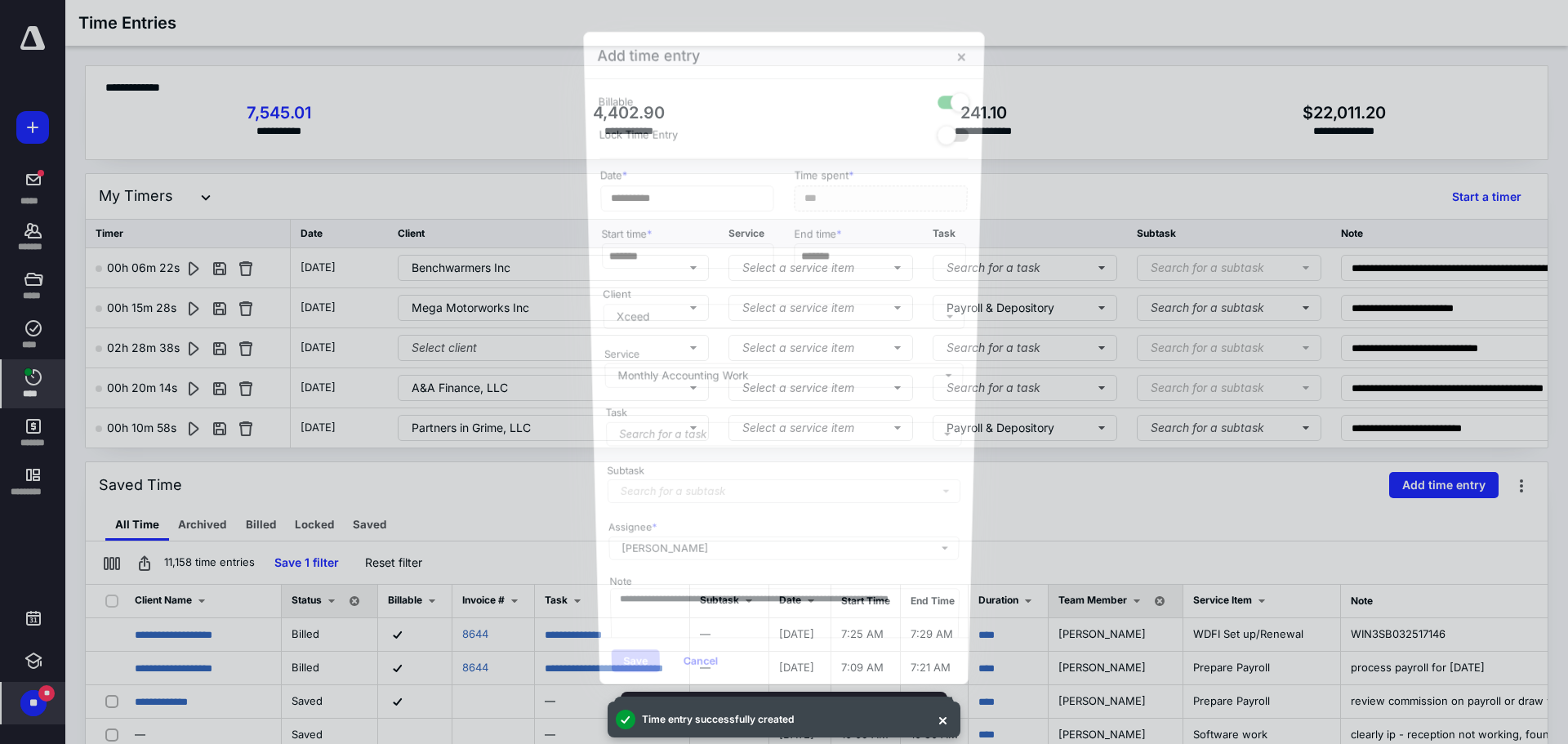 scroll, scrollTop: 1493, scrollLeft: 0, axis: vertical 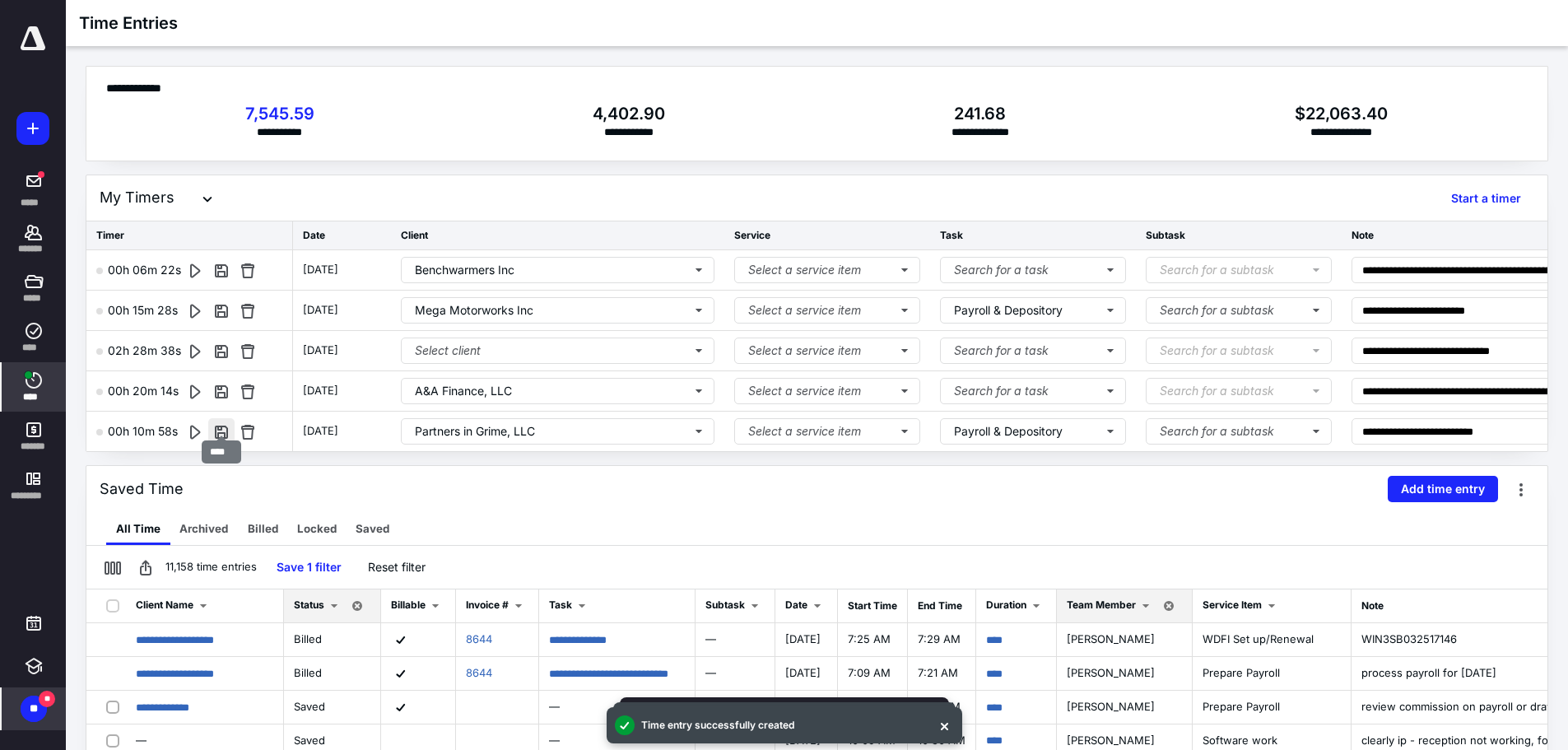 click at bounding box center [221, 431] 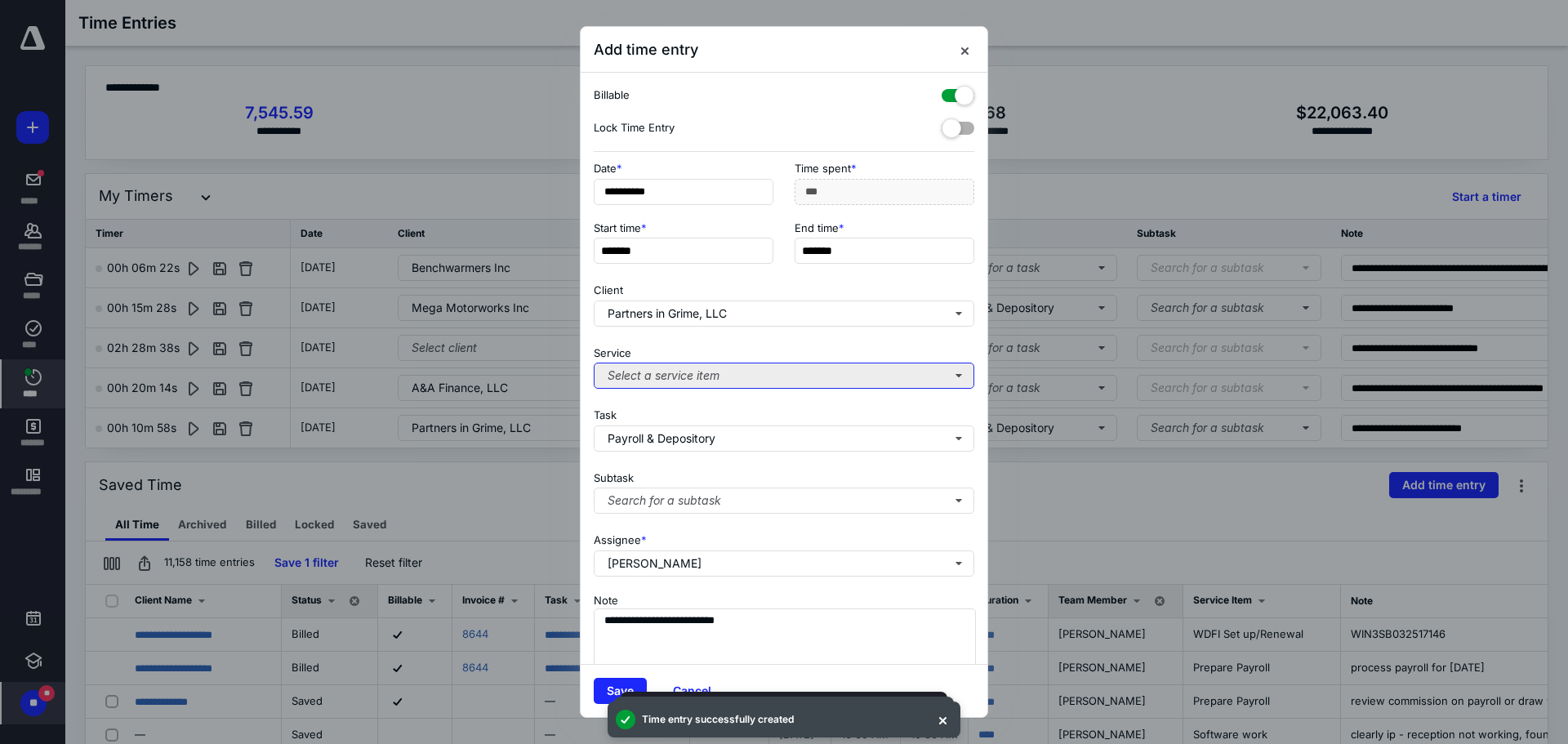 click on "Select a service item" at bounding box center (784, 376) 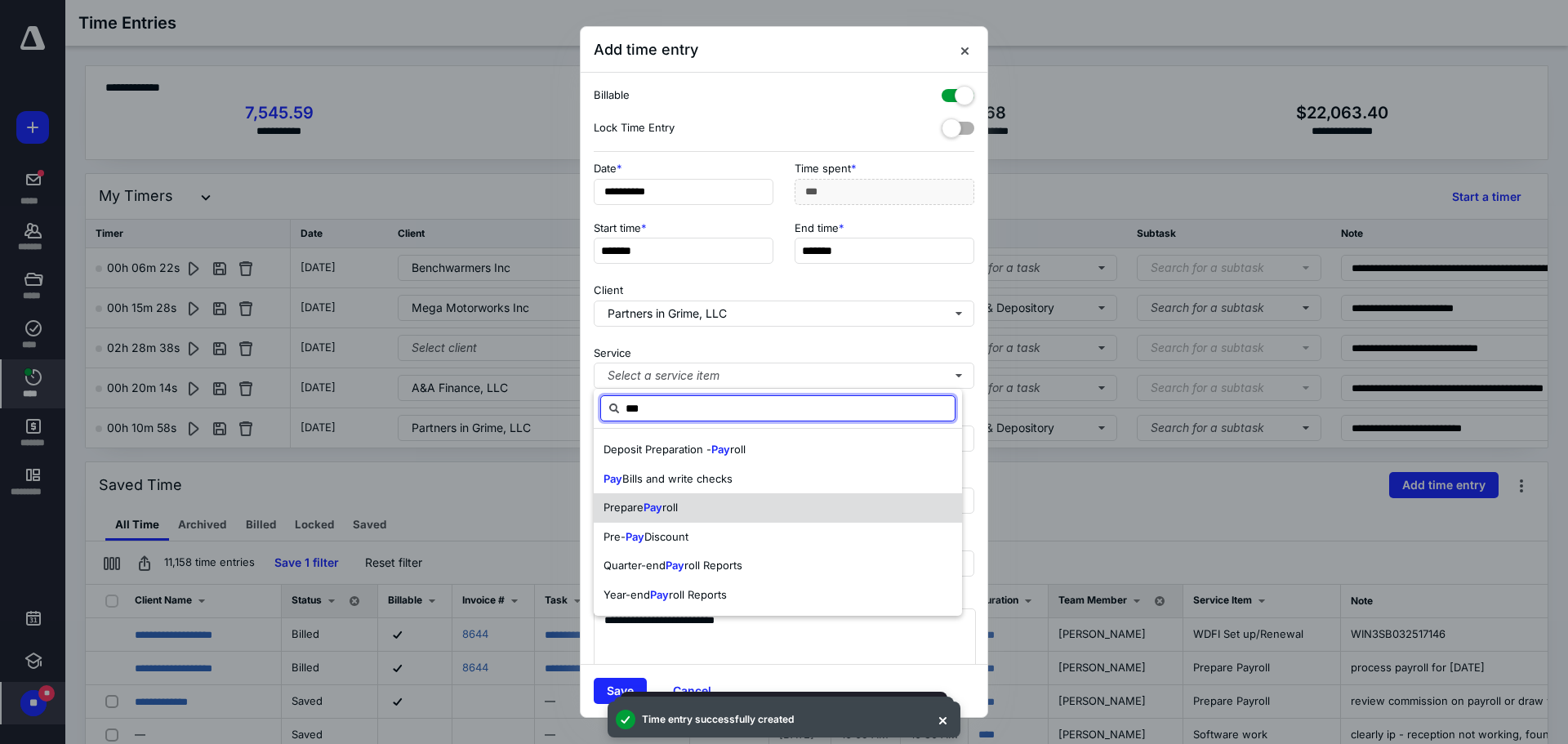 click on "Prepare  Pay roll" at bounding box center (777, 508) 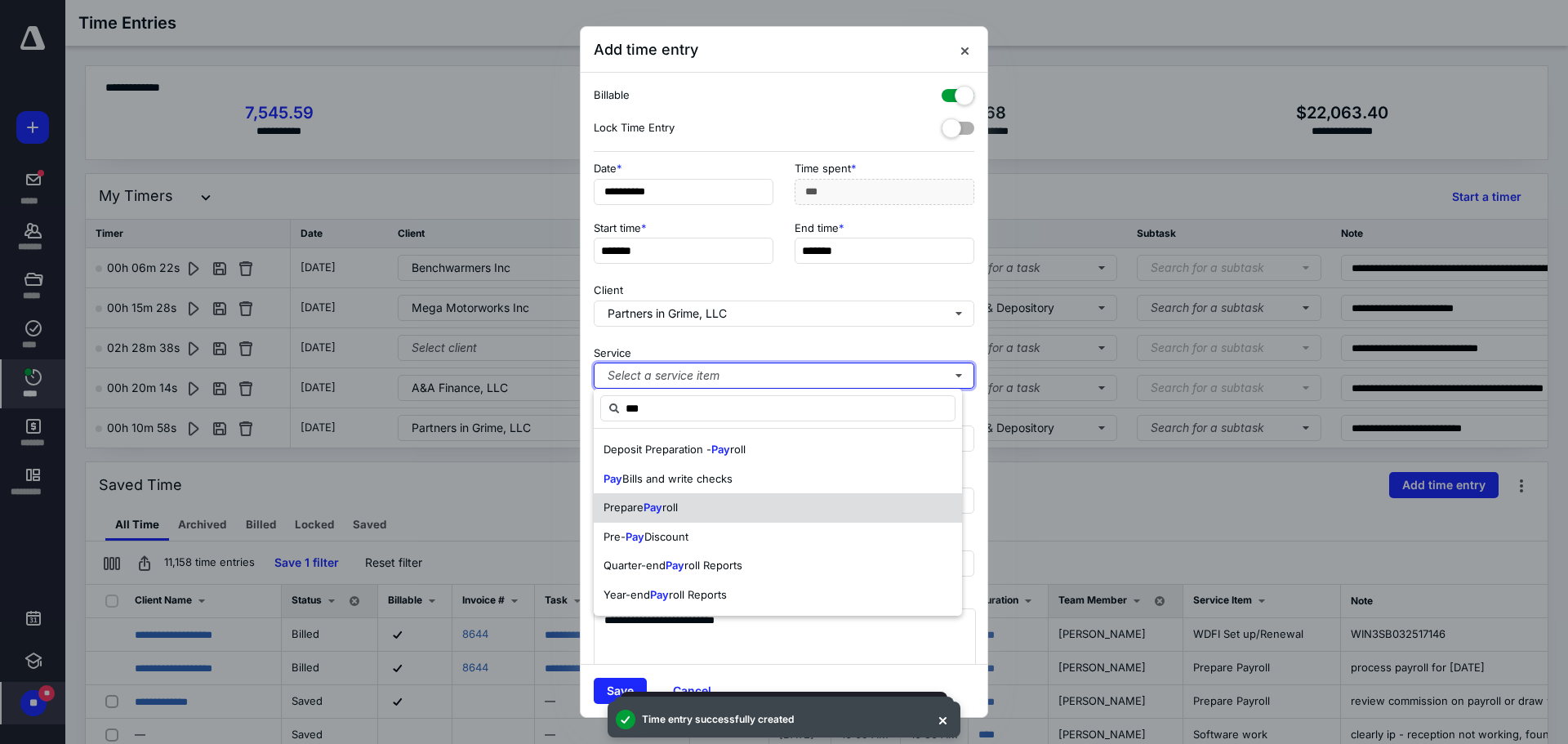 type 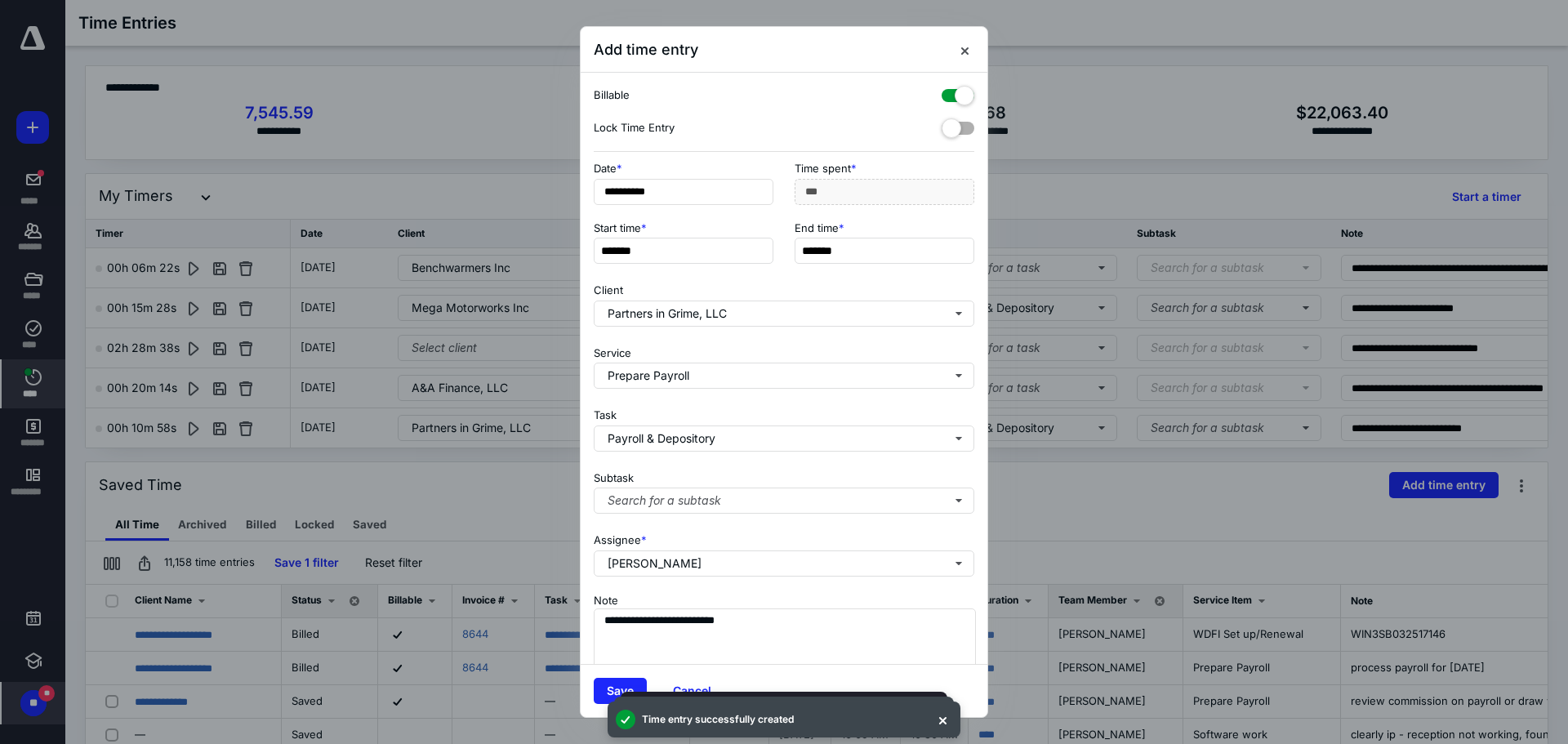 drag, startPoint x: 608, startPoint y: 684, endPoint x: 714, endPoint y: 392, distance: 310.6445 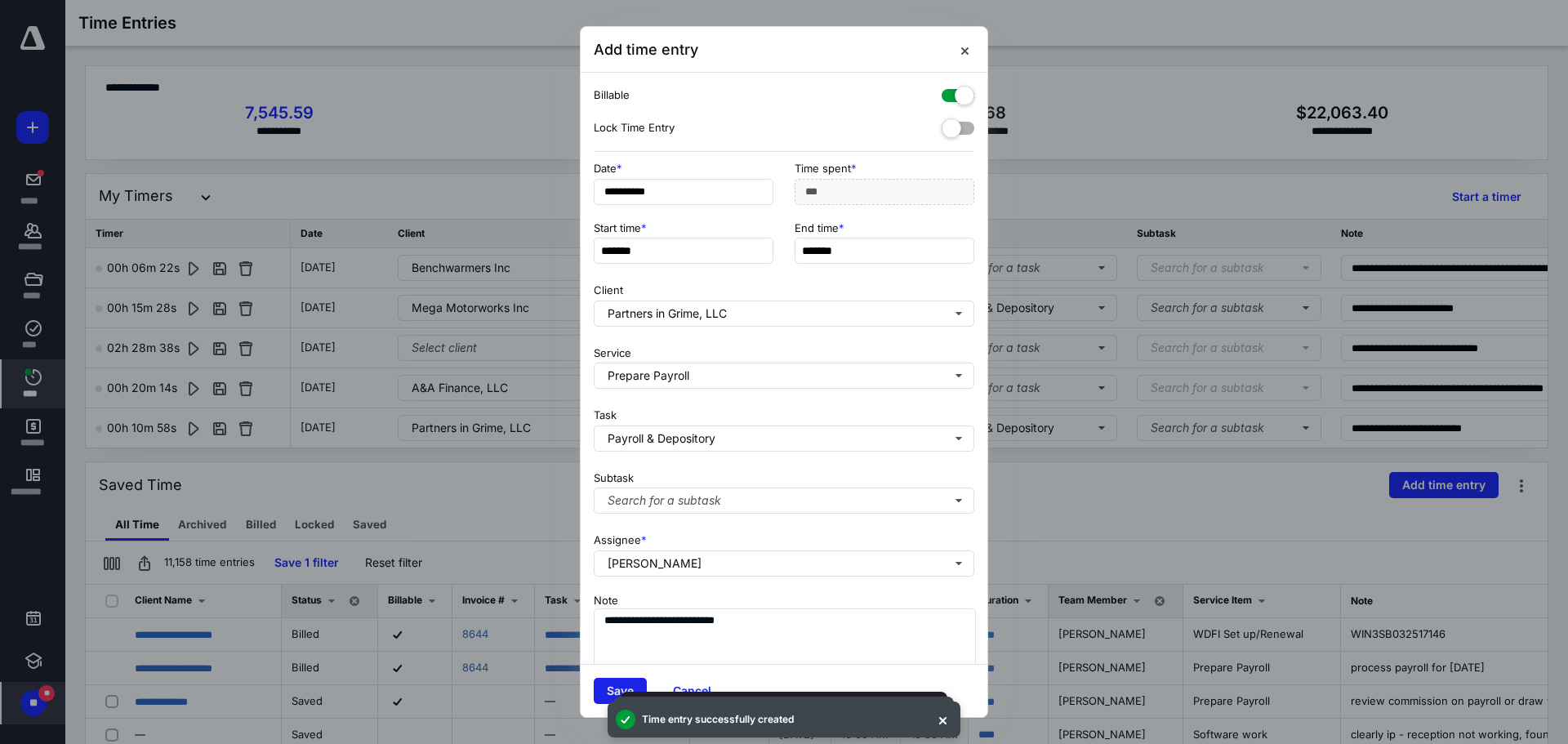 click on "Save" at bounding box center (620, 691) 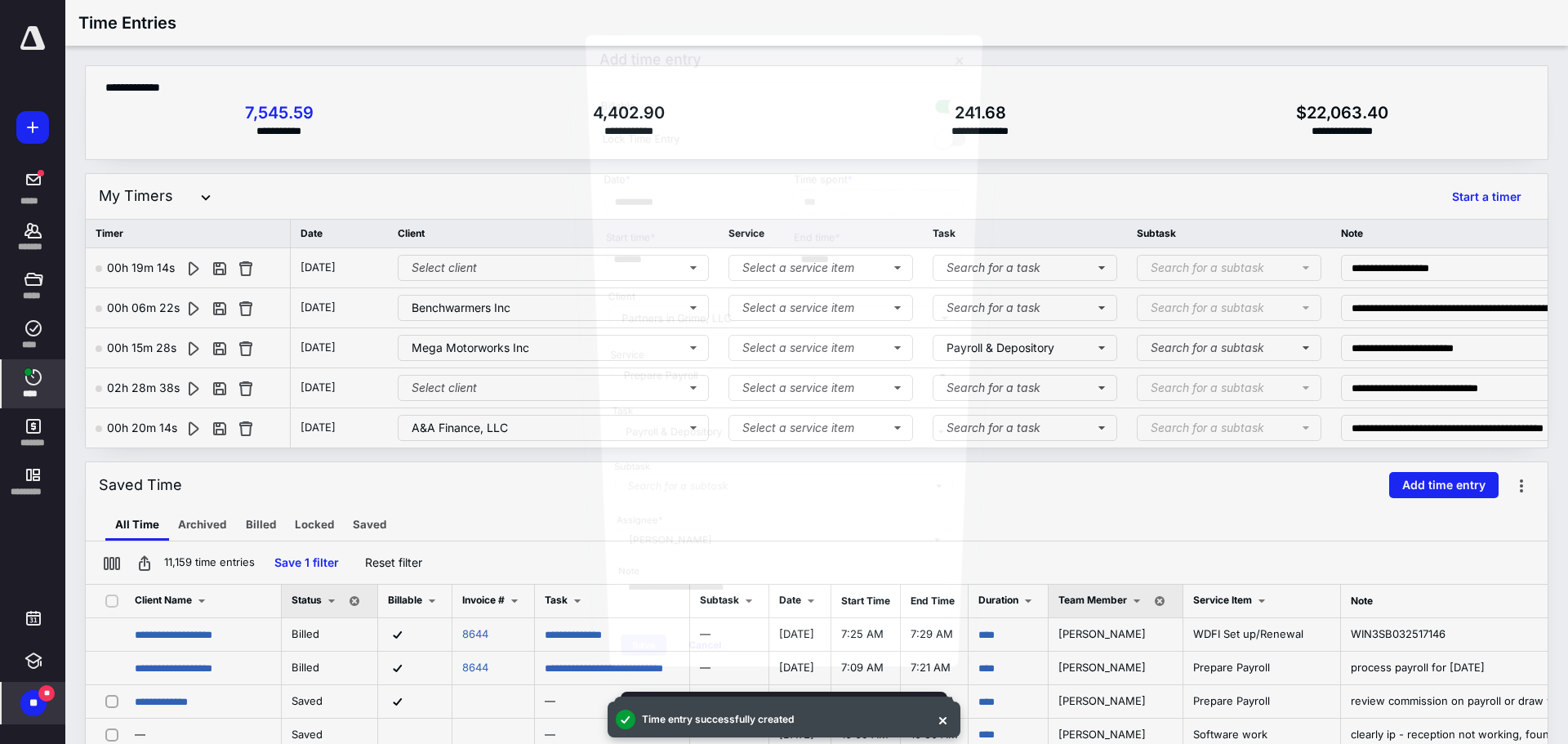 scroll, scrollTop: 1453, scrollLeft: 0, axis: vertical 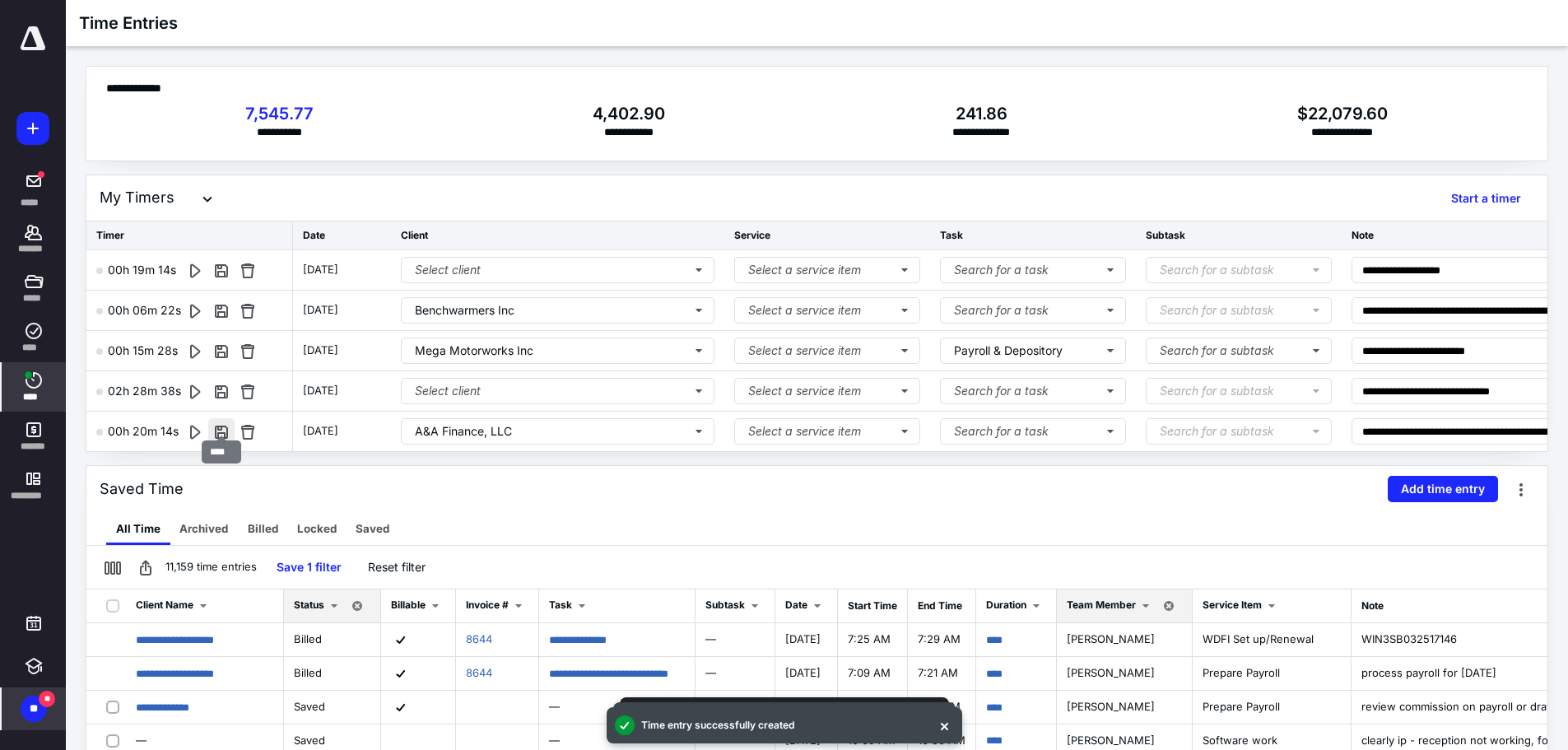 click at bounding box center (221, 431) 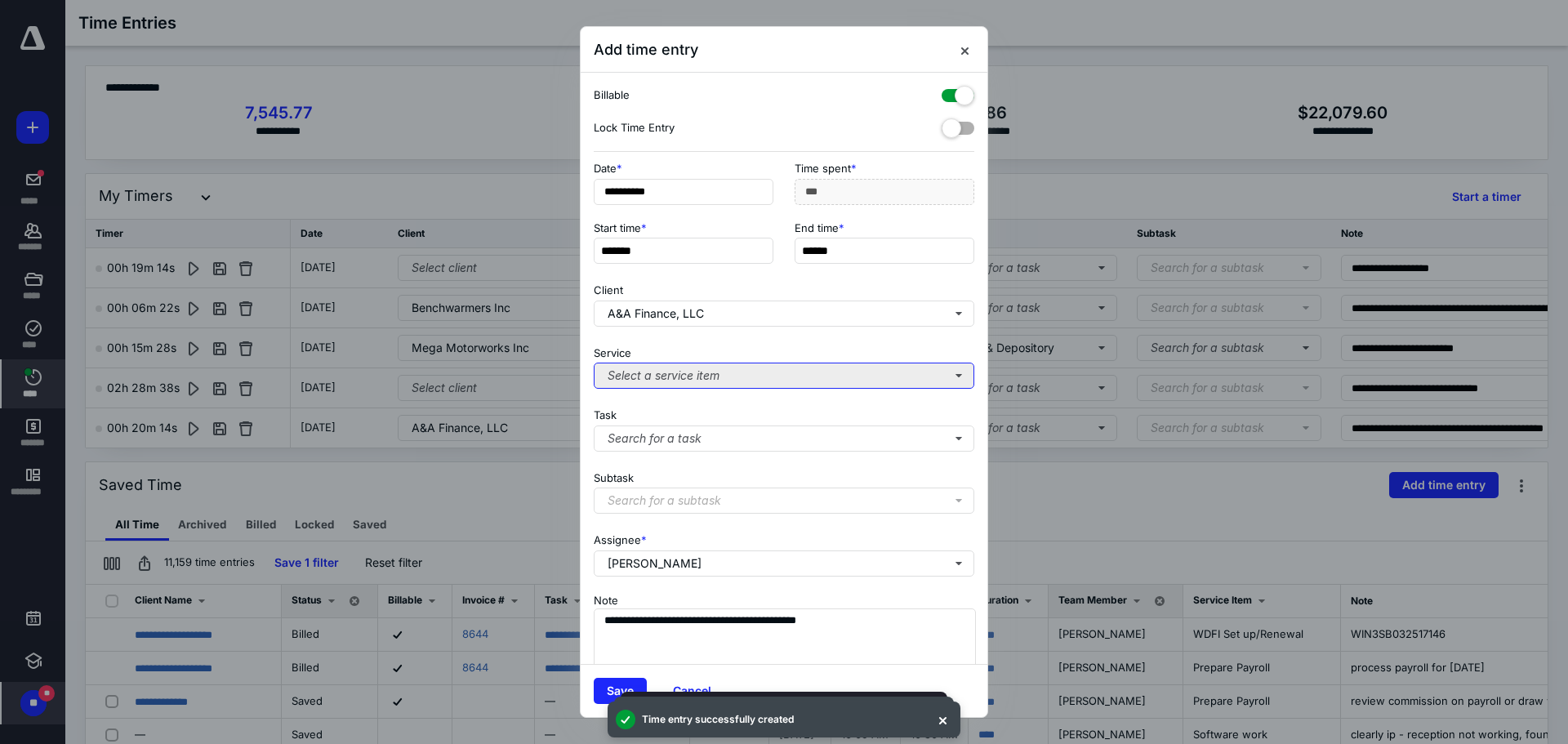 click on "Select a service item" at bounding box center [784, 376] 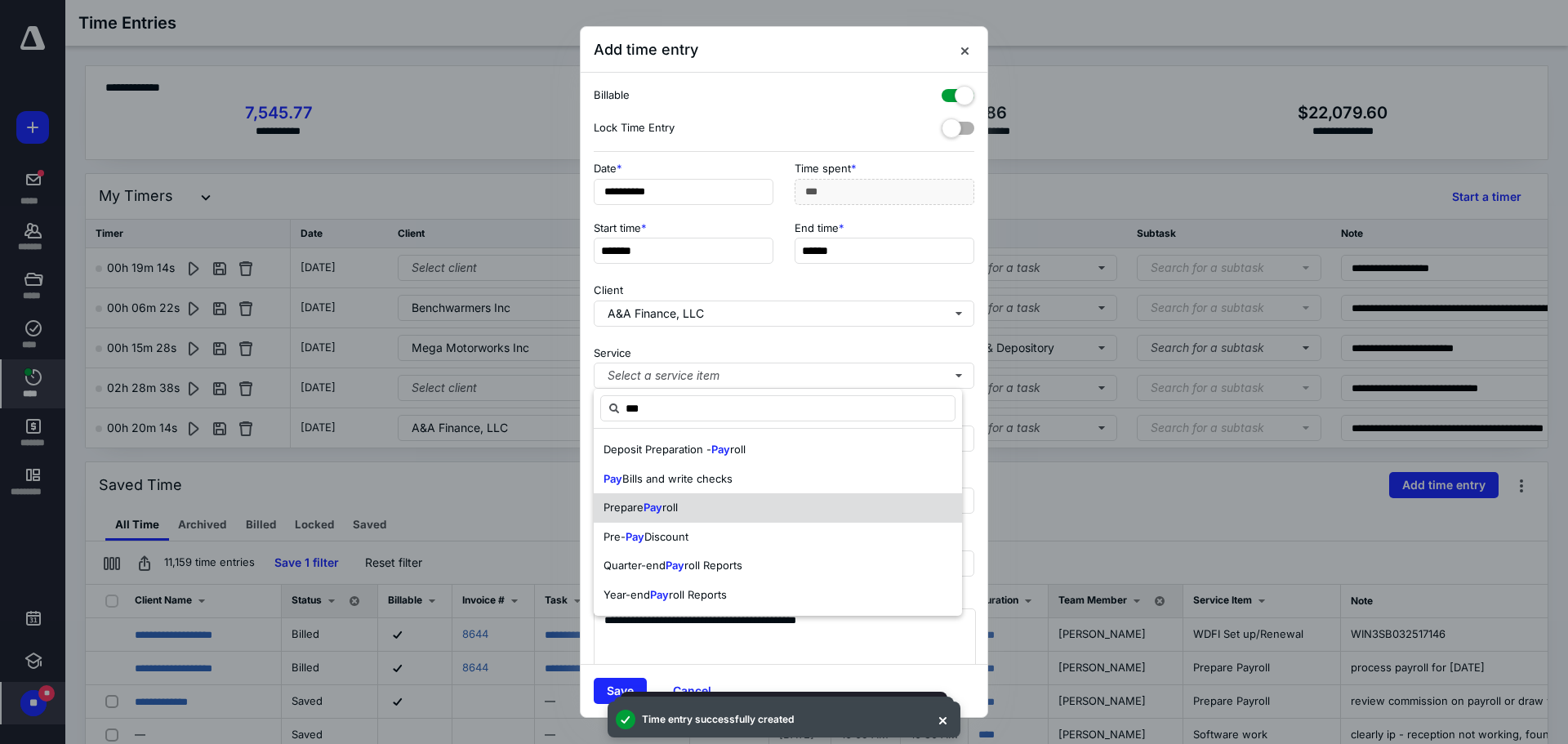 click on "Prepare  Pay roll" at bounding box center (777, 508) 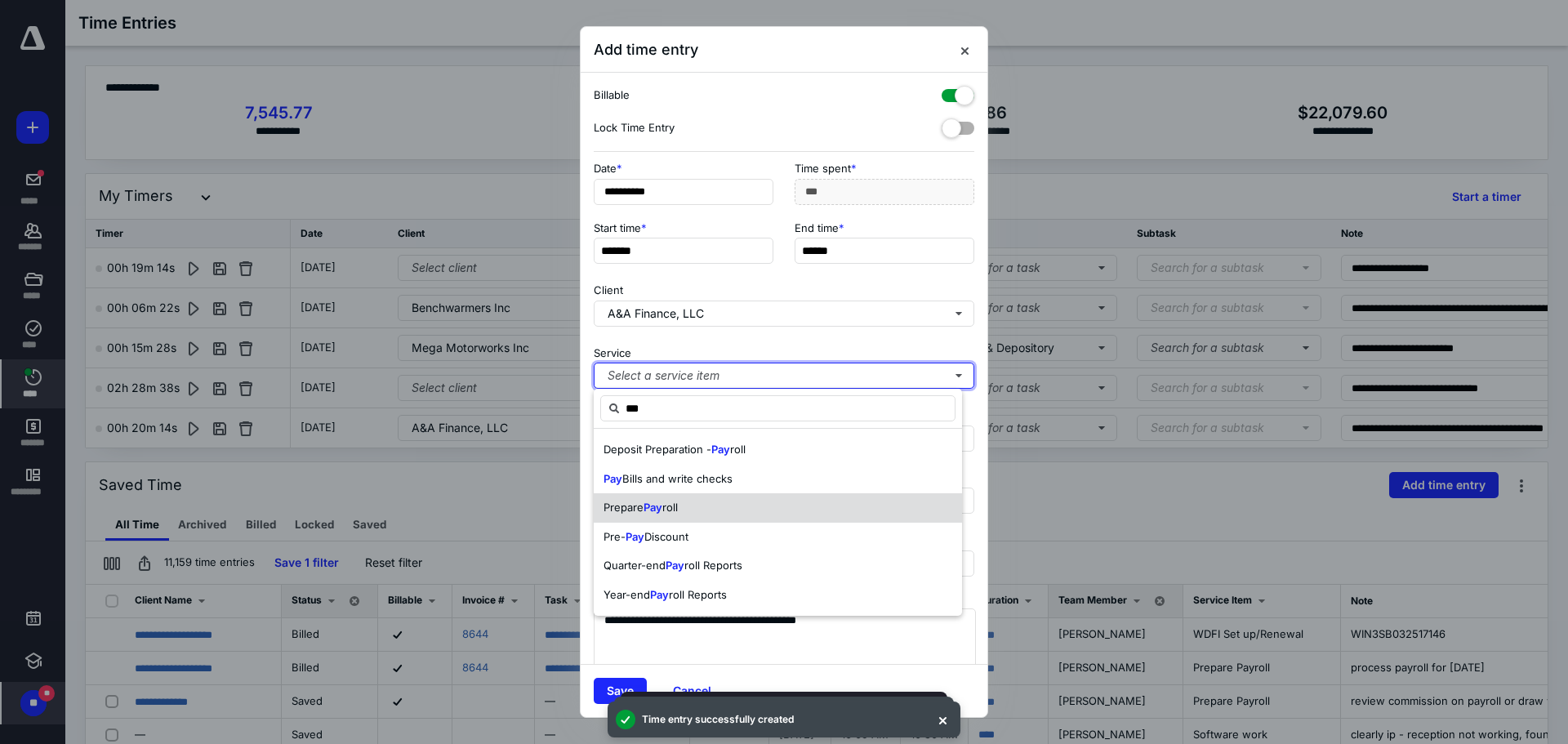 type 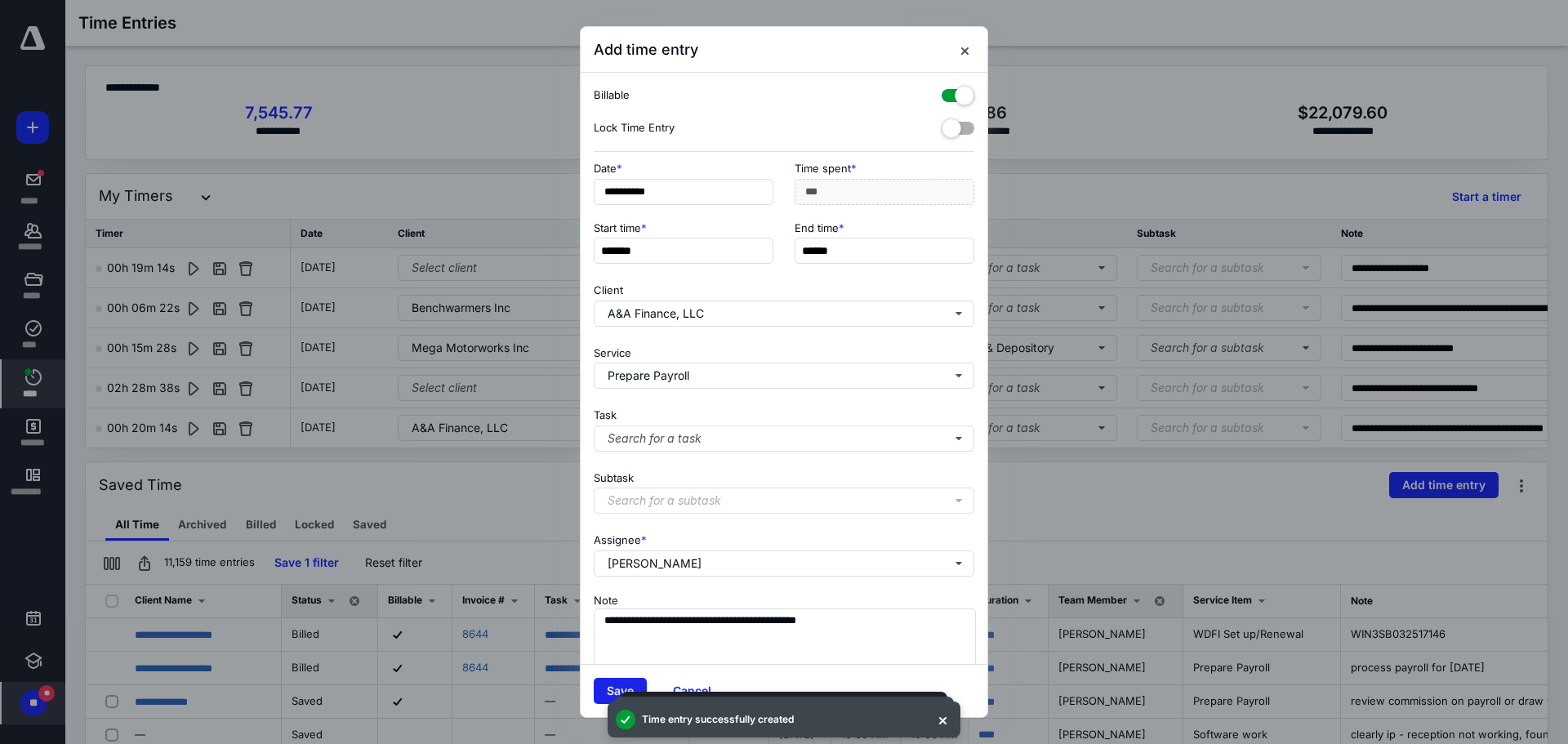 click on "Save" at bounding box center [620, 691] 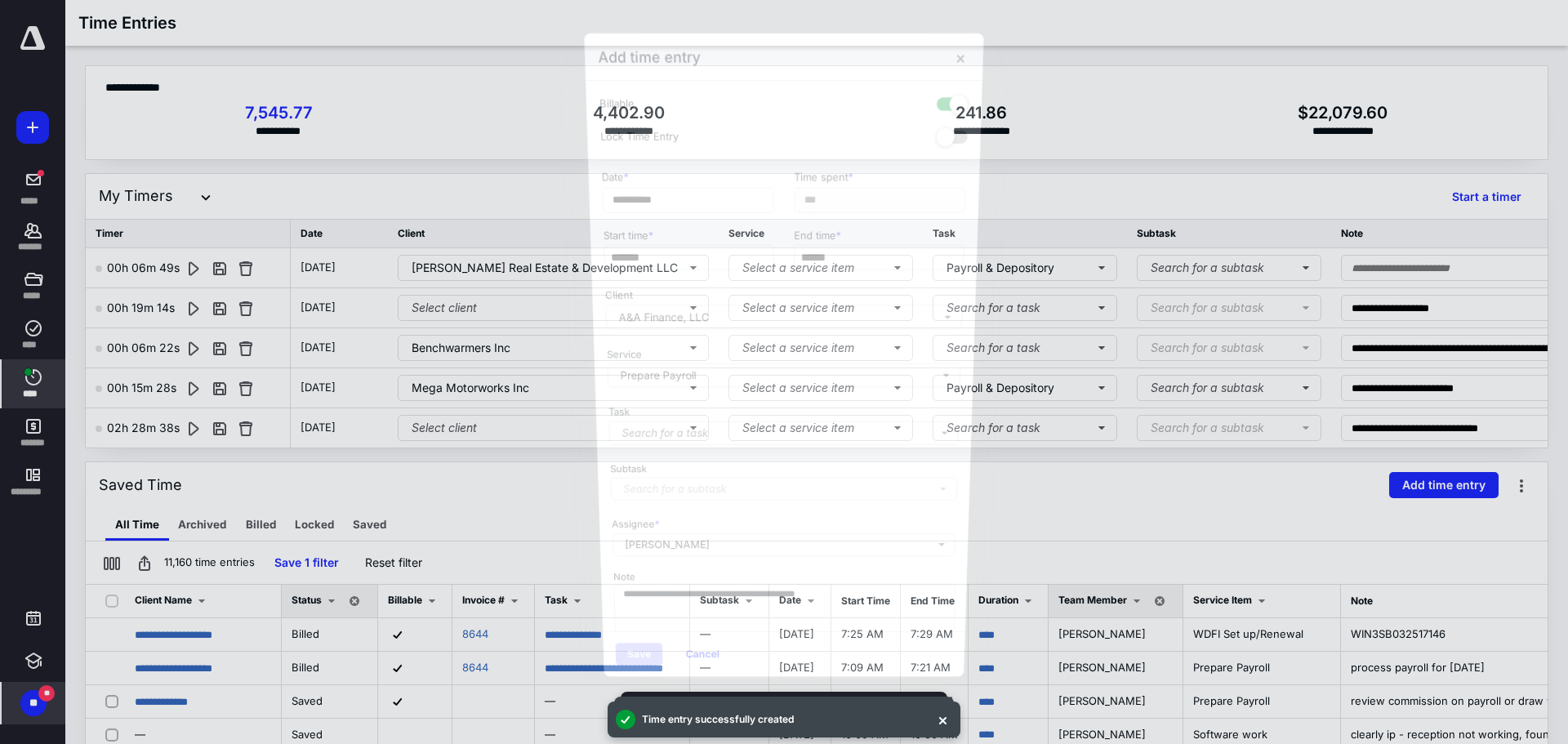 scroll, scrollTop: 1413, scrollLeft: 0, axis: vertical 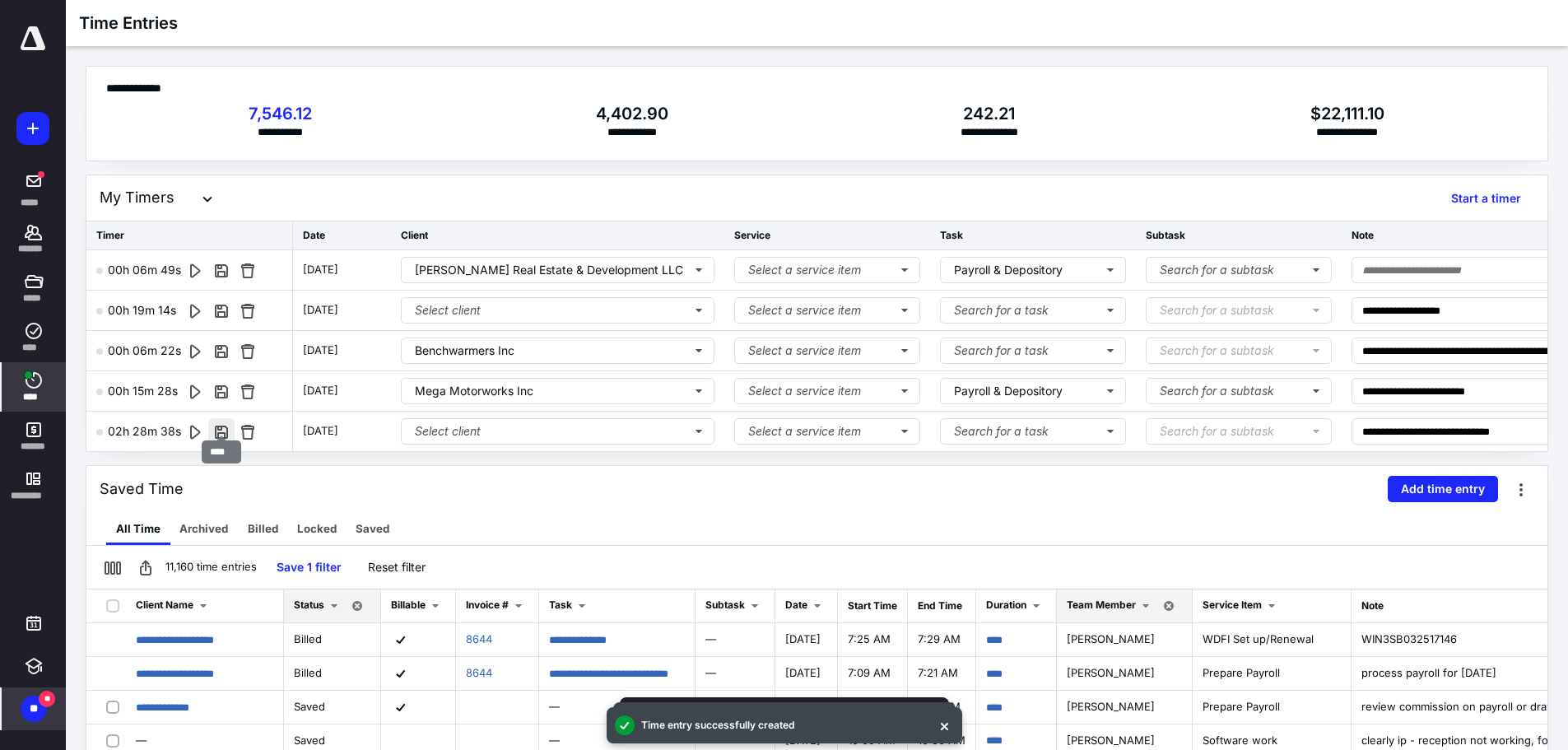 click at bounding box center [221, 431] 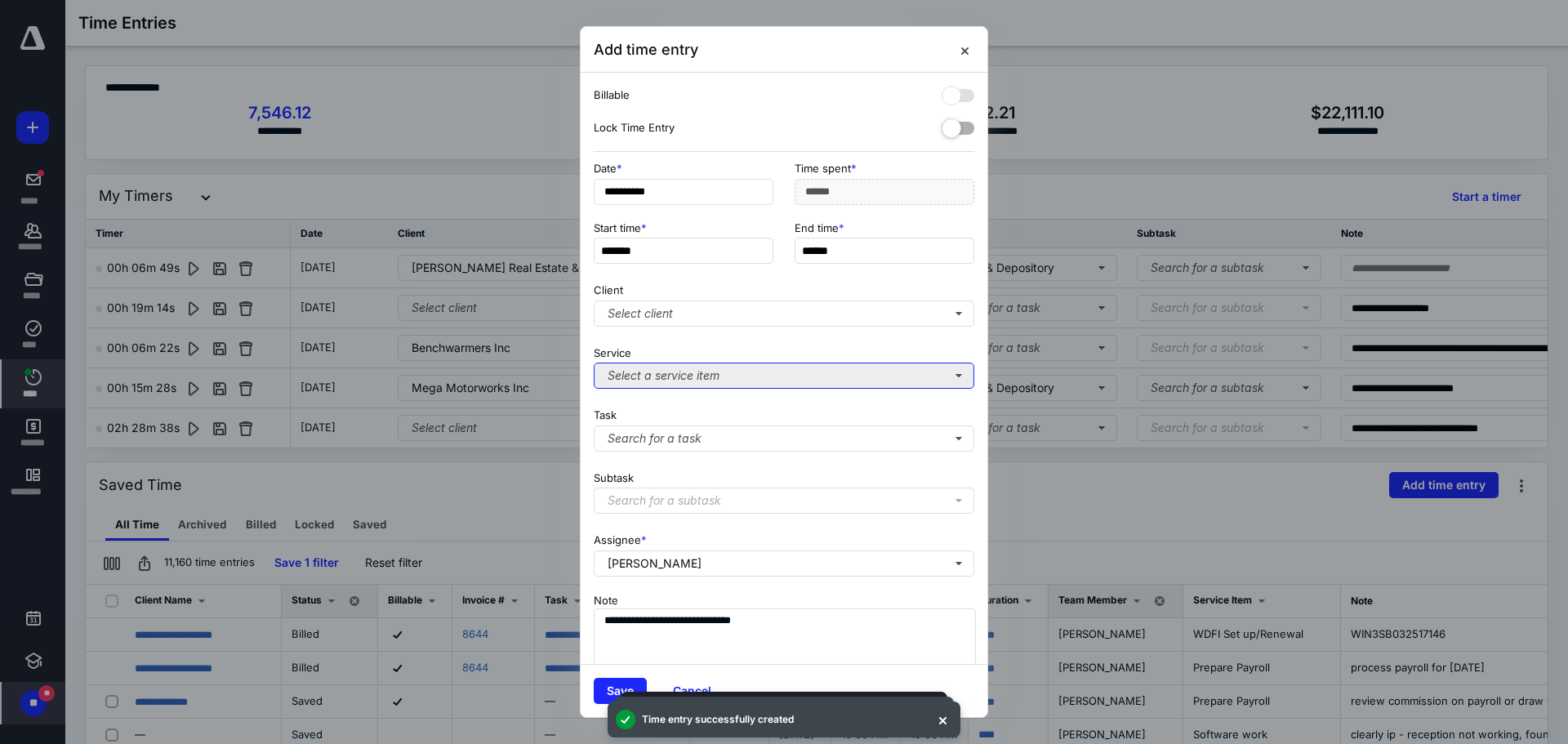 click on "Select a service item" at bounding box center [784, 376] 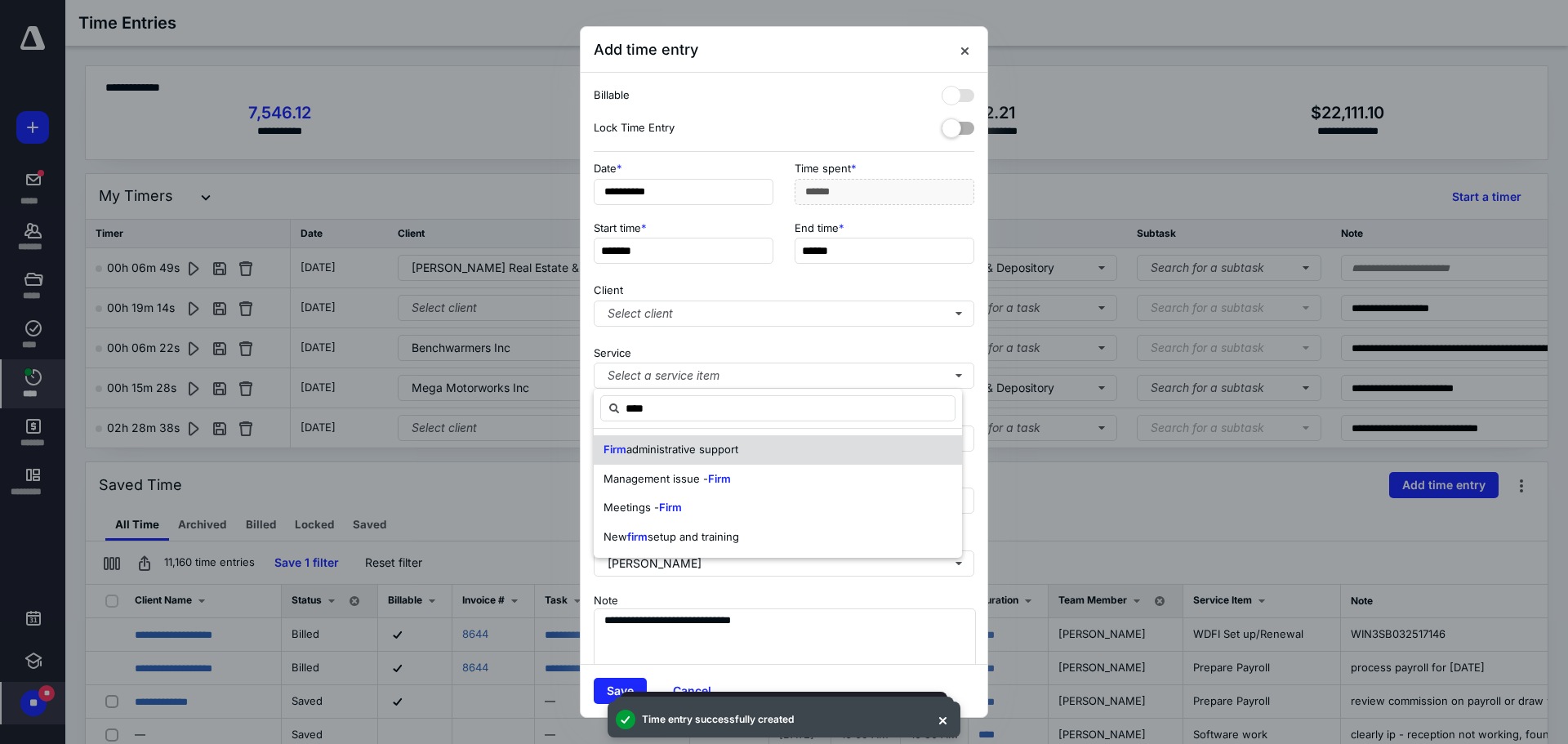 click on "Firm  administrative support" at bounding box center [777, 450] 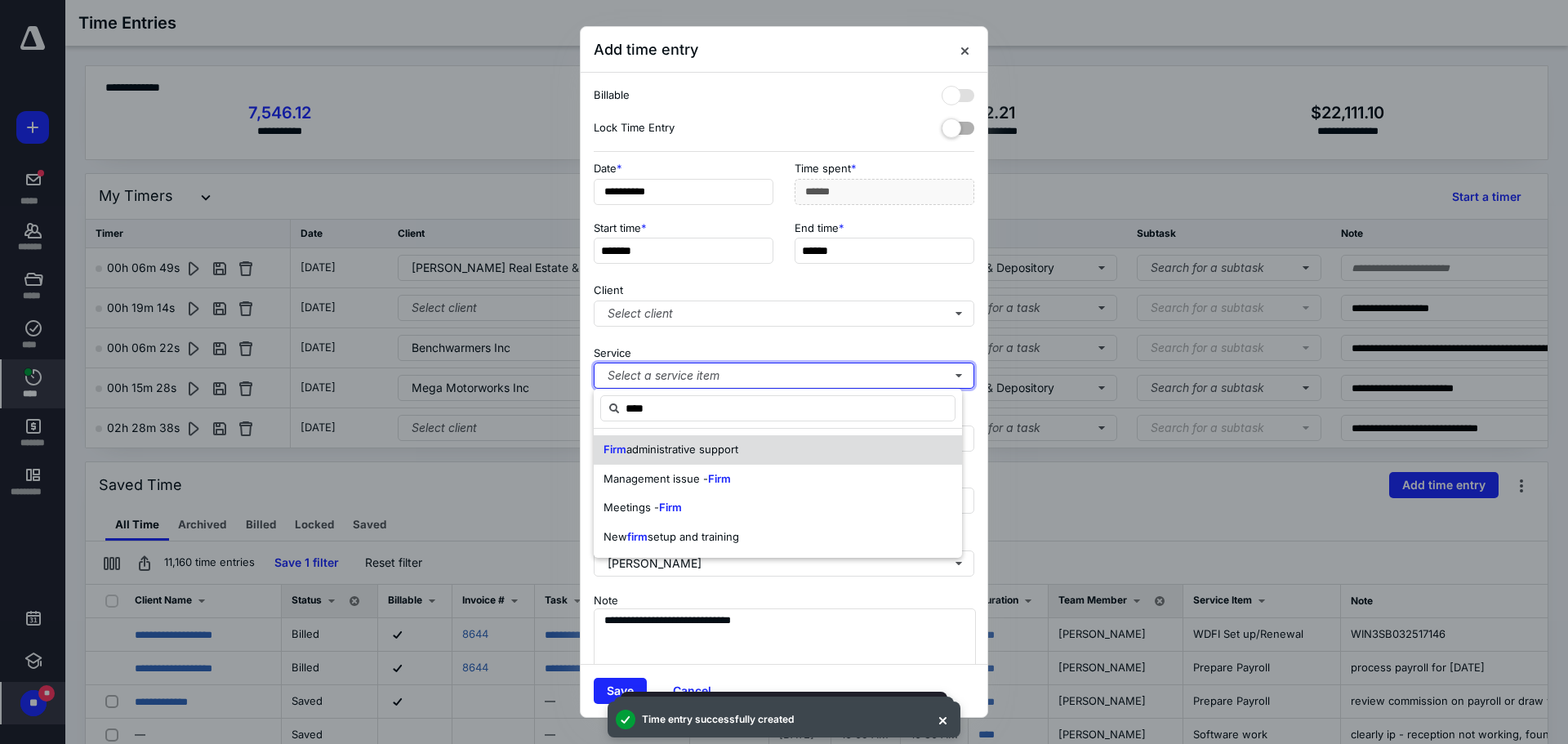 type 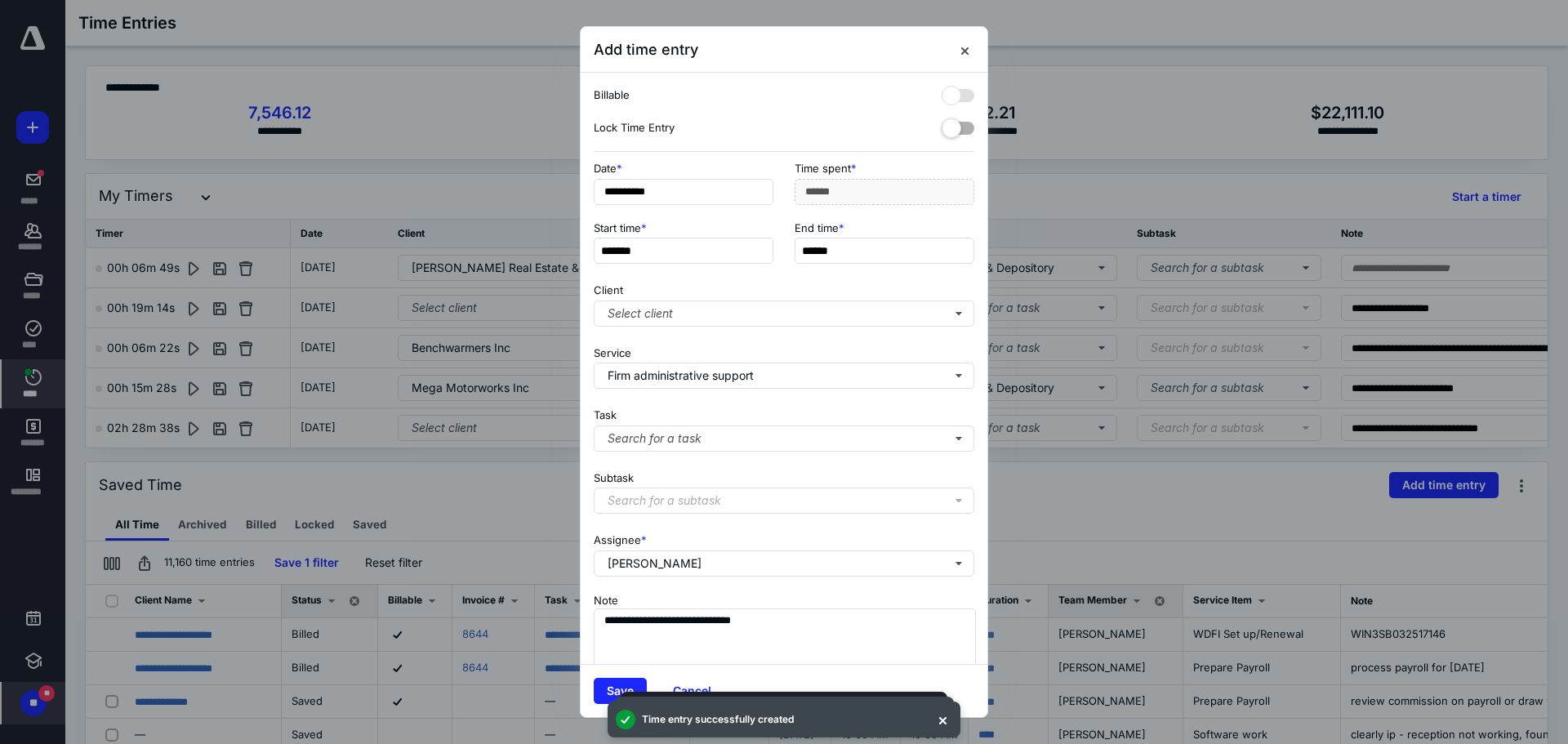 drag, startPoint x: 613, startPoint y: 684, endPoint x: 533, endPoint y: 483, distance: 216.33539 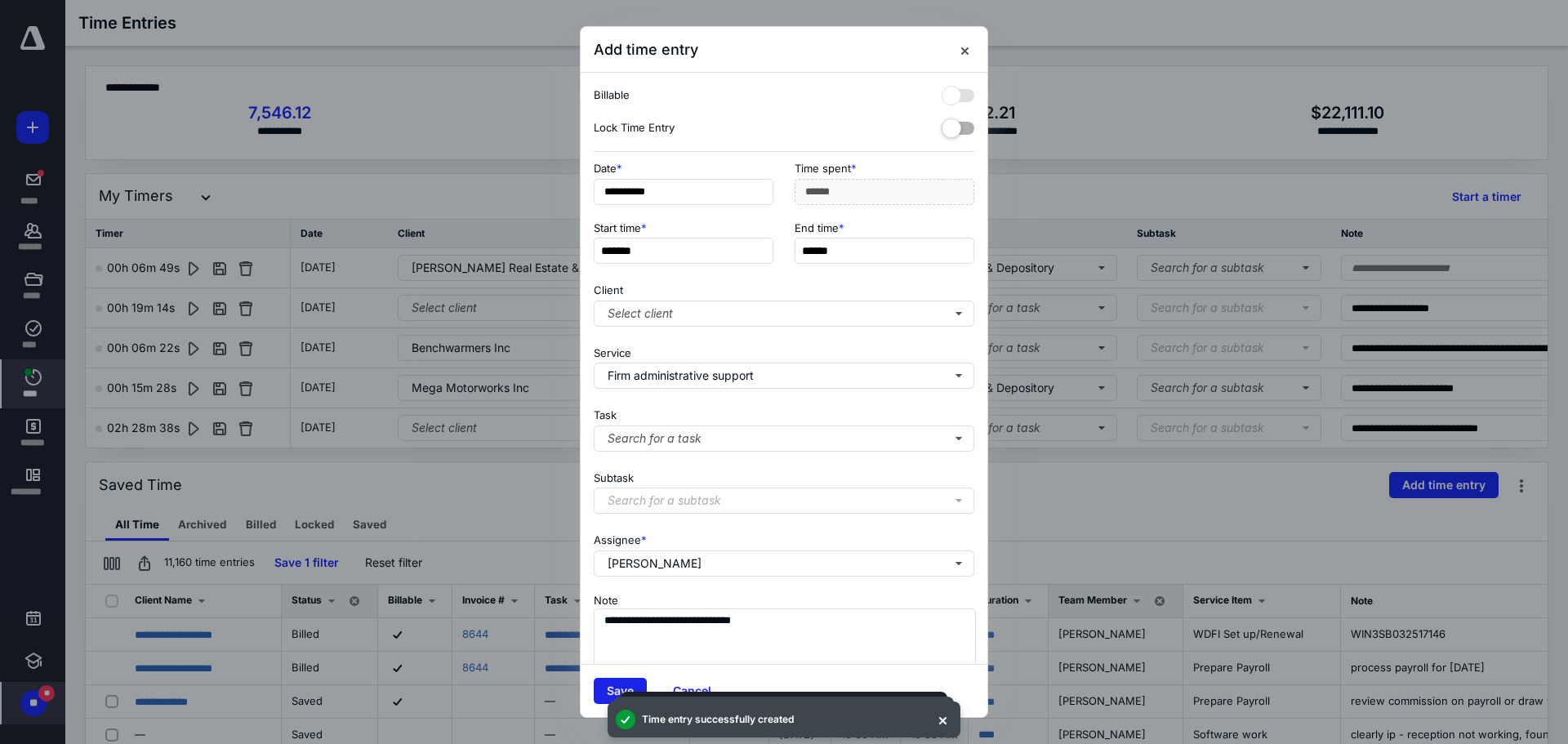 click on "Save" at bounding box center [620, 691] 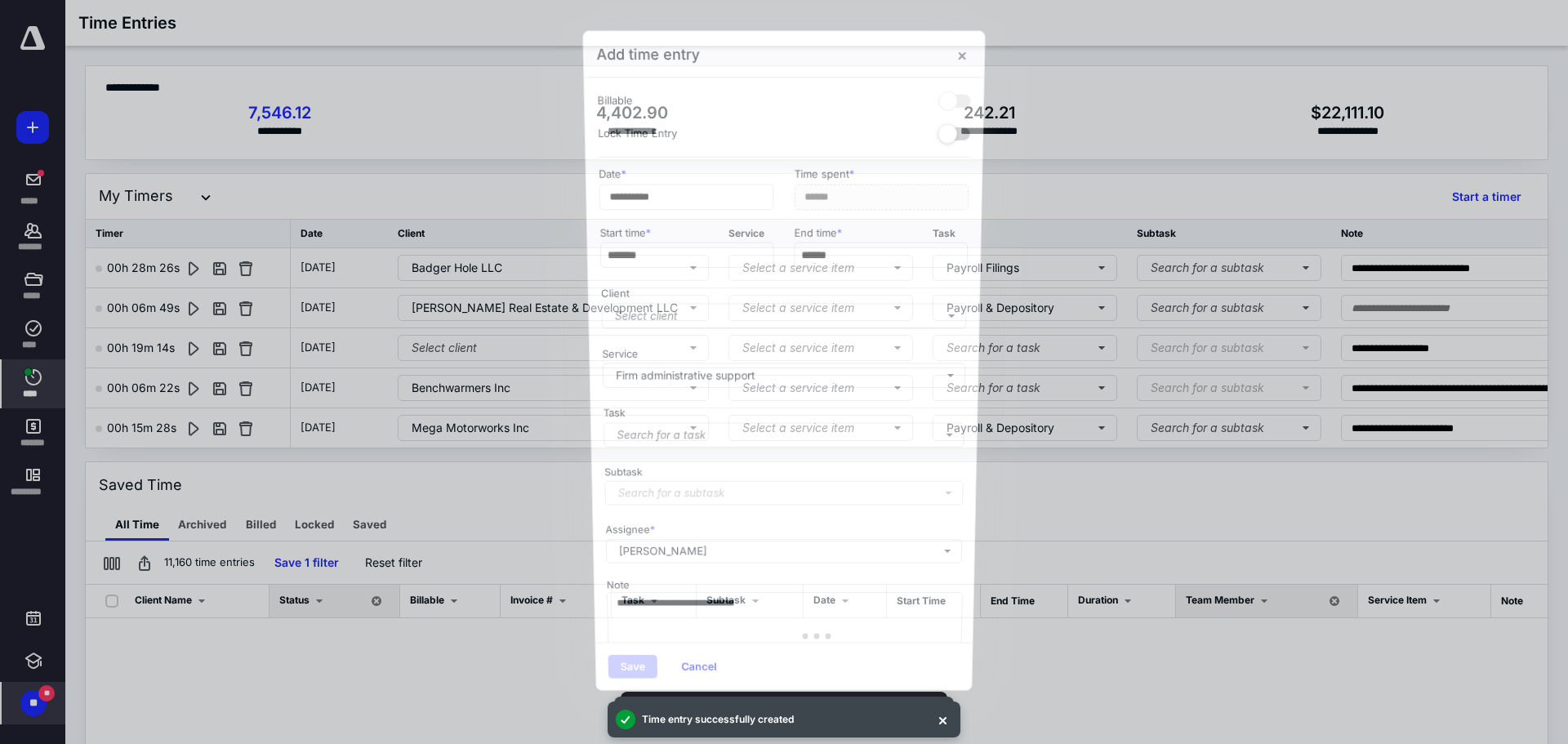 scroll, scrollTop: 1373, scrollLeft: 0, axis: vertical 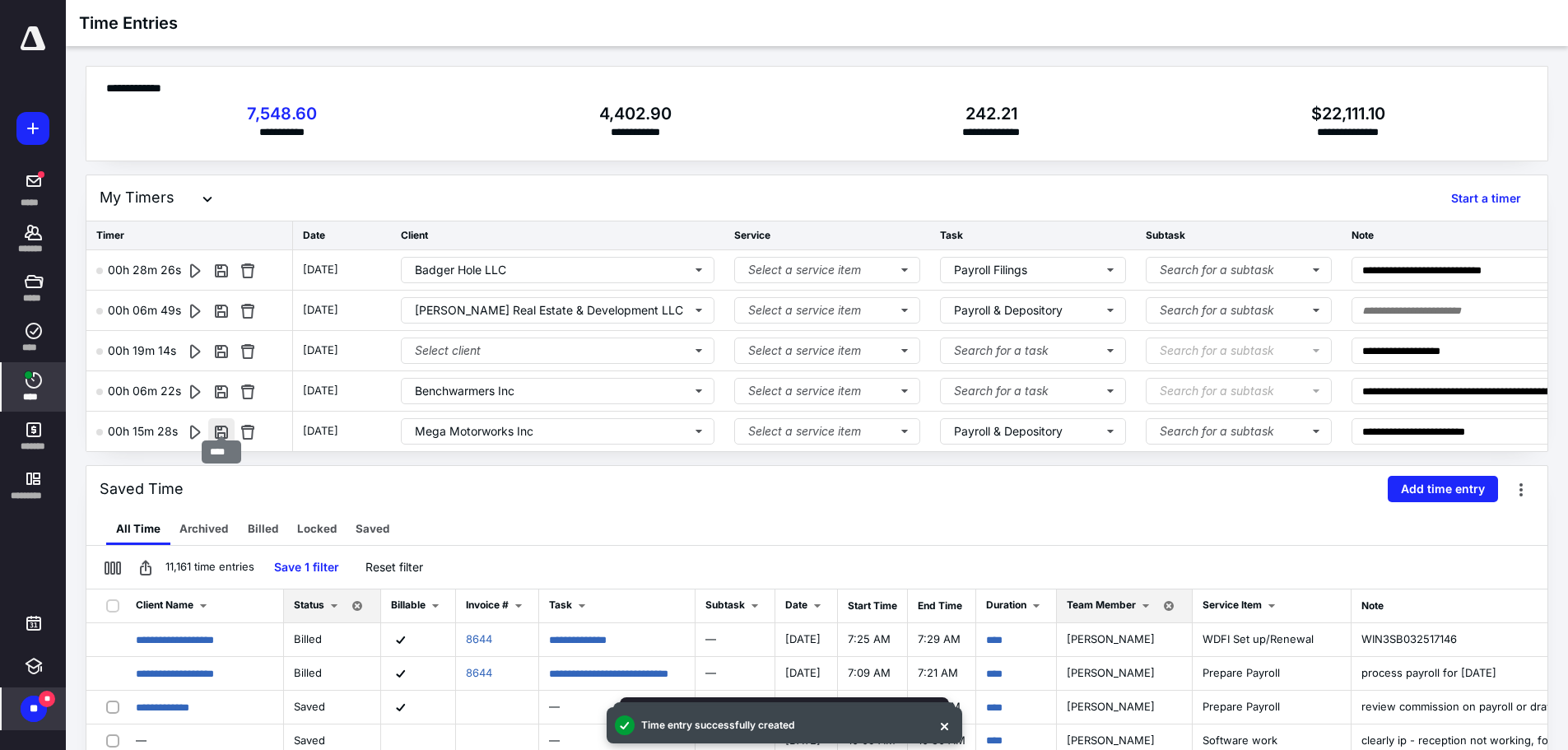 click at bounding box center [221, 431] 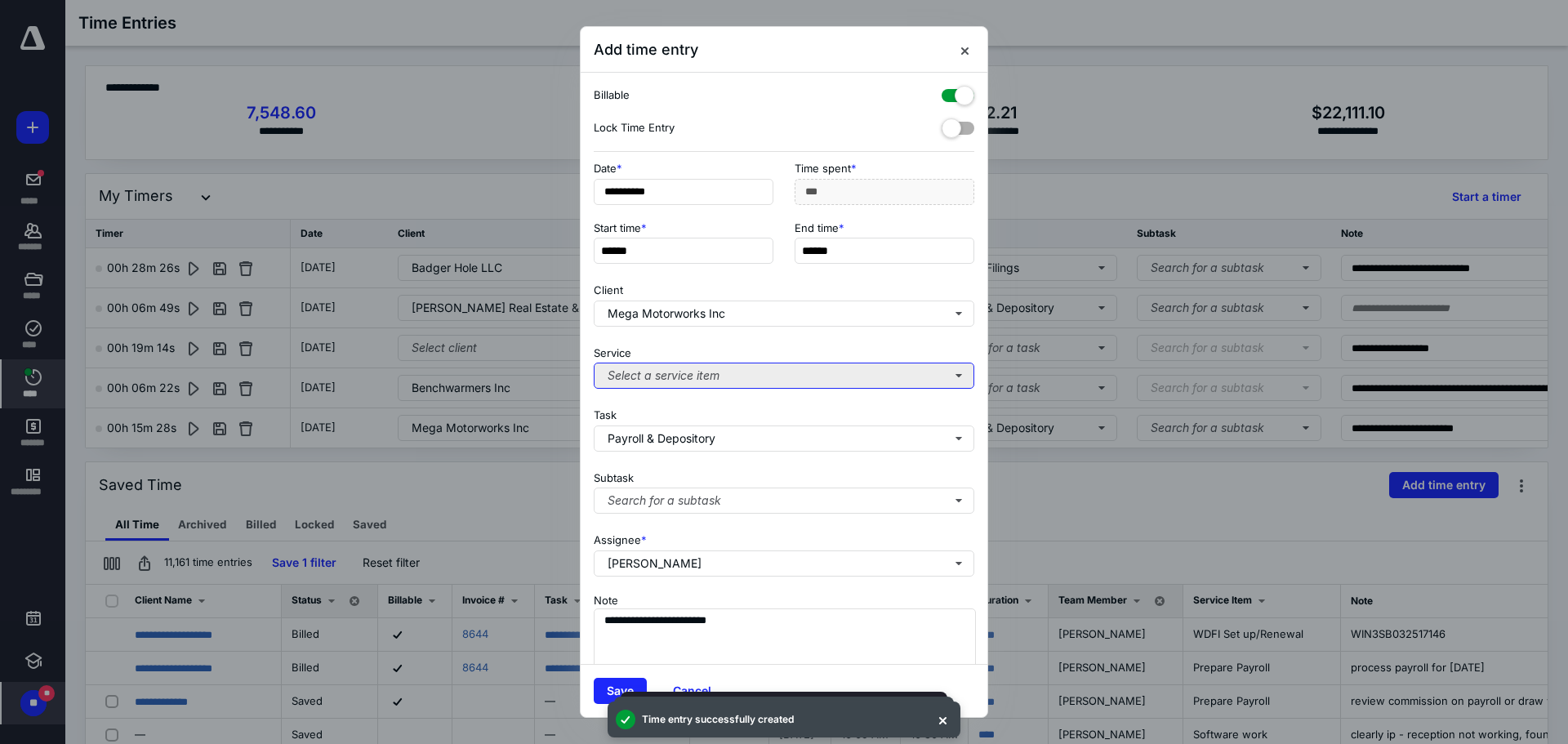 click on "Select a service item" at bounding box center (784, 376) 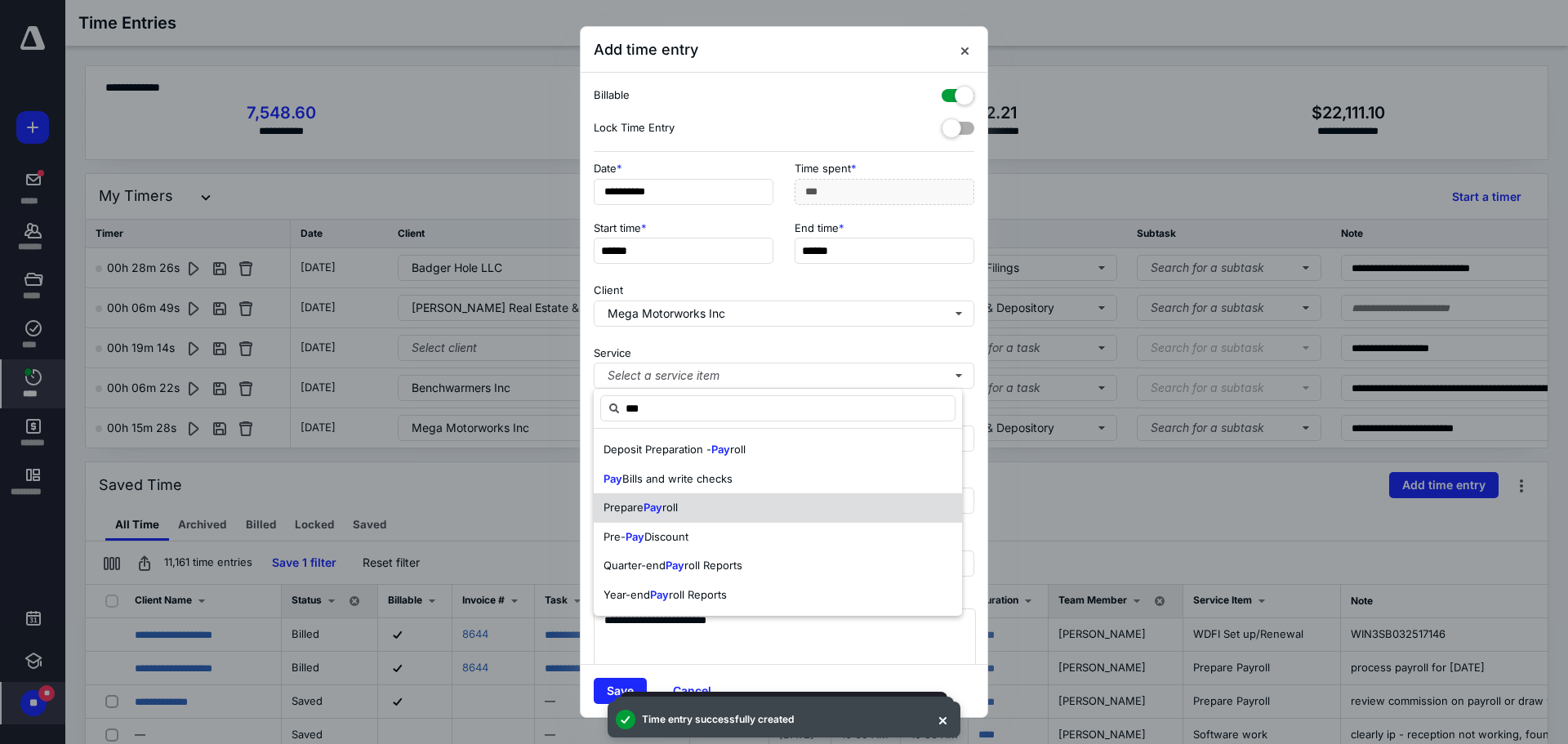 click on "Prepare  Pay roll" at bounding box center [777, 508] 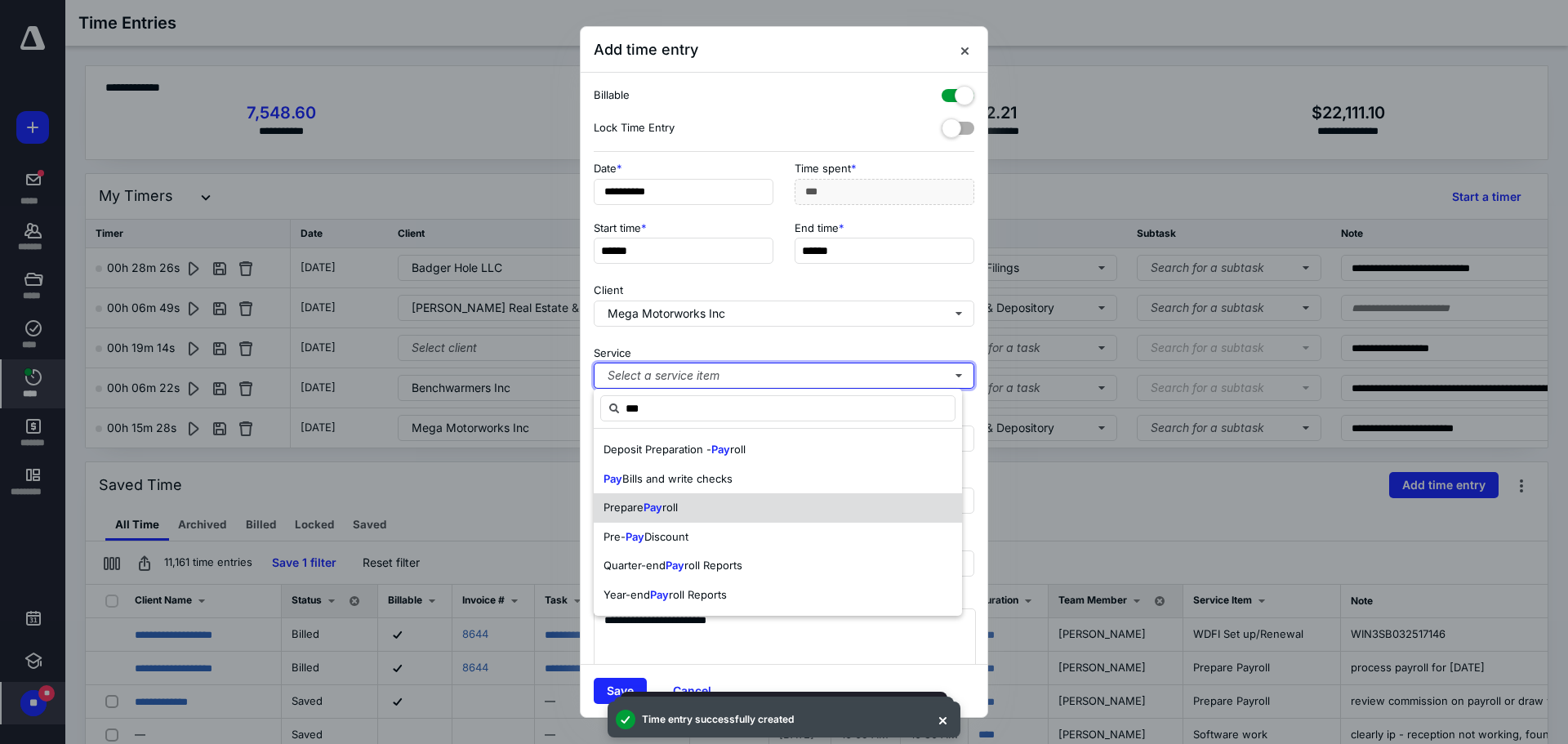 type 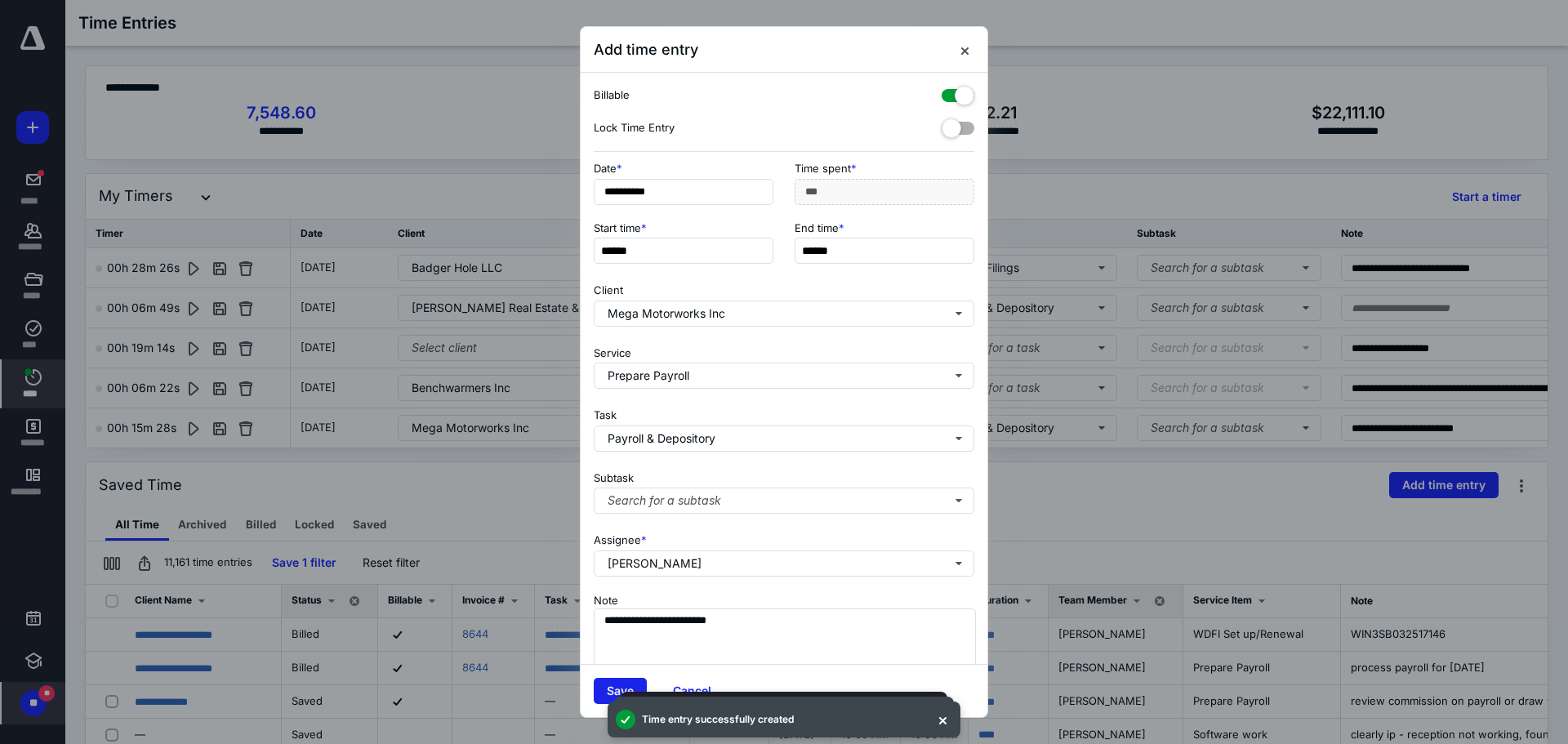 click on "Save" at bounding box center (620, 691) 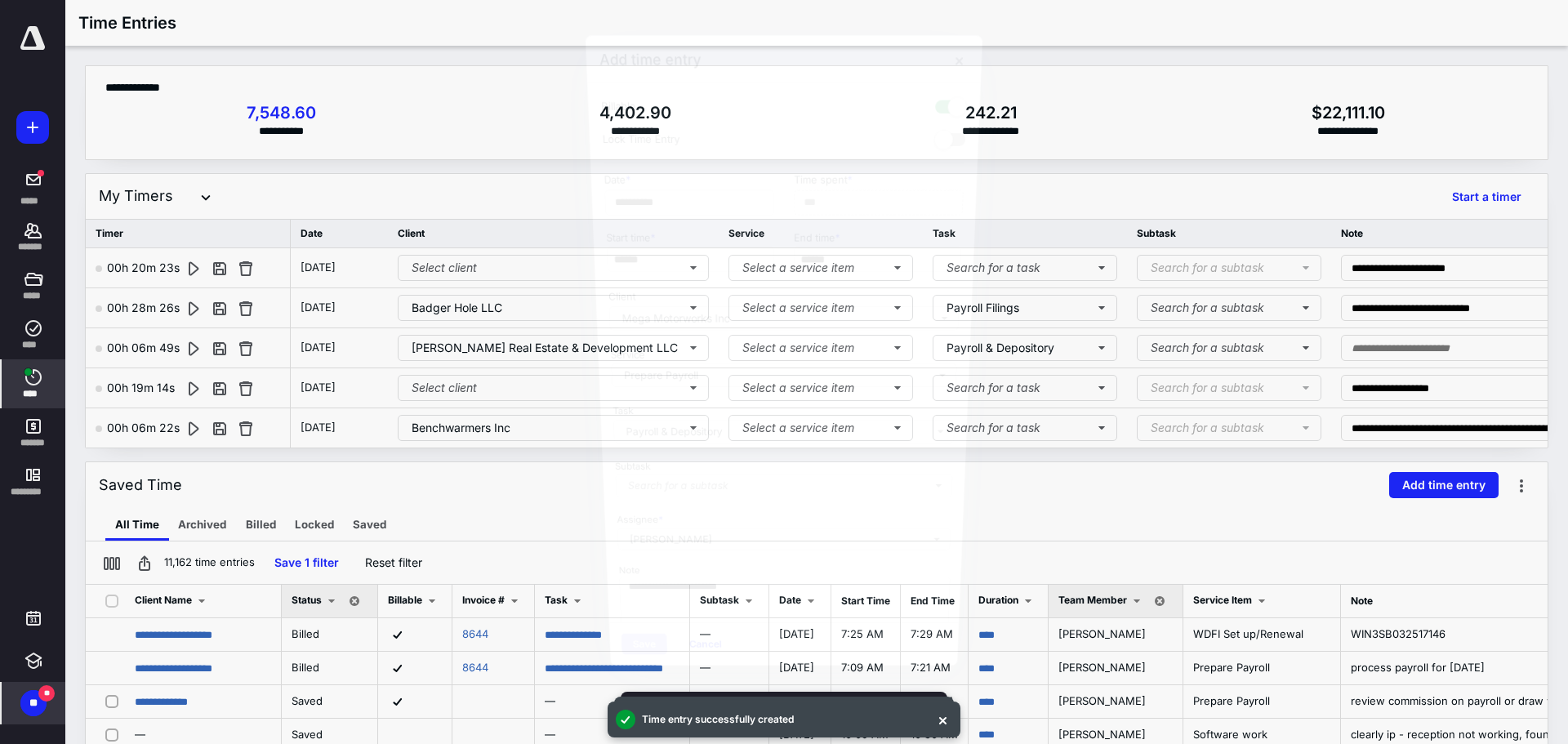 scroll, scrollTop: 1333, scrollLeft: 0, axis: vertical 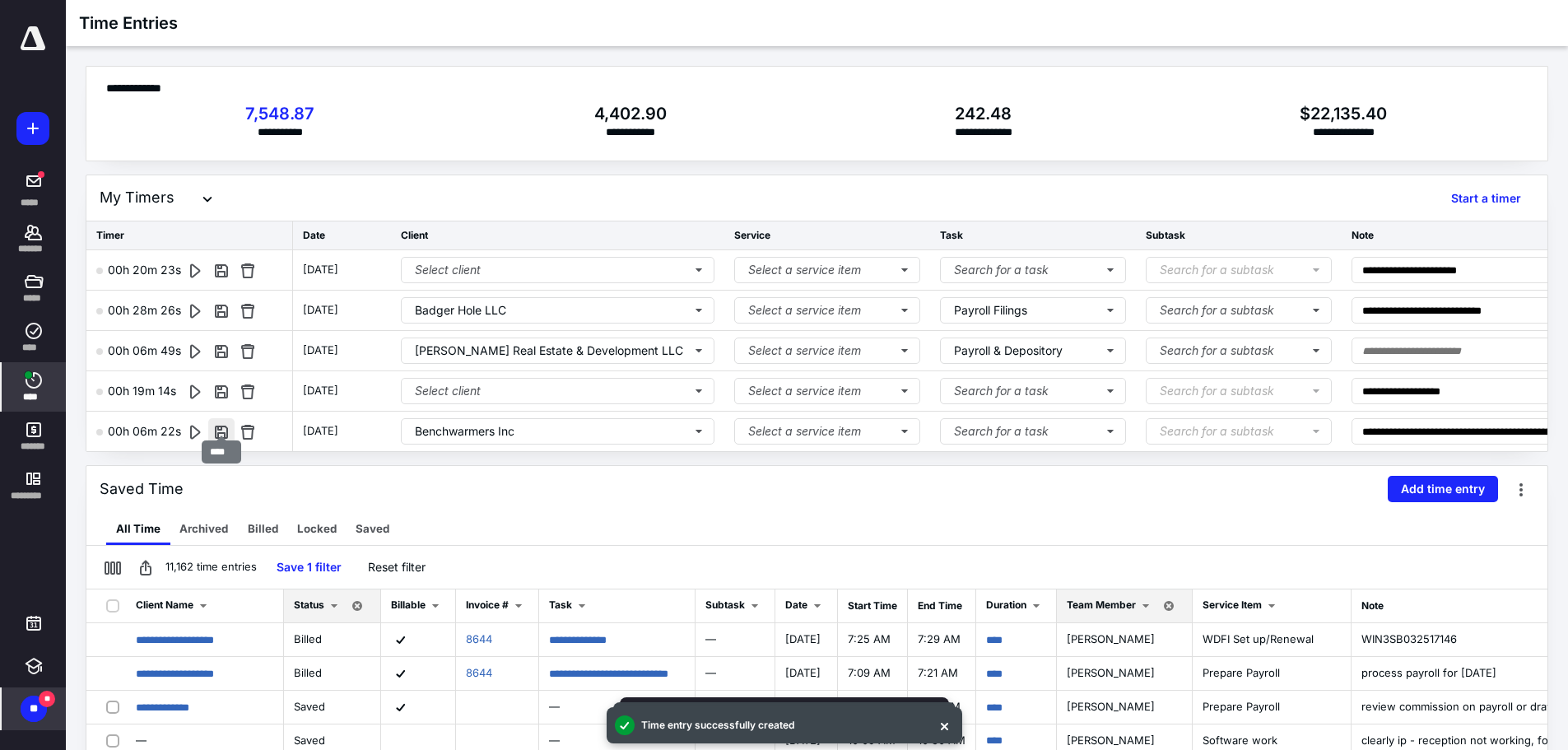 click at bounding box center (221, 431) 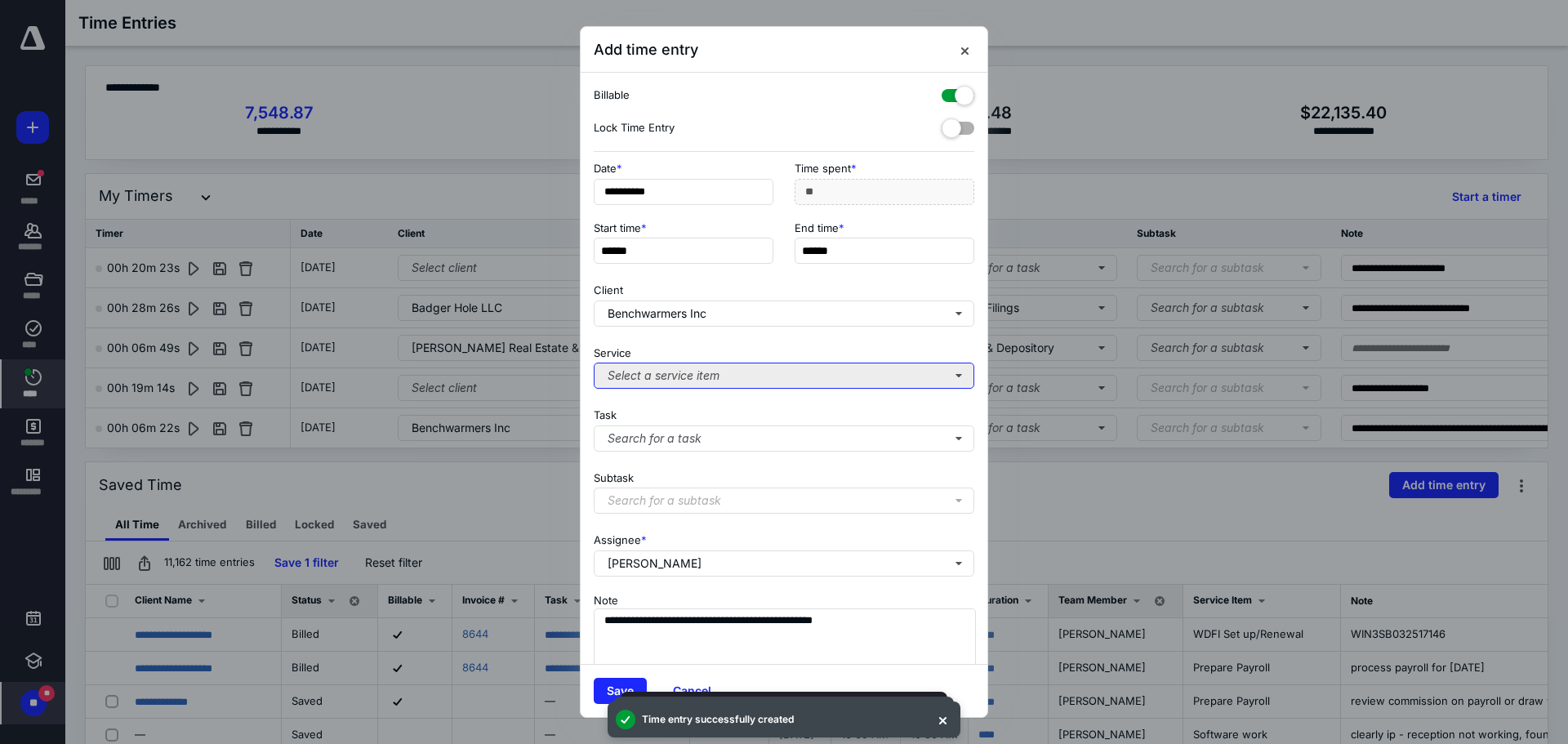 click on "Select a service item" at bounding box center [784, 376] 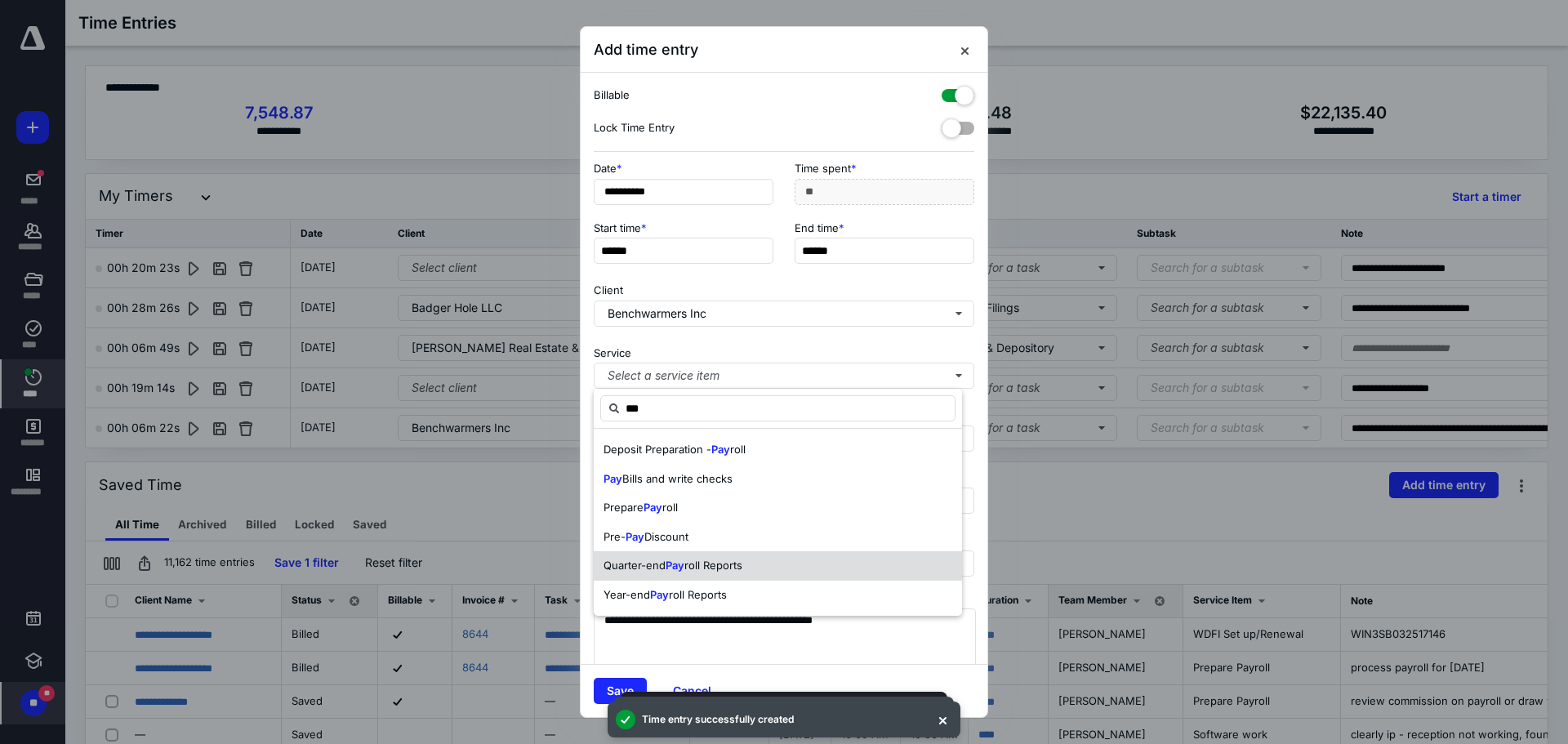 click on "Quarter-end  Pay roll Reports" at bounding box center [777, 566] 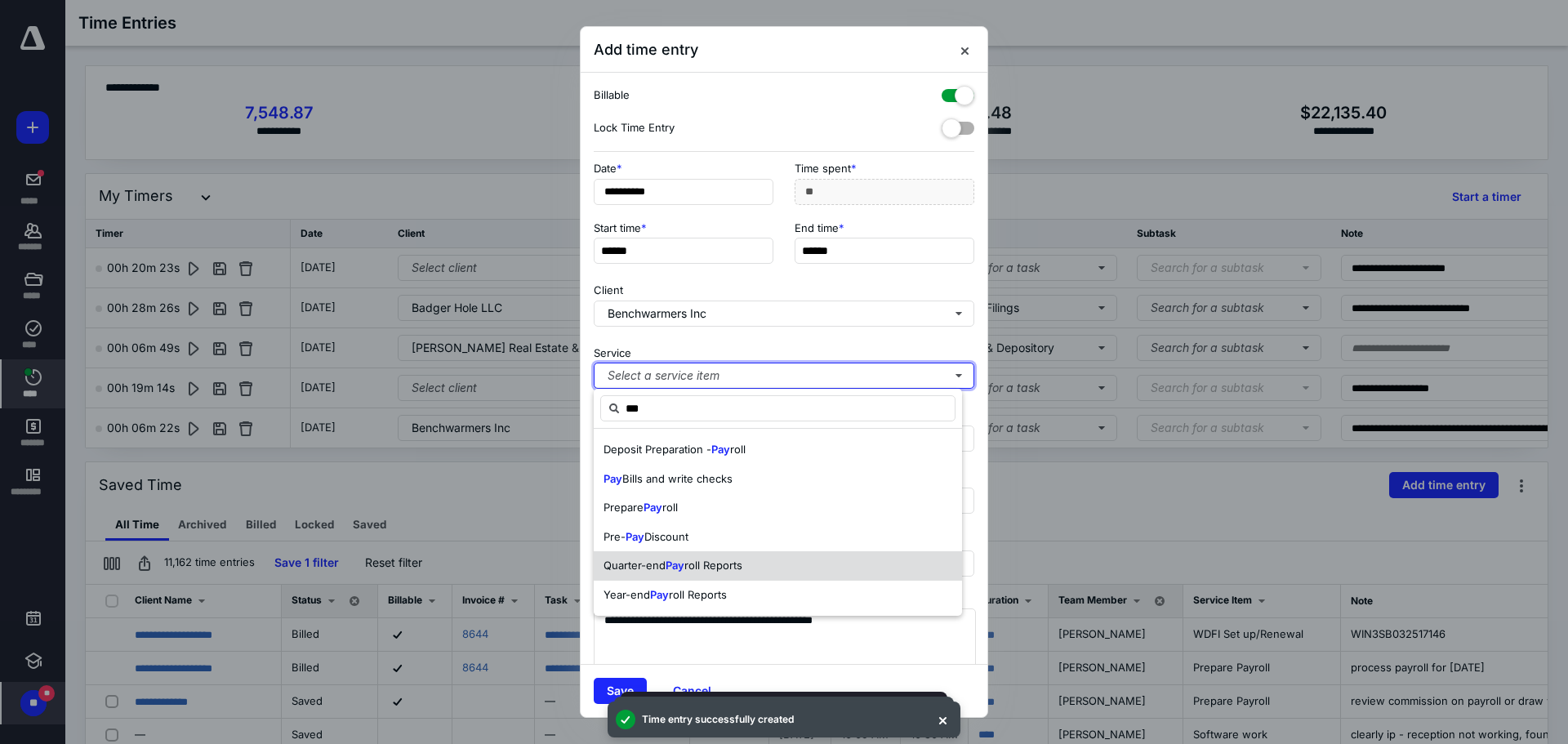 type 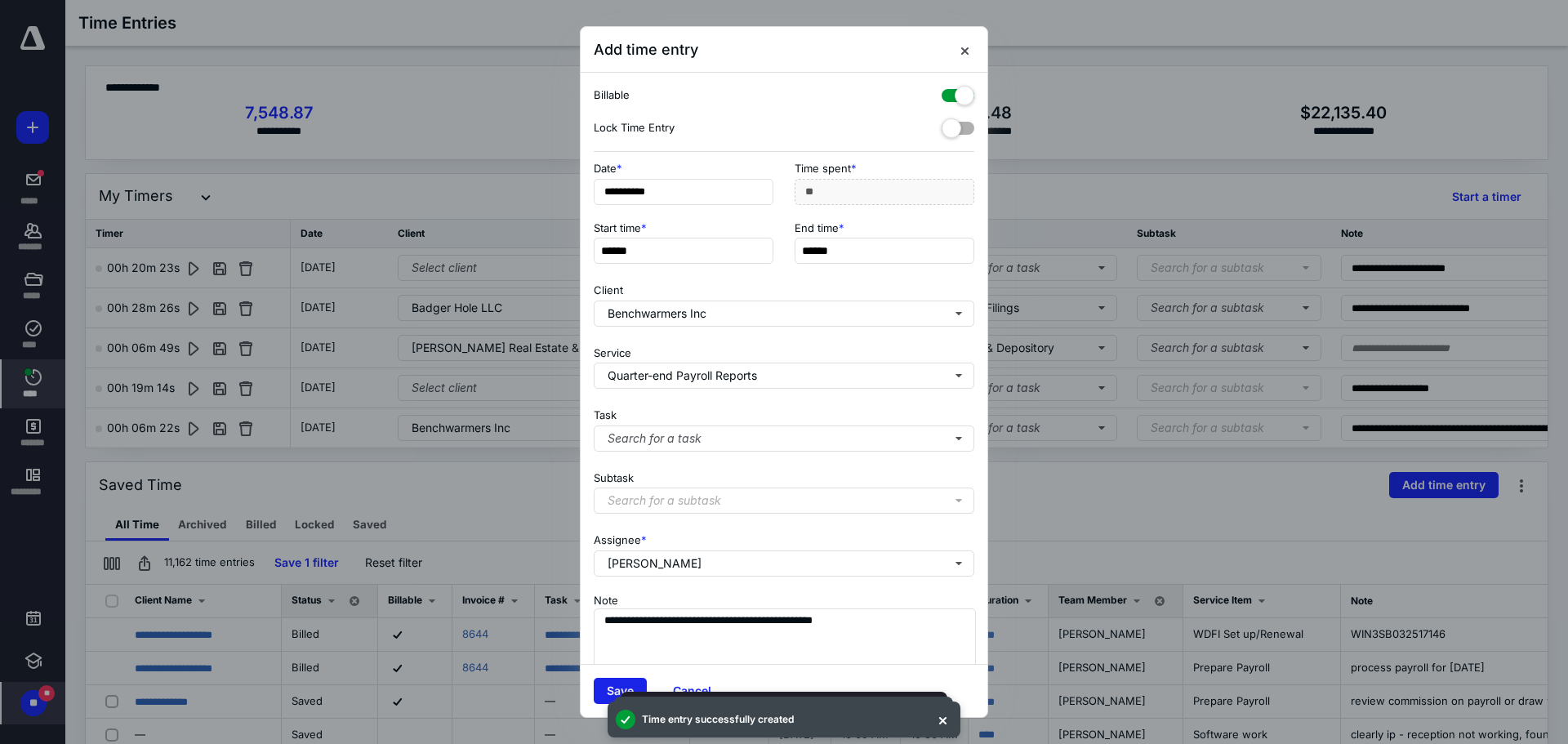 click on "Save" at bounding box center (620, 691) 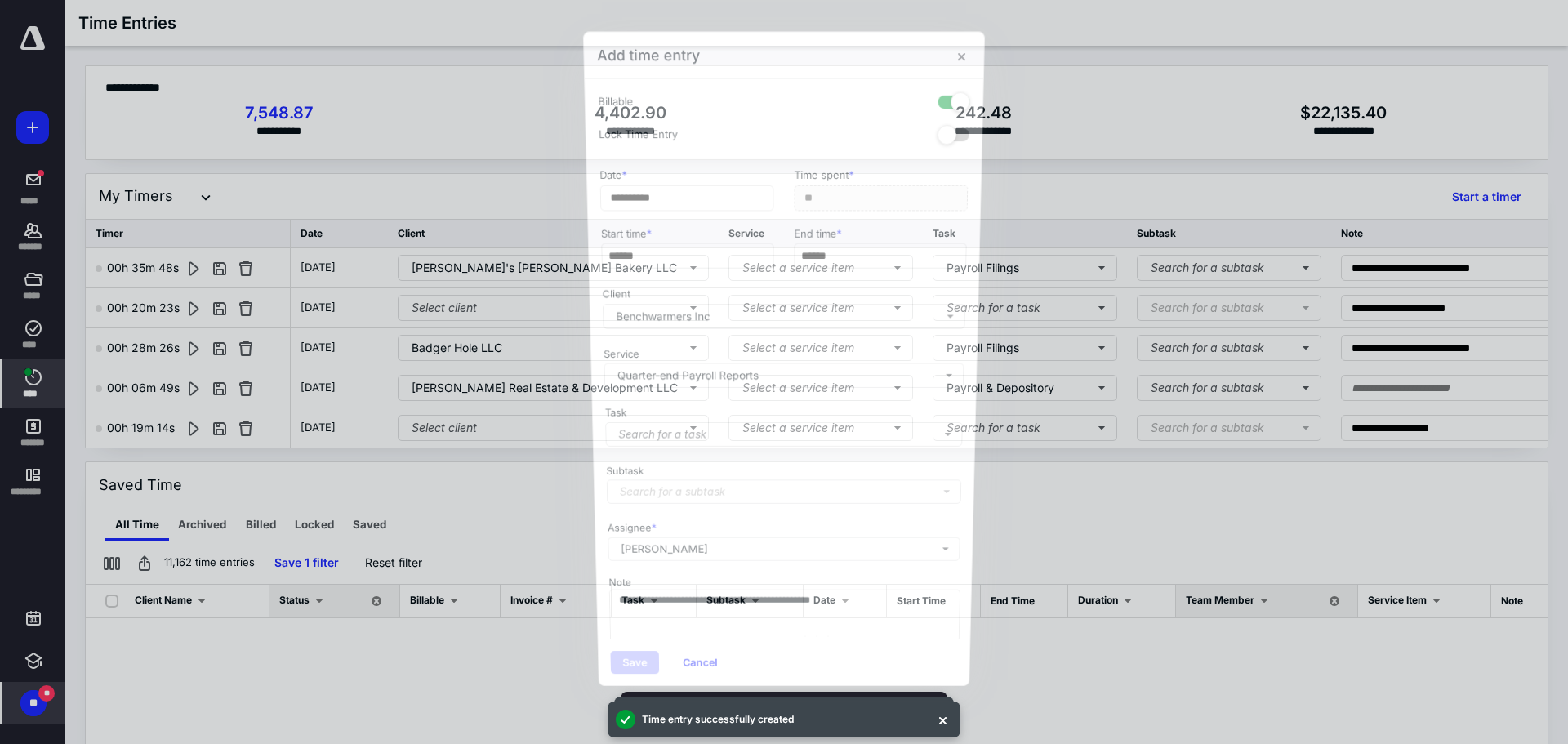 scroll, scrollTop: 1293, scrollLeft: 0, axis: vertical 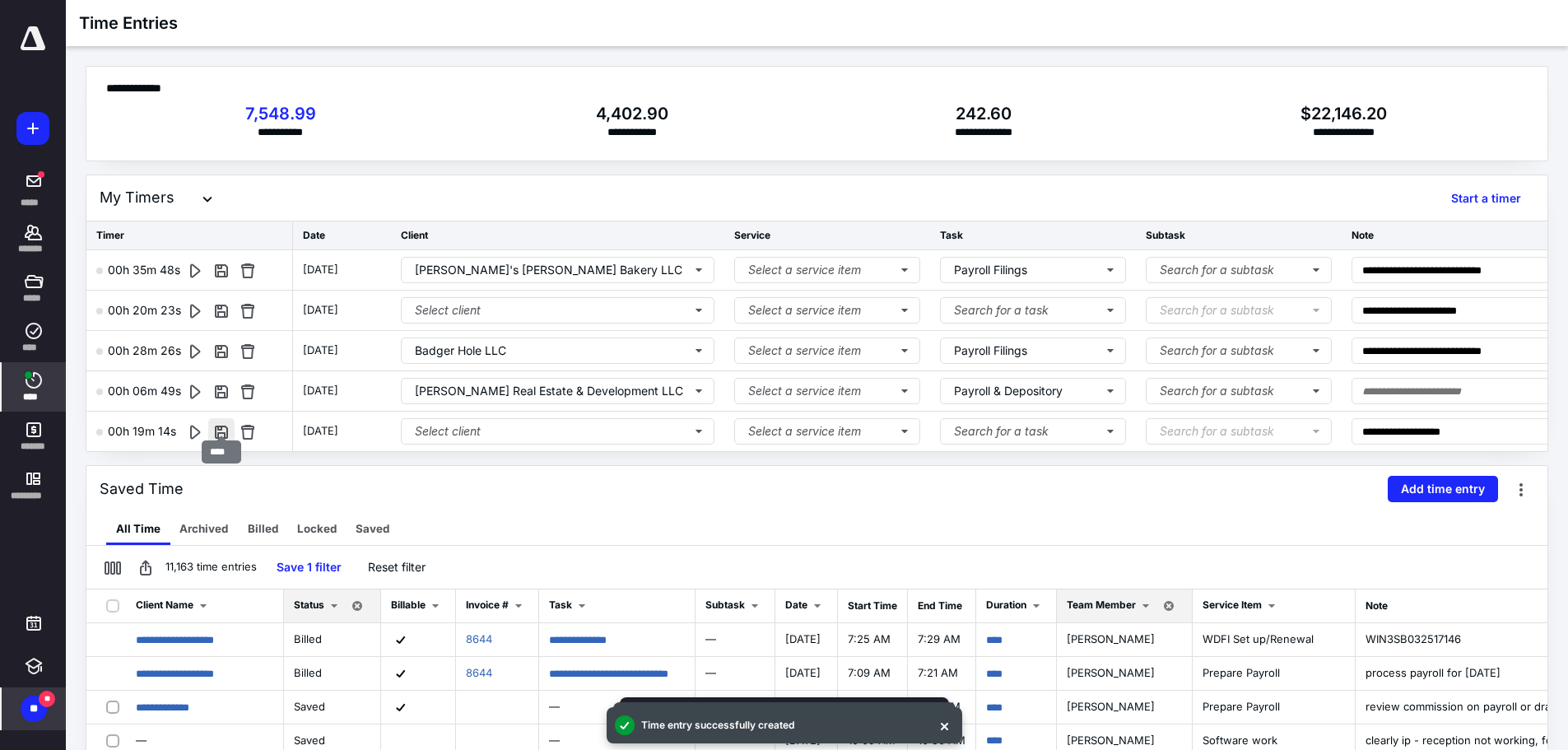 click at bounding box center (221, 431) 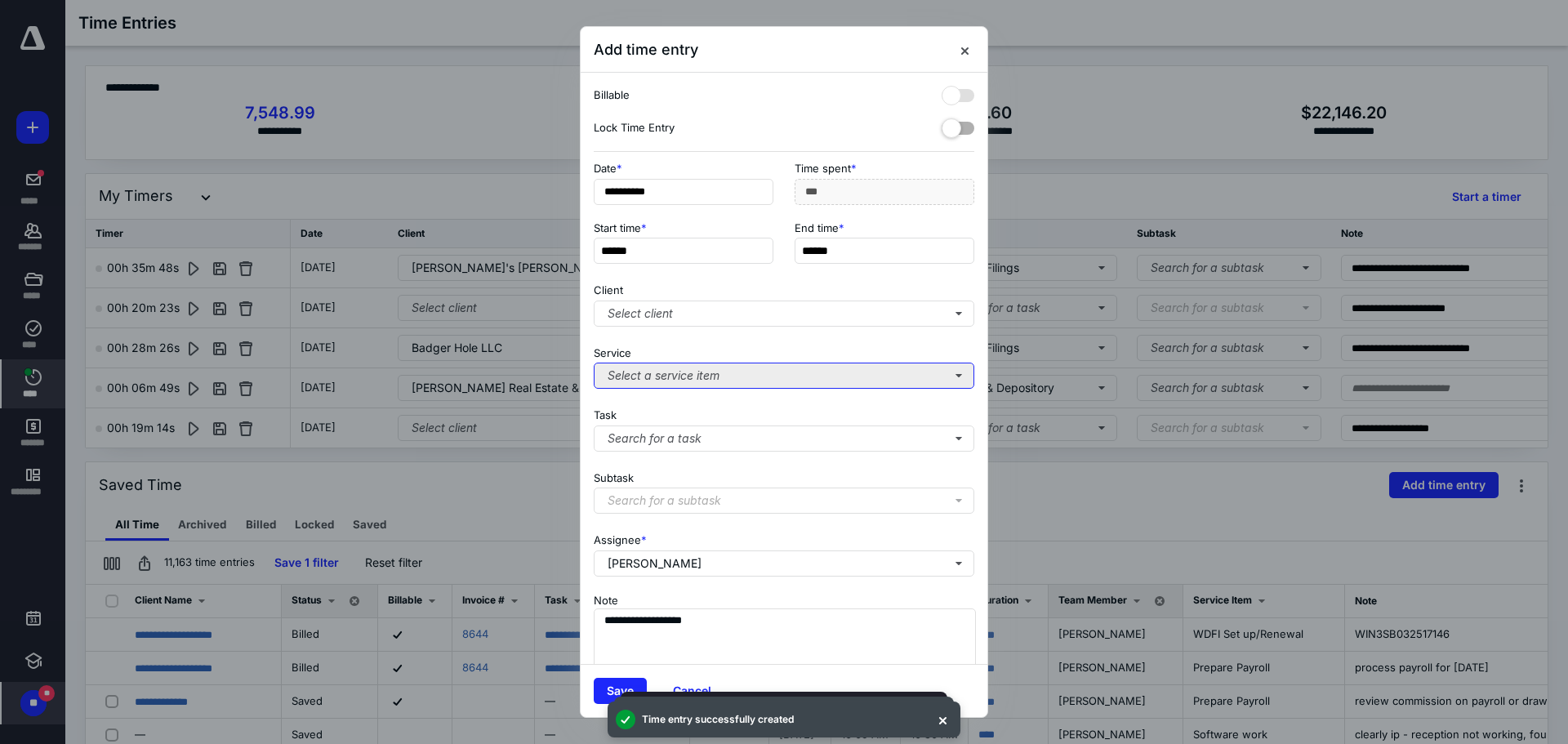click on "Select a service item" at bounding box center [784, 376] 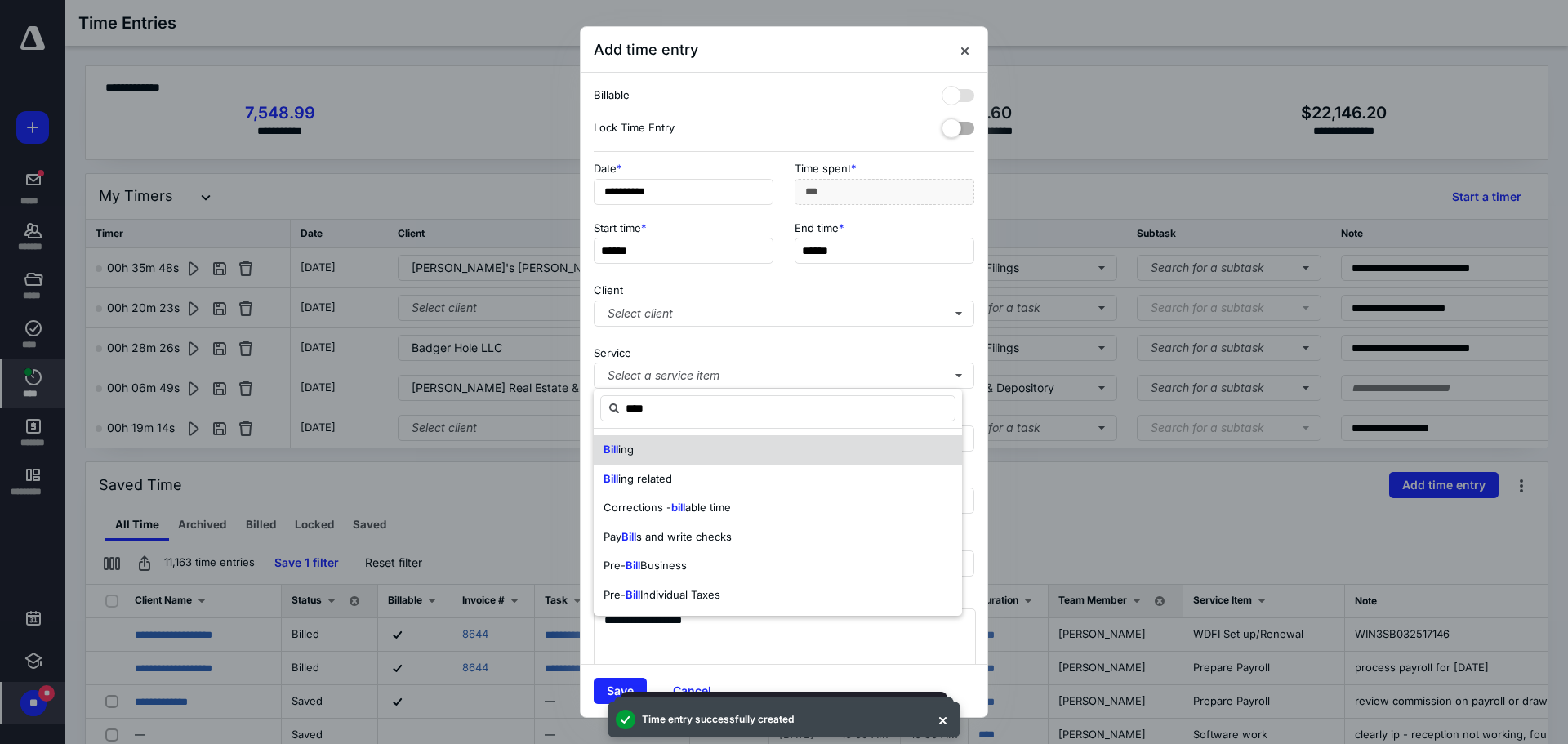 click on "Bill ing" at bounding box center (777, 450) 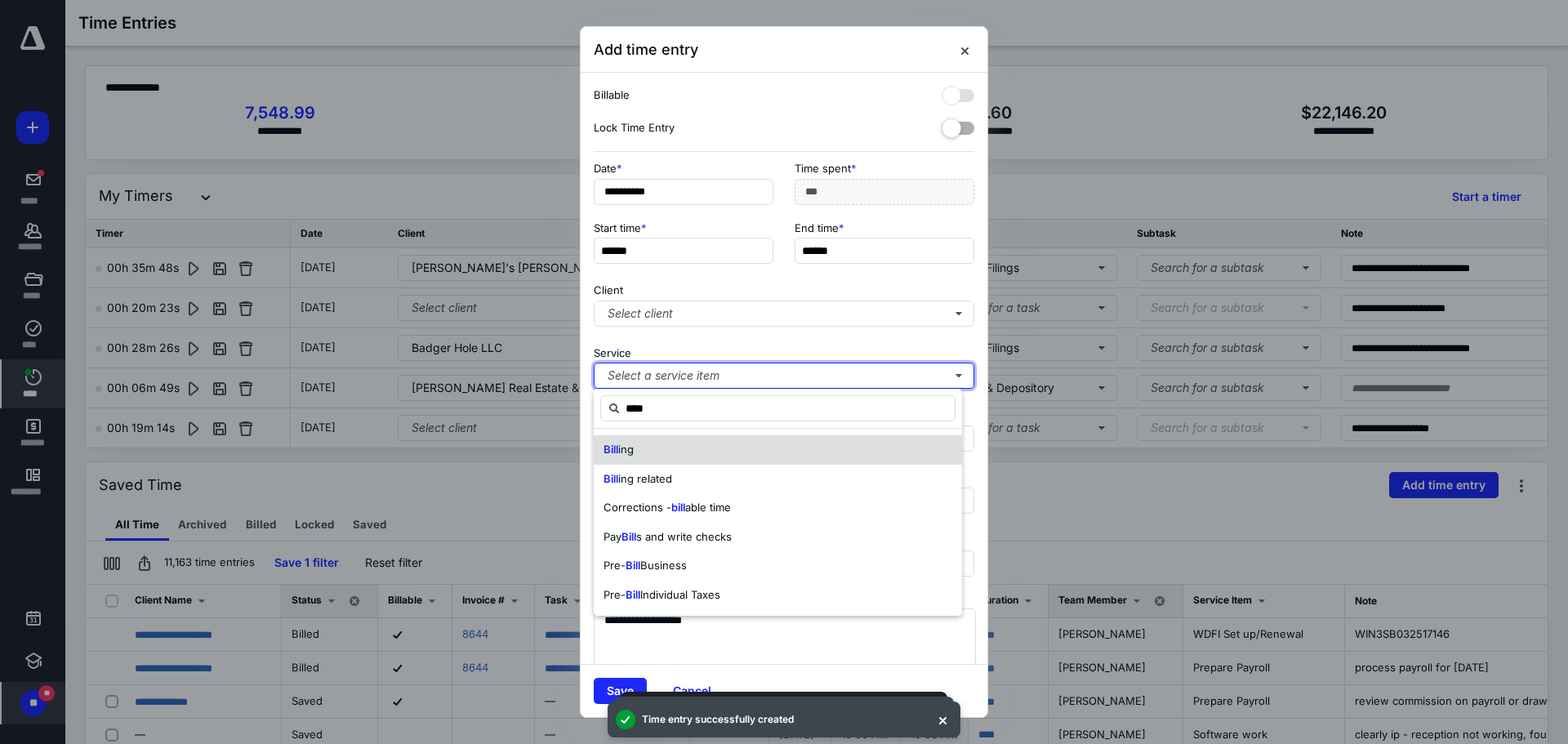 type 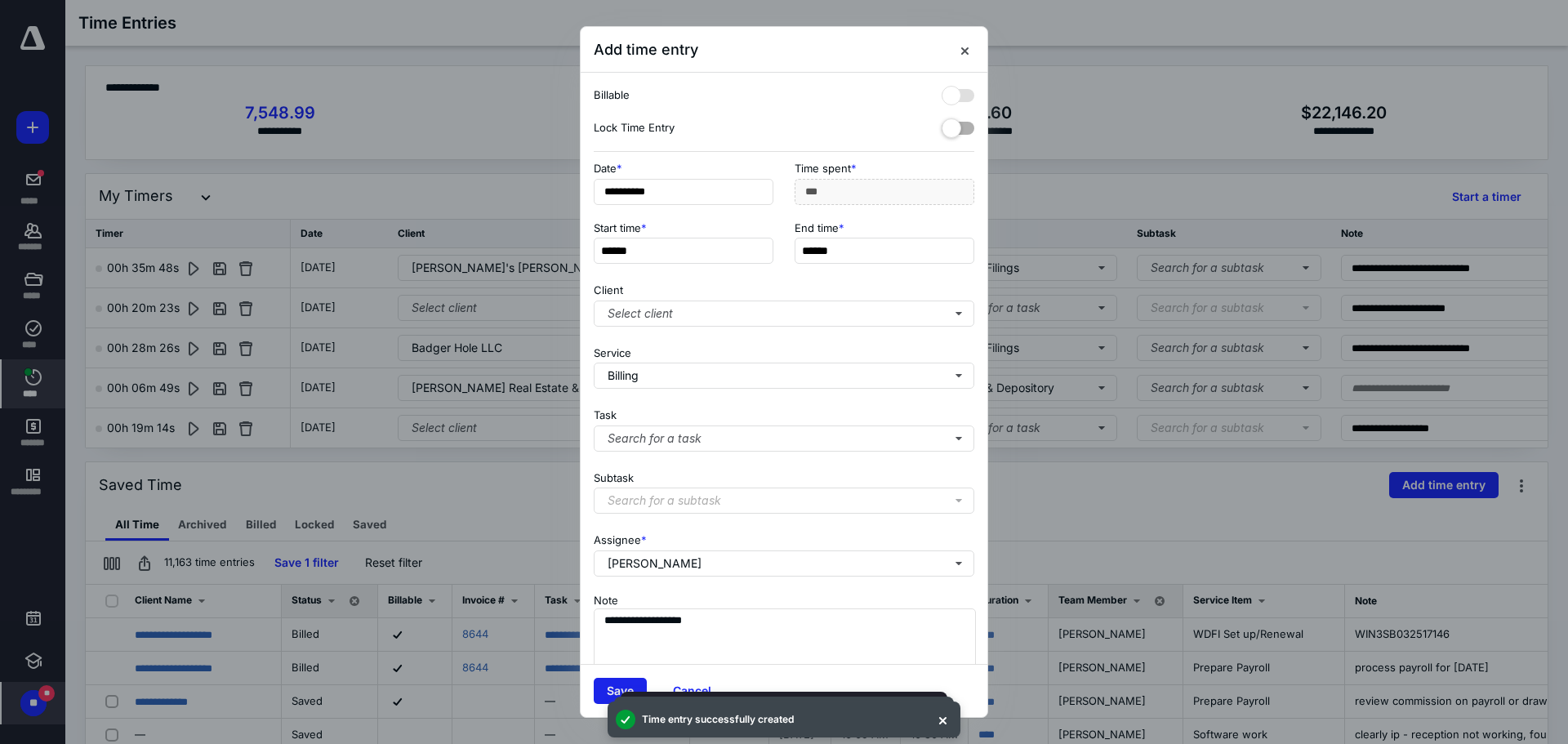 click on "Save" at bounding box center (620, 691) 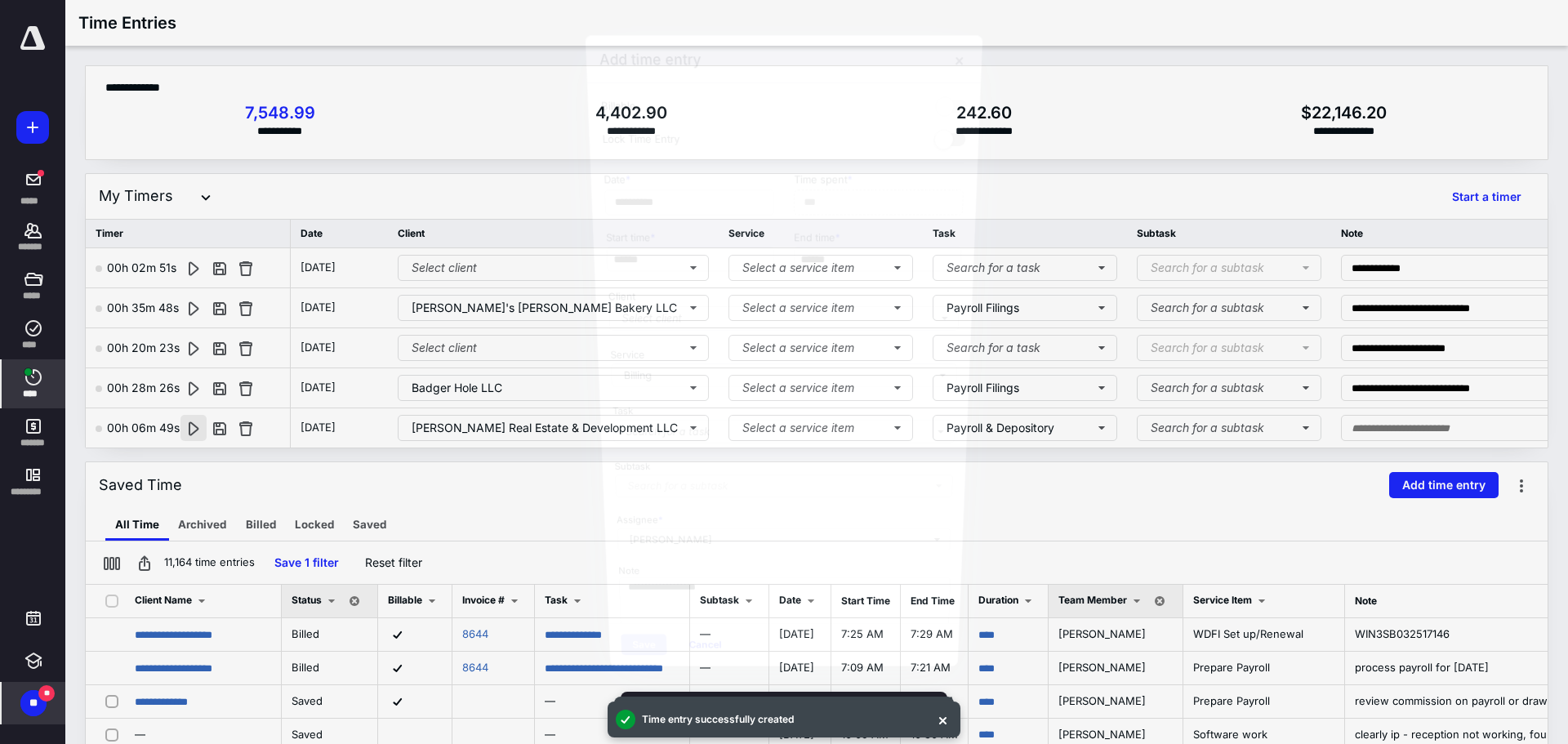 scroll, scrollTop: 1253, scrollLeft: 0, axis: vertical 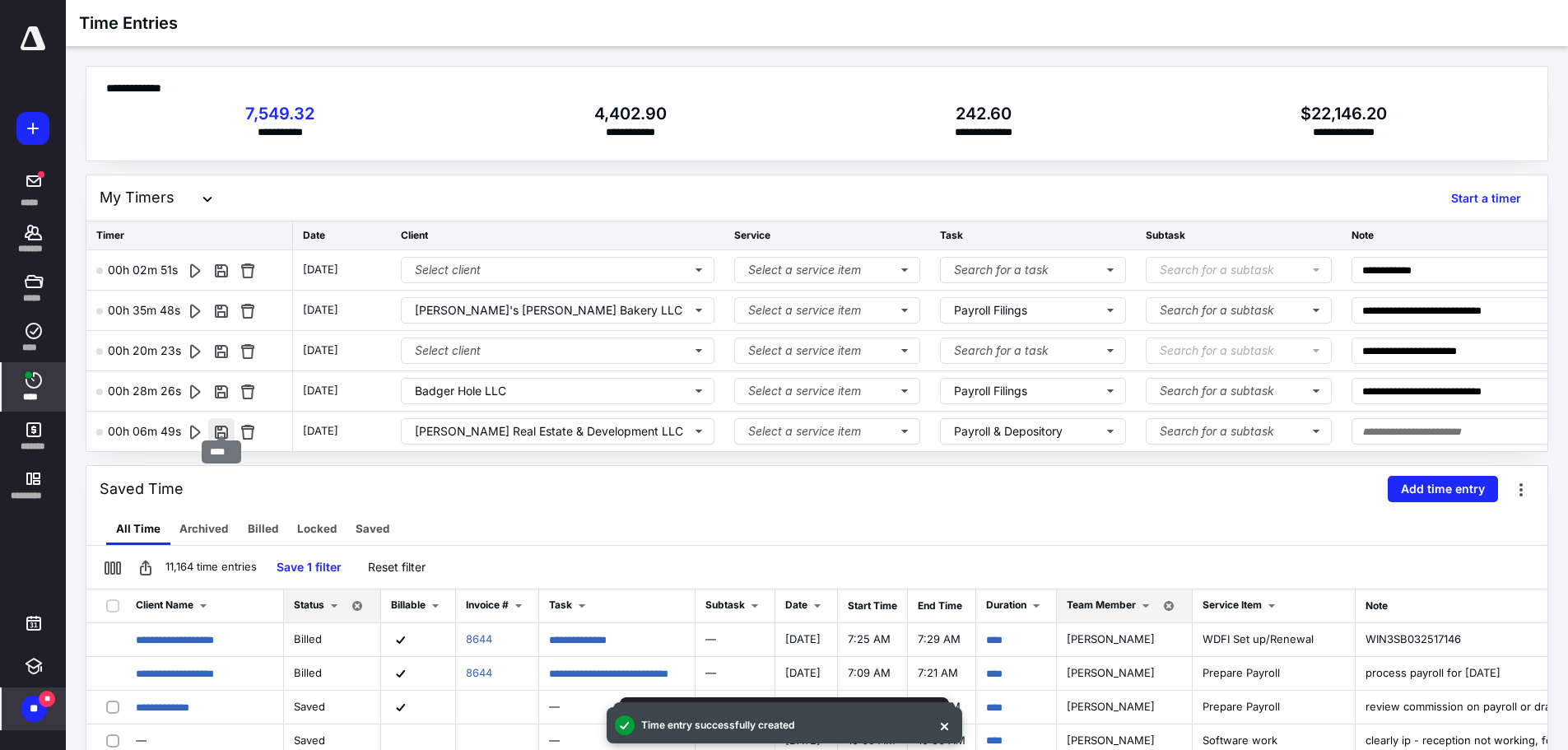 click at bounding box center (221, 431) 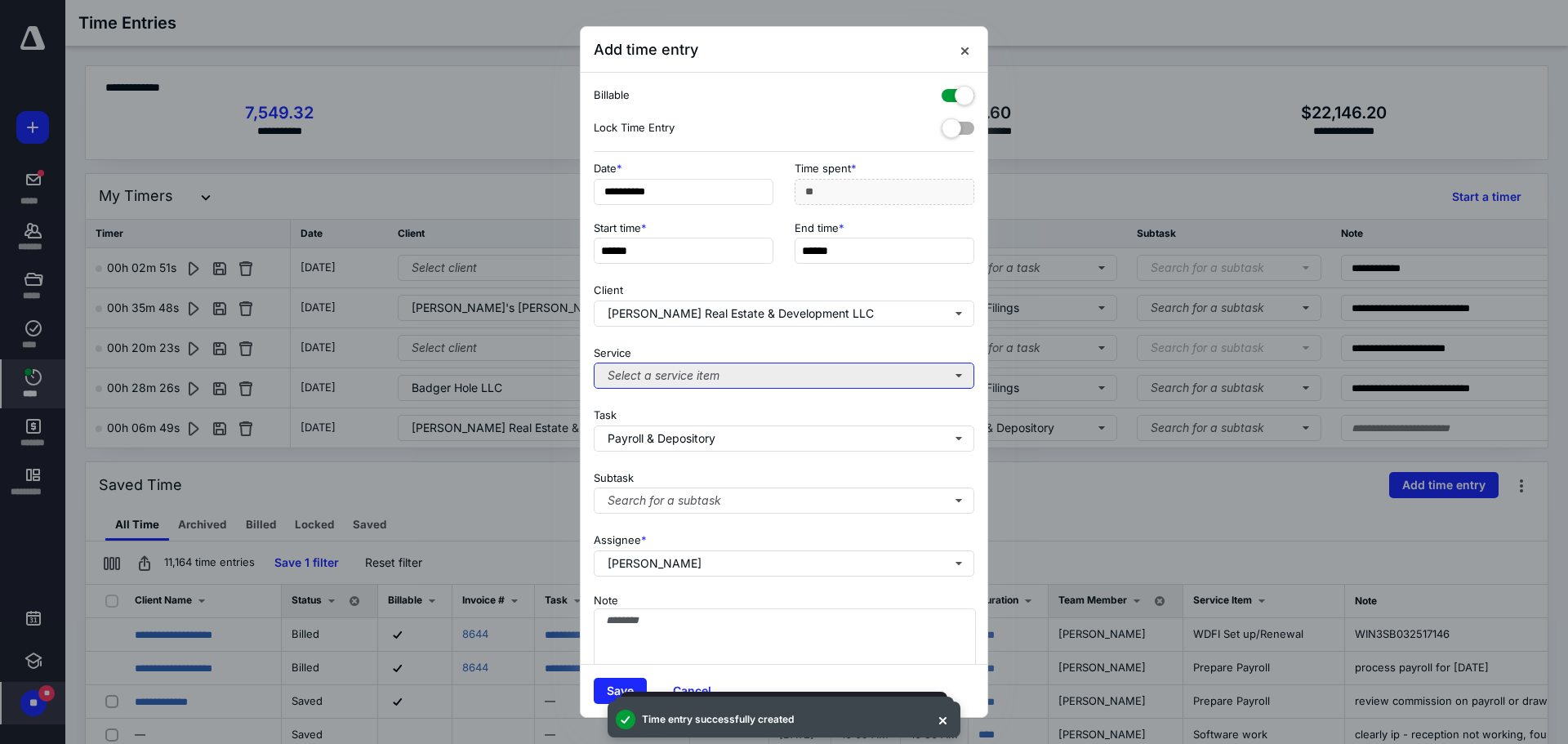 click on "Select a service item" at bounding box center (784, 376) 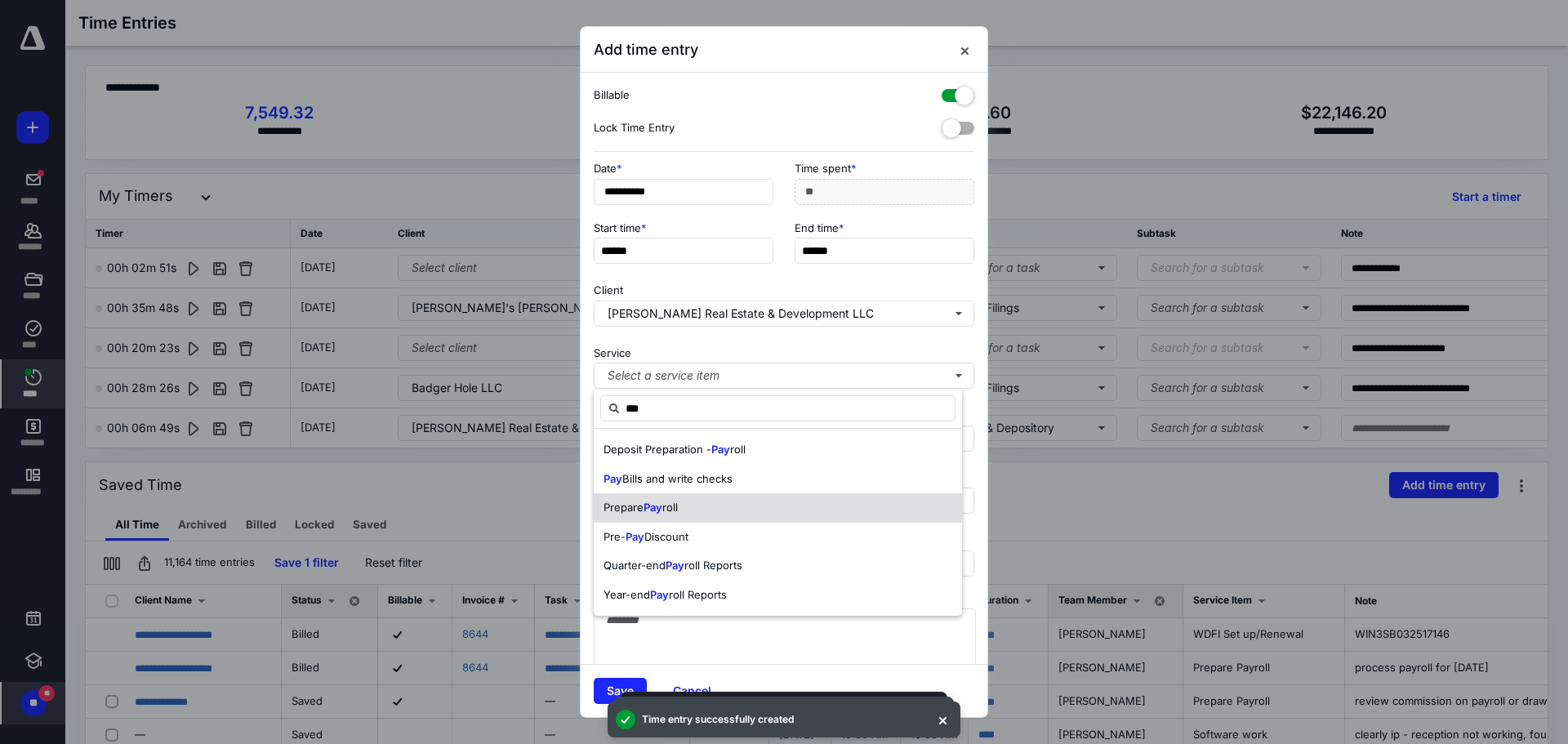 click on "Prepare  Pay roll" at bounding box center (777, 508) 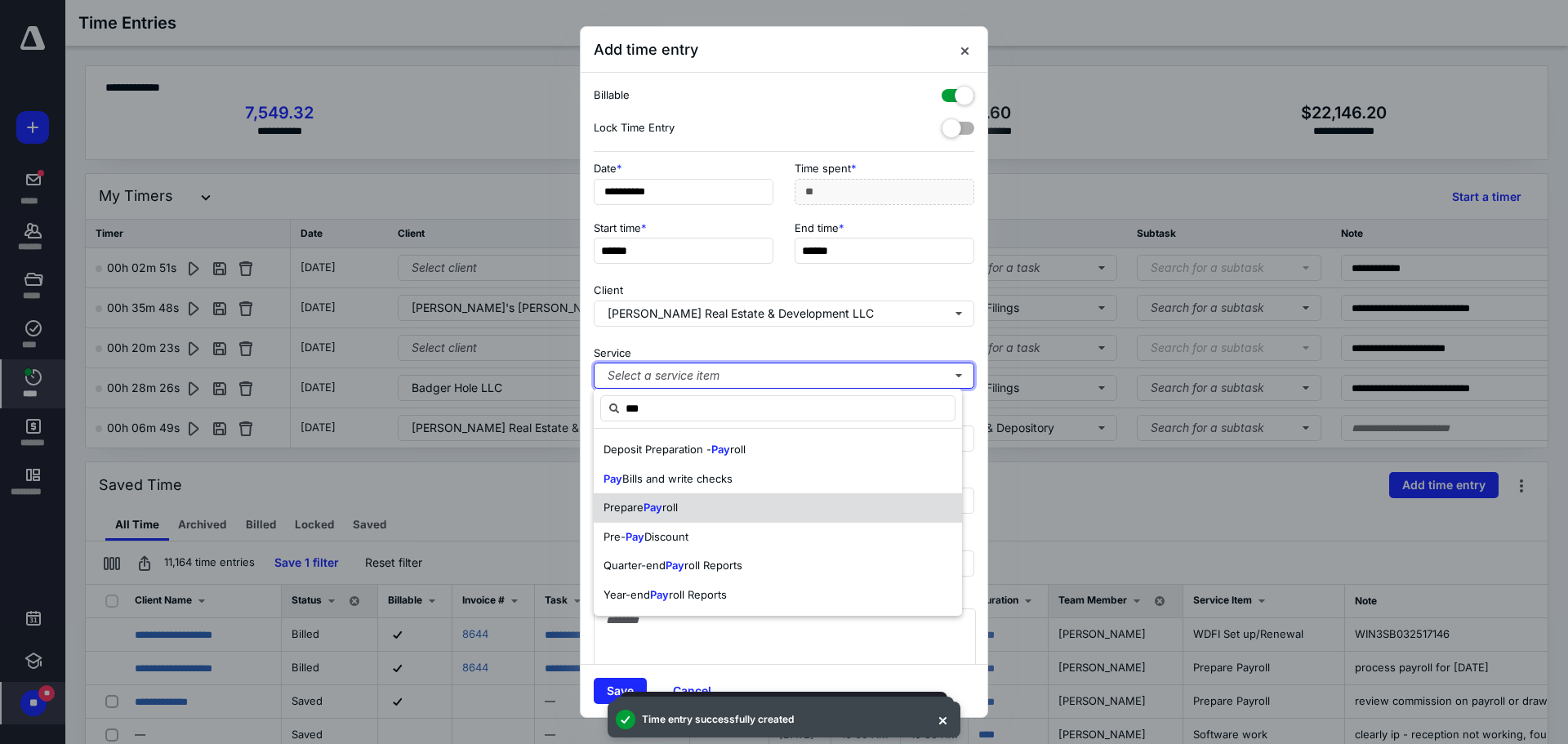 type 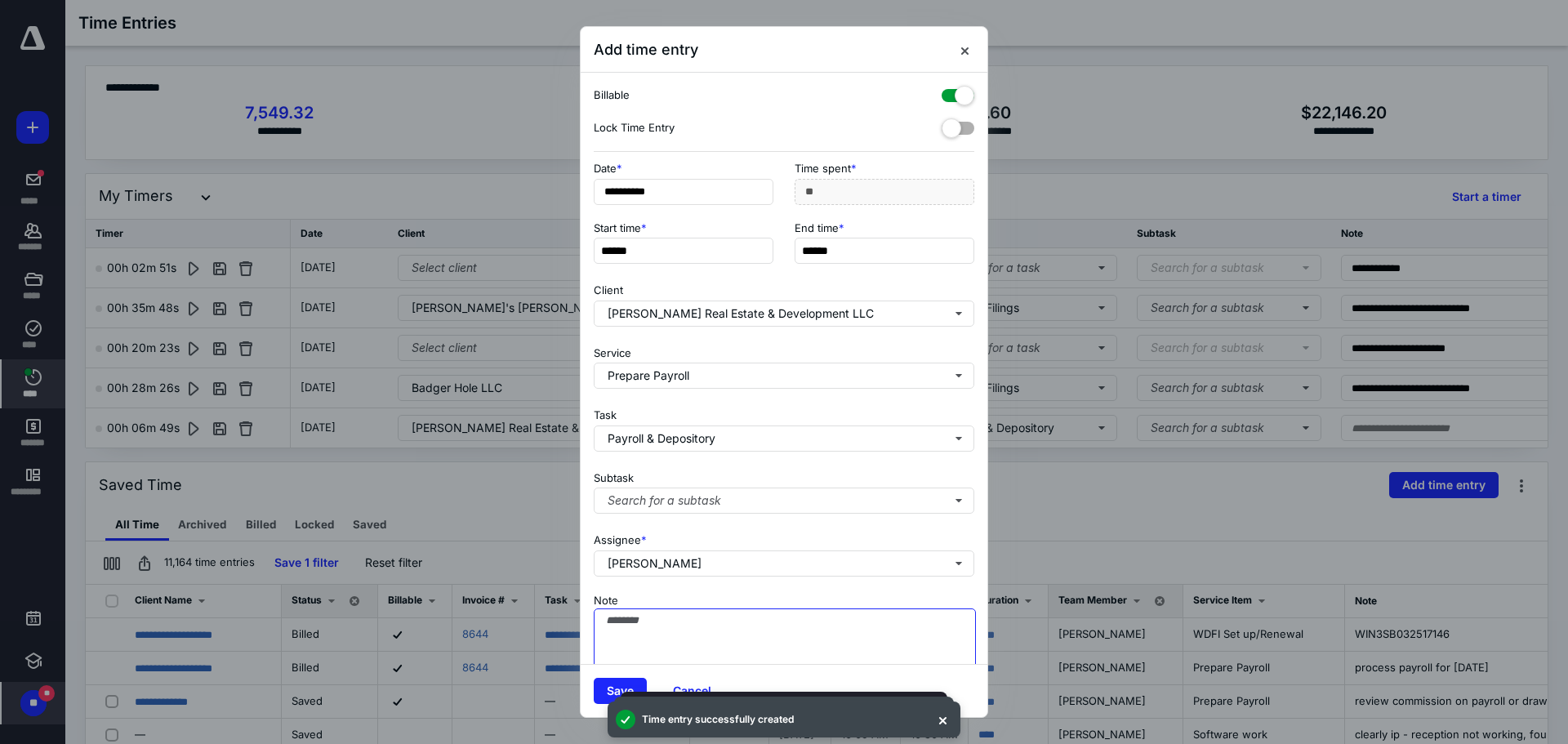 click on "Note" at bounding box center (785, 649) 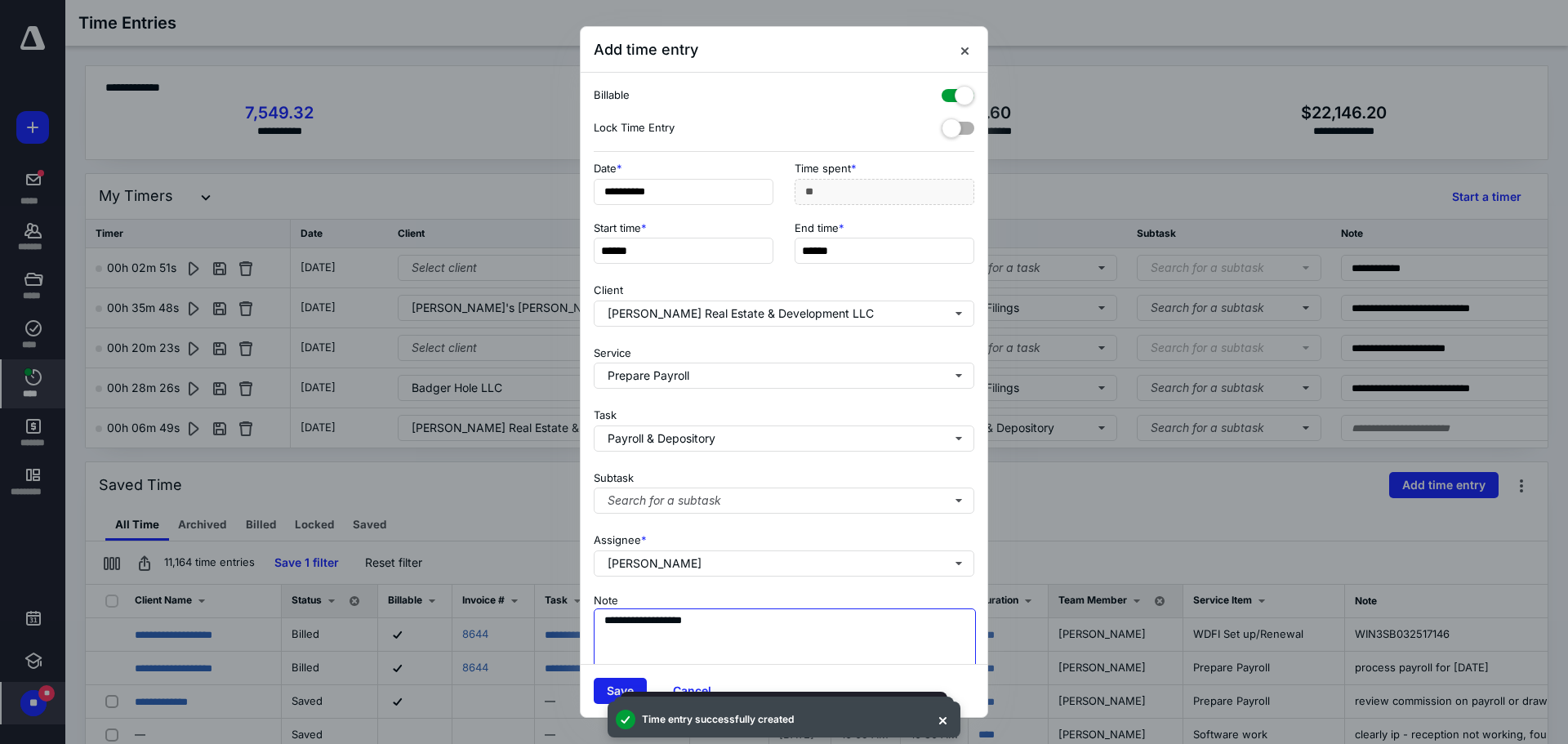 type on "**********" 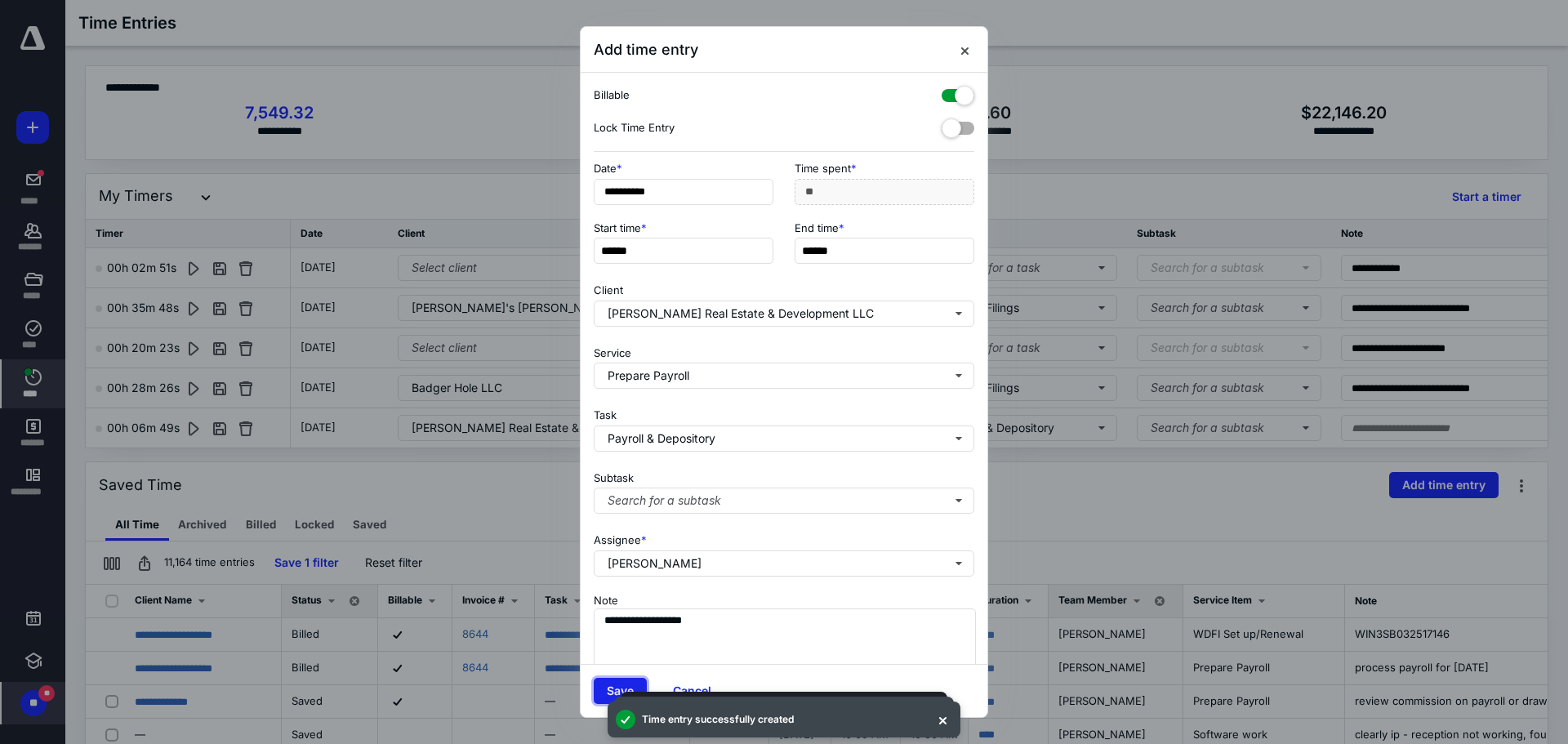 click on "Save" at bounding box center [620, 691] 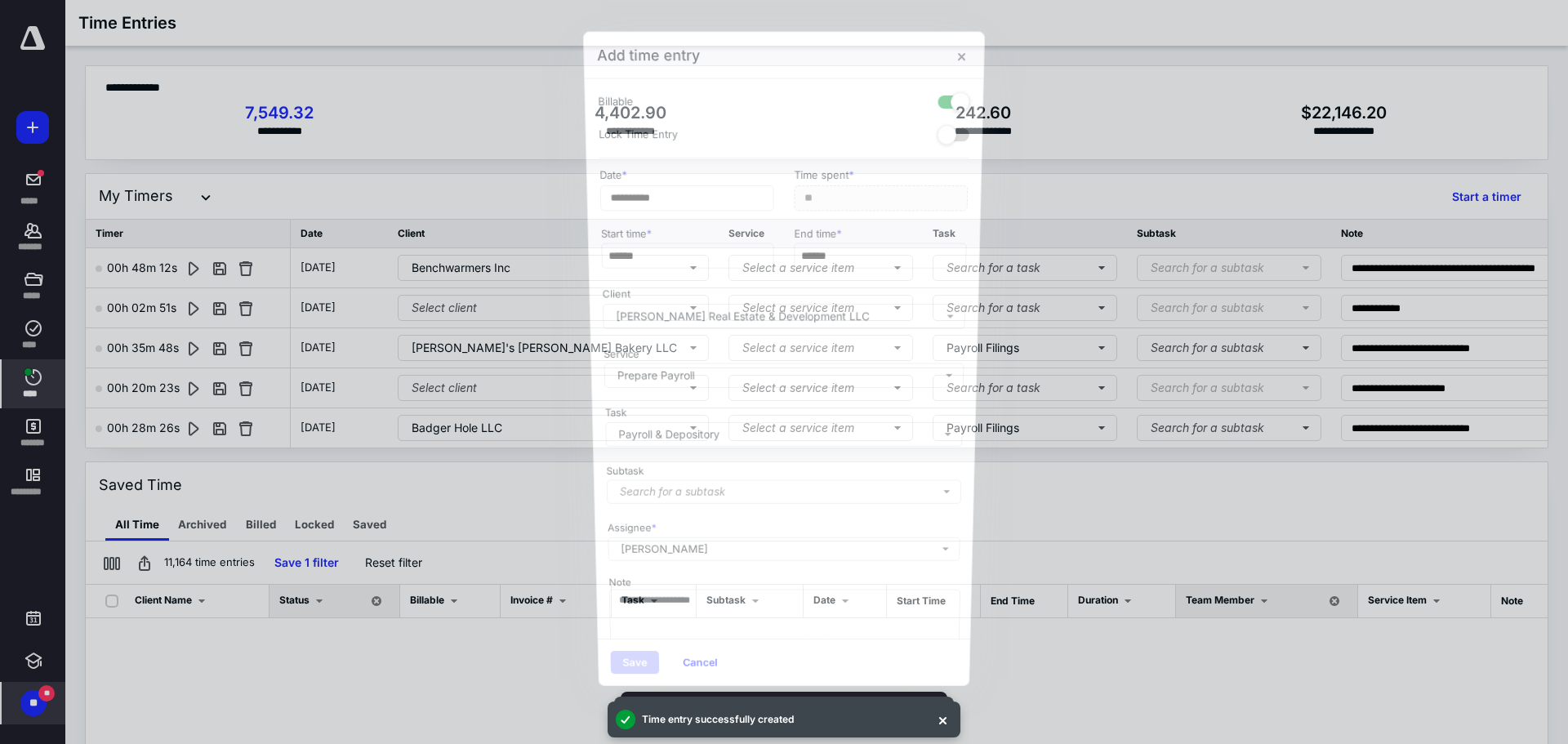 scroll, scrollTop: 1213, scrollLeft: 0, axis: vertical 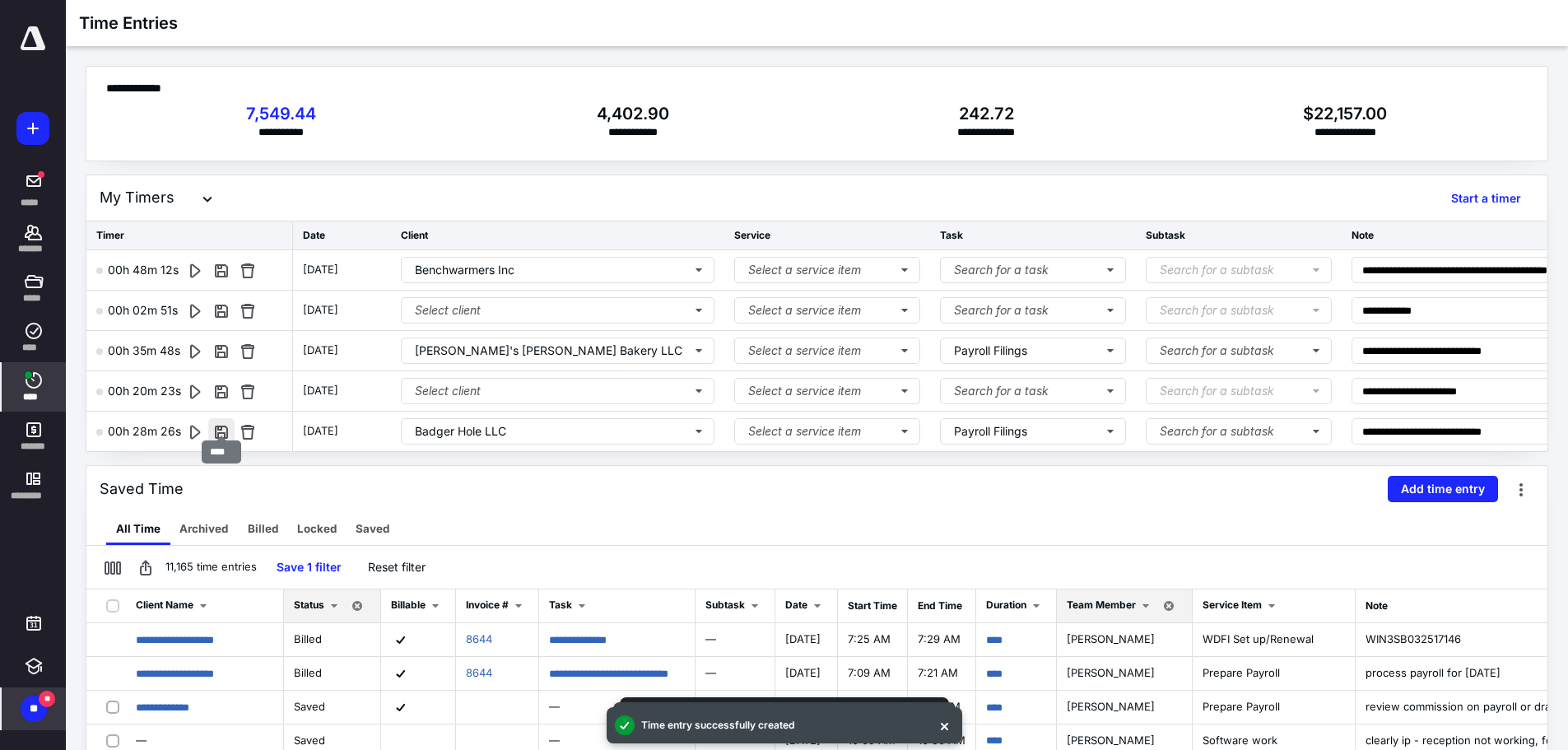 click at bounding box center [221, 431] 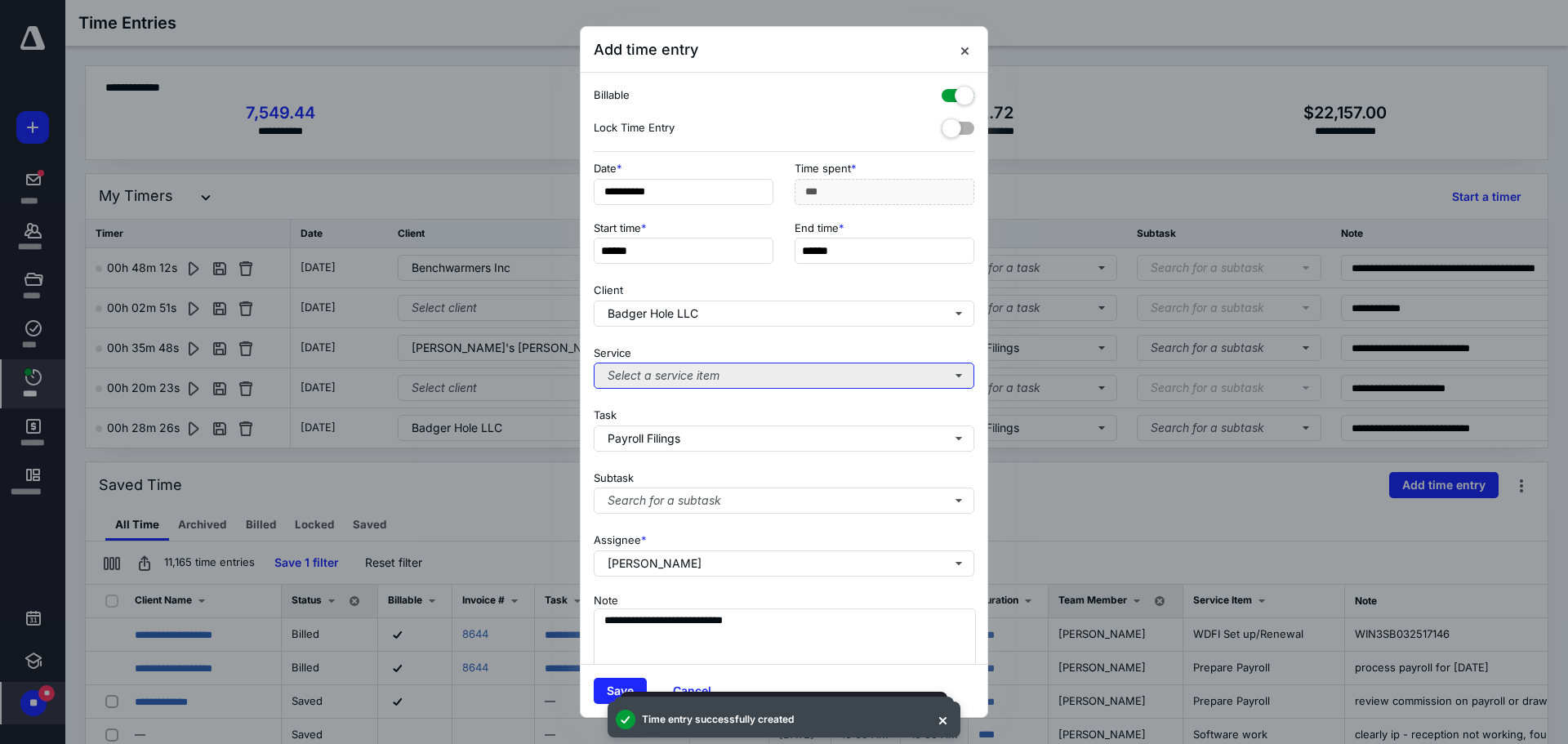 click on "Select a service item" at bounding box center (784, 376) 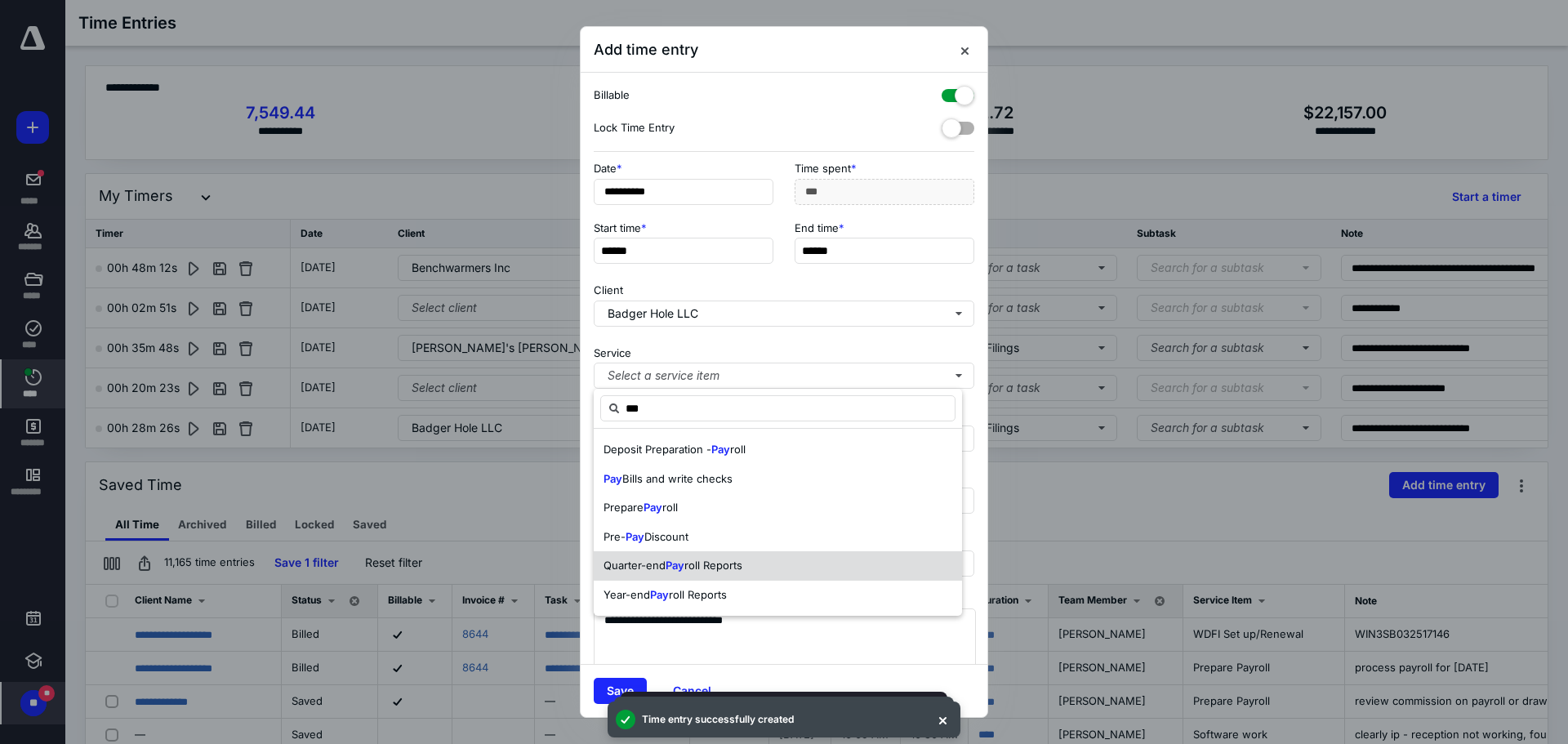click on "Quarter-end  Pay roll Reports" at bounding box center (777, 566) 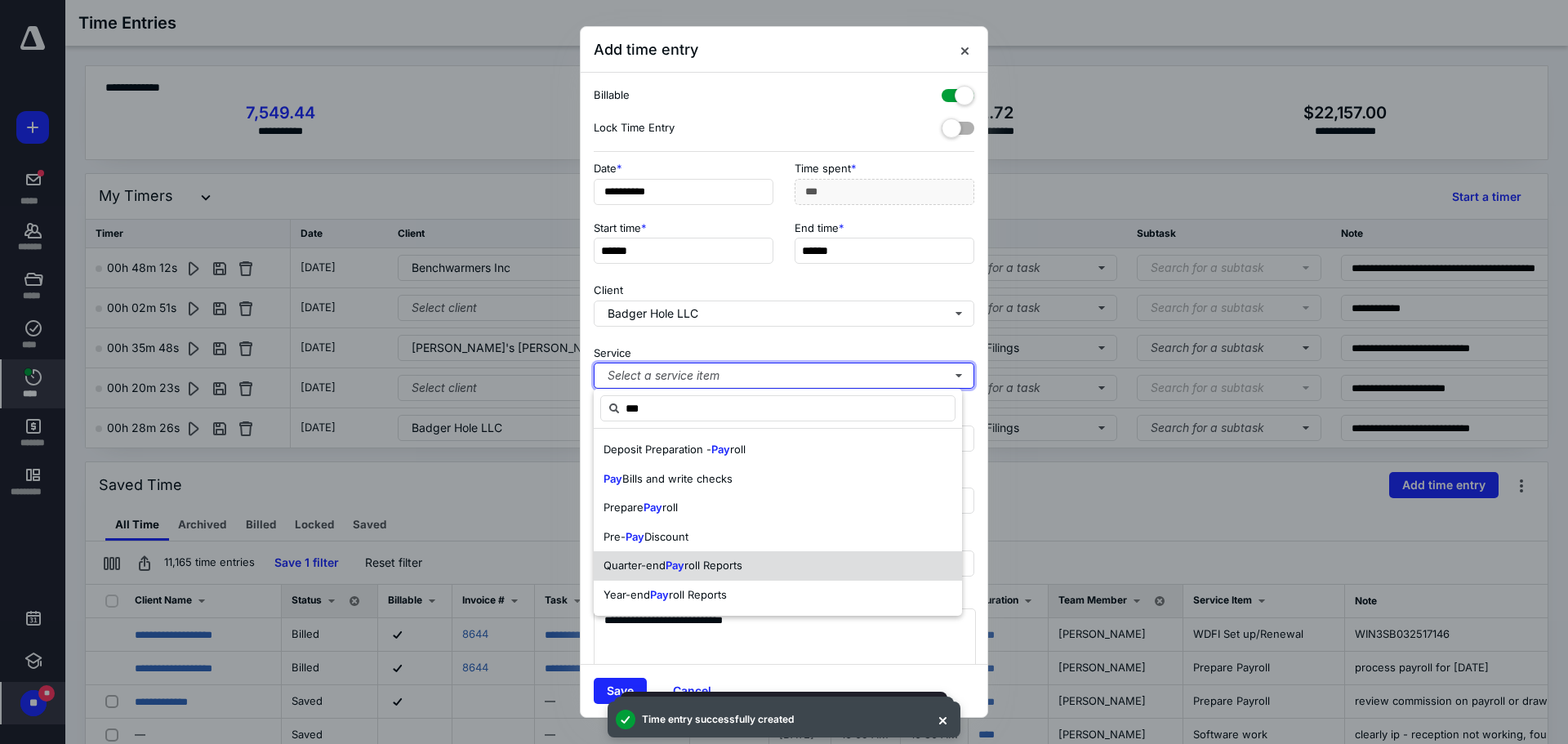 type 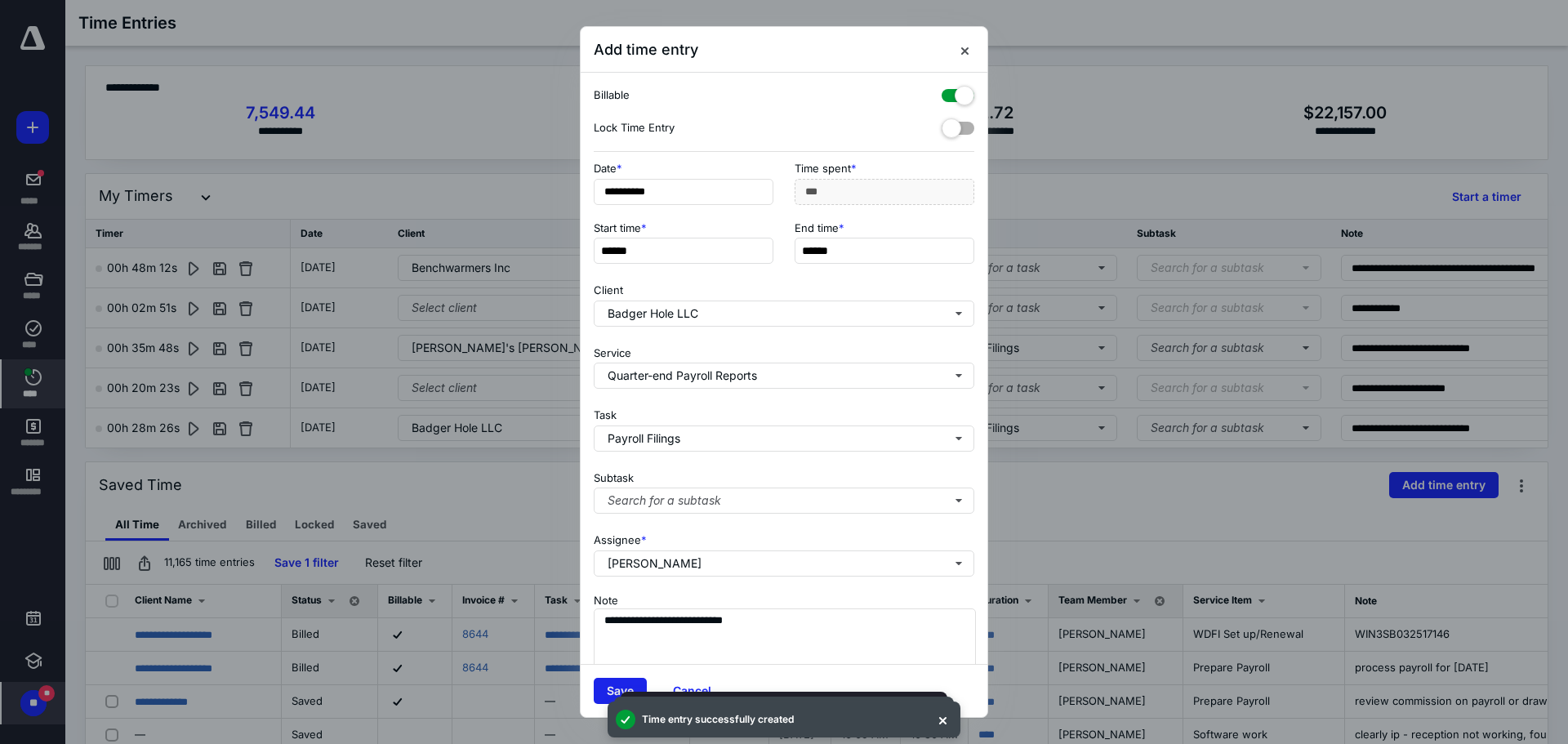 drag, startPoint x: 613, startPoint y: 684, endPoint x: 395, endPoint y: 559, distance: 251.29465 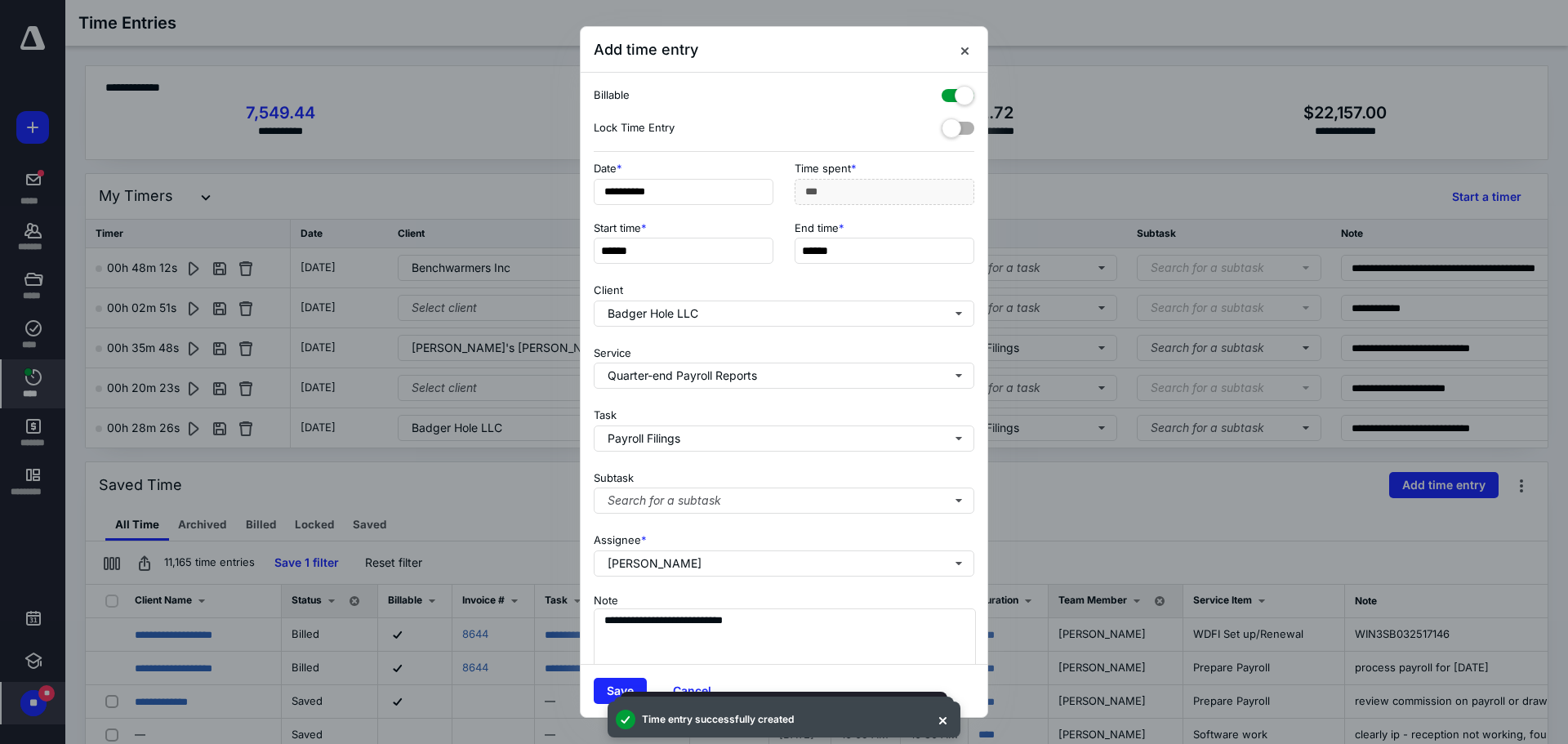 click on "Save" at bounding box center [620, 691] 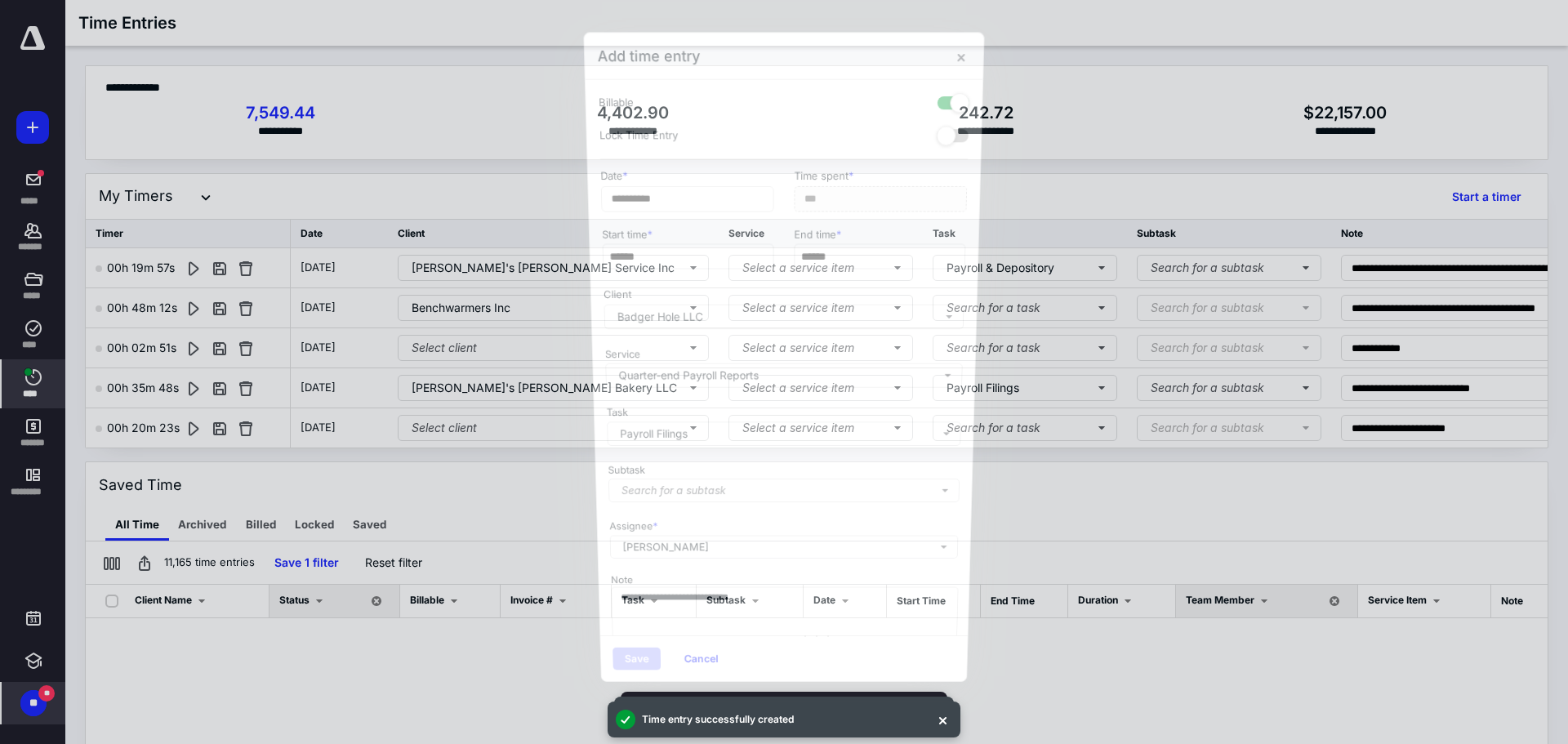scroll, scrollTop: 1173, scrollLeft: 0, axis: vertical 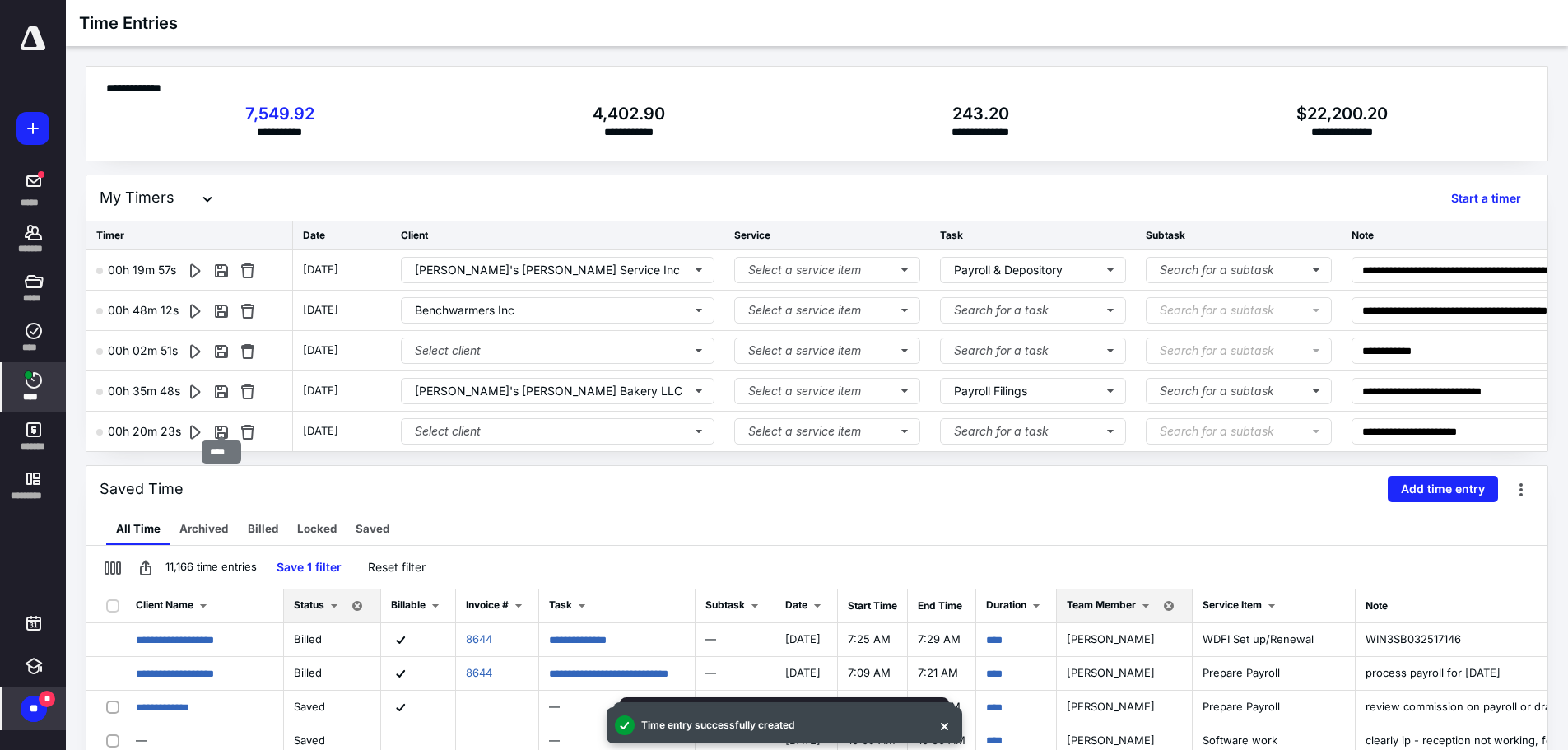 click at bounding box center [221, 431] 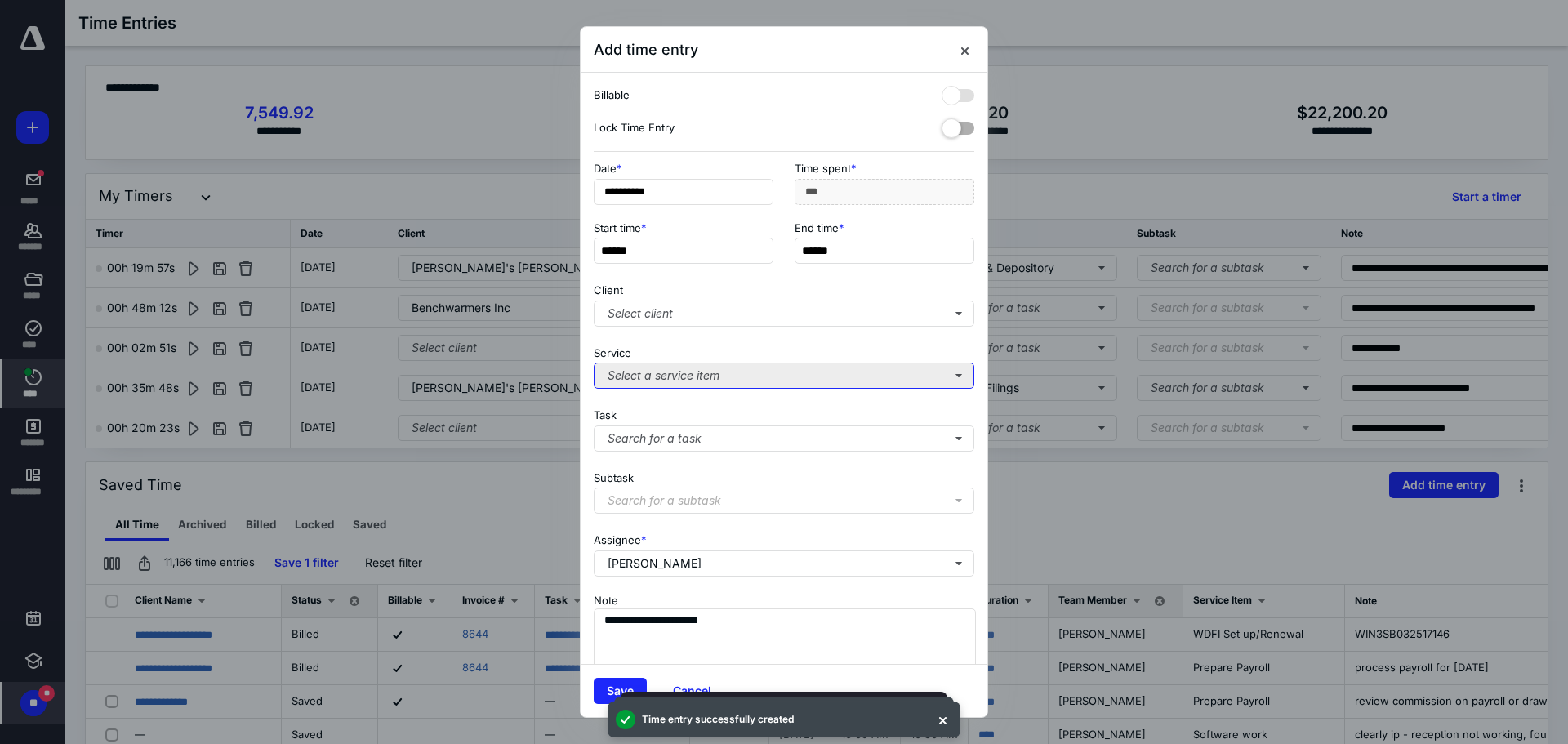 click on "Select a service item" at bounding box center [784, 376] 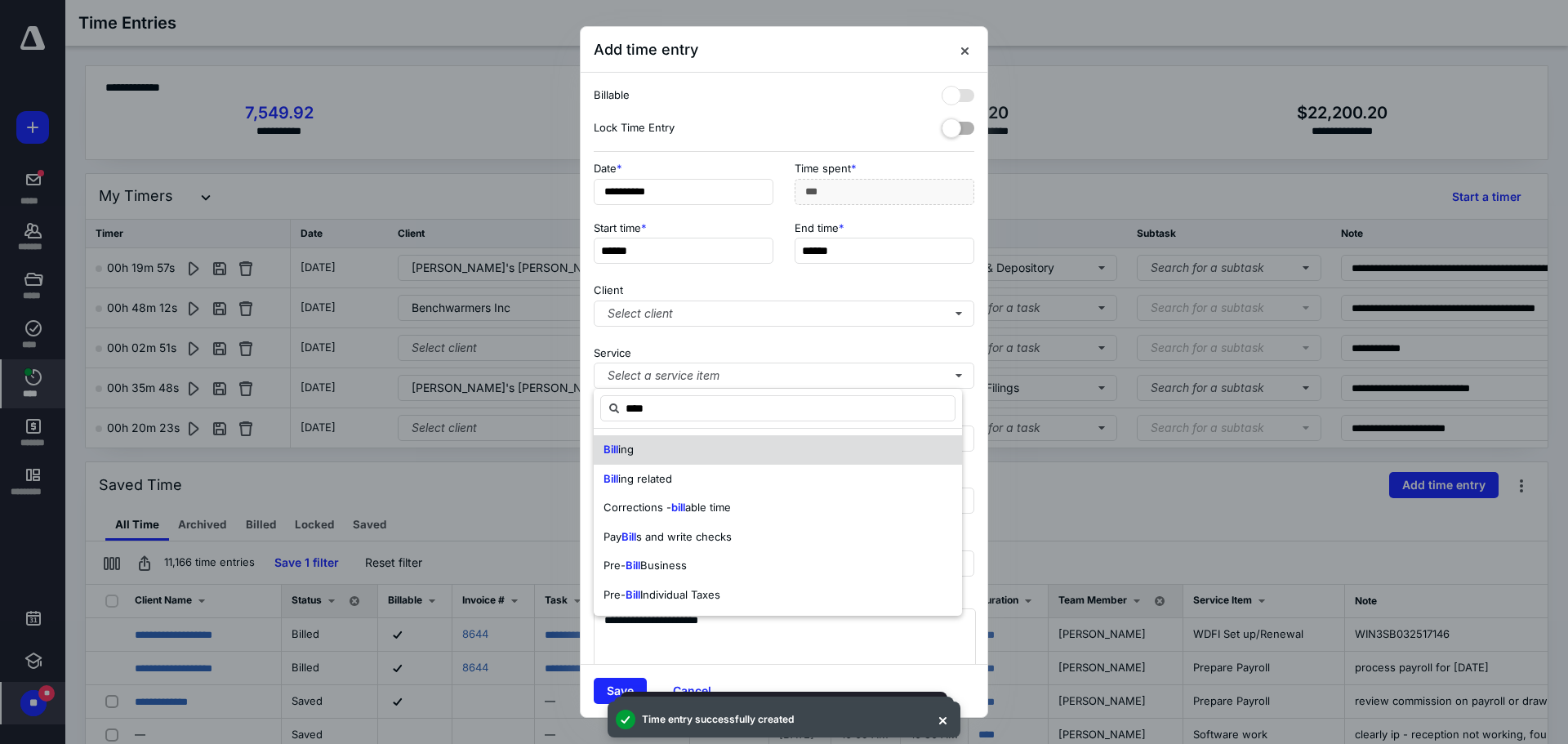 click on "Bill ing" at bounding box center (777, 450) 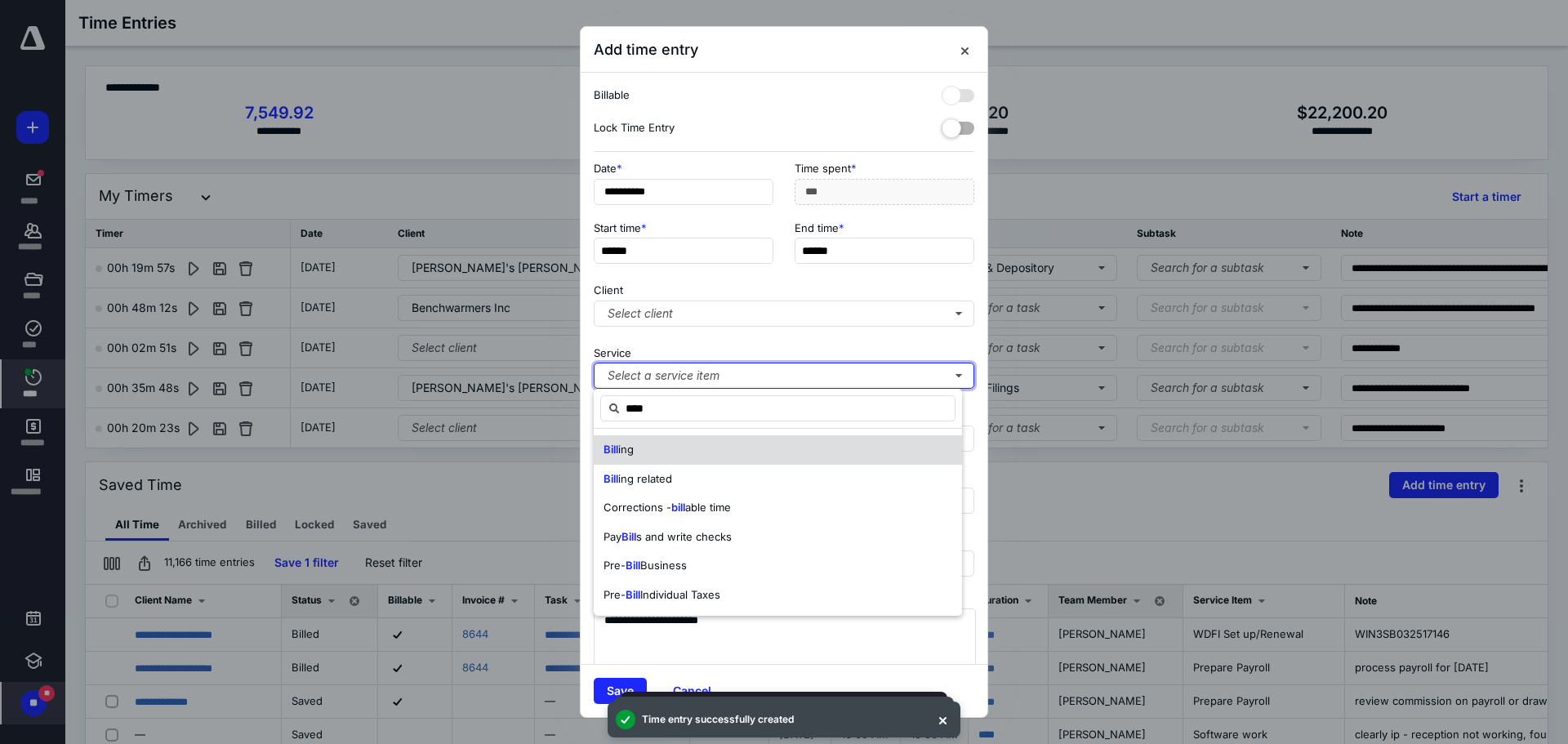 type 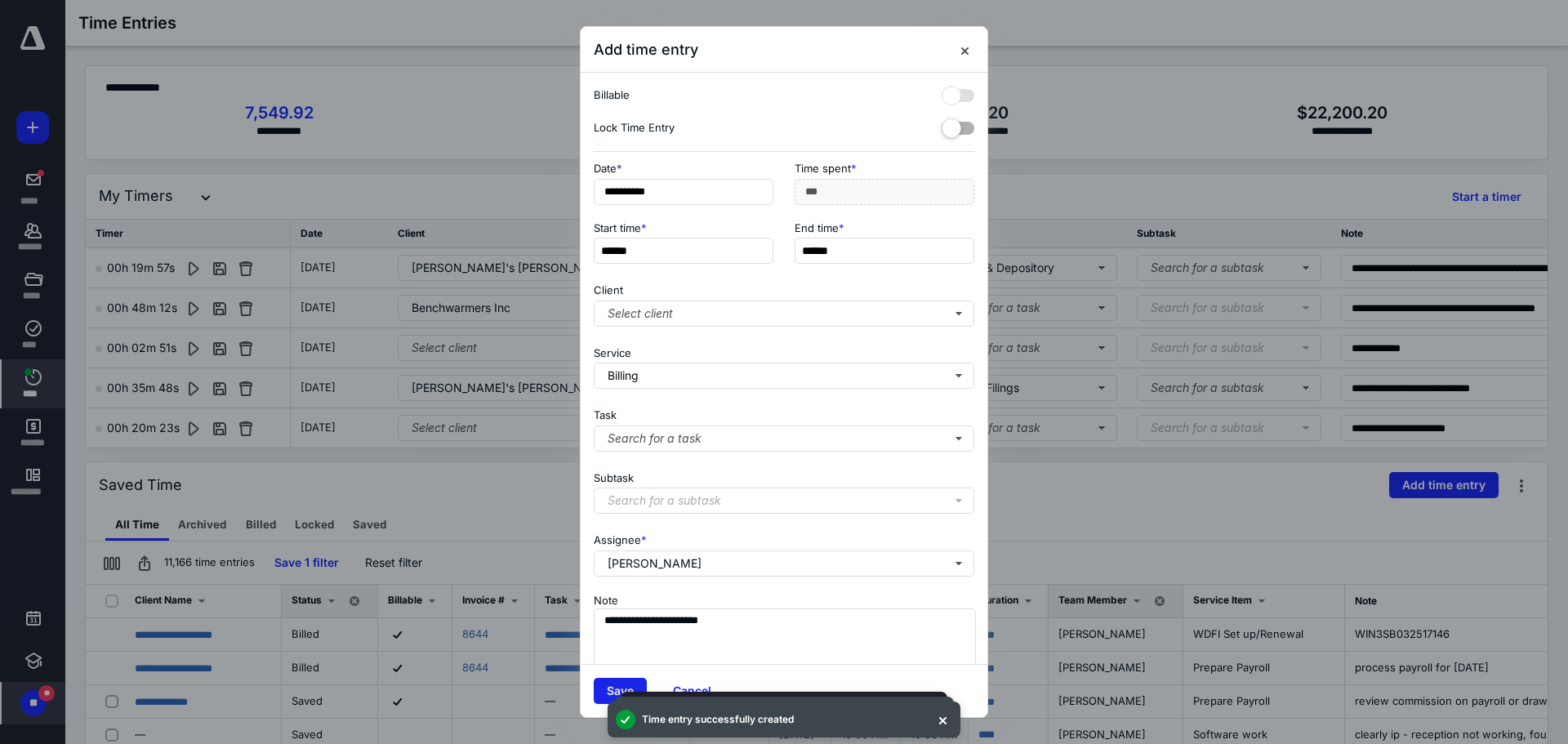 click on "Save" at bounding box center [620, 691] 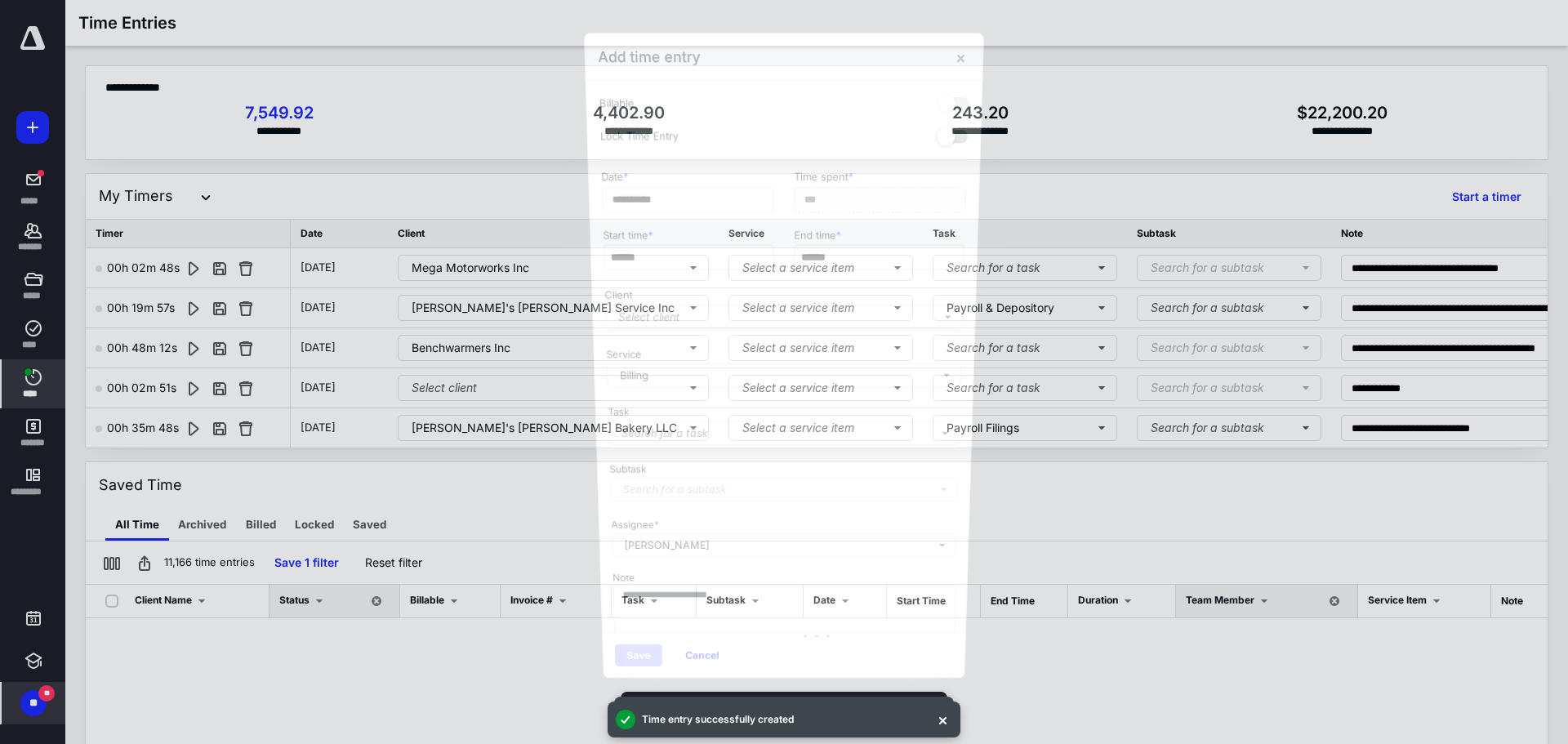 scroll, scrollTop: 1133, scrollLeft: 0, axis: vertical 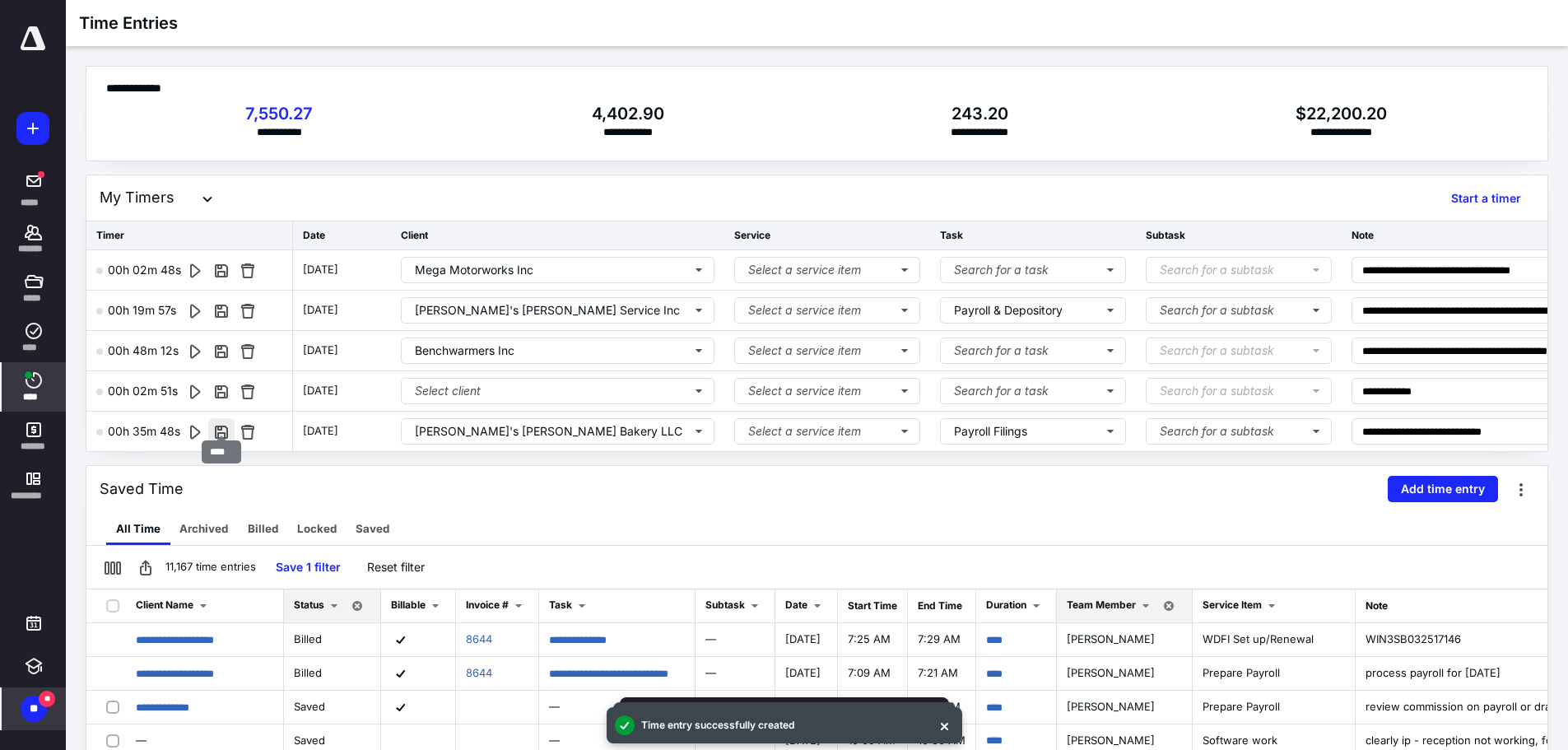 click at bounding box center (221, 431) 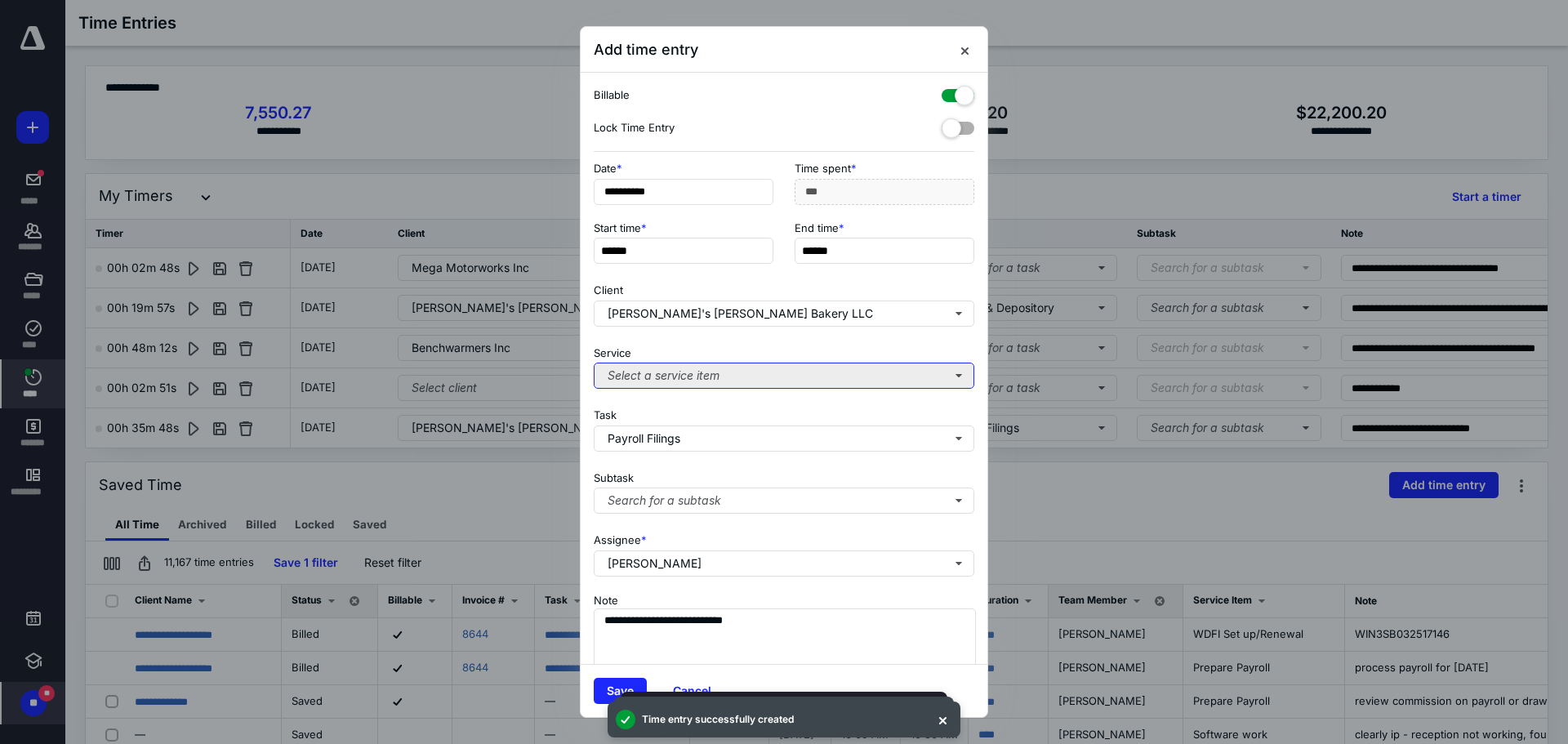 click on "Select a service item" at bounding box center [784, 376] 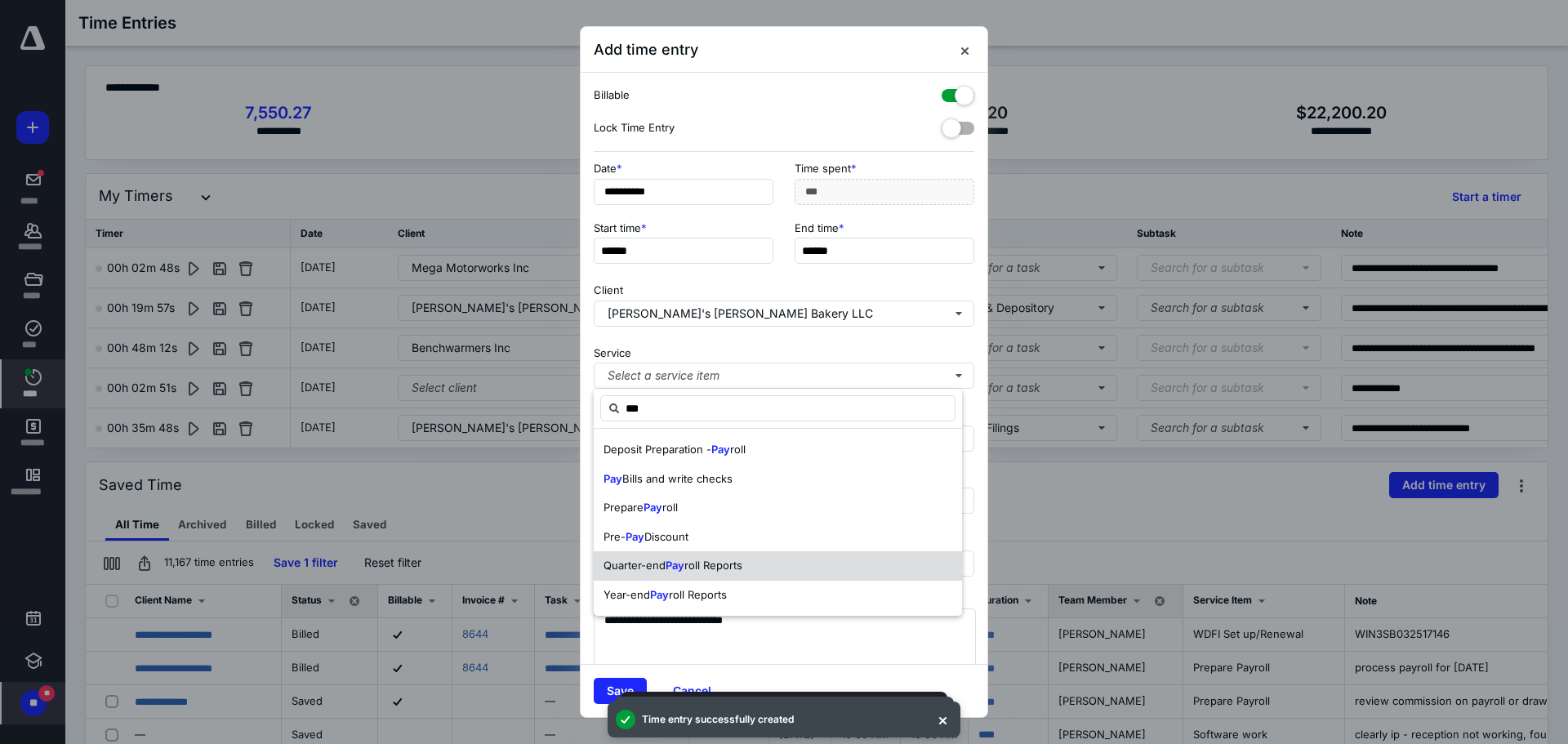 click on "Quarter-end  Pay roll Reports" at bounding box center [777, 566] 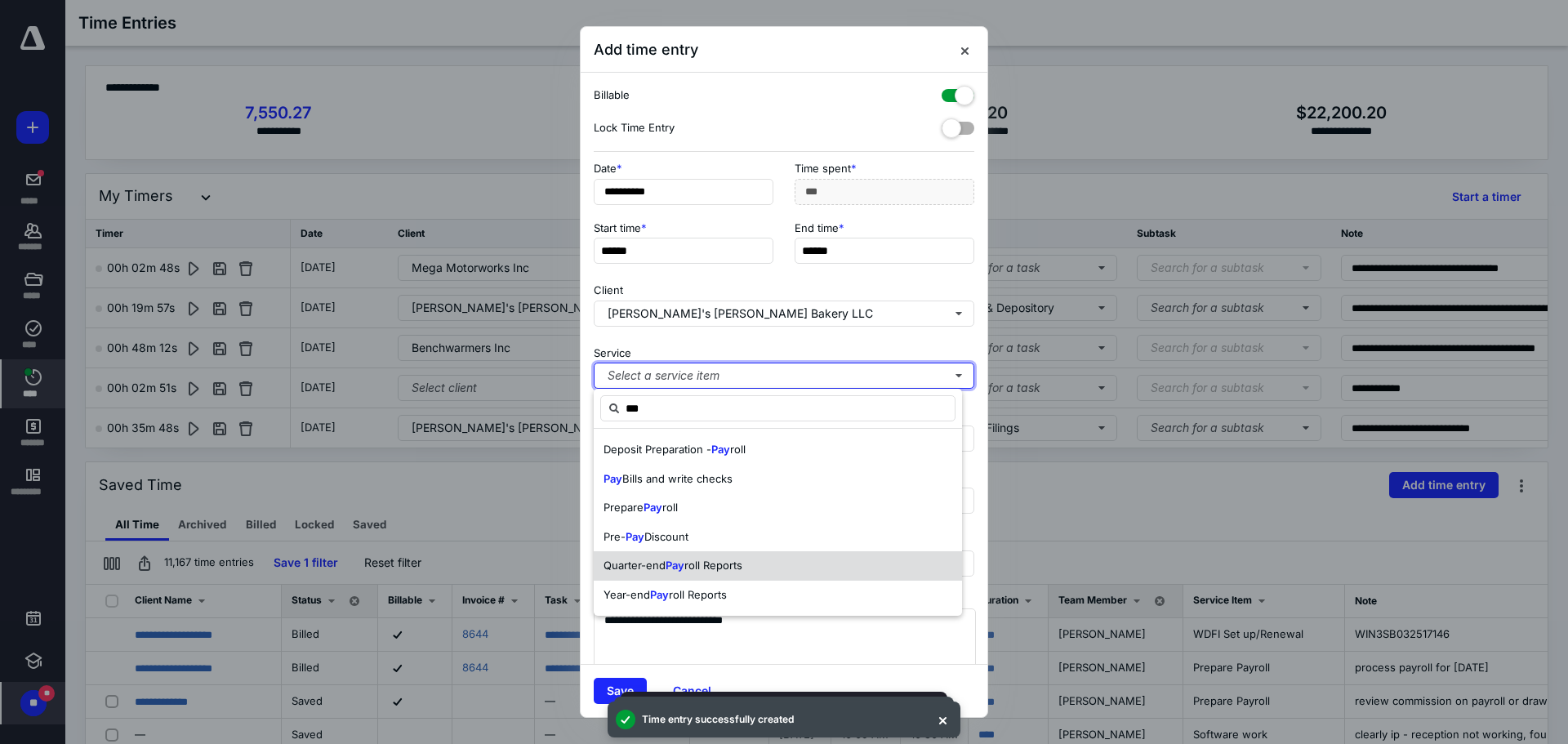 type 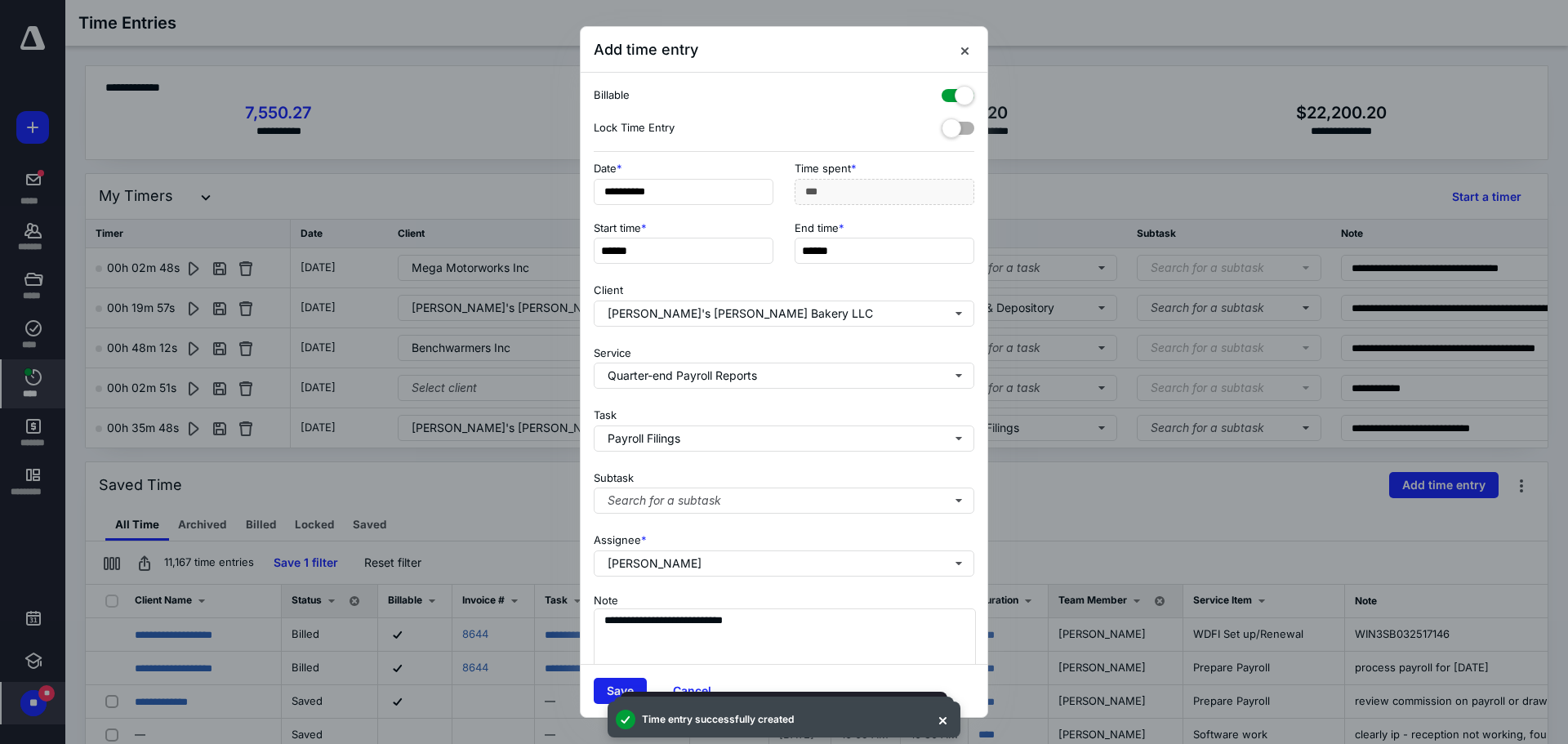 click on "Save" at bounding box center (620, 691) 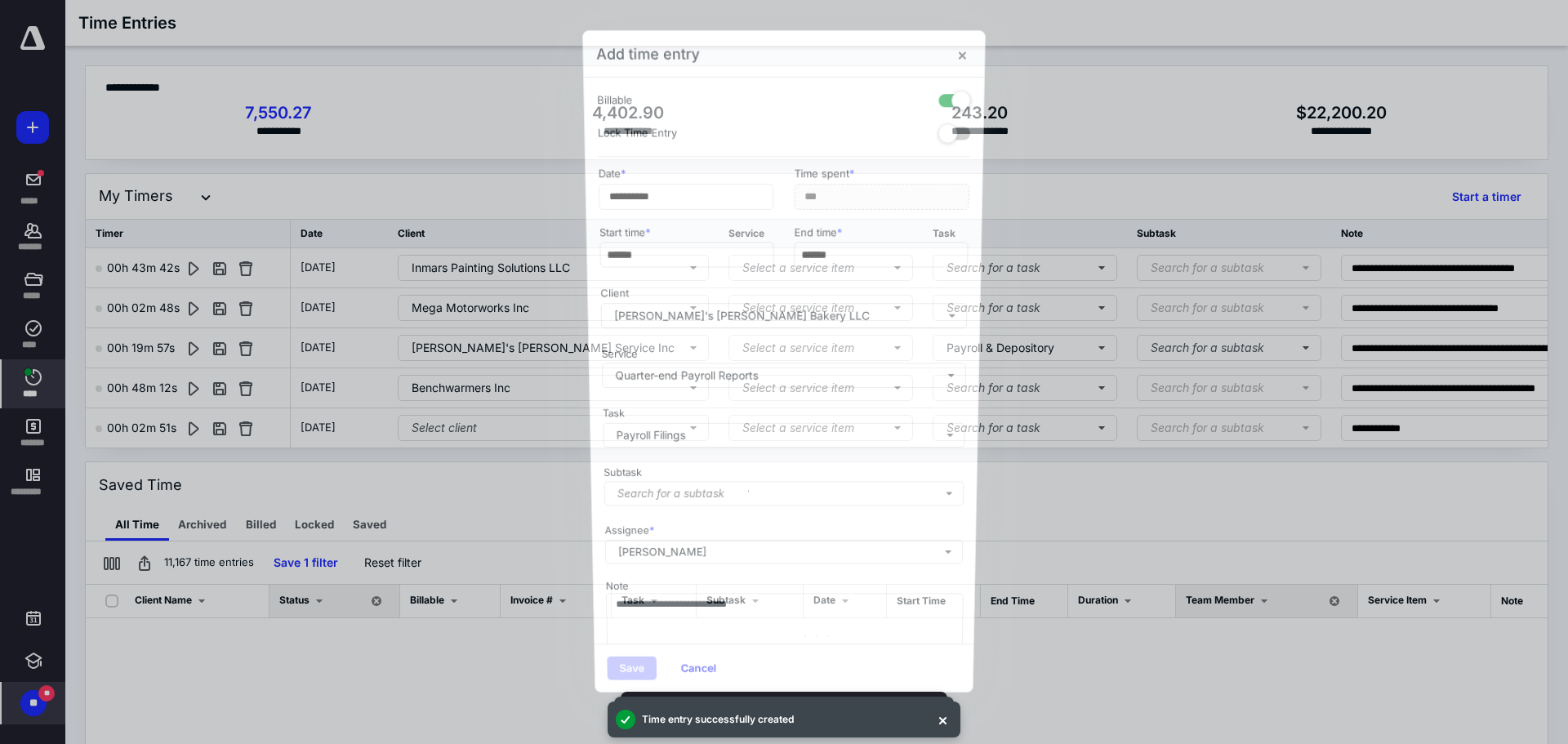 scroll, scrollTop: 1093, scrollLeft: 0, axis: vertical 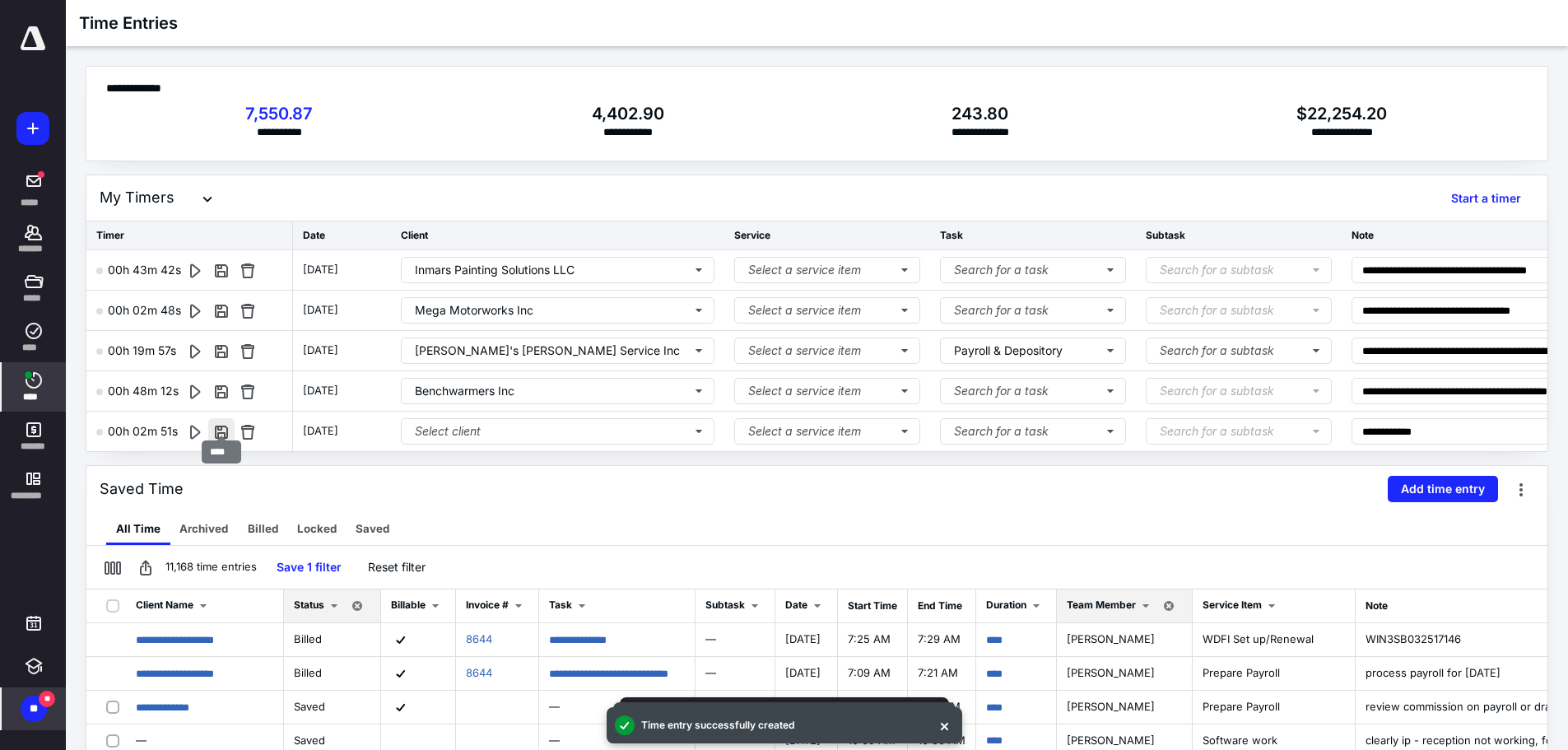 click at bounding box center [221, 431] 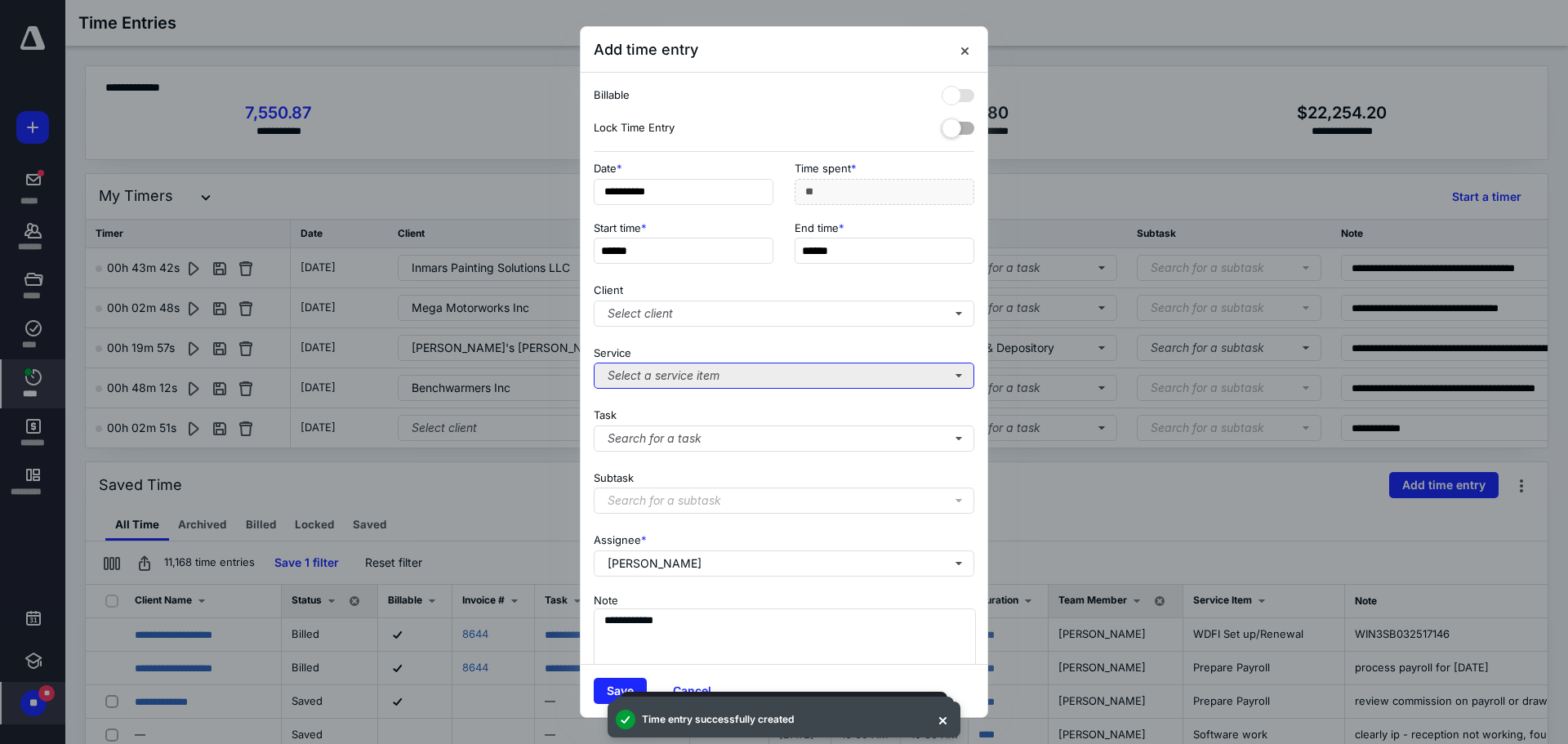 click on "Select a service item" at bounding box center [784, 376] 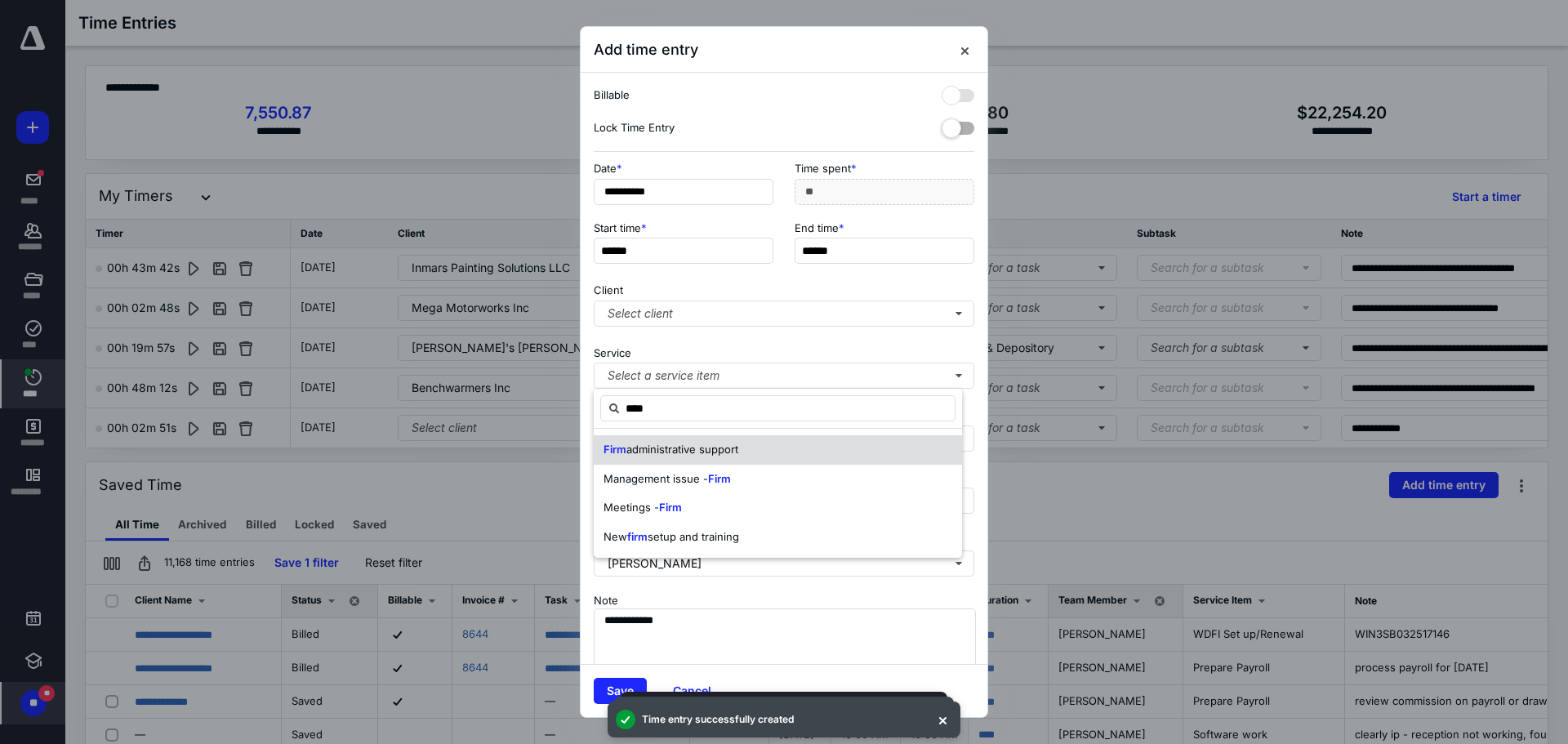 click on "Firm  administrative support" at bounding box center (777, 450) 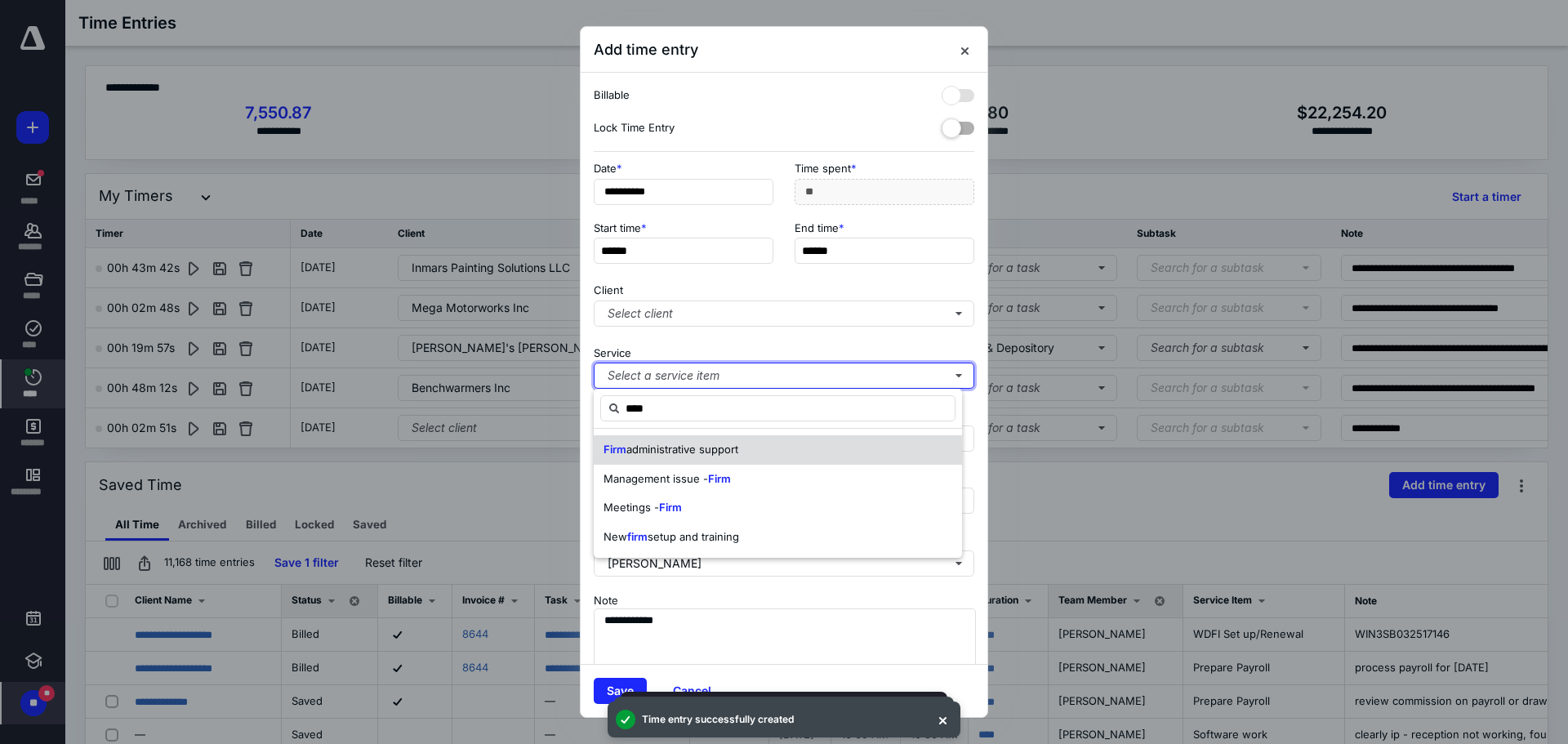 type 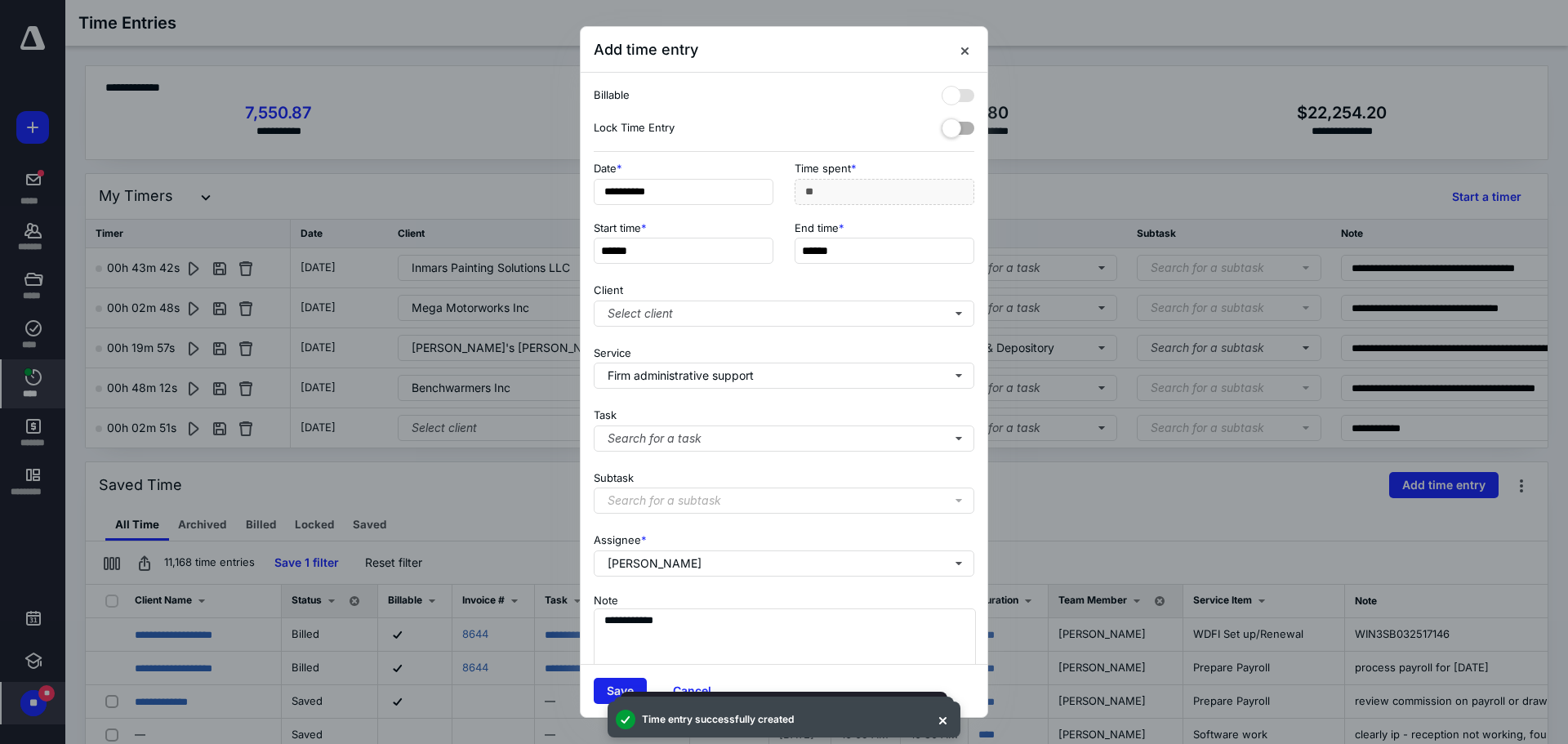 drag, startPoint x: 604, startPoint y: 687, endPoint x: 601, endPoint y: 679, distance: 8.544004 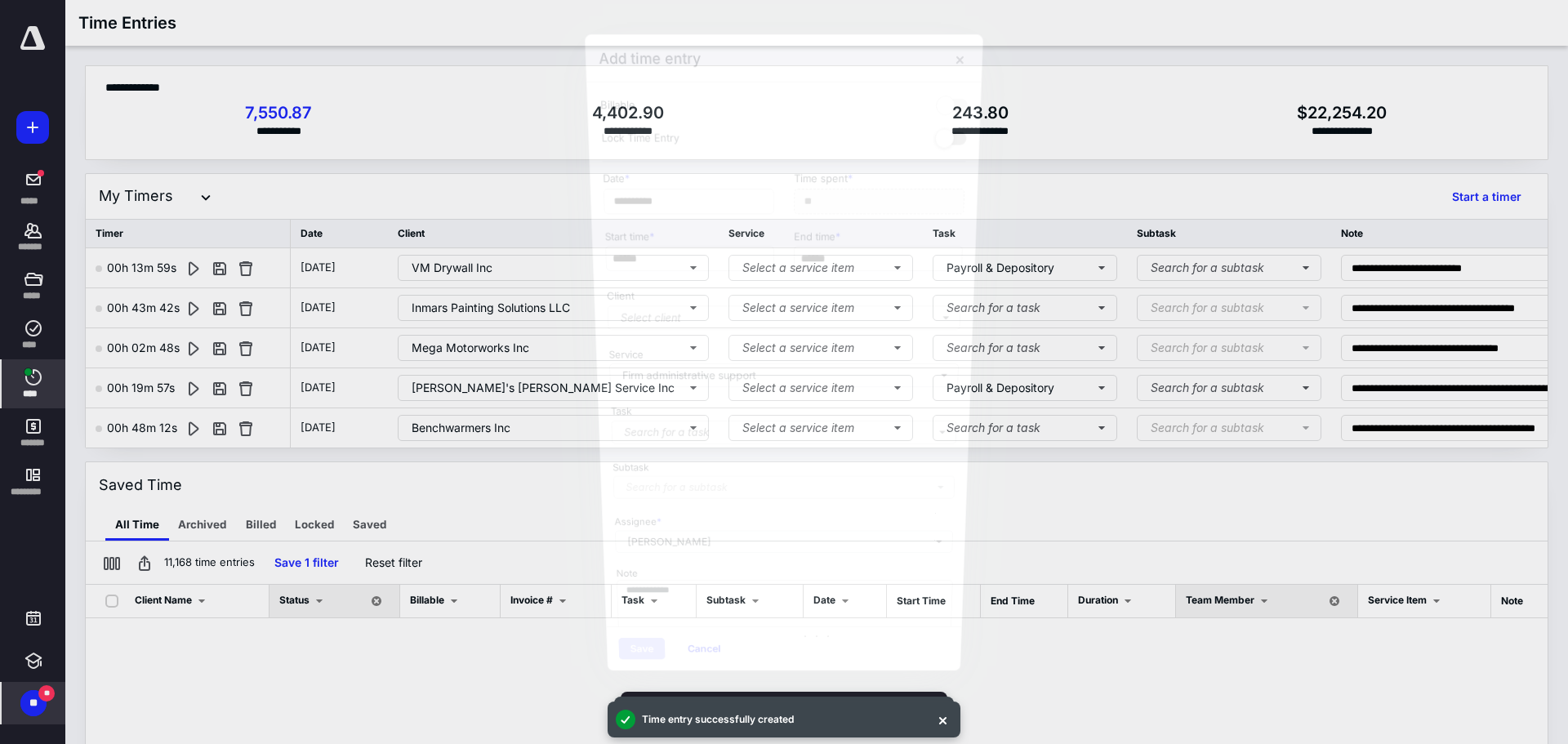 scroll, scrollTop: 1053, scrollLeft: 0, axis: vertical 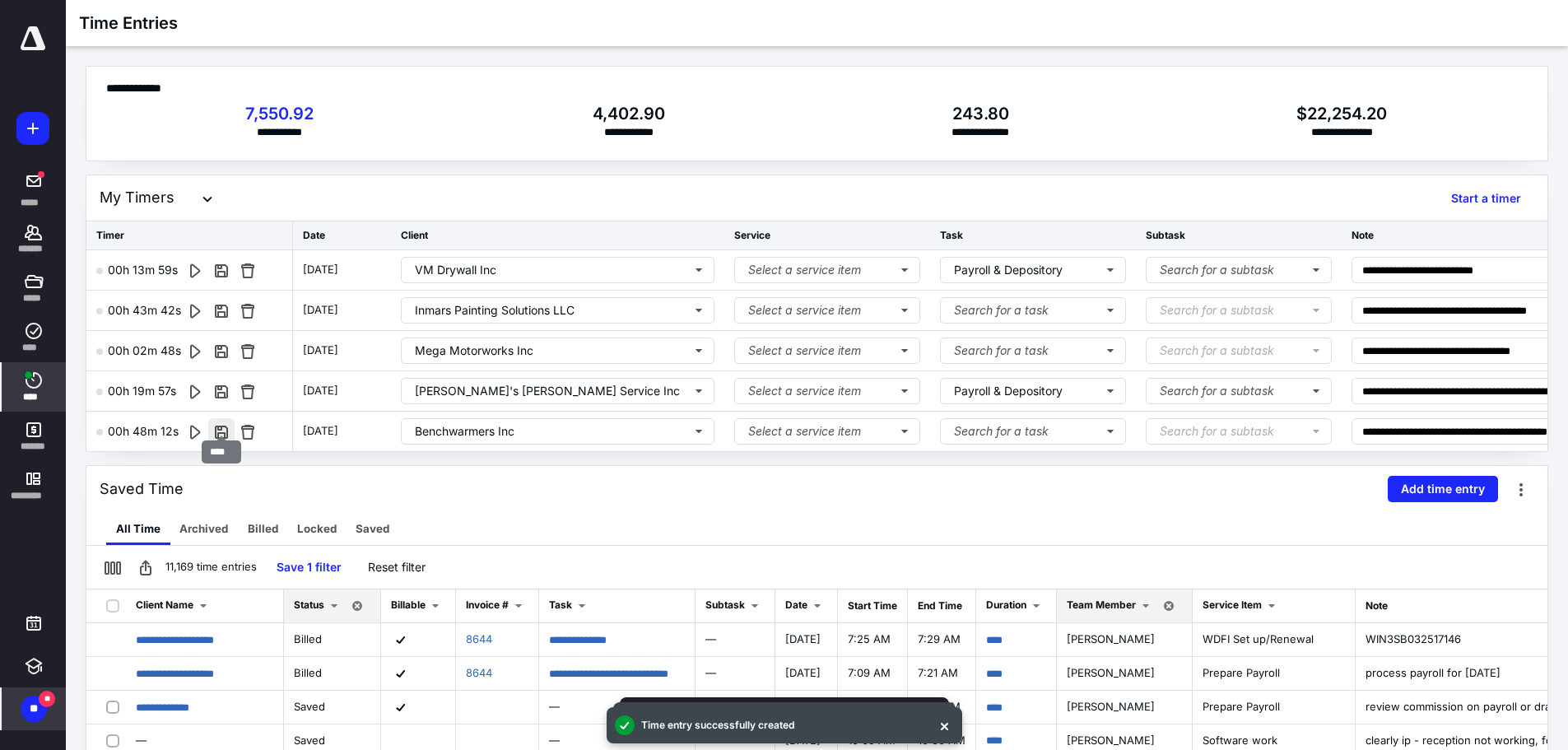 click at bounding box center [221, 431] 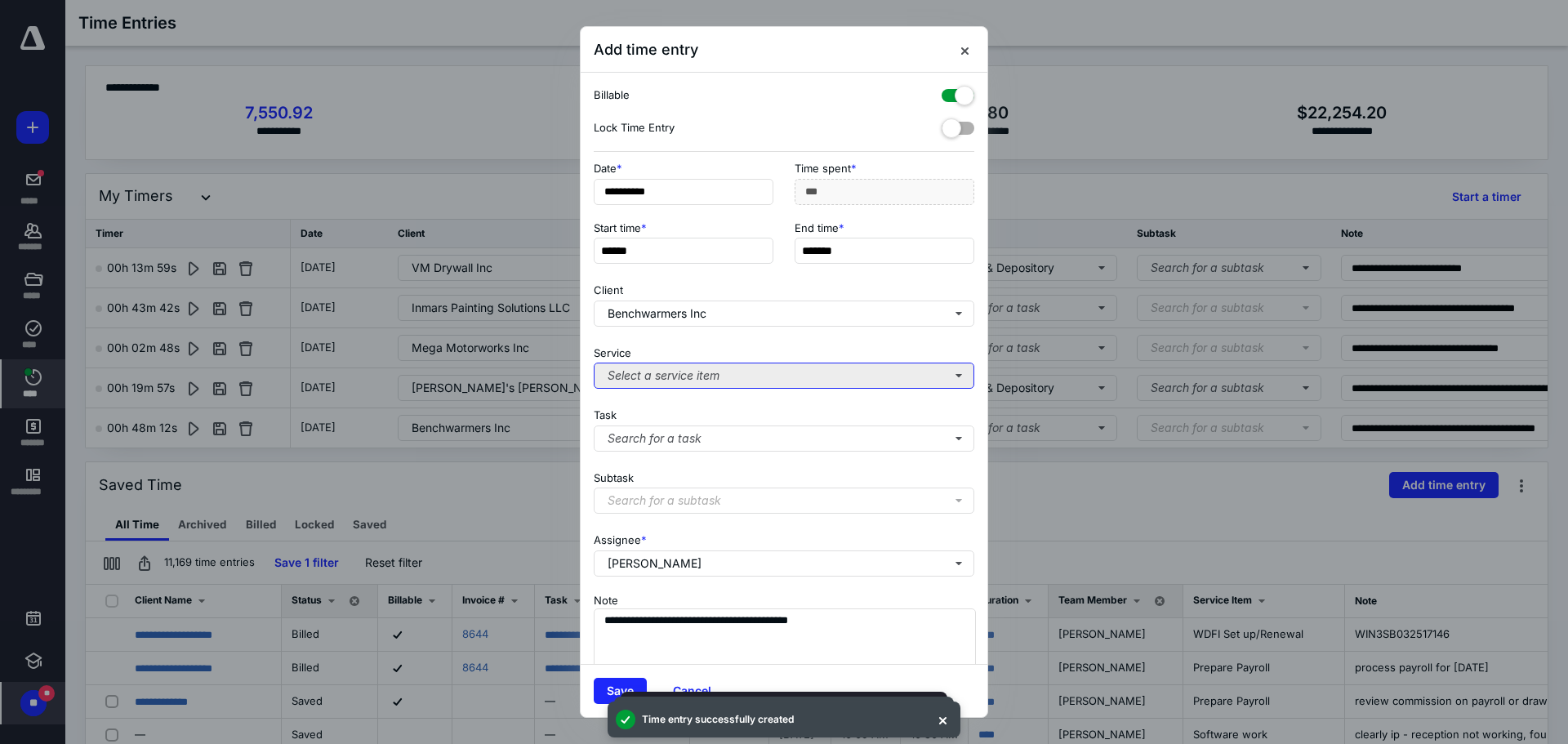 click on "Select a service item" at bounding box center (784, 376) 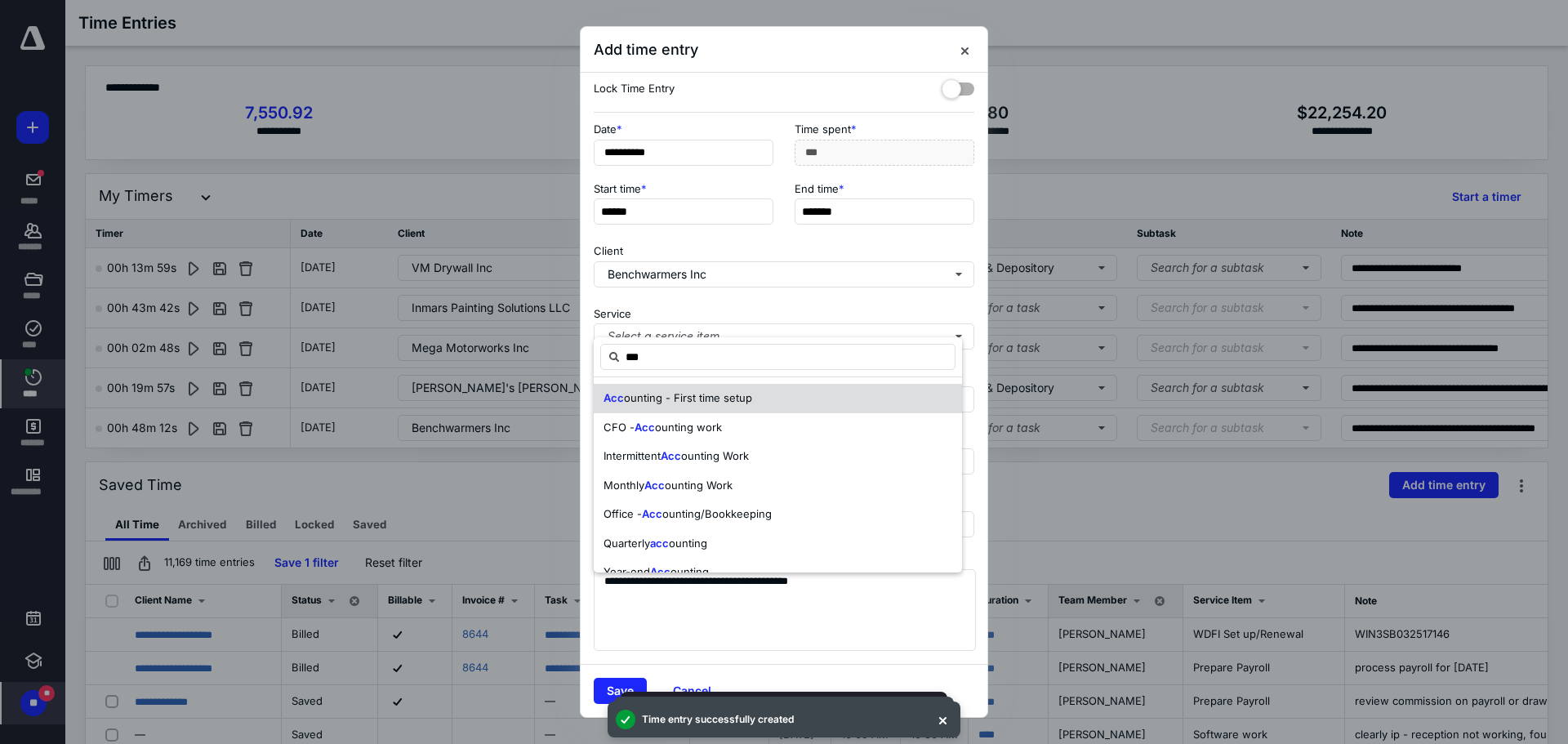 scroll, scrollTop: 51, scrollLeft: 0, axis: vertical 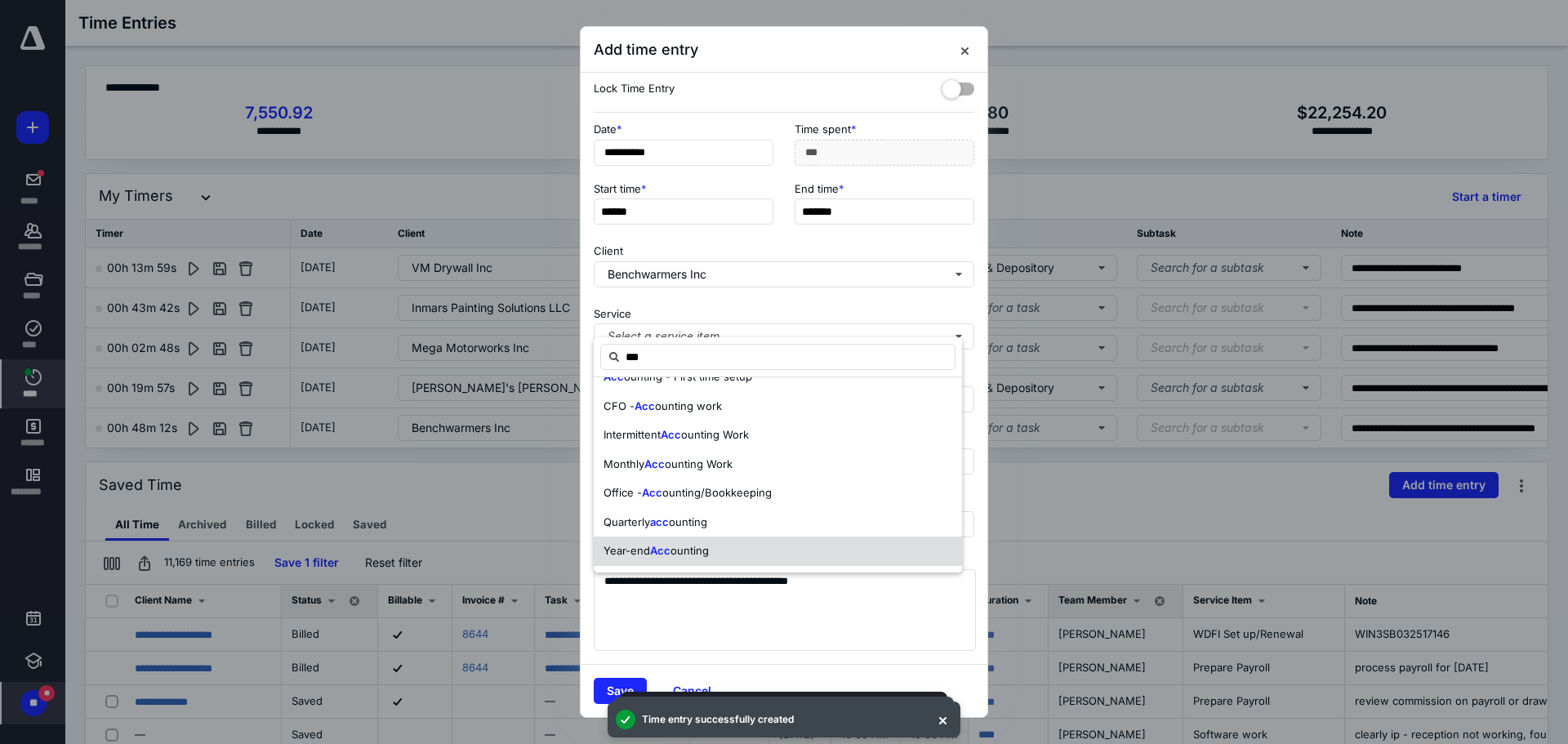 click on "Year-end  Acc ounting" at bounding box center (777, 551) 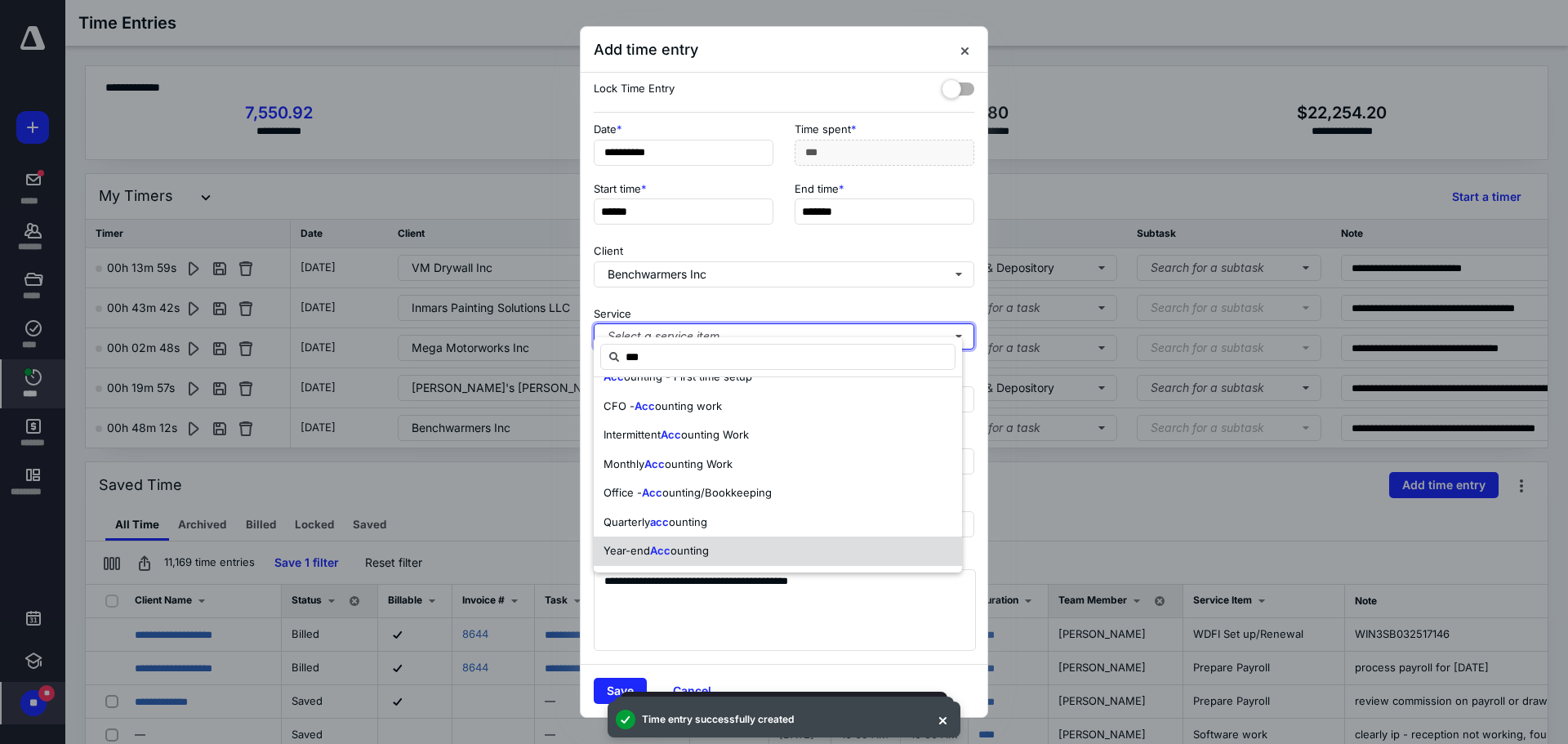 type 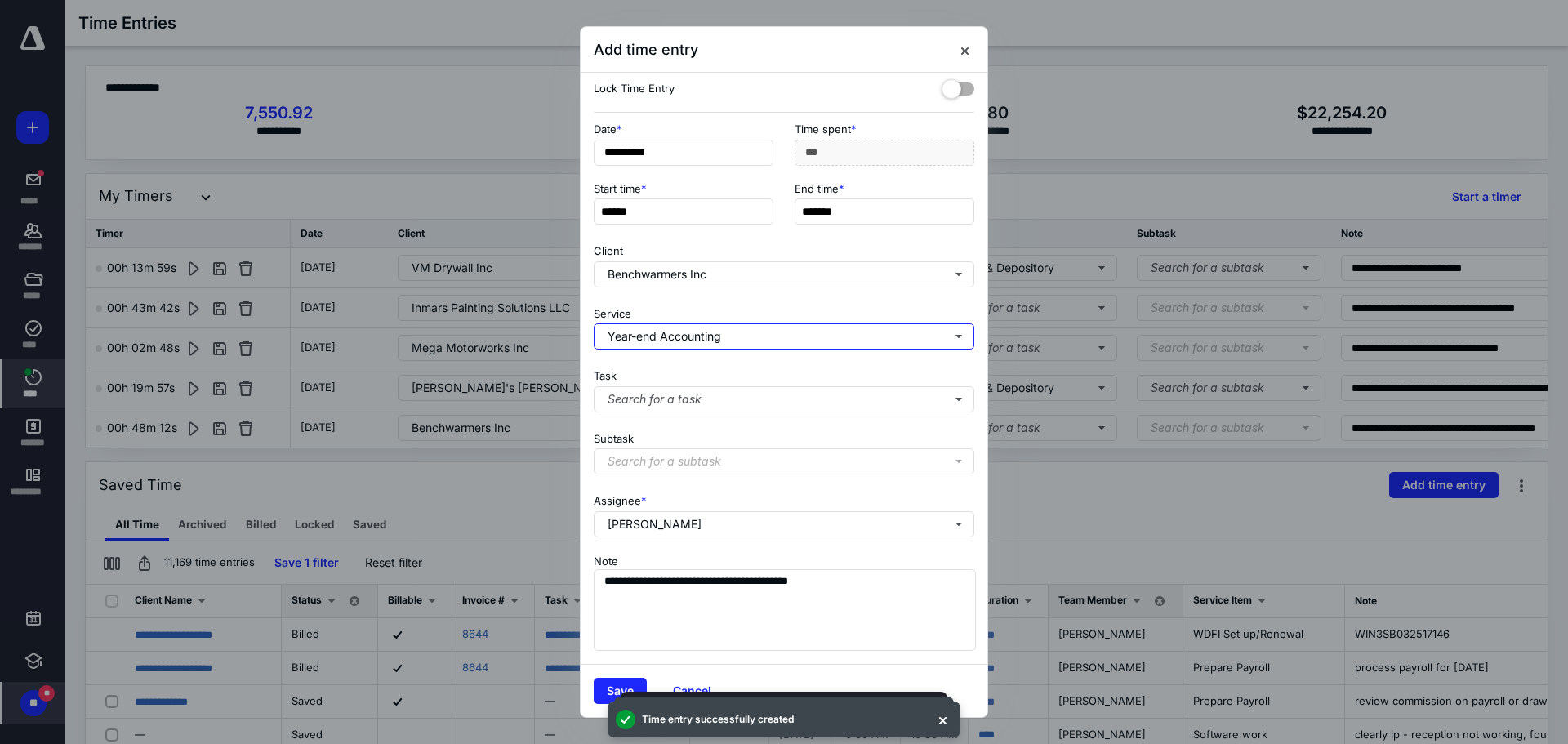 scroll, scrollTop: 0, scrollLeft: 0, axis: both 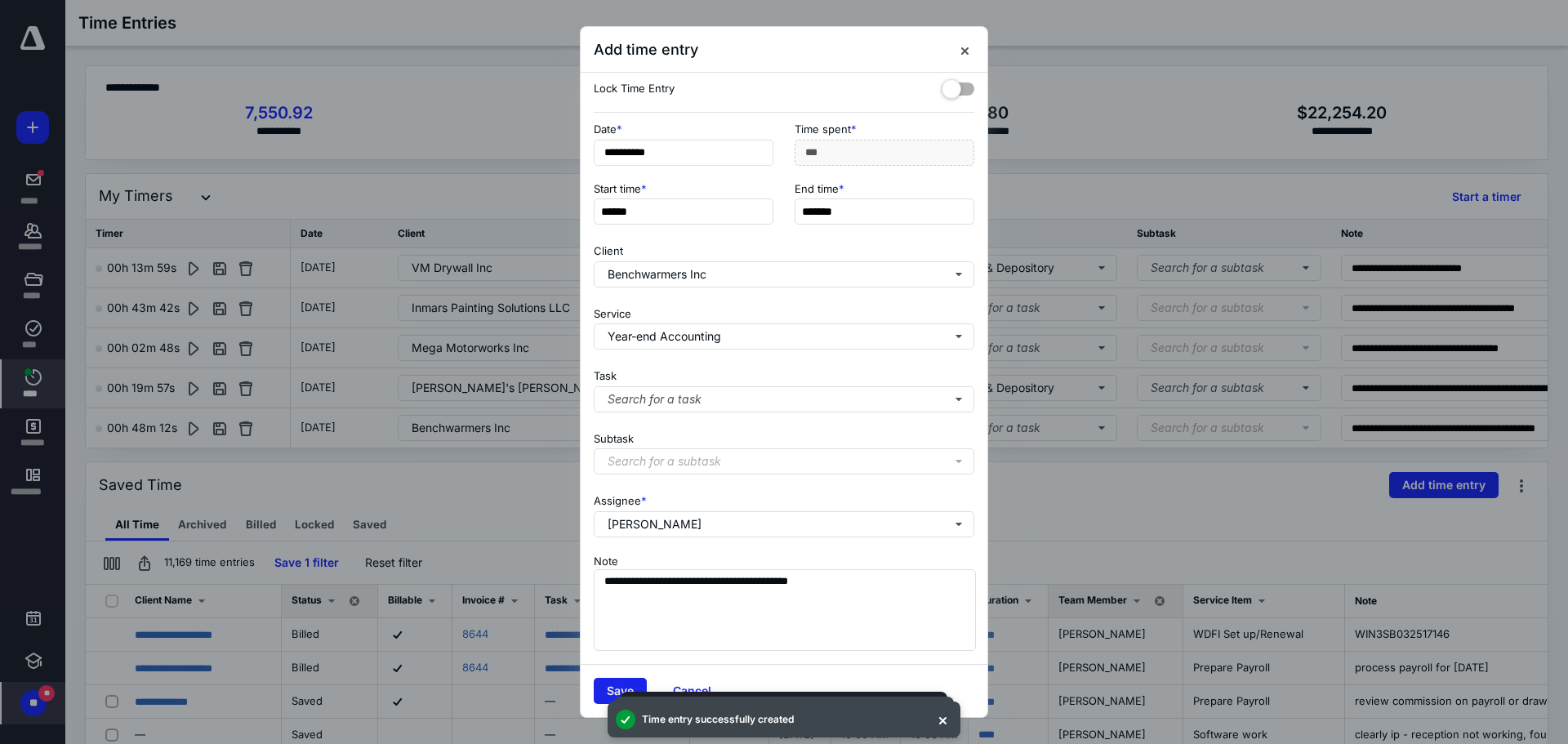 click on "Save" at bounding box center (620, 691) 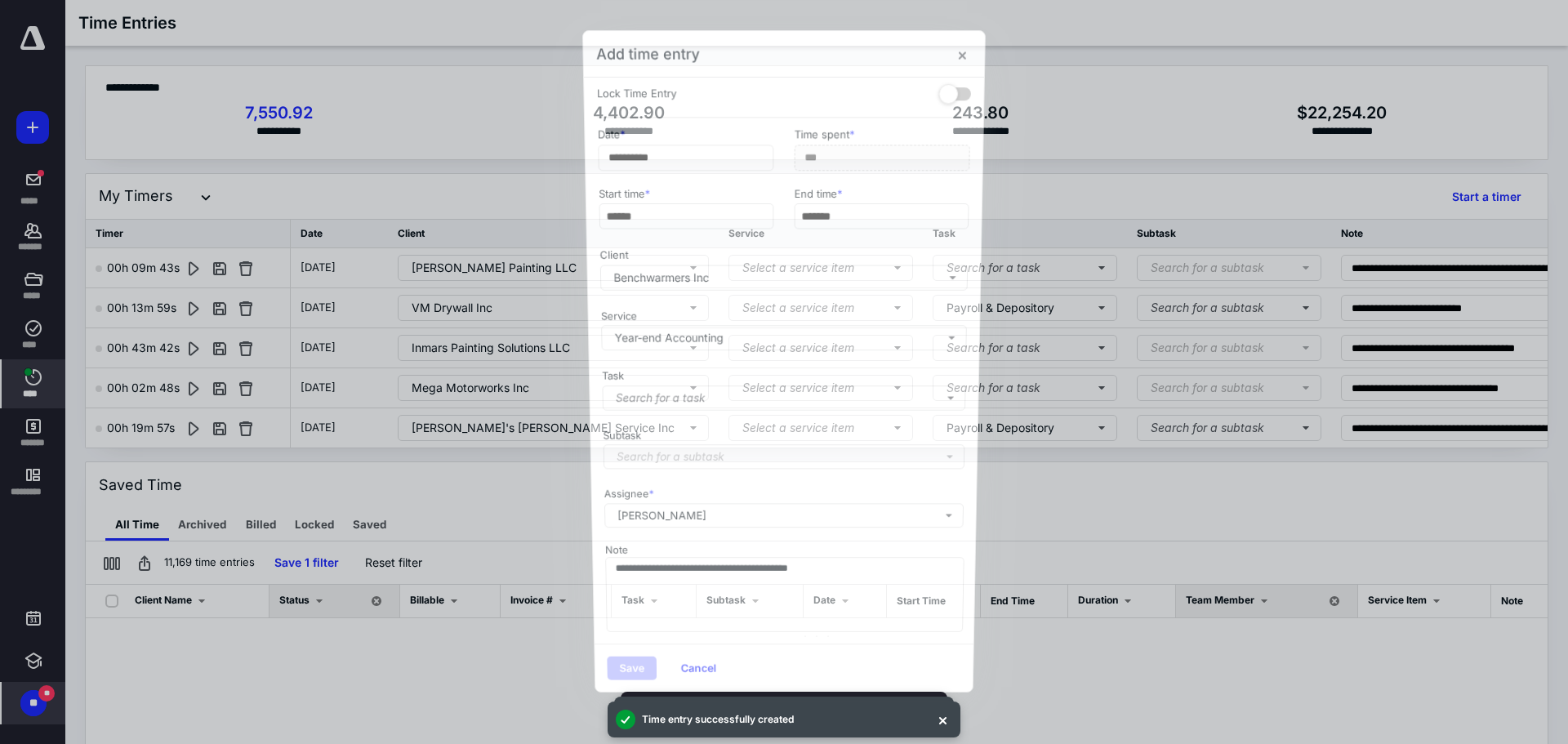 scroll, scrollTop: 1013, scrollLeft: 0, axis: vertical 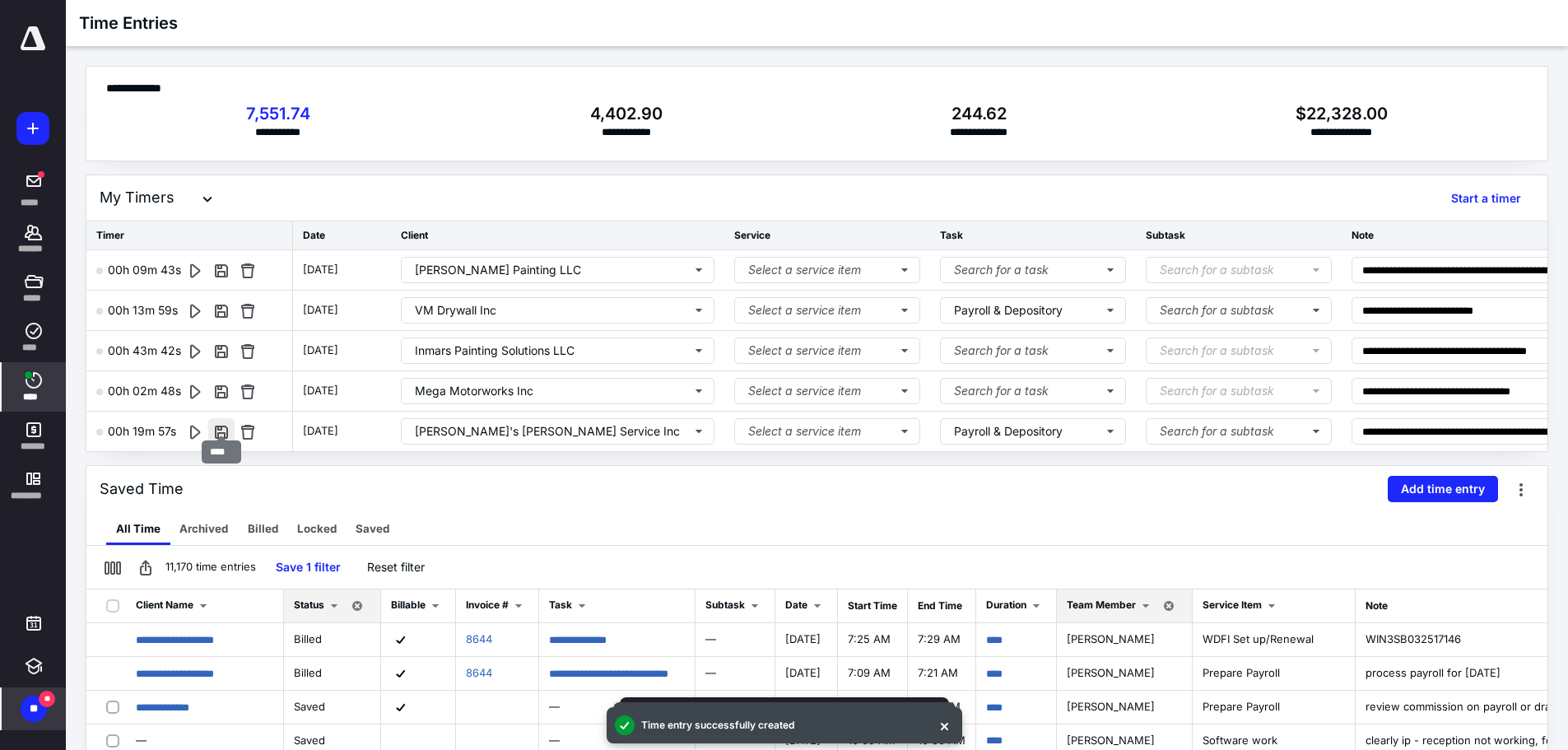 click at bounding box center [221, 431] 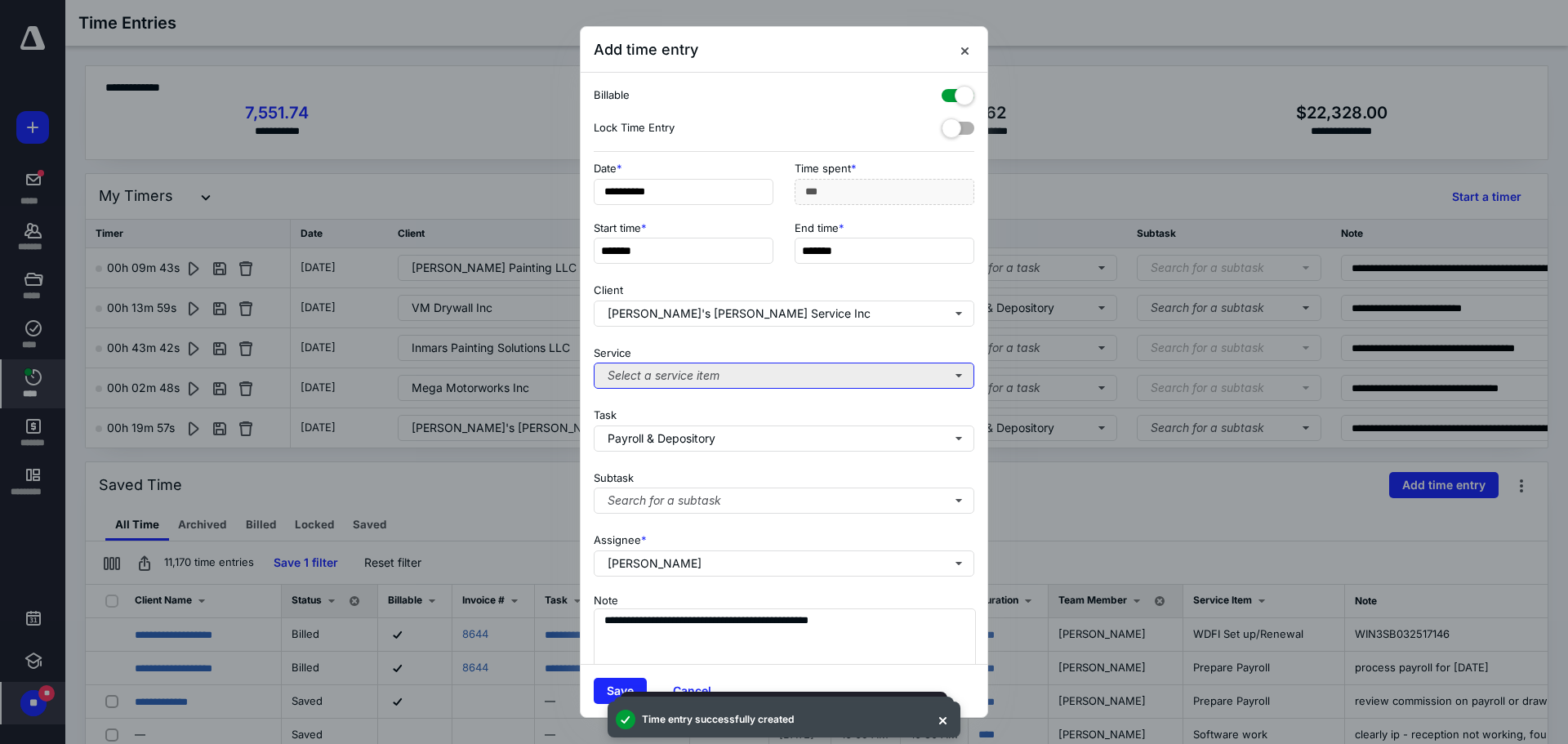 click on "Select a service item" at bounding box center (784, 376) 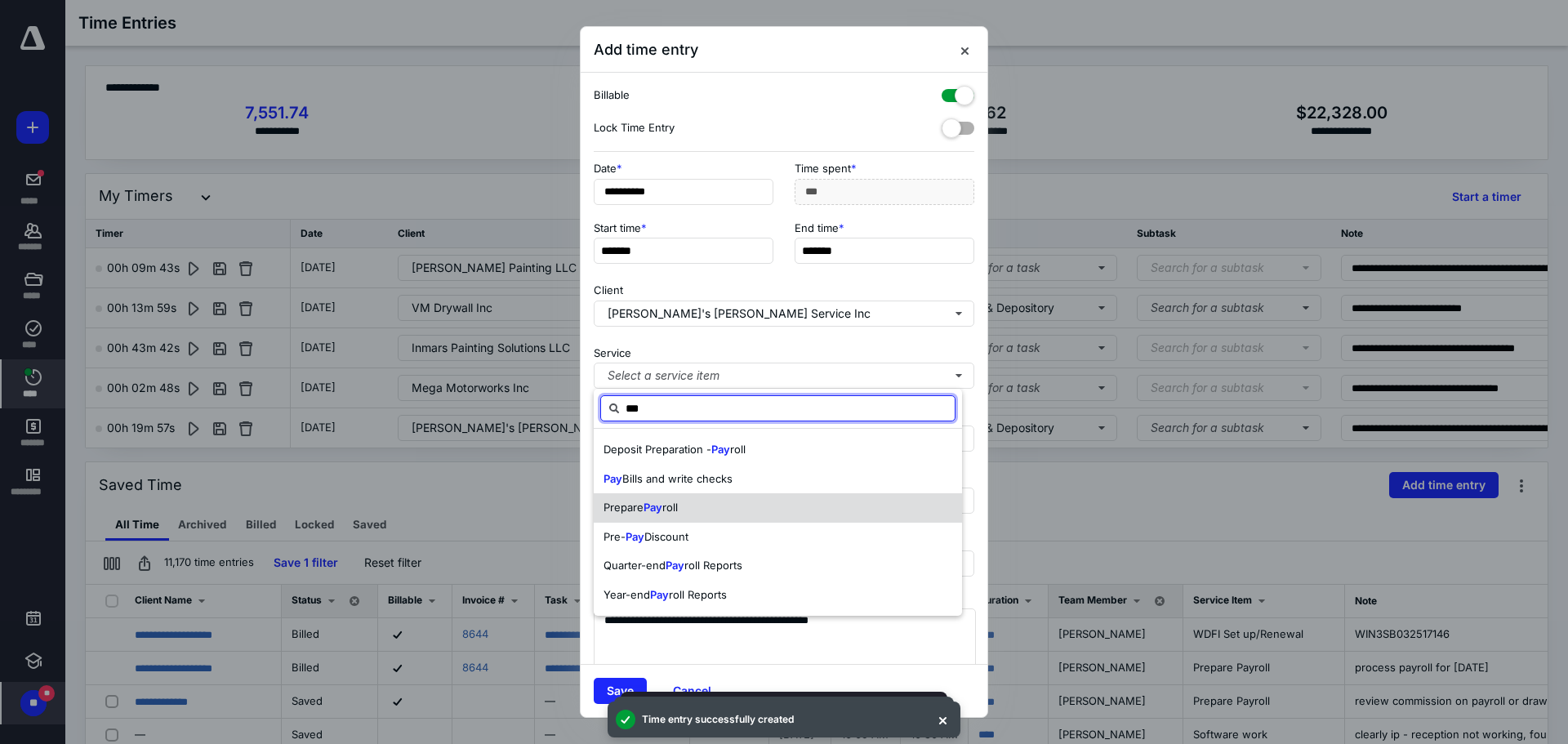 click on "Prepare  Pay roll" at bounding box center (777, 508) 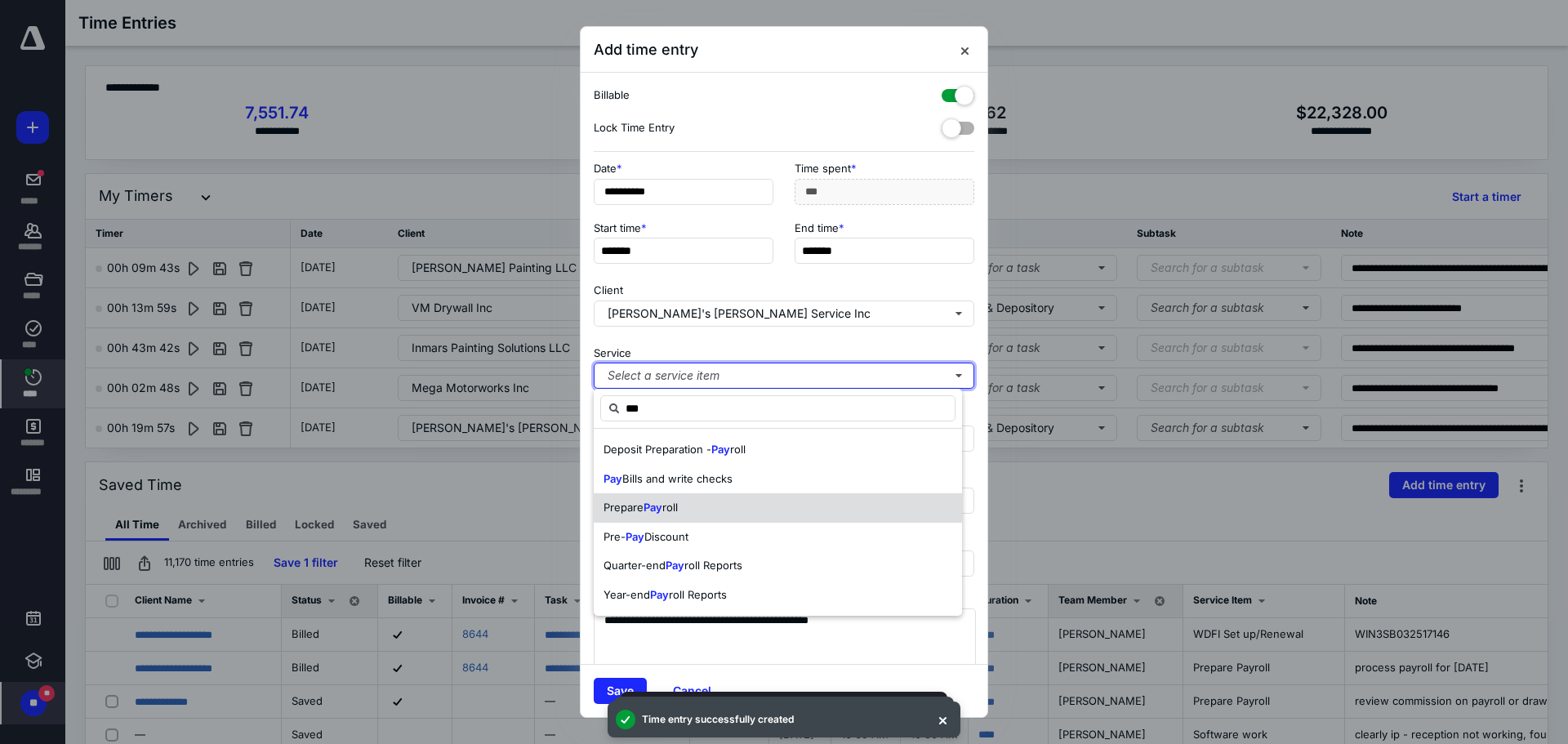 type 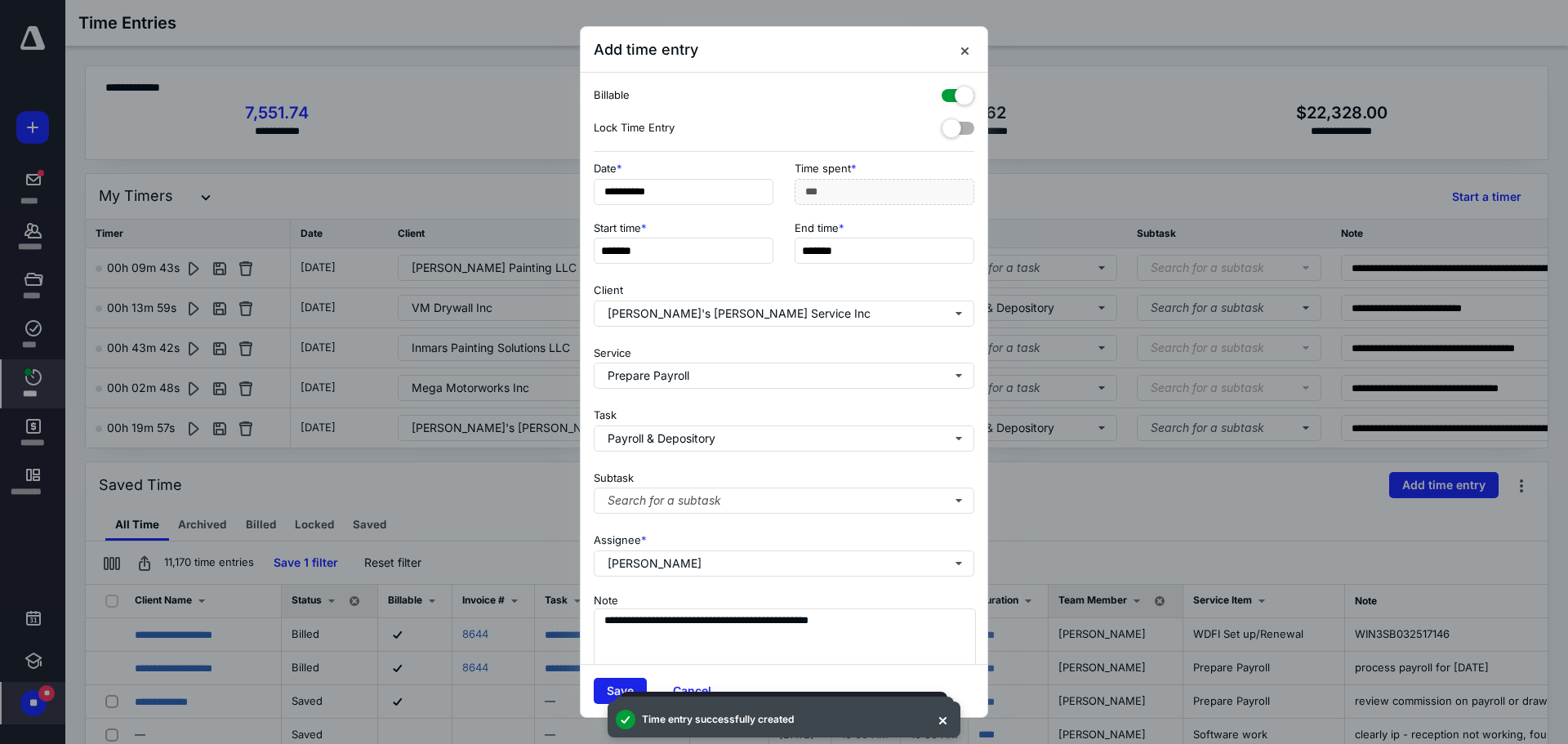 click on "Save" at bounding box center (620, 691) 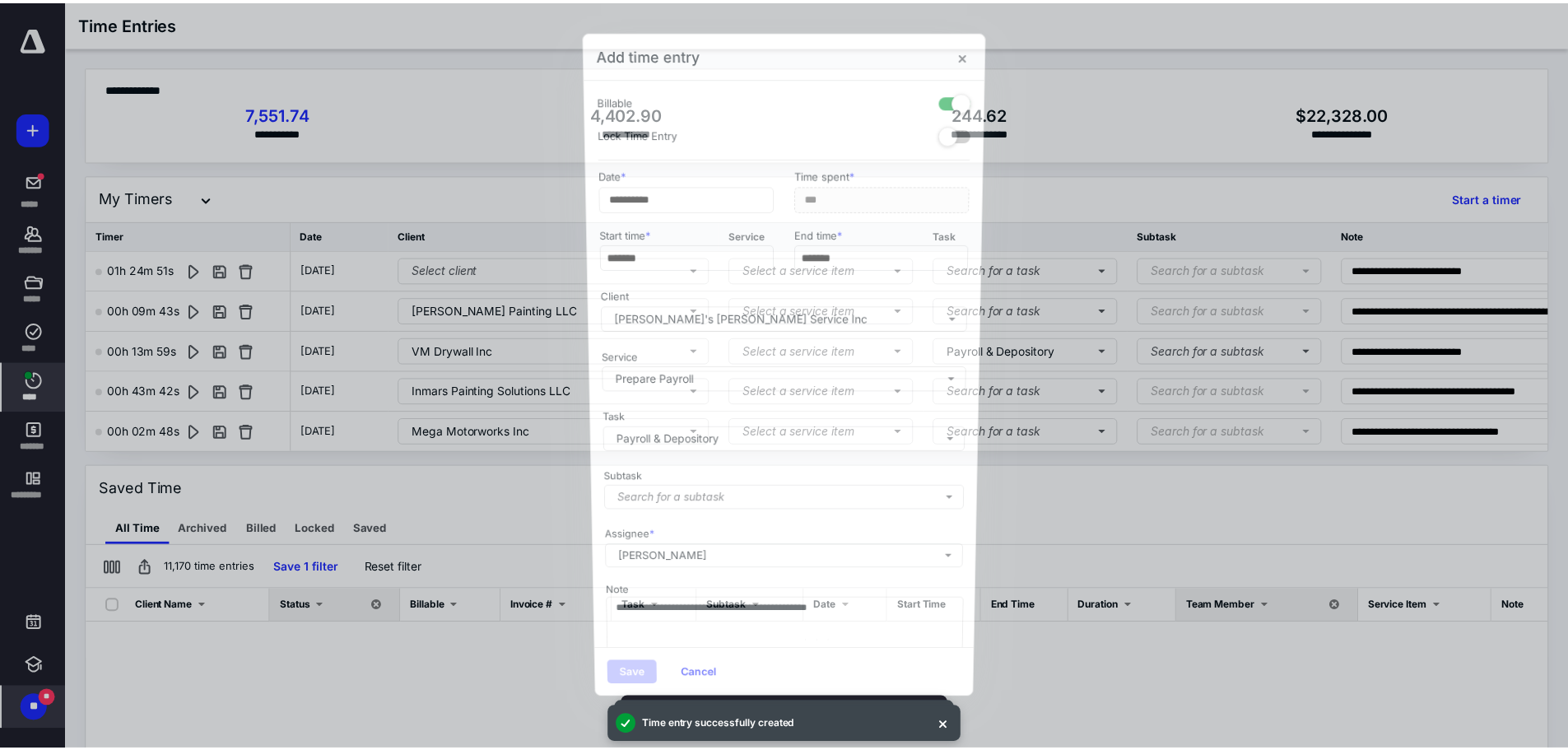 scroll, scrollTop: 981, scrollLeft: 0, axis: vertical 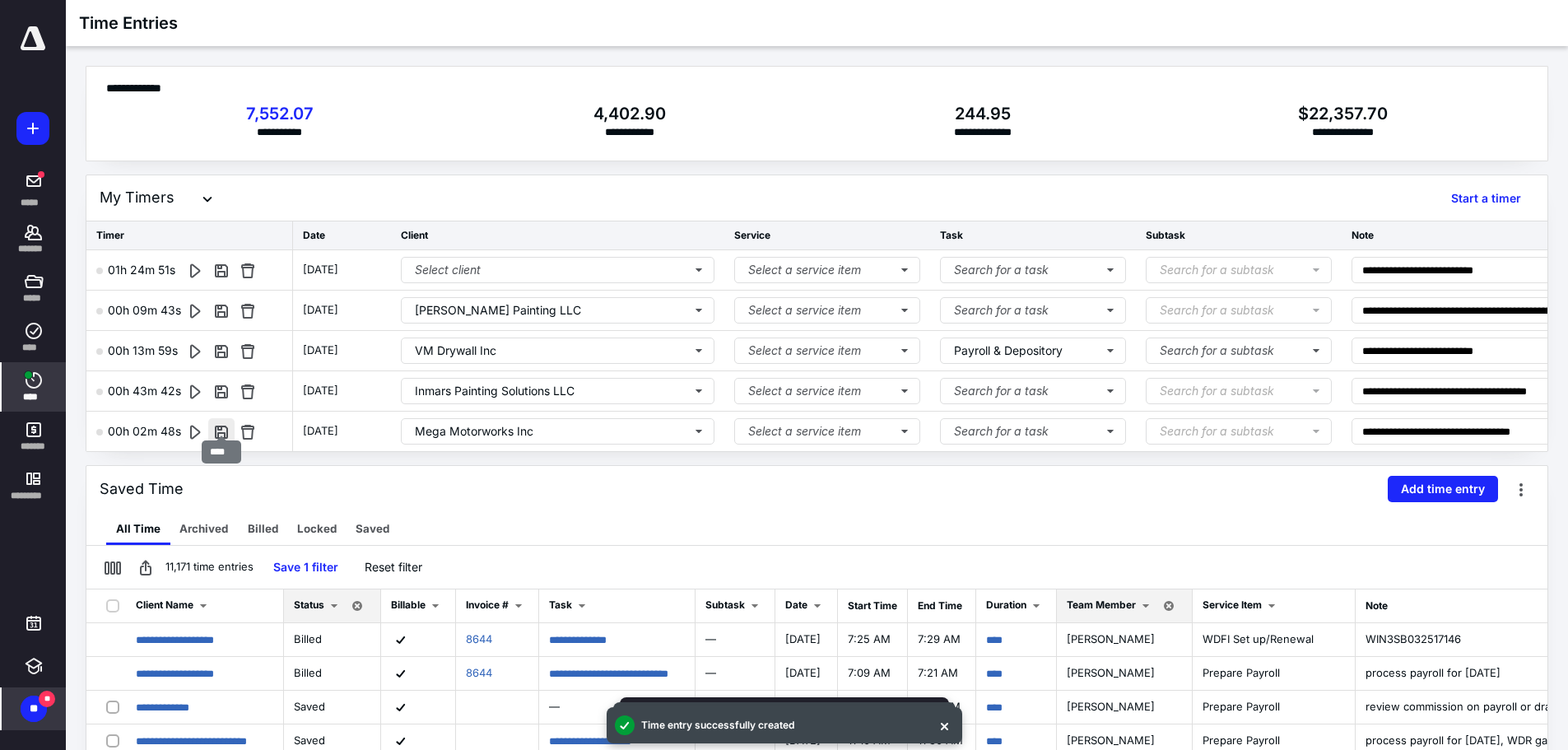 click at bounding box center [221, 431] 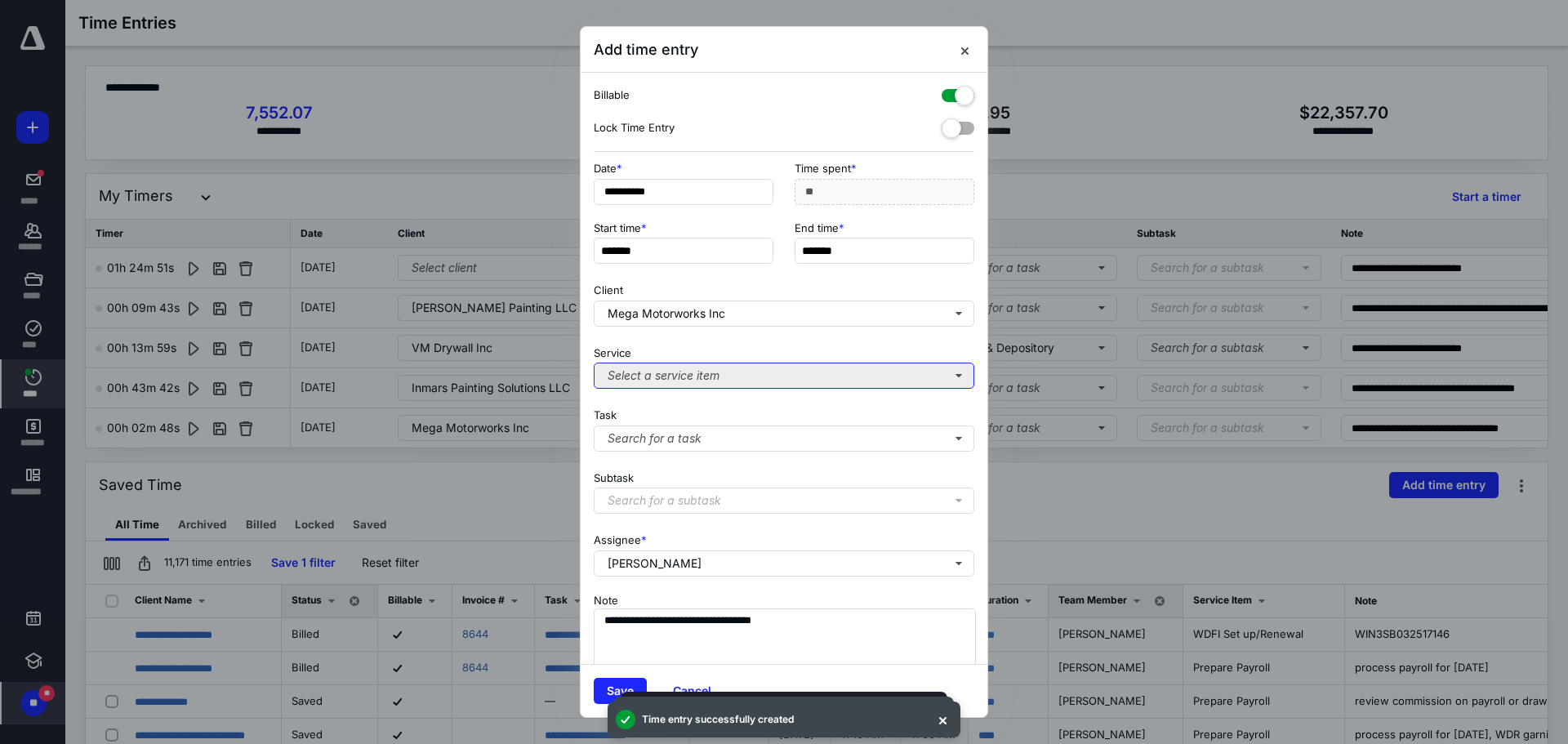 click on "Select a service item" at bounding box center [784, 376] 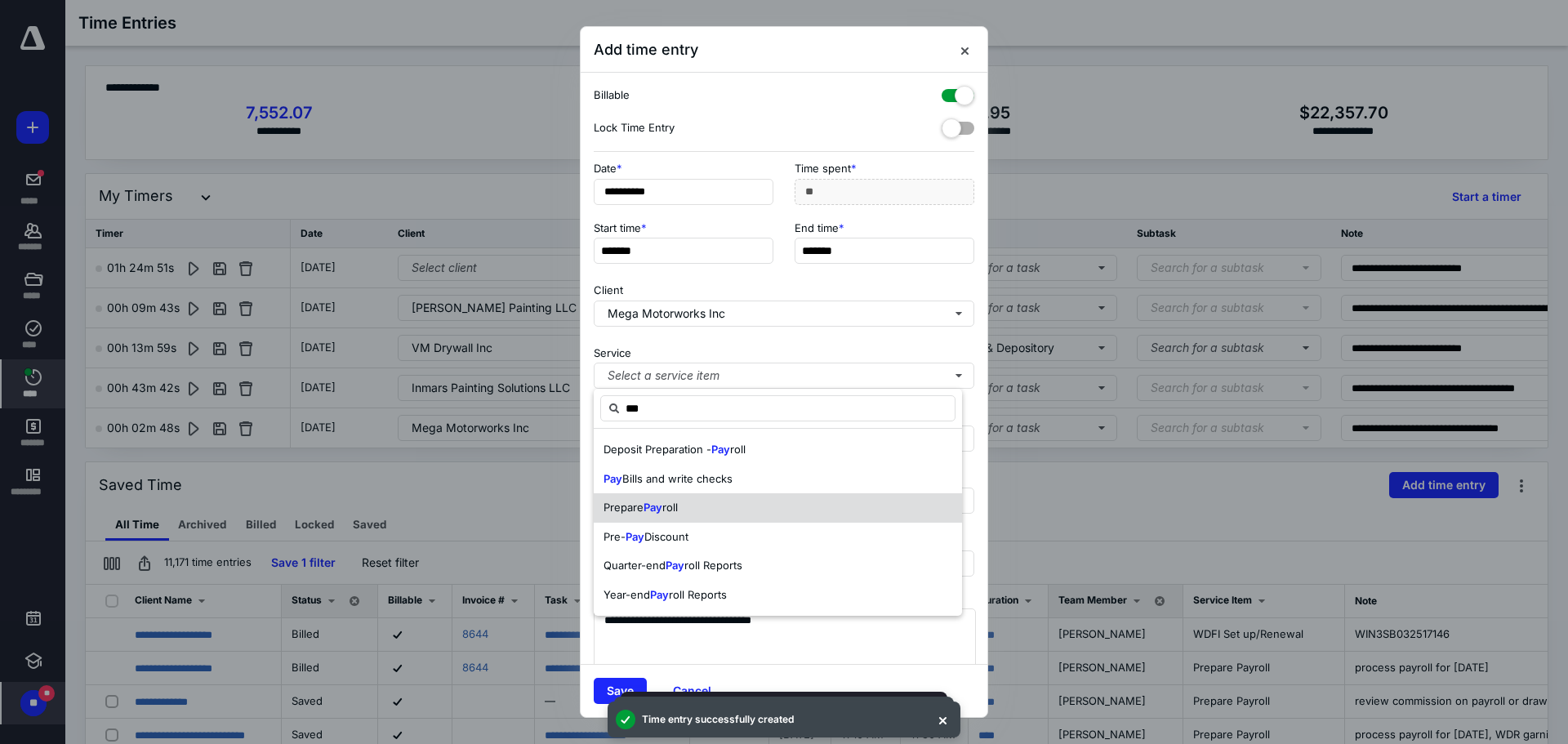 click on "Prepare  Pay roll" at bounding box center (777, 508) 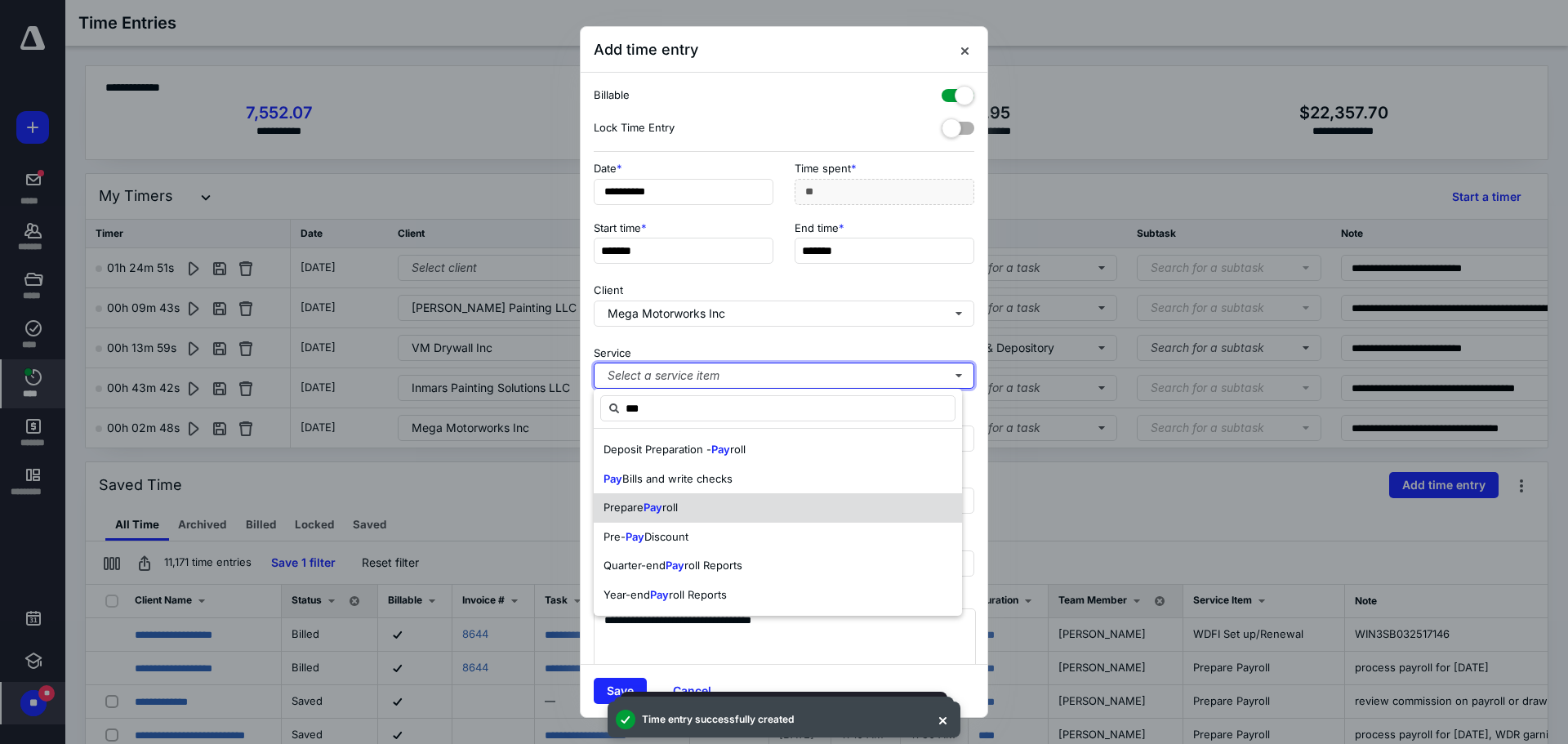 type 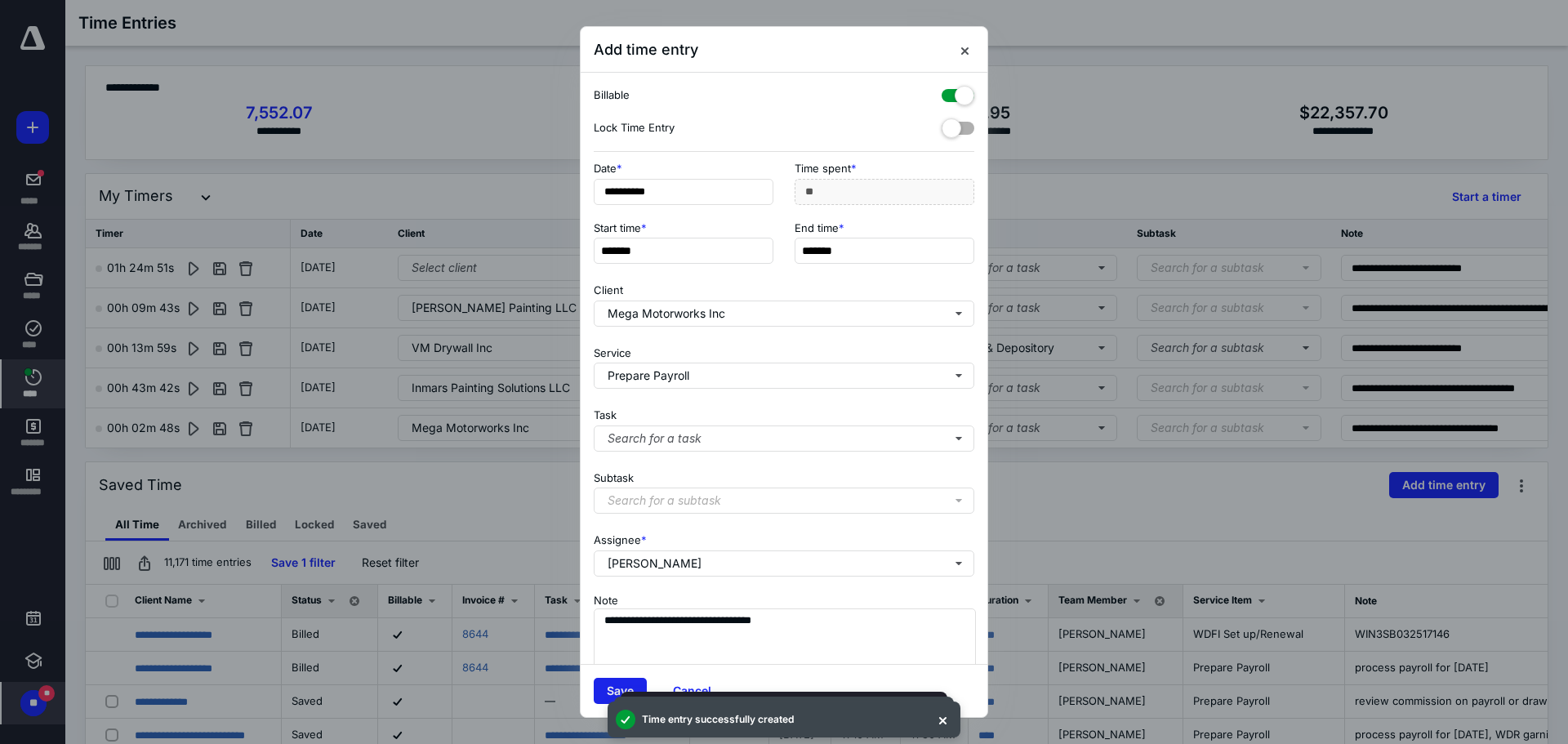 click on "Save" at bounding box center [620, 691] 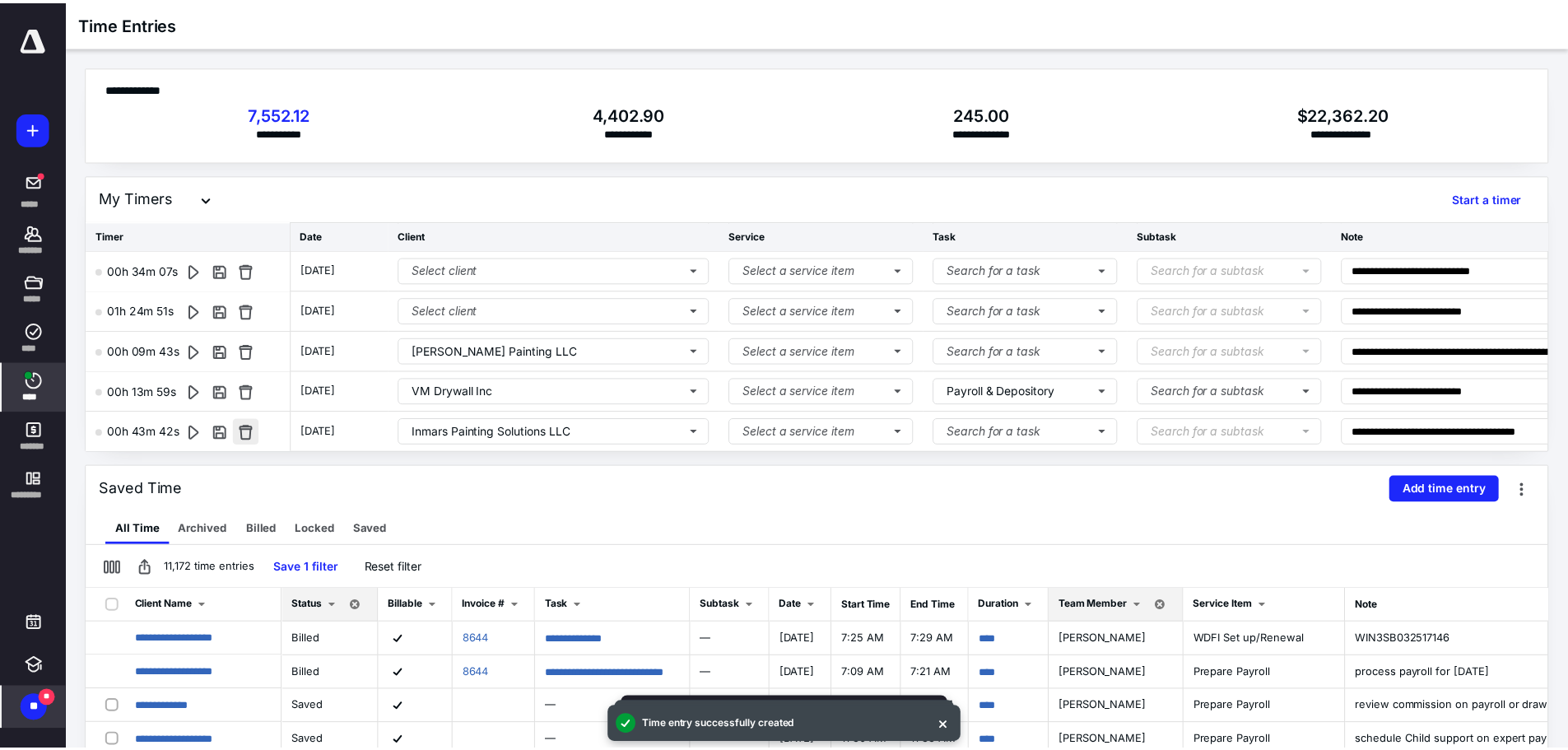 scroll, scrollTop: 940, scrollLeft: 0, axis: vertical 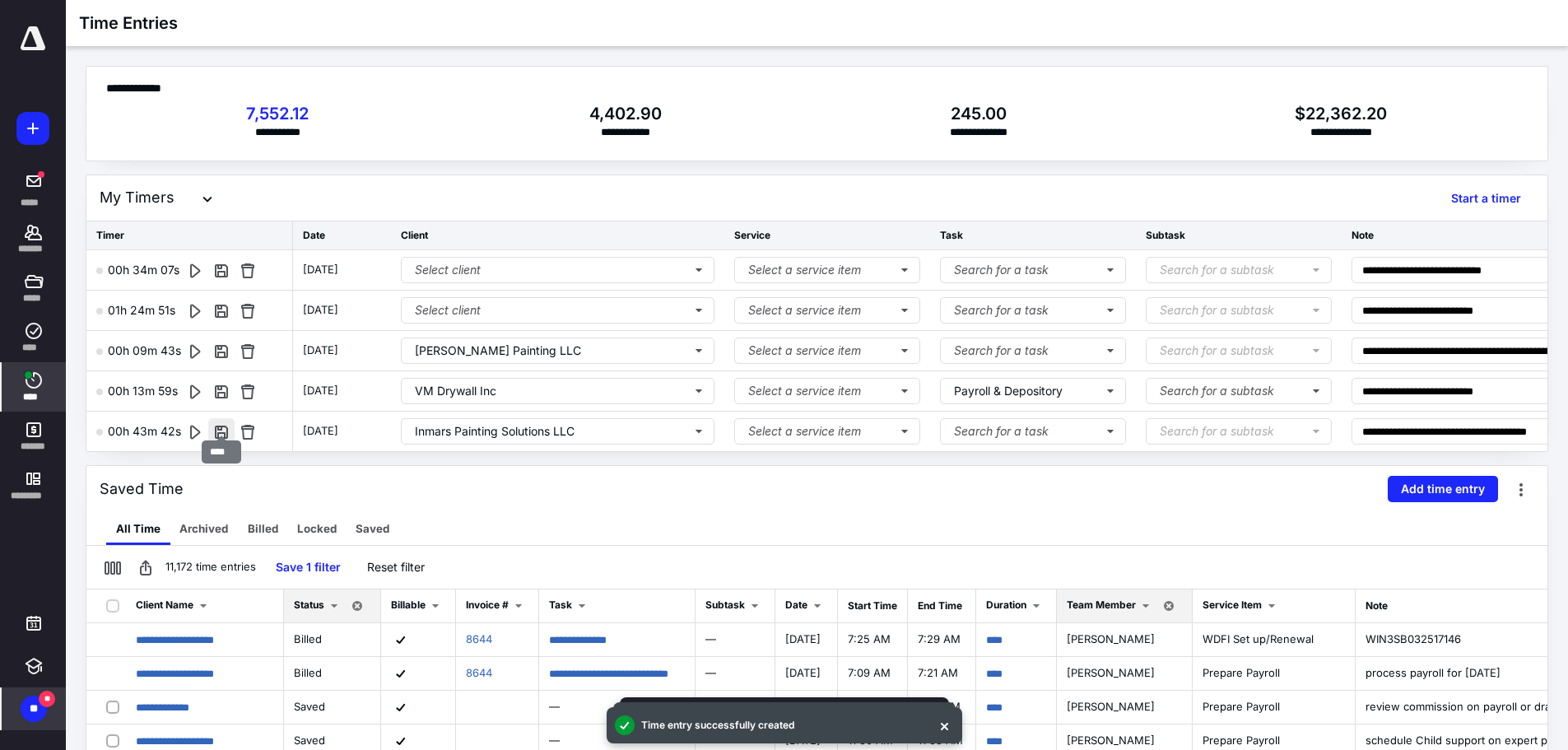 click at bounding box center (221, 431) 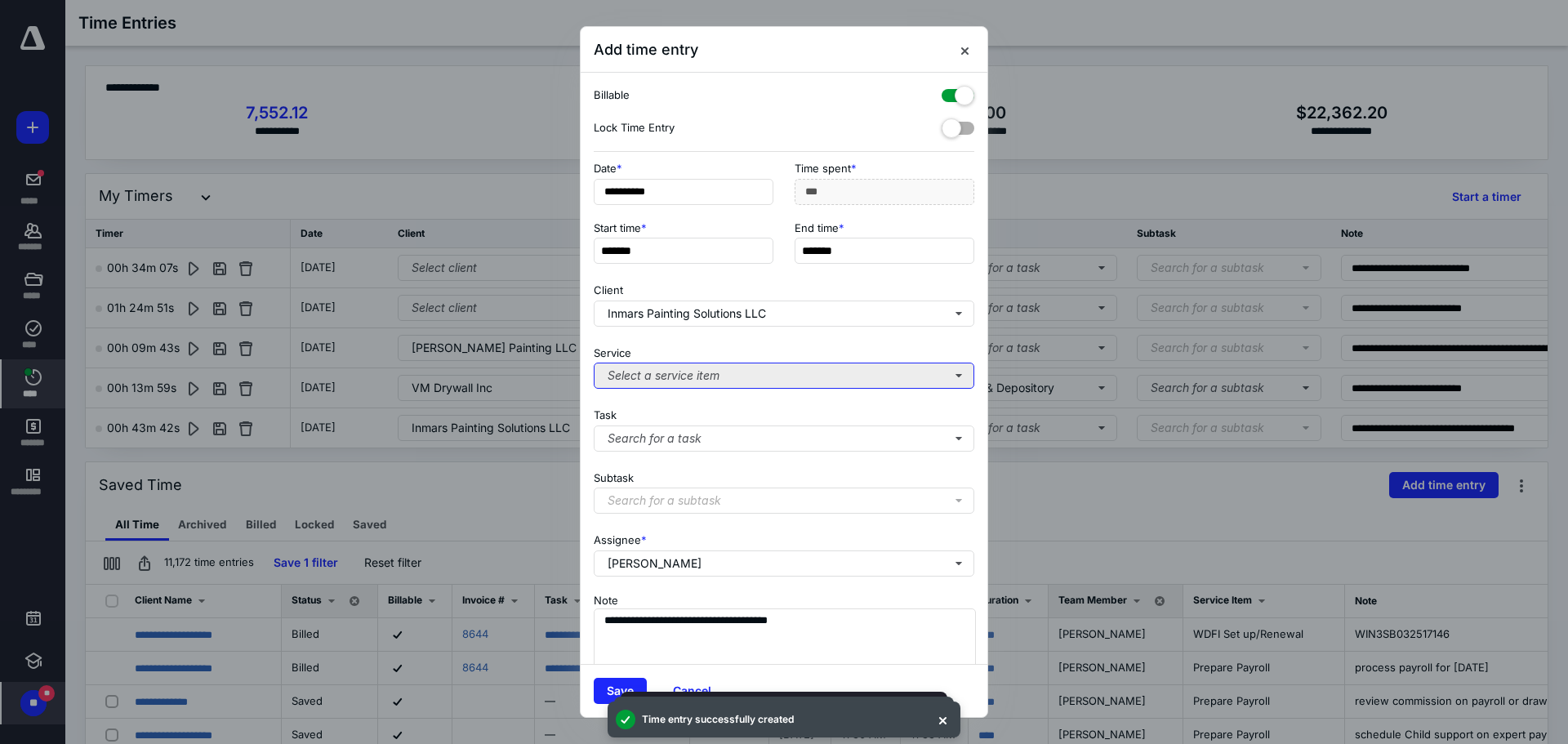 click on "Select a service item" at bounding box center [784, 376] 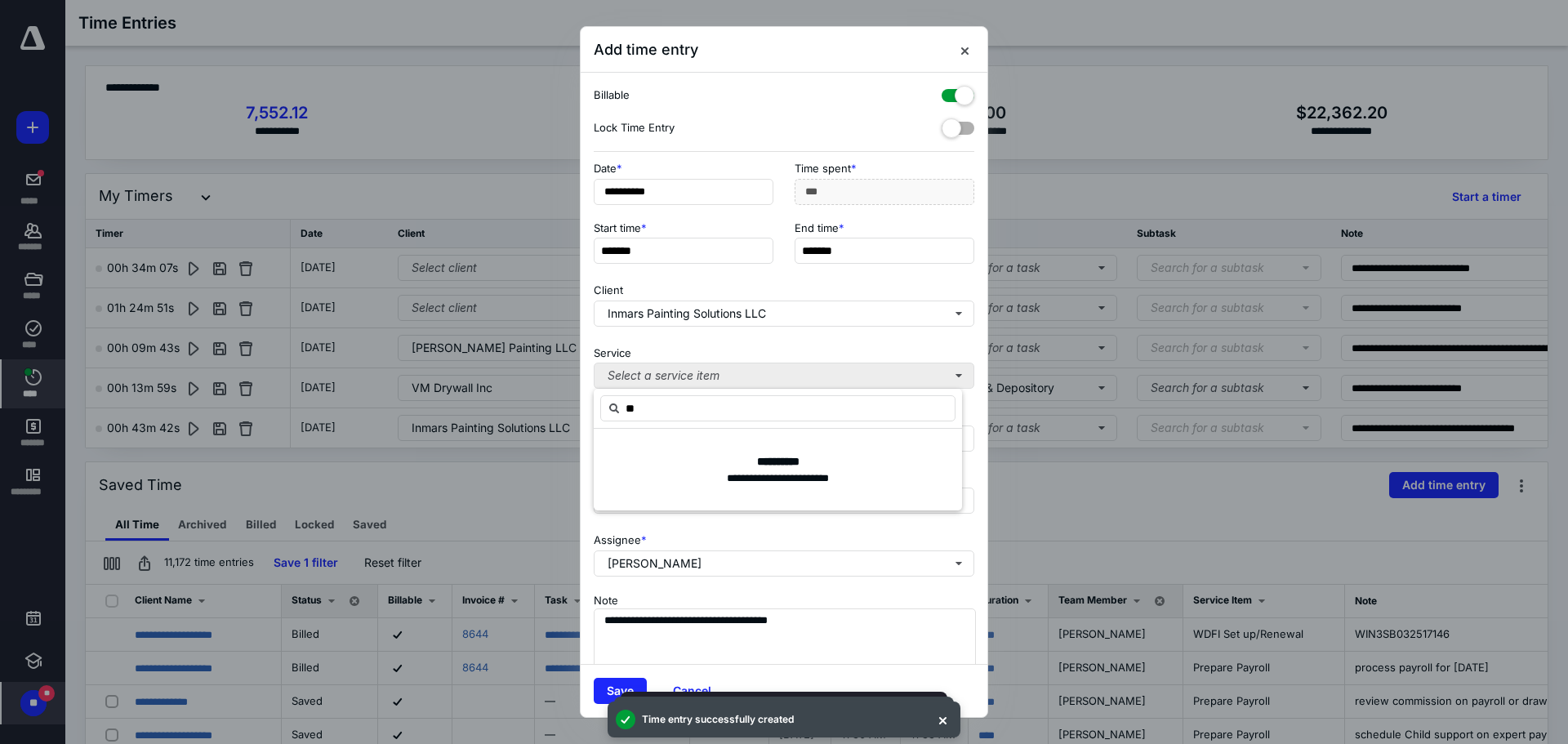 type on "*" 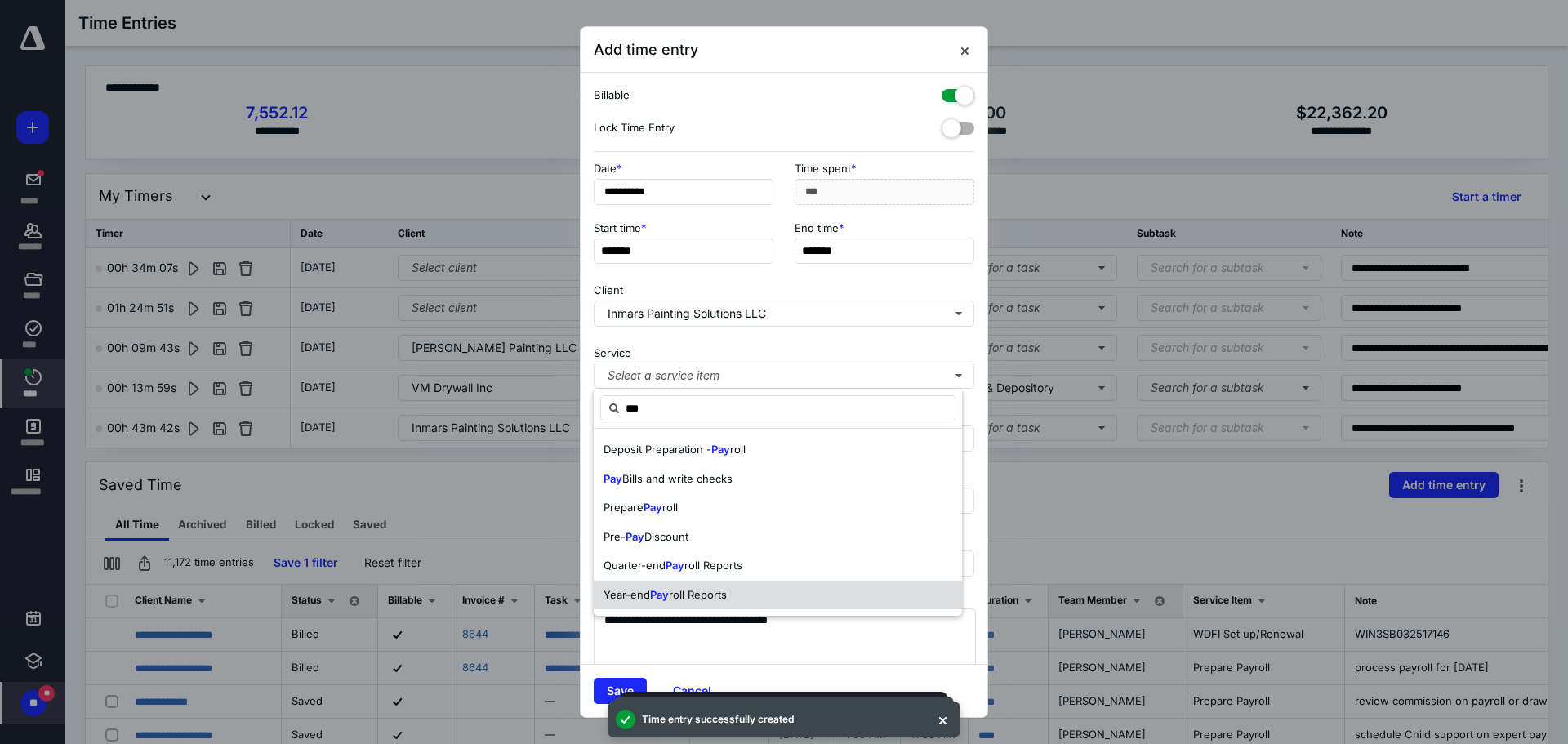 click on "Year-end  Pay roll Reports" at bounding box center [777, 595] 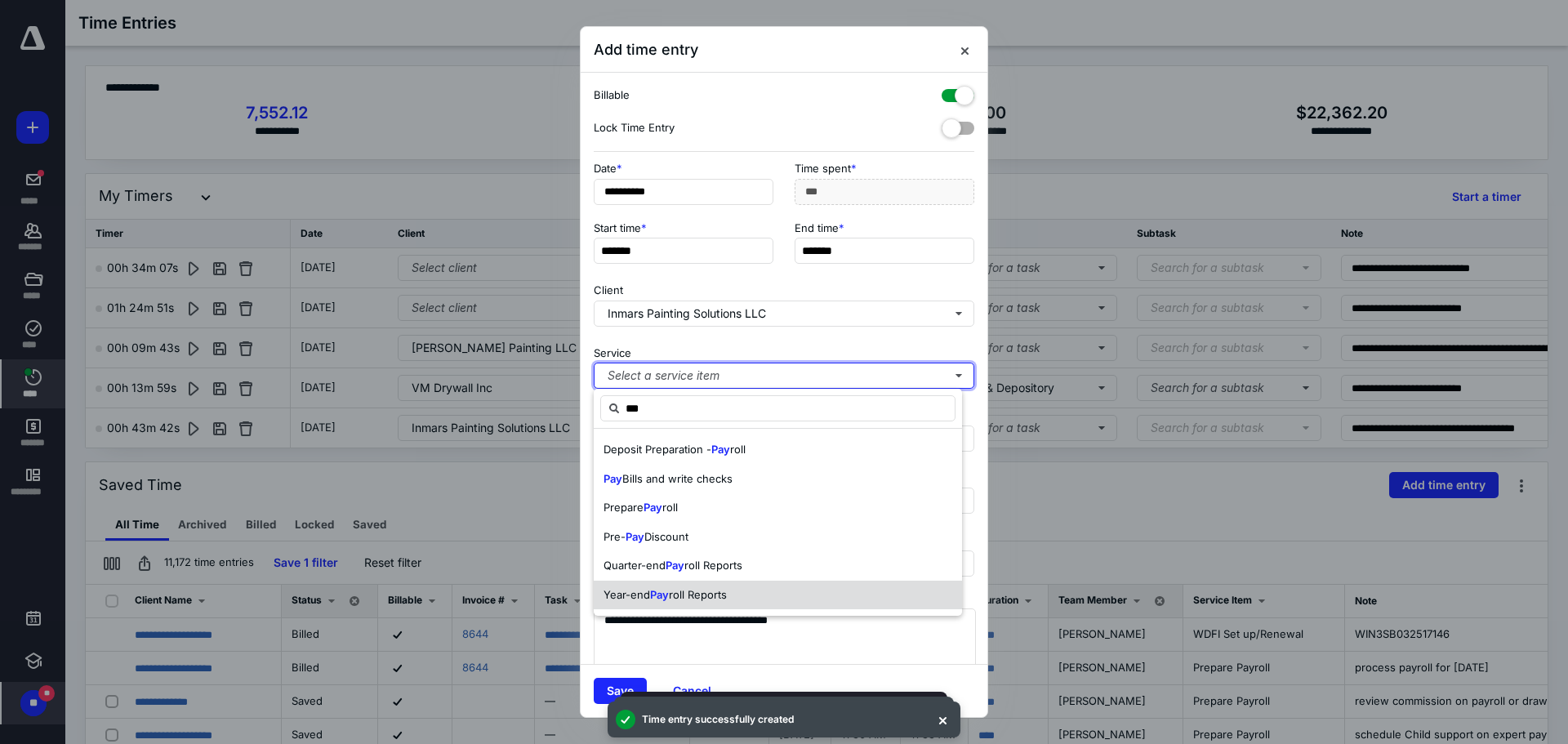 type 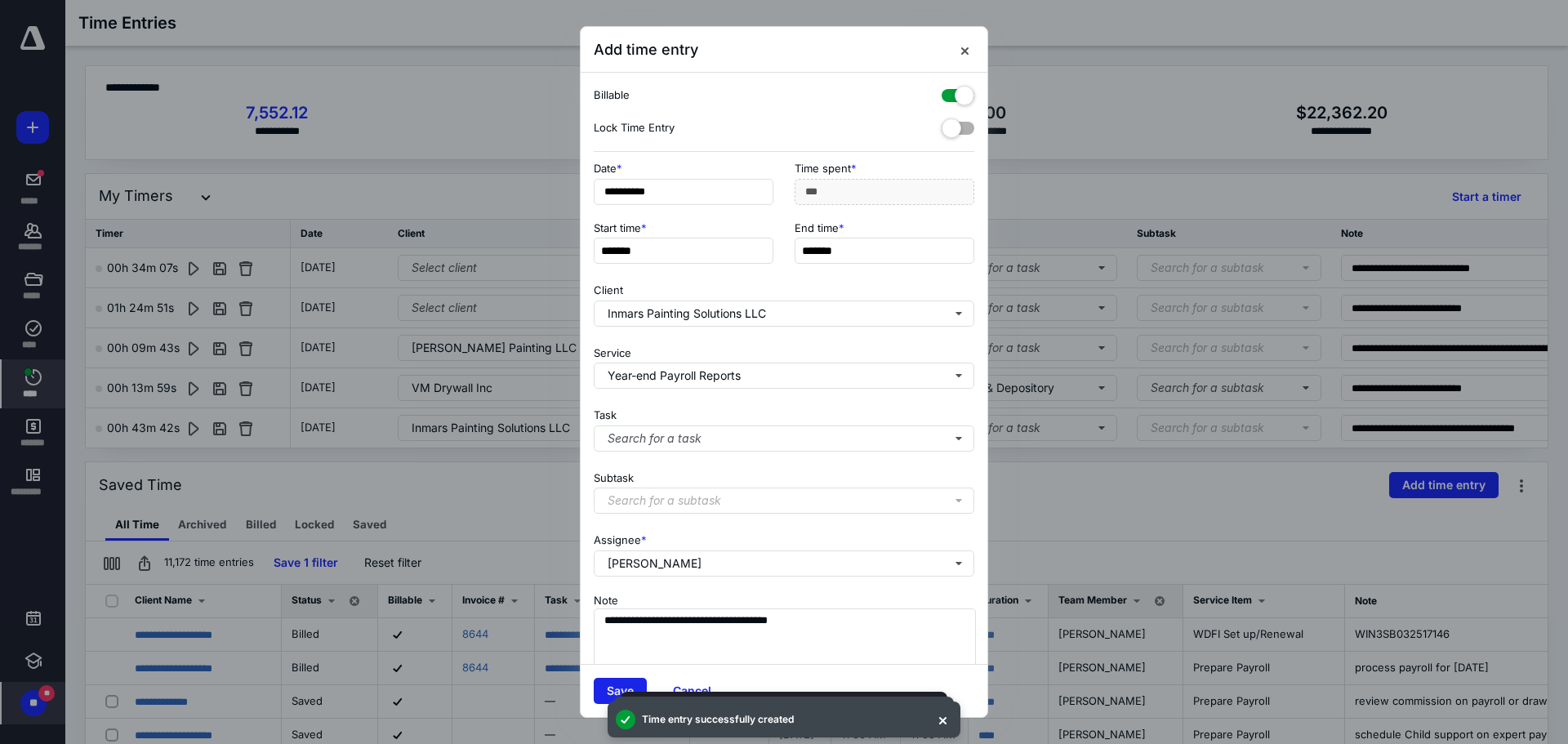 click on "Save" at bounding box center [620, 691] 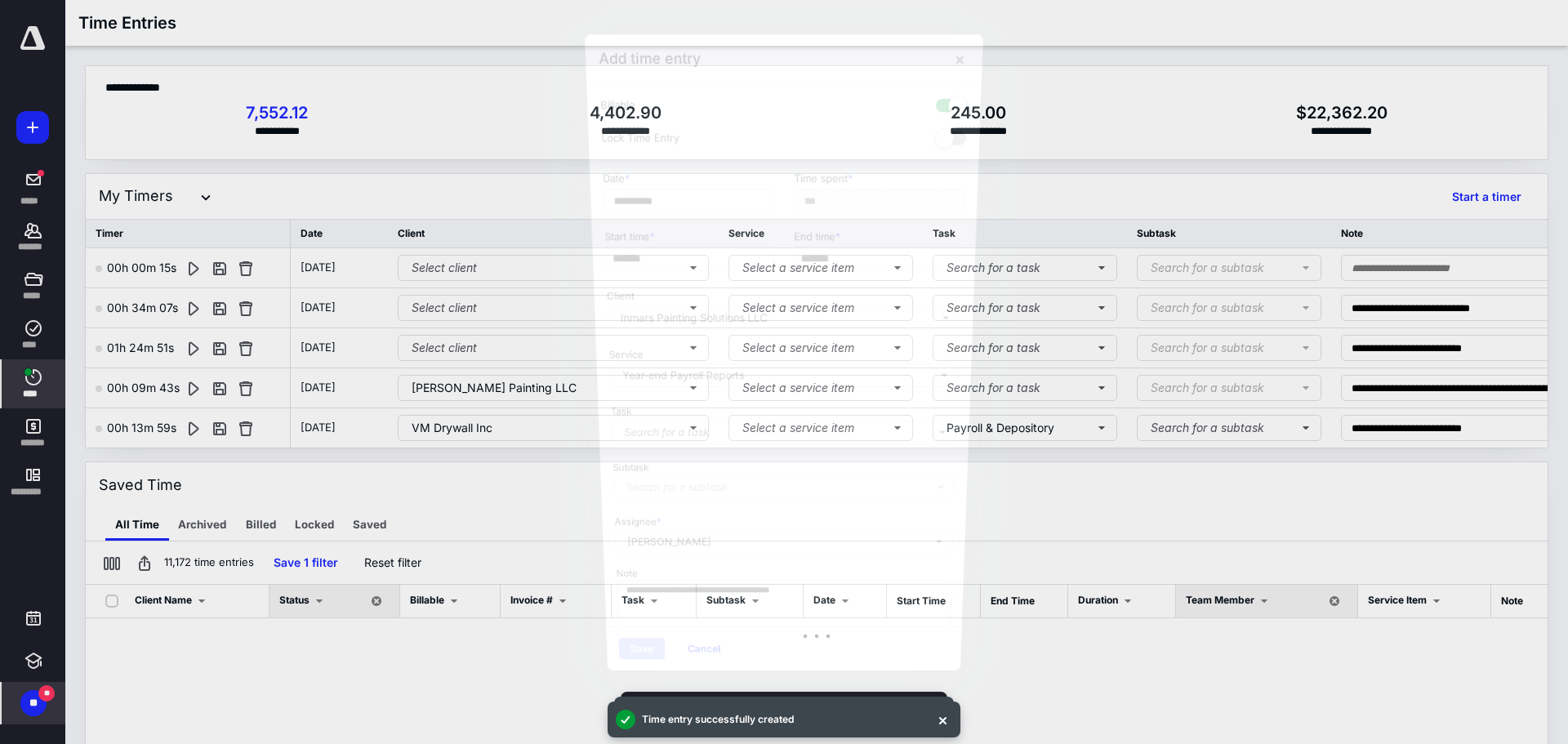 scroll, scrollTop: 893, scrollLeft: 0, axis: vertical 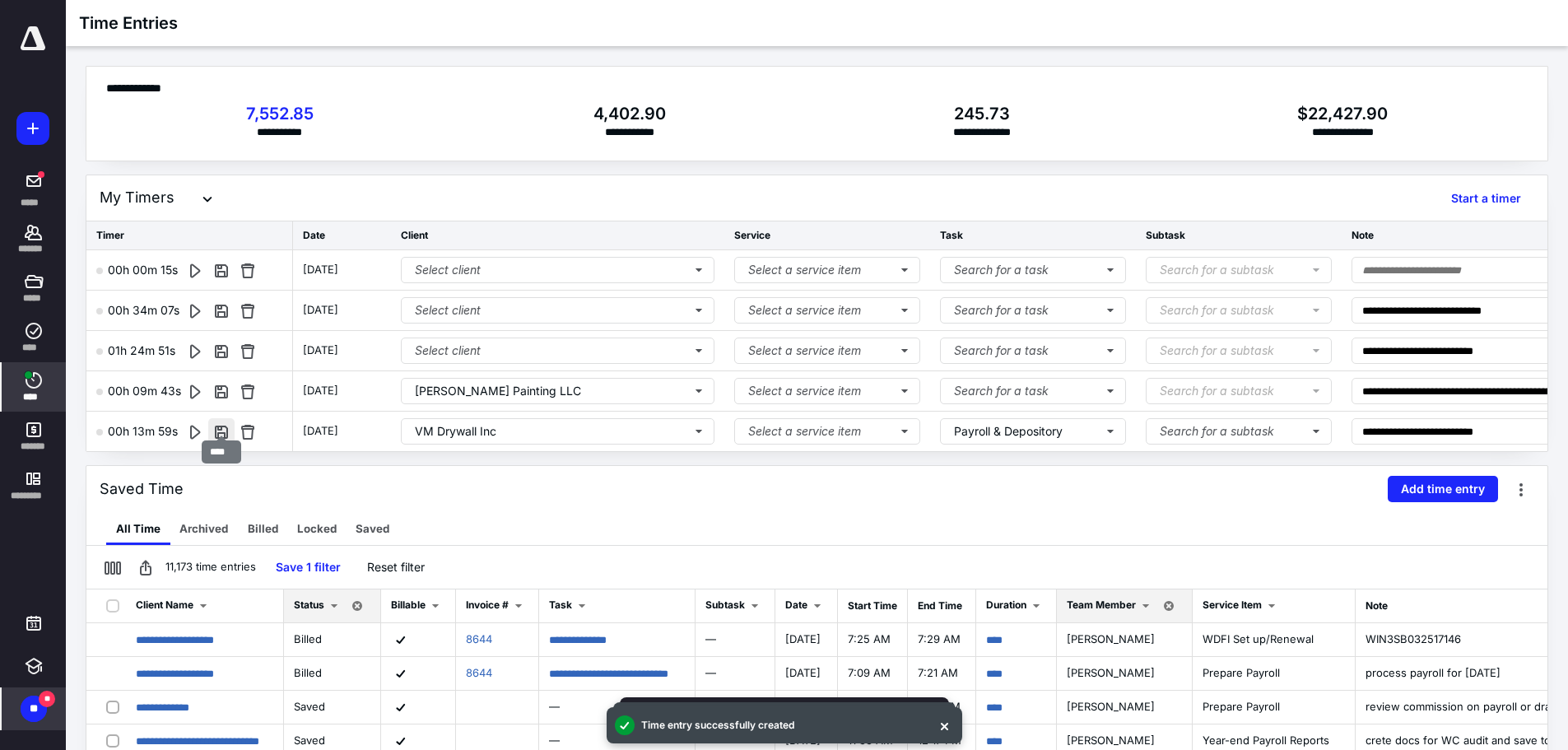 click at bounding box center [221, 431] 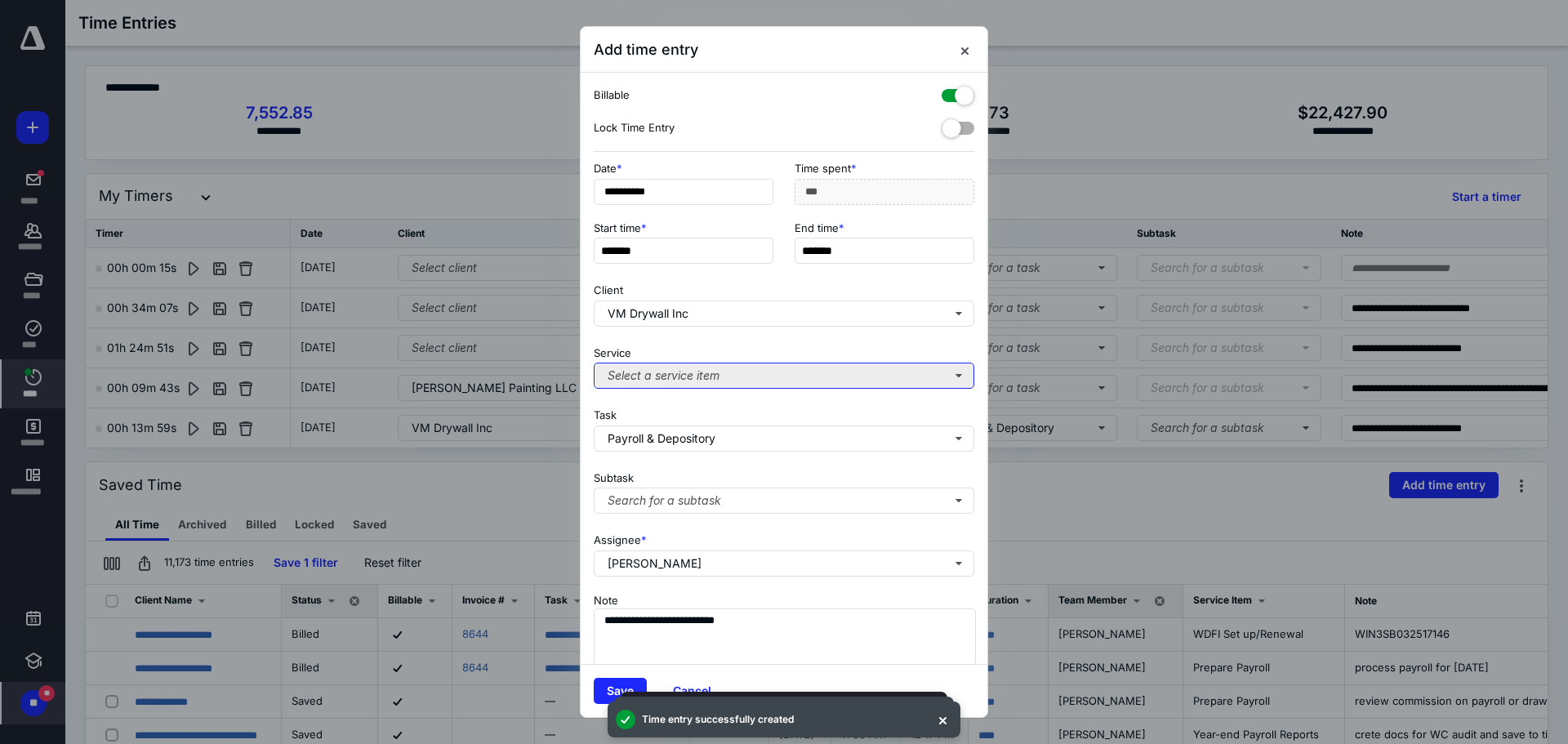 click on "Select a service item" at bounding box center [784, 376] 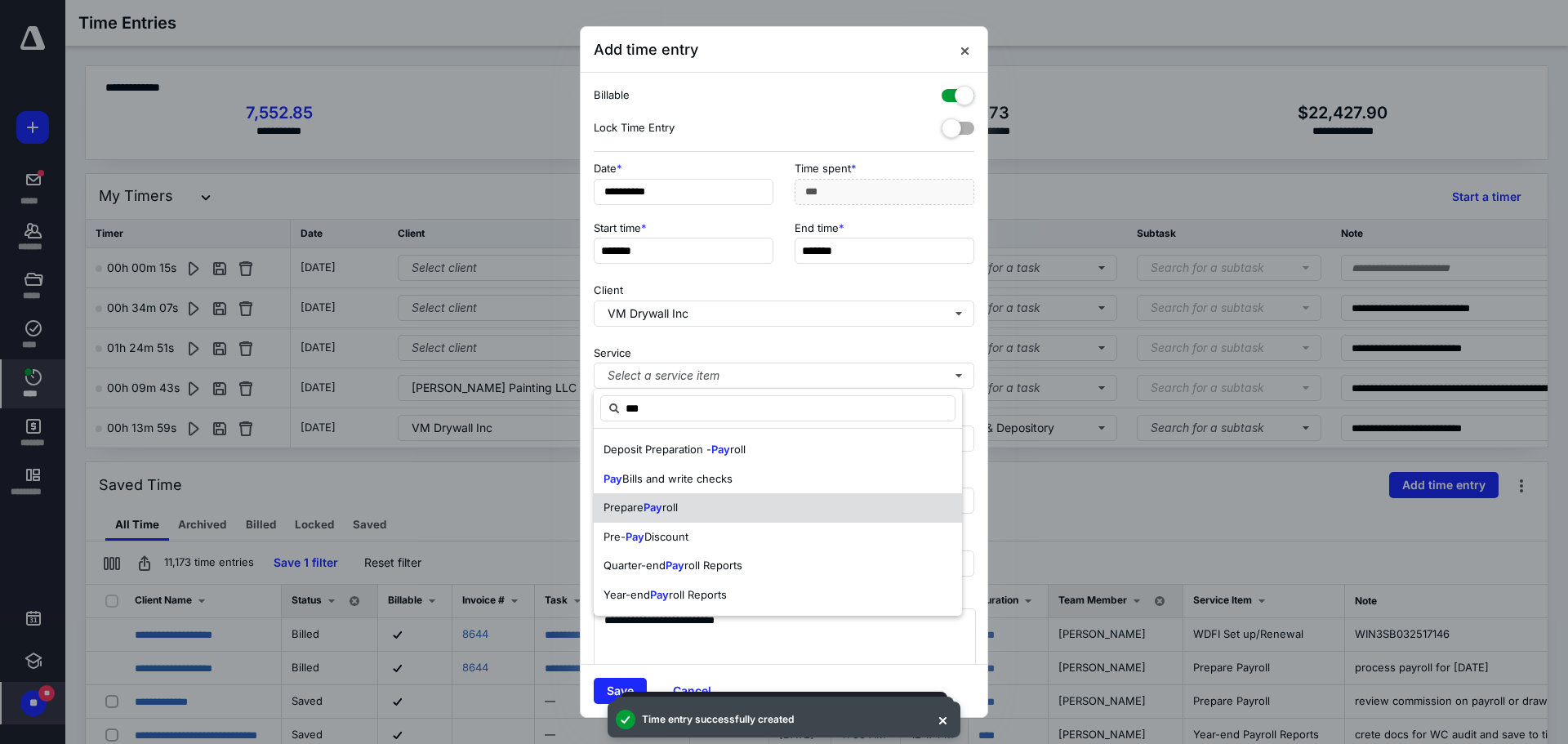 click on "Prepare  Pay roll" at bounding box center (777, 508) 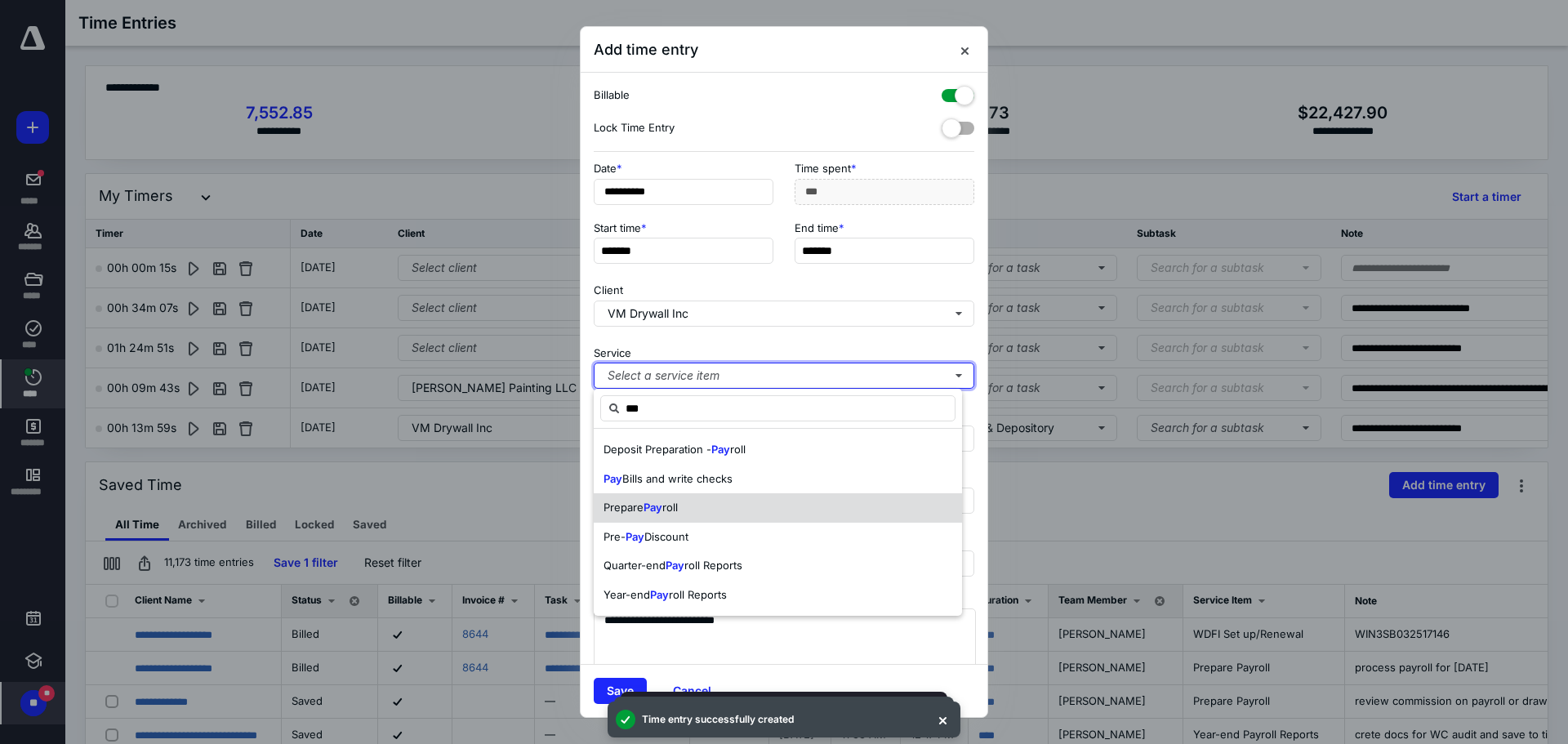 type 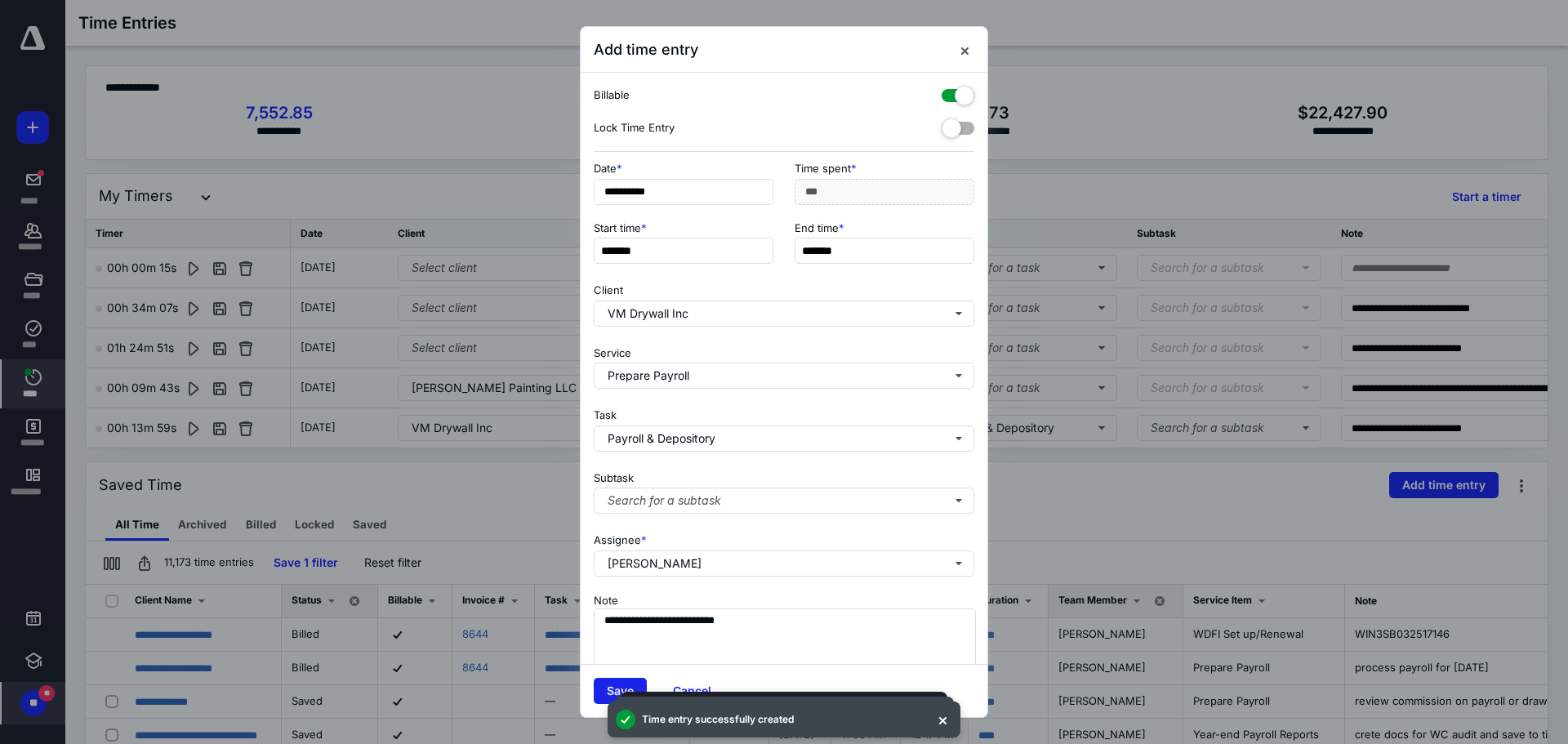 click on "Save" at bounding box center [620, 691] 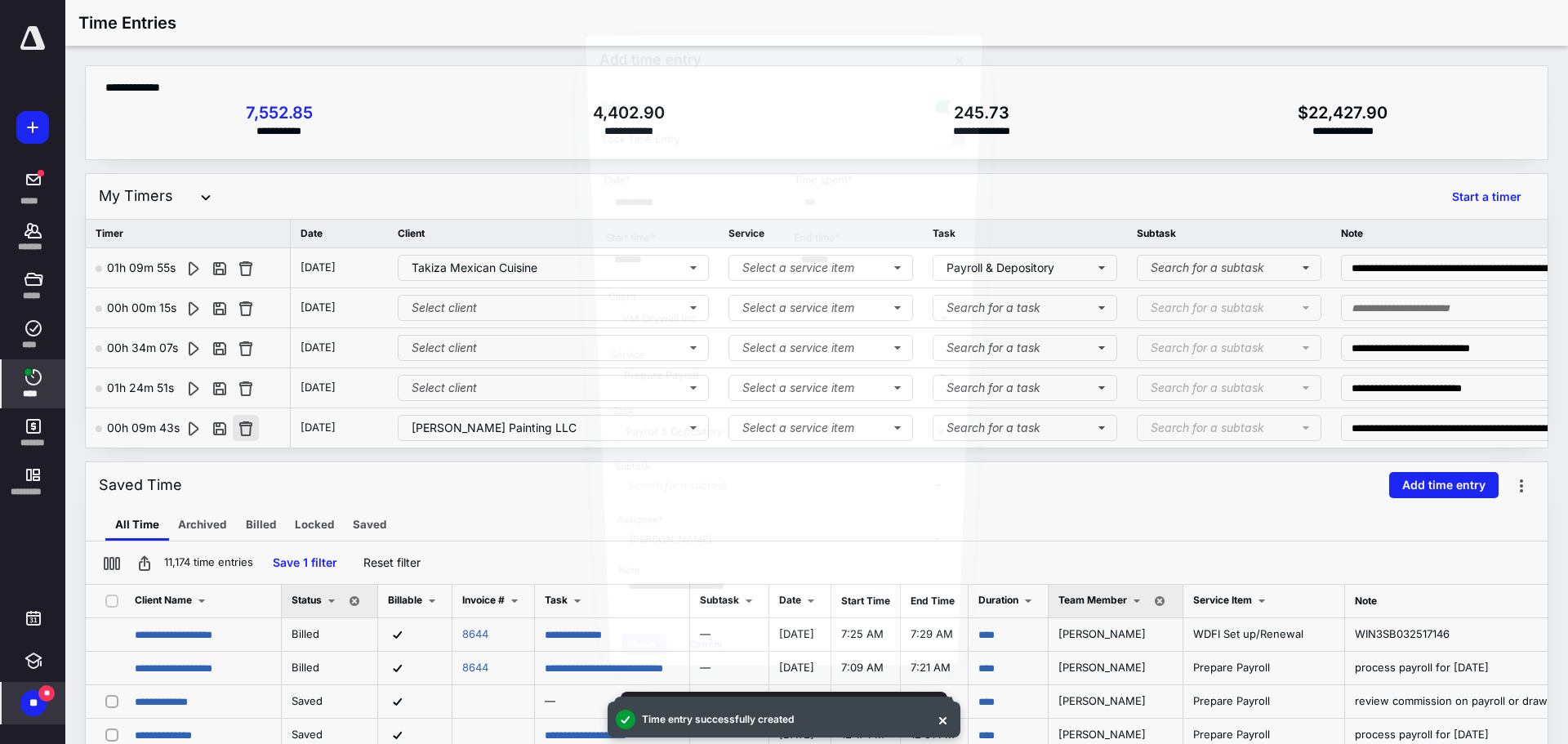 scroll, scrollTop: 853, scrollLeft: 0, axis: vertical 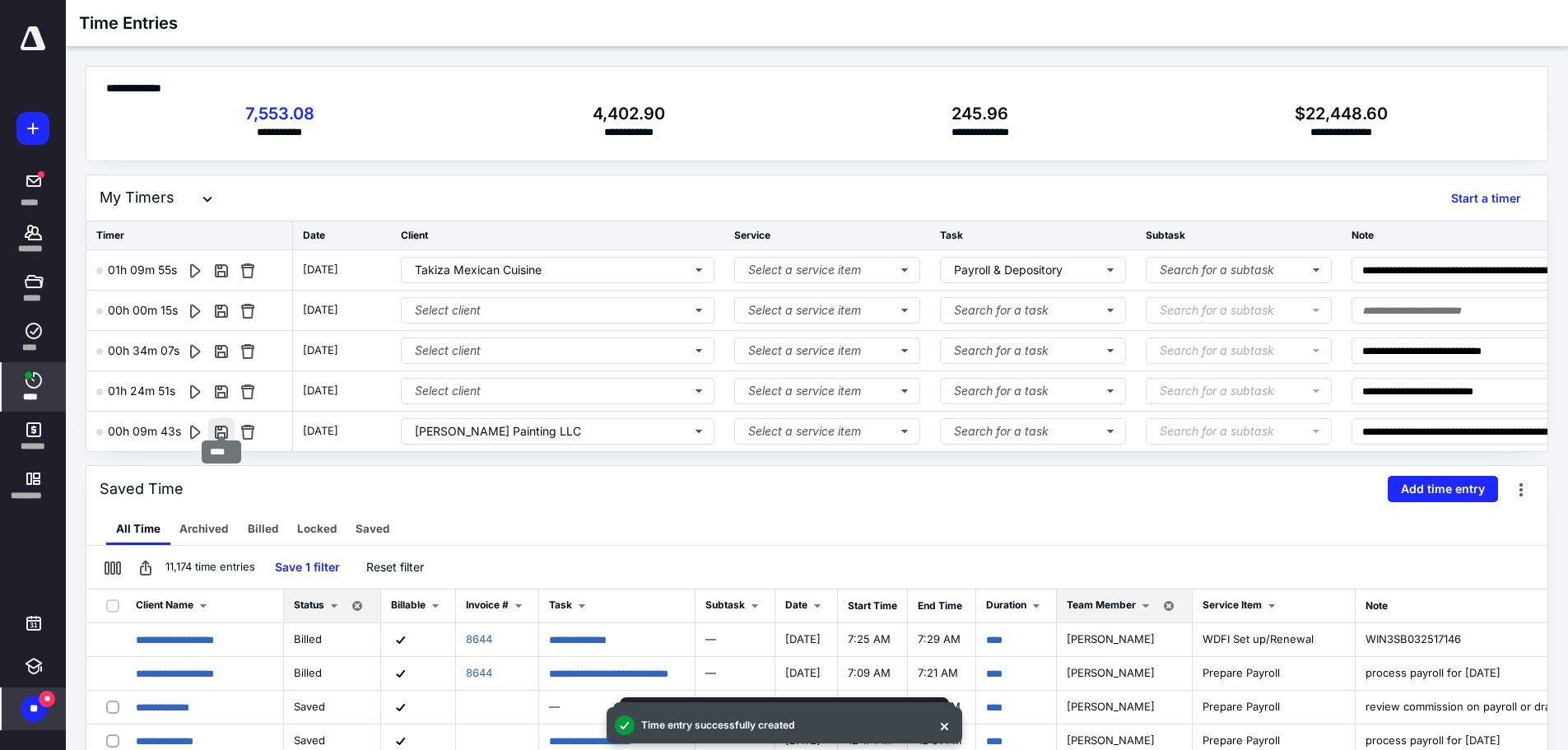 click at bounding box center (221, 431) 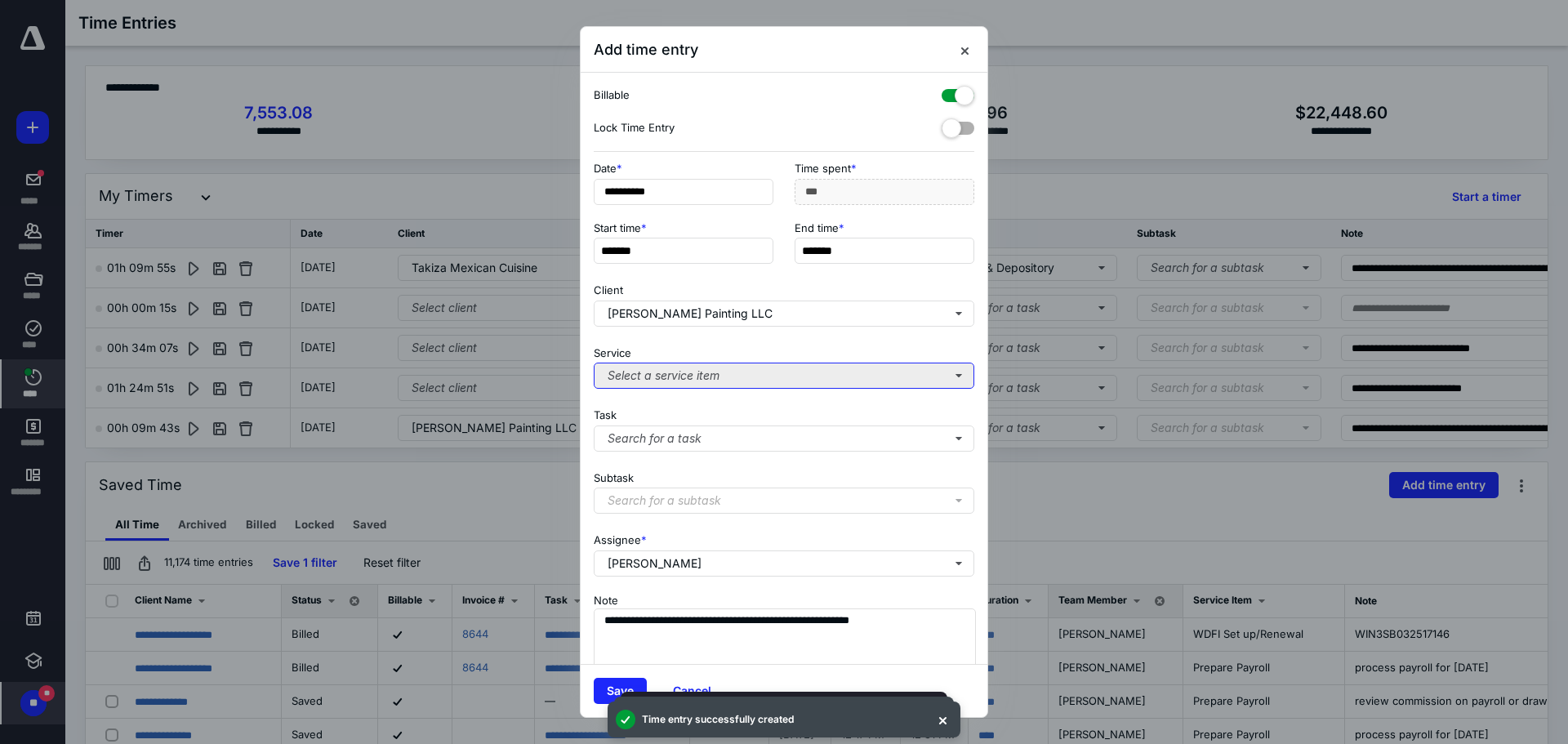 click on "Select a service item" at bounding box center (784, 376) 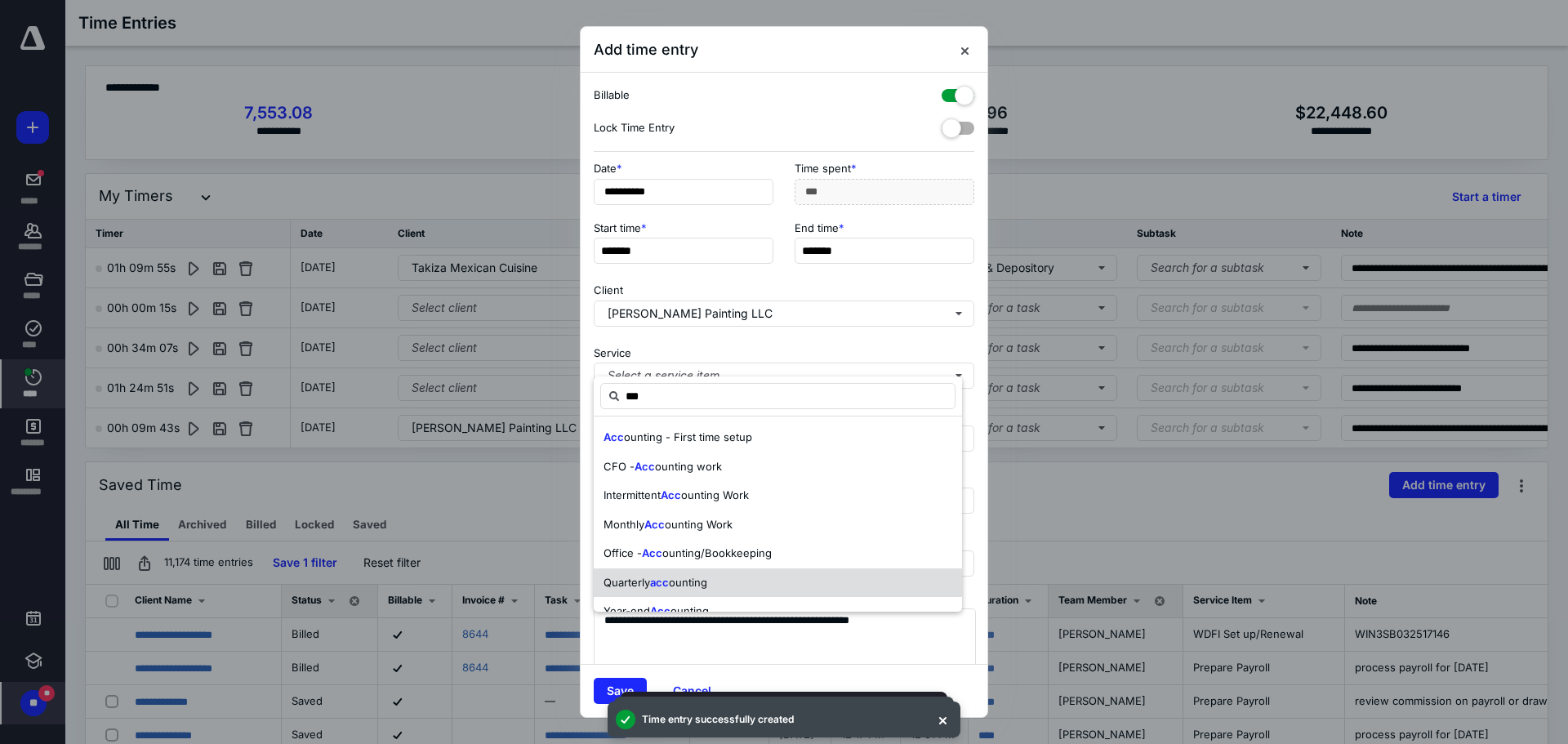 scroll, scrollTop: 51, scrollLeft: 0, axis: vertical 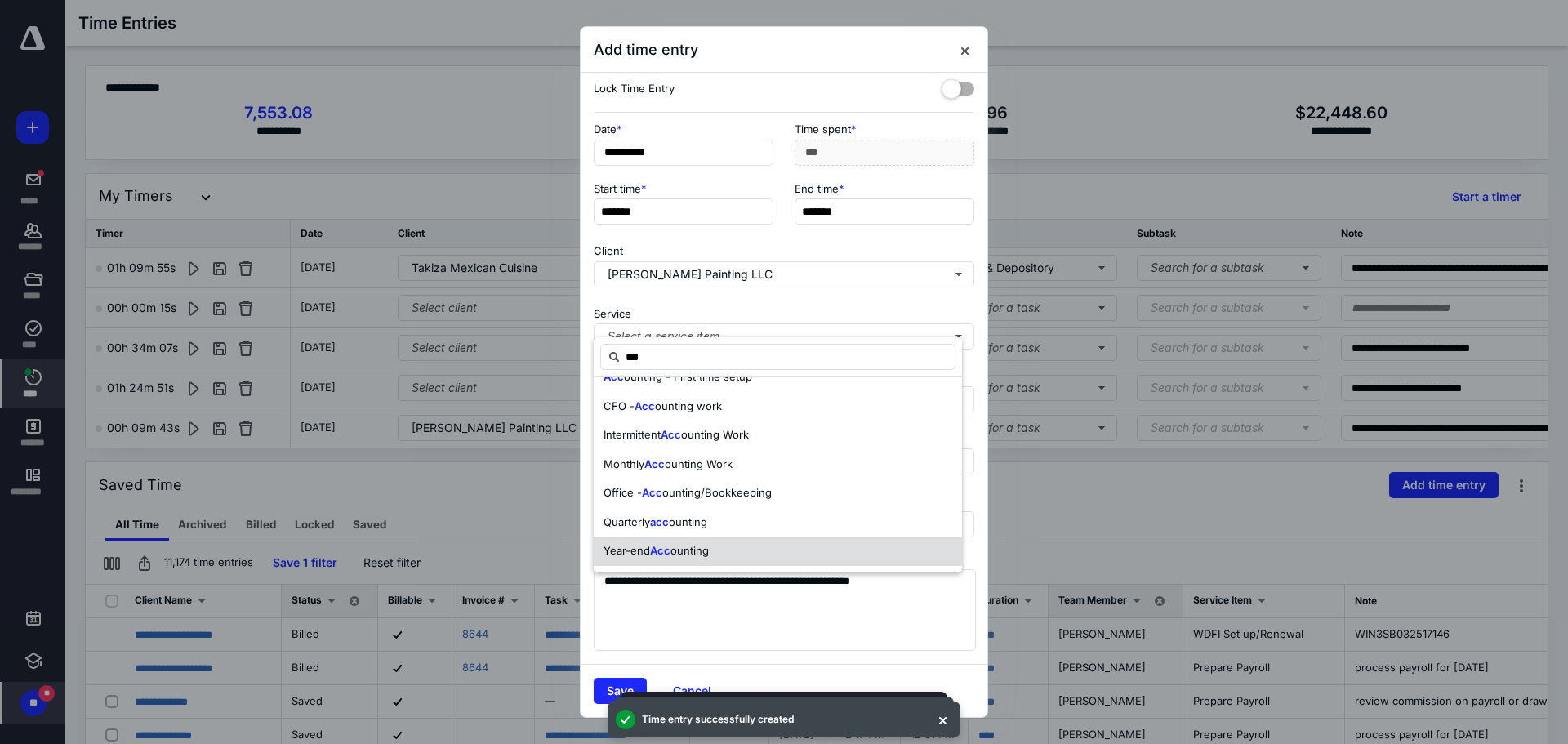 click on "Year-end  Acc ounting" at bounding box center [777, 551] 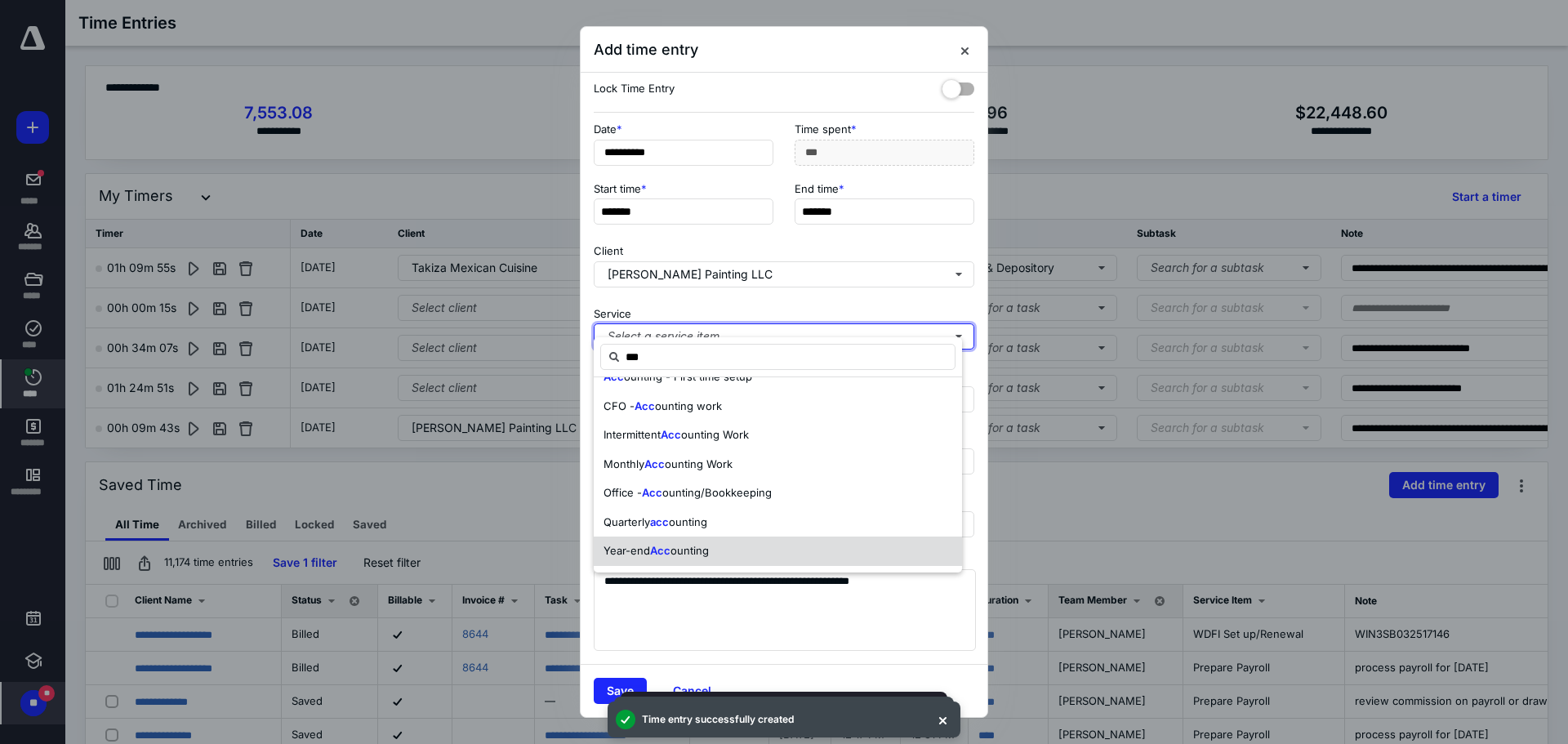 type 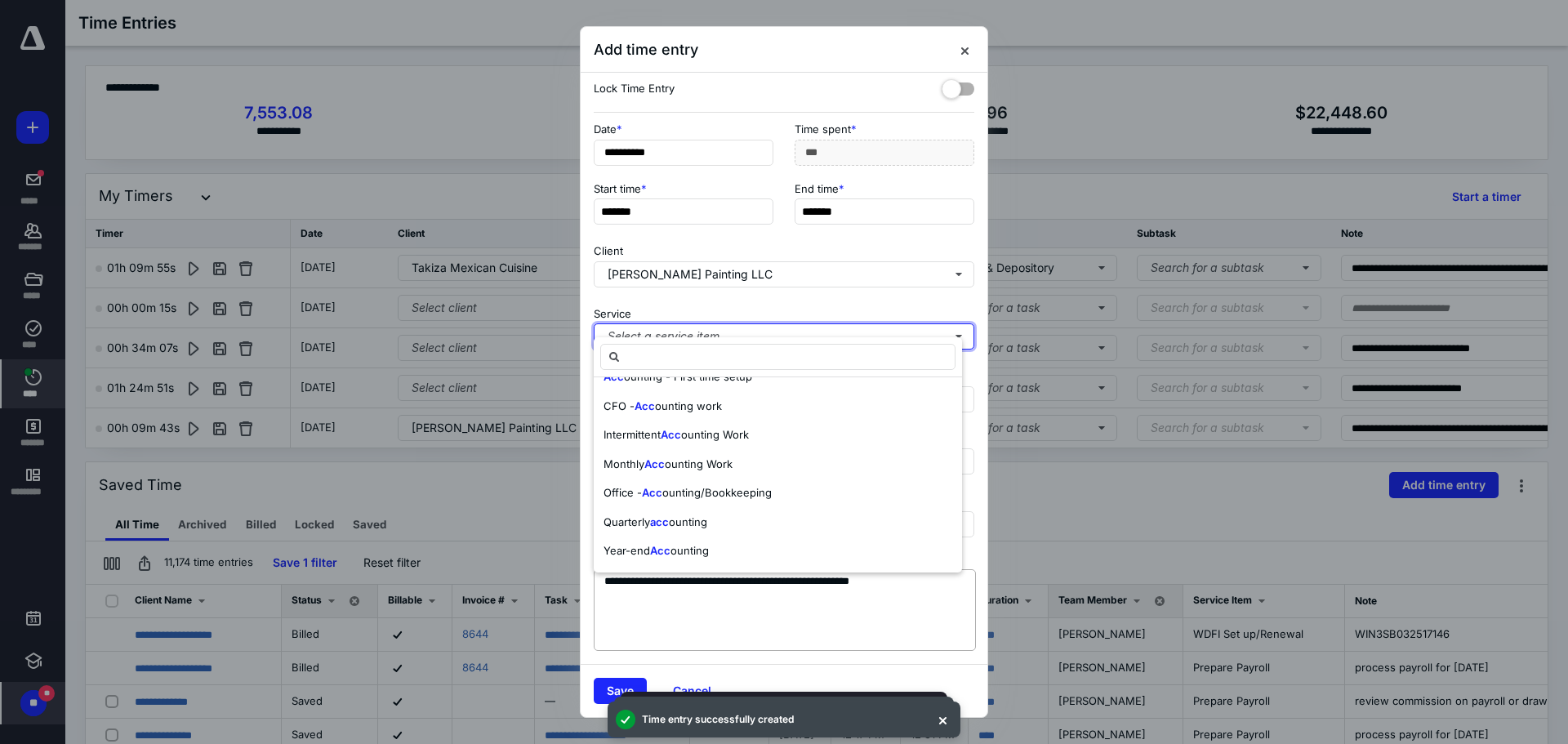 scroll, scrollTop: 0, scrollLeft: 0, axis: both 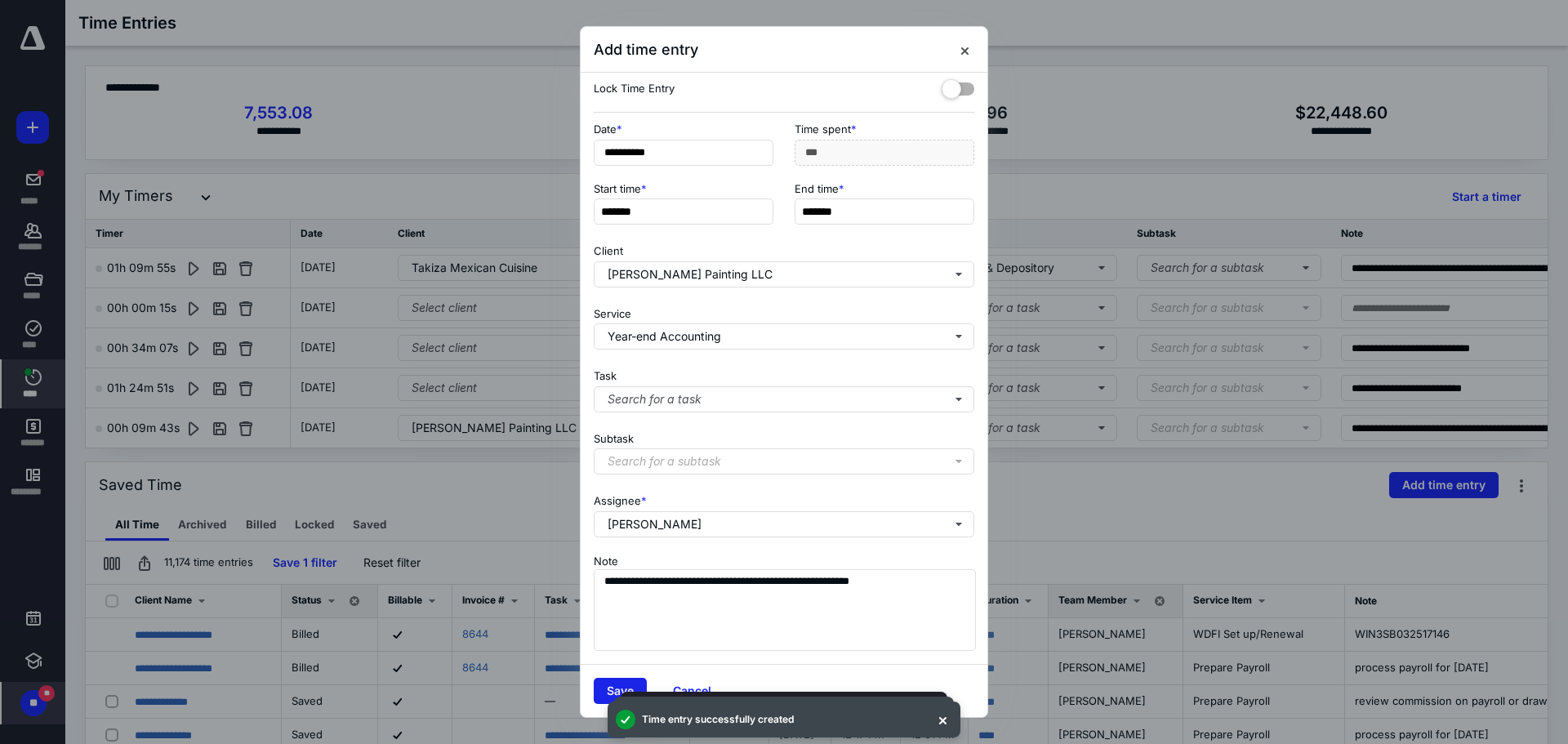 click on "Save" at bounding box center [620, 691] 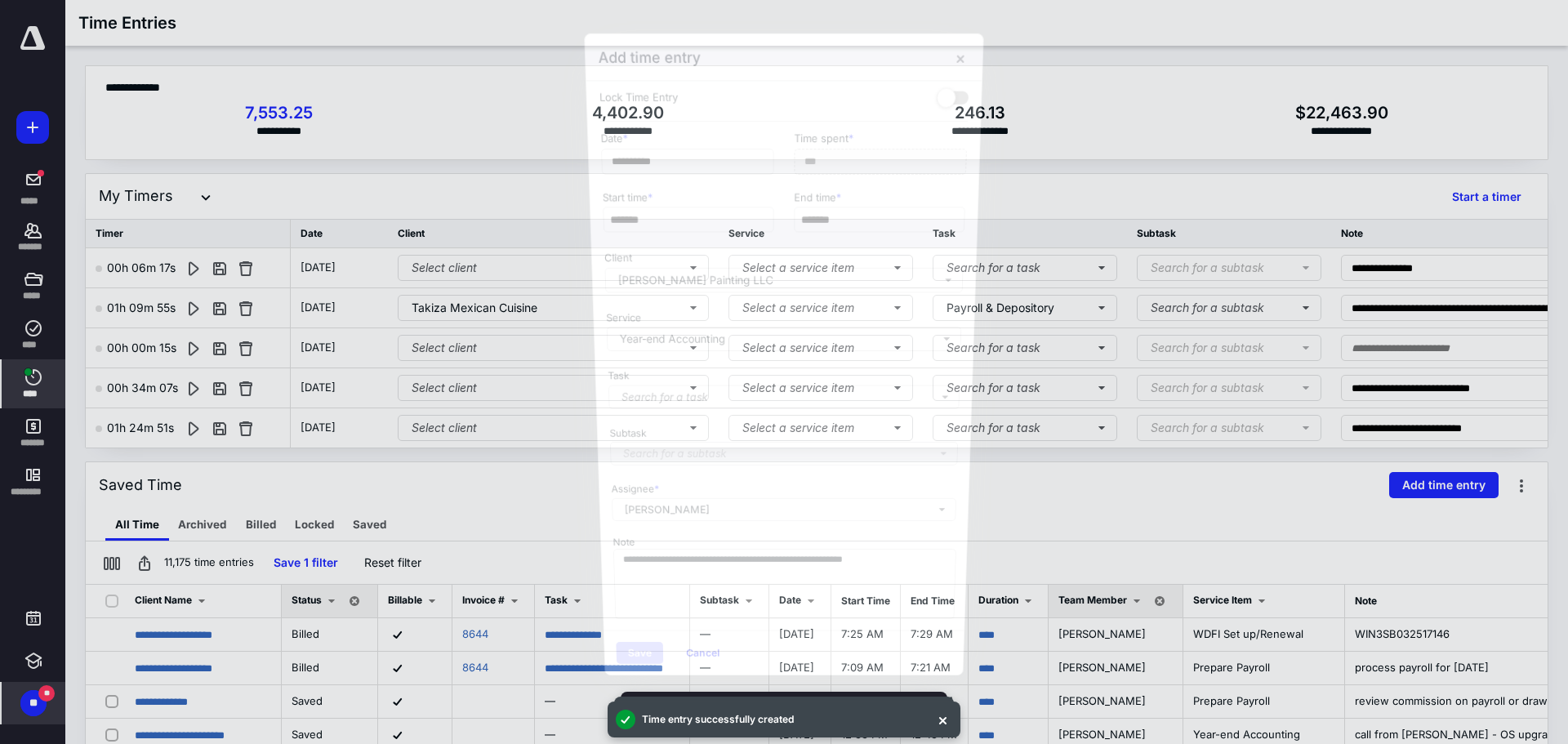 scroll, scrollTop: 813, scrollLeft: 0, axis: vertical 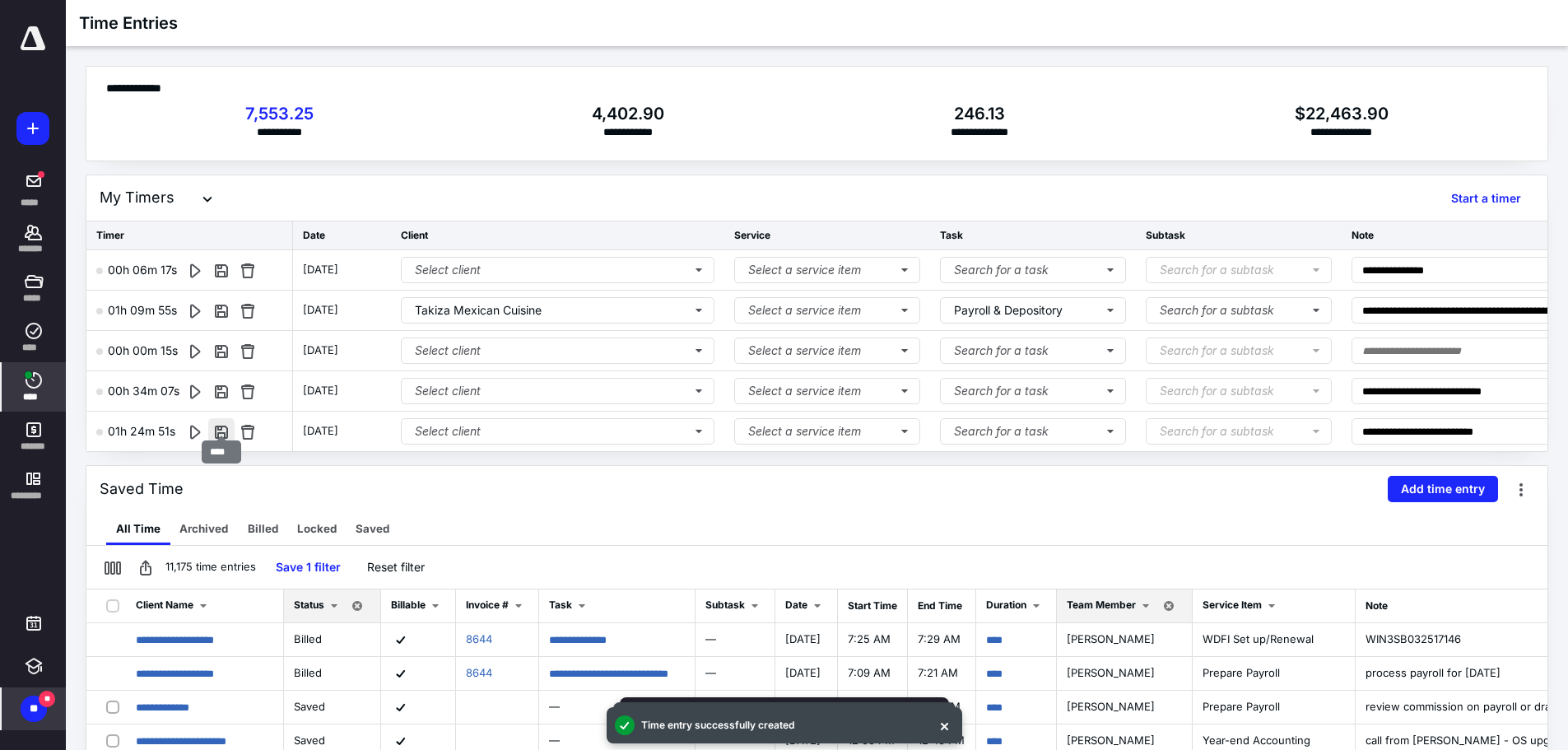 click at bounding box center [221, 431] 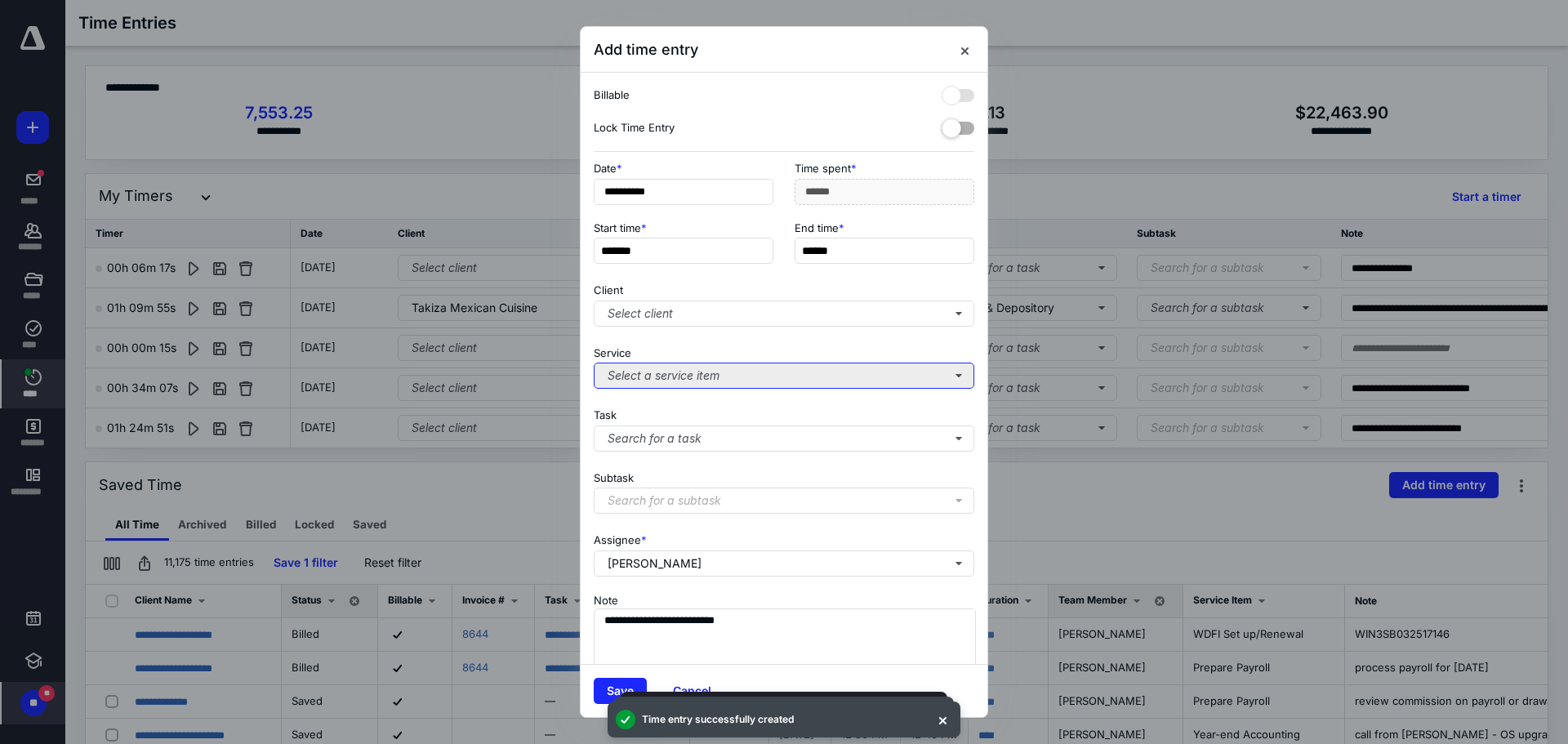 click on "Select a service item" at bounding box center (784, 376) 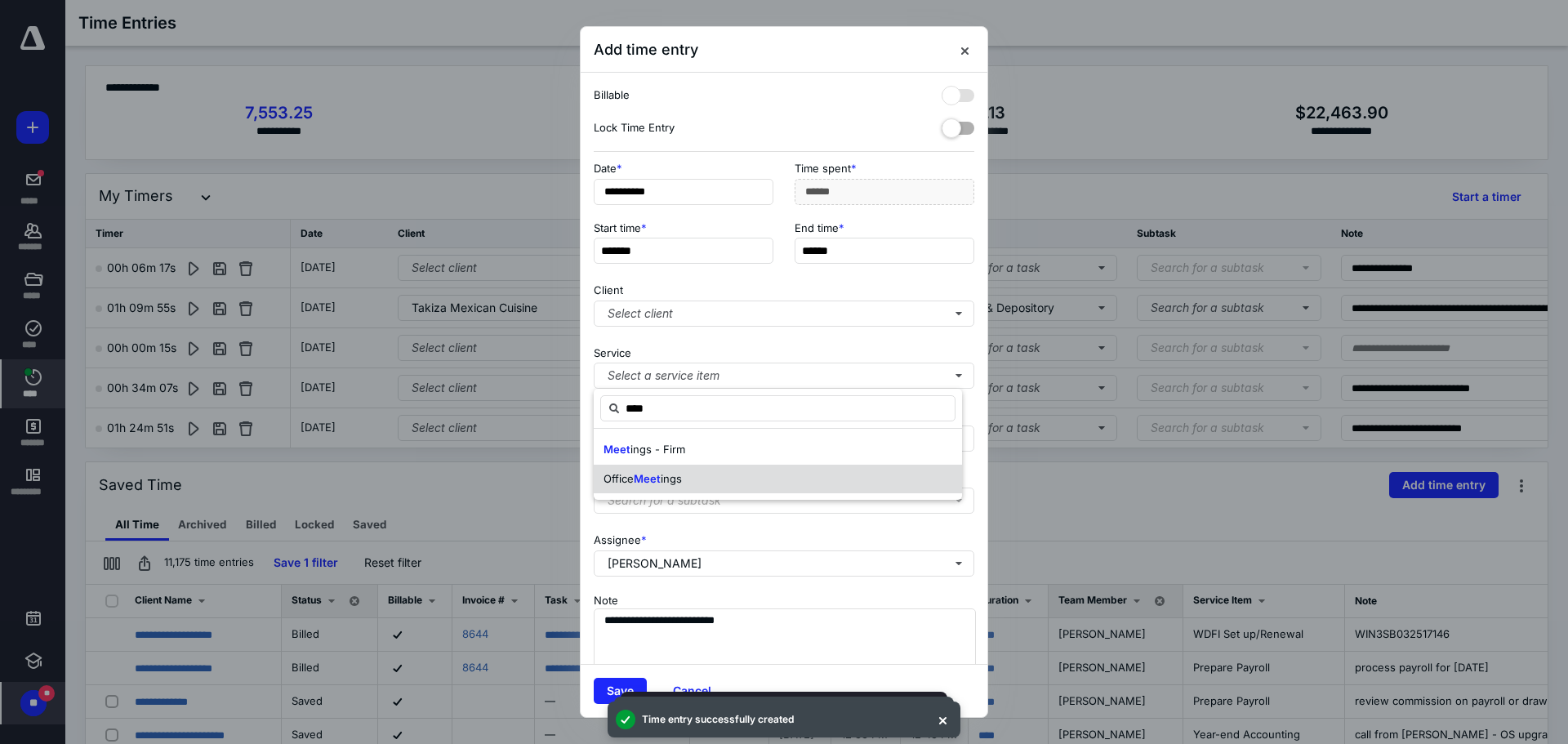 click on "ings" at bounding box center (671, 479) 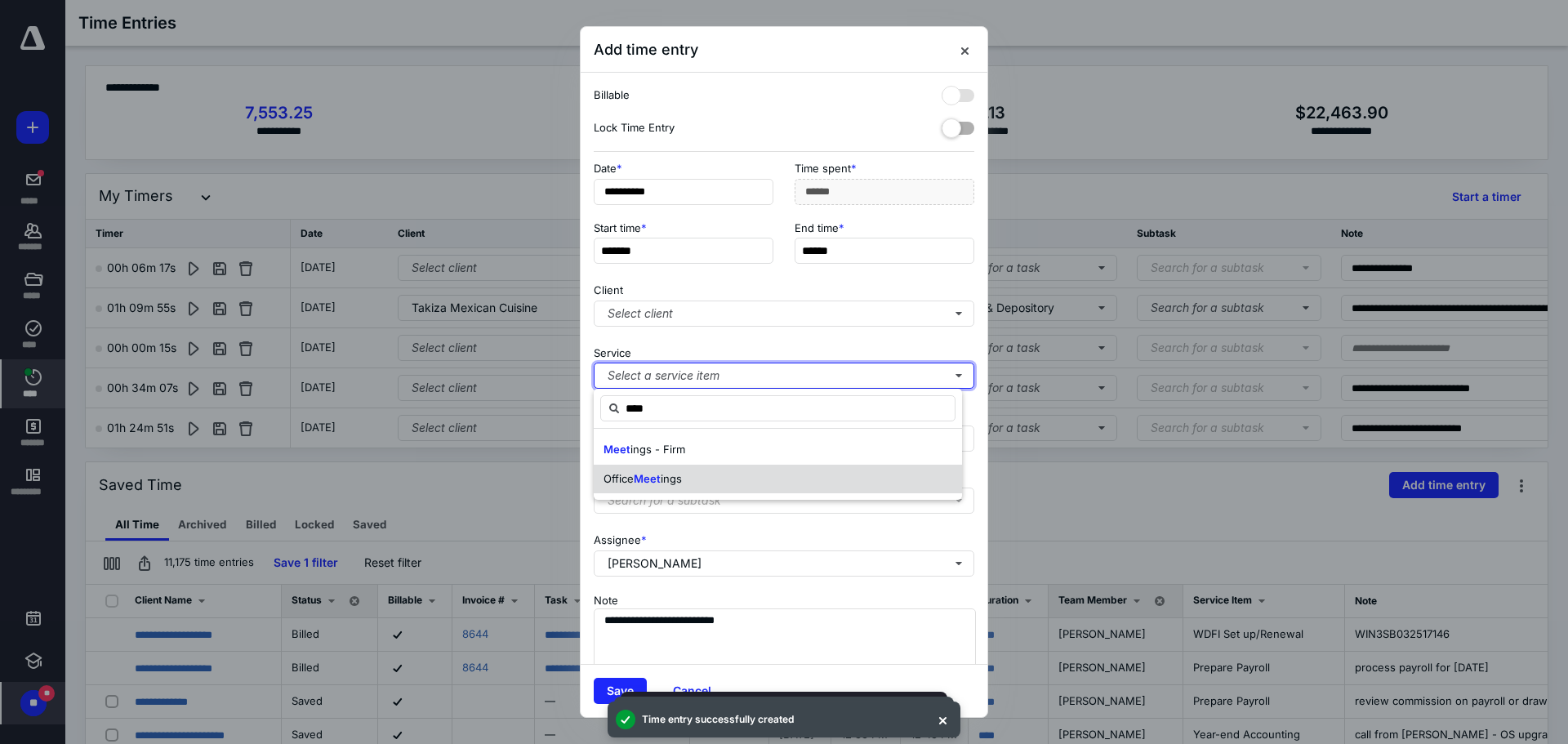 type 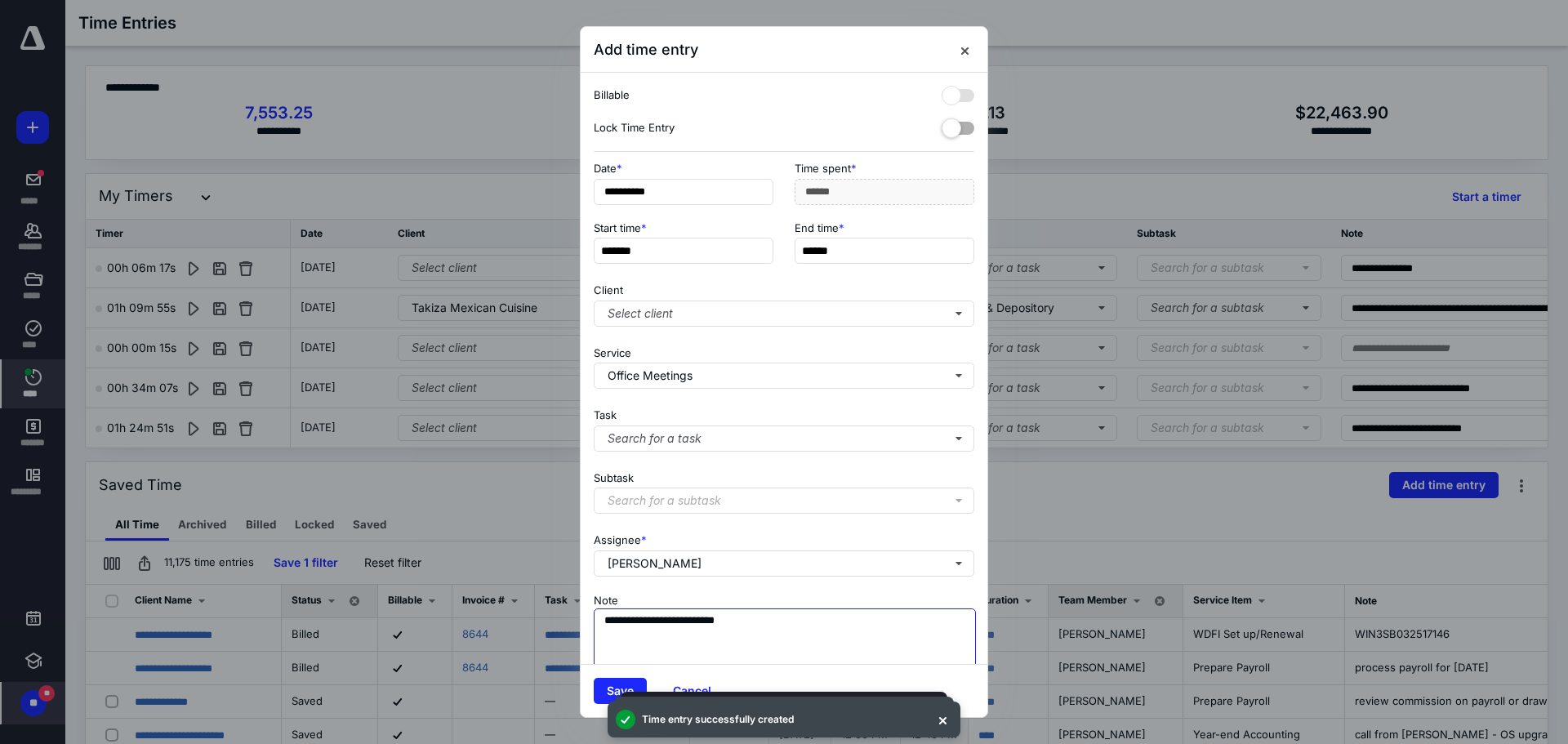 click on "**********" at bounding box center [785, 649] 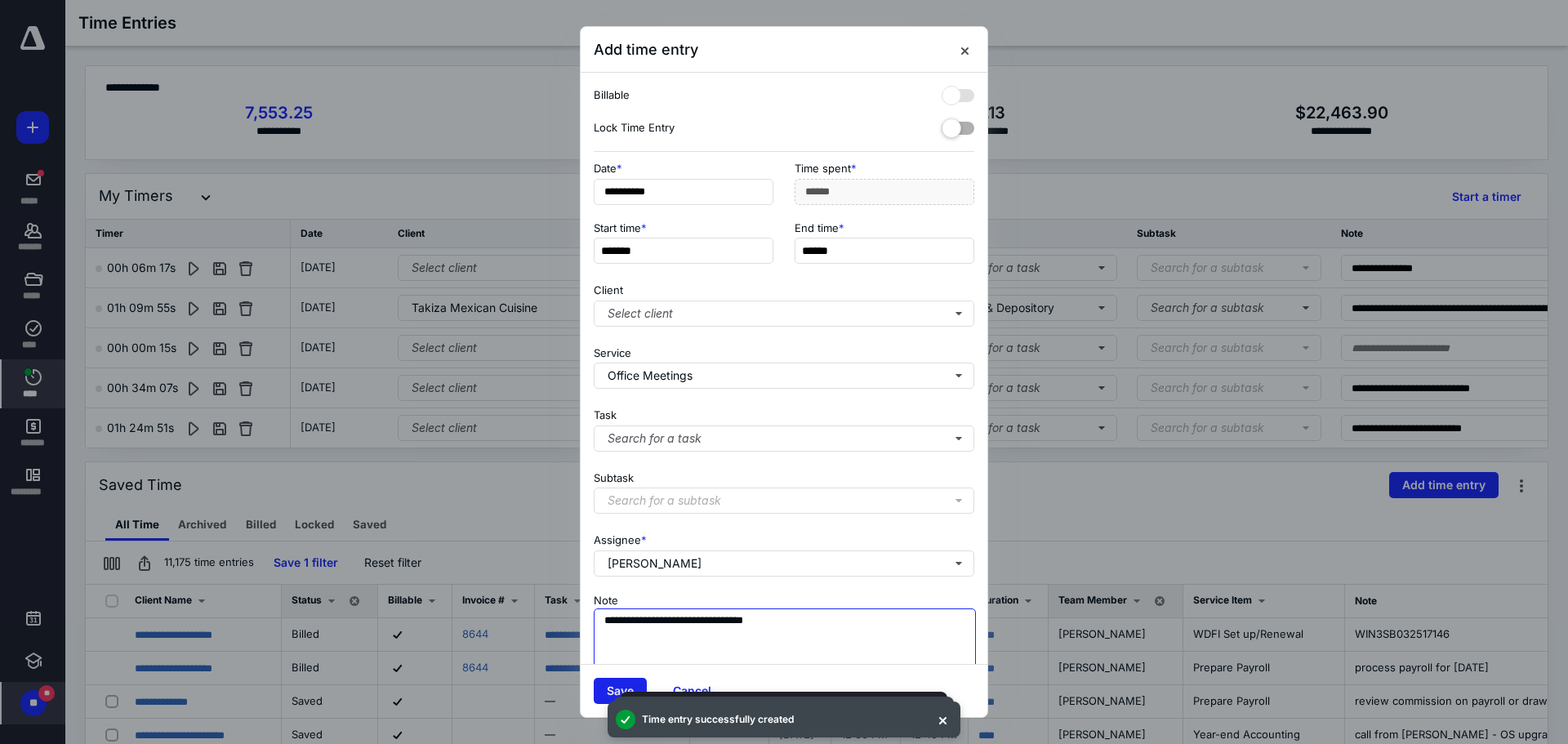type on "**********" 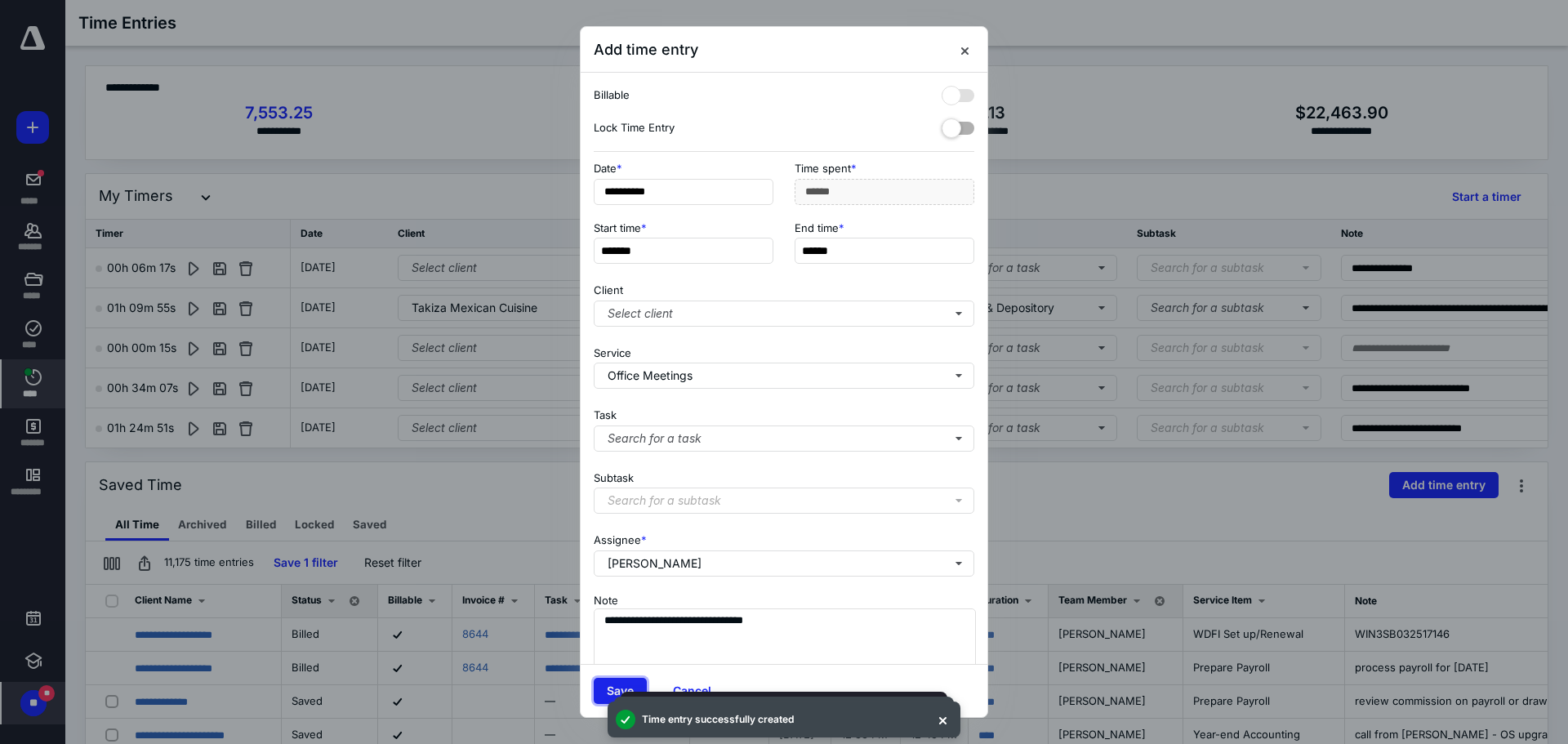 click on "Save" at bounding box center [620, 691] 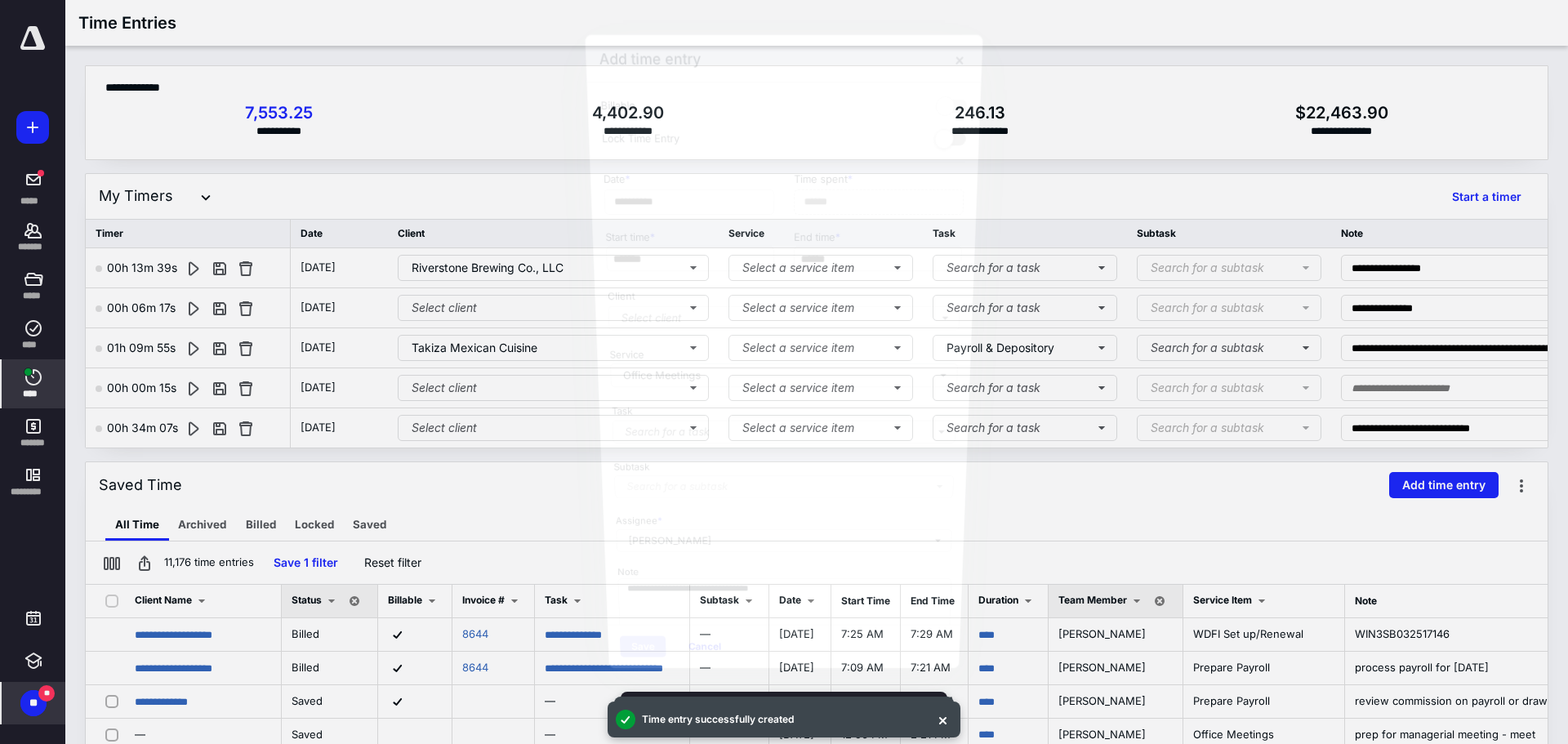 scroll, scrollTop: 773, scrollLeft: 0, axis: vertical 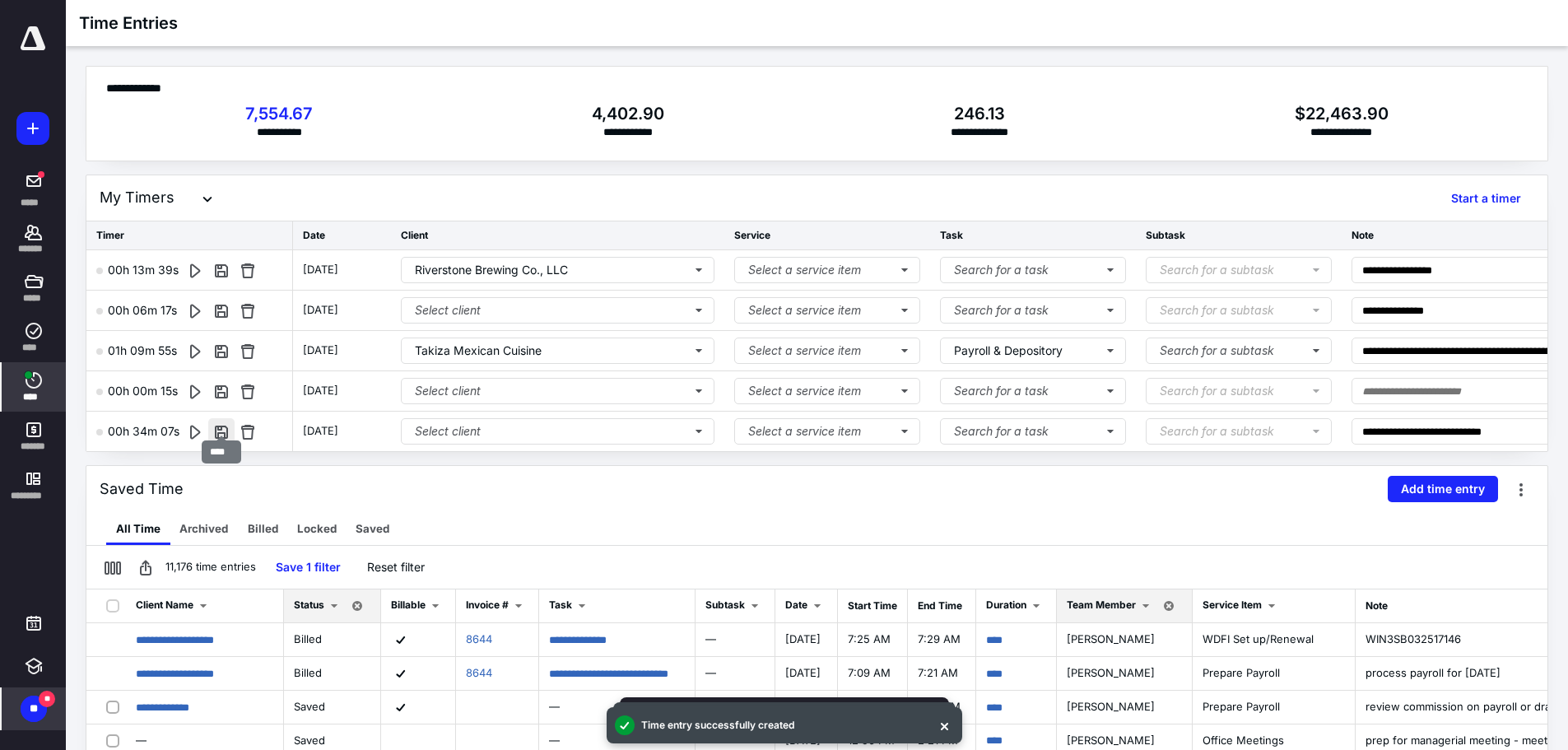 click at bounding box center [221, 431] 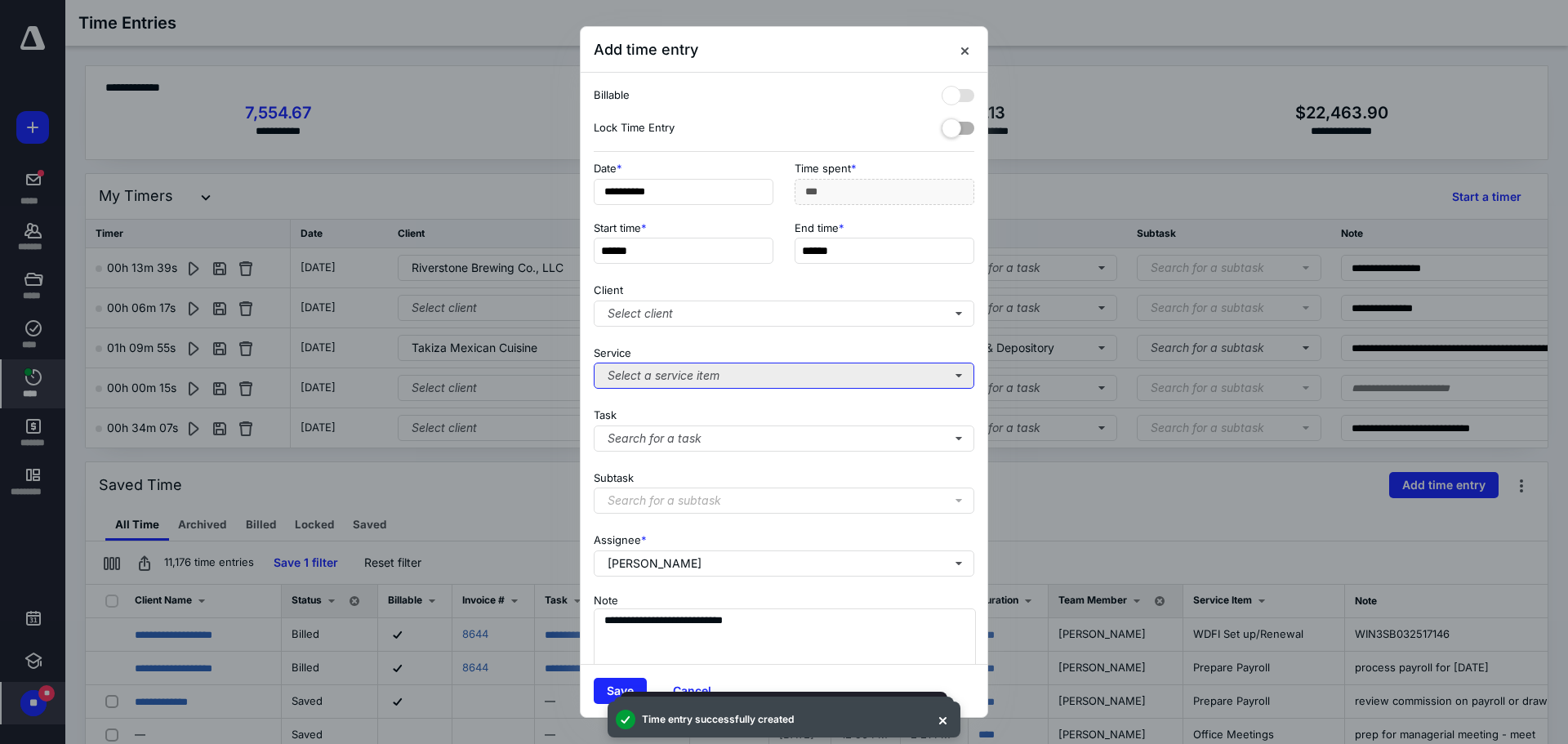 click on "Select a service item" at bounding box center [784, 376] 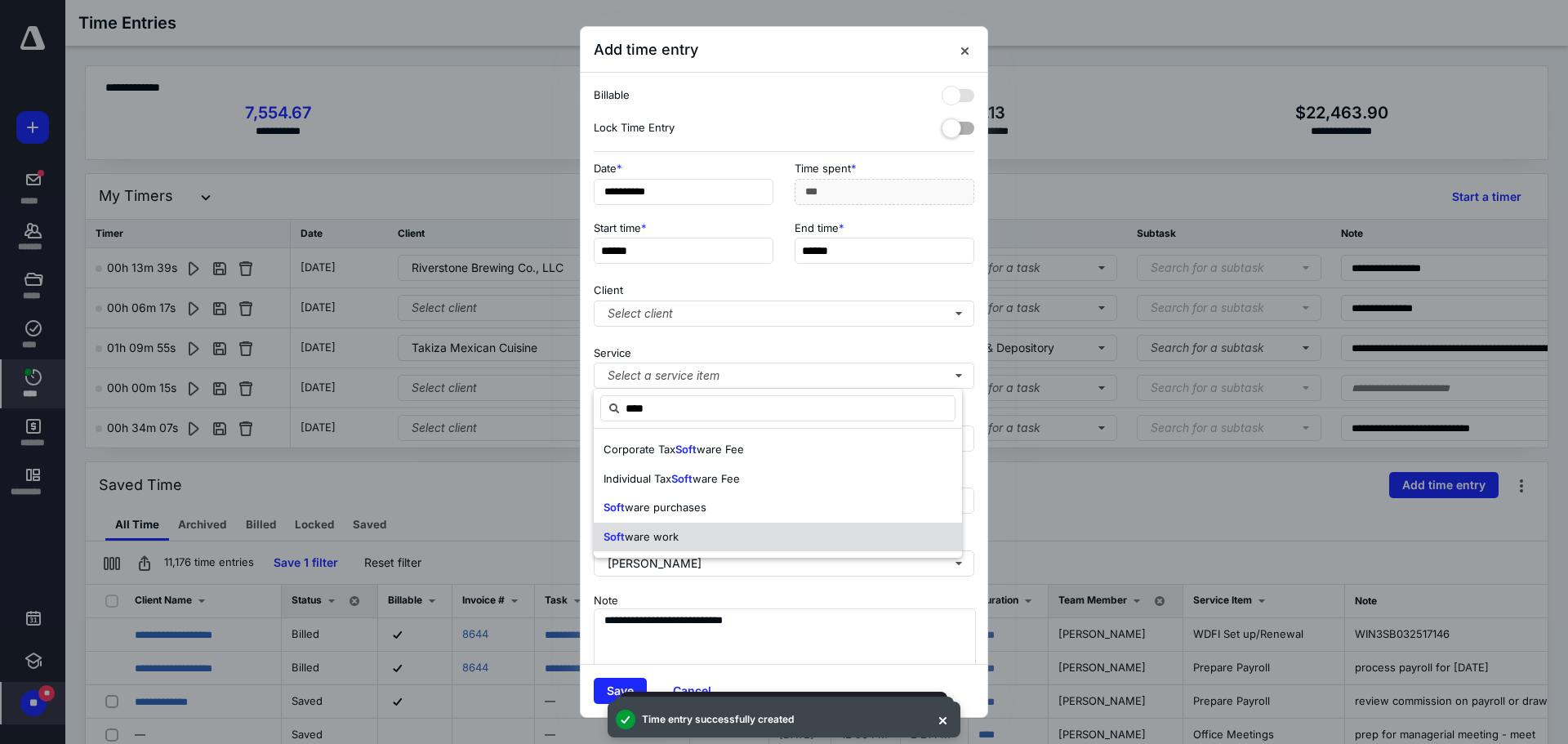 click on "Soft ware work" at bounding box center (777, 537) 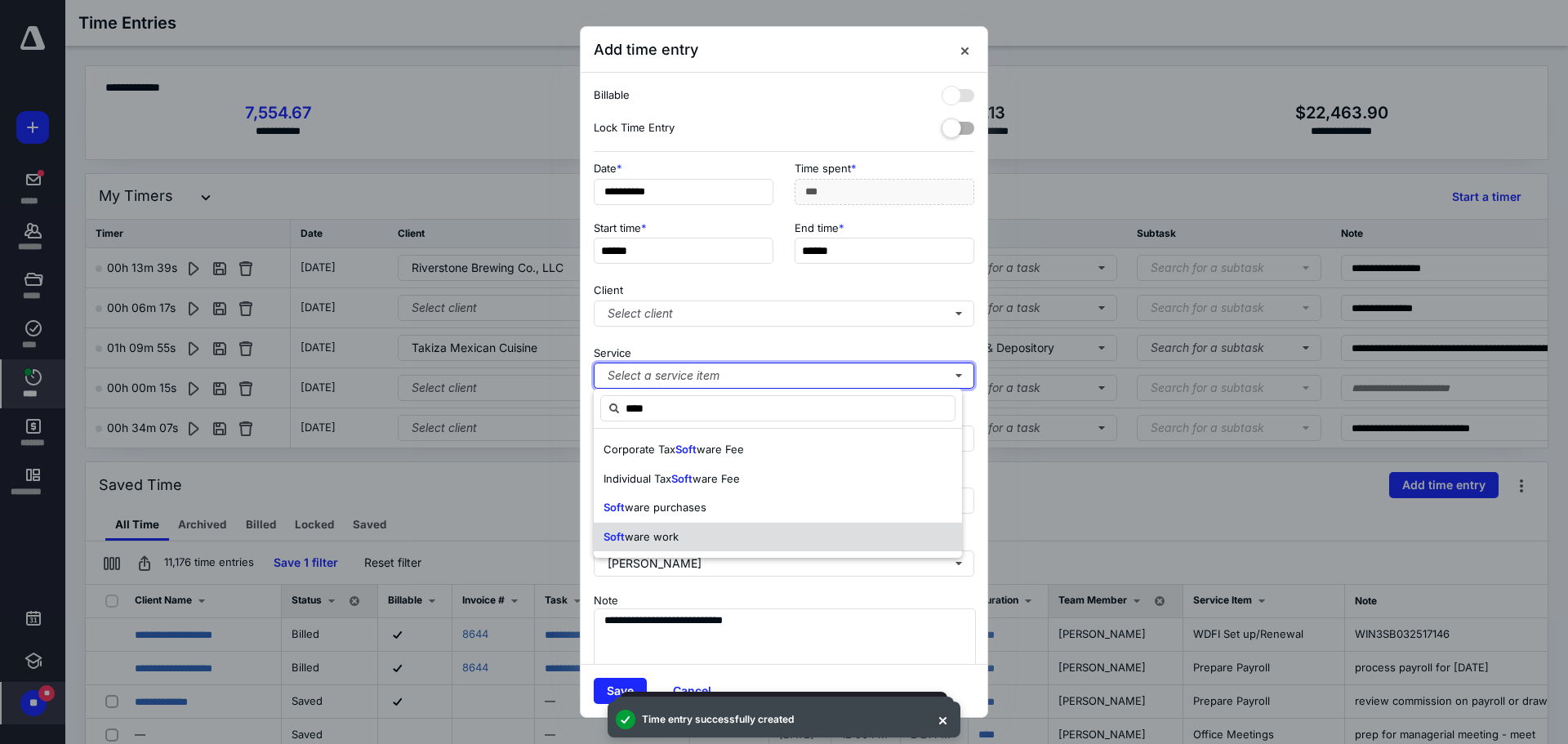 type 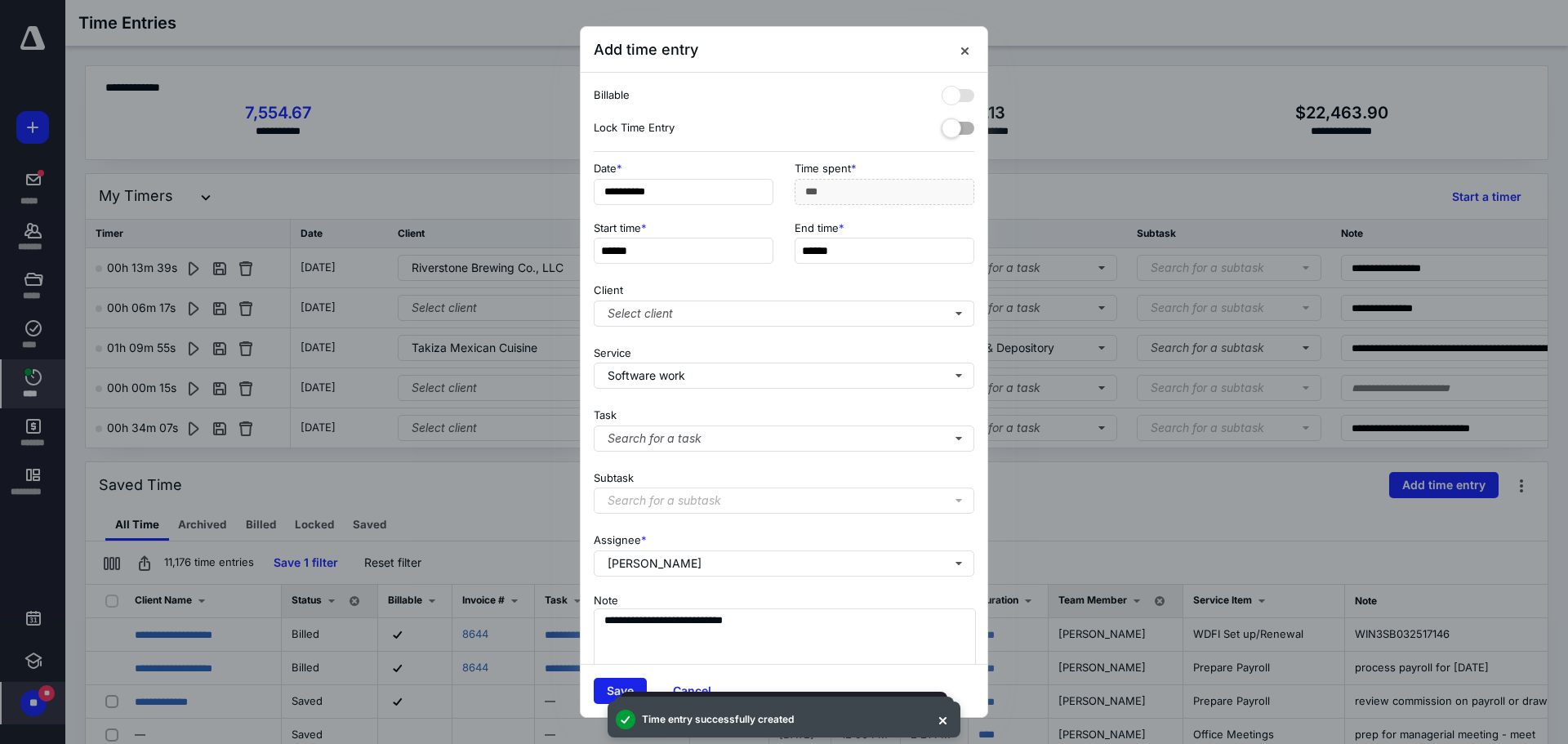 click on "Save" at bounding box center [620, 691] 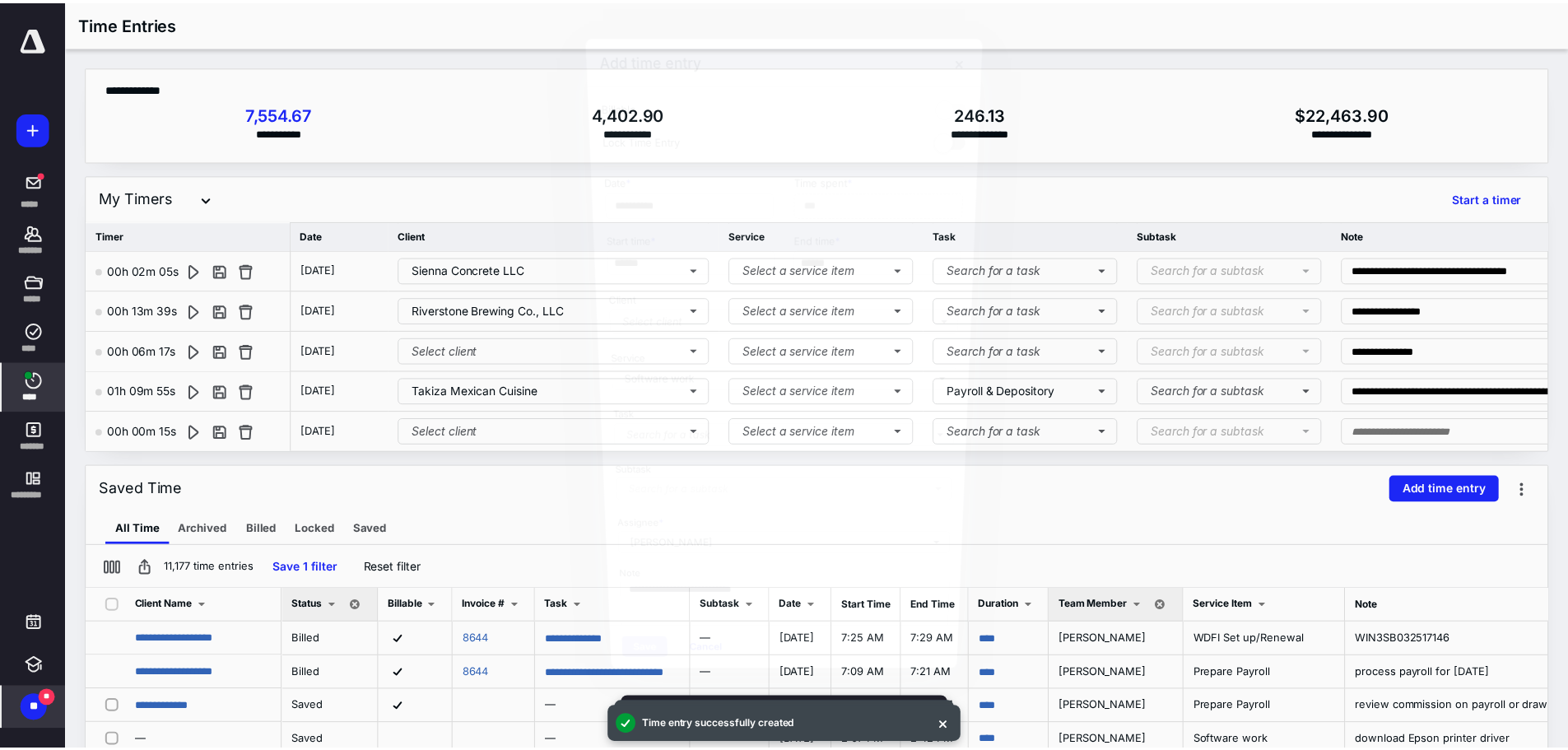 scroll, scrollTop: 738, scrollLeft: 0, axis: vertical 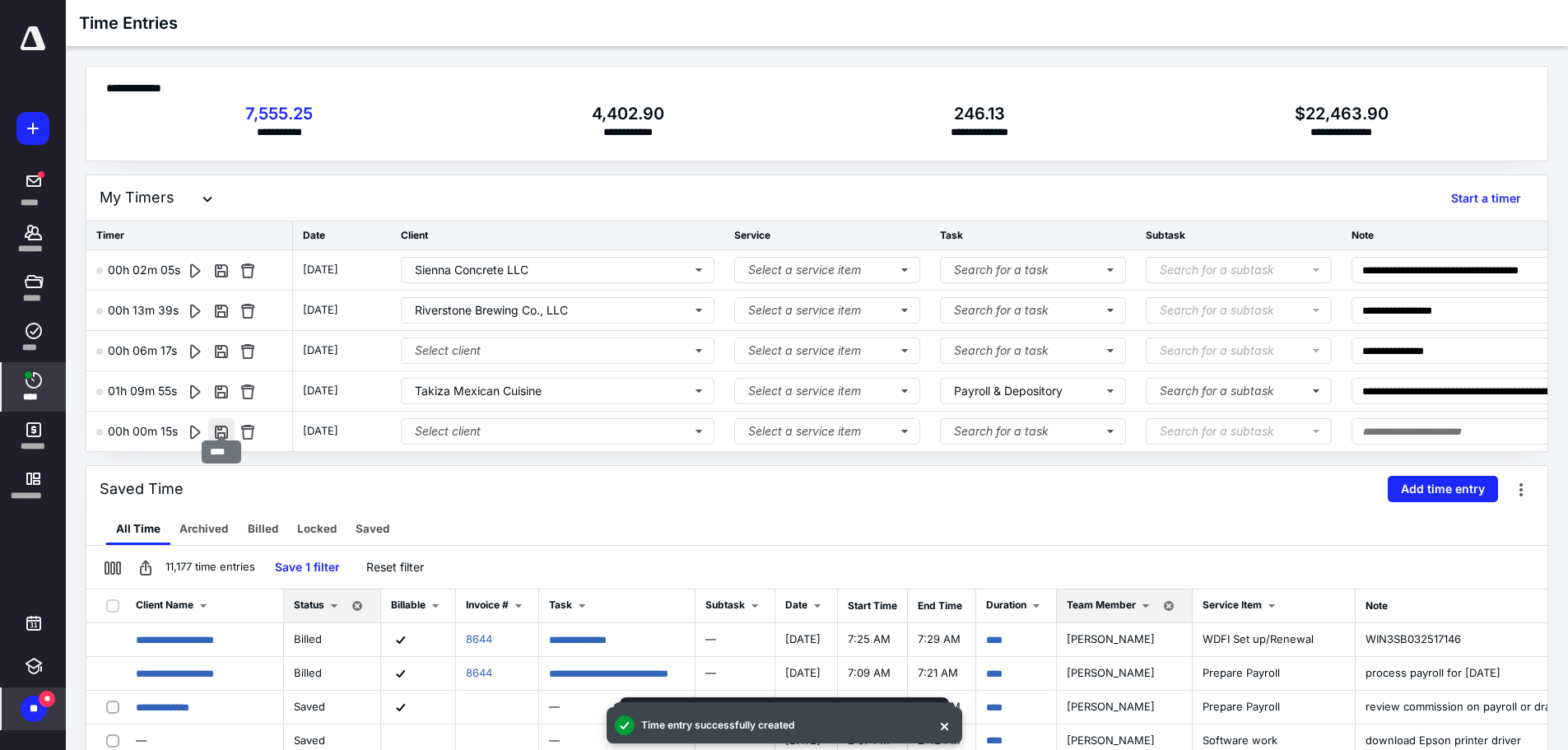 click at bounding box center [221, 431] 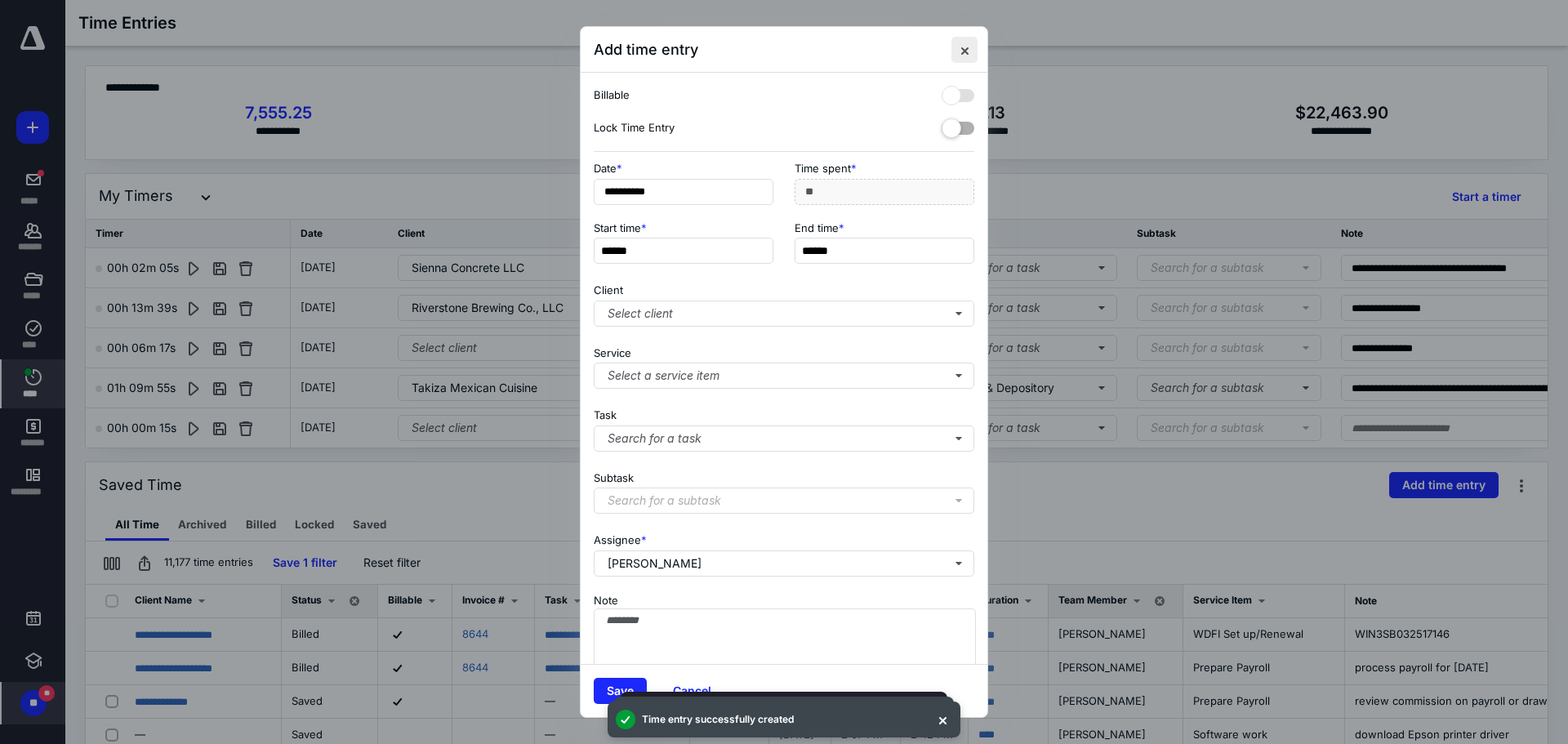 click at bounding box center (964, 50) 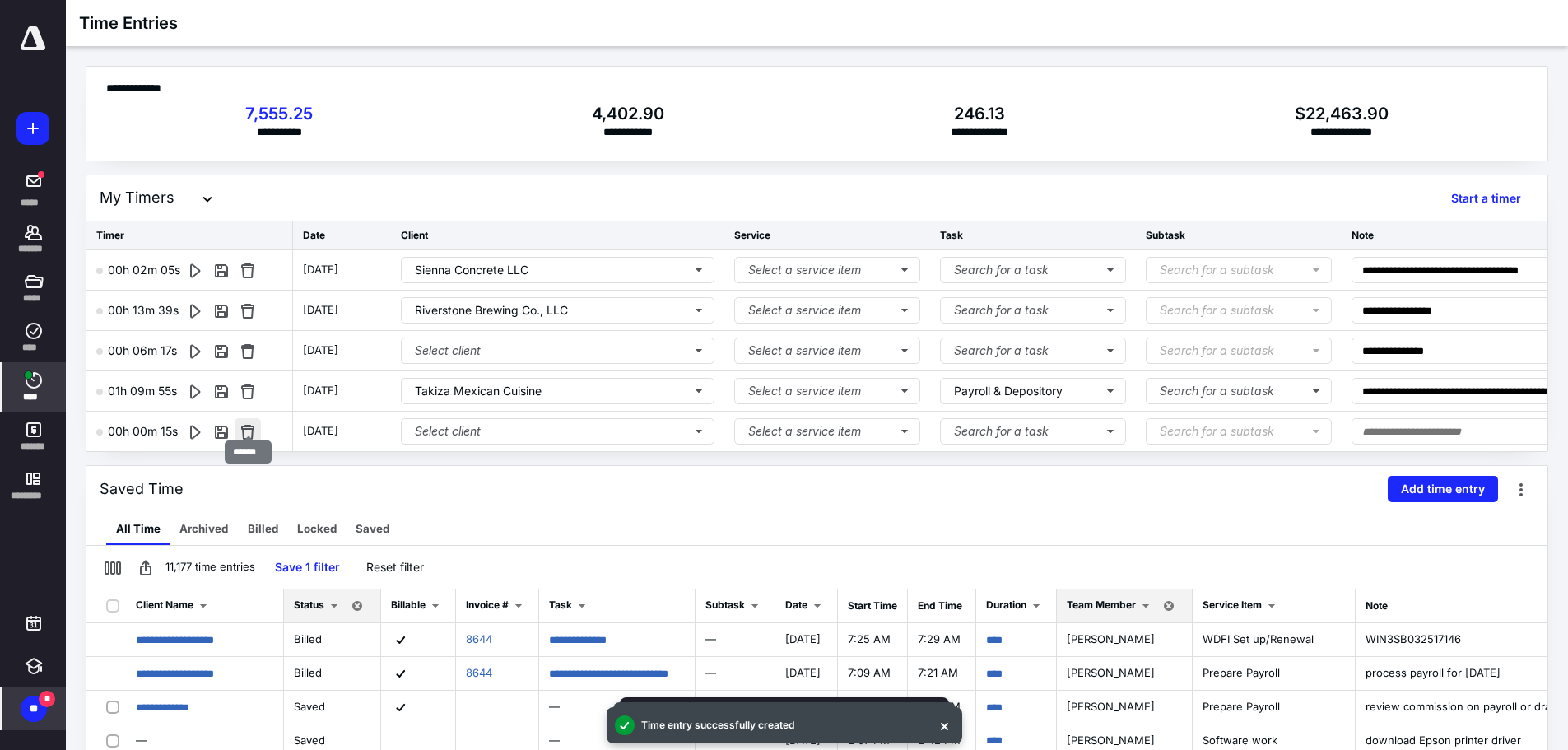 click at bounding box center (248, 431) 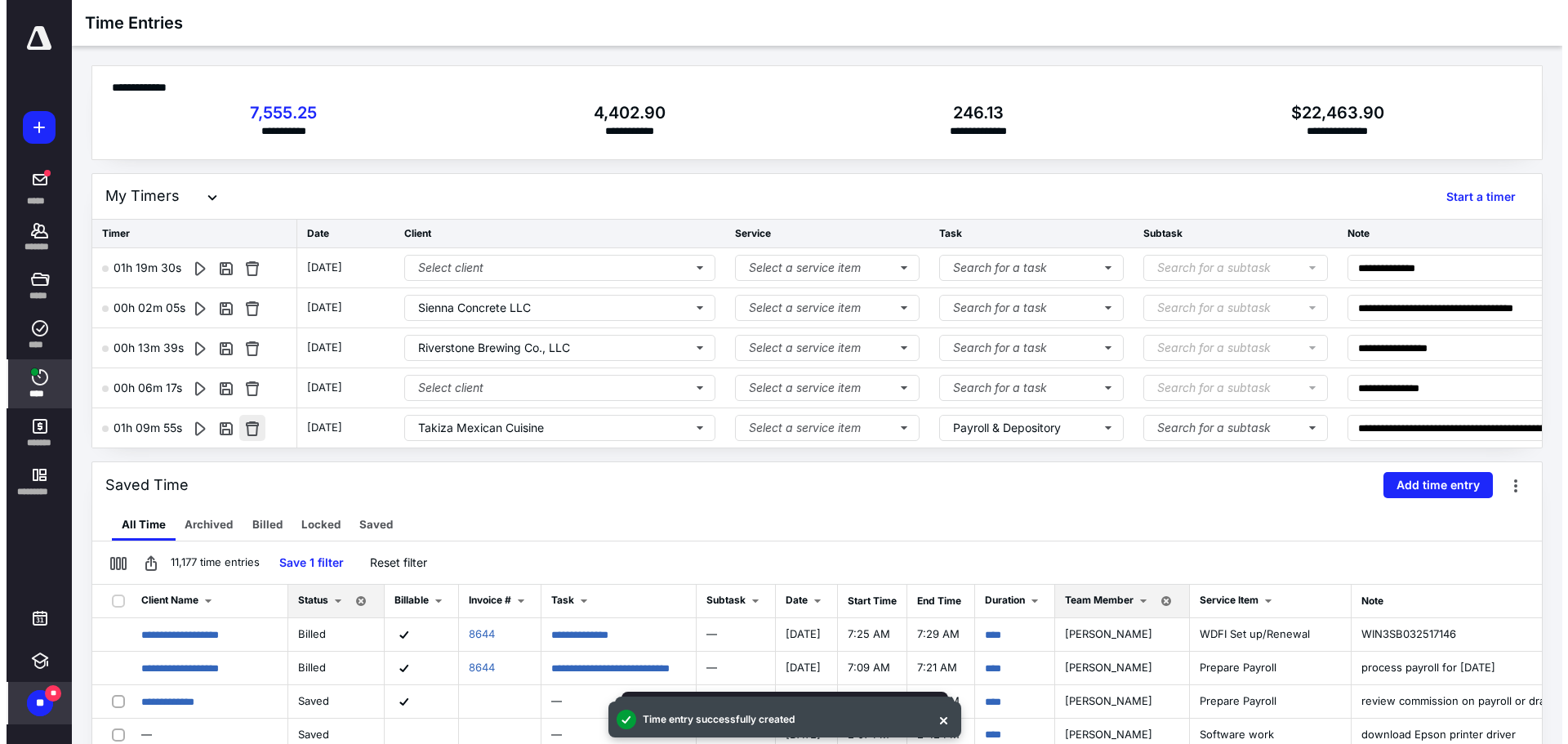 scroll, scrollTop: 693, scrollLeft: 0, axis: vertical 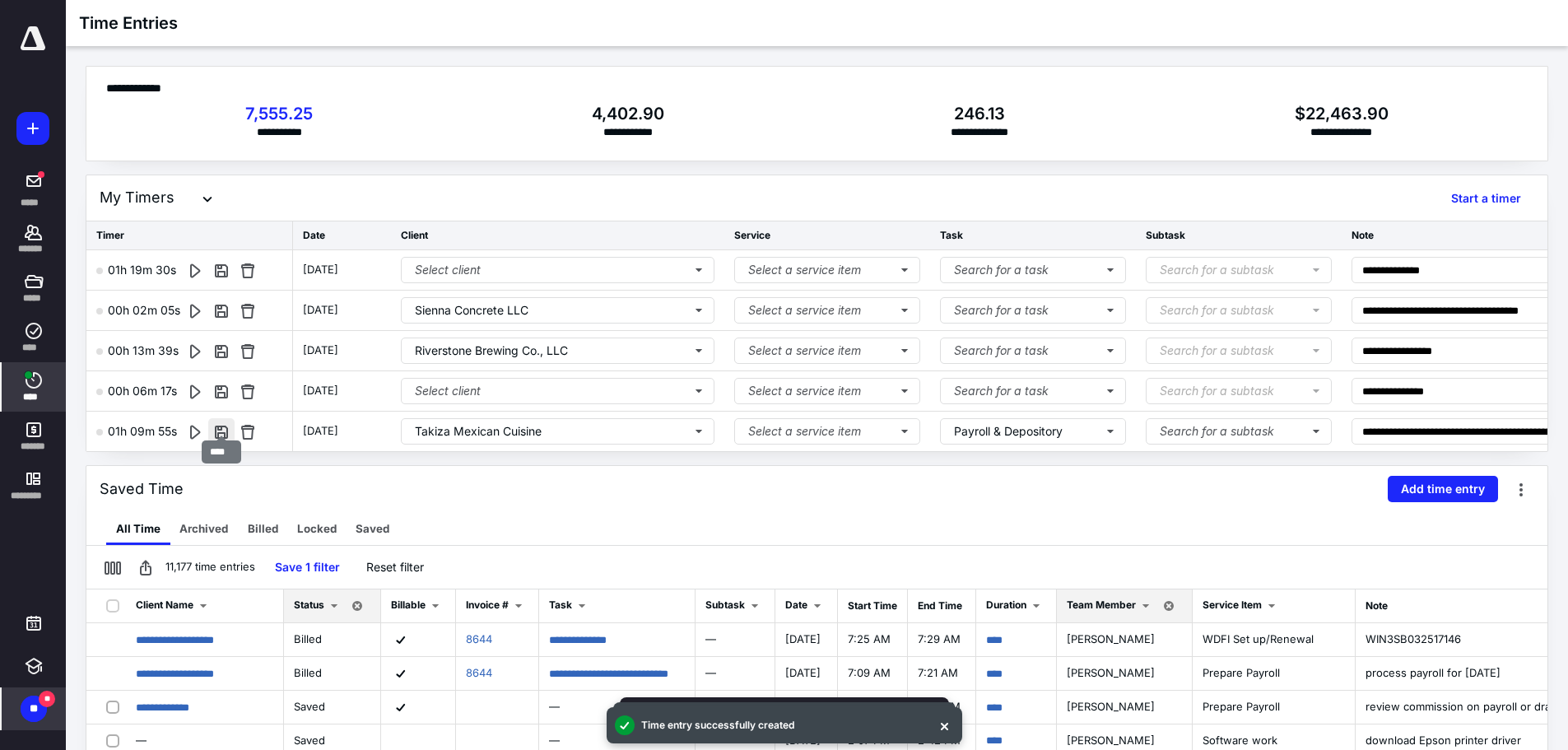 click at bounding box center (221, 431) 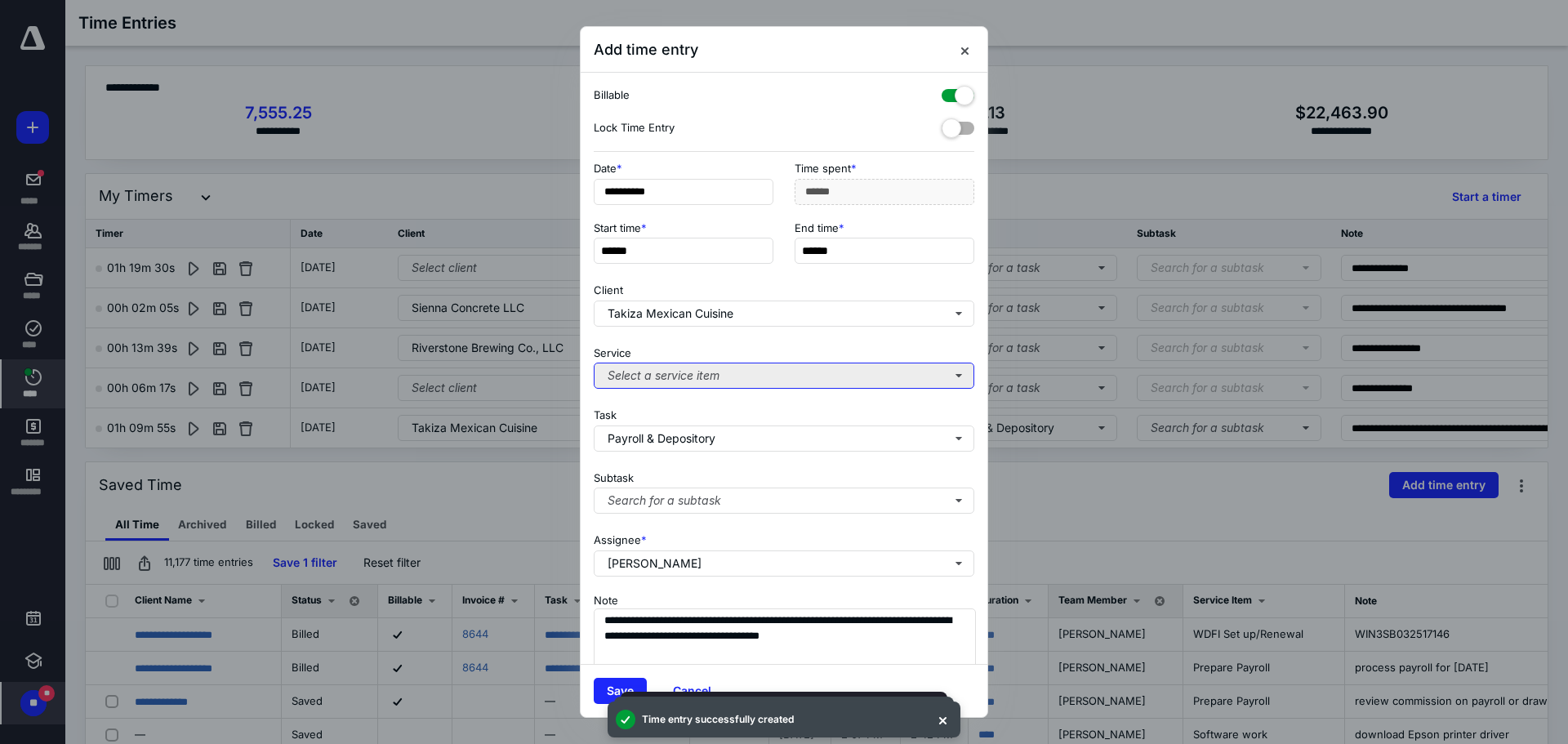 click on "Select a service item" at bounding box center (784, 376) 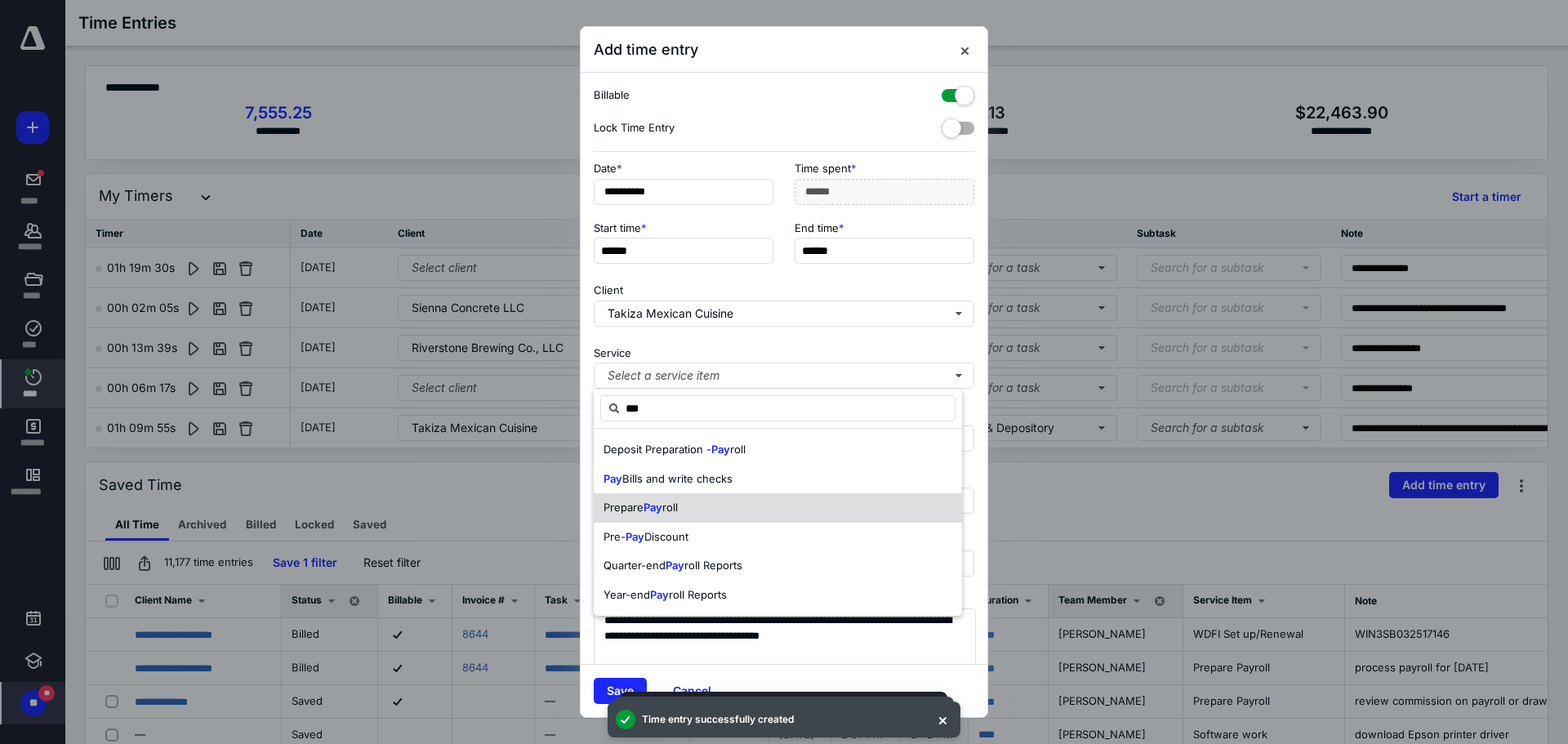click on "Prepare  Pay roll" at bounding box center [777, 508] 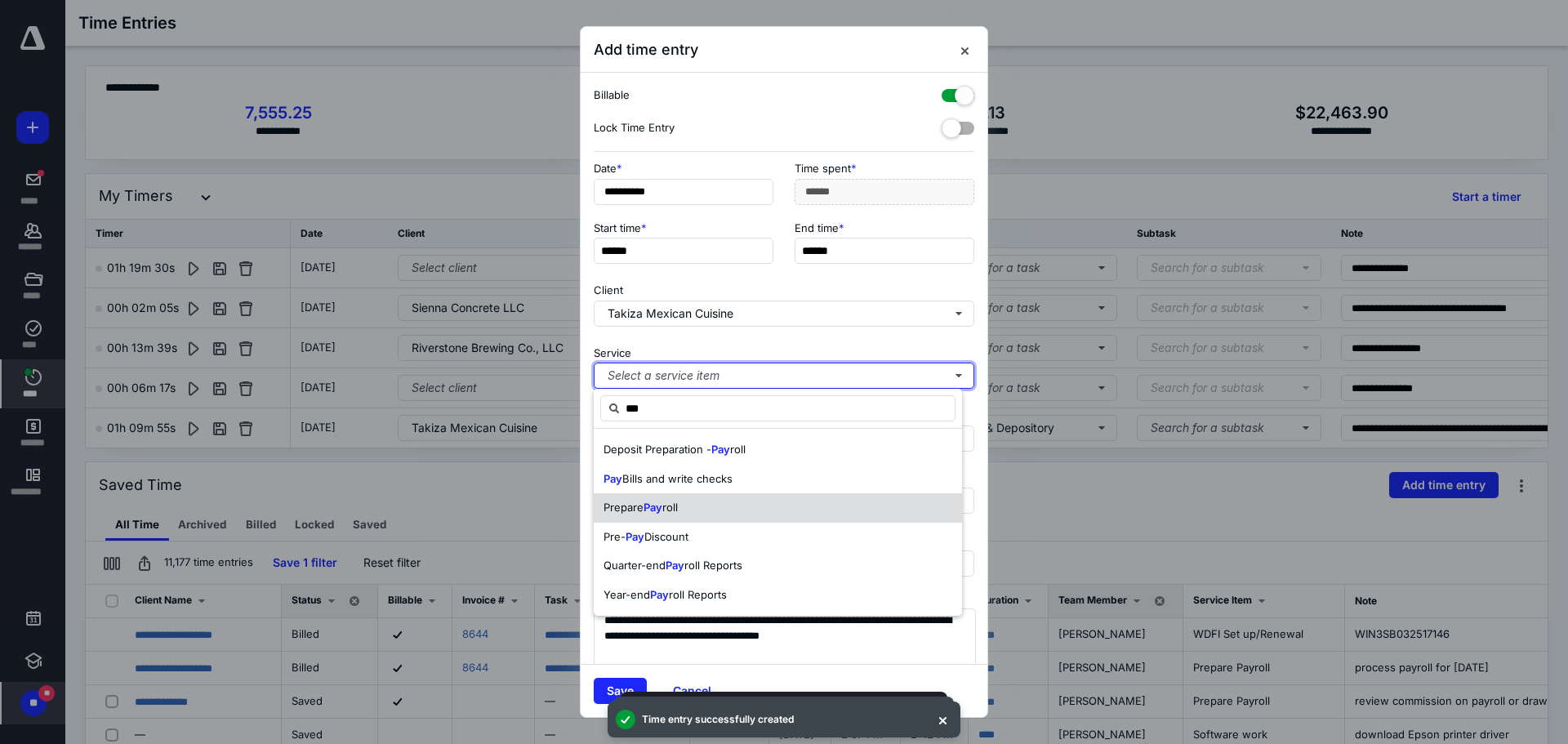 type 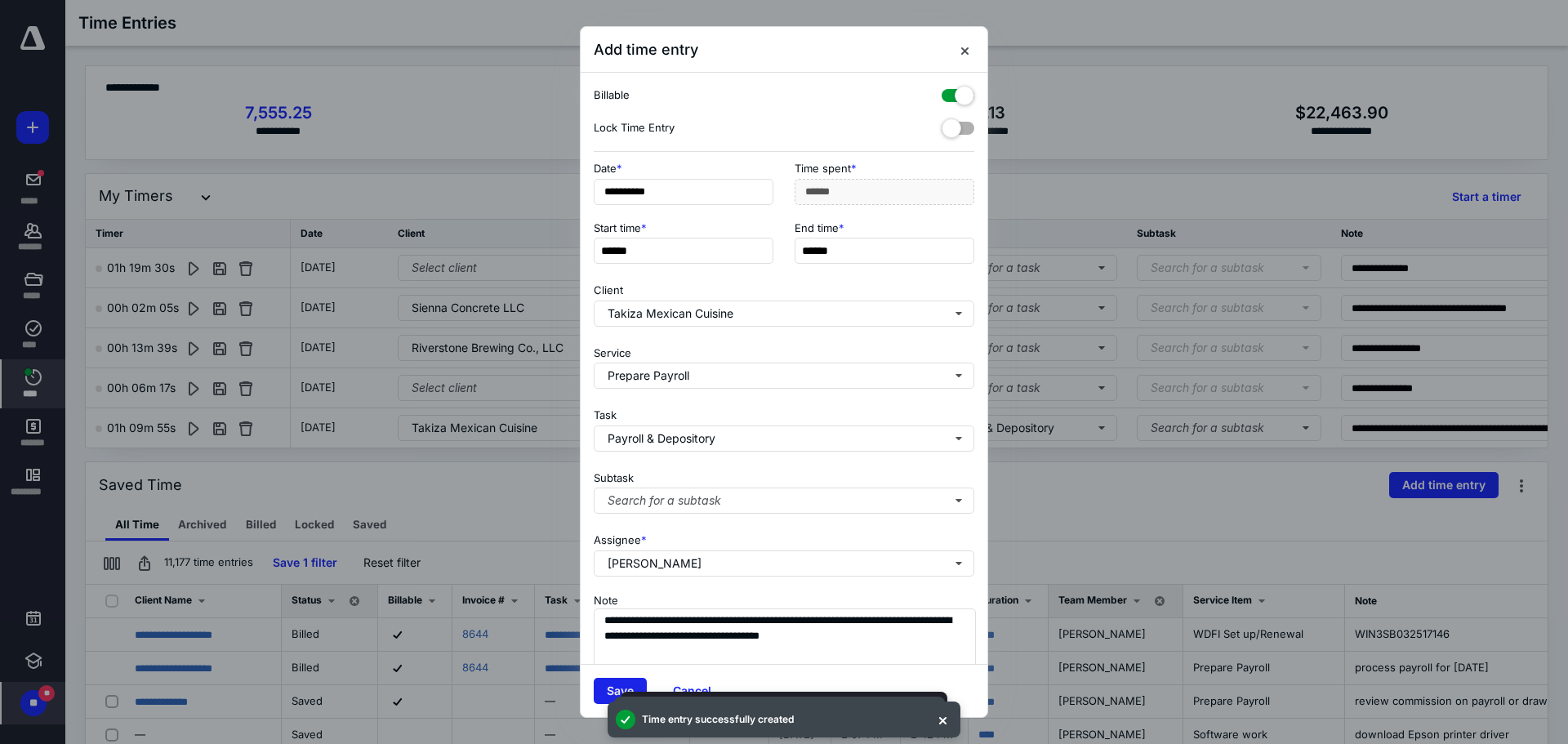 click on "Save" at bounding box center [620, 691] 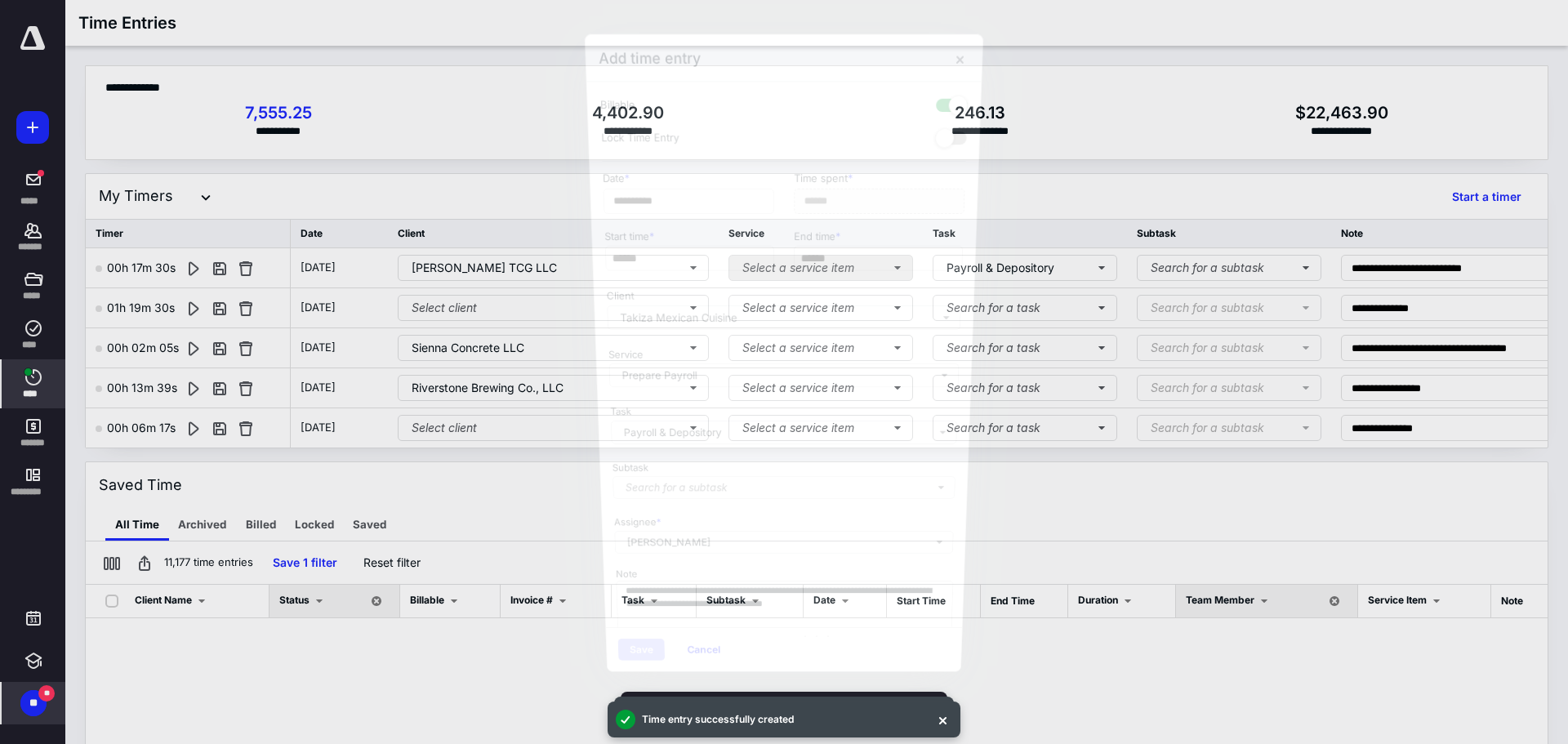 scroll, scrollTop: 653, scrollLeft: 0, axis: vertical 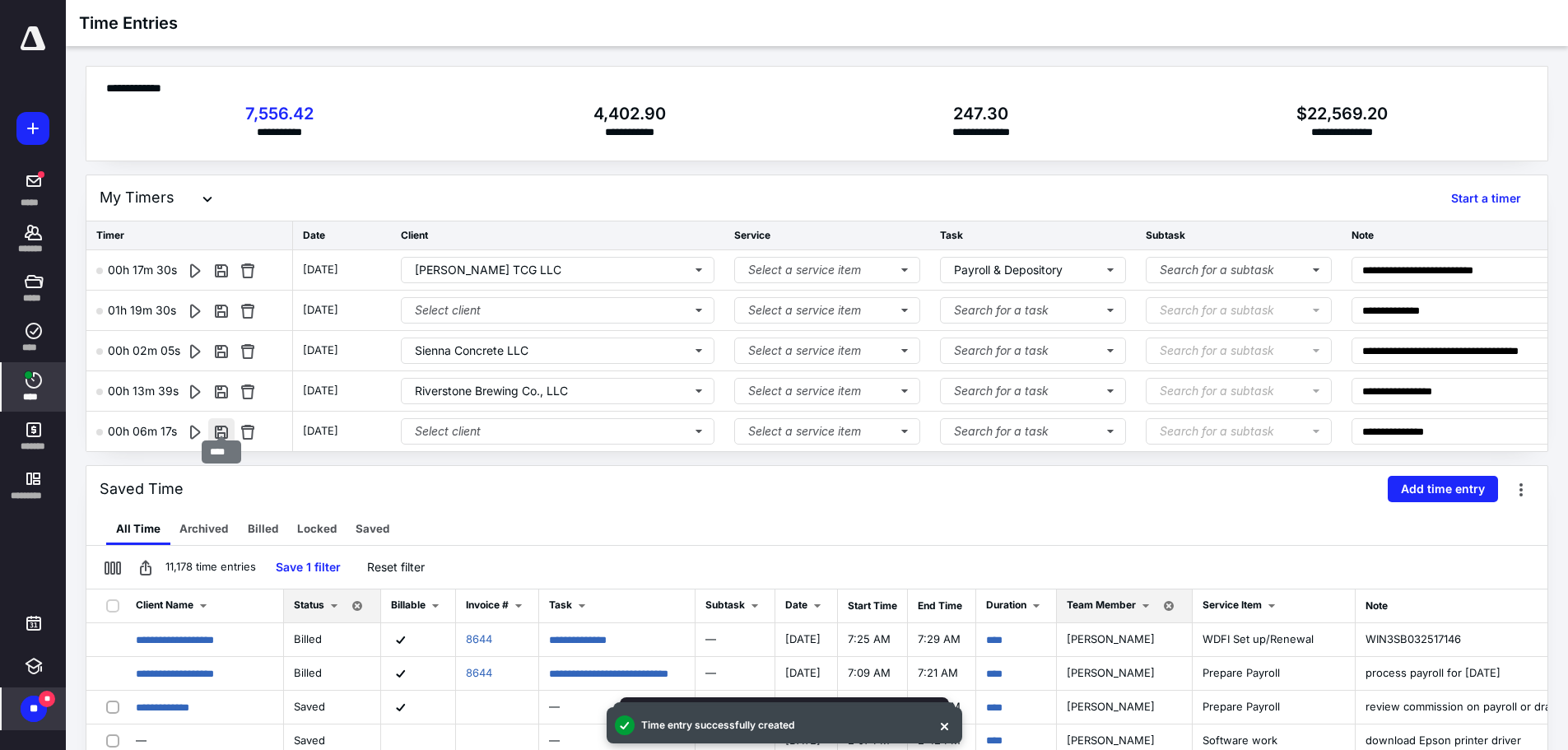 click at bounding box center [221, 431] 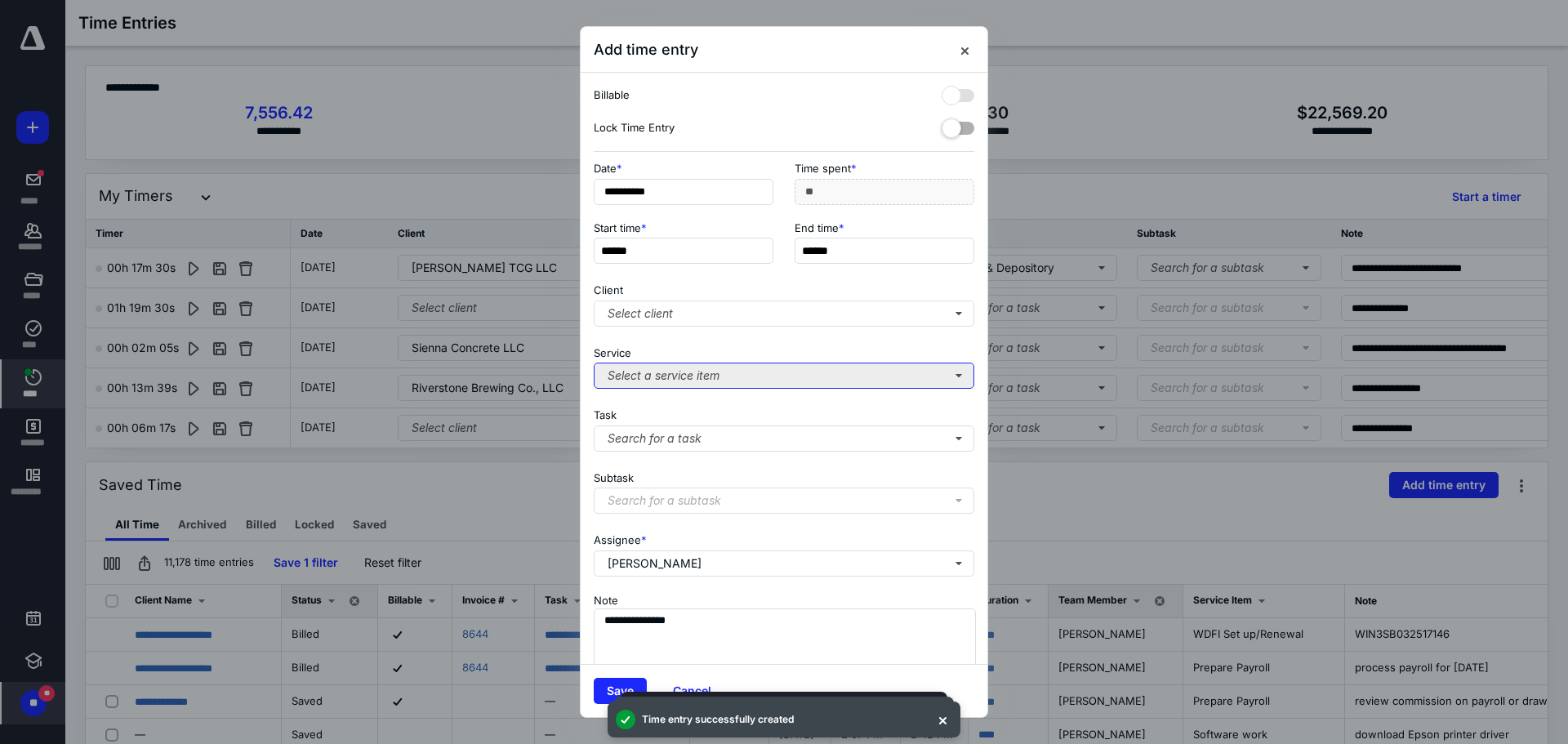 click on "Select a service item" at bounding box center (784, 376) 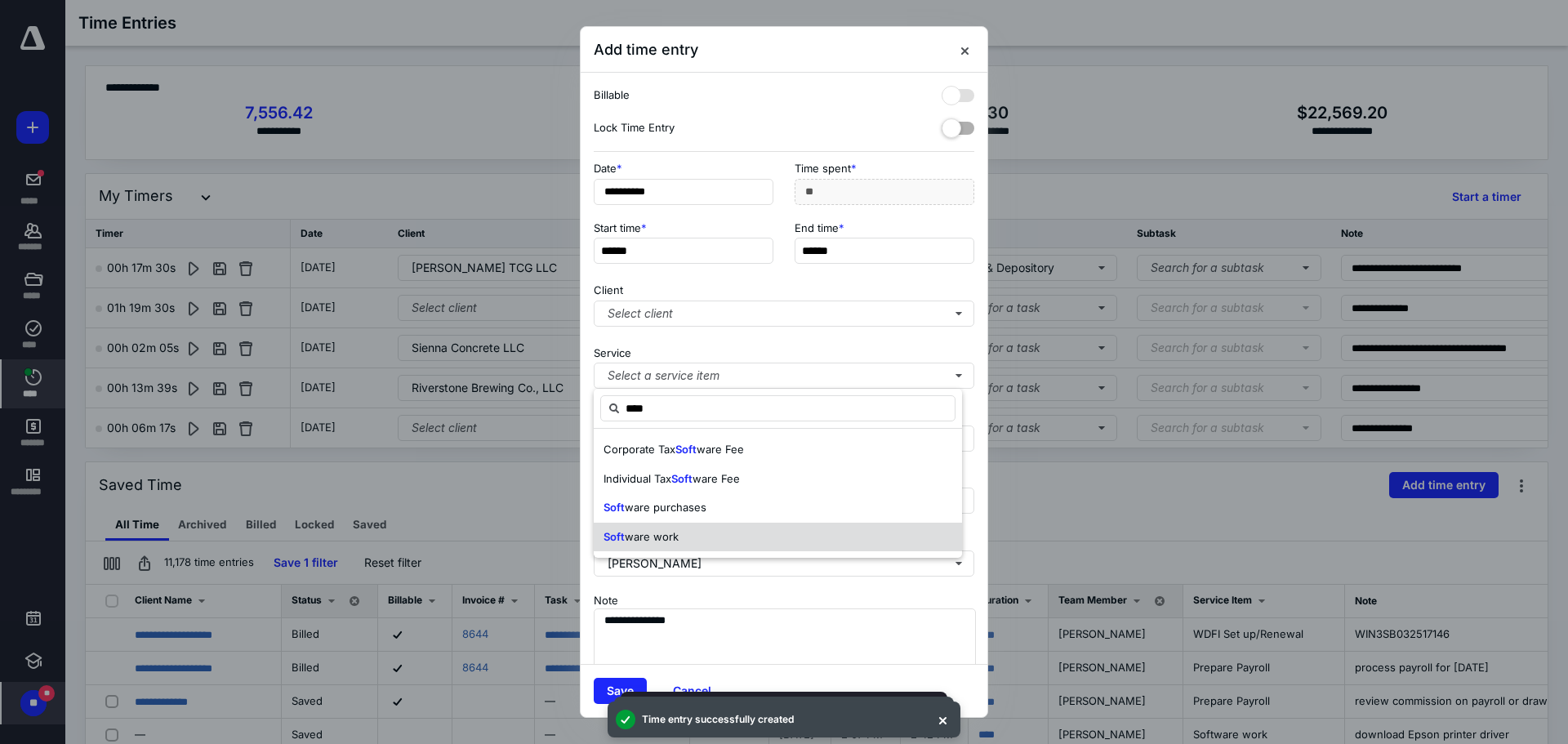 click on "Soft ware work" at bounding box center (777, 537) 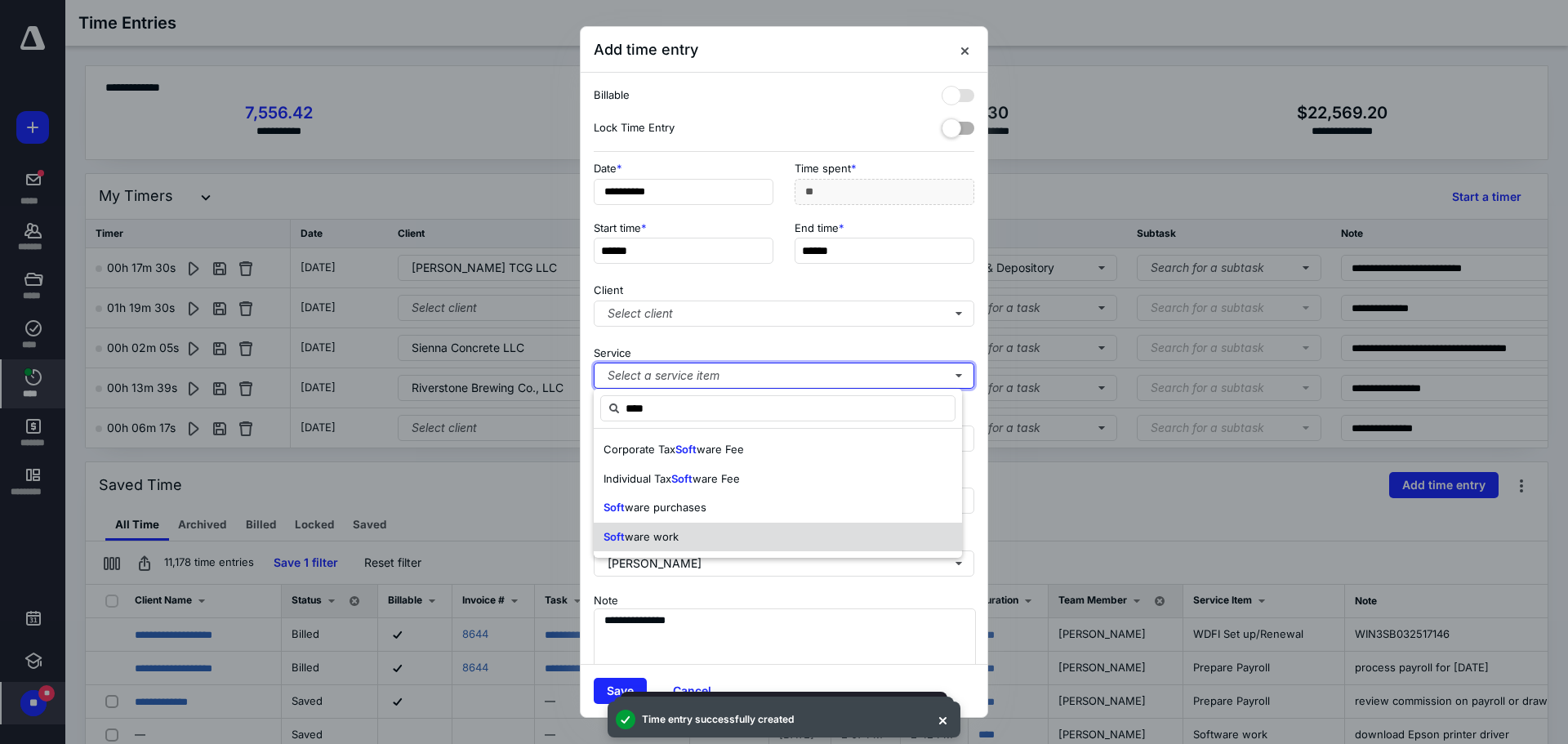 type 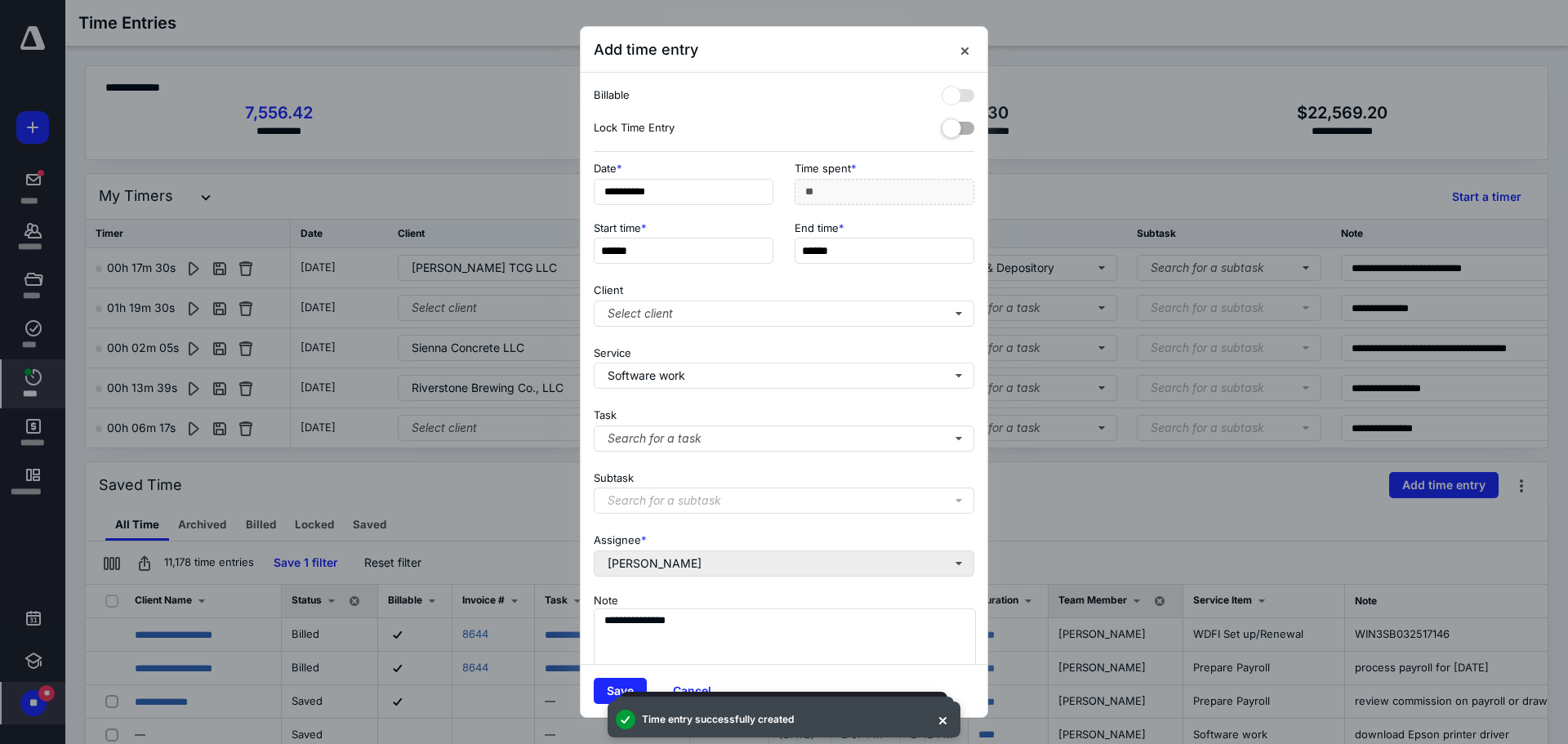 drag, startPoint x: 606, startPoint y: 689, endPoint x: 595, endPoint y: 564, distance: 125.4831 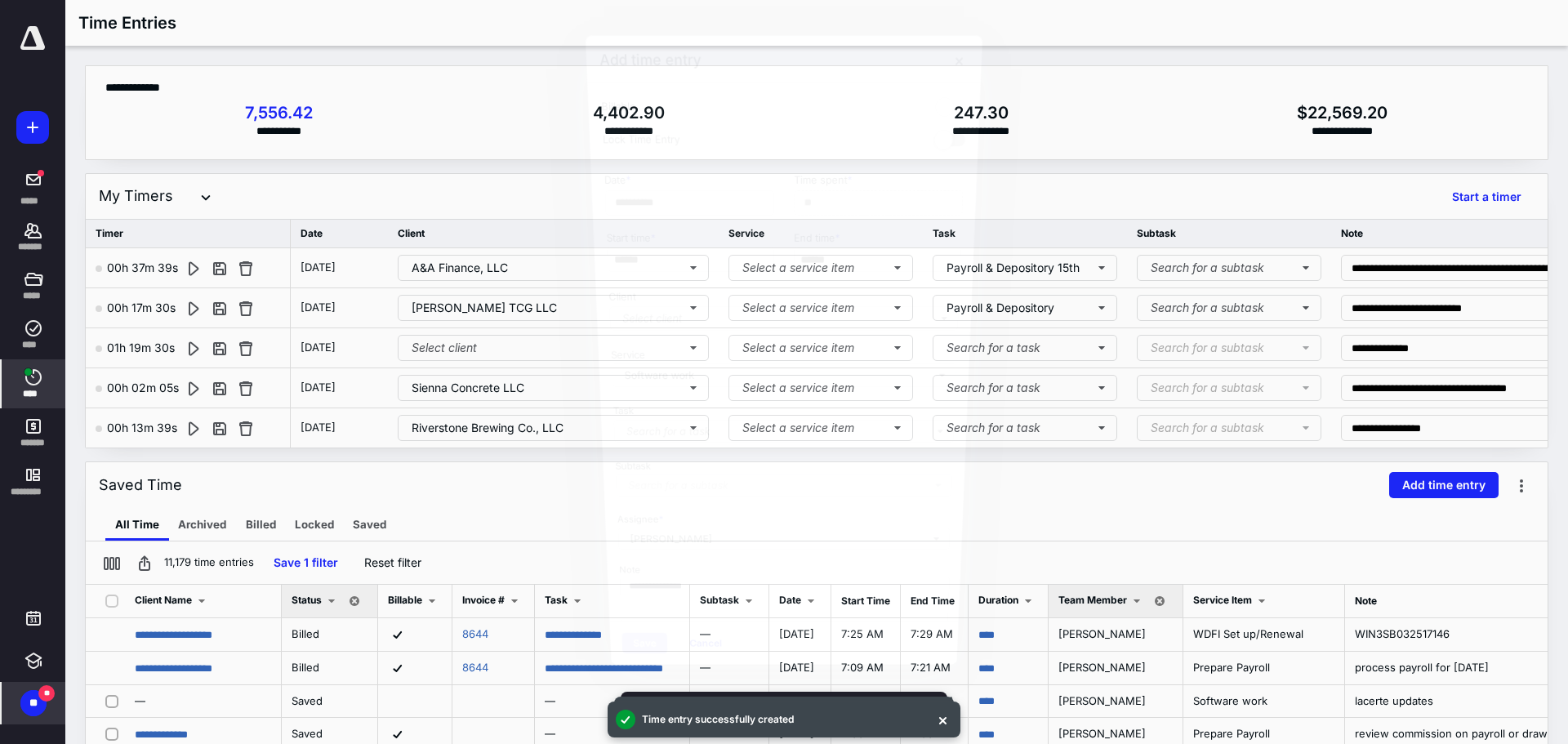 scroll, scrollTop: 613, scrollLeft: 0, axis: vertical 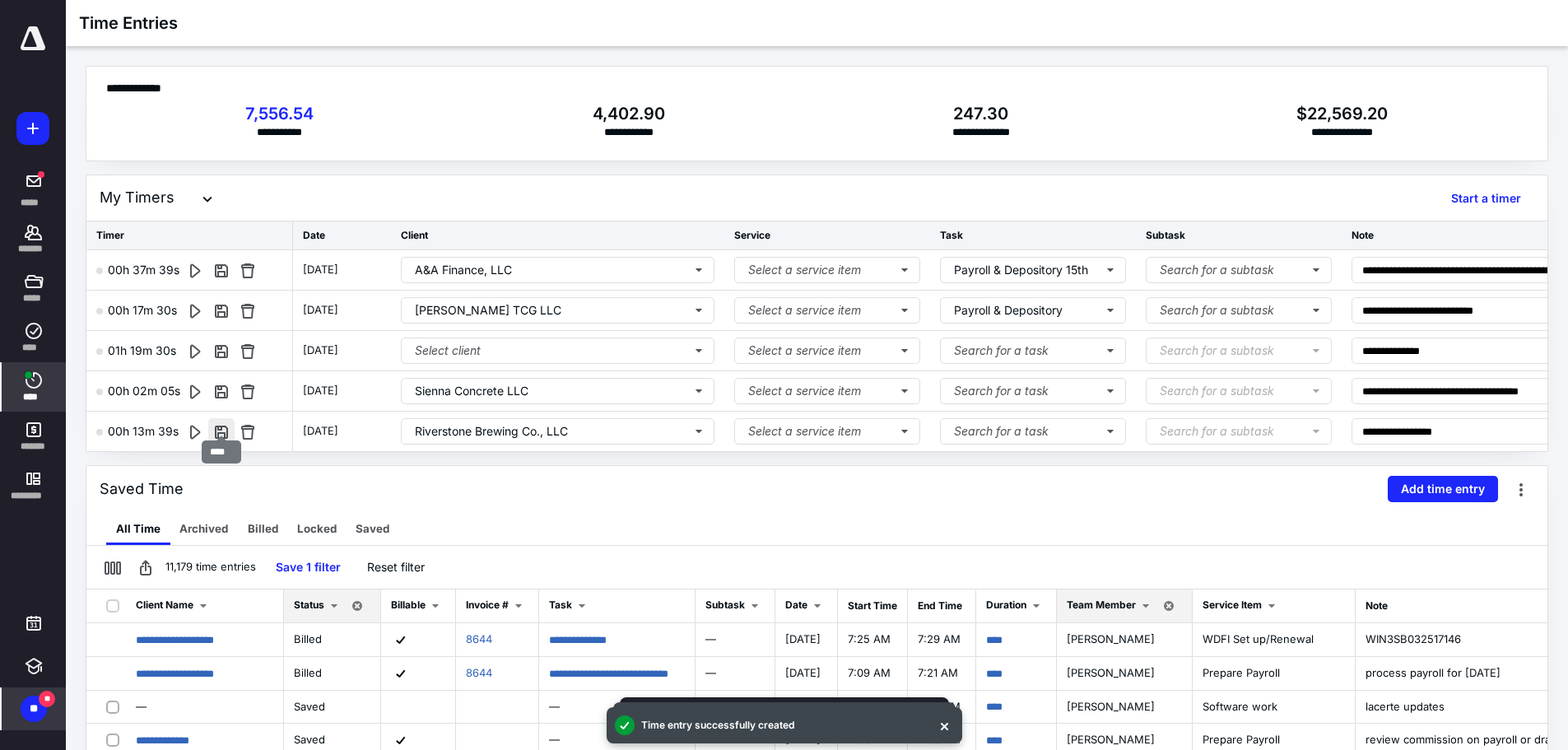 click at bounding box center (221, 431) 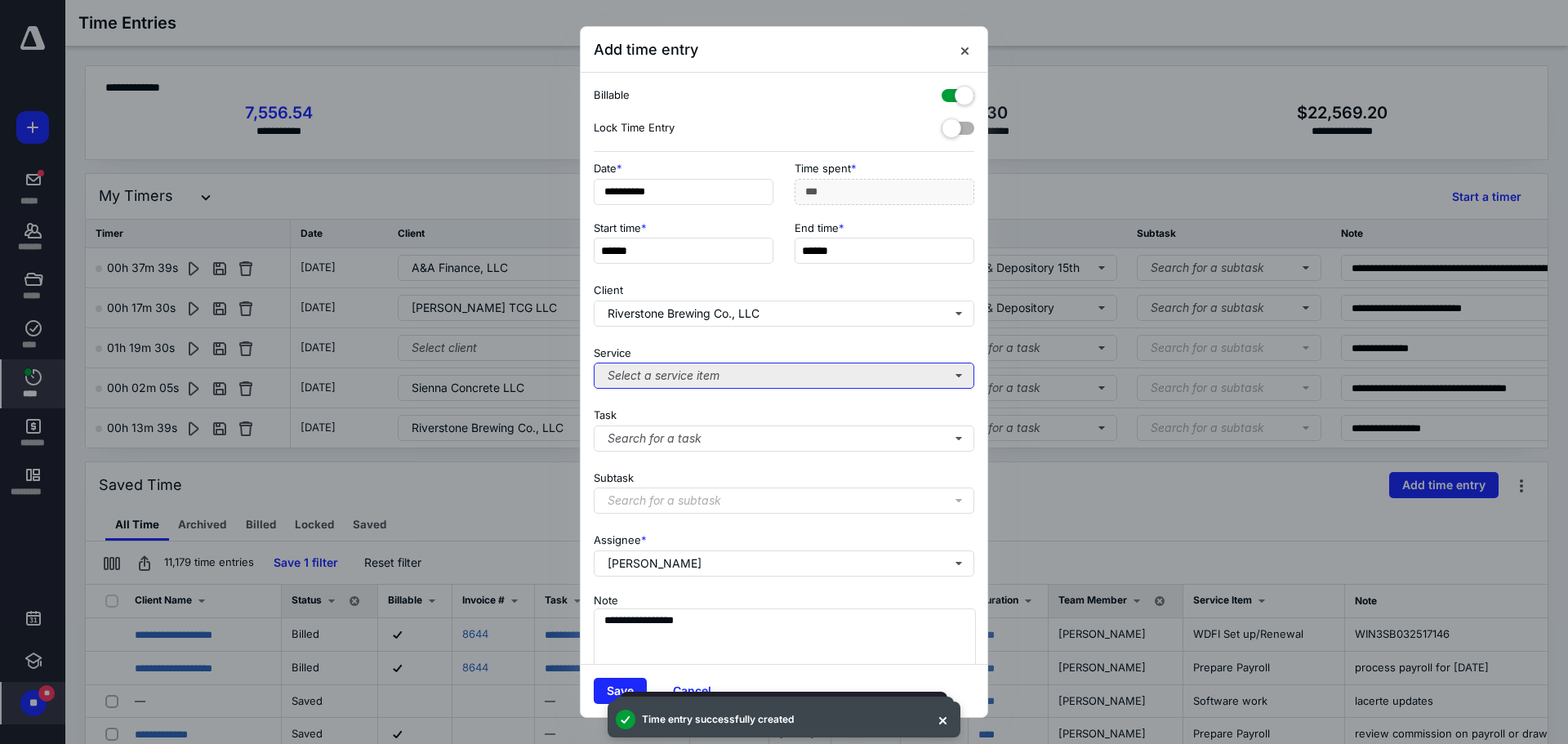 click on "Select a service item" at bounding box center [784, 376] 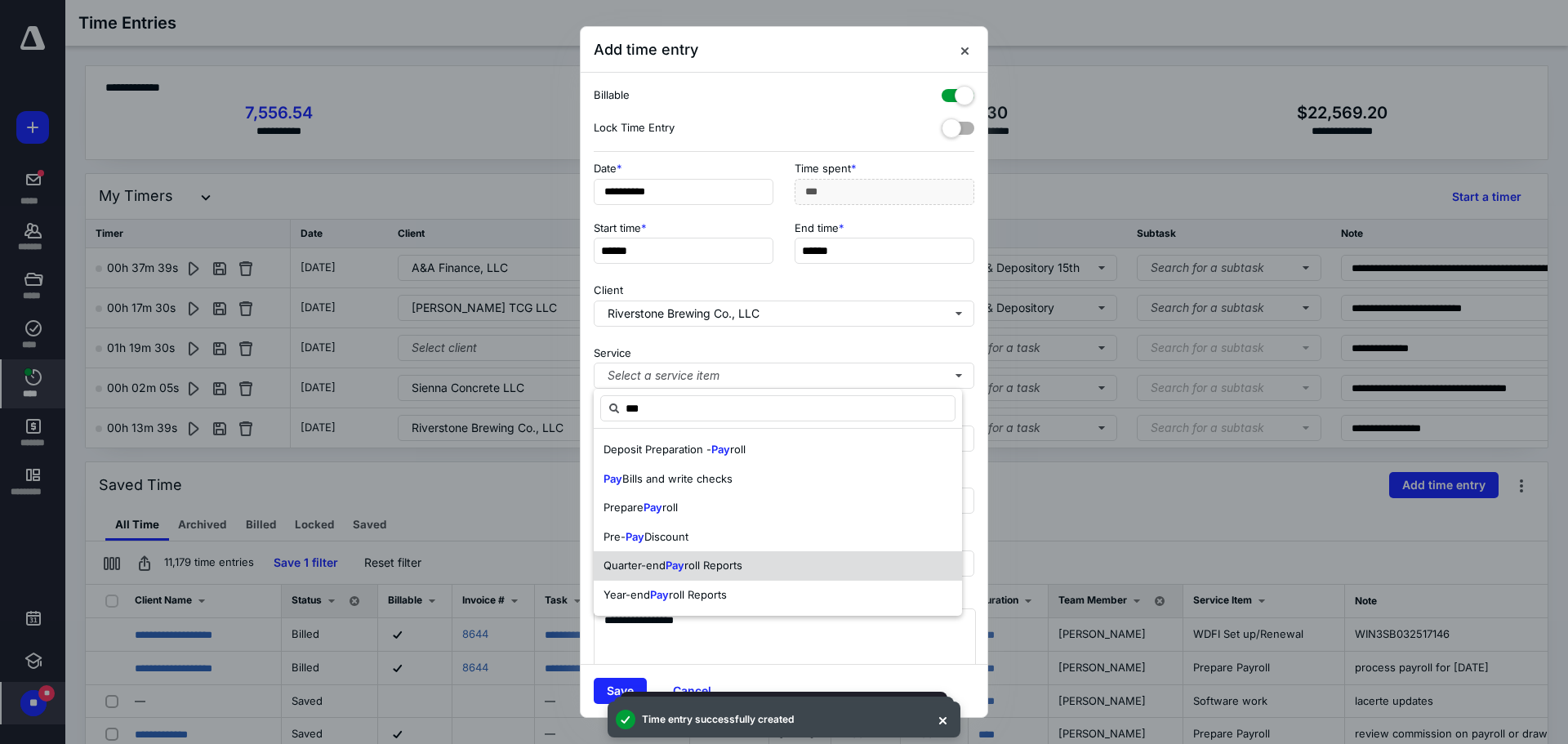 click on "Quarter-end  Pay roll Reports" at bounding box center [777, 566] 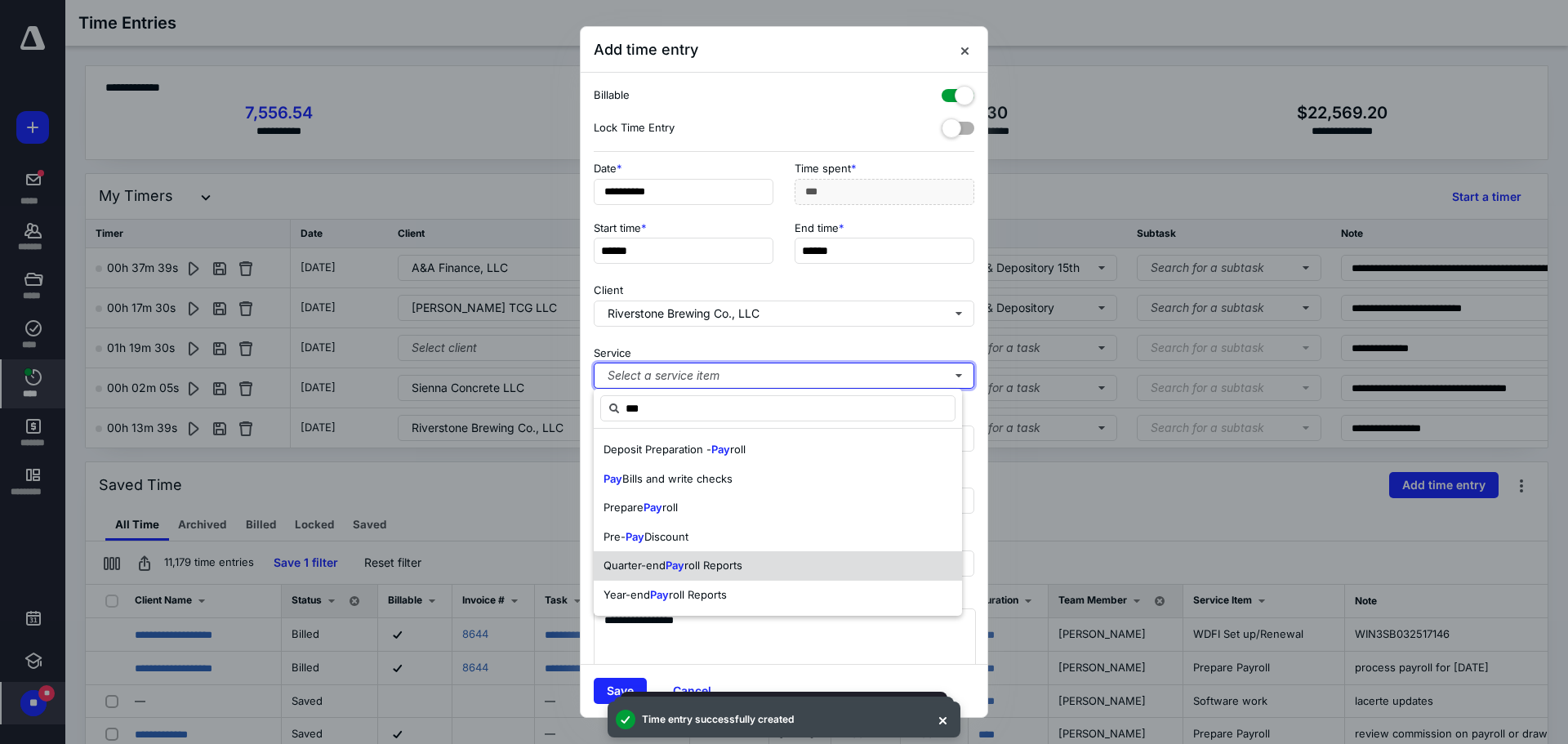 type 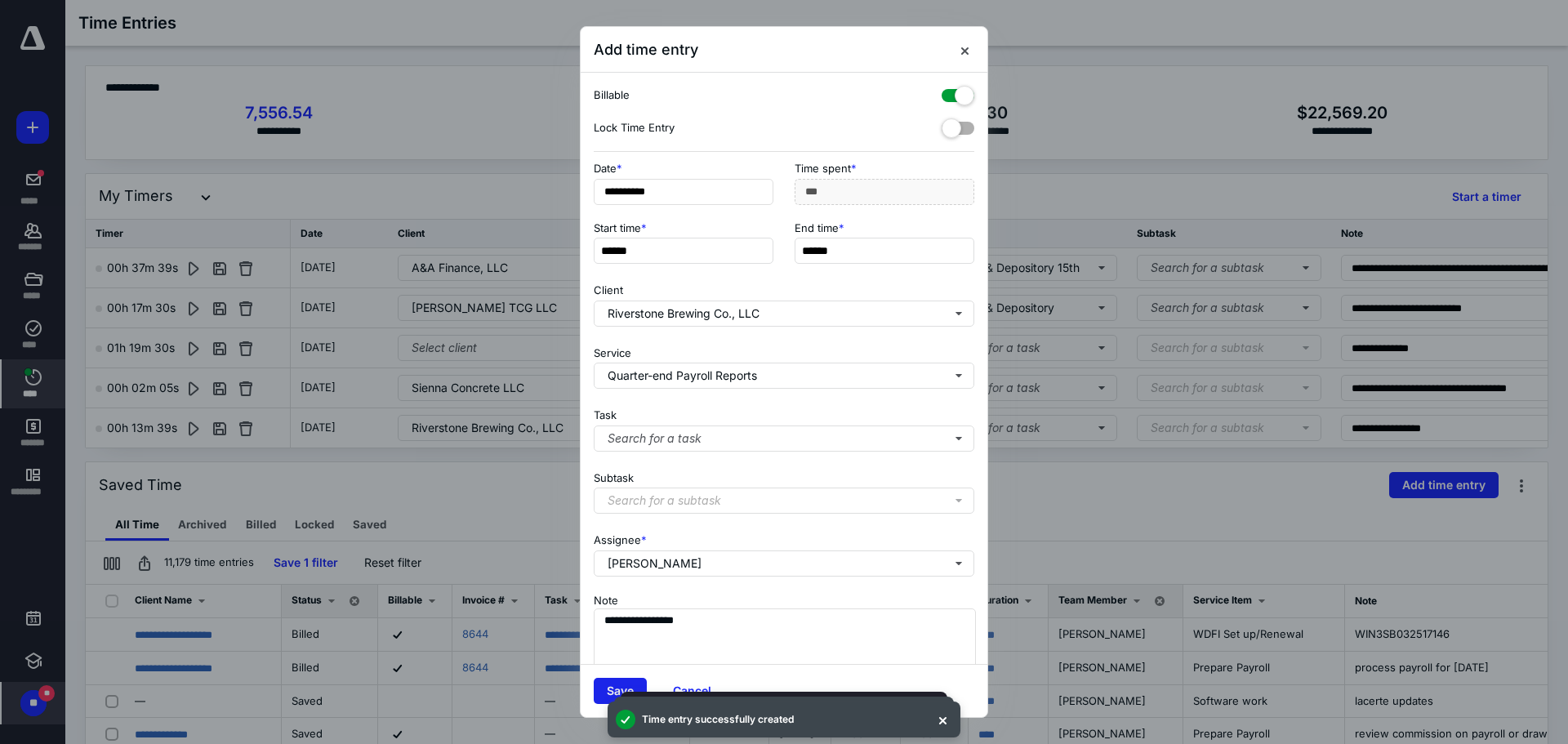 click on "Save" at bounding box center (620, 691) 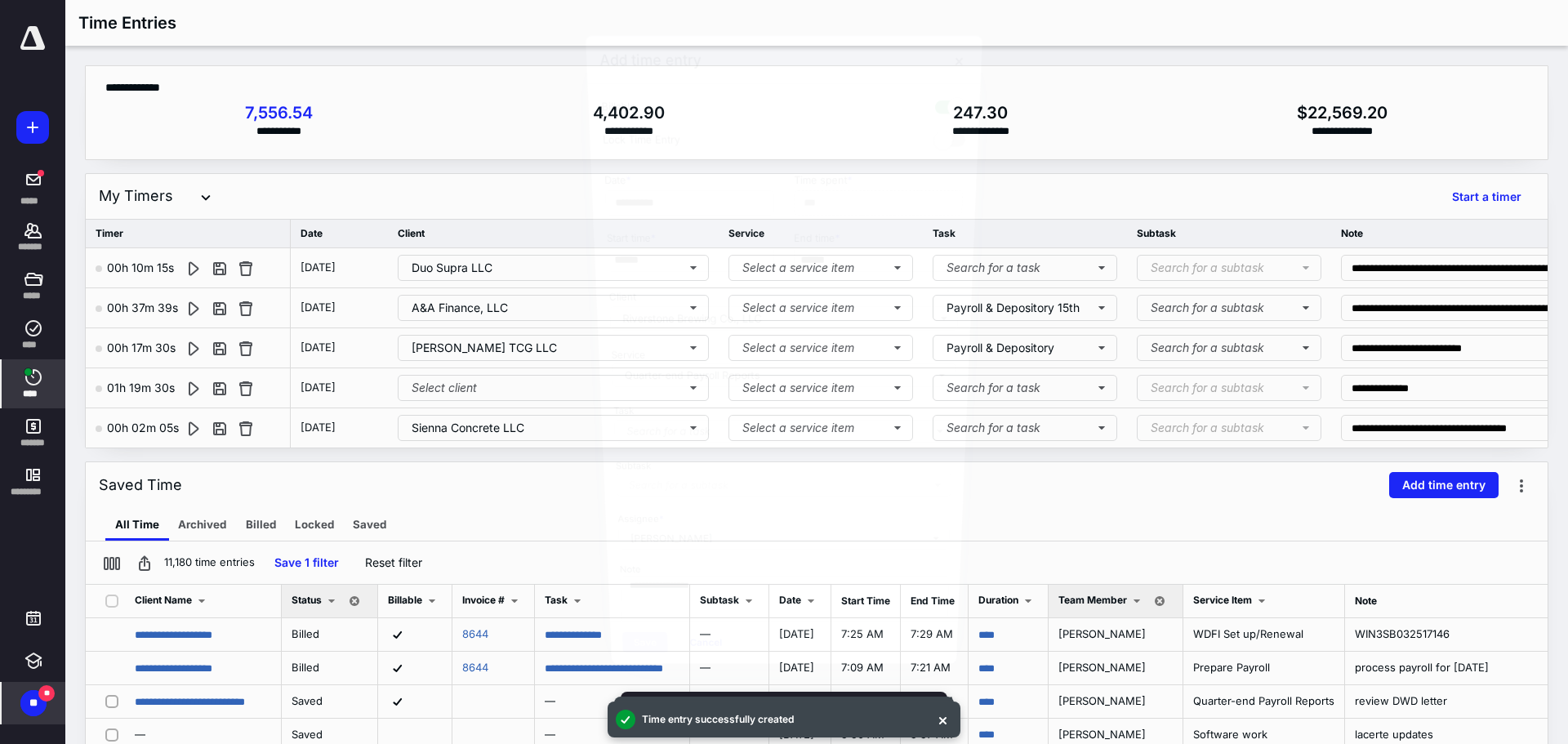 scroll, scrollTop: 572, scrollLeft: 0, axis: vertical 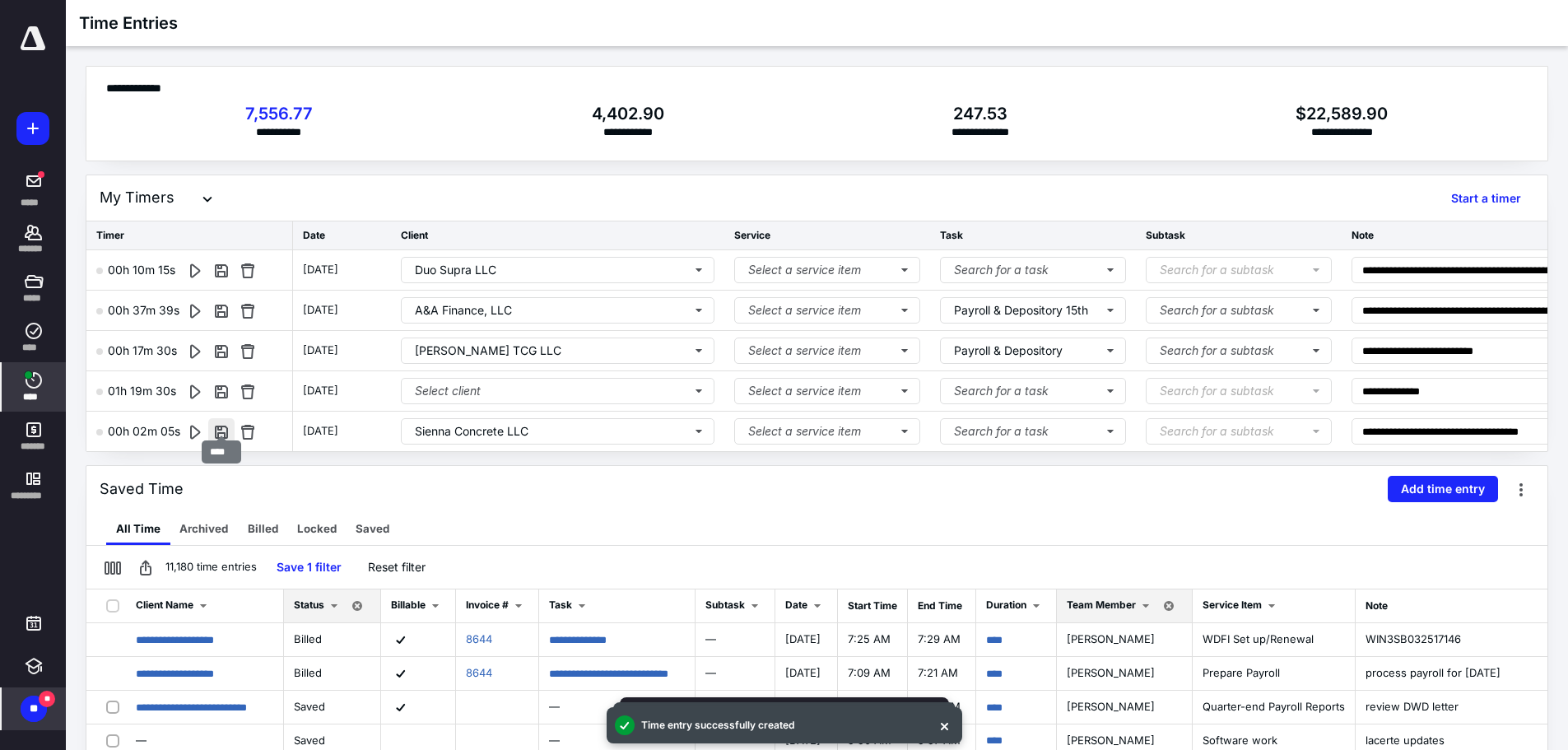 click at bounding box center (221, 431) 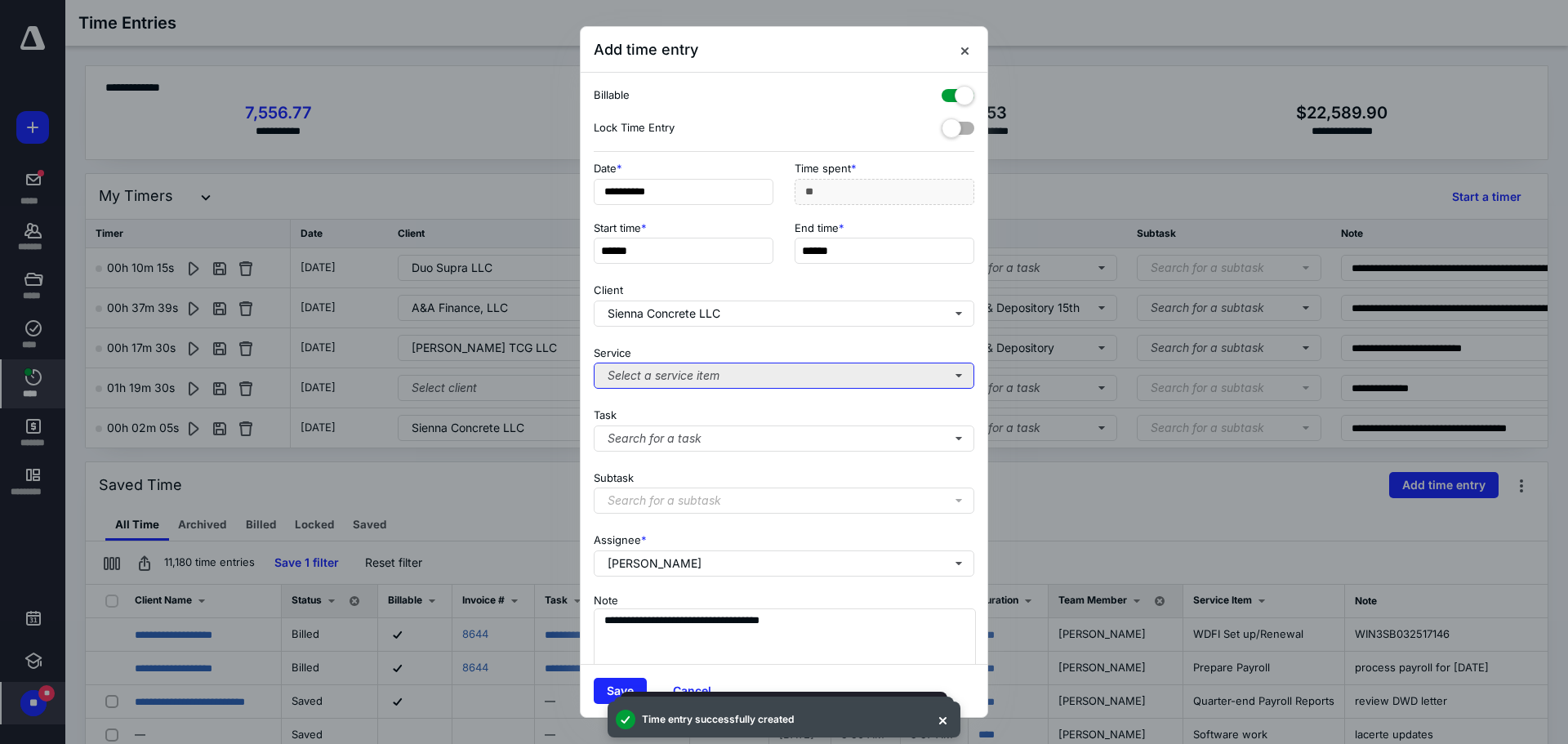 click on "Select a service item" at bounding box center [784, 376] 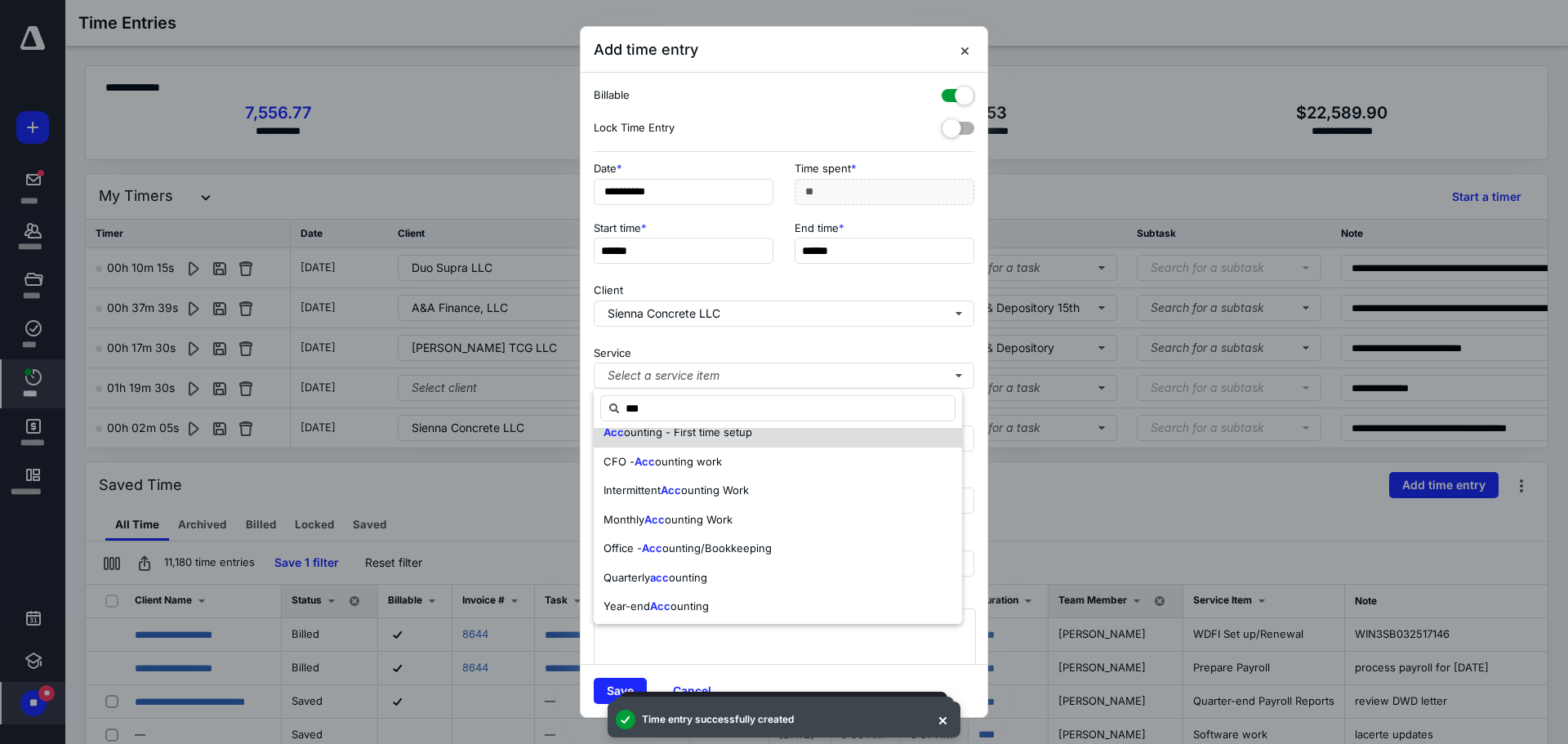 scroll, scrollTop: 21, scrollLeft: 0, axis: vertical 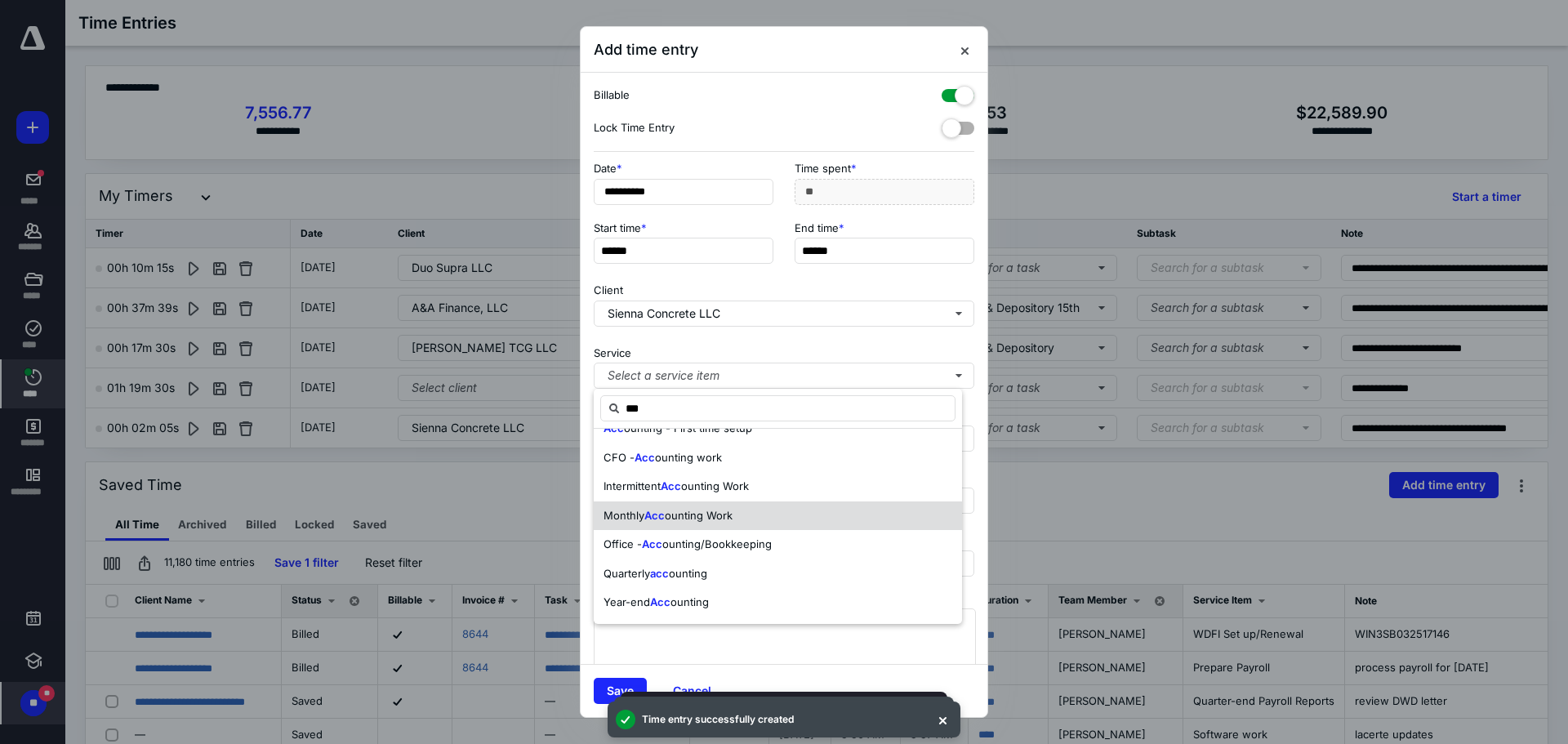 click on "ounting Work" at bounding box center (698, 515) 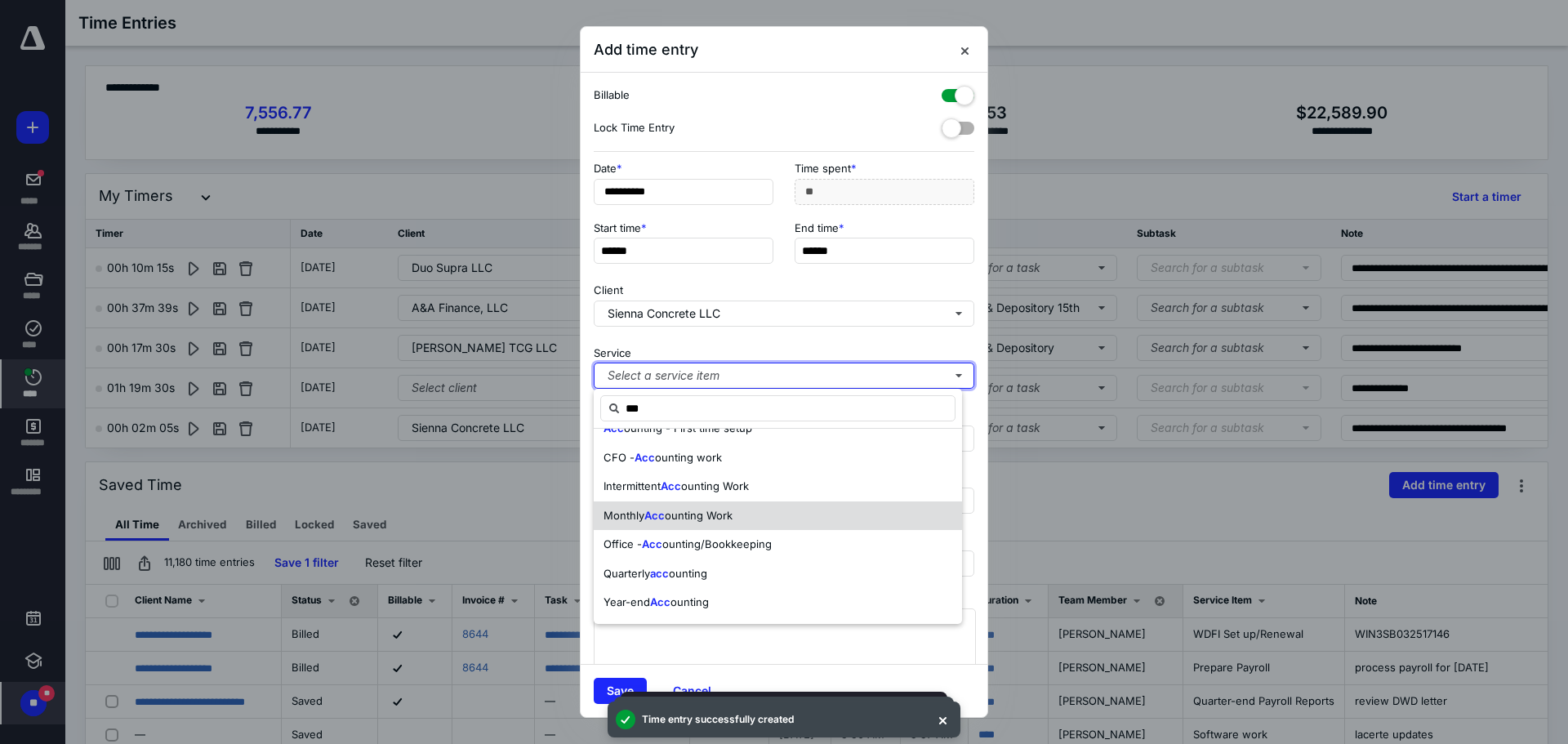 type 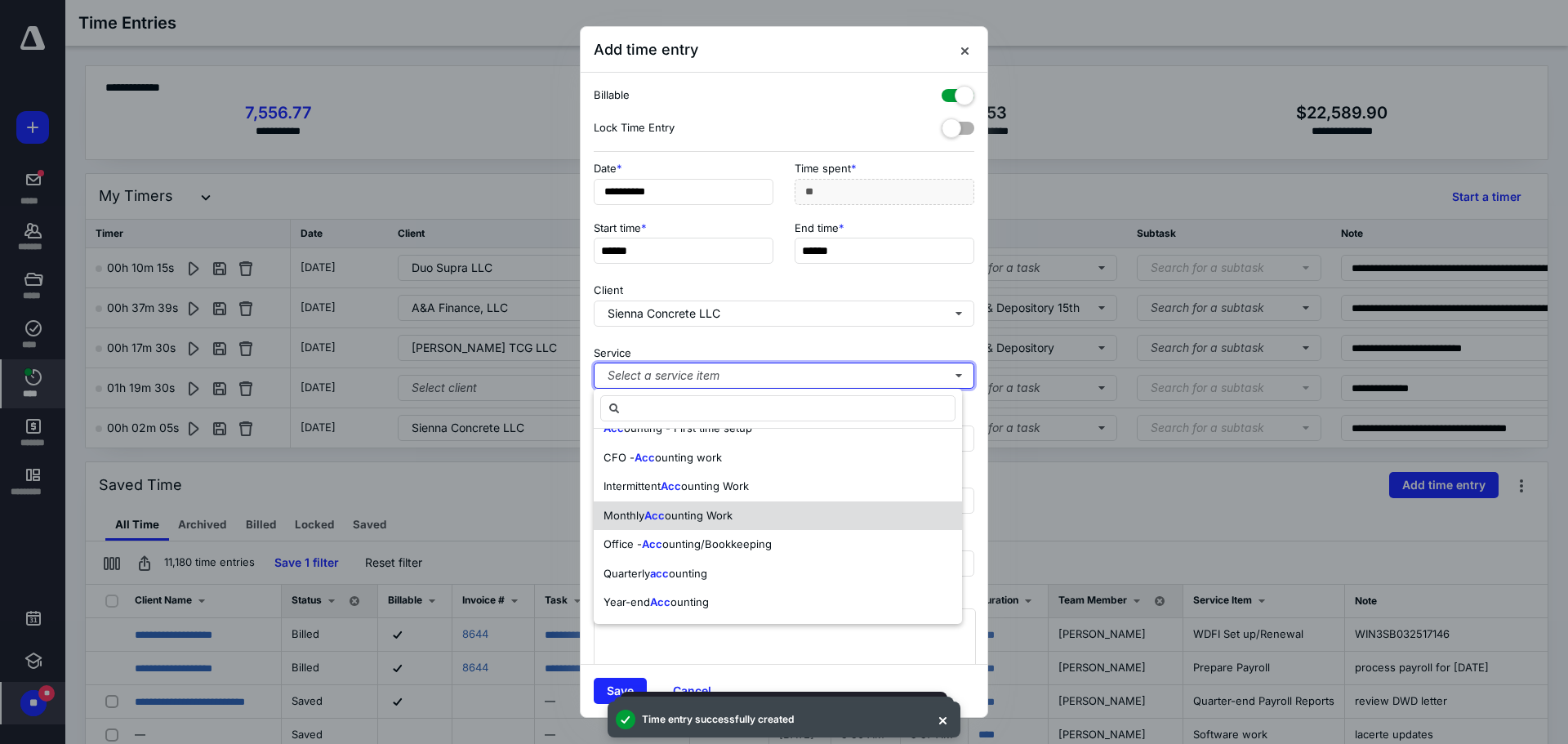 scroll, scrollTop: 0, scrollLeft: 0, axis: both 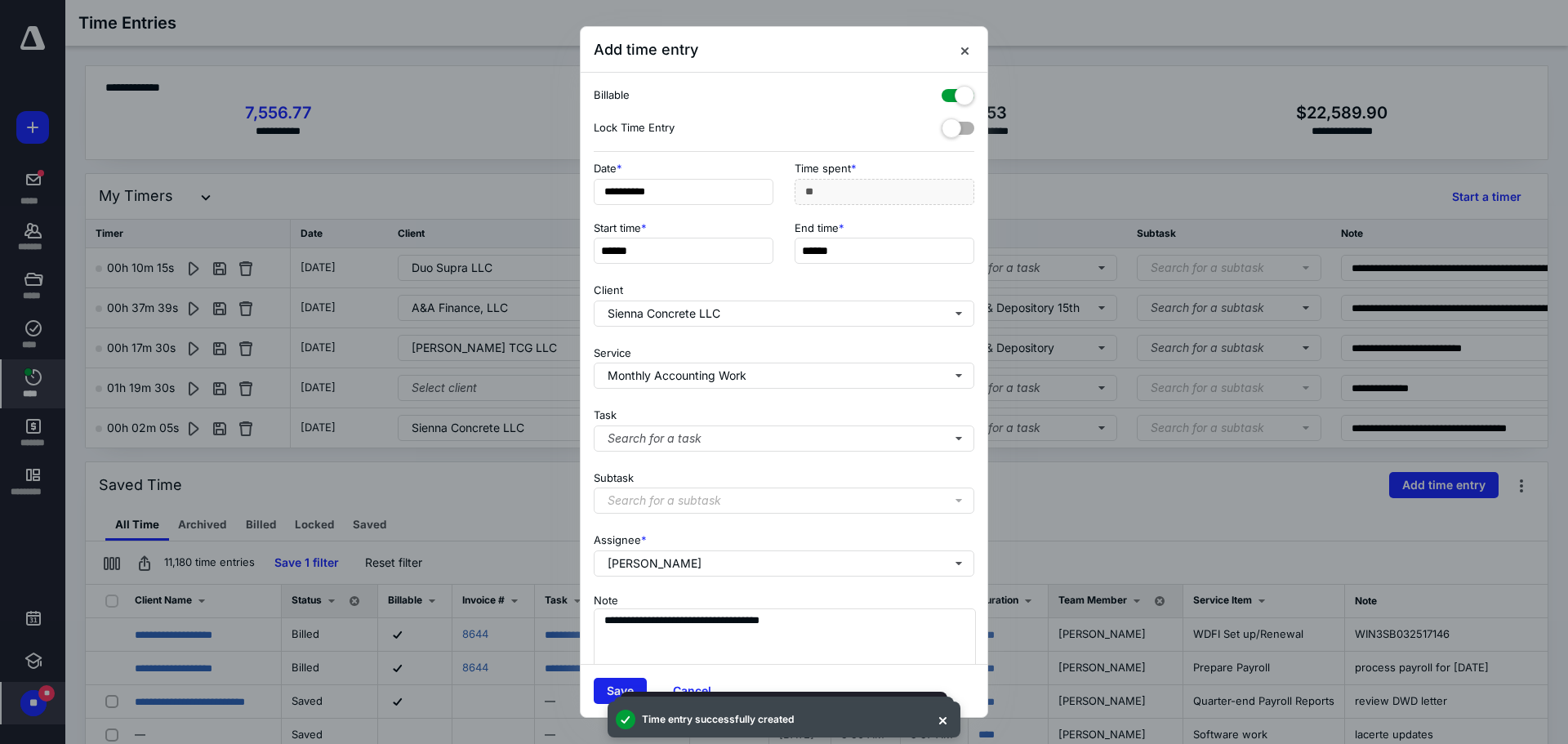 click on "Save" at bounding box center (620, 691) 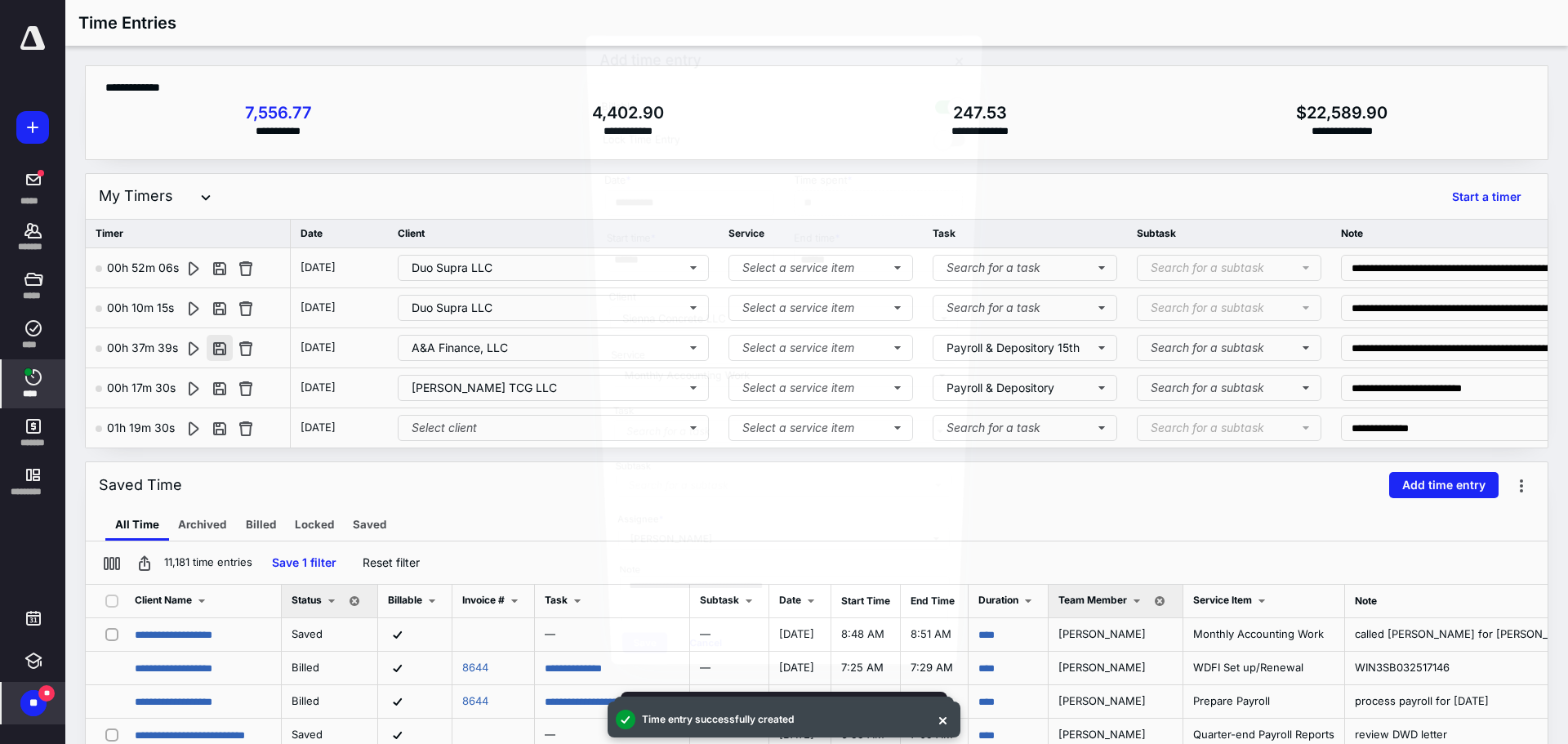 scroll, scrollTop: 532, scrollLeft: 0, axis: vertical 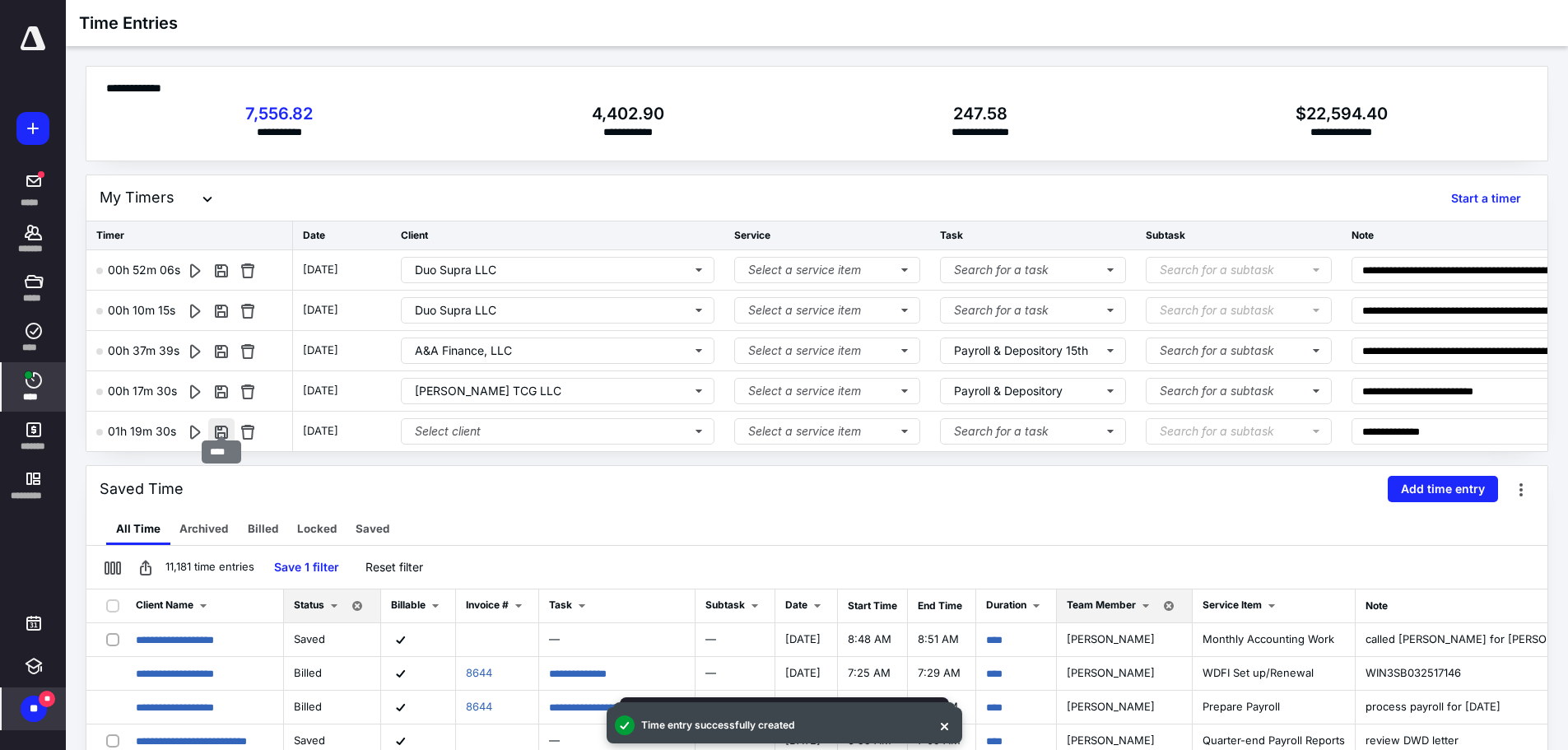 click at bounding box center [221, 431] 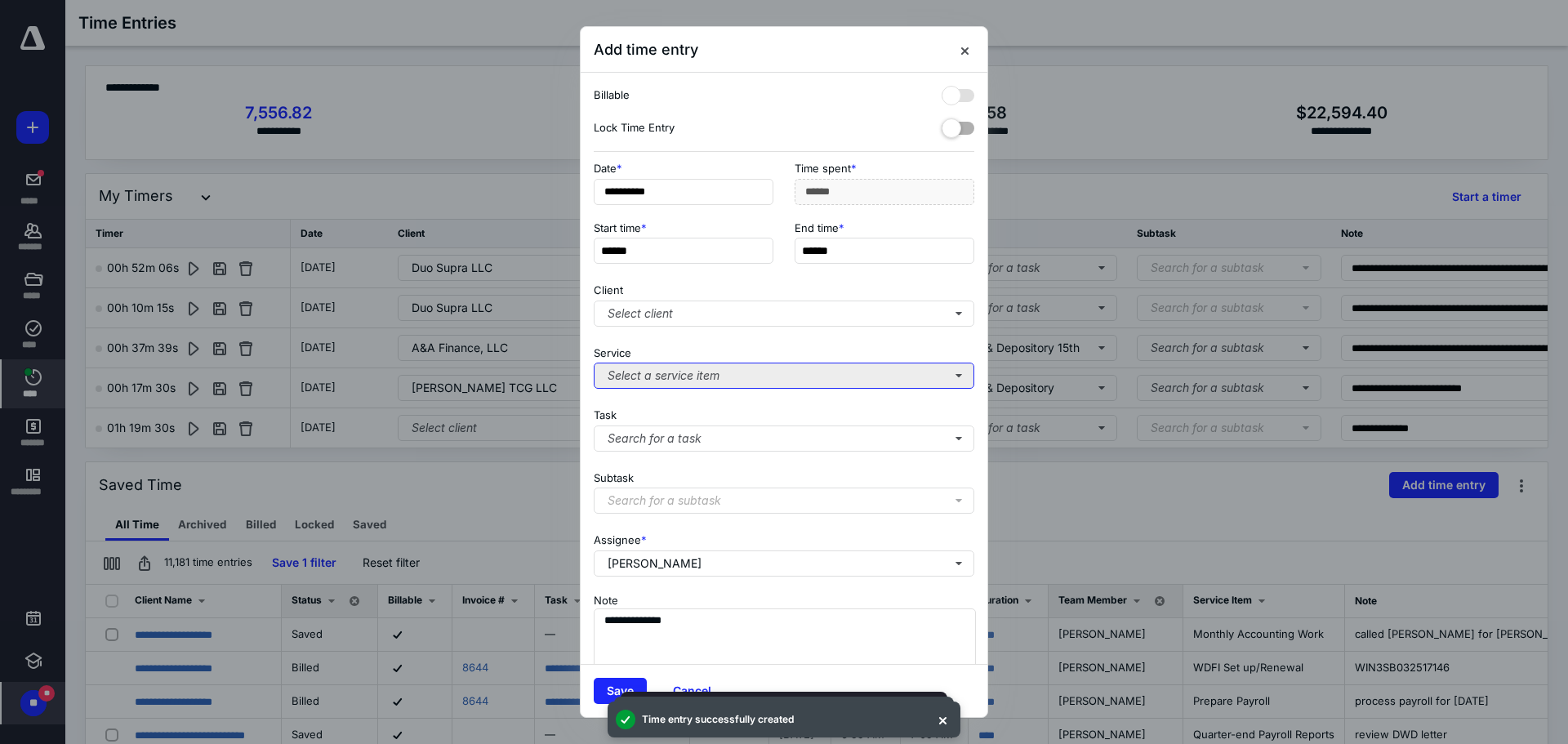 click on "Select a service item" at bounding box center [784, 376] 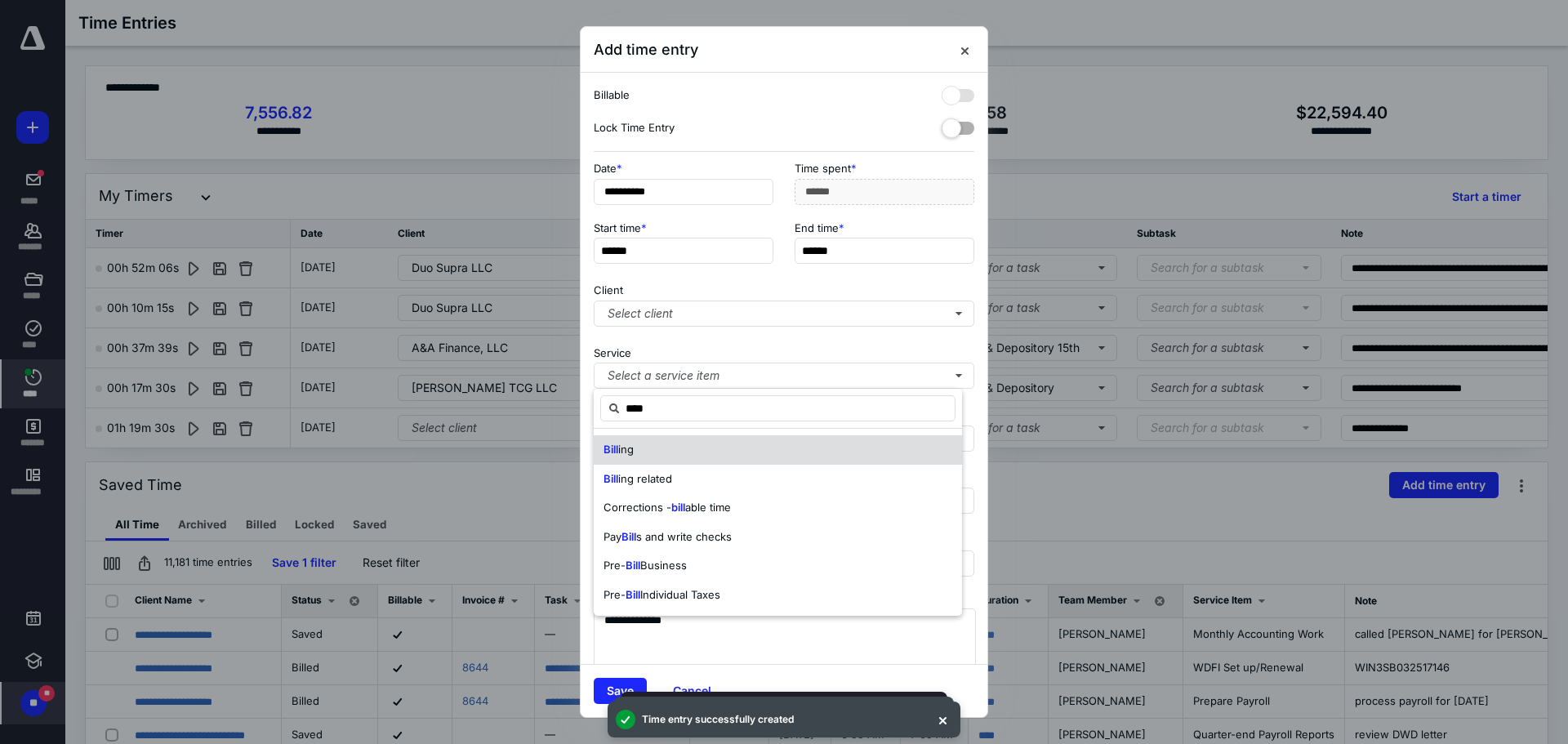click on "Bill ing" at bounding box center (777, 450) 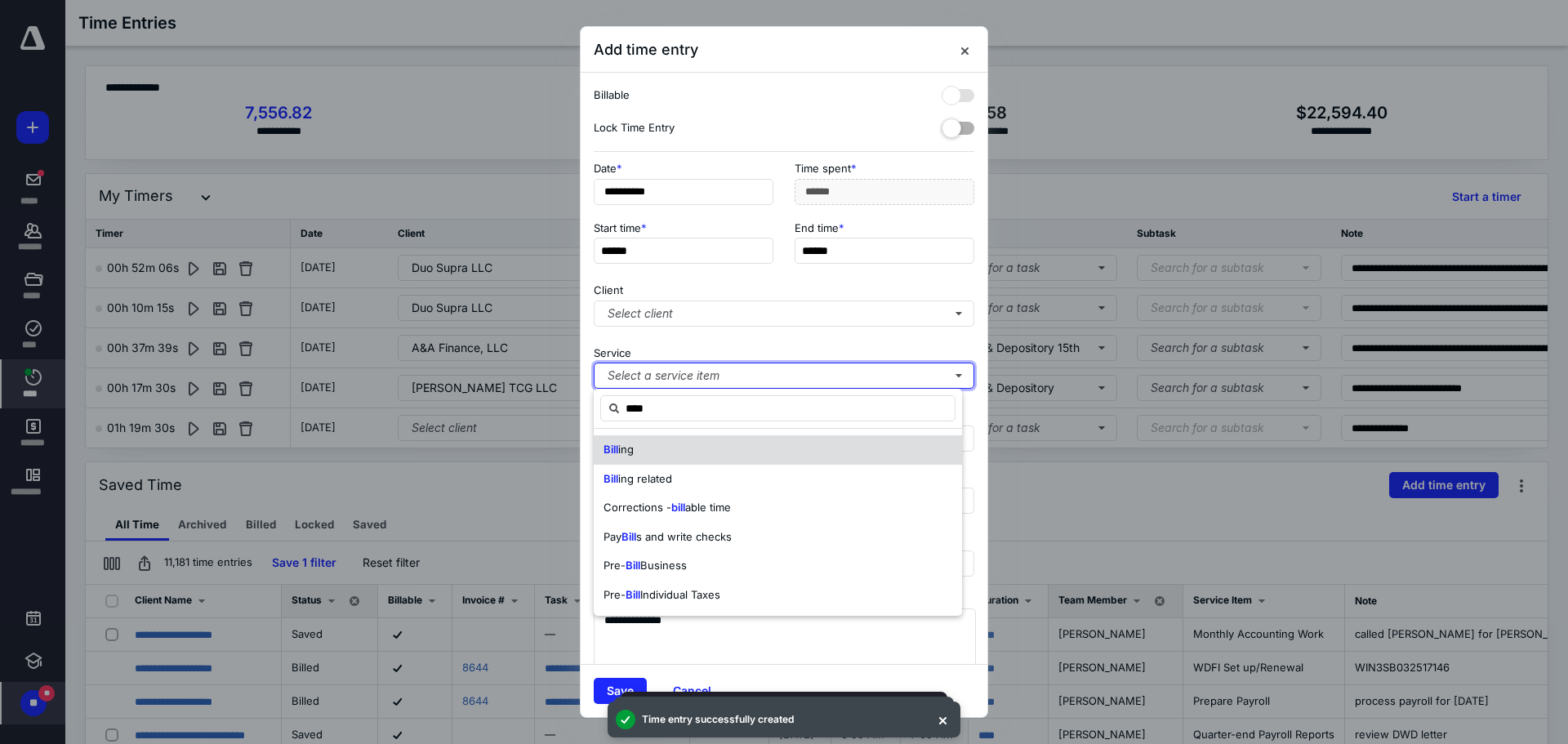 type 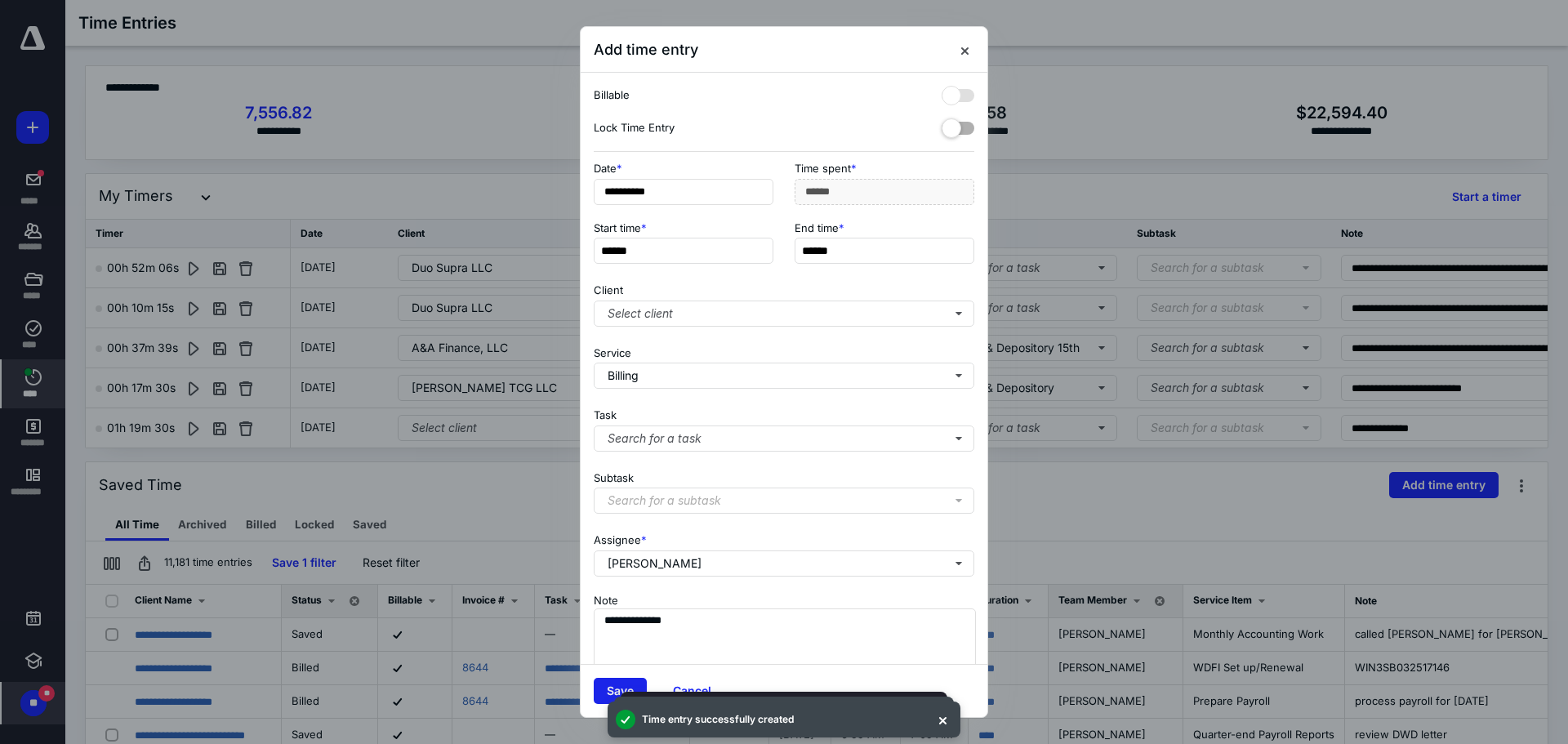 click on "Save" at bounding box center [620, 691] 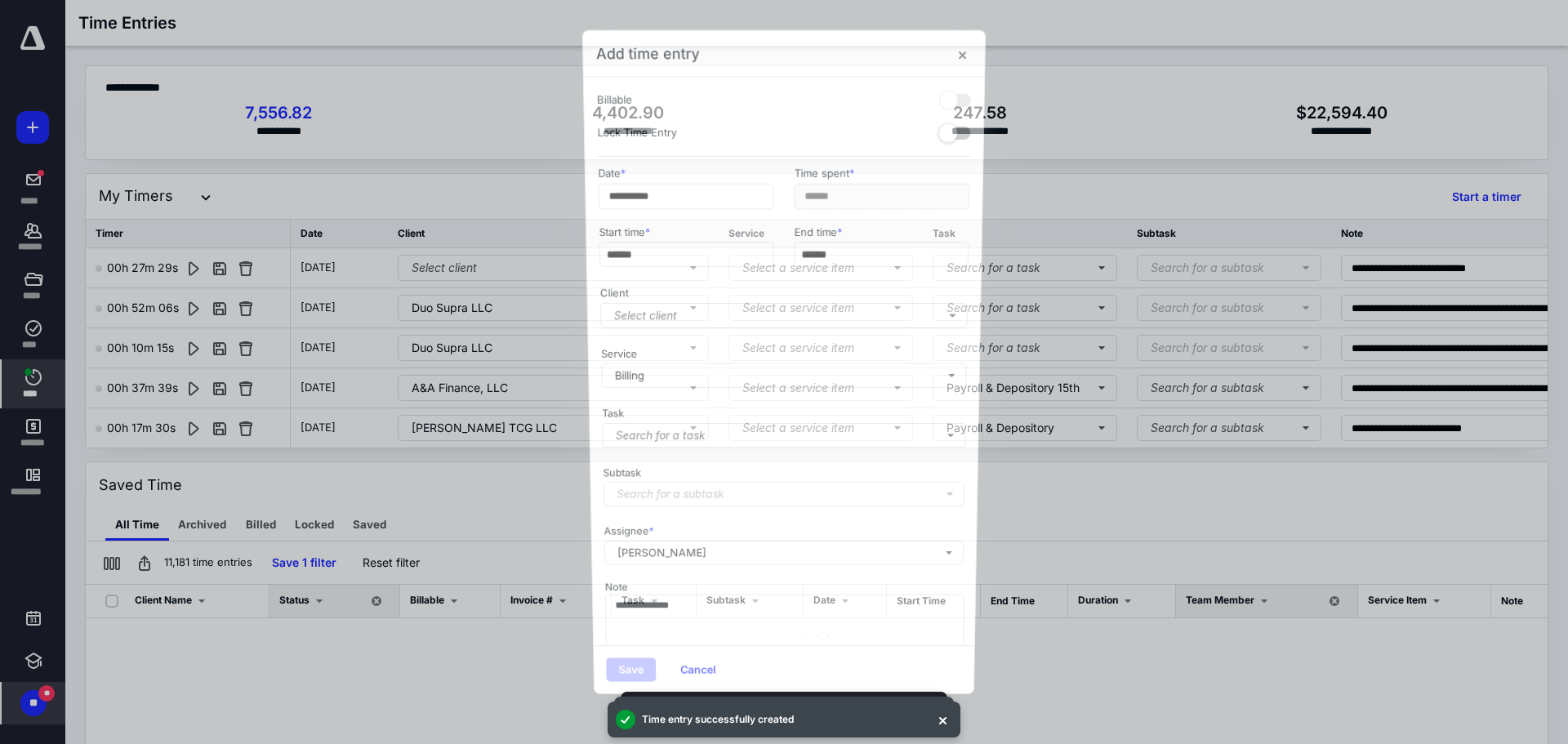 scroll, scrollTop: 492, scrollLeft: 0, axis: vertical 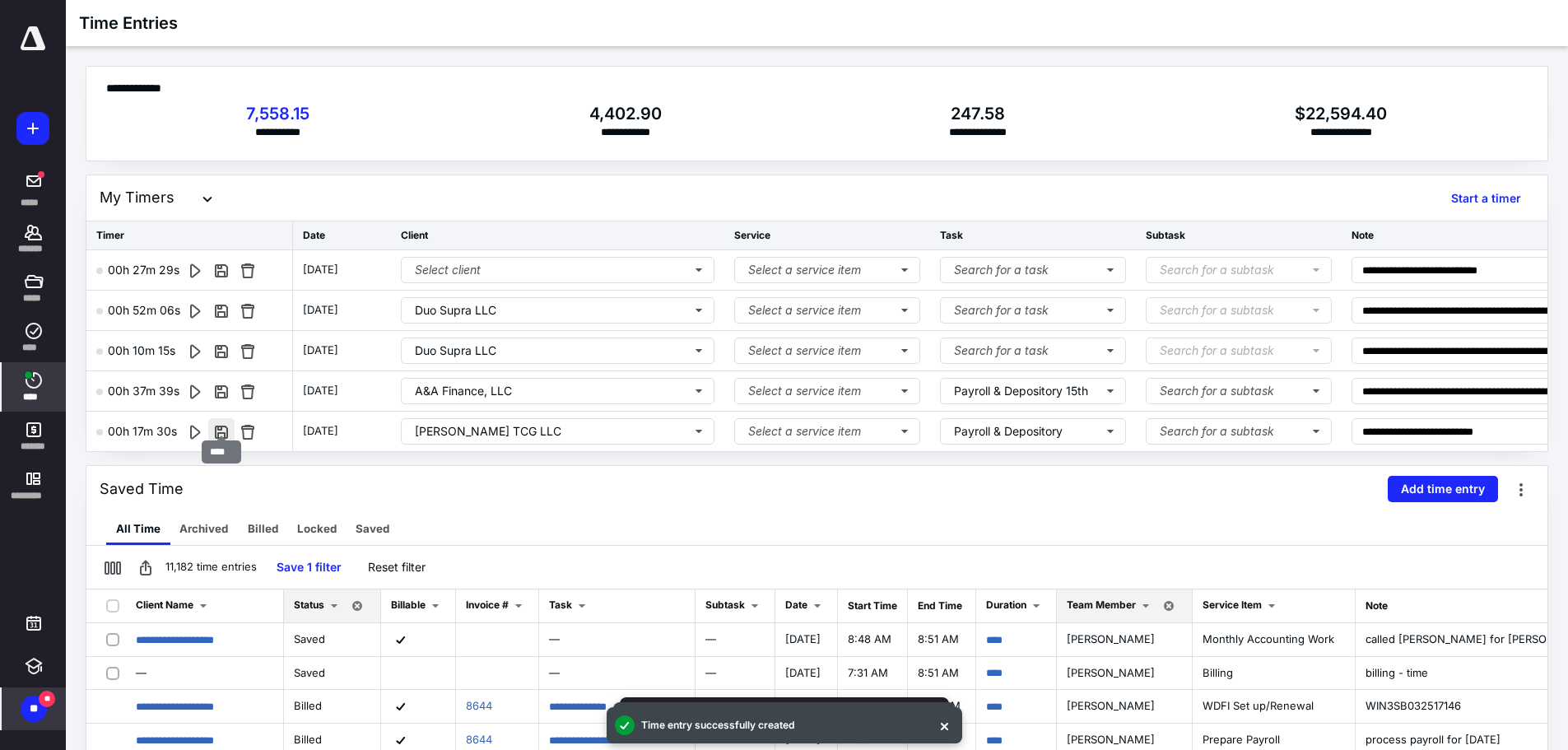 click at bounding box center (221, 431) 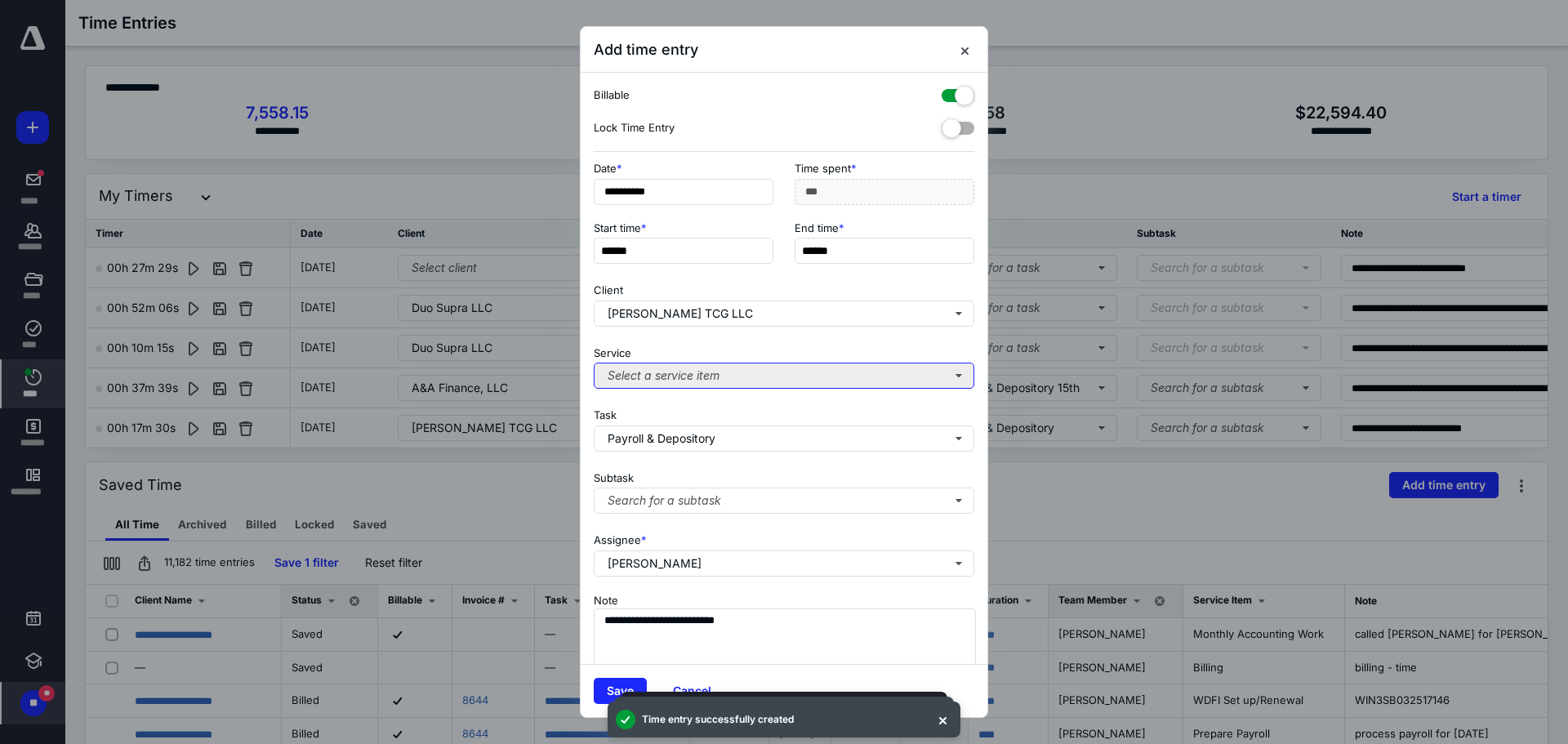 click on "Select a service item" at bounding box center (784, 376) 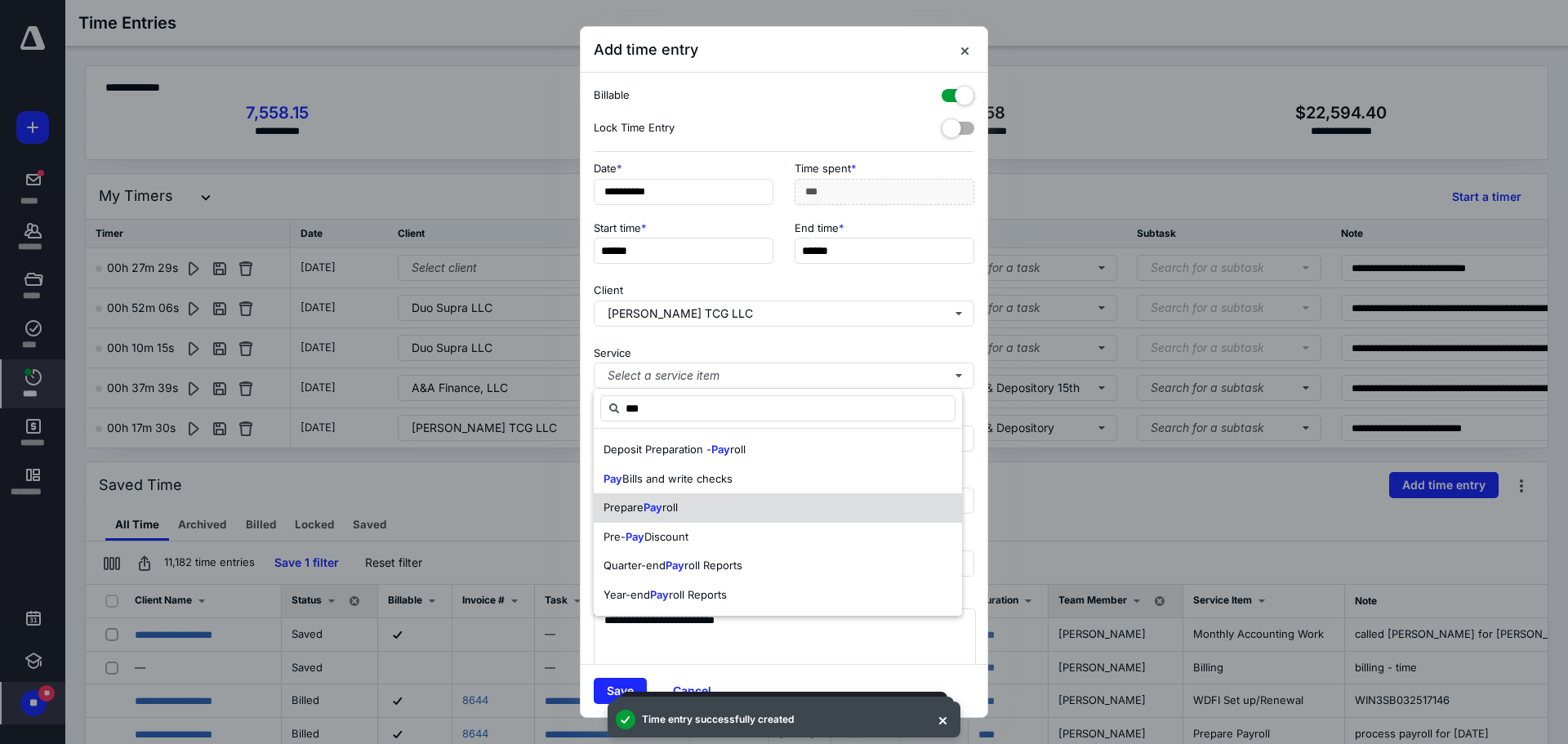 click on "Prepare  Pay roll" at bounding box center [777, 508] 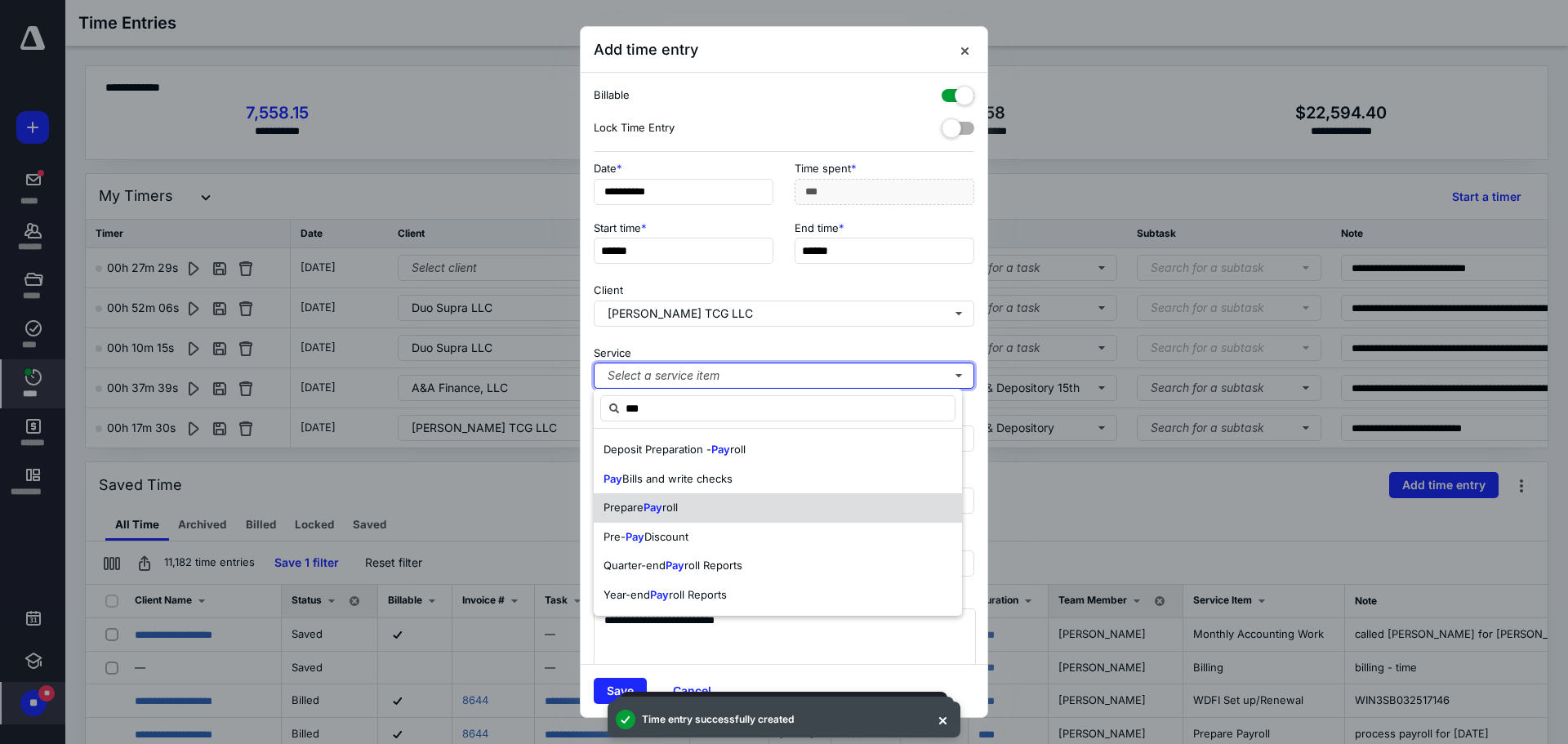 type 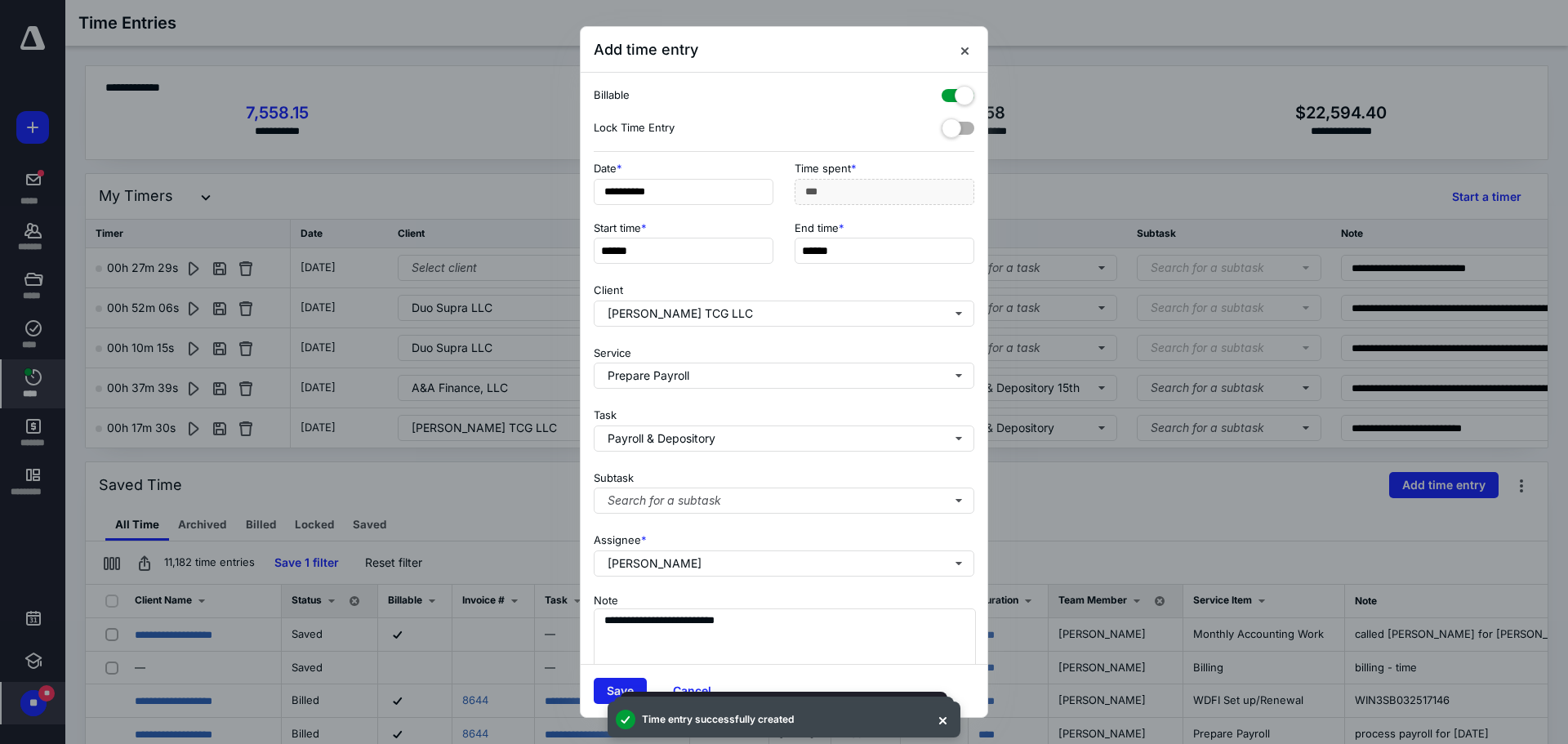 click on "Save" at bounding box center [620, 691] 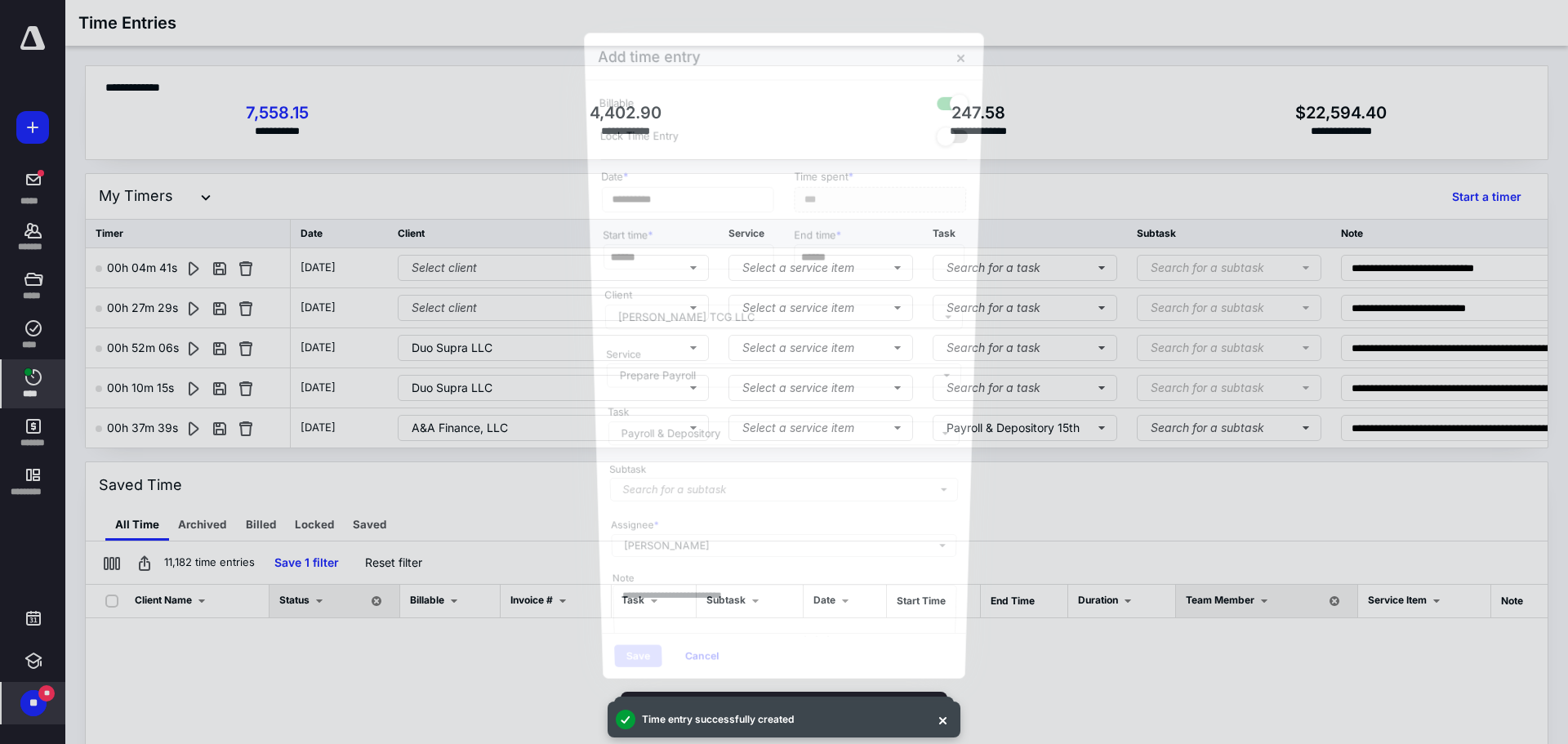 scroll, scrollTop: 452, scrollLeft: 0, axis: vertical 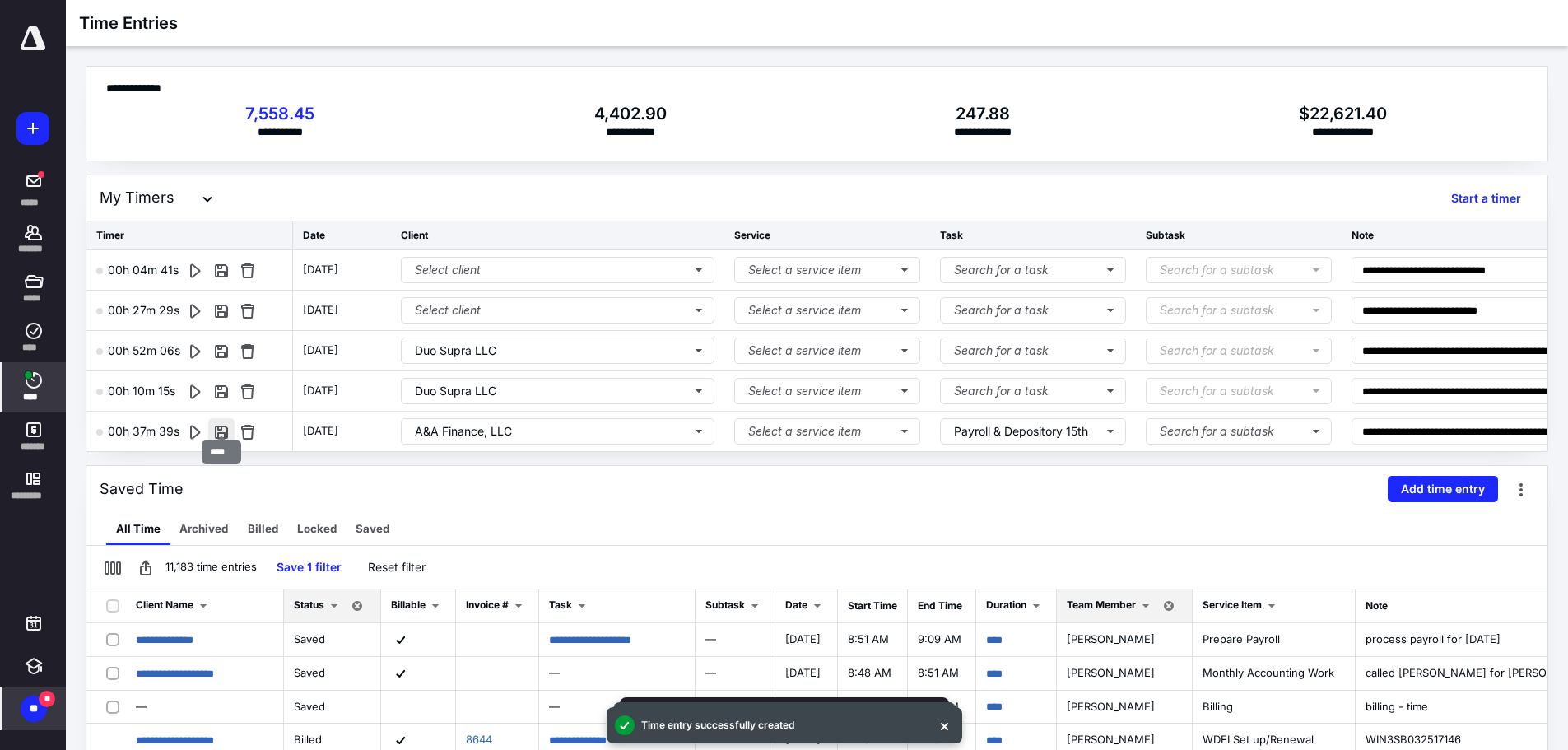 click at bounding box center (221, 431) 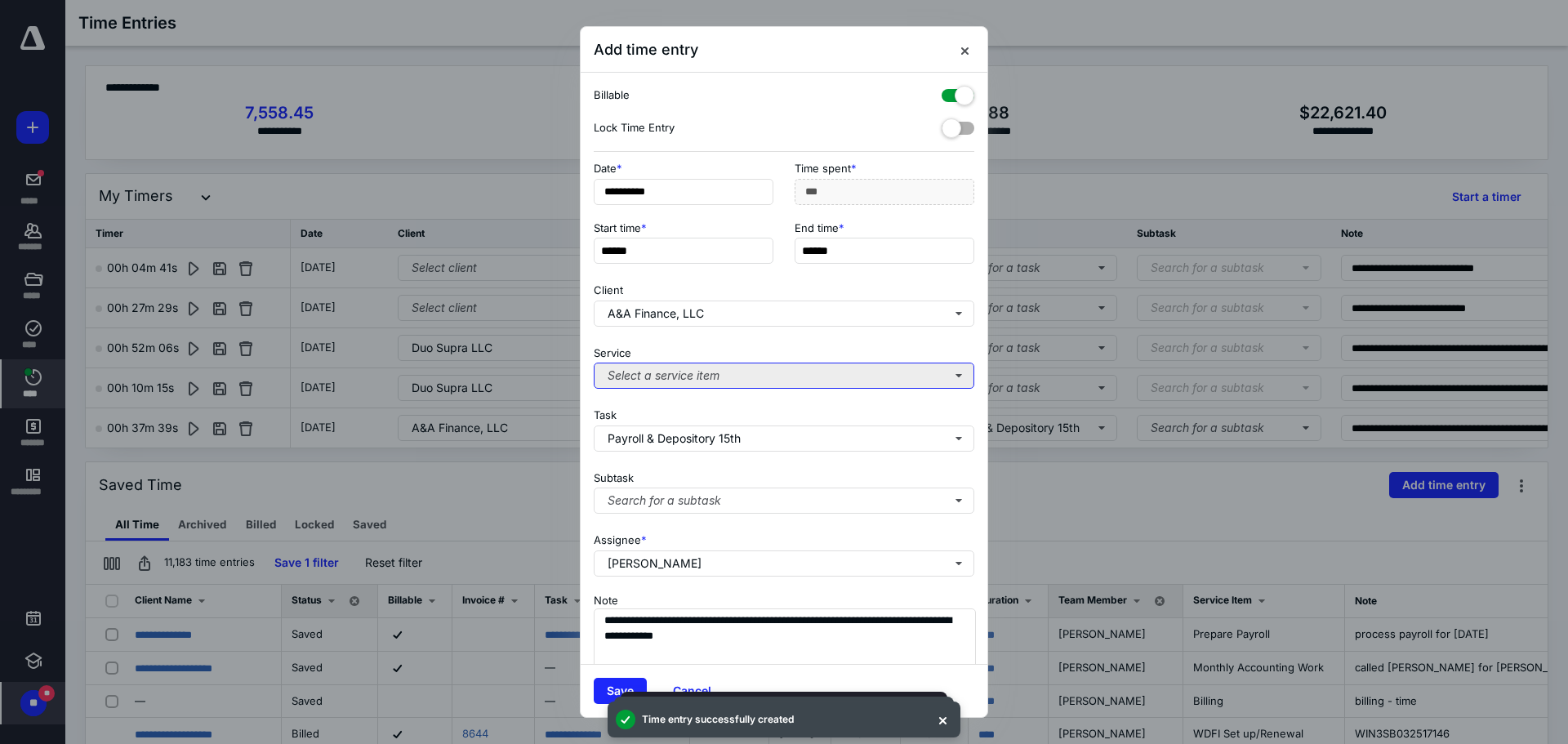 click on "Select a service item" at bounding box center (784, 376) 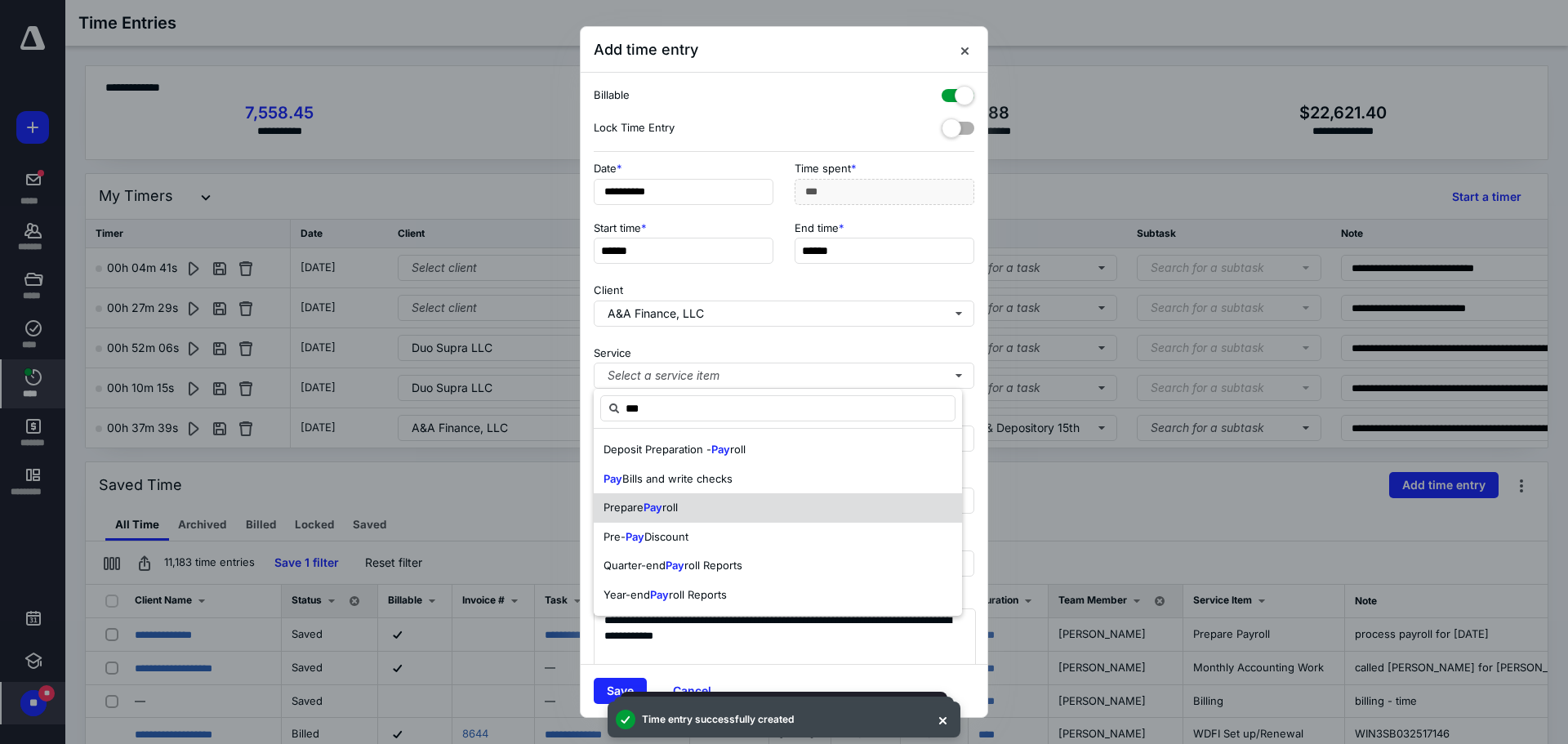 click on "Prepare  Pay roll" at bounding box center (777, 508) 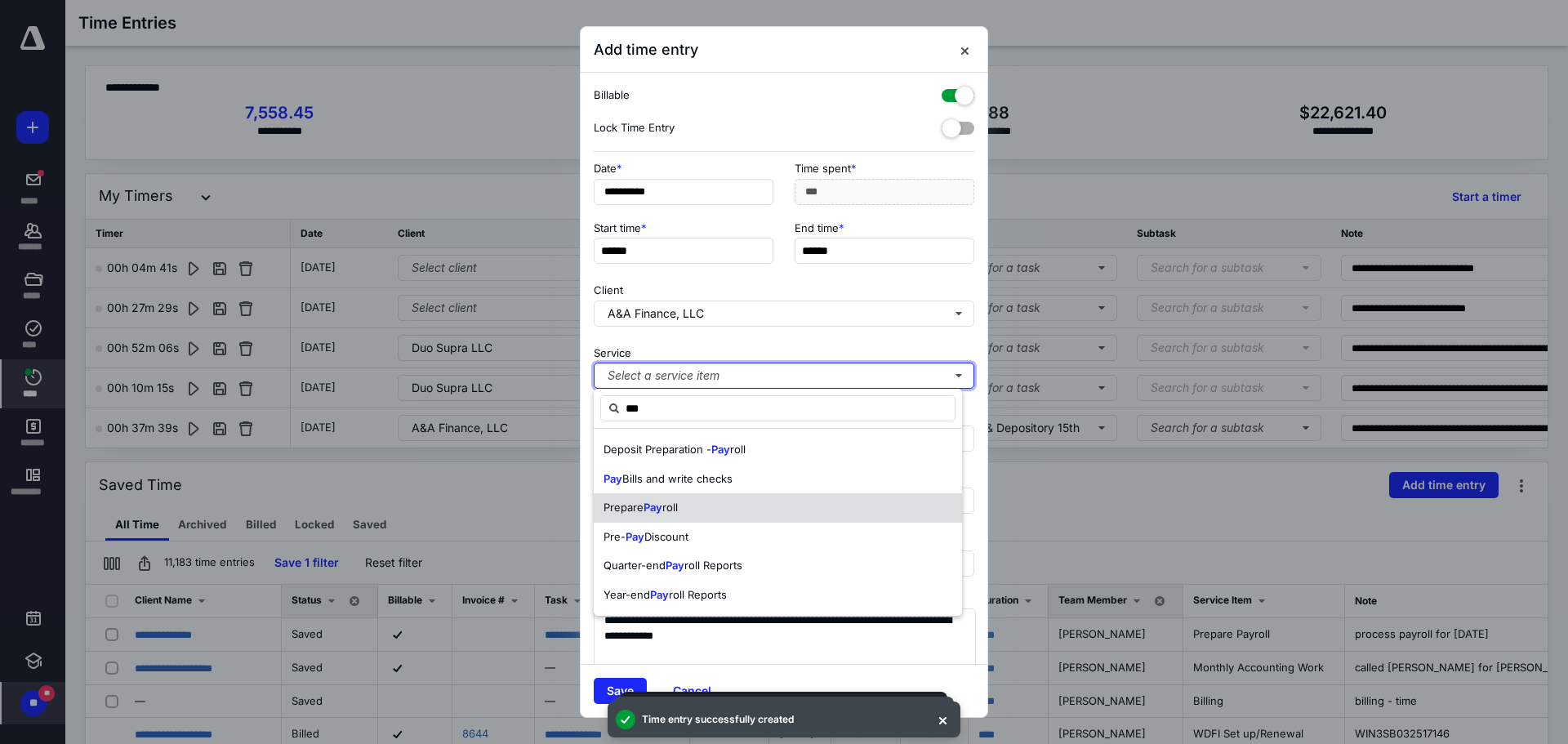 type 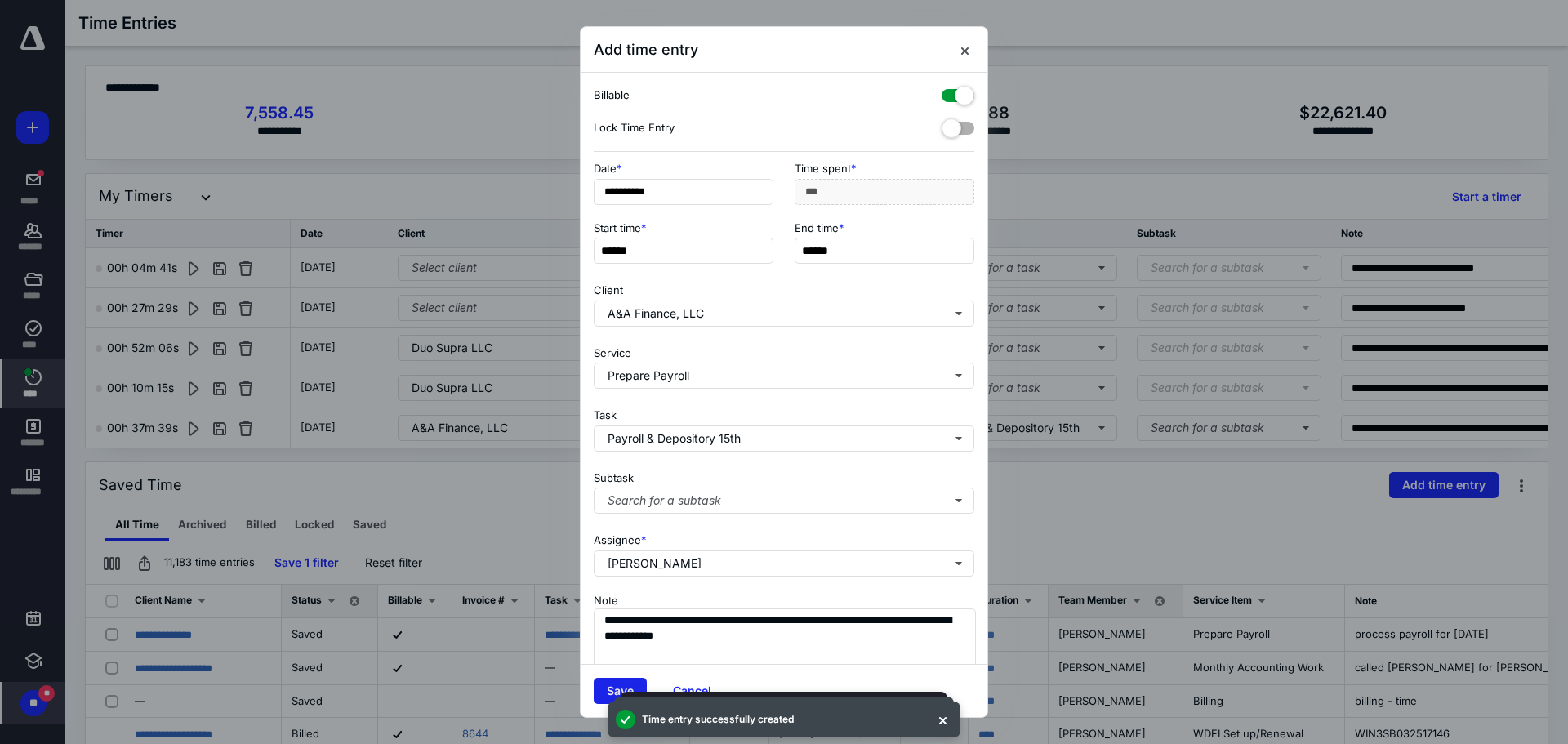 click on "Save" at bounding box center (620, 691) 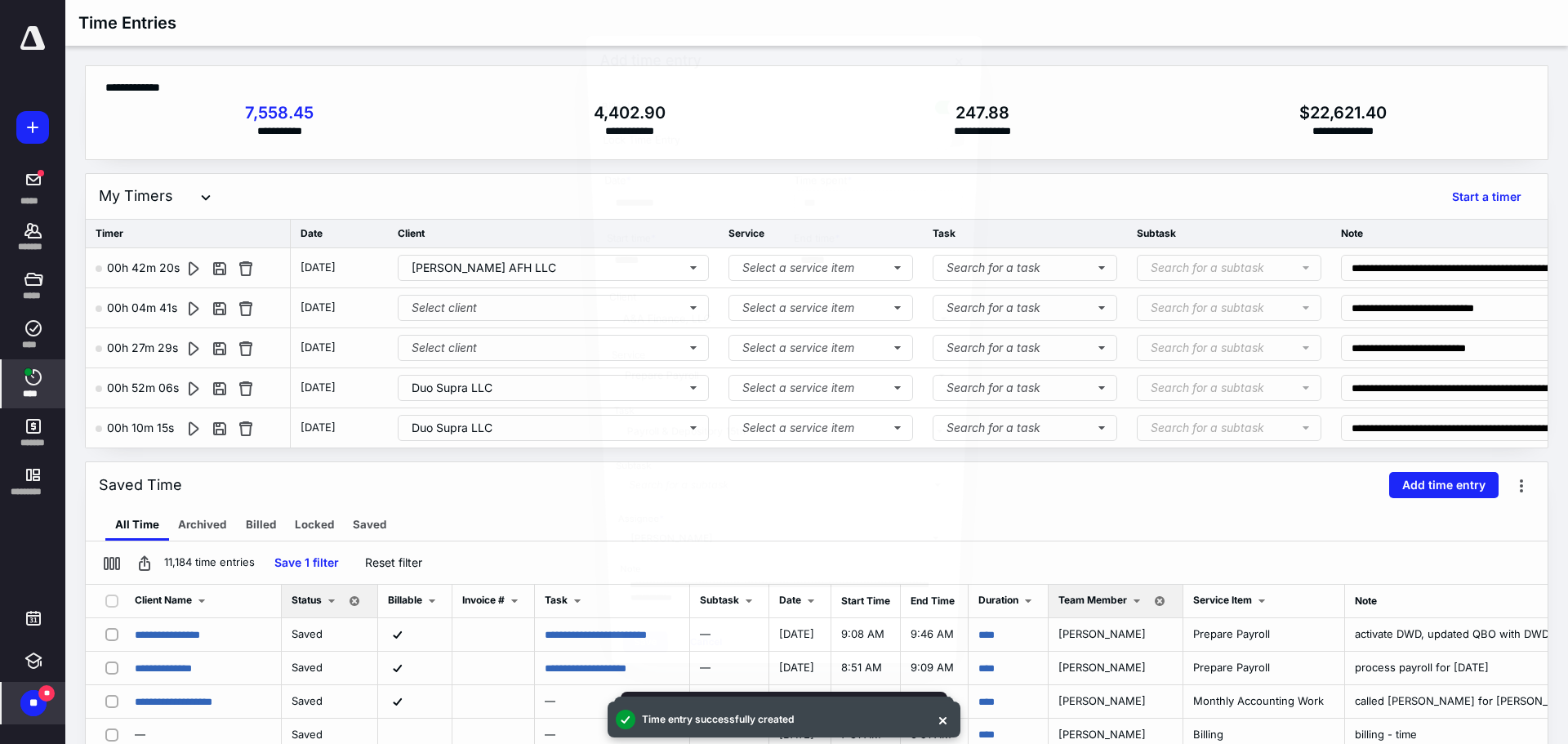 scroll, scrollTop: 412, scrollLeft: 0, axis: vertical 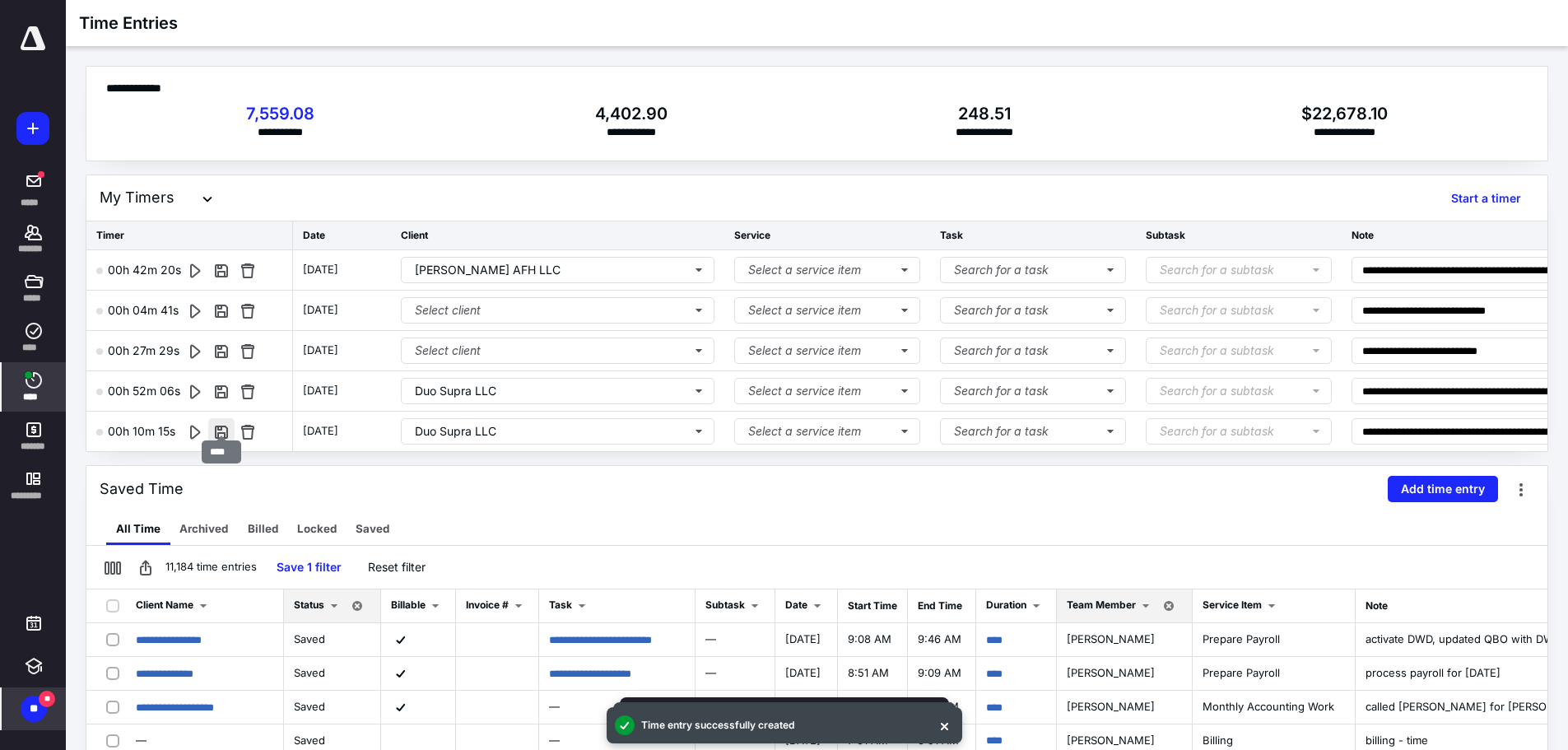 click at bounding box center [221, 431] 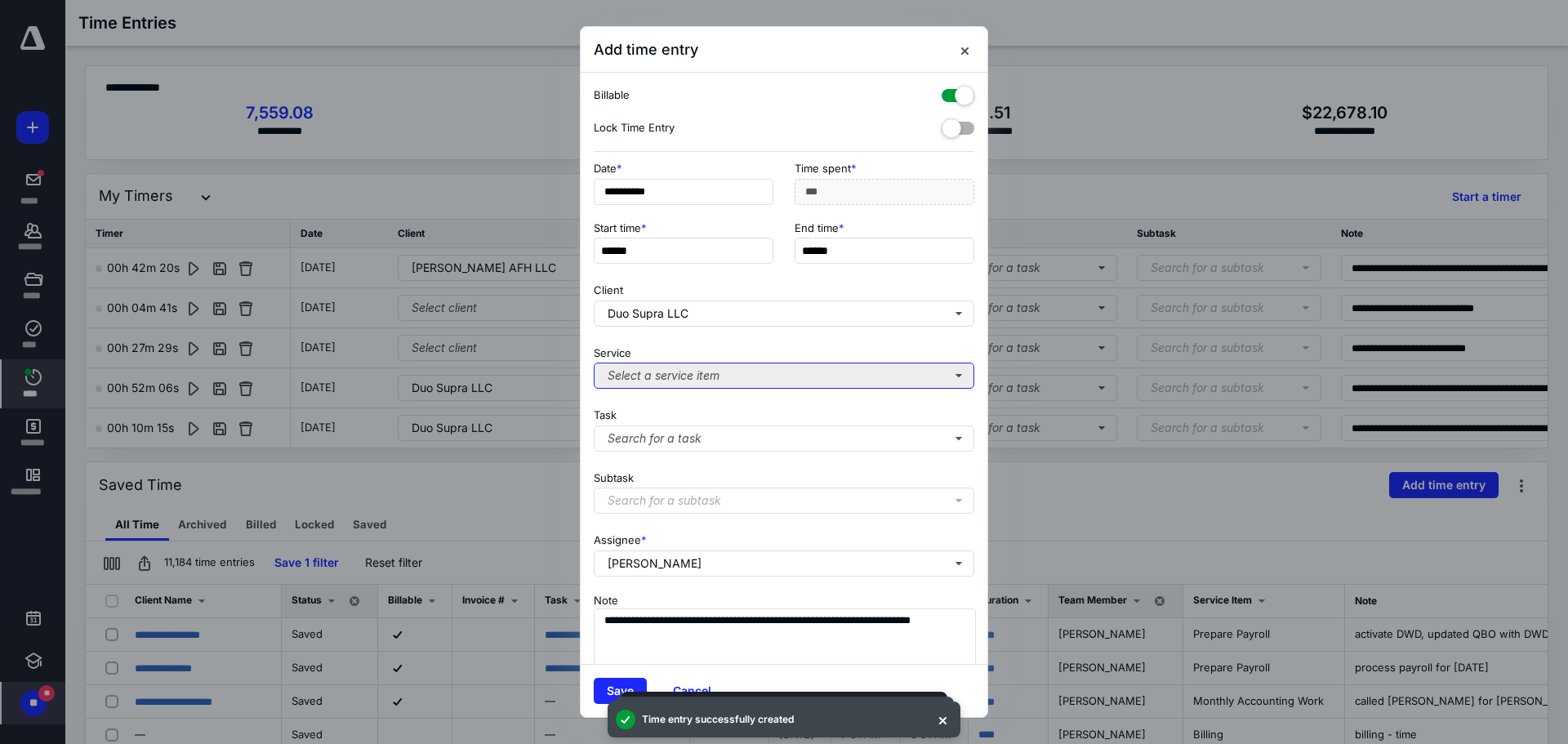 click on "Select a service item" at bounding box center (784, 376) 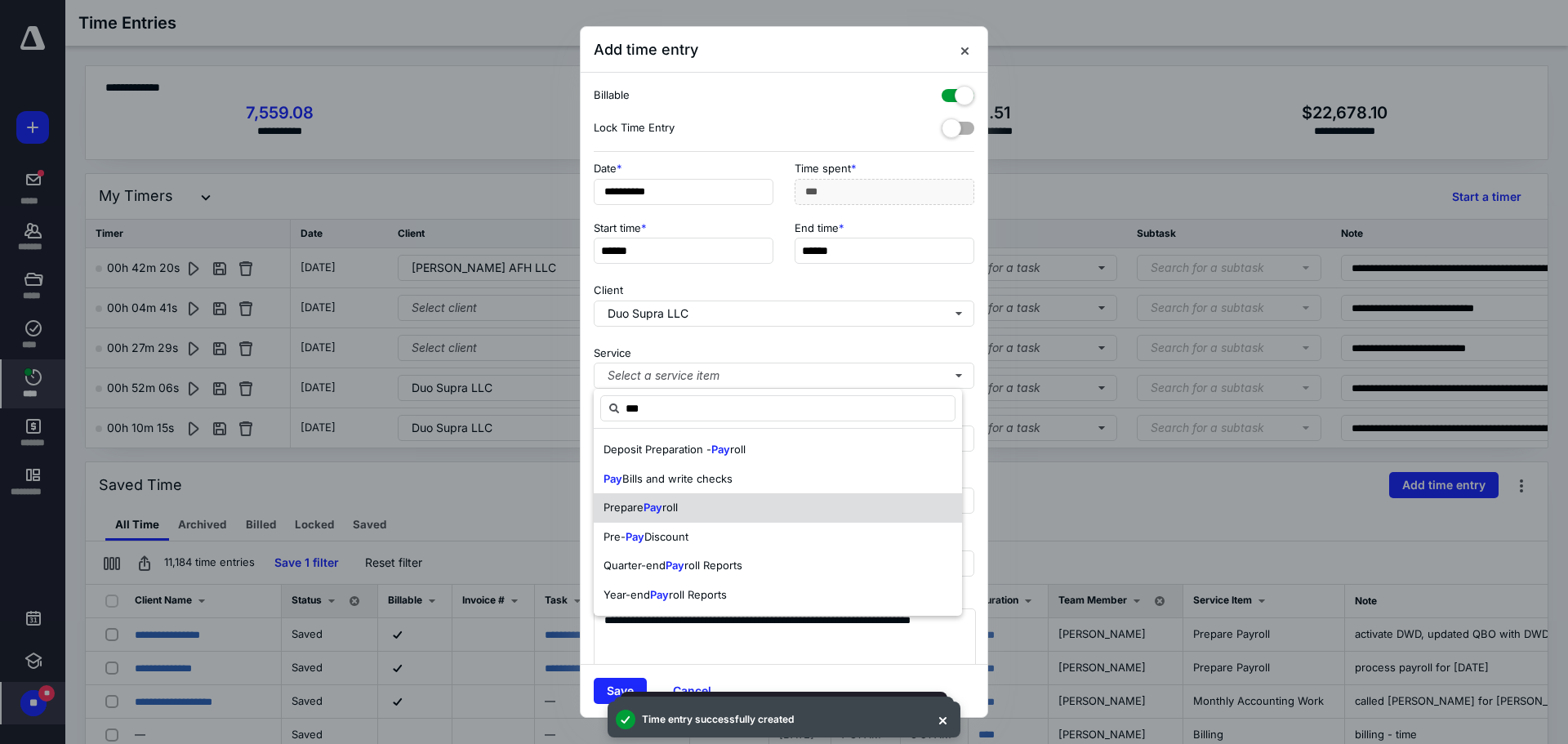 click on "Prepare  Pay roll" at bounding box center (777, 508) 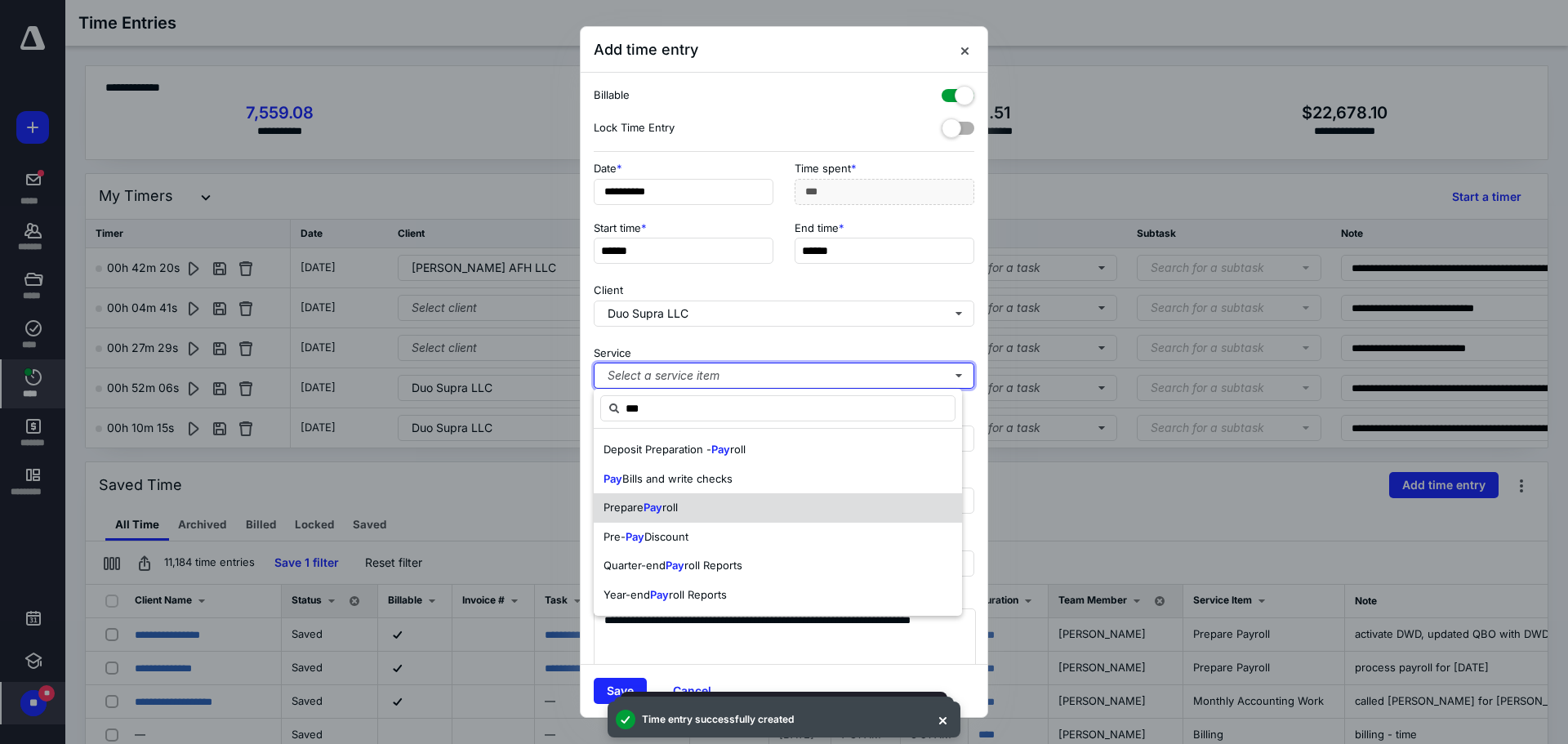 type 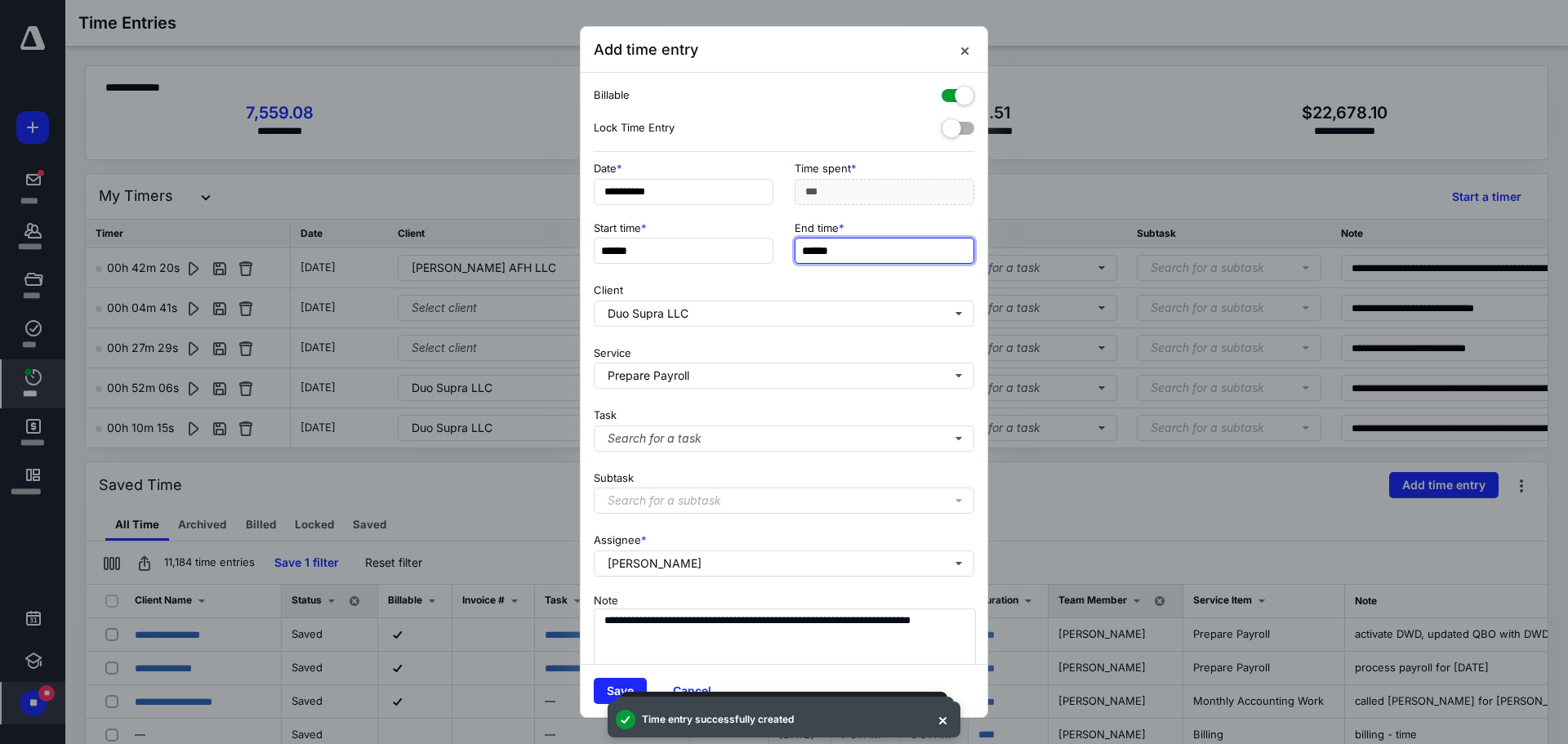 click on "******" at bounding box center (884, 251) 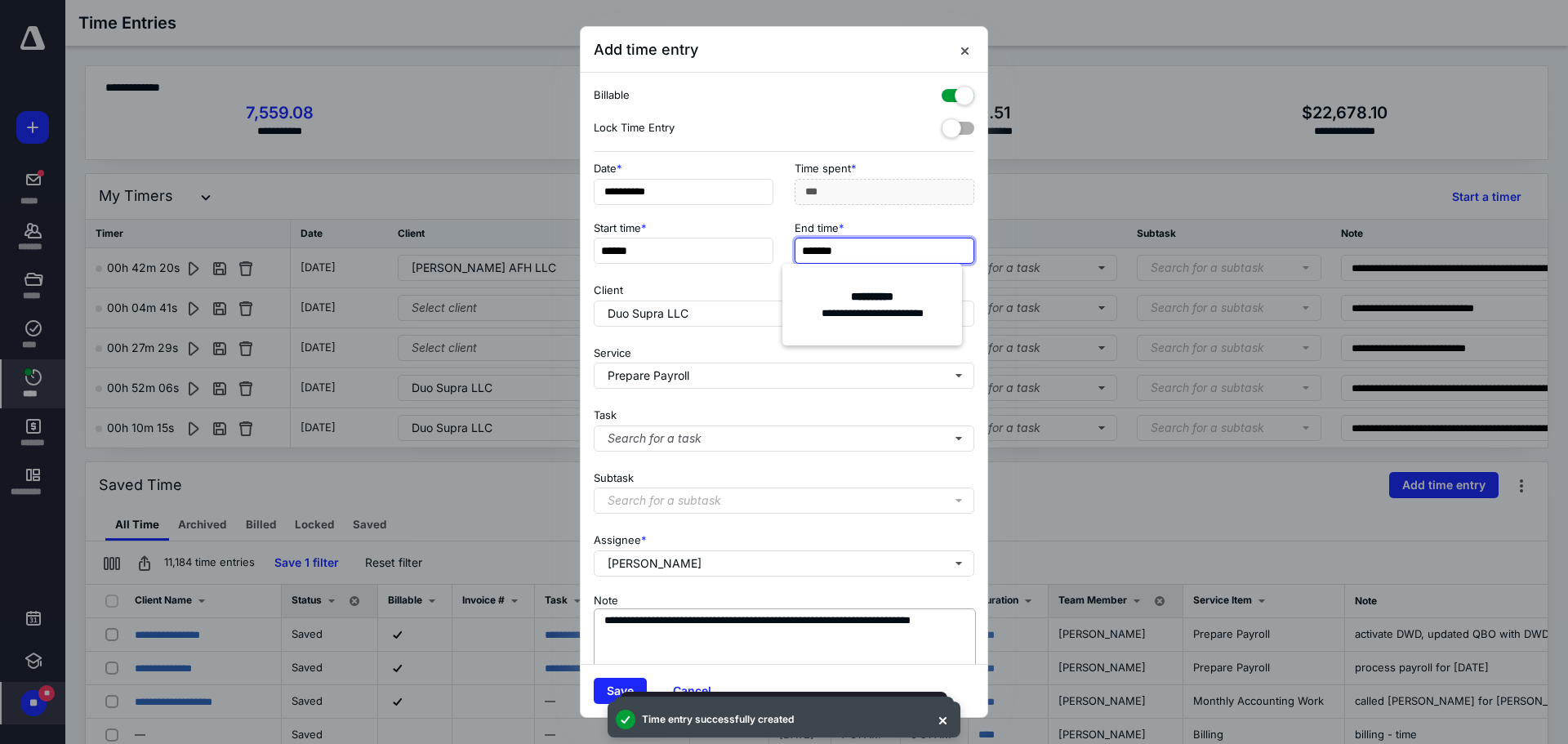 type on "*******" 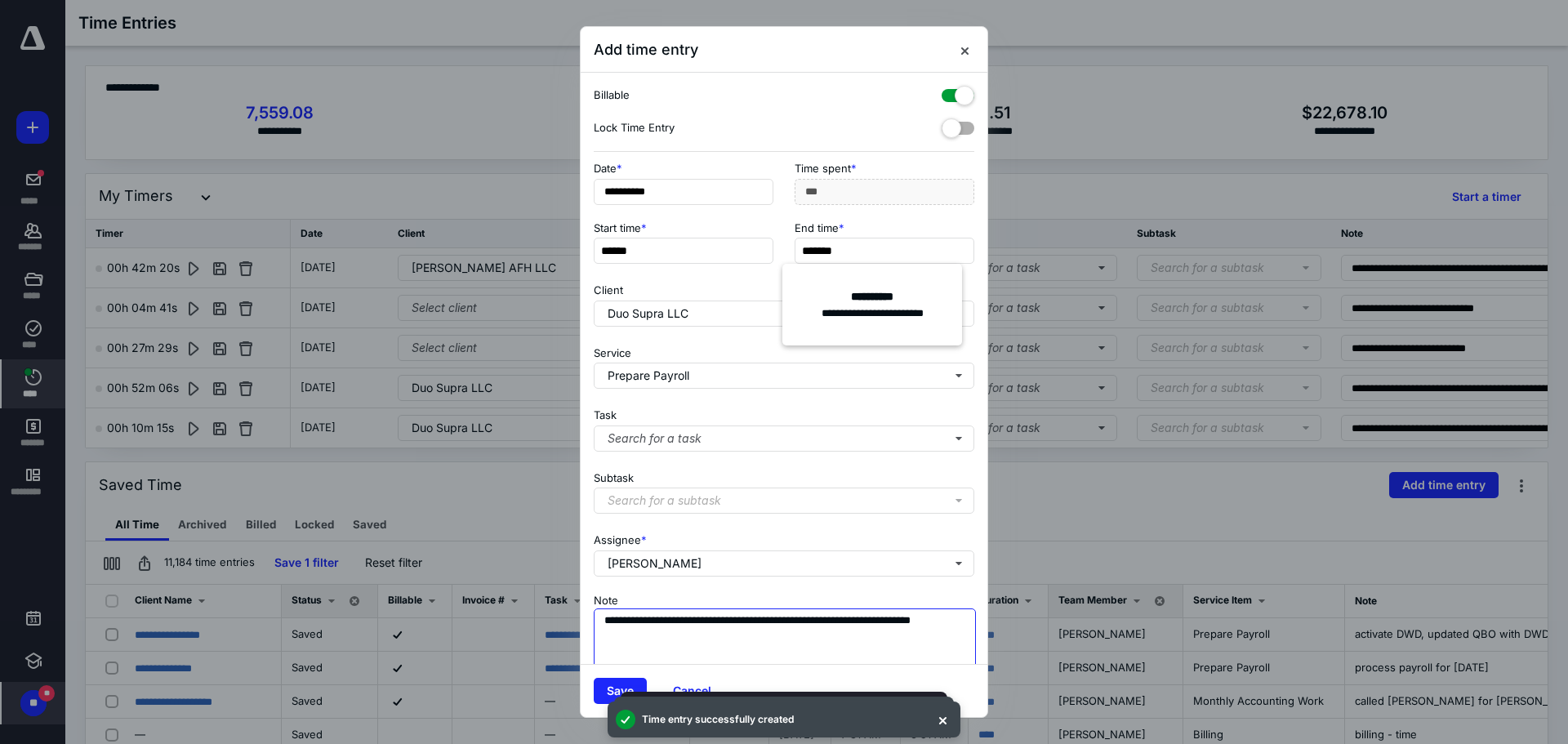 type on "***" 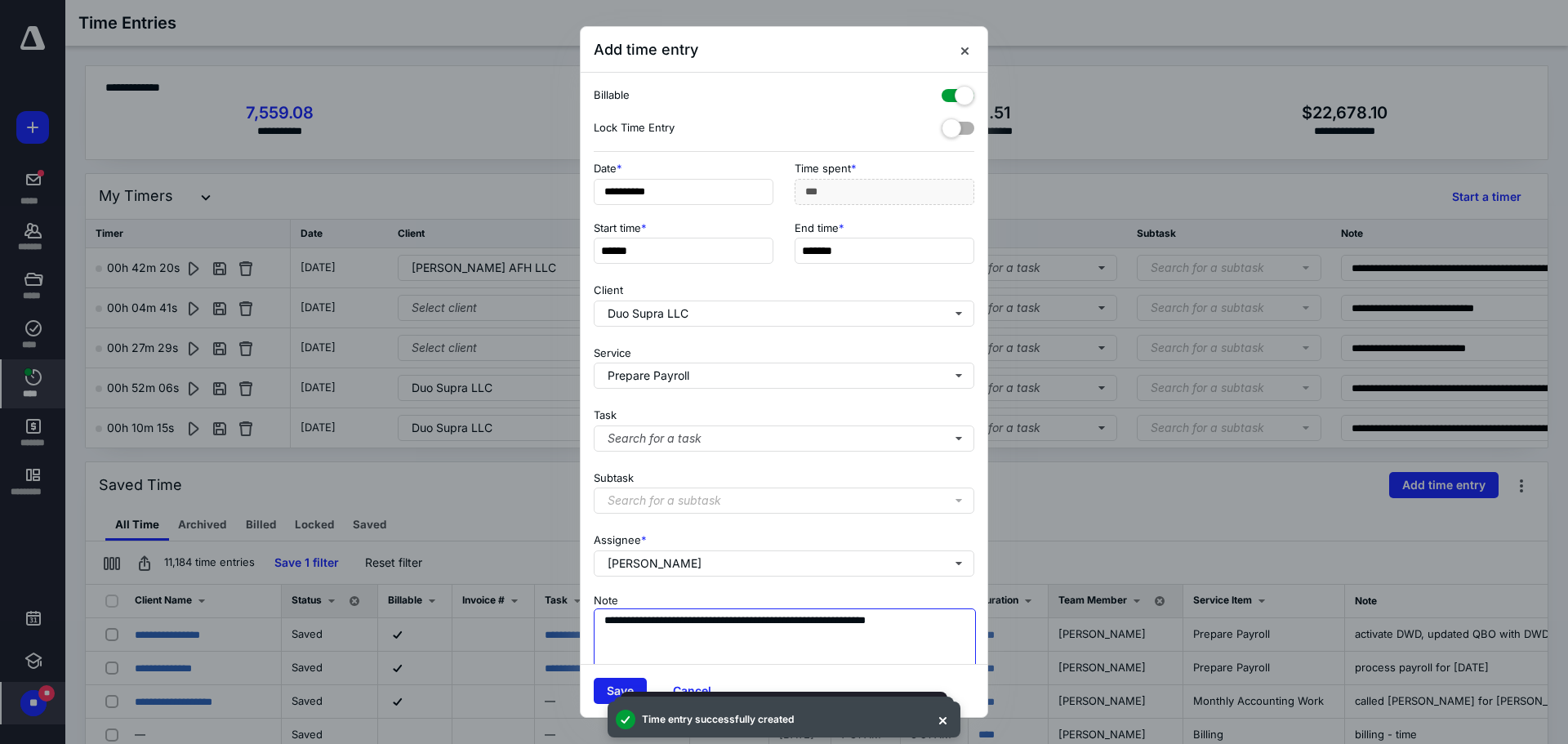 type on "**********" 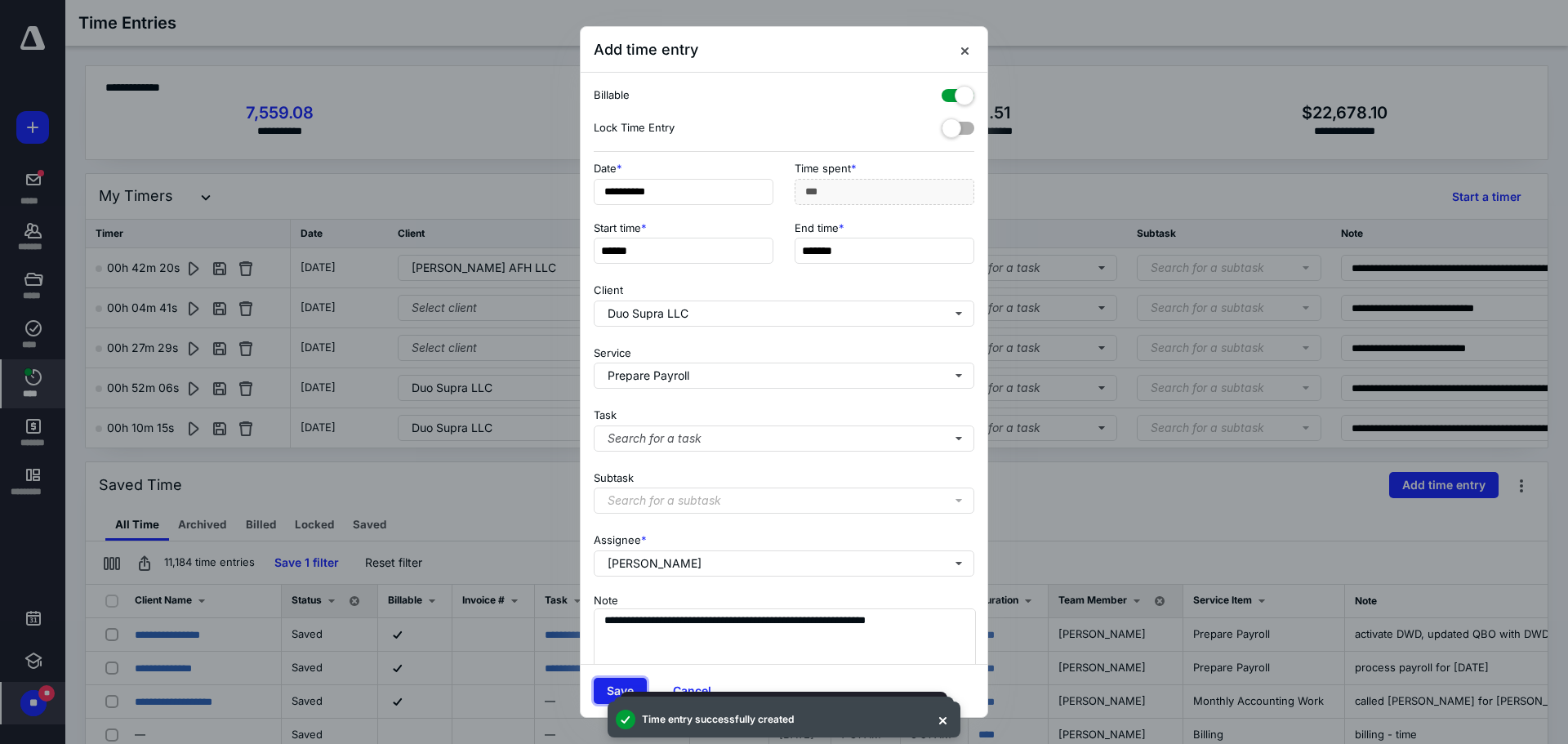 click on "Save" at bounding box center (620, 691) 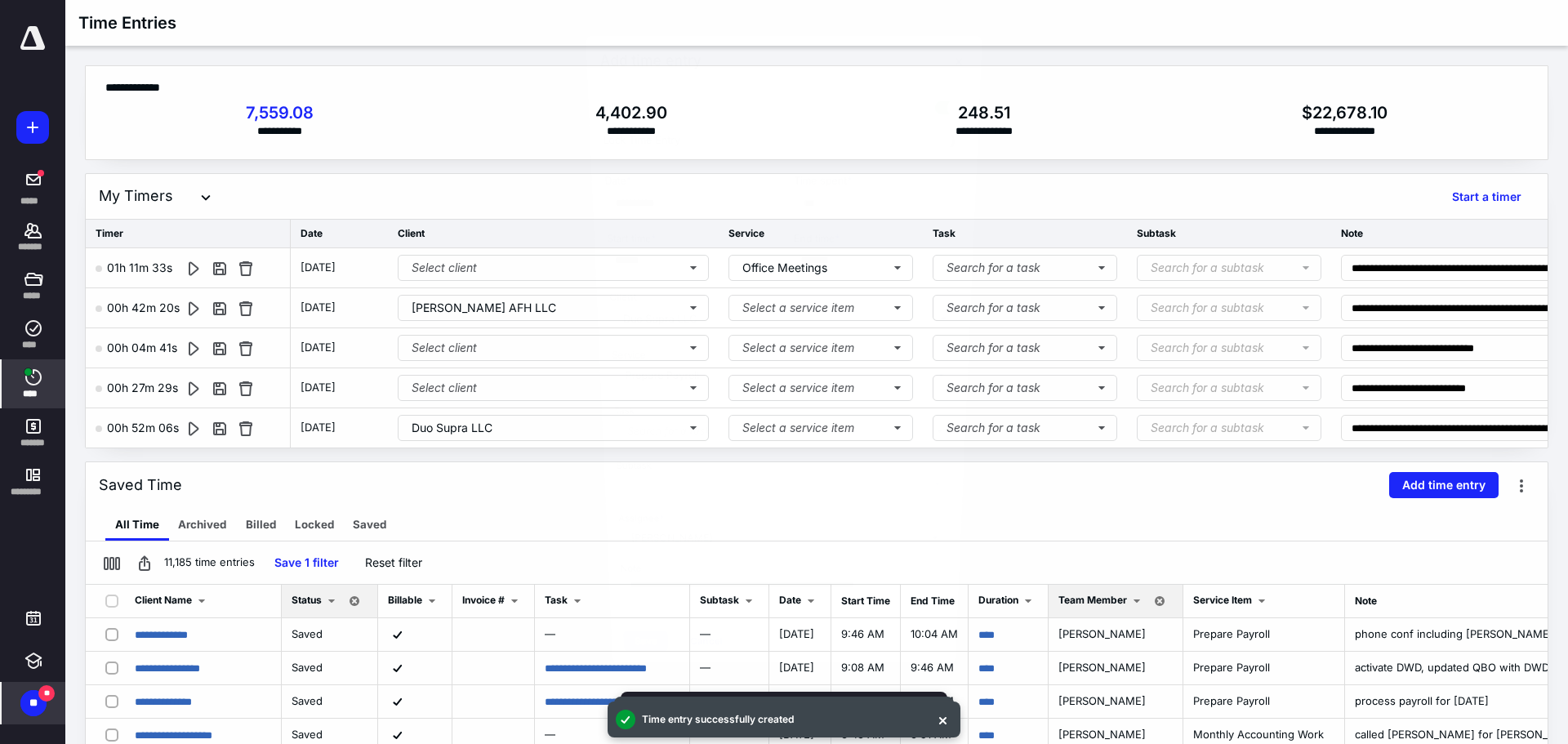 scroll, scrollTop: 372, scrollLeft: 0, axis: vertical 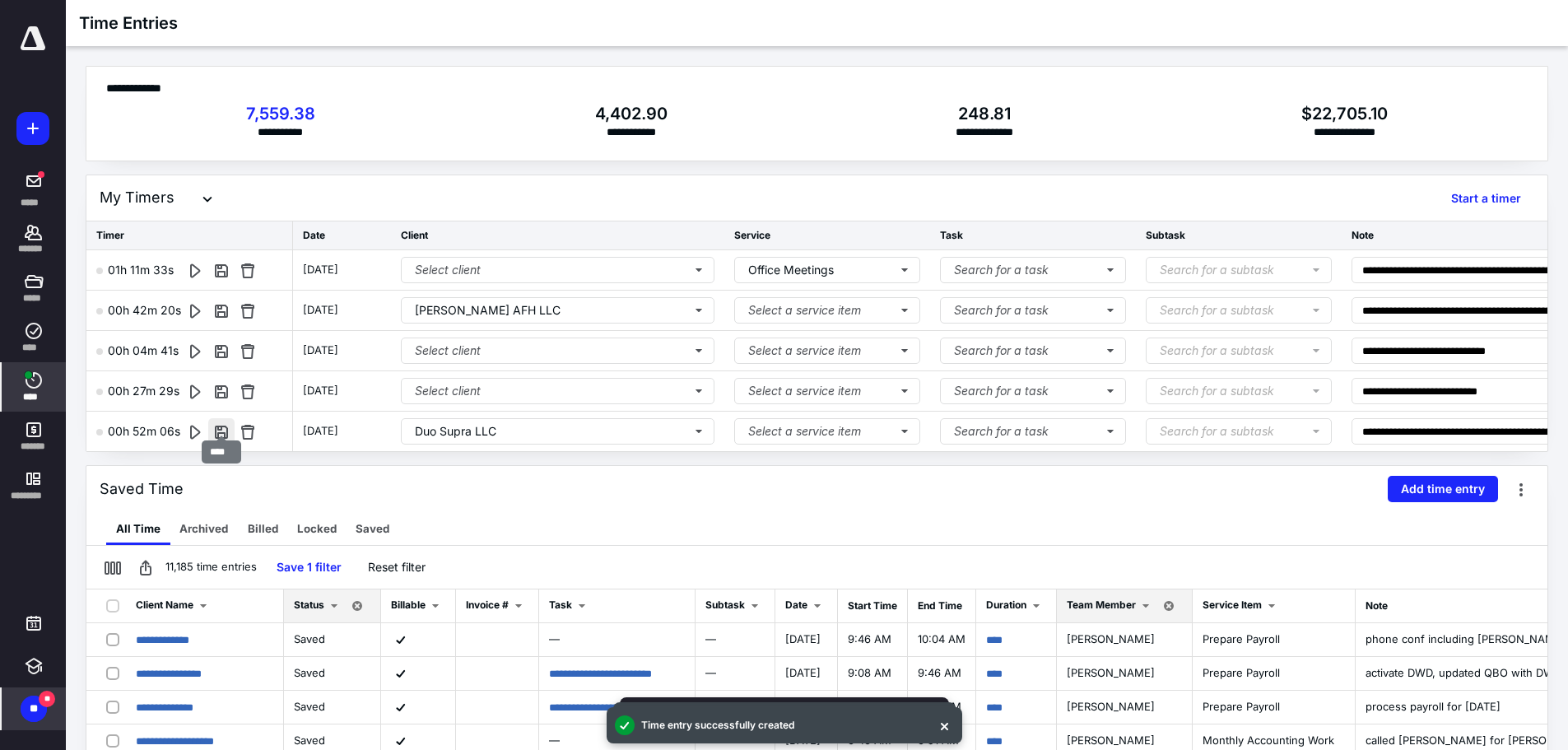 click at bounding box center (221, 431) 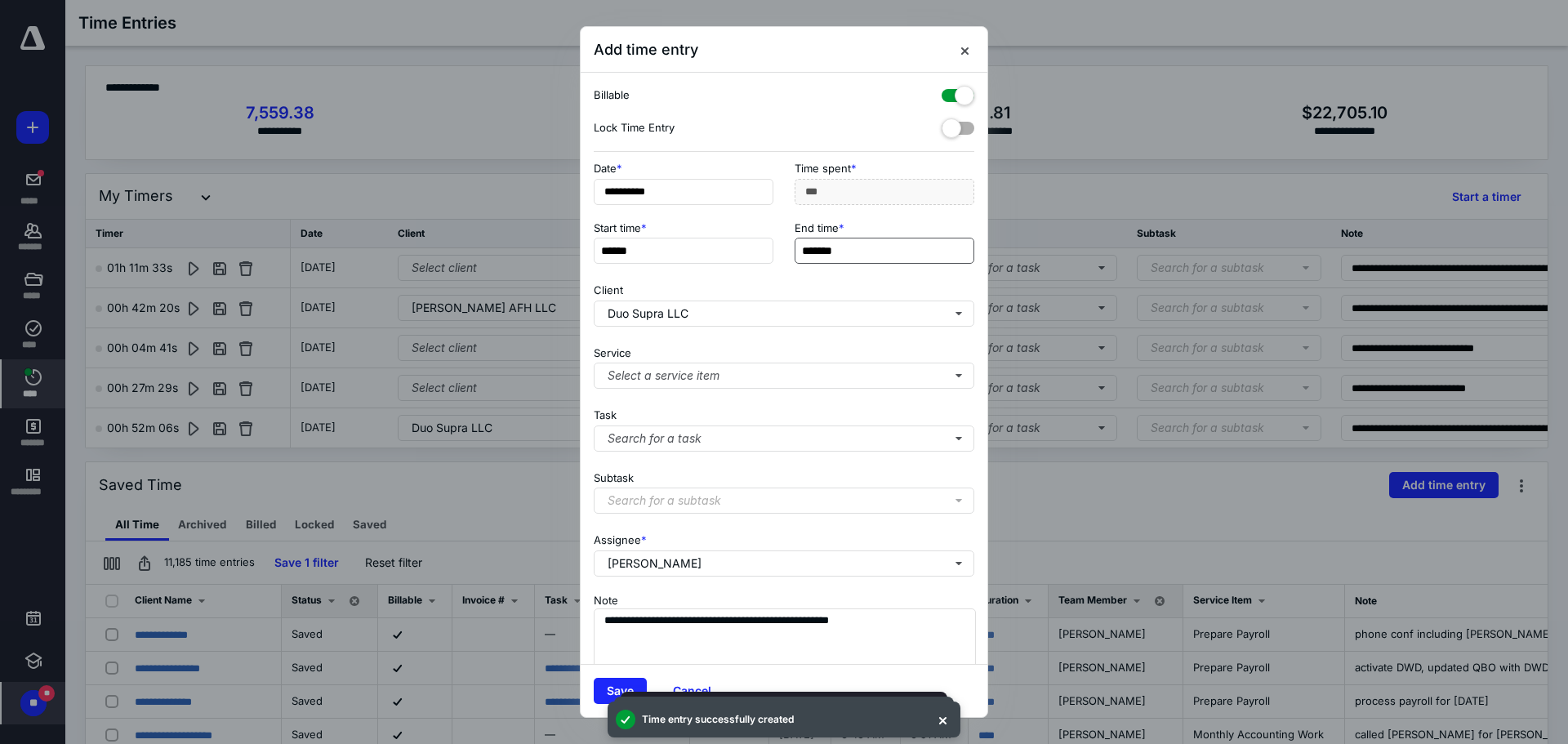 click on "*******" at bounding box center [884, 251] 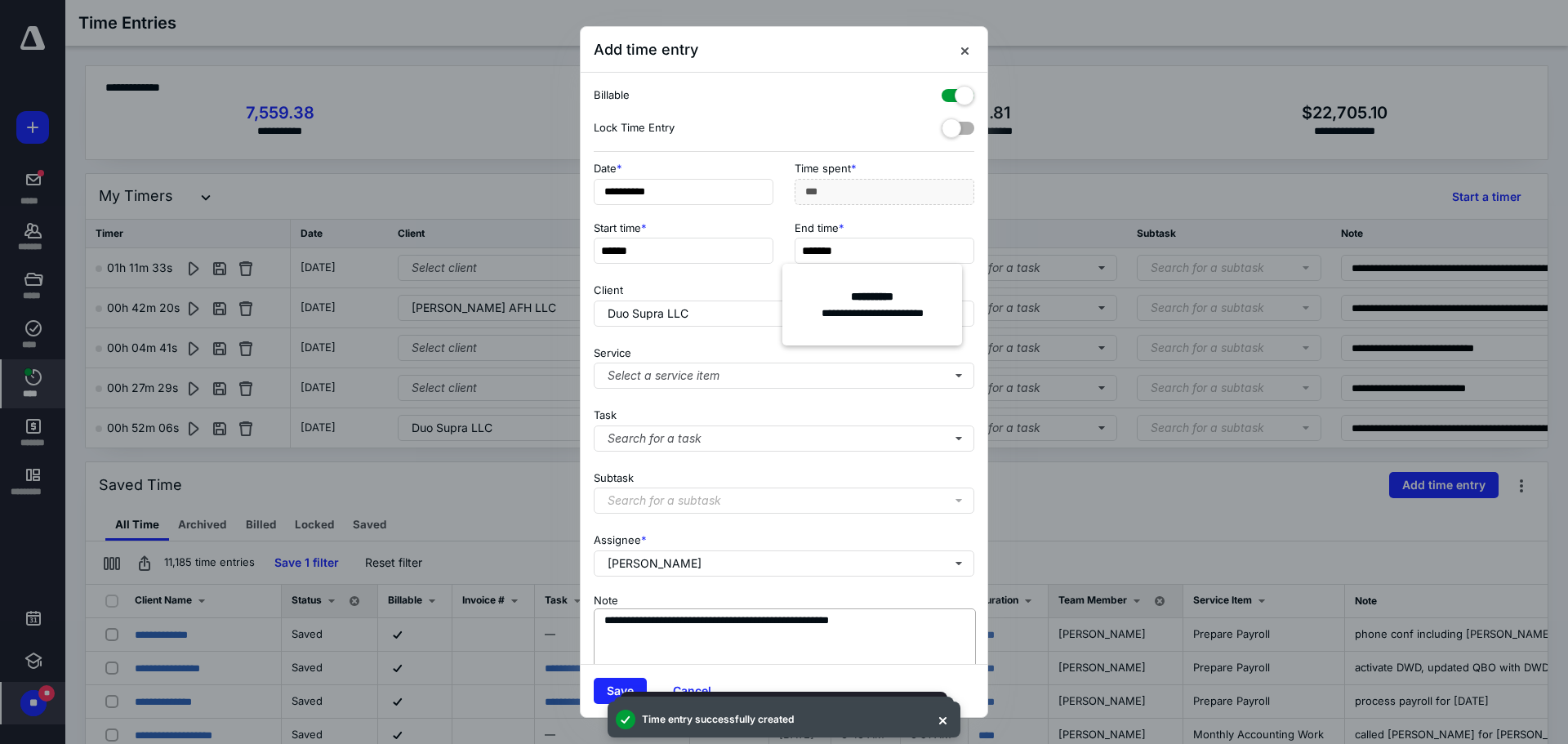 type on "*******" 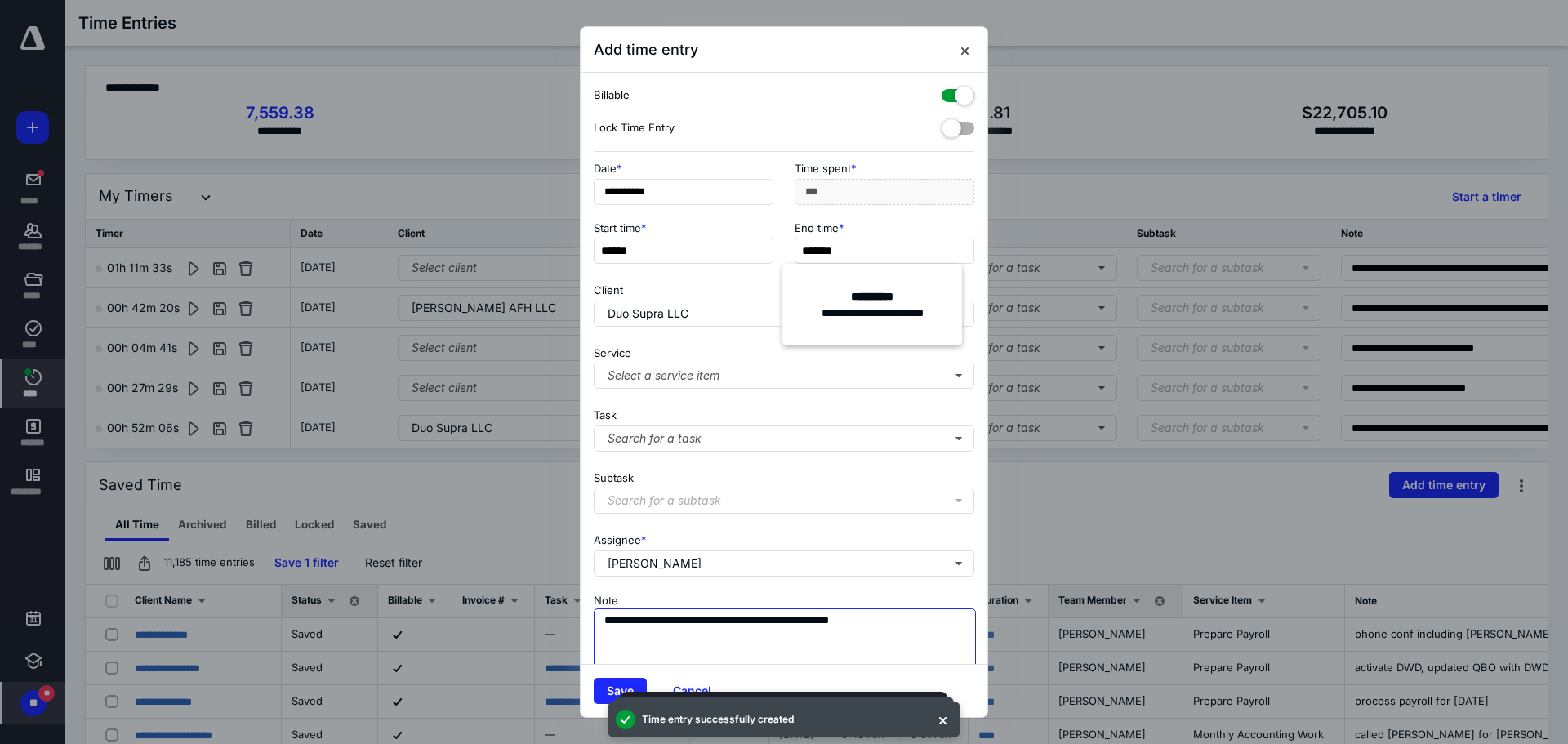type on "**" 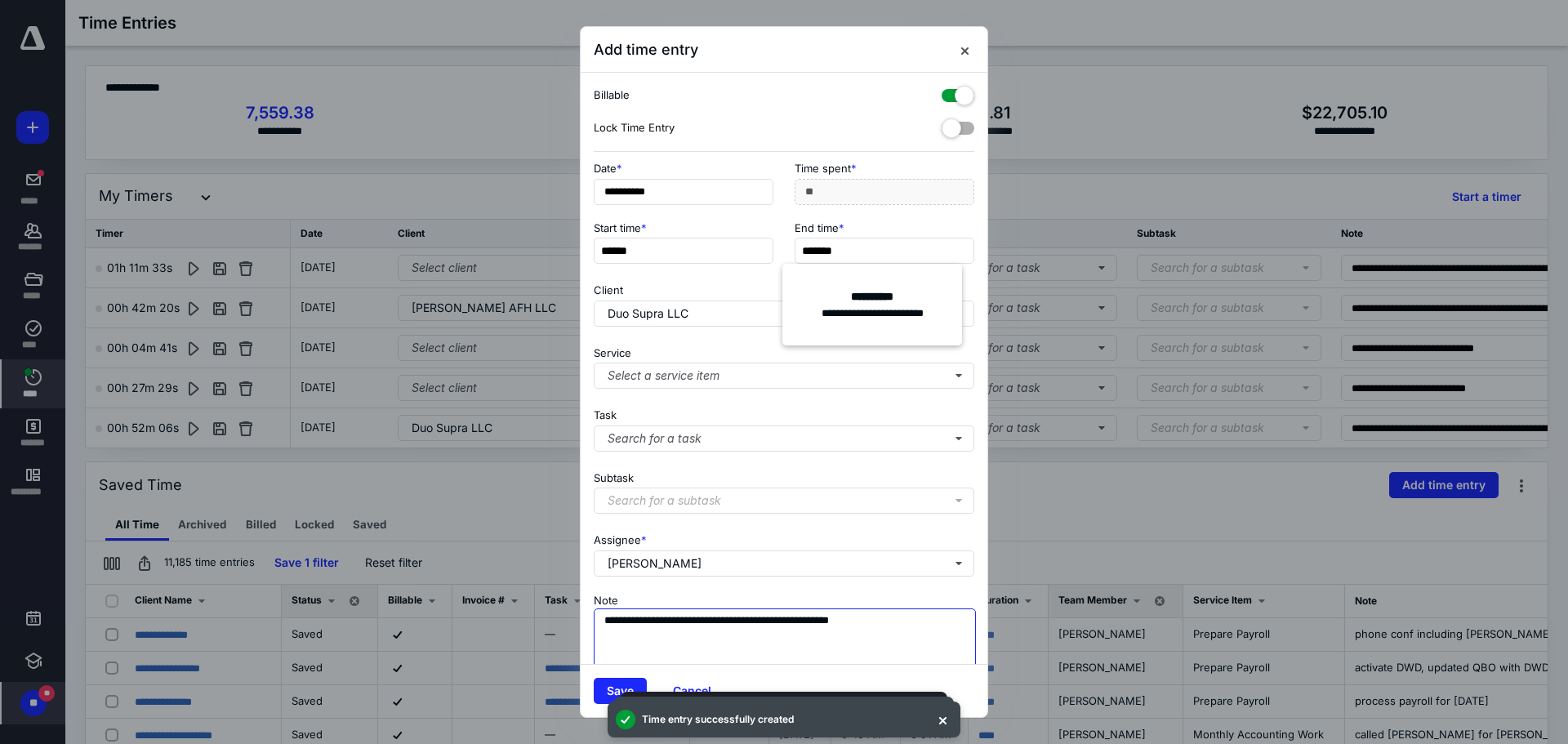 drag, startPoint x: 687, startPoint y: 628, endPoint x: 561, endPoint y: 624, distance: 126.06348 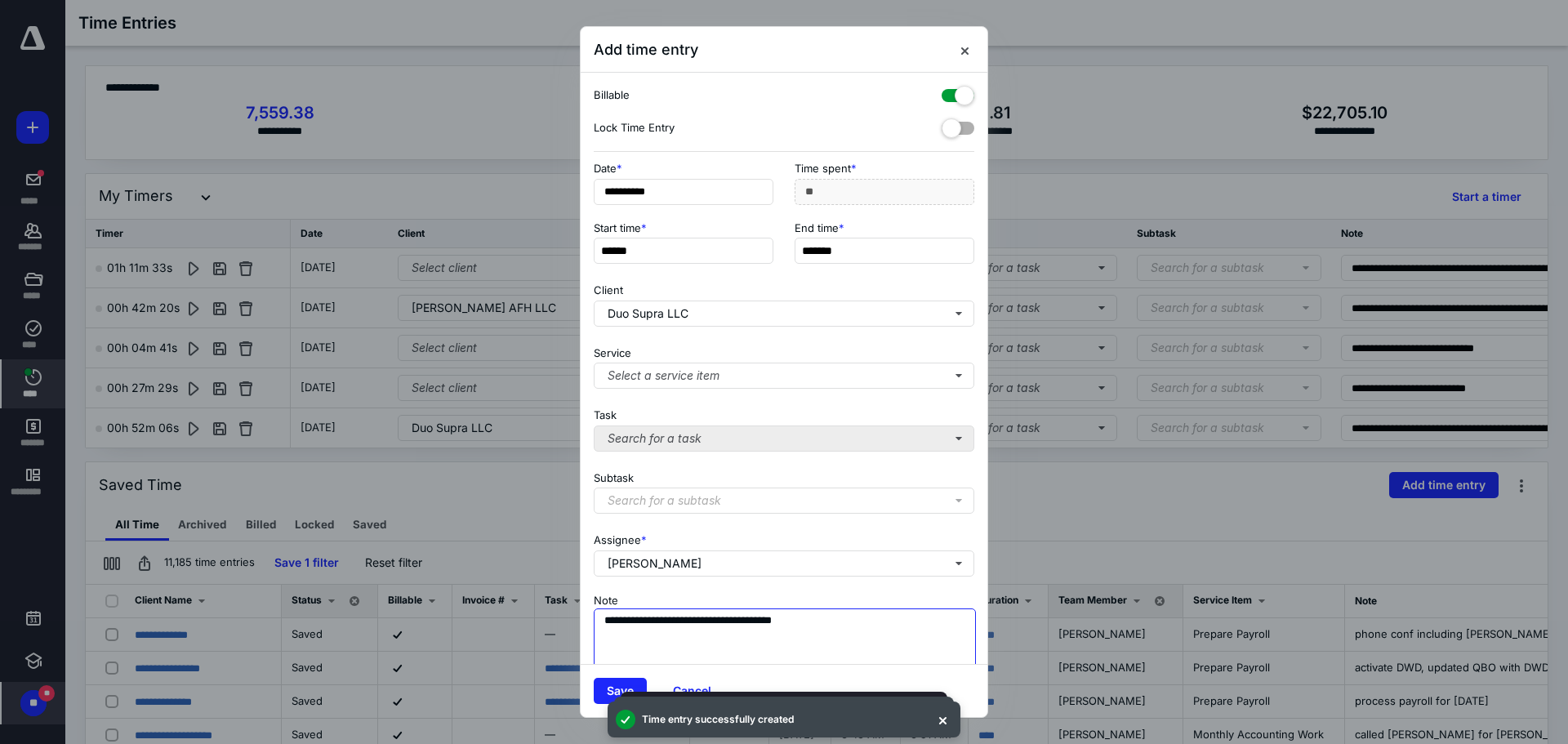 type on "**********" 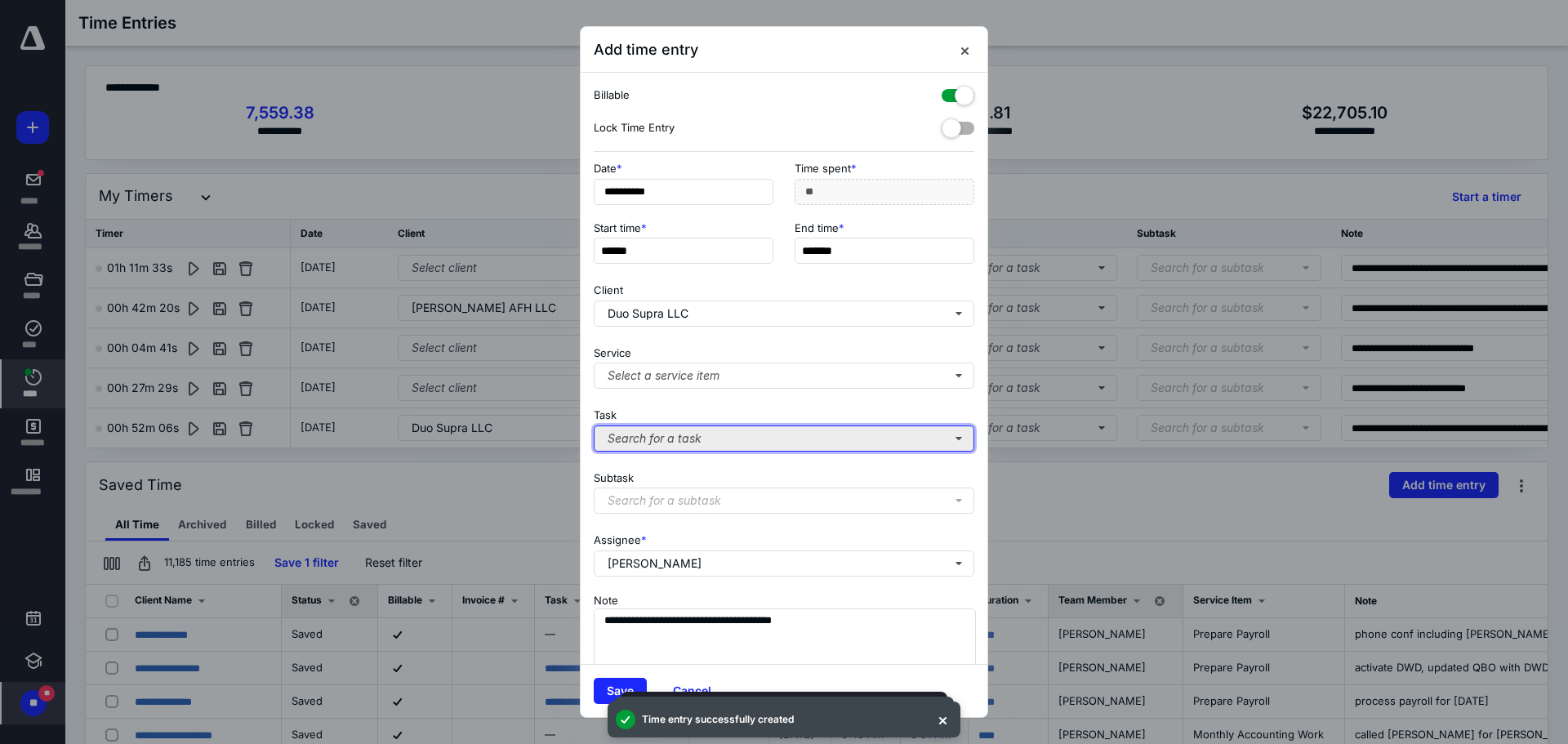 click on "Search for a task" at bounding box center (784, 439) 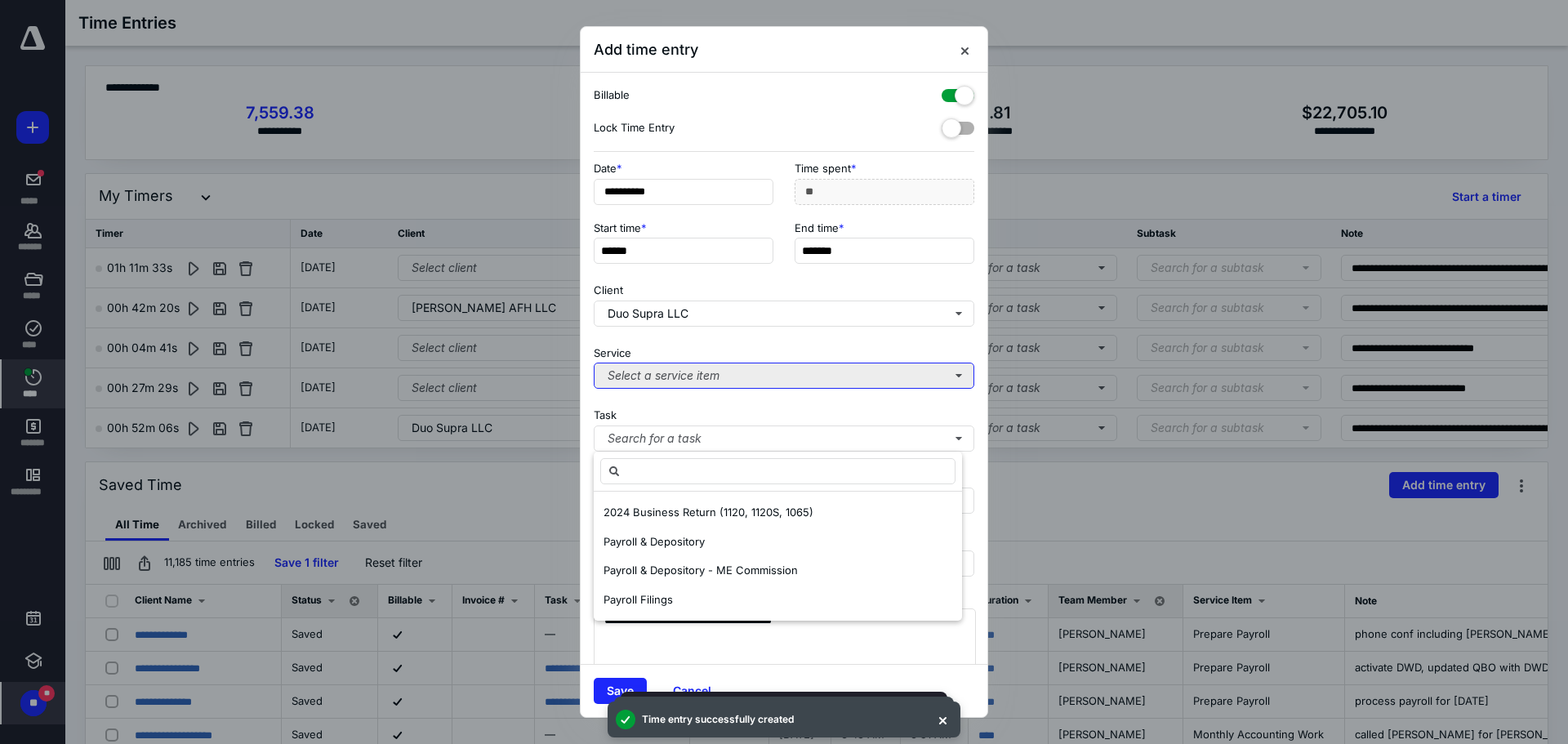 click on "Select a service item" at bounding box center (784, 376) 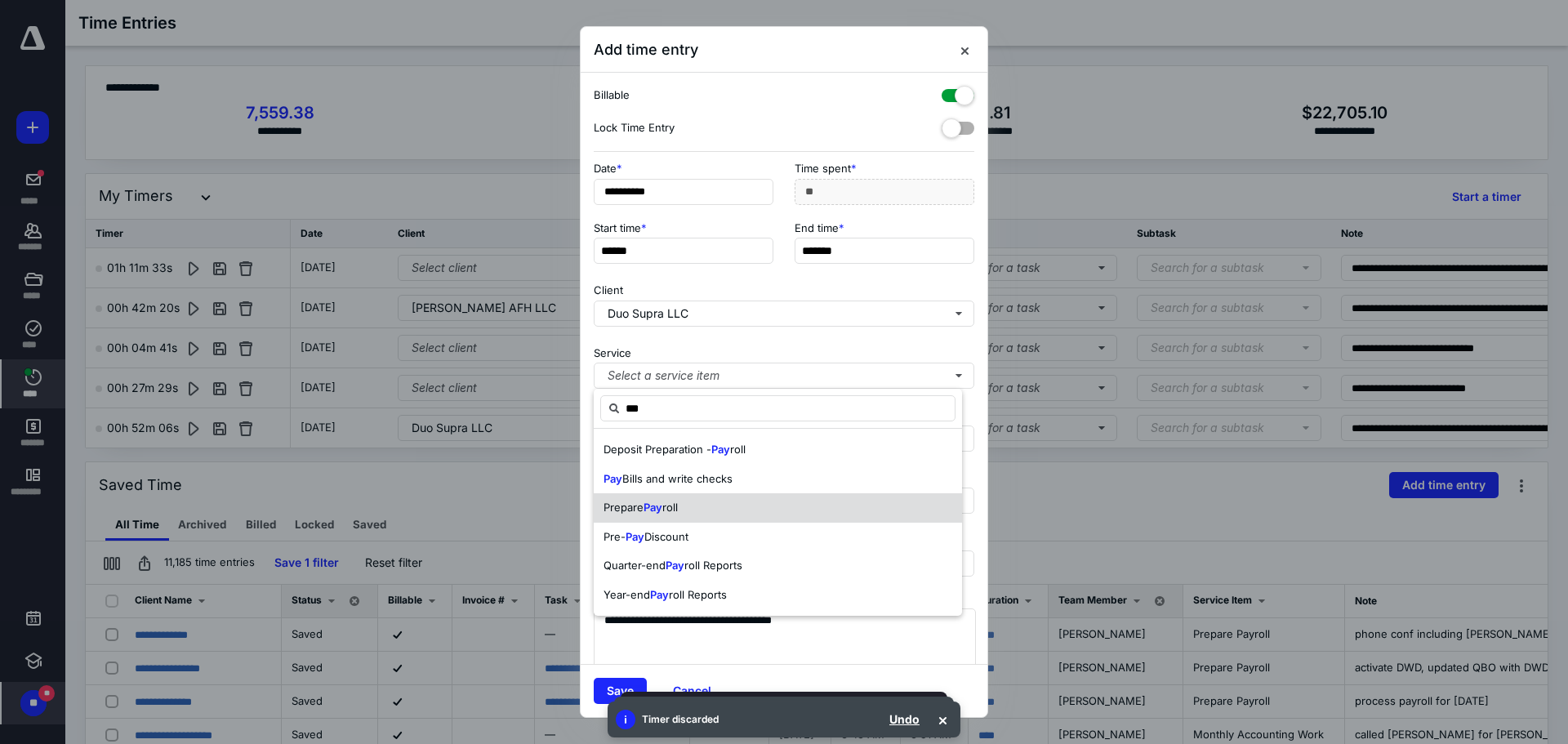click on "Prepare  Pay roll" at bounding box center [777, 508] 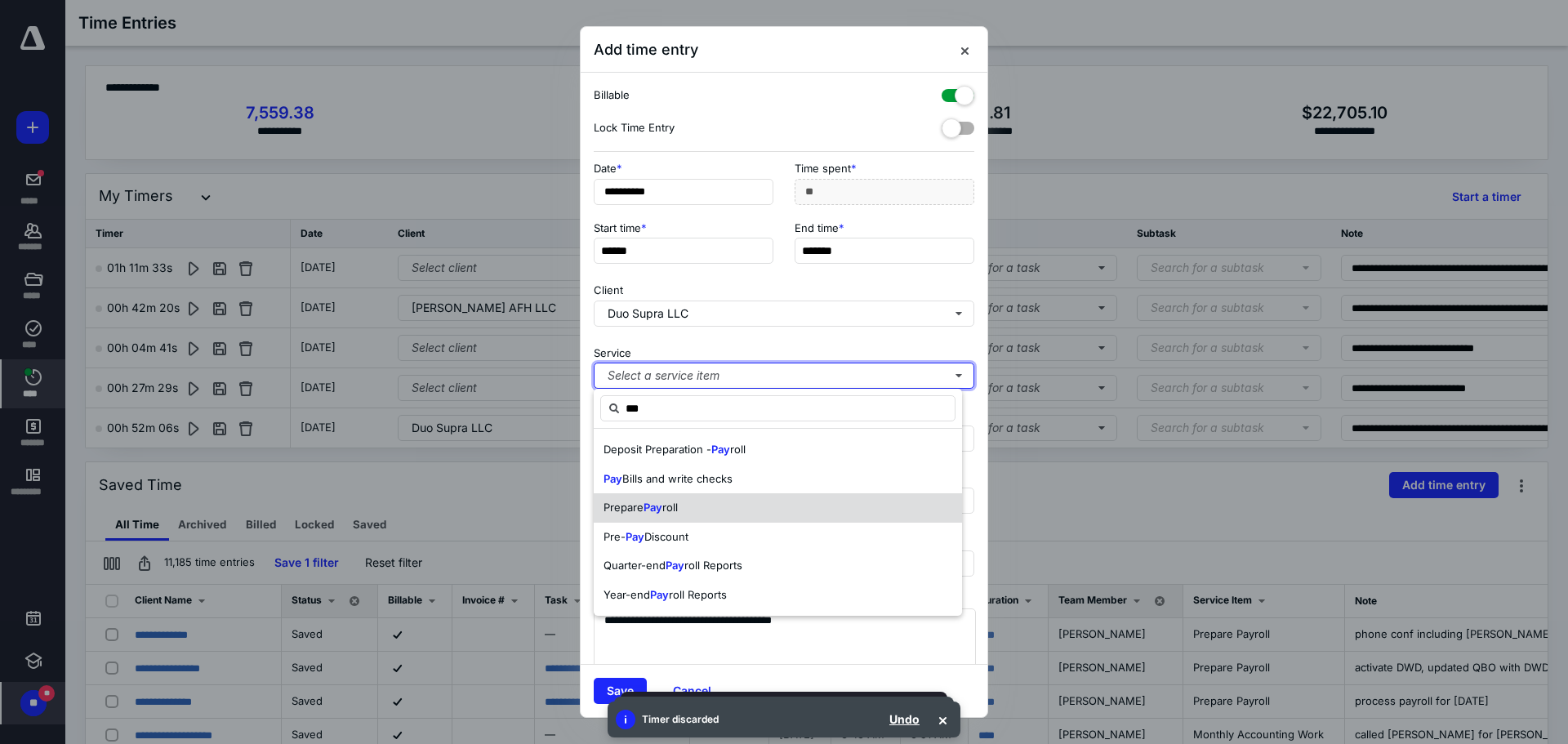 type 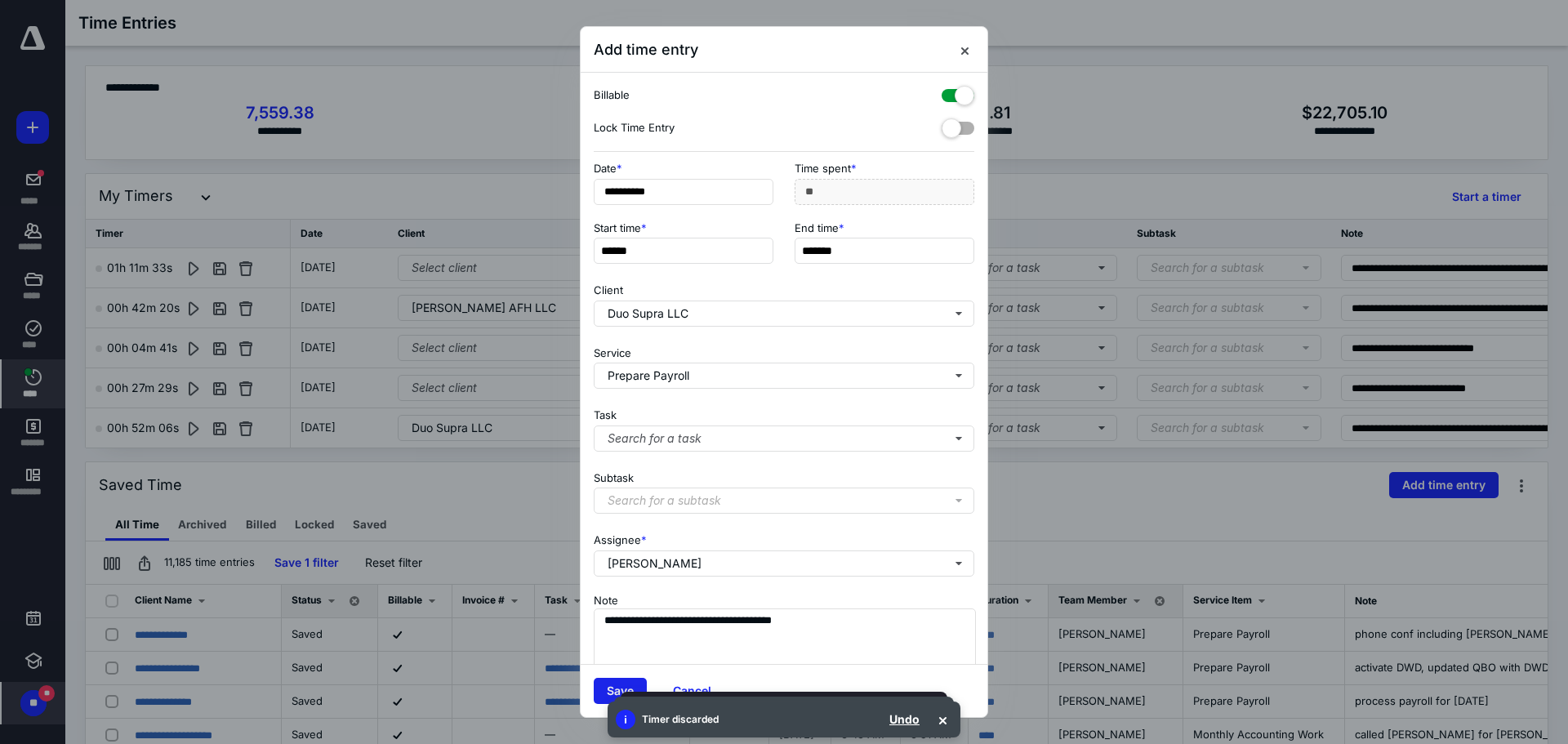 click on "Save" at bounding box center [620, 691] 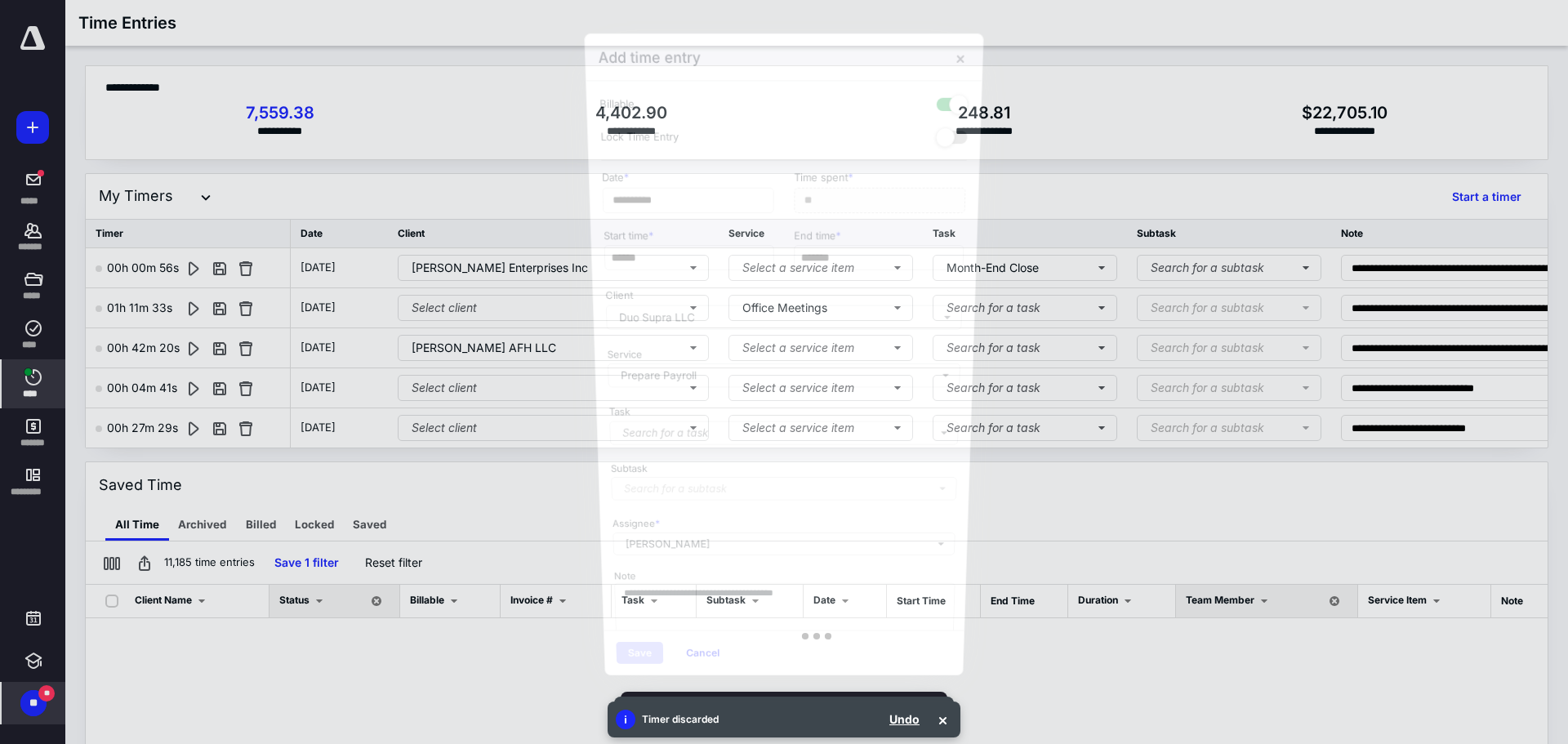 scroll, scrollTop: 332, scrollLeft: 0, axis: vertical 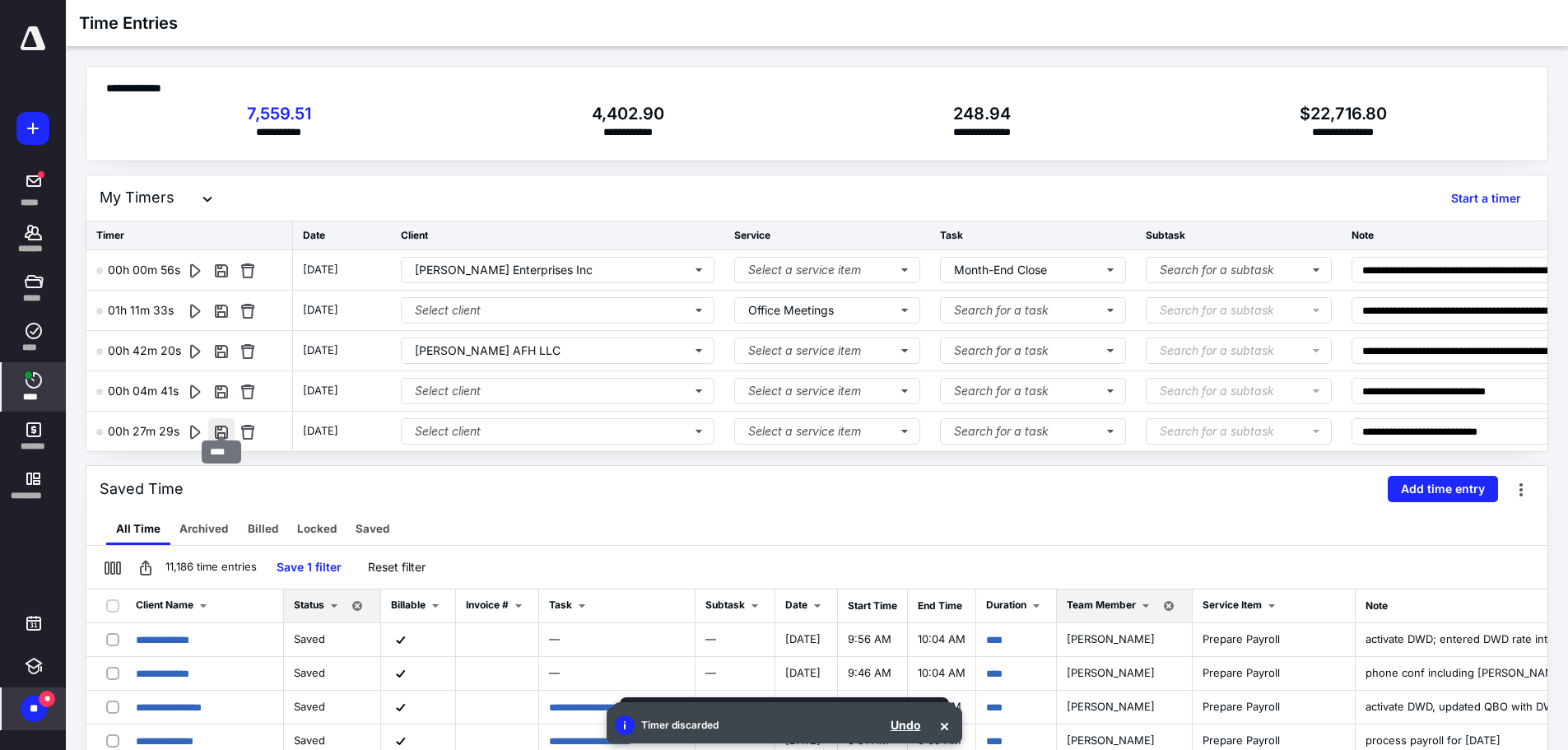 click at bounding box center (221, 431) 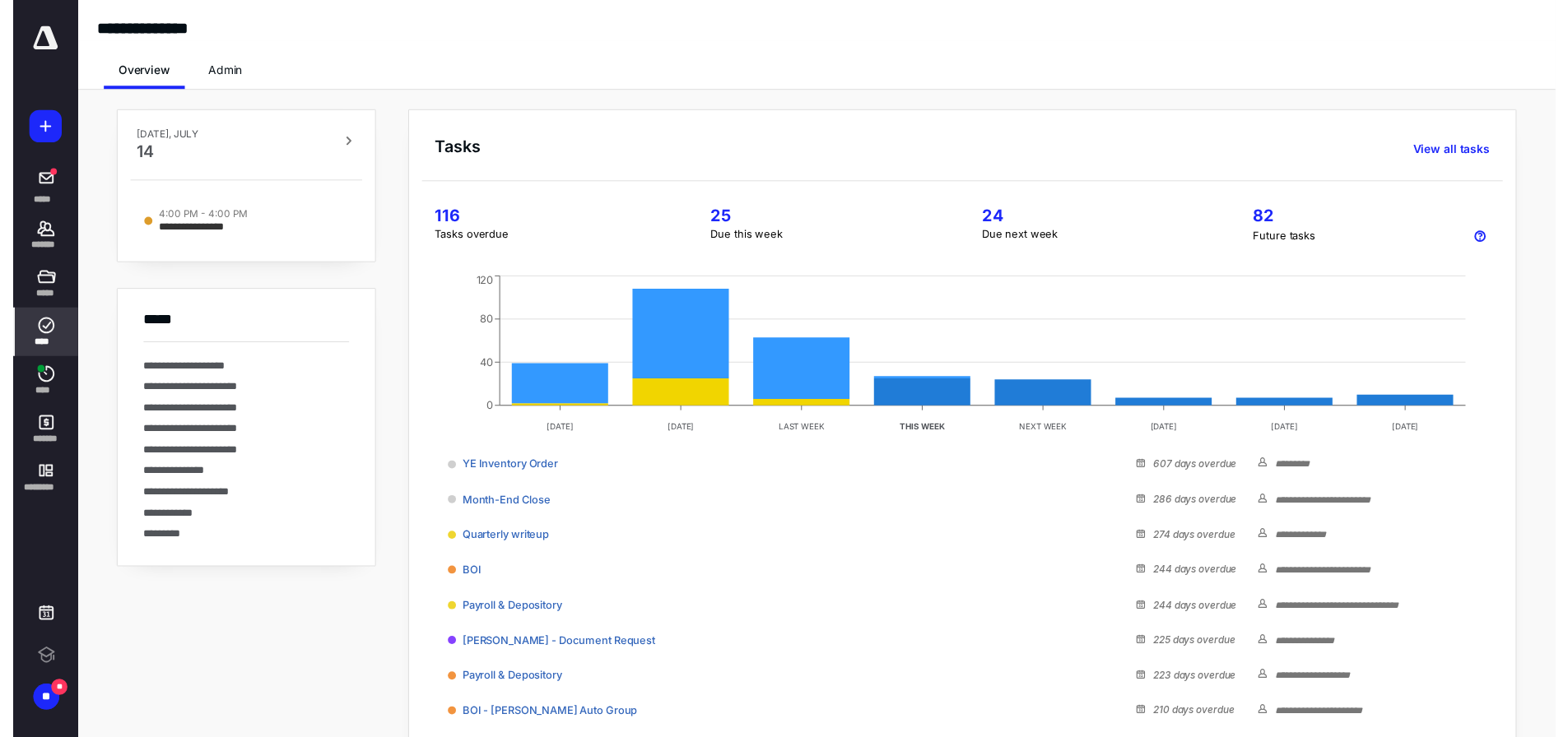 scroll, scrollTop: 0, scrollLeft: 0, axis: both 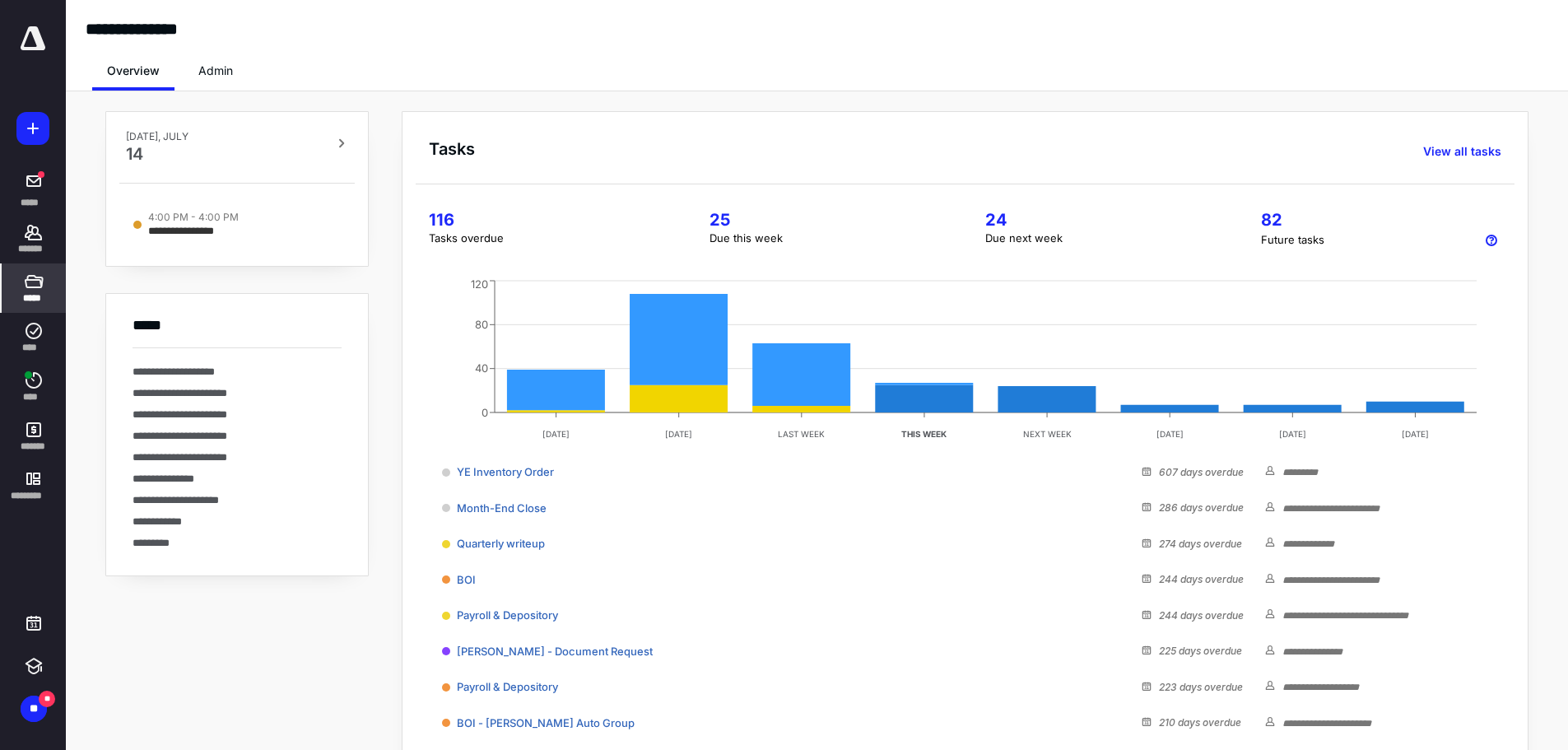 drag, startPoint x: 28, startPoint y: 337, endPoint x: 50, endPoint y: 302, distance: 41.34005 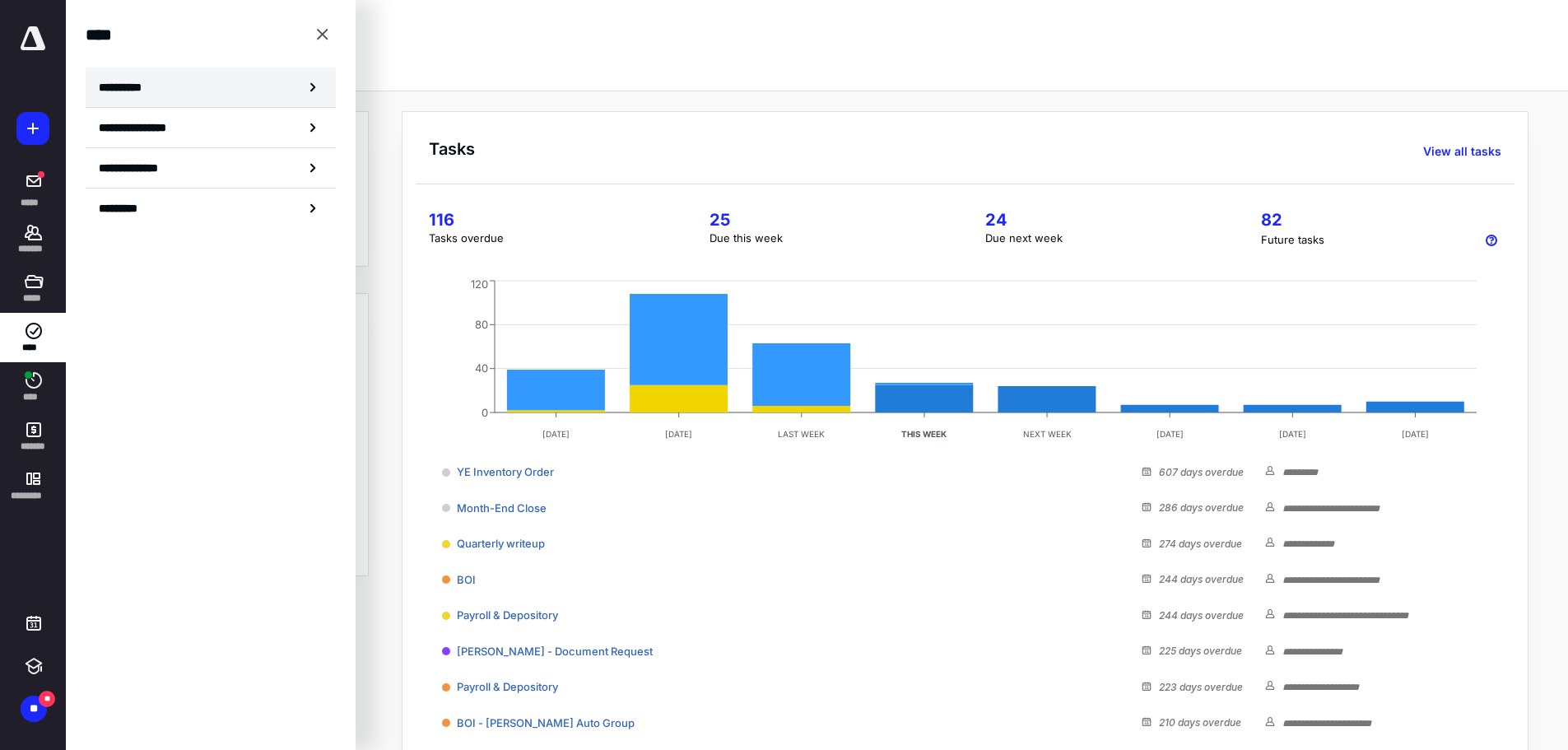 click on "**********" at bounding box center [126, 87] 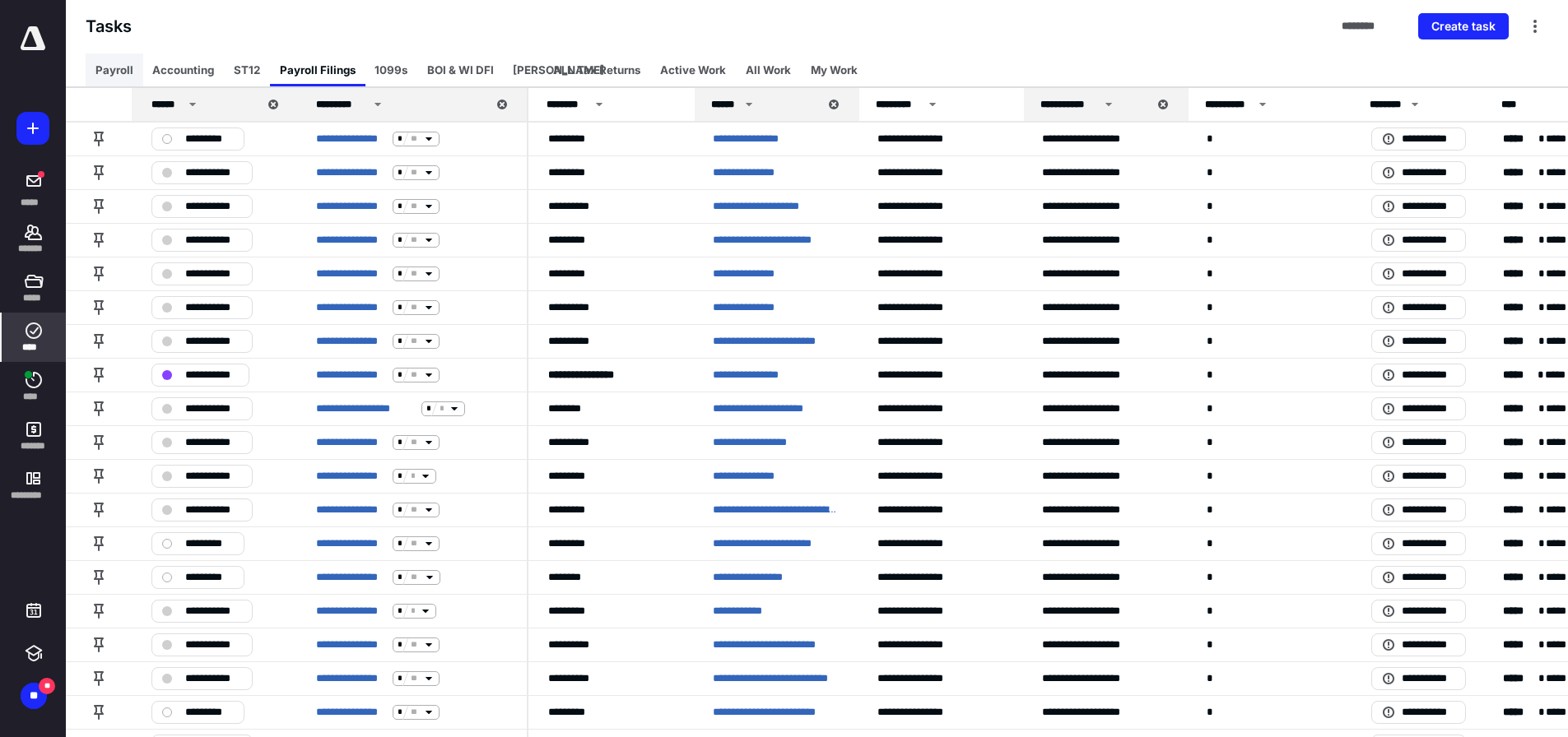 click on "Payroll" at bounding box center [114, 70] 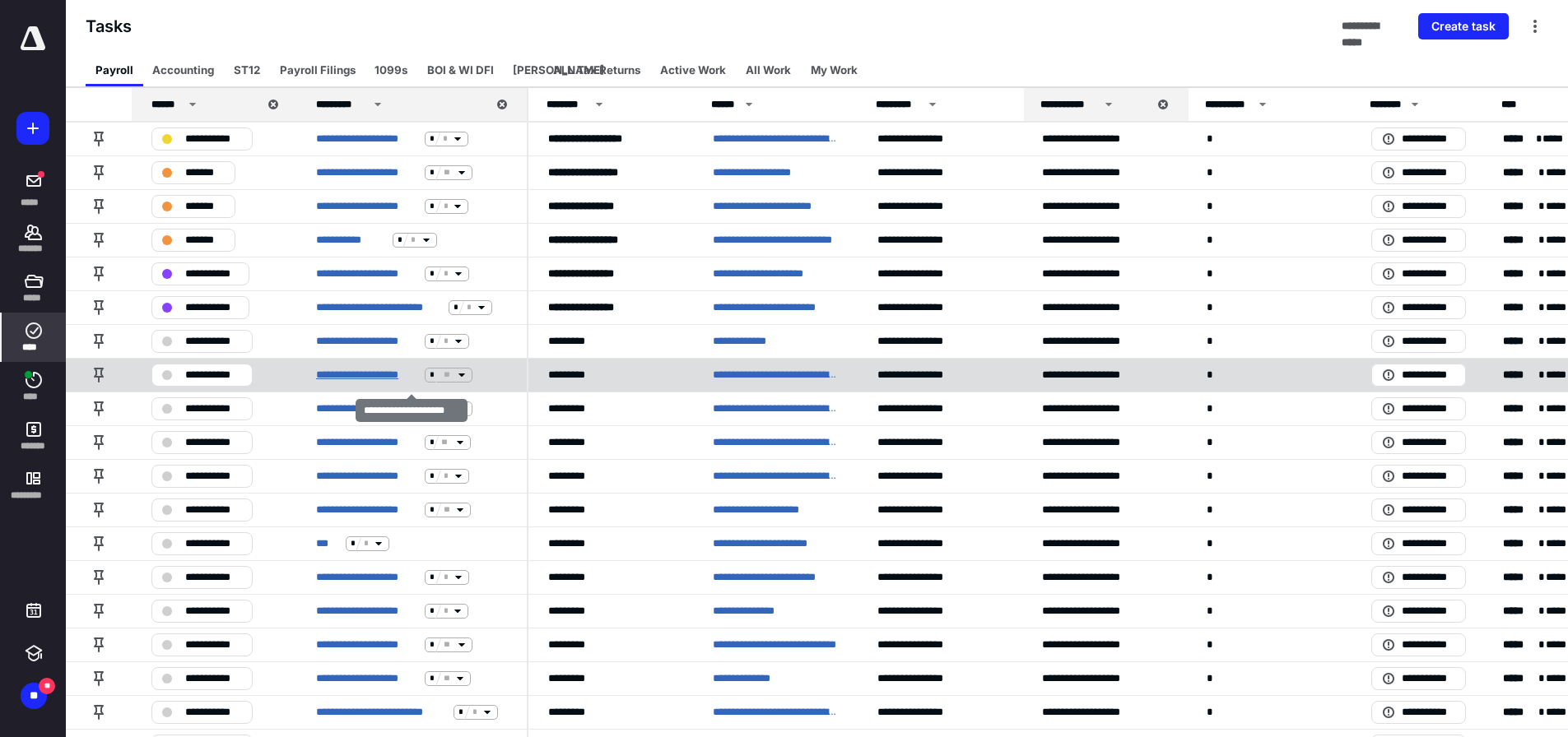 click on "**********" at bounding box center [367, 375] 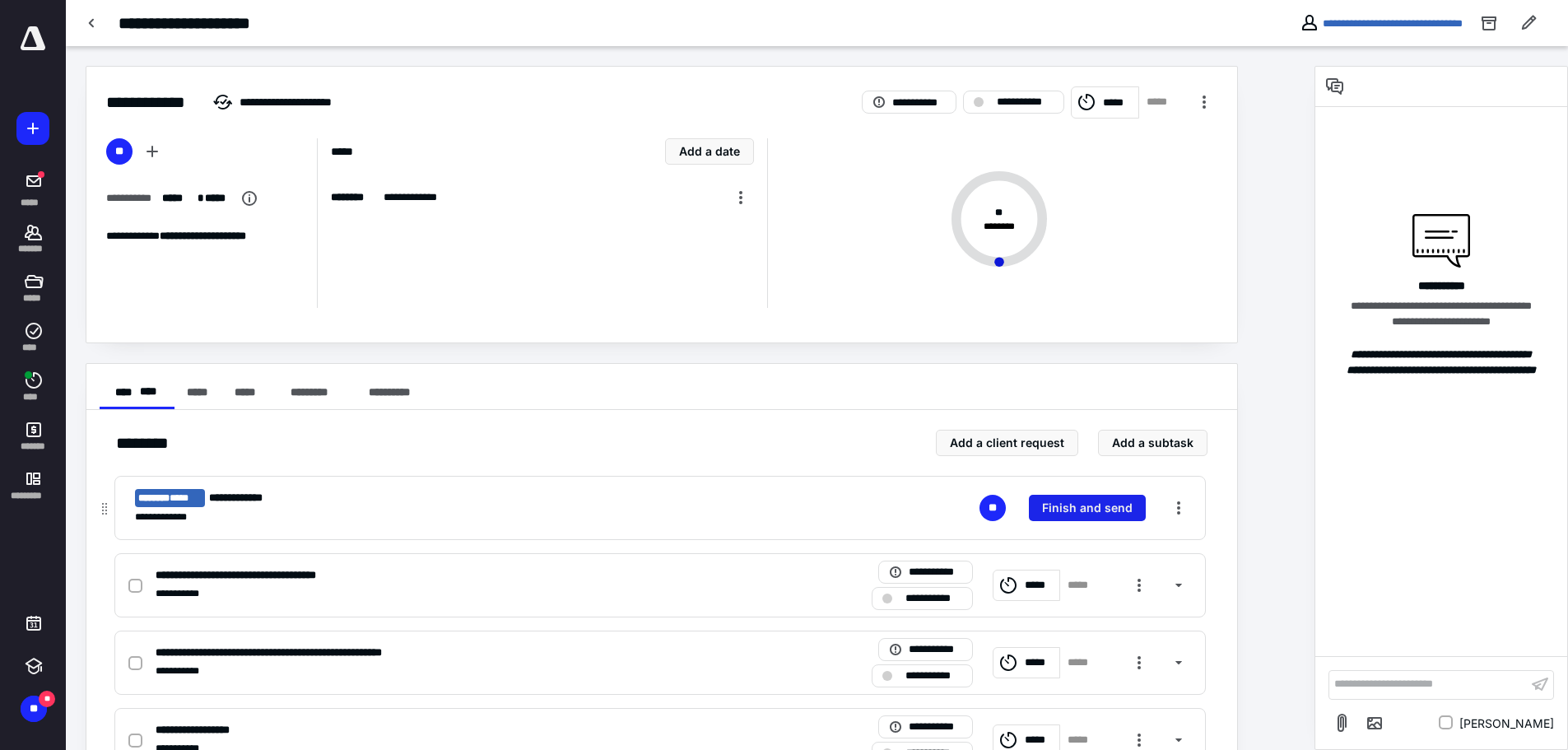 click on "Finish and send" at bounding box center [1087, 508] 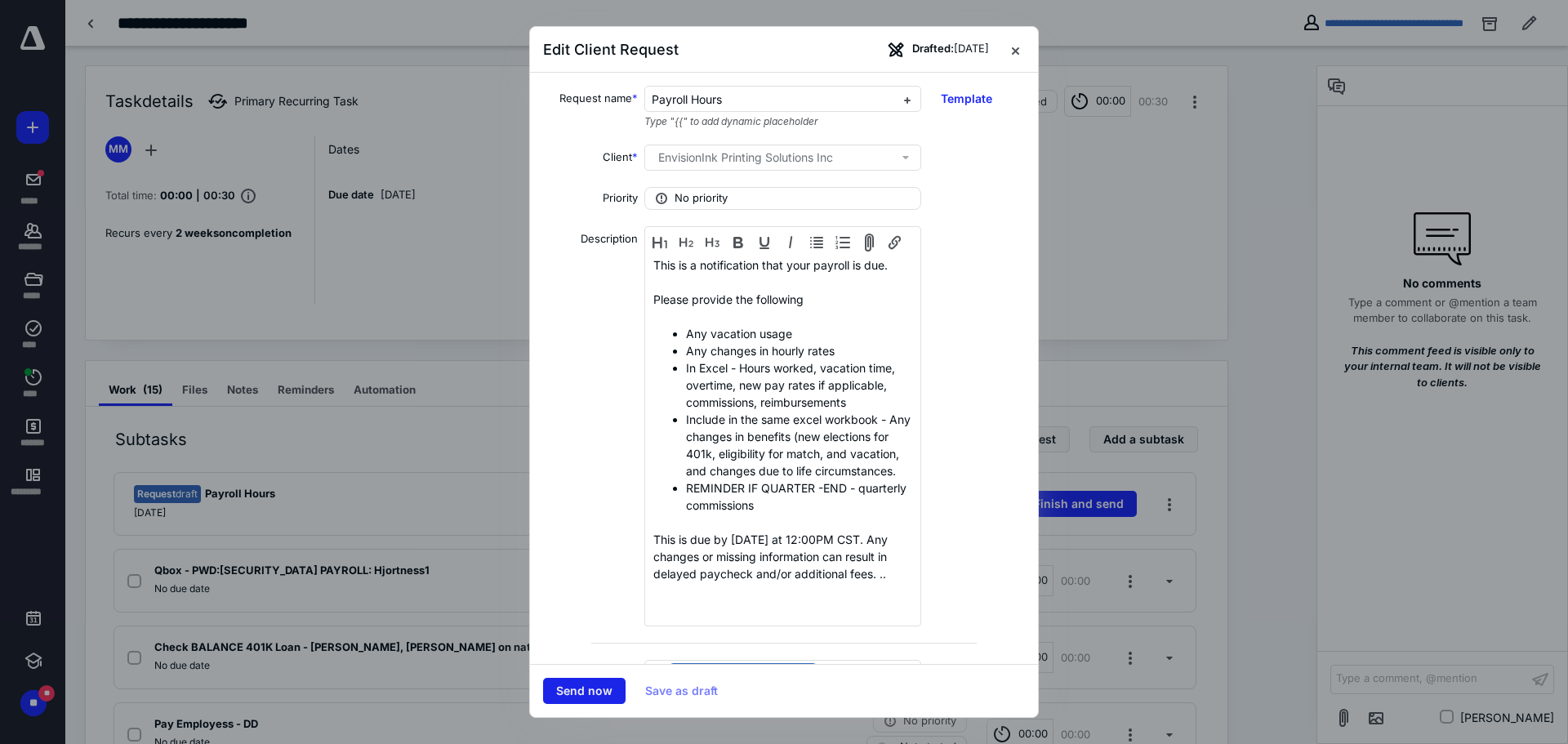 click on "Send now" at bounding box center (584, 691) 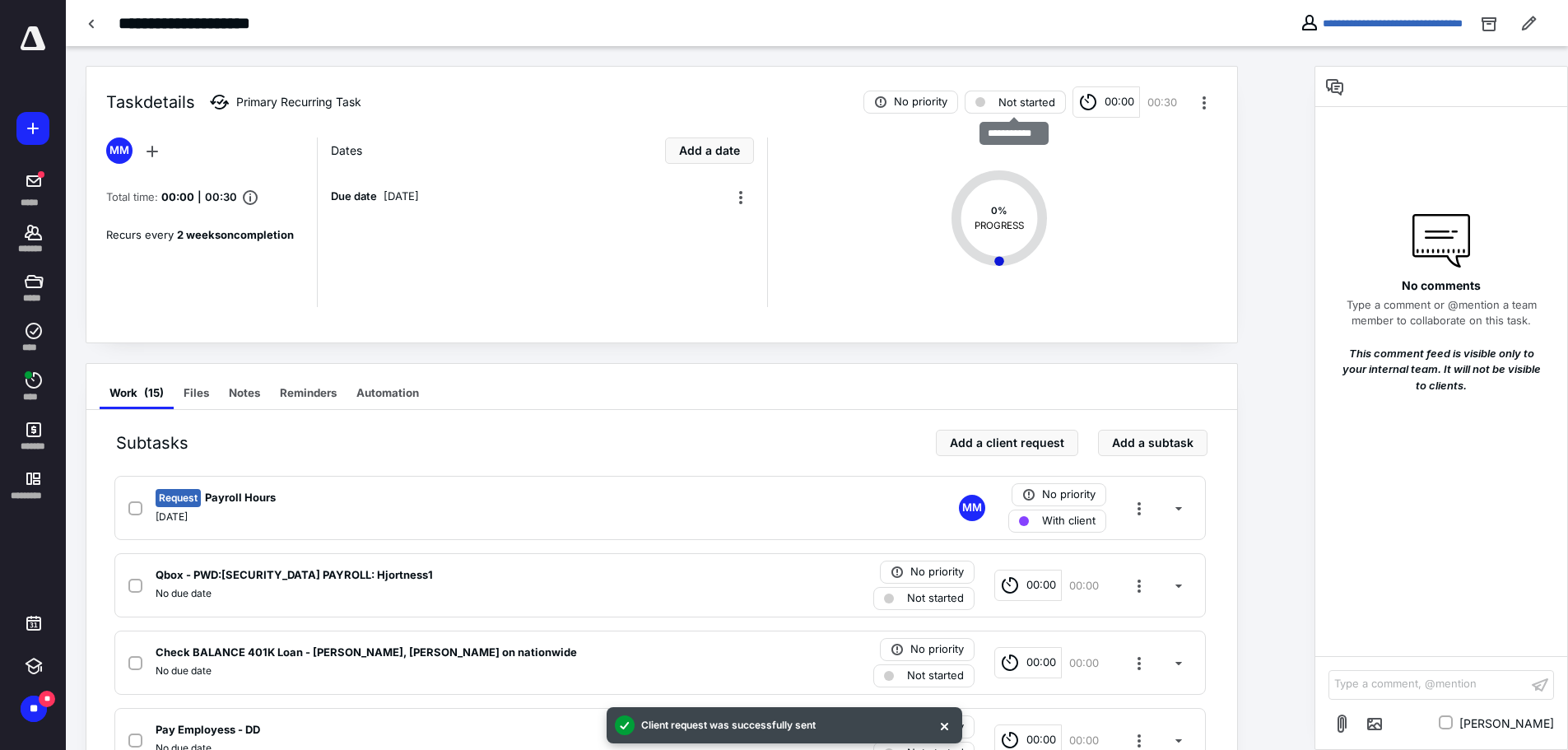 click on "Not started" at bounding box center [1026, 102] 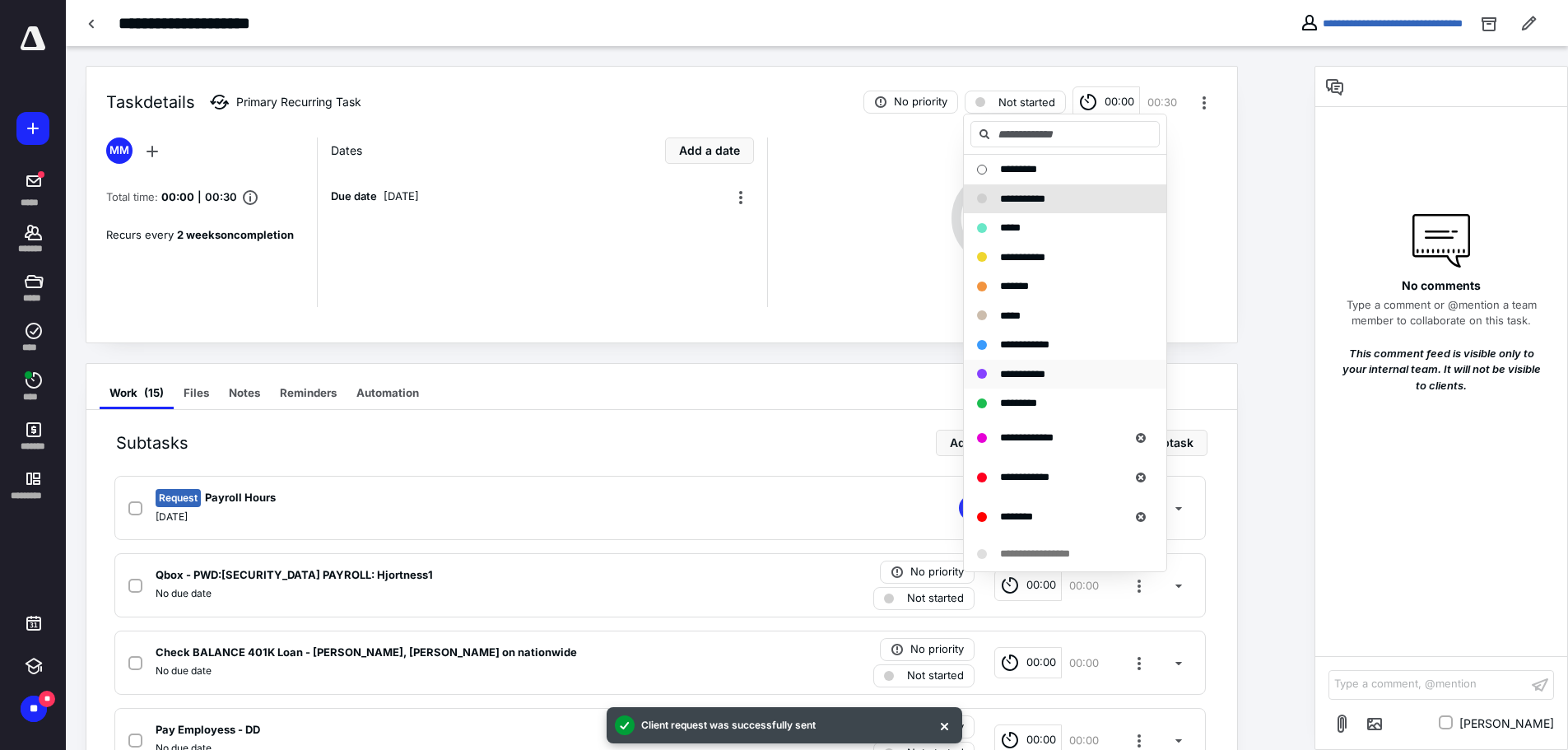click on "**********" at bounding box center (1022, 374) 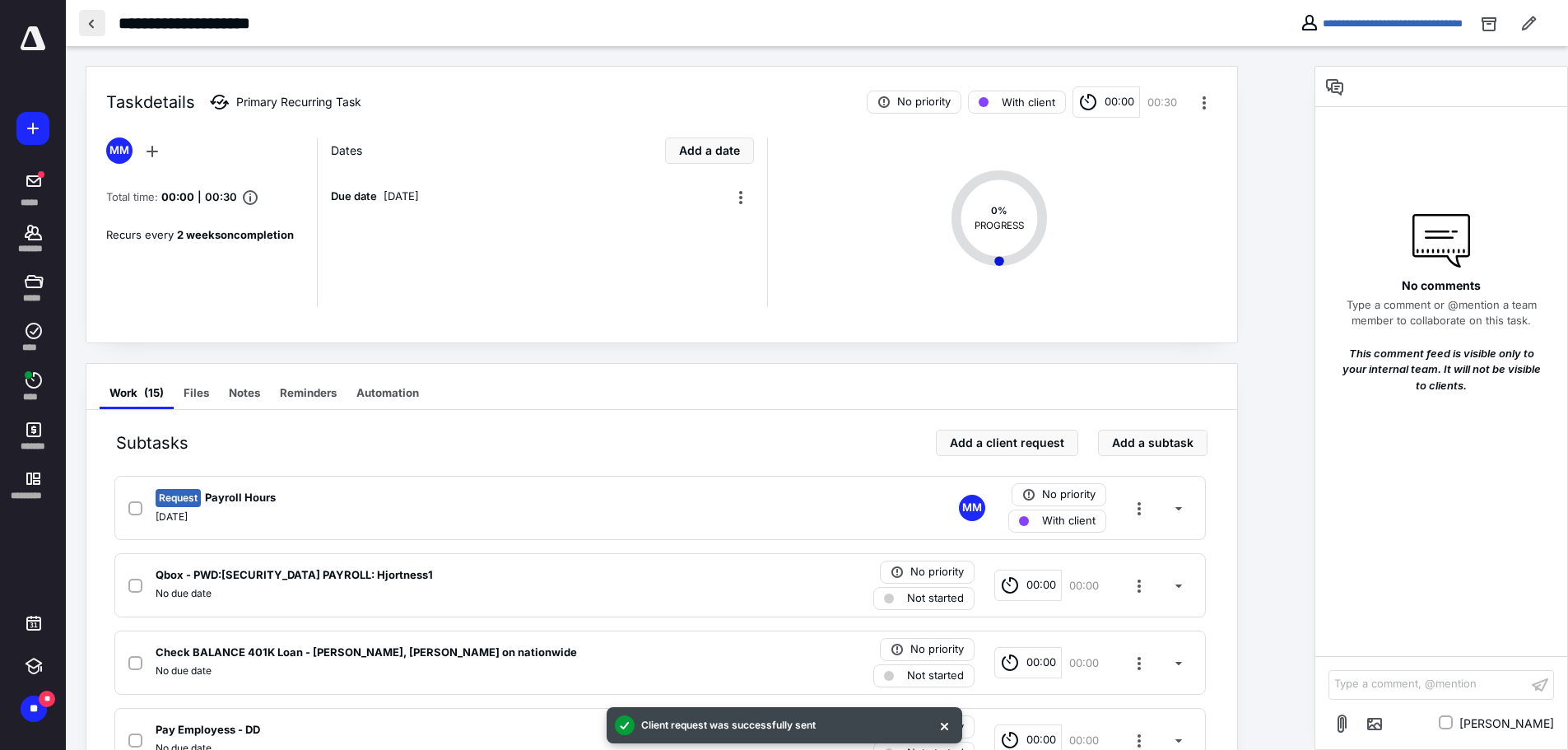 click at bounding box center [92, 23] 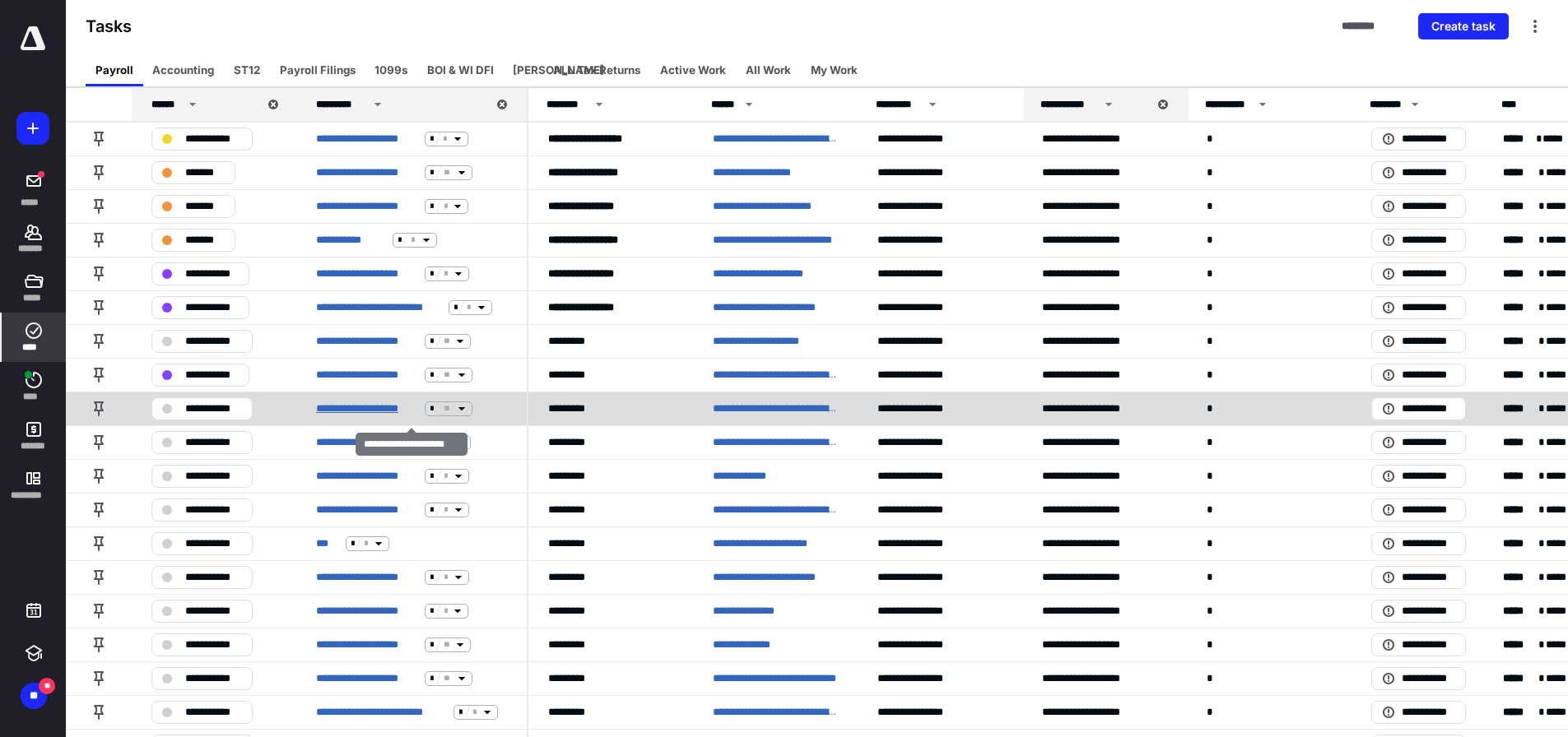 click on "**********" at bounding box center (367, 409) 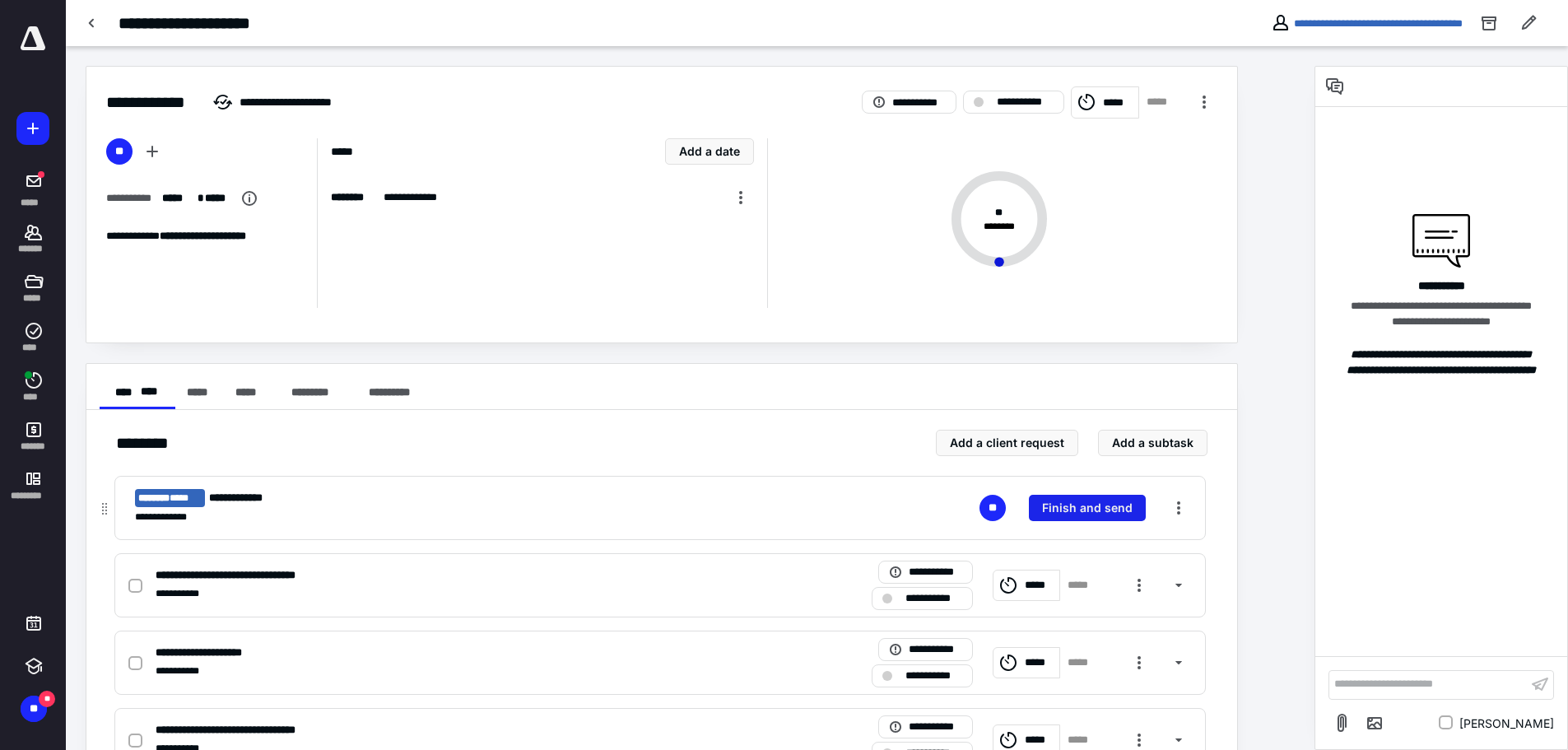 click on "Finish and send" at bounding box center (1087, 508) 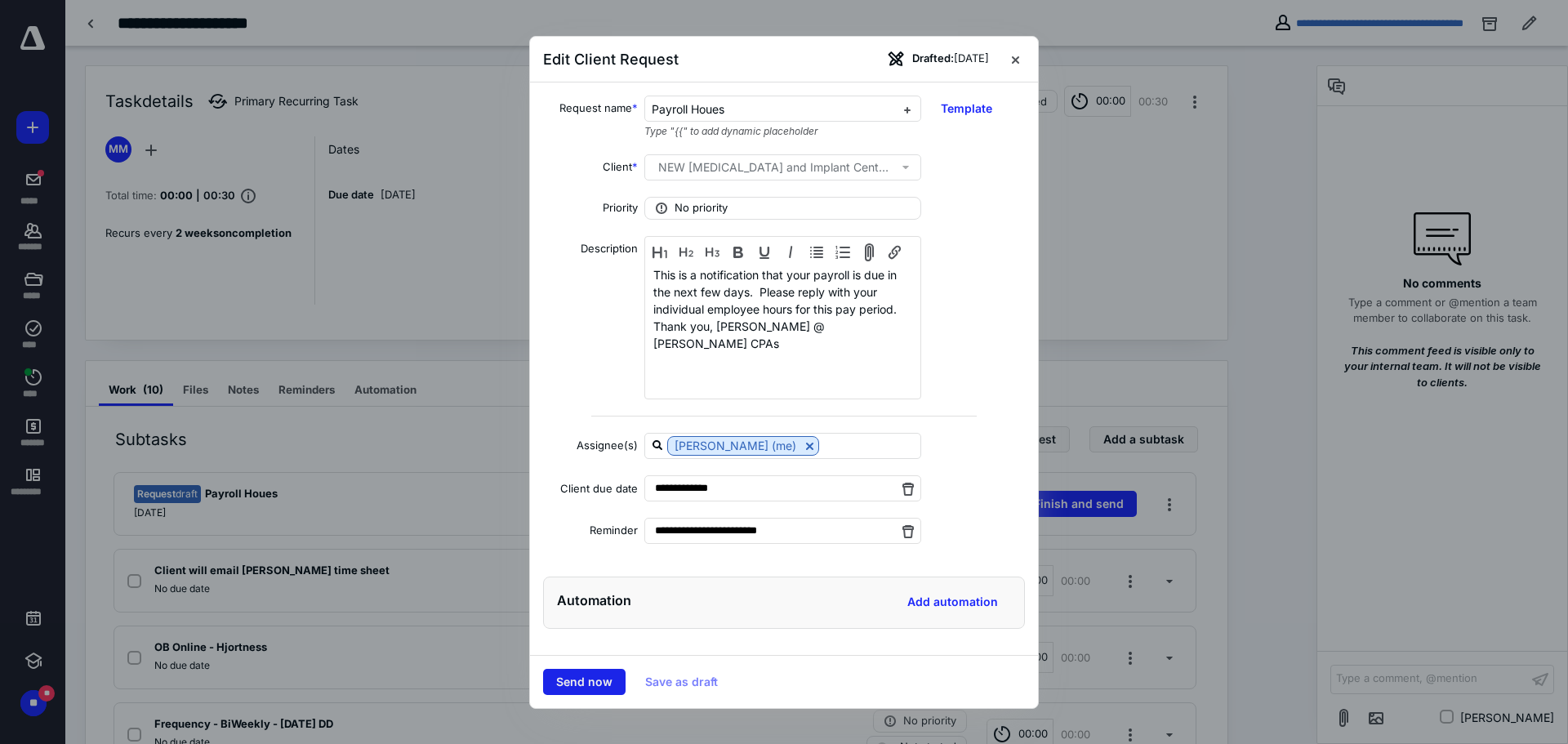 click on "Send now" at bounding box center (584, 682) 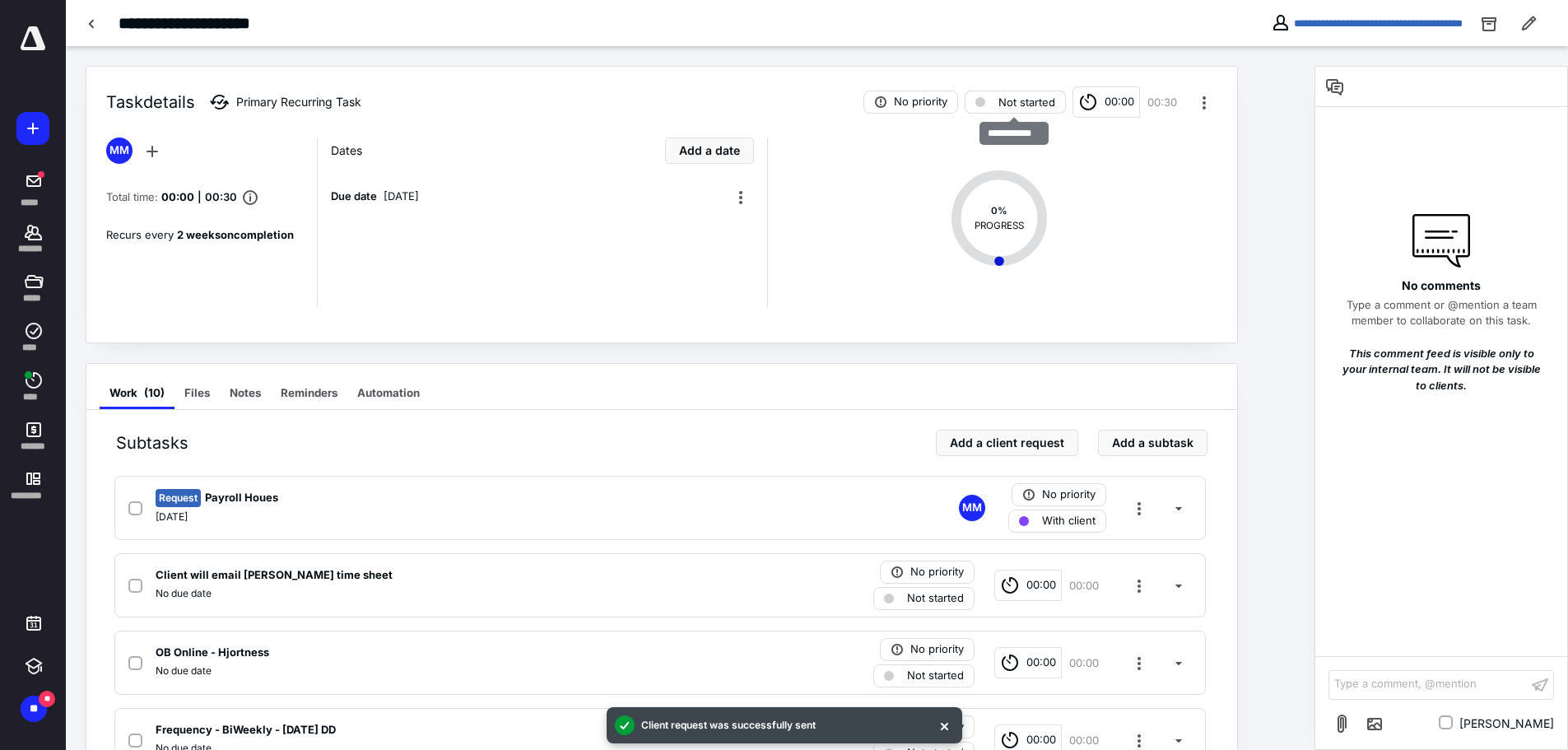 click on "Not started" at bounding box center (1026, 102) 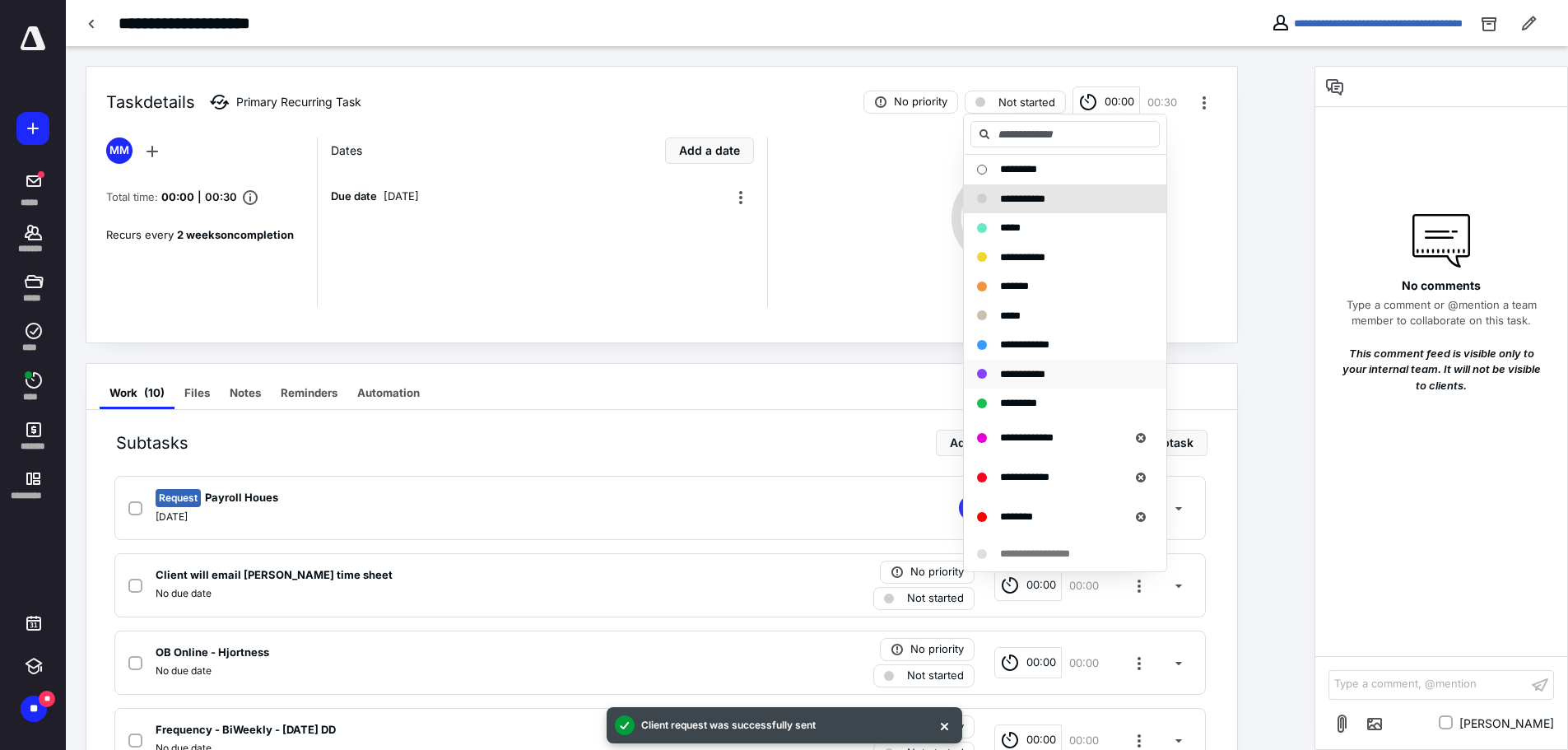 click on "**********" at bounding box center [1022, 374] 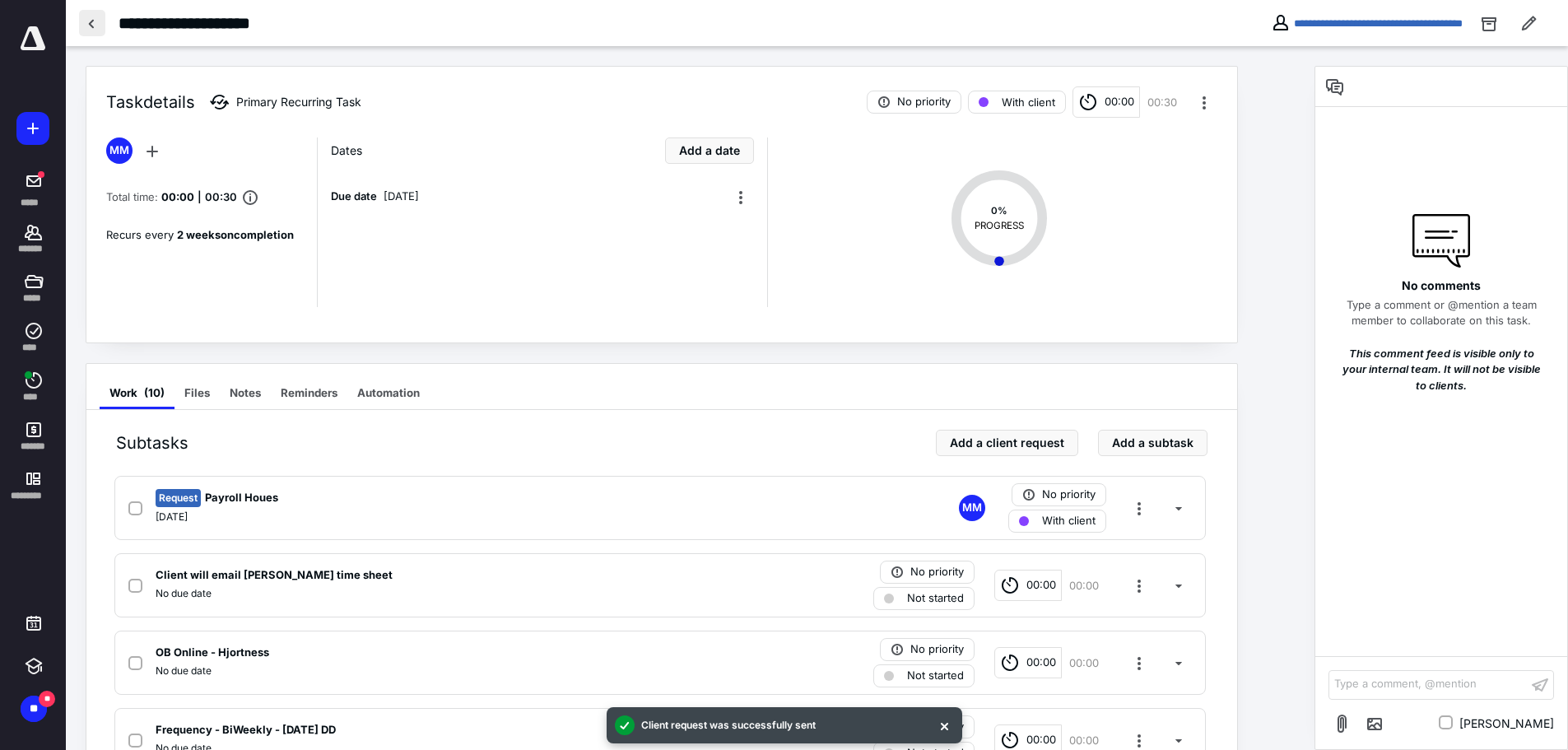 click at bounding box center [92, 23] 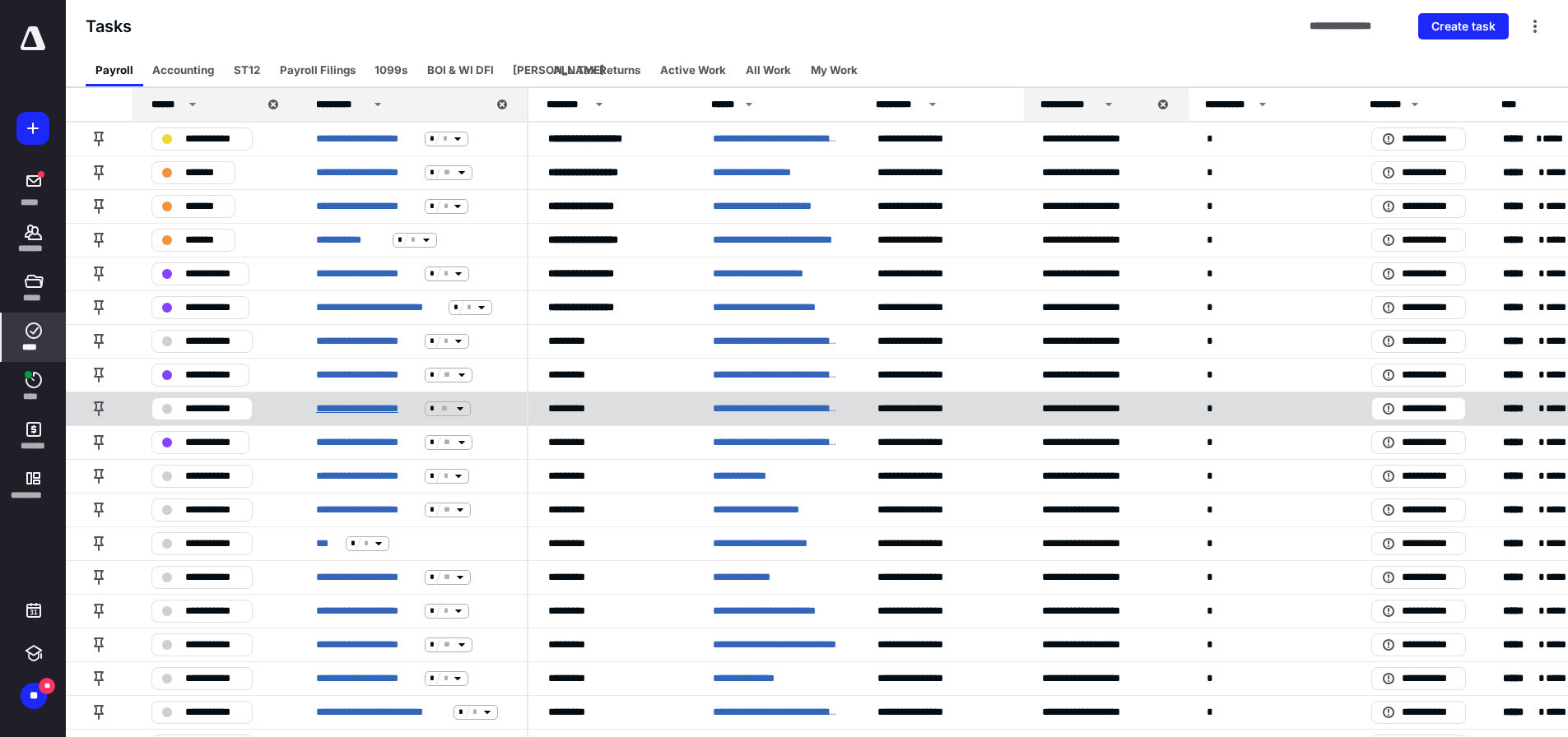click on "**********" at bounding box center [367, 409] 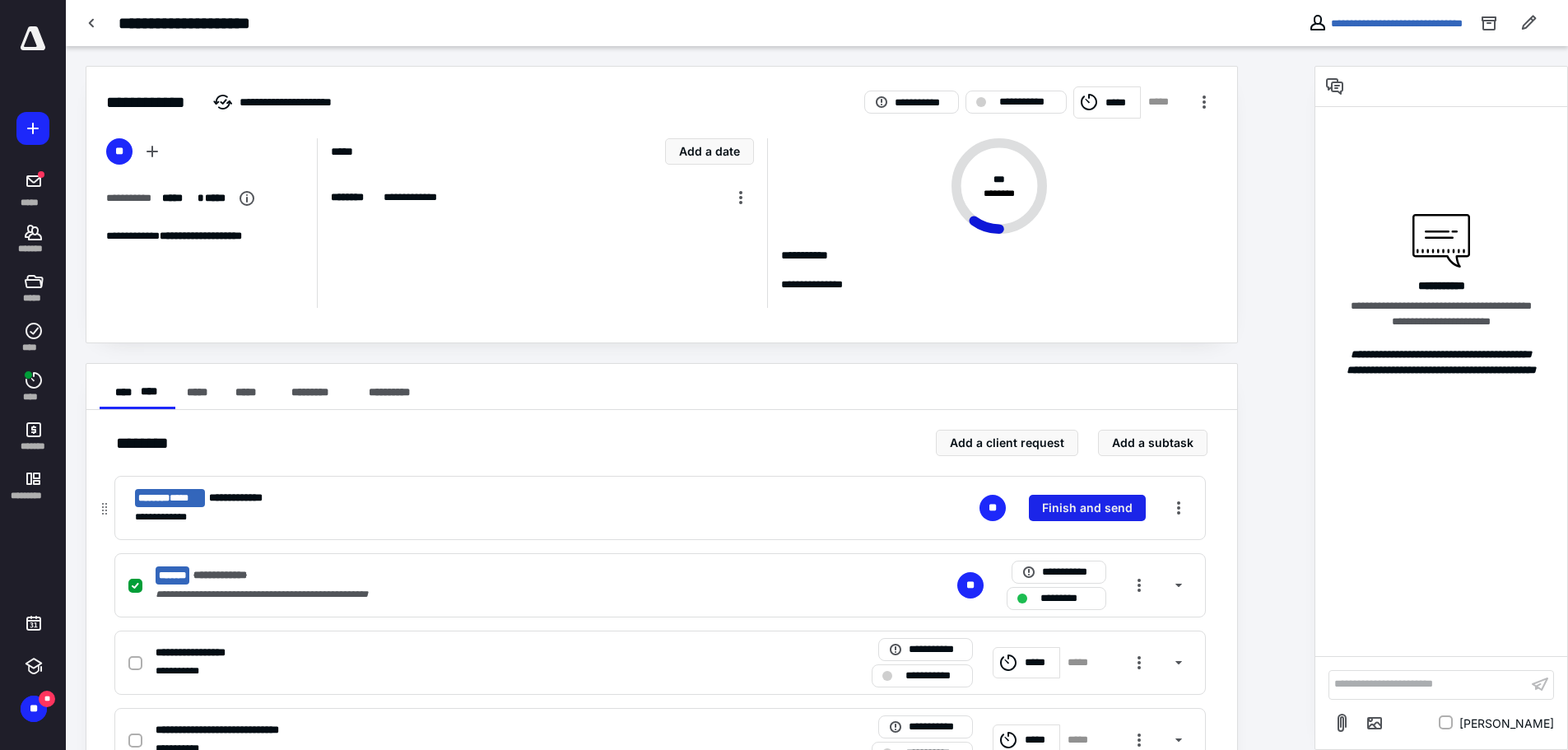 click on "Finish and send" at bounding box center (1087, 508) 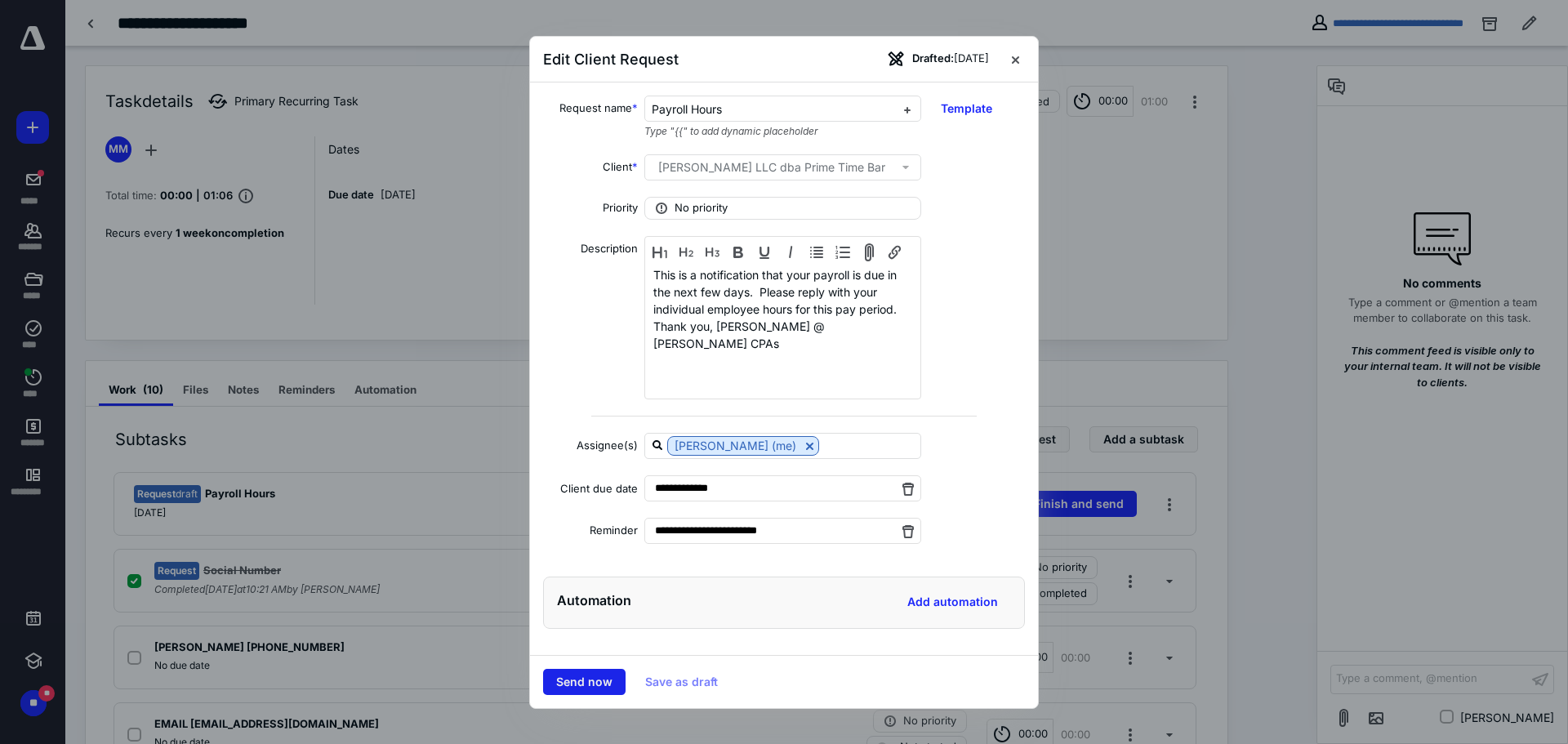 click on "Send now" at bounding box center (584, 682) 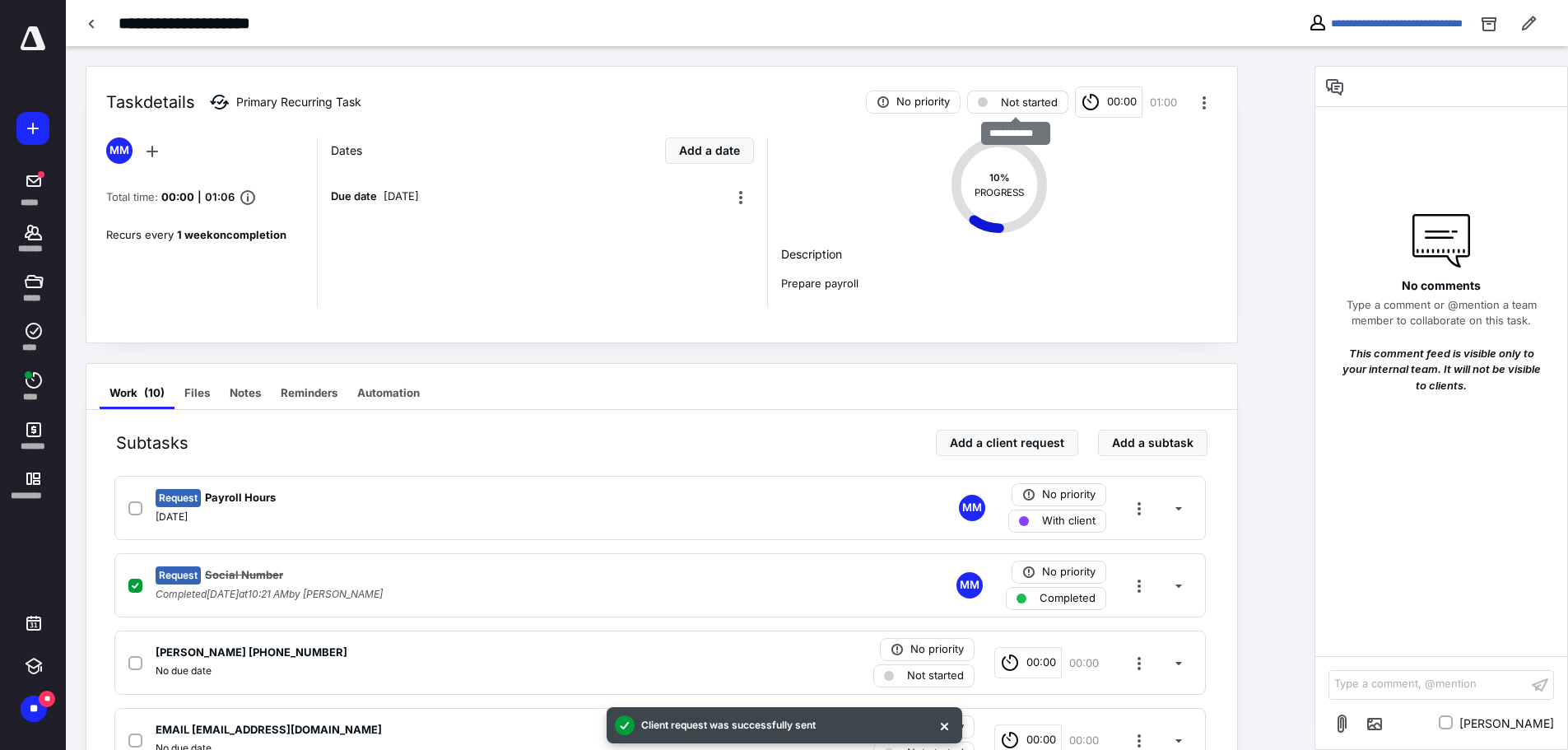 click on "Not started" at bounding box center [1029, 102] 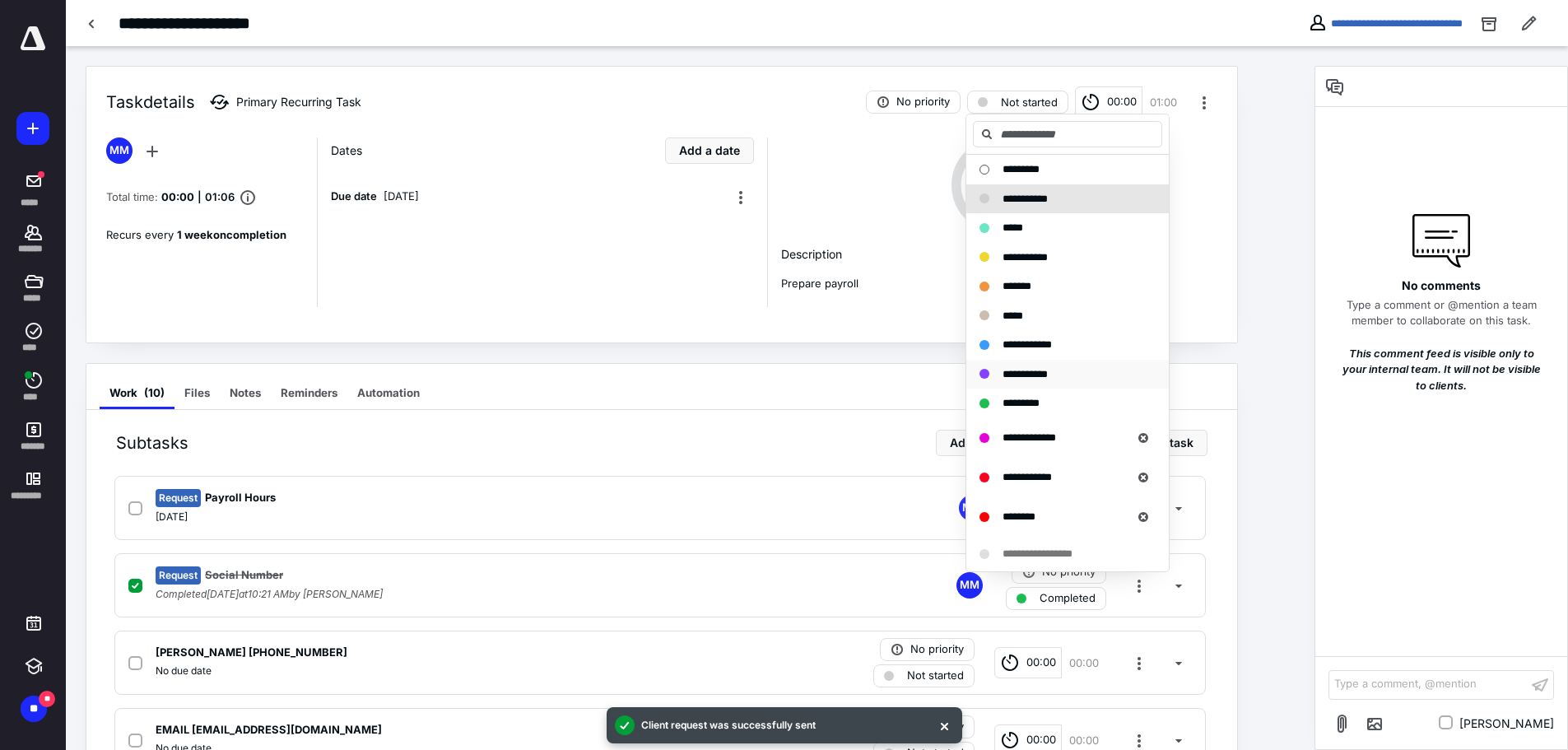 click on "**********" at bounding box center [1025, 374] 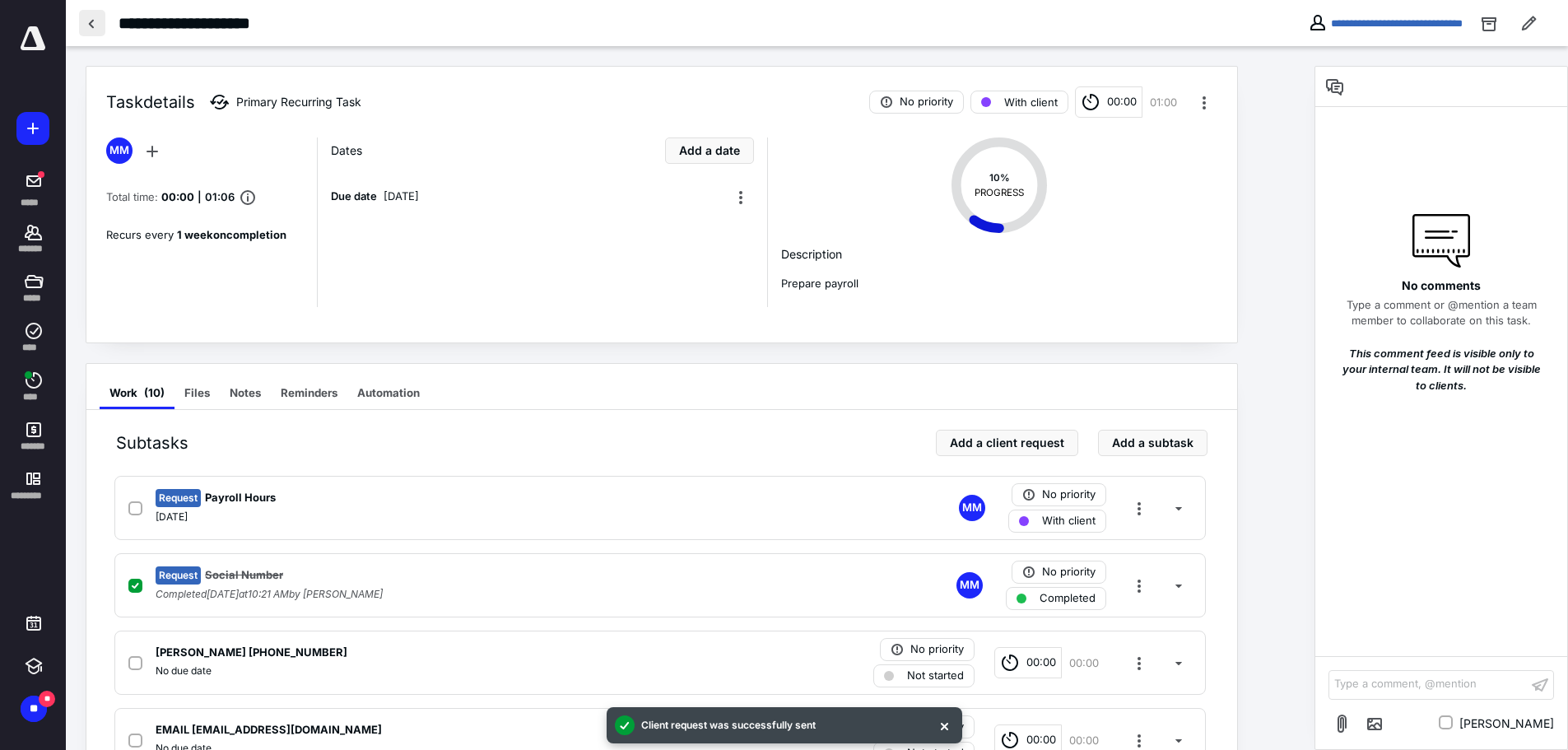 click at bounding box center (92, 23) 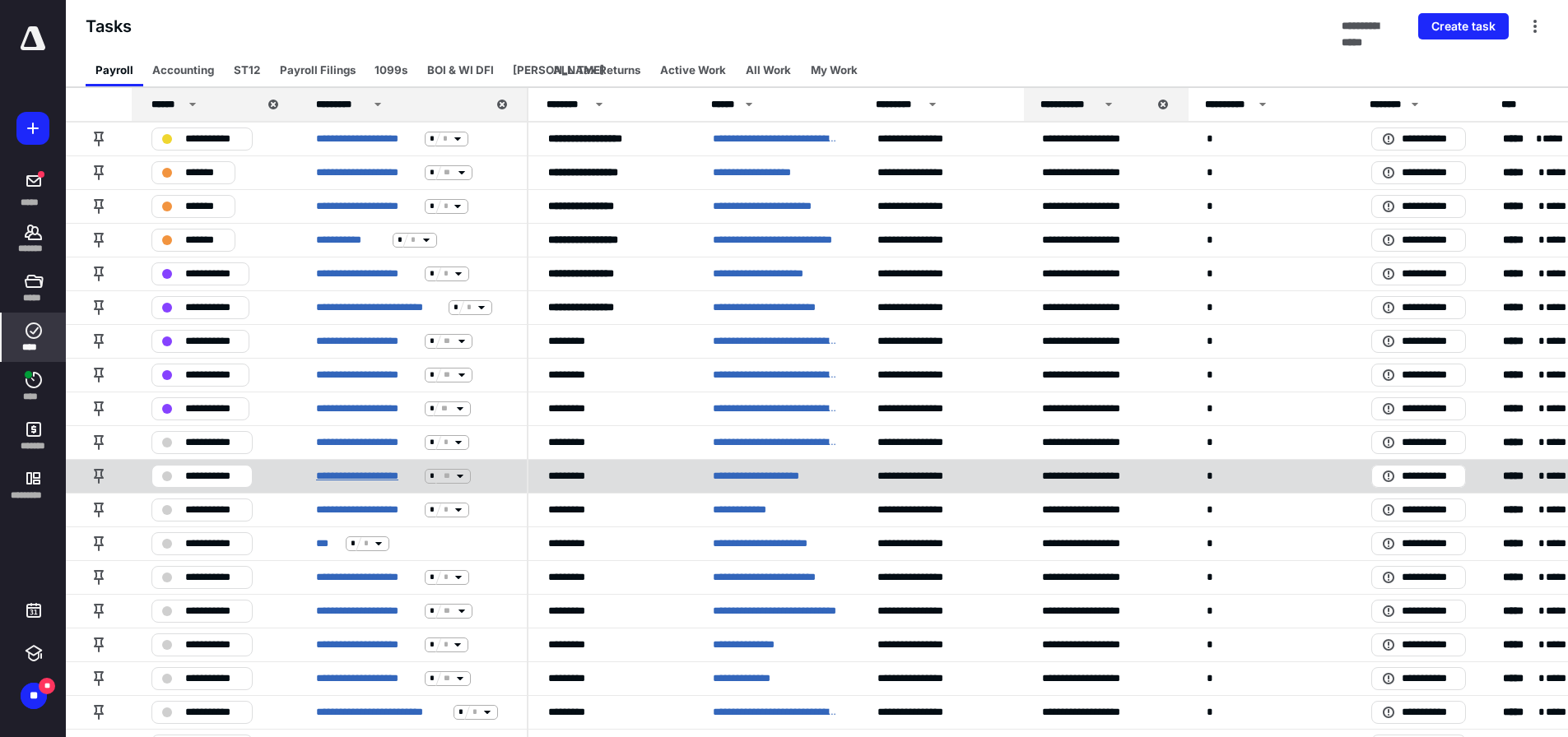 click on "**********" at bounding box center (367, 476) 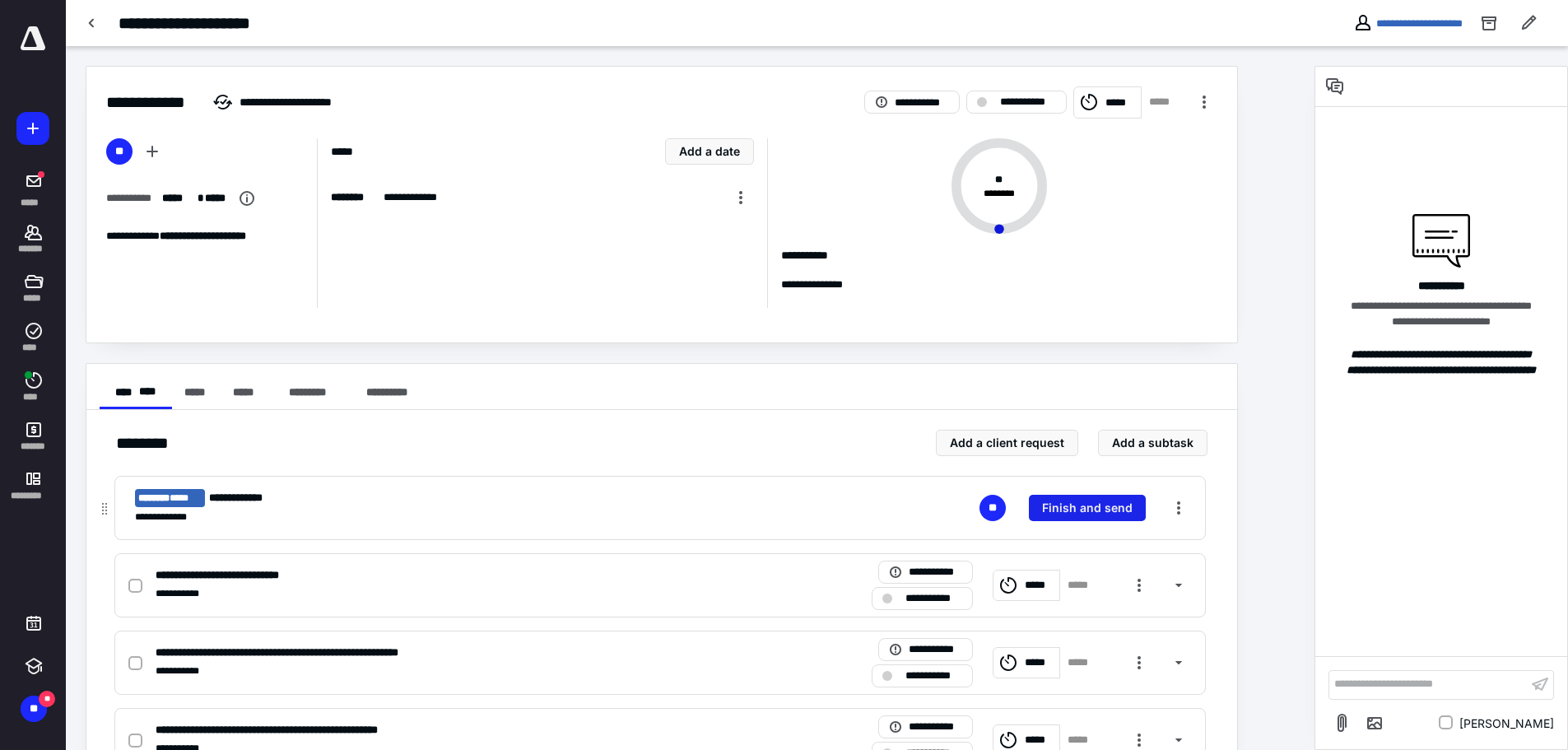 click on "Finish and send" at bounding box center [1087, 508] 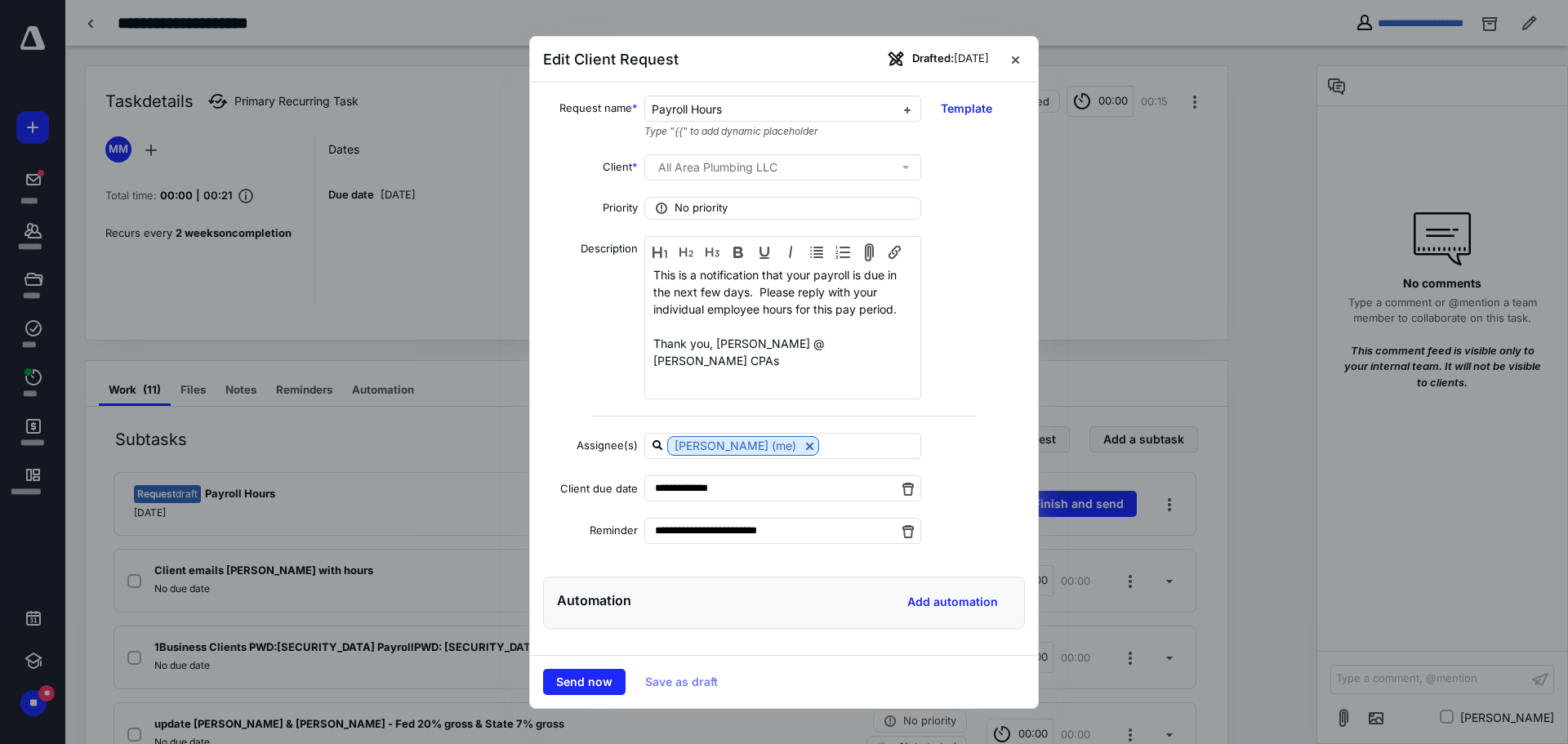 drag, startPoint x: 593, startPoint y: 685, endPoint x: 722, endPoint y: 617, distance: 145.82524 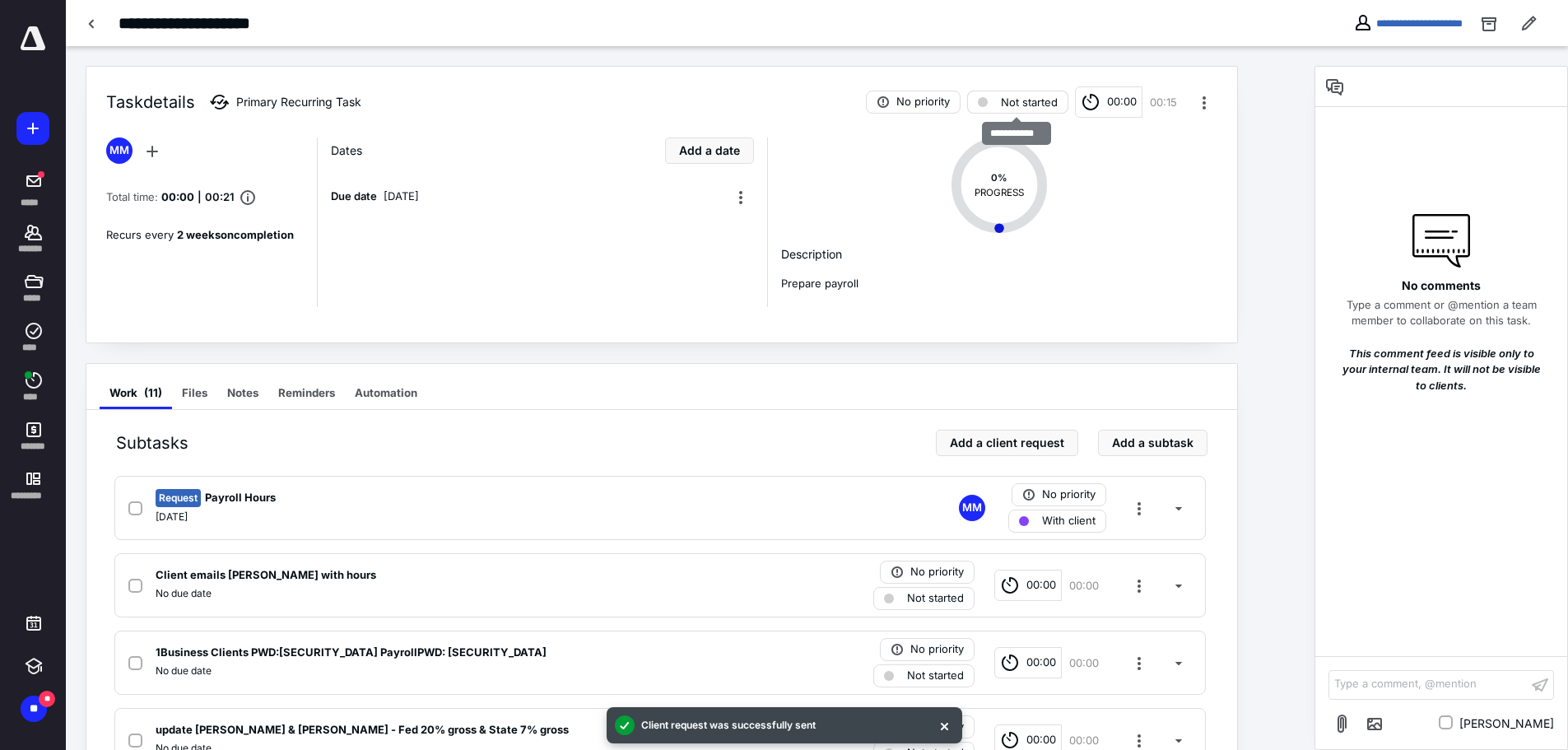 click on "Not started" at bounding box center (1029, 102) 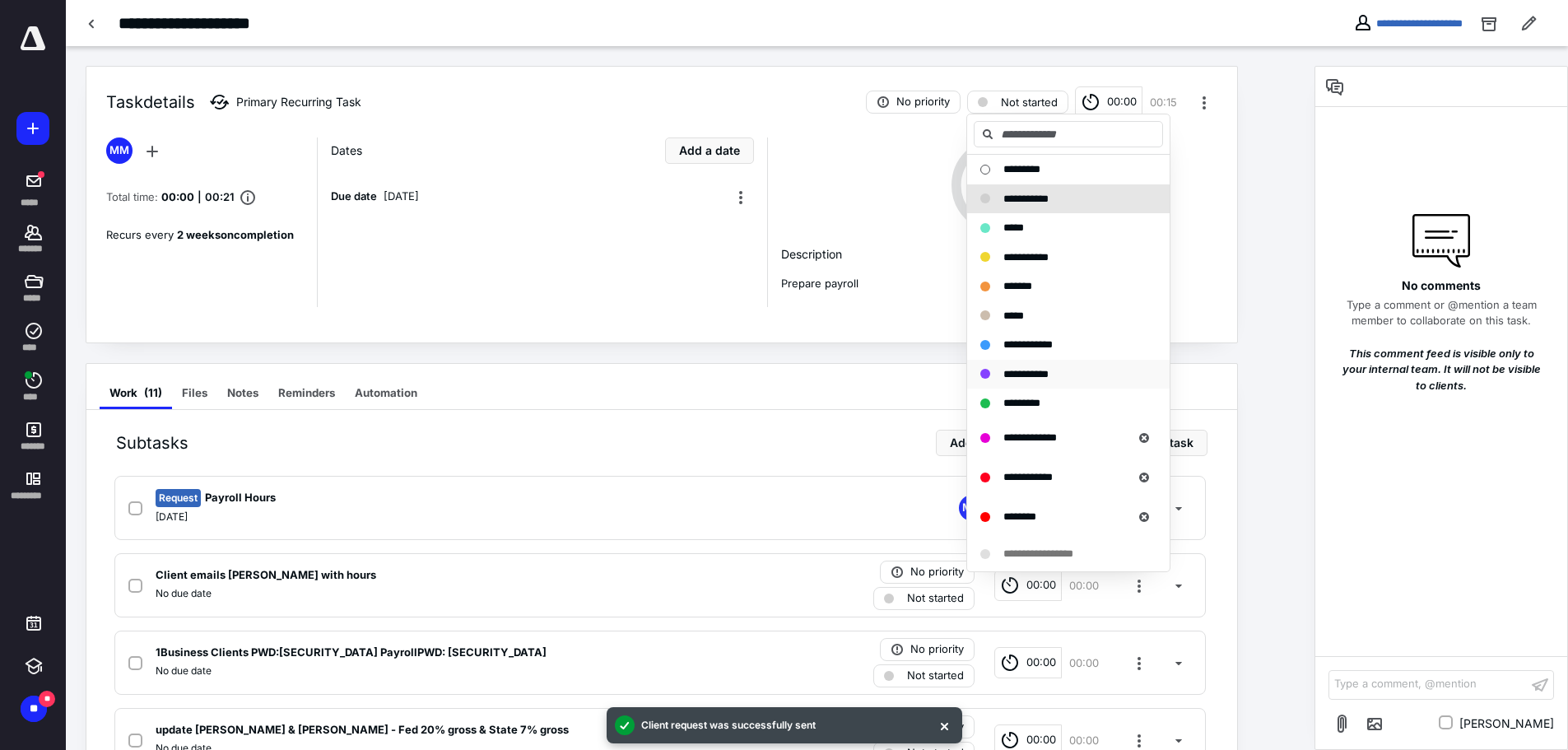 click on "**********" at bounding box center (1026, 374) 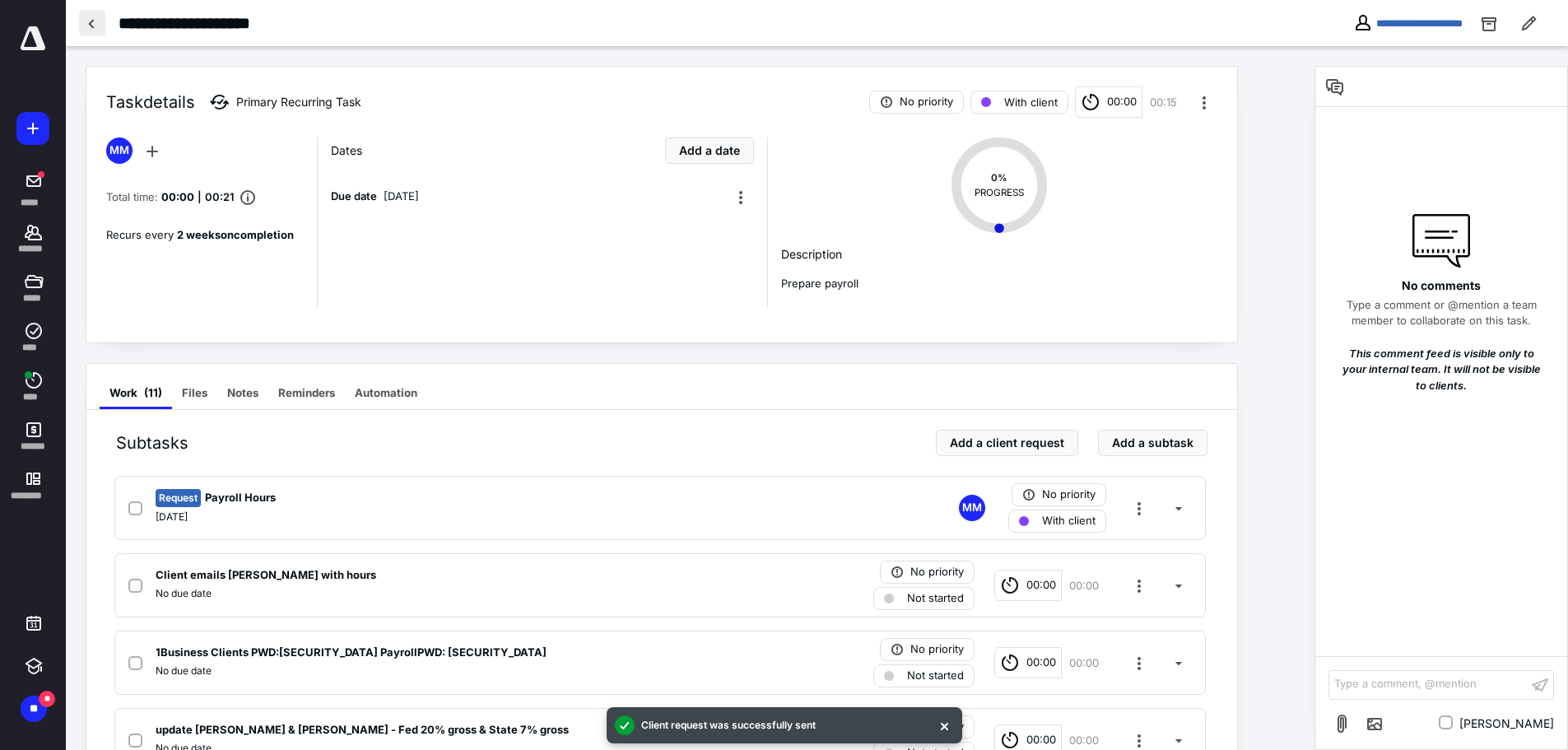 click at bounding box center [92, 23] 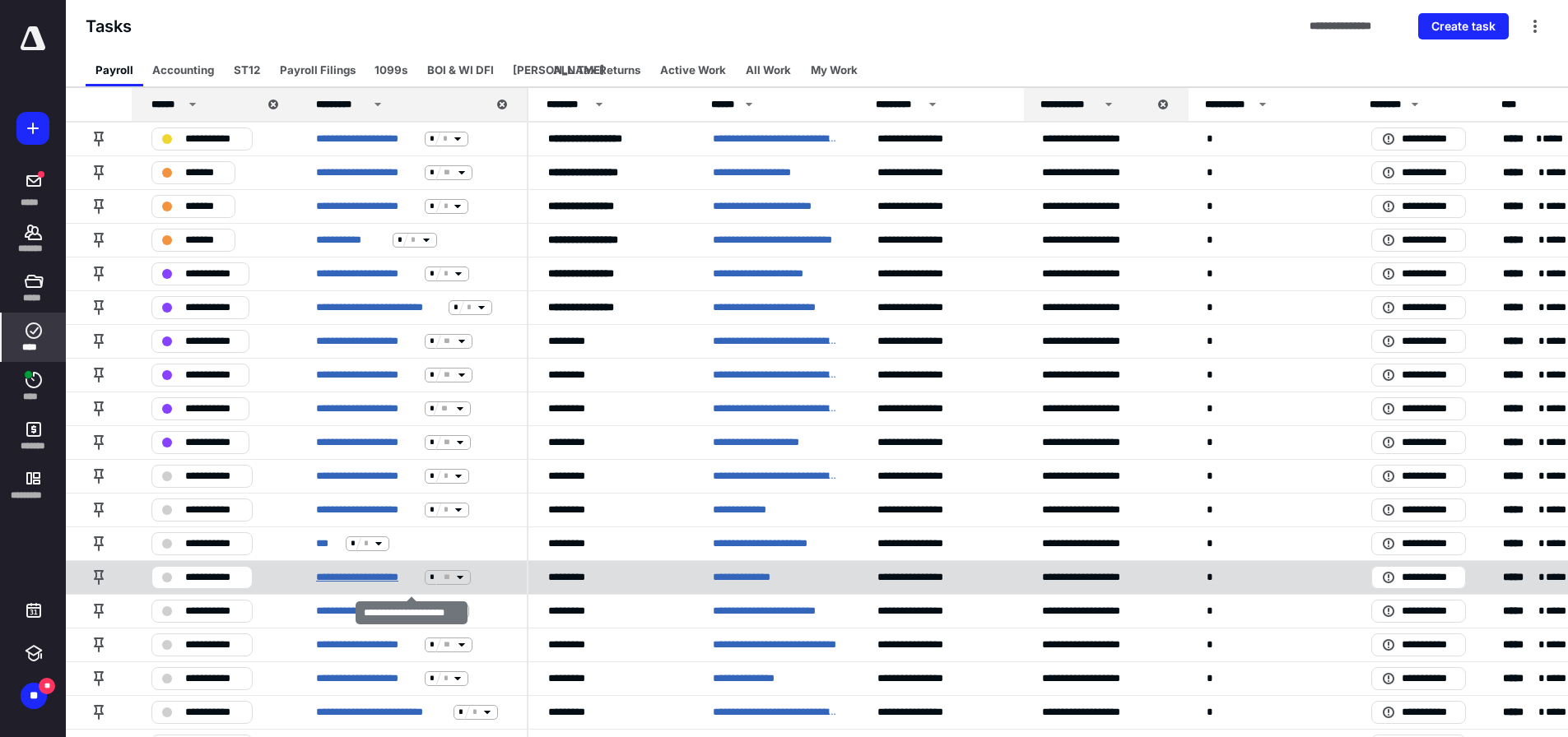 click on "**********" at bounding box center (367, 577) 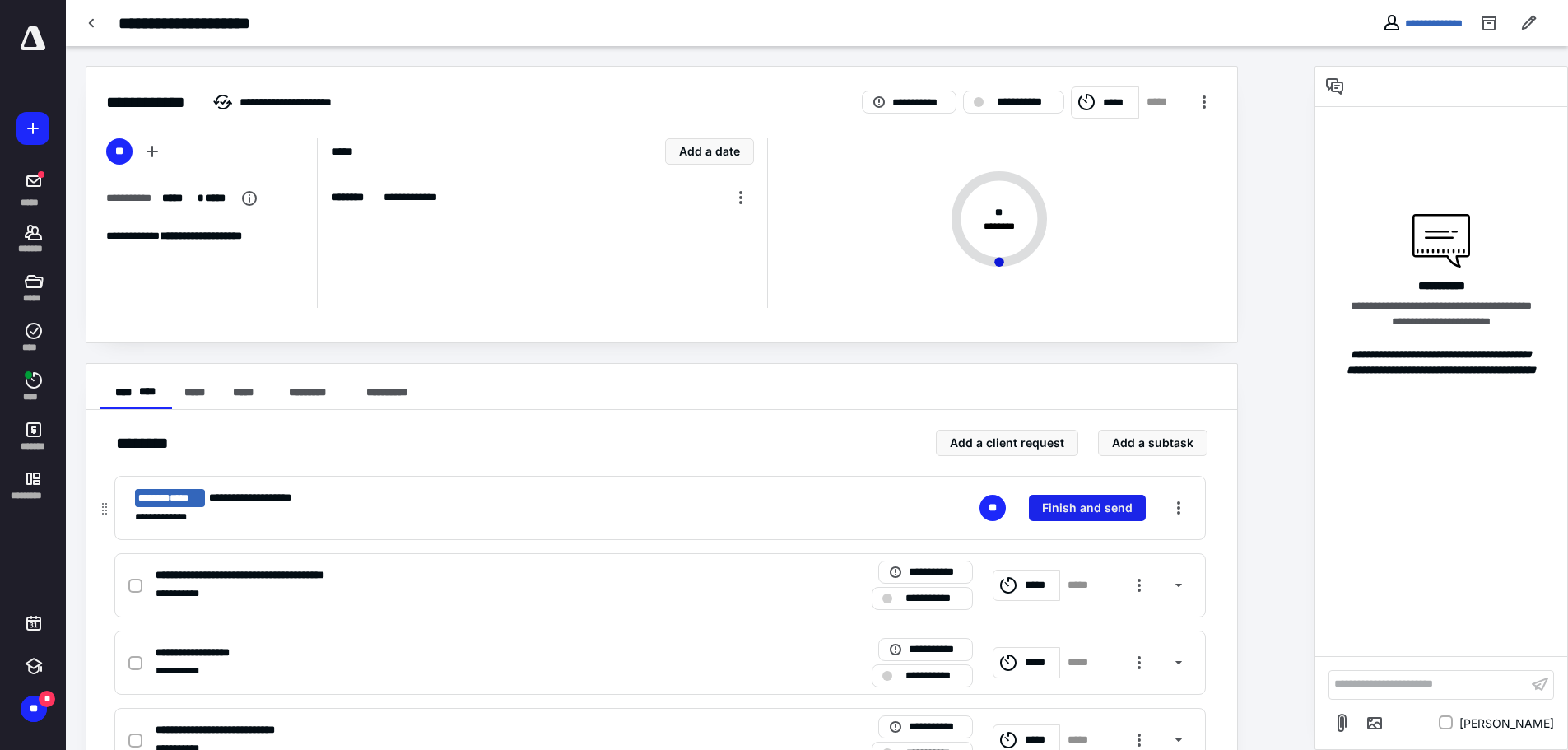 click on "Finish and send" at bounding box center (1087, 508) 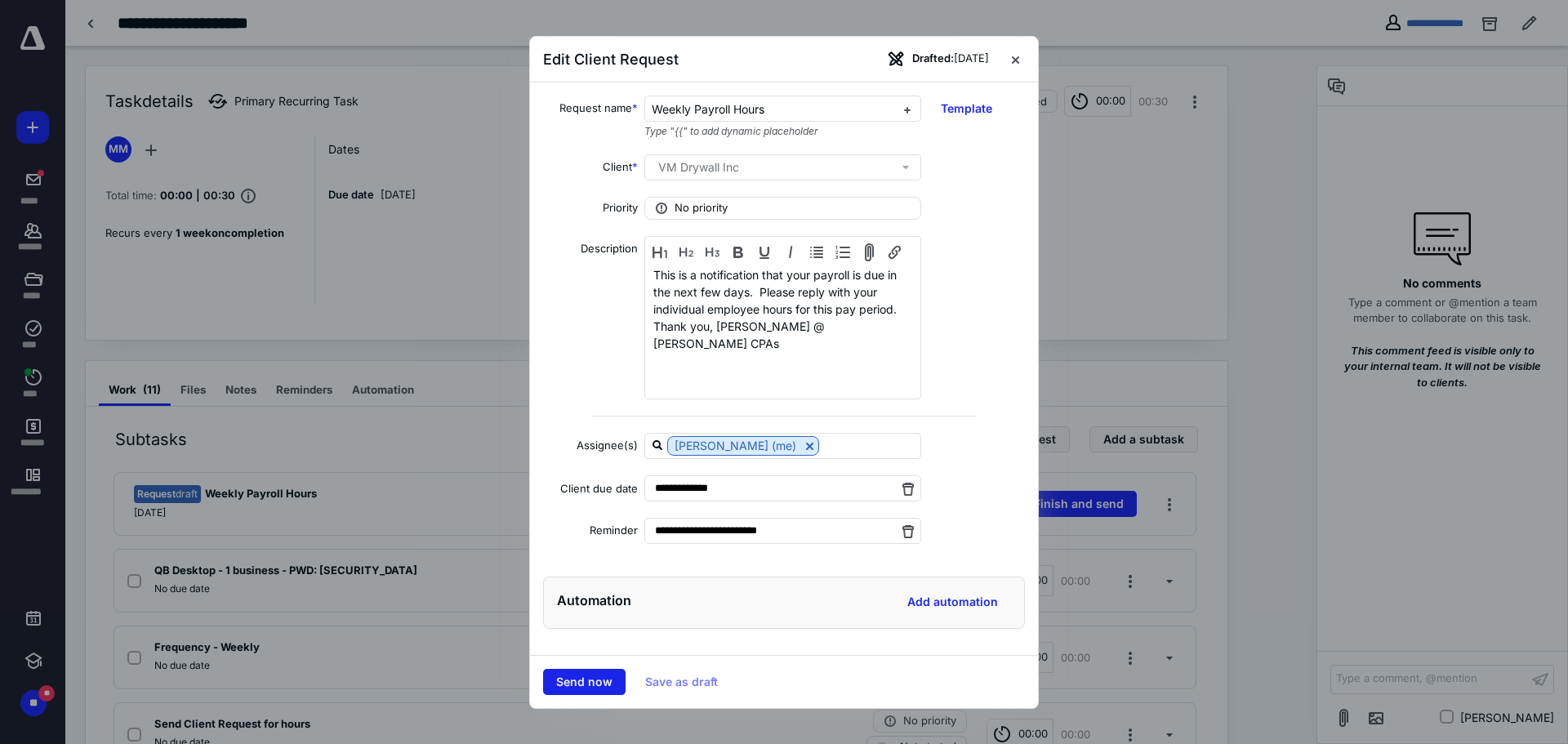 click on "Send now" at bounding box center [584, 682] 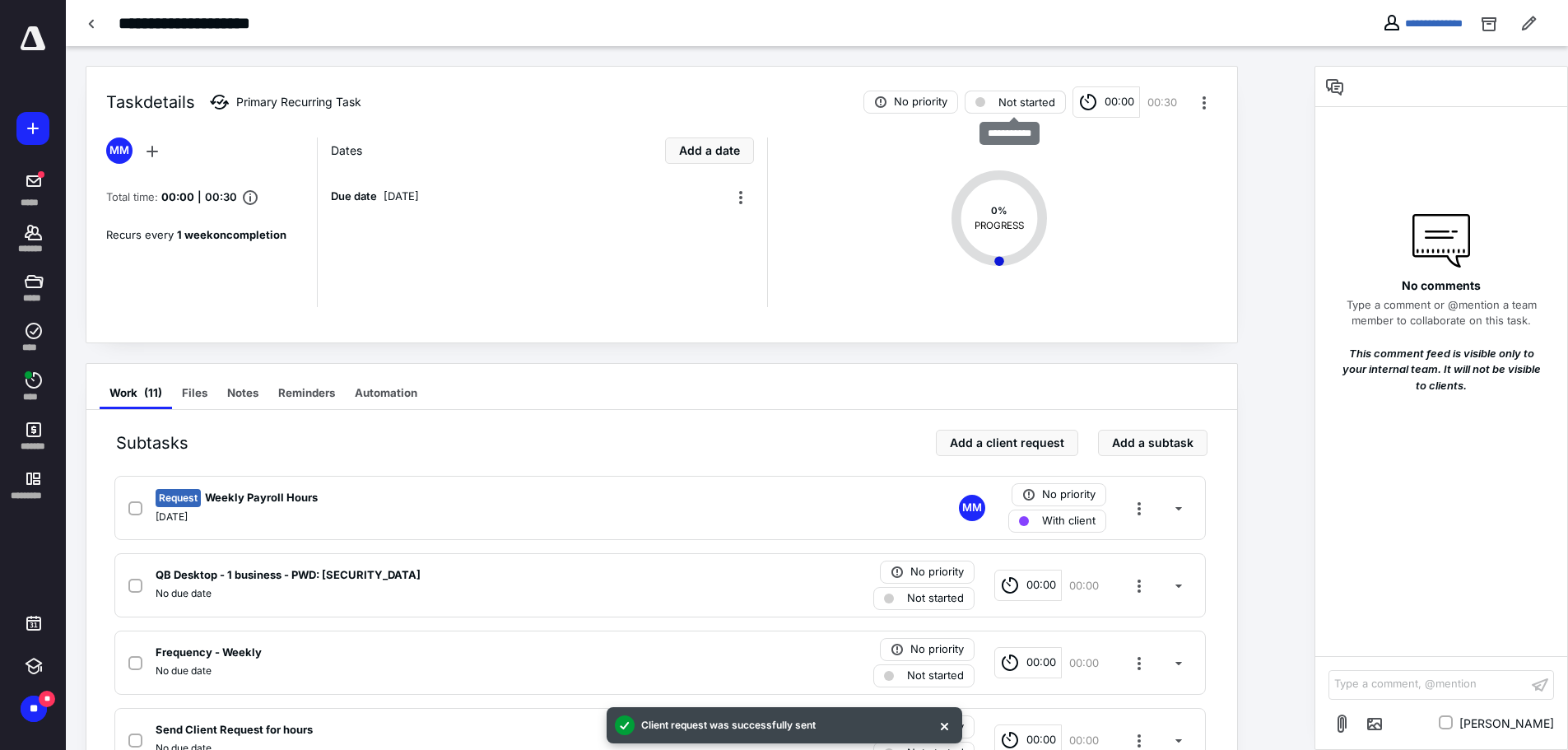 click on "Not started" at bounding box center (1026, 102) 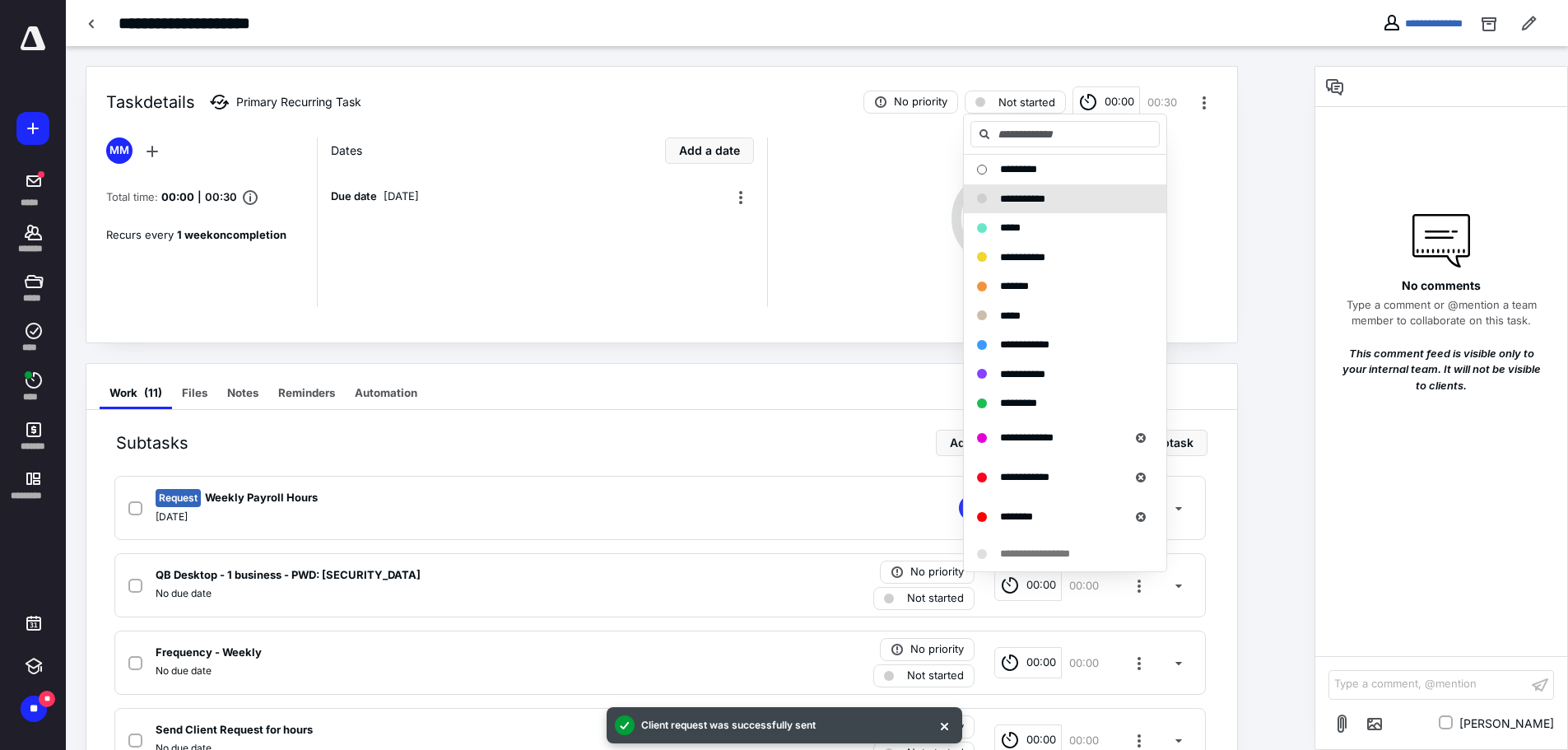 drag, startPoint x: 1027, startPoint y: 364, endPoint x: 1231, endPoint y: 347, distance: 204.7071 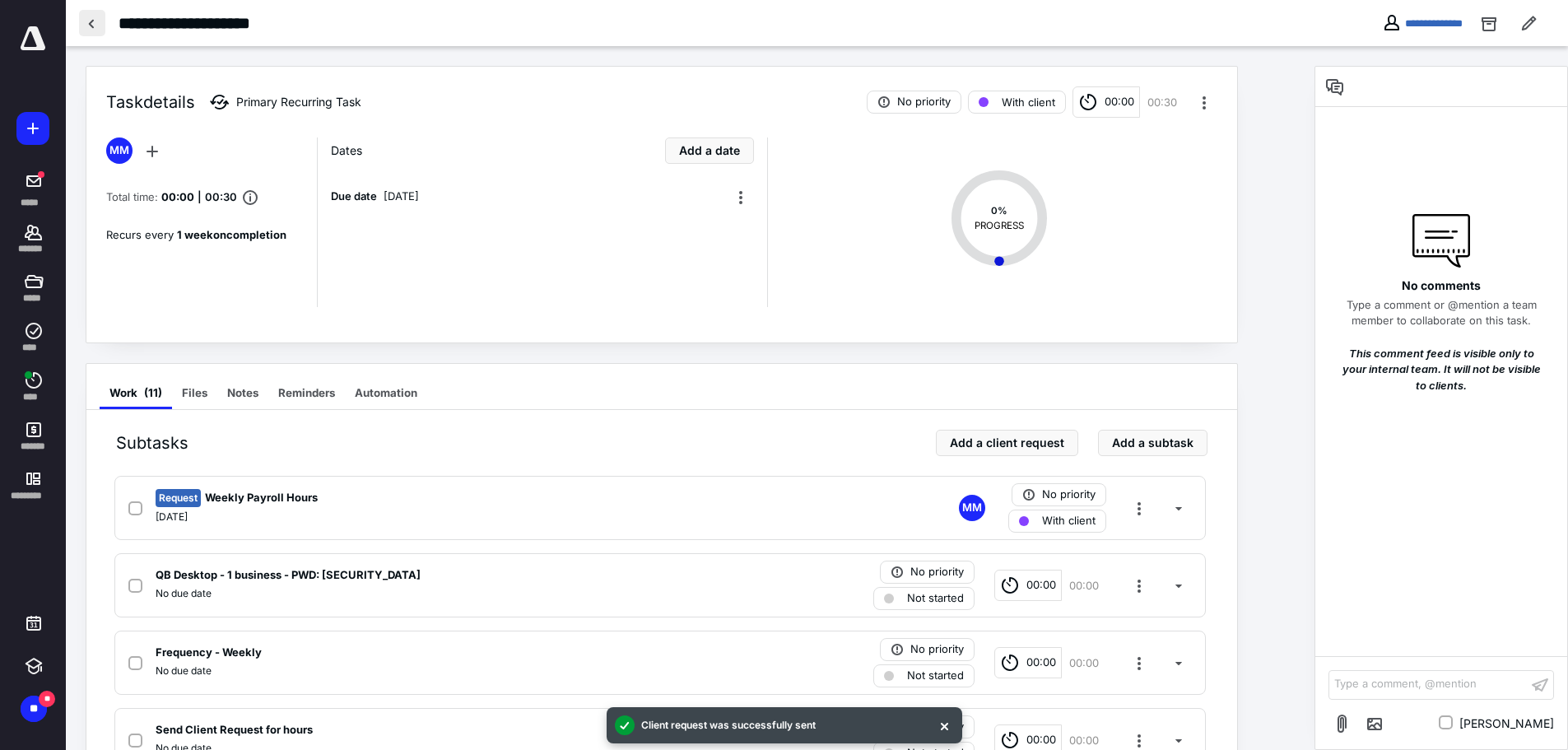 click at bounding box center [92, 23] 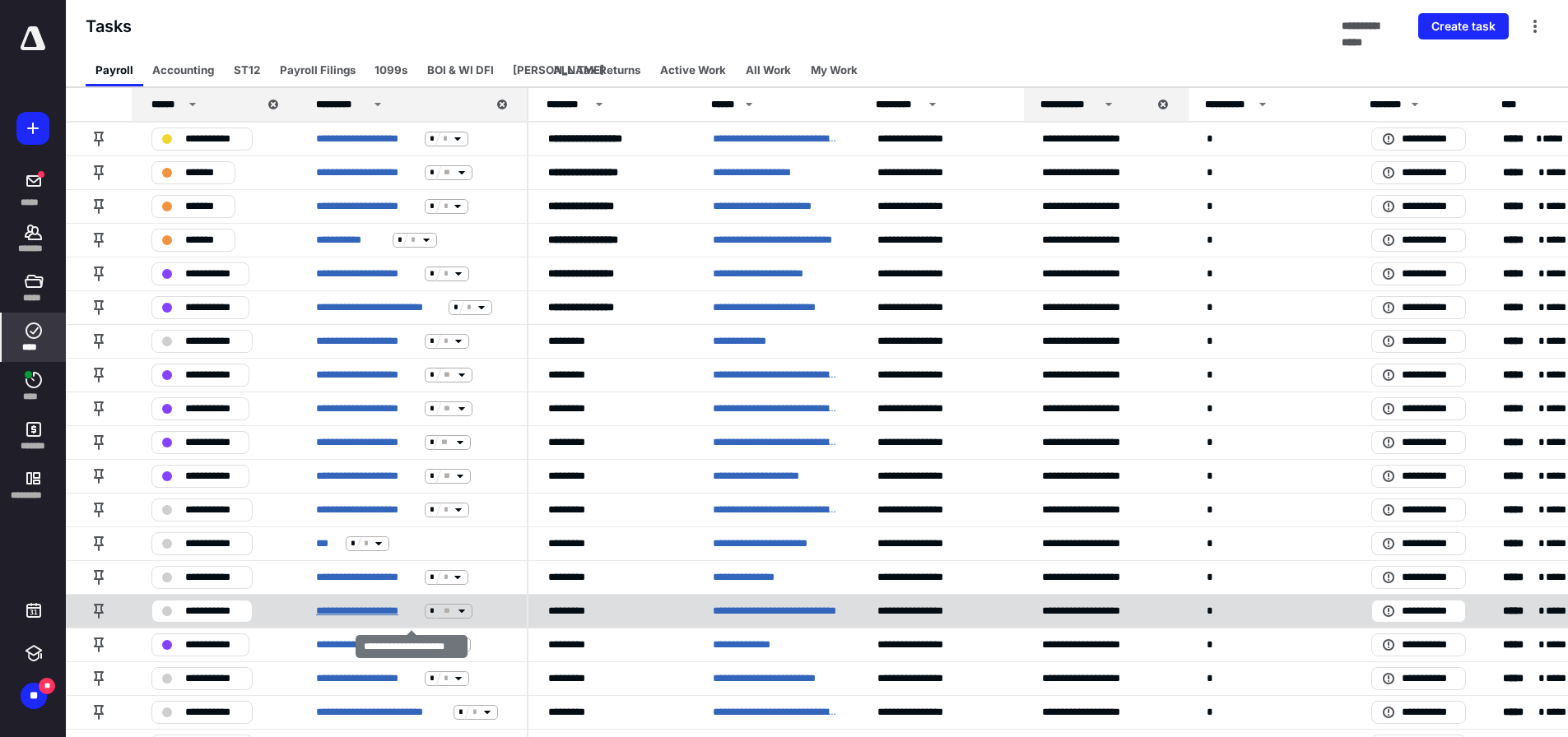 click on "**********" at bounding box center [367, 611] 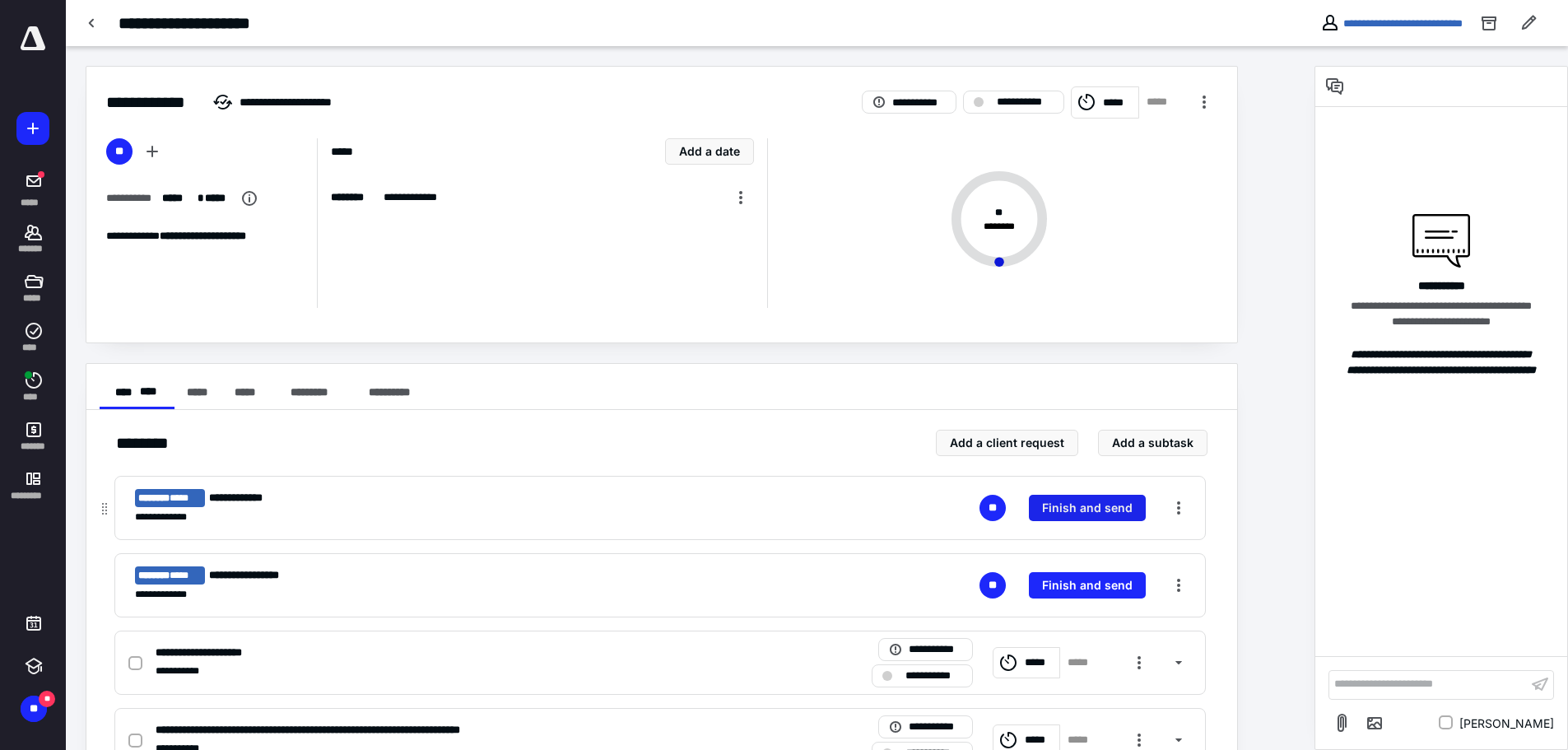 click on "Finish and send" at bounding box center (1087, 508) 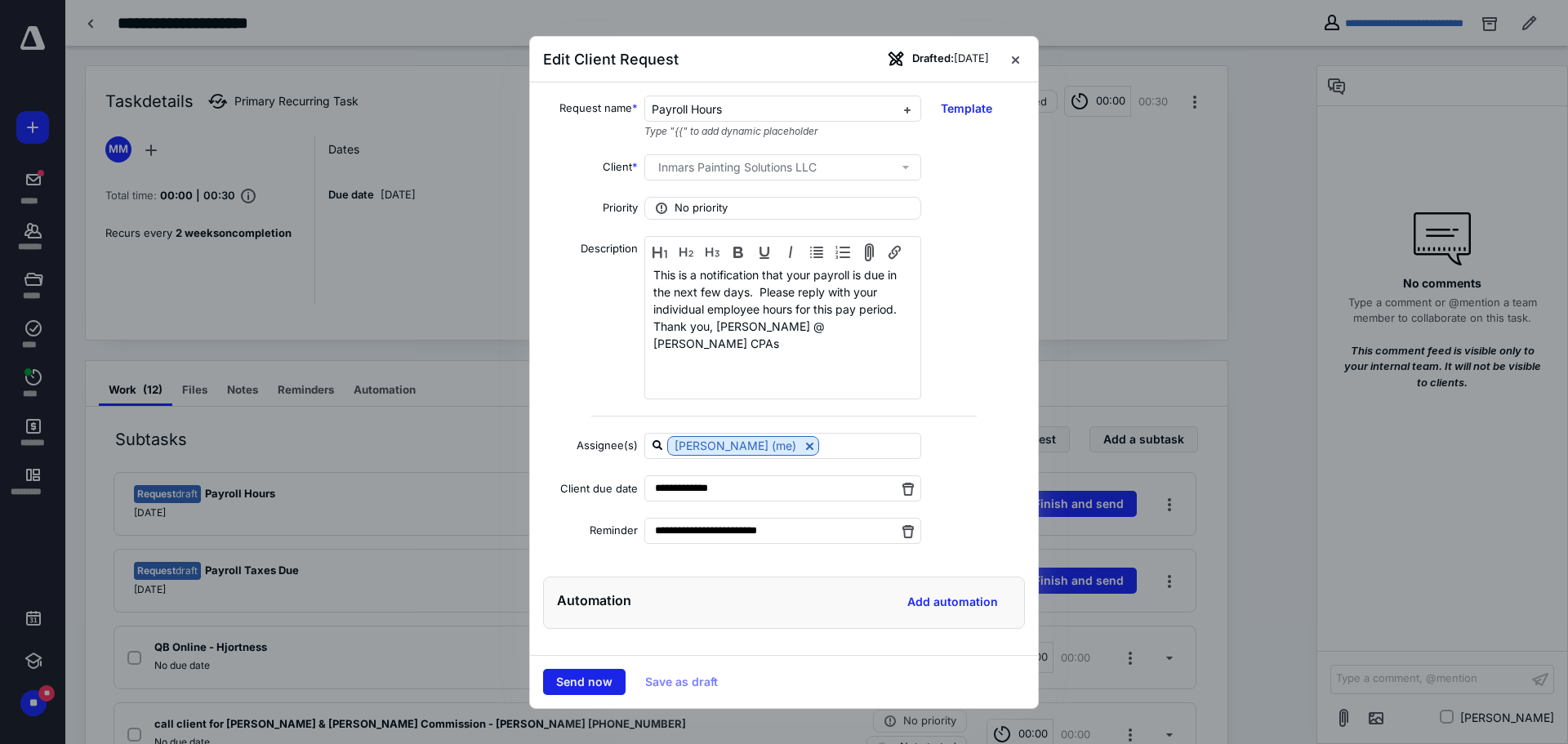 click on "Send now" at bounding box center (584, 682) 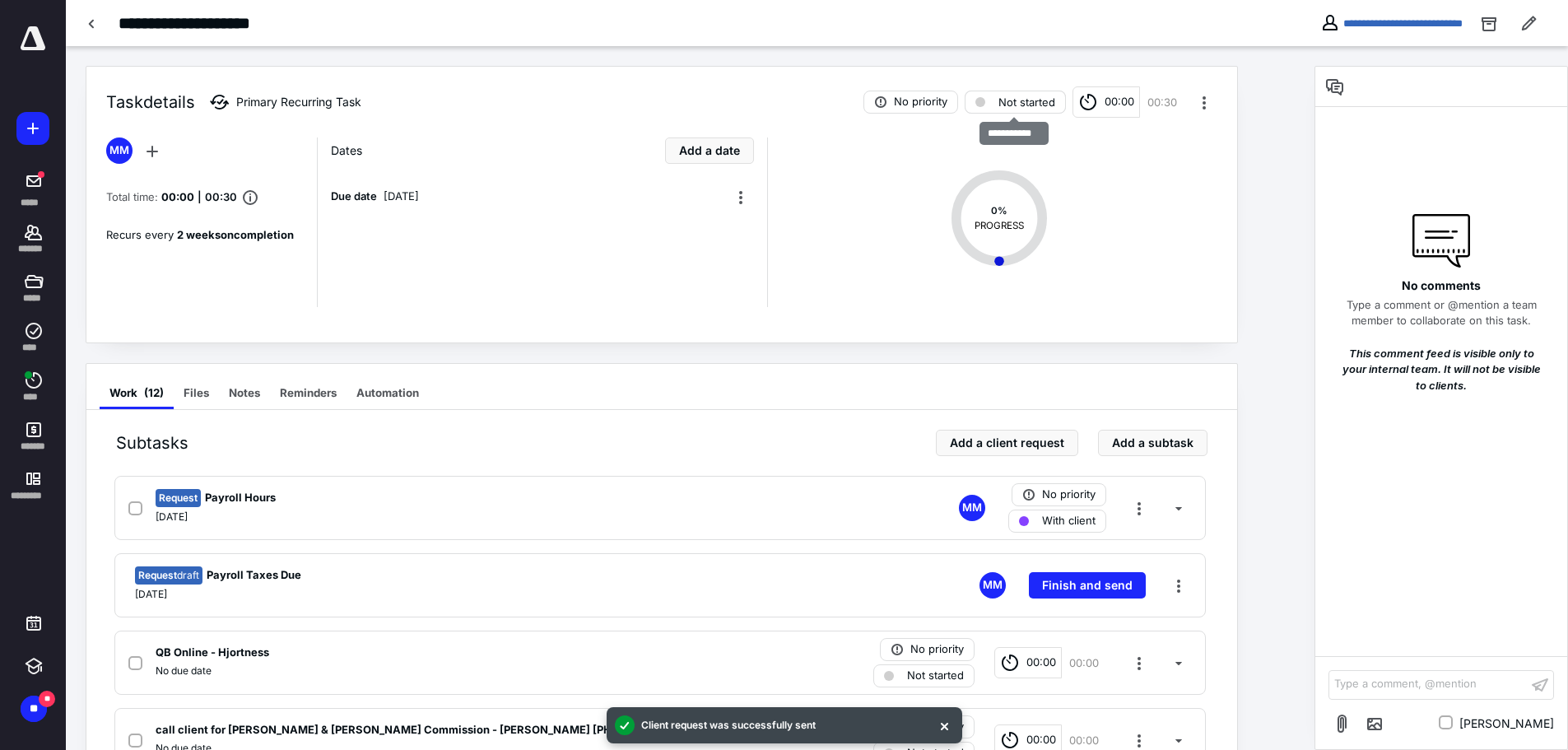 click on "Not started" at bounding box center (1015, 102) 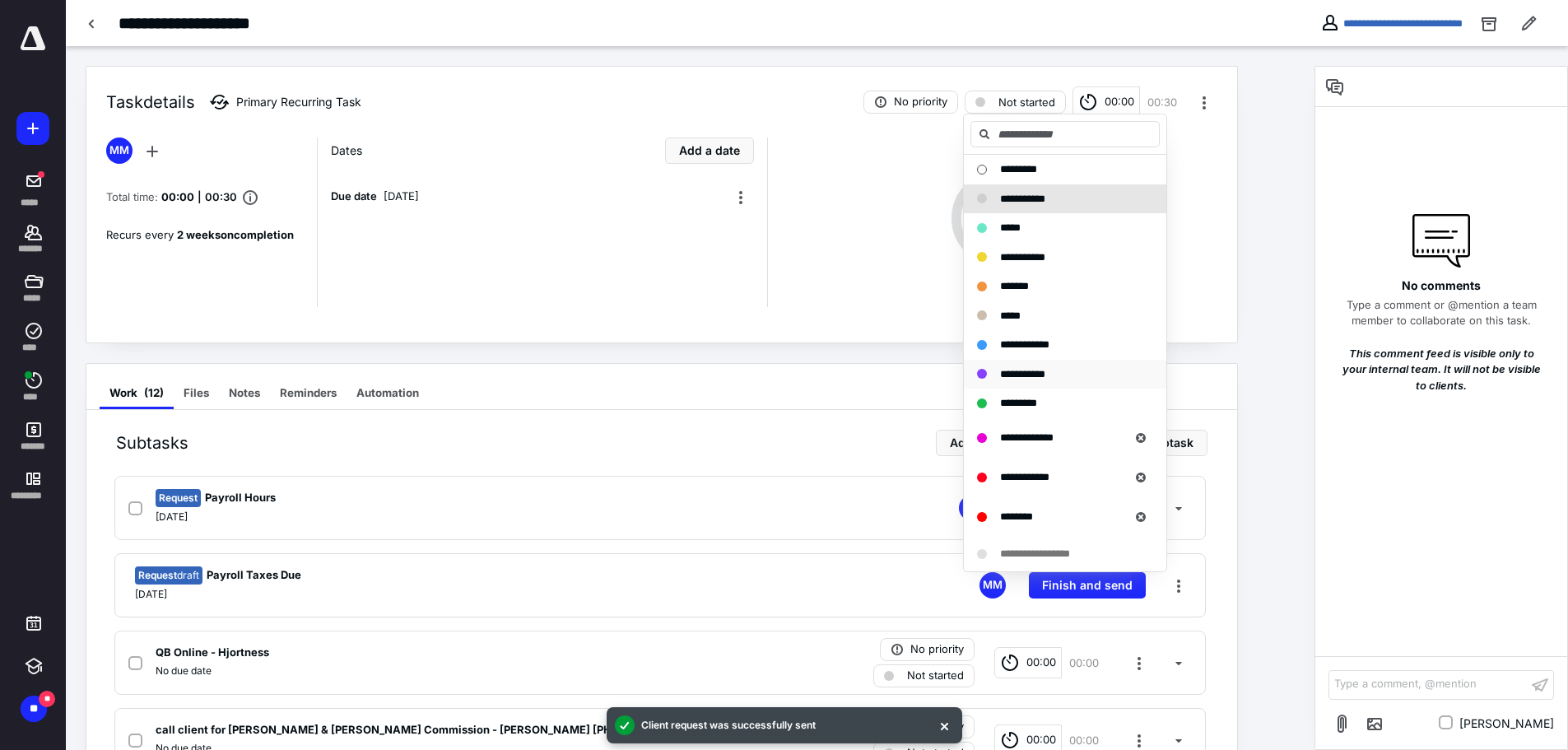 click on "**********" at bounding box center [1022, 374] 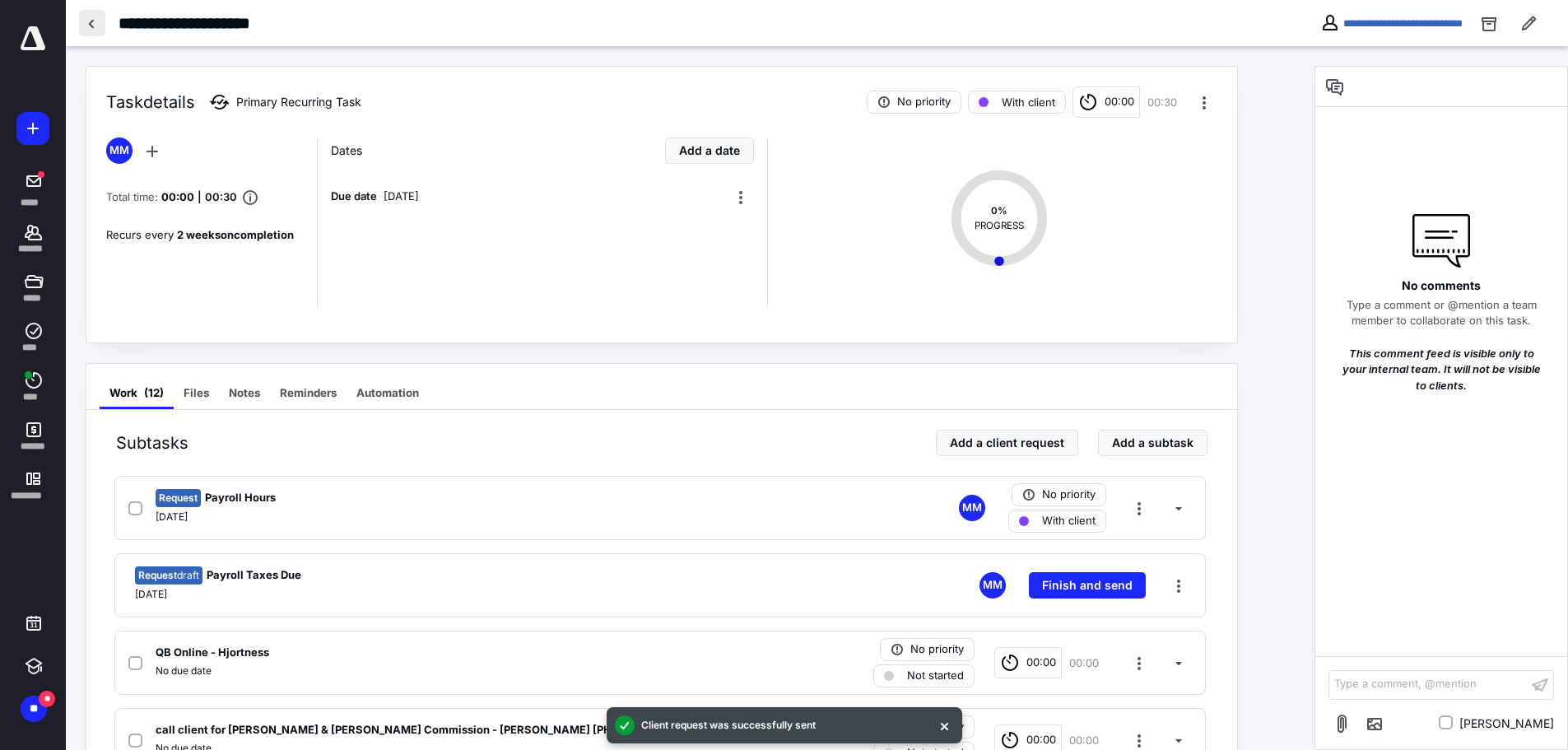 click at bounding box center (92, 23) 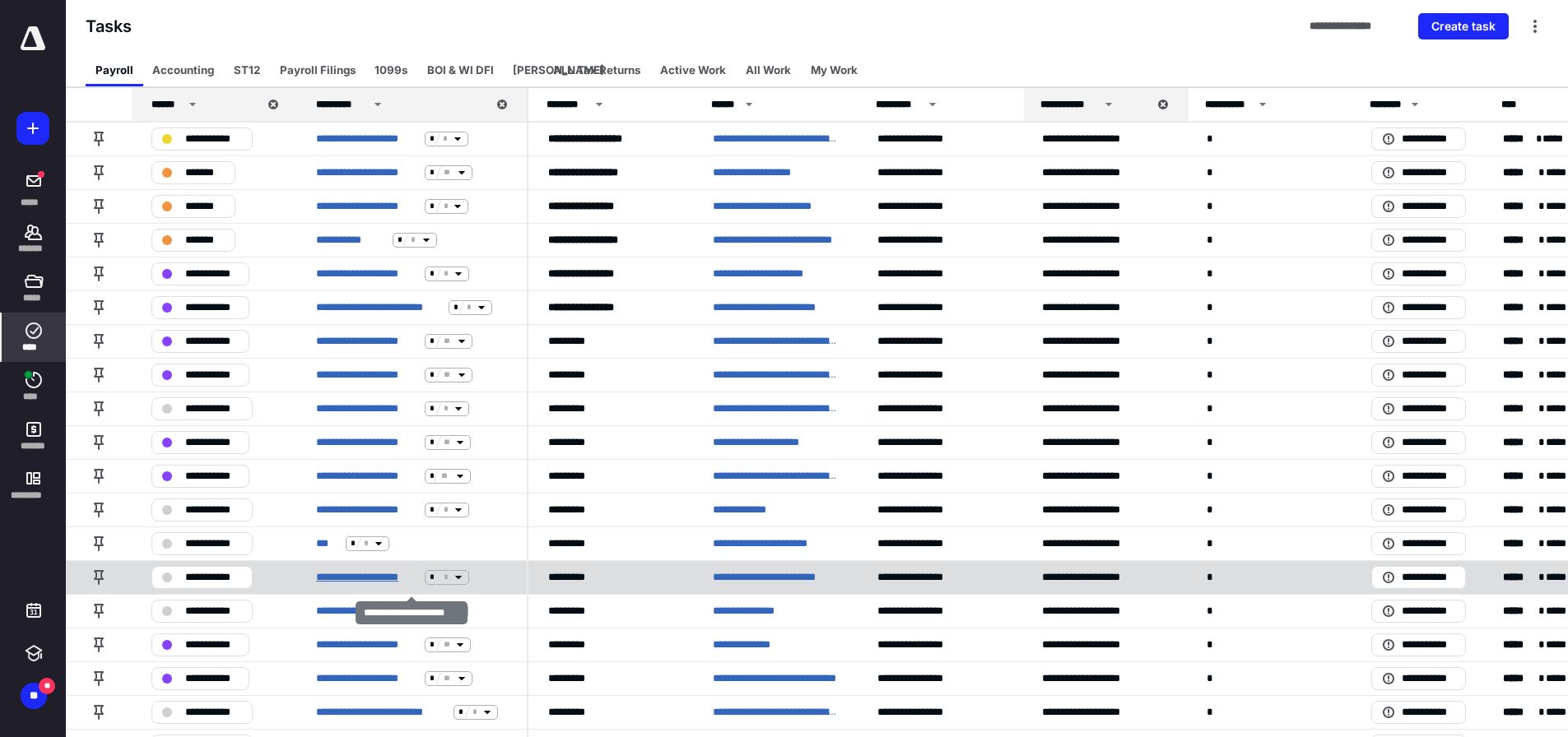 click on "**********" at bounding box center [367, 577] 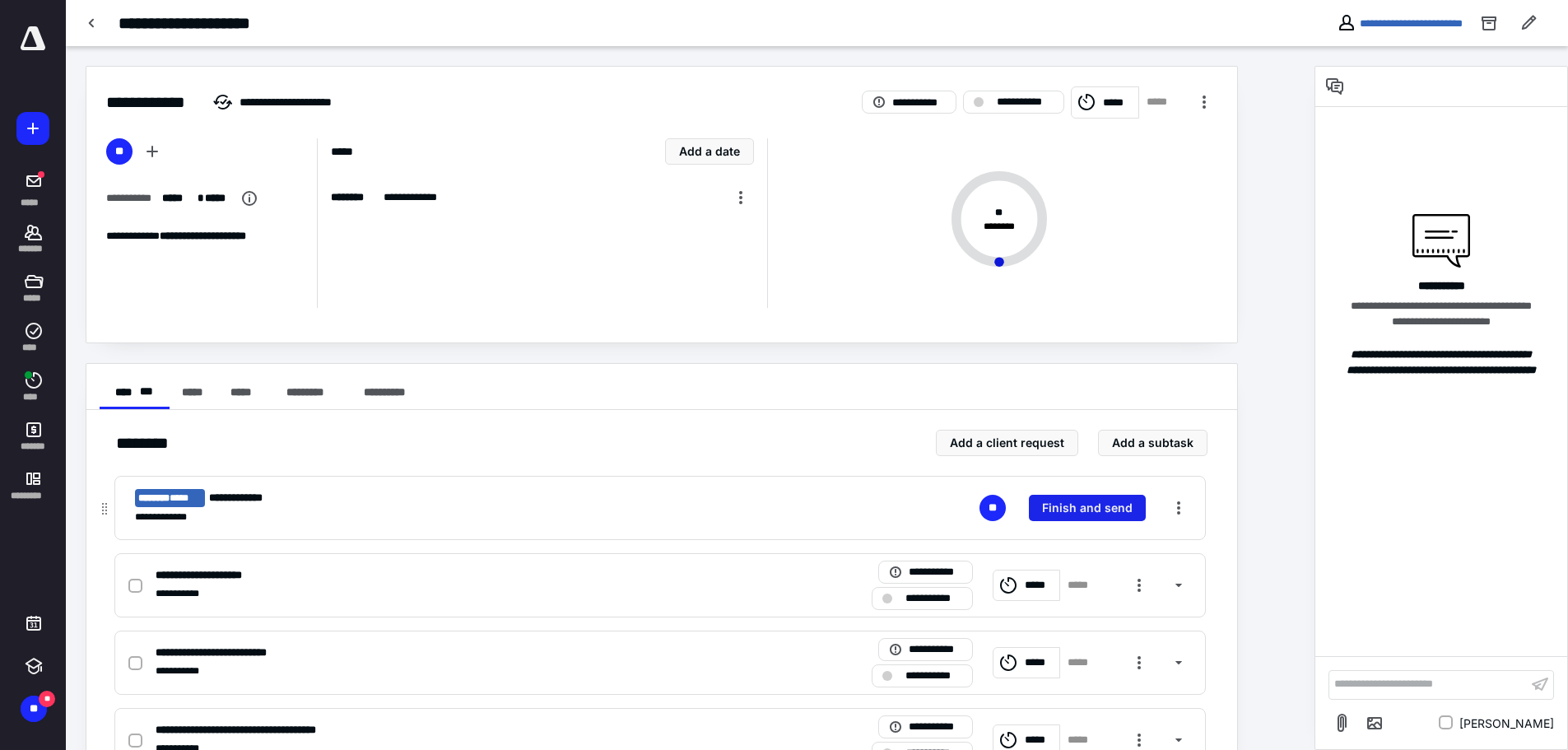click on "Finish and send" at bounding box center [1087, 508] 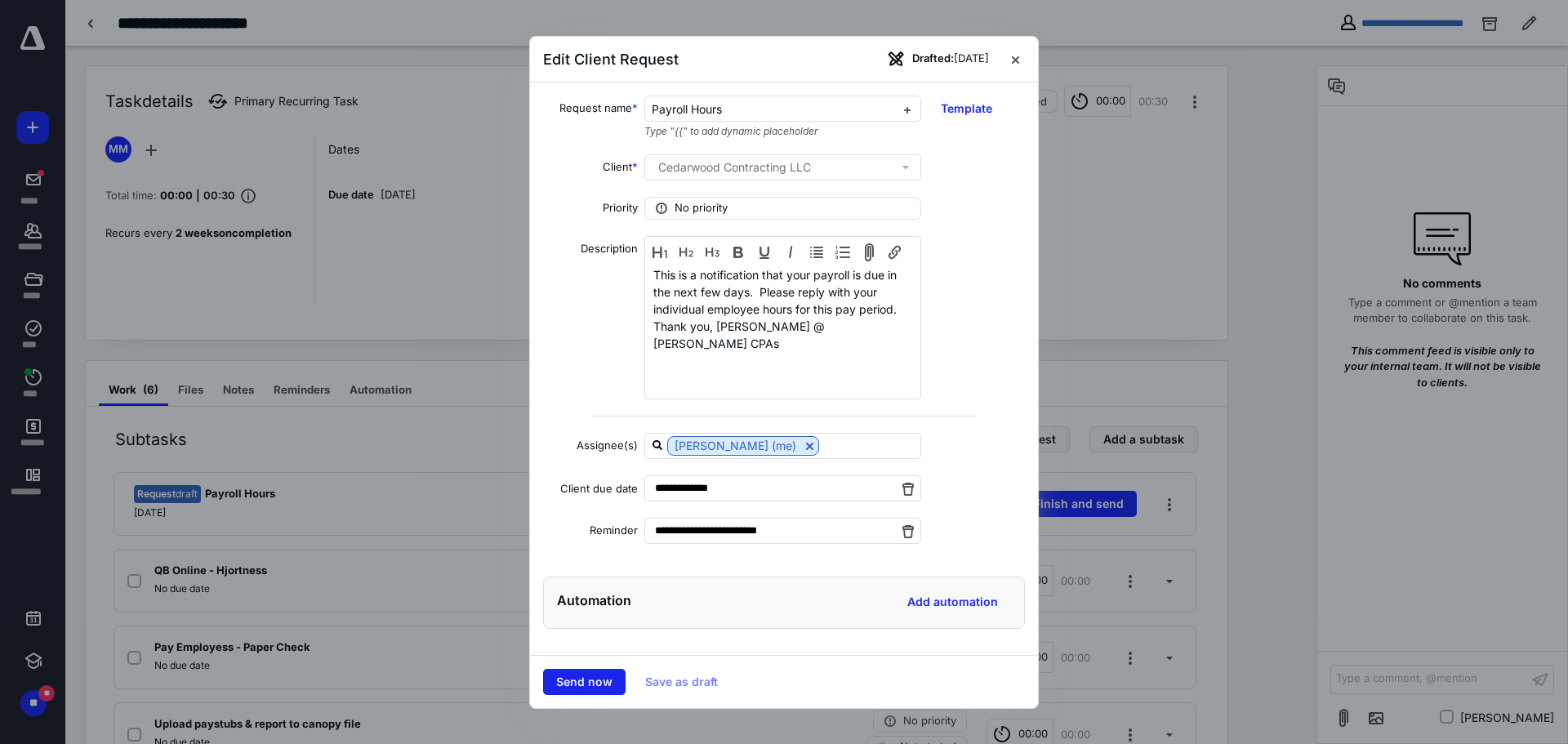click on "Send now" at bounding box center (584, 682) 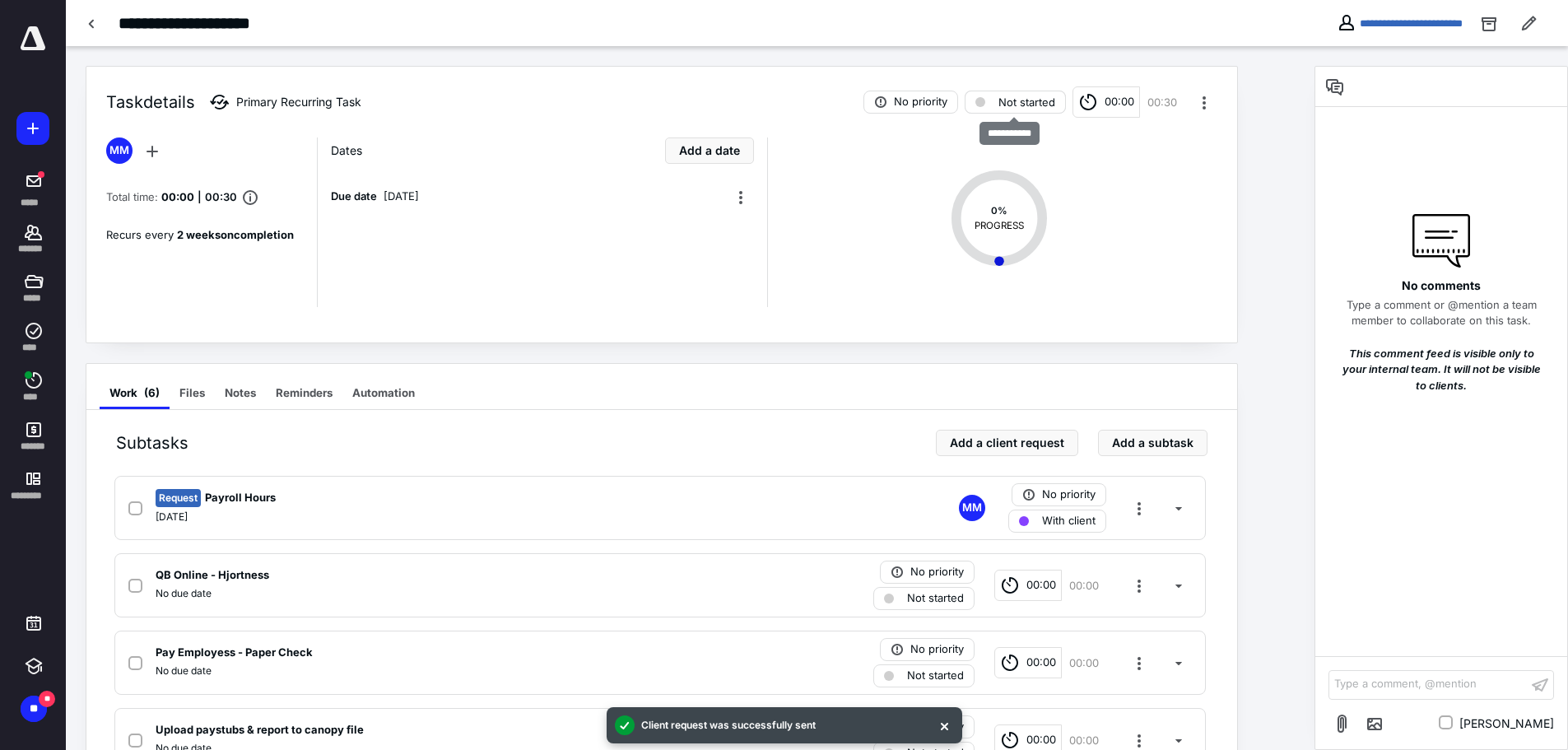 click on "Not started" at bounding box center (1026, 102) 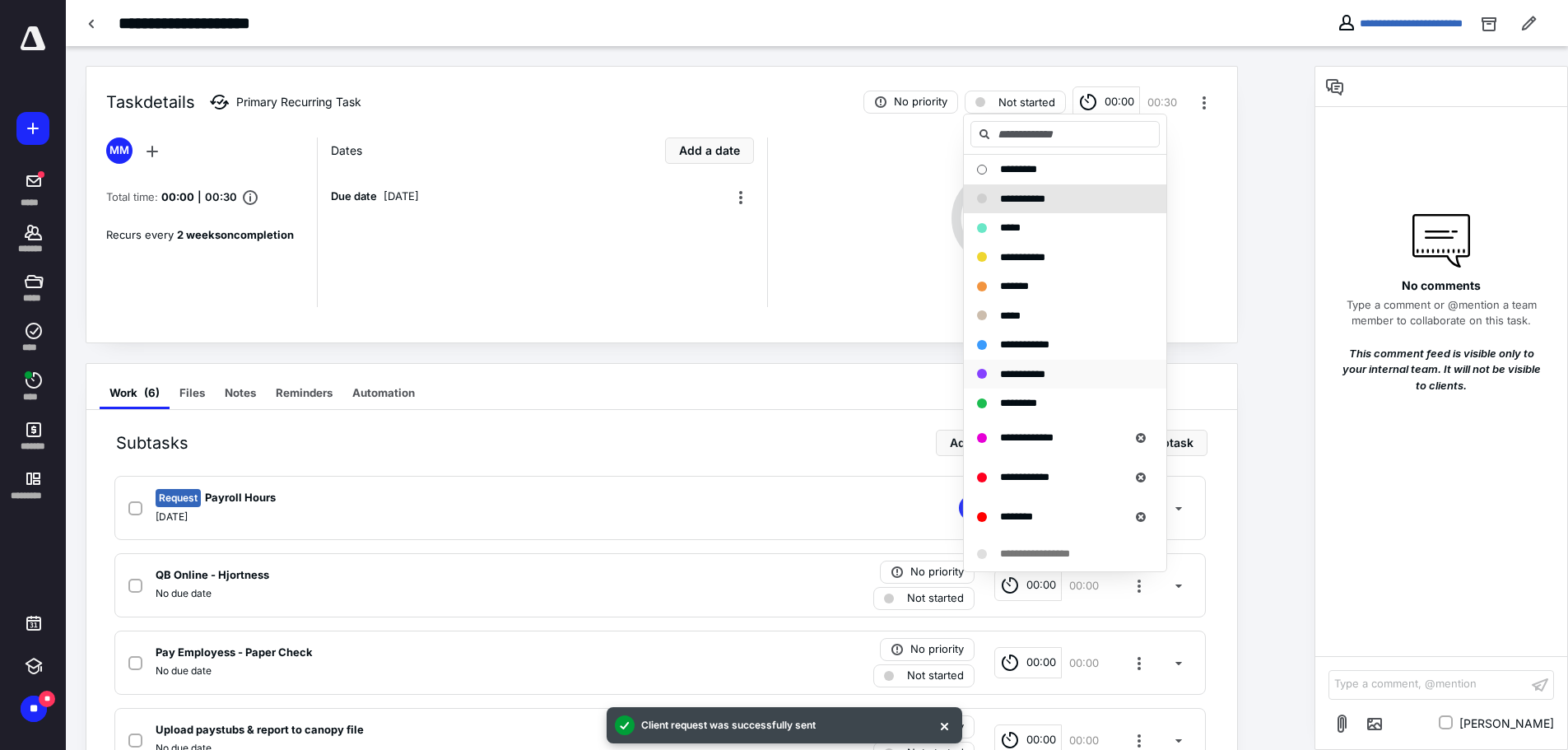 click on "**********" at bounding box center (1022, 374) 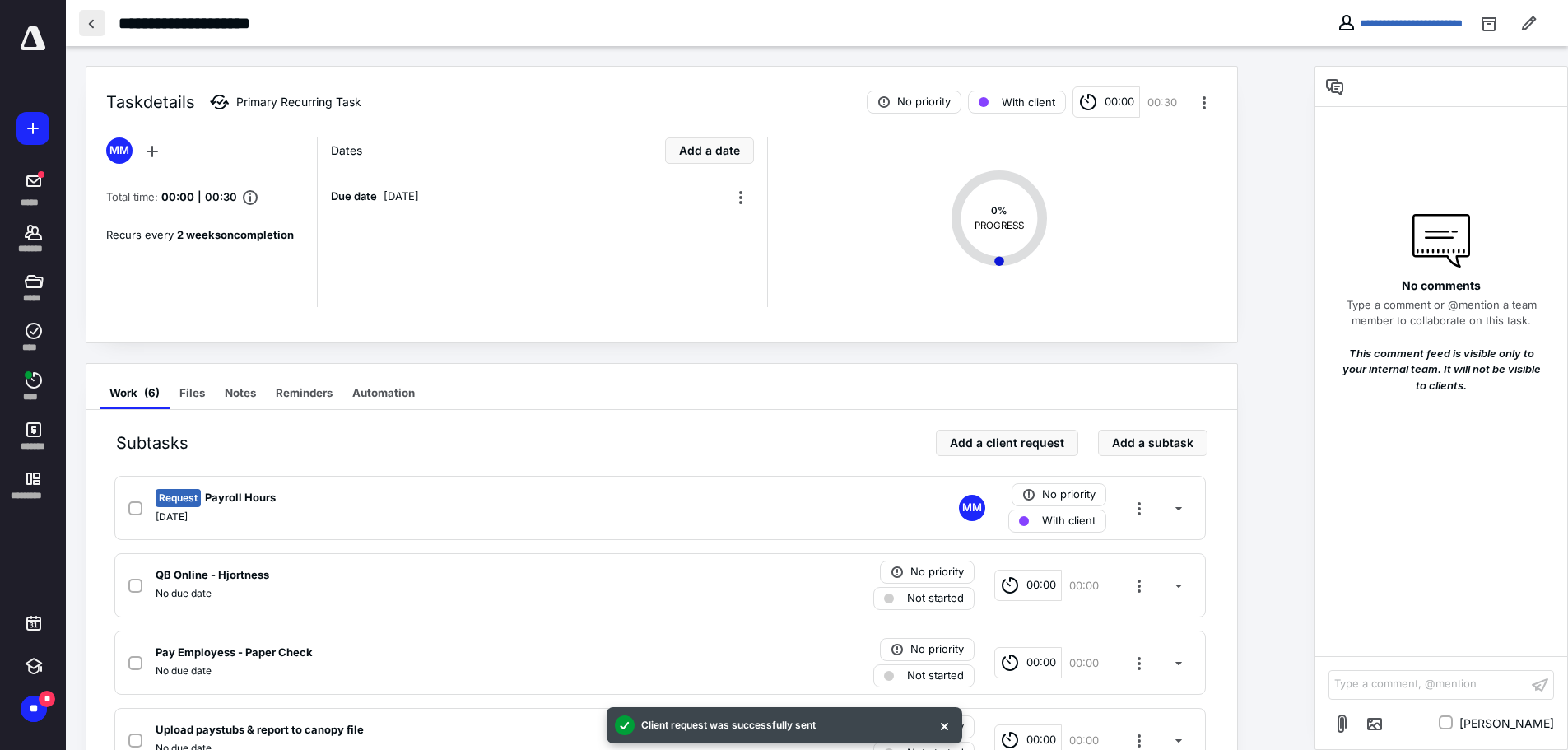 click at bounding box center [92, 23] 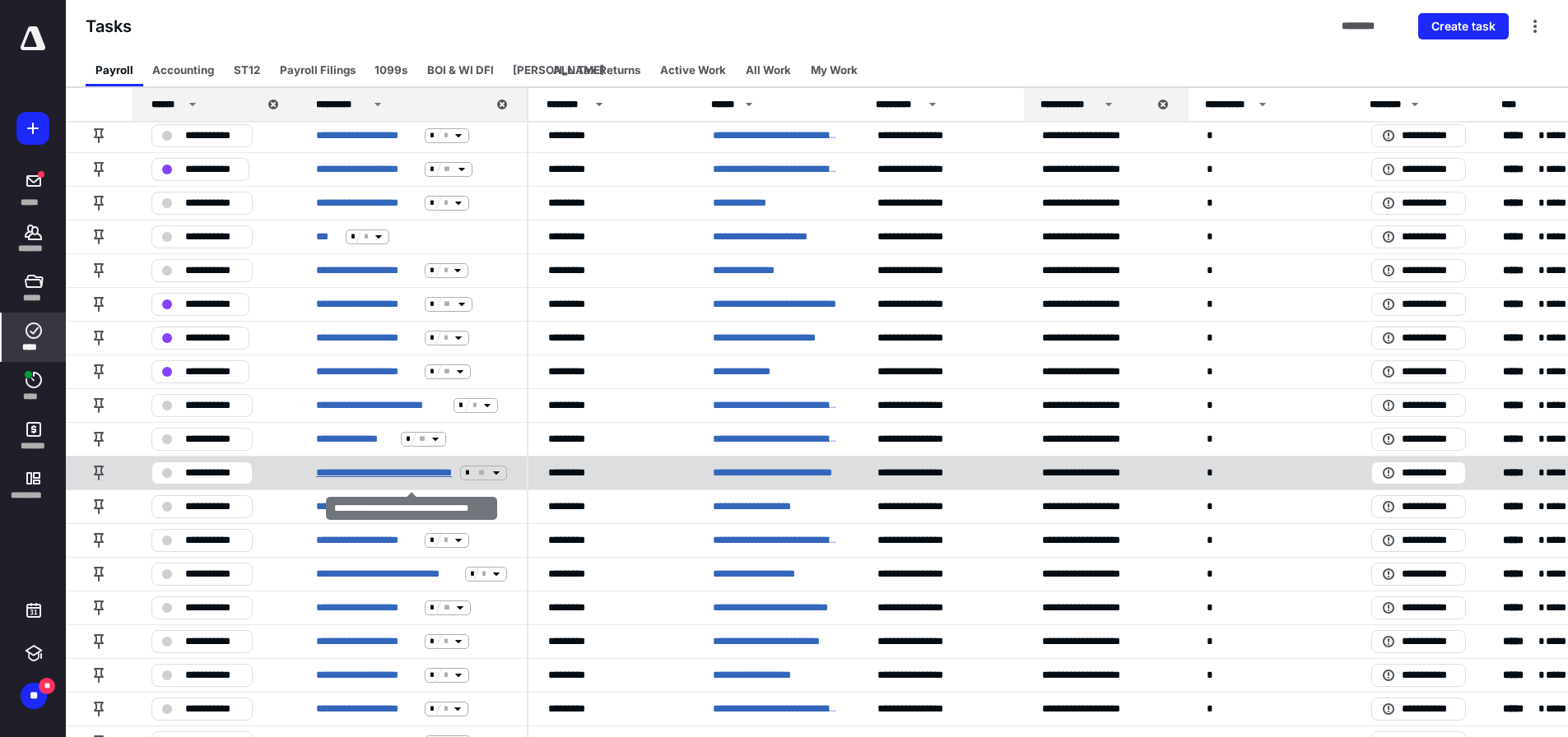 scroll, scrollTop: 329, scrollLeft: 0, axis: vertical 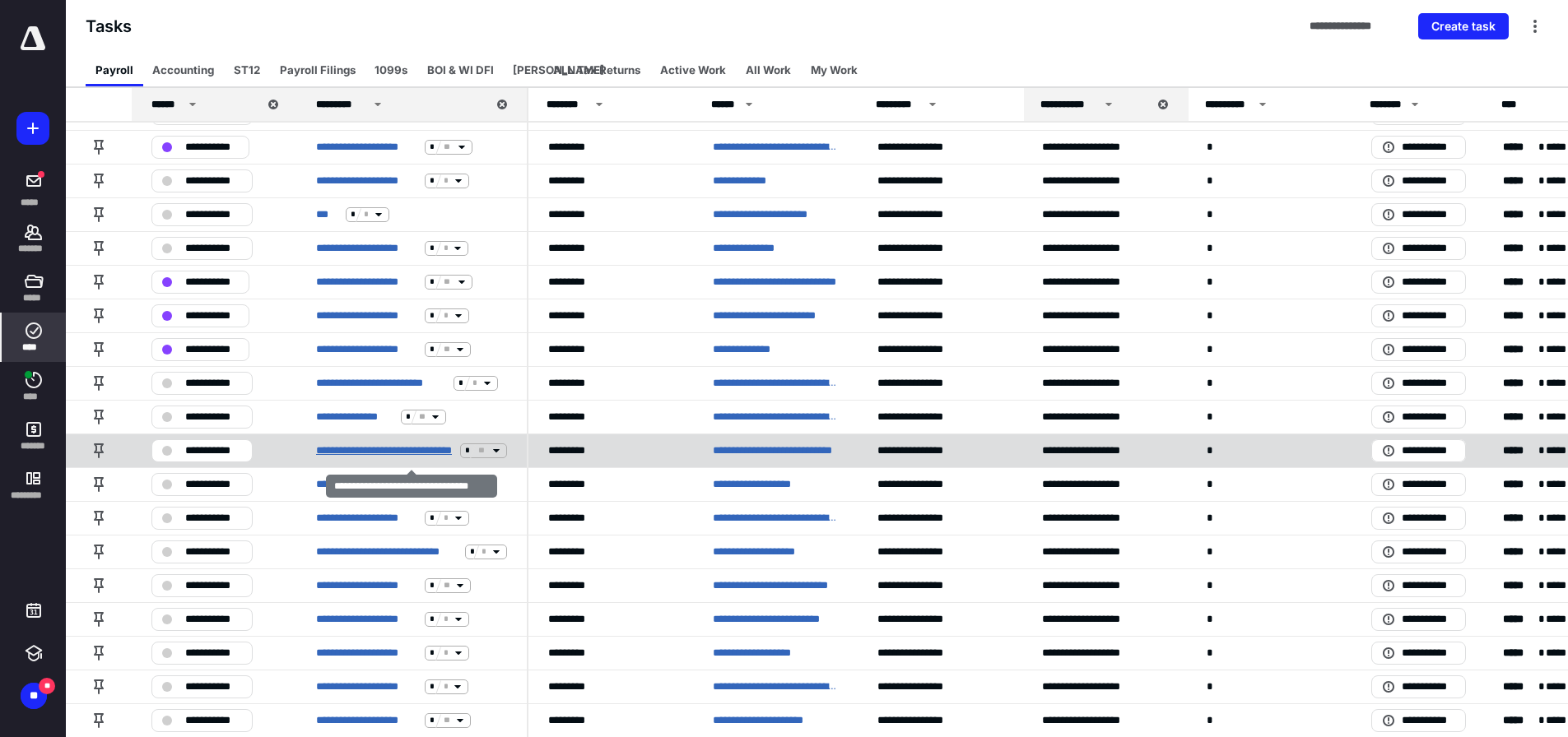 click on "**********" at bounding box center [384, 451] 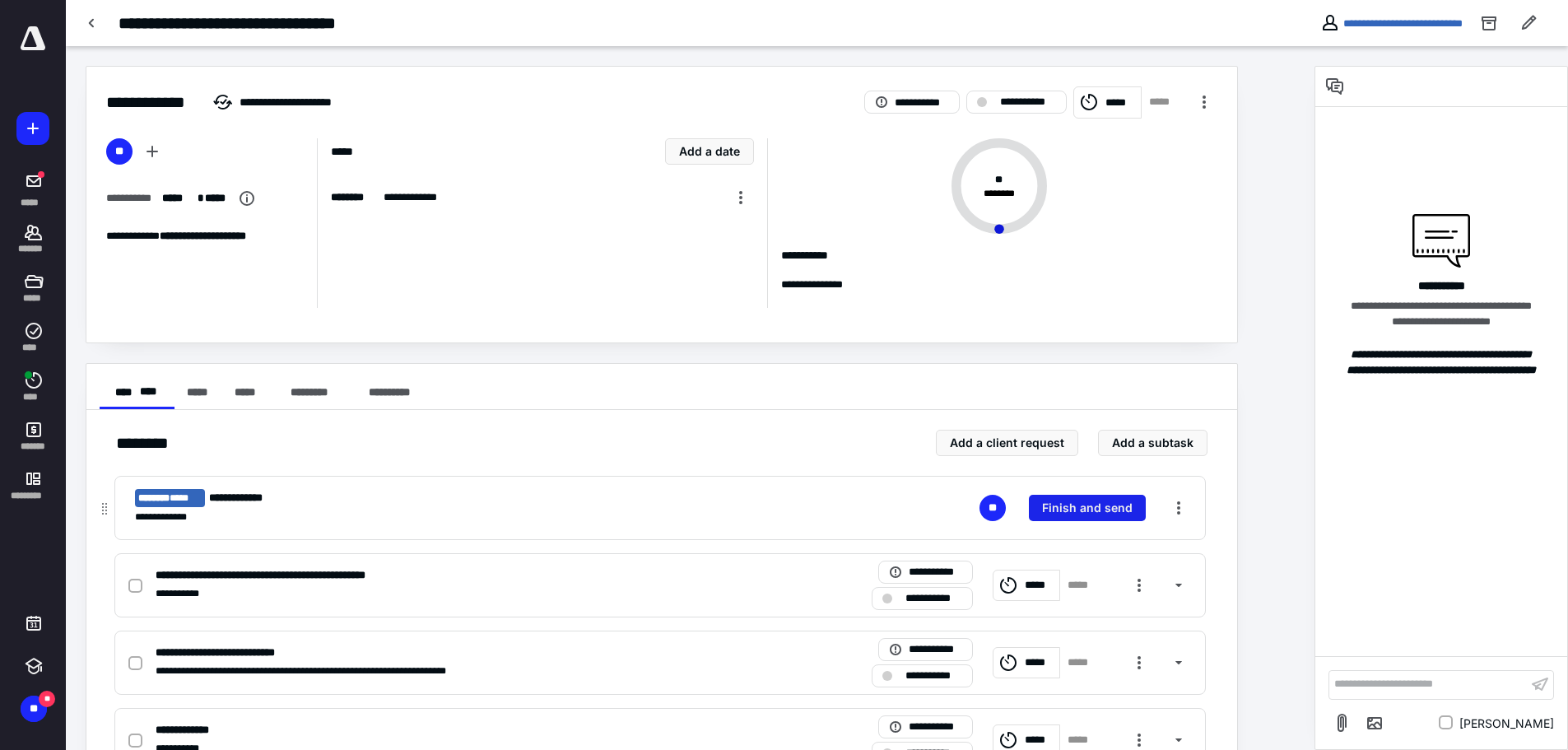 click on "Finish and send" at bounding box center [1087, 508] 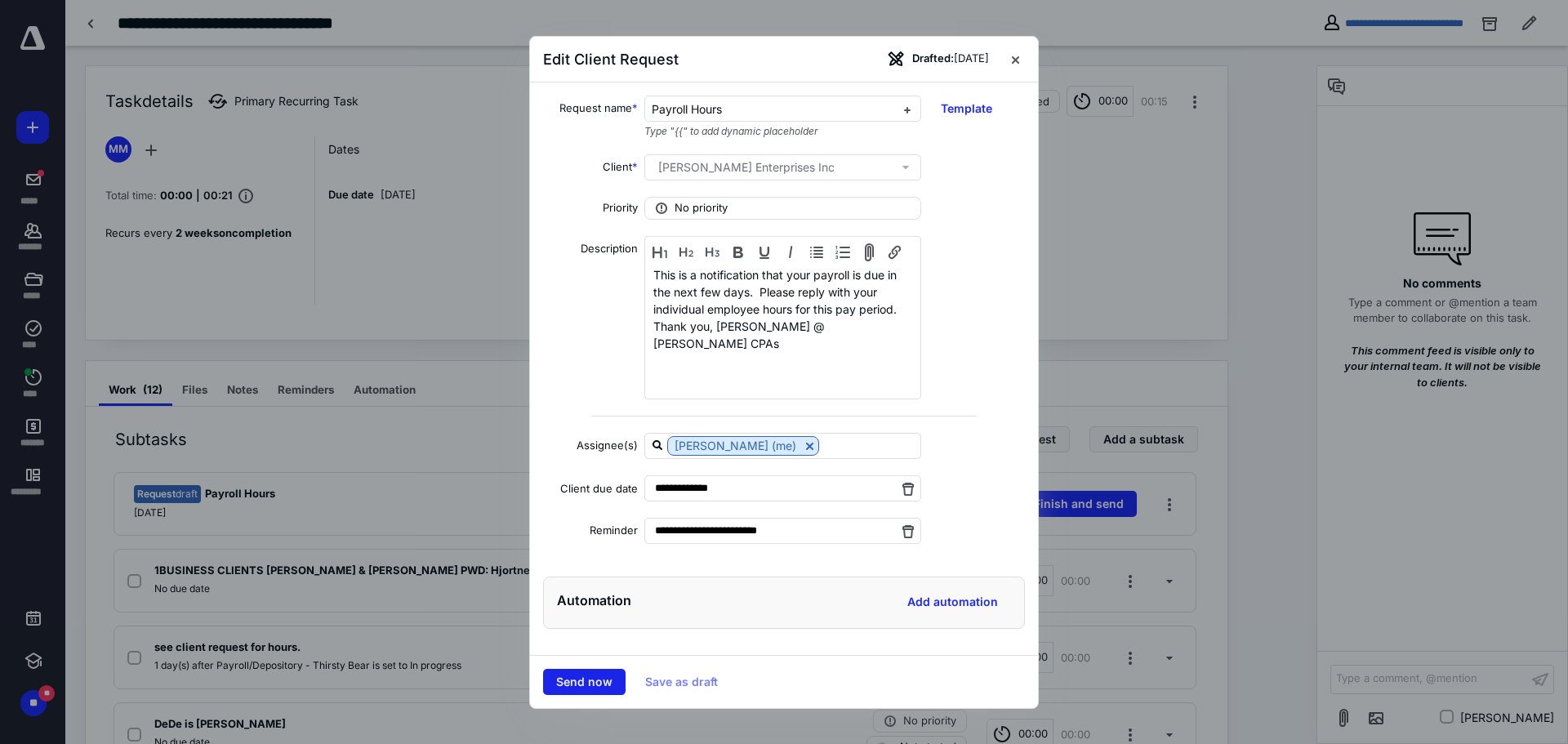 click on "Send now" at bounding box center (584, 682) 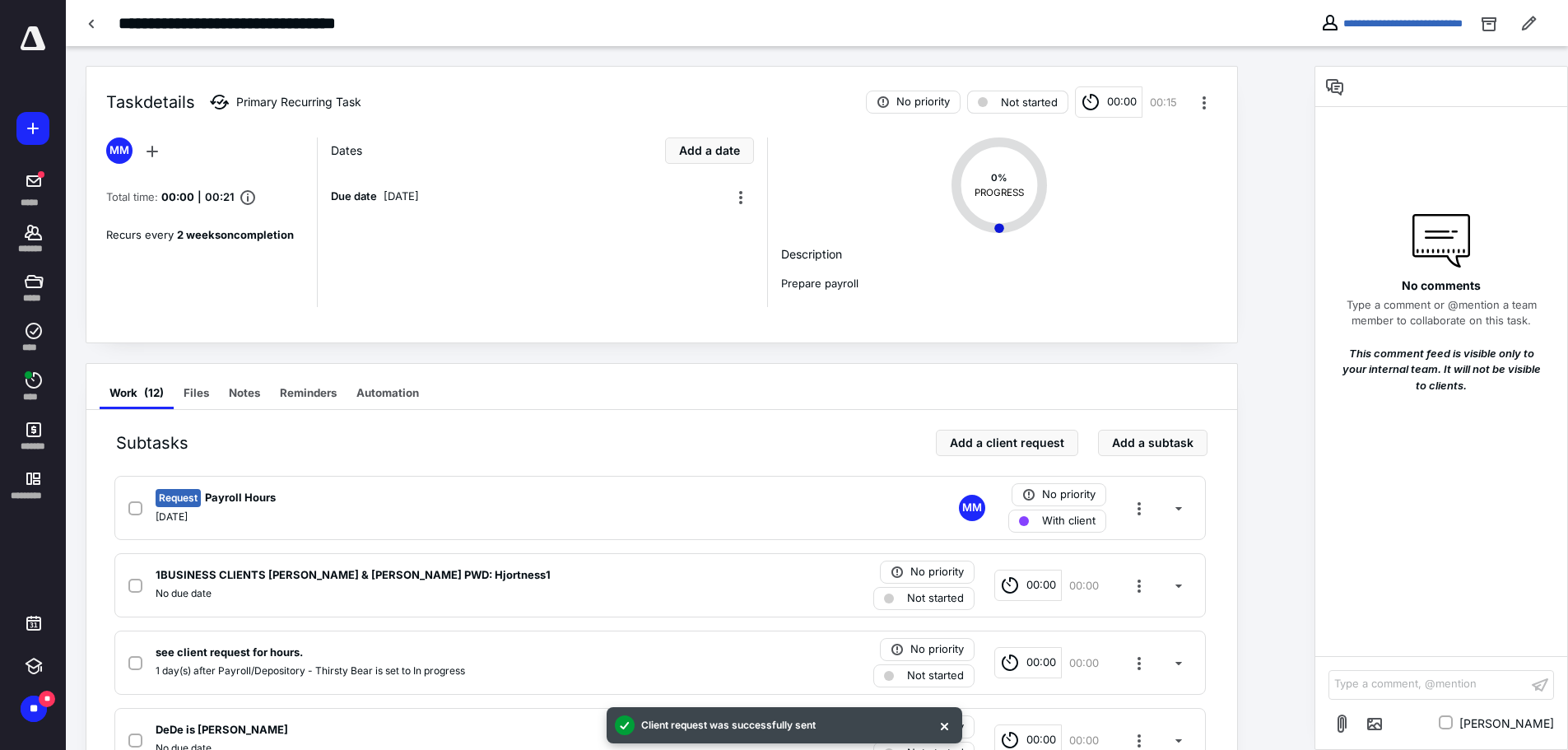 click on "Not started" at bounding box center (1029, 102) 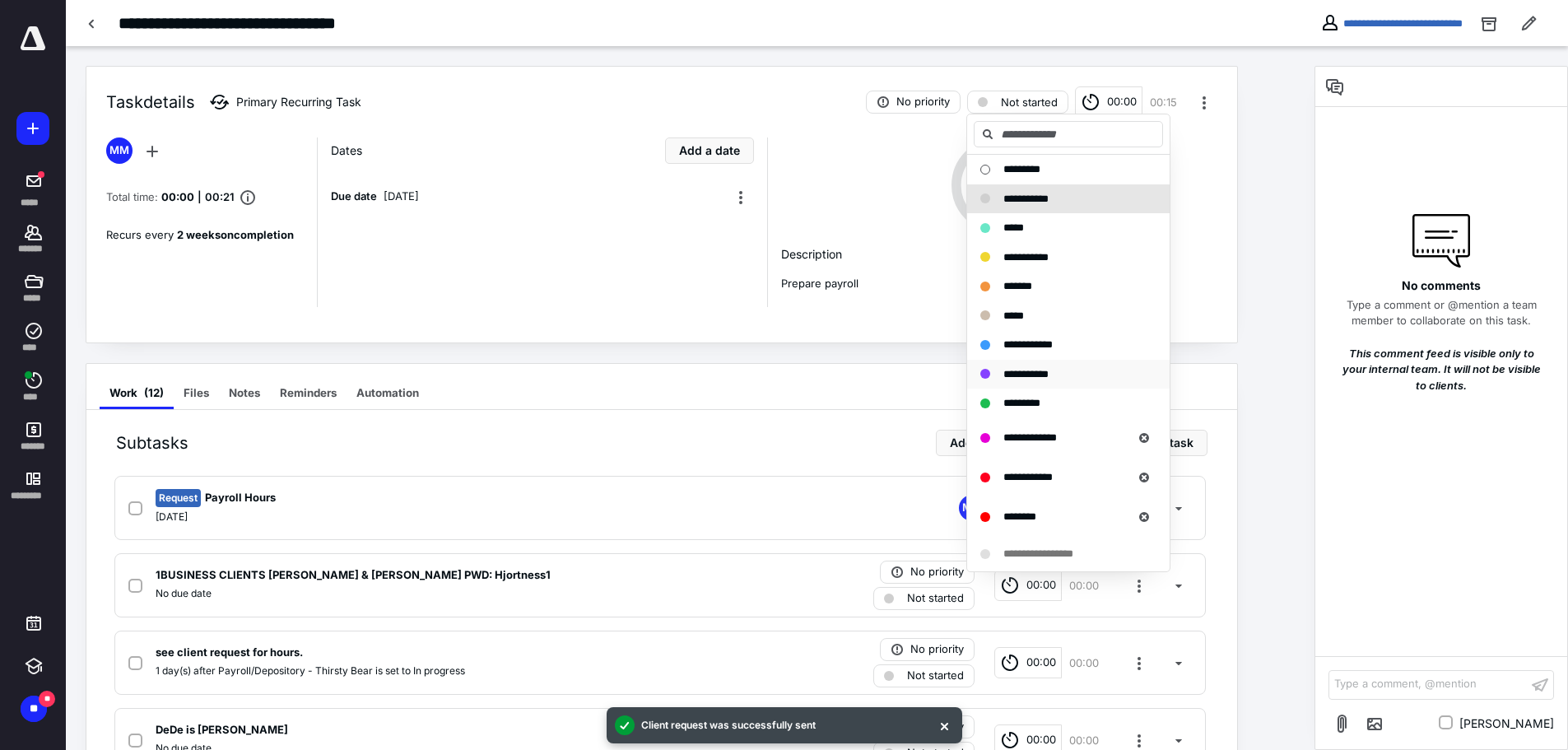 click on "**********" at bounding box center [1026, 374] 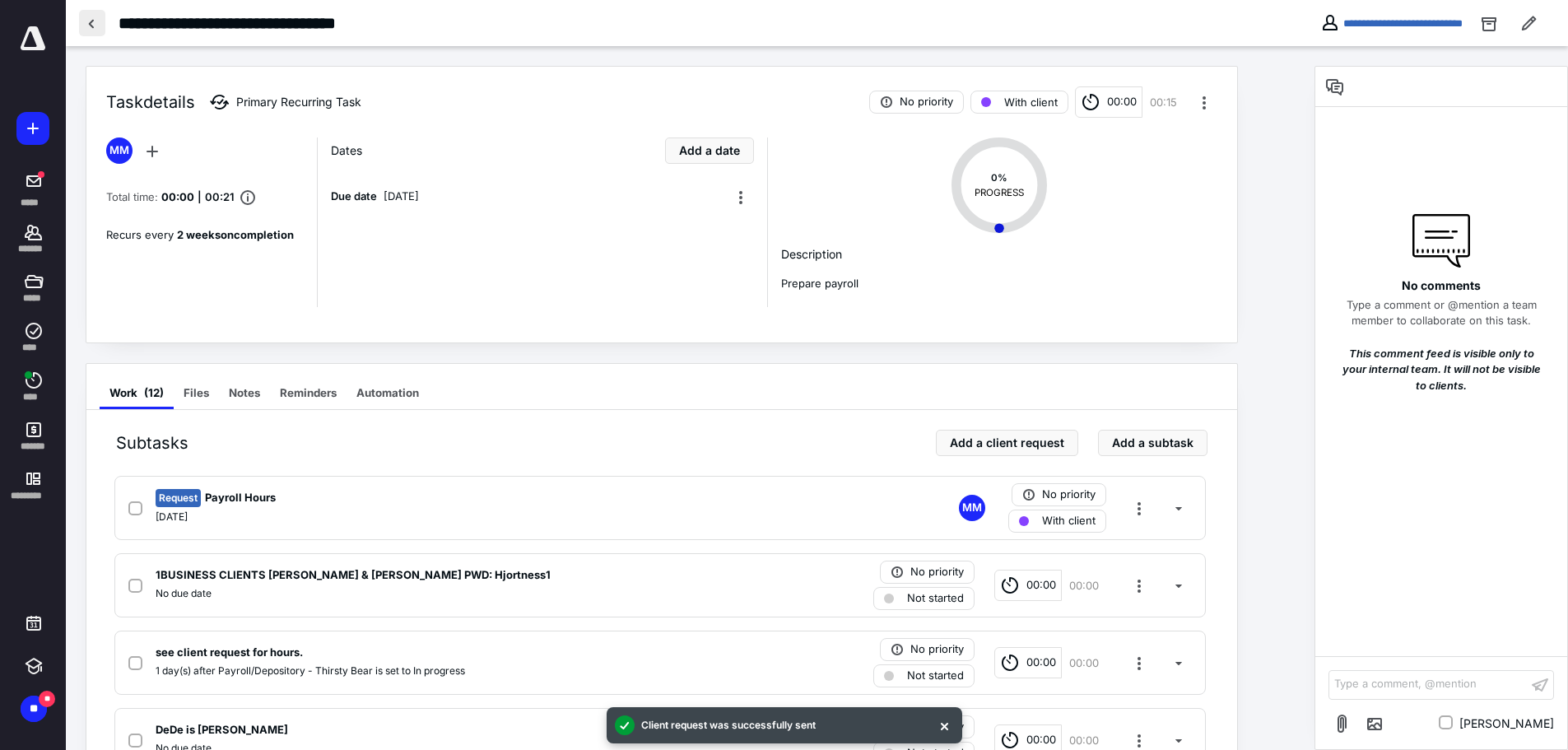 drag, startPoint x: 90, startPoint y: 22, endPoint x: 160, endPoint y: 36, distance: 71.386273 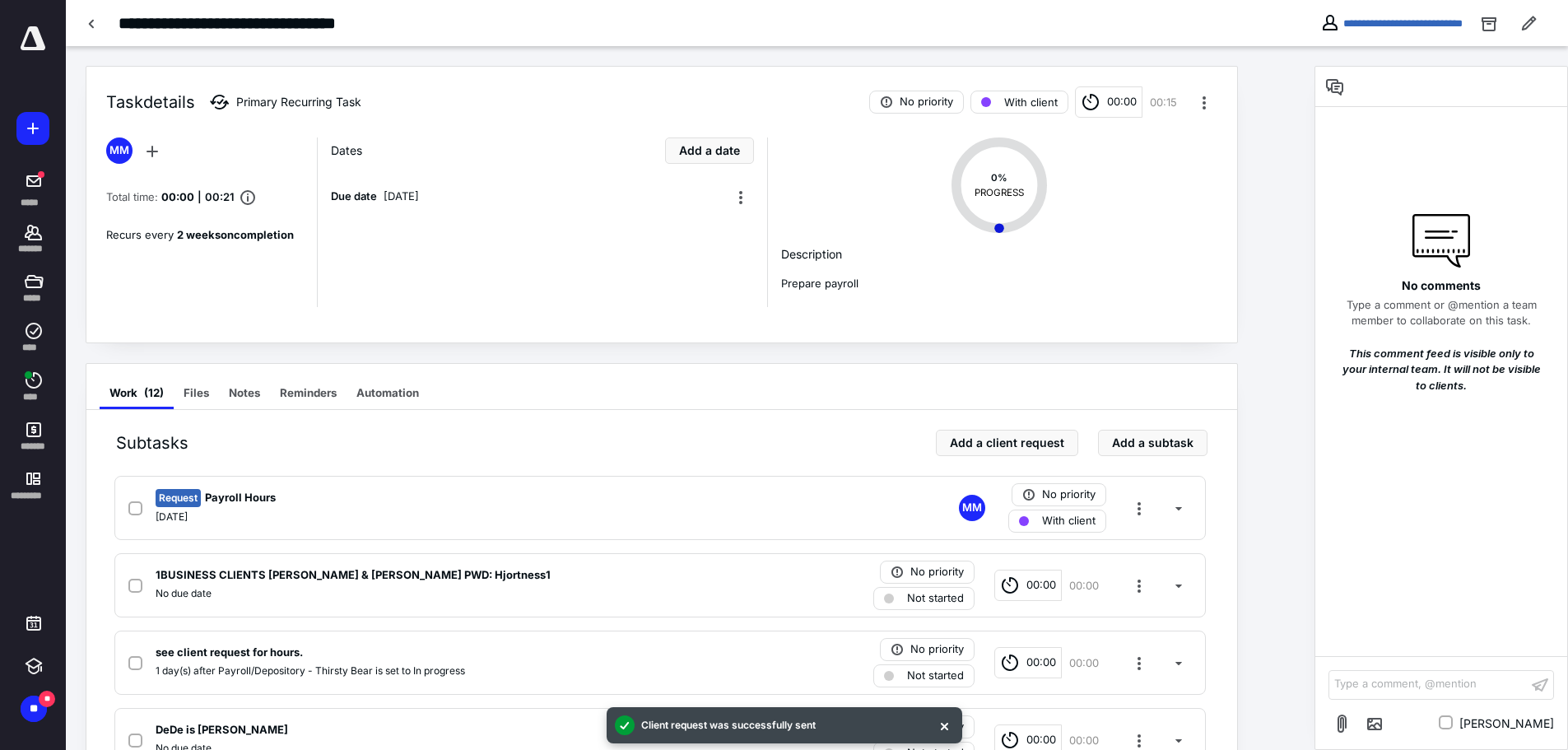 click on "**********" at bounding box center (648, 23) 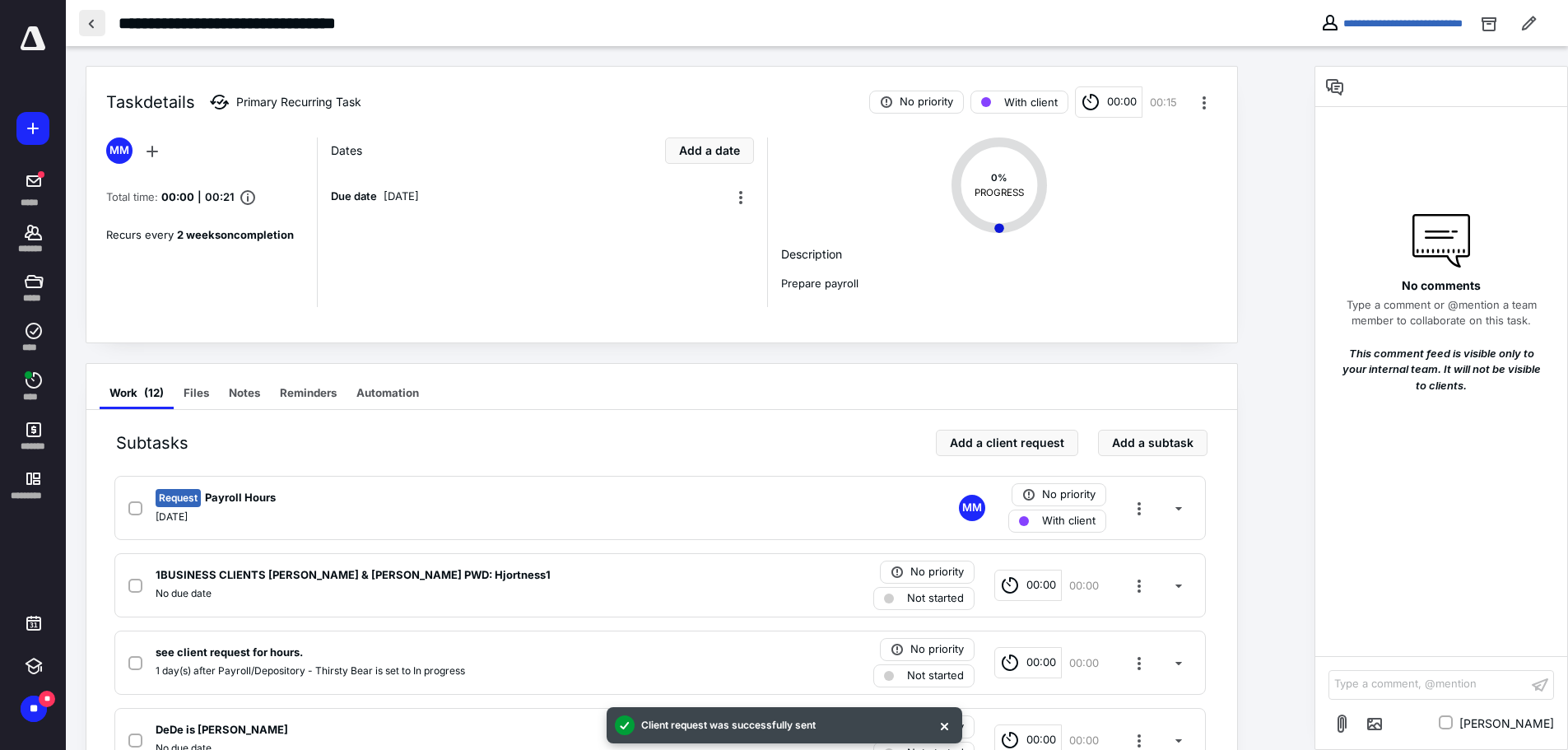 click at bounding box center (92, 23) 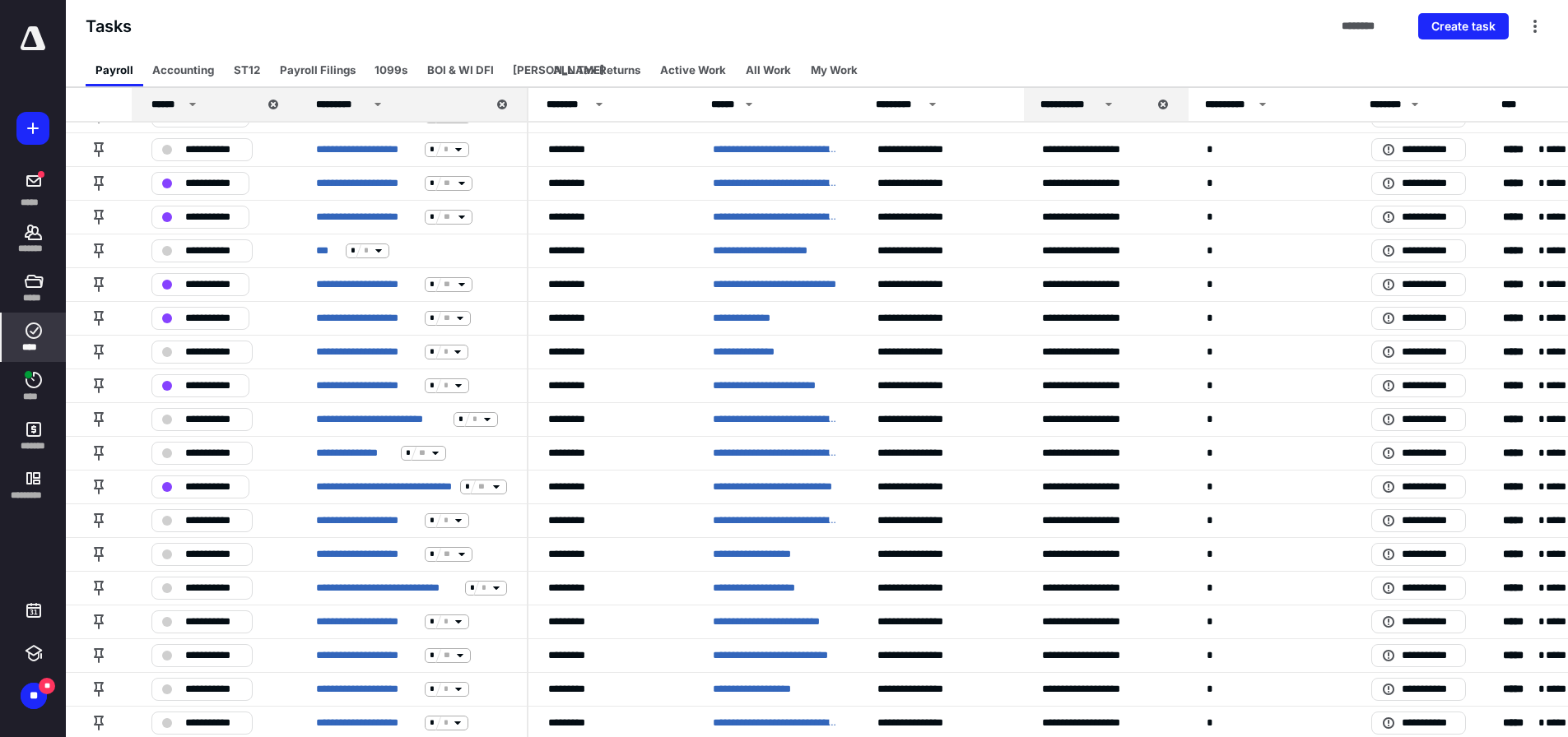 scroll, scrollTop: 329, scrollLeft: 0, axis: vertical 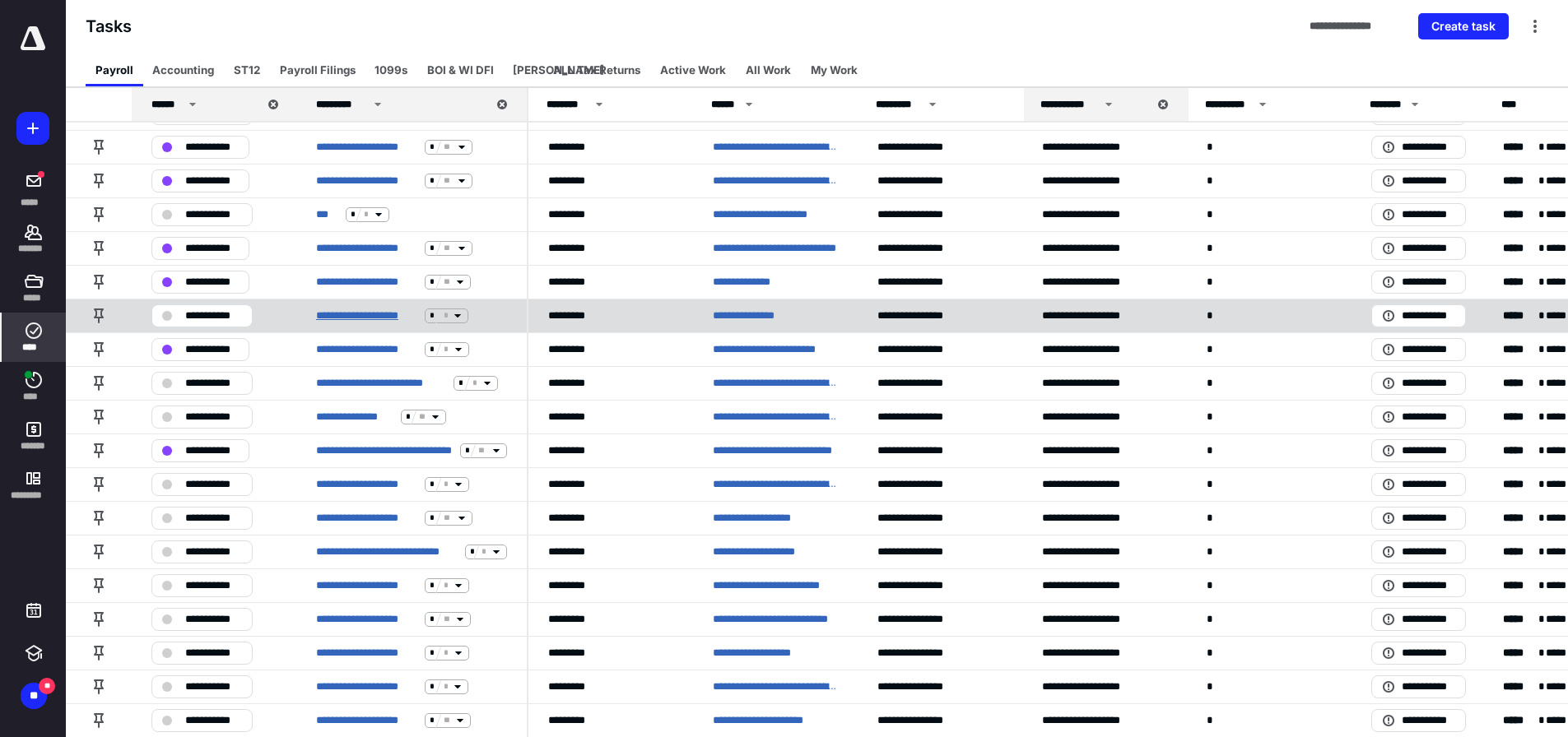 click on "**********" at bounding box center (367, 316) 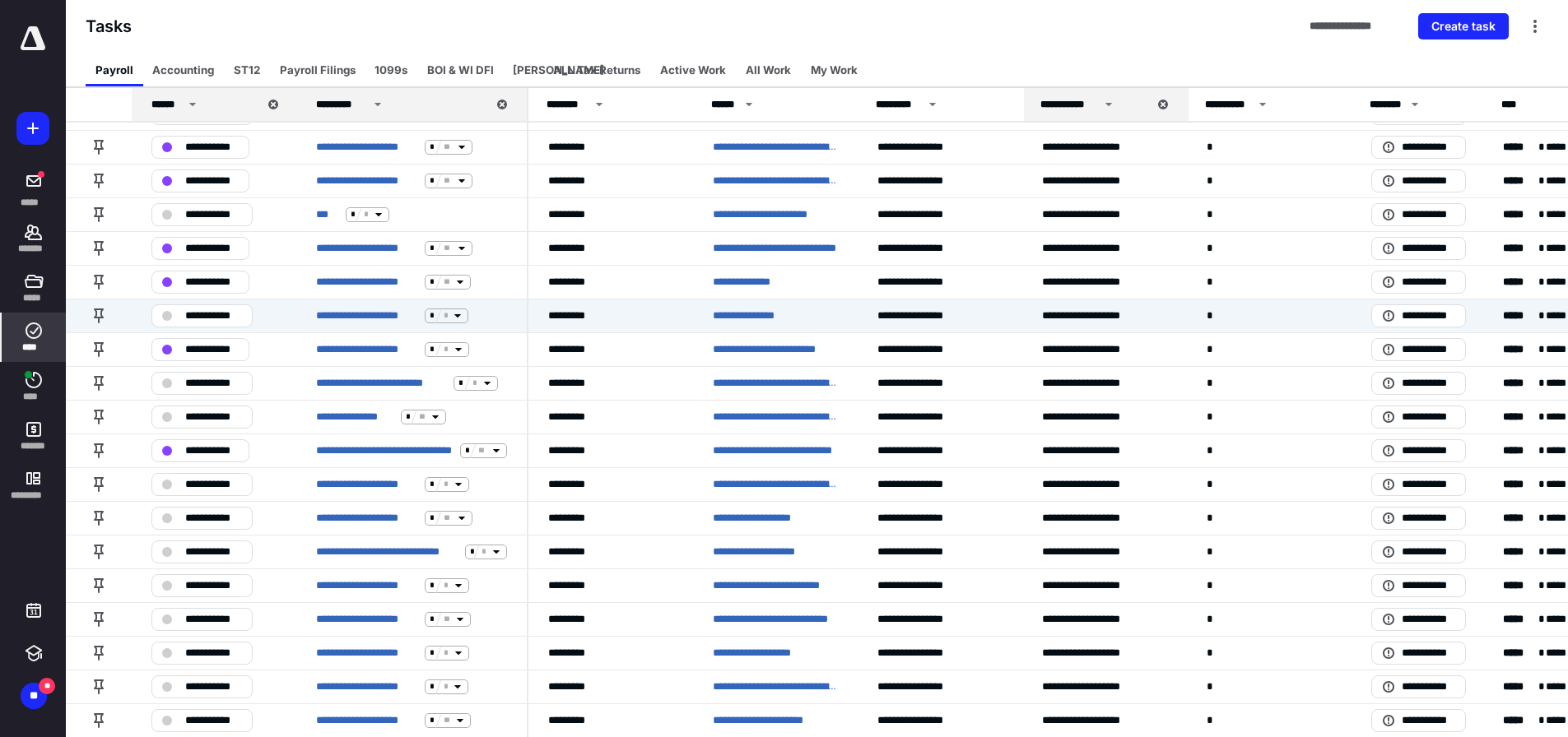 scroll, scrollTop: 0, scrollLeft: 0, axis: both 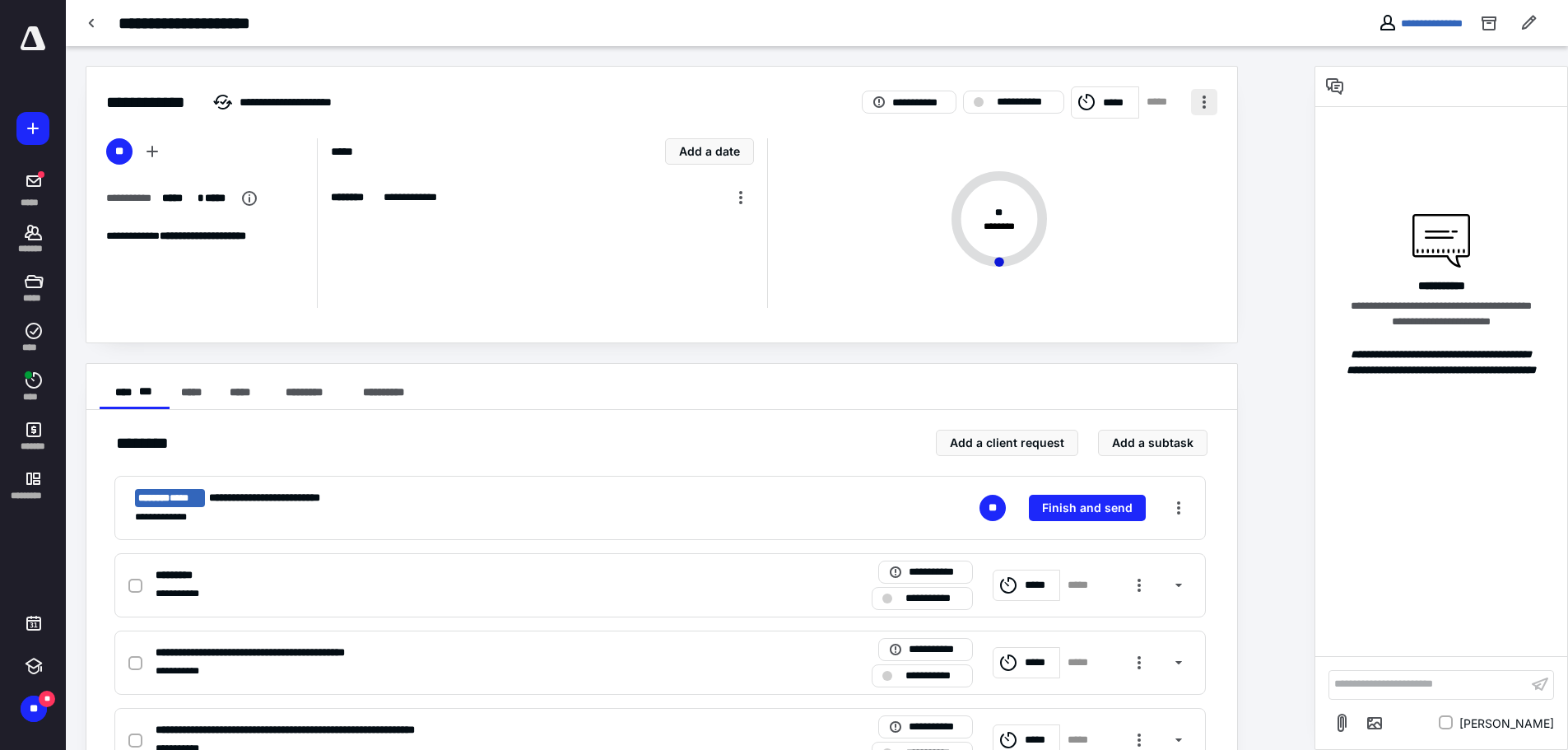 click at bounding box center [1204, 102] 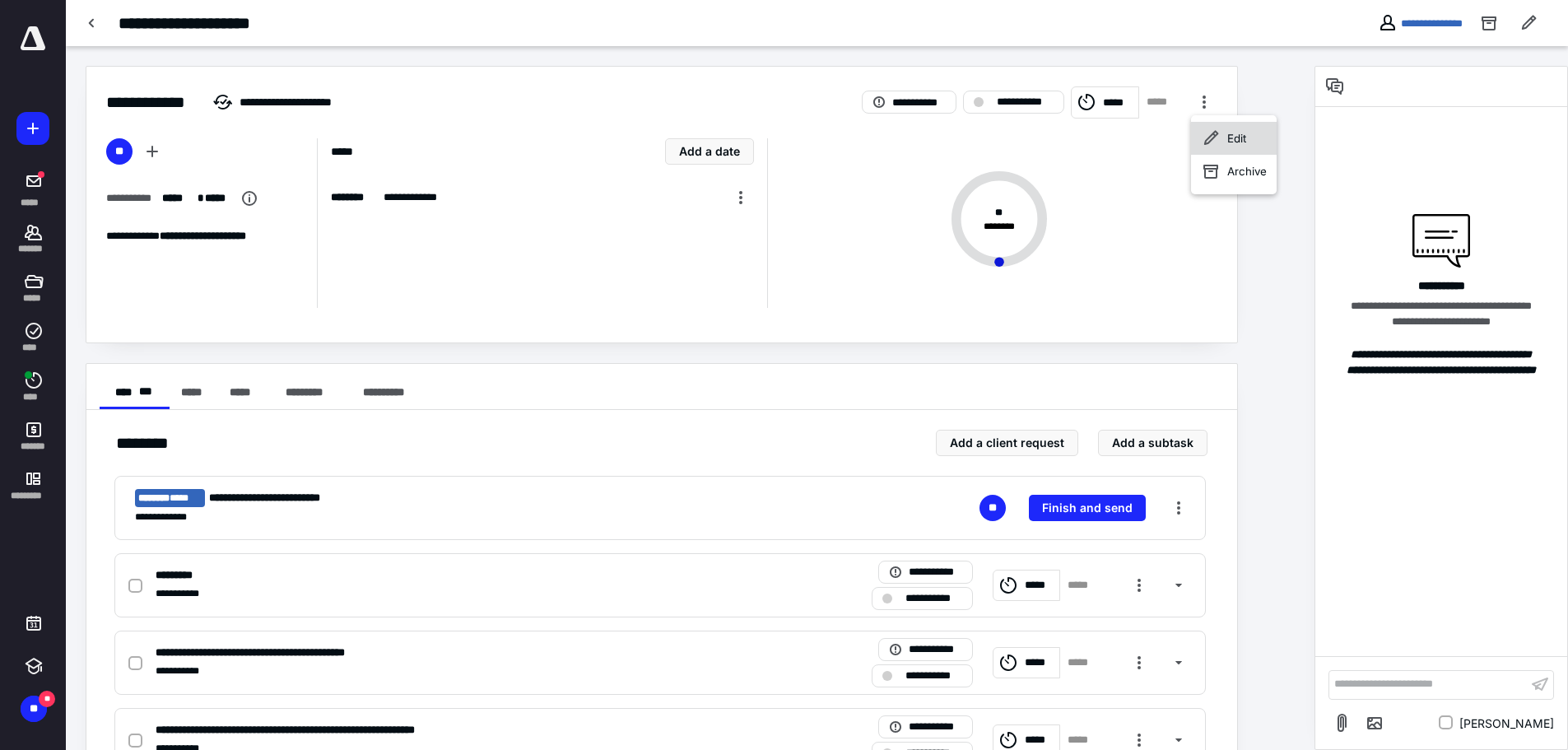 click on "Edit" at bounding box center (1234, 138) 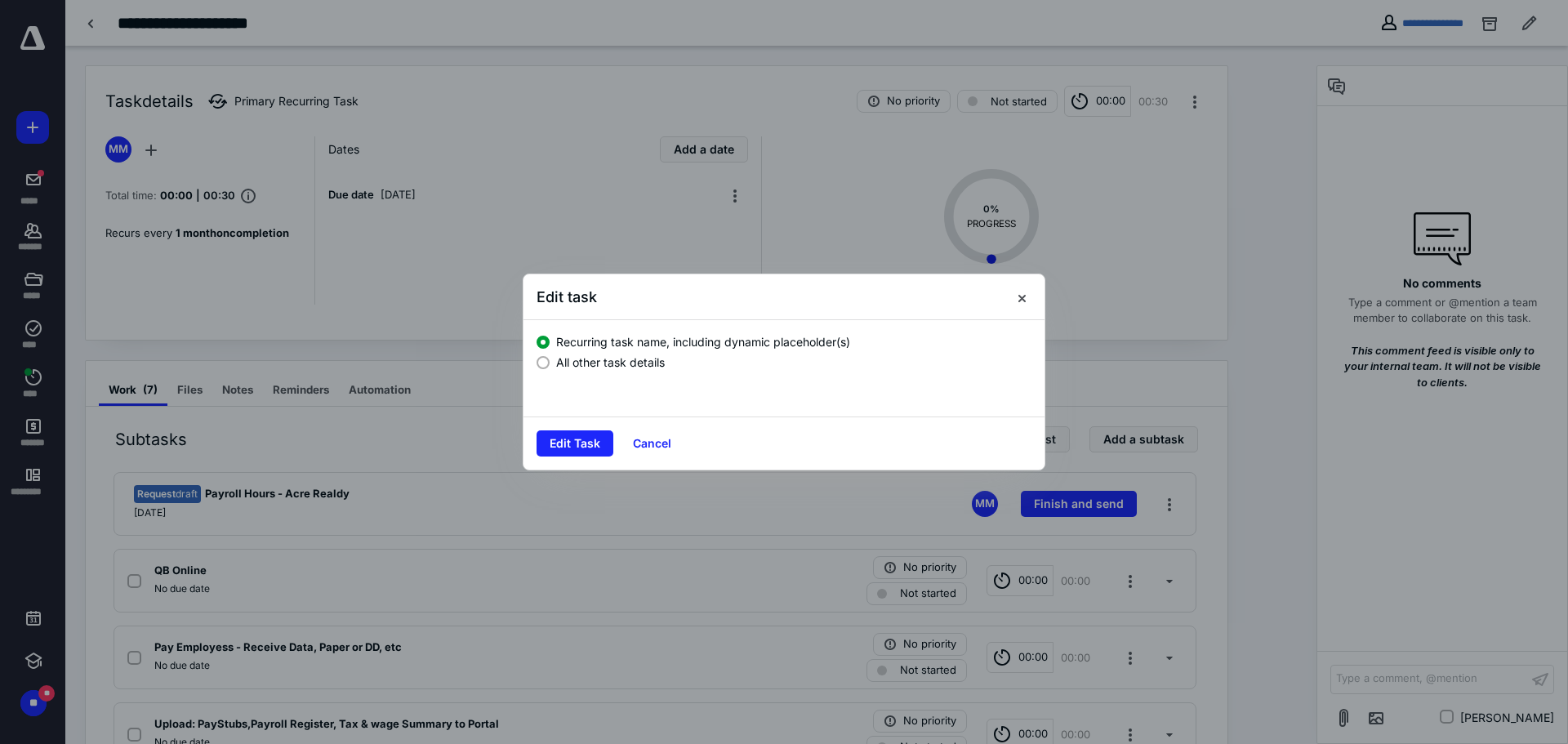 click on "All other task details" at bounding box center (784, 360) 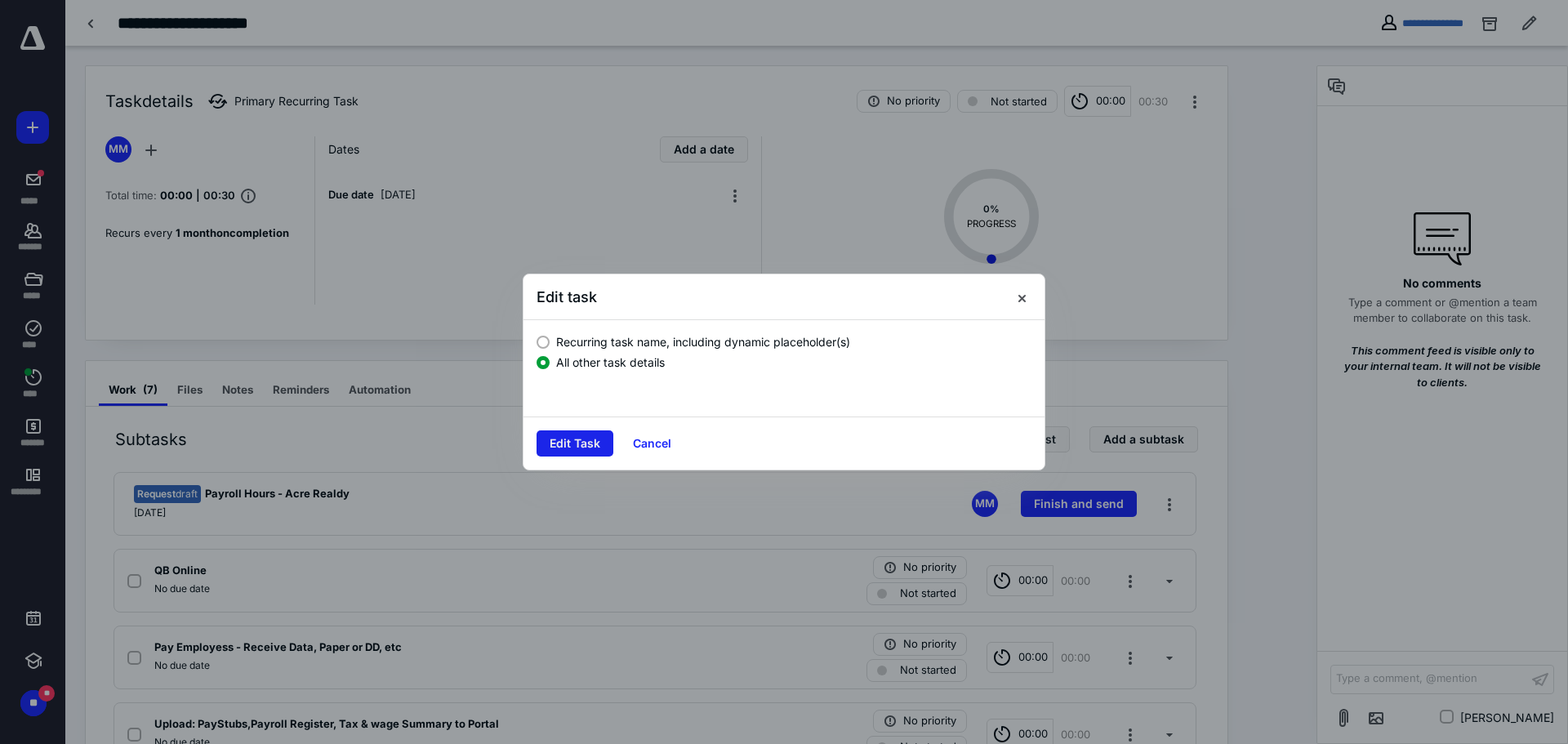 drag, startPoint x: 565, startPoint y: 448, endPoint x: 486, endPoint y: 131, distance: 326.69558 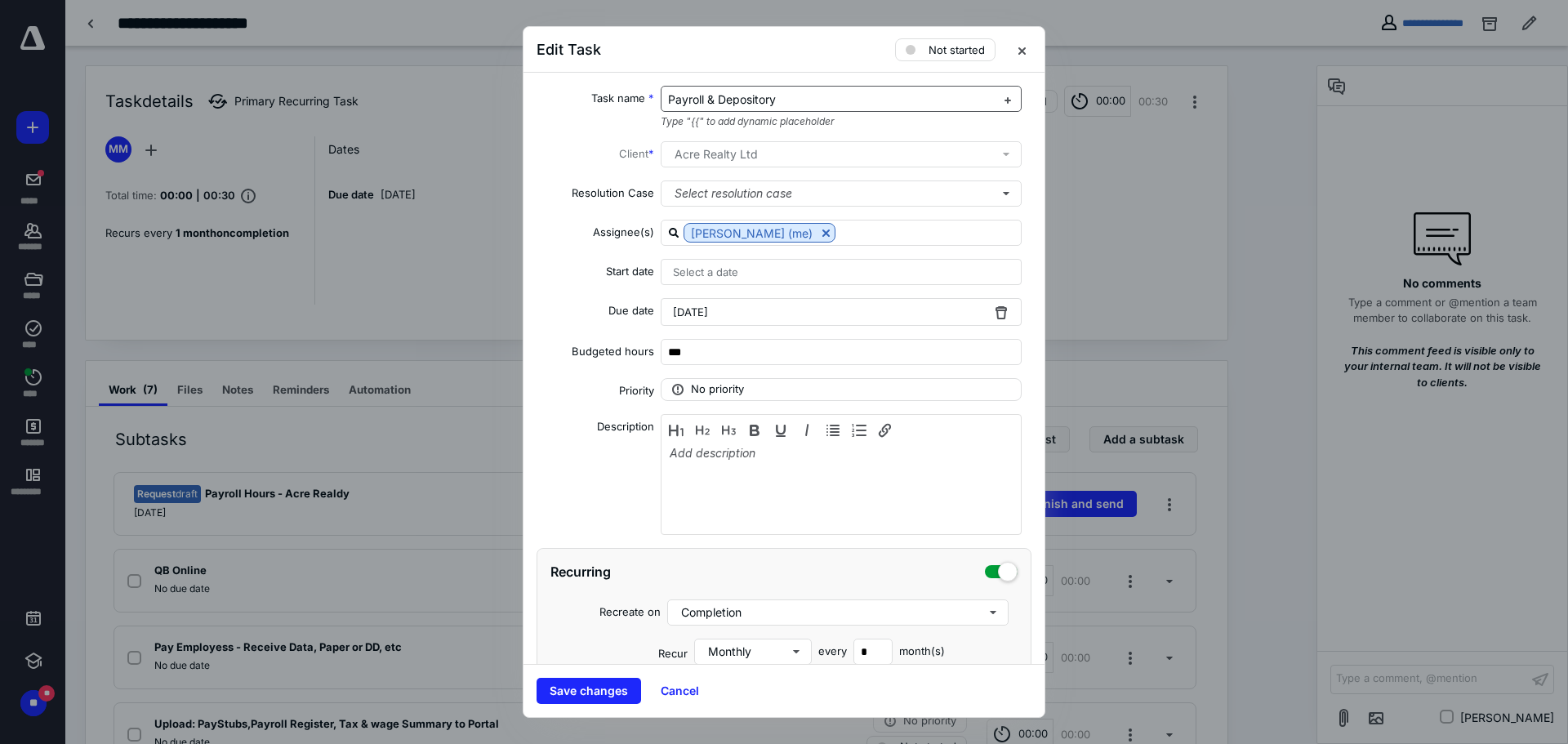 click on "Payroll & Depository" at bounding box center [831, 100] 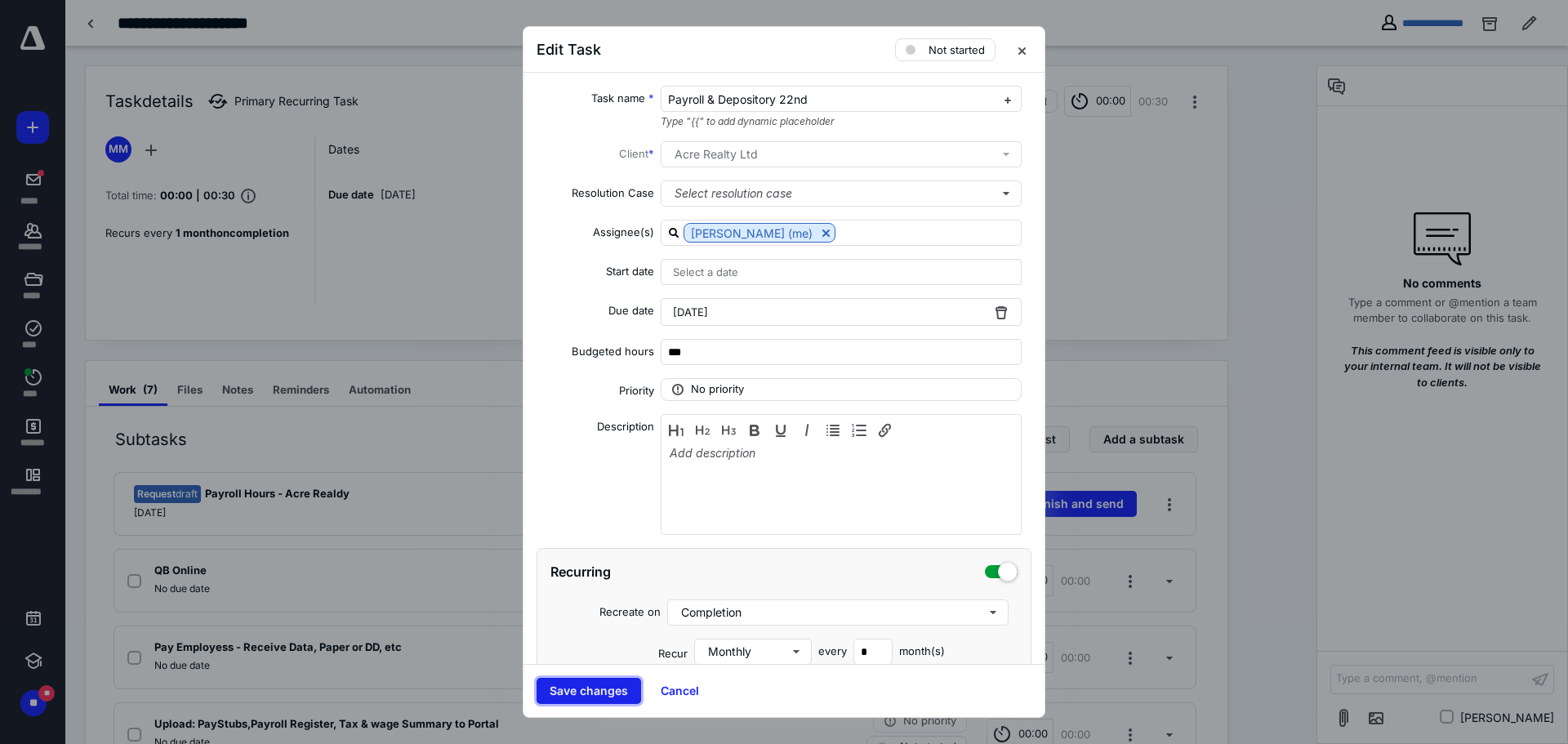 click on "Save changes" at bounding box center (589, 691) 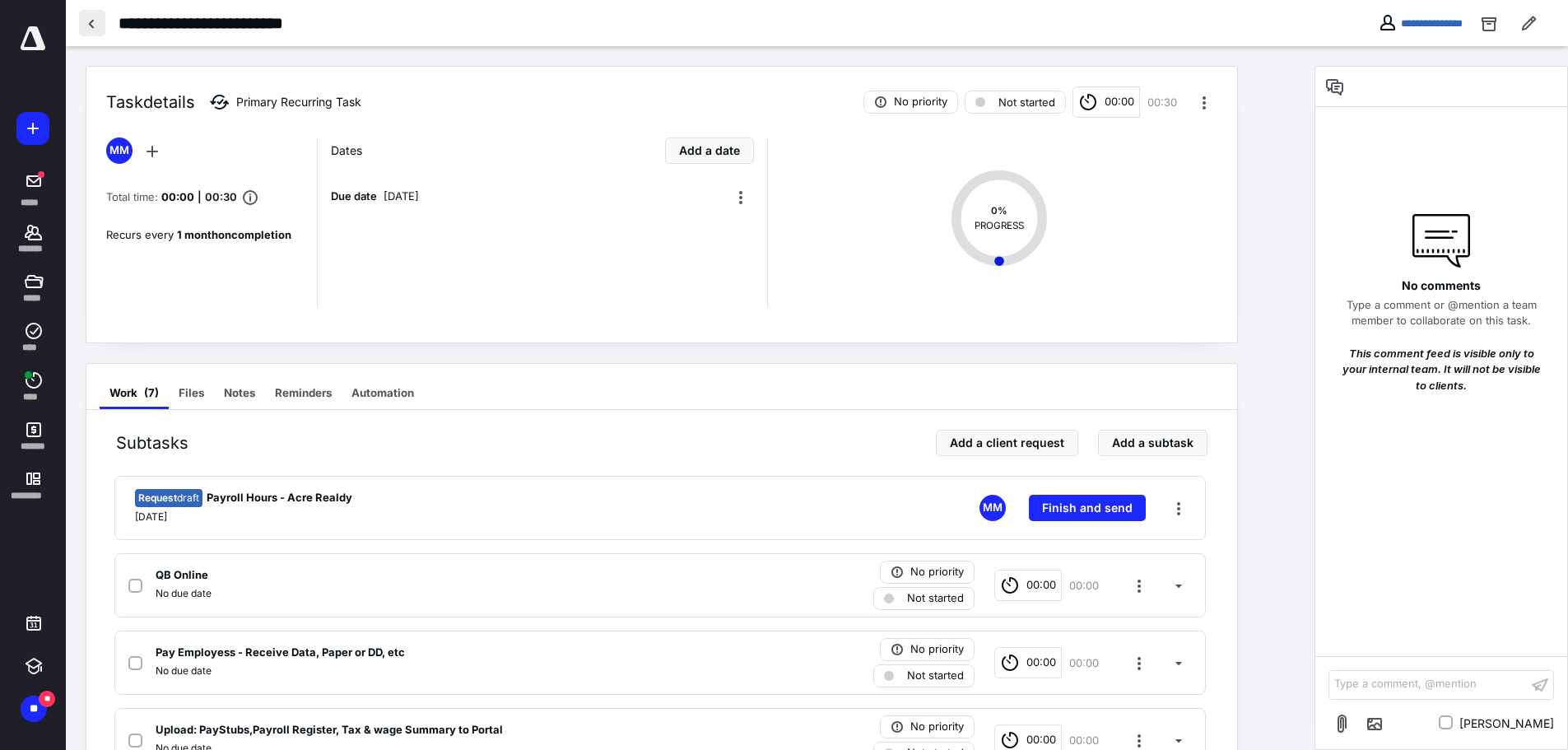click at bounding box center [92, 23] 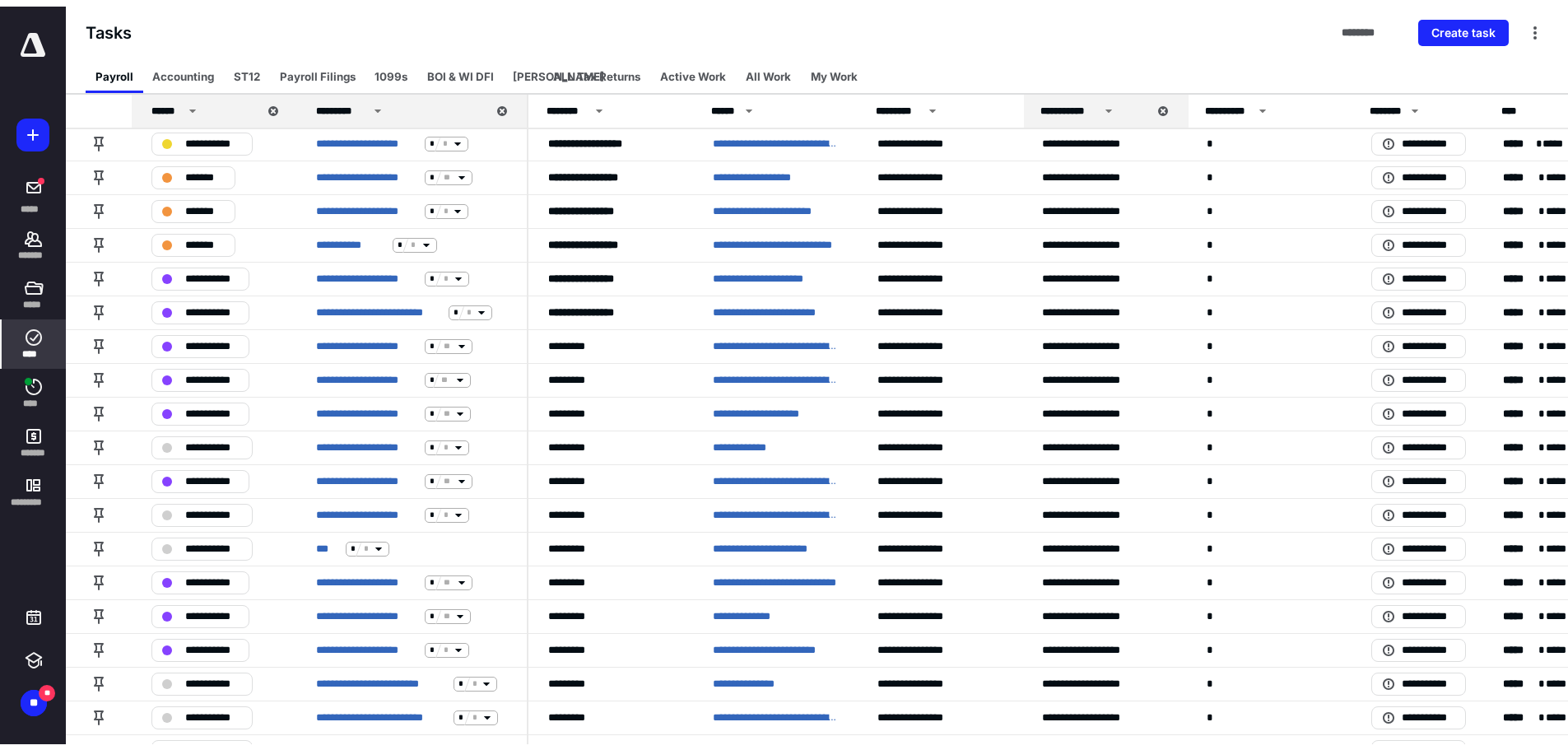 scroll, scrollTop: 0, scrollLeft: 0, axis: both 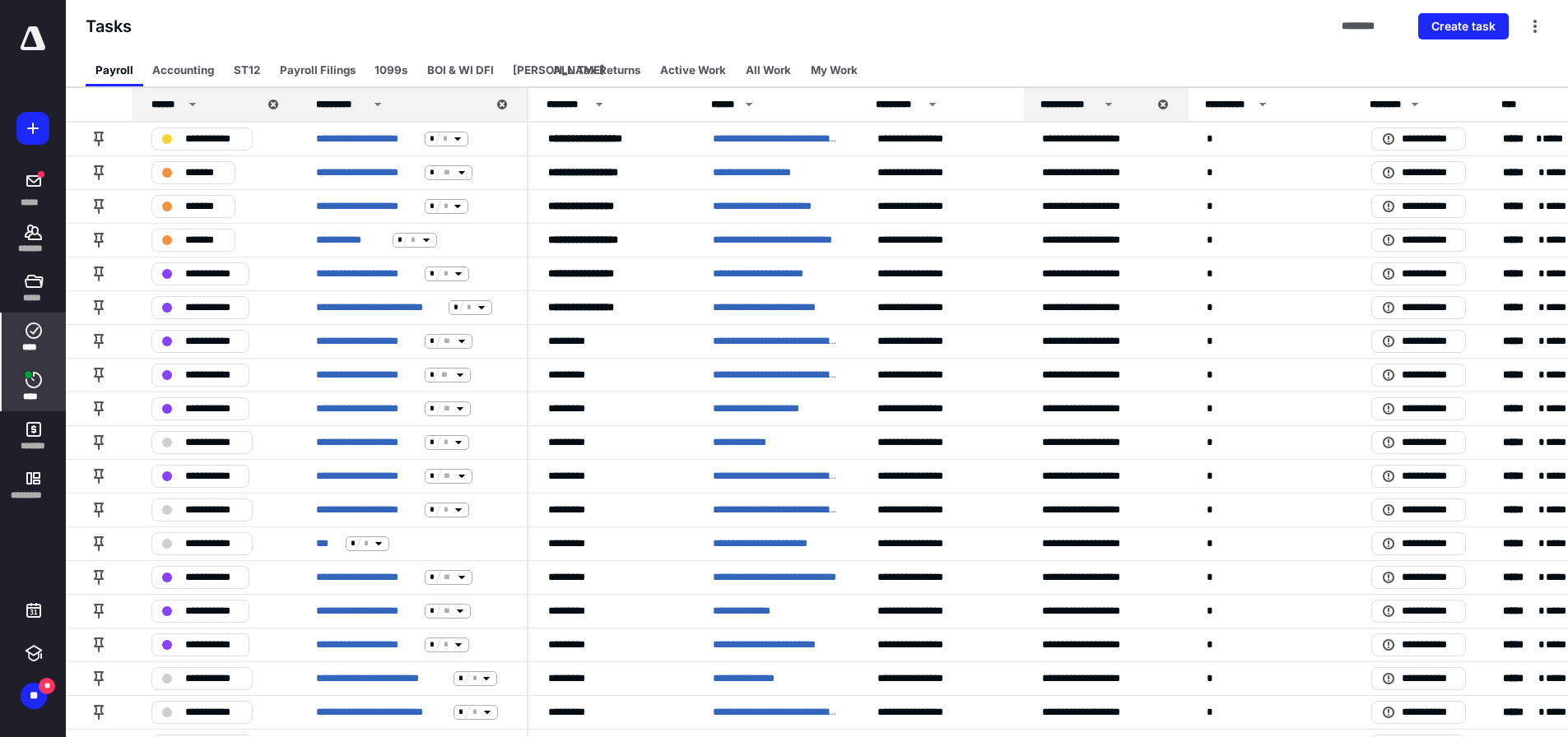 click 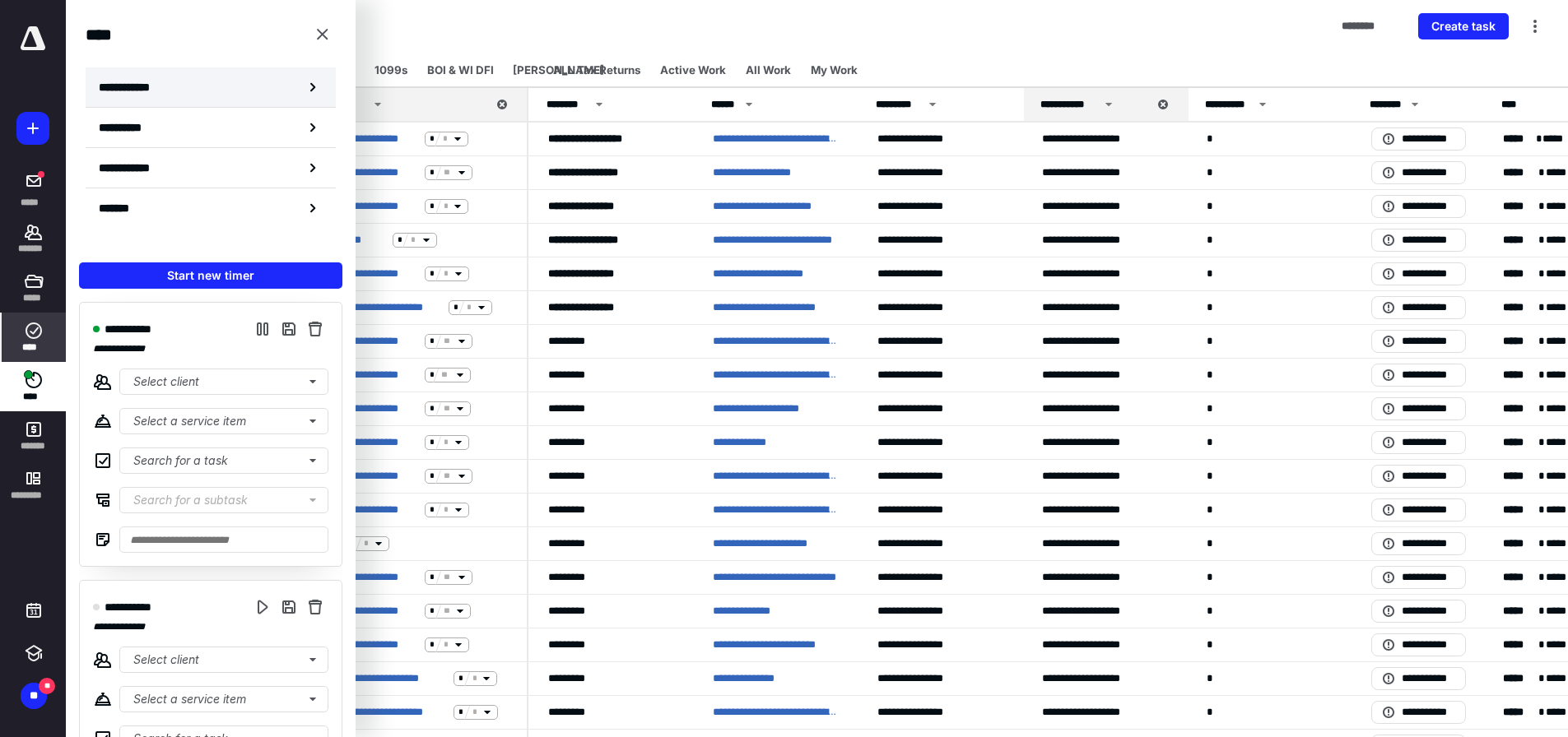 click on "**********" at bounding box center (133, 87) 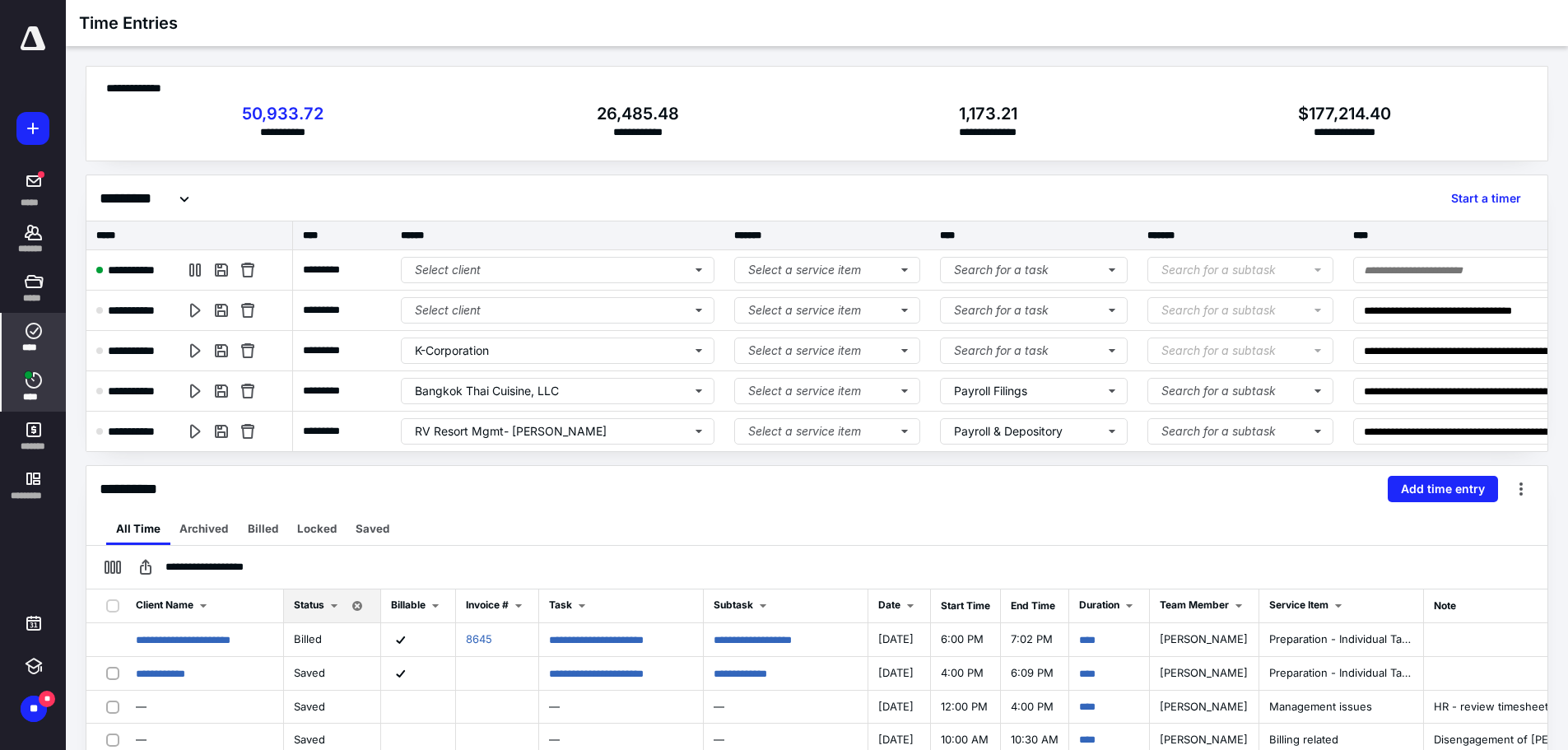 click 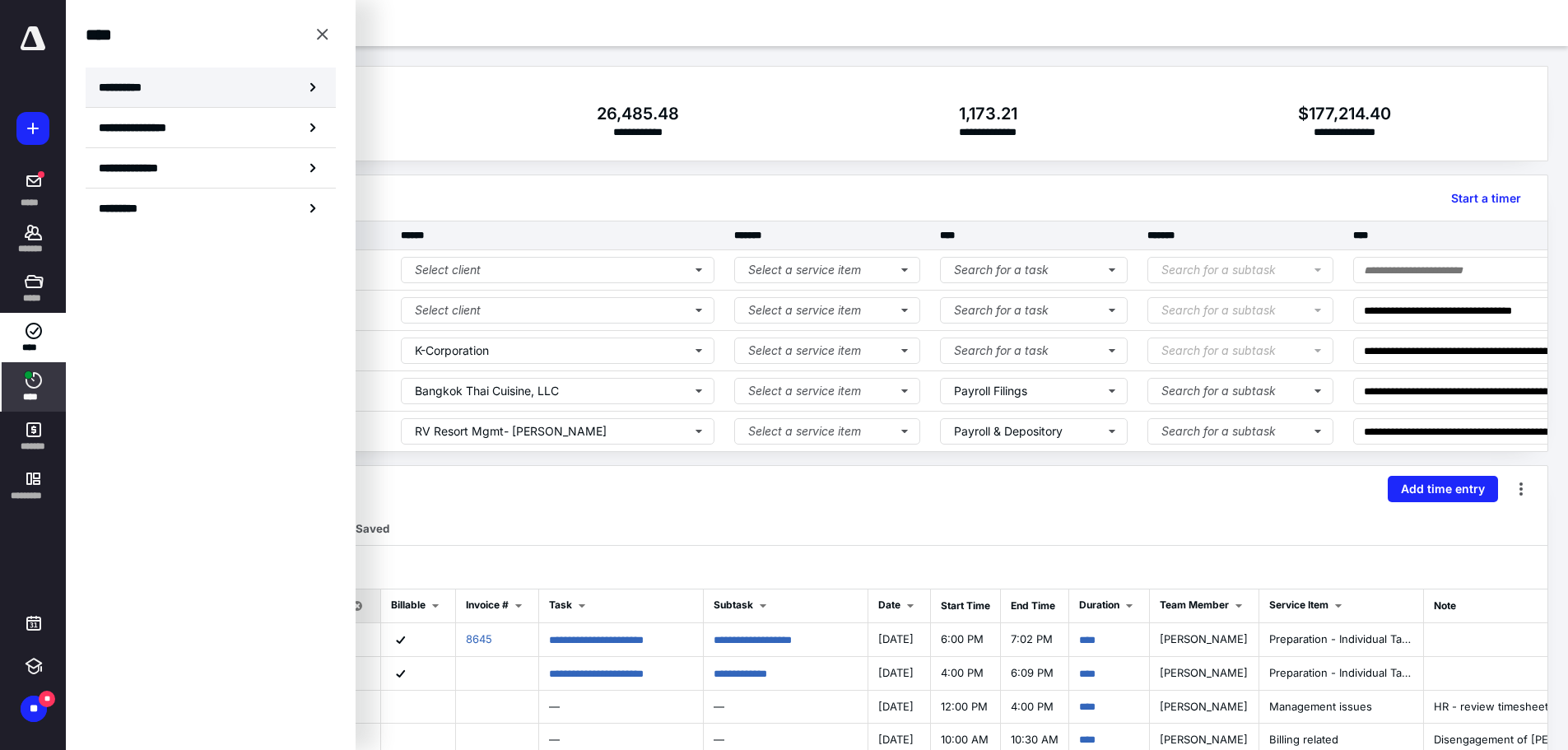 click on "**********" at bounding box center [211, 87] 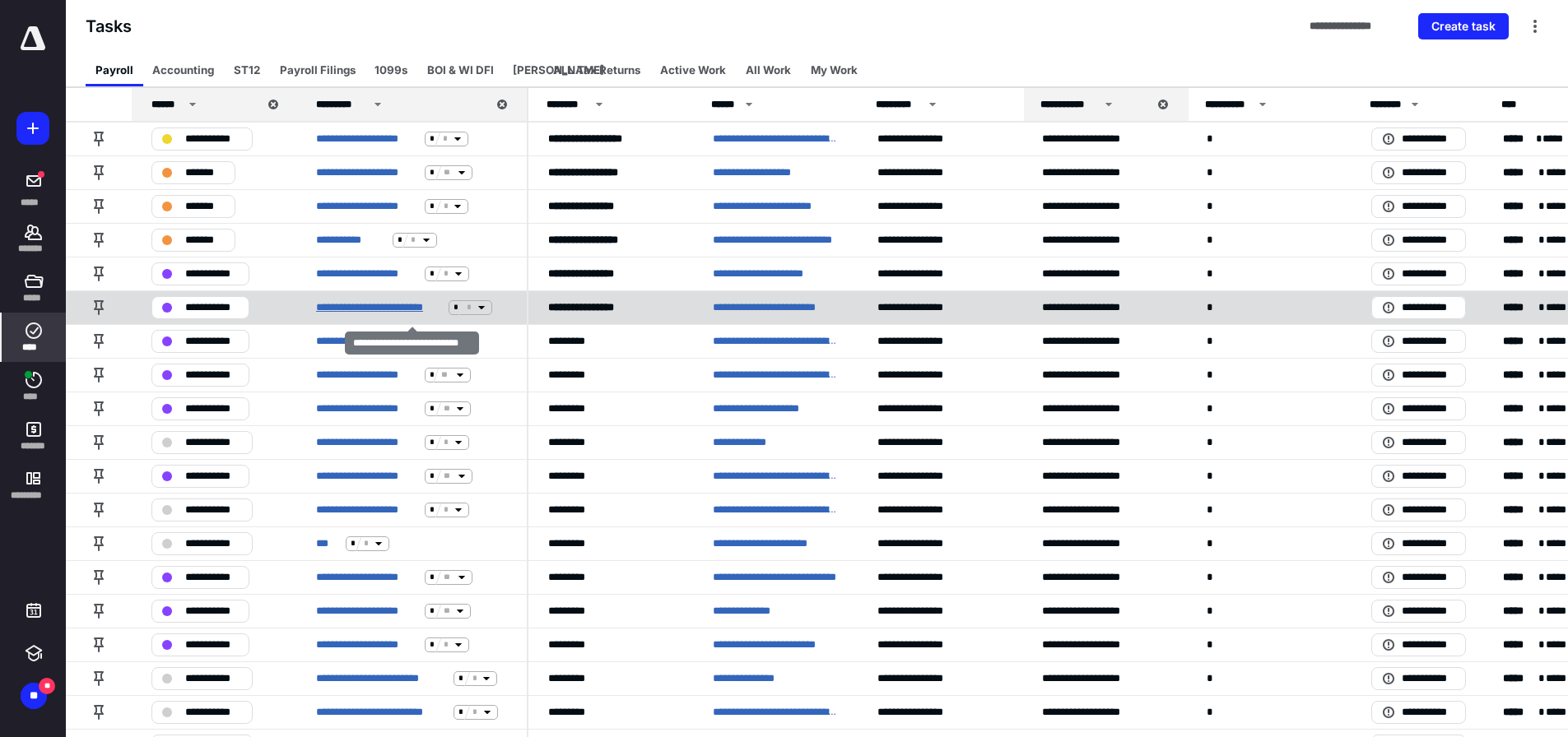 click on "**********" at bounding box center [379, 308] 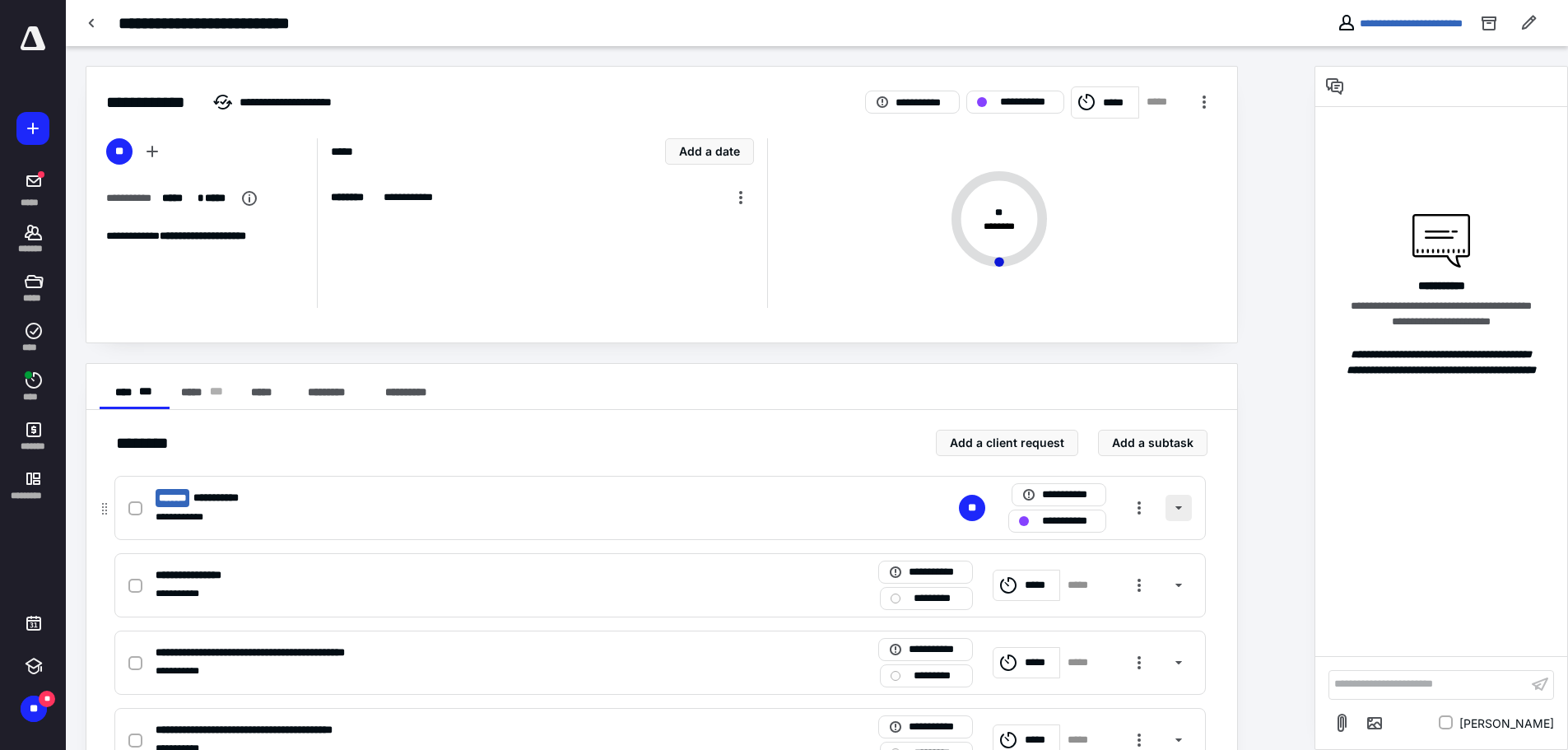click at bounding box center (1179, 508) 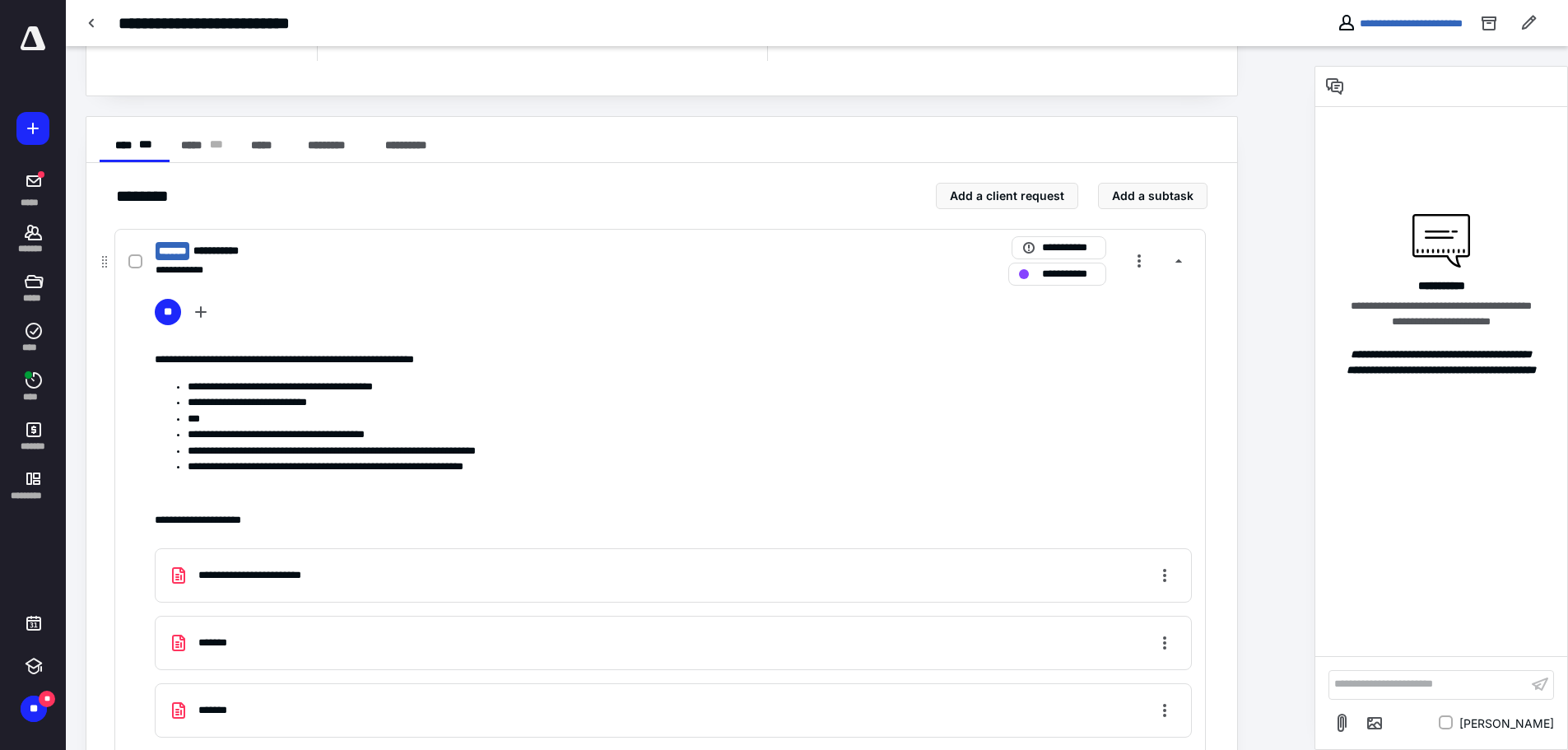 scroll, scrollTop: 0, scrollLeft: 0, axis: both 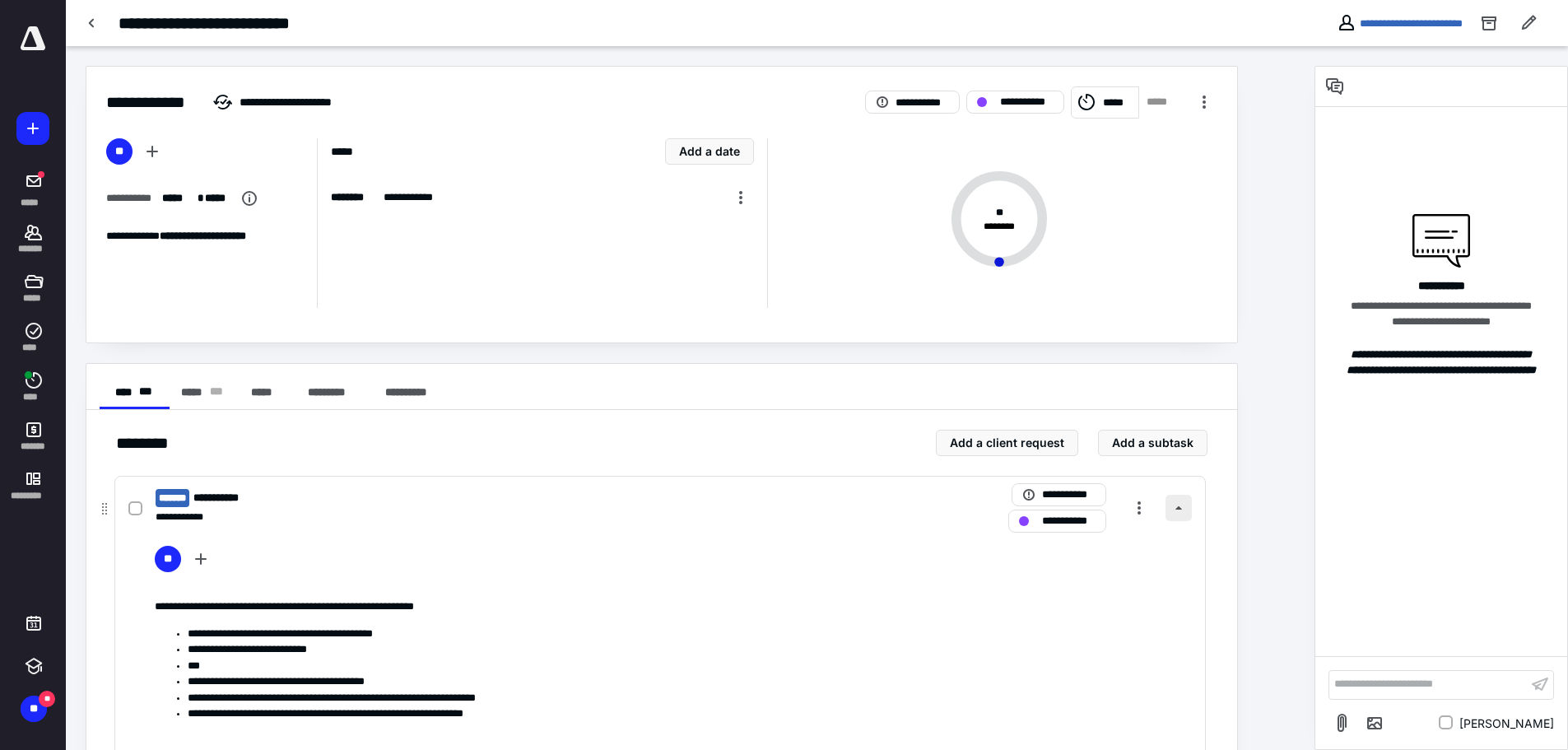 click at bounding box center (1179, 508) 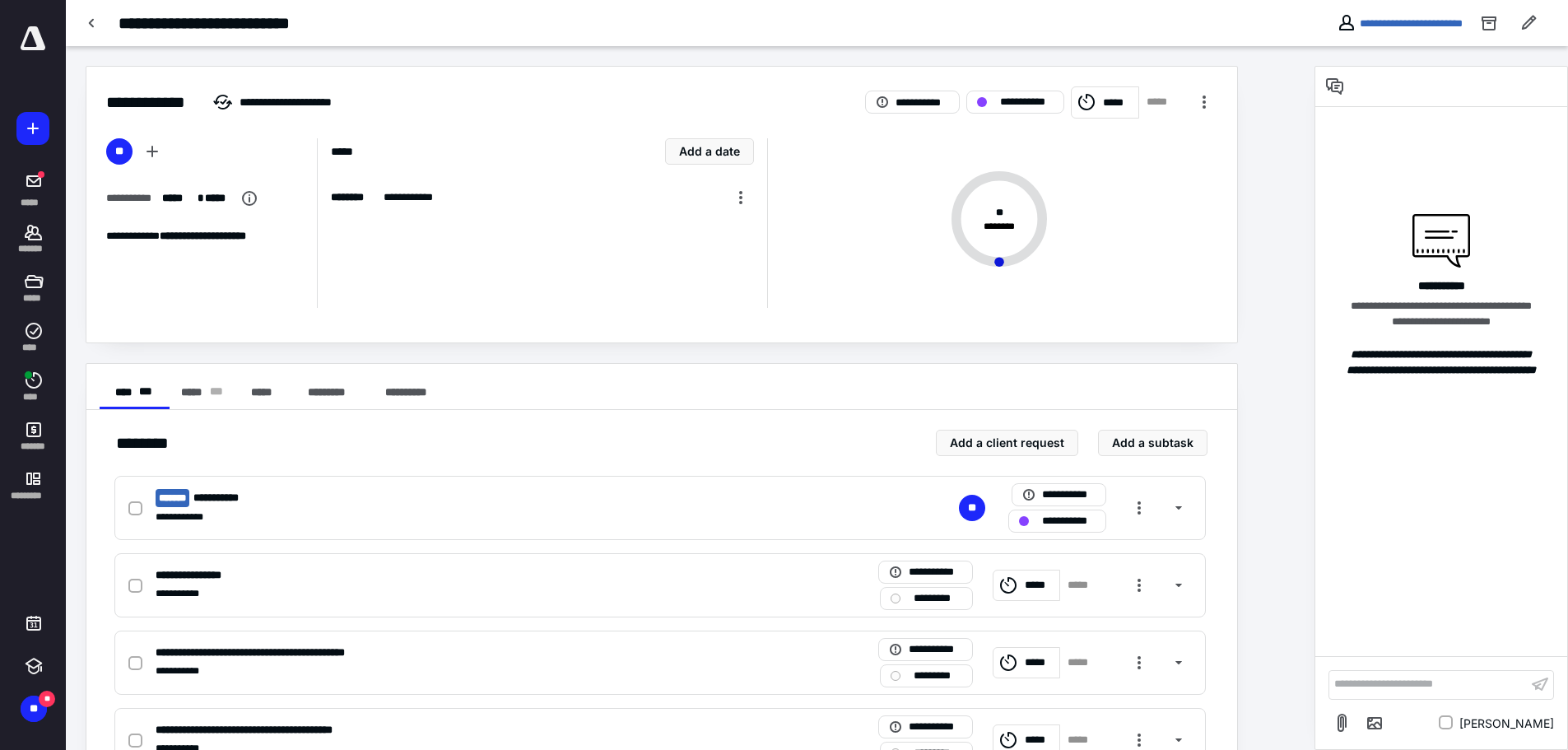 click at bounding box center (33, 39) 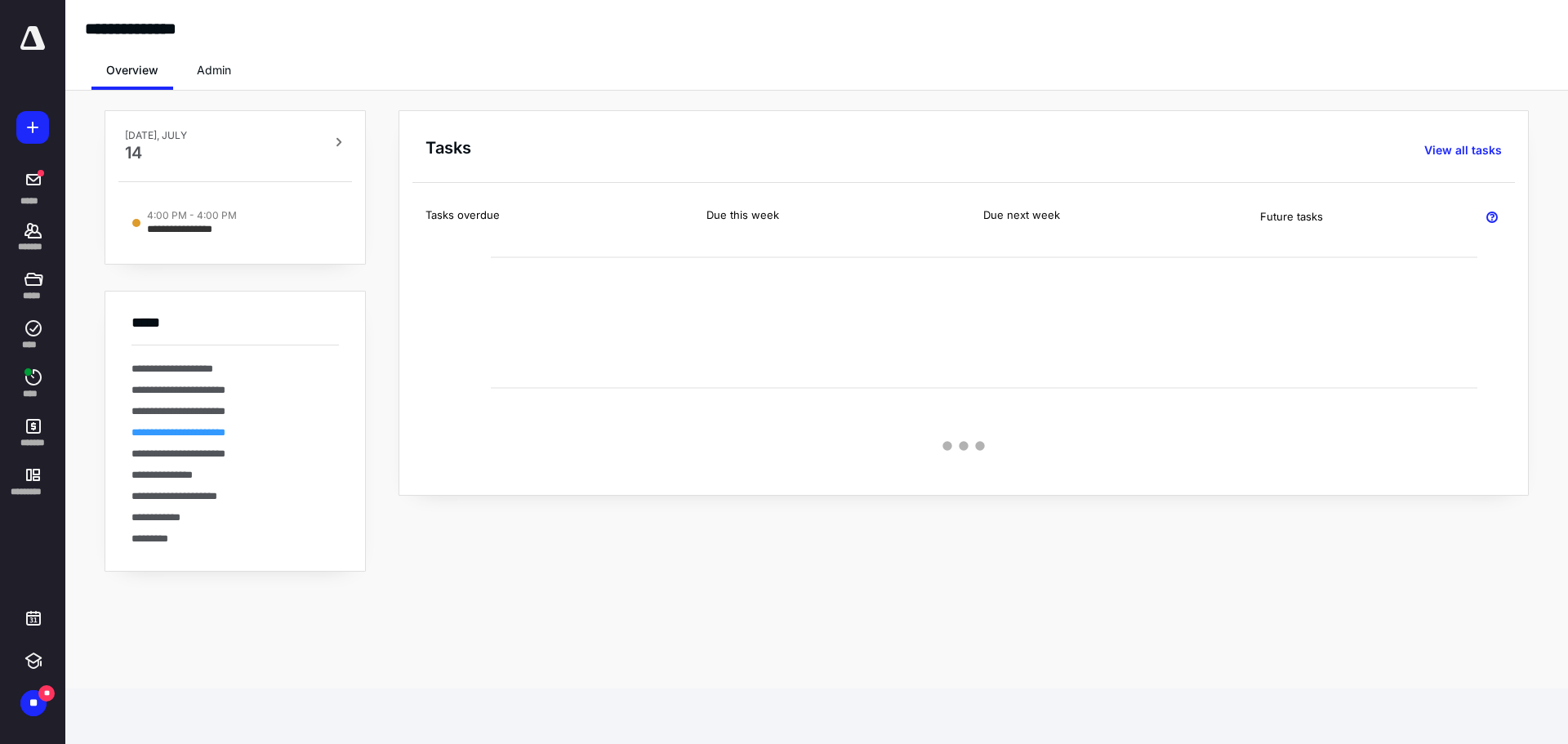 click on "**********" at bounding box center [178, 432] 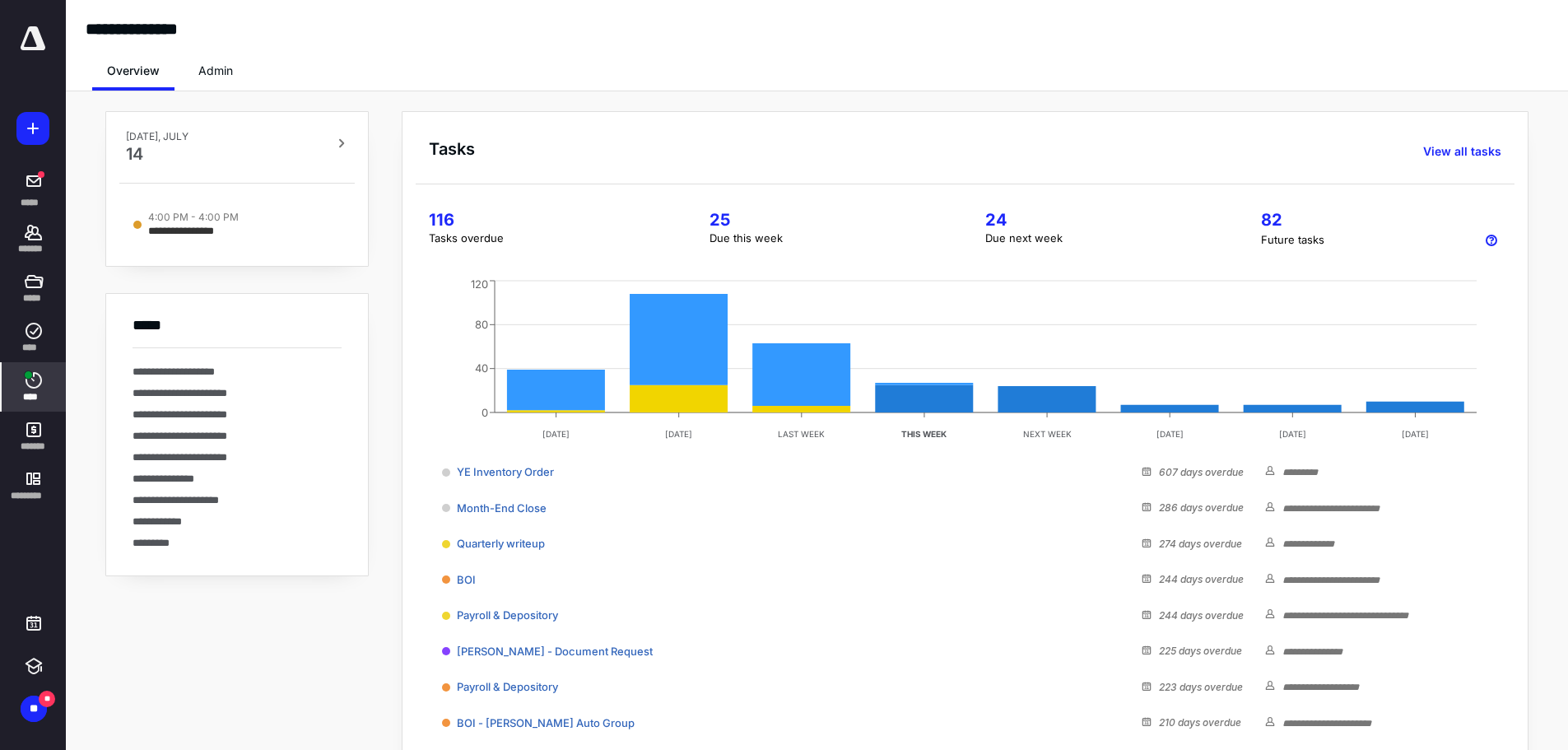 click on "****" at bounding box center (34, 397) 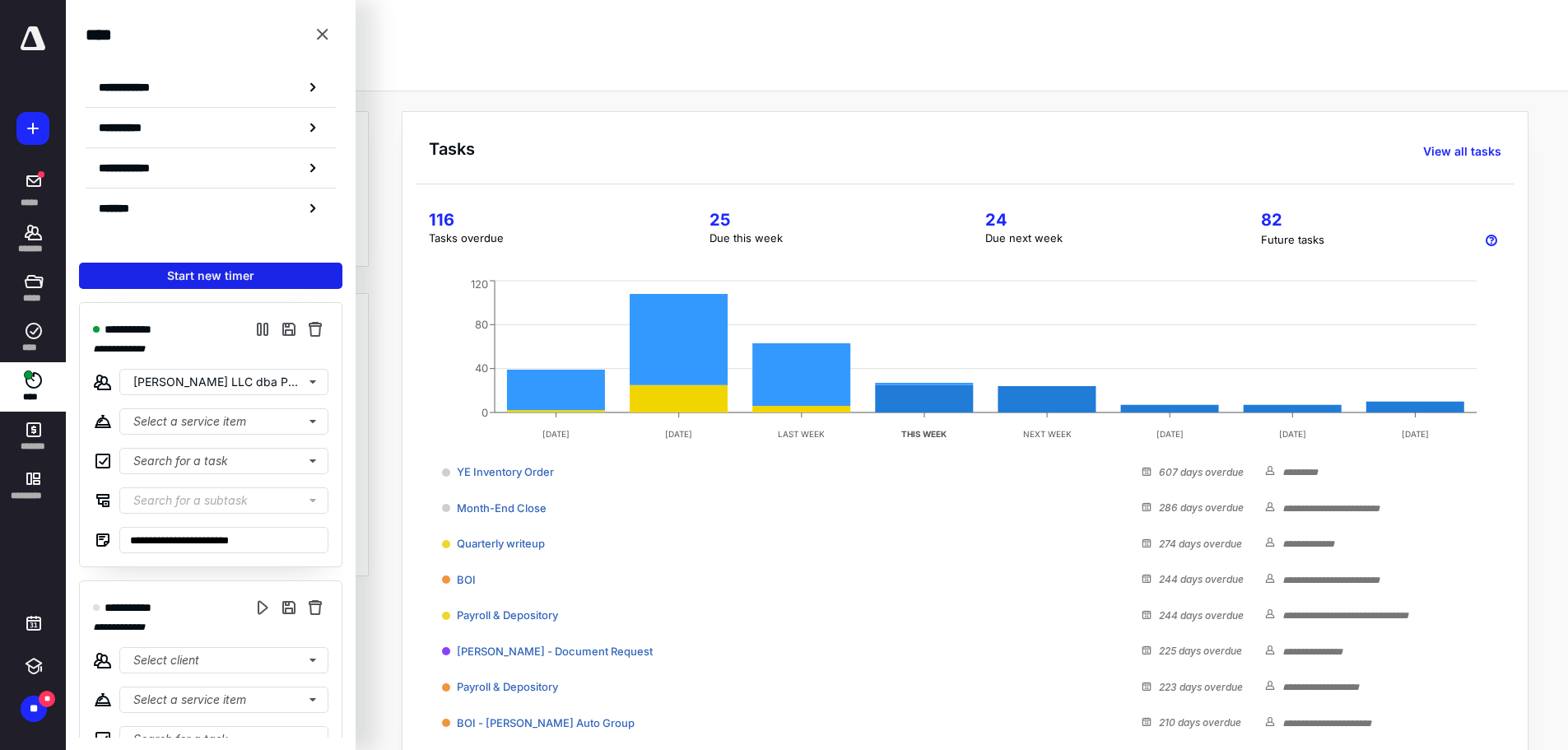 click on "Start new timer" at bounding box center (211, 276) 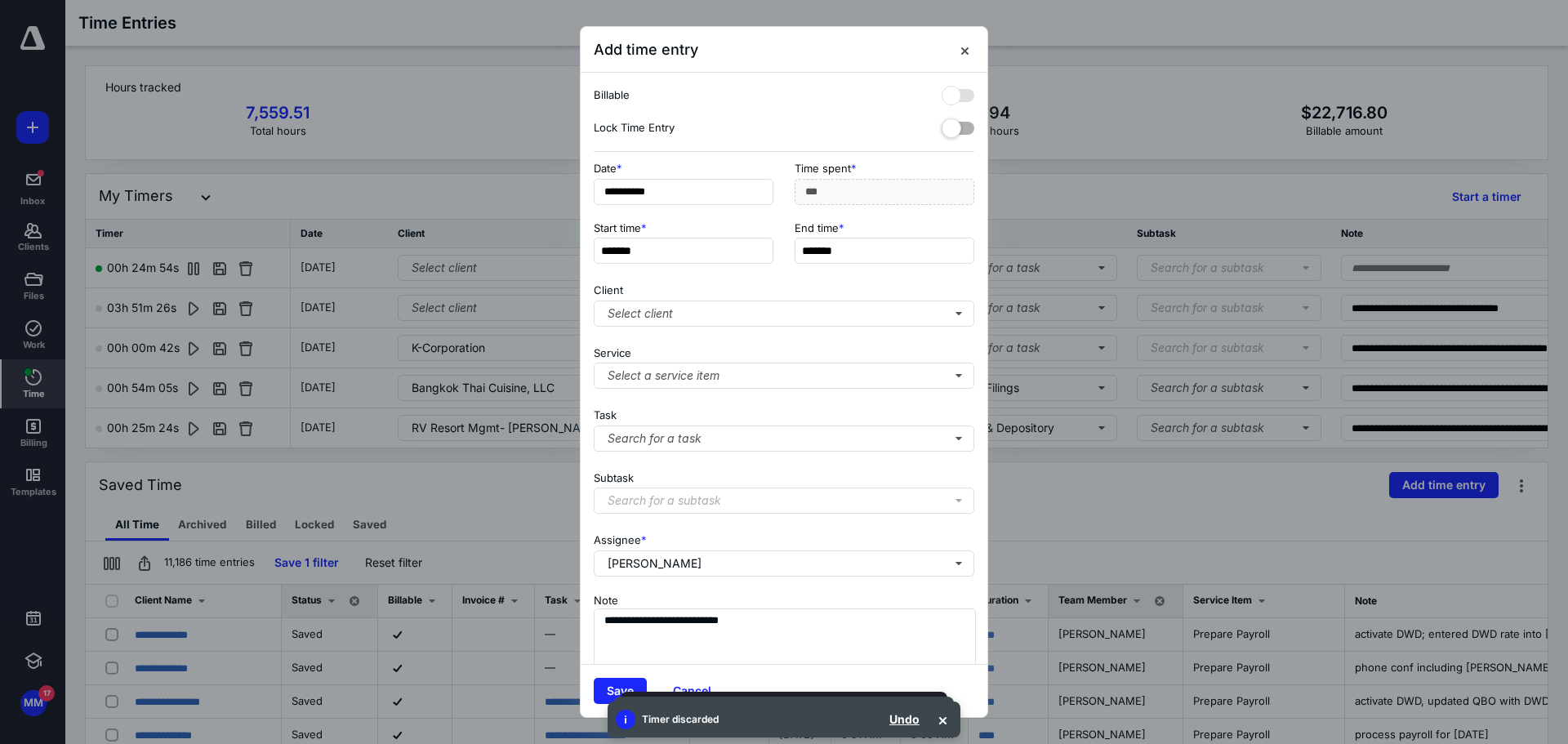 scroll, scrollTop: 0, scrollLeft: 0, axis: both 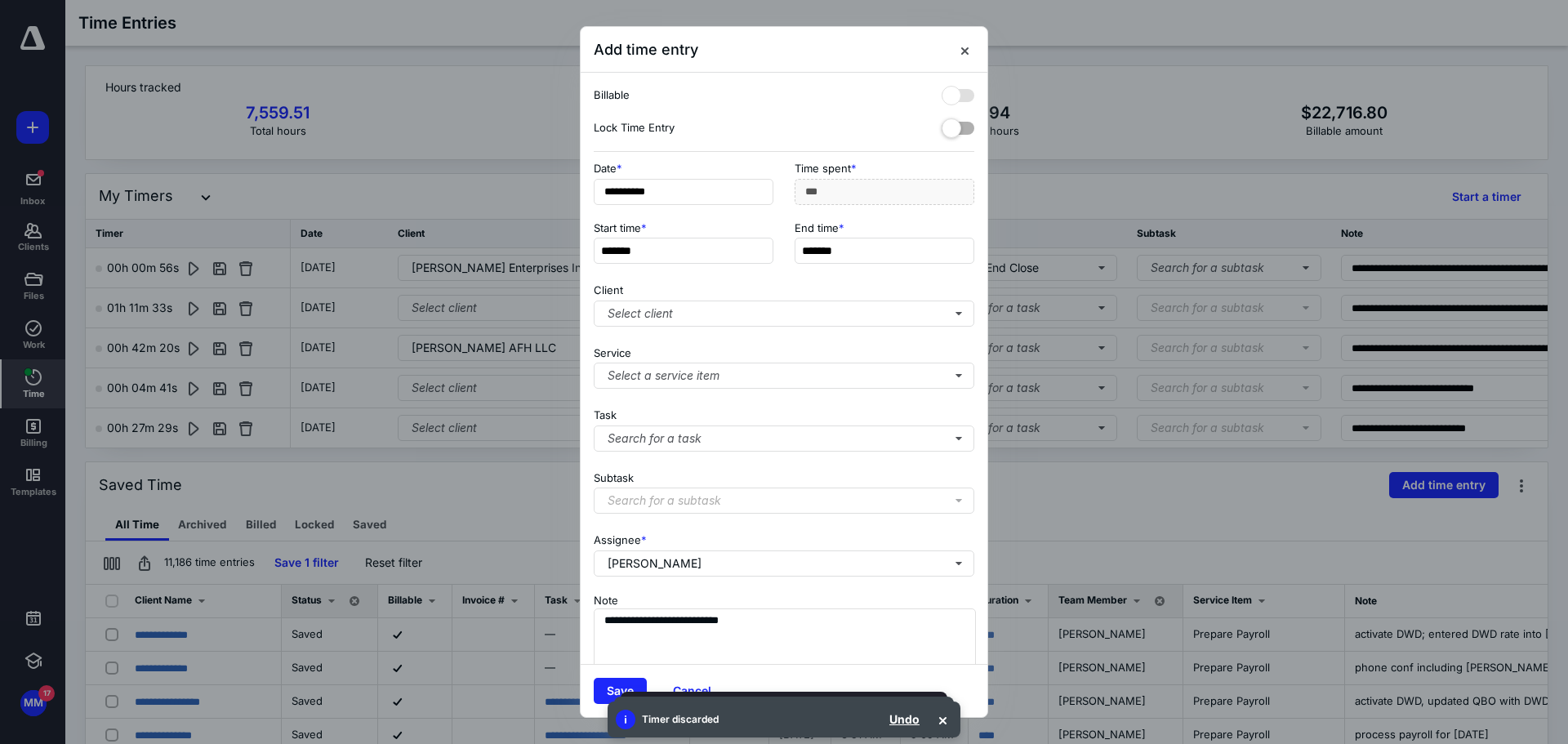 click on "*******" at bounding box center (884, 251) 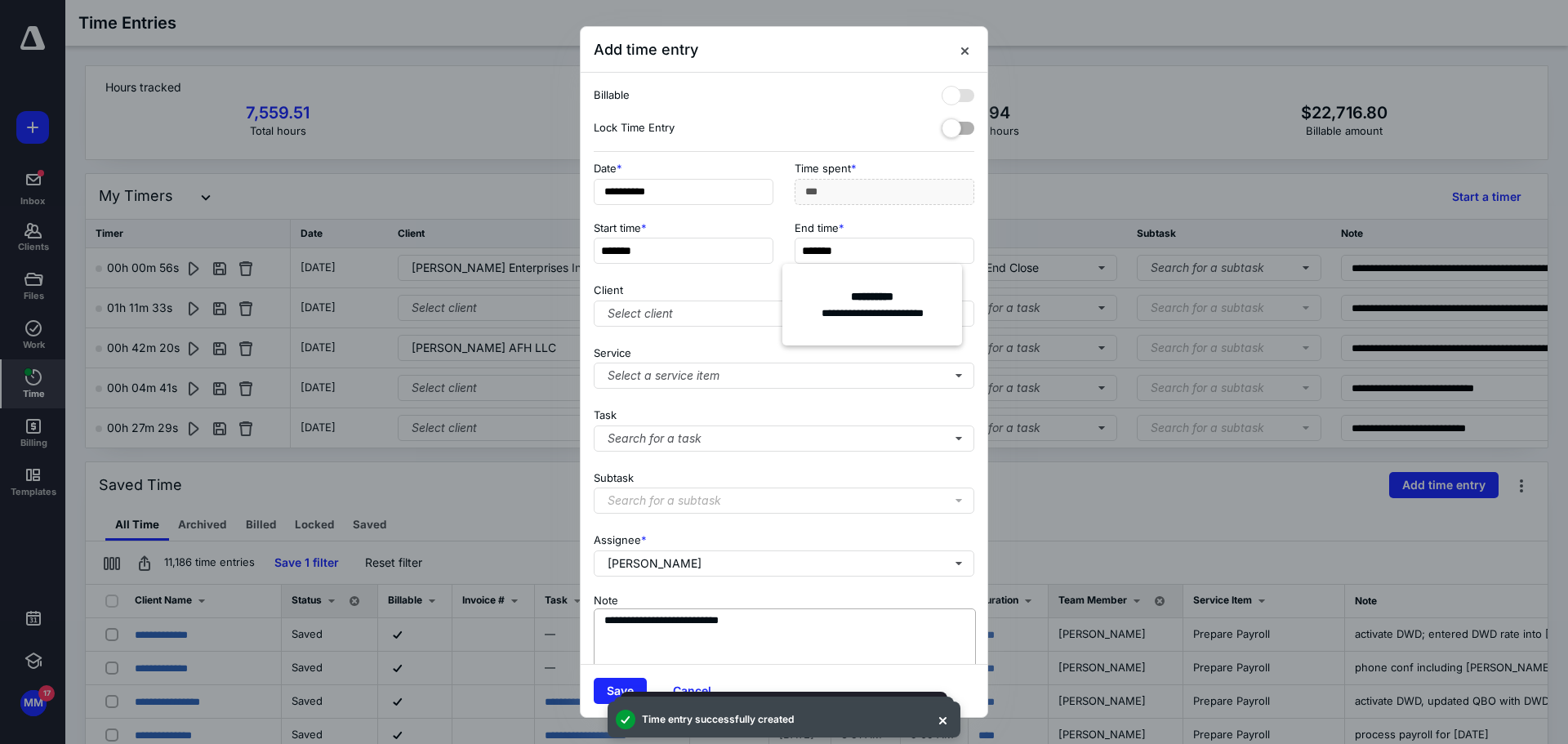 type on "*******" 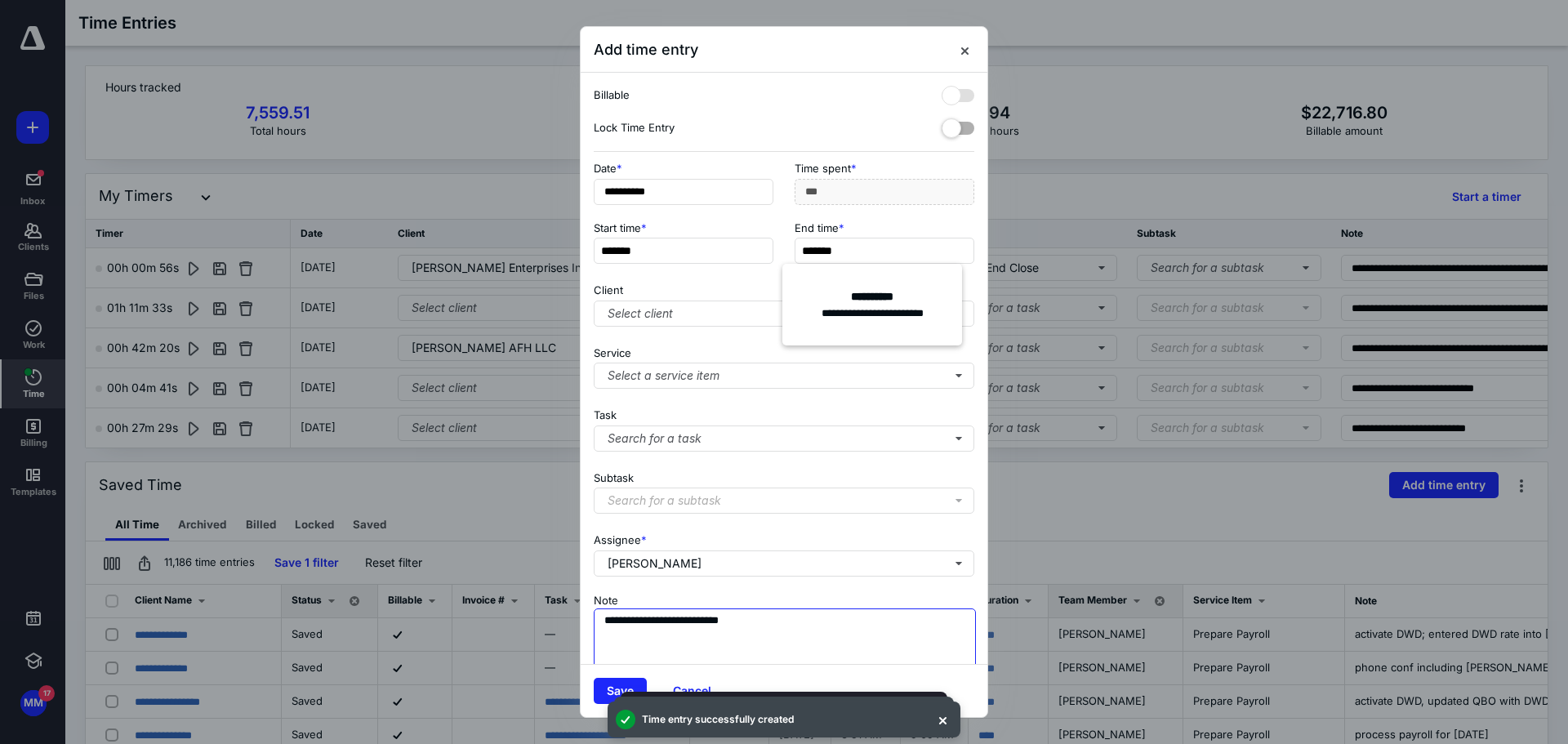 type on "******" 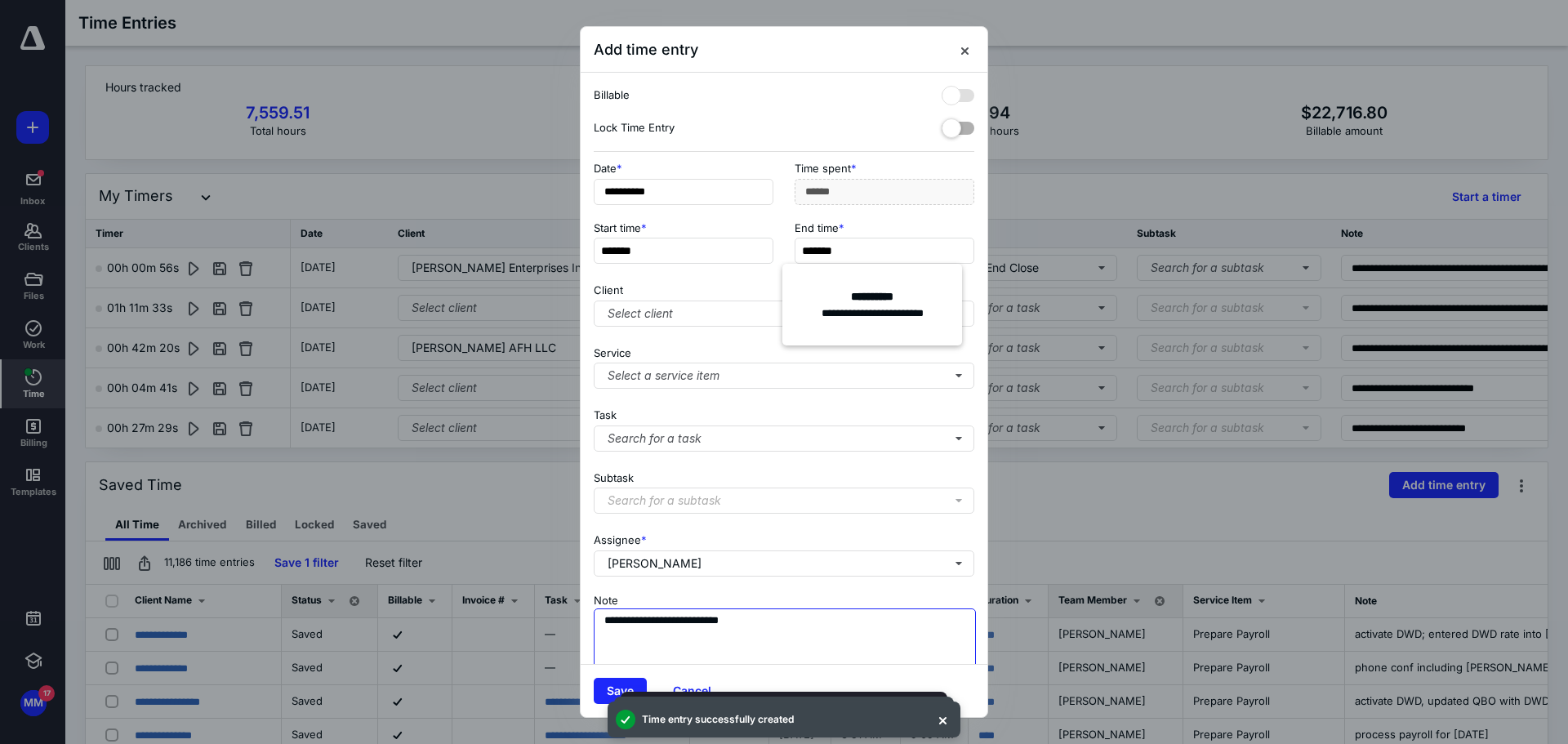 drag, startPoint x: 670, startPoint y: 617, endPoint x: 522, endPoint y: 617, distance: 148 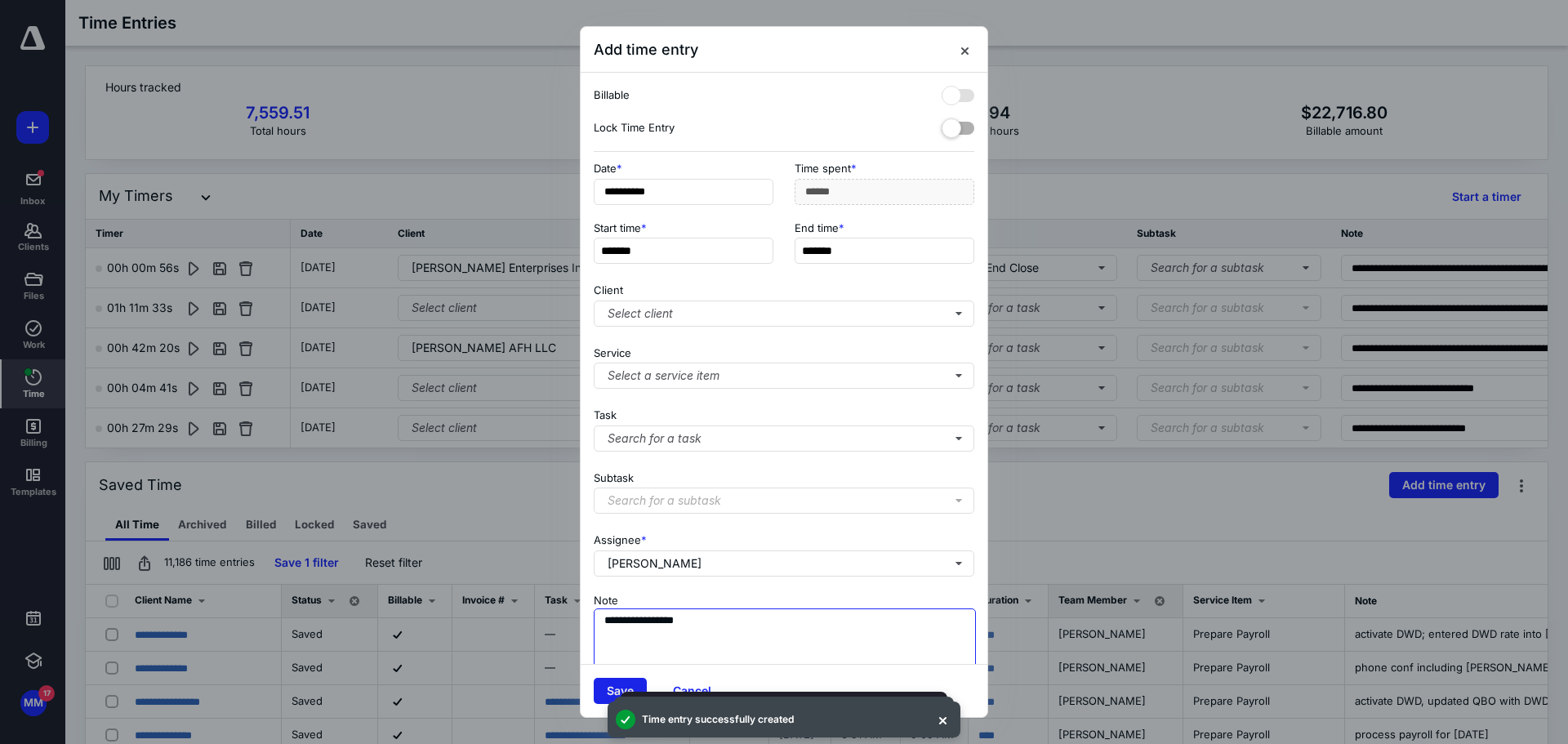 drag, startPoint x: 773, startPoint y: 618, endPoint x: 640, endPoint y: 679, distance: 146.32156 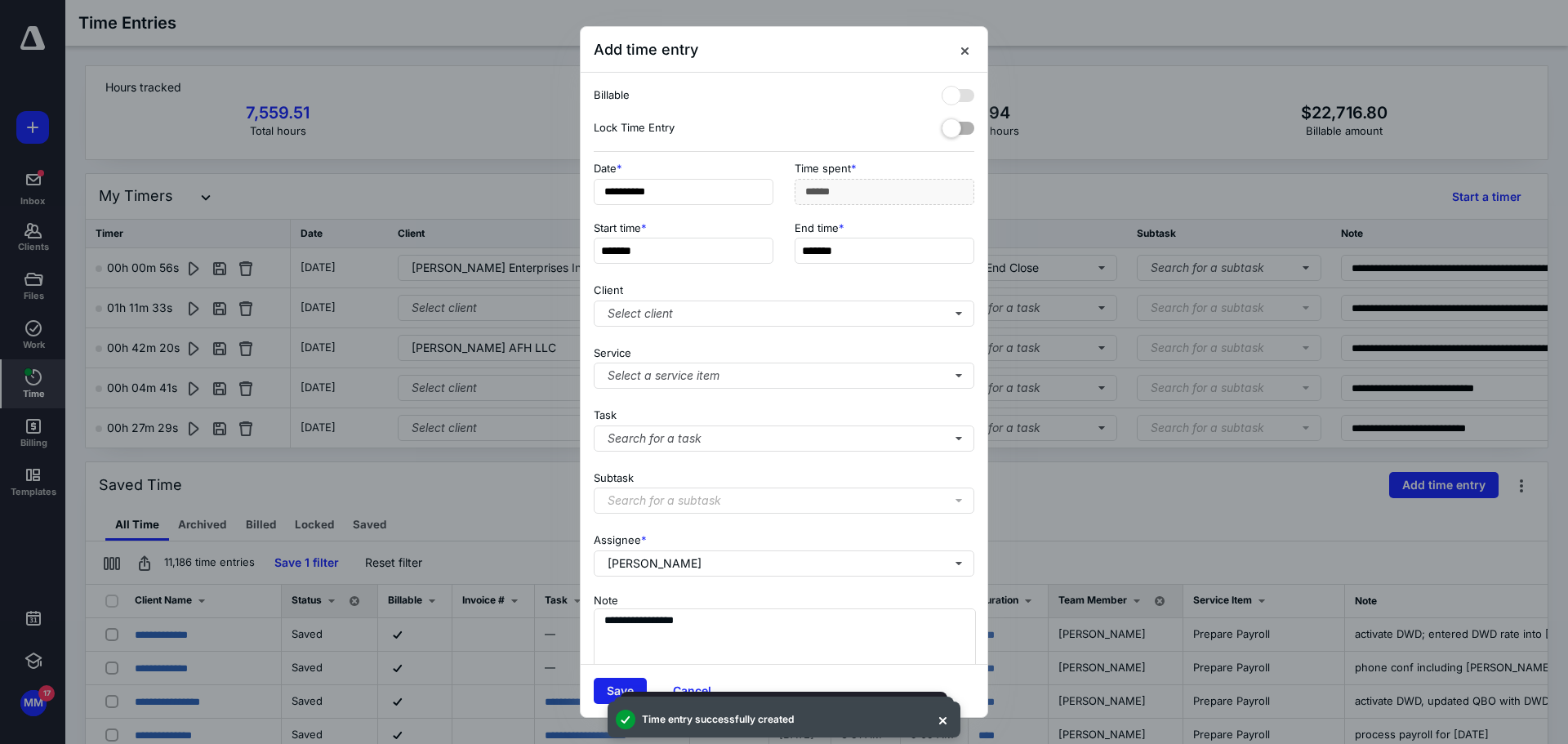 click on "Save" at bounding box center (620, 691) 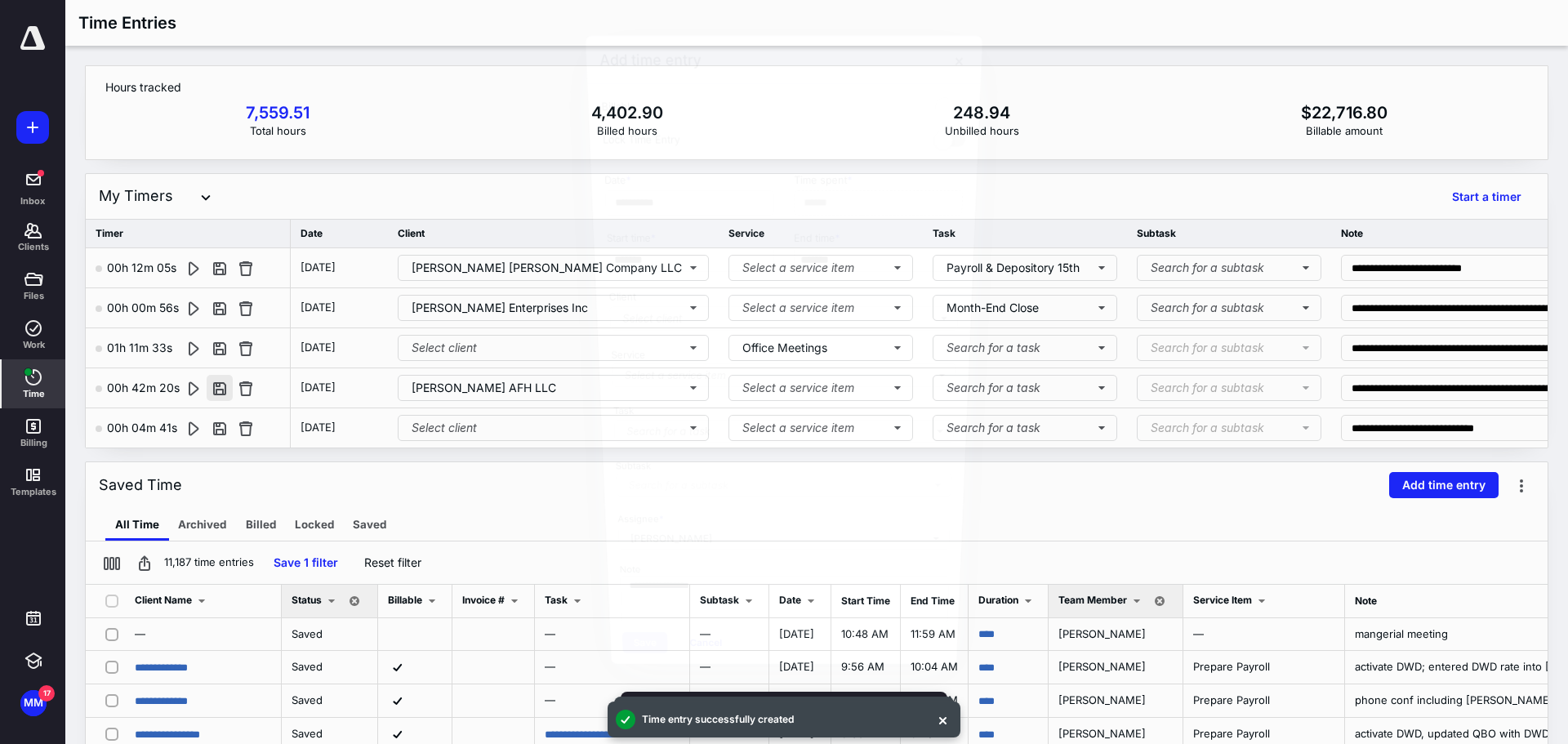 scroll, scrollTop: 292, scrollLeft: 0, axis: vertical 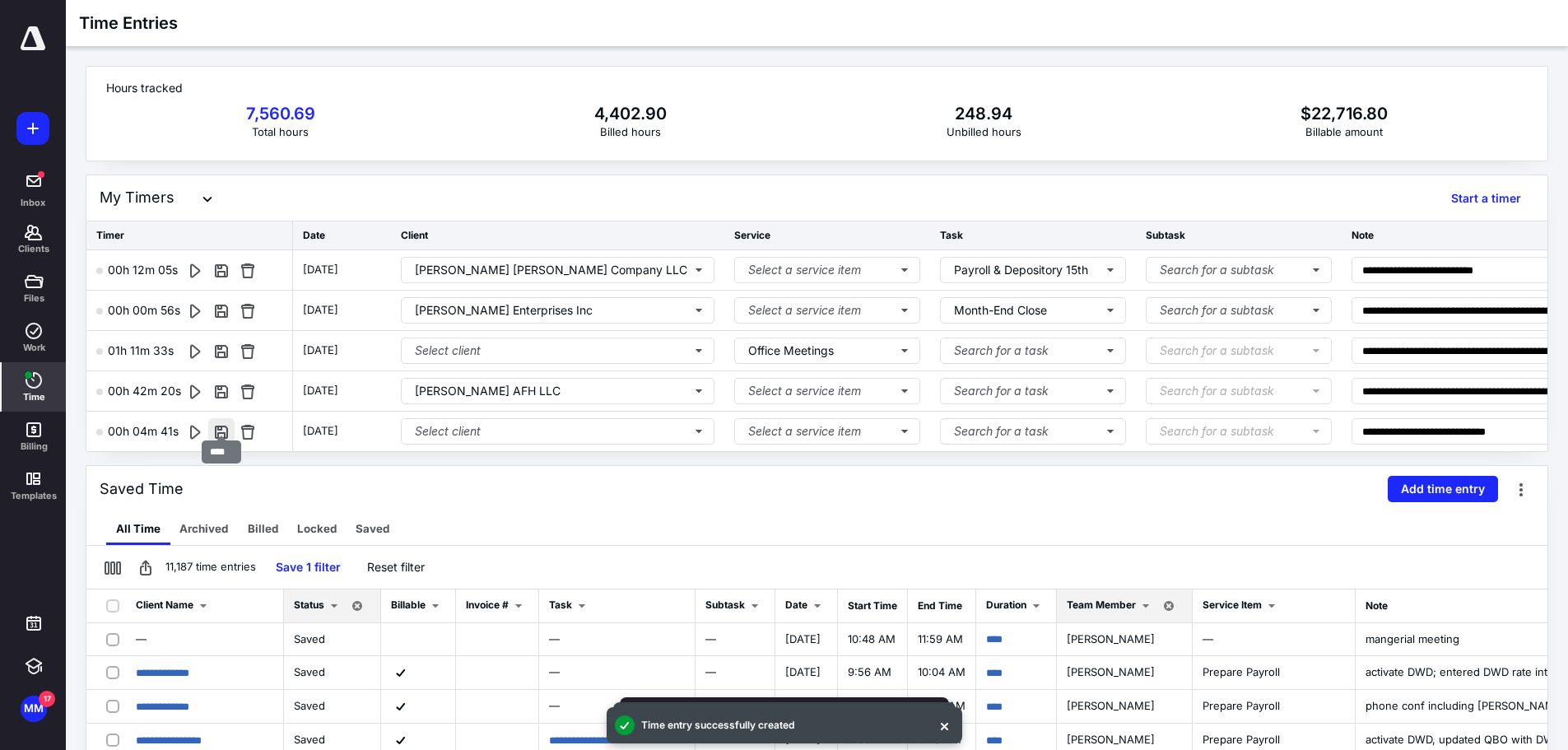 click at bounding box center (221, 431) 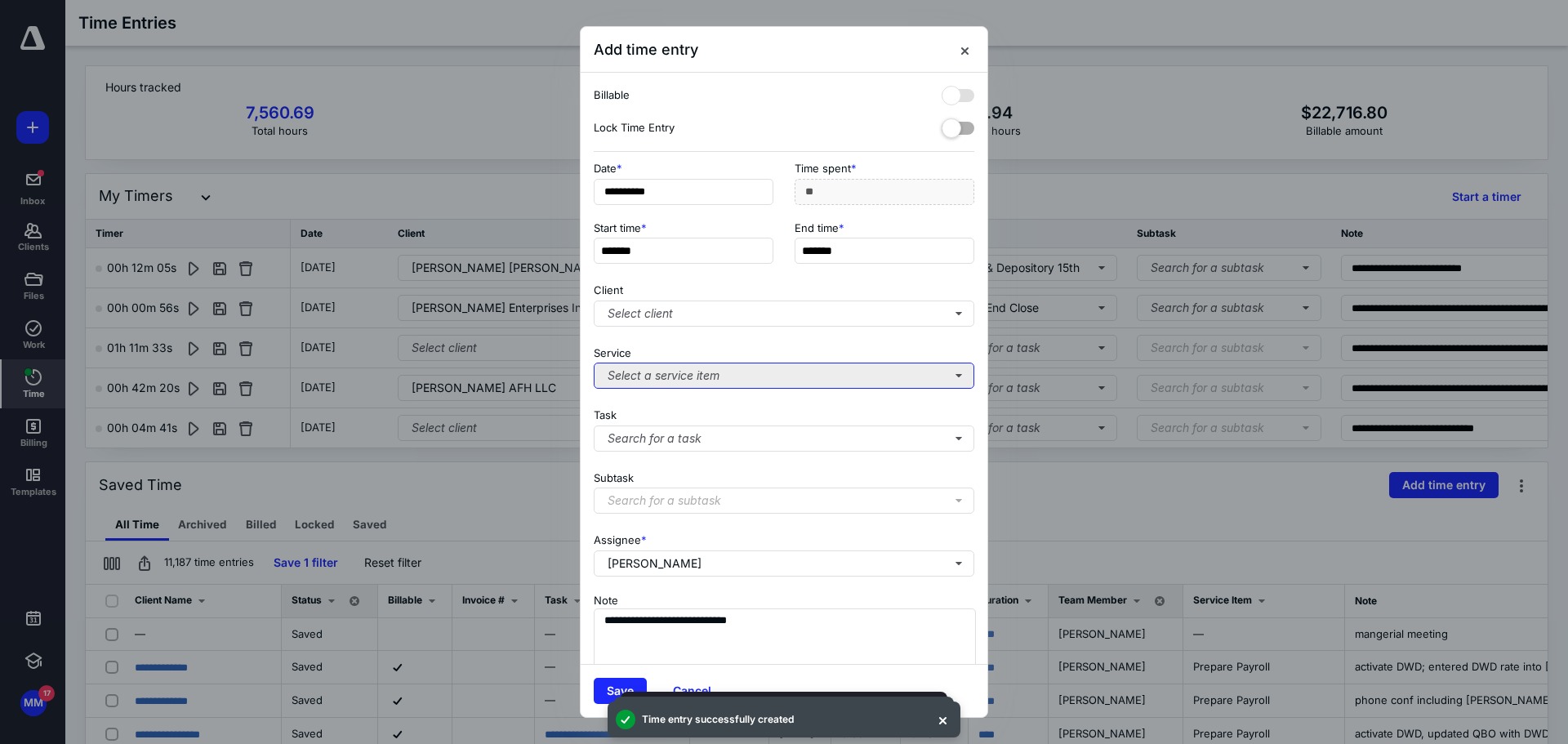 click on "Select a service item" at bounding box center (784, 376) 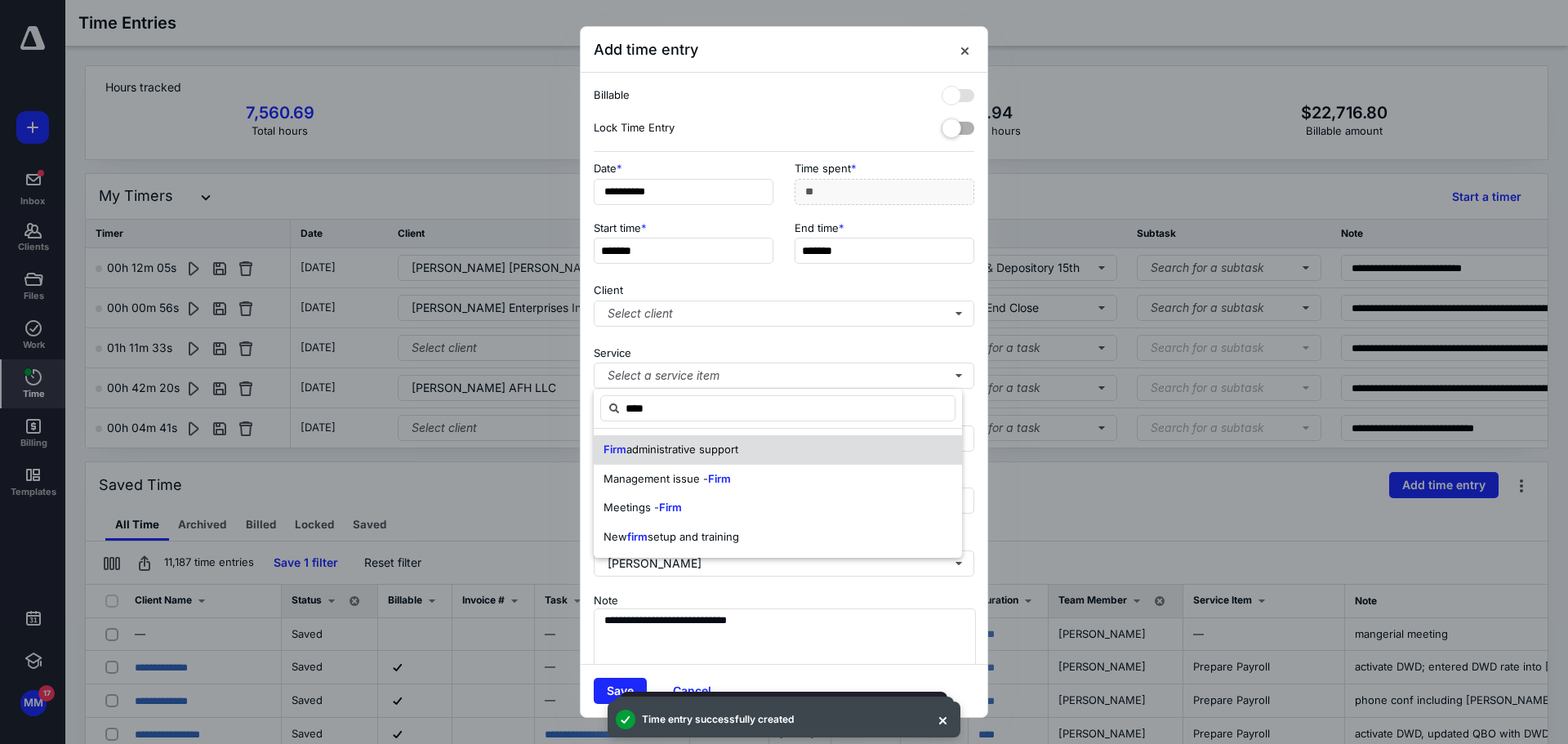click on "administrative support" at bounding box center (682, 449) 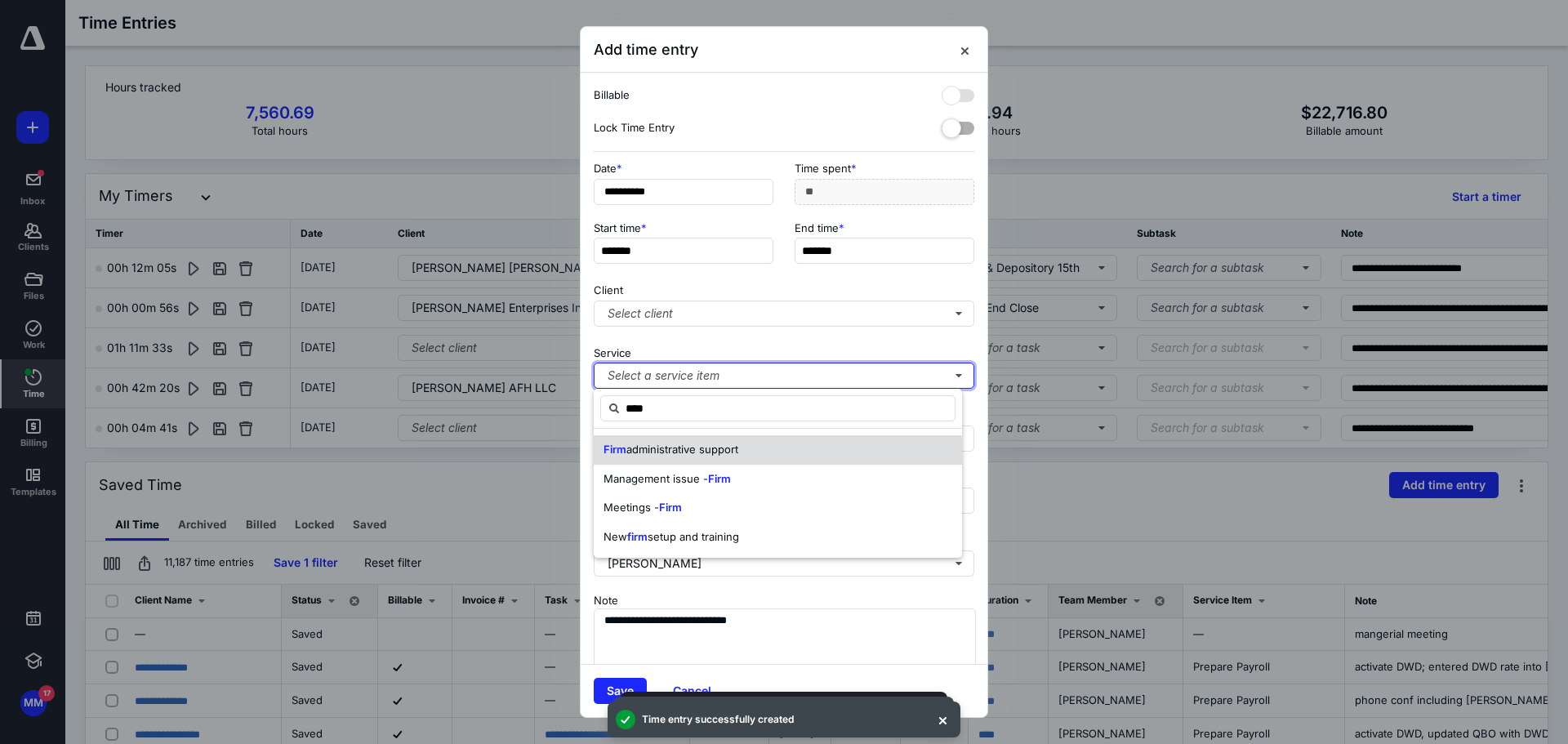 type 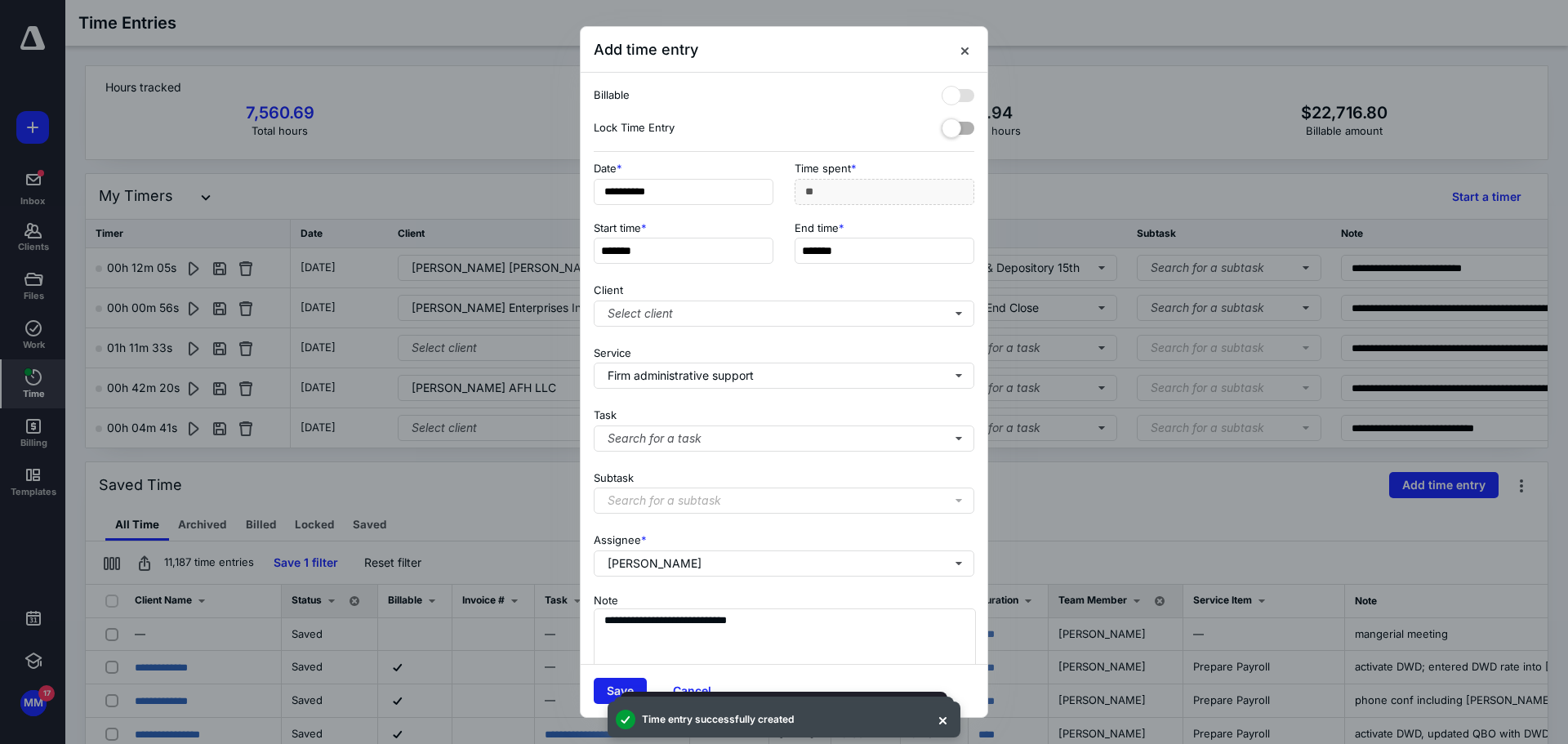 click on "Save" at bounding box center (620, 691) 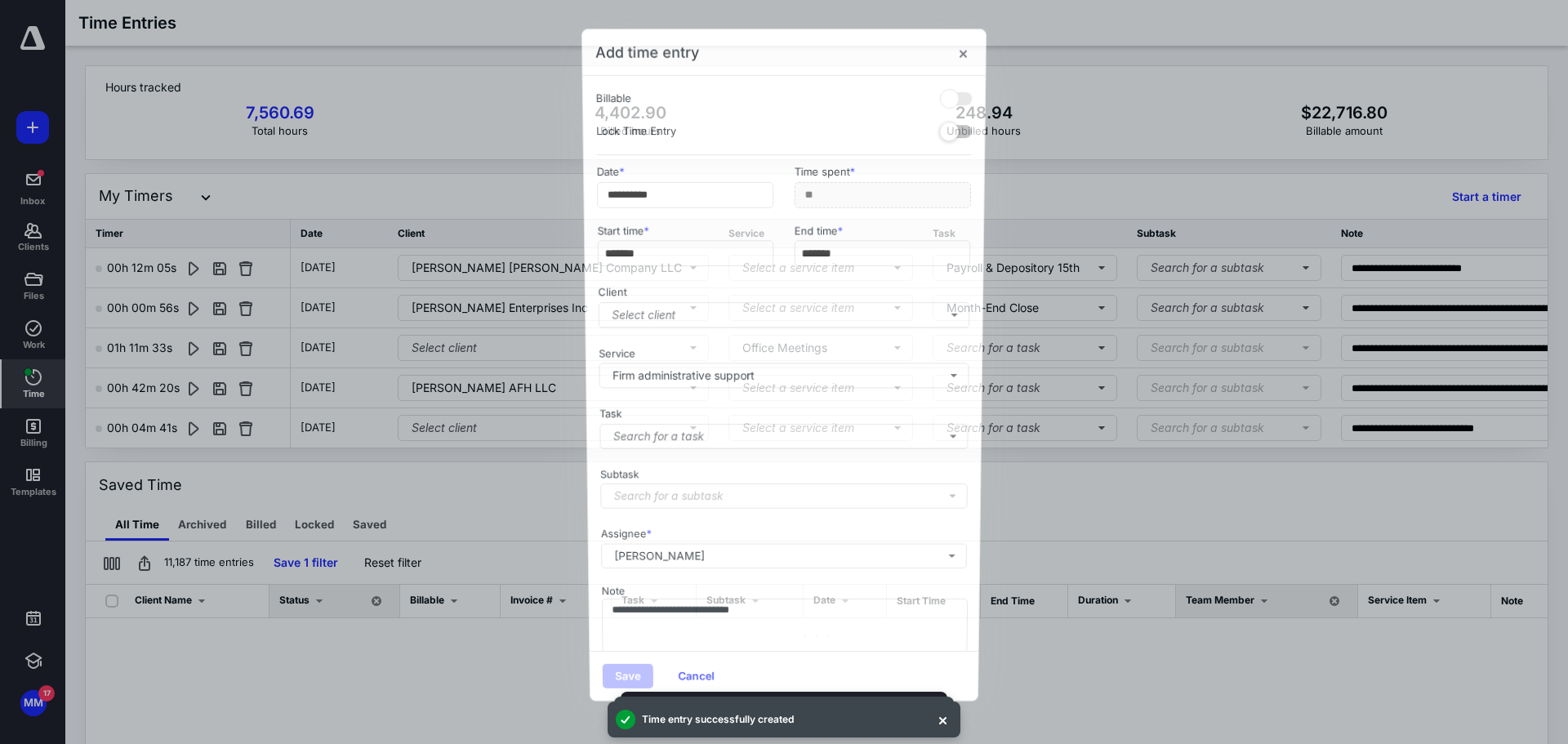 scroll, scrollTop: 252, scrollLeft: 0, axis: vertical 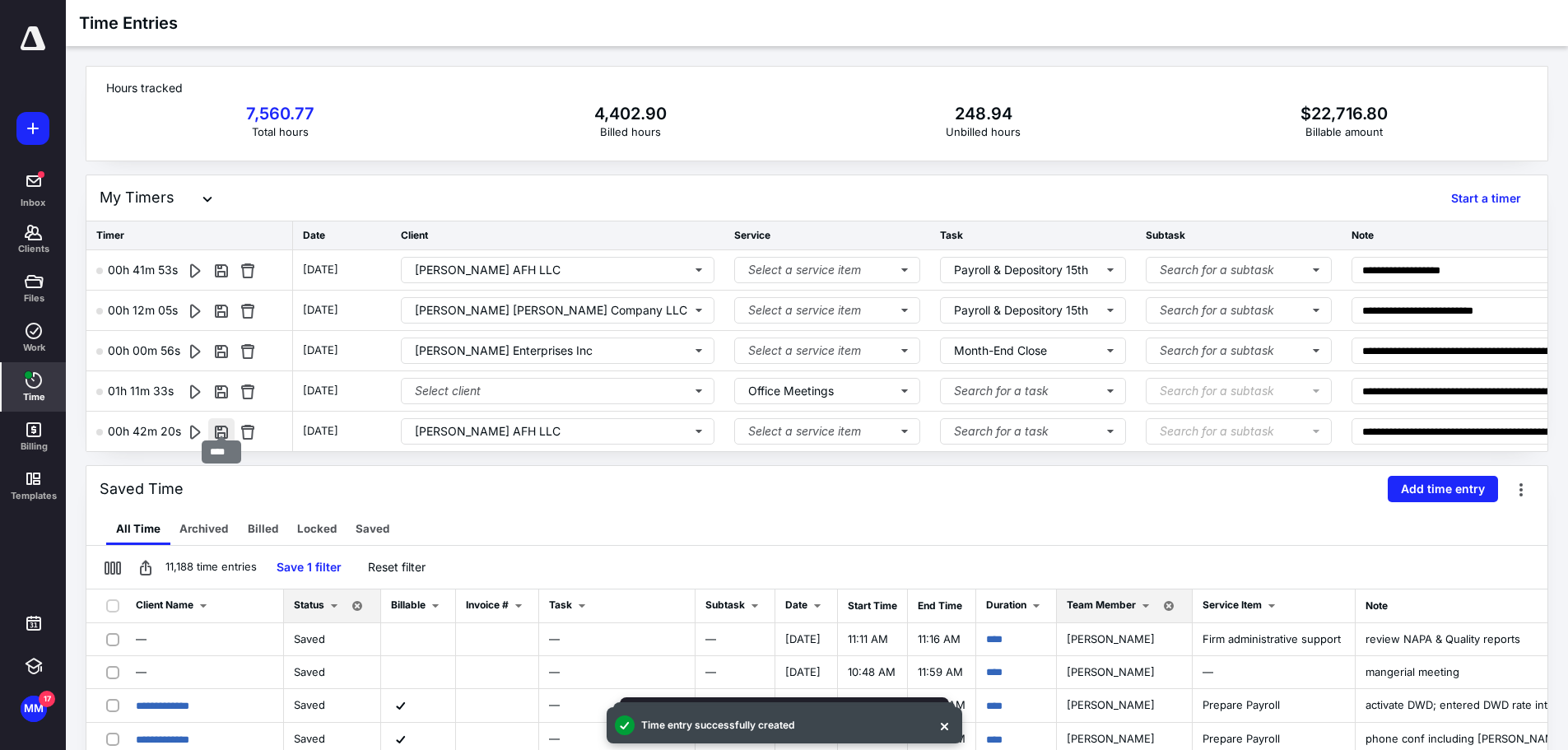click at bounding box center (221, 431) 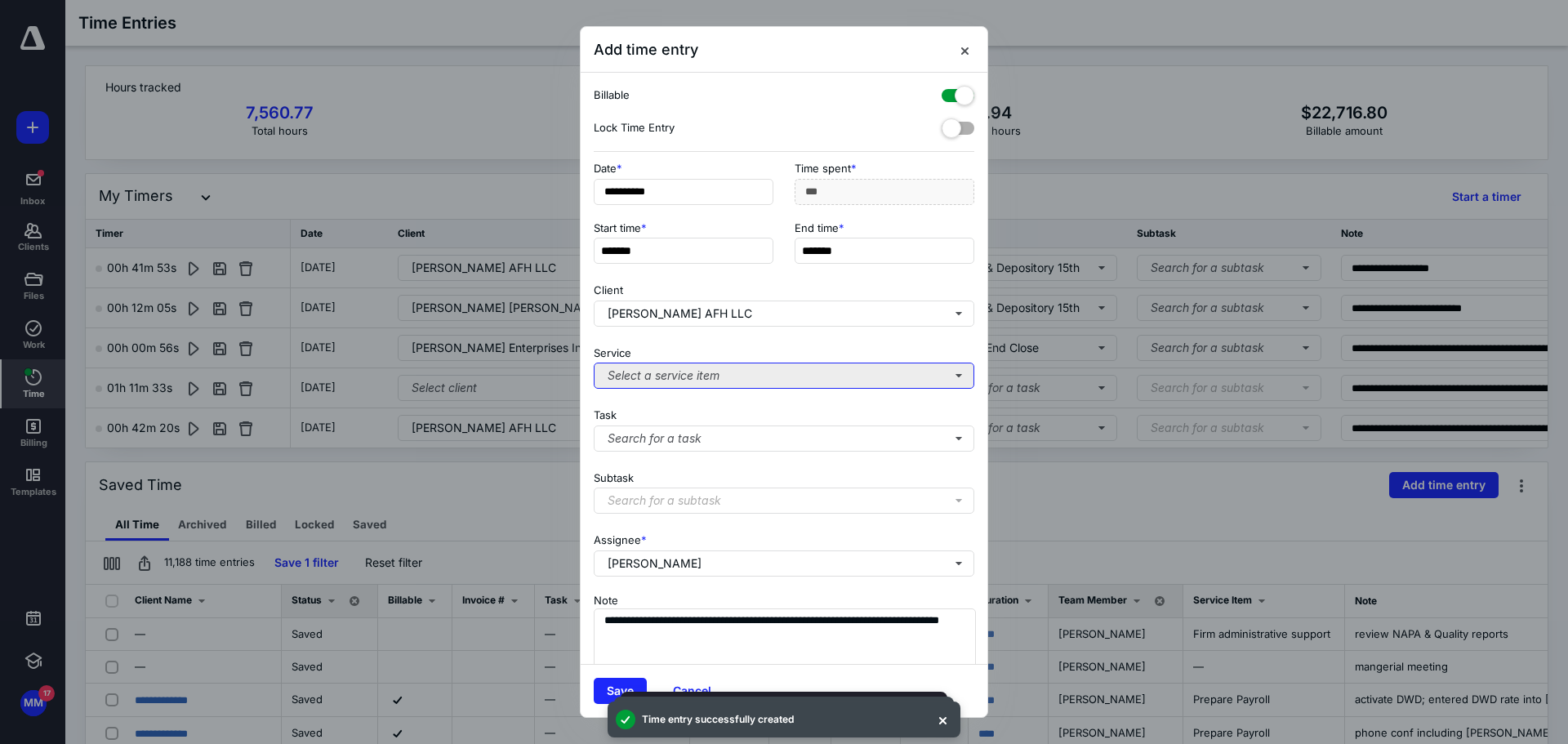 click on "Select a service item" at bounding box center (784, 376) 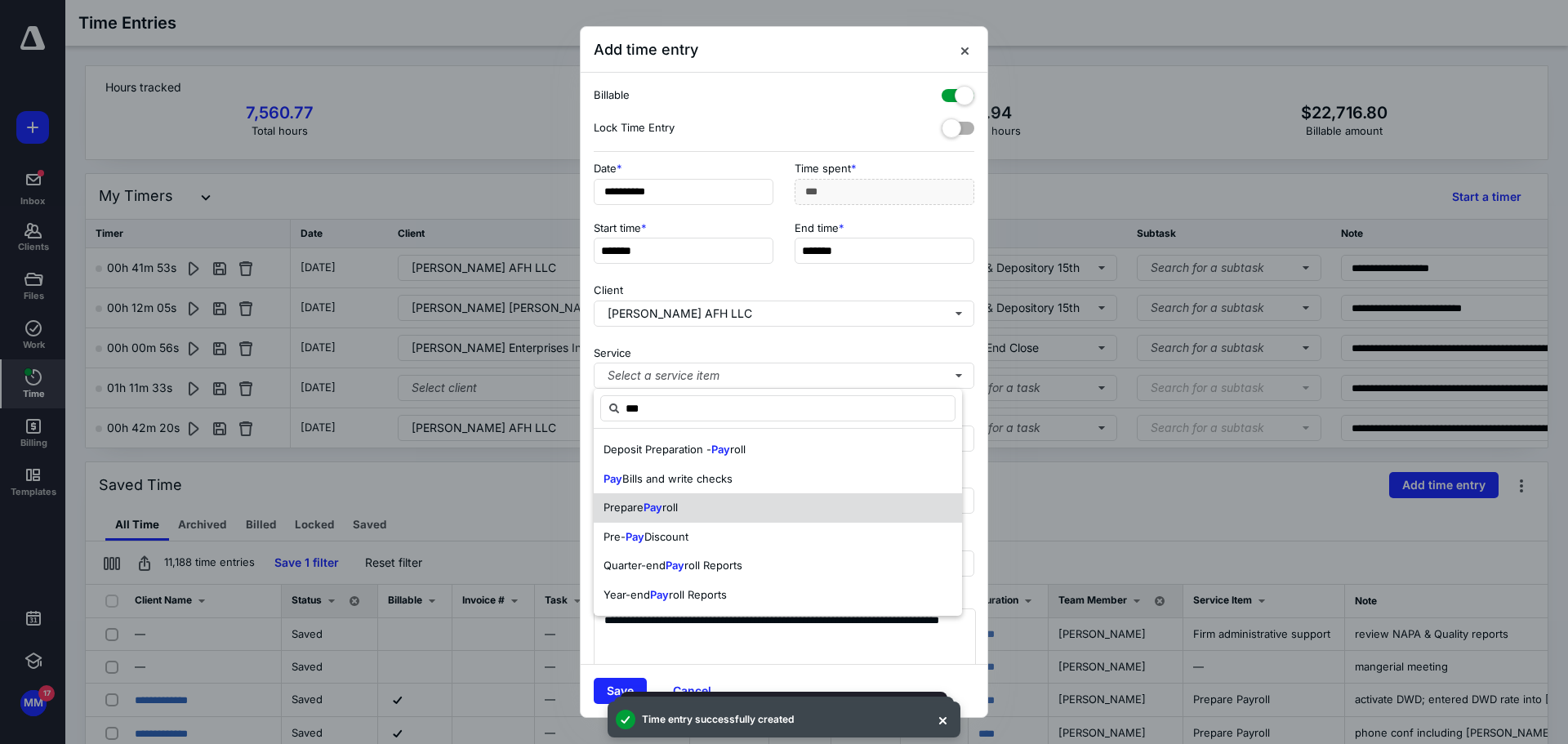 click on "Prepare  Pay roll" at bounding box center [777, 508] 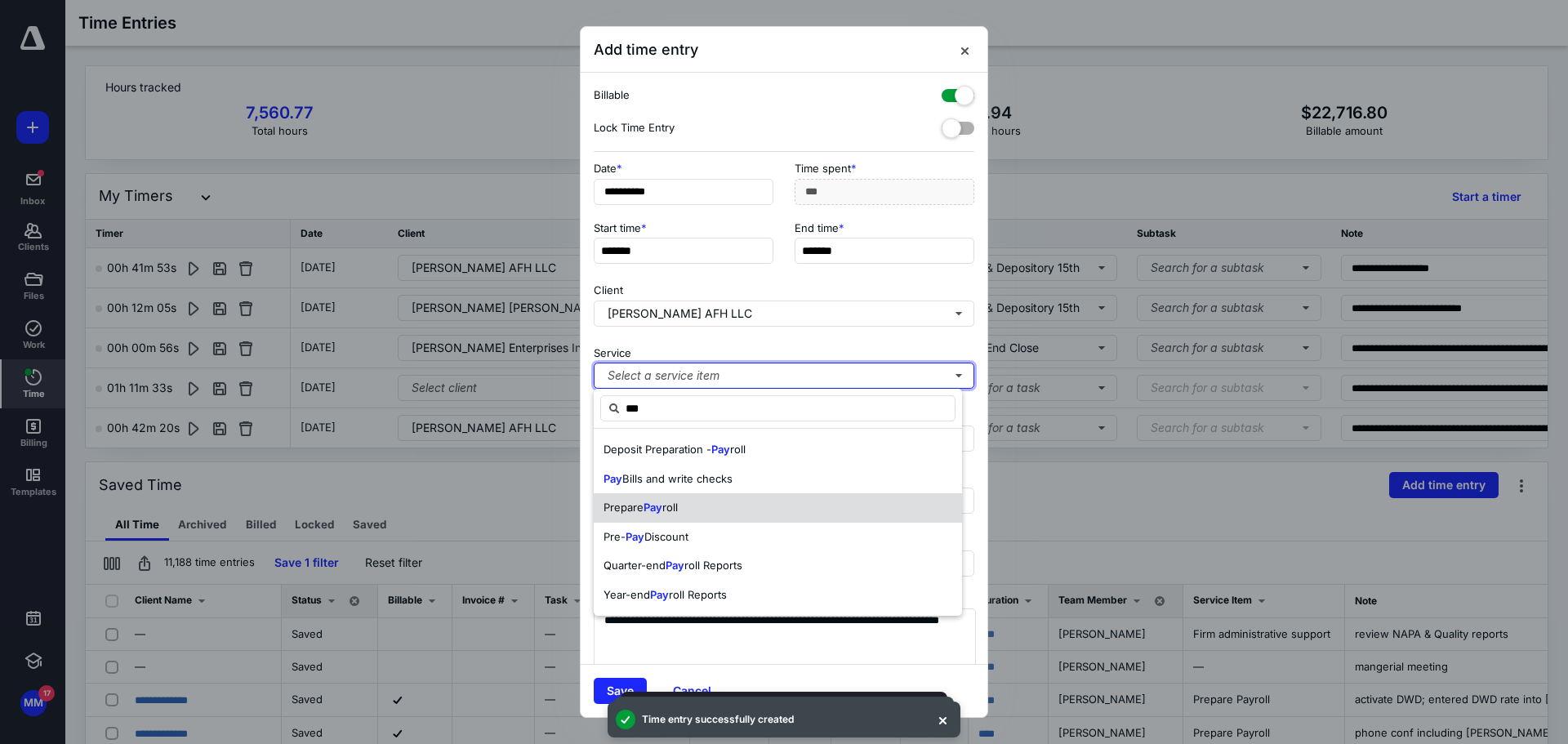type 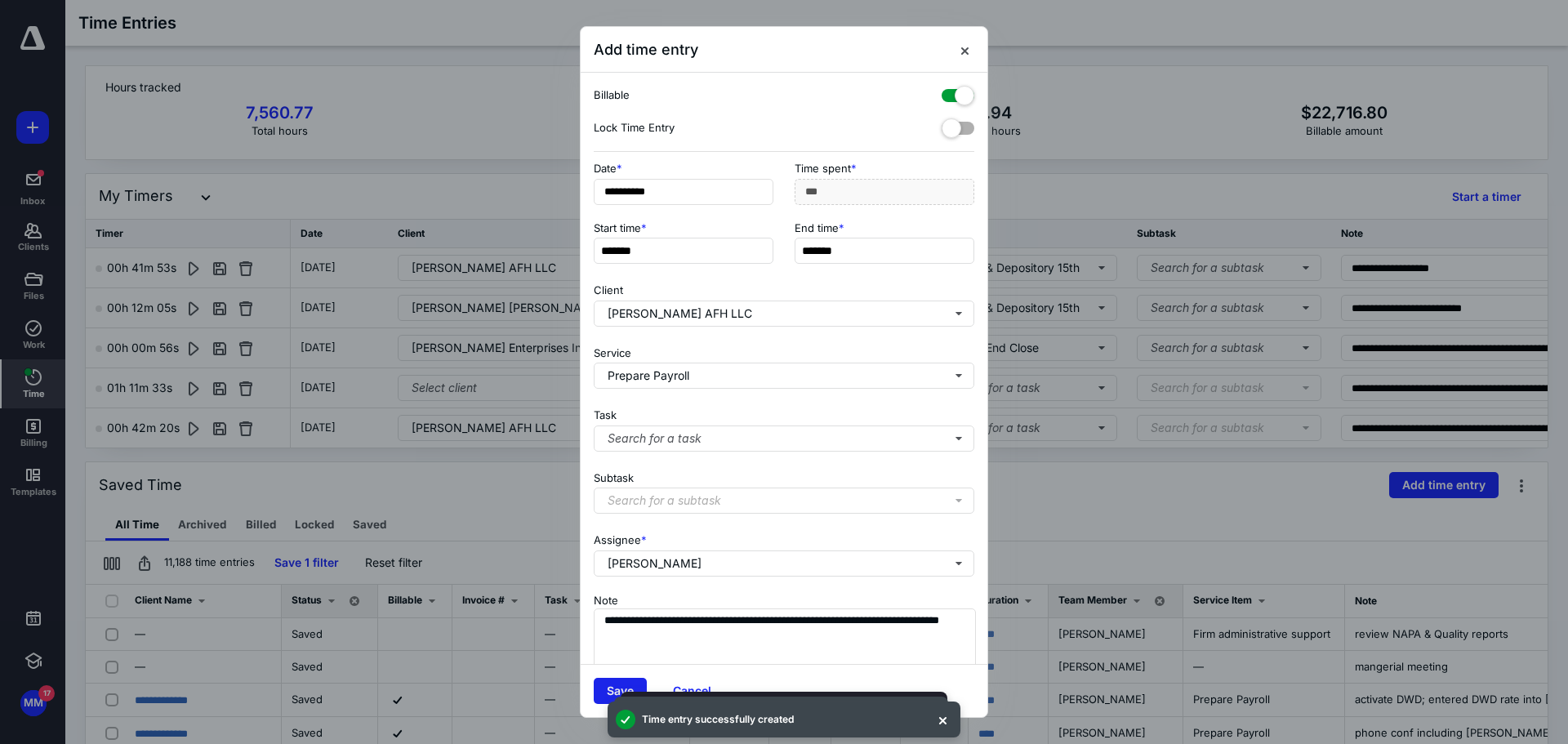click on "Save" at bounding box center [620, 691] 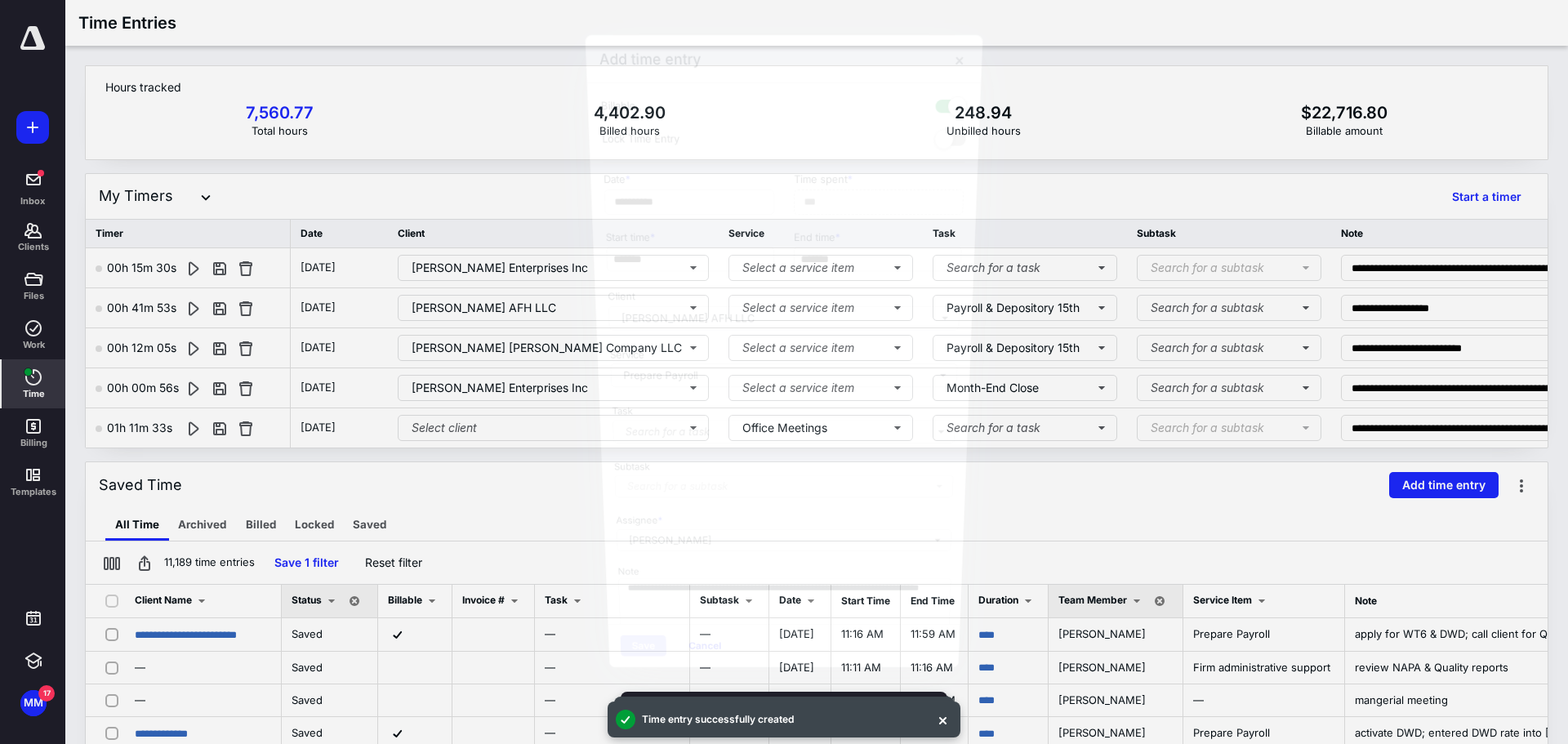 scroll, scrollTop: 212, scrollLeft: 0, axis: vertical 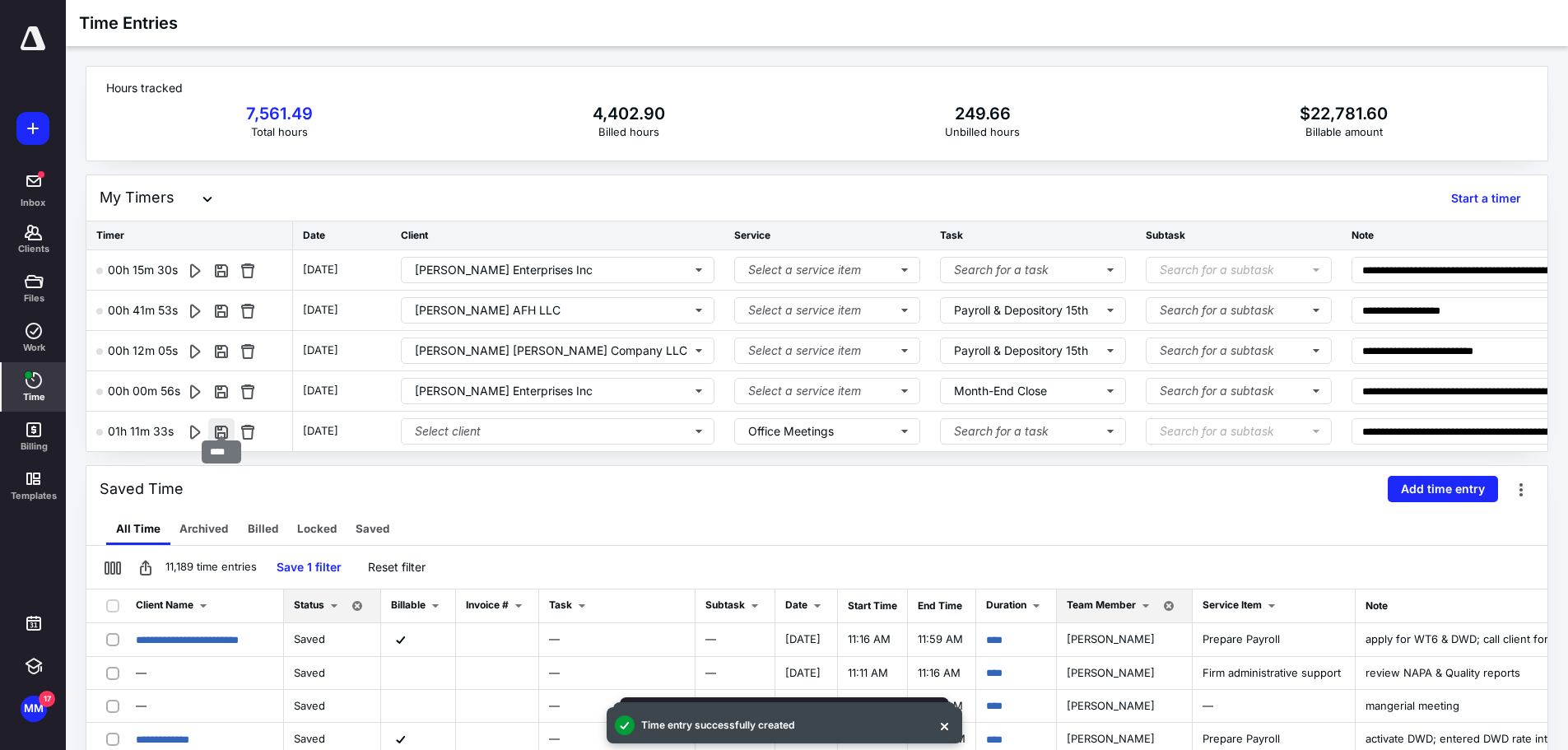click at bounding box center (221, 431) 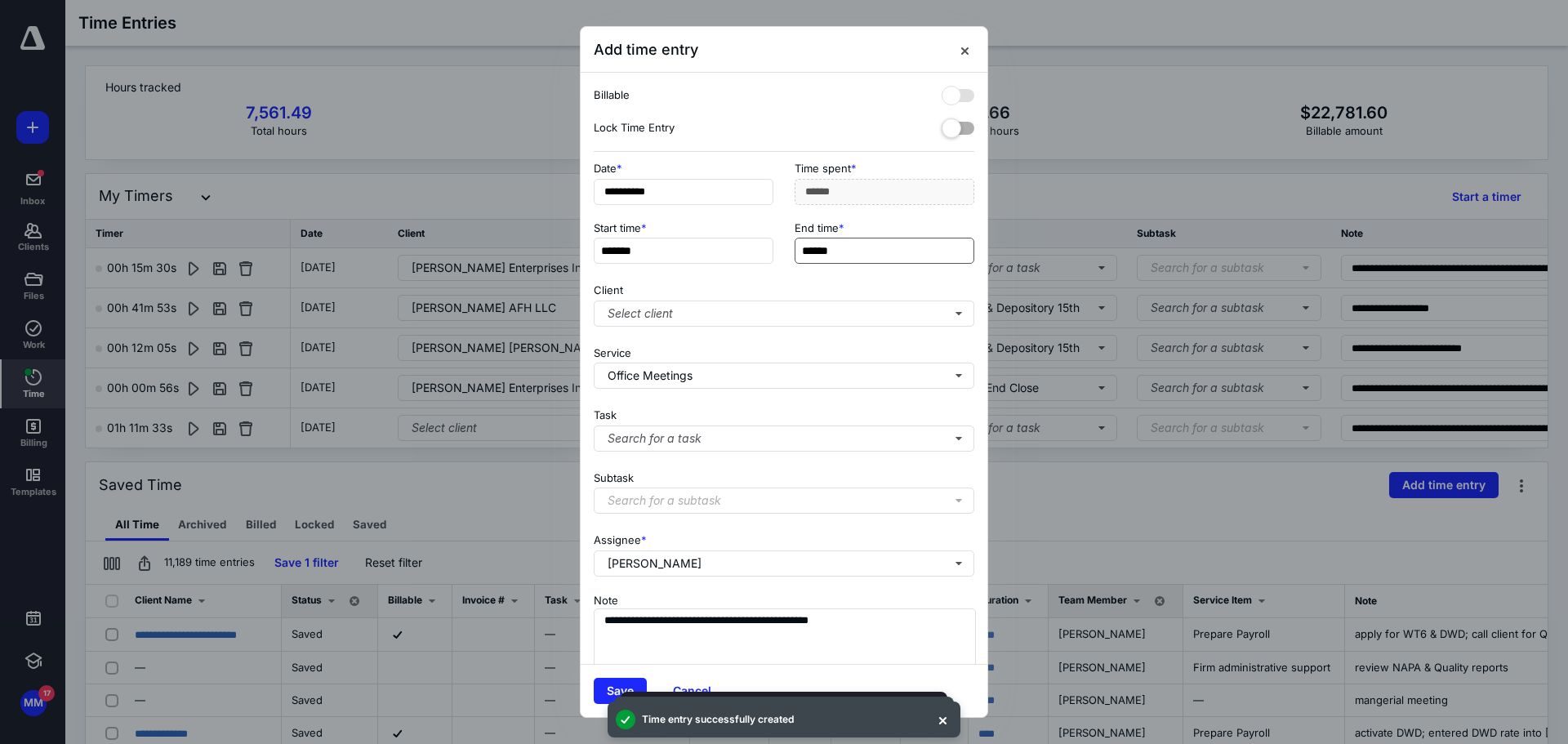 click on "******" at bounding box center [884, 251] 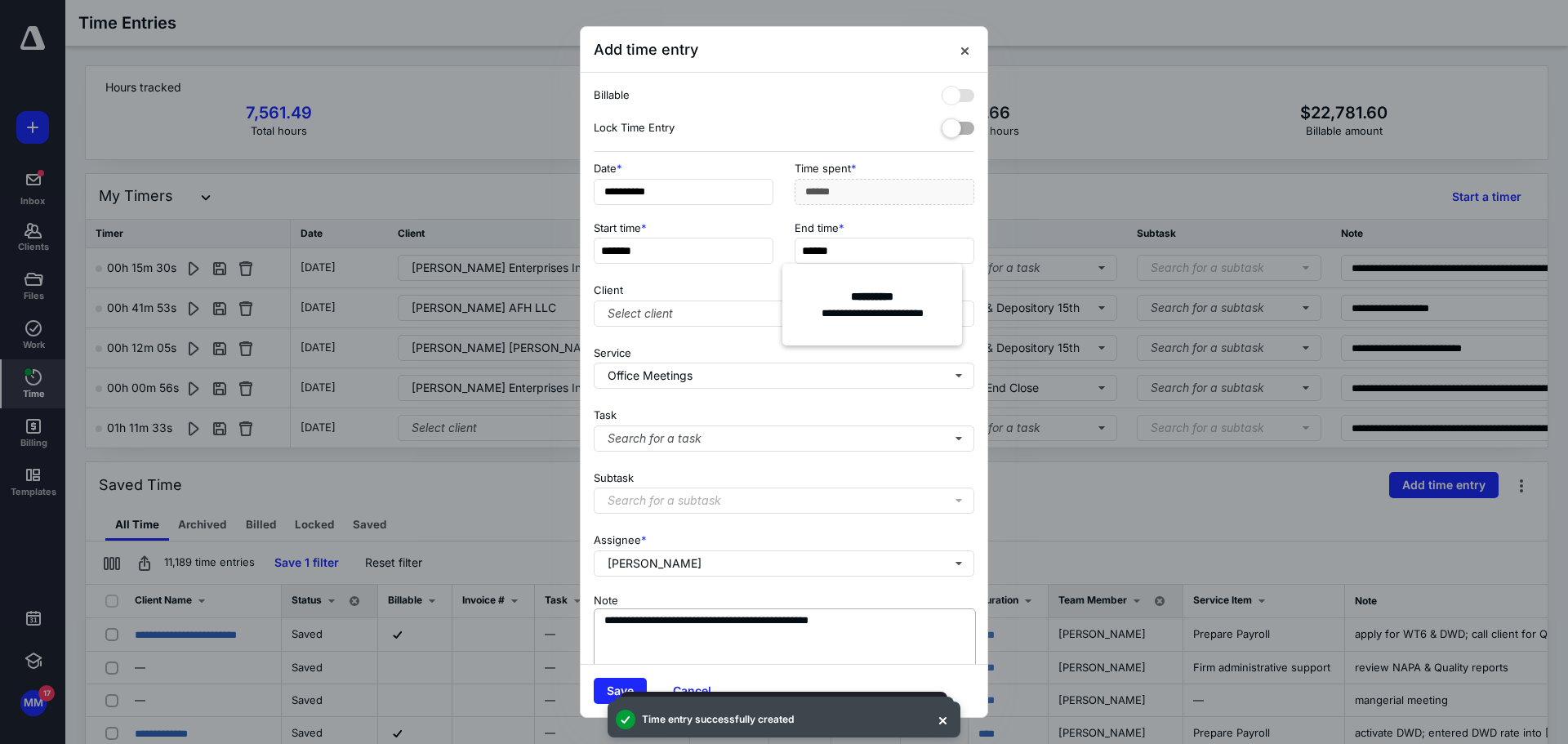 type on "******" 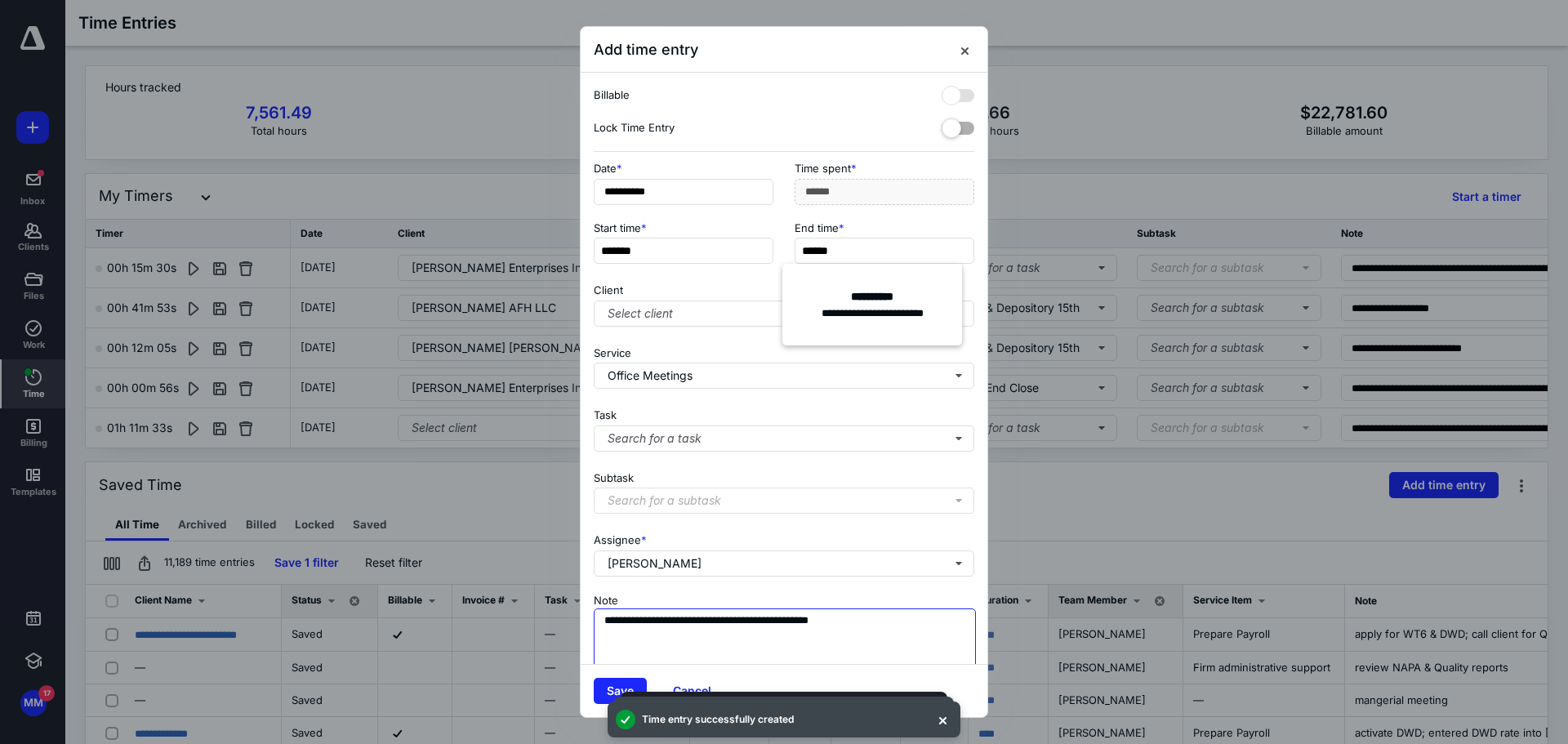 type on "******" 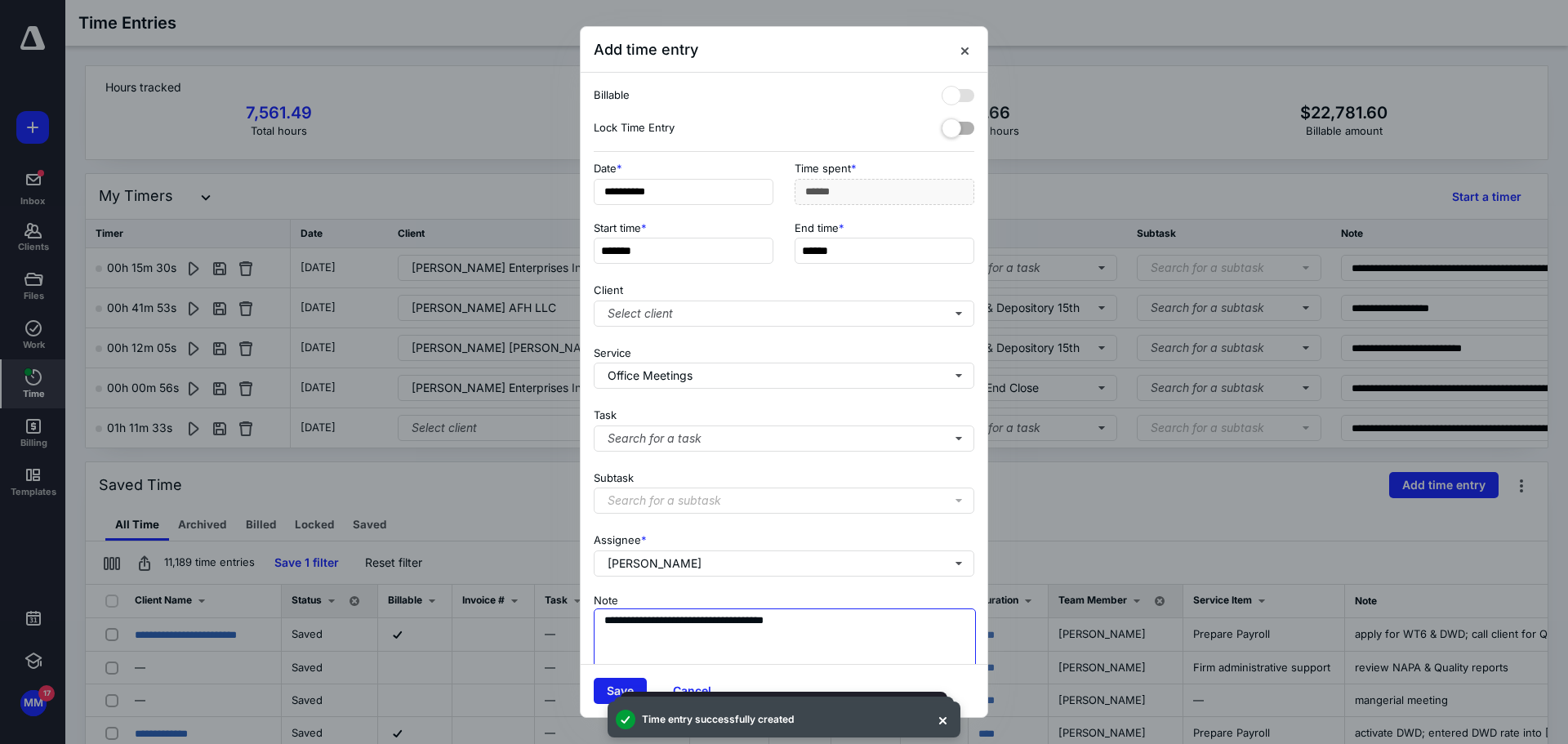 type on "**********" 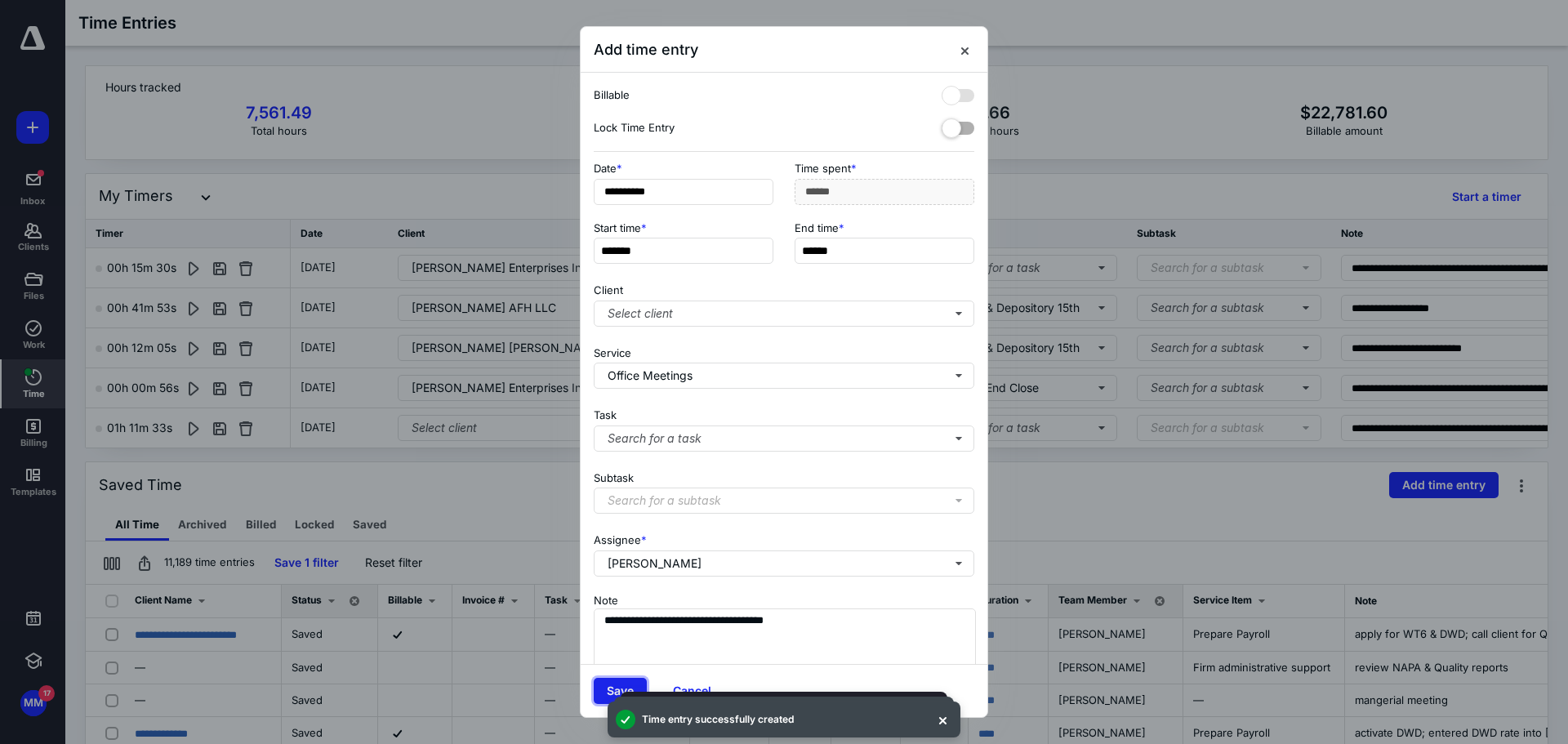 click on "Save" at bounding box center (620, 691) 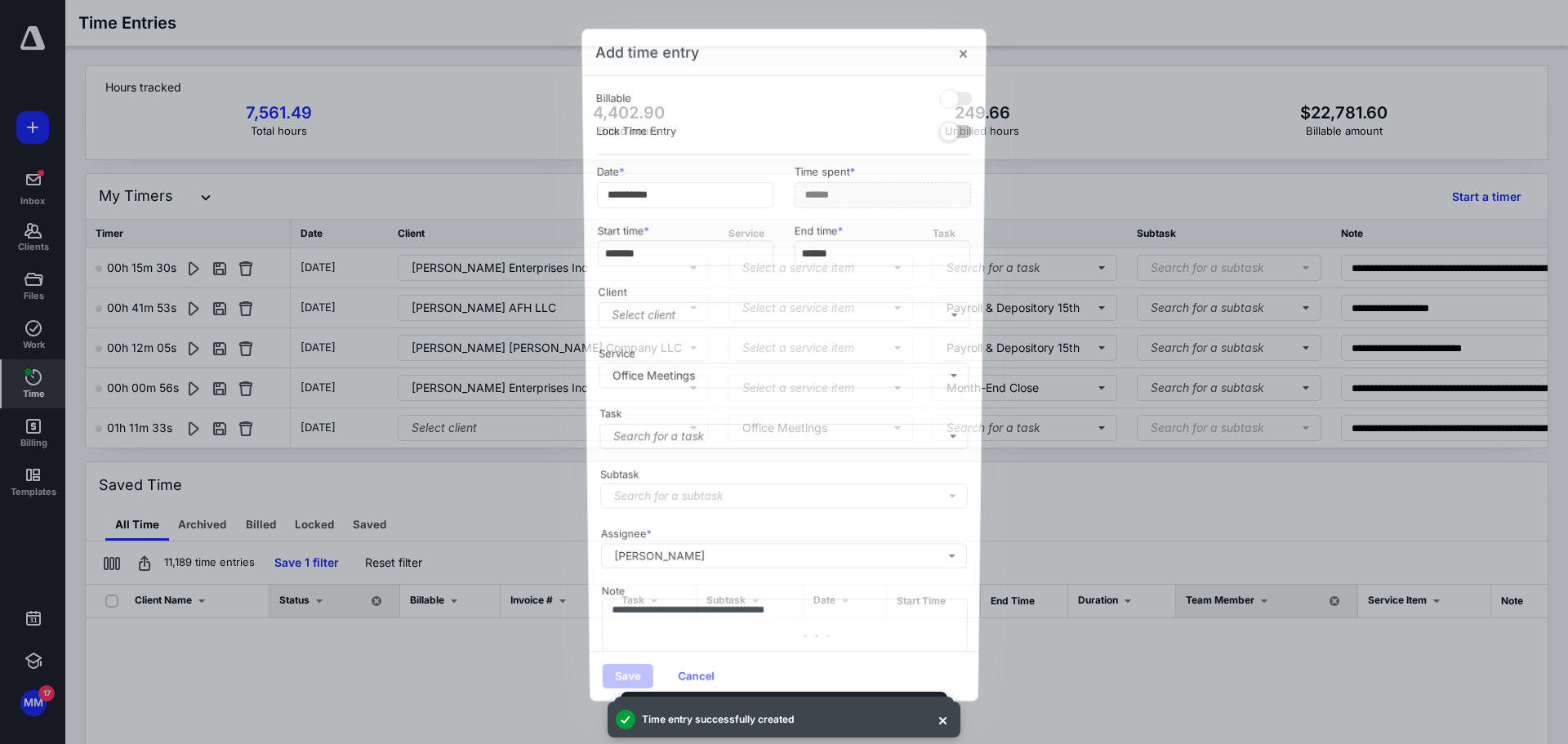 scroll, scrollTop: 172, scrollLeft: 0, axis: vertical 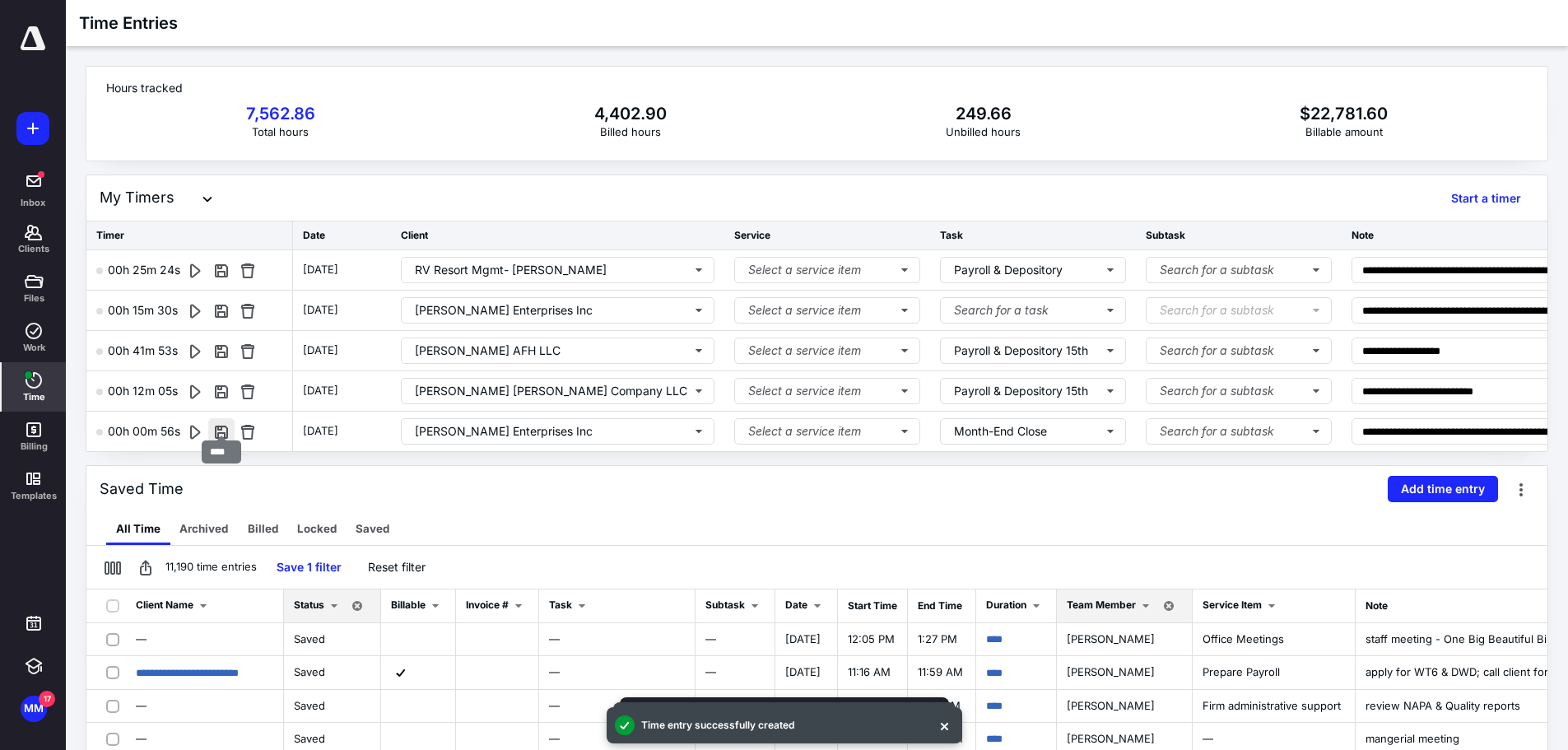 click at bounding box center (221, 431) 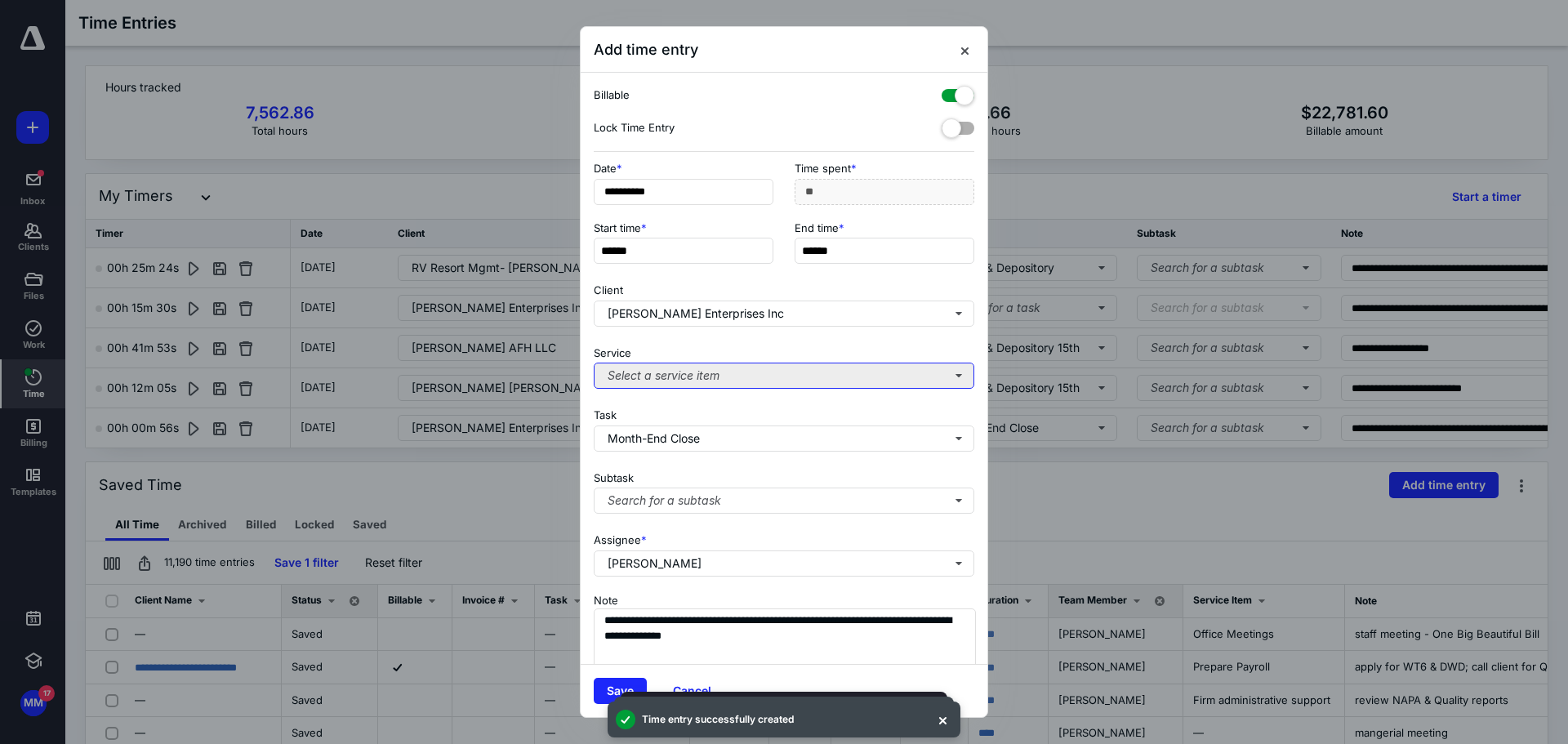 click on "Select a service item" at bounding box center (784, 376) 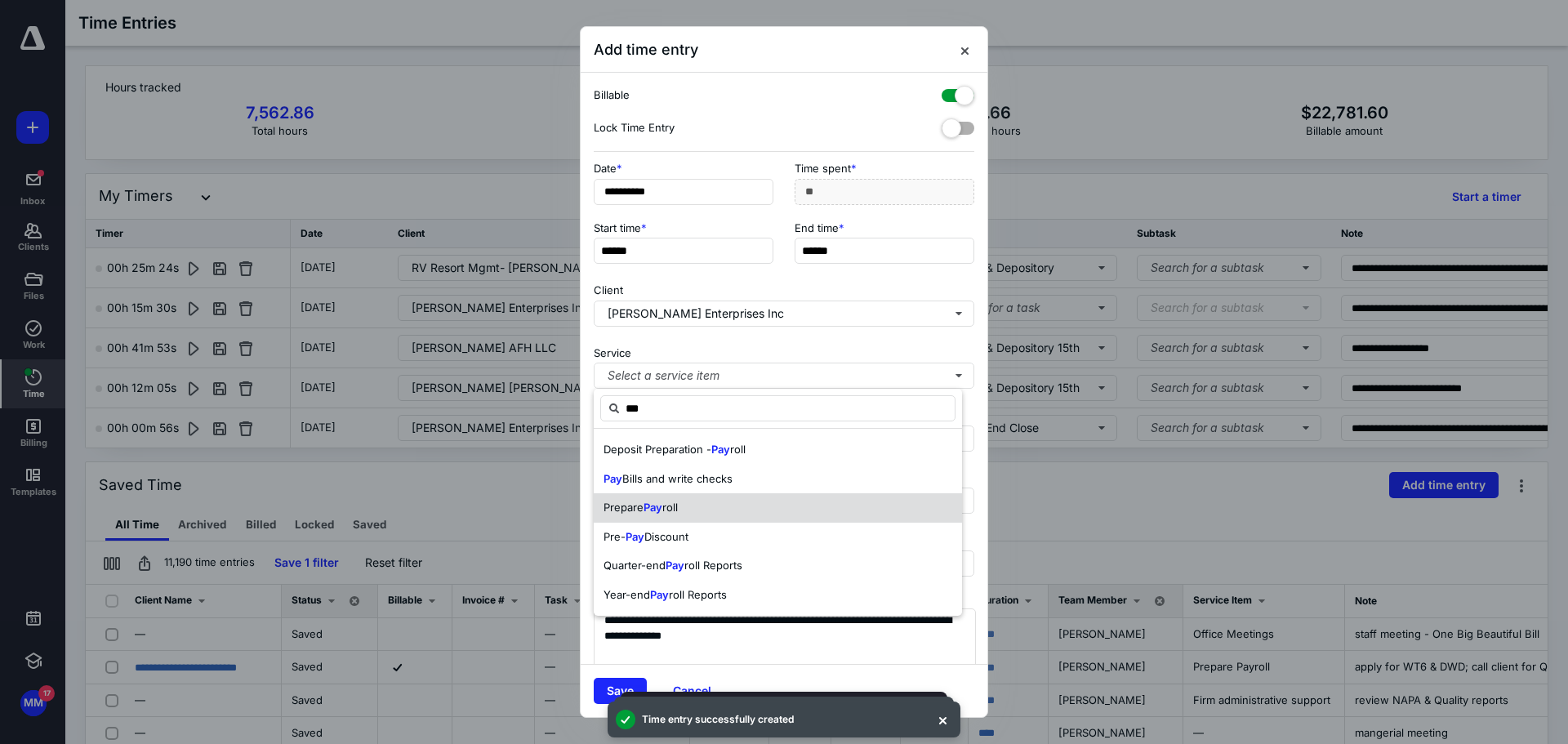 click on "Prepare  Pay roll" at bounding box center (777, 508) 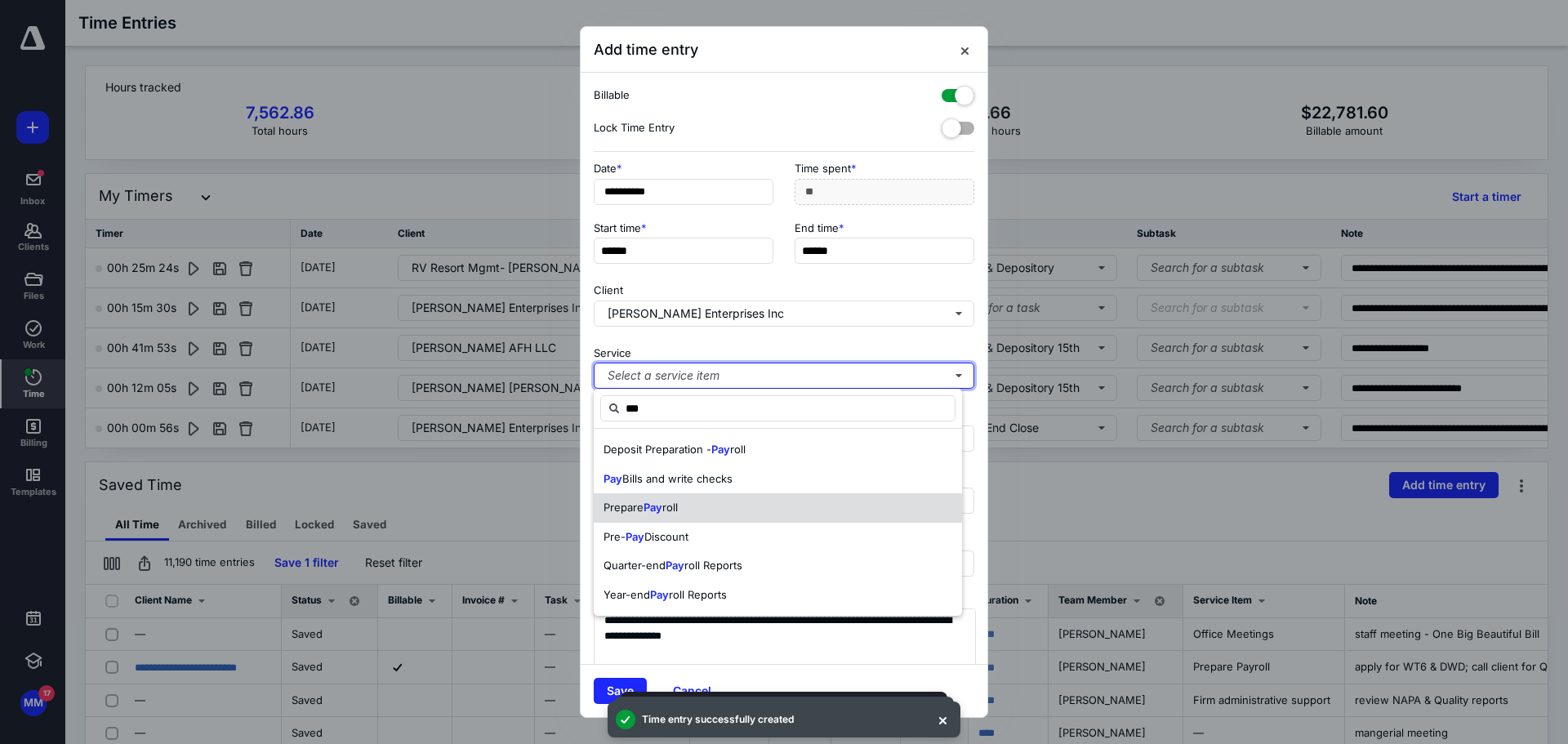 type 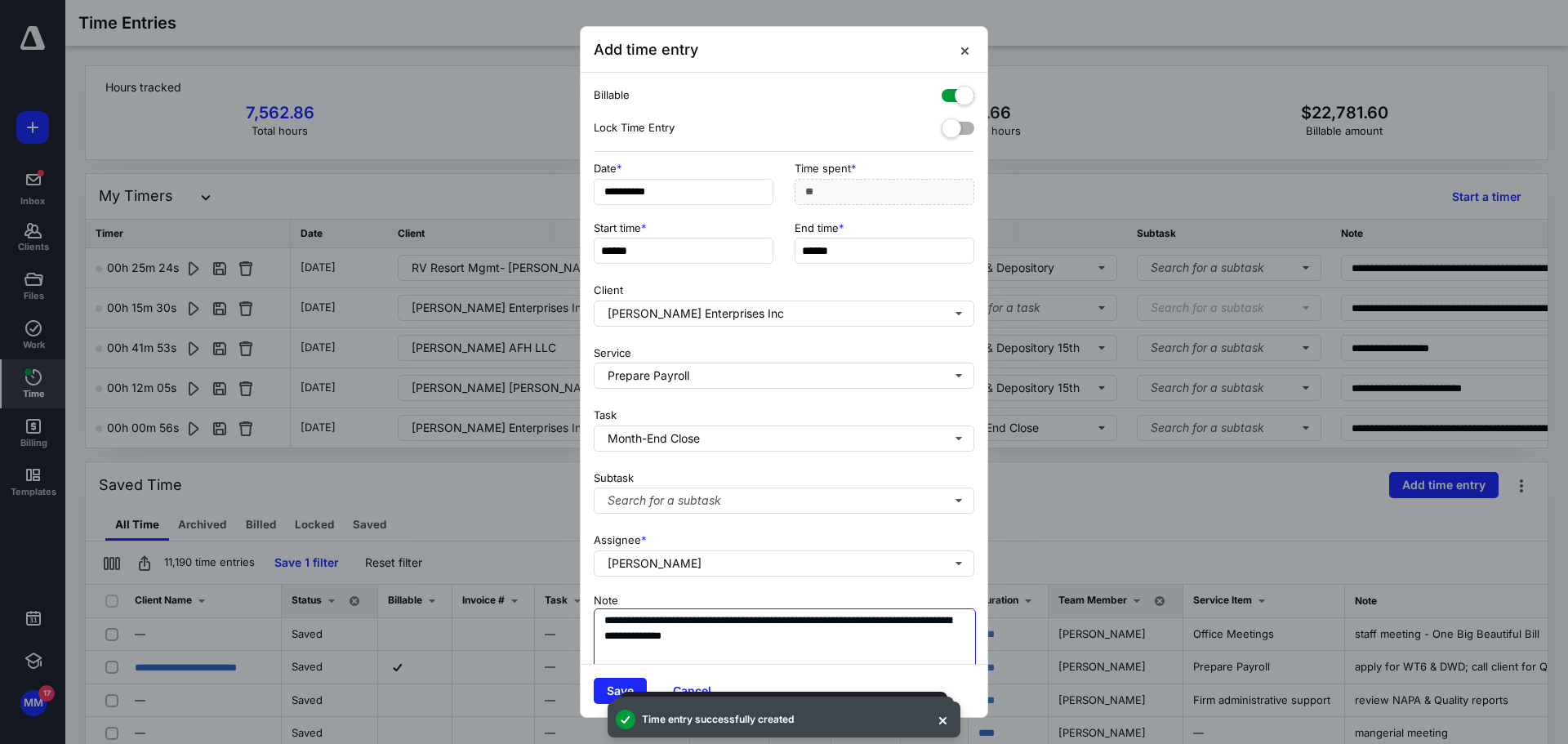 click on "**********" at bounding box center [785, 649] 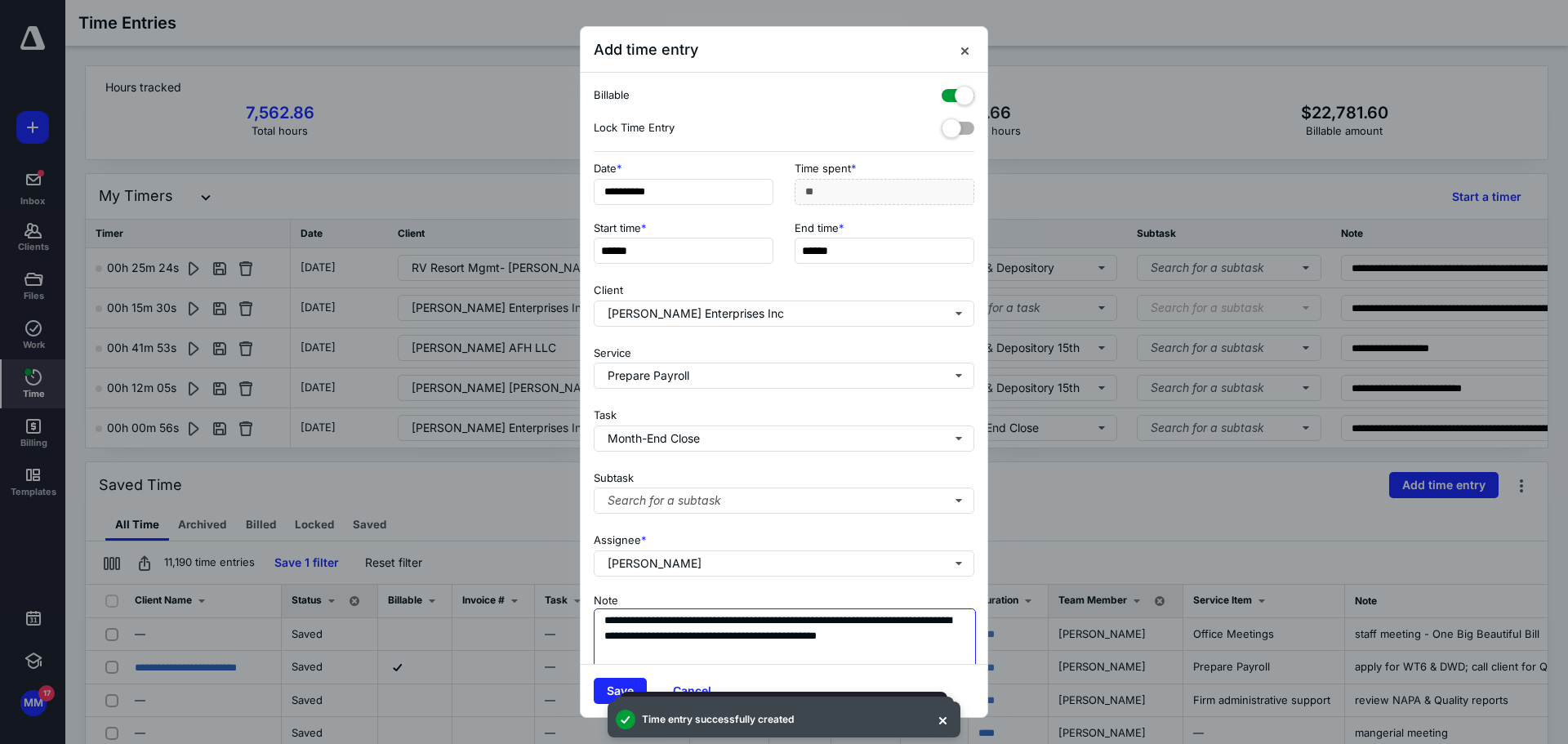 type on "**********" 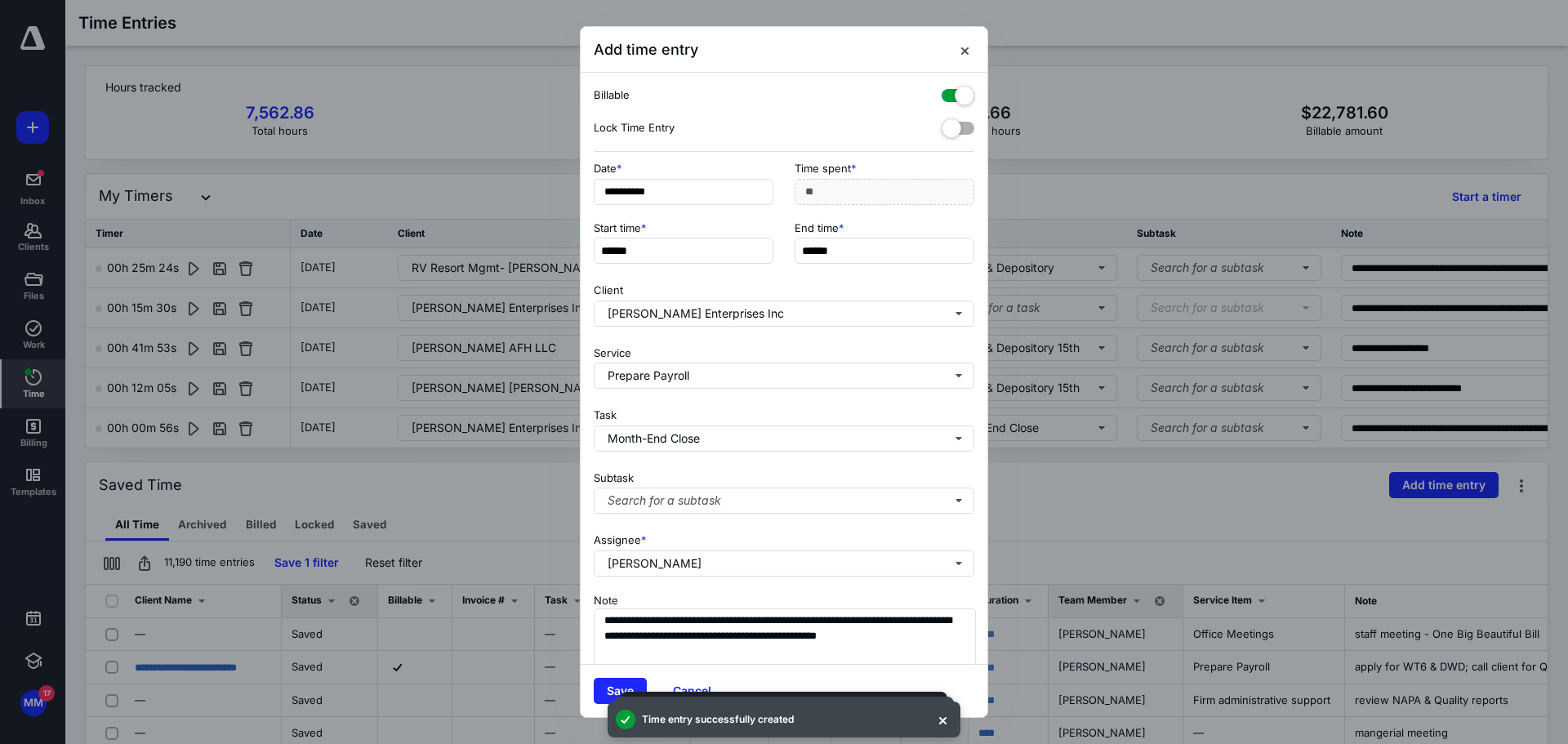 click on "Start time * ****** End time * ******" at bounding box center [784, 247] 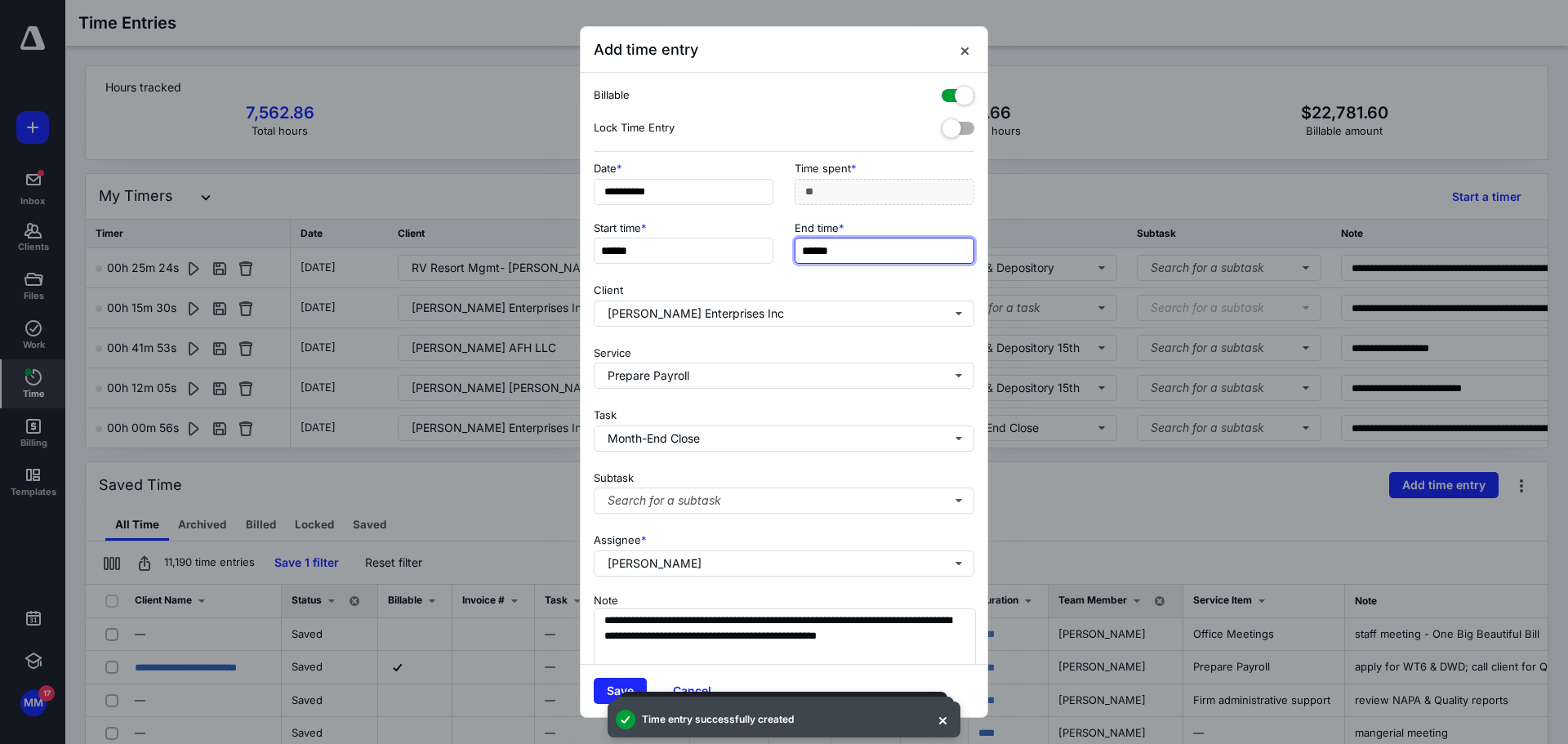 click on "******" at bounding box center (884, 251) 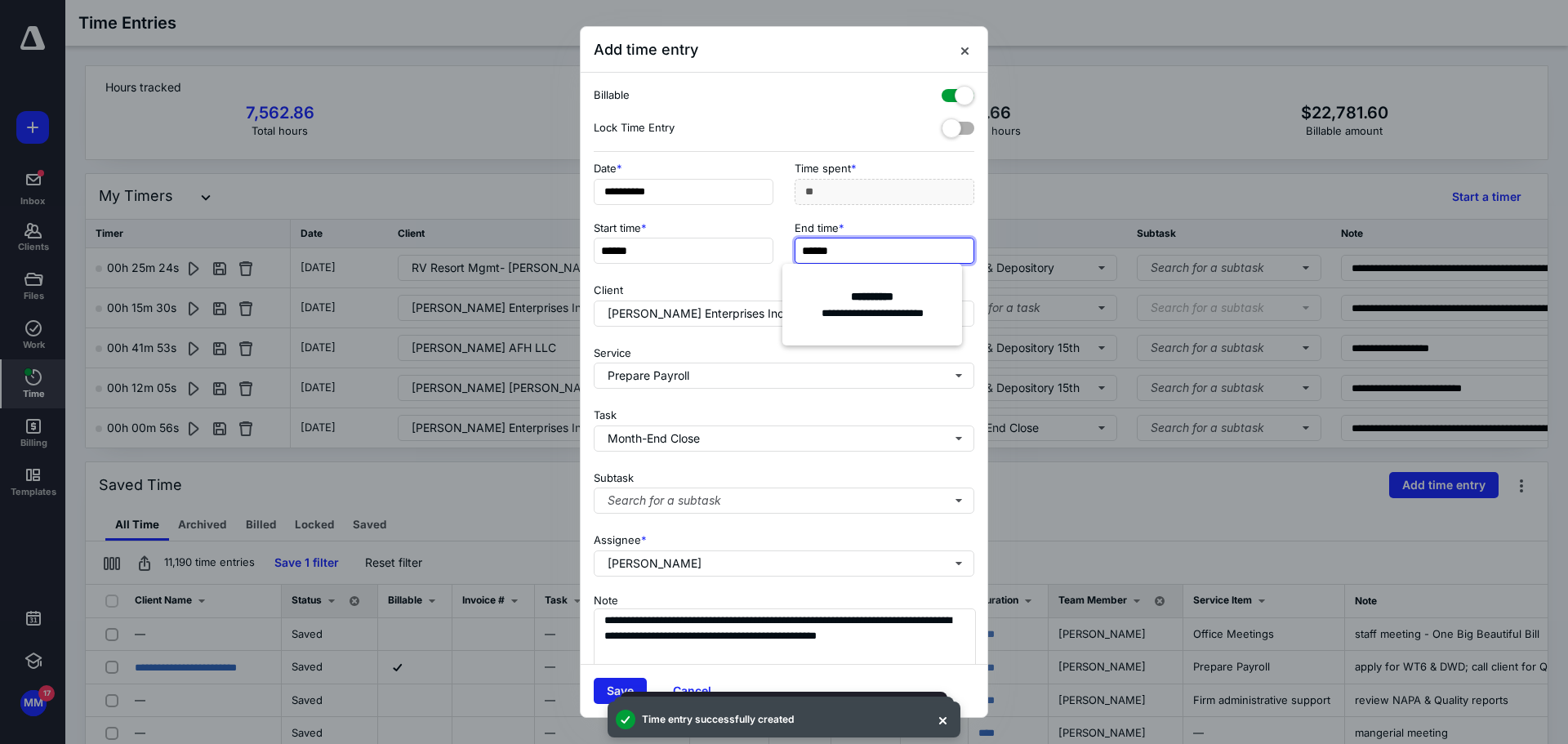 type on "******" 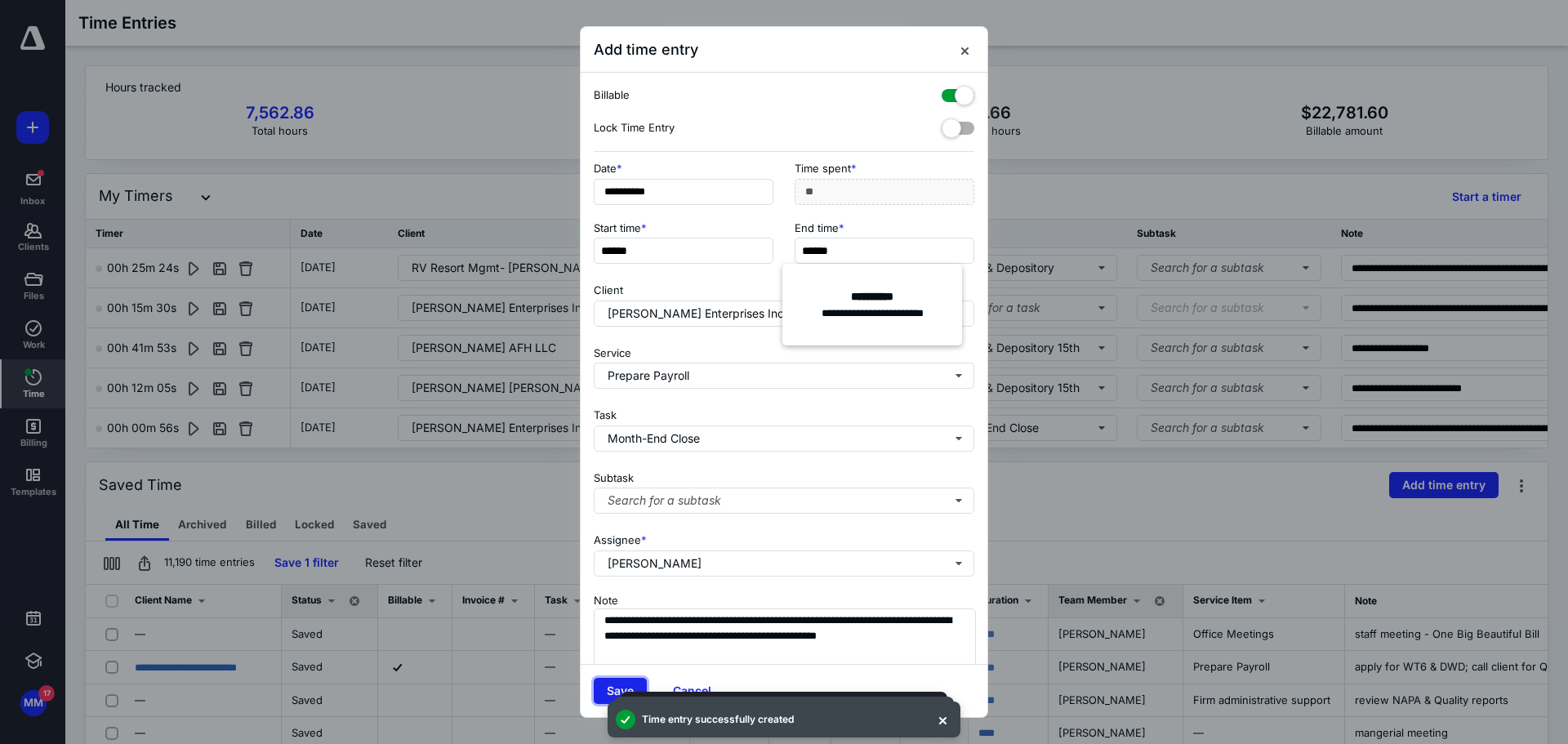 type on "*****" 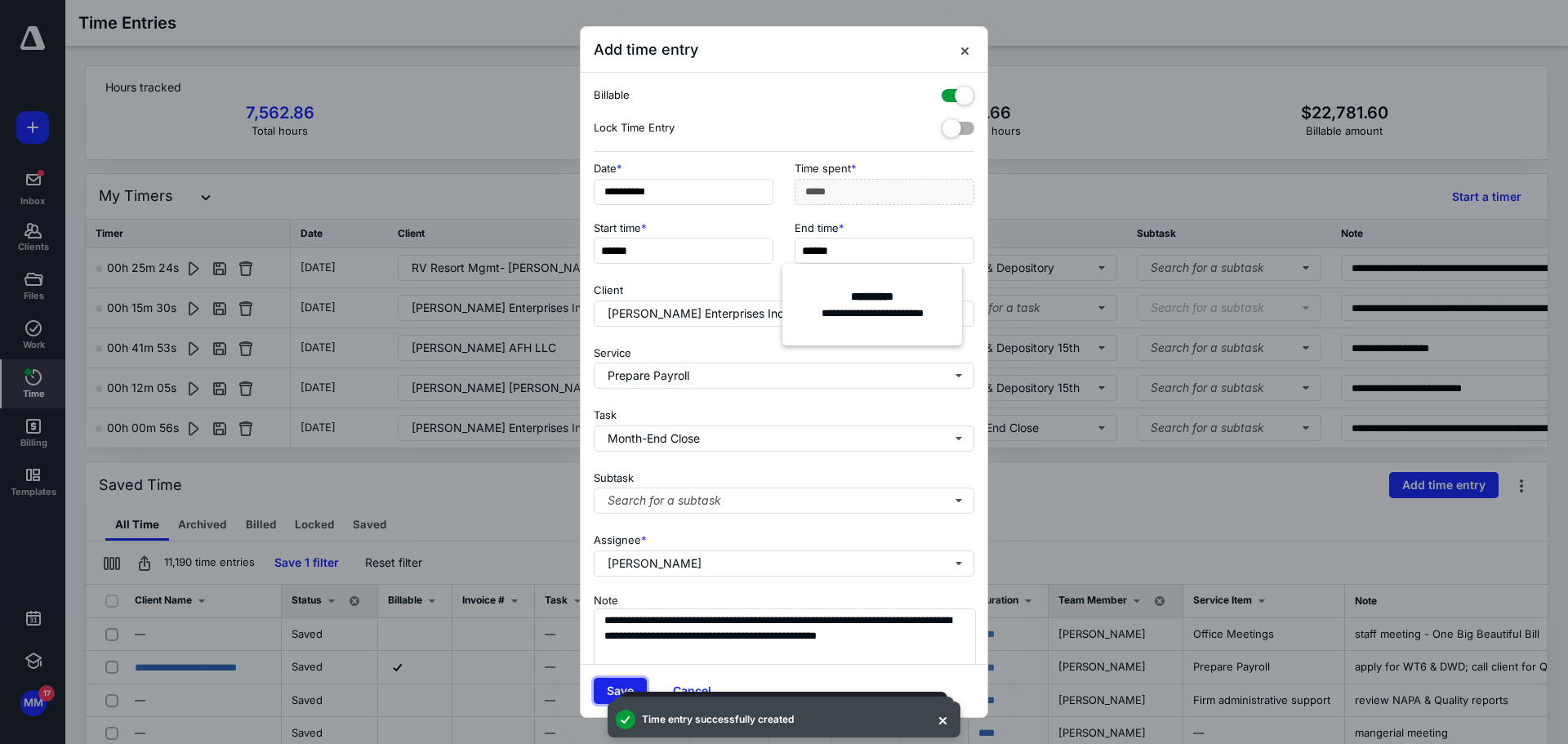 click on "Save" at bounding box center (620, 691) 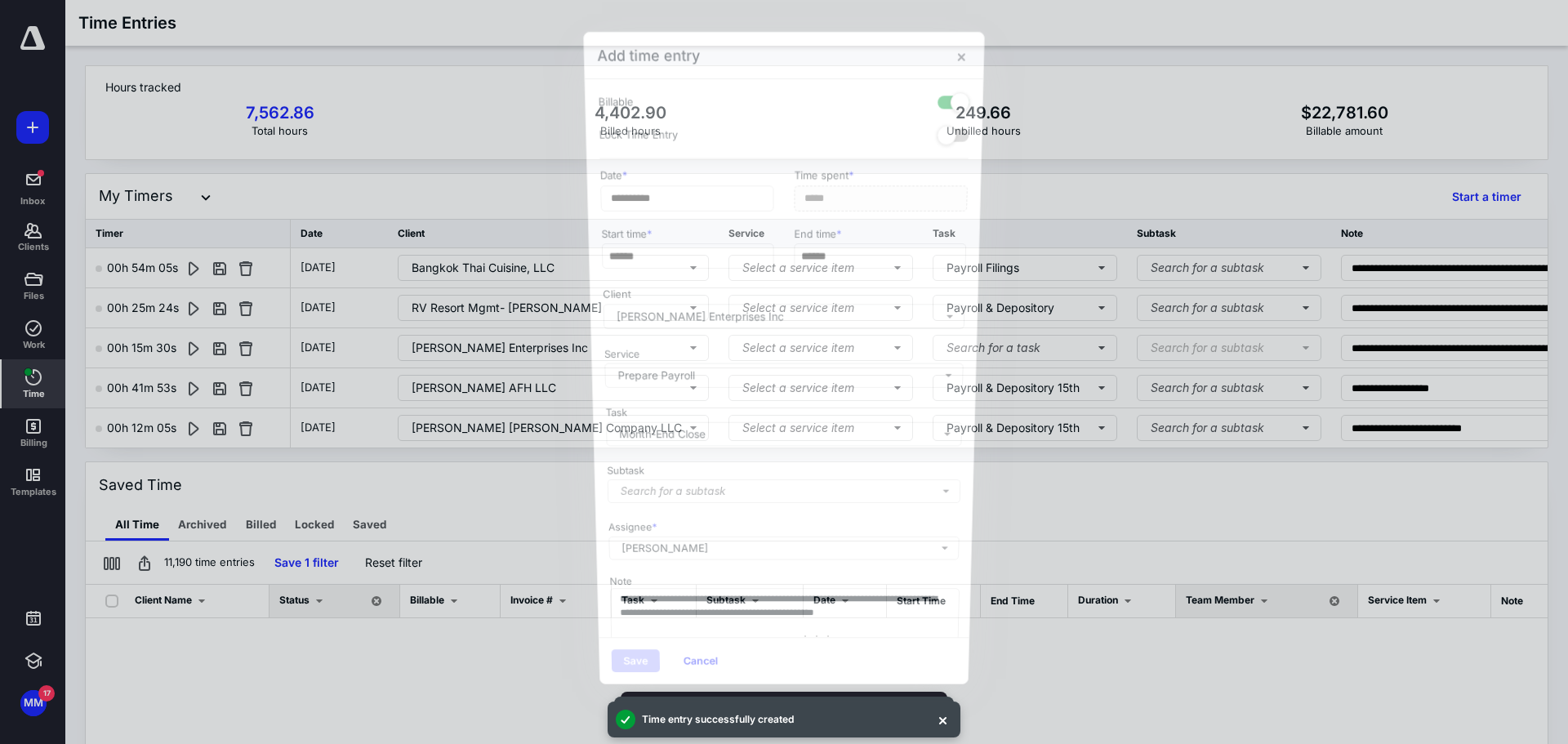 scroll, scrollTop: 132, scrollLeft: 0, axis: vertical 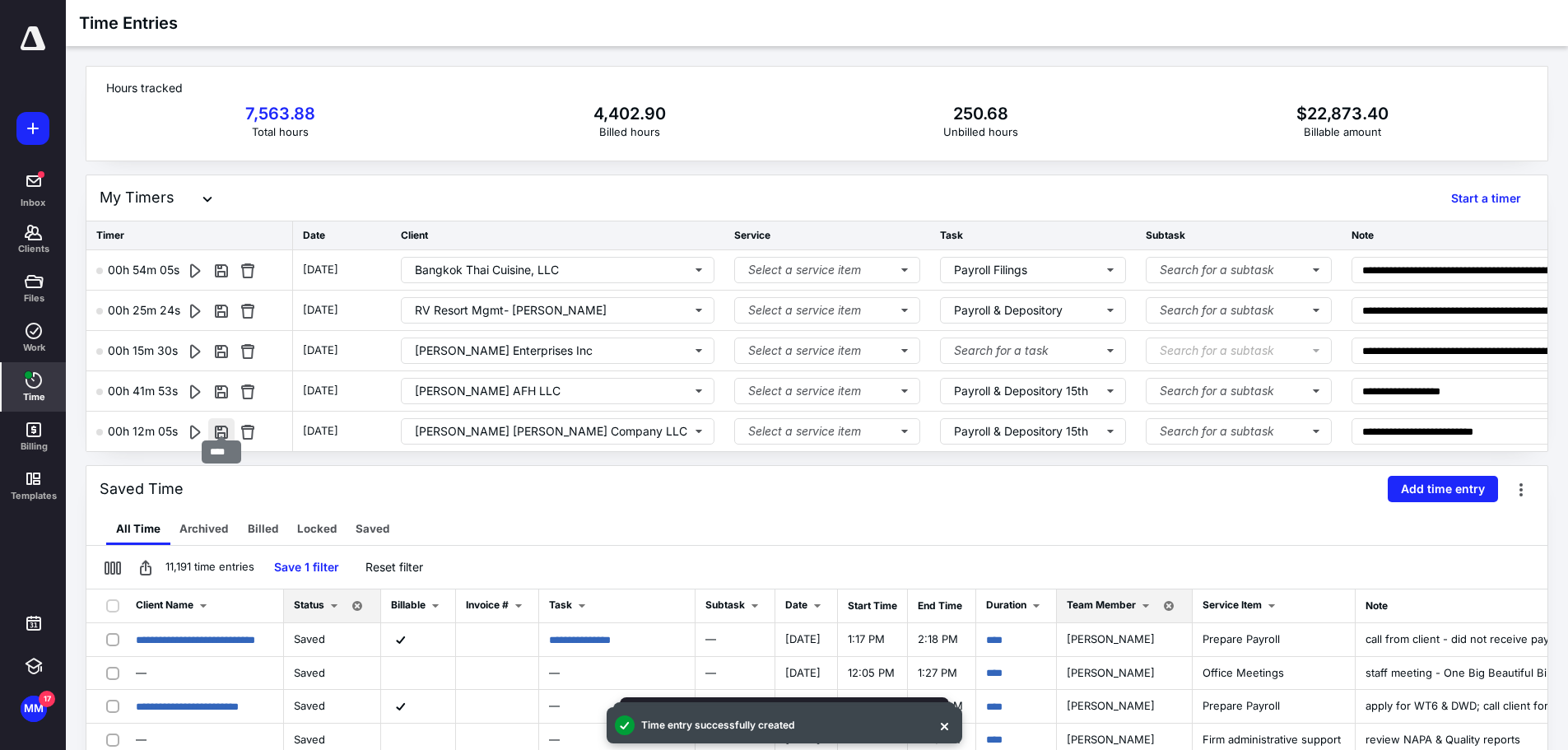 click at bounding box center [221, 431] 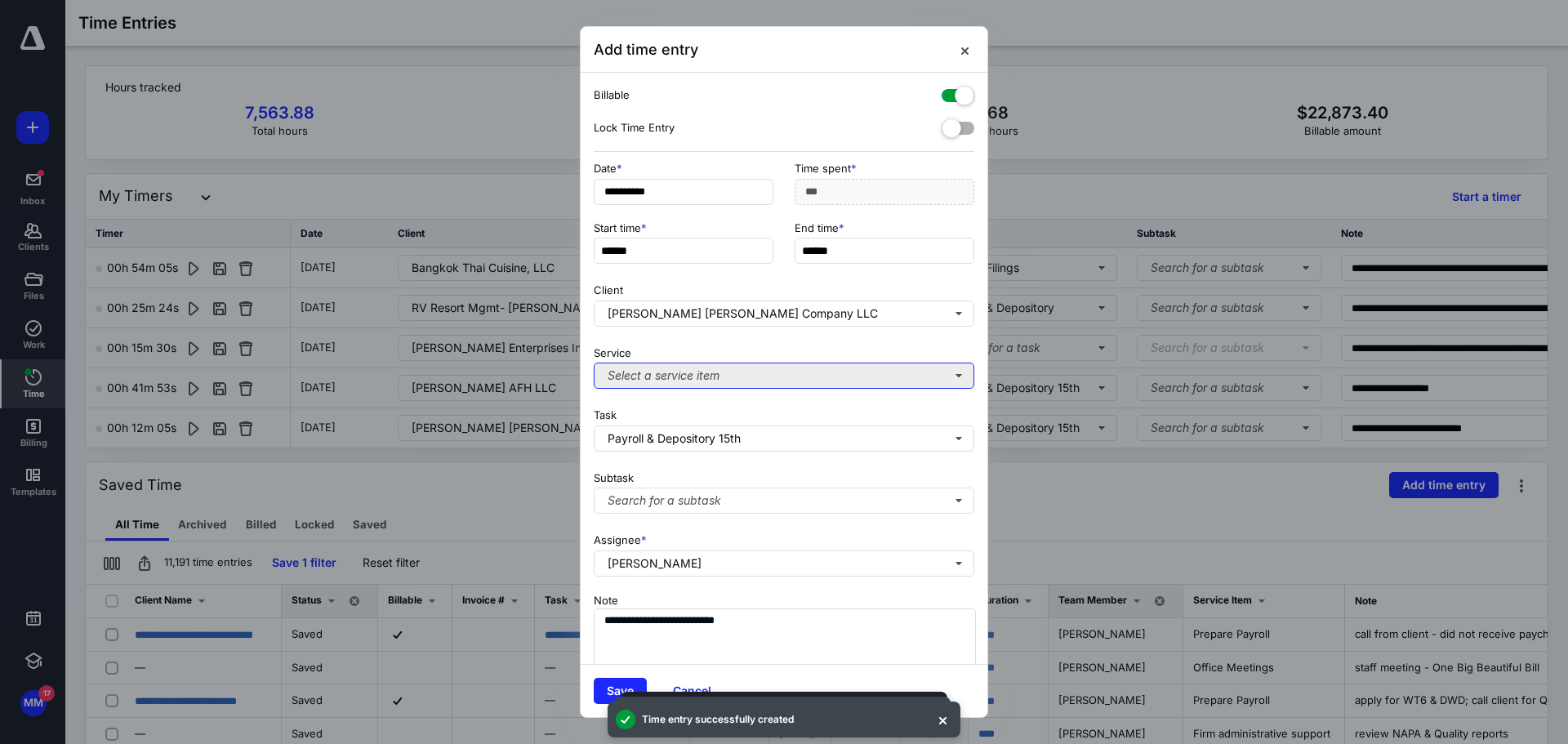 click on "Select a service item" at bounding box center [784, 376] 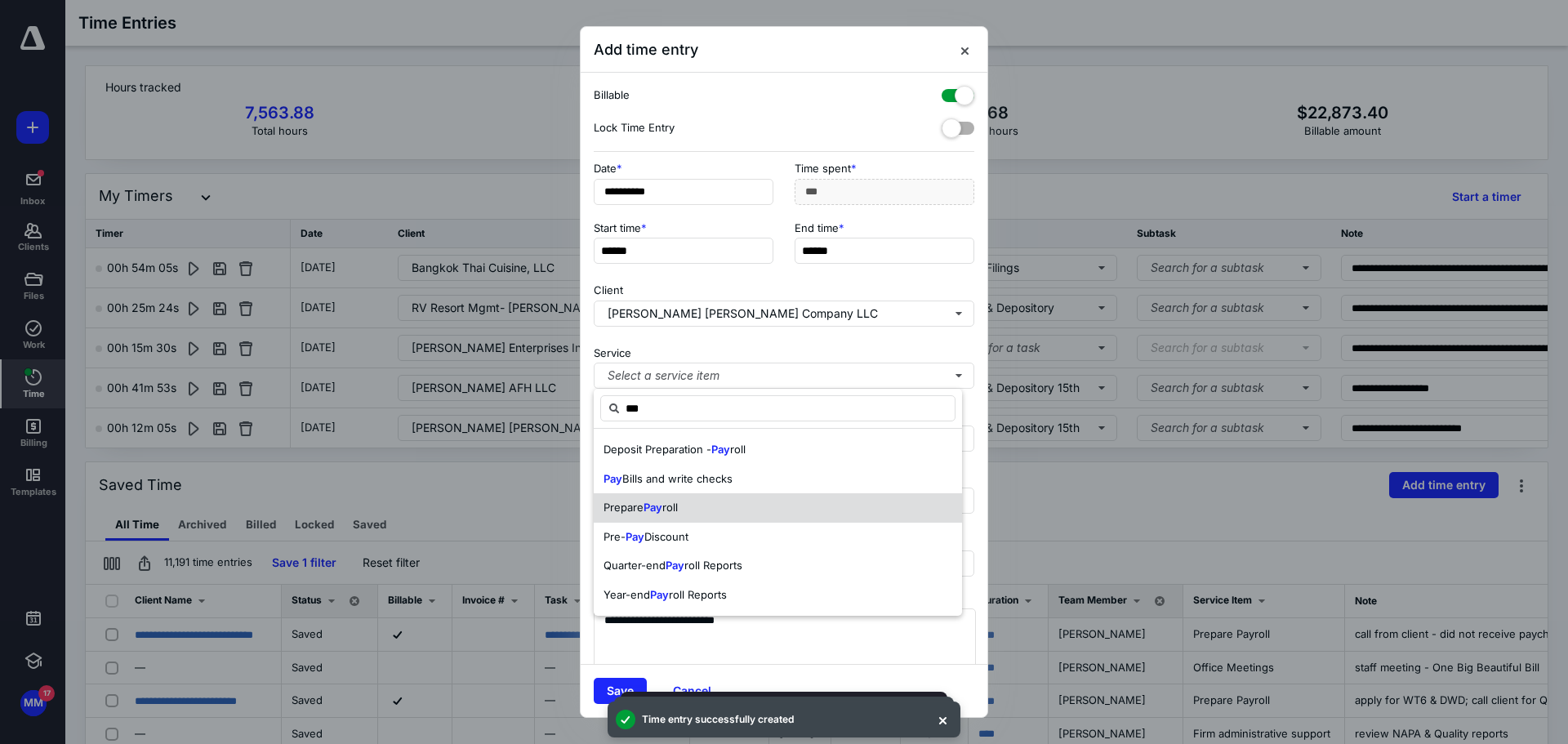 click on "Prepare  Pay roll" at bounding box center [777, 508] 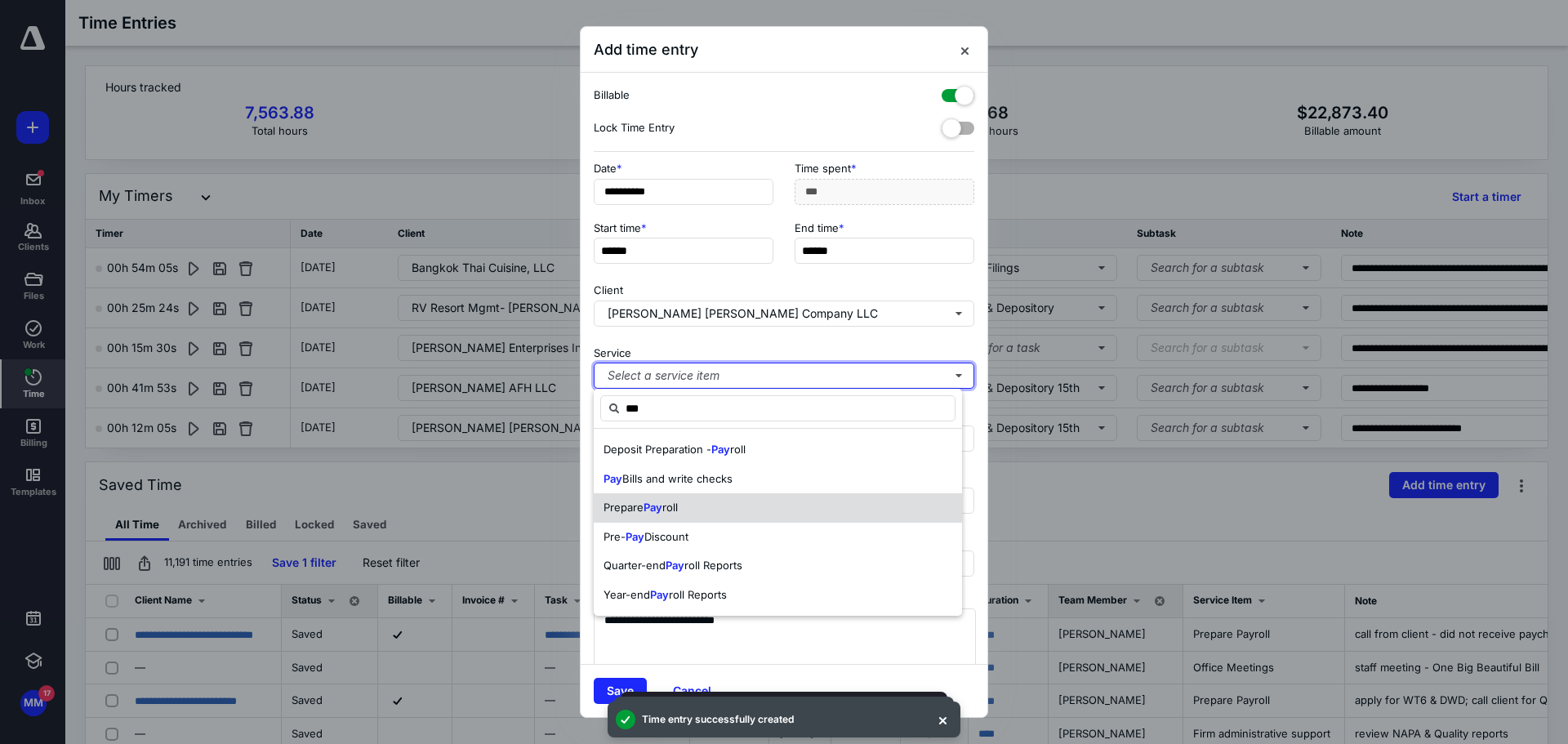 type 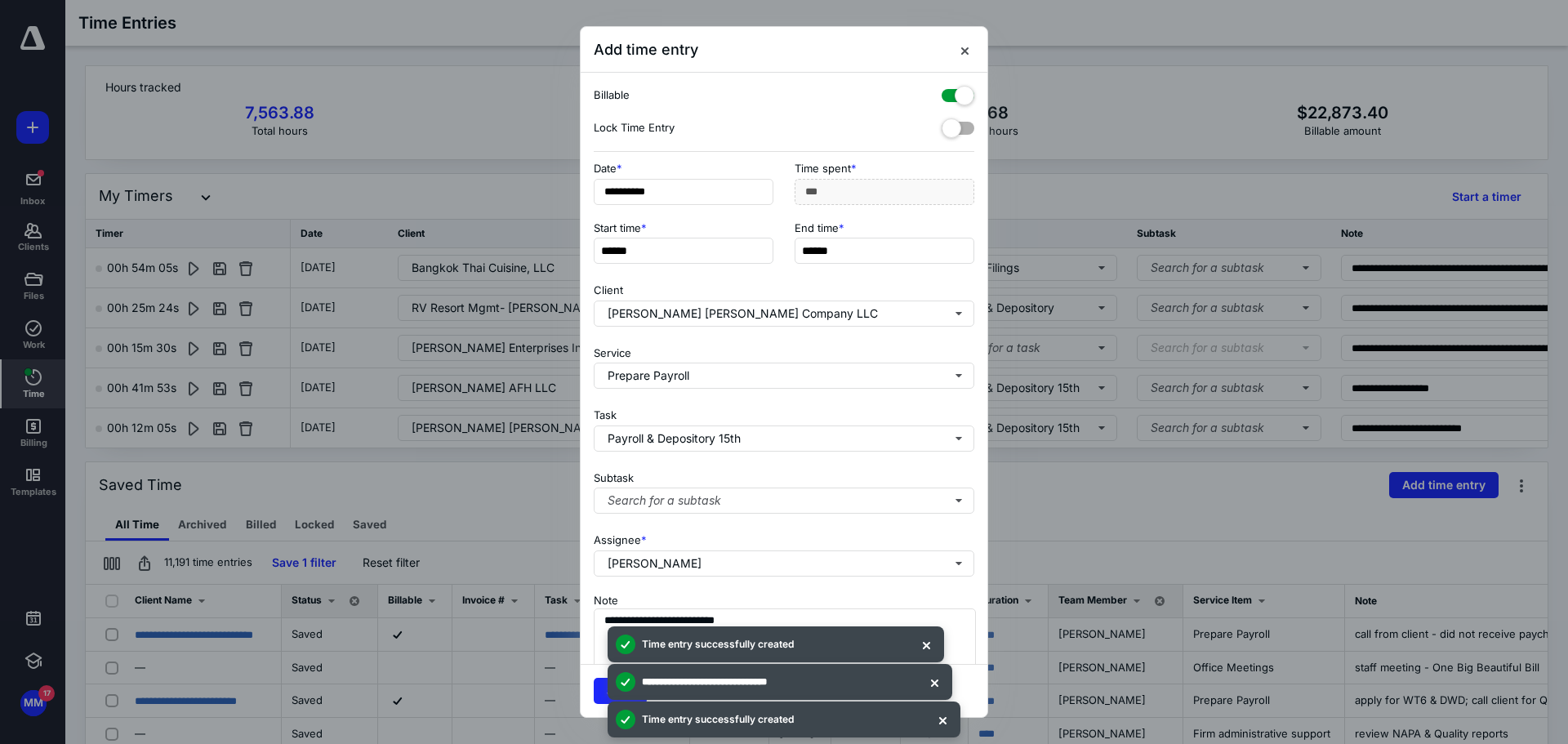click on "**********" at bounding box center [780, 682] 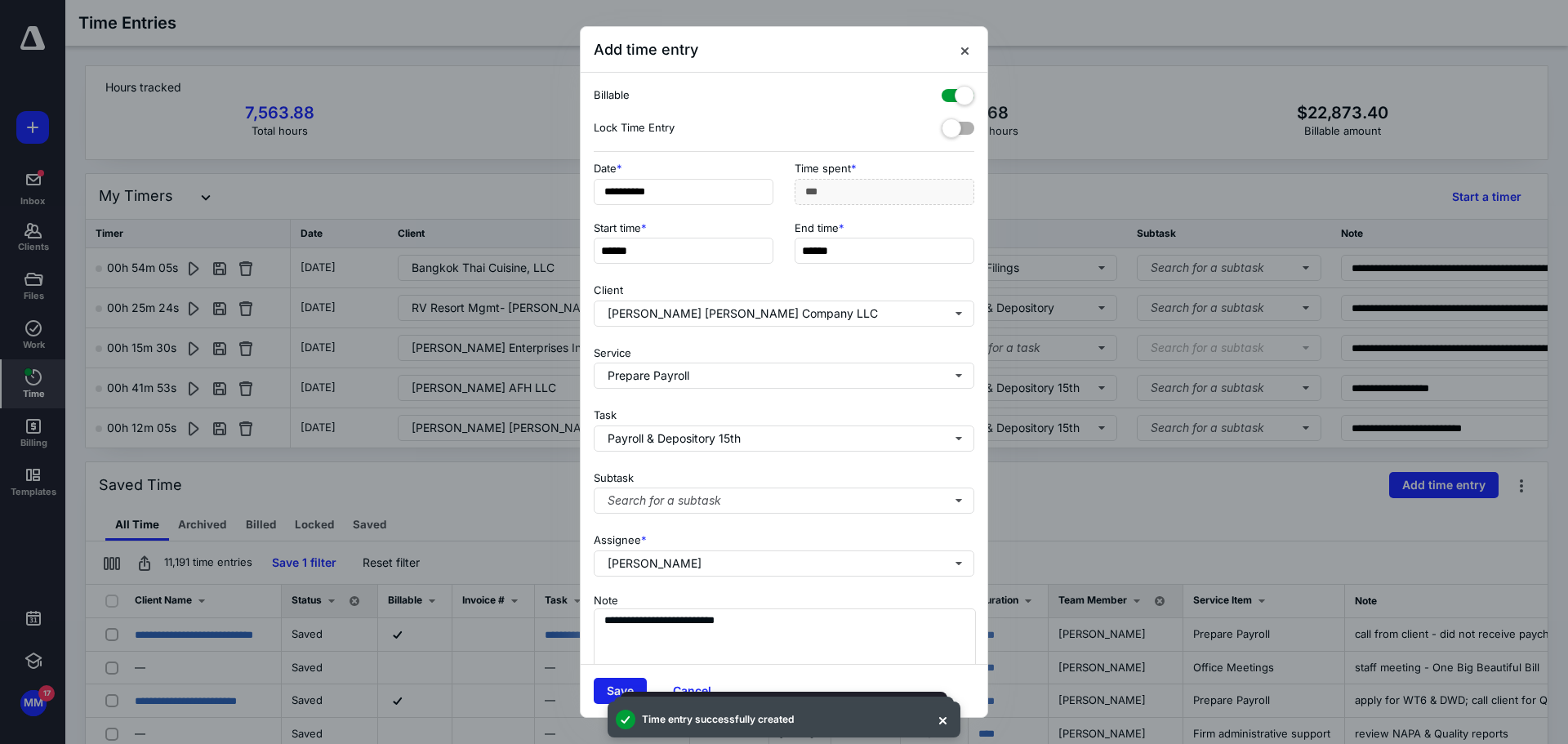 click on "Save" at bounding box center [620, 691] 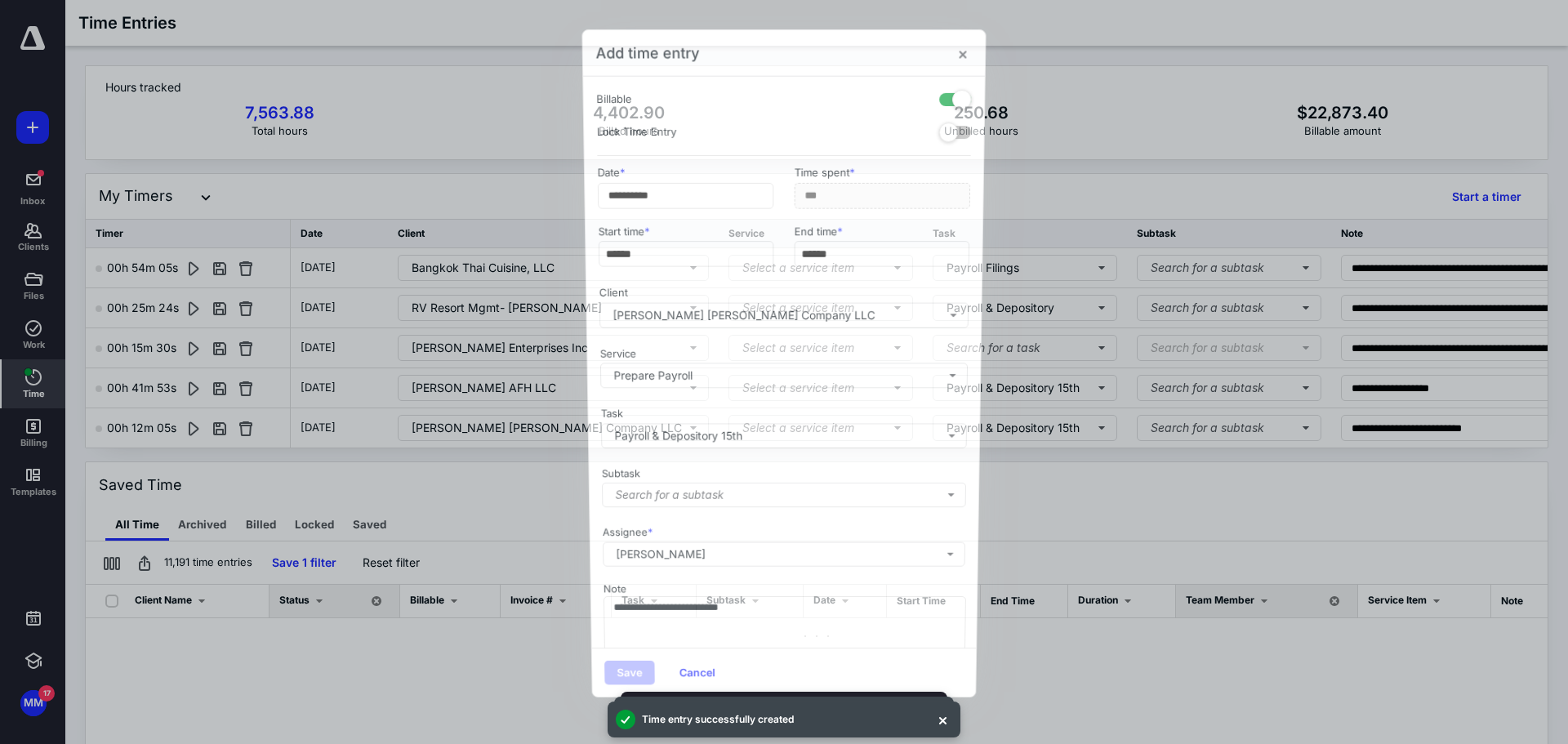scroll, scrollTop: 92, scrollLeft: 0, axis: vertical 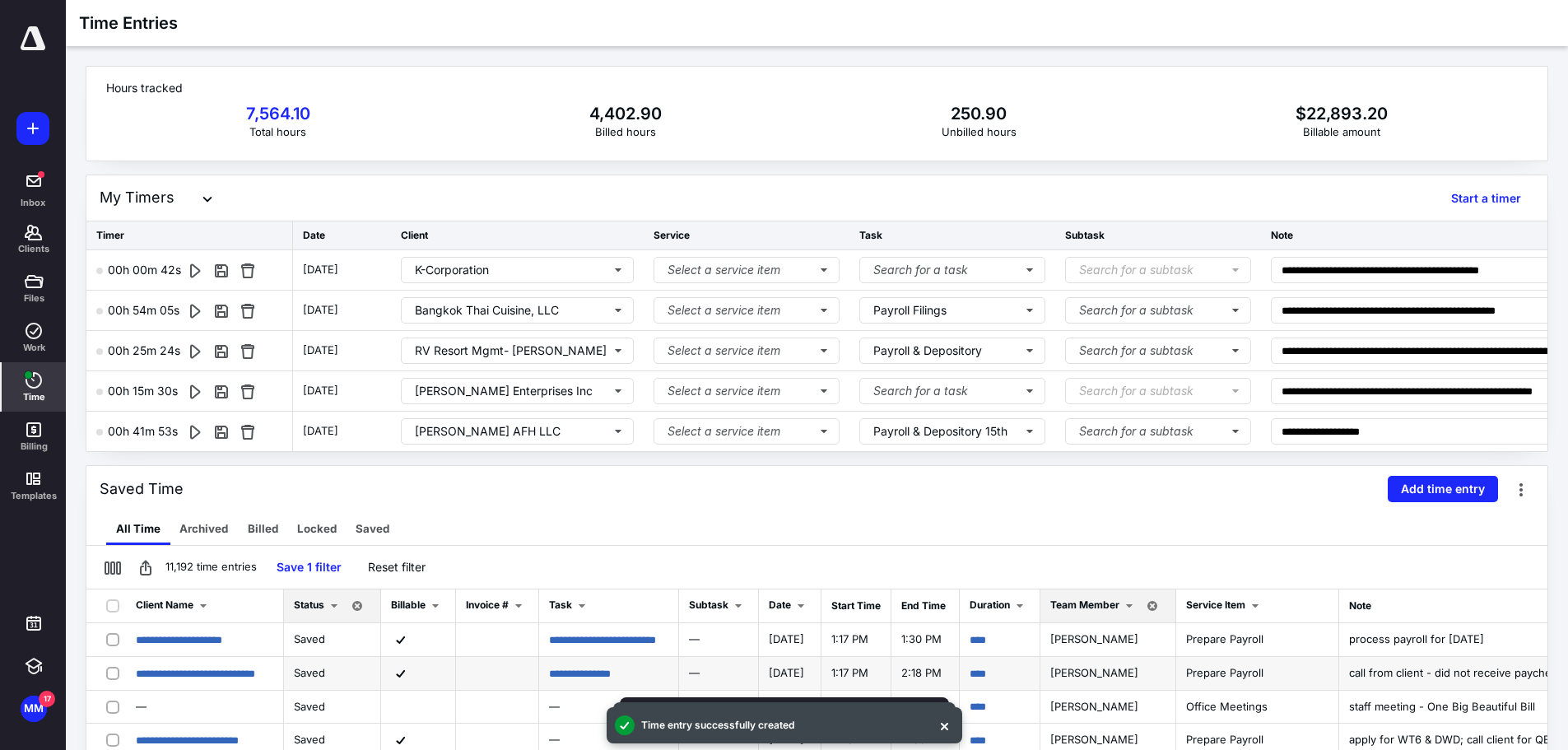 click on "****" at bounding box center (1000, 673) 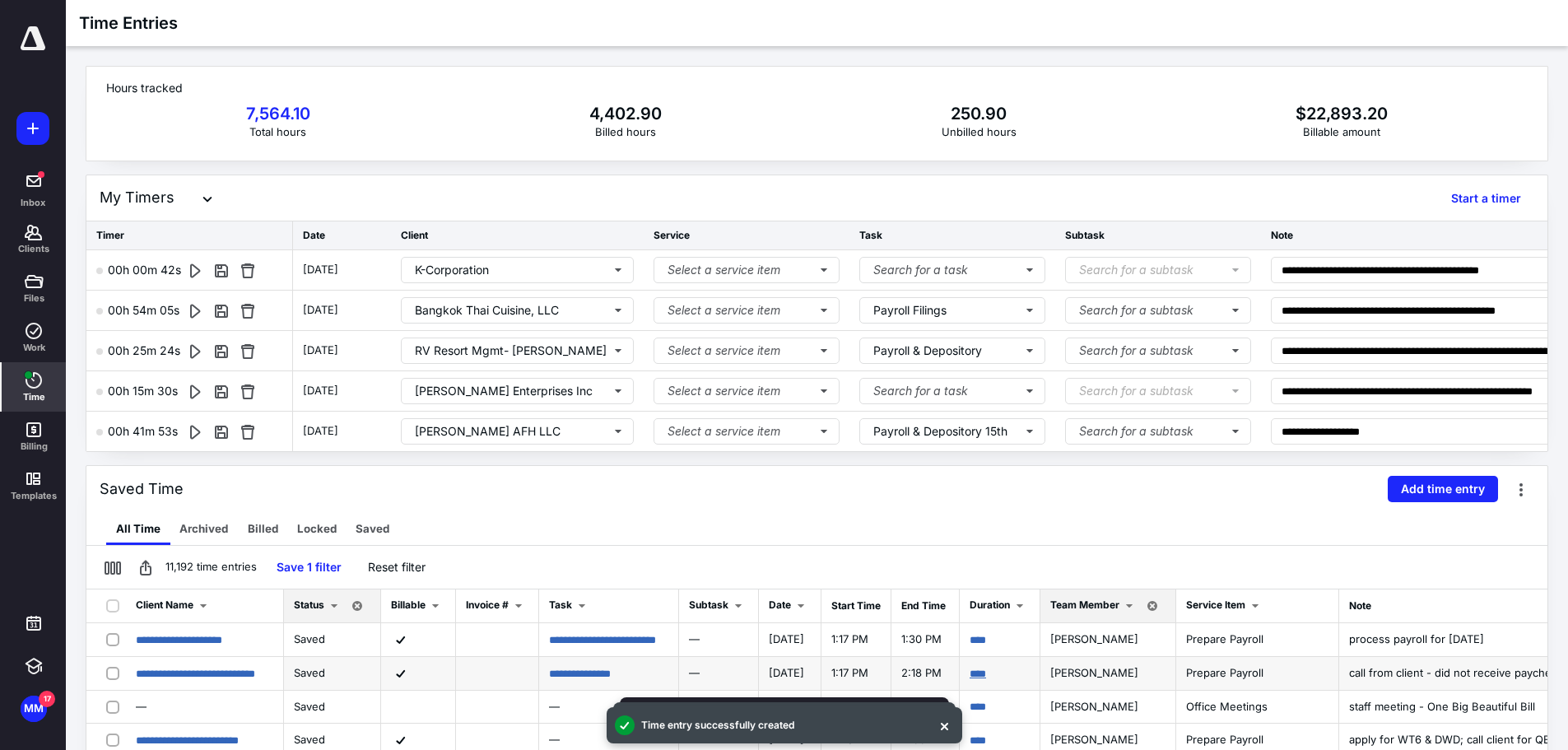 click on "****" at bounding box center [978, 673] 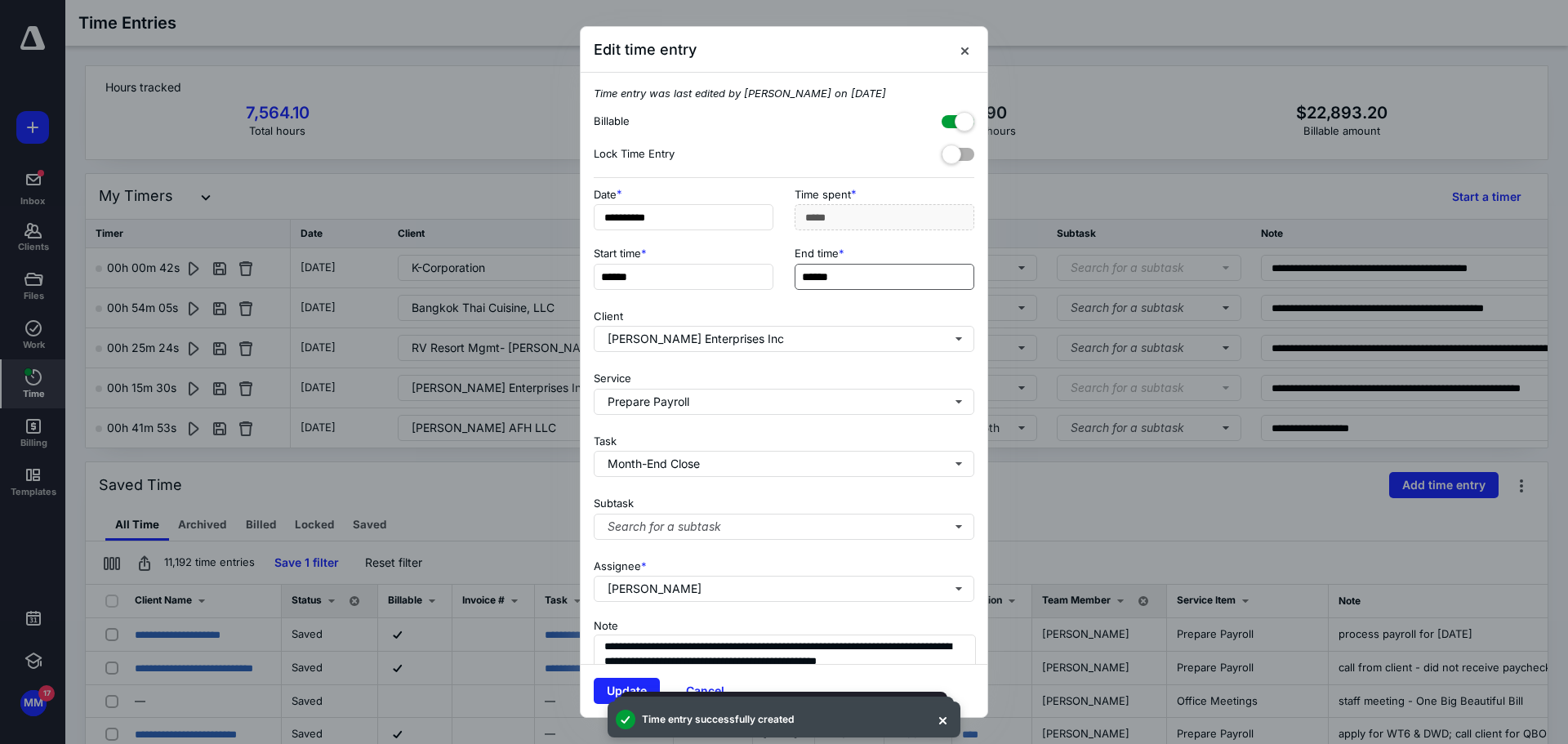 click on "******" at bounding box center [884, 277] 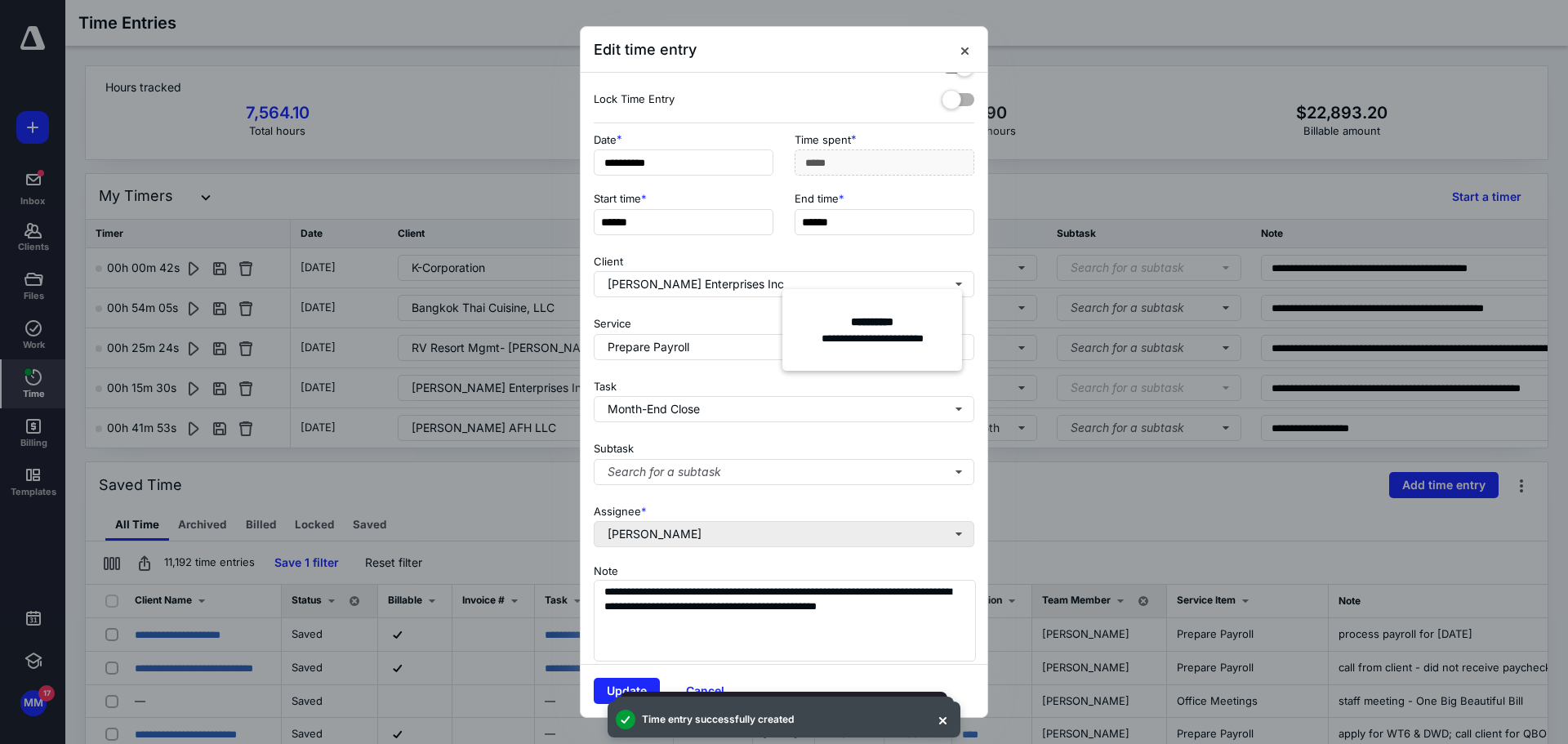 scroll, scrollTop: 78, scrollLeft: 0, axis: vertical 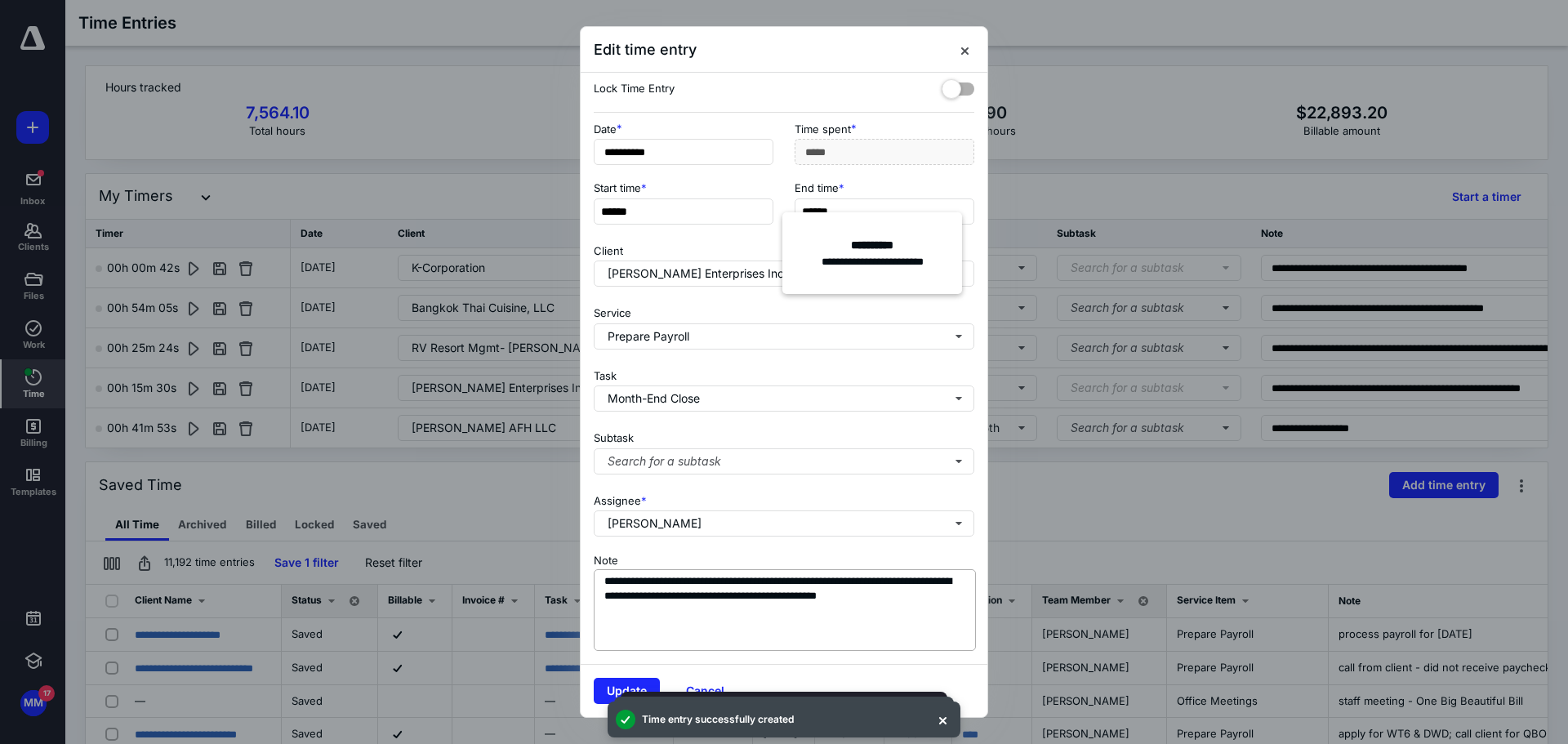 type on "******" 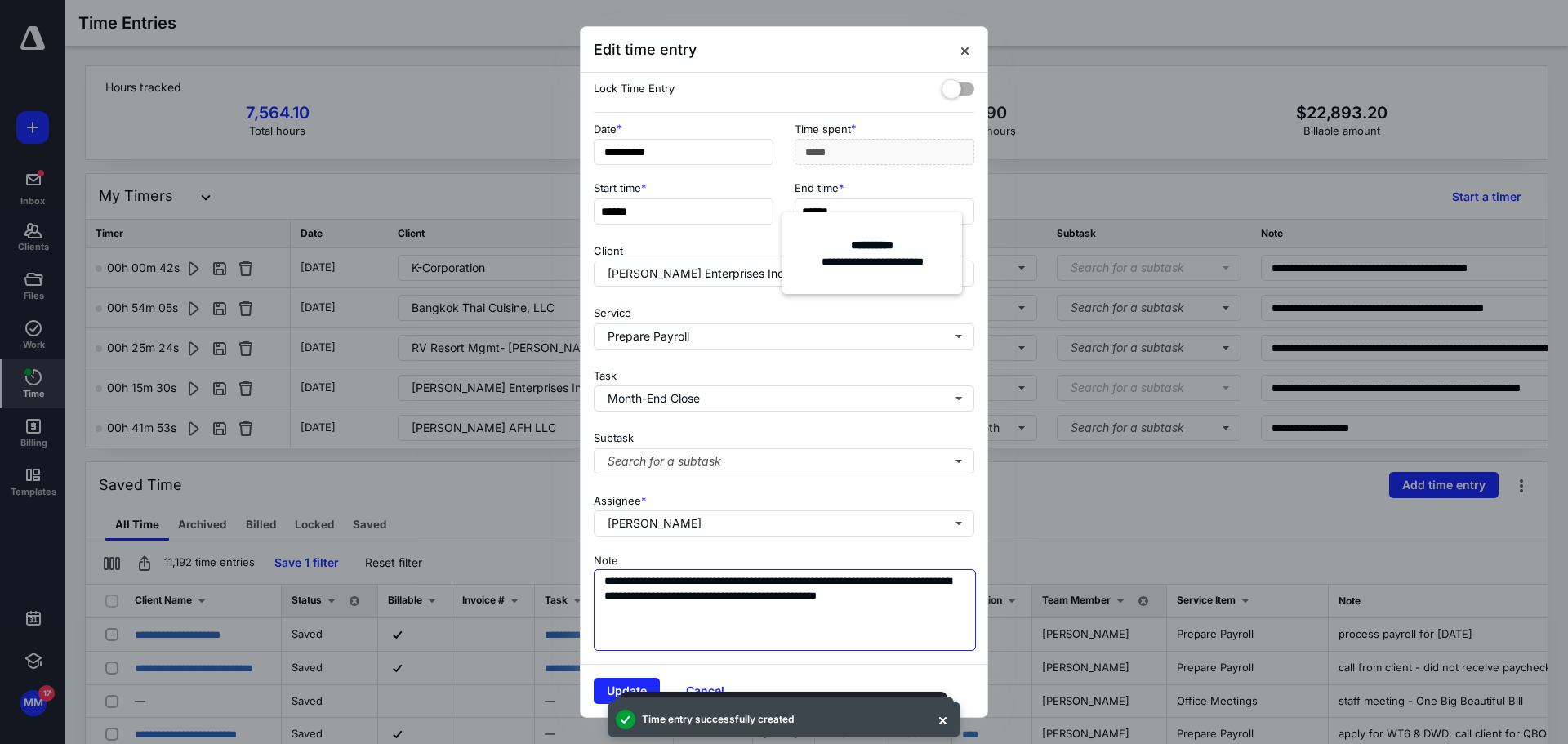 type on "**" 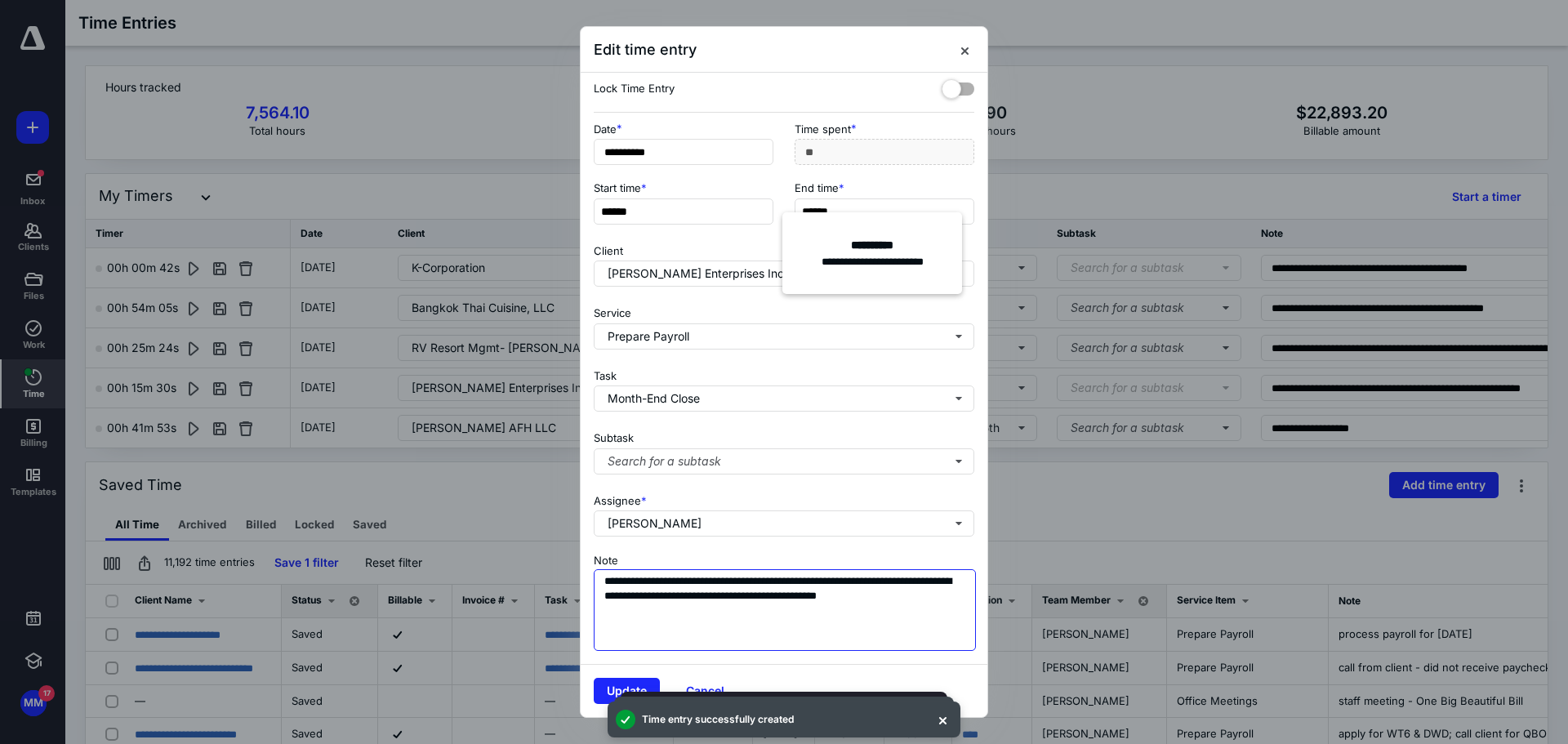 drag, startPoint x: 914, startPoint y: 586, endPoint x: 726, endPoint y: 596, distance: 188.26577 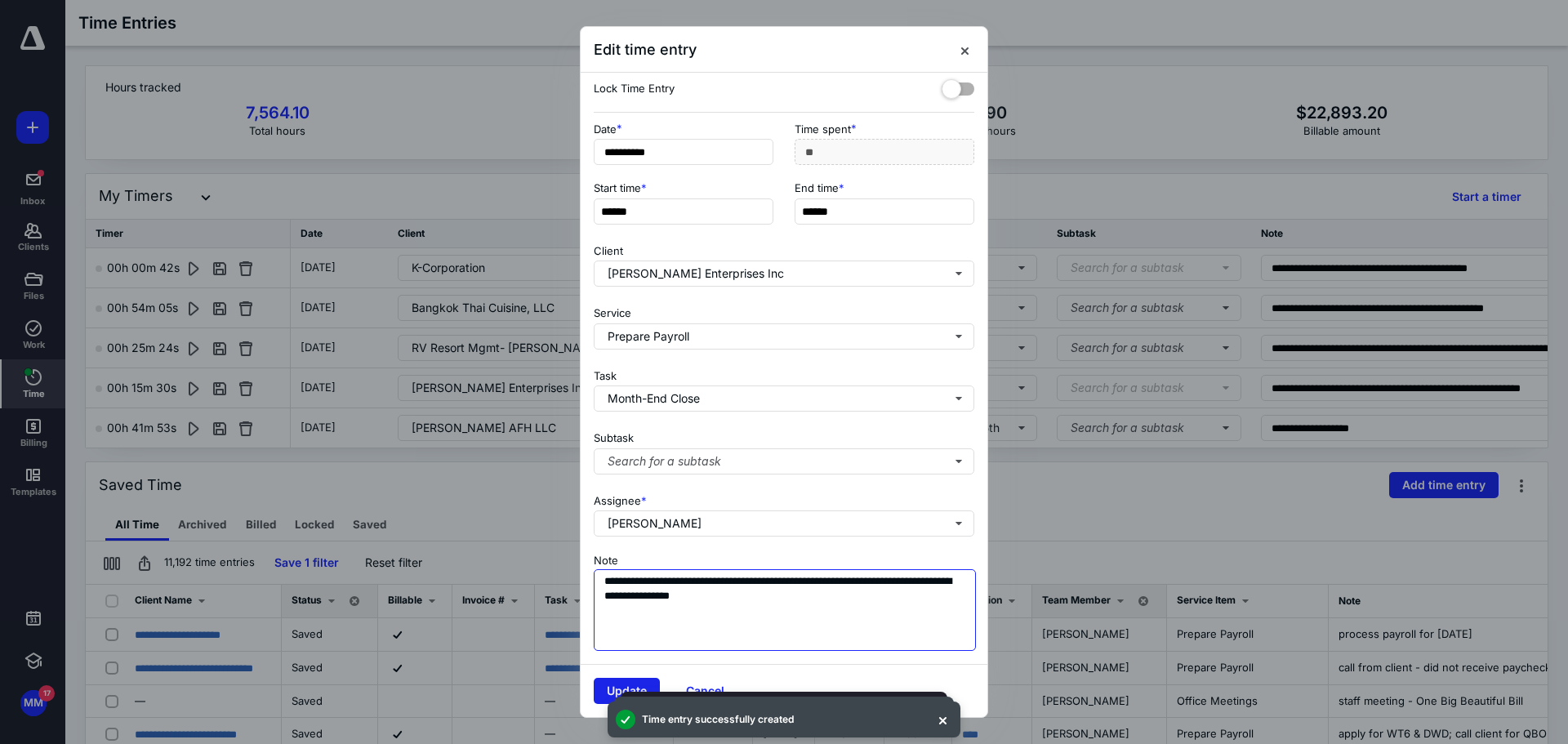 type on "**********" 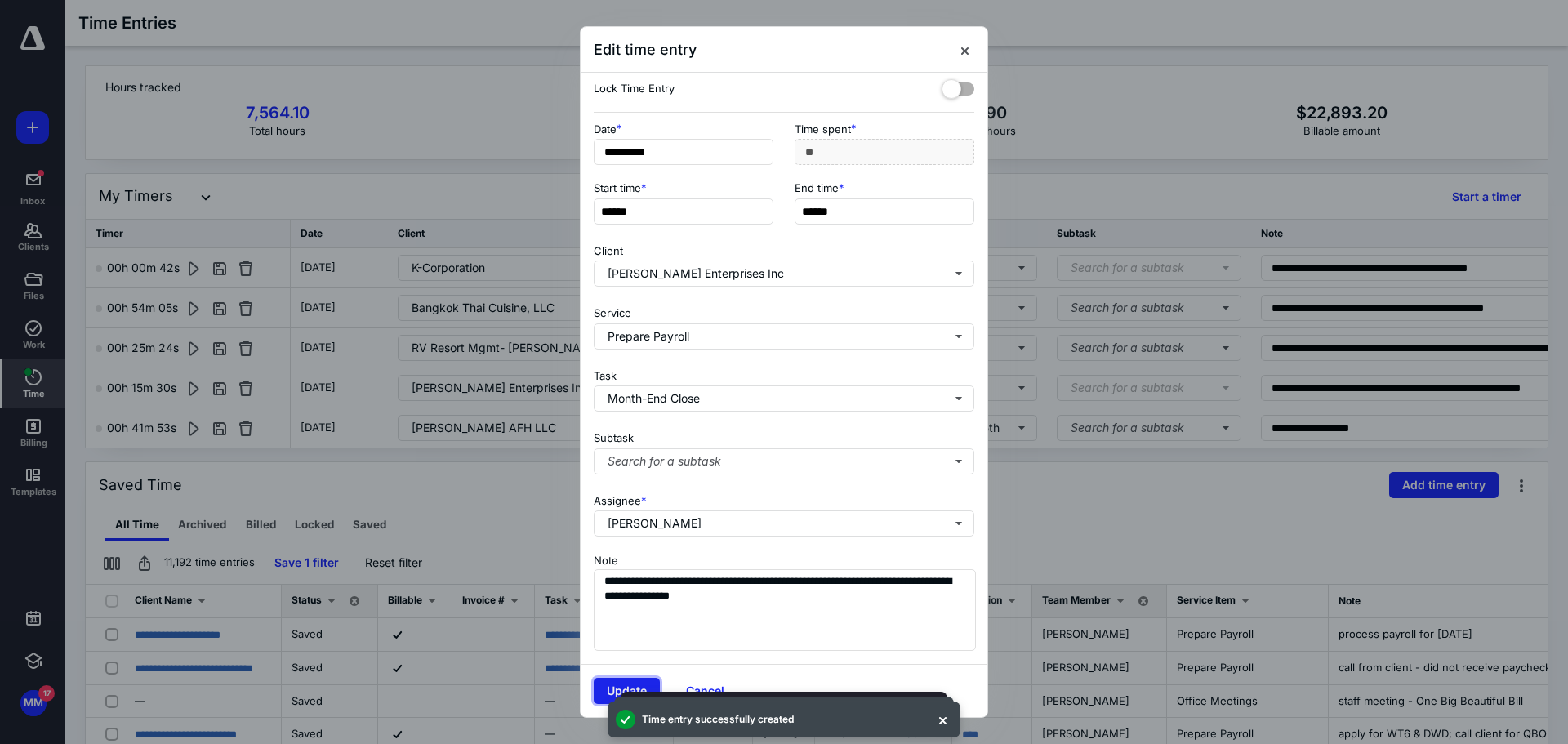 click on "Update" at bounding box center [626, 691] 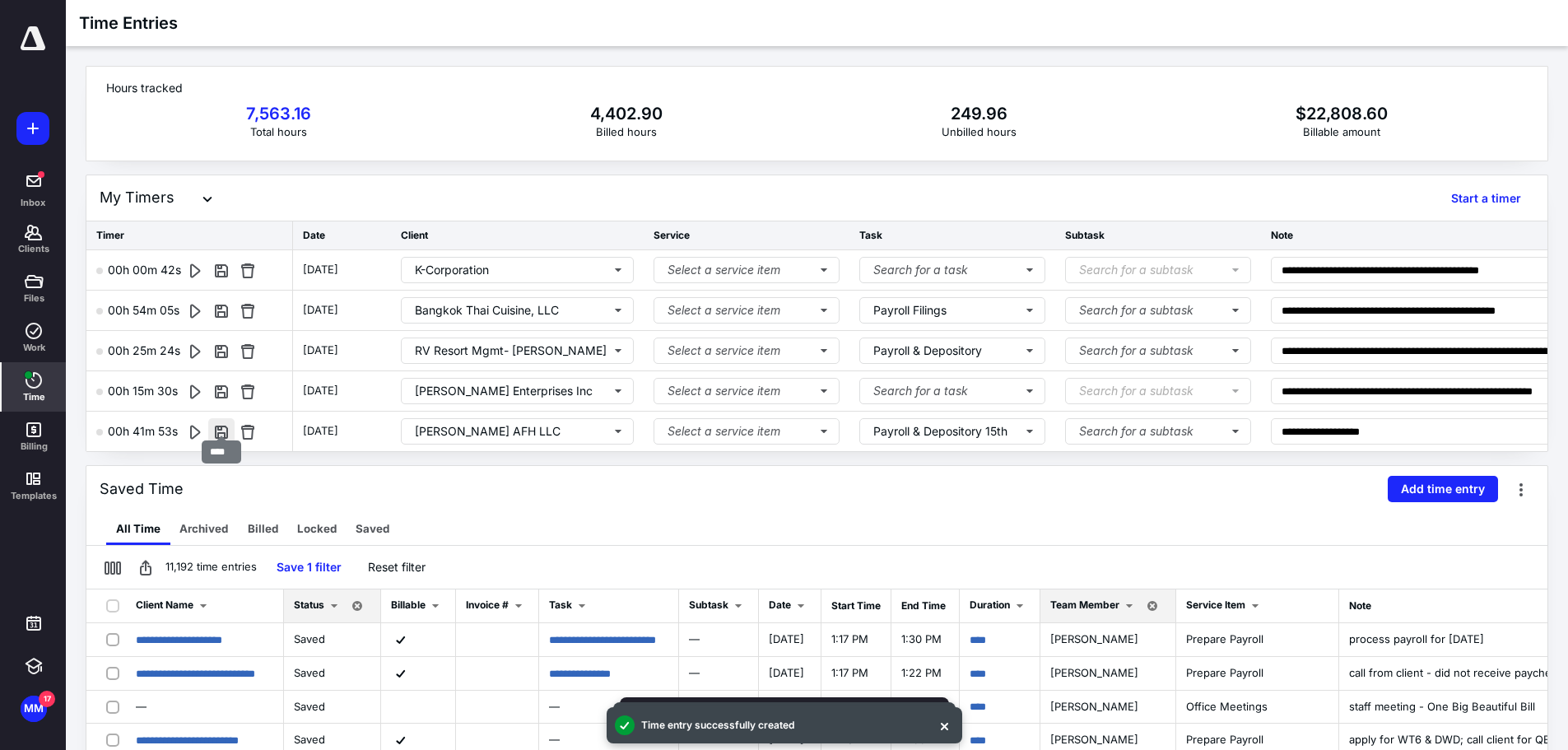 click at bounding box center [221, 431] 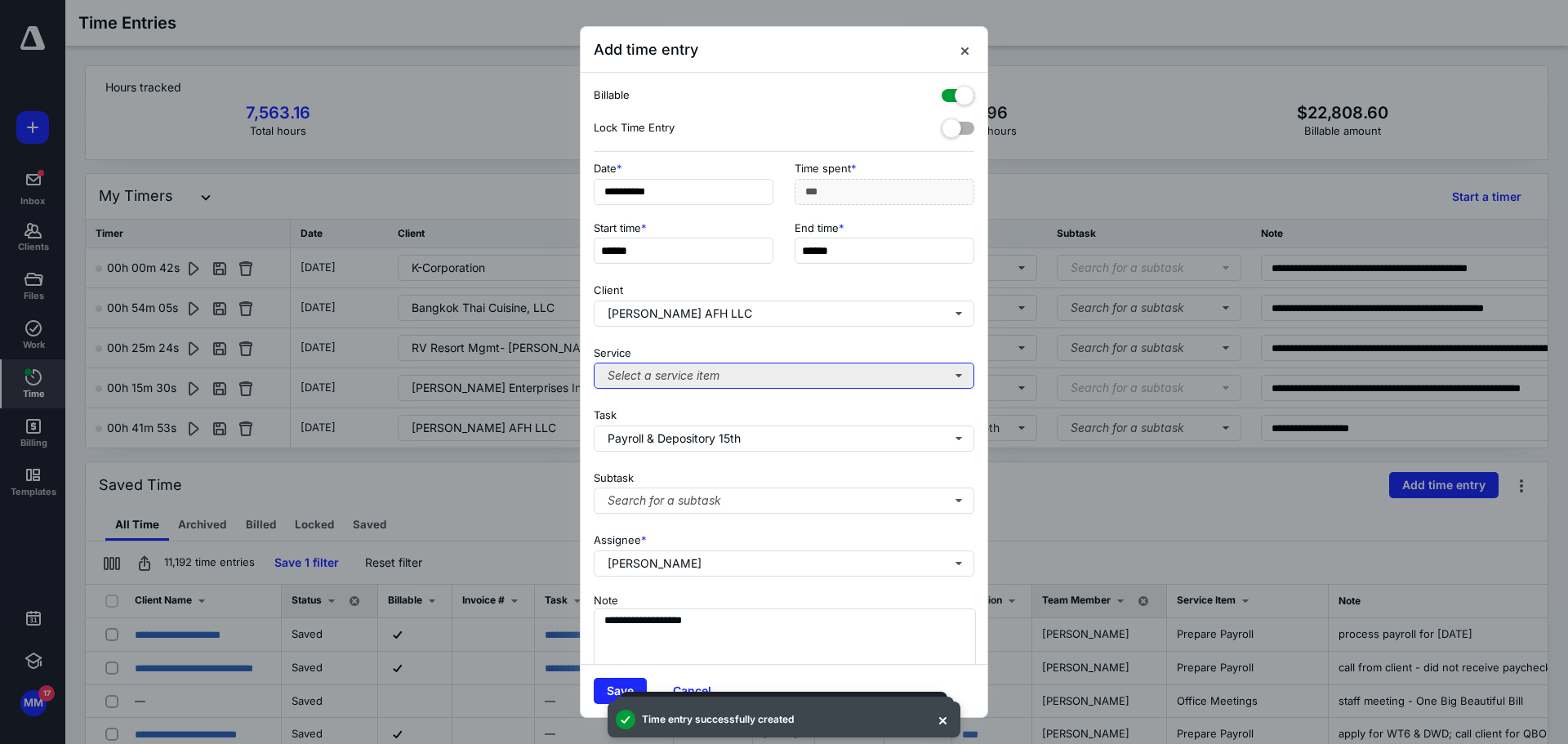click on "Select a service item" at bounding box center (784, 376) 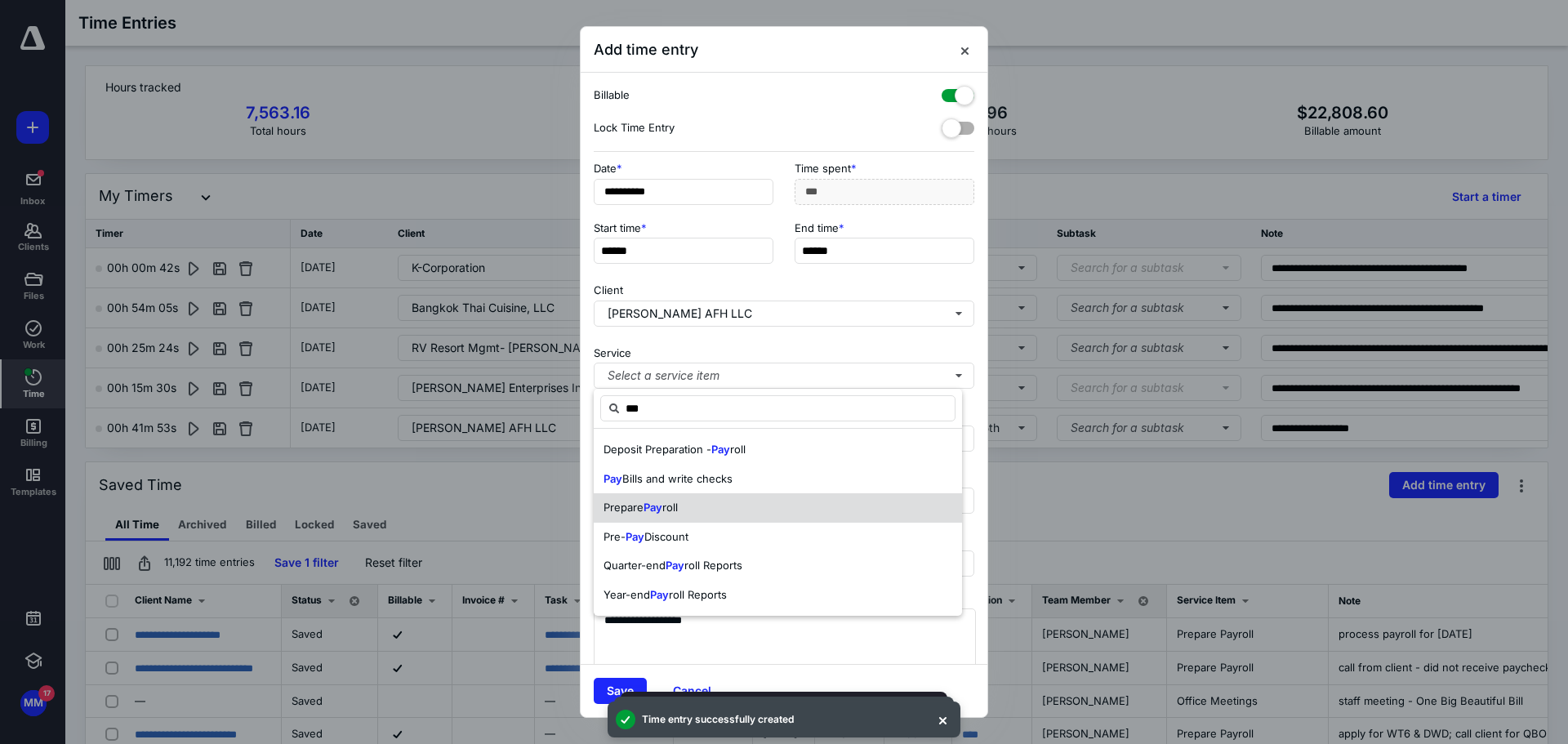 click on "Prepare  Pay roll" at bounding box center (777, 508) 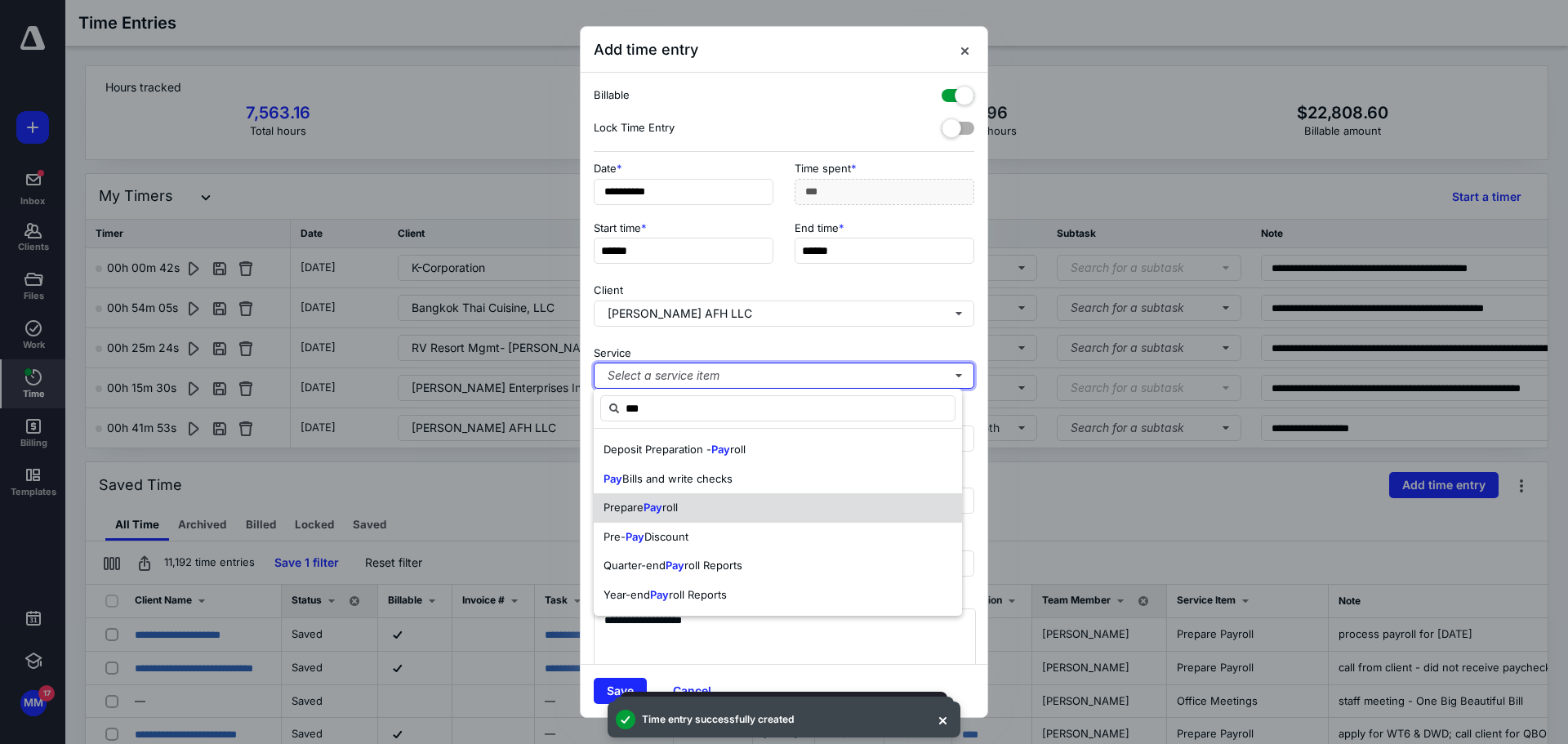 type 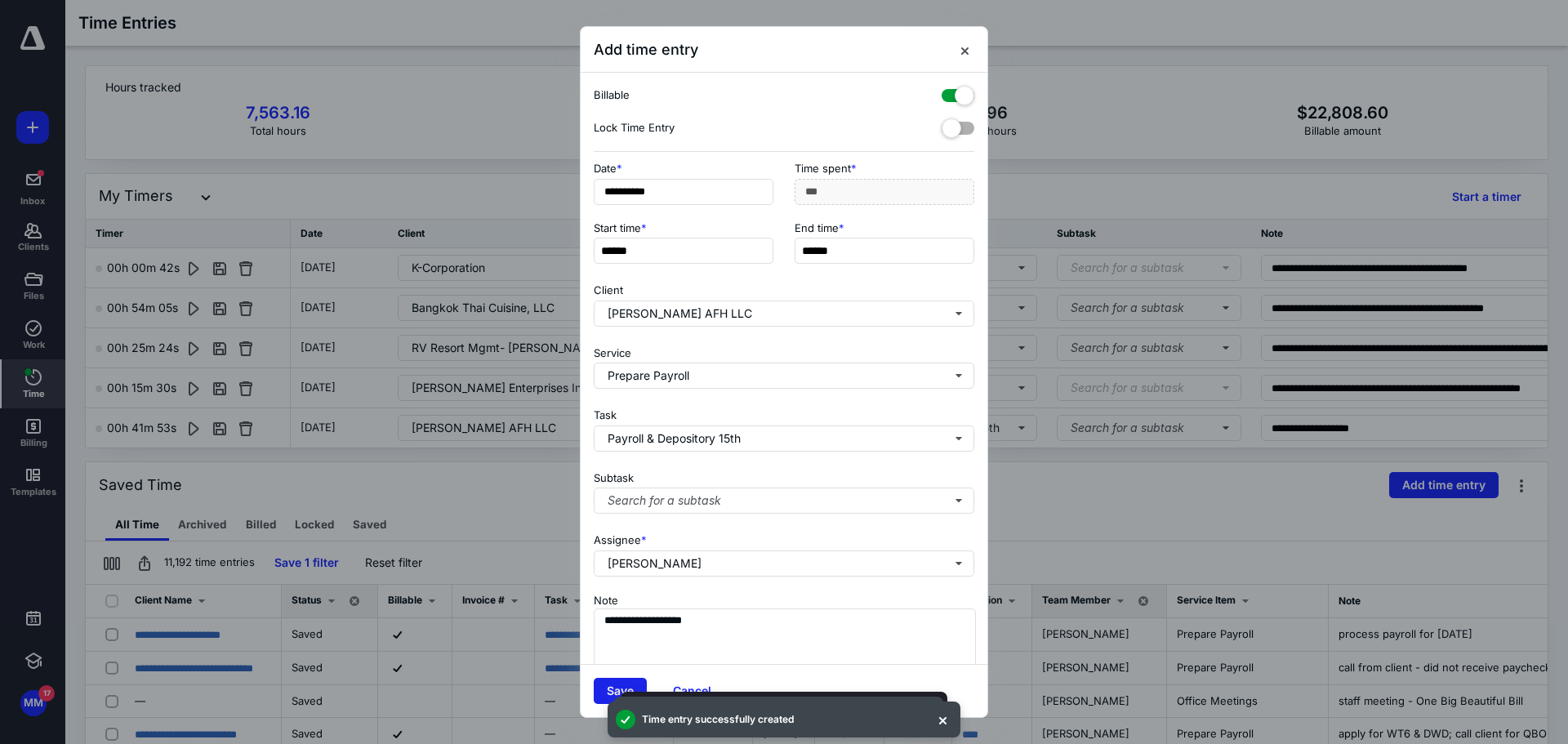click on "Save" at bounding box center [620, 691] 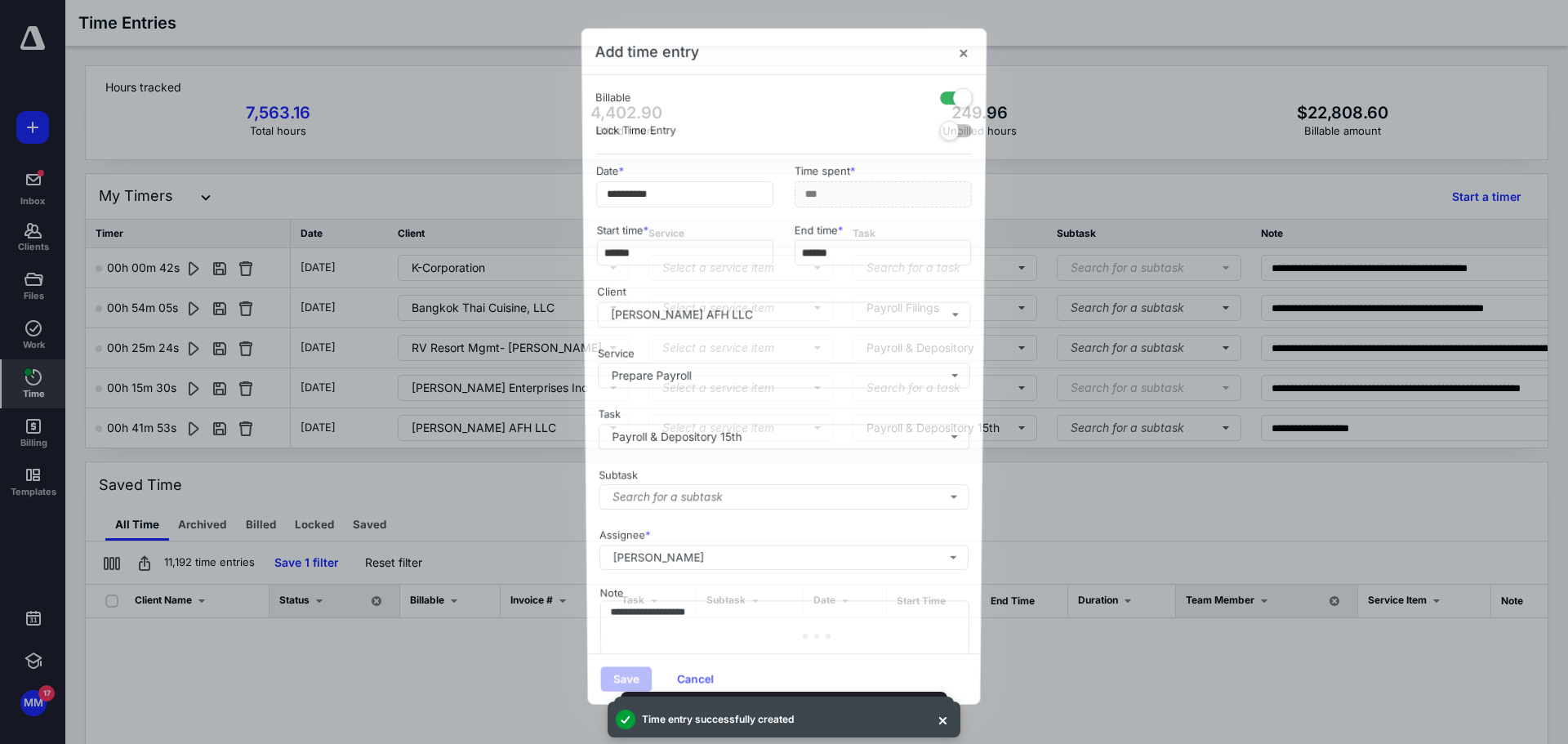 scroll, scrollTop: 52, scrollLeft: 0, axis: vertical 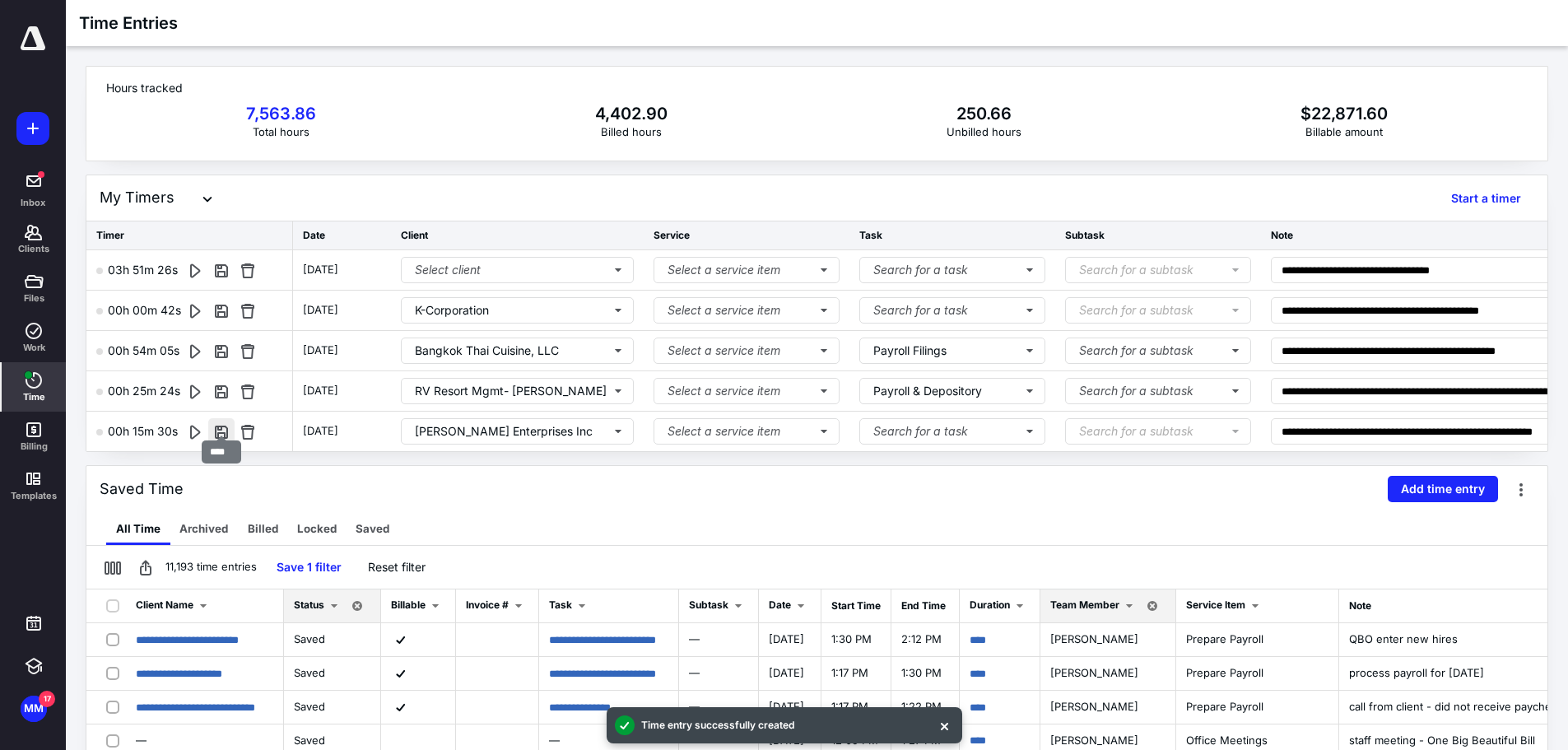 click at bounding box center [221, 431] 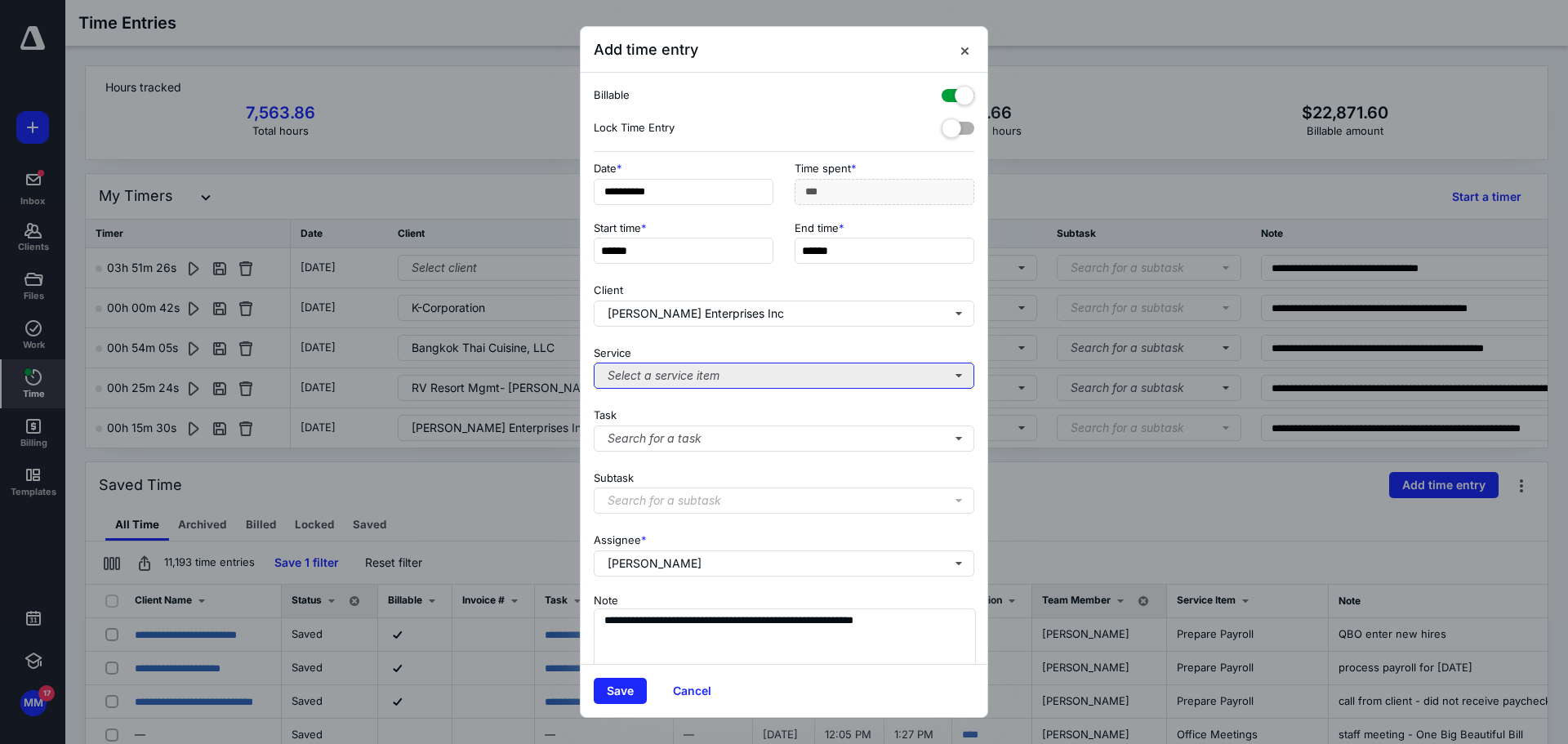 click on "Select a service item" at bounding box center [784, 376] 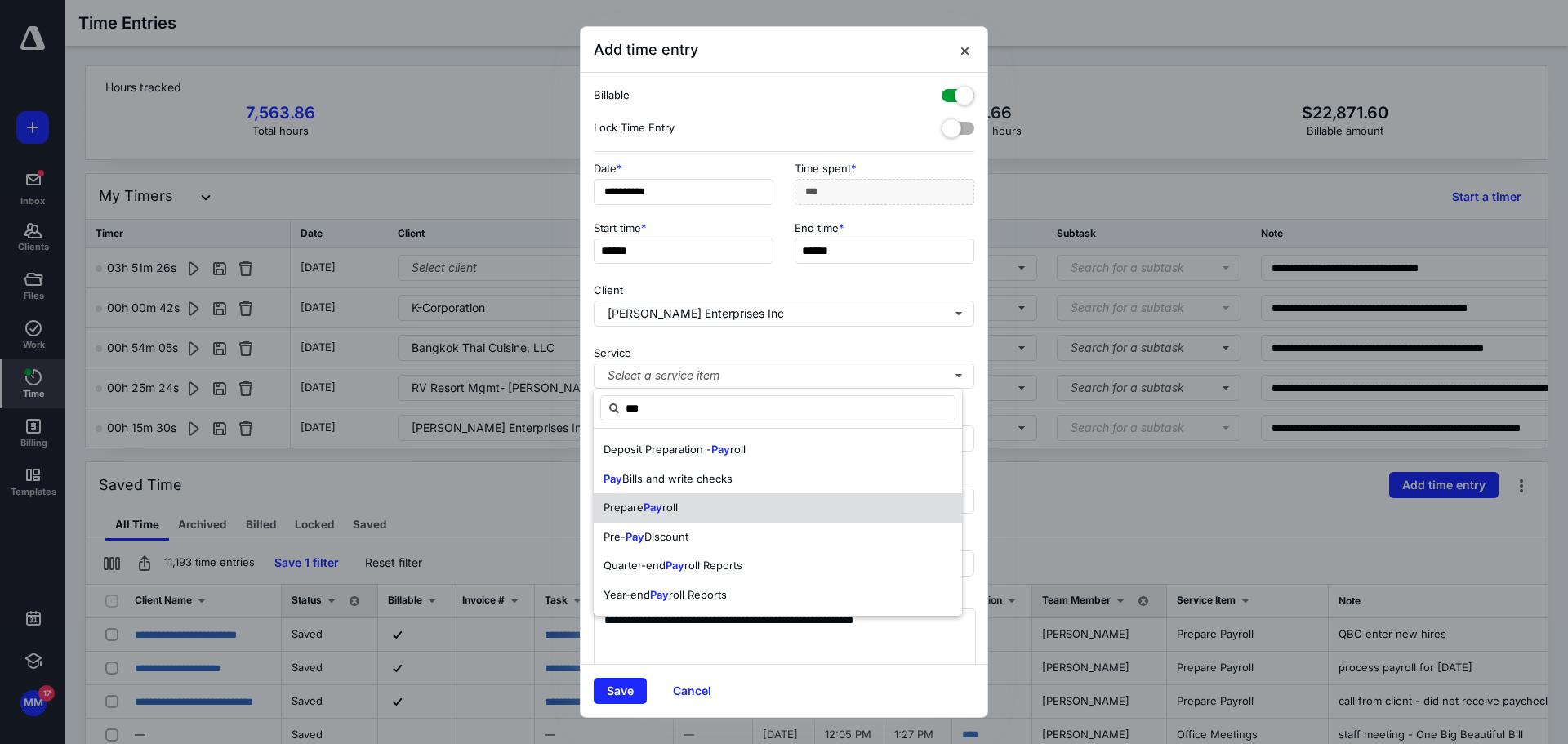 click on "Prepare  Pay roll" at bounding box center [777, 508] 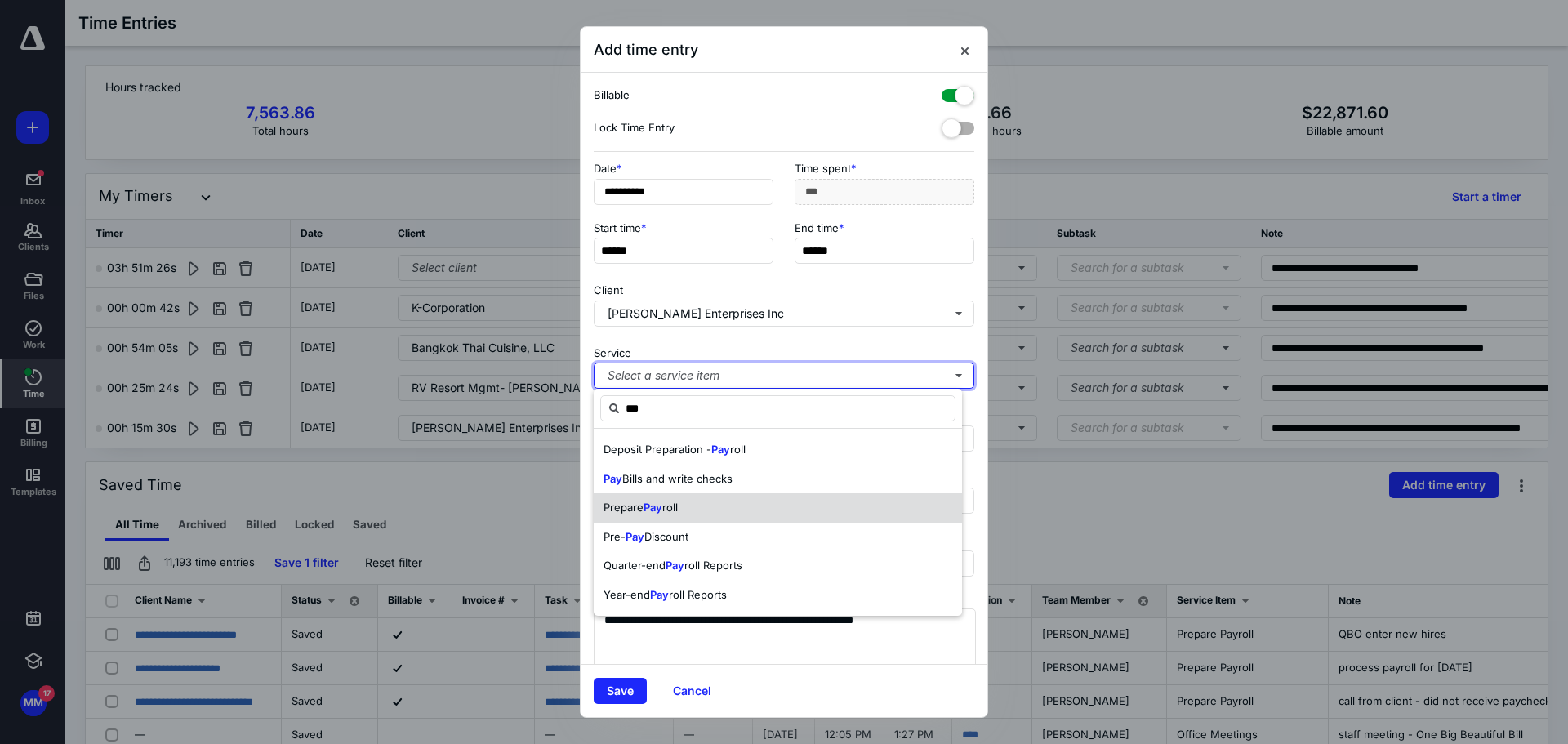 type 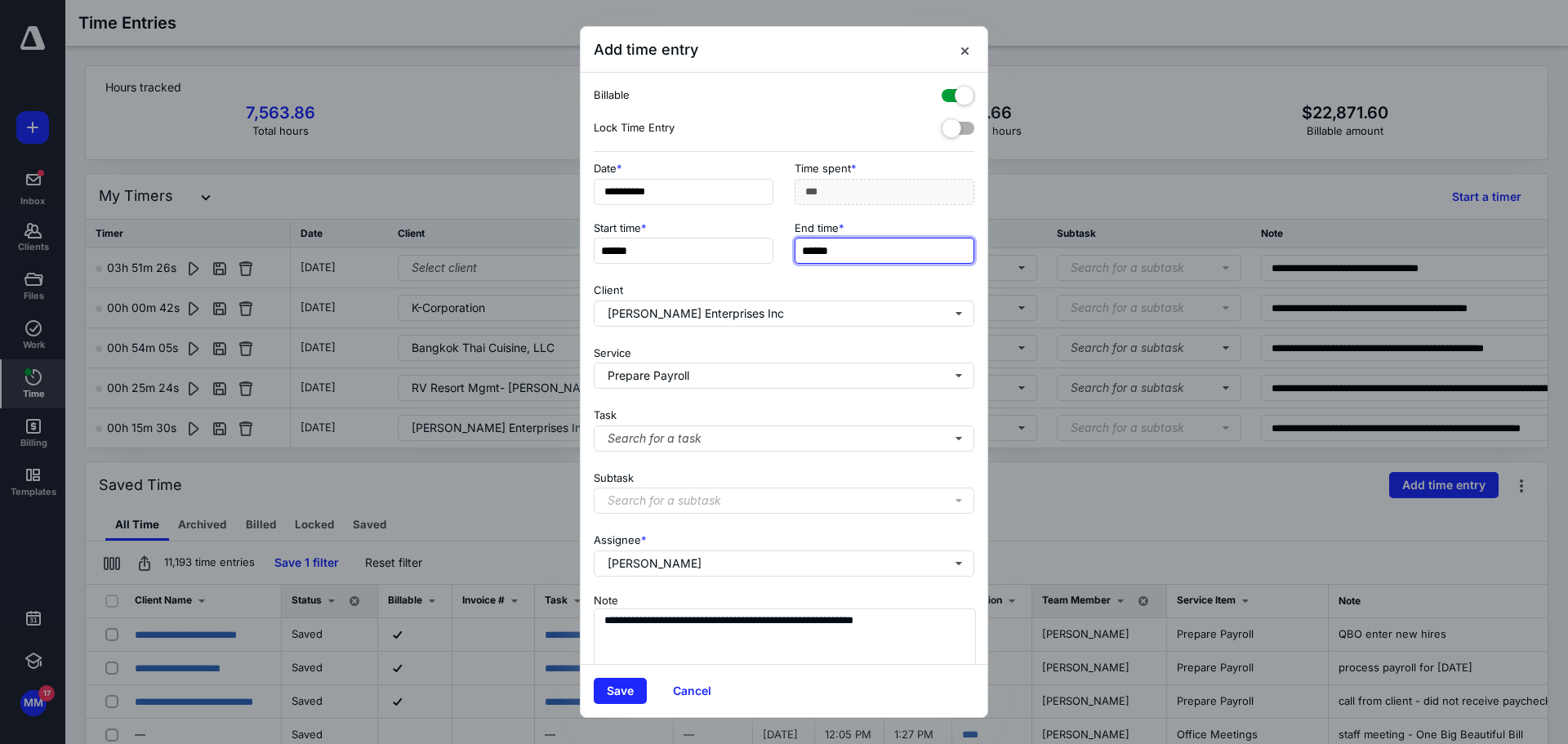 click on "******" at bounding box center [884, 251] 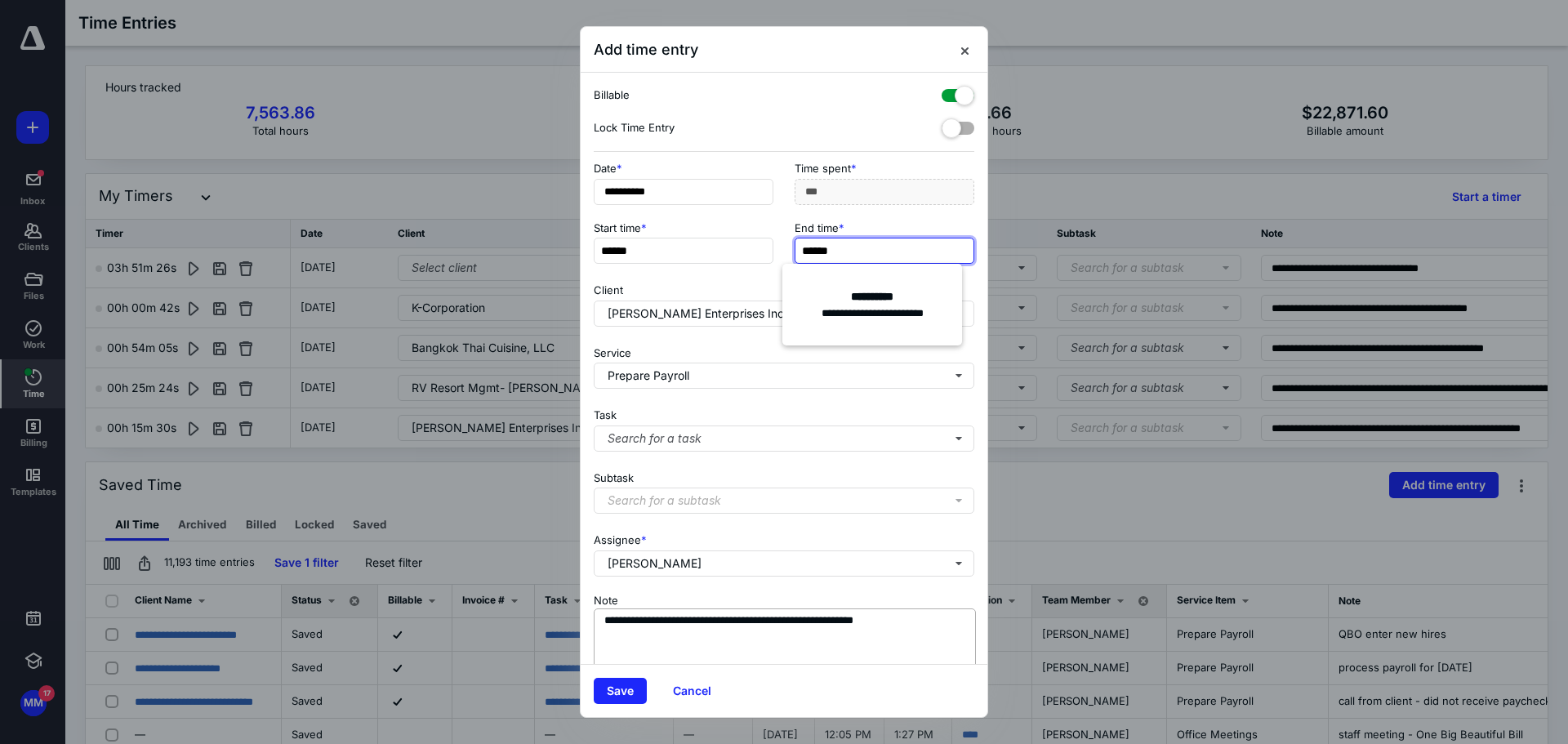 type on "******" 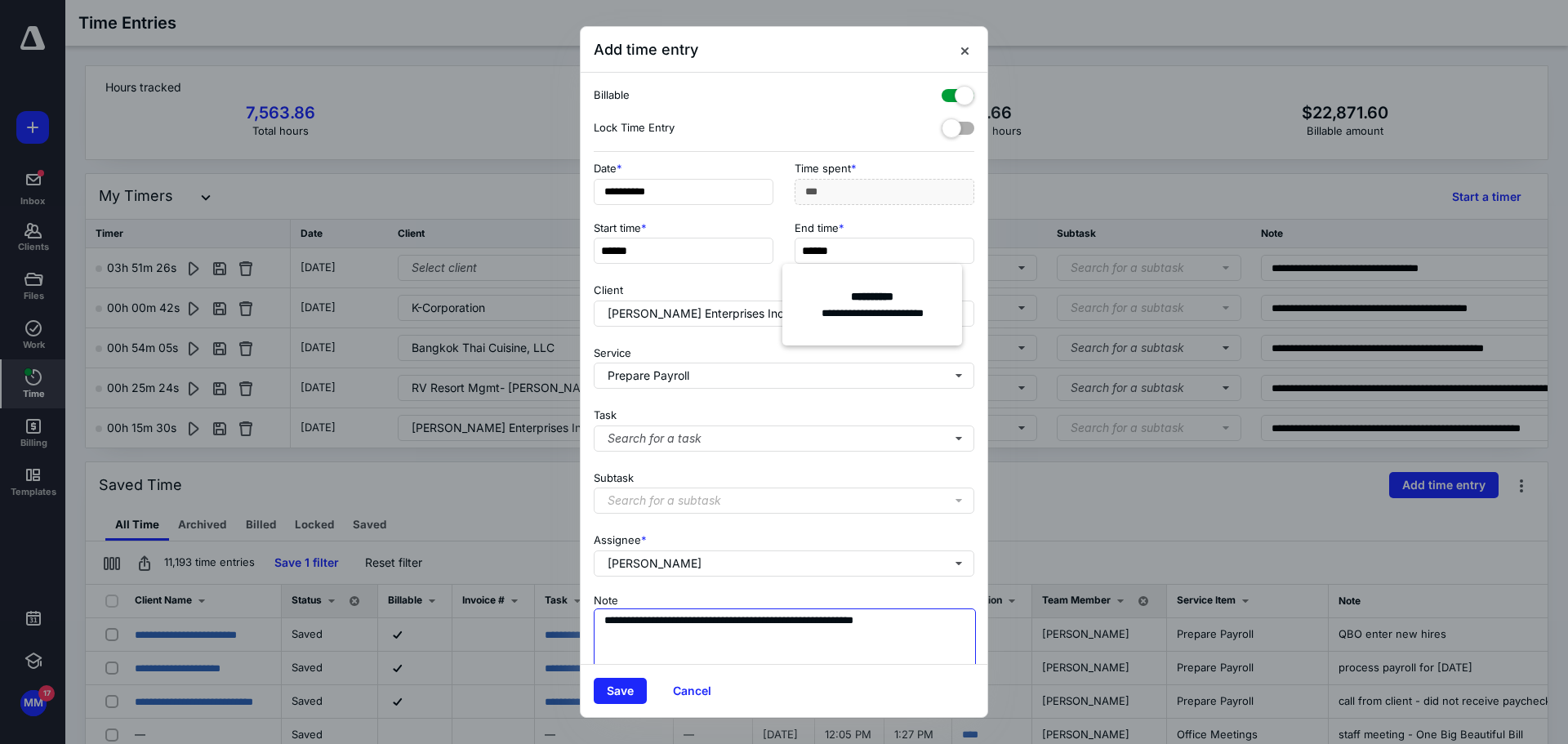 type on "******" 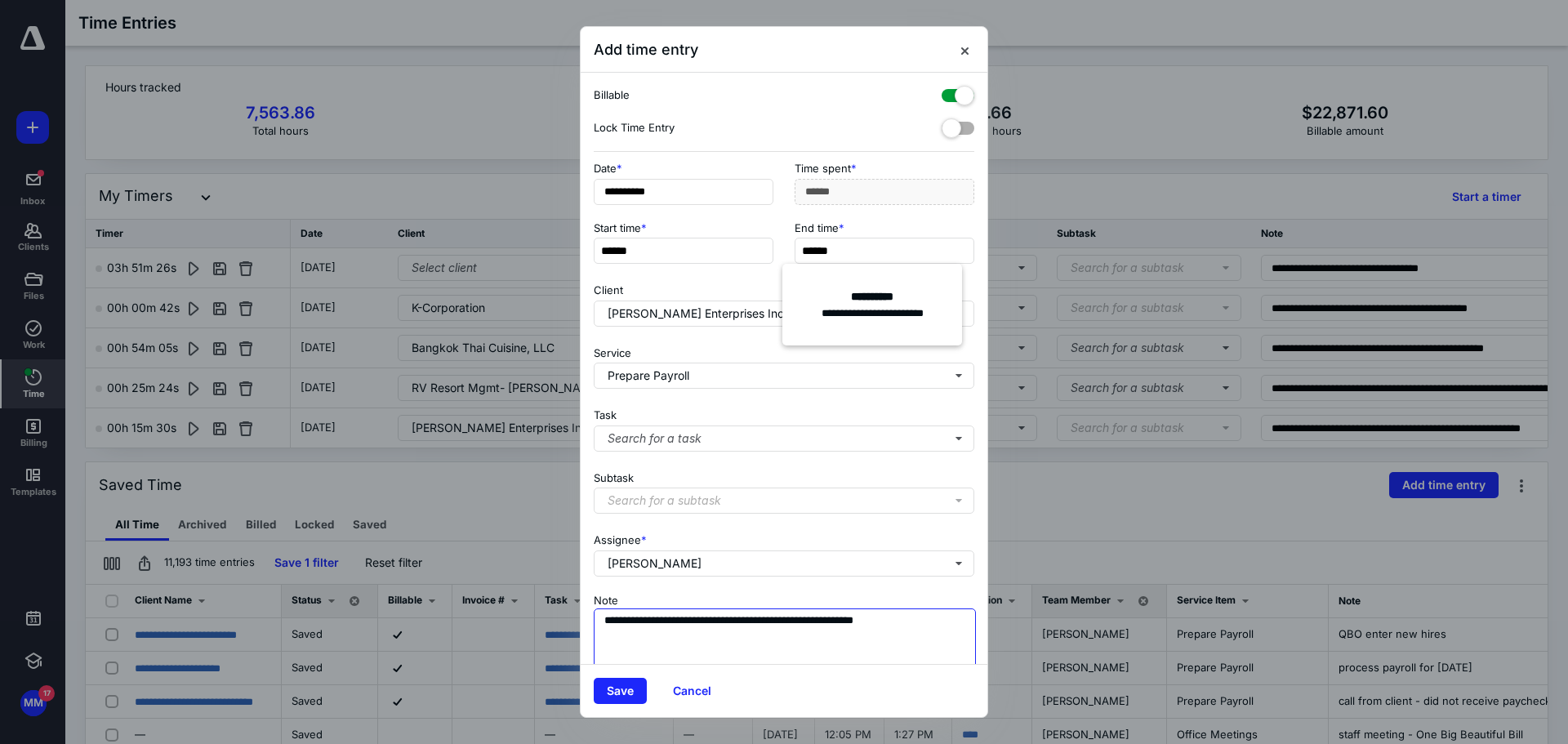 drag, startPoint x: 635, startPoint y: 620, endPoint x: 584, endPoint y: 617, distance: 51.08816 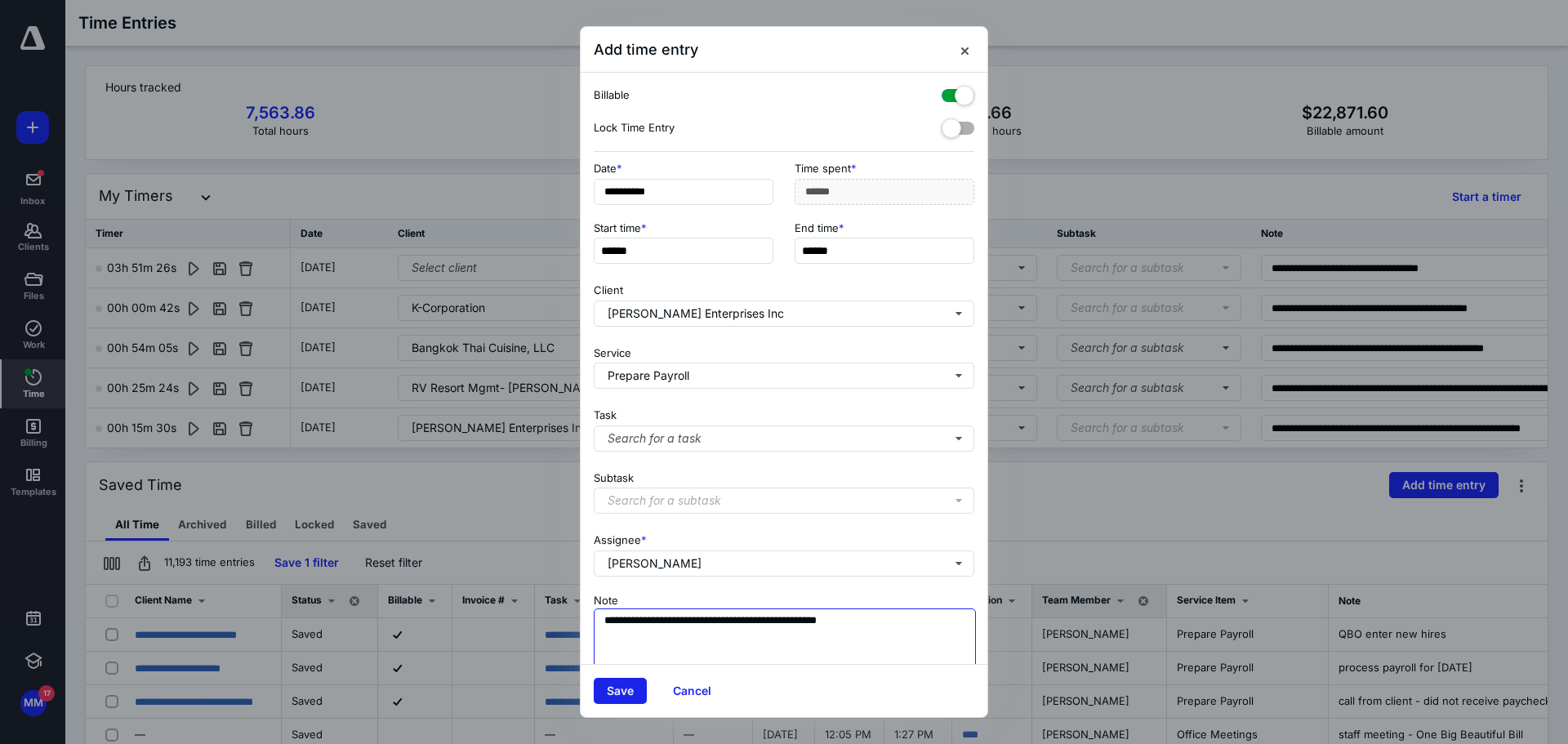type on "**********" 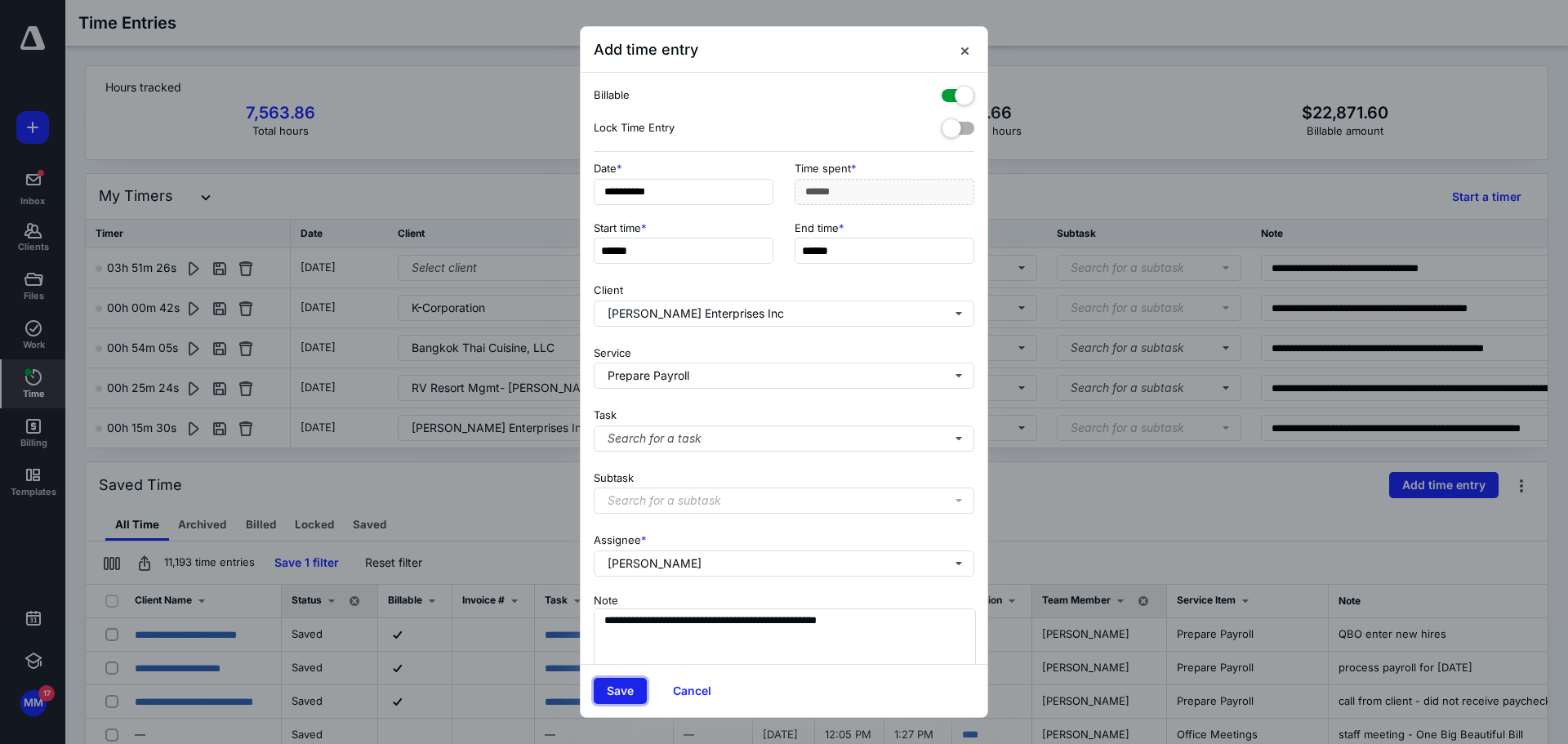 click on "Save" at bounding box center [620, 691] 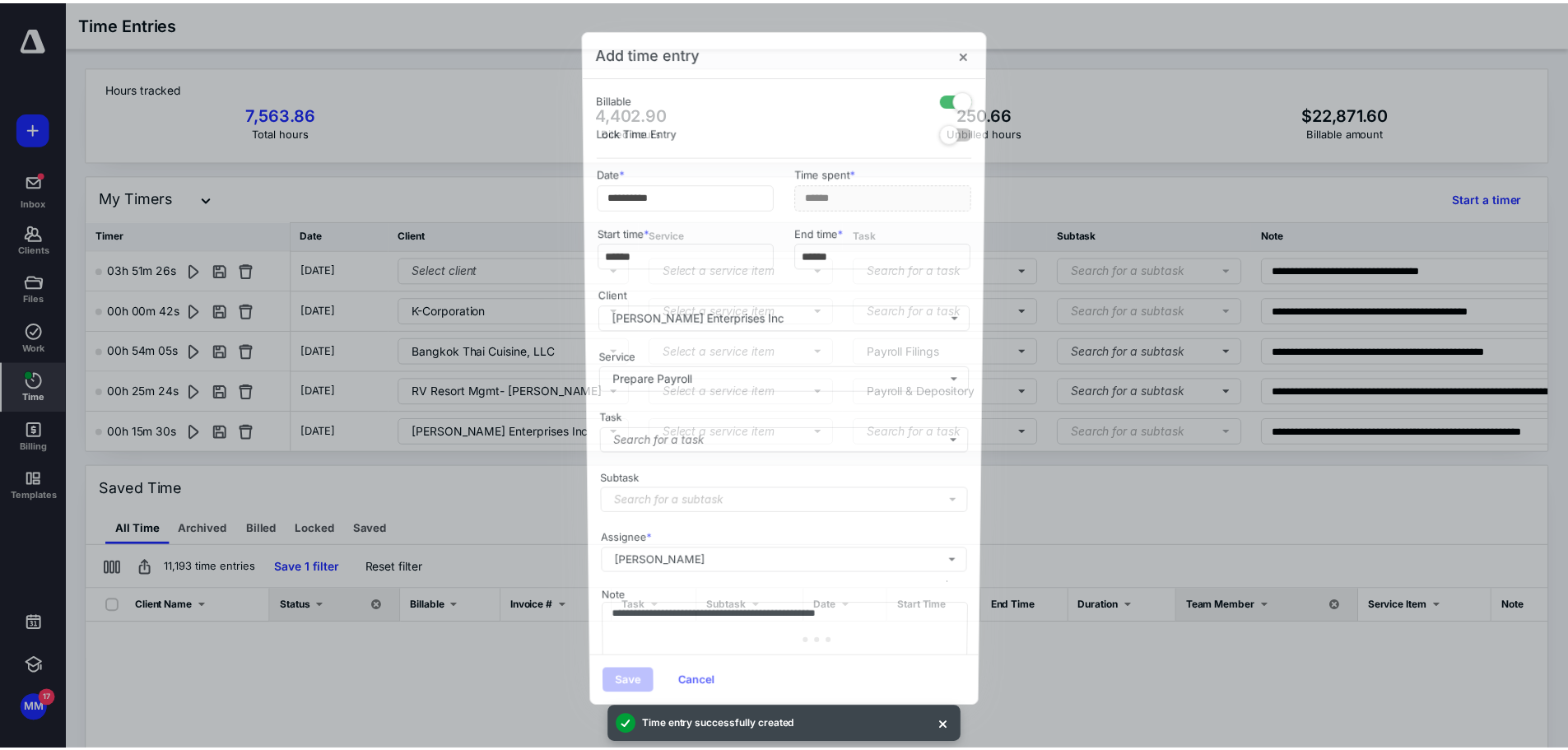 scroll, scrollTop: 0, scrollLeft: 0, axis: both 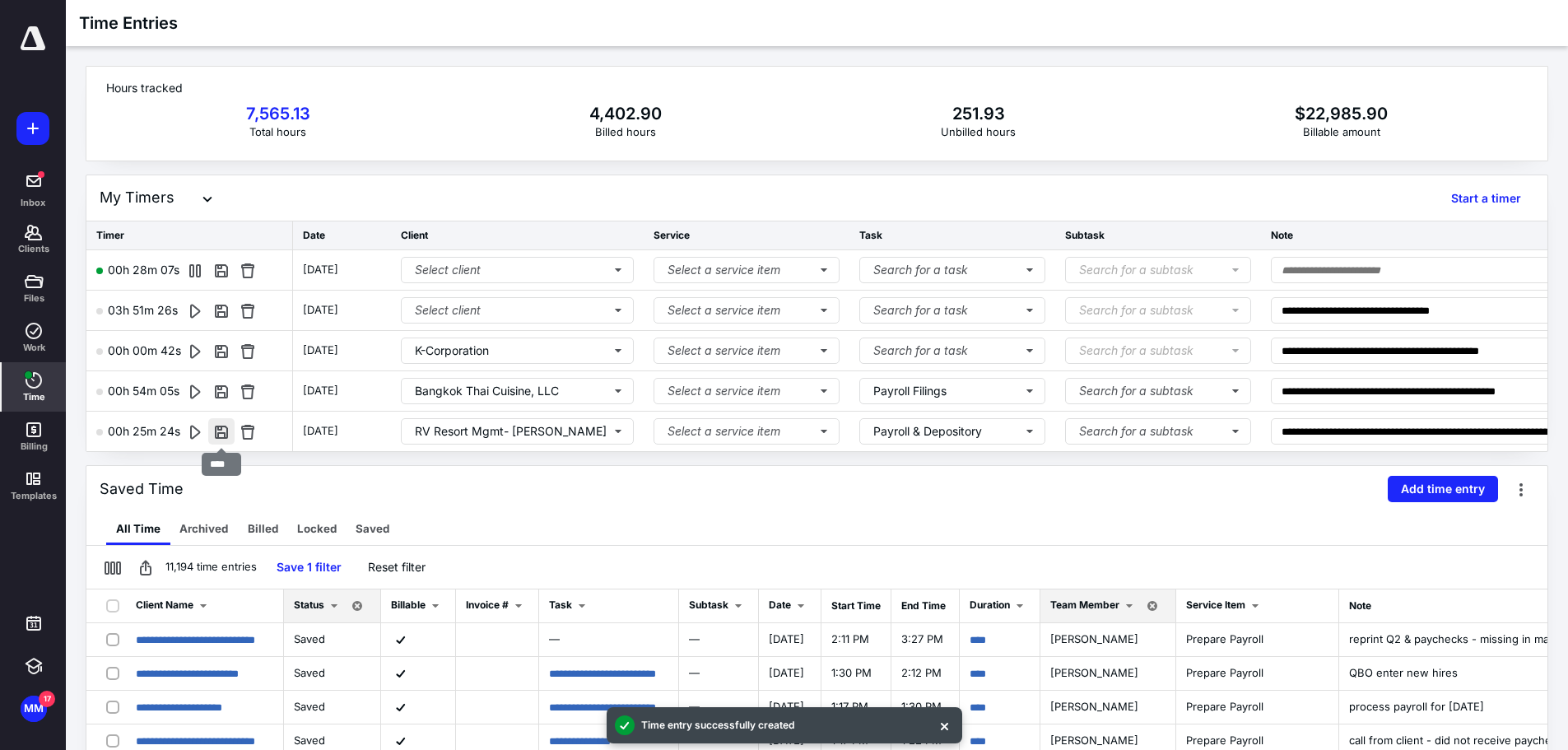 click at bounding box center (221, 431) 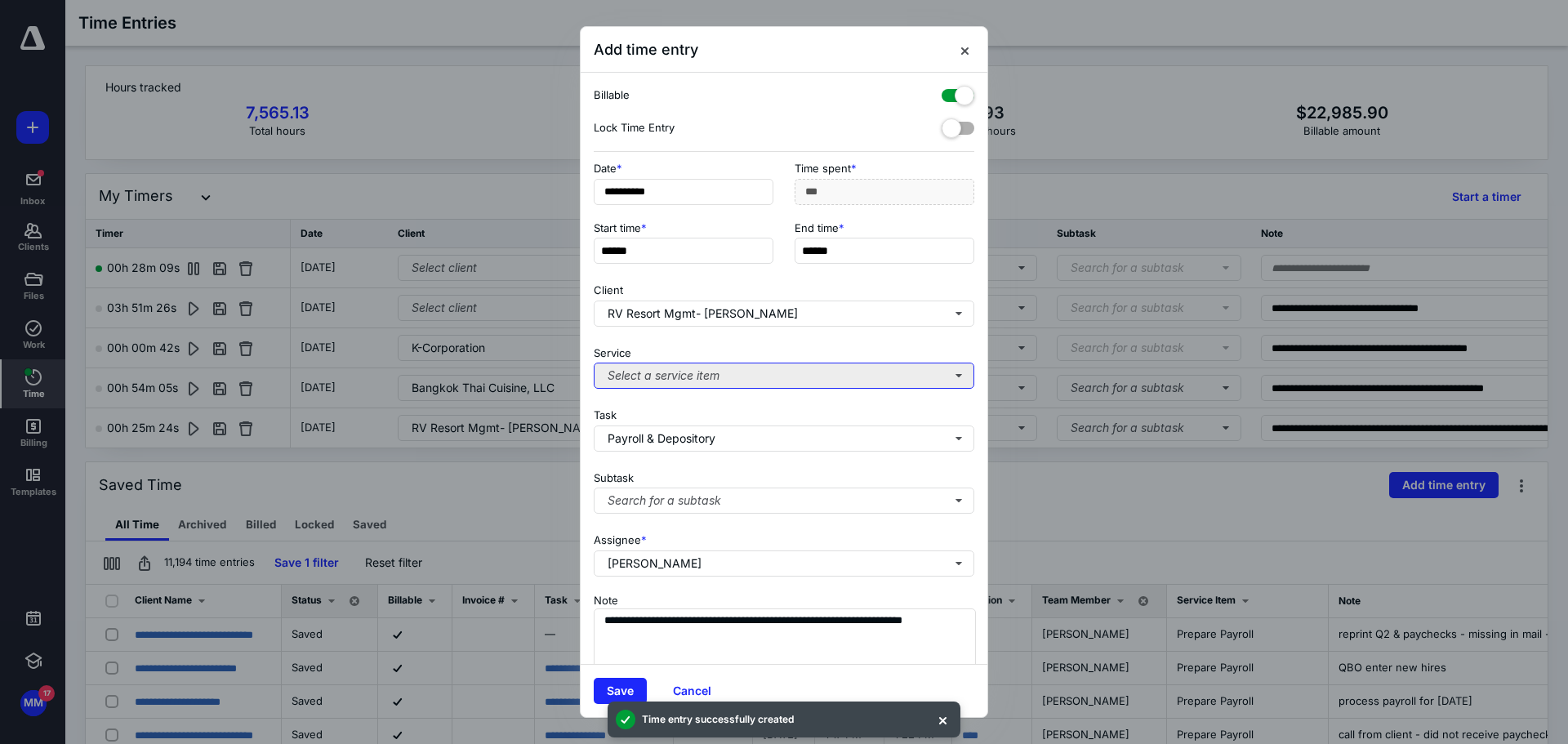 click on "Select a service item" at bounding box center [784, 376] 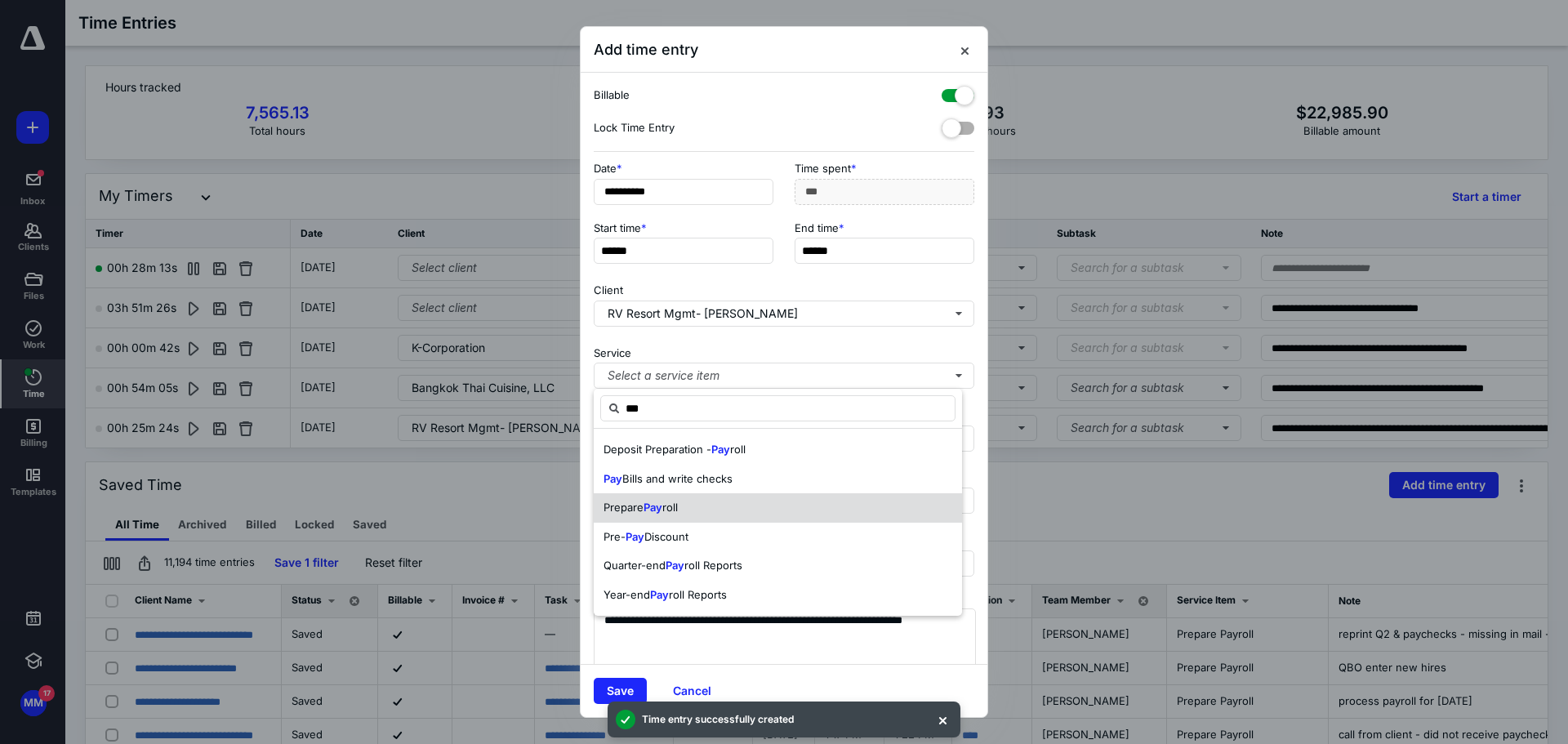 click on "Prepare" at bounding box center [623, 507] 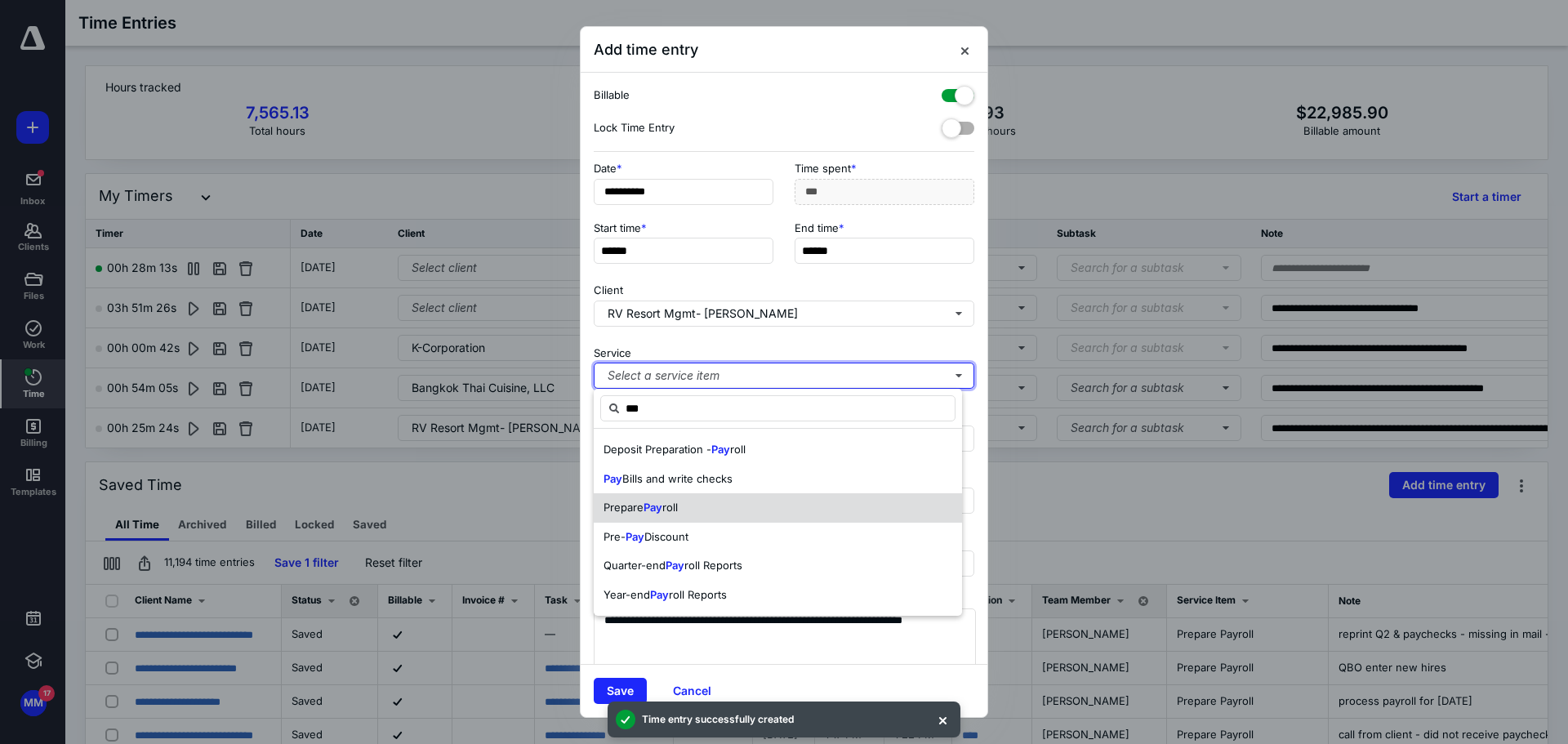 type 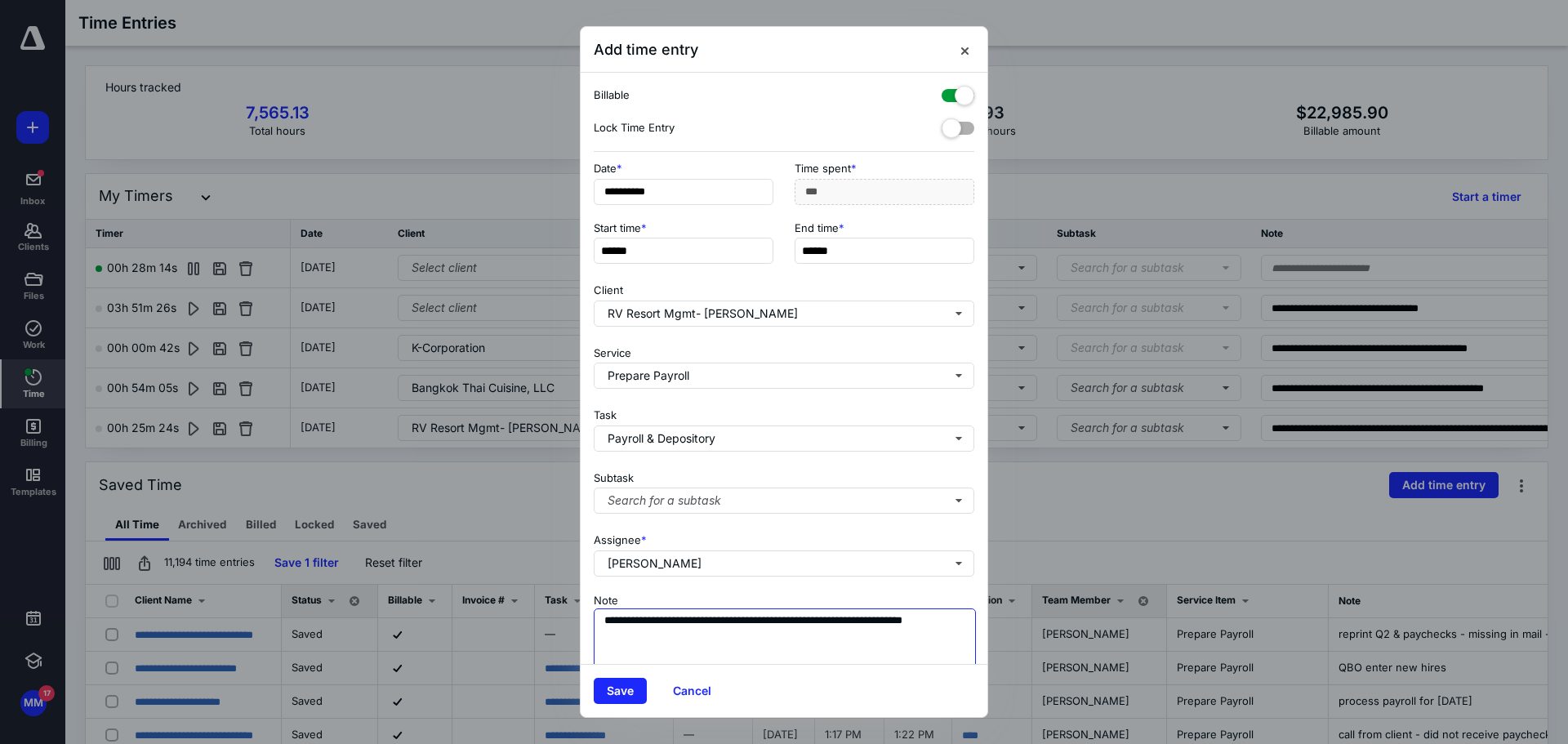 click on "**********" at bounding box center [785, 649] 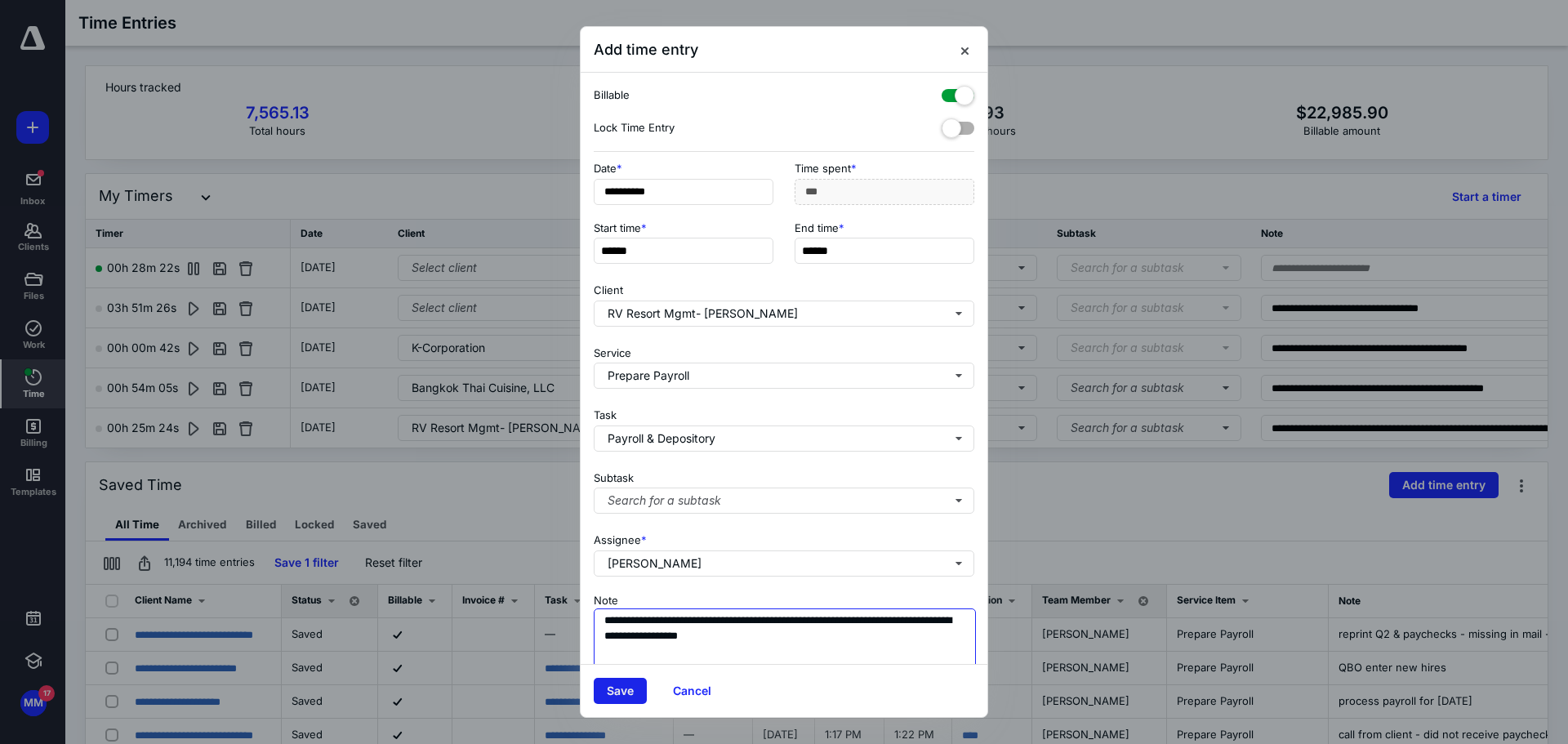 type on "**********" 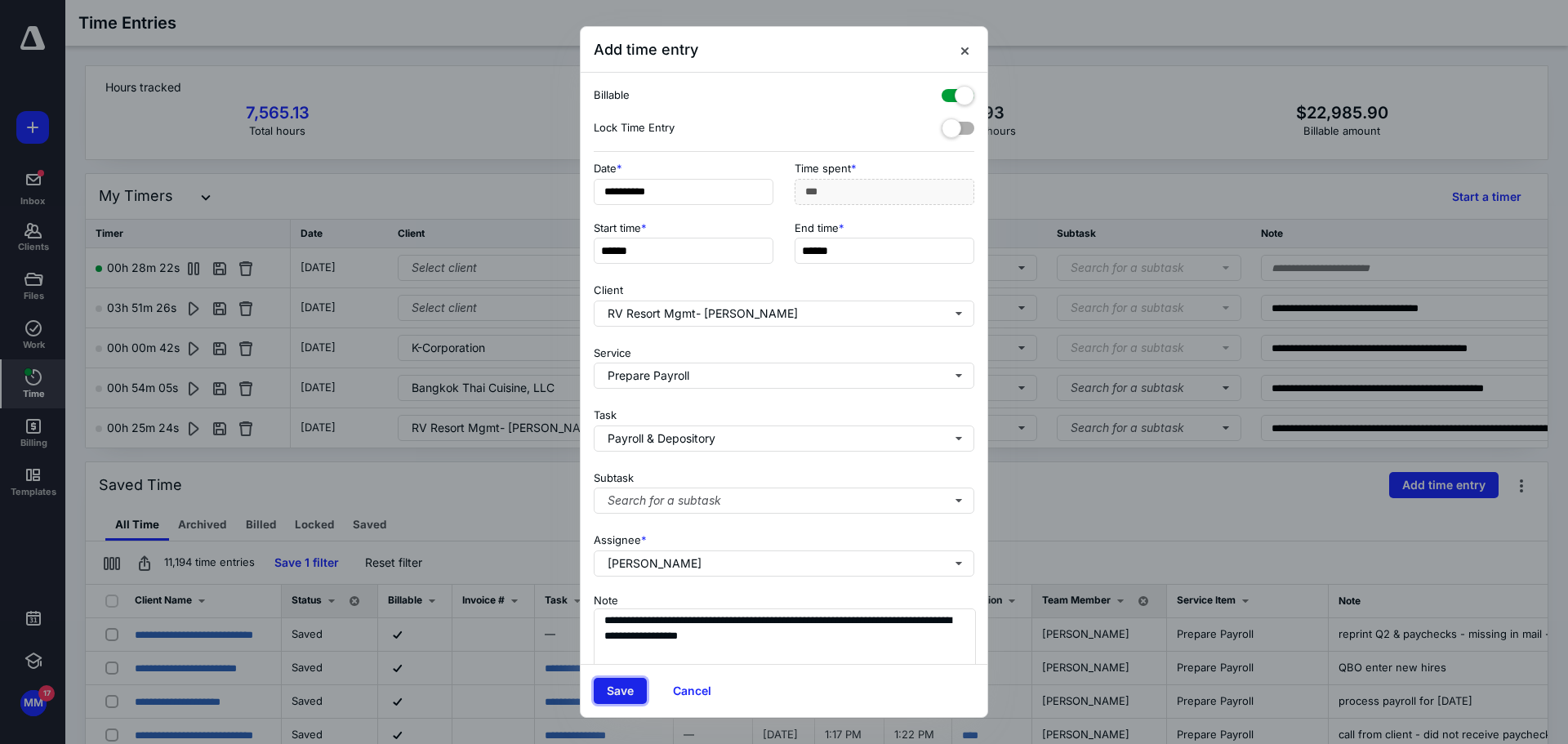 click on "Save" at bounding box center (620, 691) 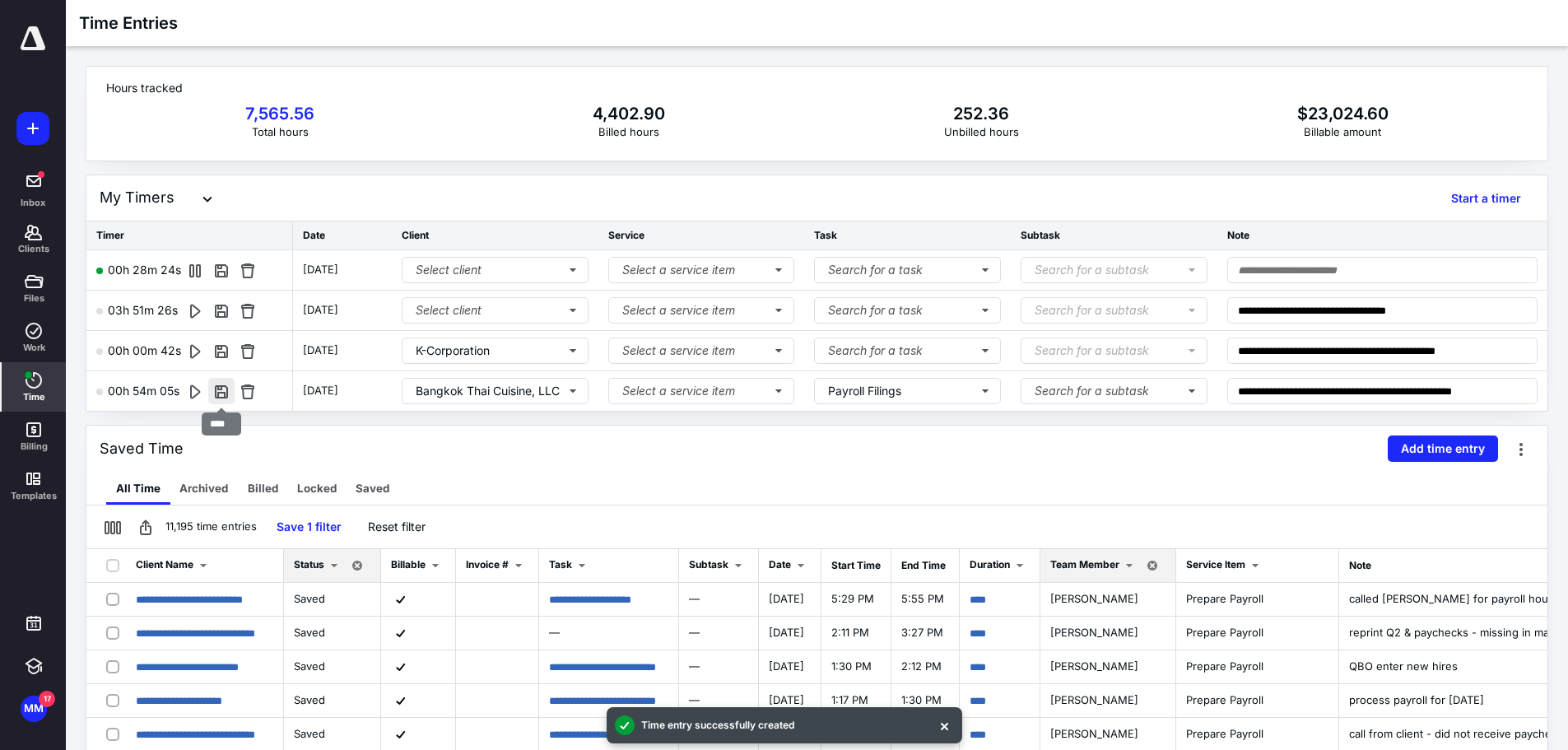 click at bounding box center (221, 391) 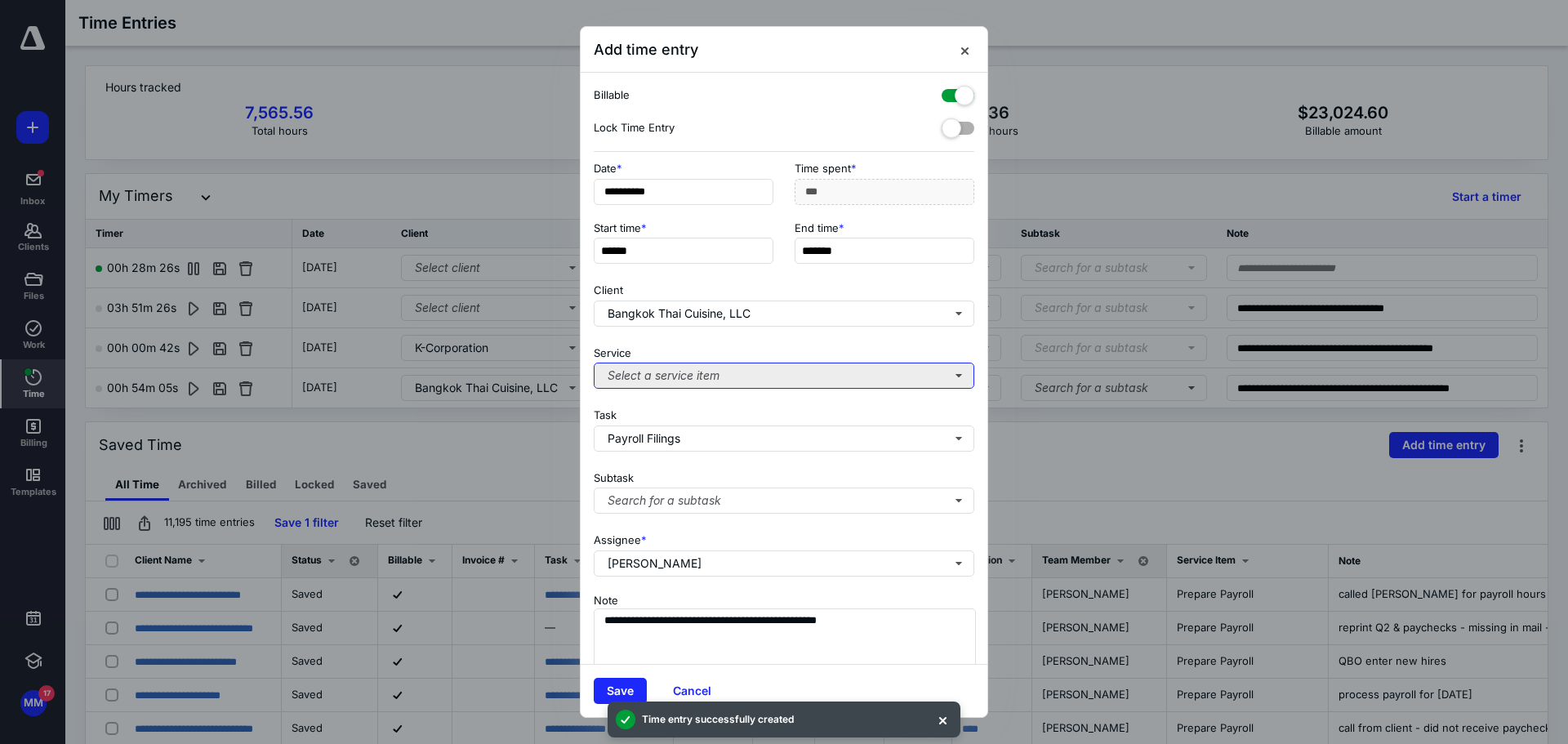click on "Select a service item" at bounding box center (784, 376) 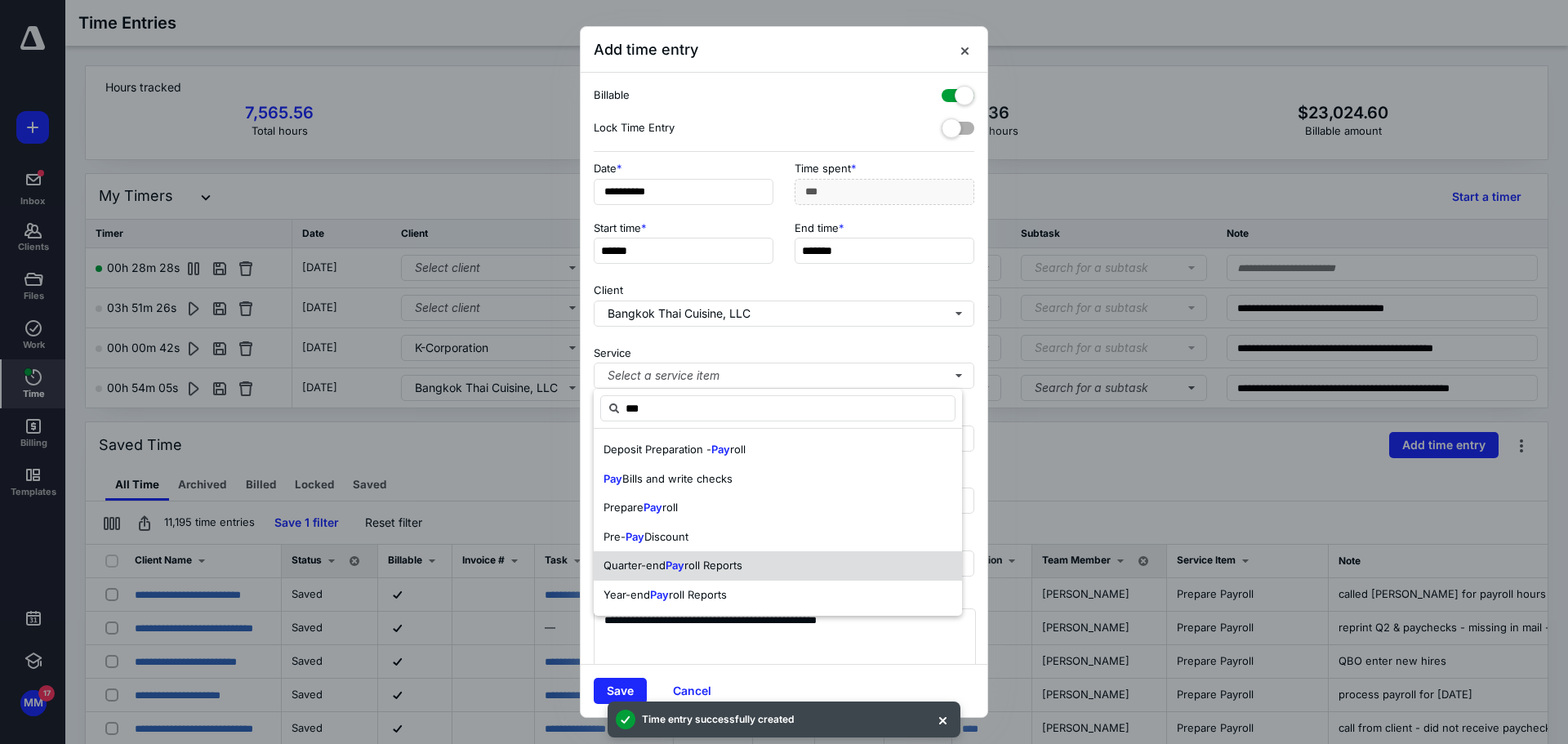 click on "Quarter-end  Pay roll Reports" at bounding box center [777, 566] 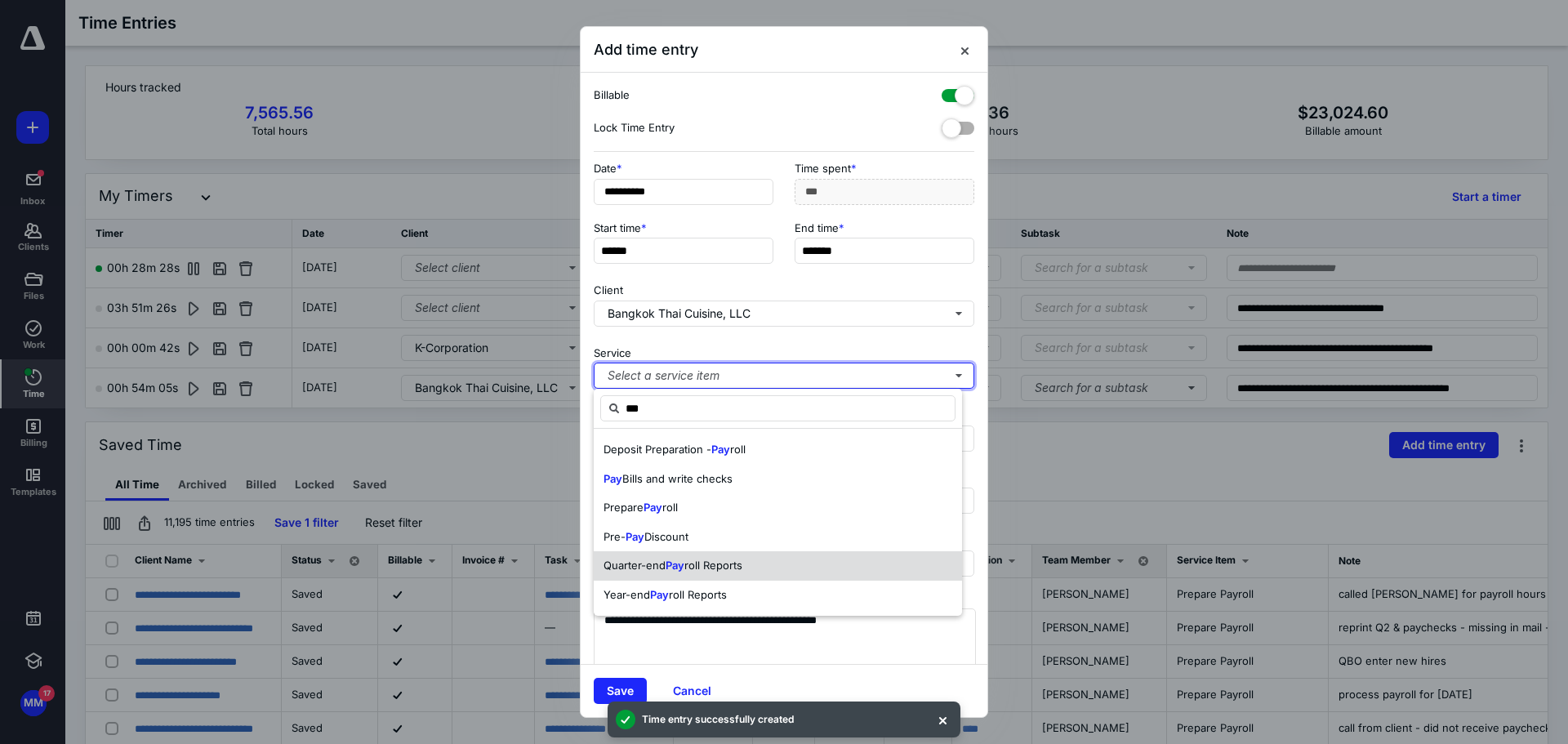 type 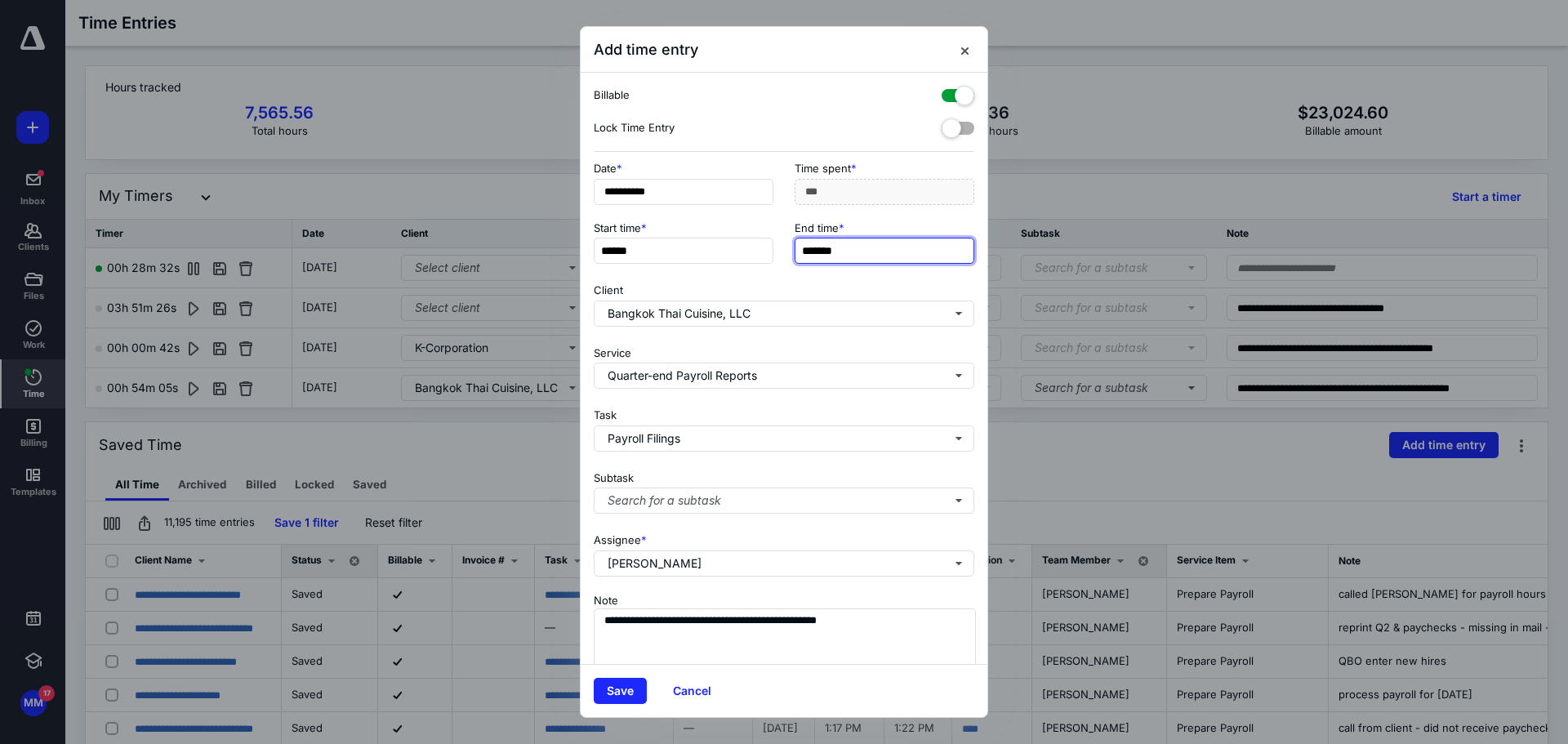click on "*******" at bounding box center [884, 251] 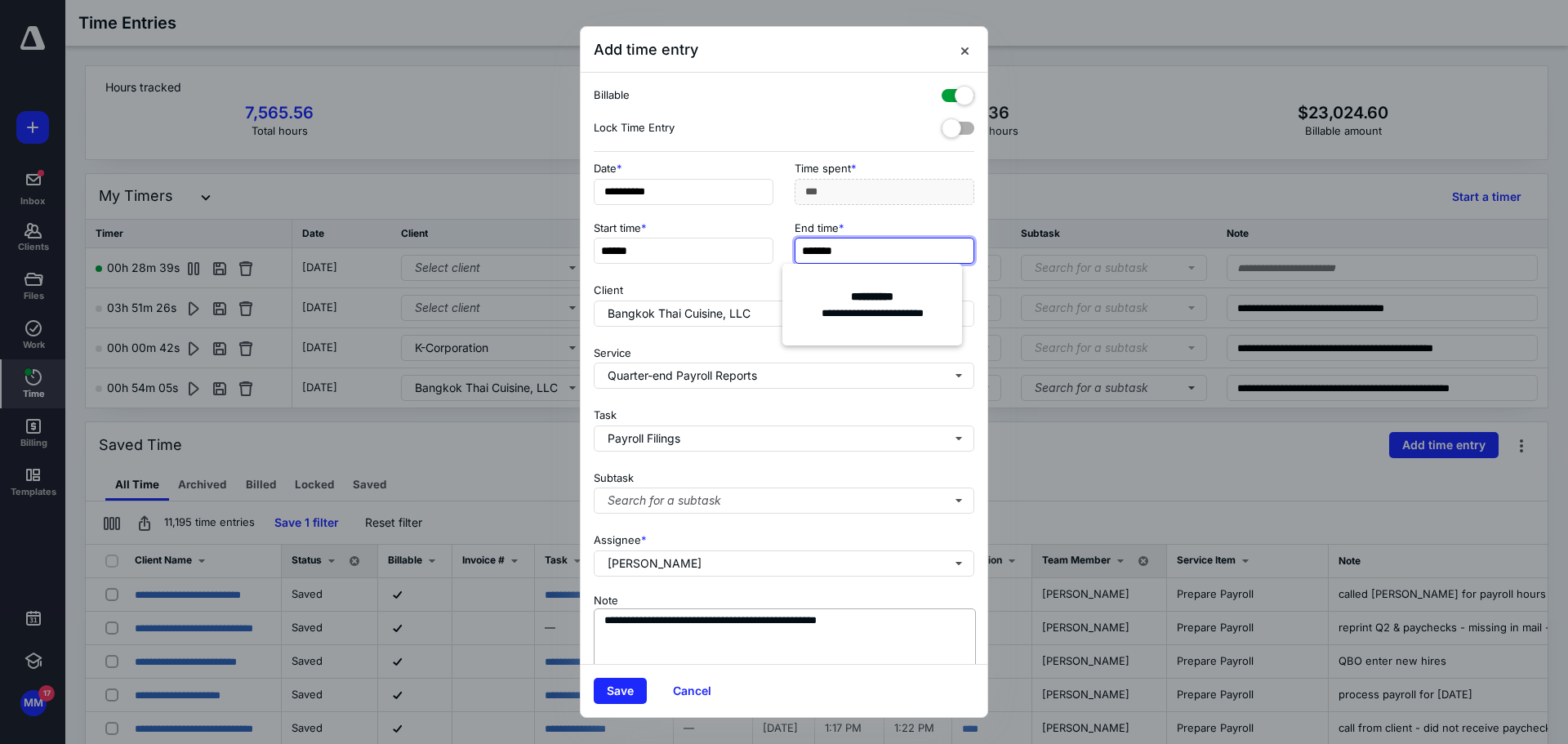 type on "*******" 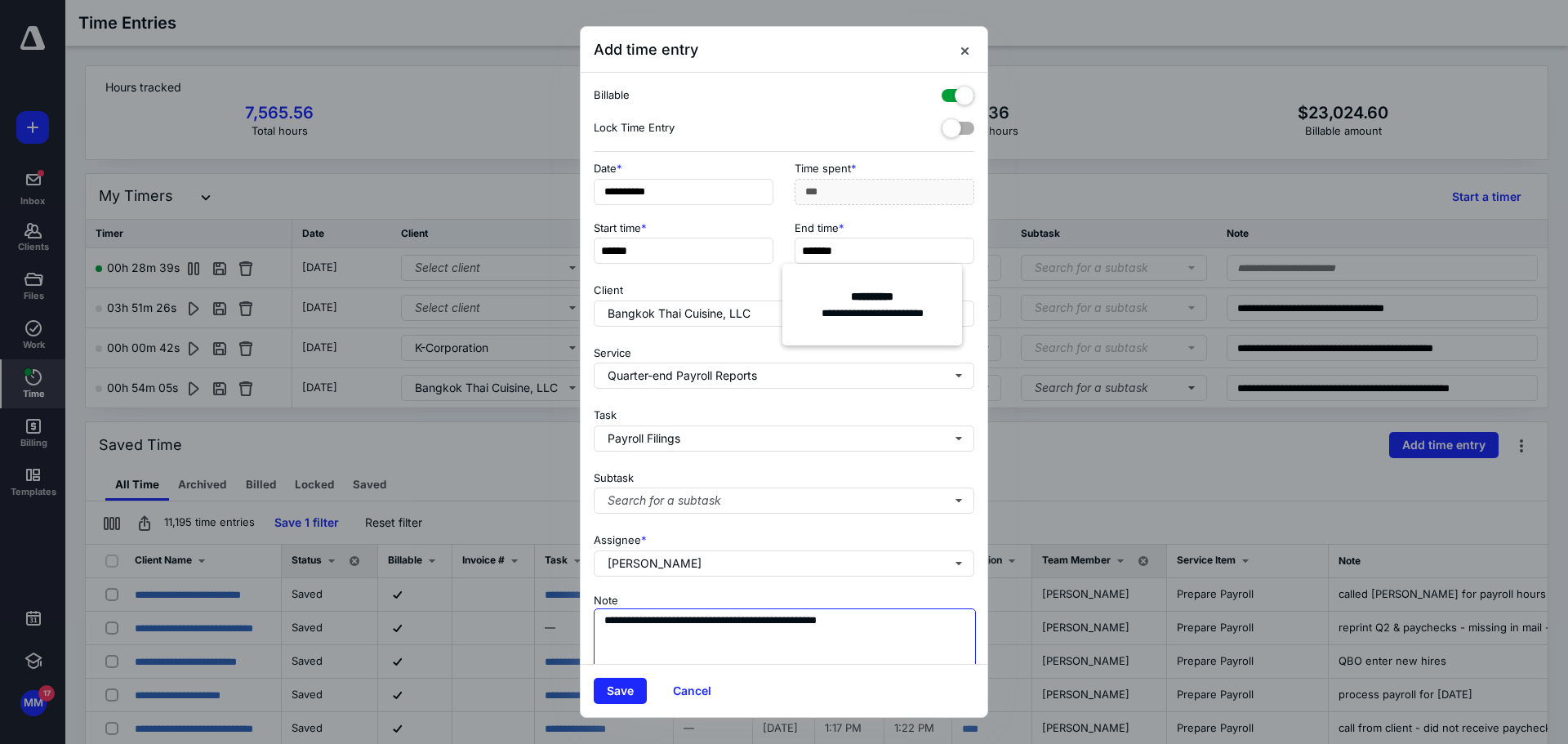 type on "***" 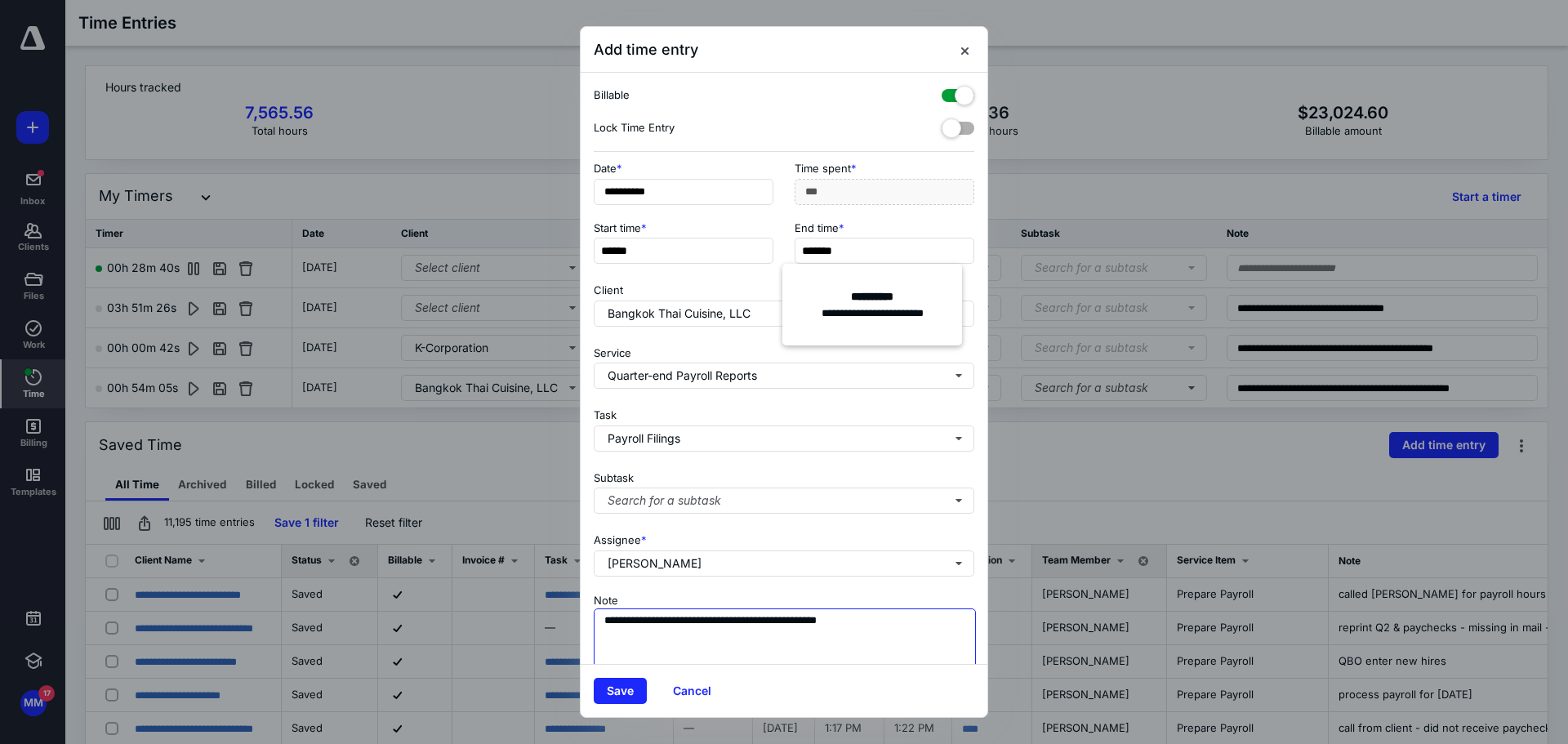 drag, startPoint x: 689, startPoint y: 619, endPoint x: 557, endPoint y: 620, distance: 132.00379 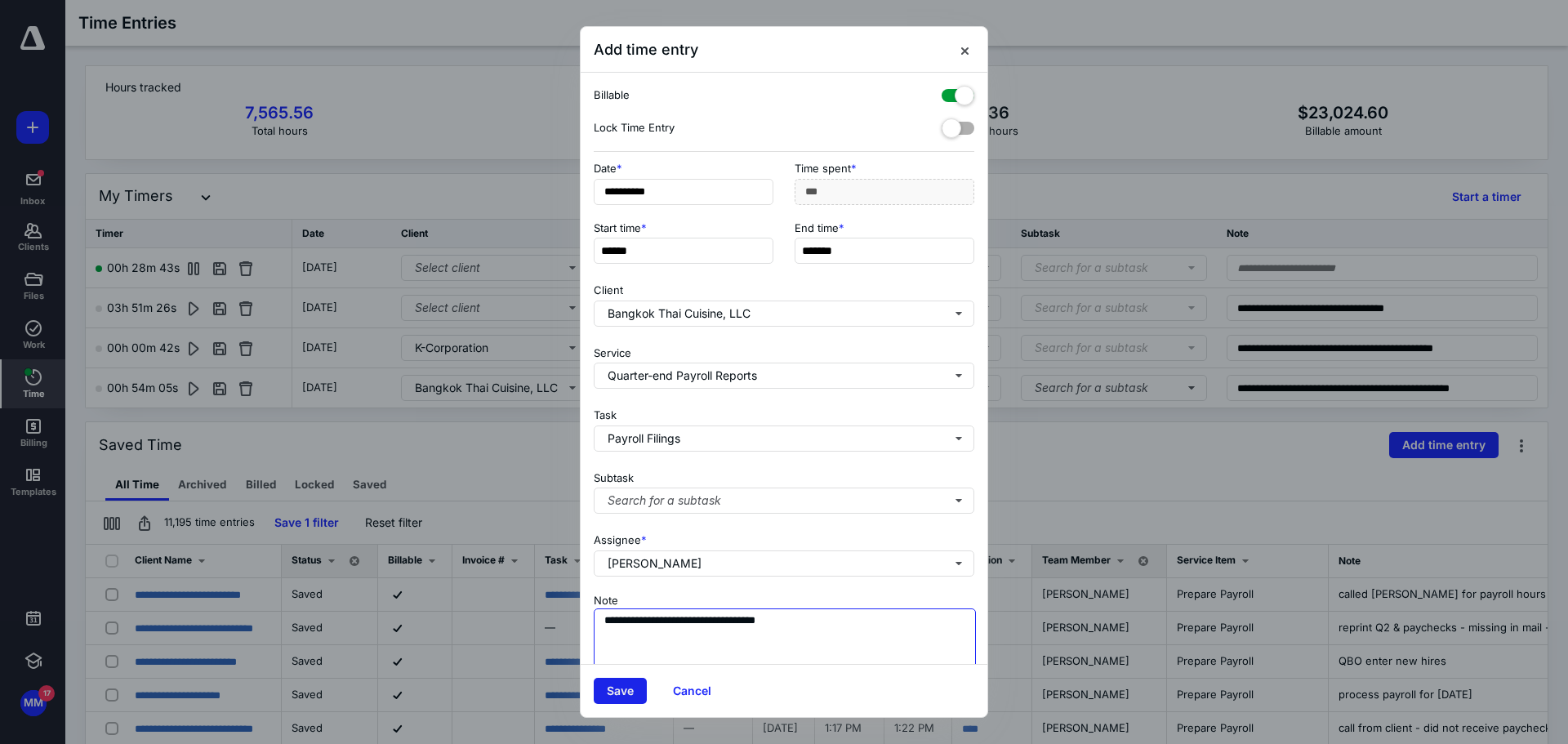 type on "**********" 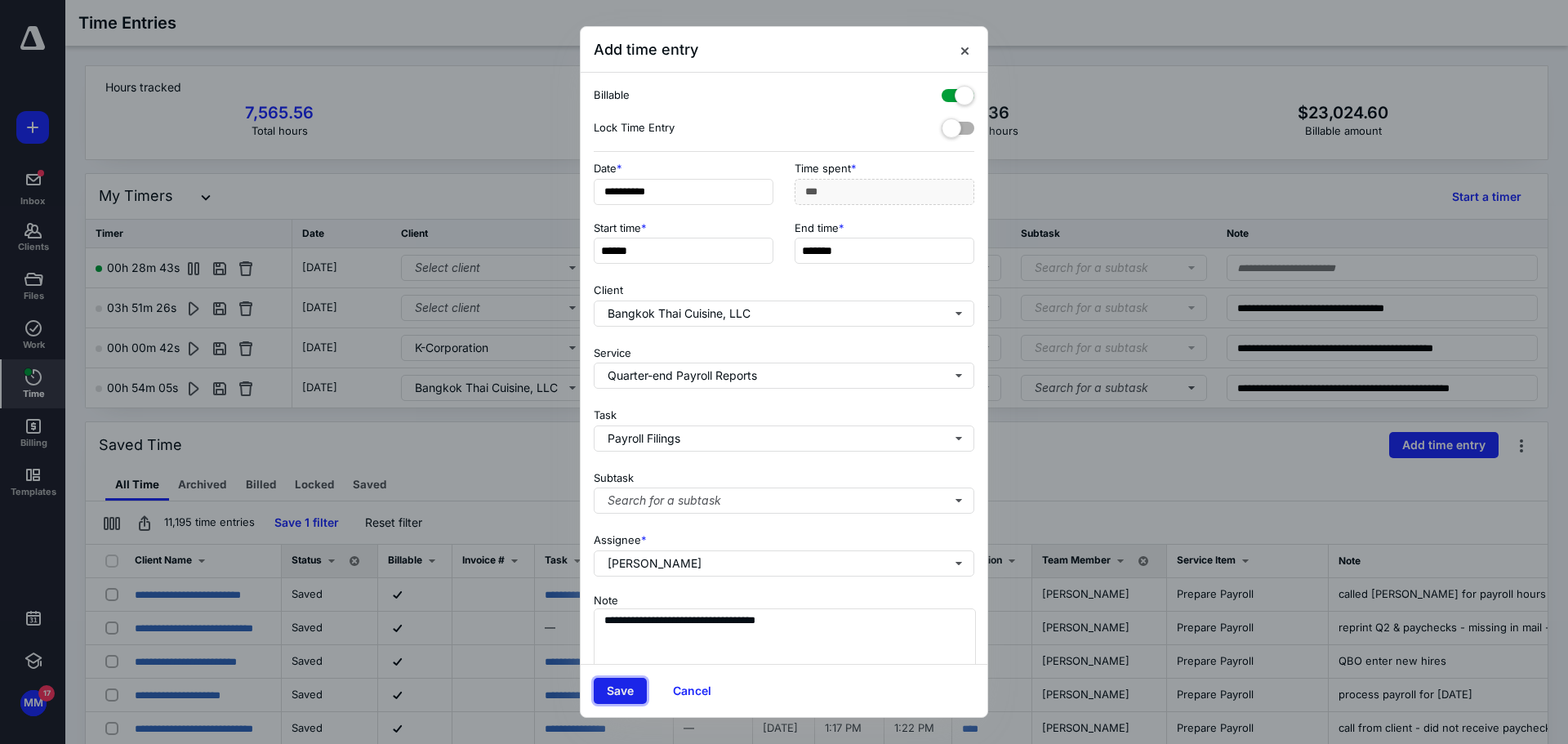 click on "Save" at bounding box center [620, 691] 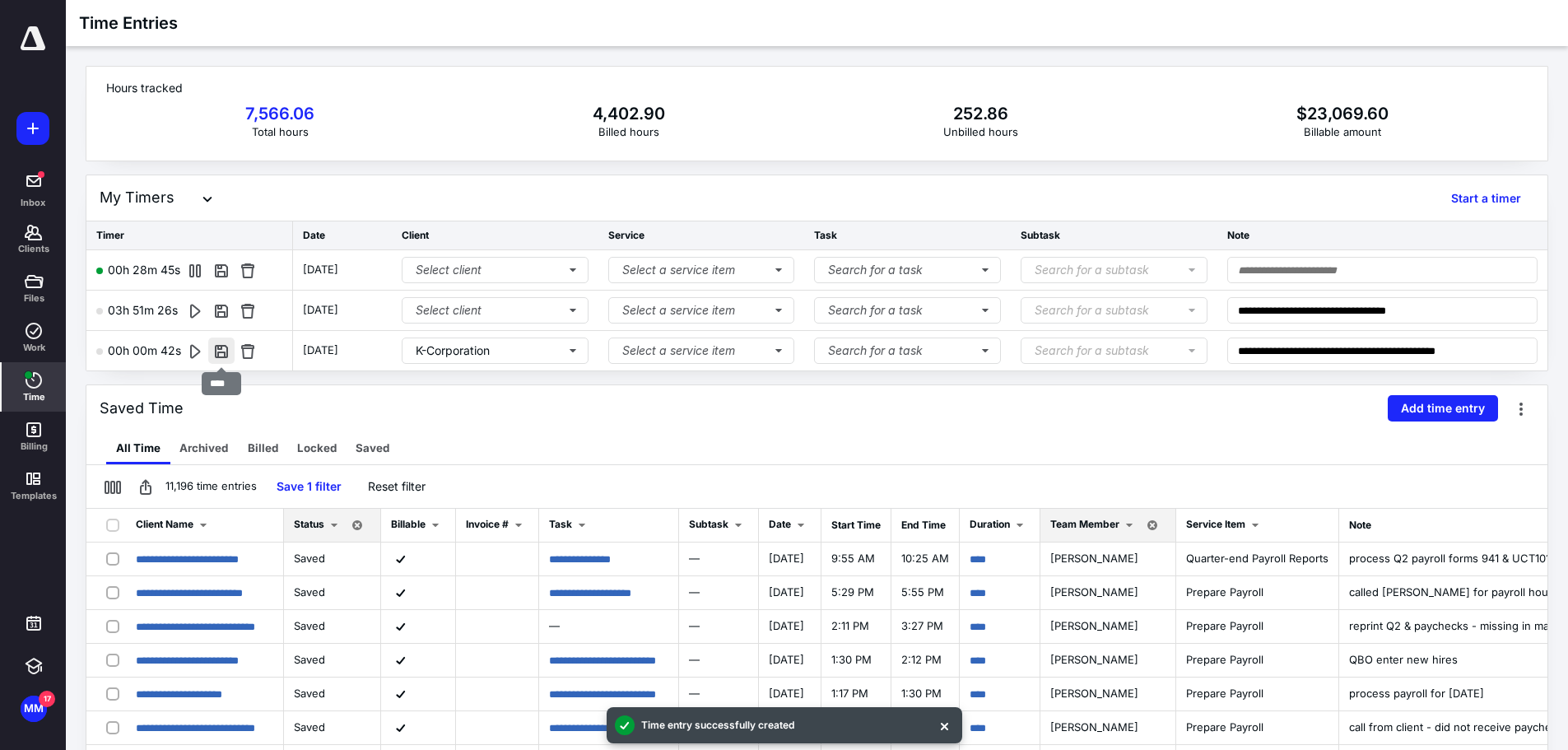 click at bounding box center (221, 351) 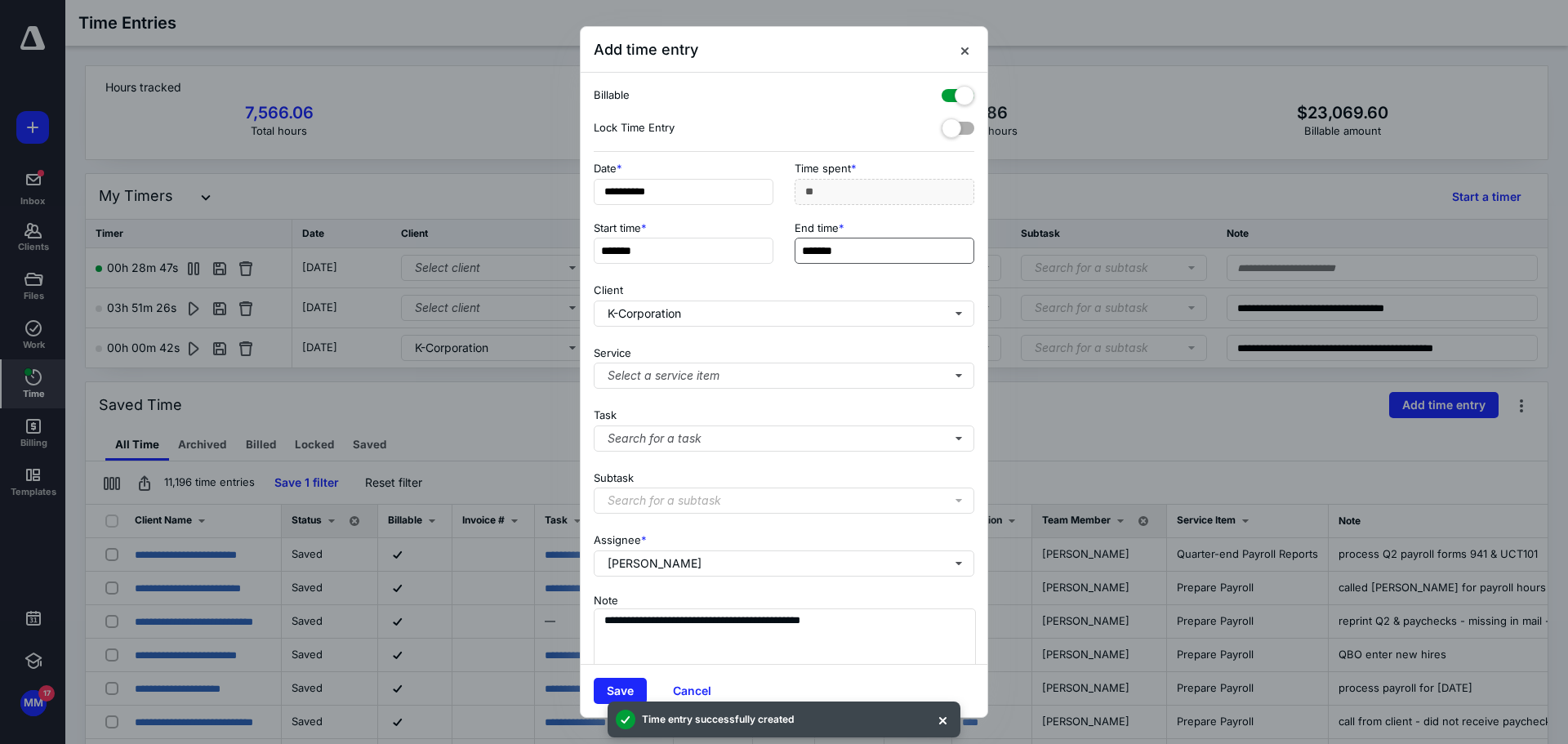 click on "*******" at bounding box center [884, 251] 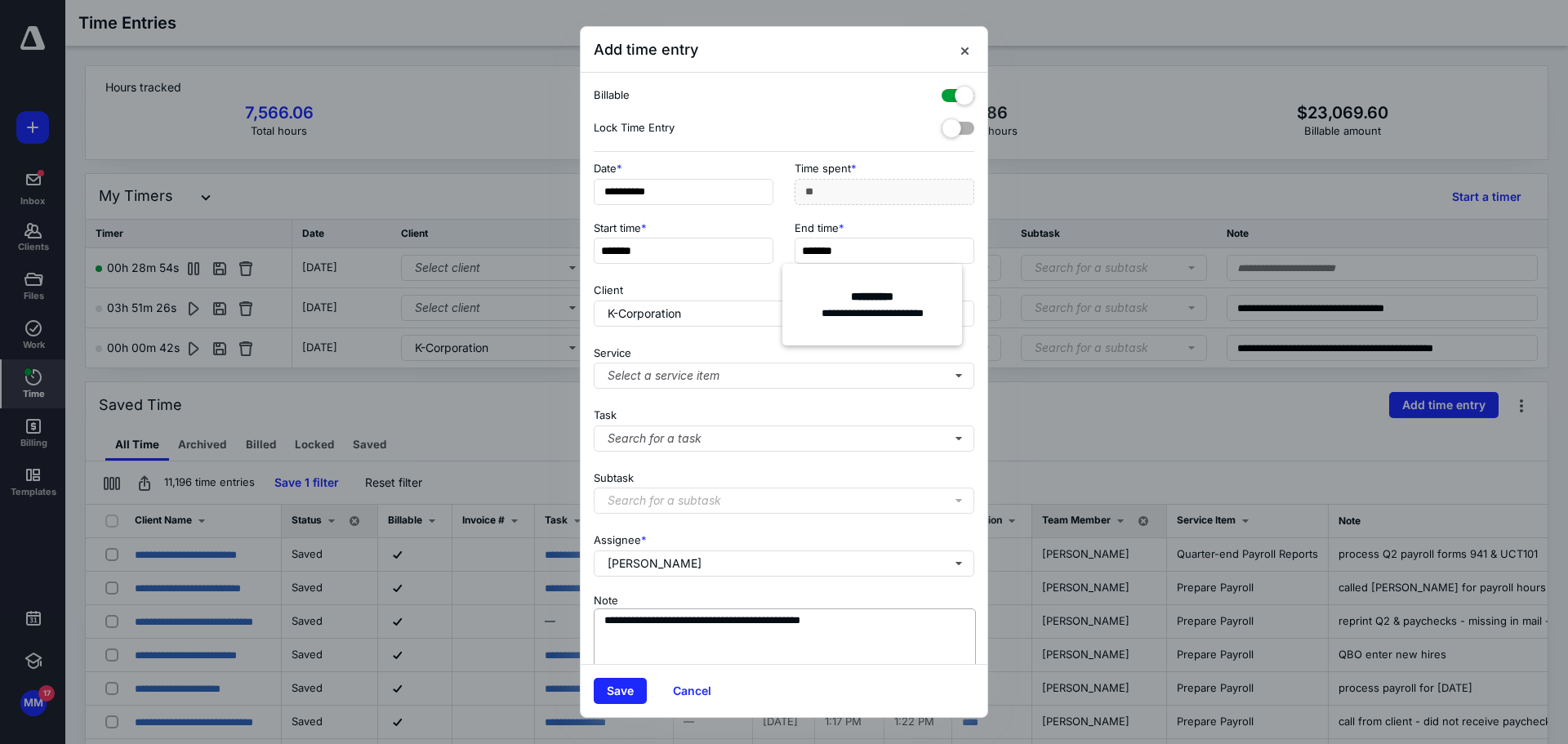 type on "*******" 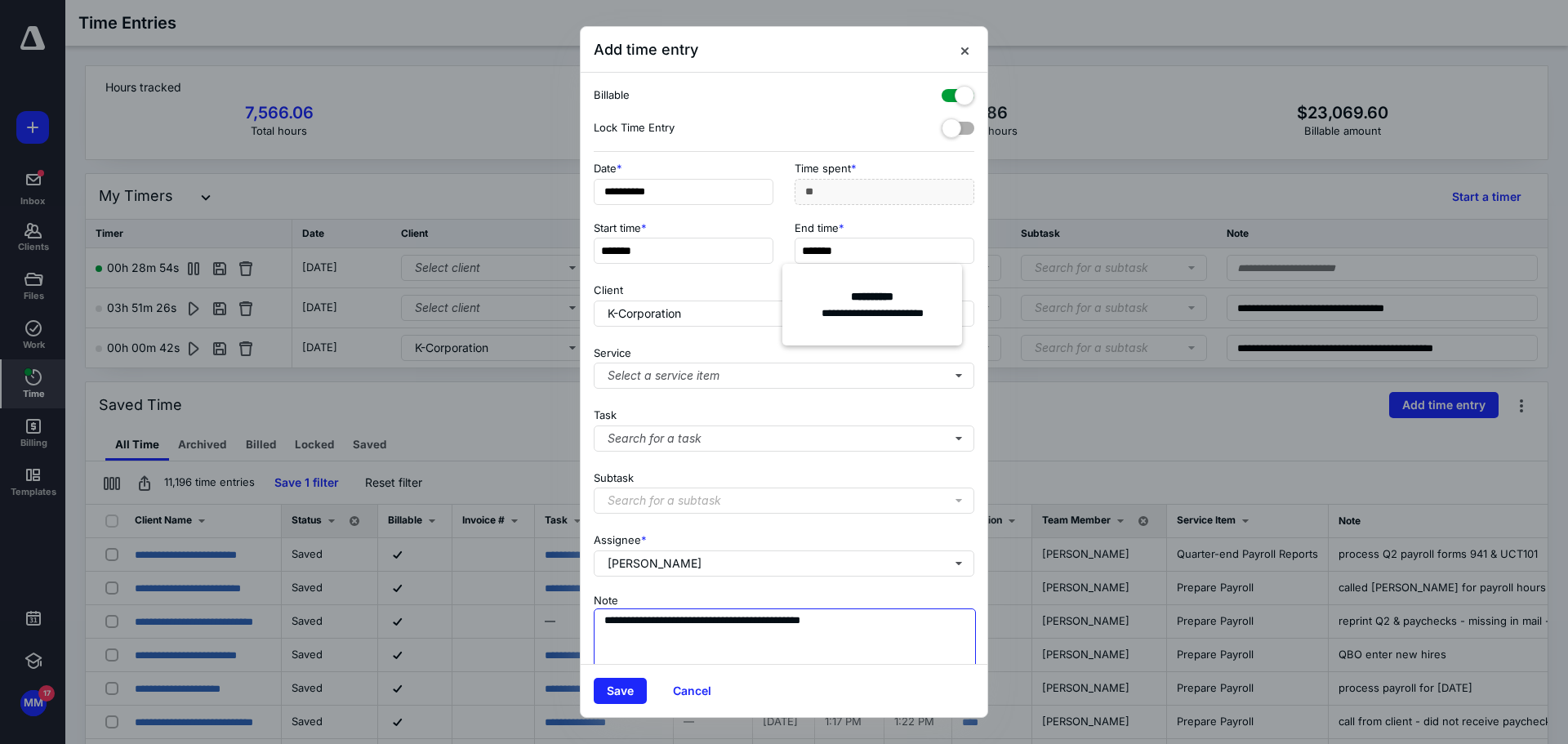 type on "*******" 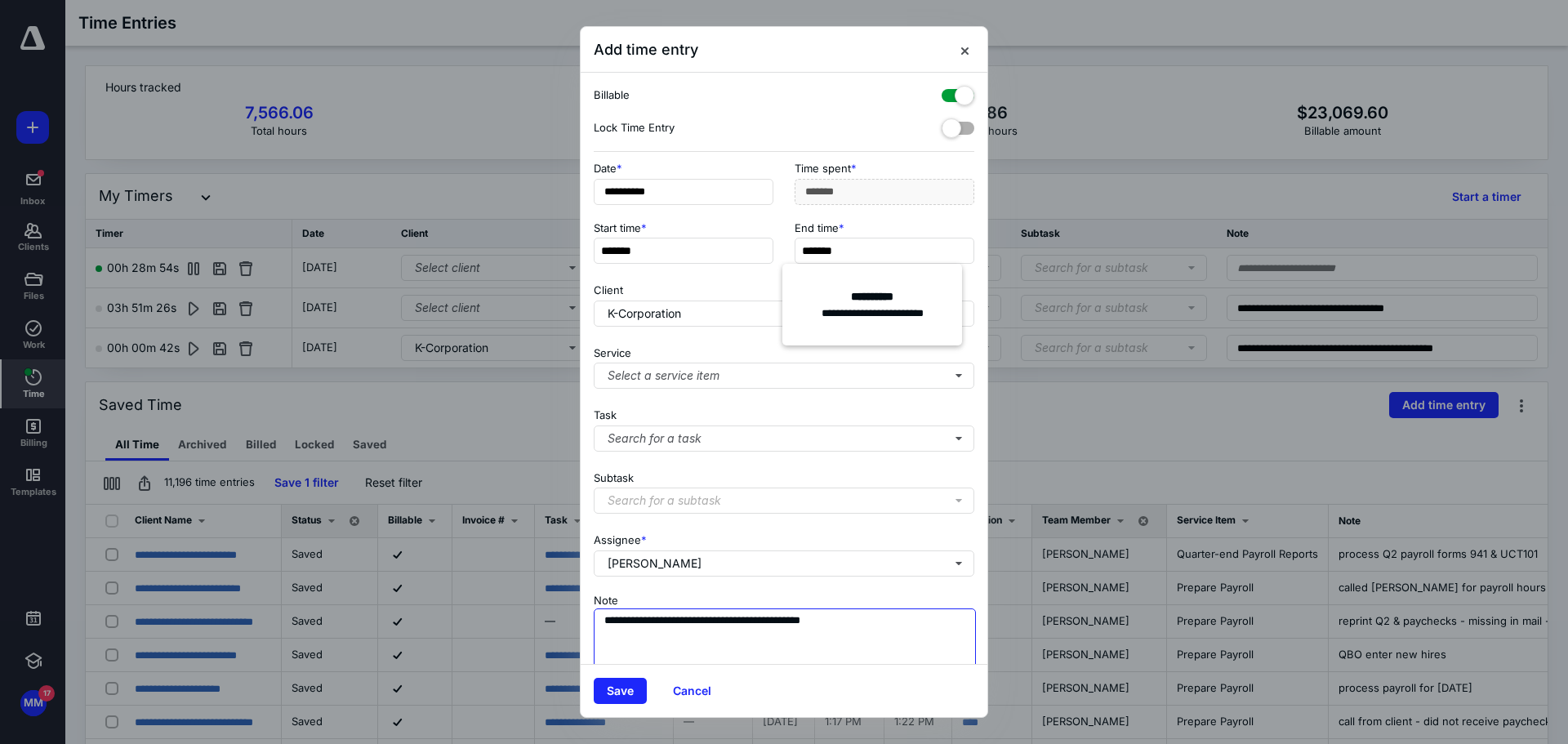 click on "**********" at bounding box center (785, 649) 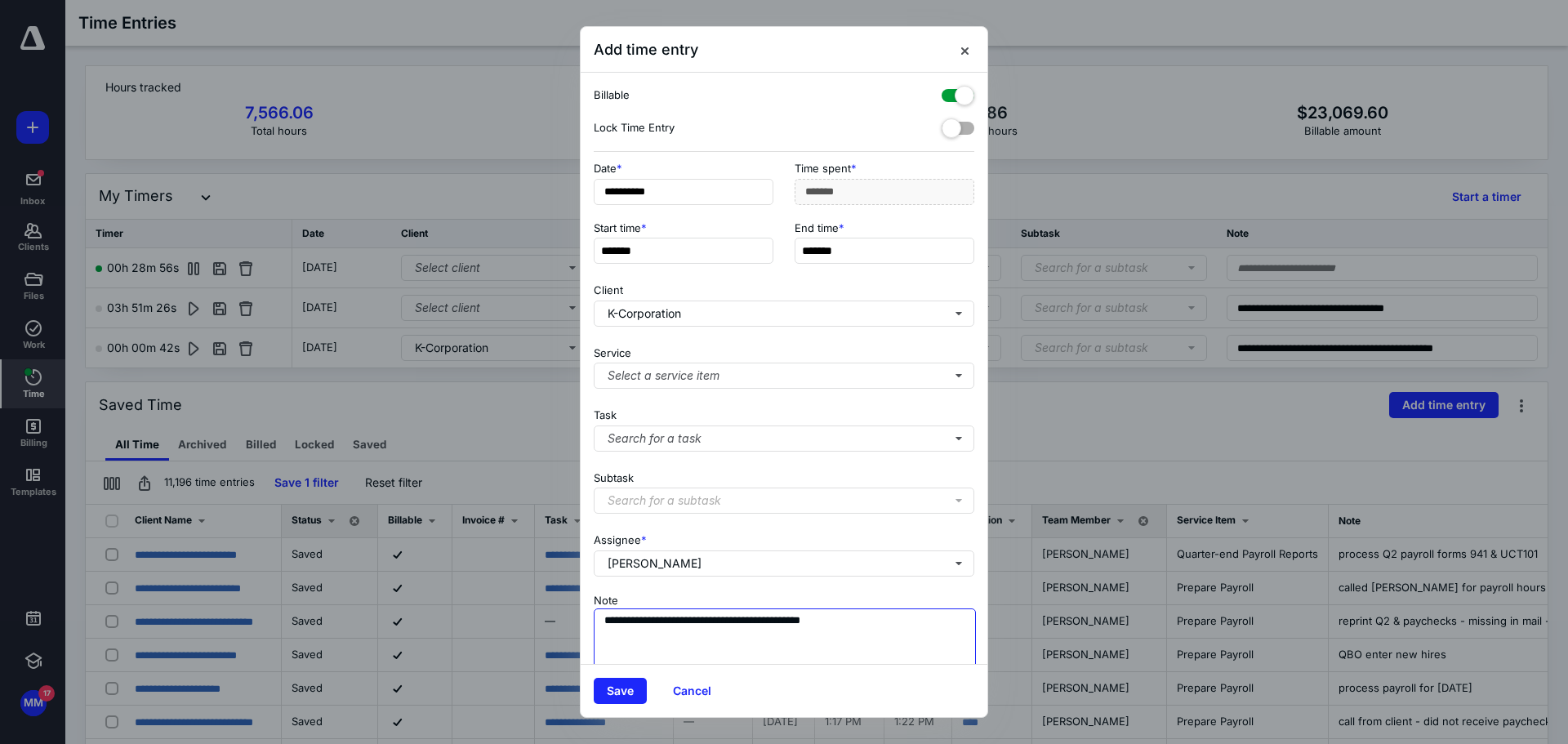 drag, startPoint x: 666, startPoint y: 620, endPoint x: 561, endPoint y: 607, distance: 105.8017 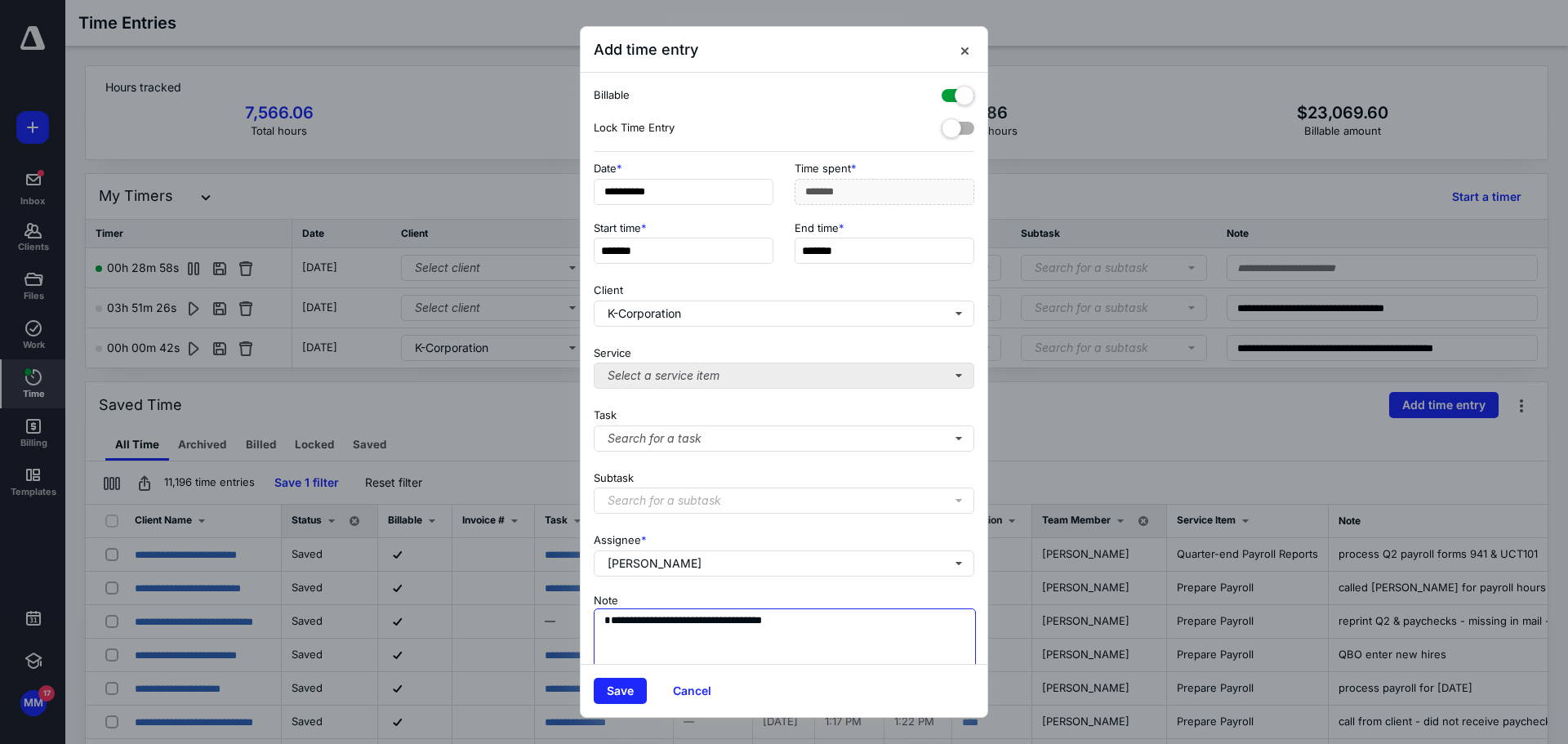 type on "**********" 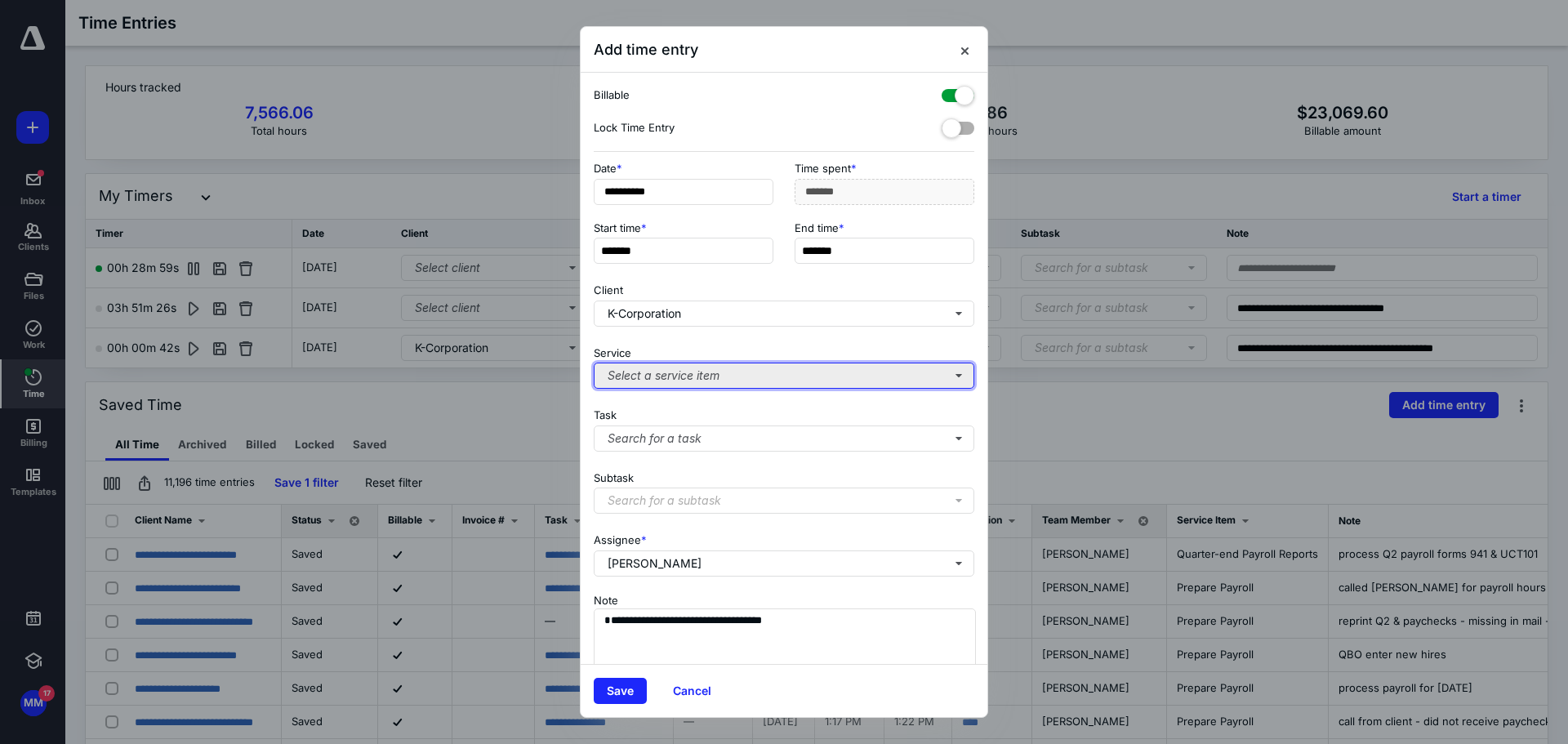 click on "Select a service item" at bounding box center (784, 376) 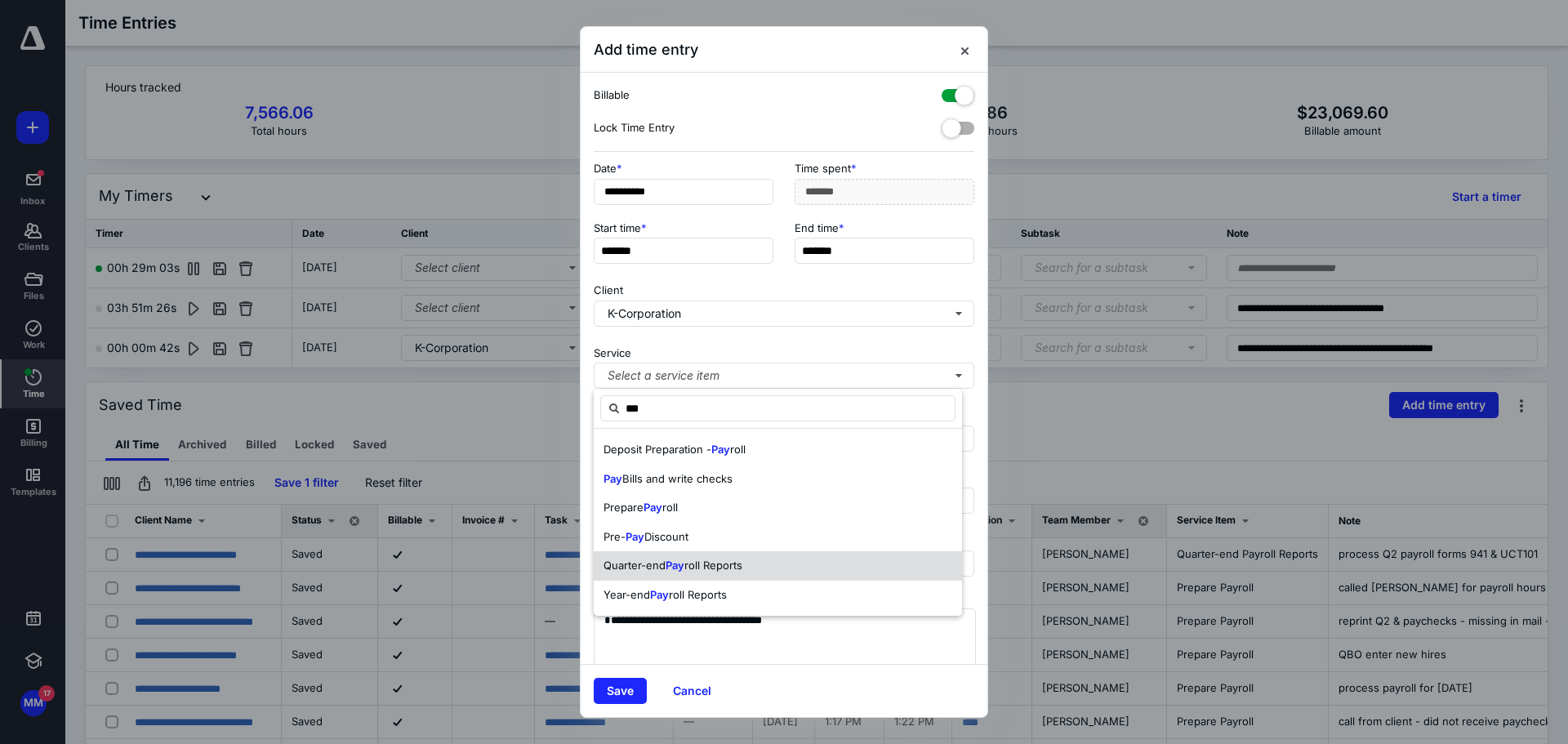 click on "Quarter-end  Pay roll Reports" at bounding box center [777, 566] 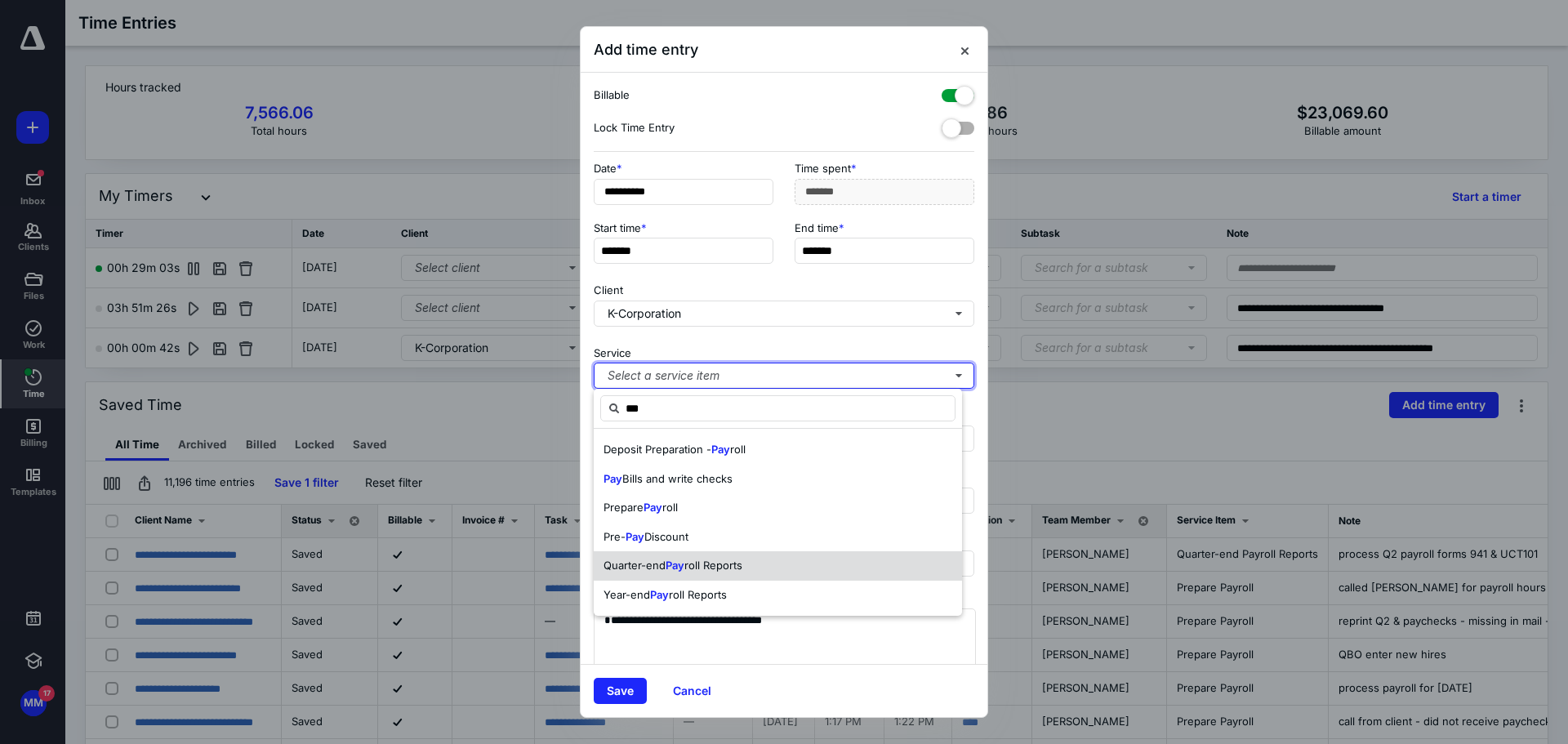 type 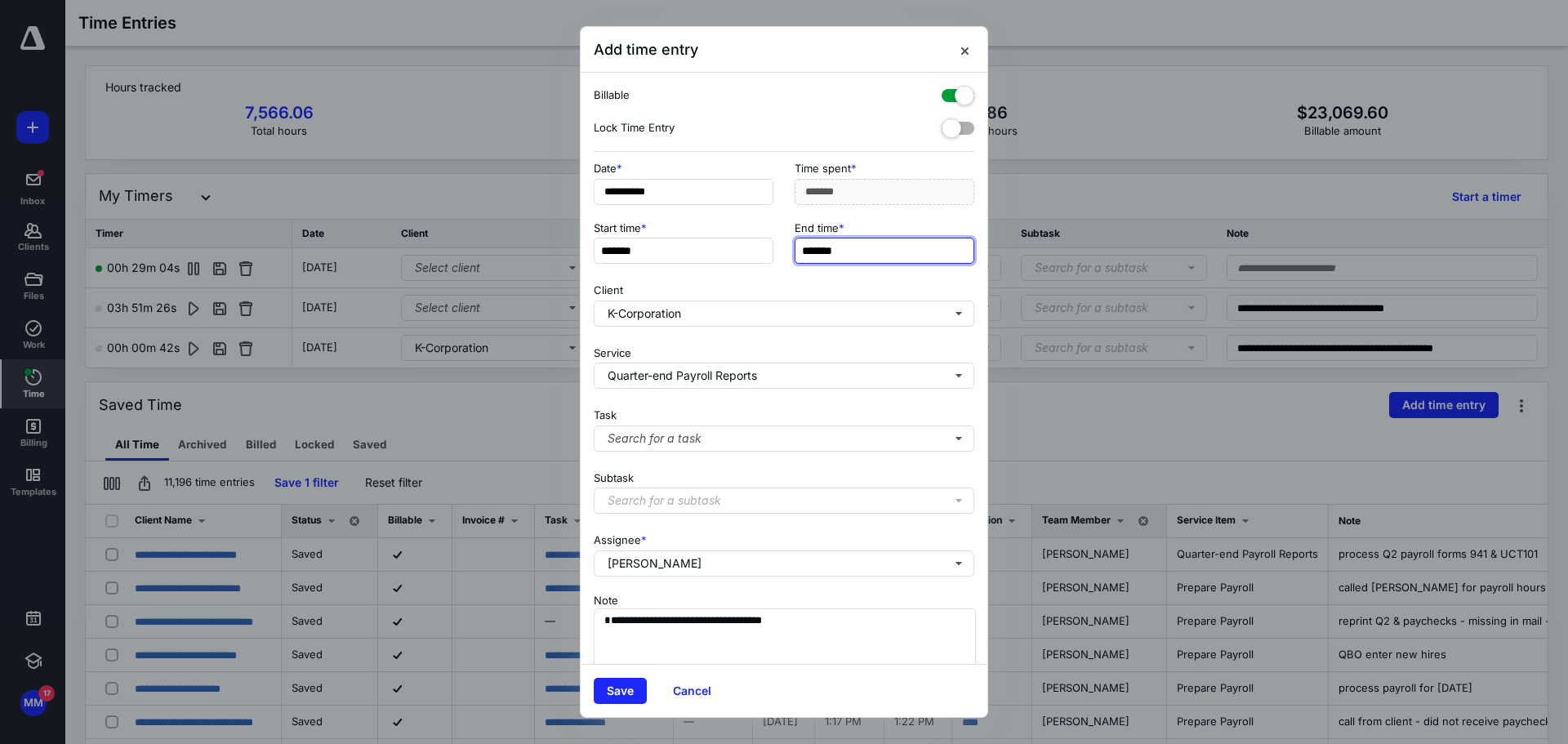 click on "*******" at bounding box center [884, 251] 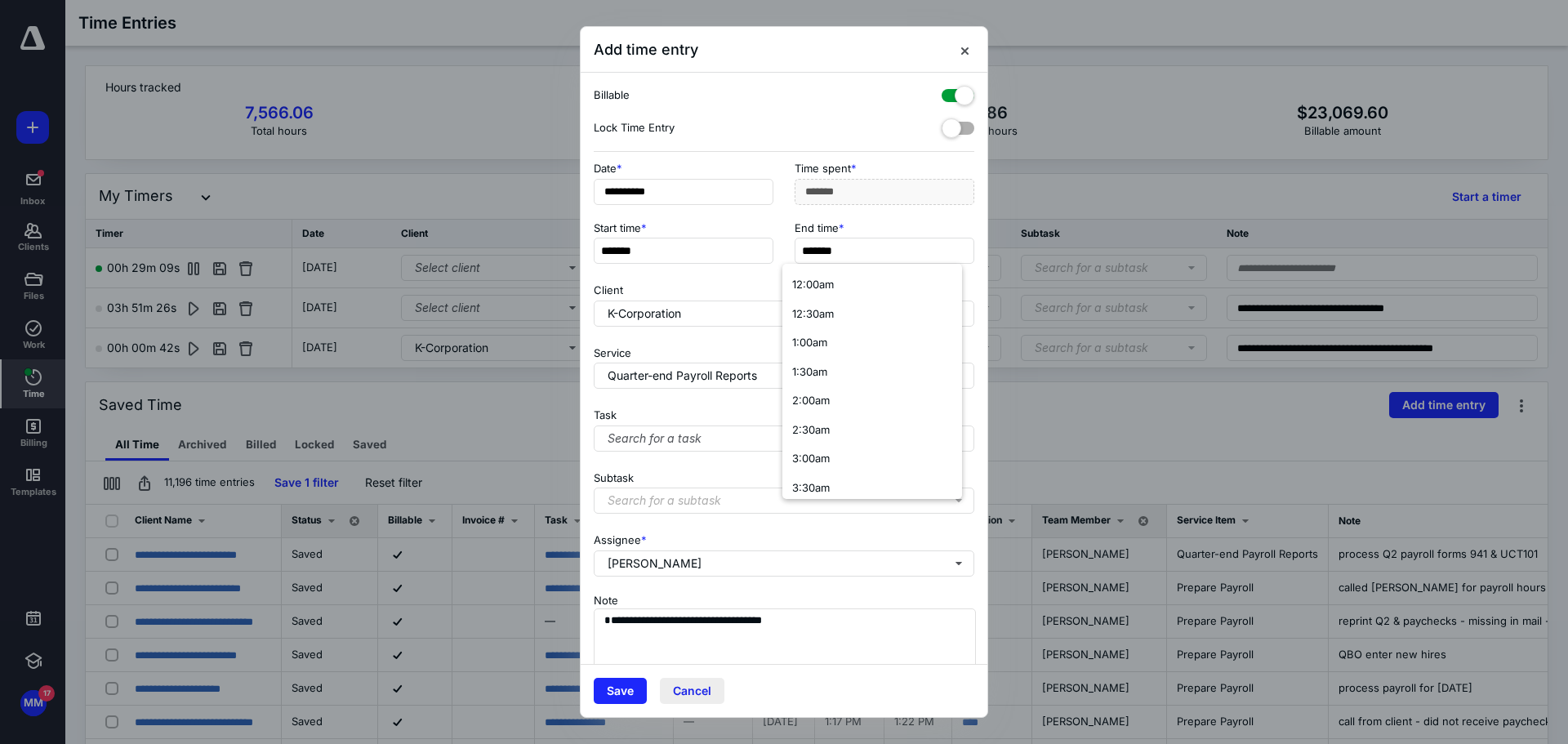 click on "Cancel" at bounding box center [692, 691] 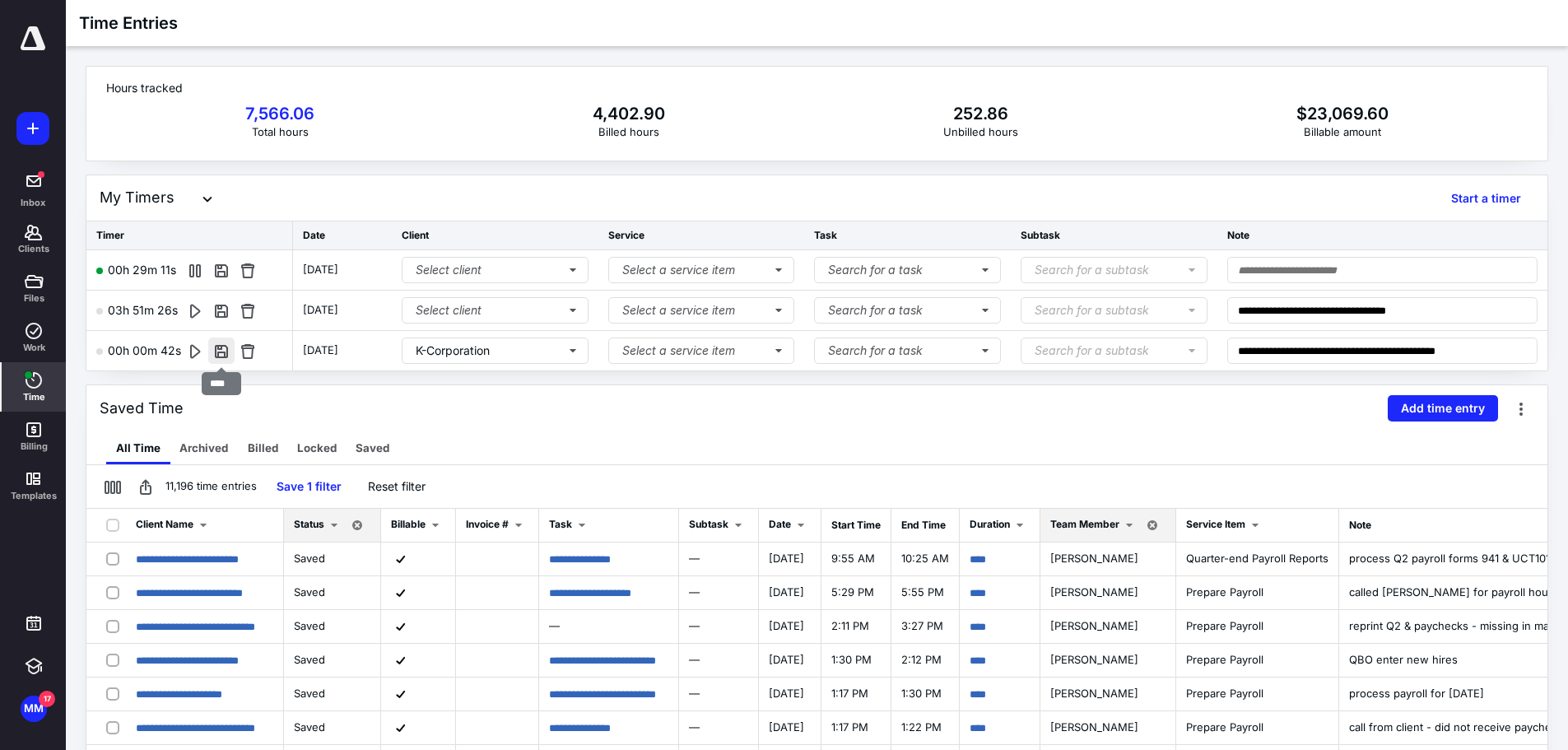 click at bounding box center [221, 351] 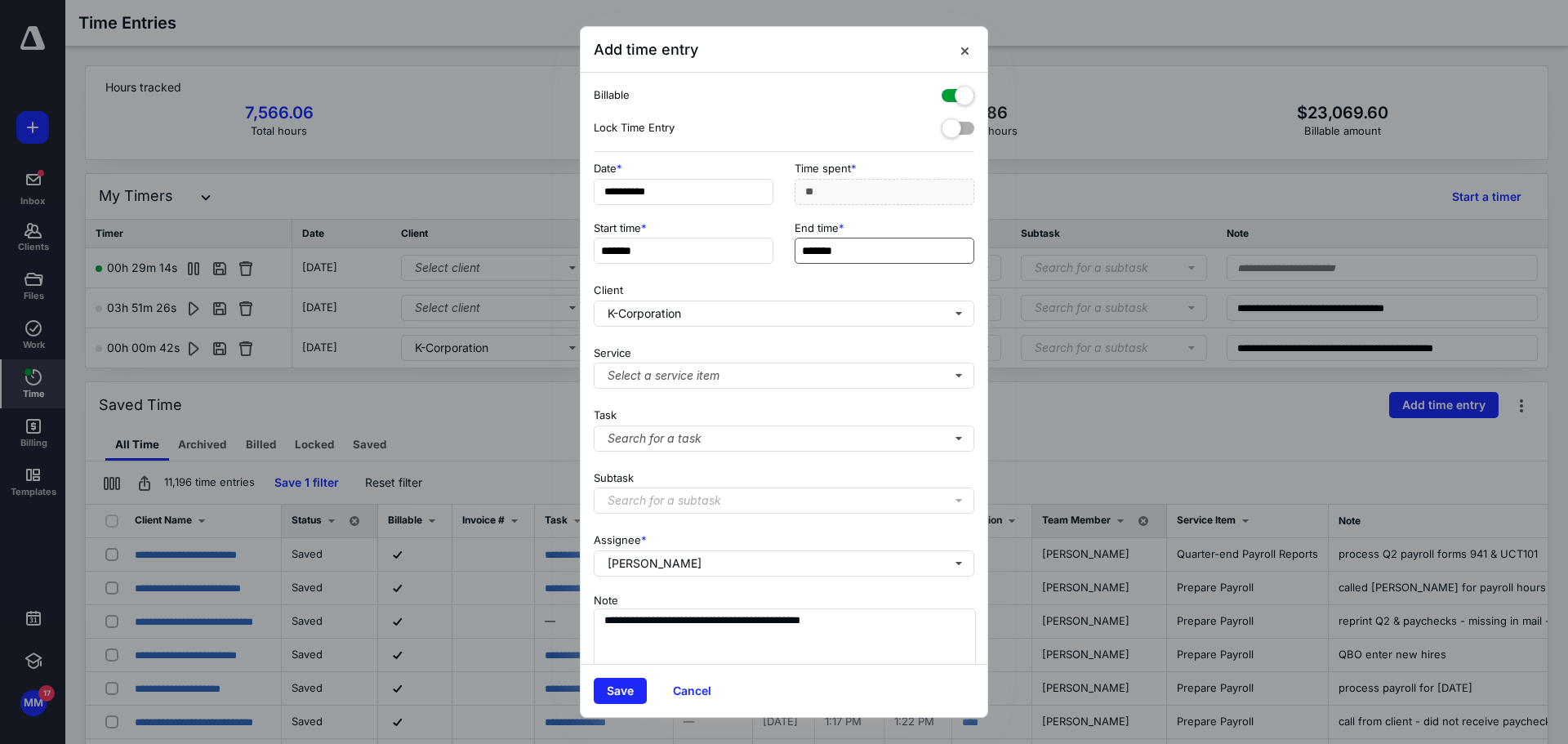 click on "*******" at bounding box center (884, 251) 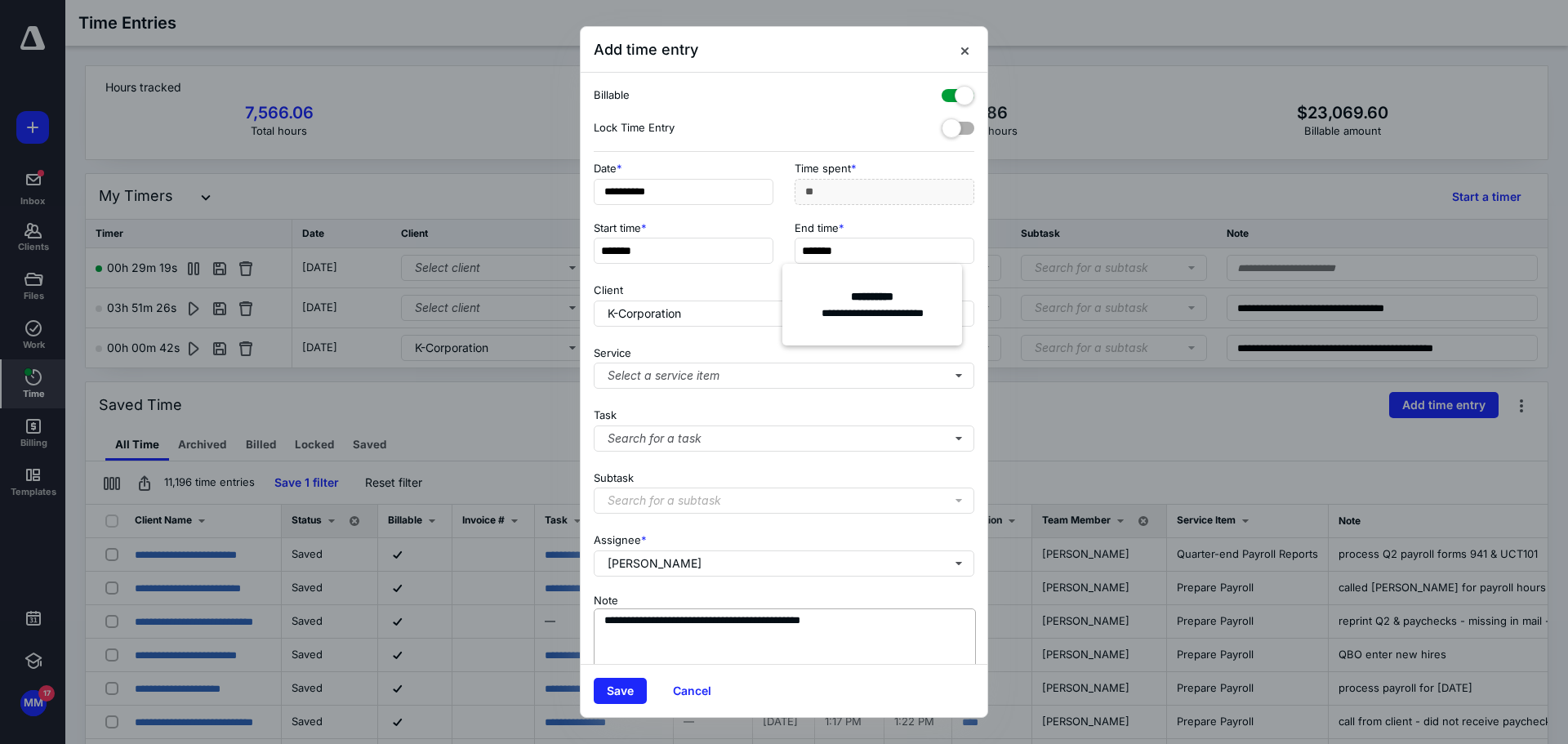 type on "*******" 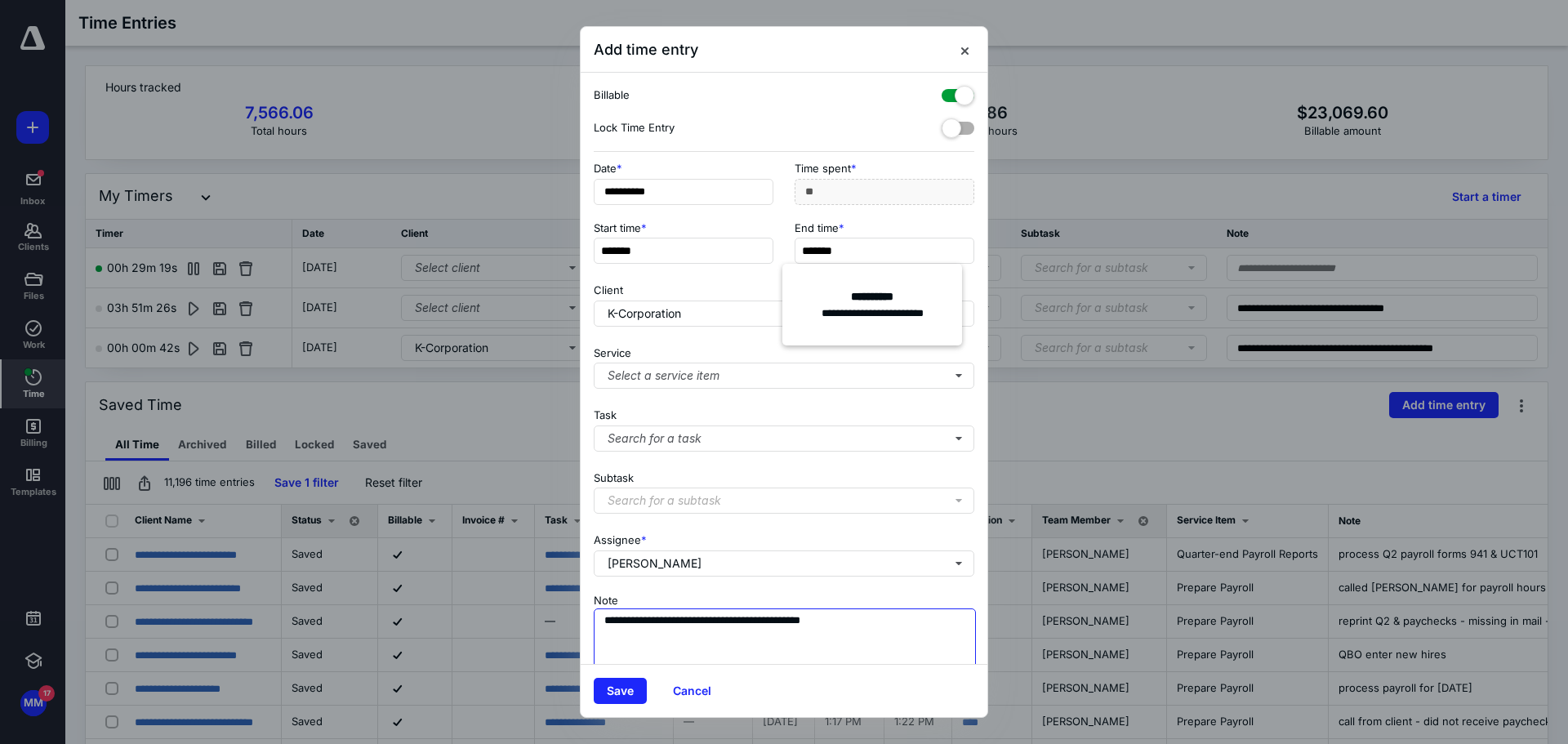 type on "***" 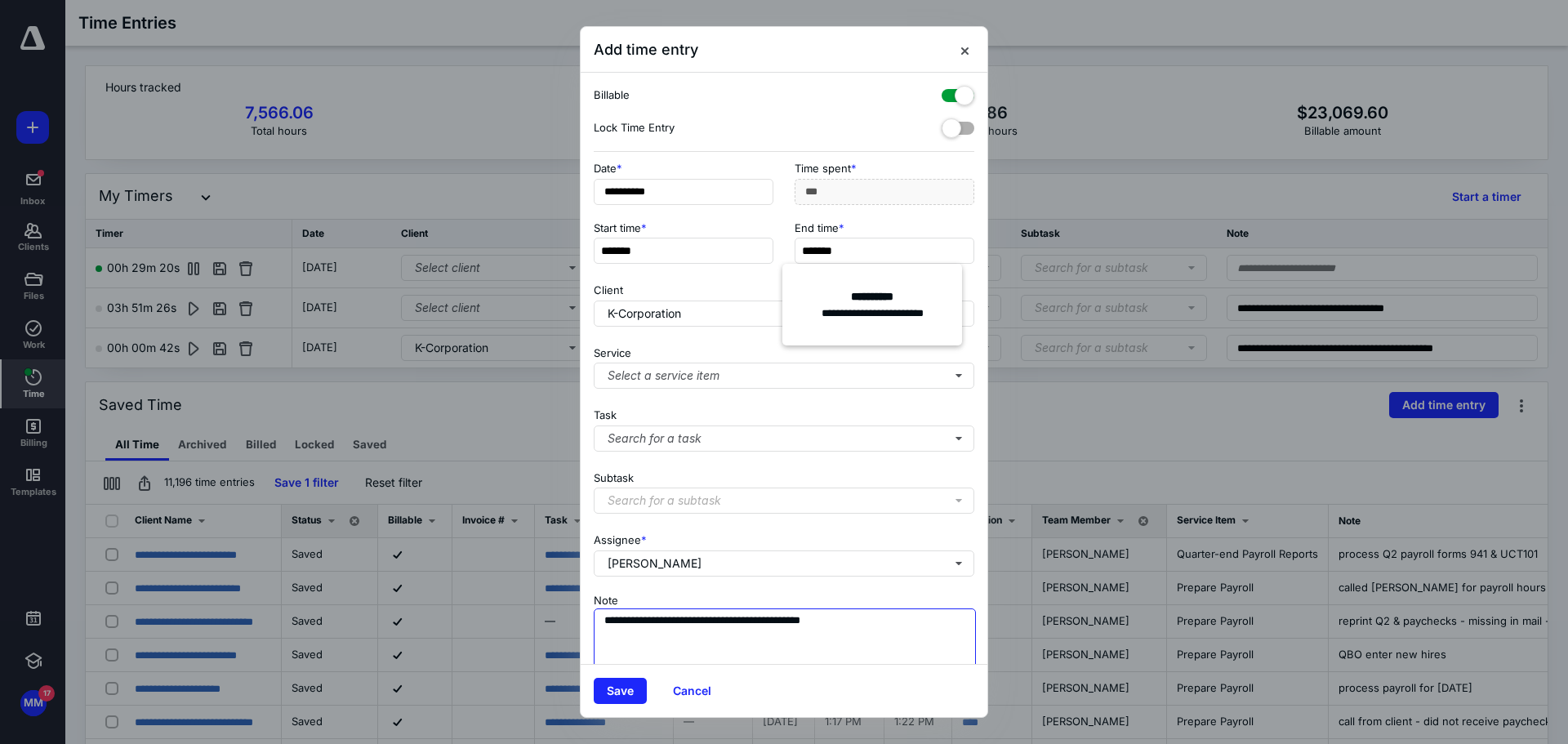 drag, startPoint x: 665, startPoint y: 619, endPoint x: 514, endPoint y: 621, distance: 151.01324 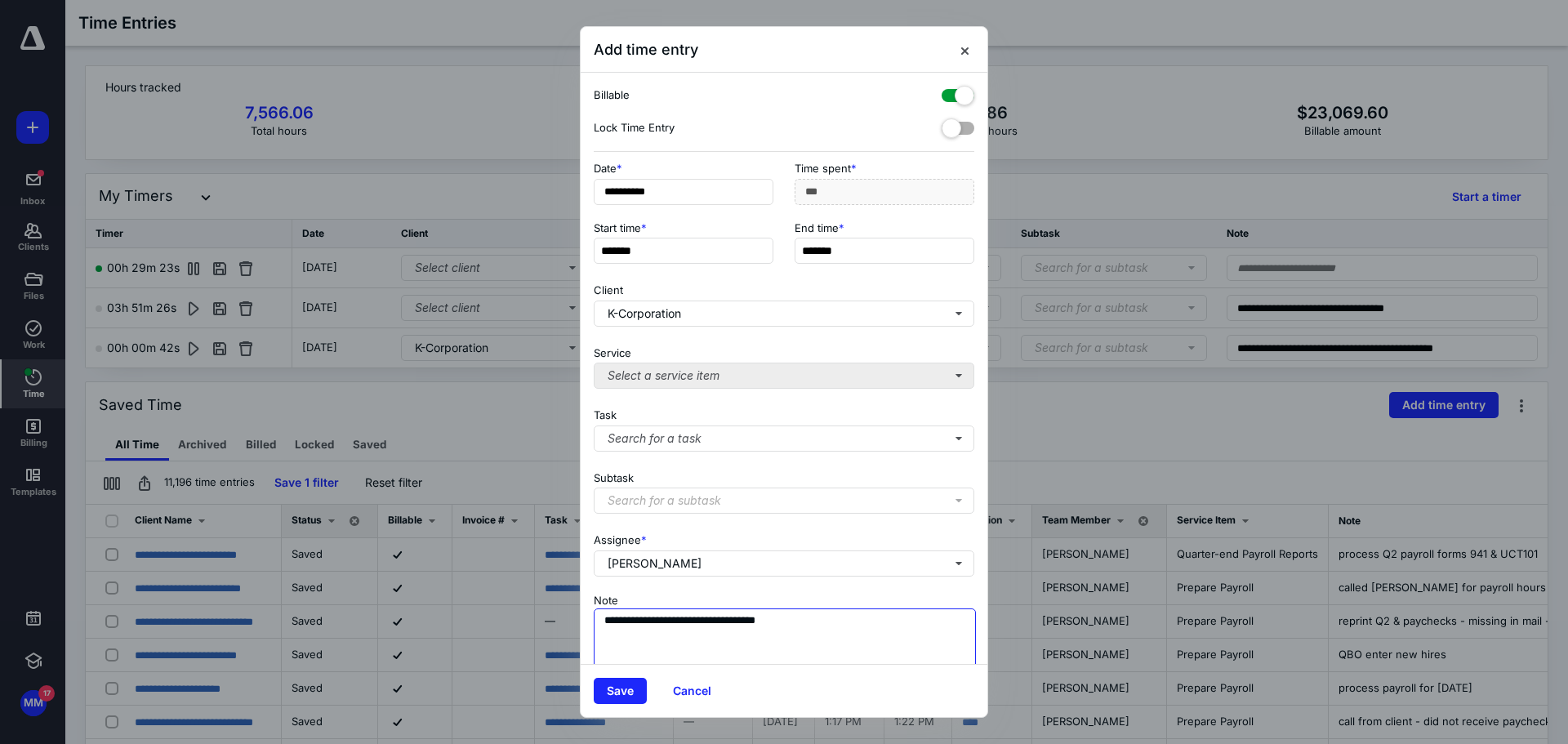 type on "**********" 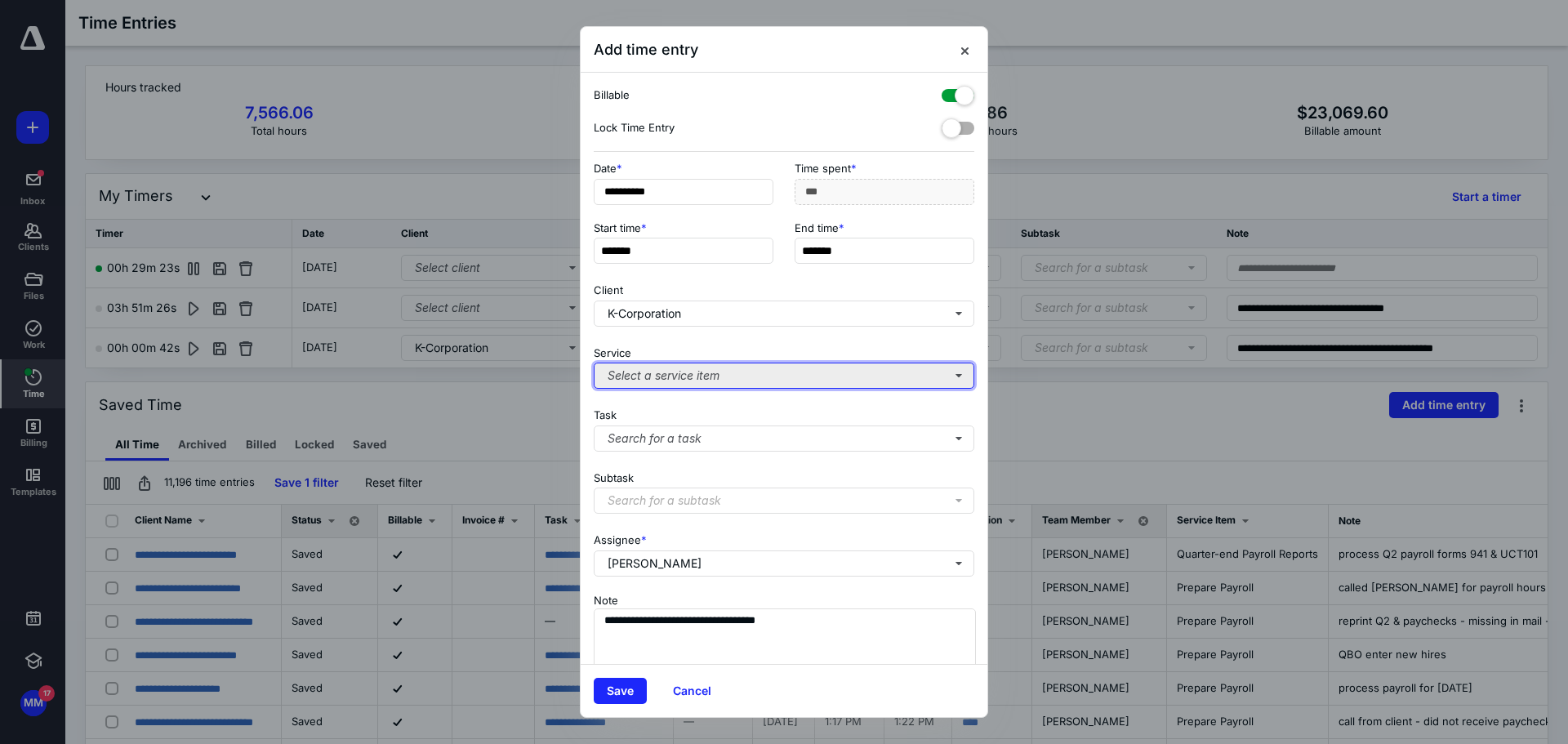 click on "Select a service item" at bounding box center (784, 376) 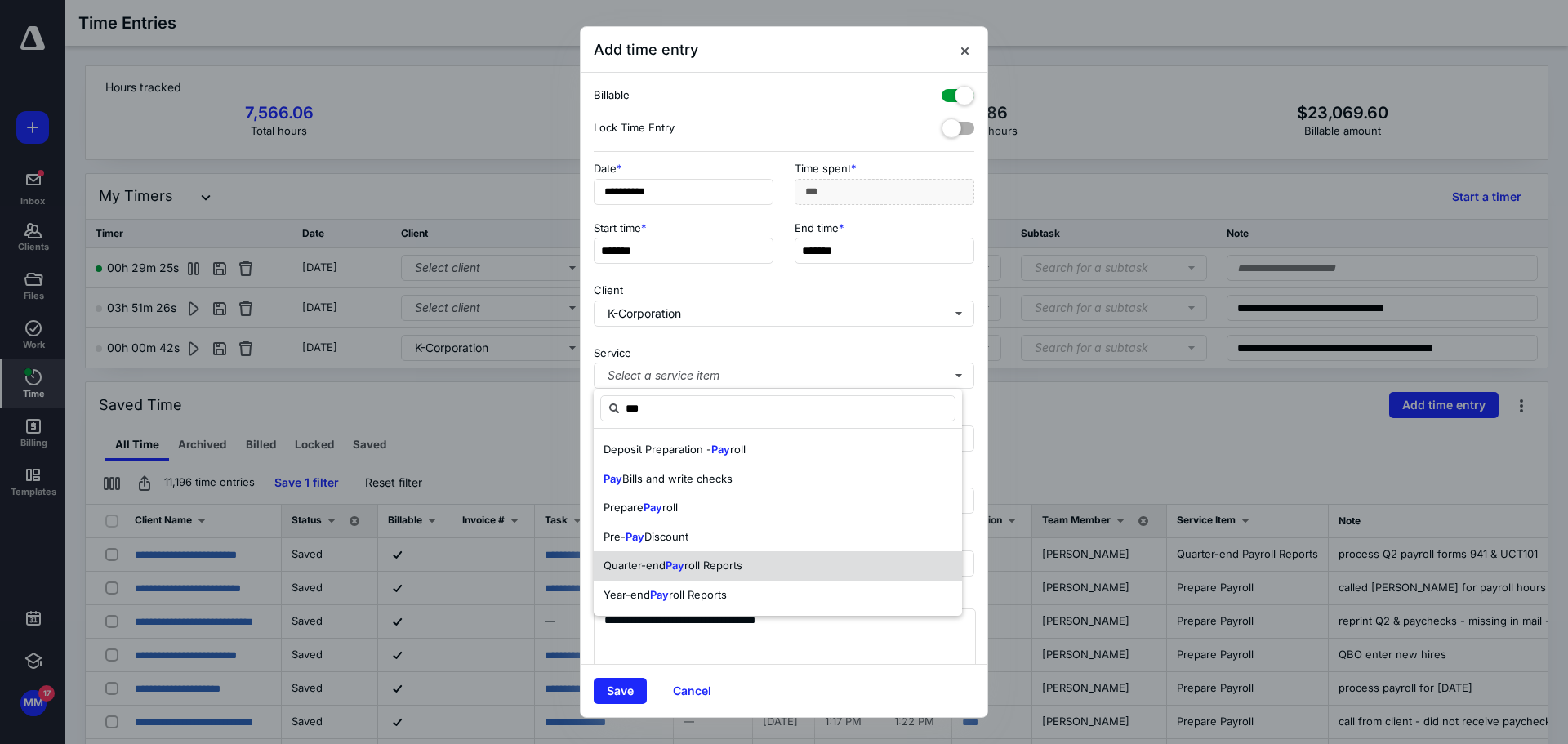 click on "Quarter-end  Pay roll Reports" at bounding box center [777, 566] 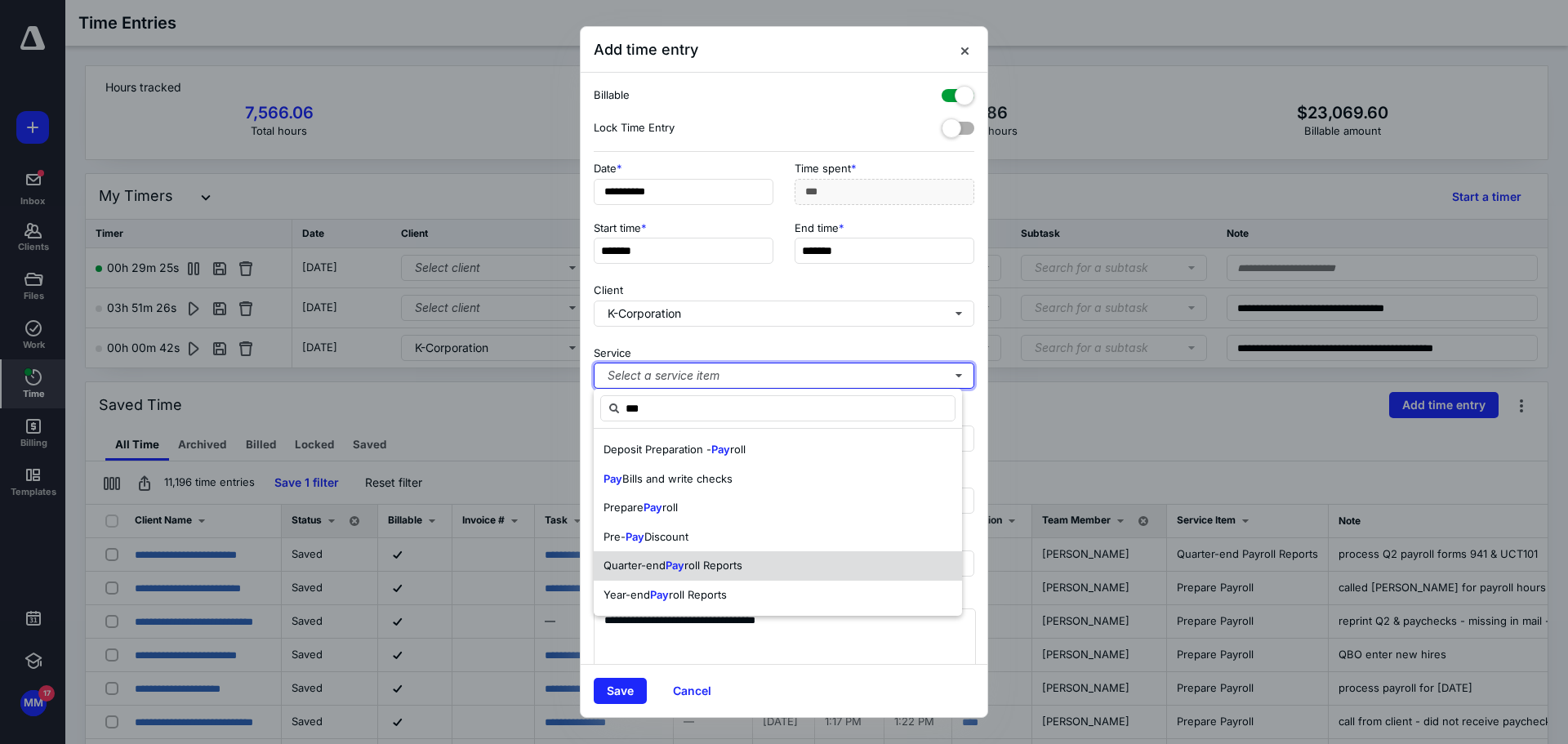 type 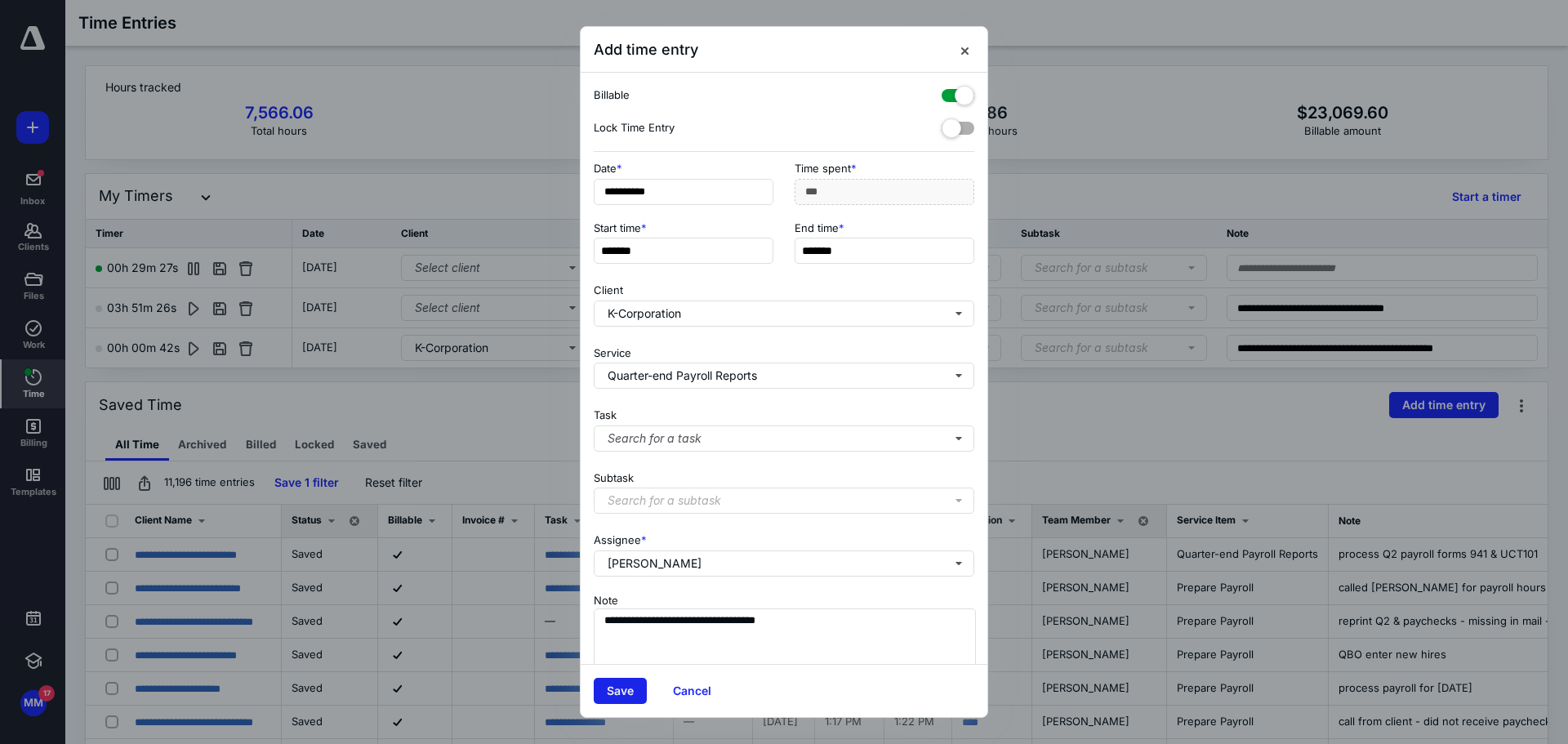 click on "Save" at bounding box center (620, 691) 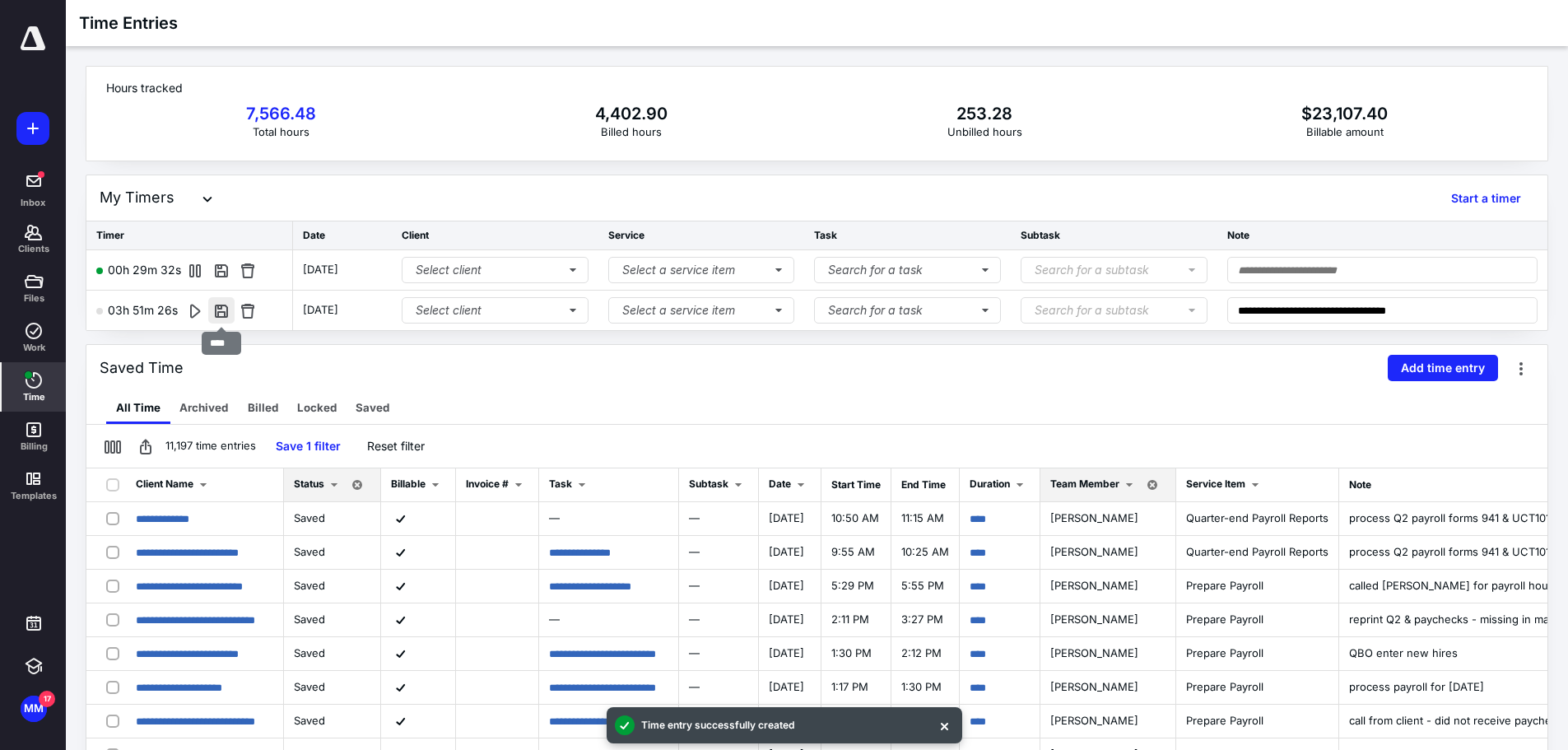 click at bounding box center [221, 310] 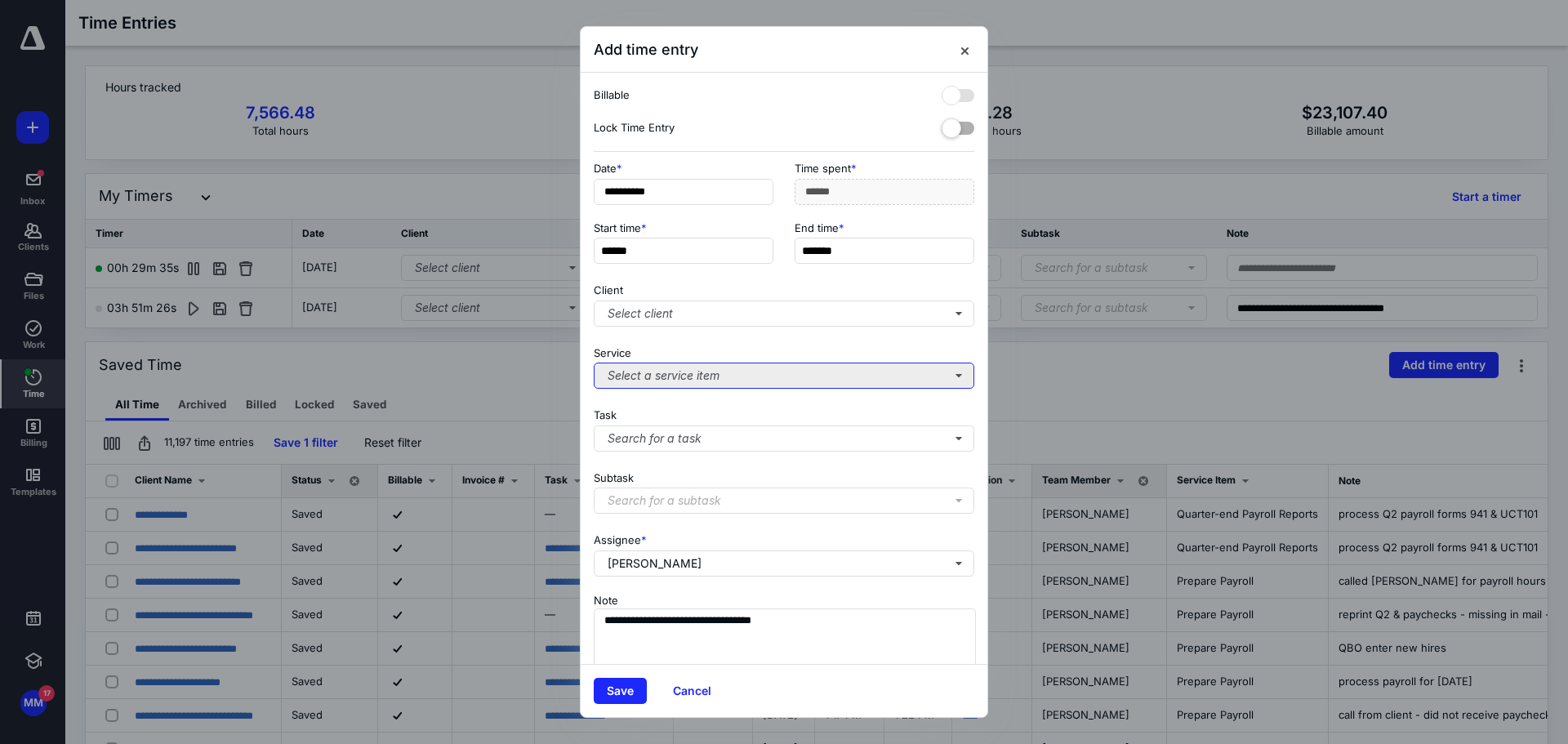 click on "Select a service item" at bounding box center (784, 376) 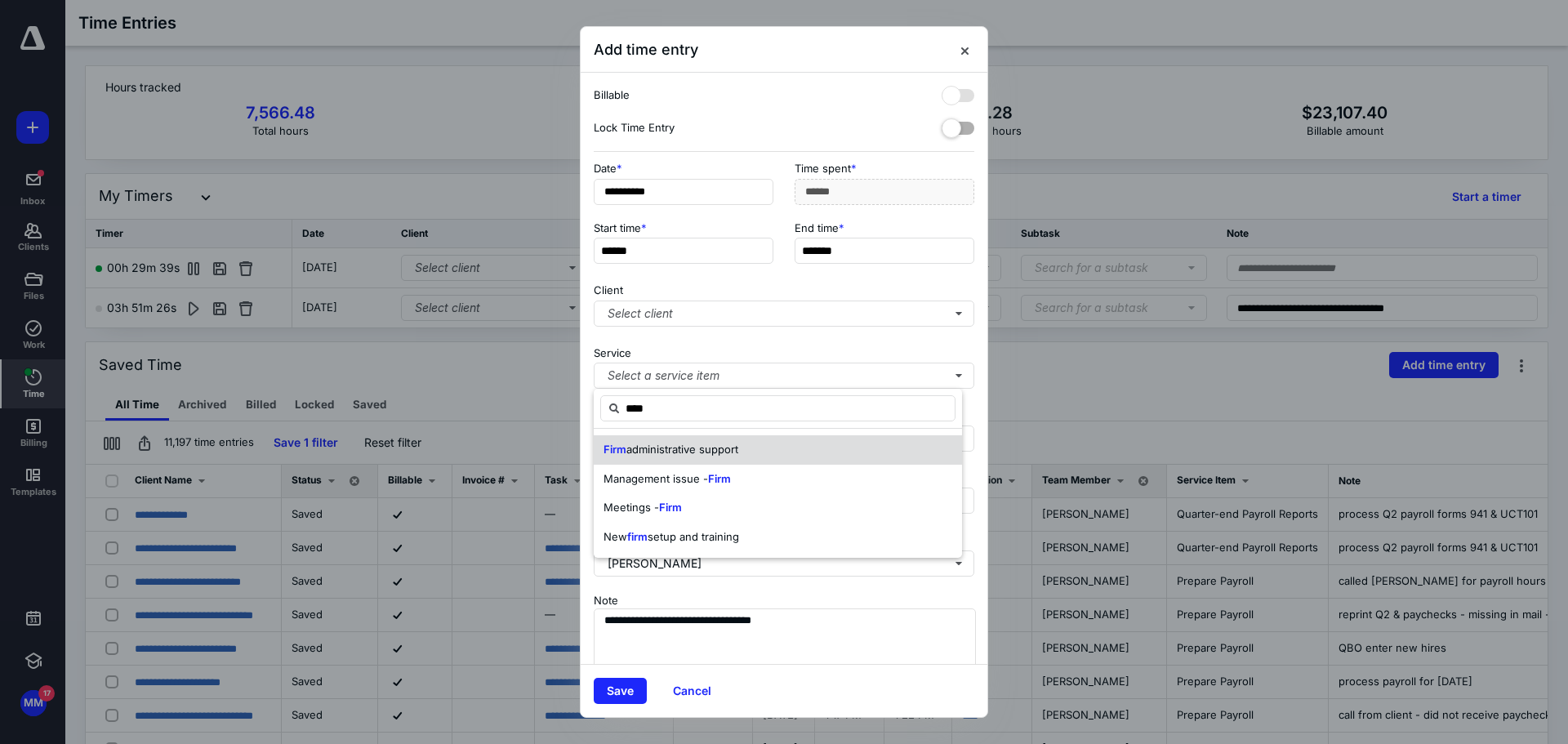 click on "Firm  administrative support" at bounding box center (777, 450) 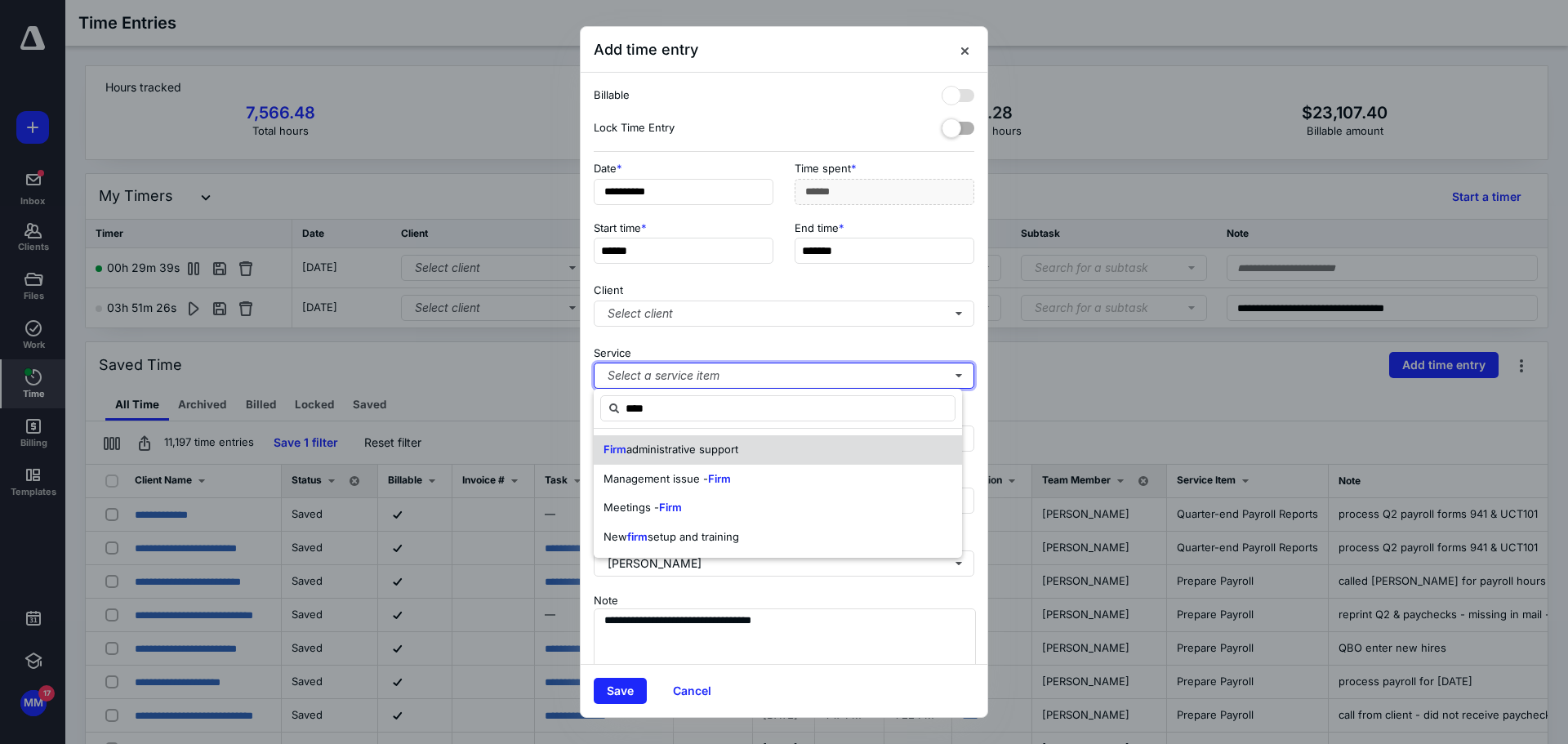 type 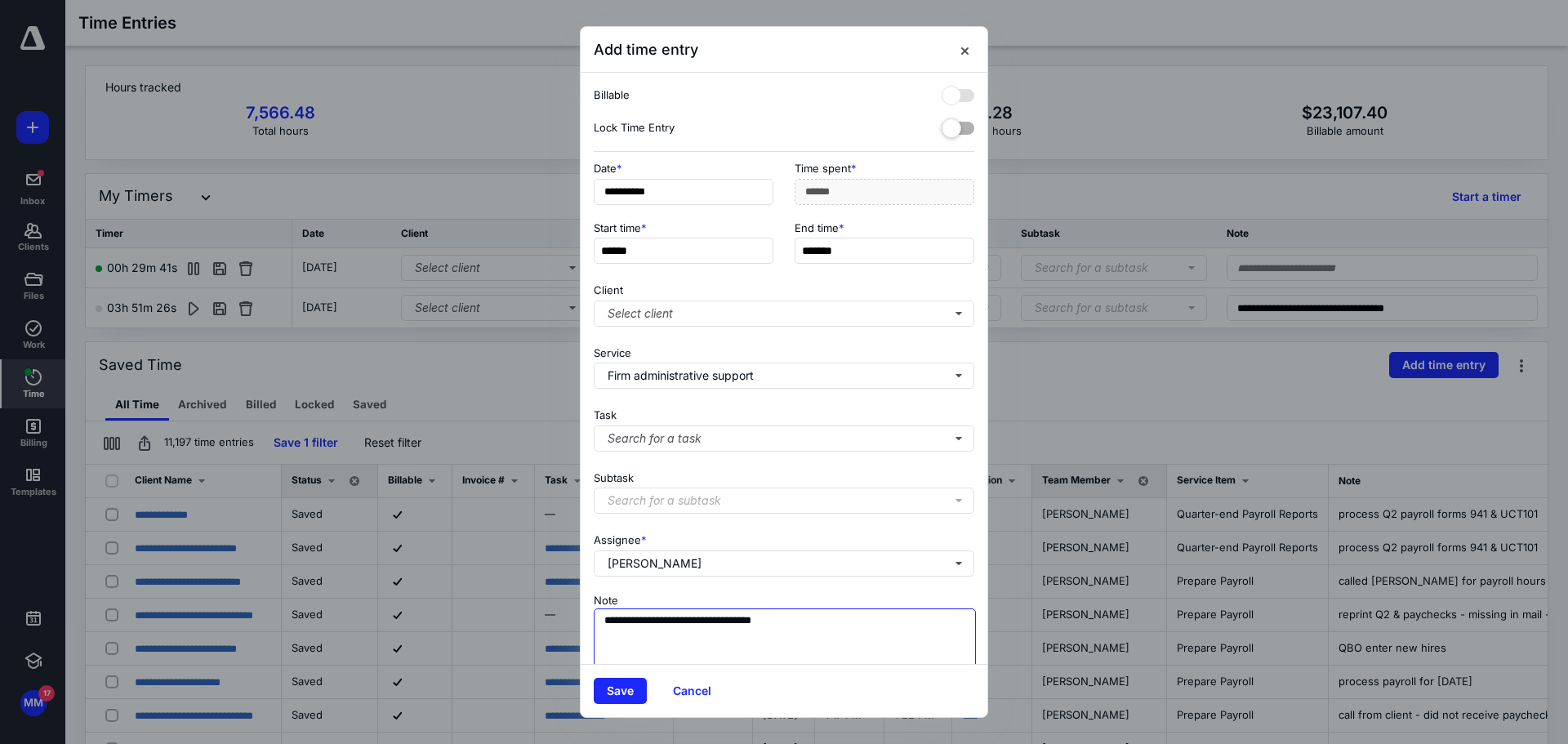 click on "**********" at bounding box center [785, 649] 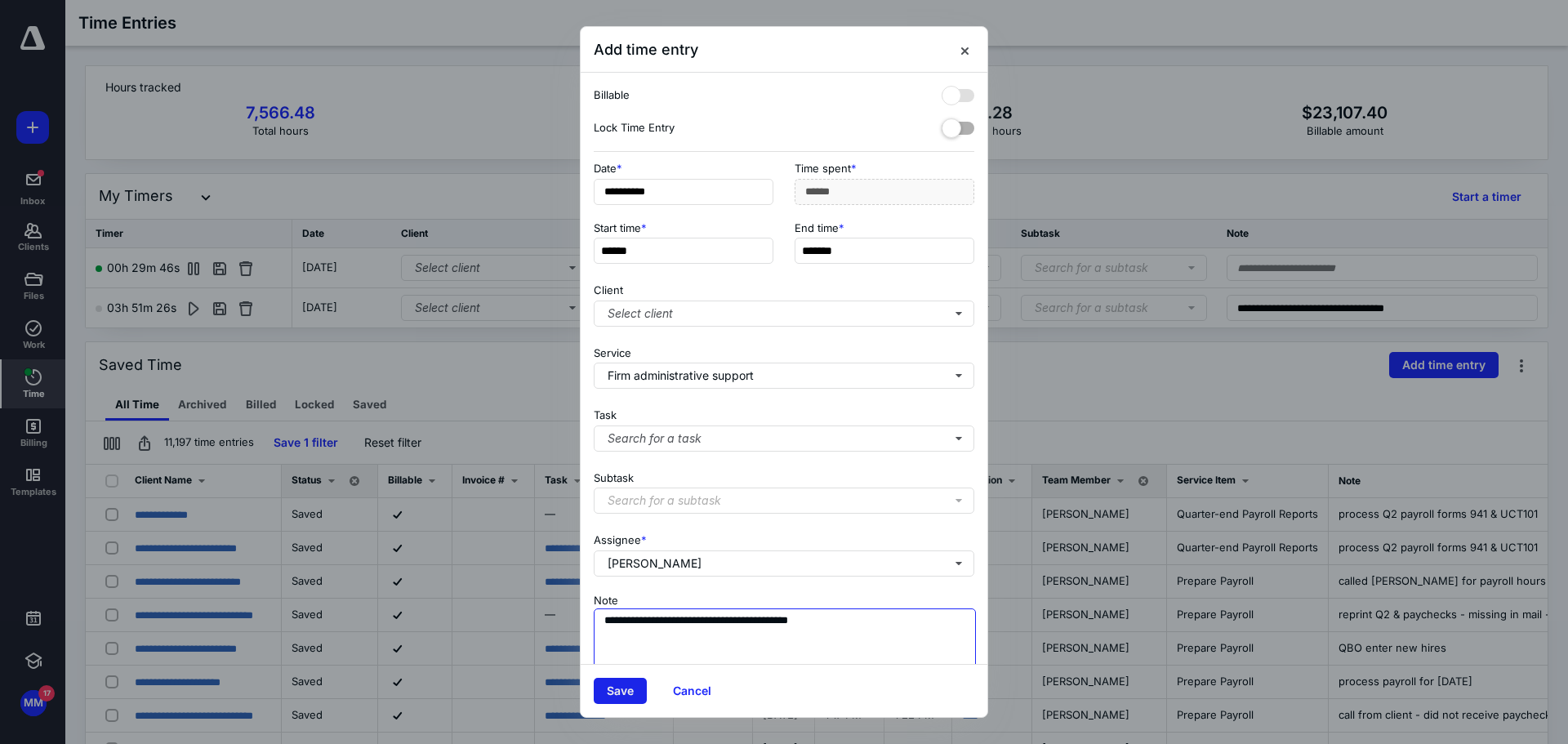 type on "**********" 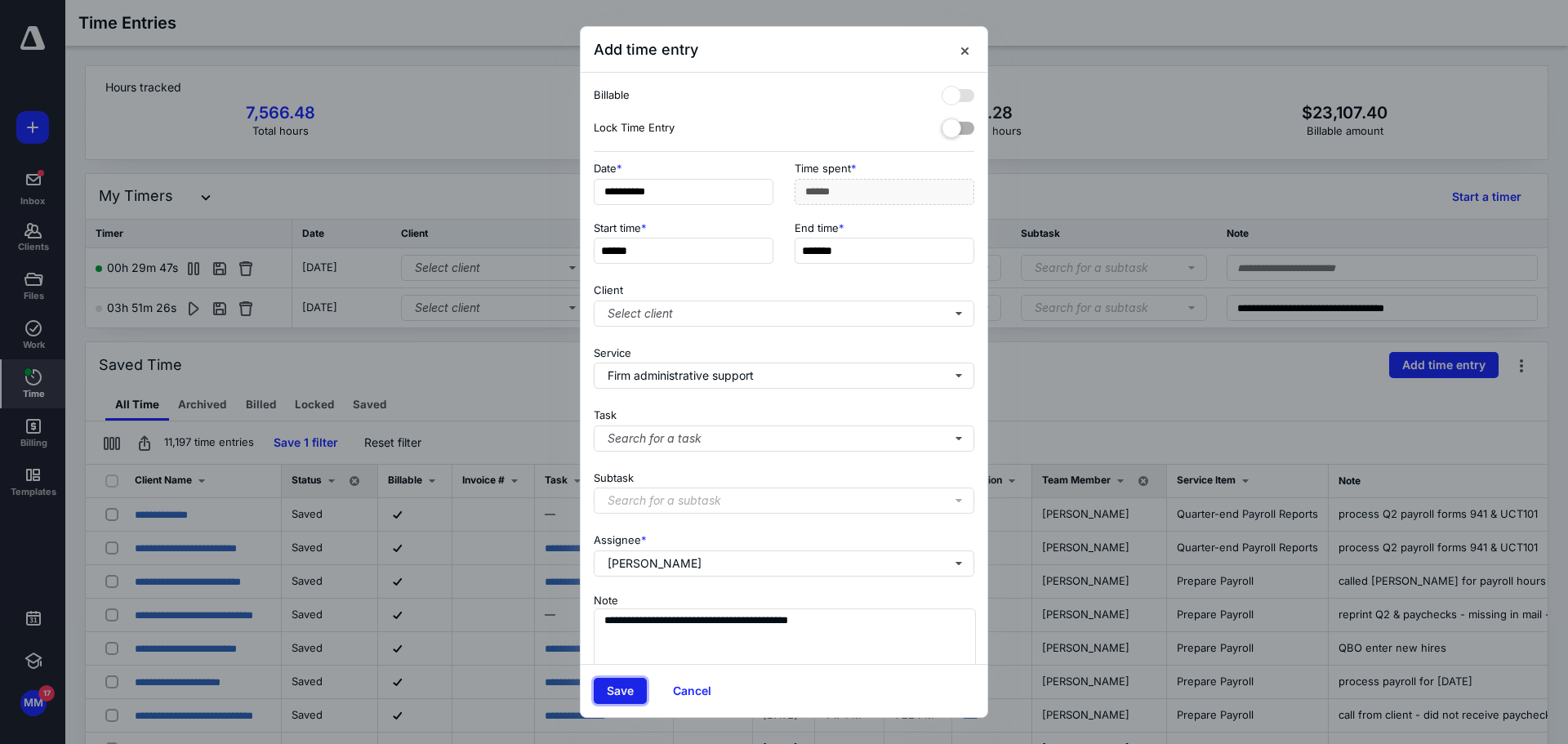 click on "Save" at bounding box center [620, 691] 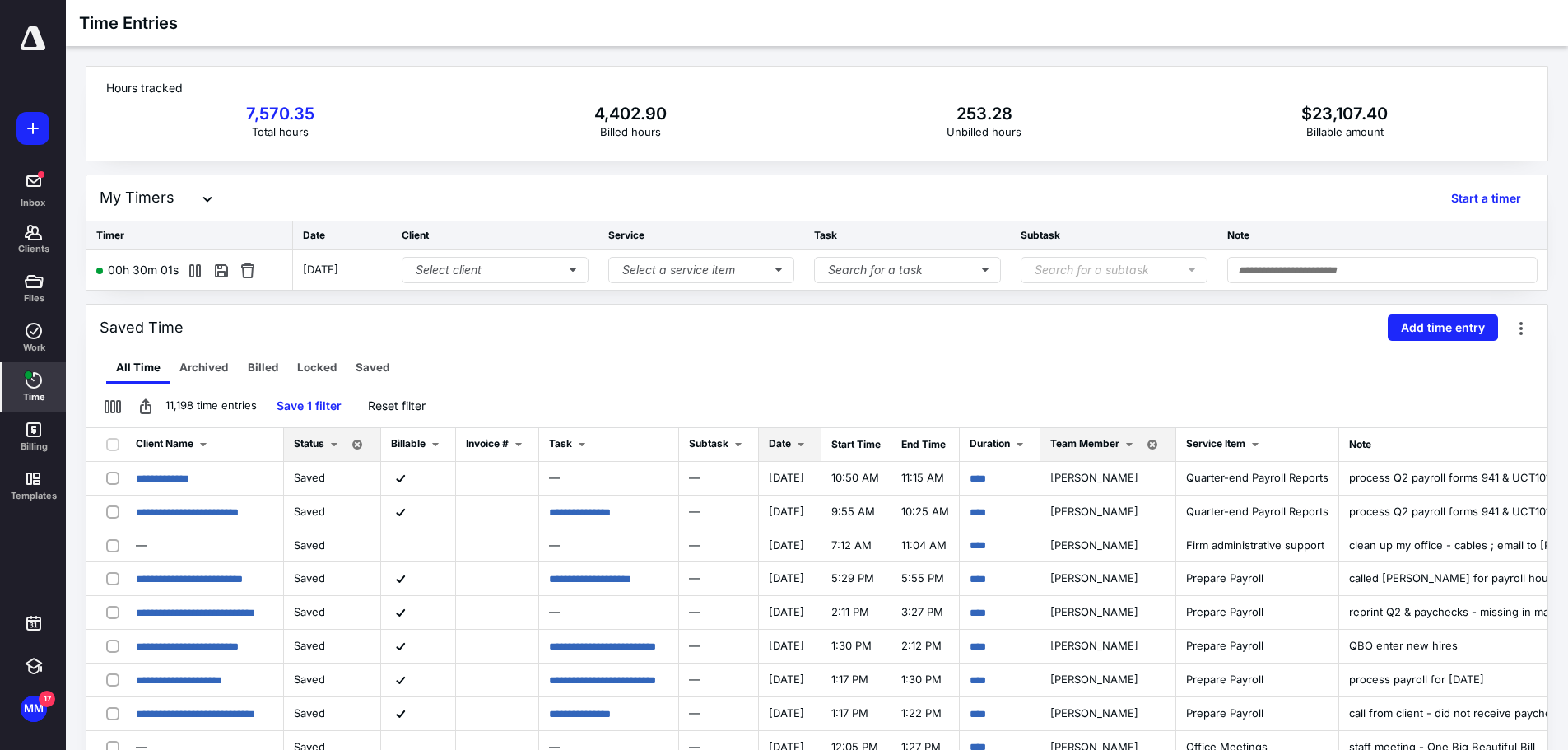 click at bounding box center [801, 445] 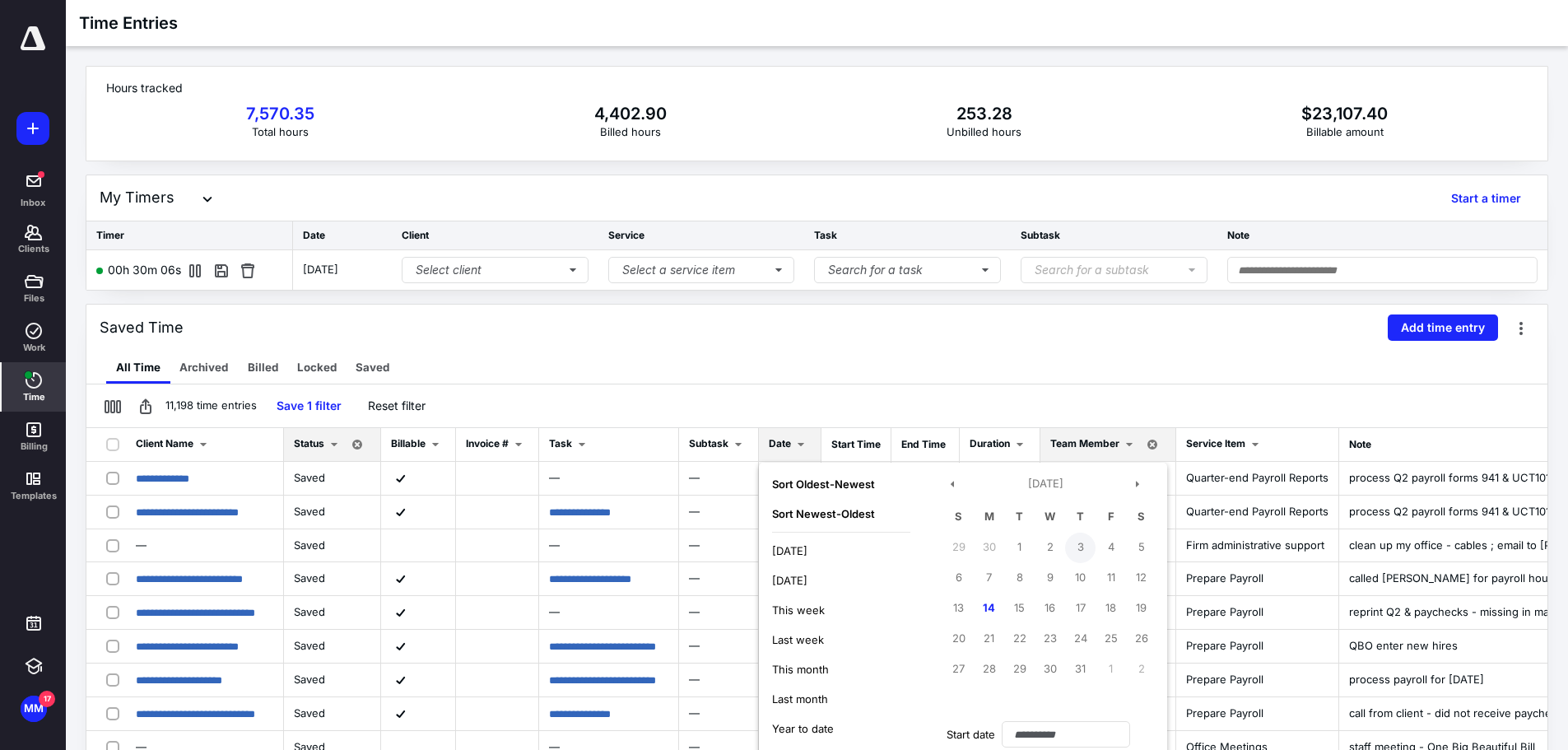 click on "3" at bounding box center (1080, 547) 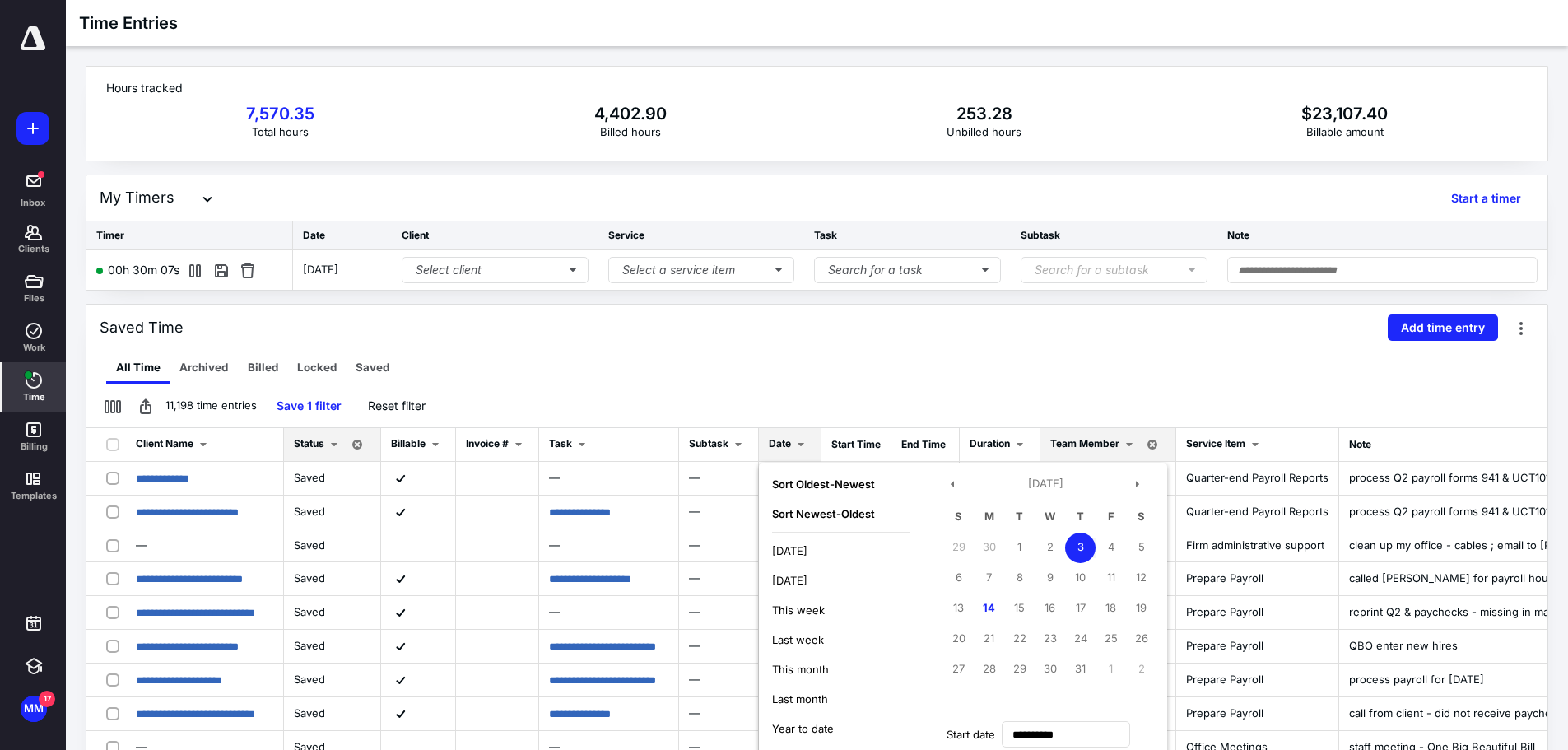 click on "3" at bounding box center [1080, 547] 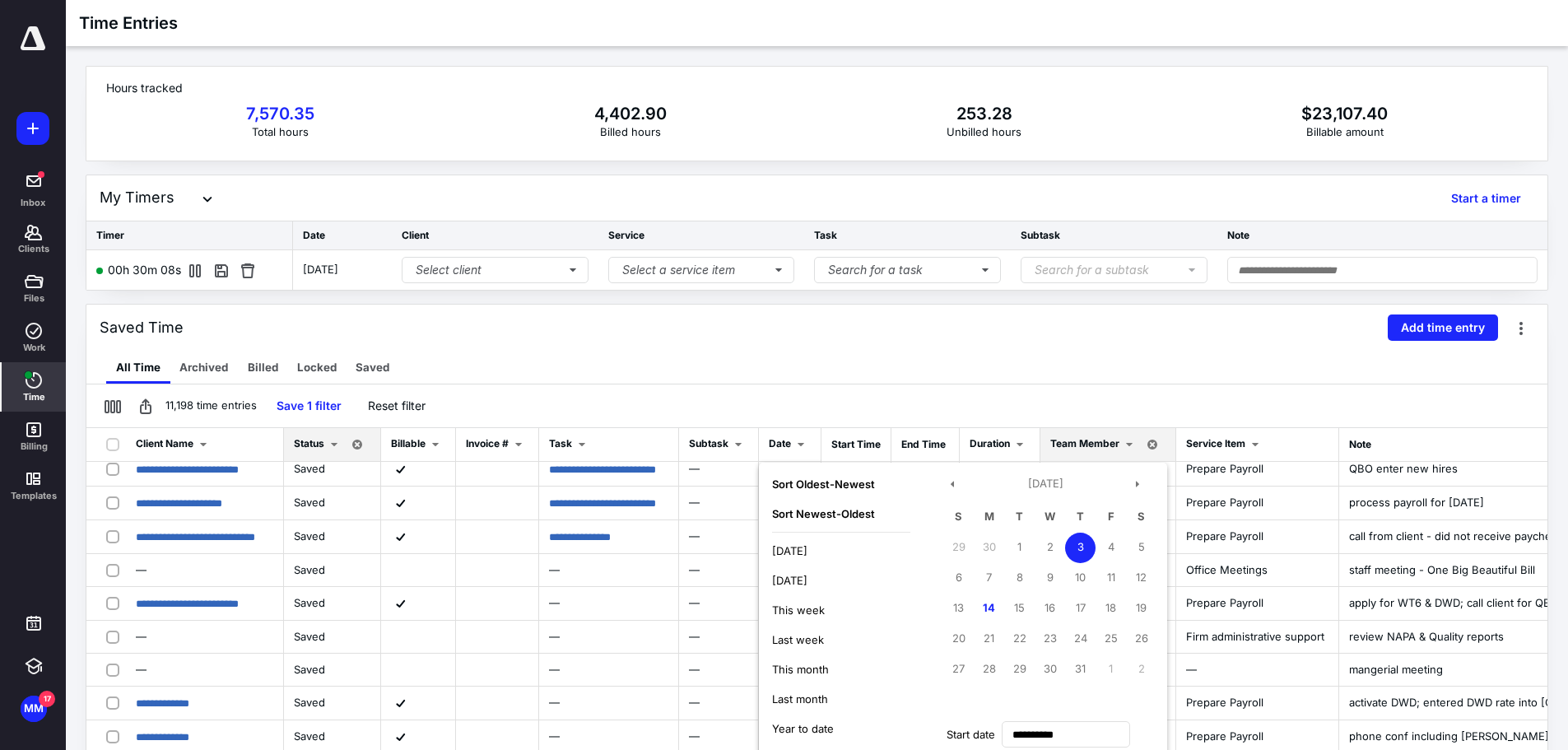 scroll, scrollTop: 231, scrollLeft: 0, axis: vertical 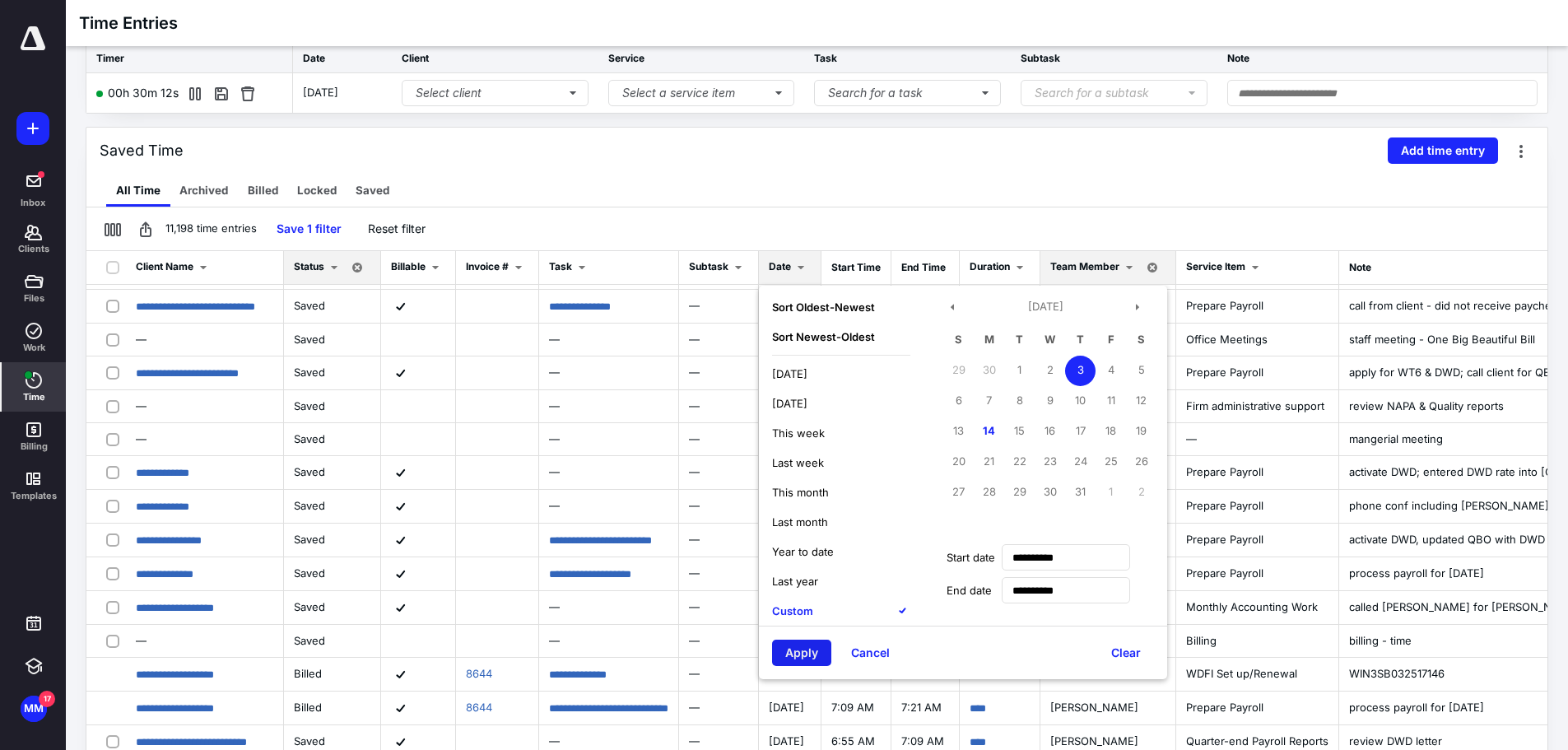 click on "Apply" at bounding box center [802, 653] 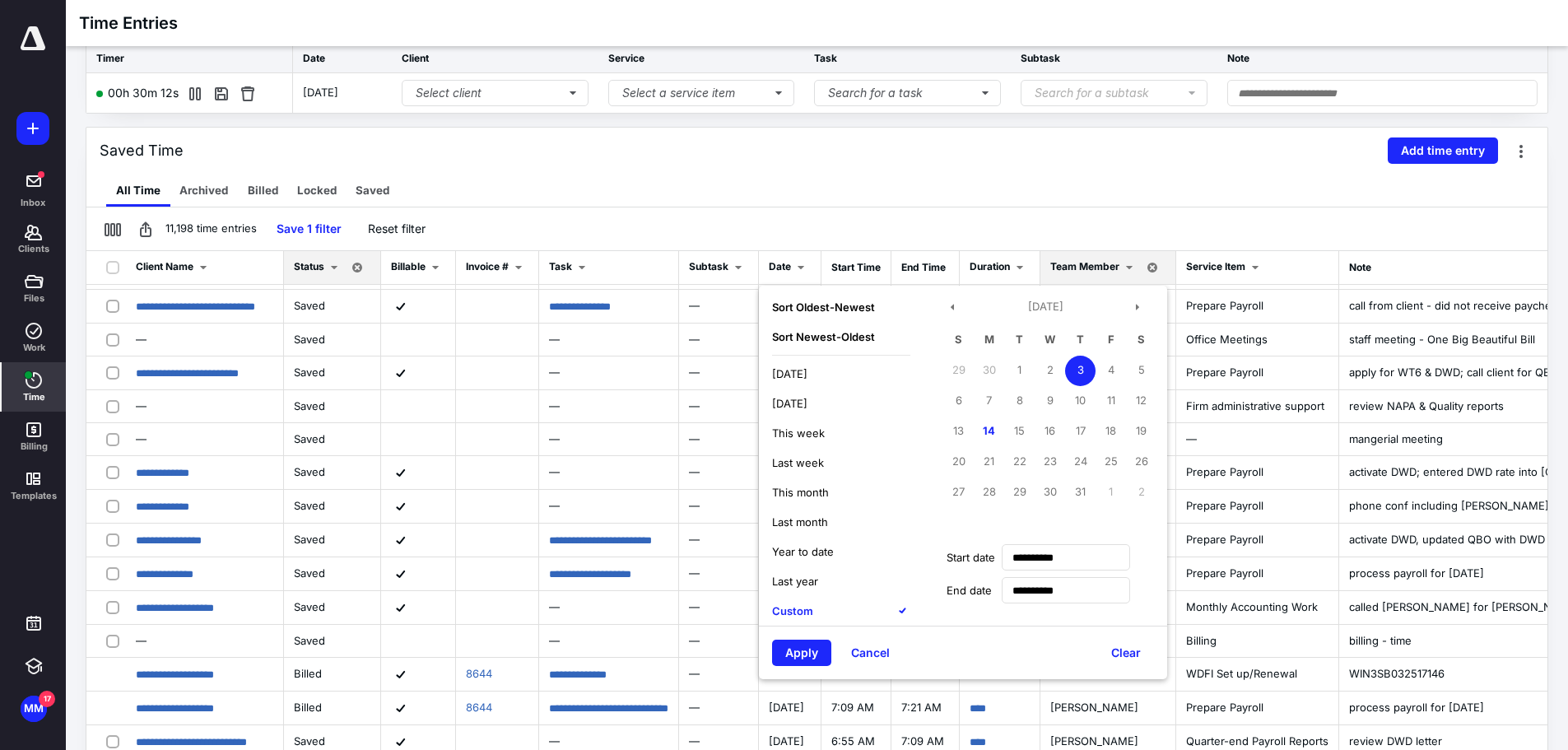 scroll, scrollTop: 0, scrollLeft: 0, axis: both 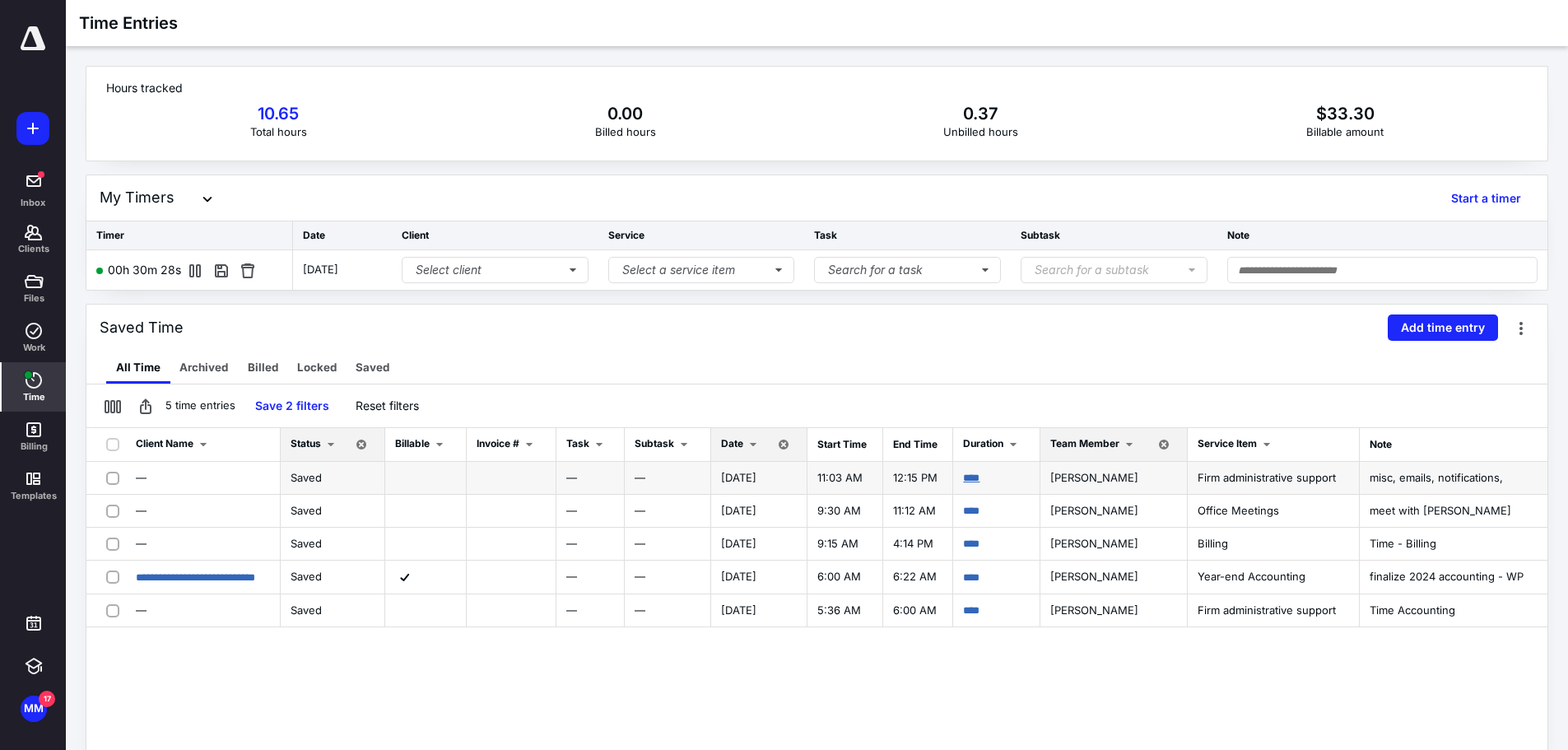 click on "****" at bounding box center (971, 477) 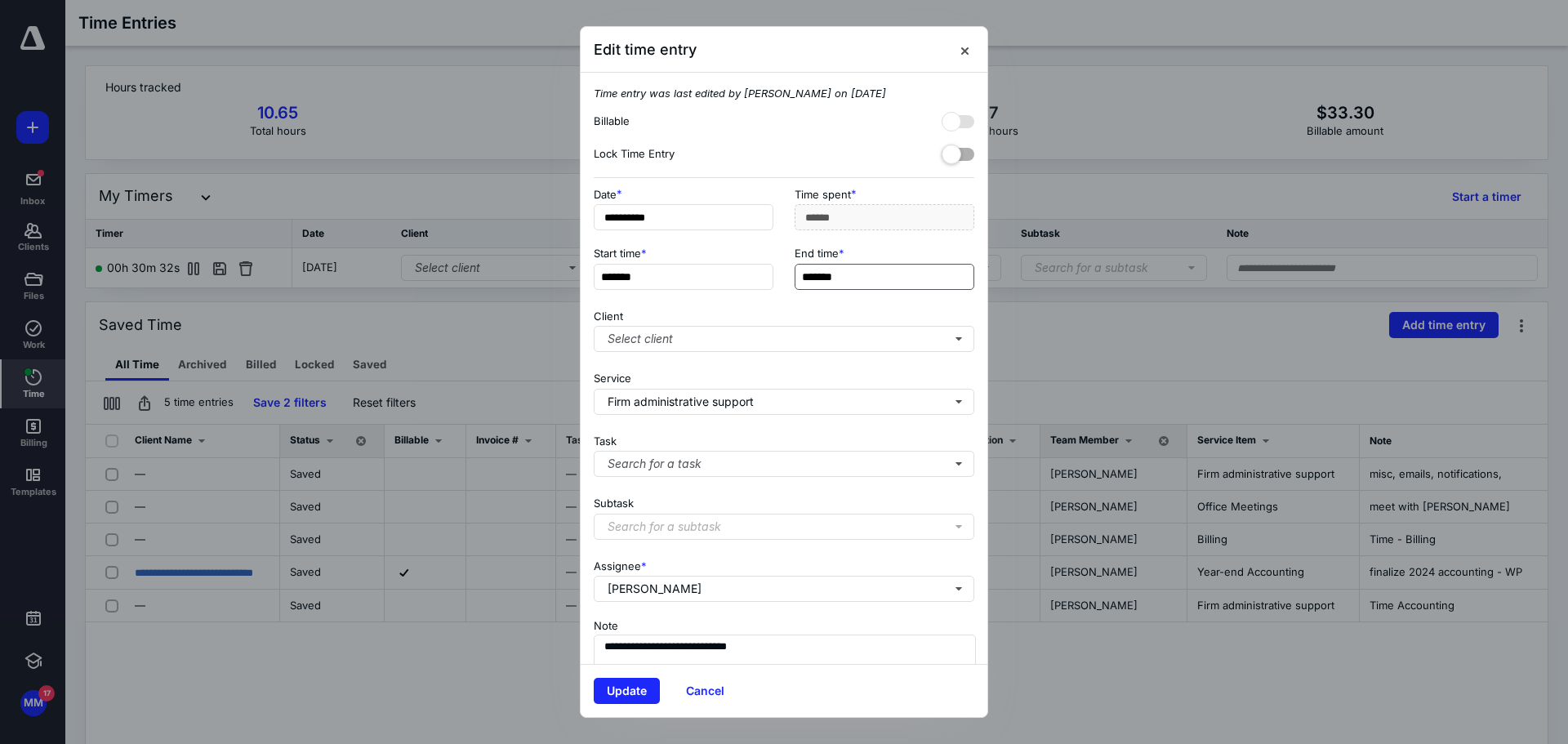 click on "*******" at bounding box center (884, 277) 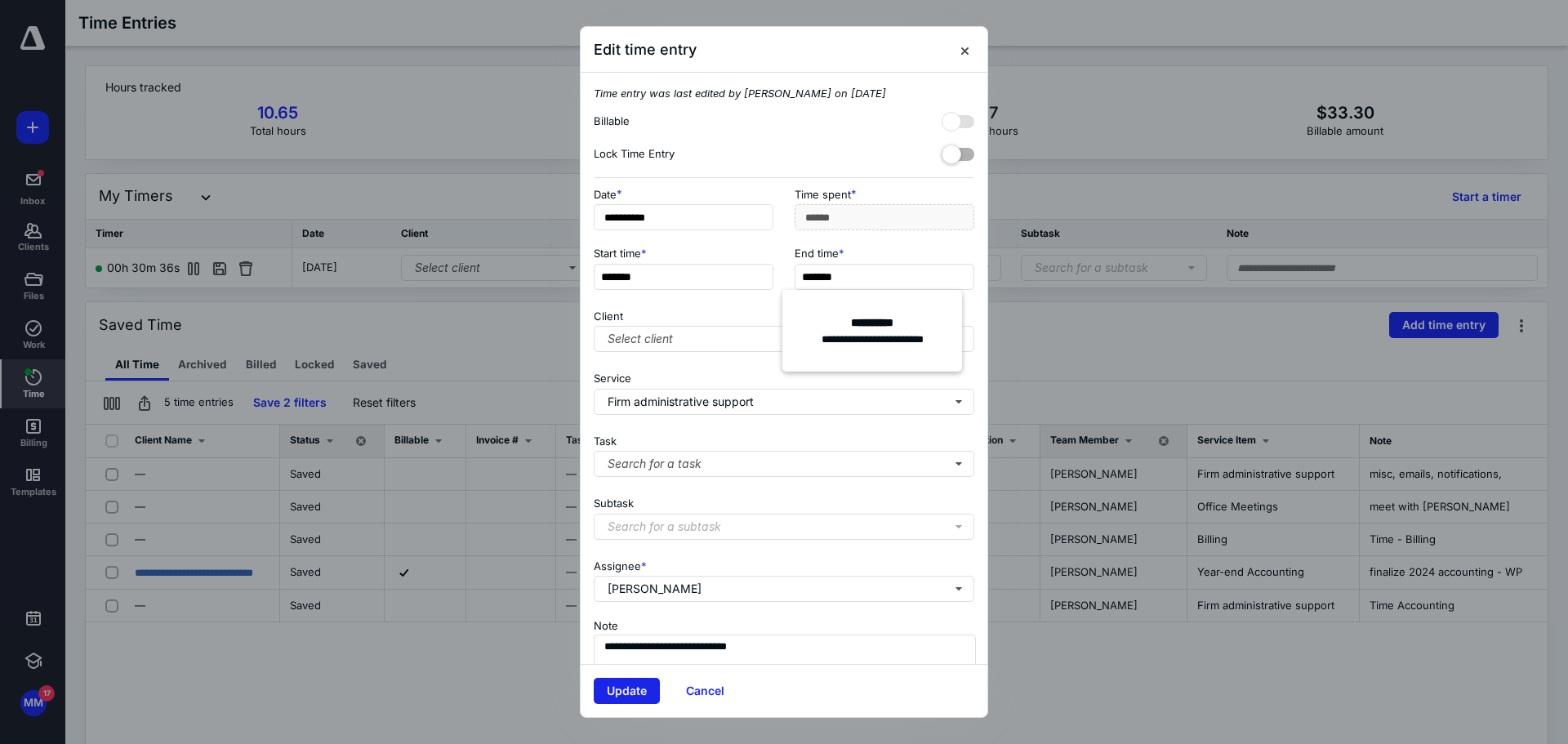 type on "*******" 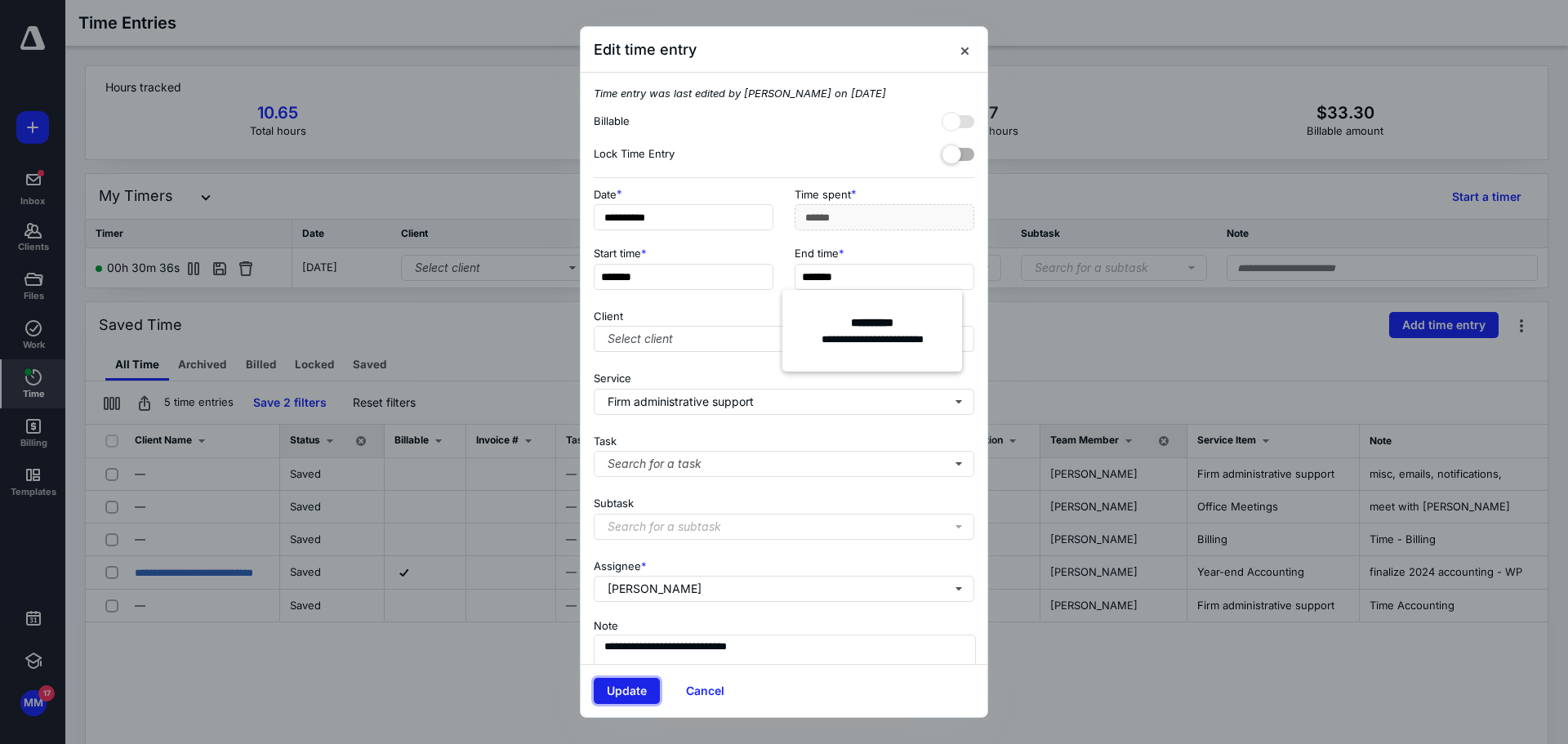 type on "******" 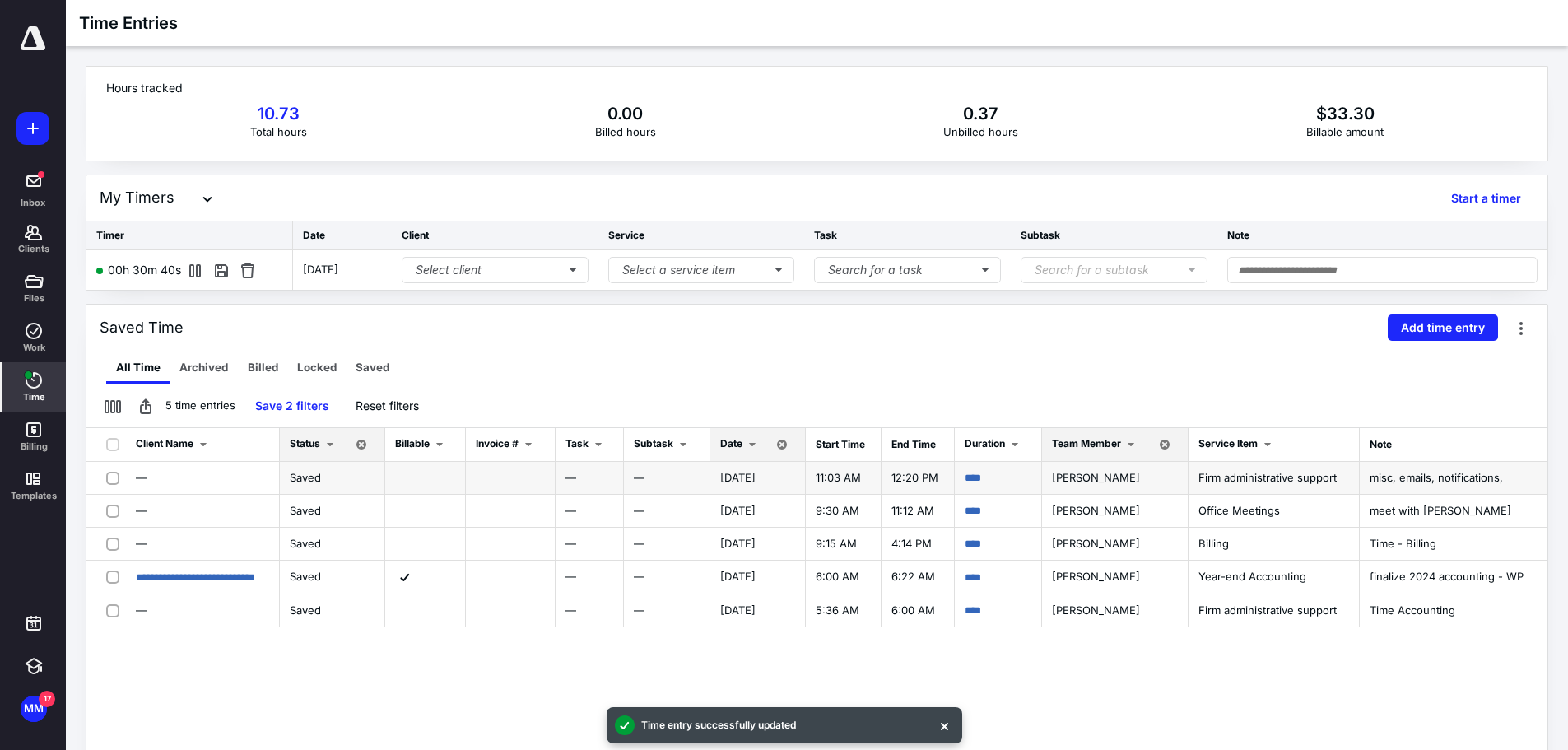 click on "****" at bounding box center [973, 477] 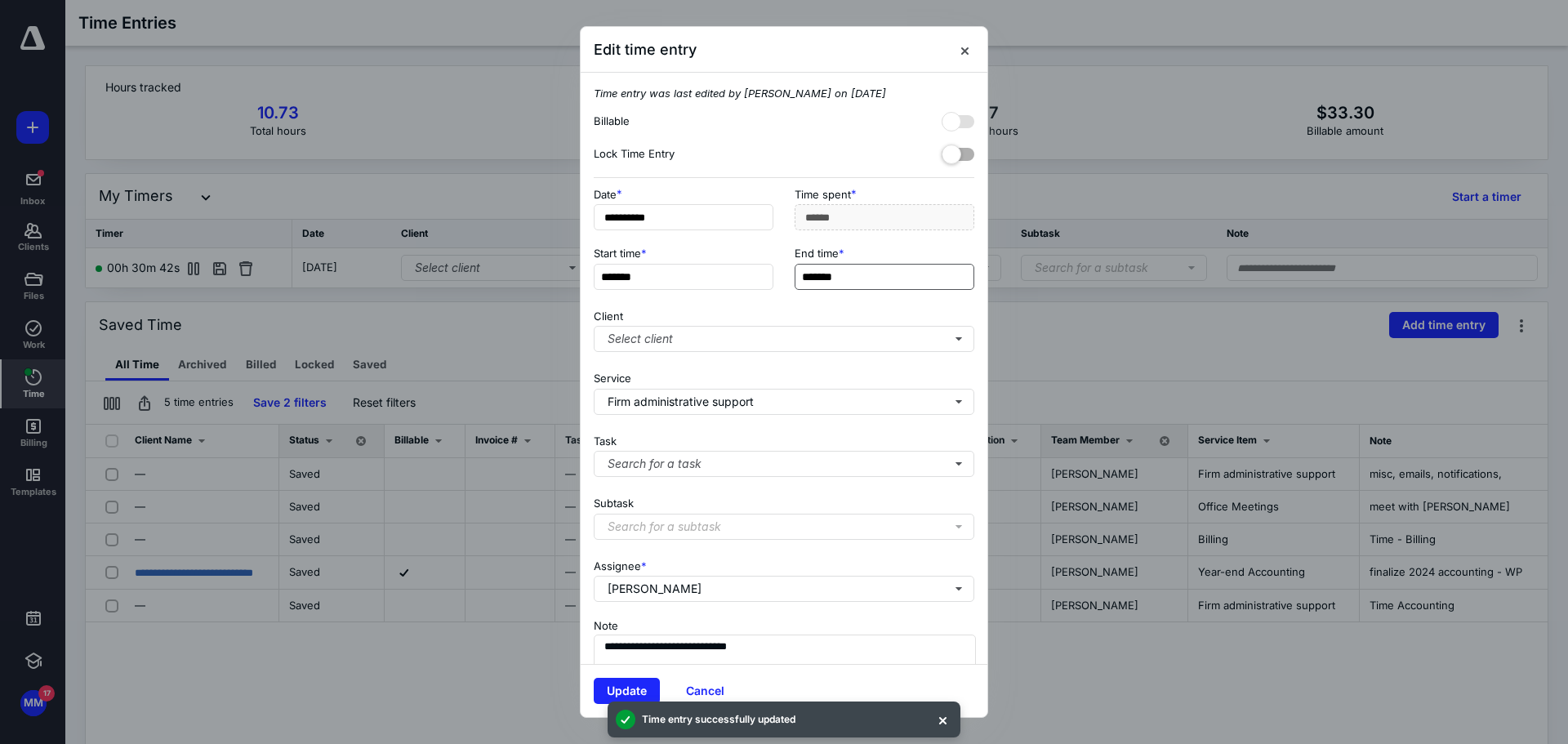 click on "*******" at bounding box center (884, 277) 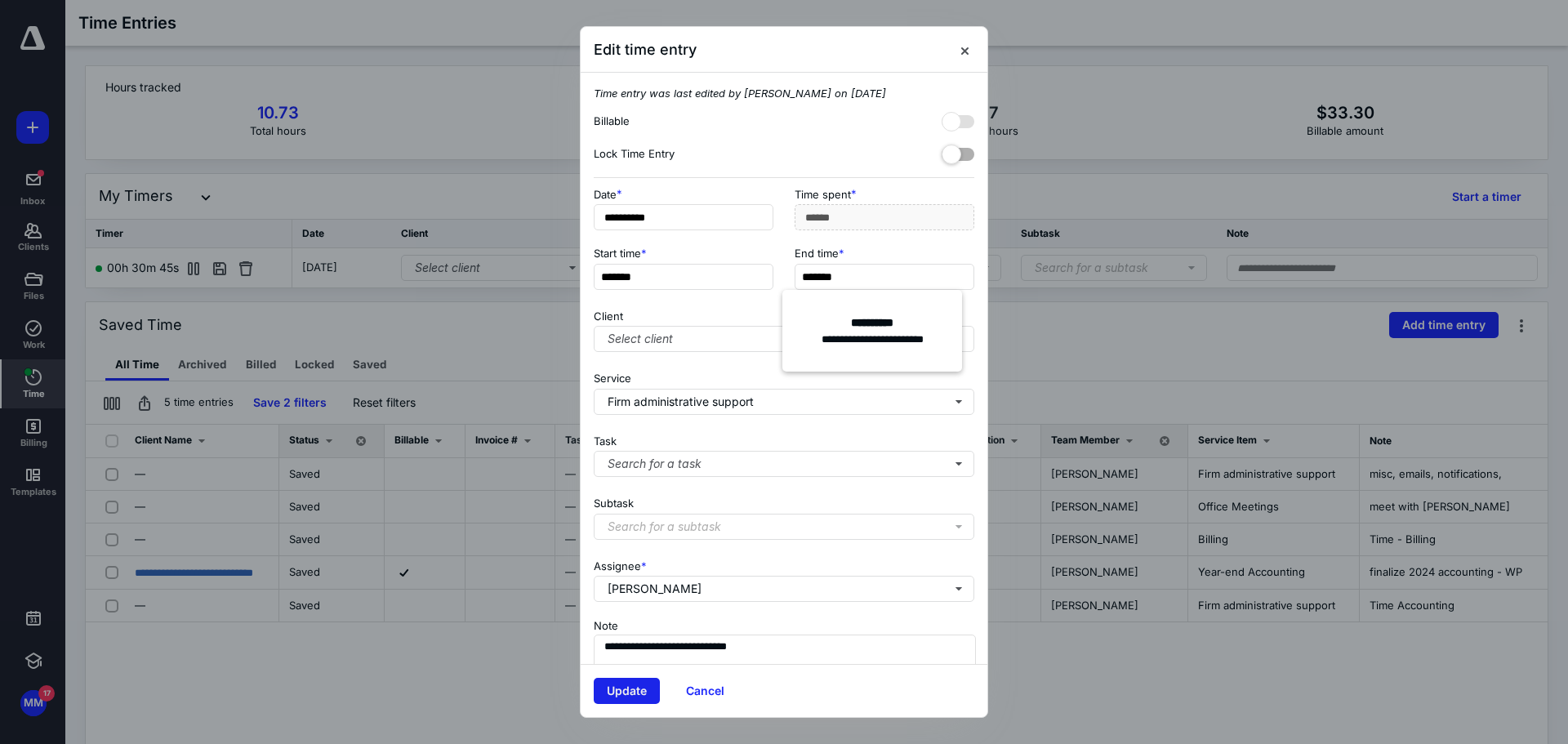 type on "*******" 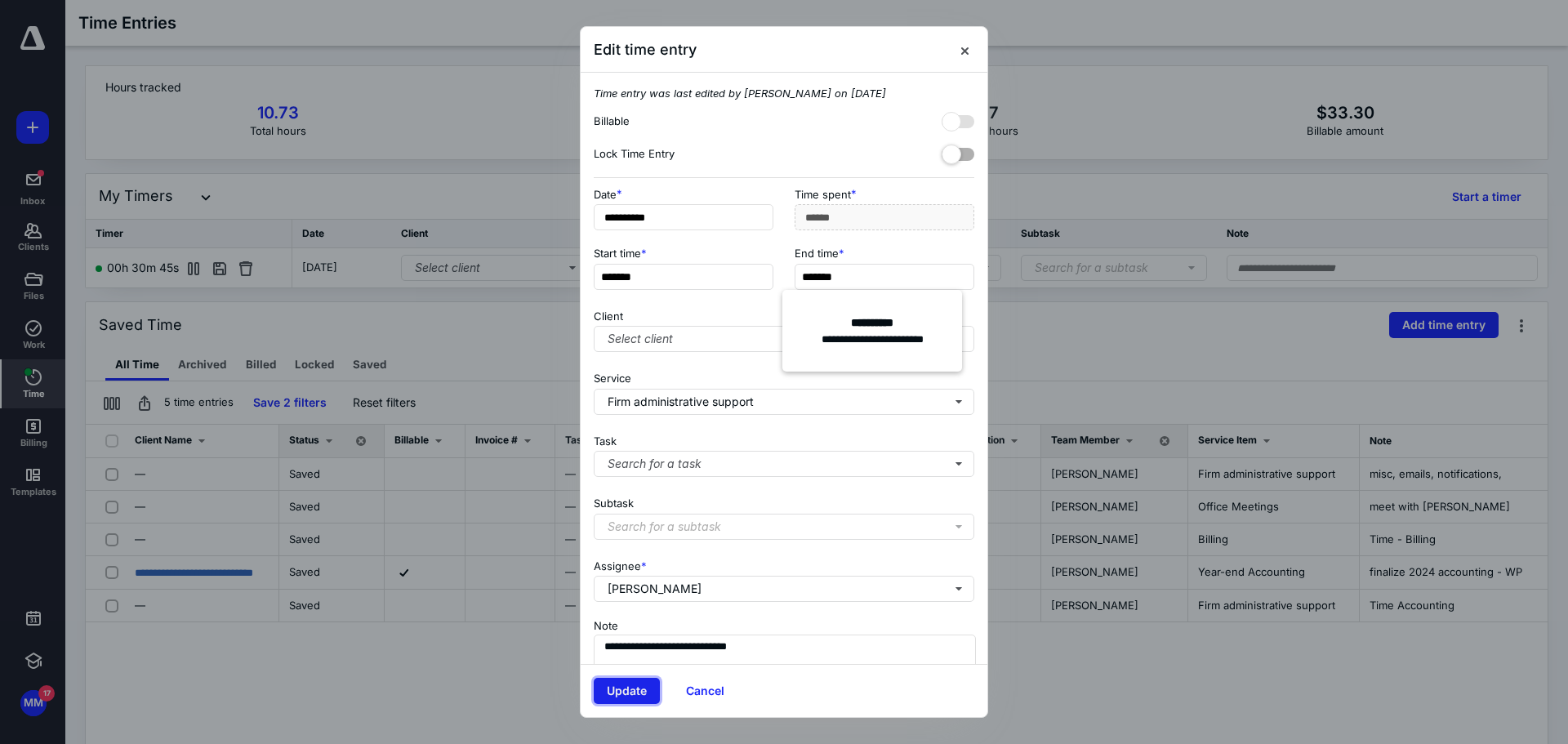 type on "******" 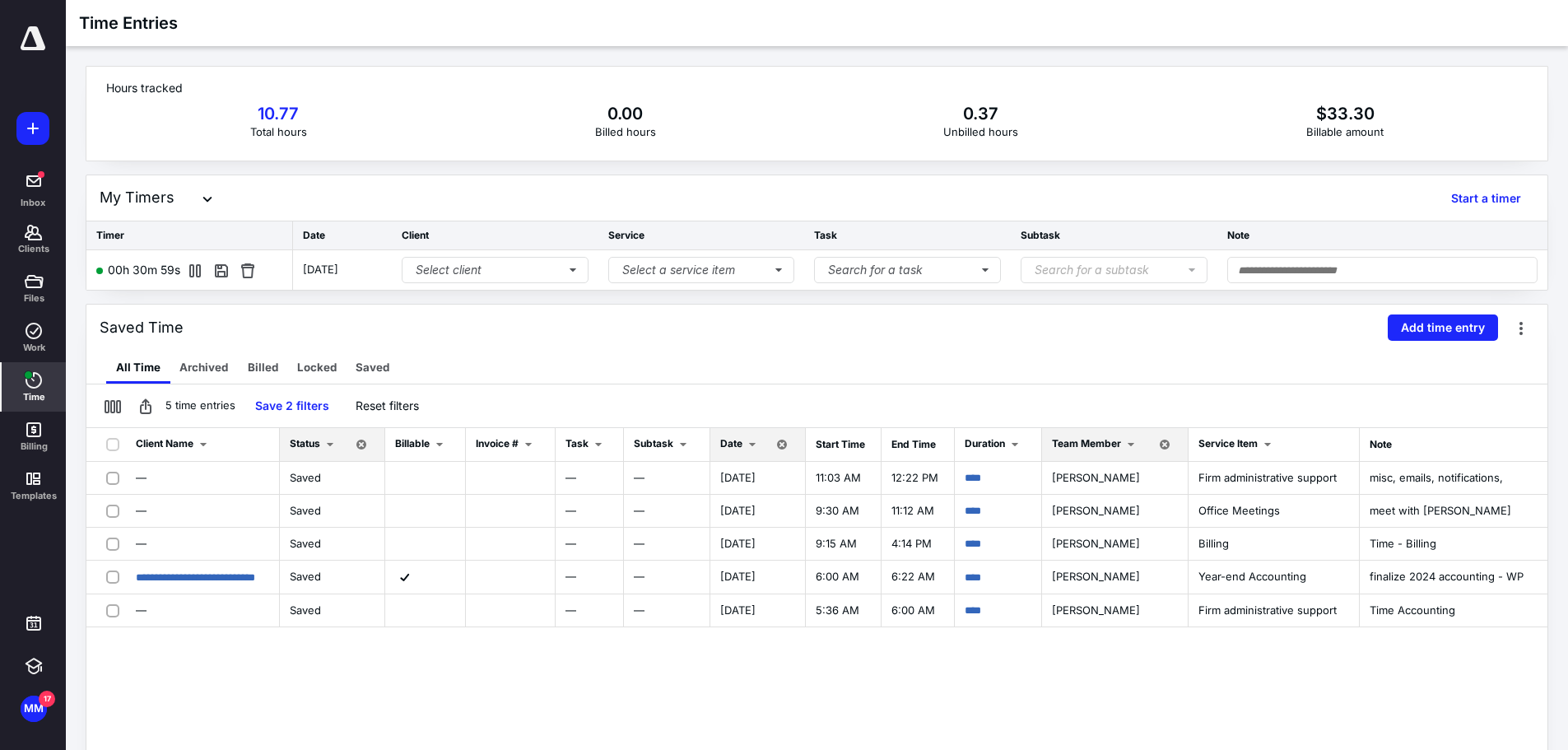 click at bounding box center (752, 445) 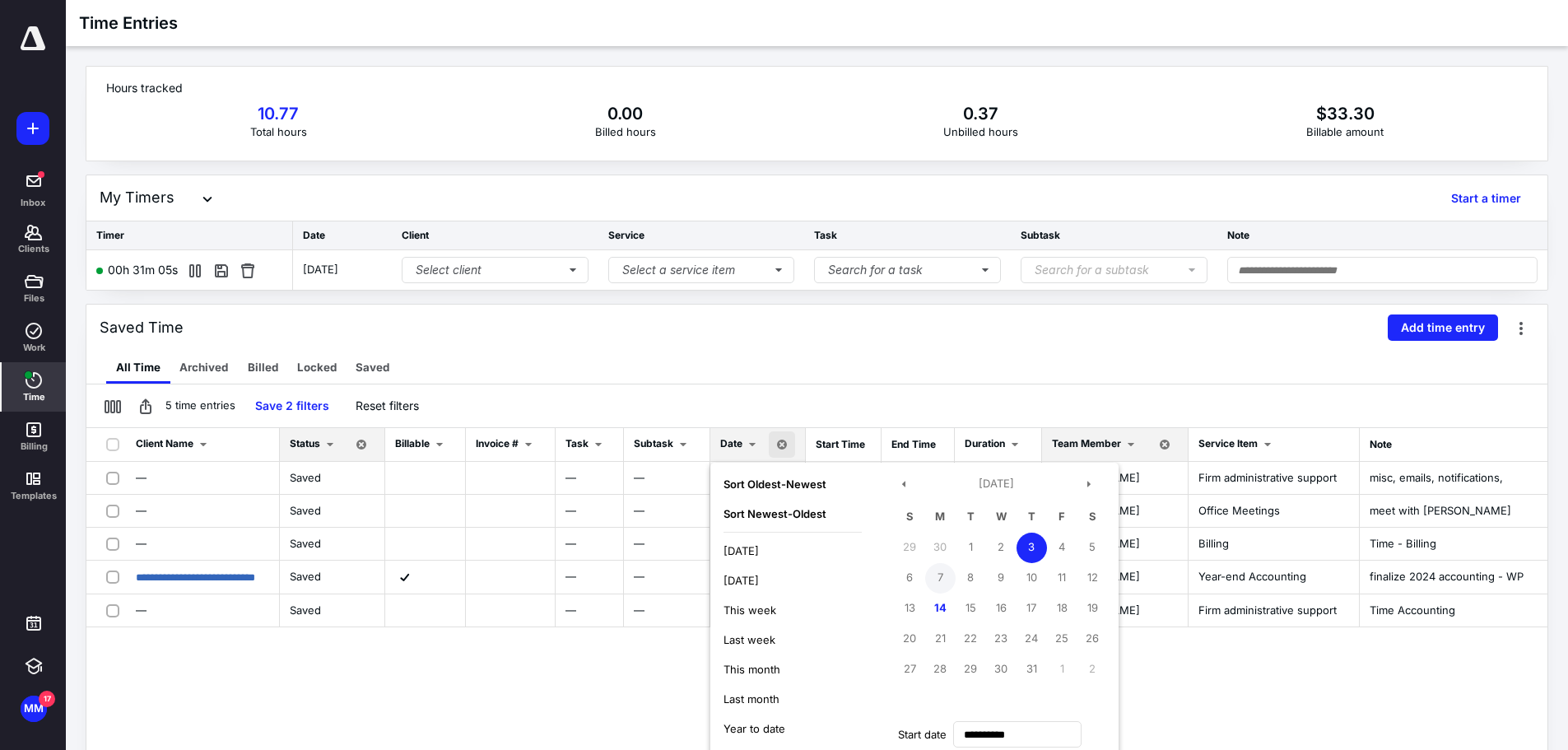 click on "7" at bounding box center (940, 578) 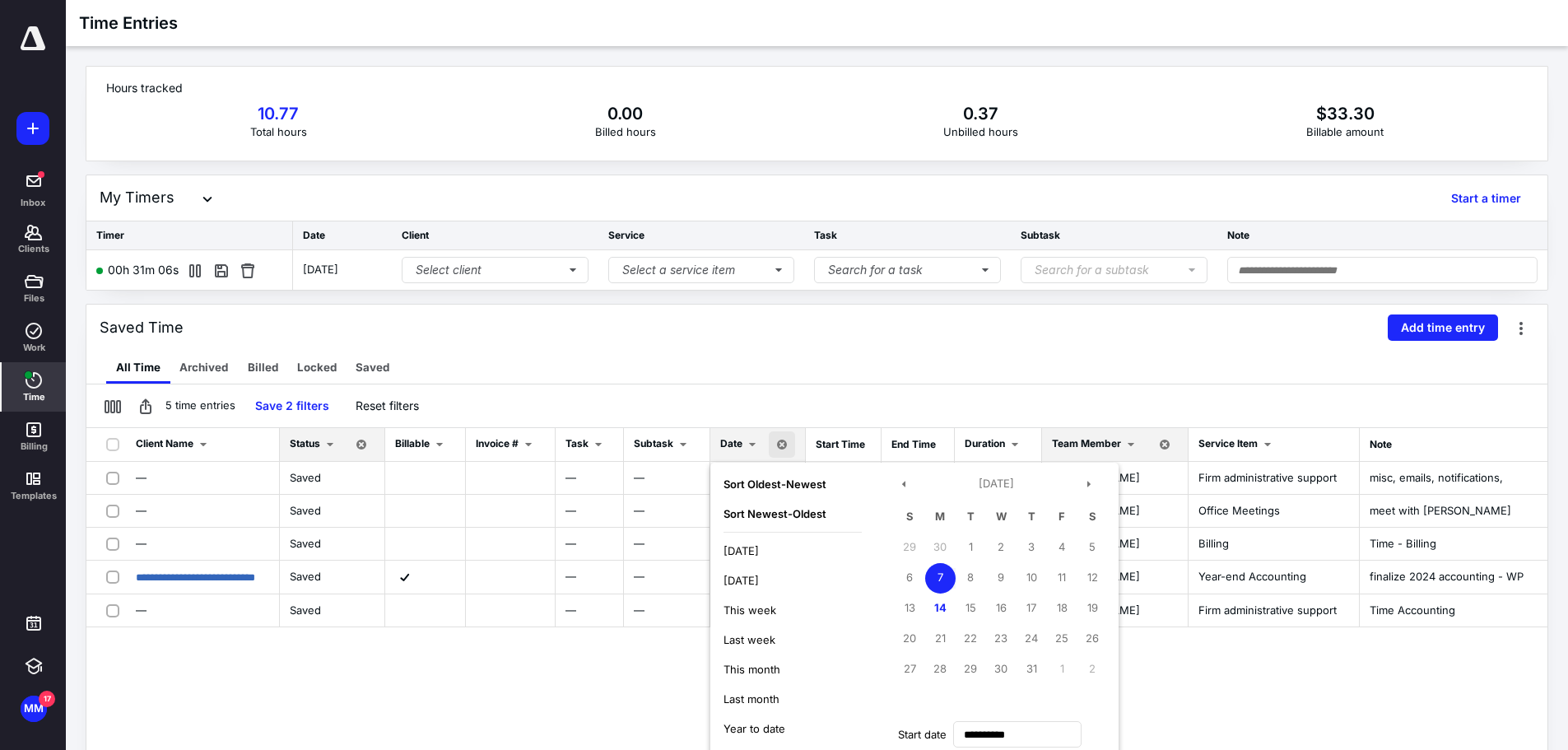 click on "7" at bounding box center (940, 578) 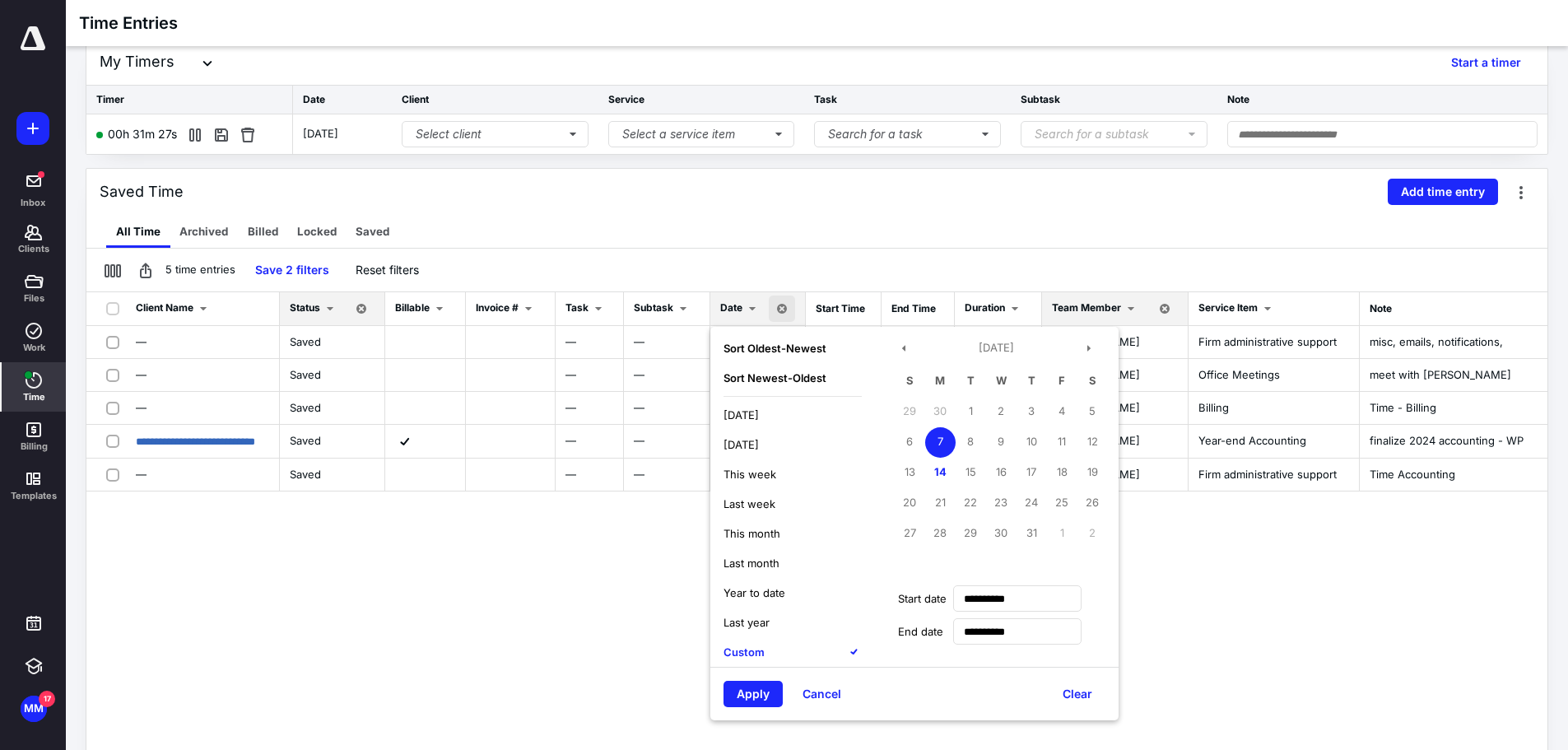 scroll, scrollTop: 165, scrollLeft: 0, axis: vertical 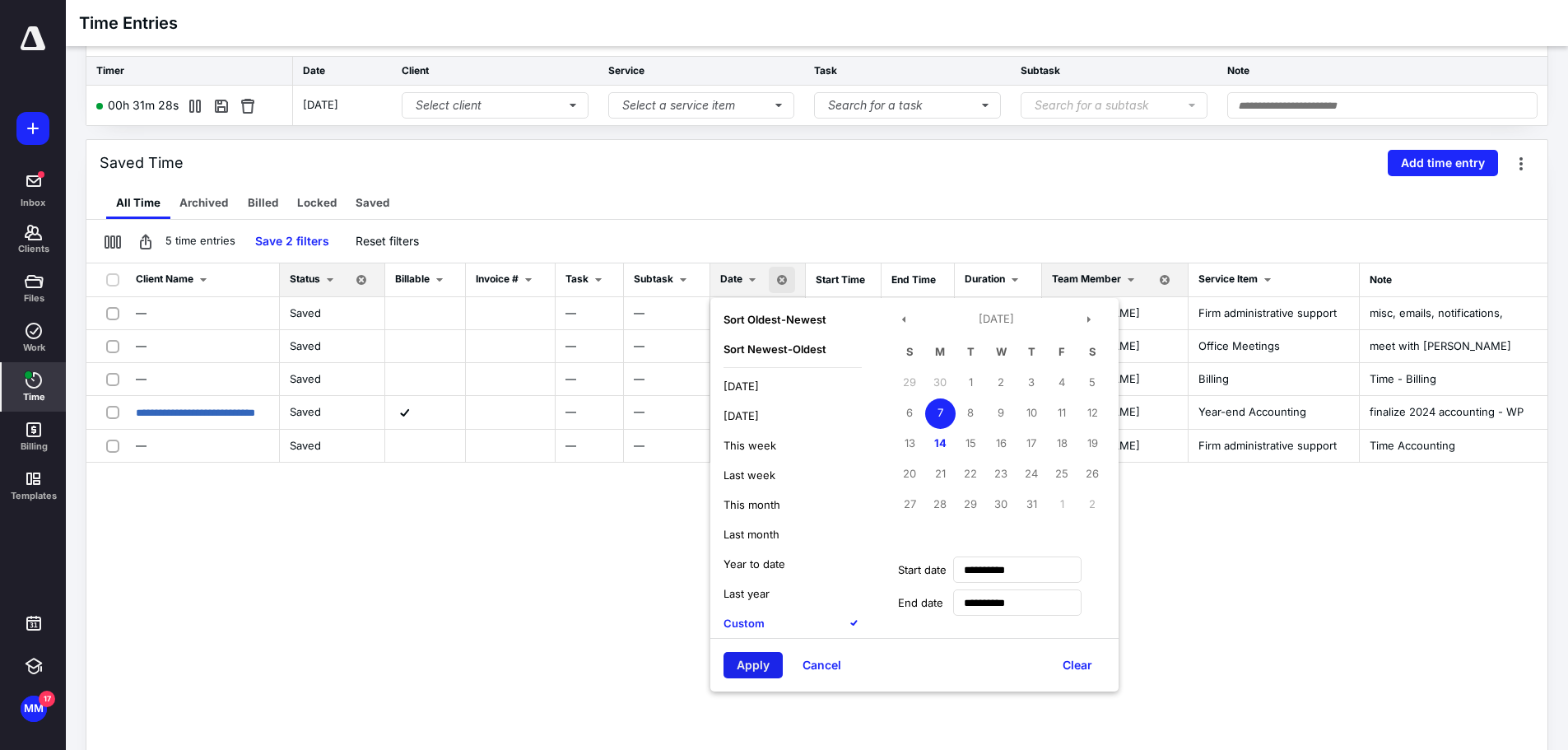 click on "Apply" at bounding box center [753, 665] 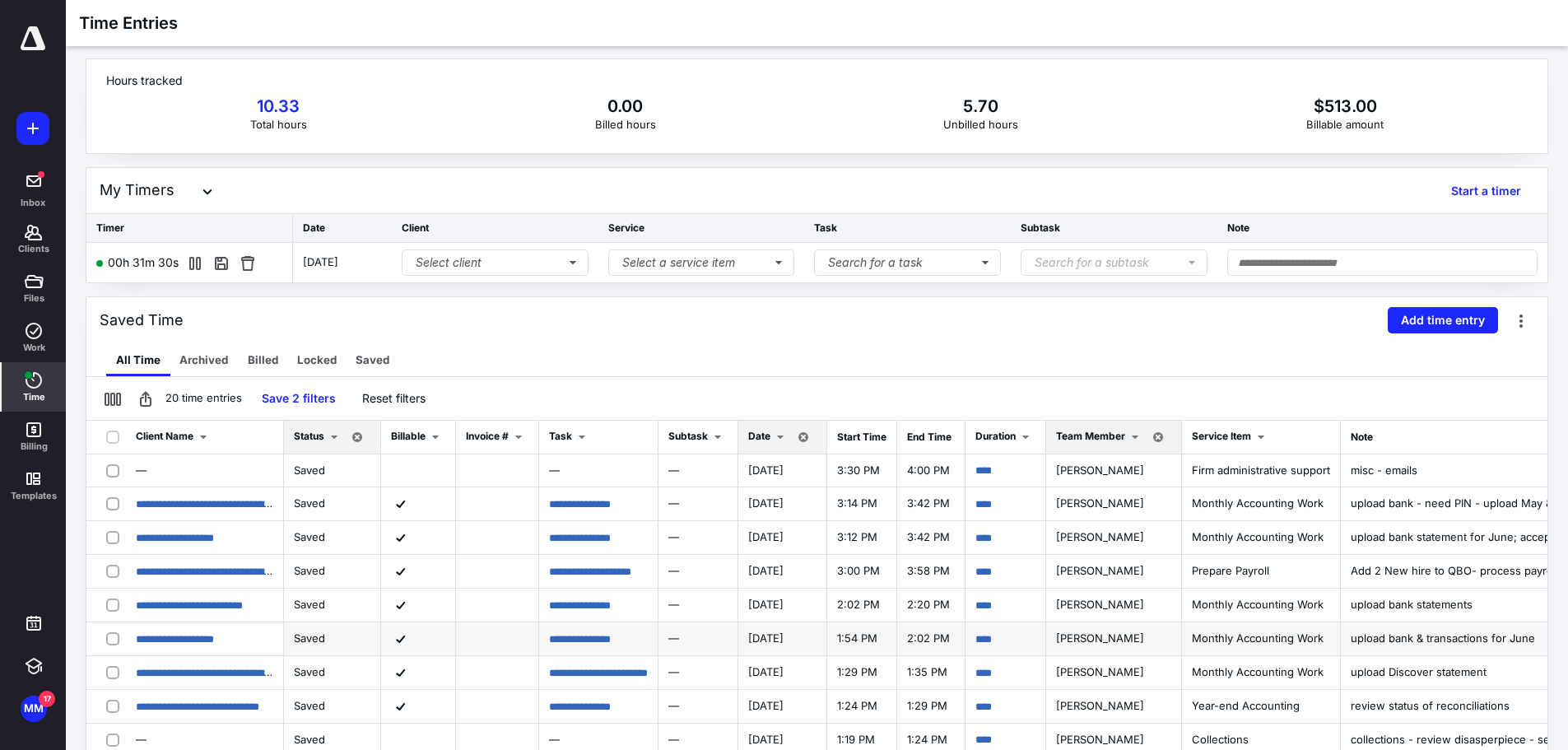 scroll, scrollTop: 0, scrollLeft: 0, axis: both 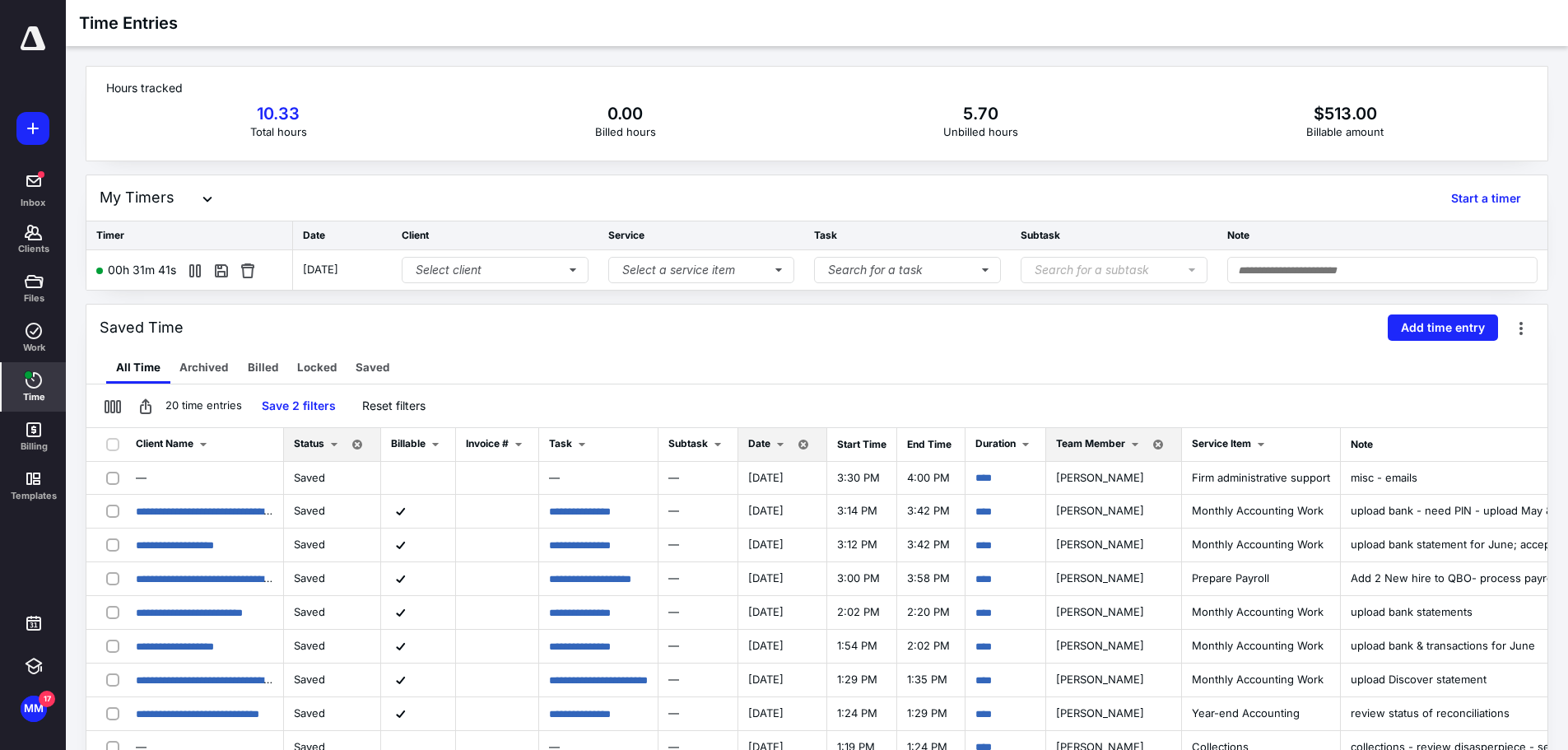 click on "Date" at bounding box center [759, 443] 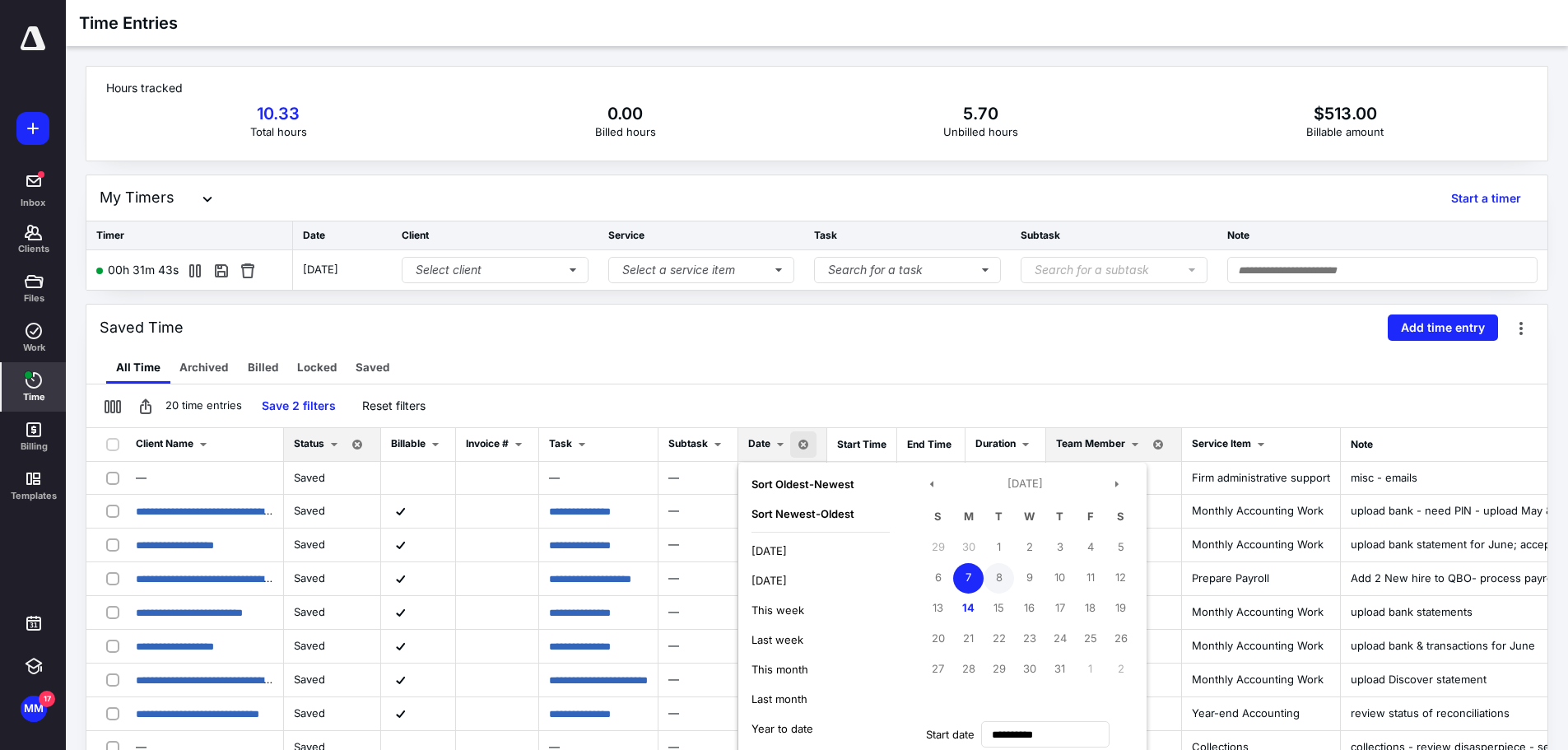 click on "8" at bounding box center [998, 578] 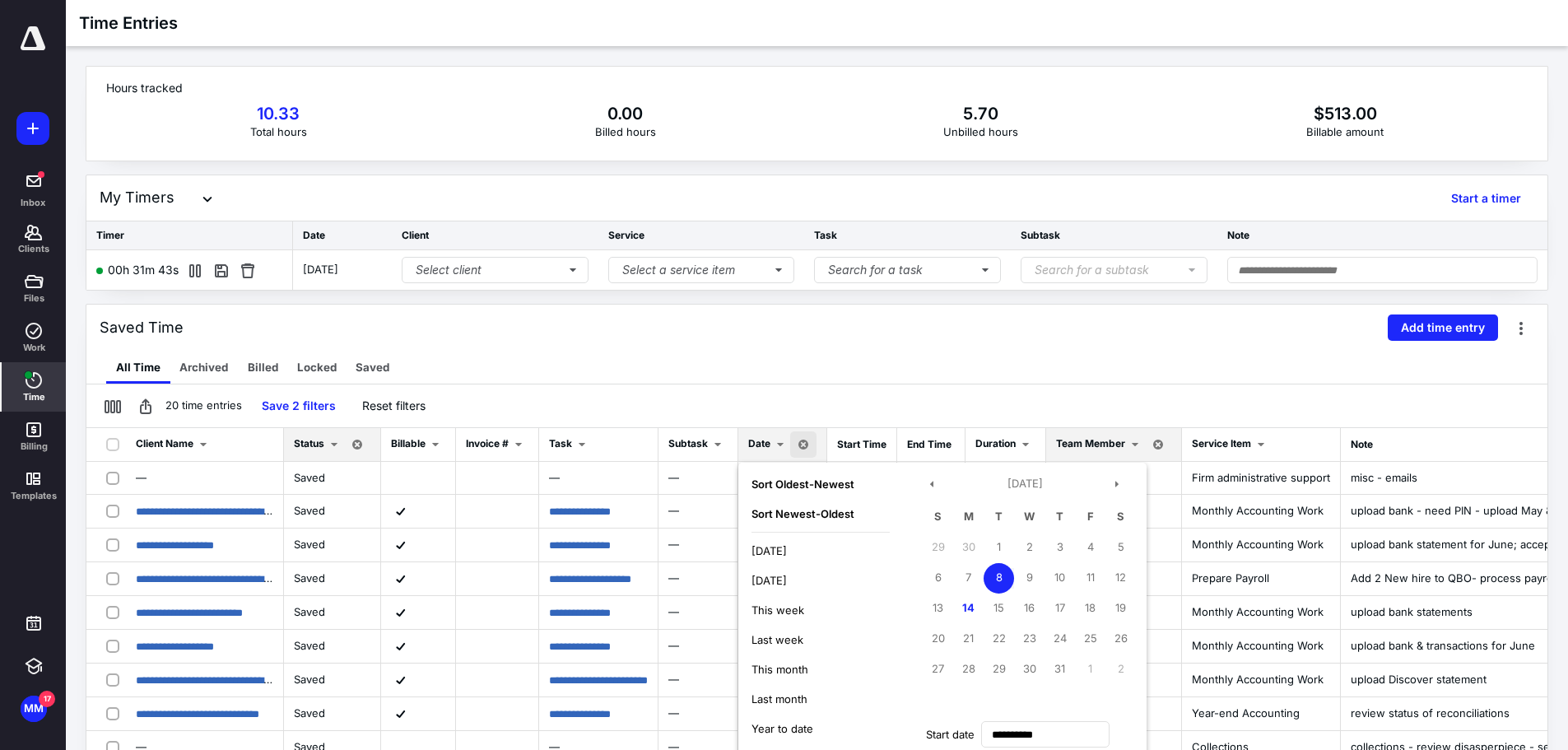 click on "8" at bounding box center (998, 578) 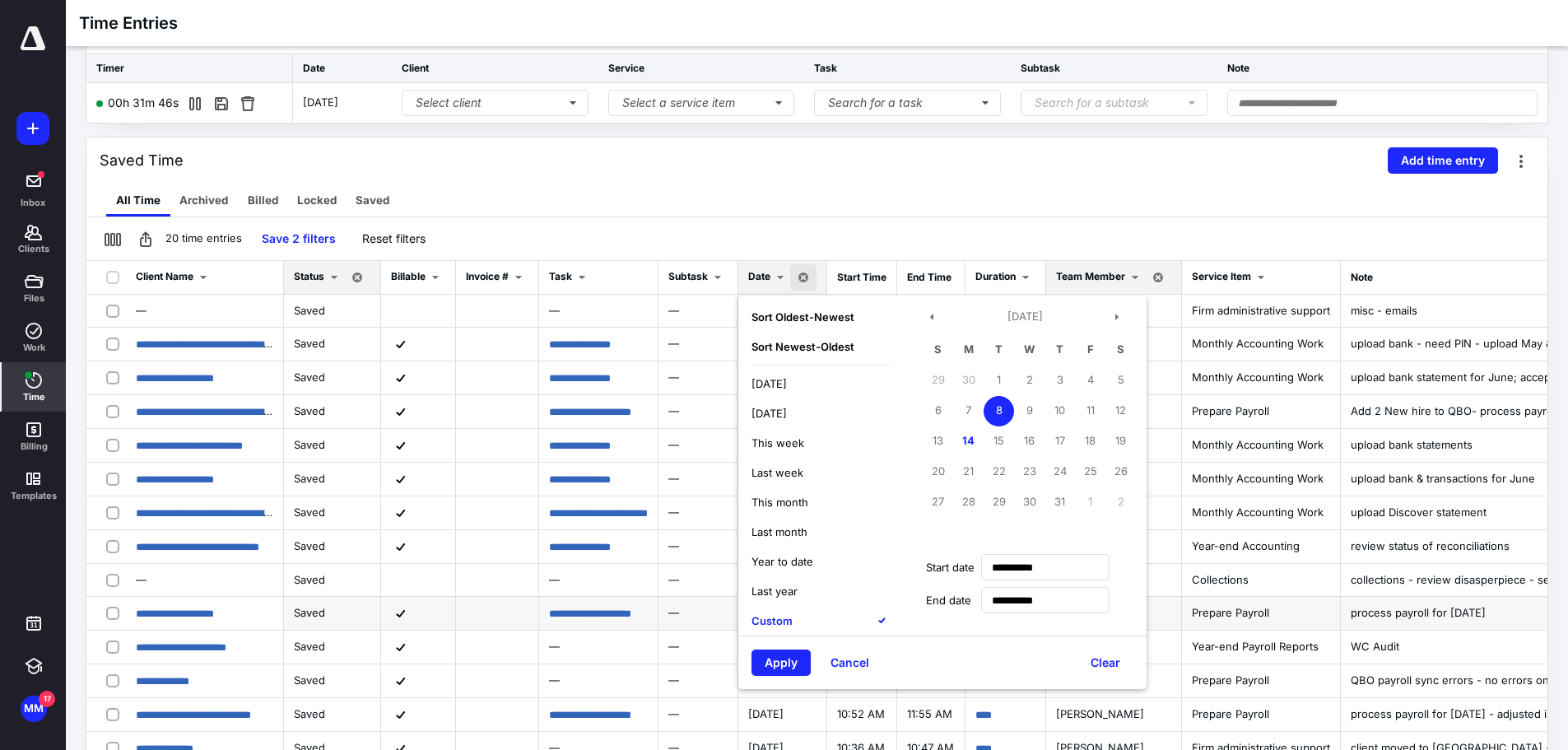 scroll, scrollTop: 185, scrollLeft: 0, axis: vertical 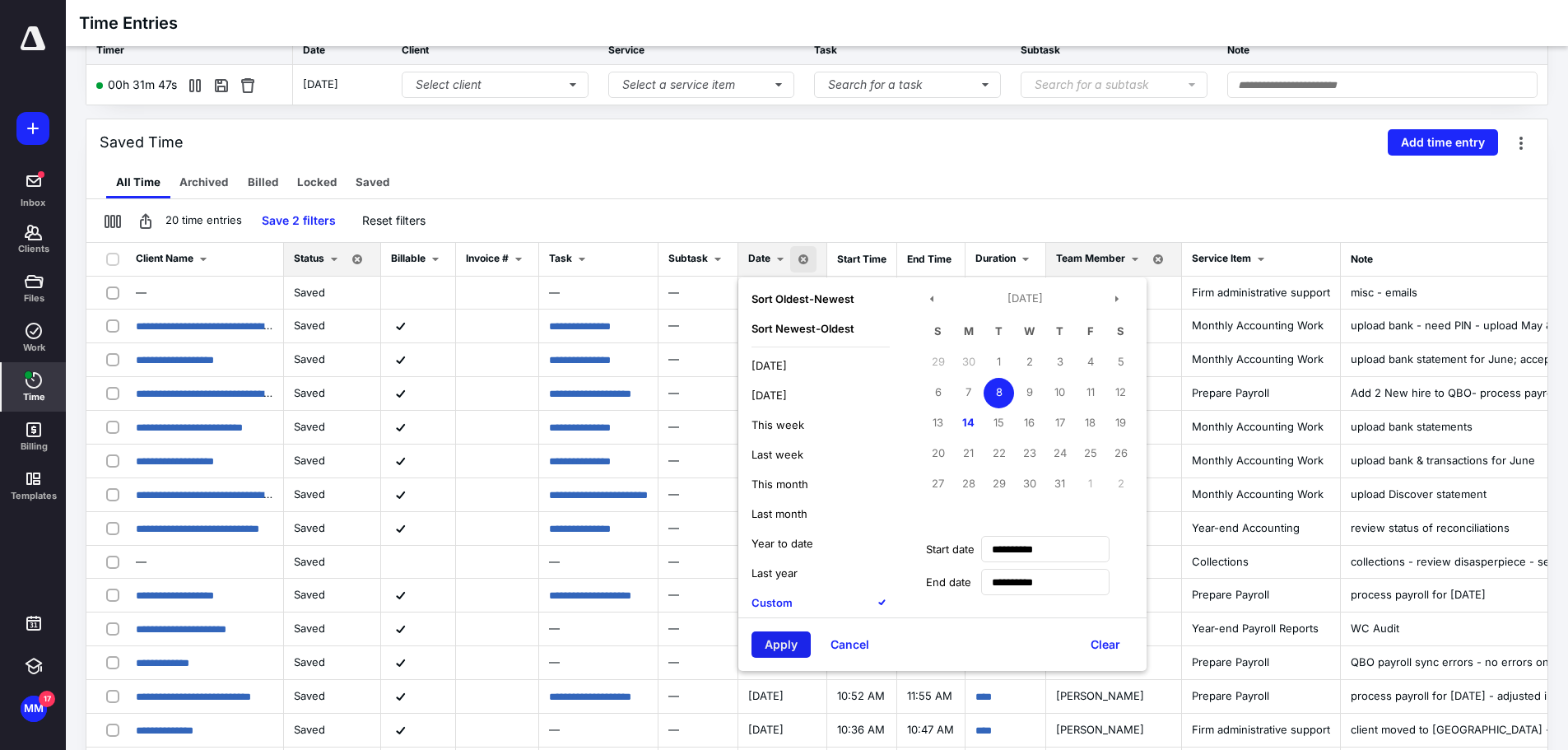 click on "Apply" at bounding box center (781, 645) 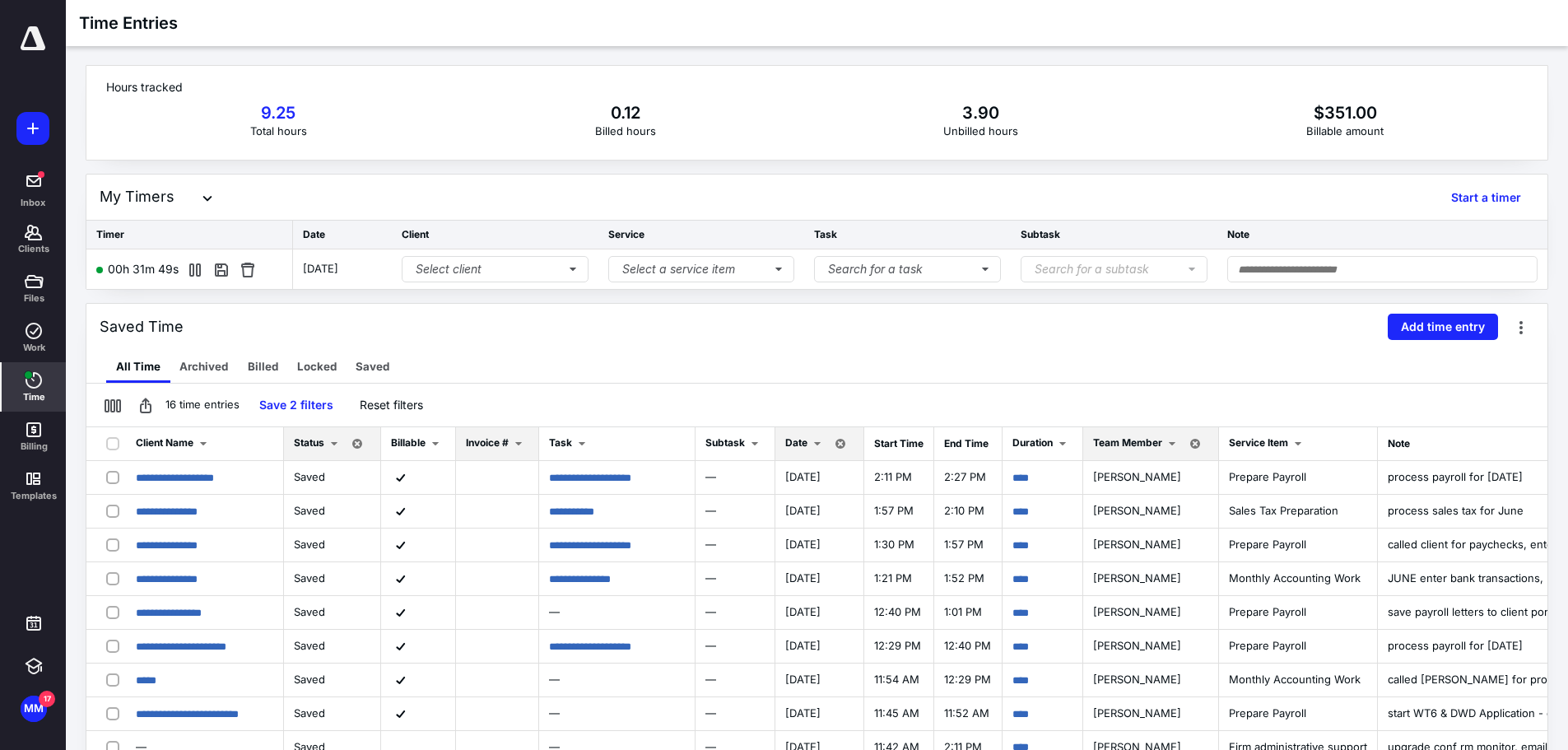scroll, scrollTop: 0, scrollLeft: 0, axis: both 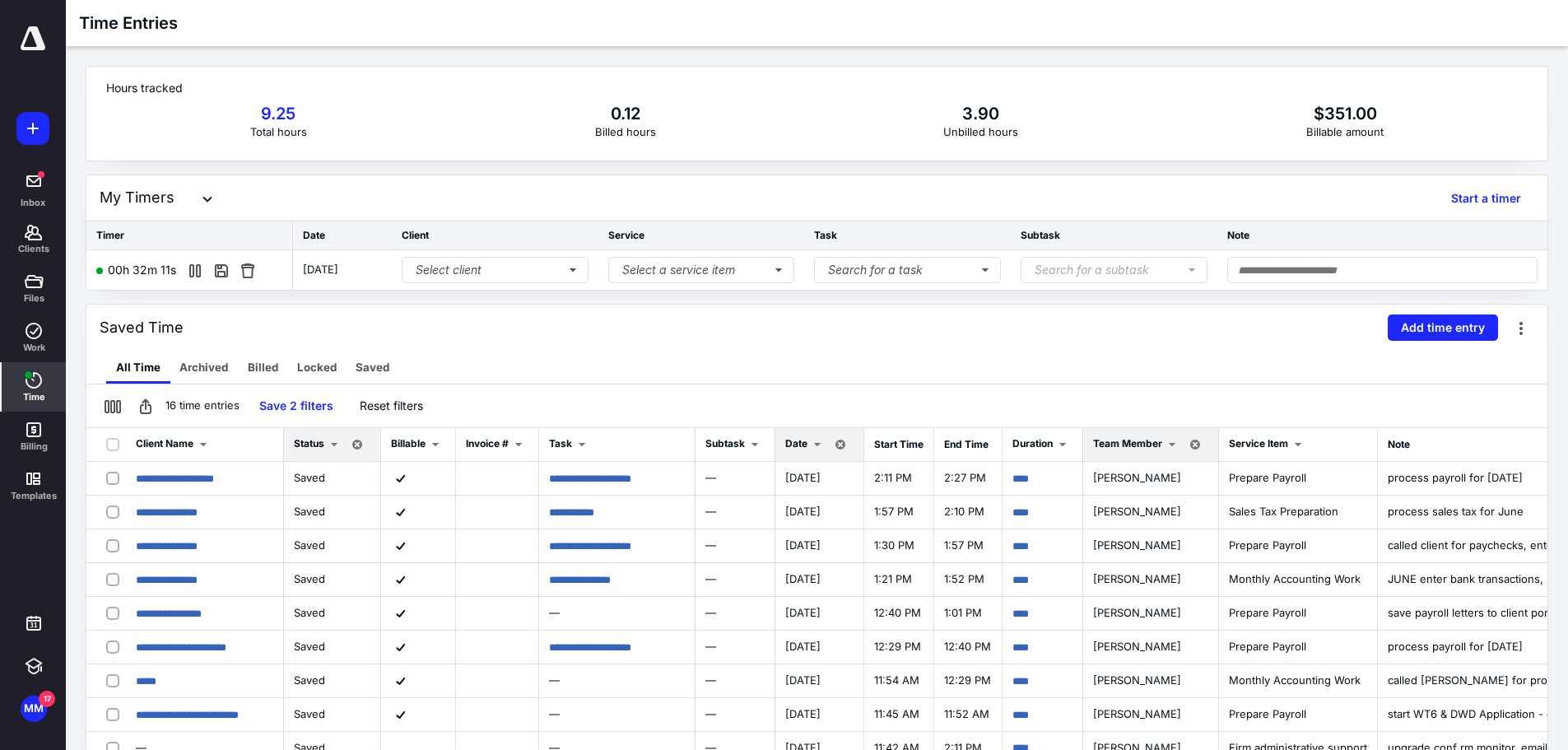 click at bounding box center (817, 445) 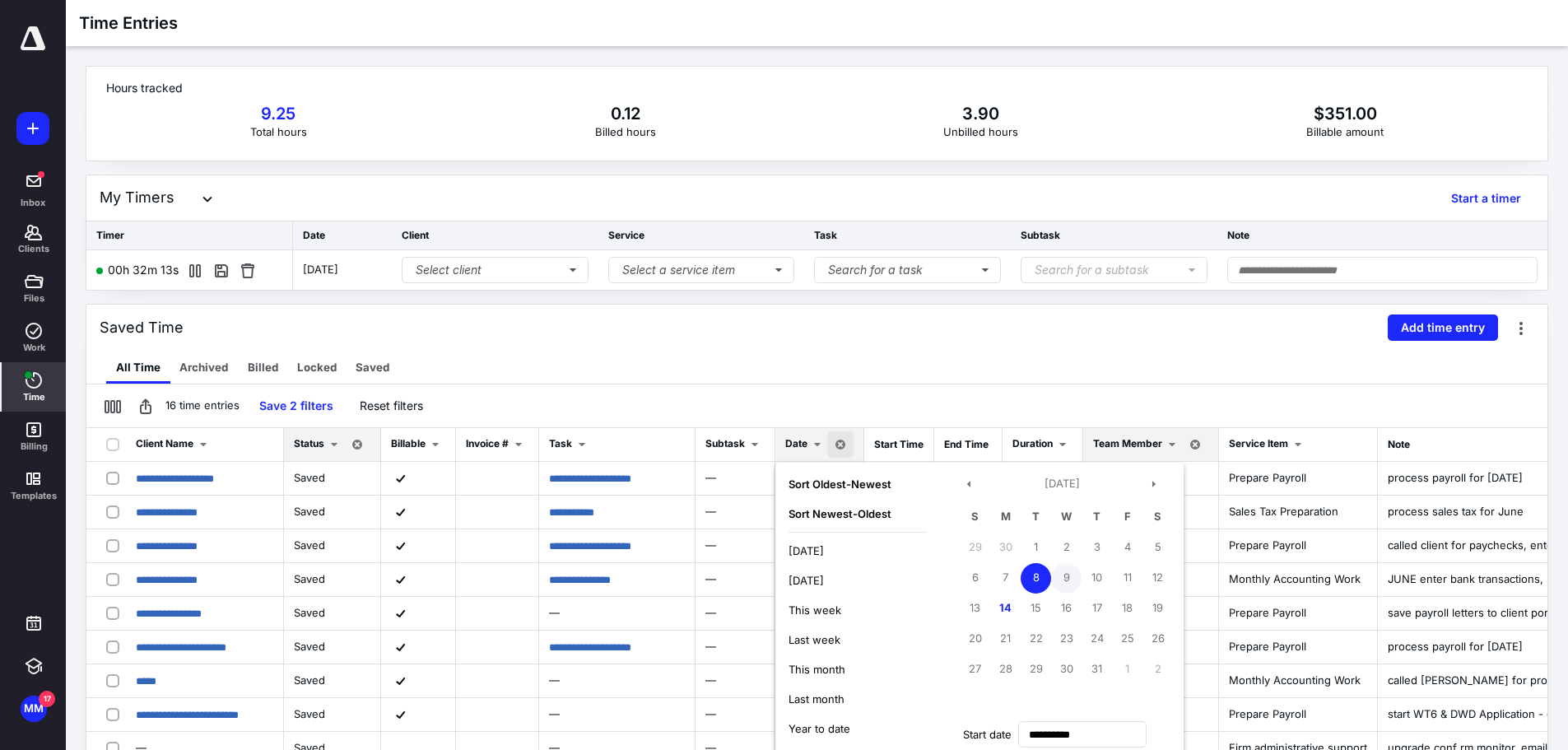 click on "9" at bounding box center (1066, 578) 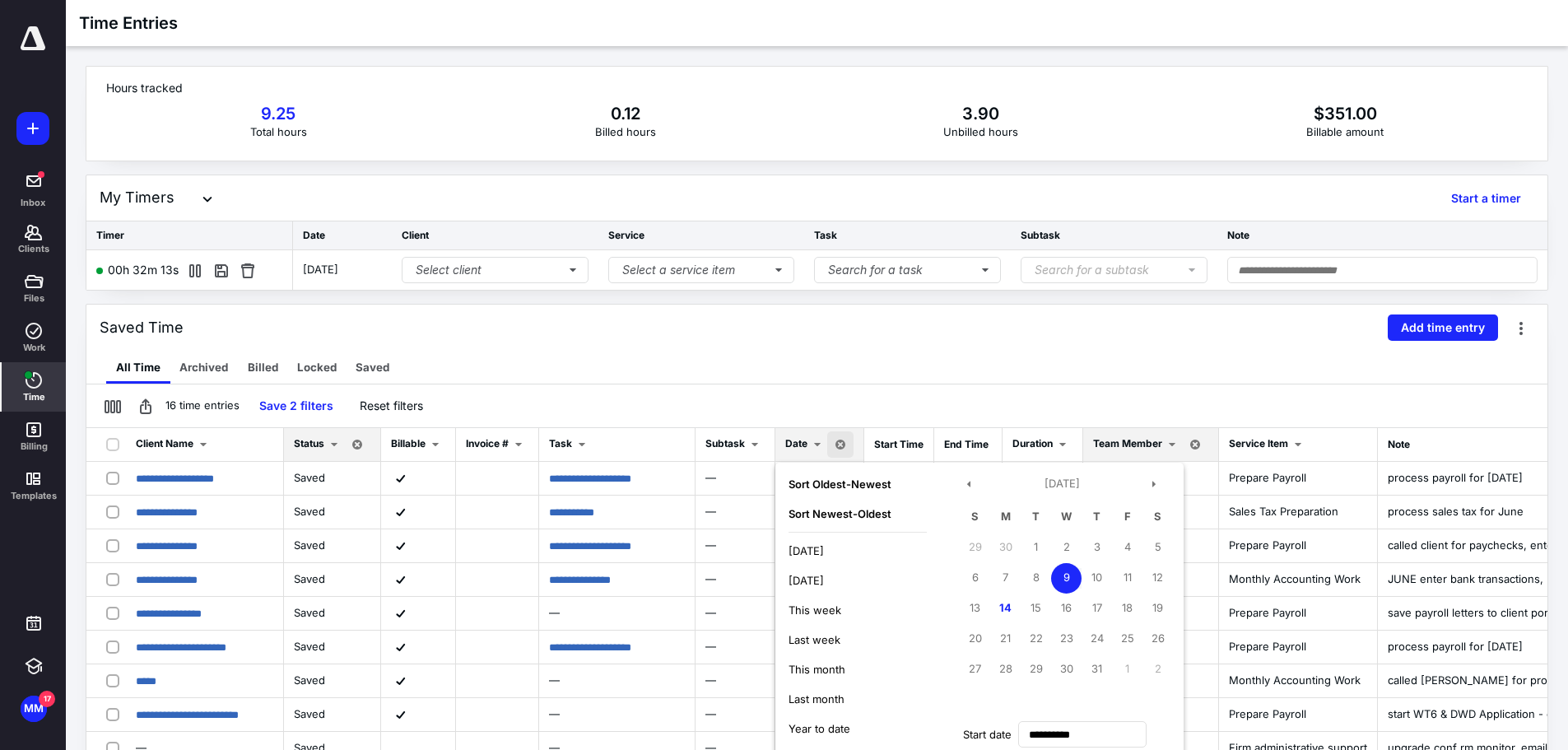 click on "9" at bounding box center (1066, 578) 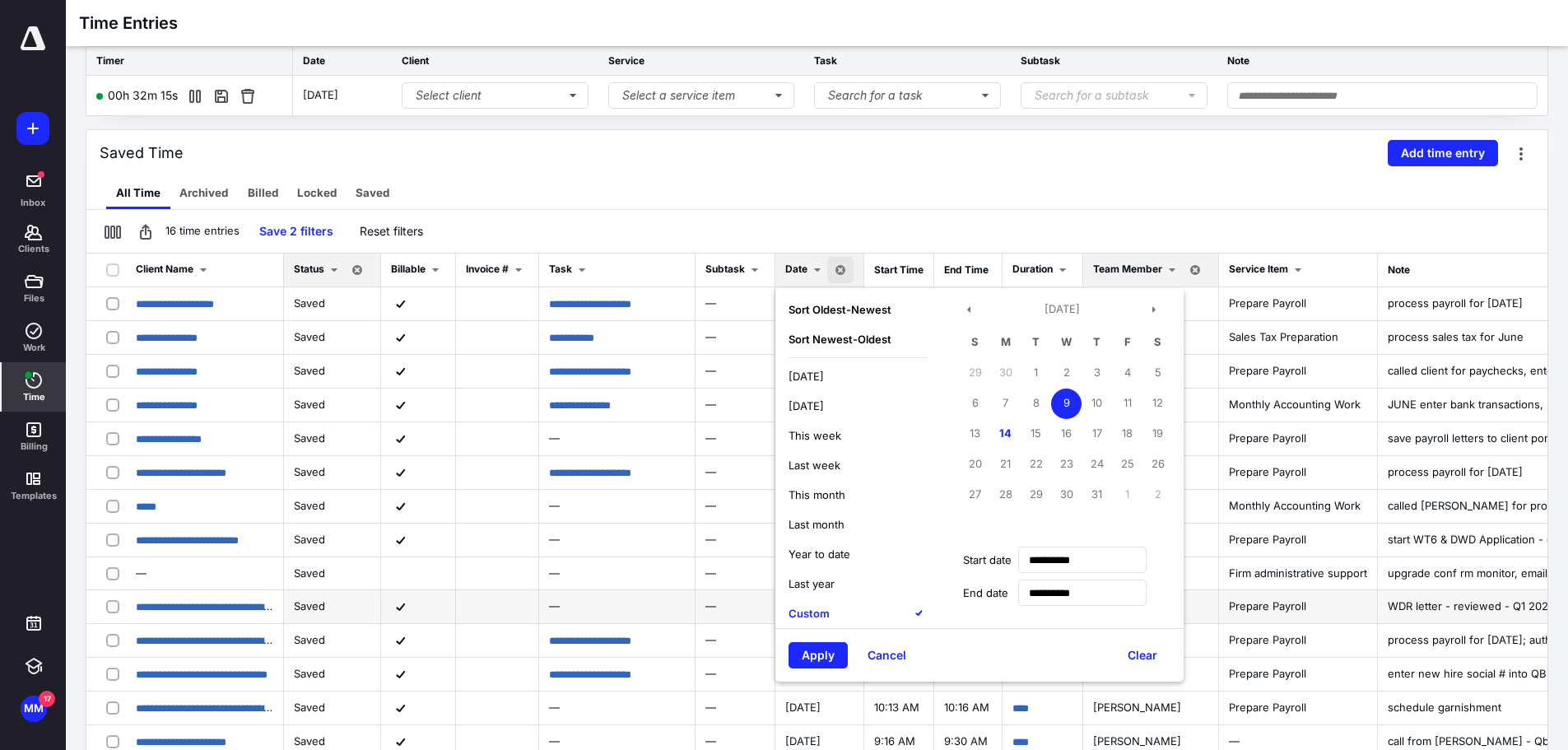 scroll, scrollTop: 176, scrollLeft: 0, axis: vertical 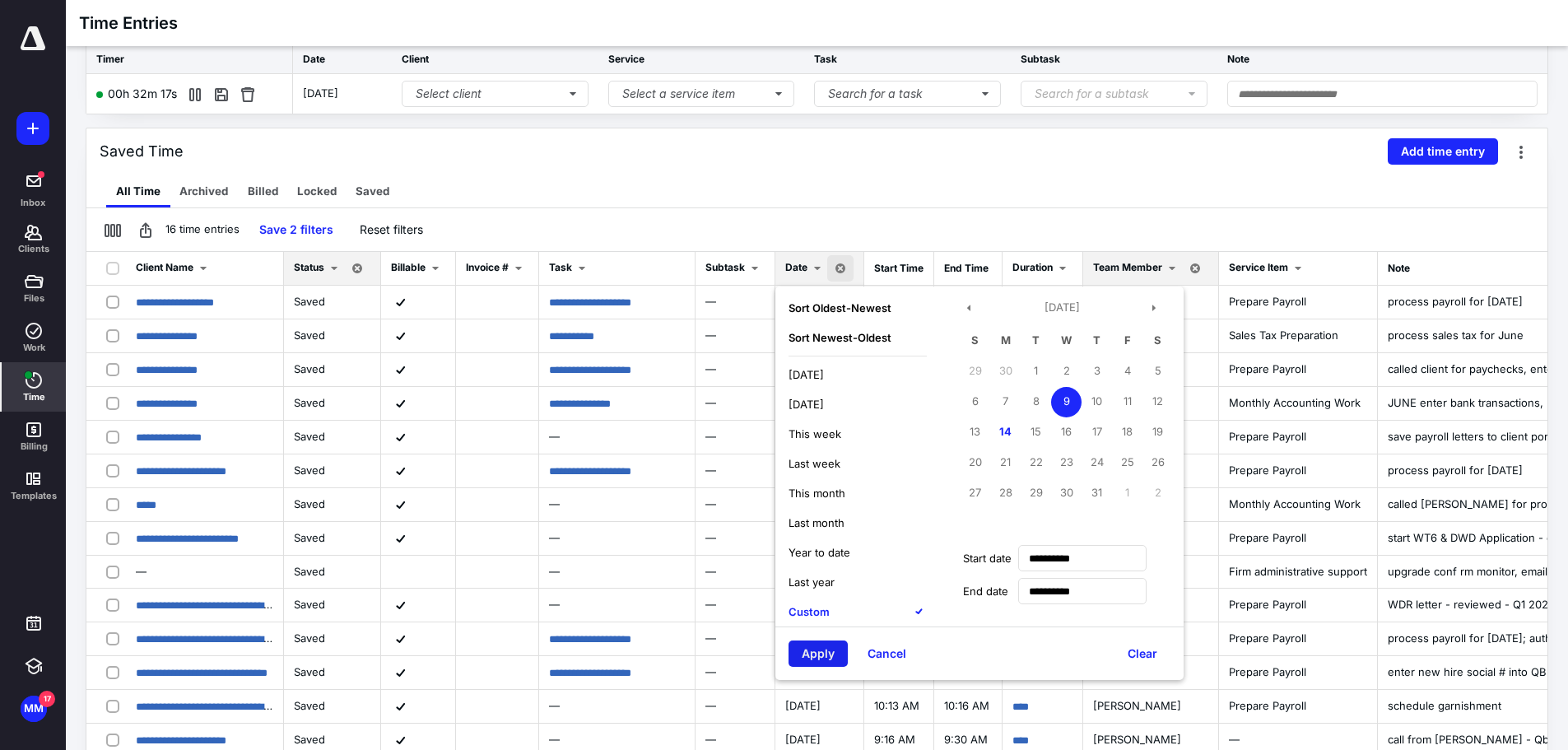 click on "Apply" at bounding box center (818, 654) 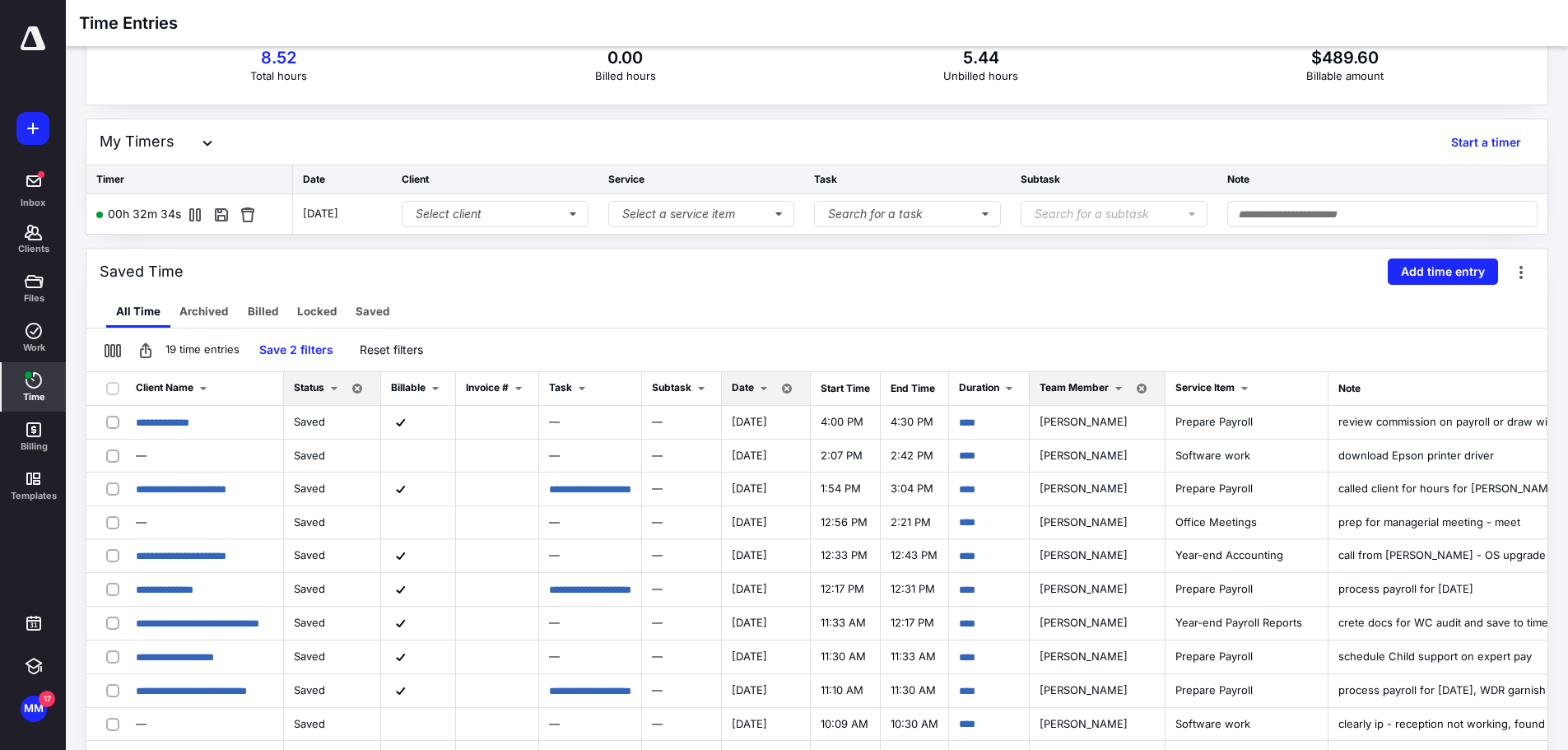 scroll, scrollTop: 82, scrollLeft: 0, axis: vertical 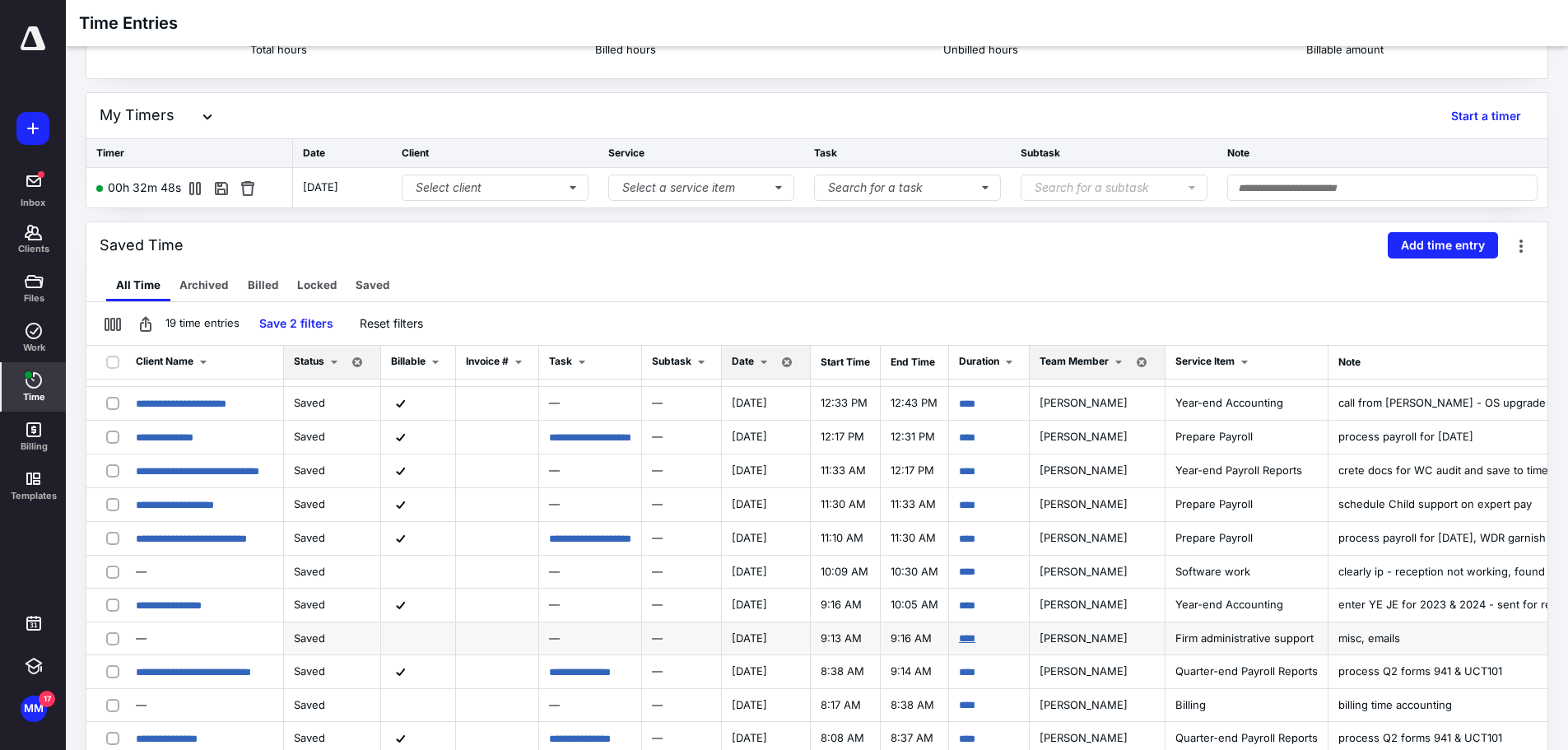 click on "****" at bounding box center [967, 638] 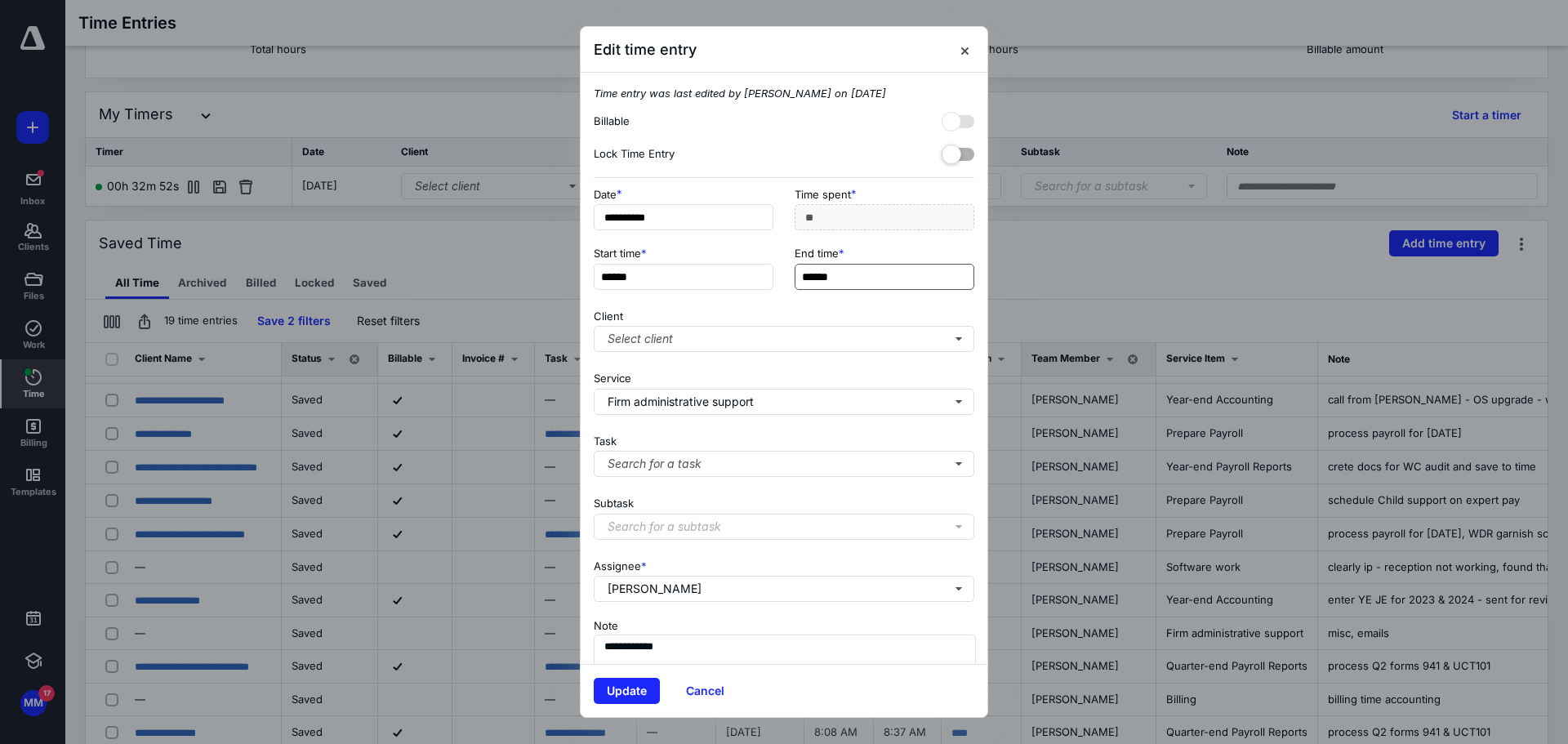 drag, startPoint x: 800, startPoint y: 273, endPoint x: 850, endPoint y: 285, distance: 51.419841 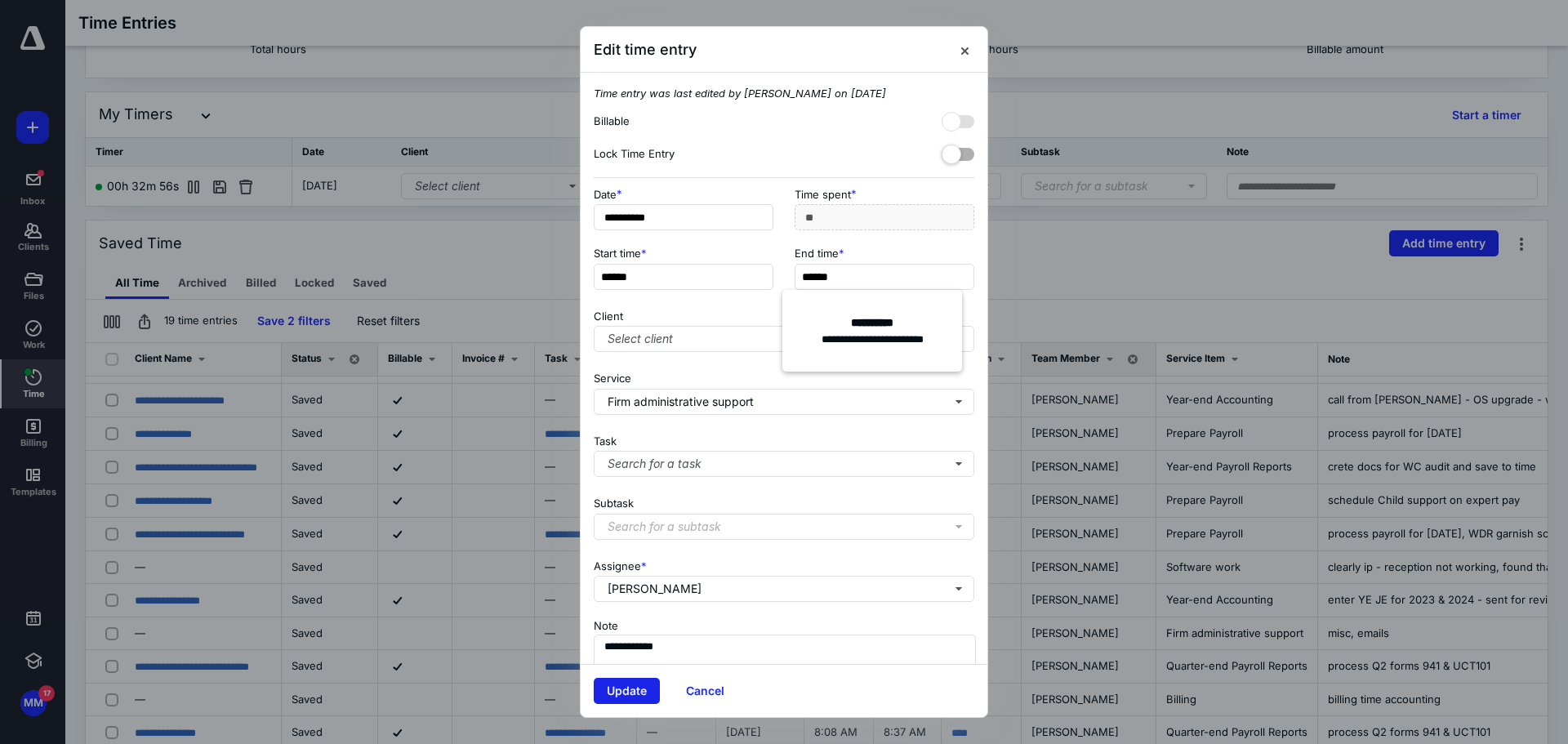 type on "******" 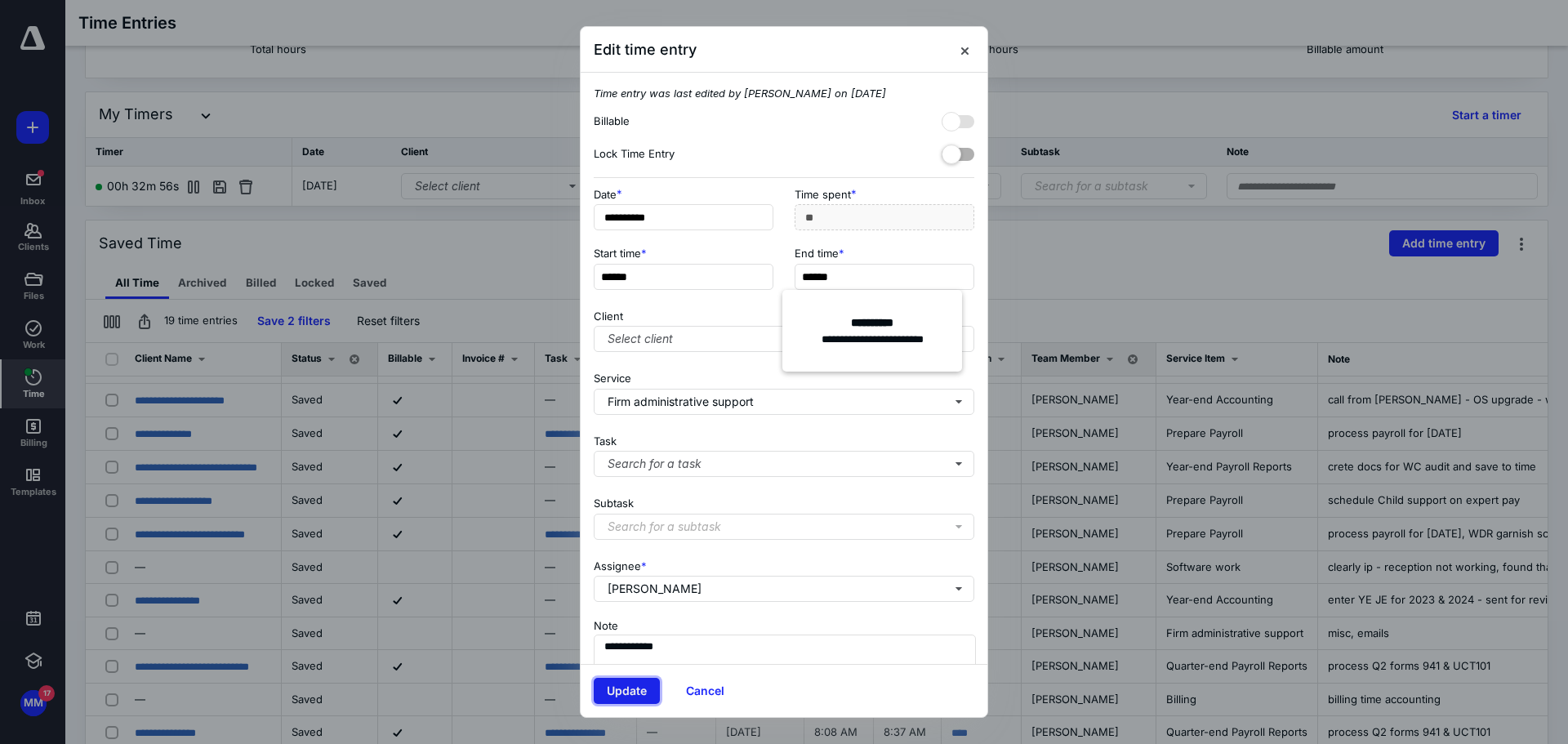 type on "***" 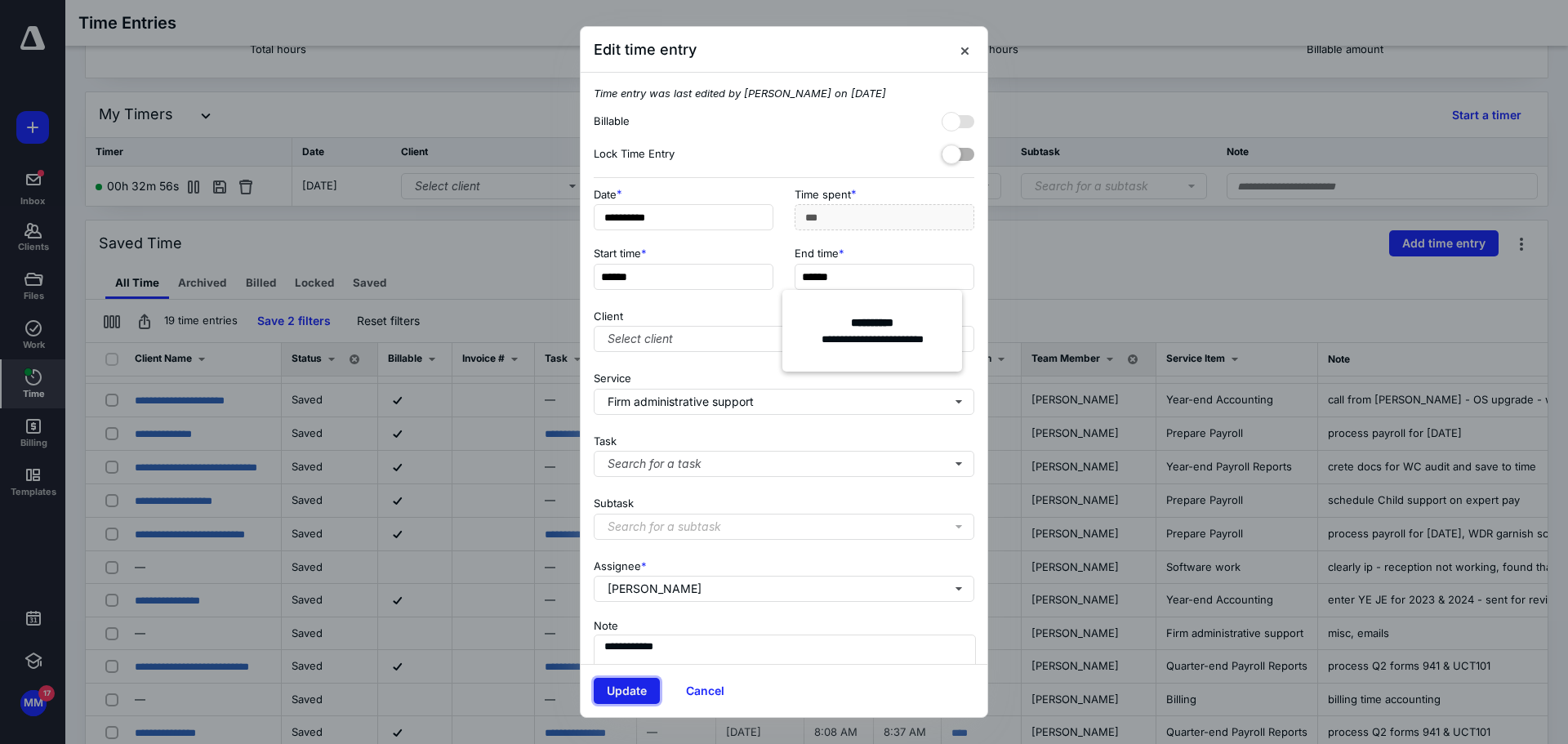 click on "Update" at bounding box center (626, 691) 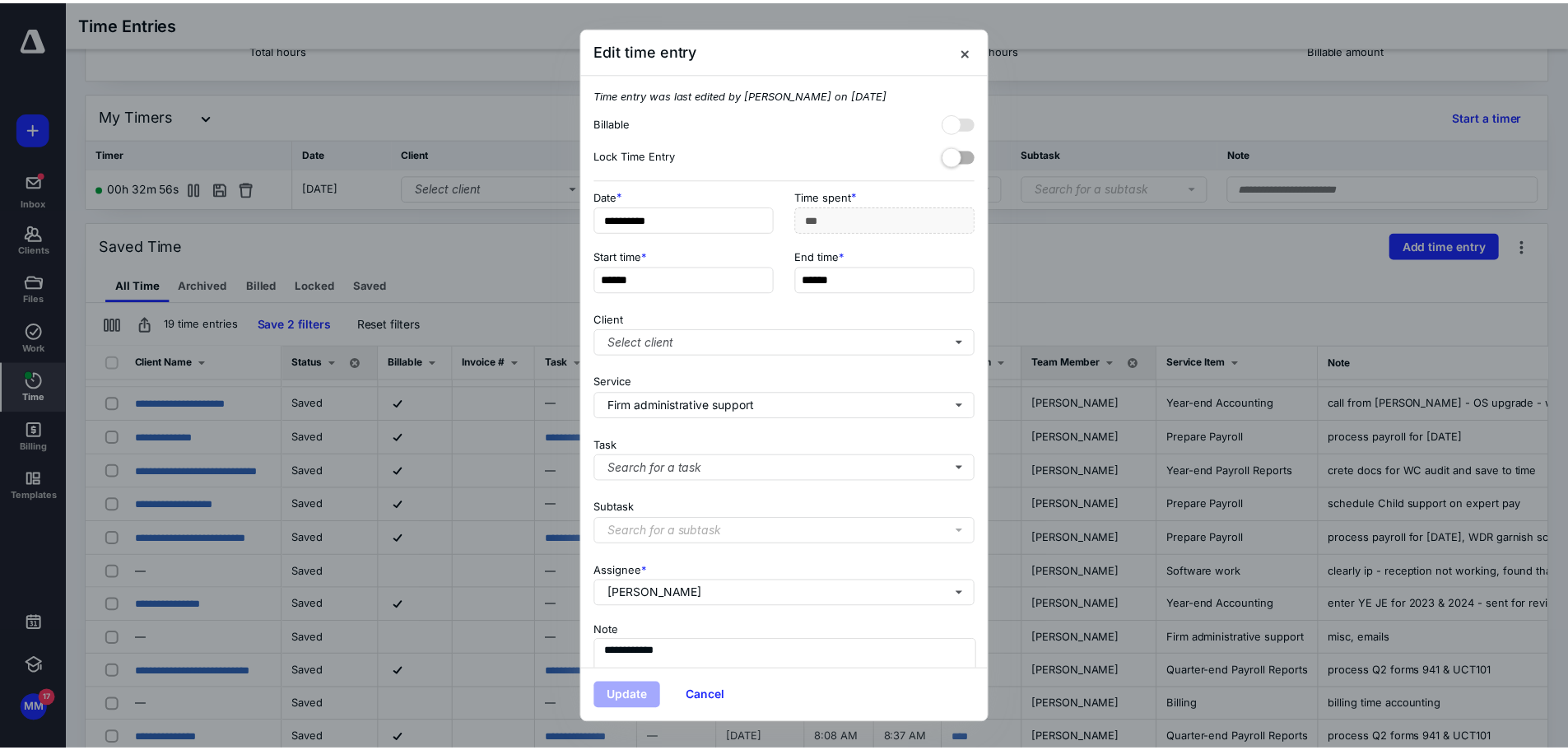 scroll, scrollTop: 0, scrollLeft: 0, axis: both 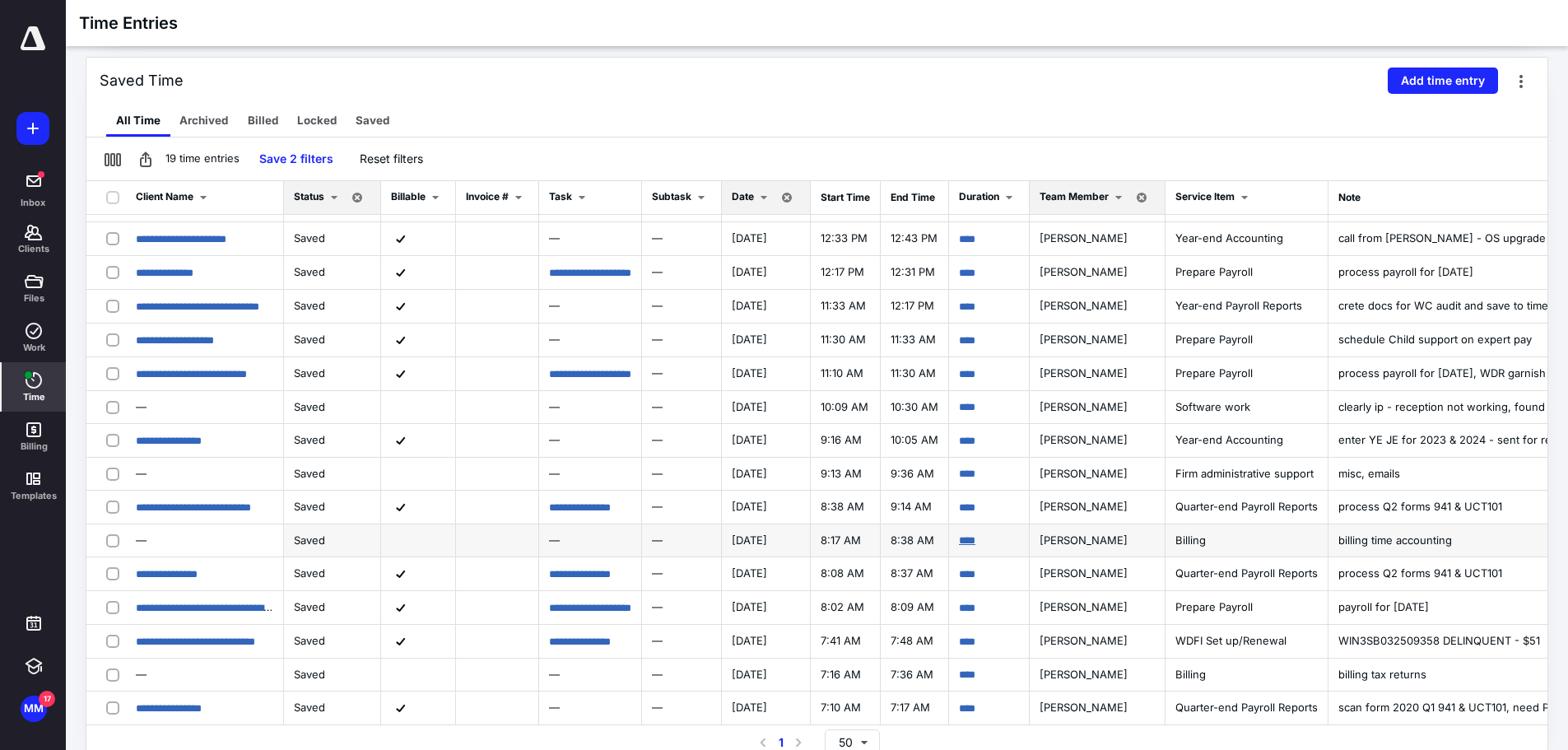 click on "****" at bounding box center (967, 540) 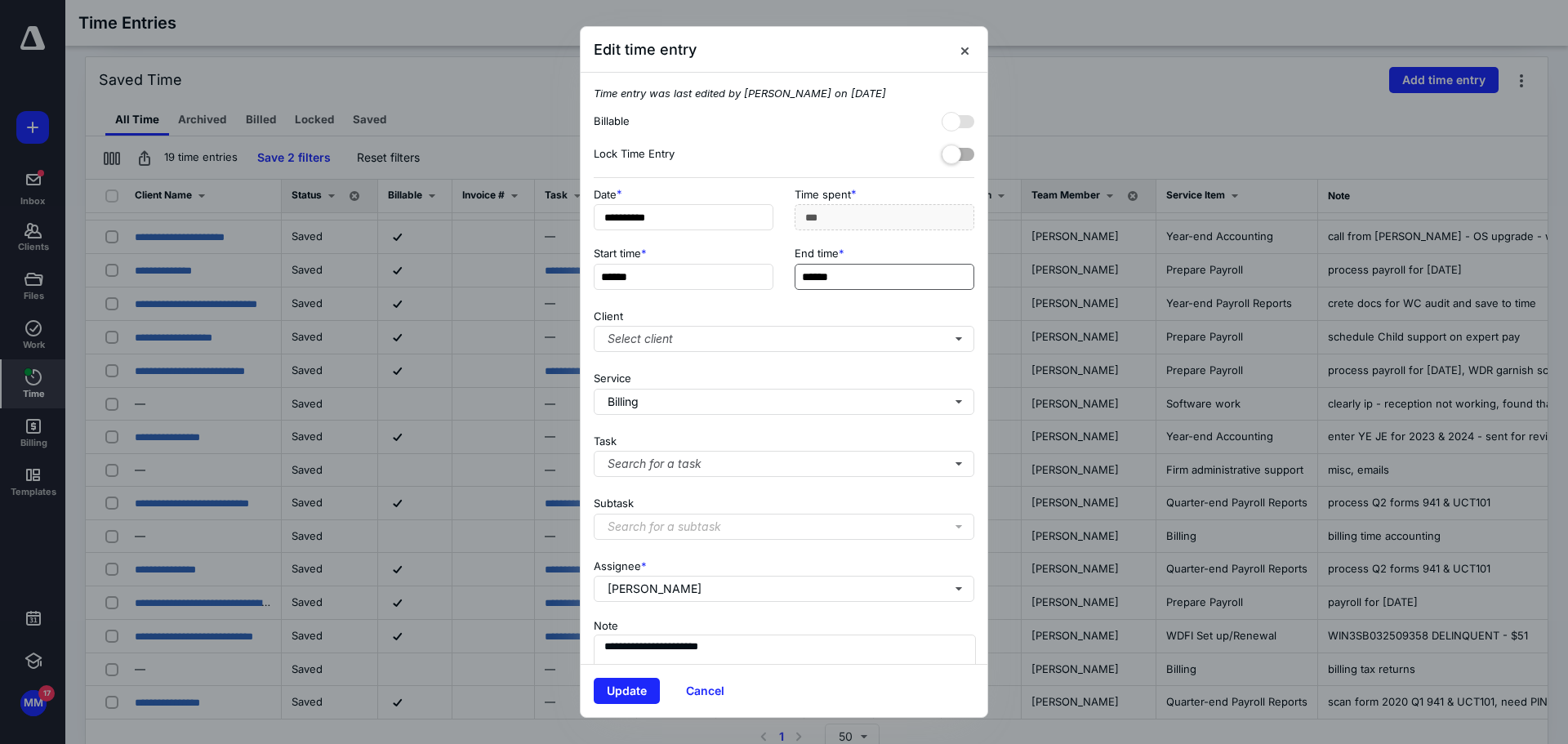 click on "******" at bounding box center (884, 277) 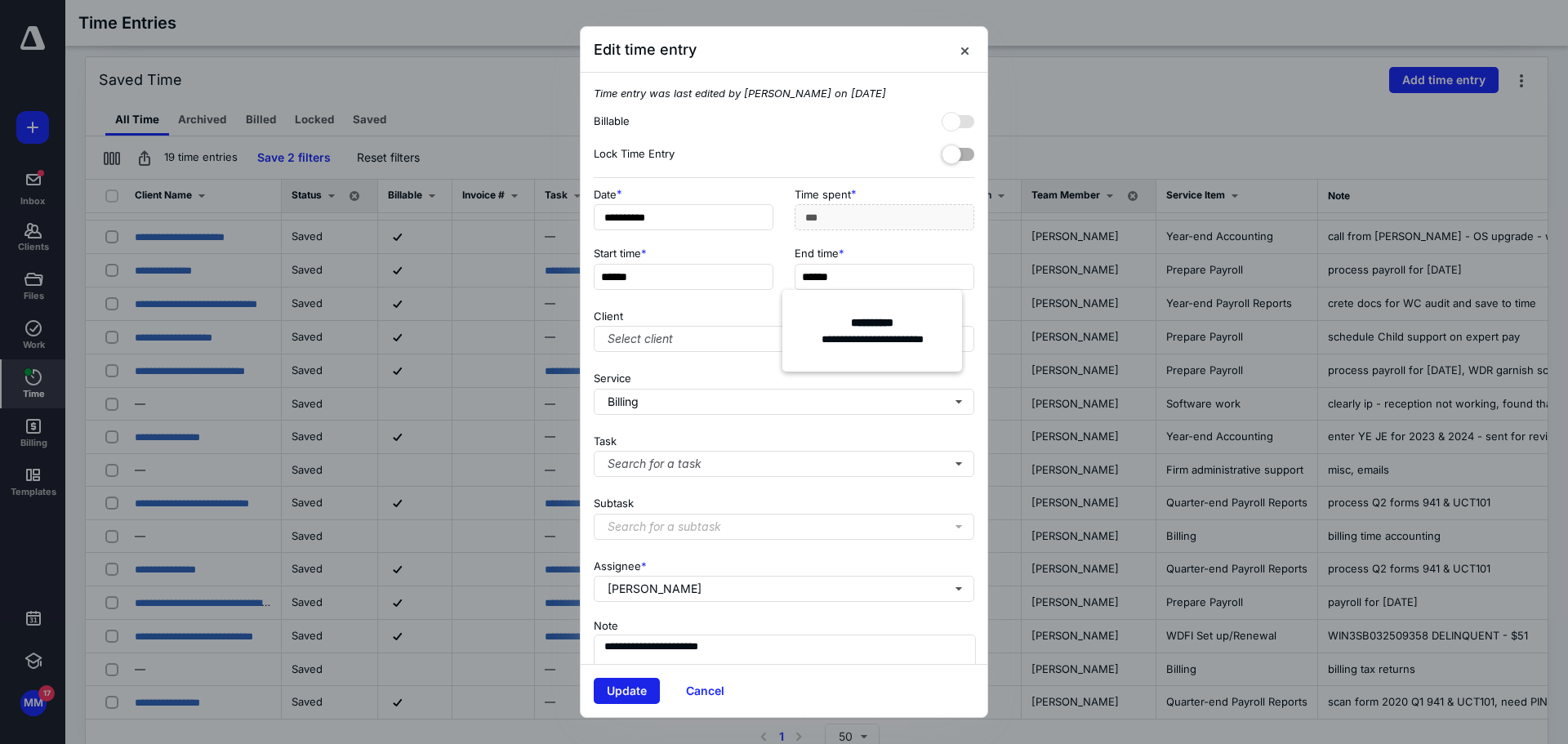type on "******" 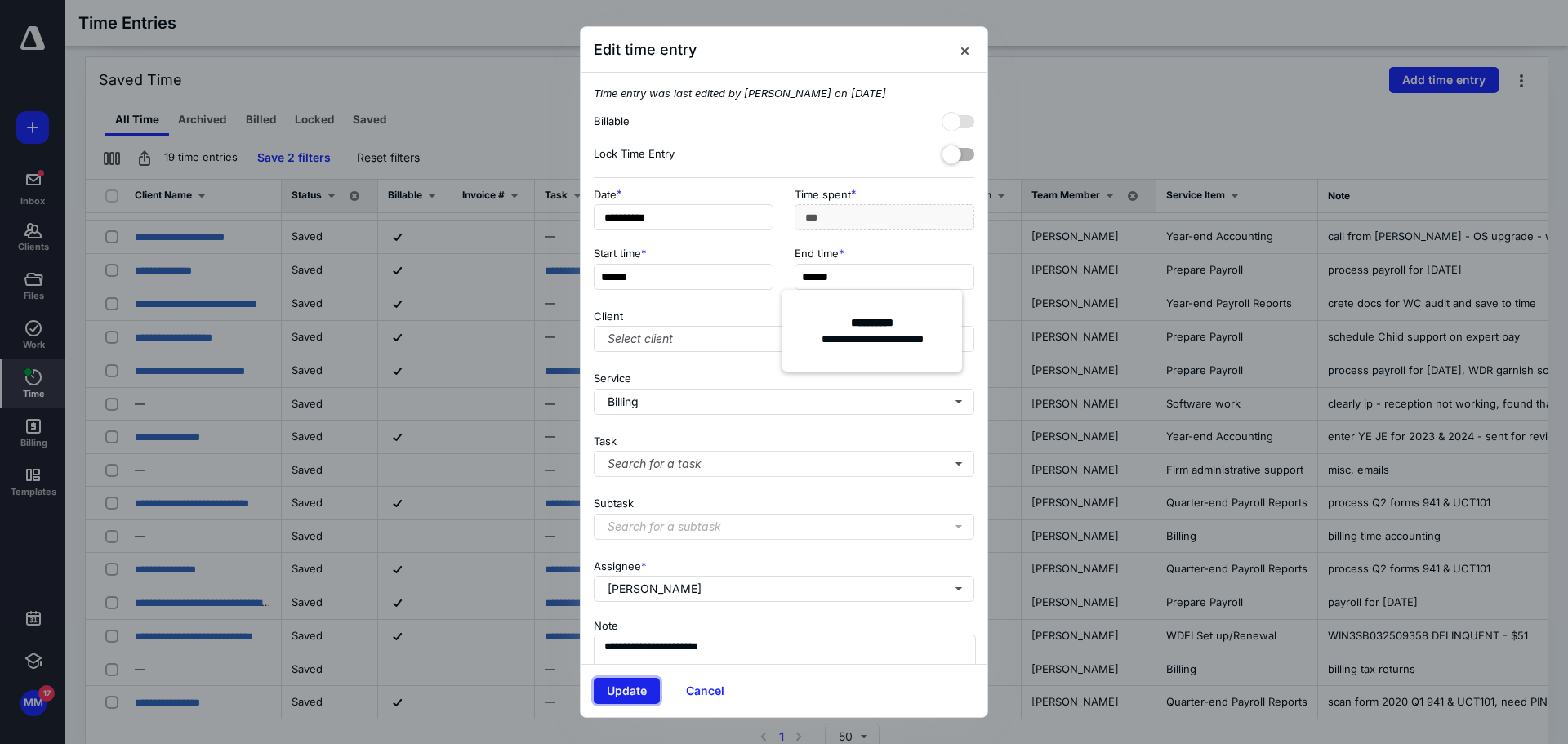 type on "***" 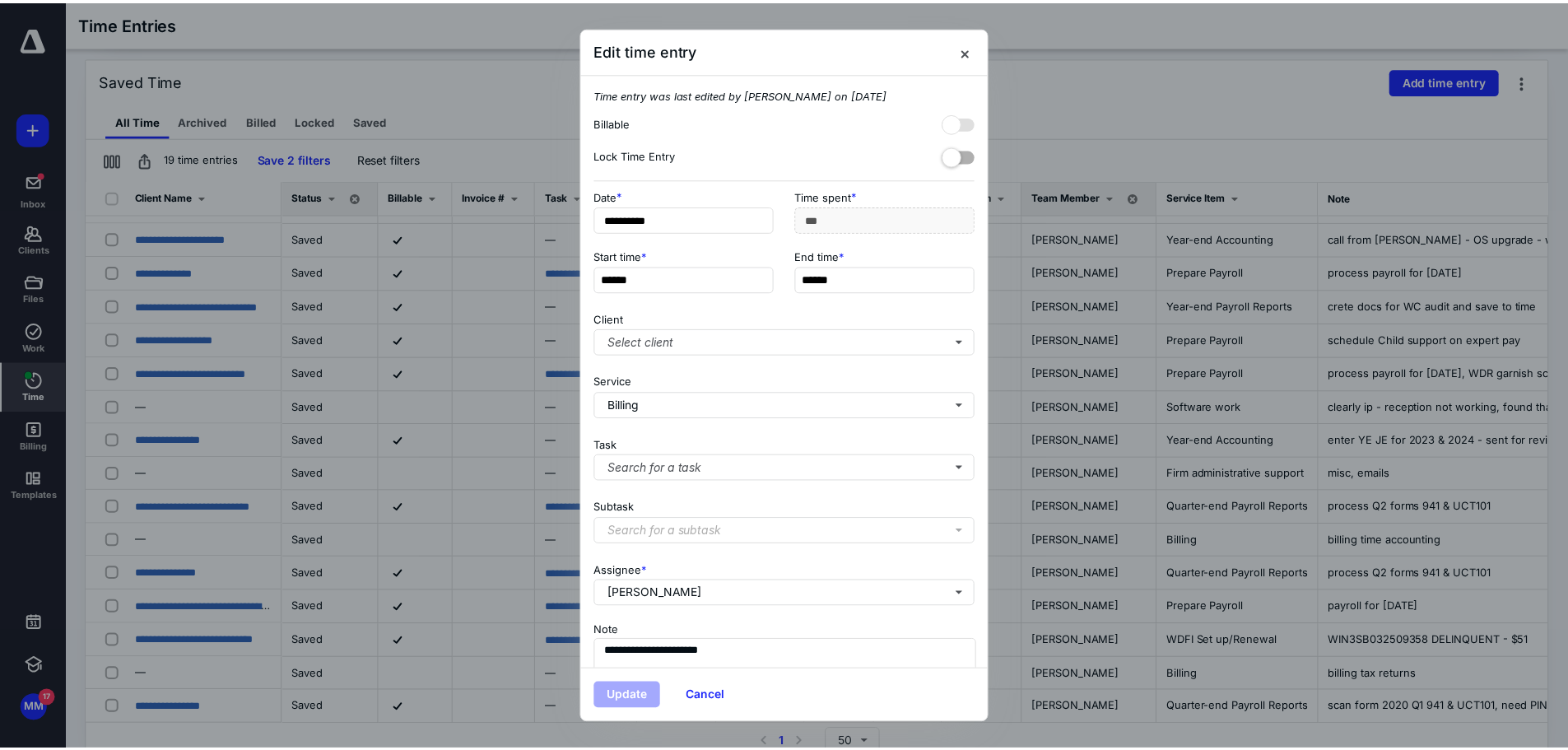 scroll, scrollTop: 0, scrollLeft: 0, axis: both 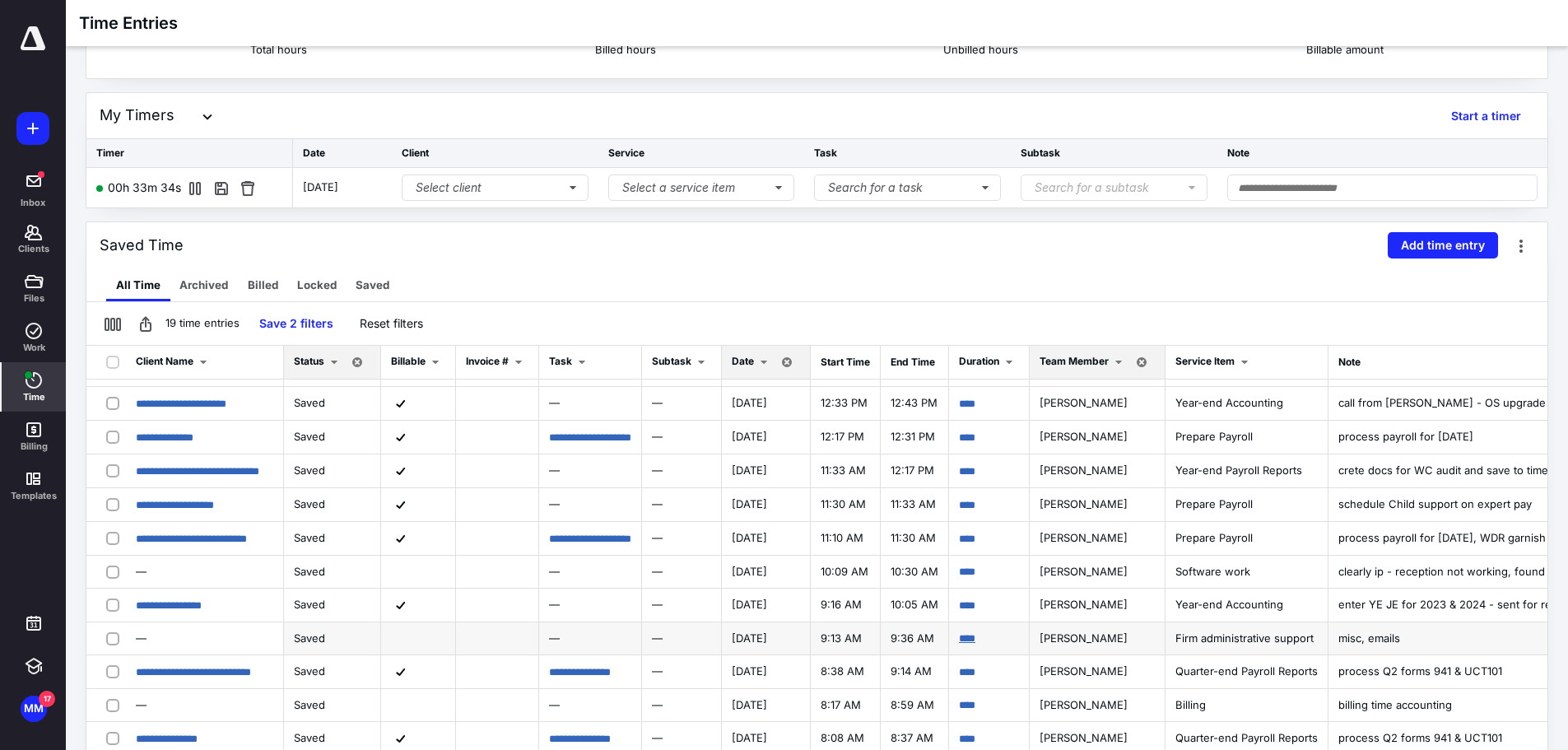 click on "****" at bounding box center (967, 638) 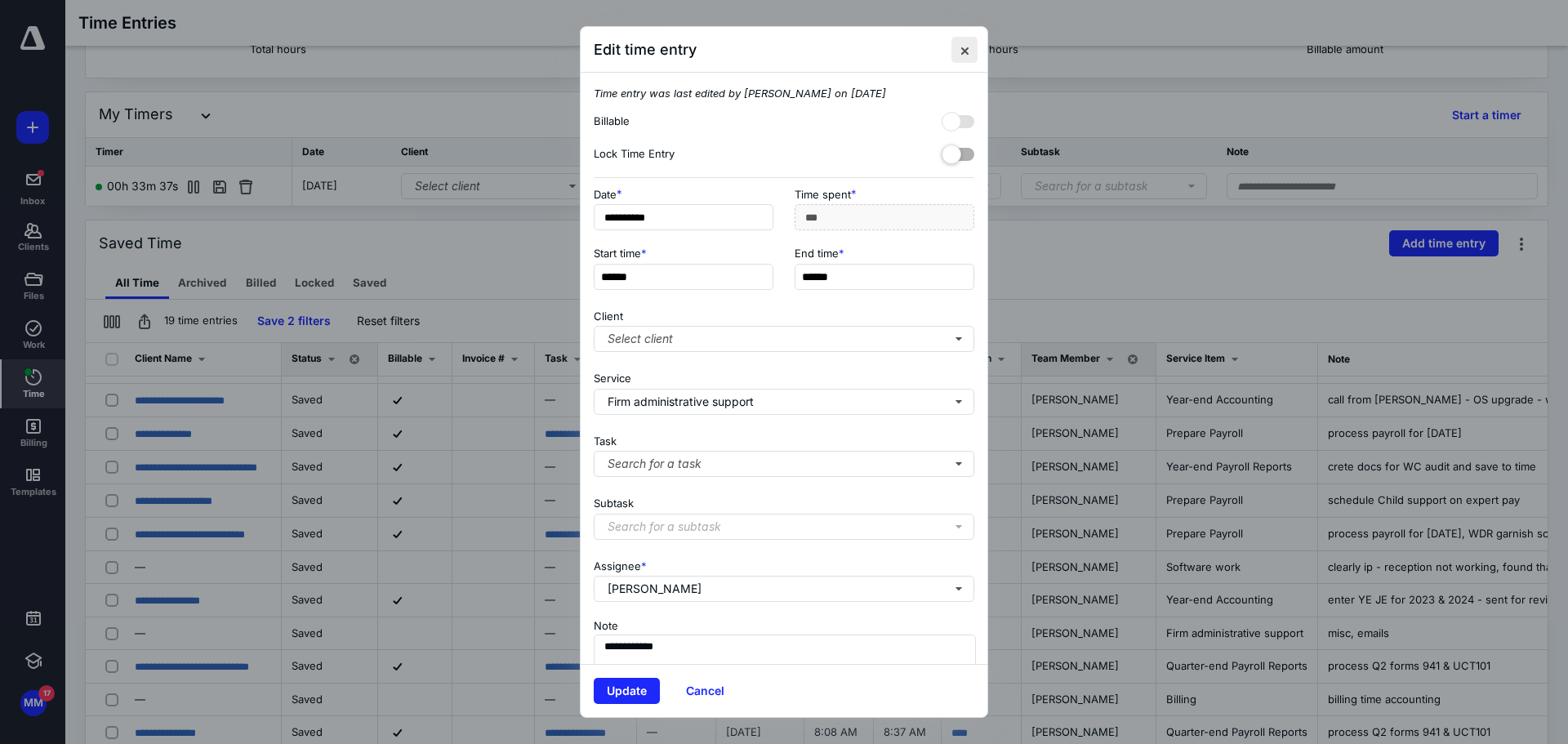 click at bounding box center [964, 50] 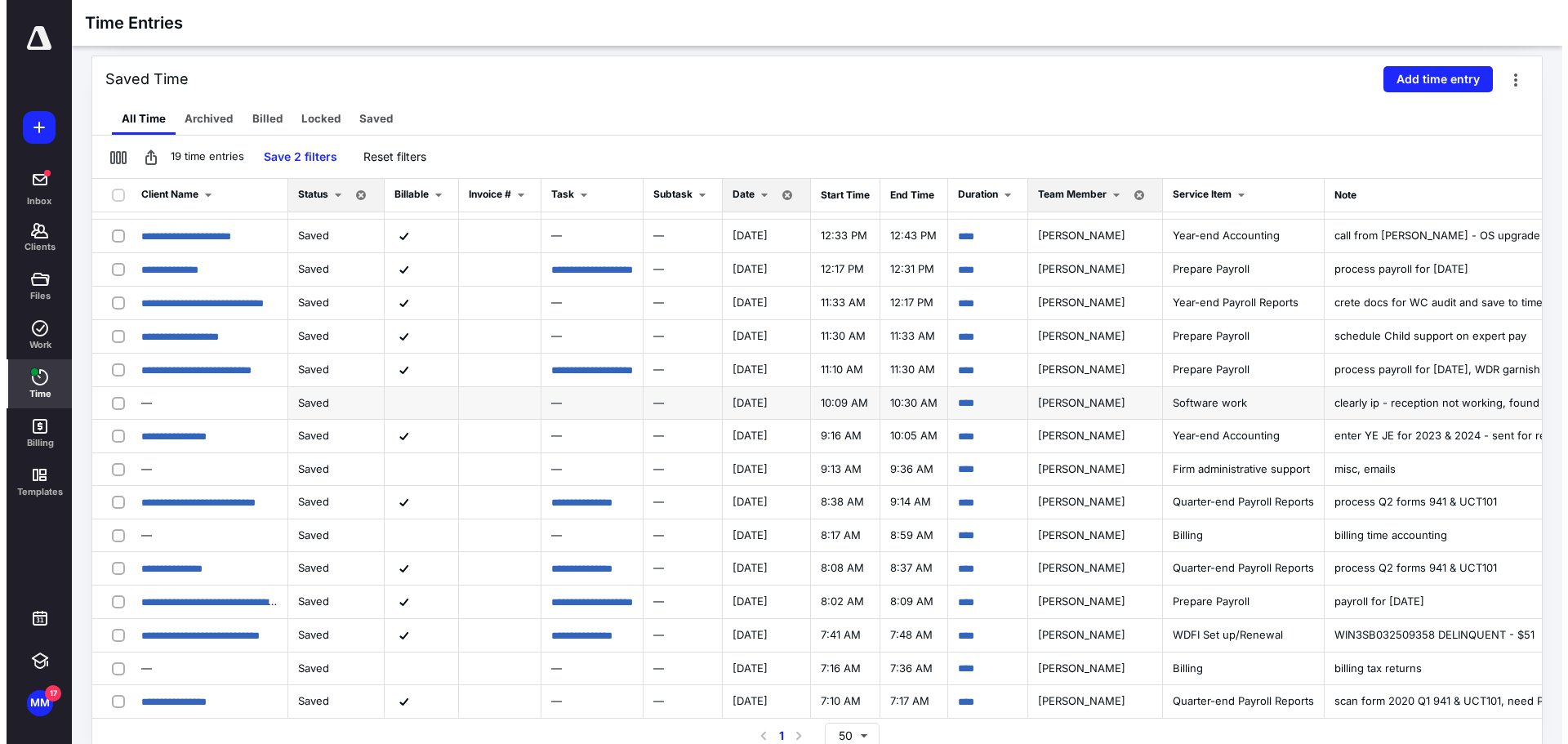 scroll, scrollTop: 256, scrollLeft: 0, axis: vertical 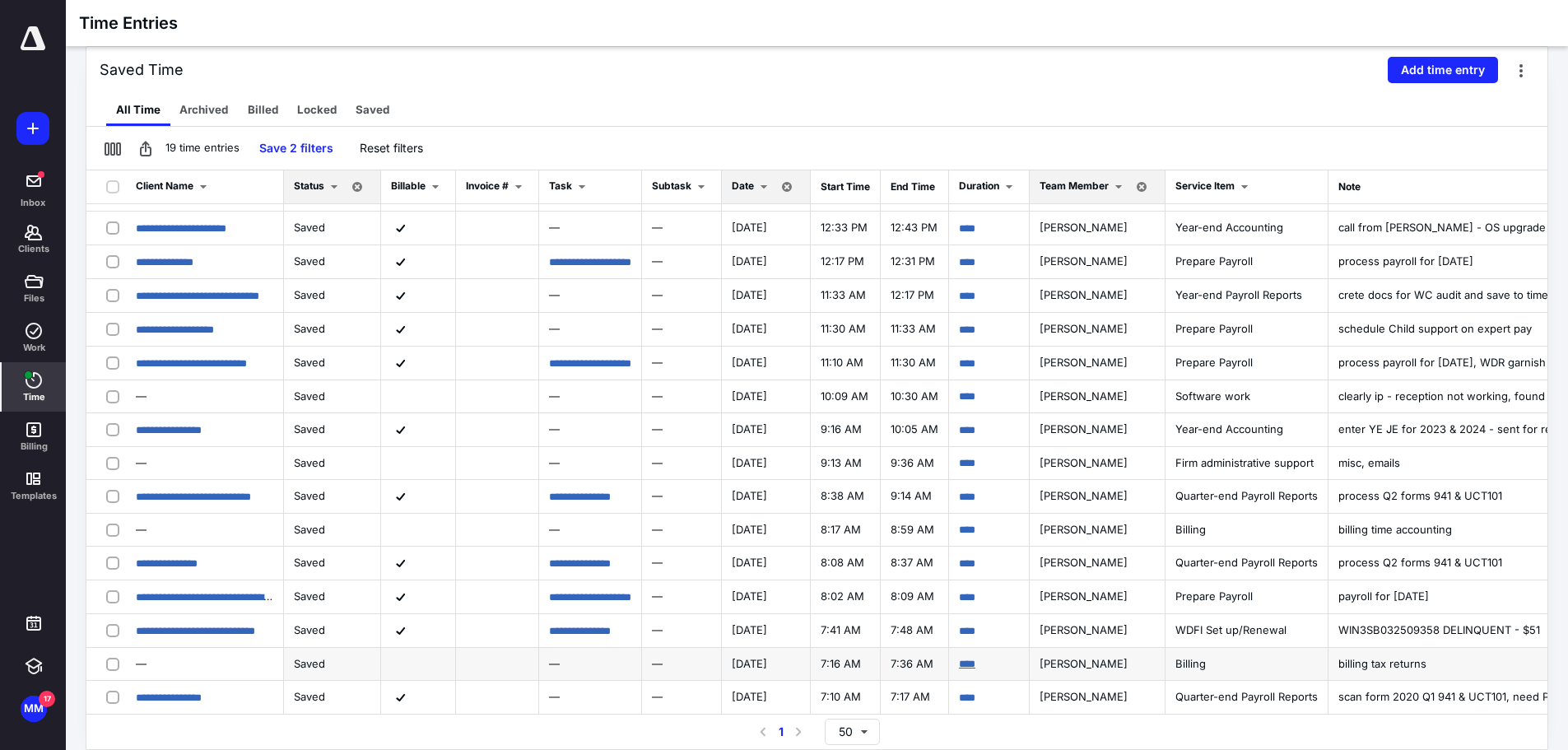 click on "****" at bounding box center (967, 664) 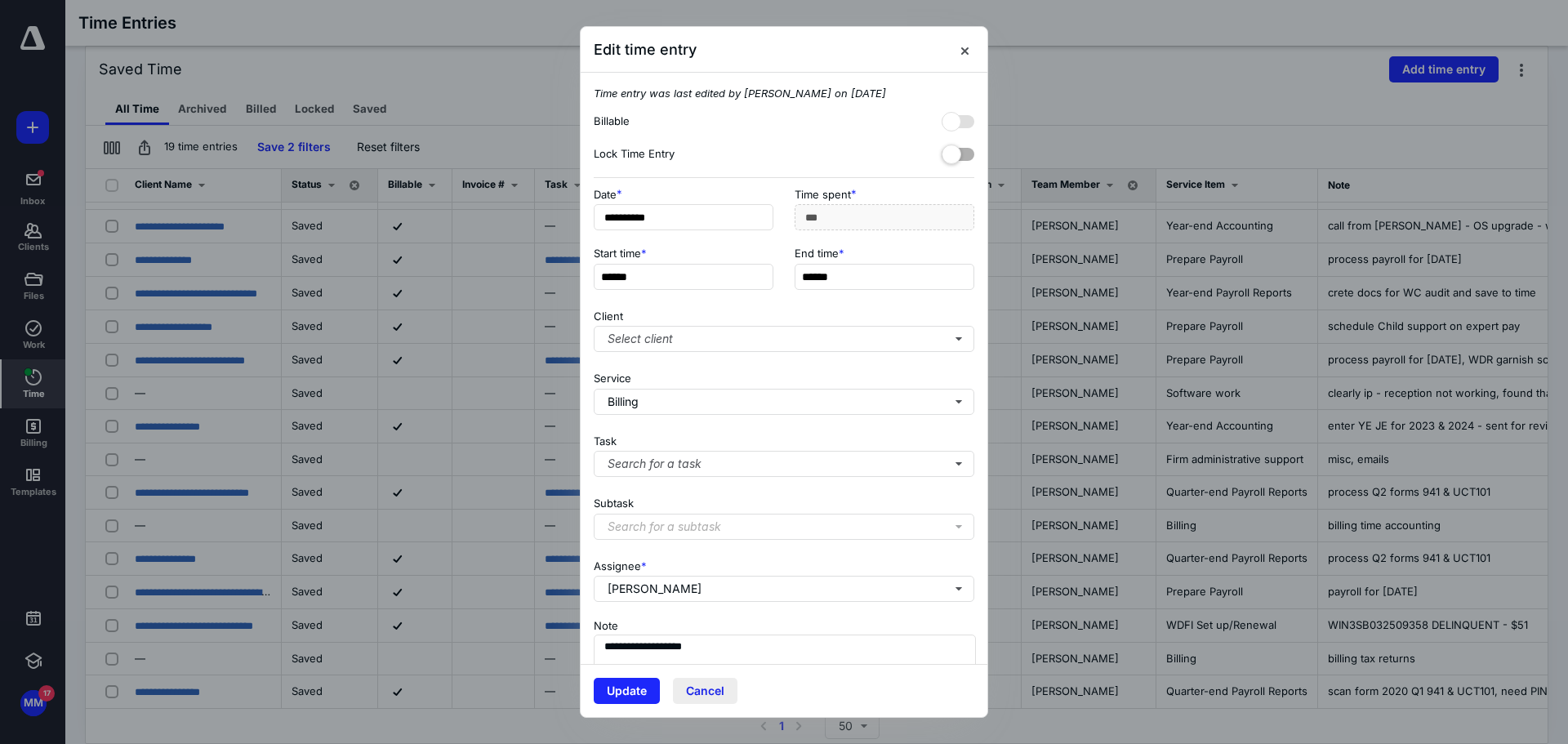 click on "Cancel" at bounding box center (705, 691) 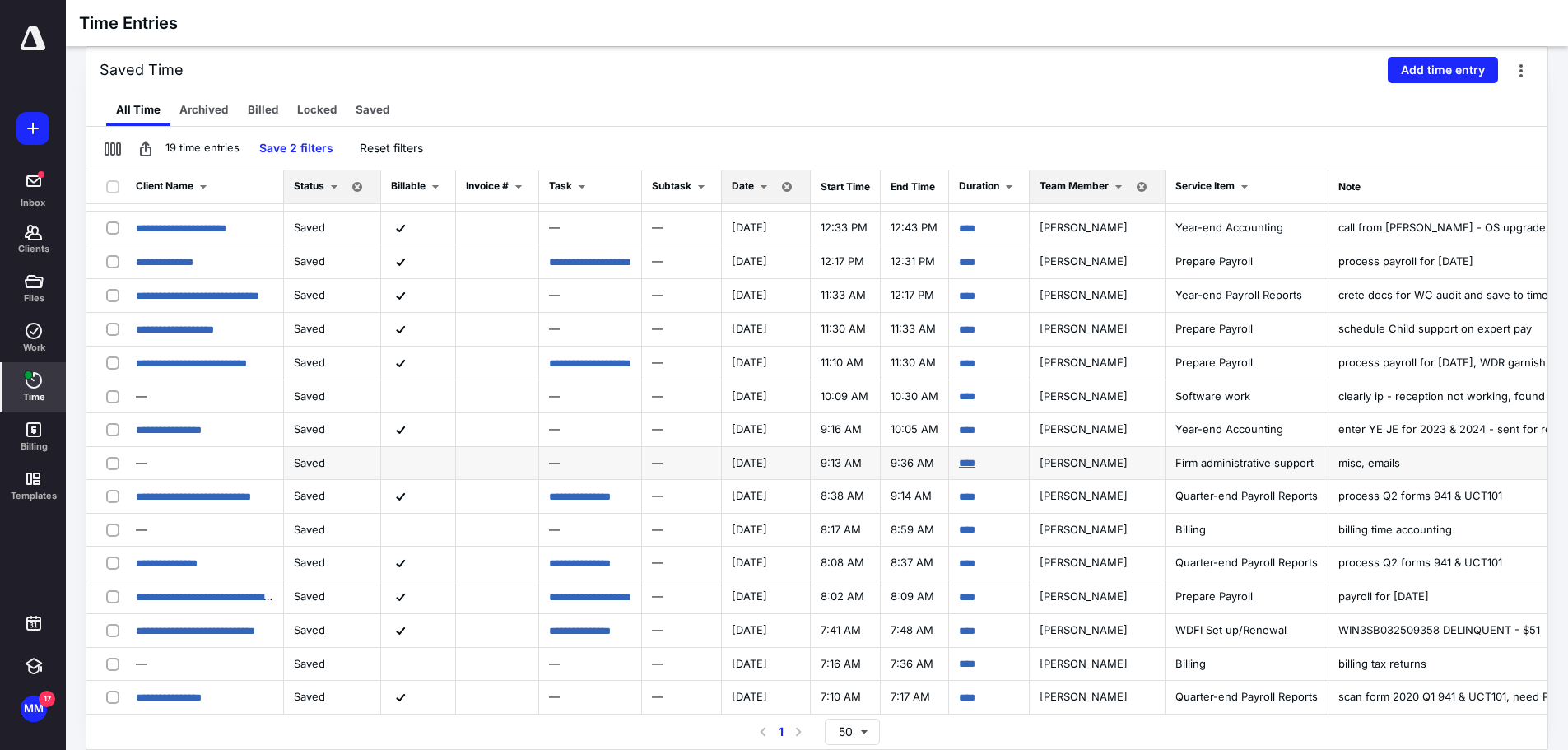 click on "****" at bounding box center (967, 463) 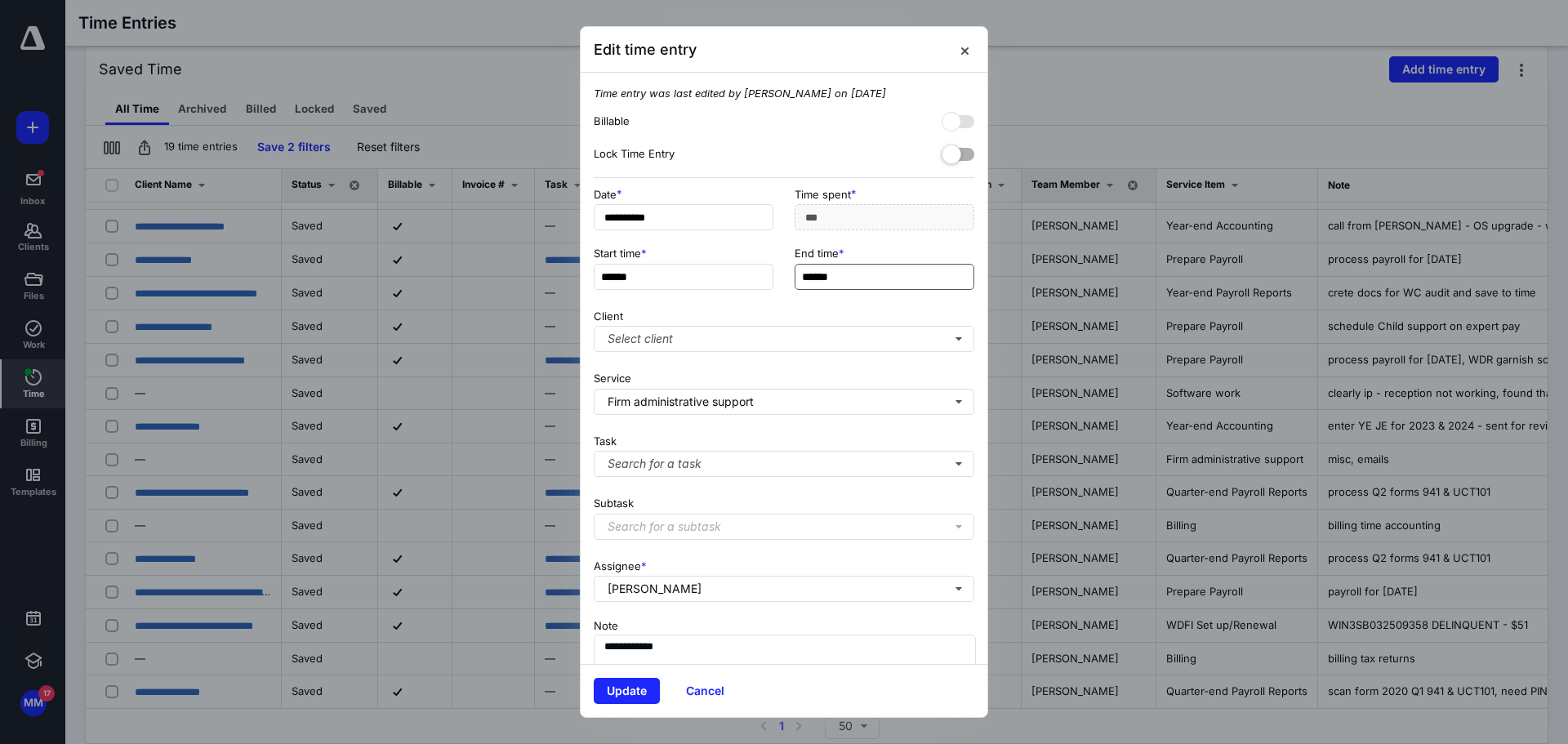 click on "******" at bounding box center (884, 277) 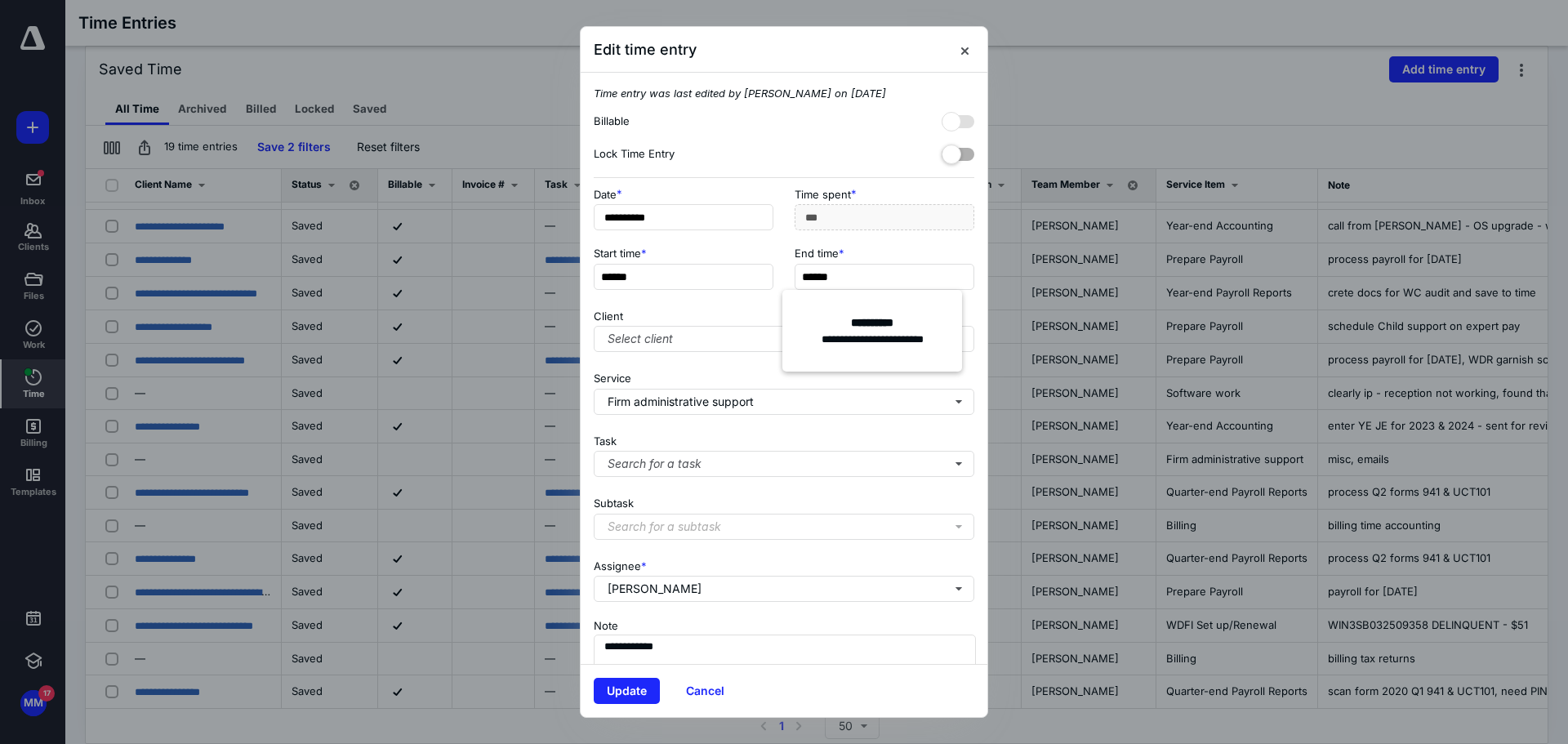 type on "******" 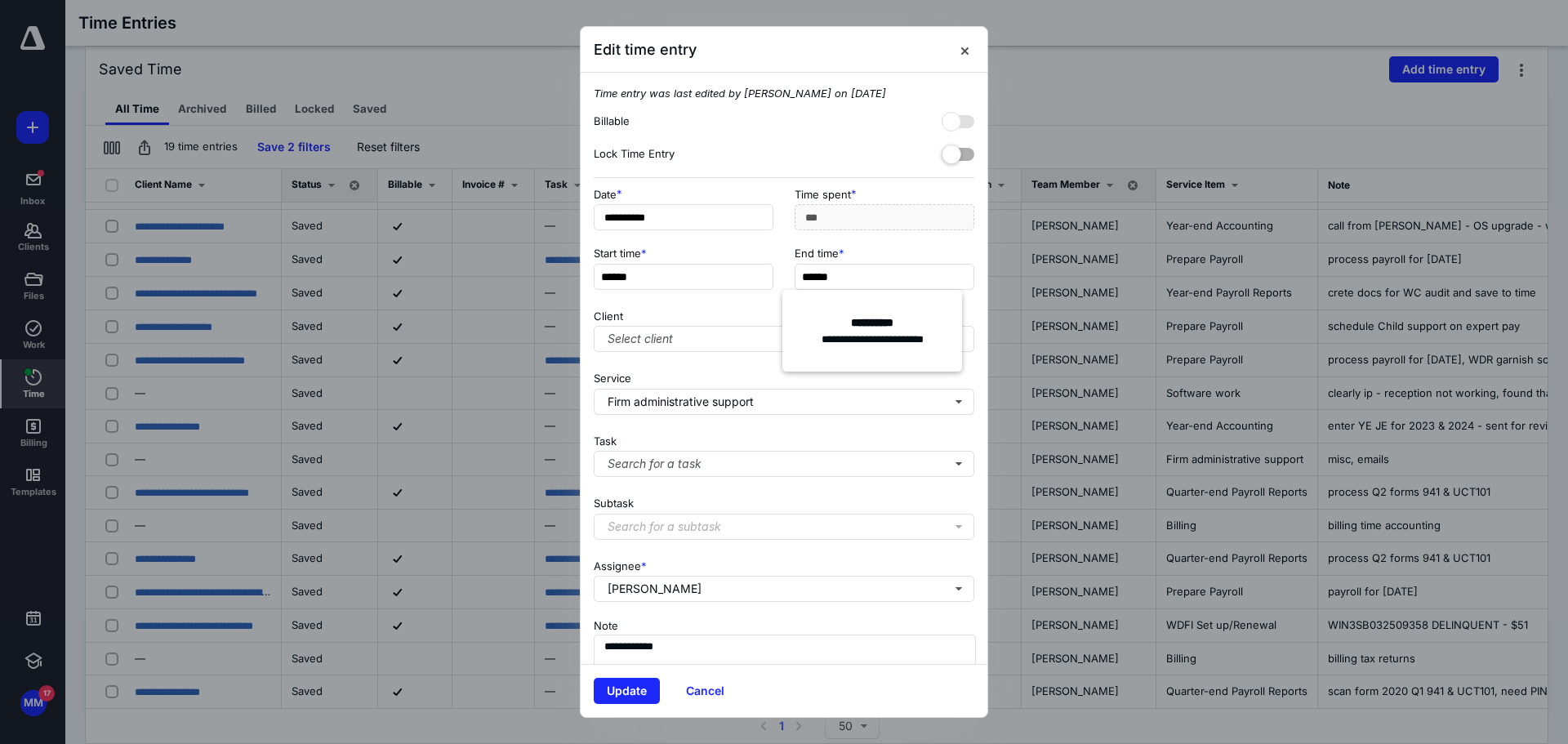 click on "Assignee * Marie McDougal" at bounding box center [784, 577] 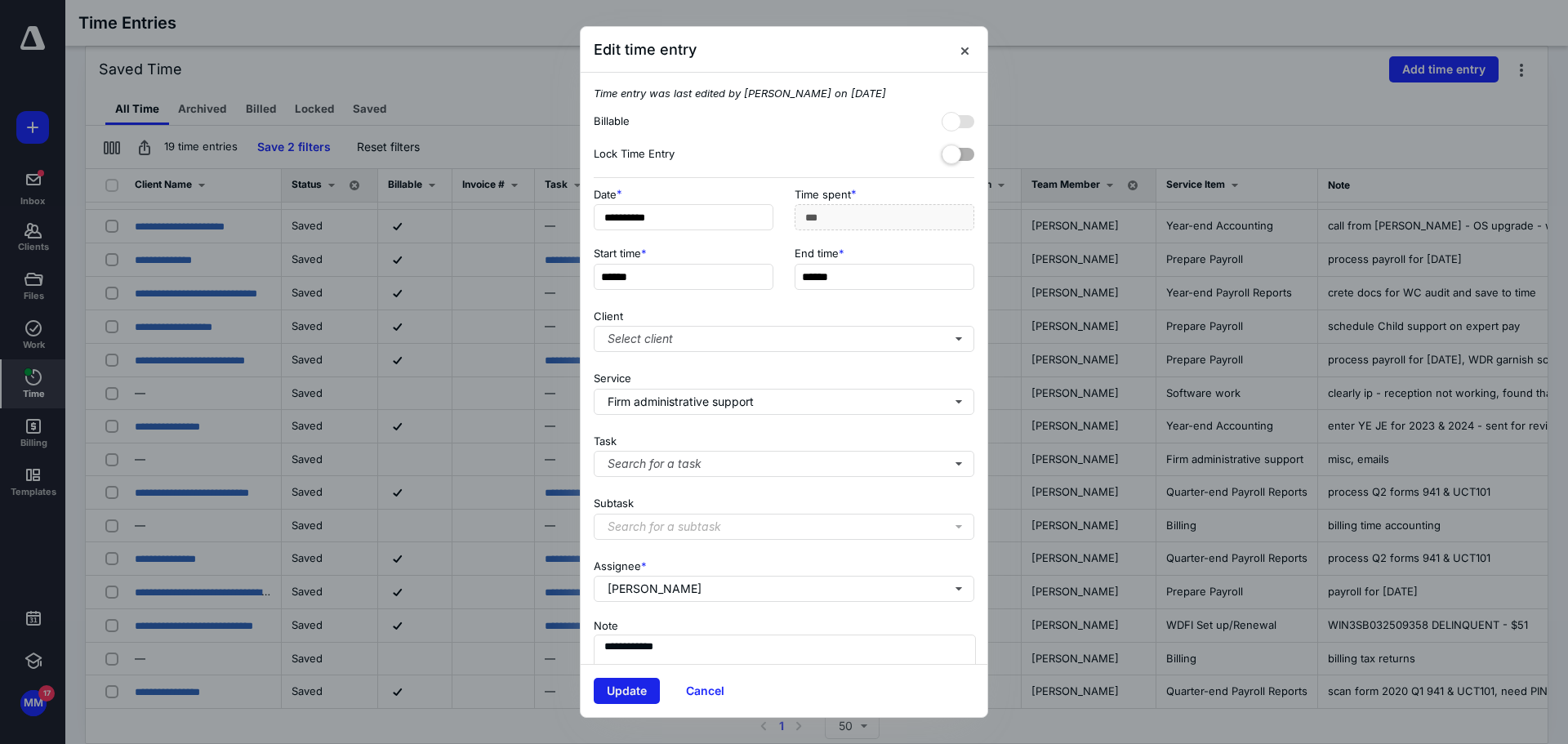click on "Update" at bounding box center [626, 691] 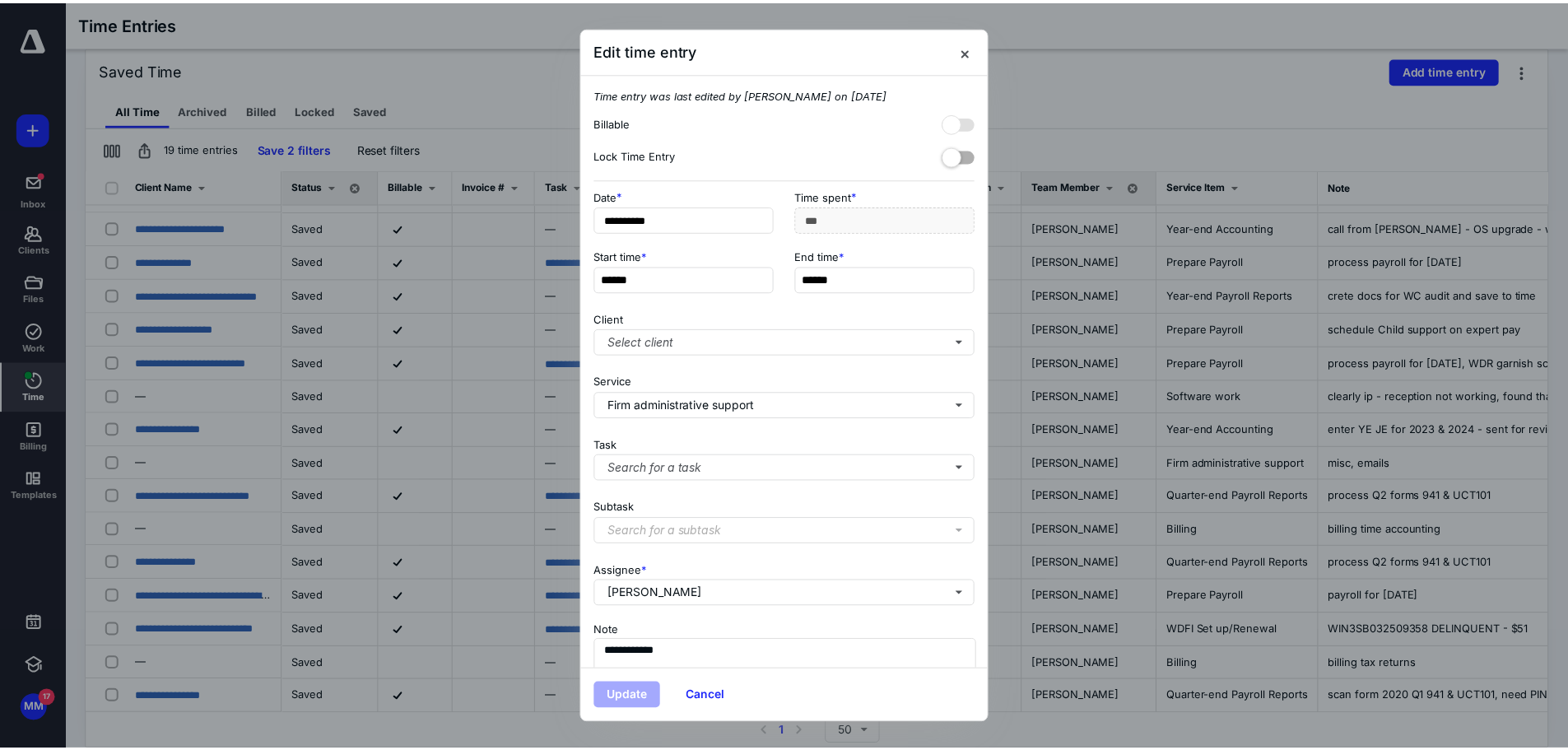 scroll, scrollTop: 0, scrollLeft: 0, axis: both 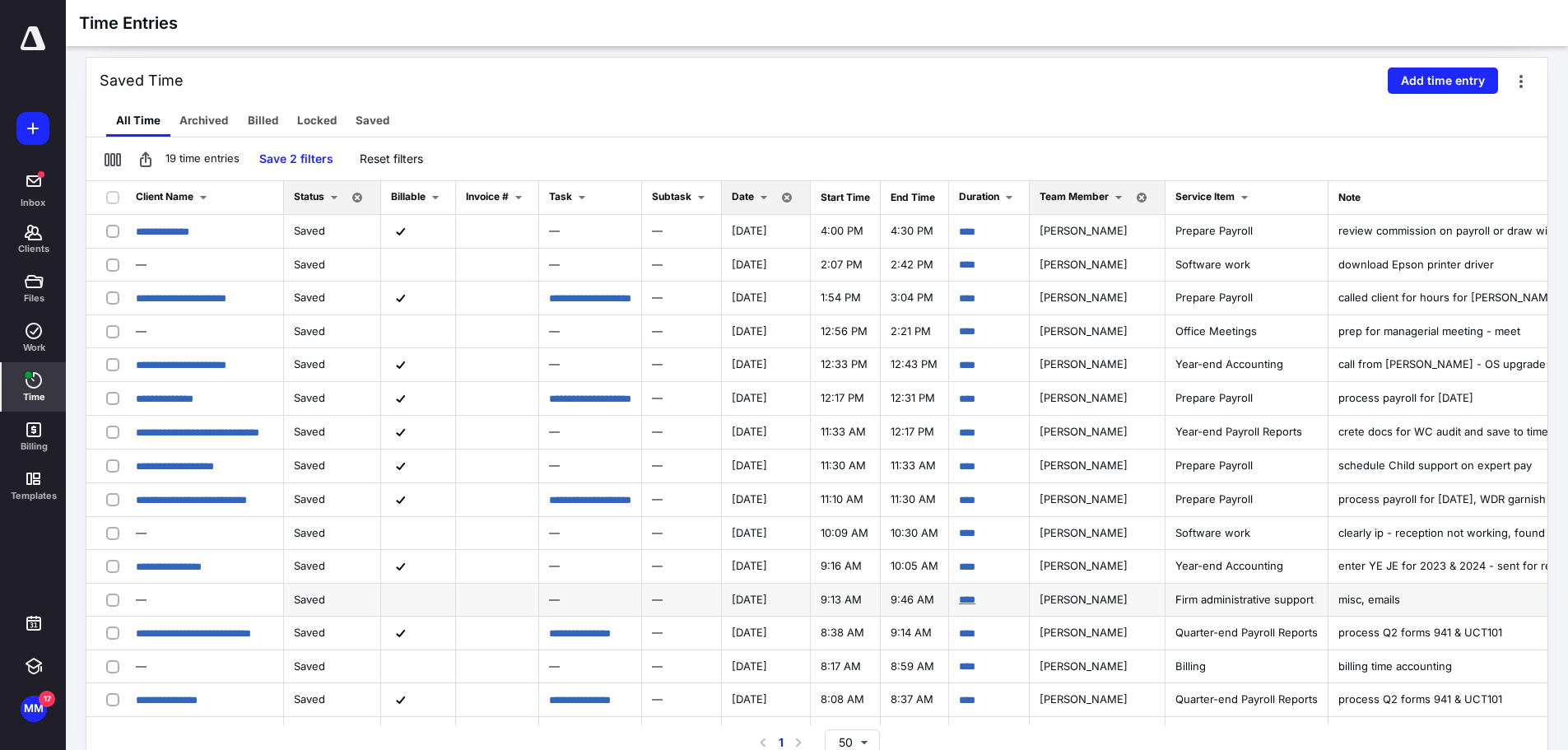 click on "****" at bounding box center [967, 599] 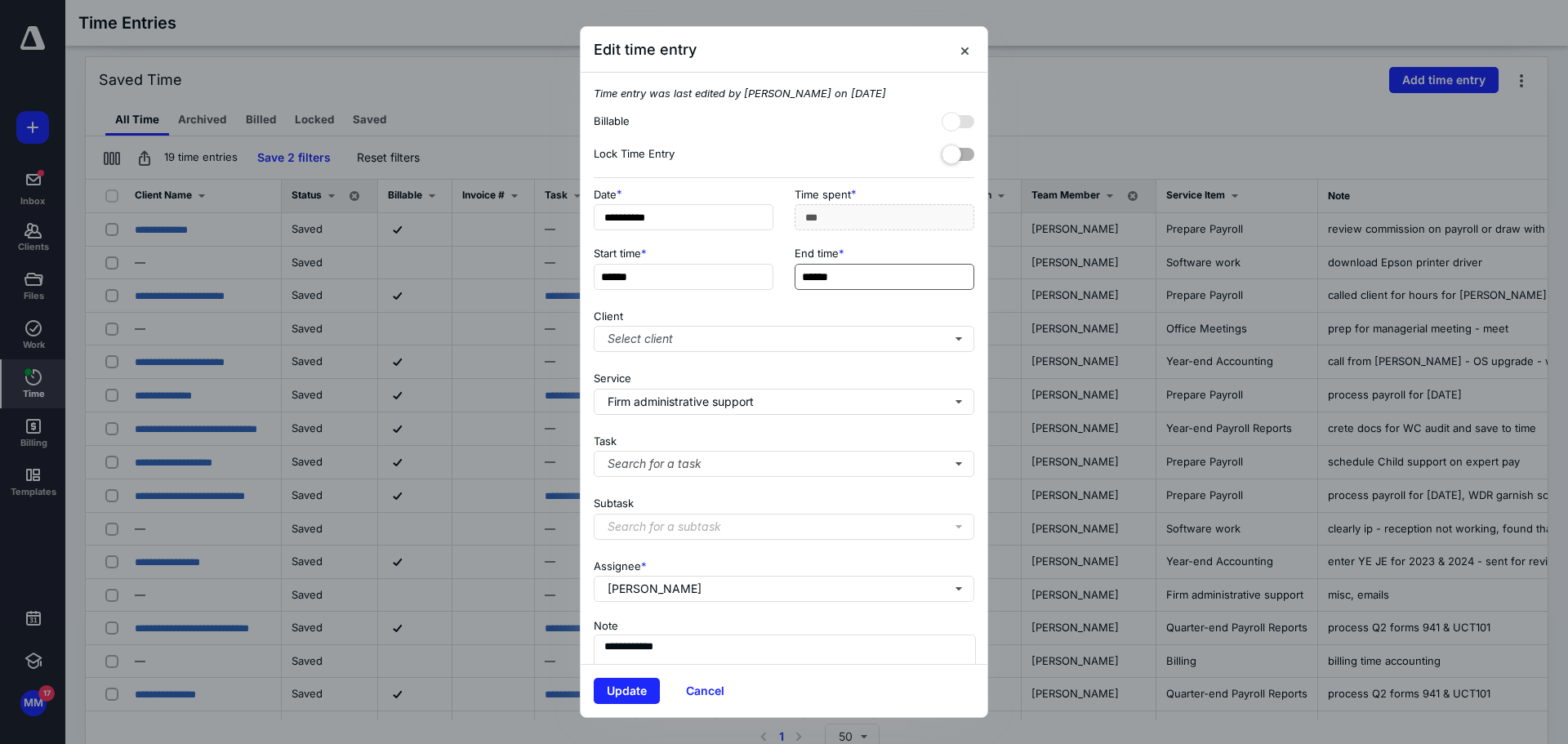 click on "******" at bounding box center [884, 277] 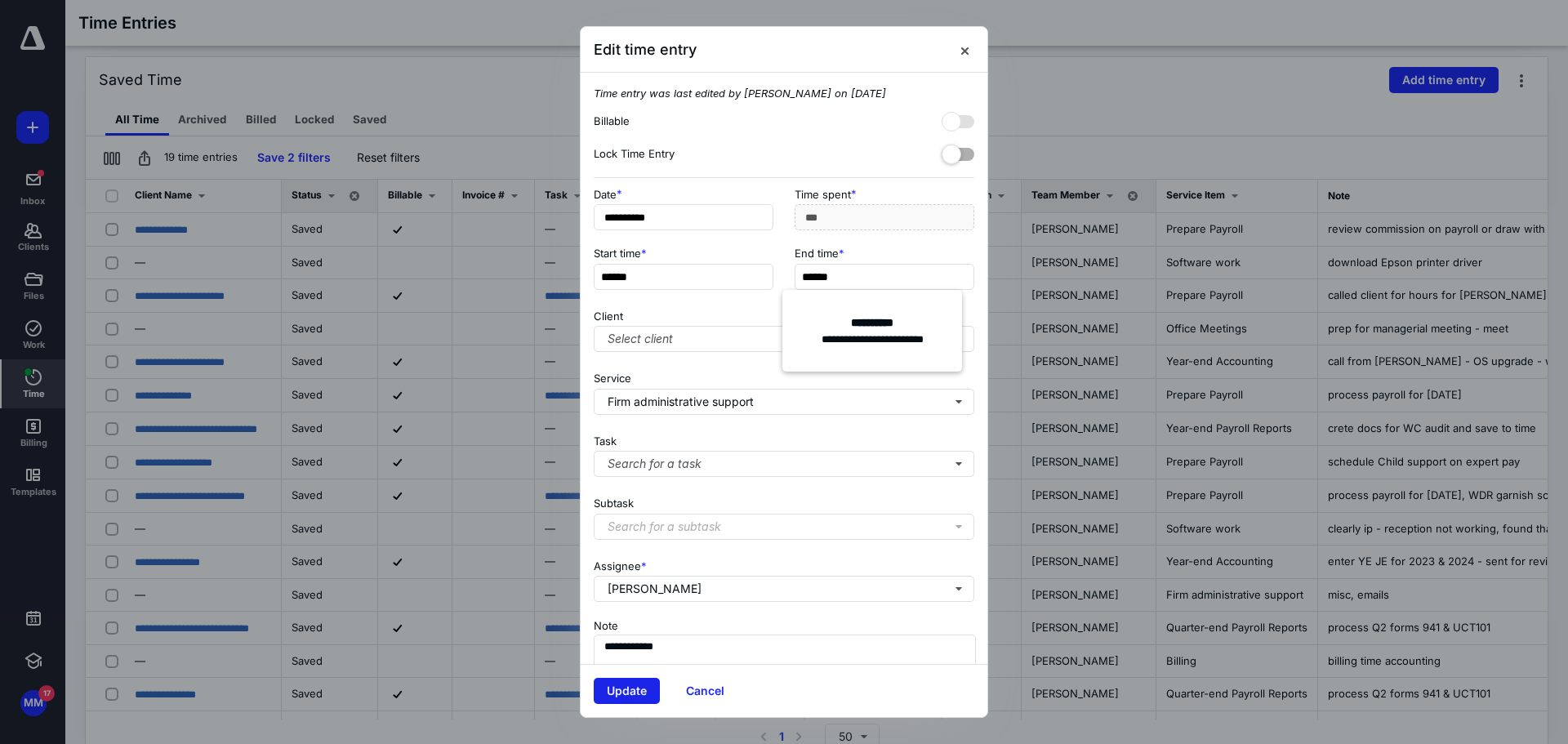 type on "******" 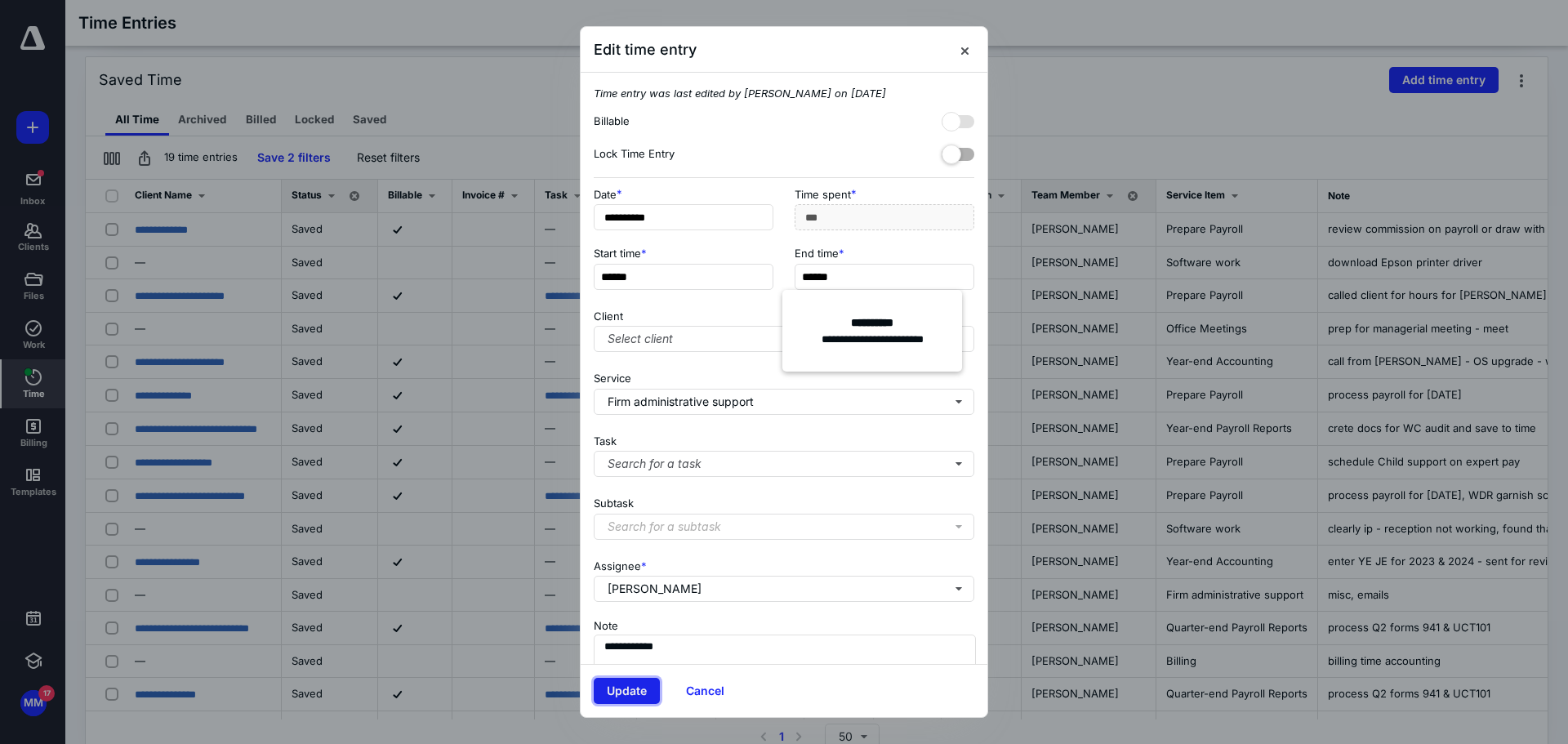 type on "***" 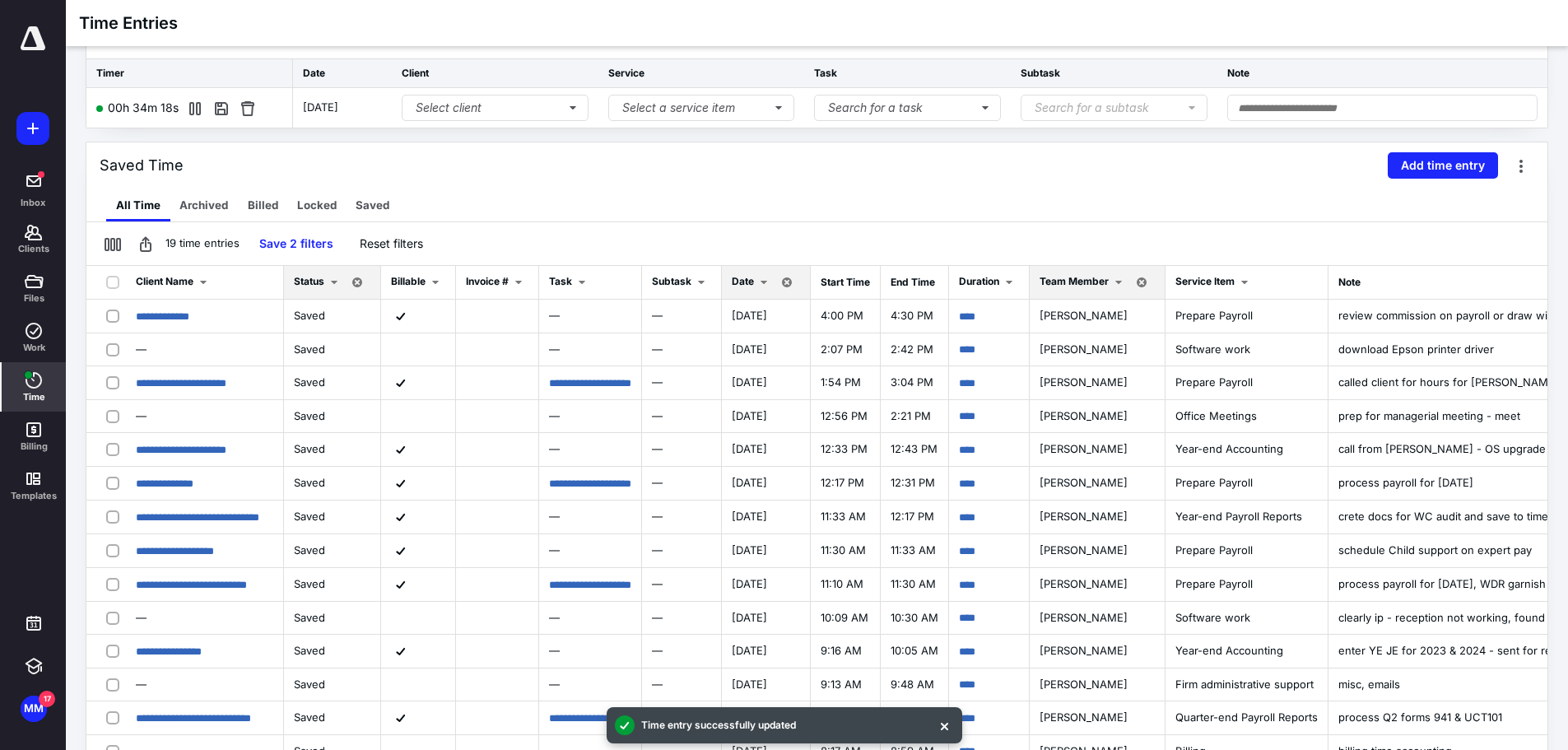 scroll, scrollTop: 0, scrollLeft: 0, axis: both 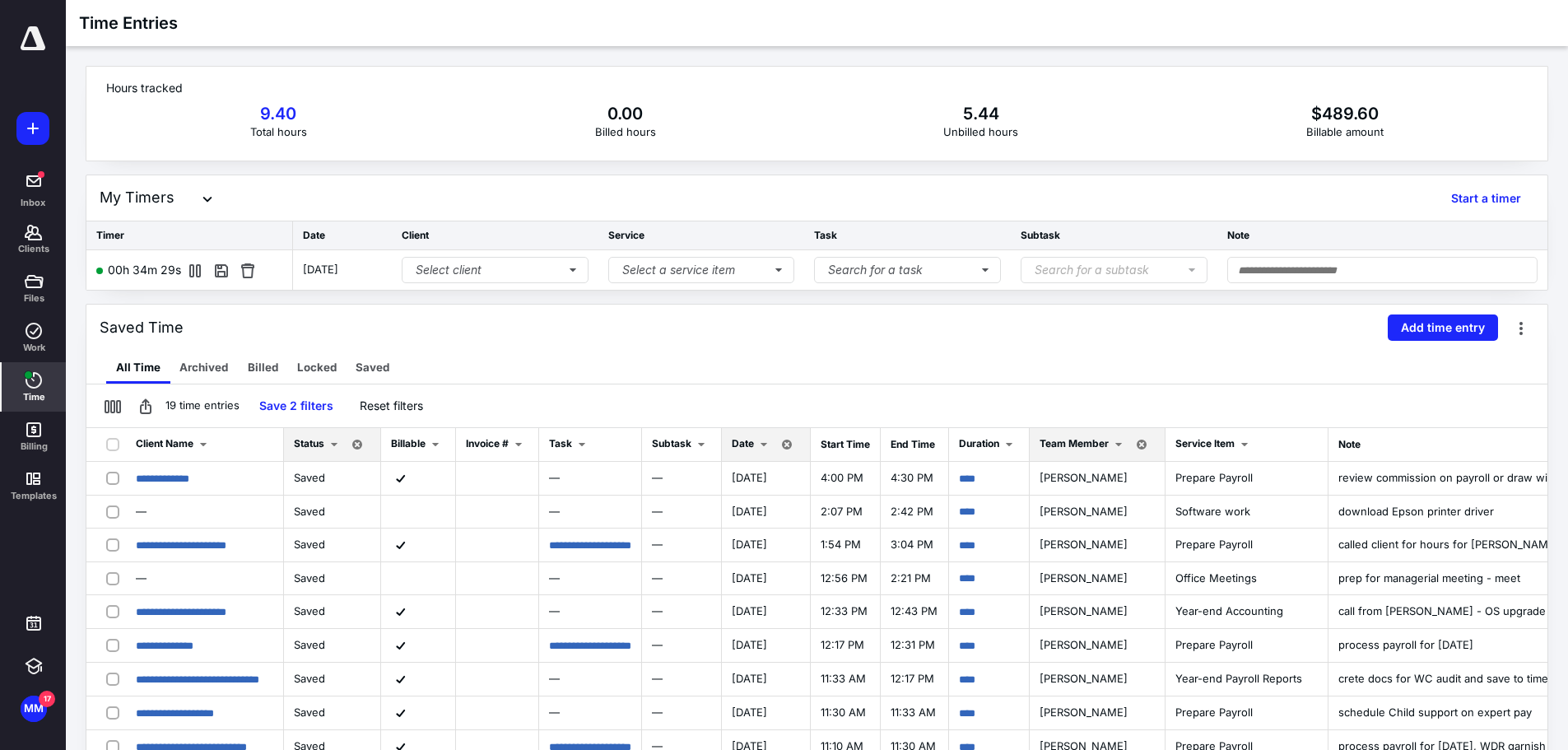 click at bounding box center (764, 445) 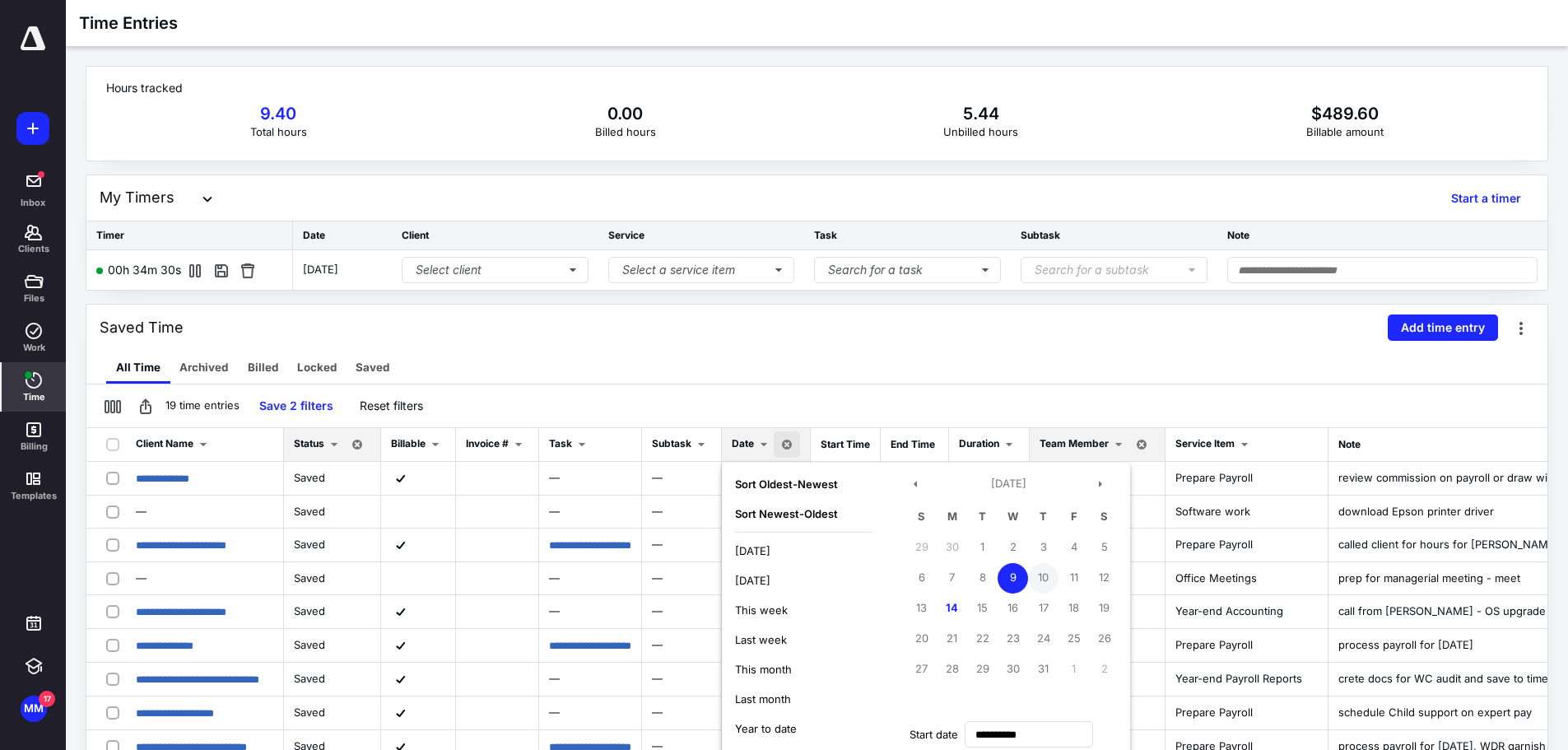 click on "10" at bounding box center (1043, 578) 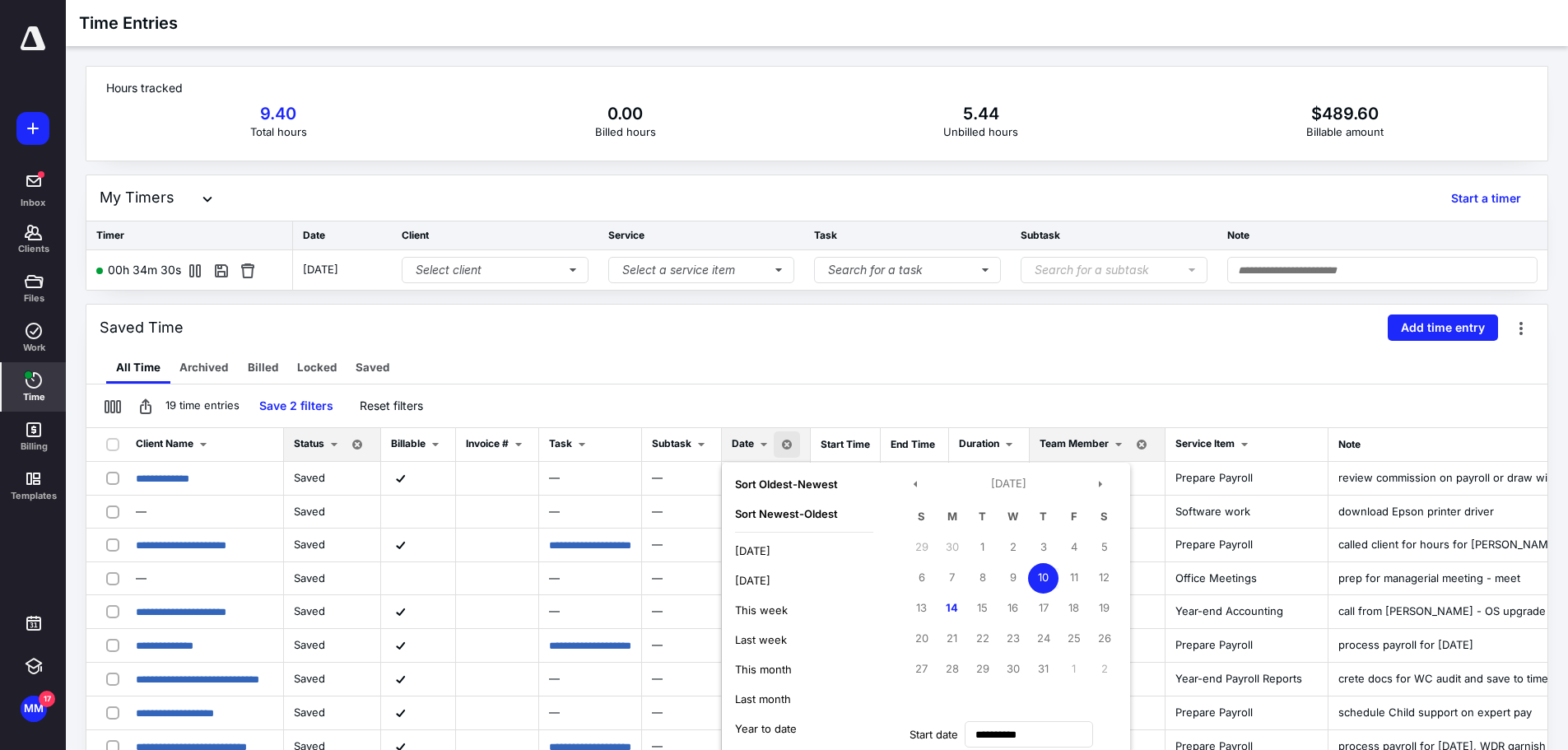 click on "10" at bounding box center (1043, 578) 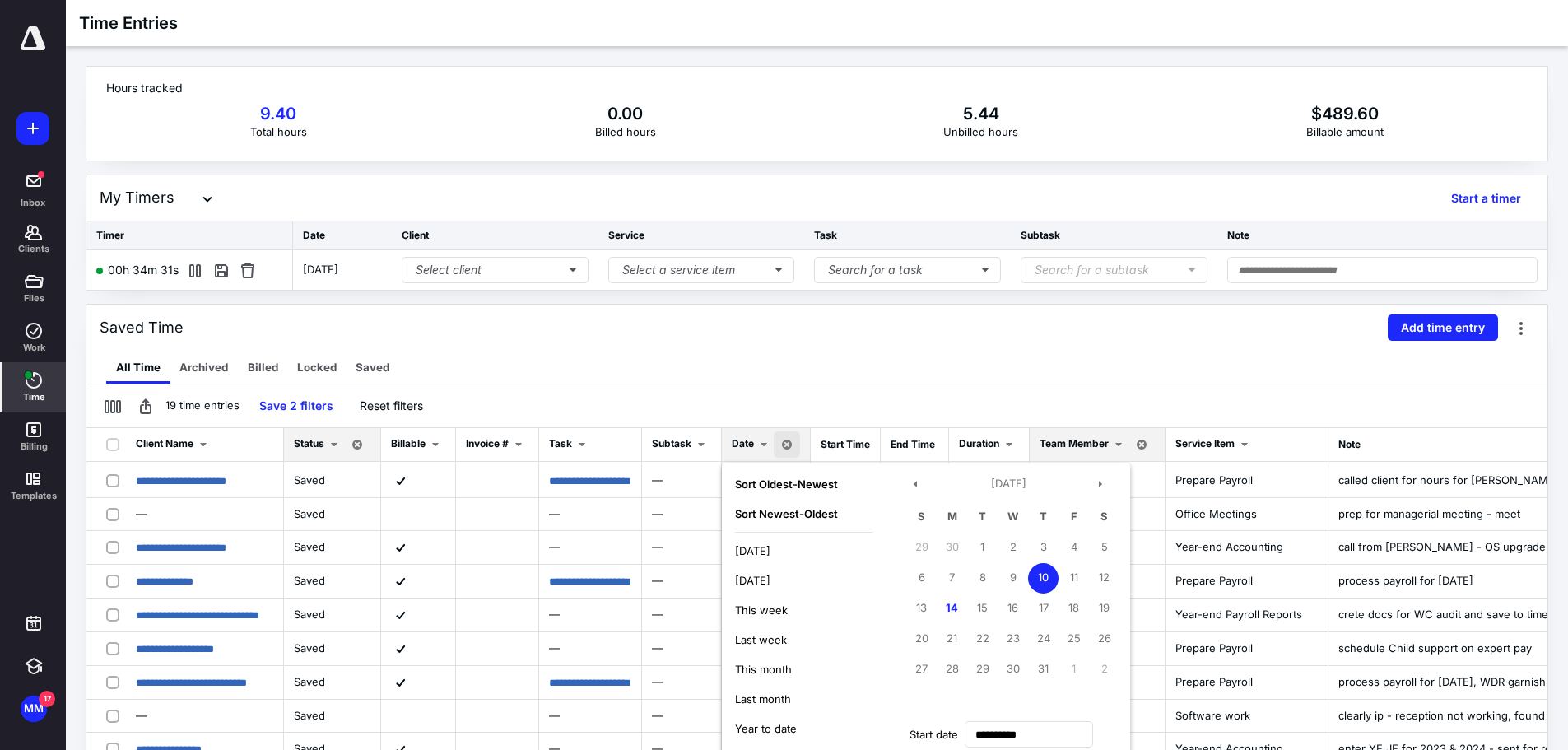 scroll, scrollTop: 138, scrollLeft: 0, axis: vertical 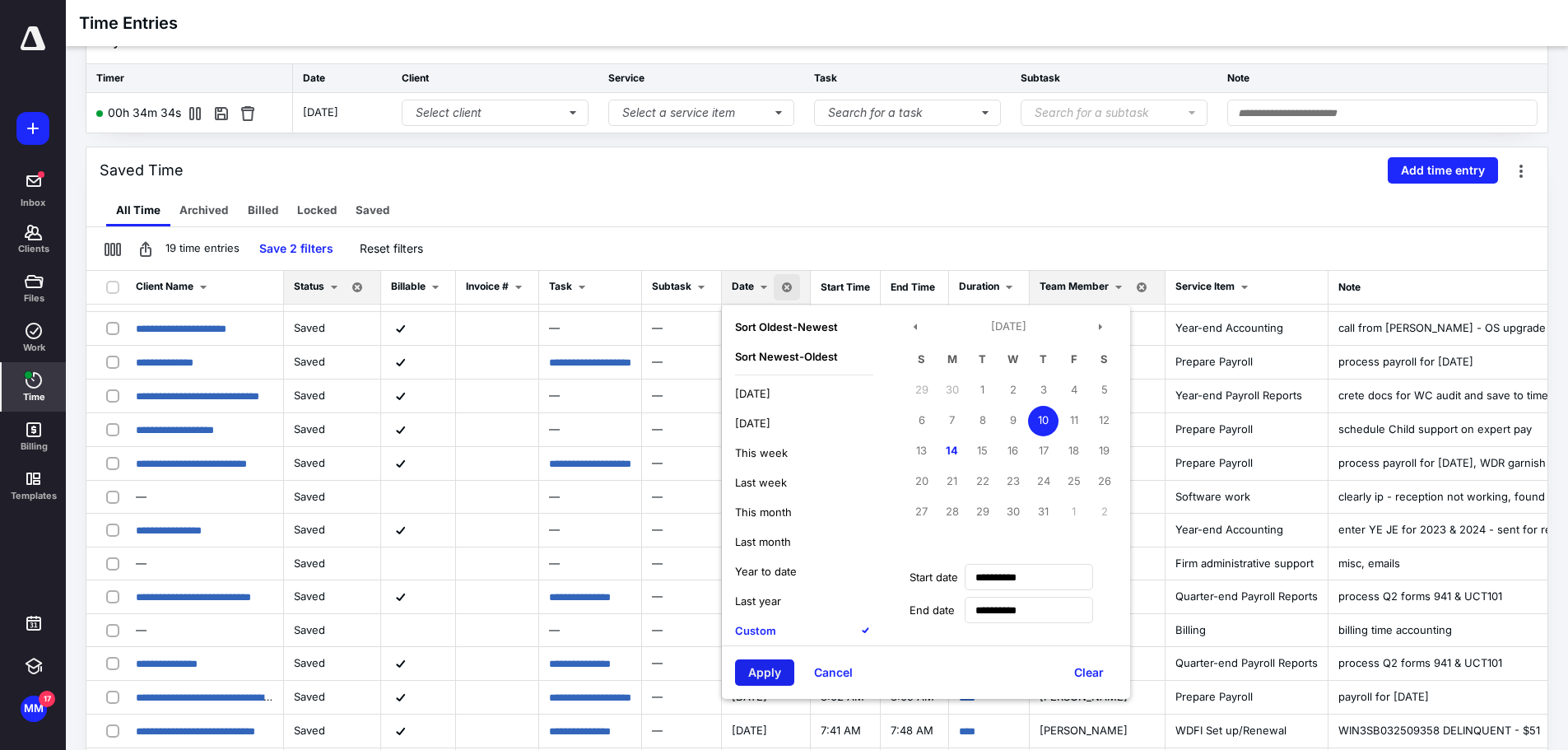 click on "Apply" at bounding box center (765, 673) 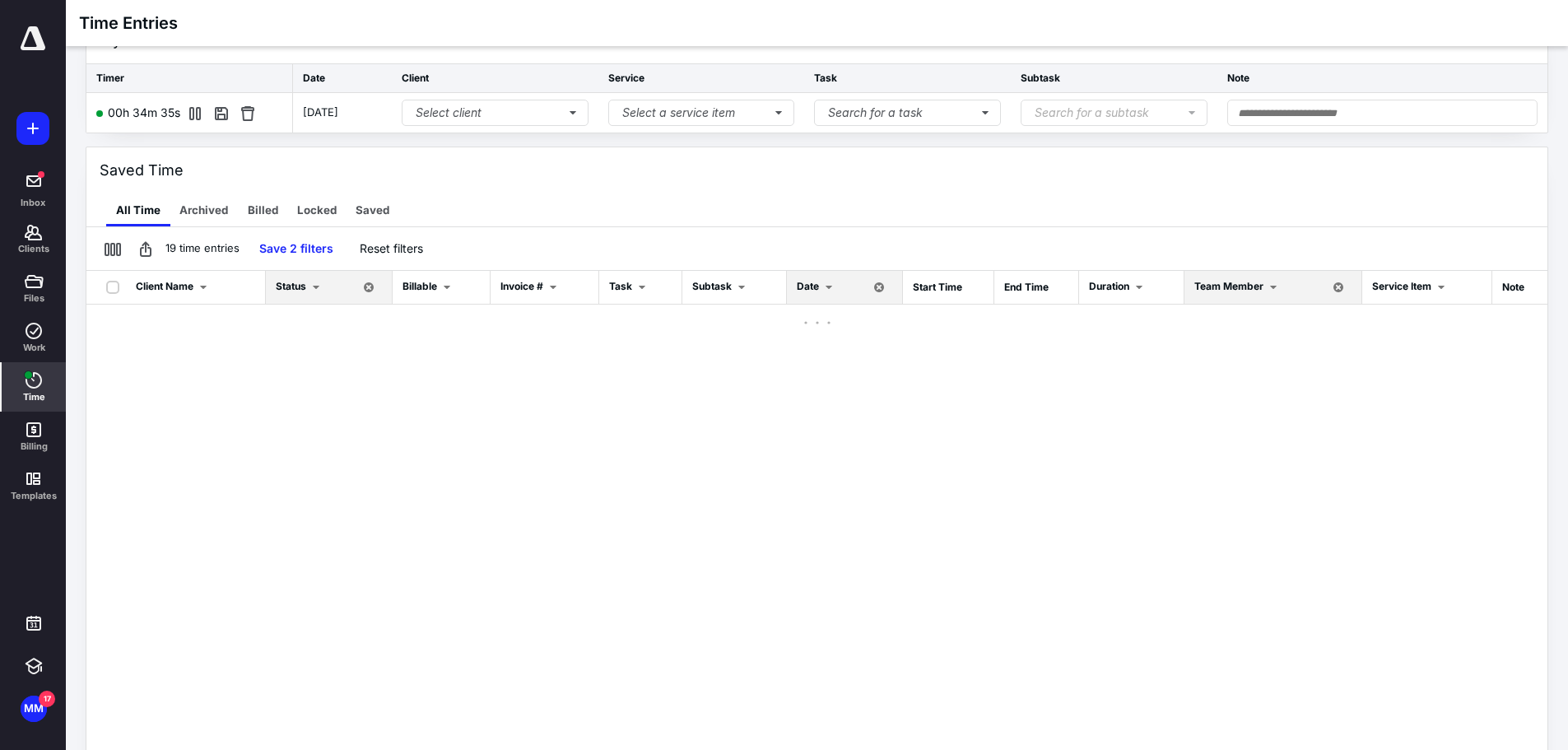 scroll, scrollTop: 0, scrollLeft: 0, axis: both 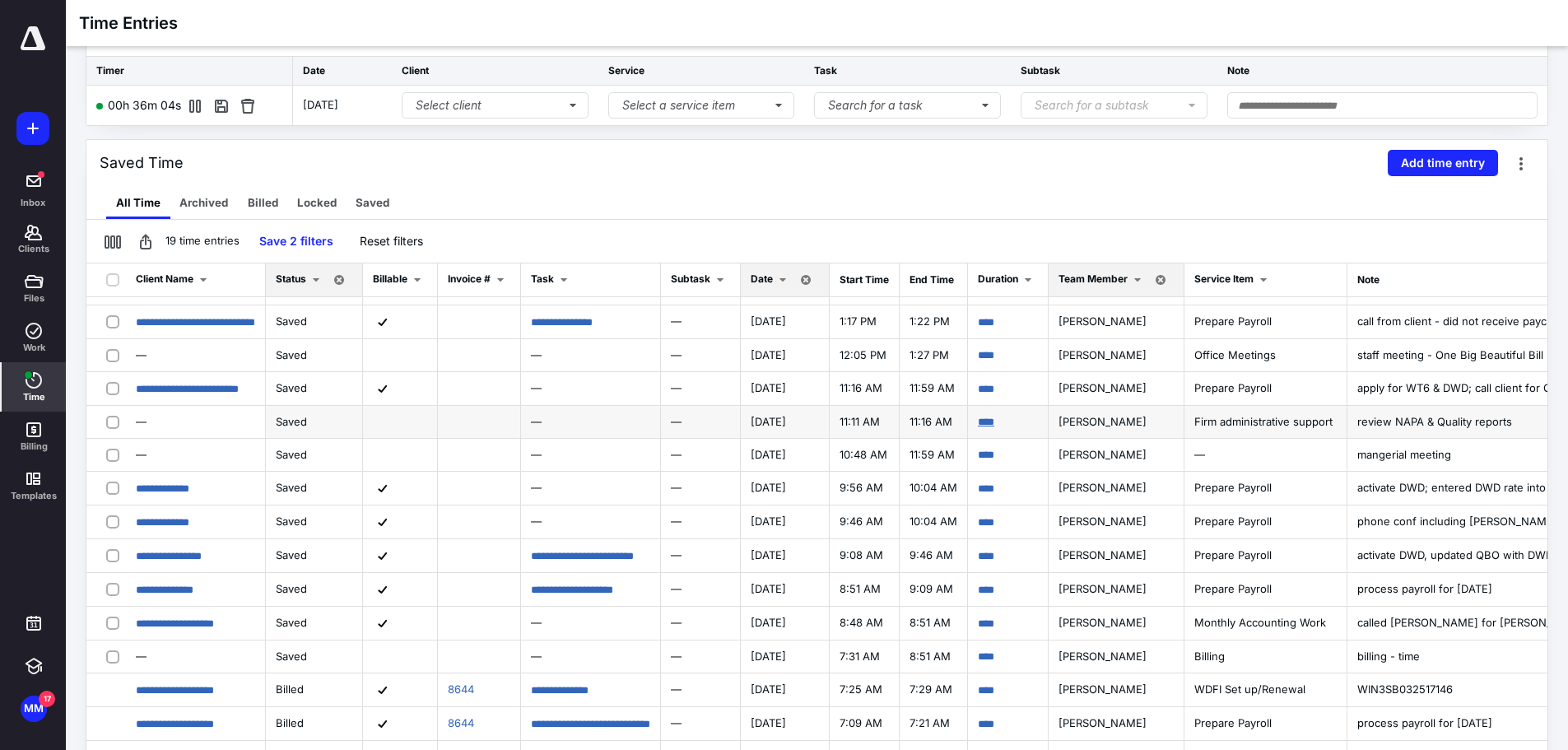 click on "****" at bounding box center [986, 422] 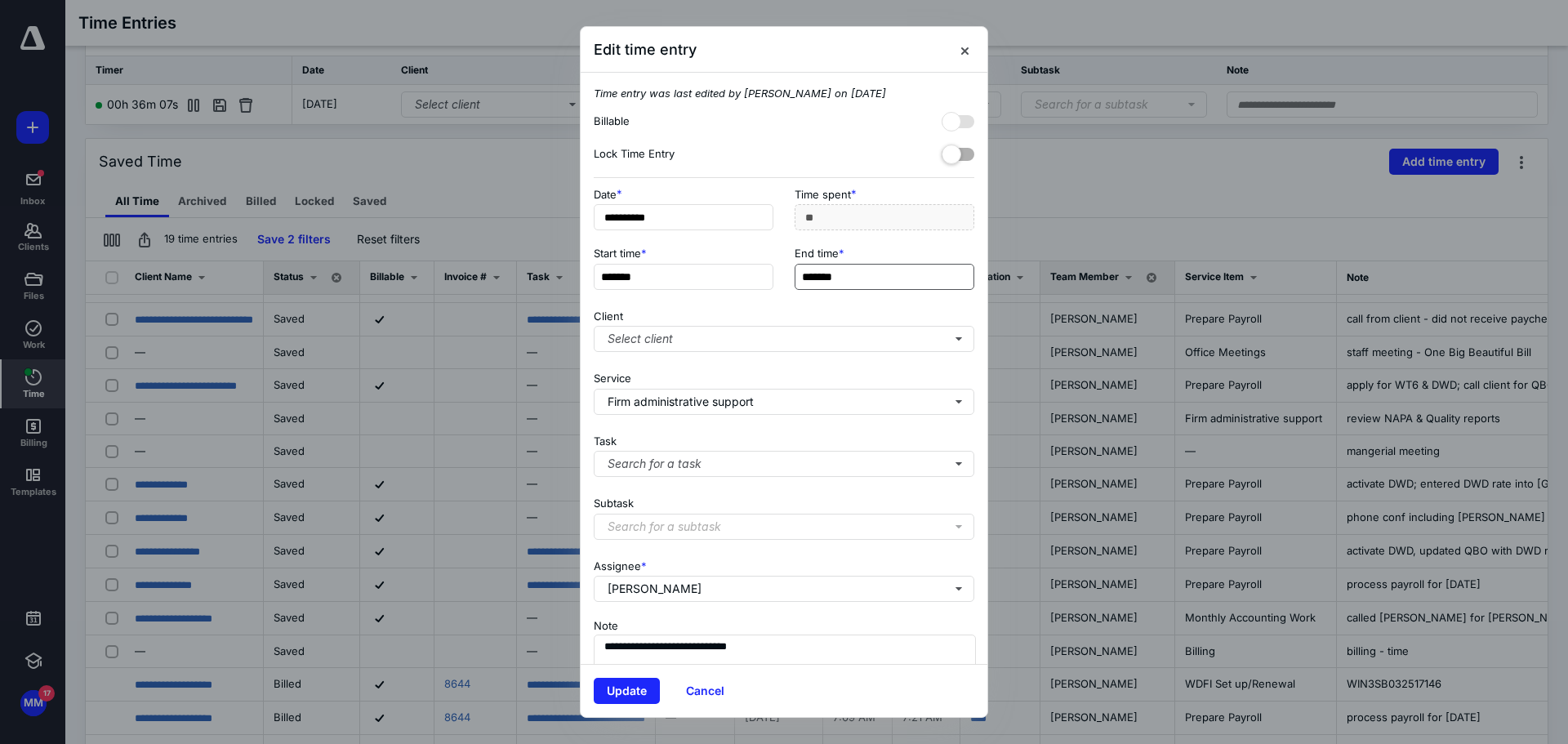 click on "*******" at bounding box center (884, 277) 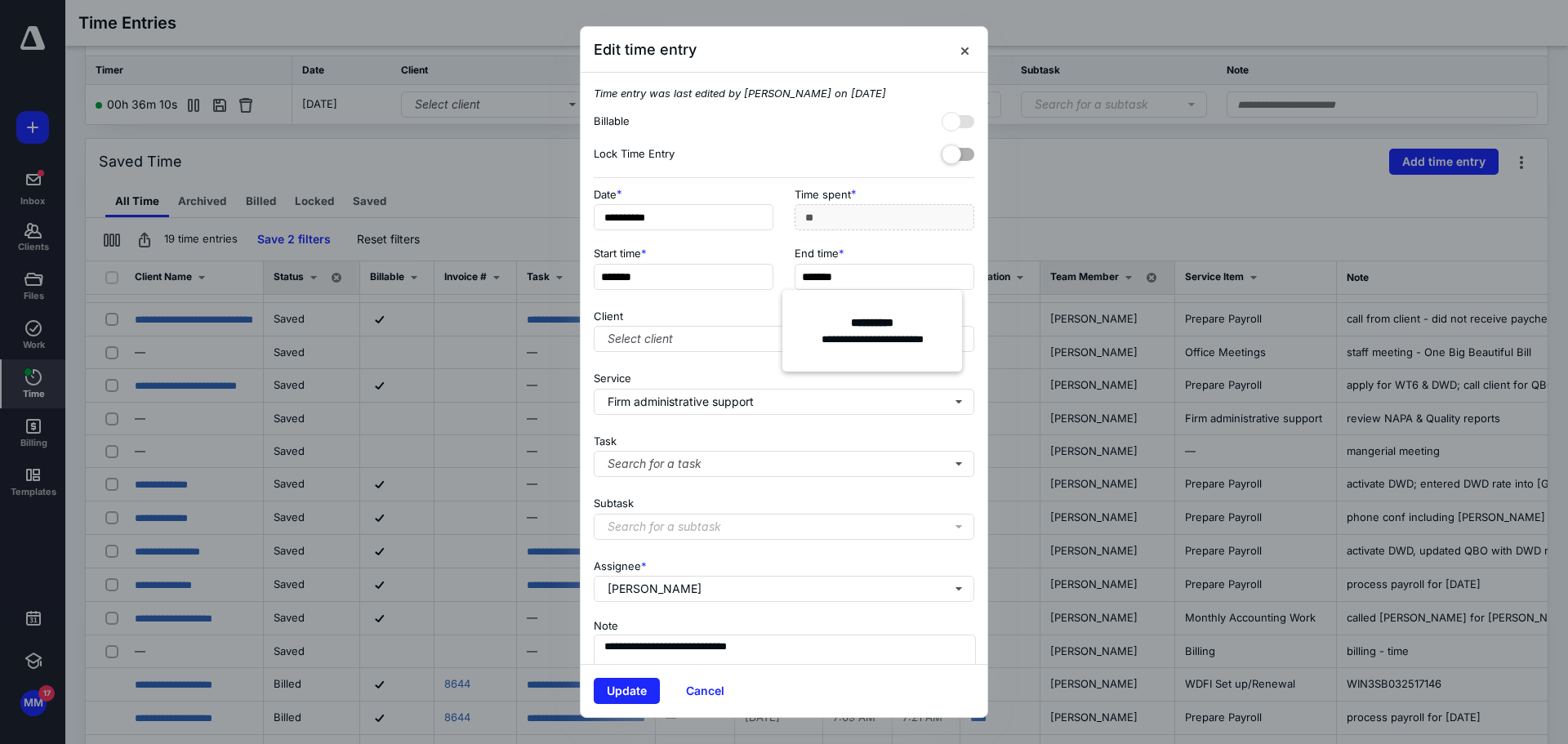 type on "*******" 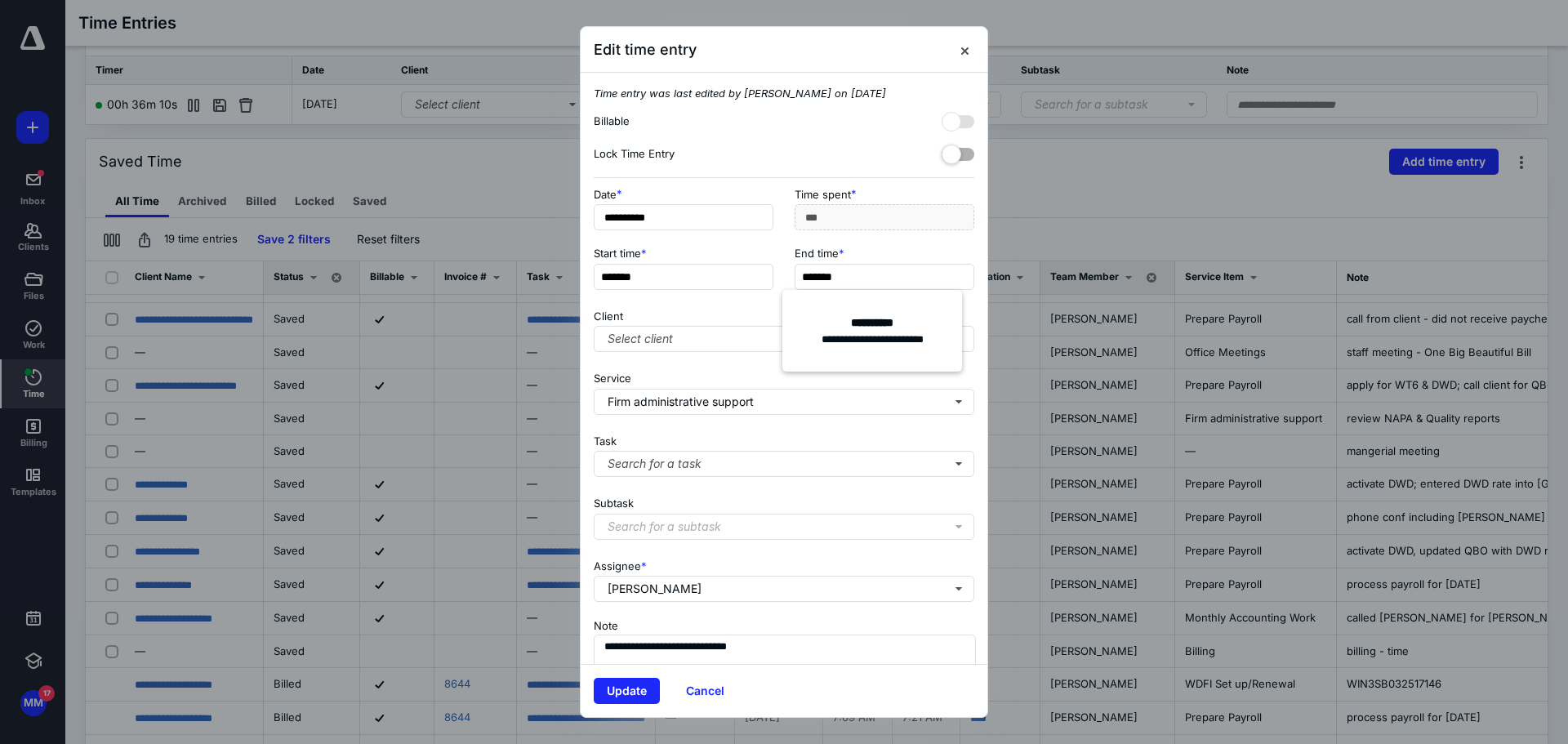 click on "**********" at bounding box center [784, 368] 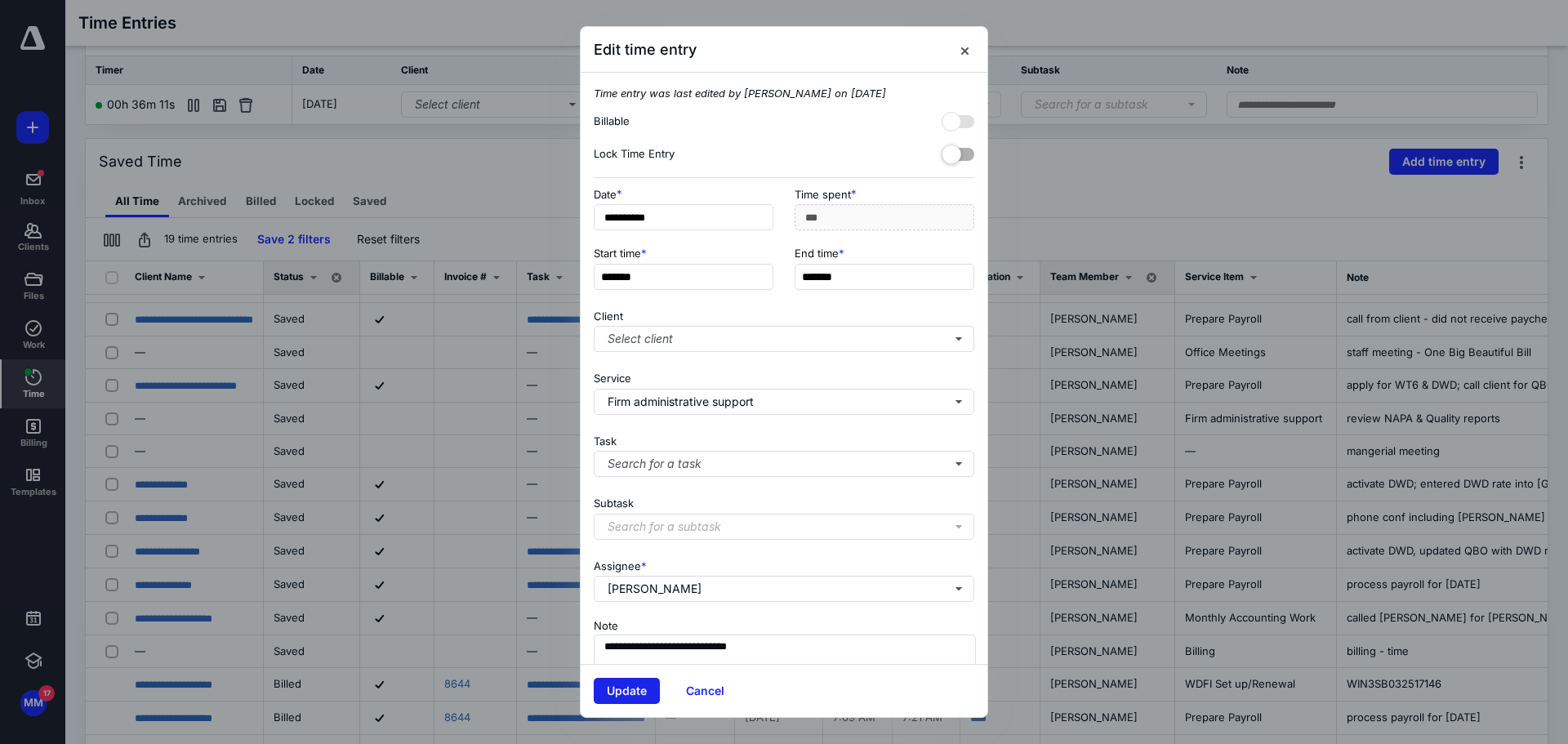 click on "Update" at bounding box center (626, 691) 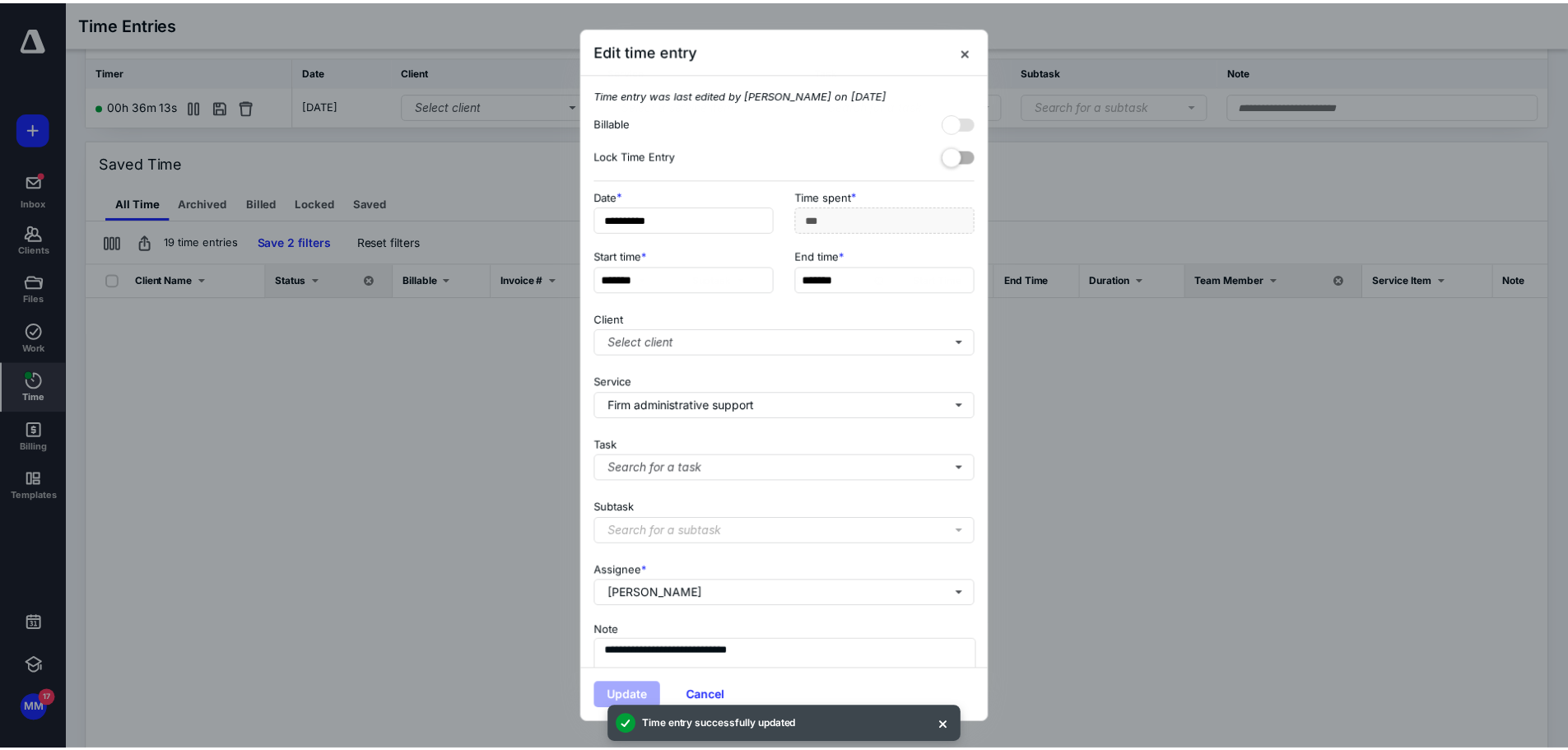 scroll, scrollTop: 0, scrollLeft: 0, axis: both 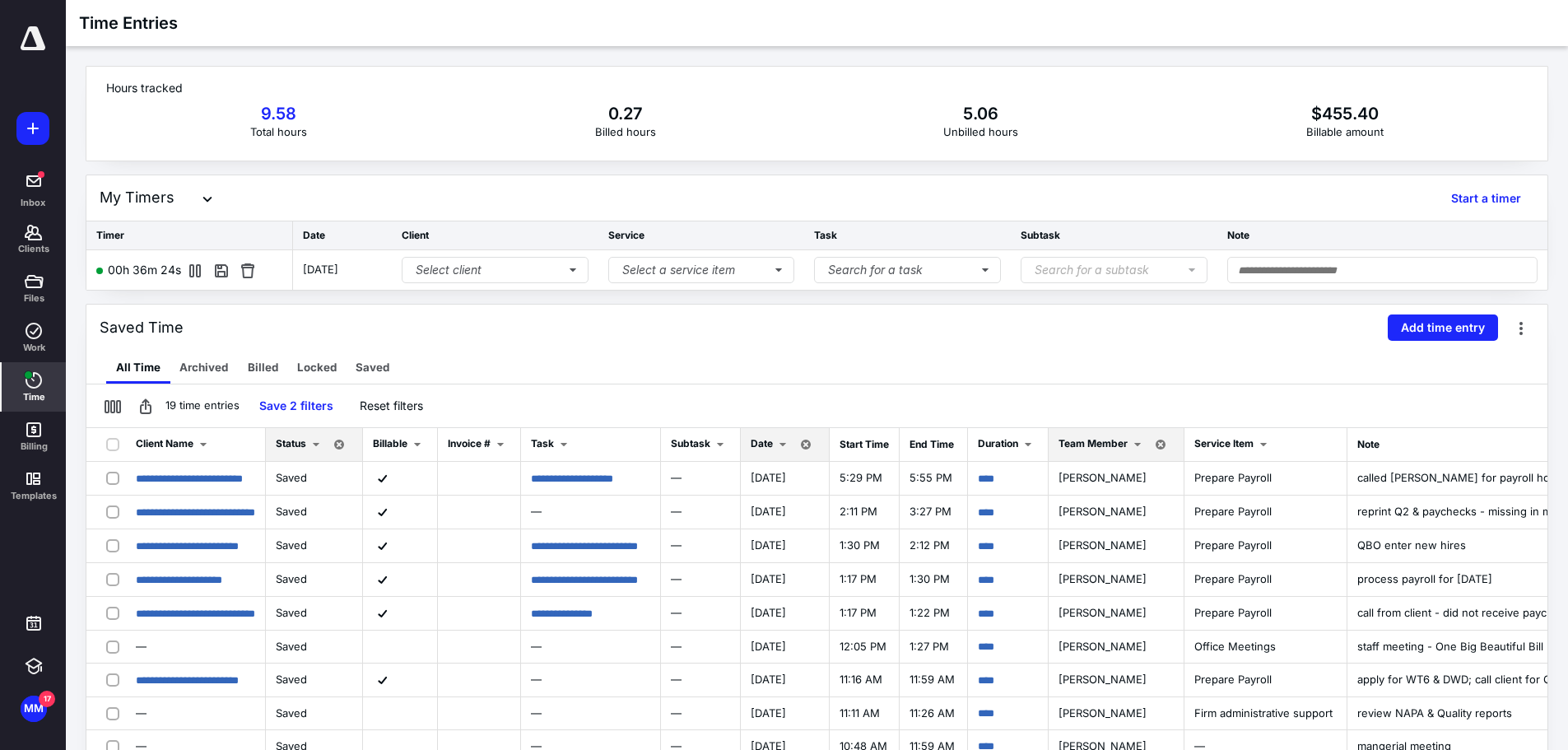 click at bounding box center (783, 445) 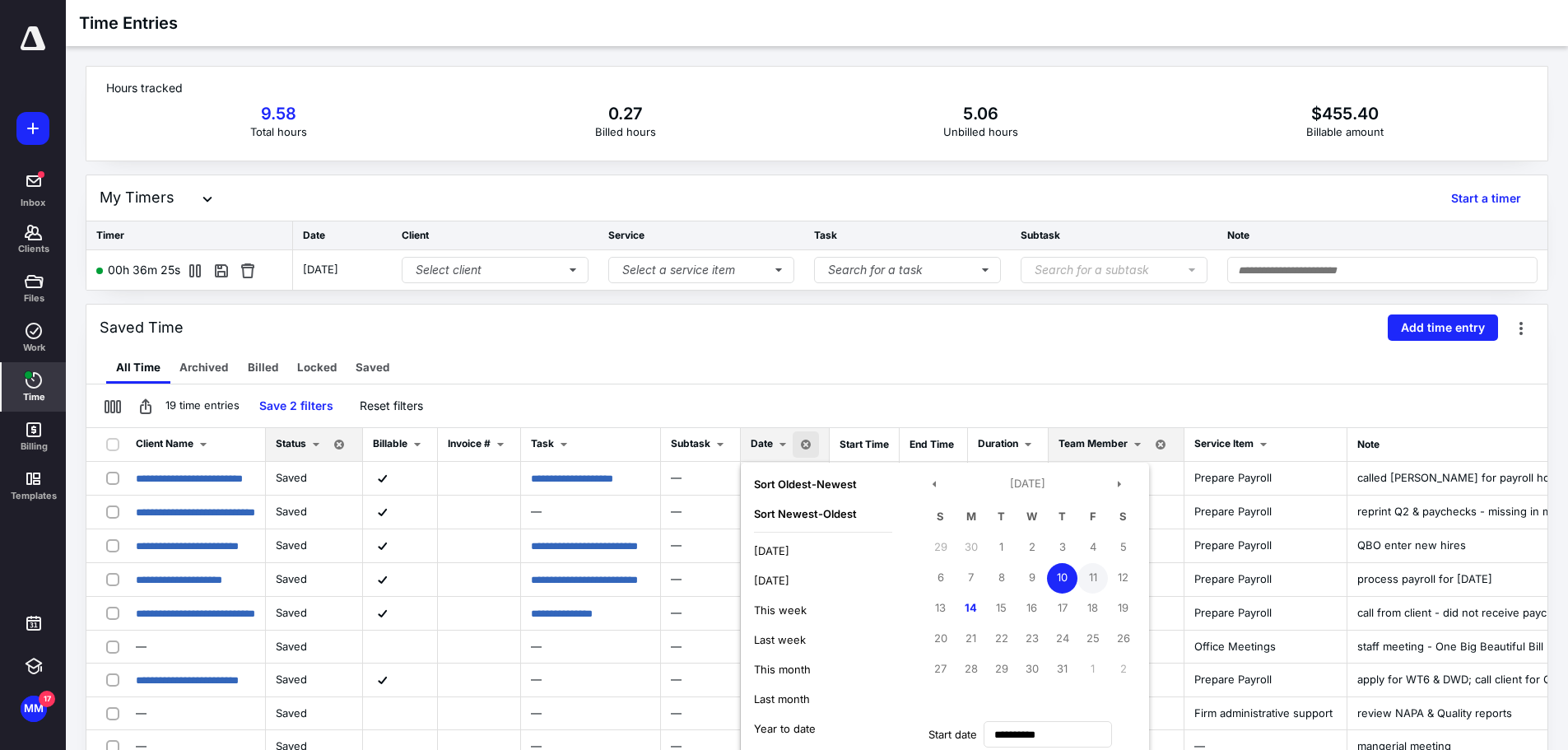 click on "11" at bounding box center (1092, 578) 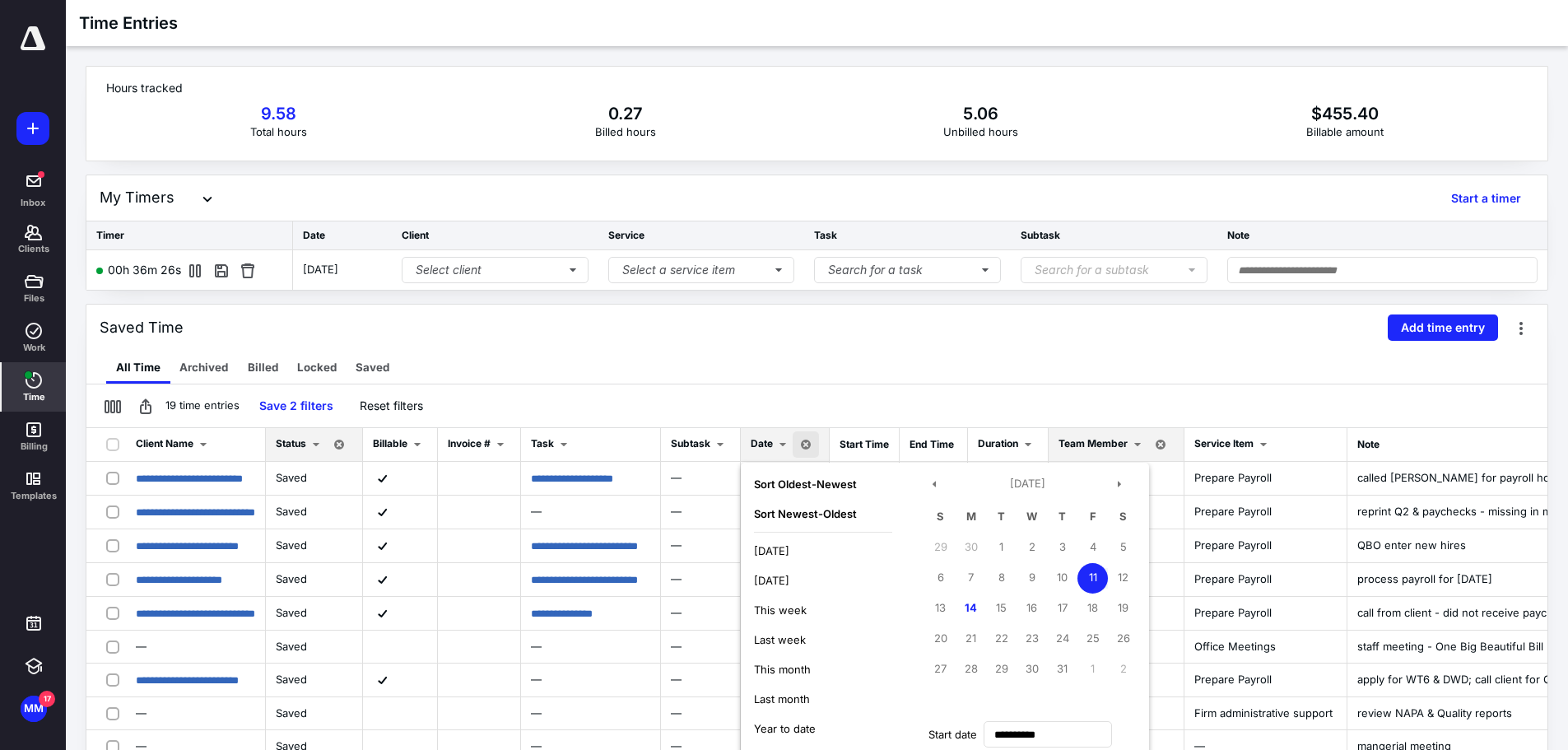 click on "11" at bounding box center (1092, 578) 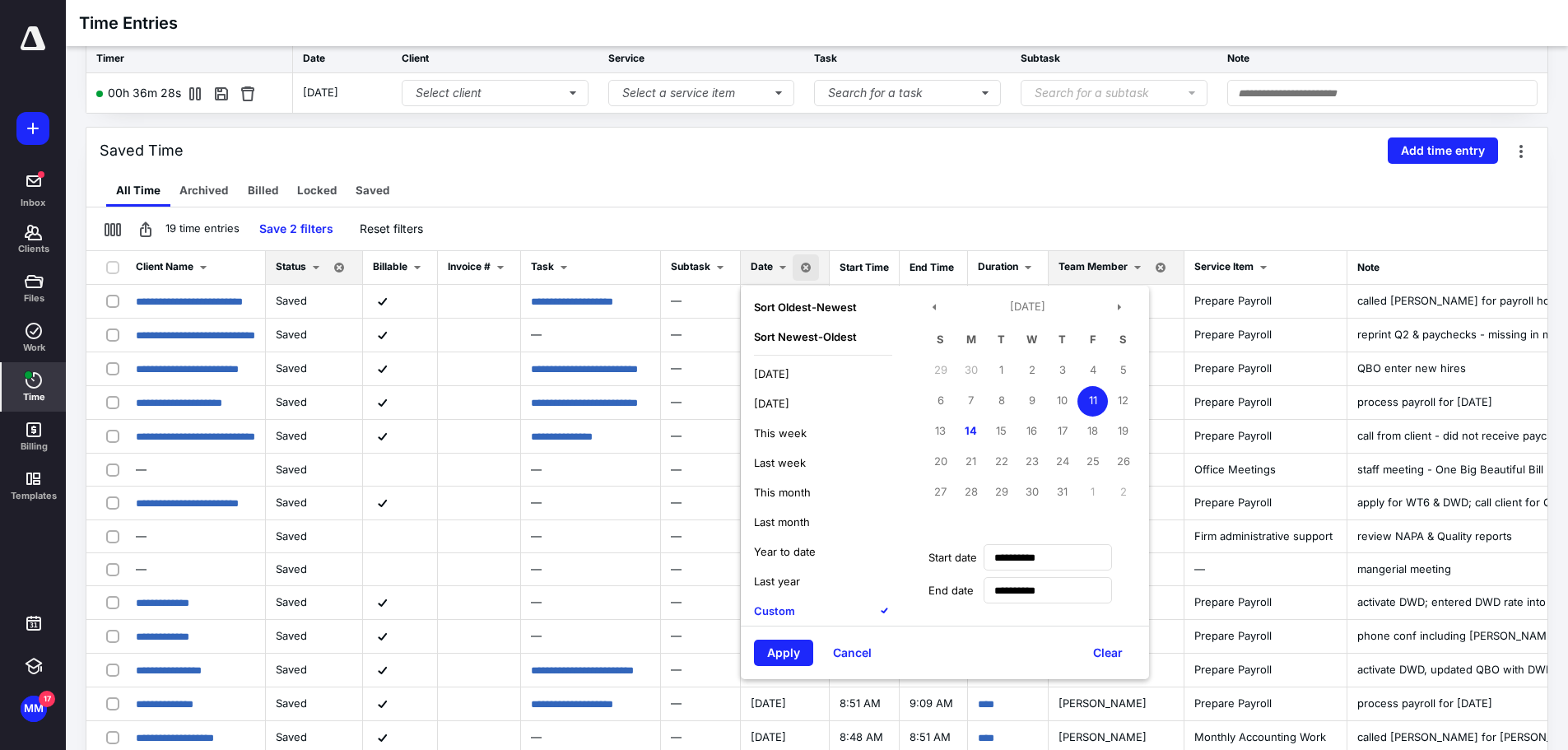 scroll, scrollTop: 193, scrollLeft: 0, axis: vertical 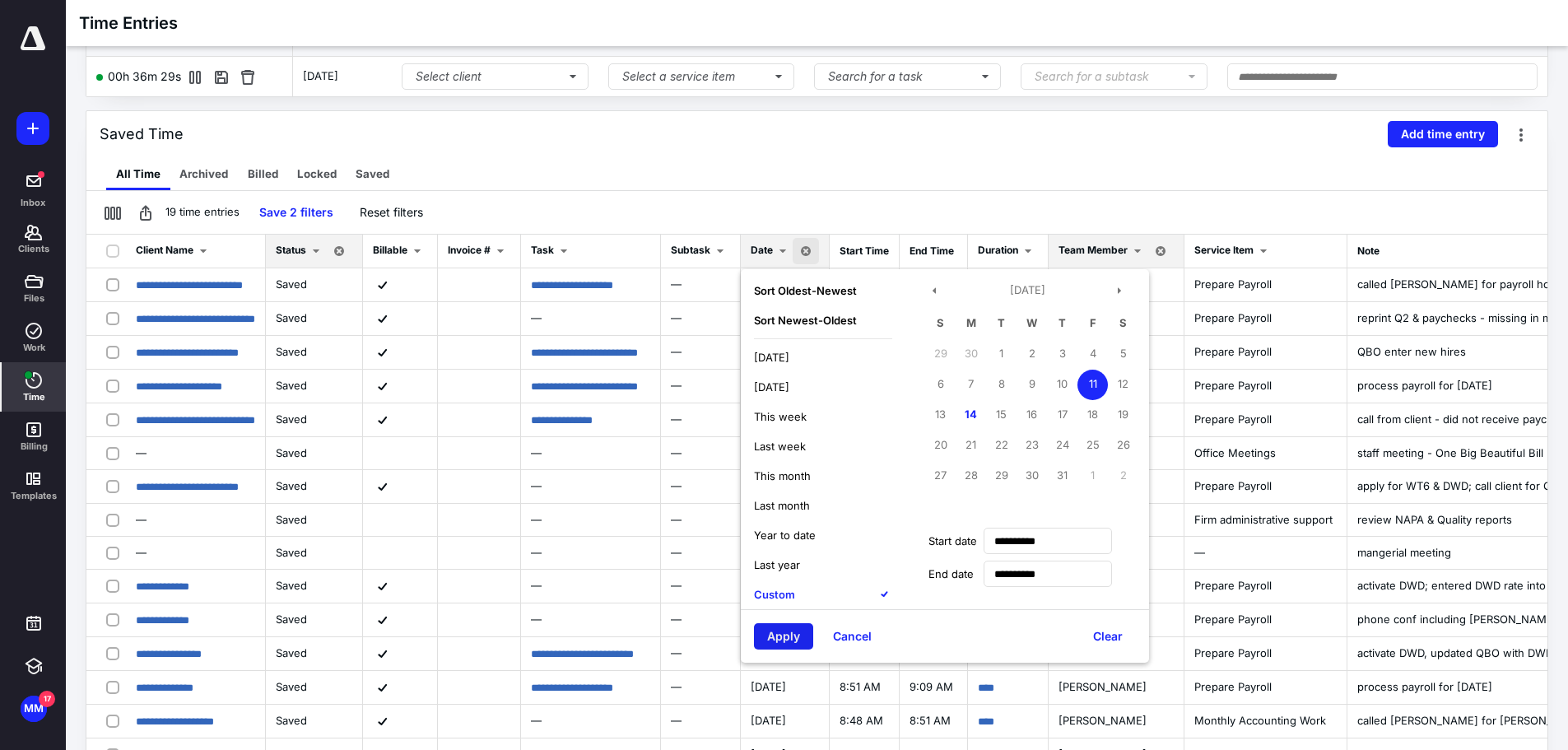 click on "Apply" at bounding box center (784, 636) 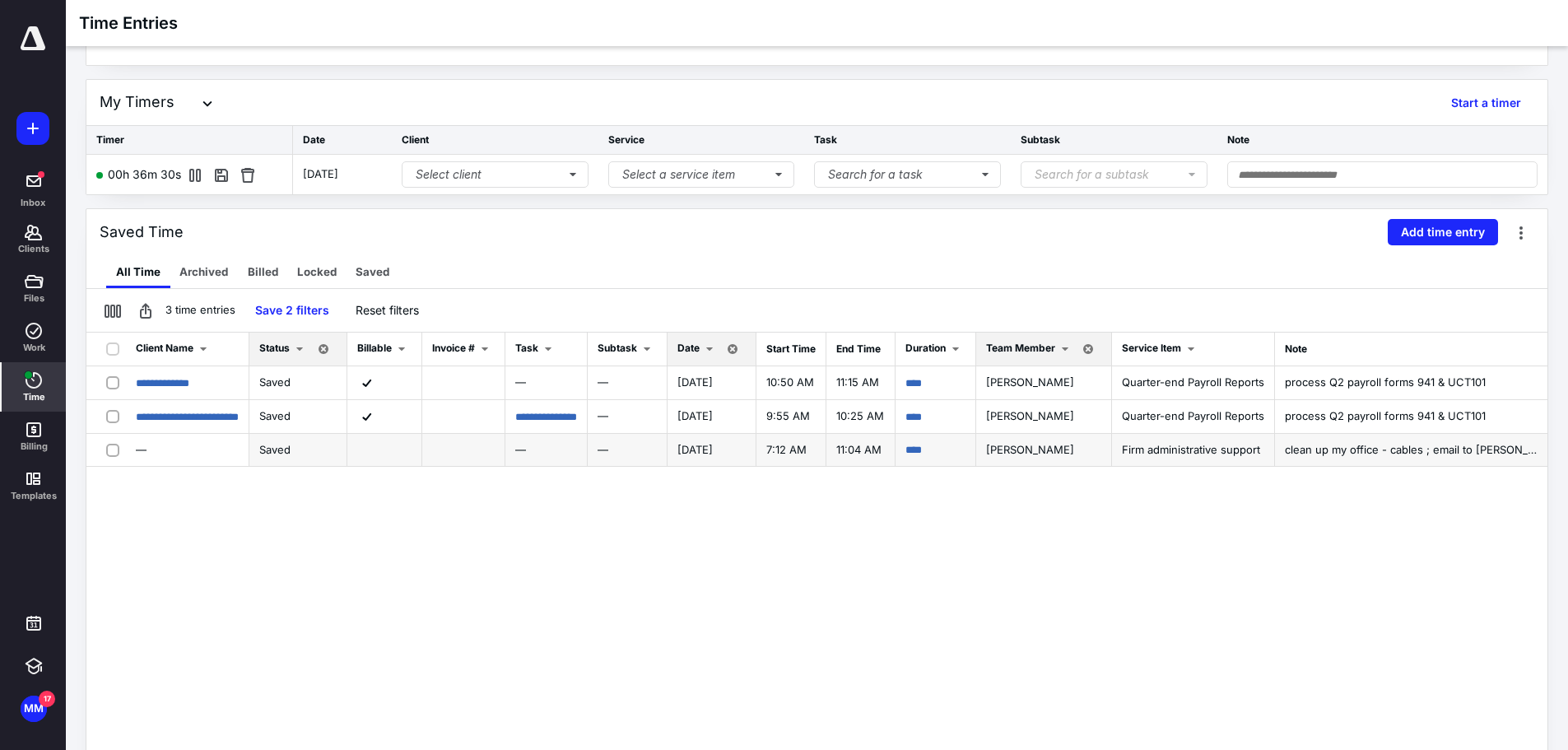 scroll, scrollTop: 0, scrollLeft: 0, axis: both 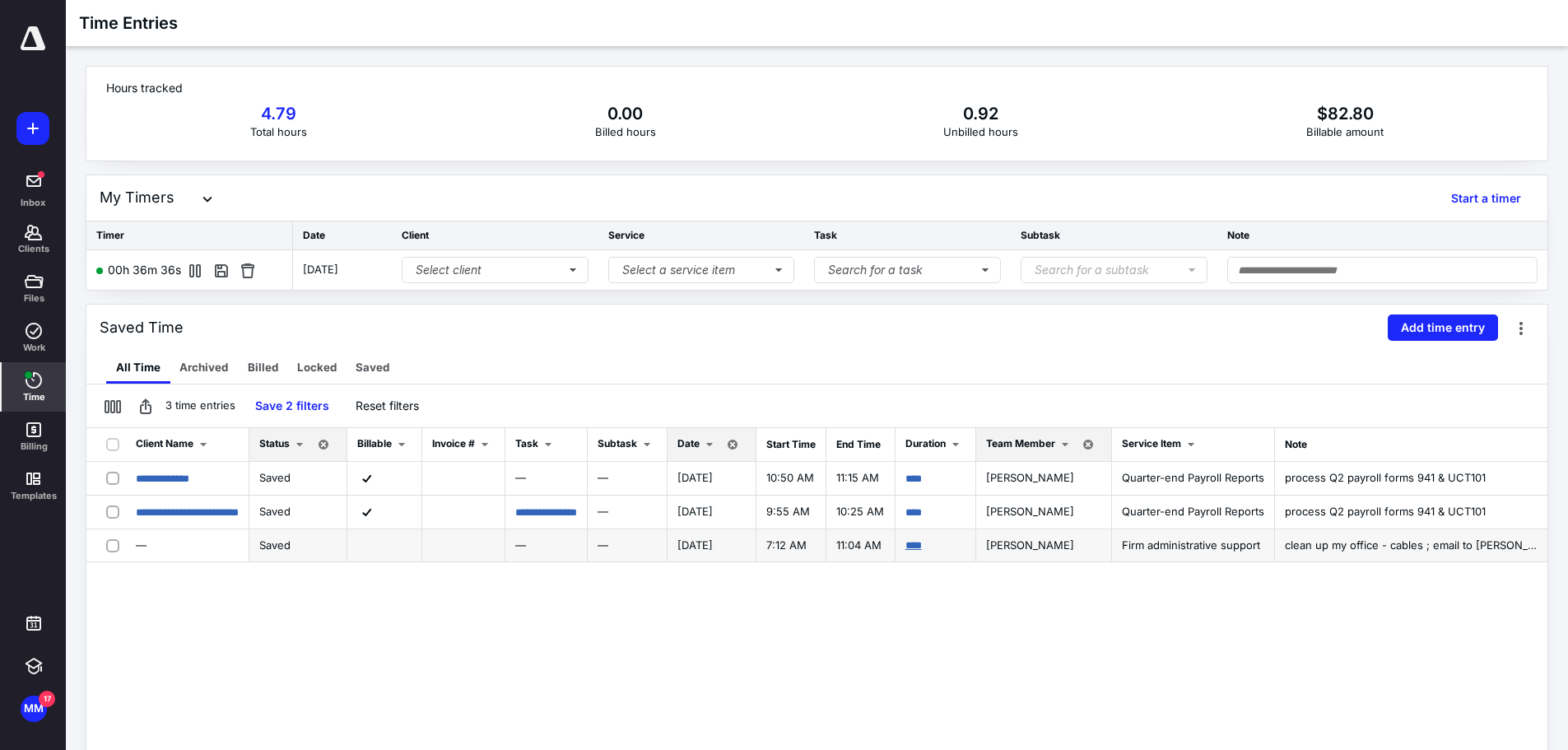 click on "****" at bounding box center [914, 545] 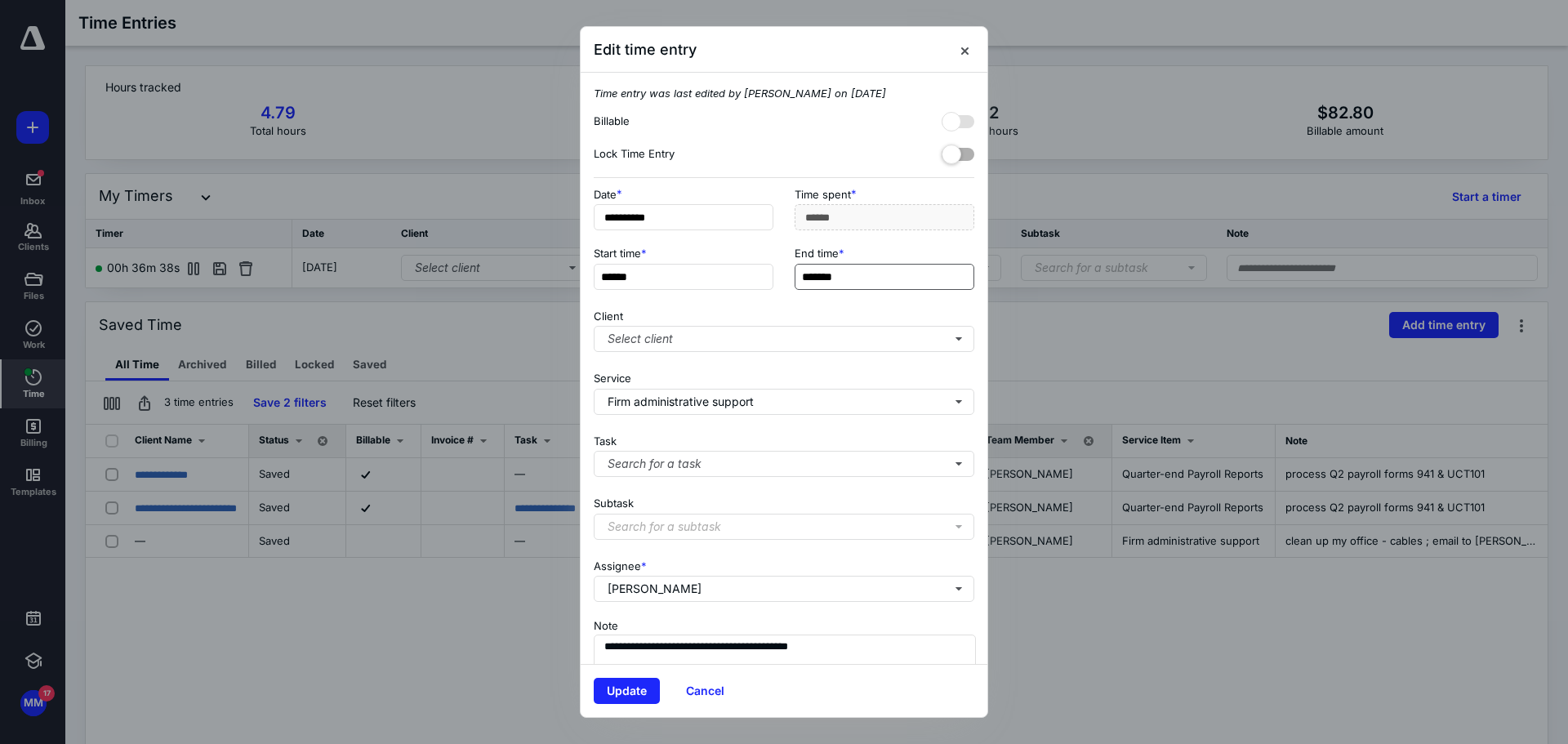 click on "*******" at bounding box center [884, 277] 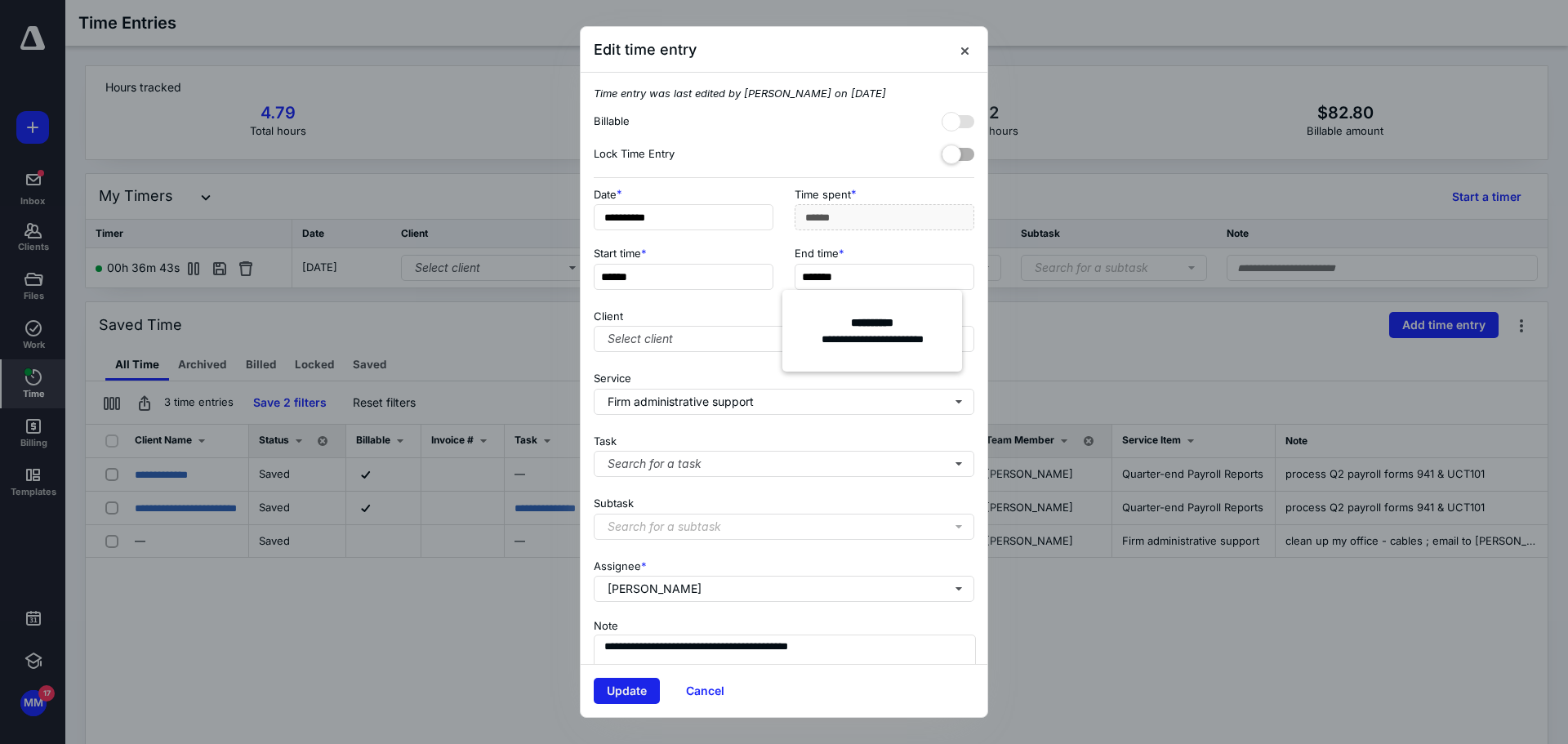 type on "*******" 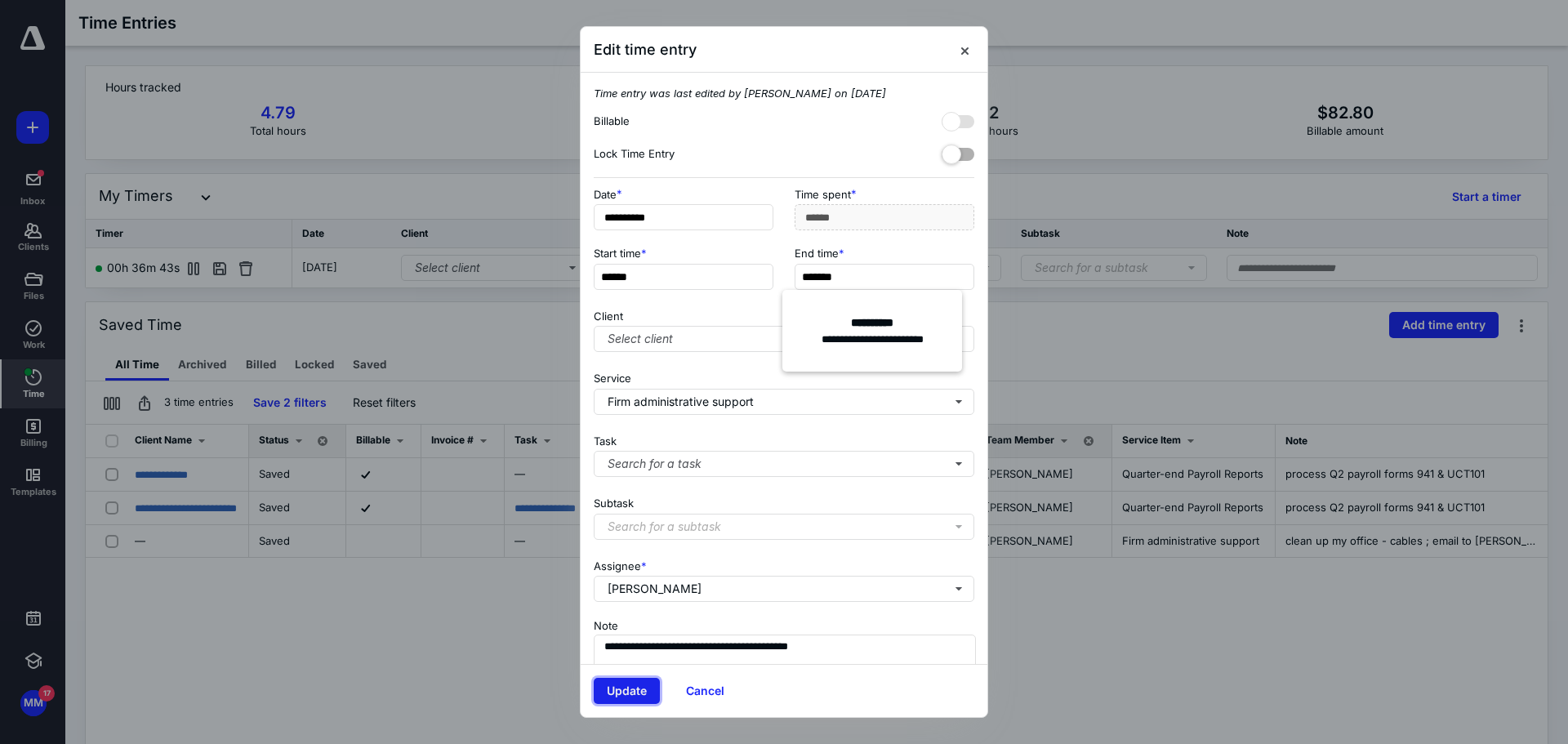 type on "*****" 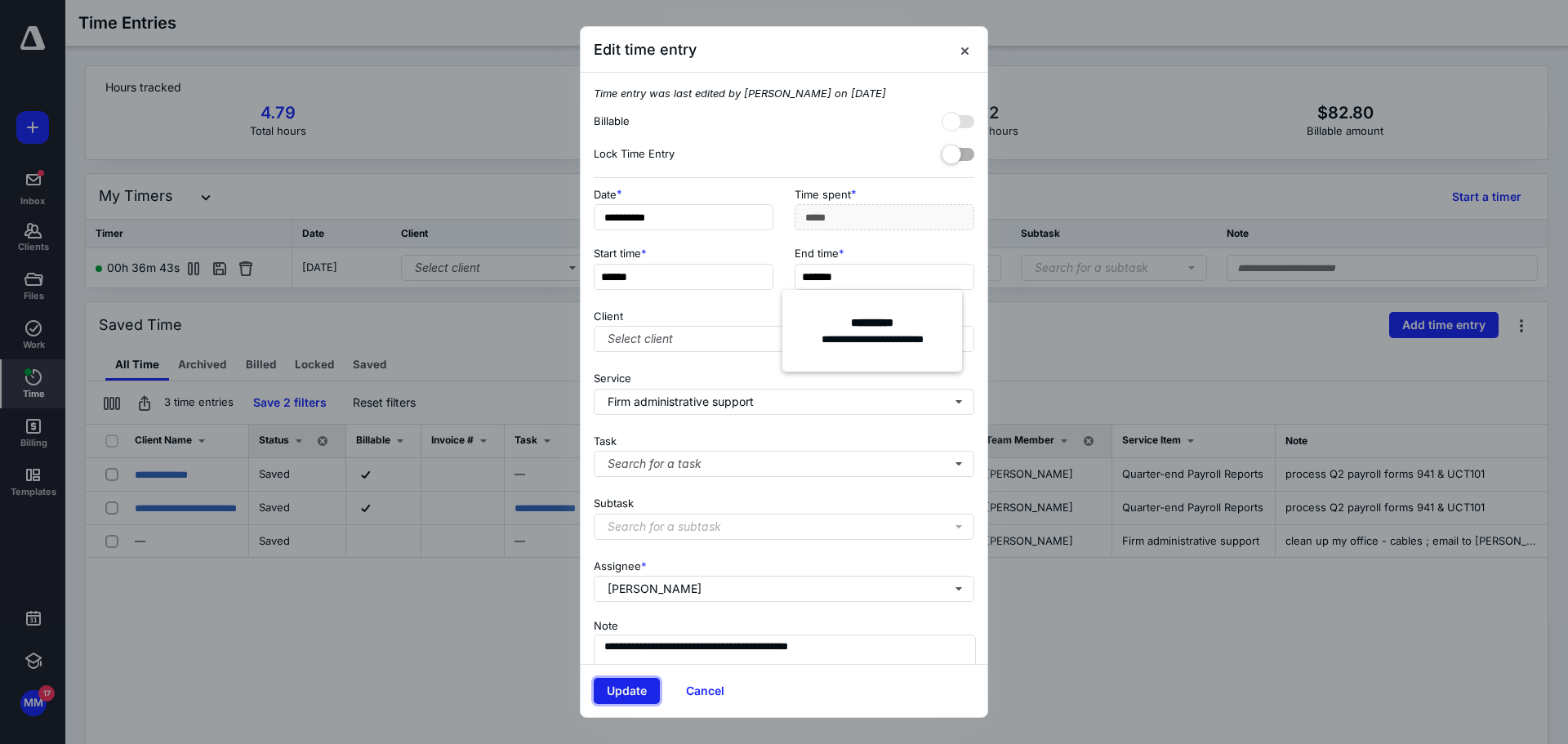 click on "Update" at bounding box center [626, 691] 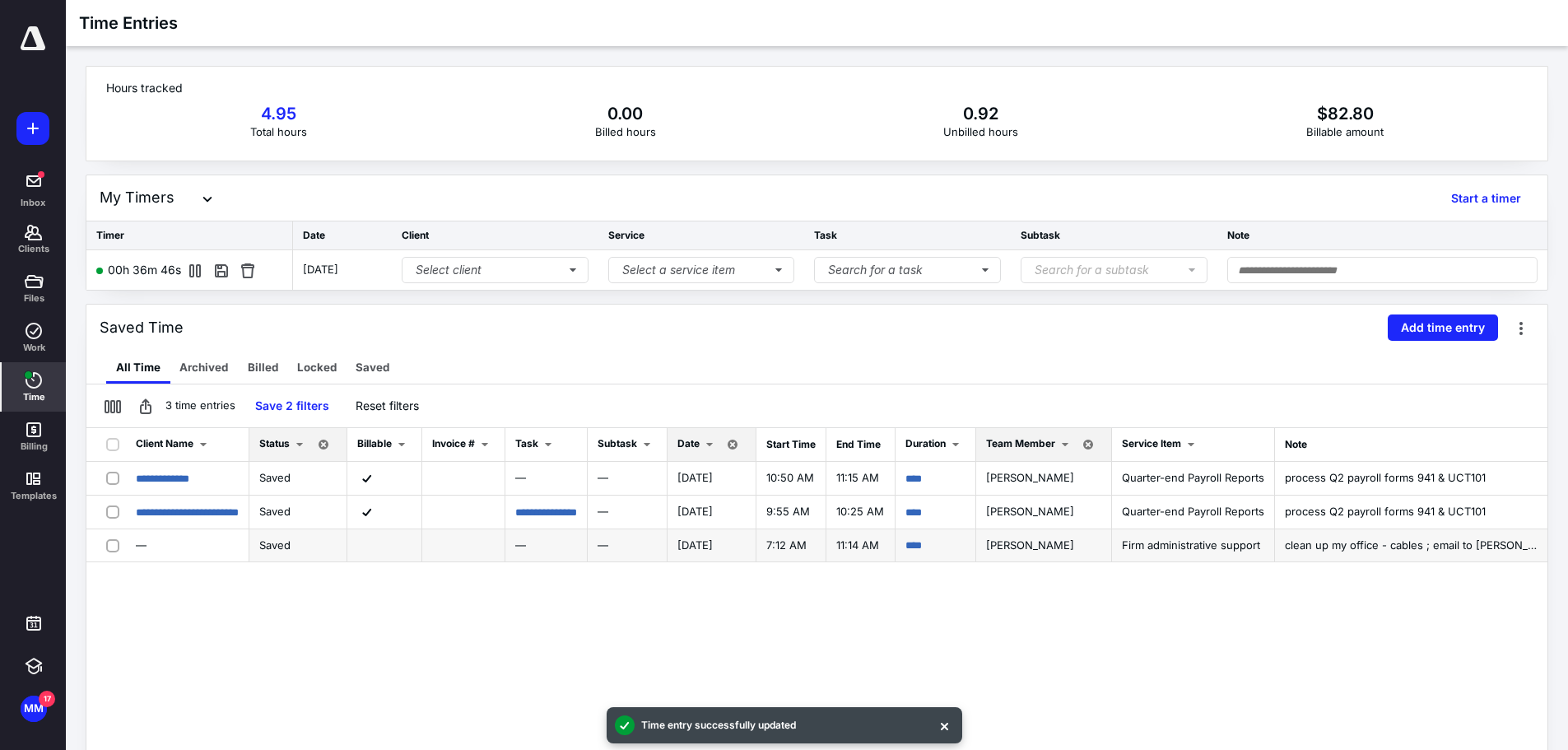 click on "****" at bounding box center (936, 546) 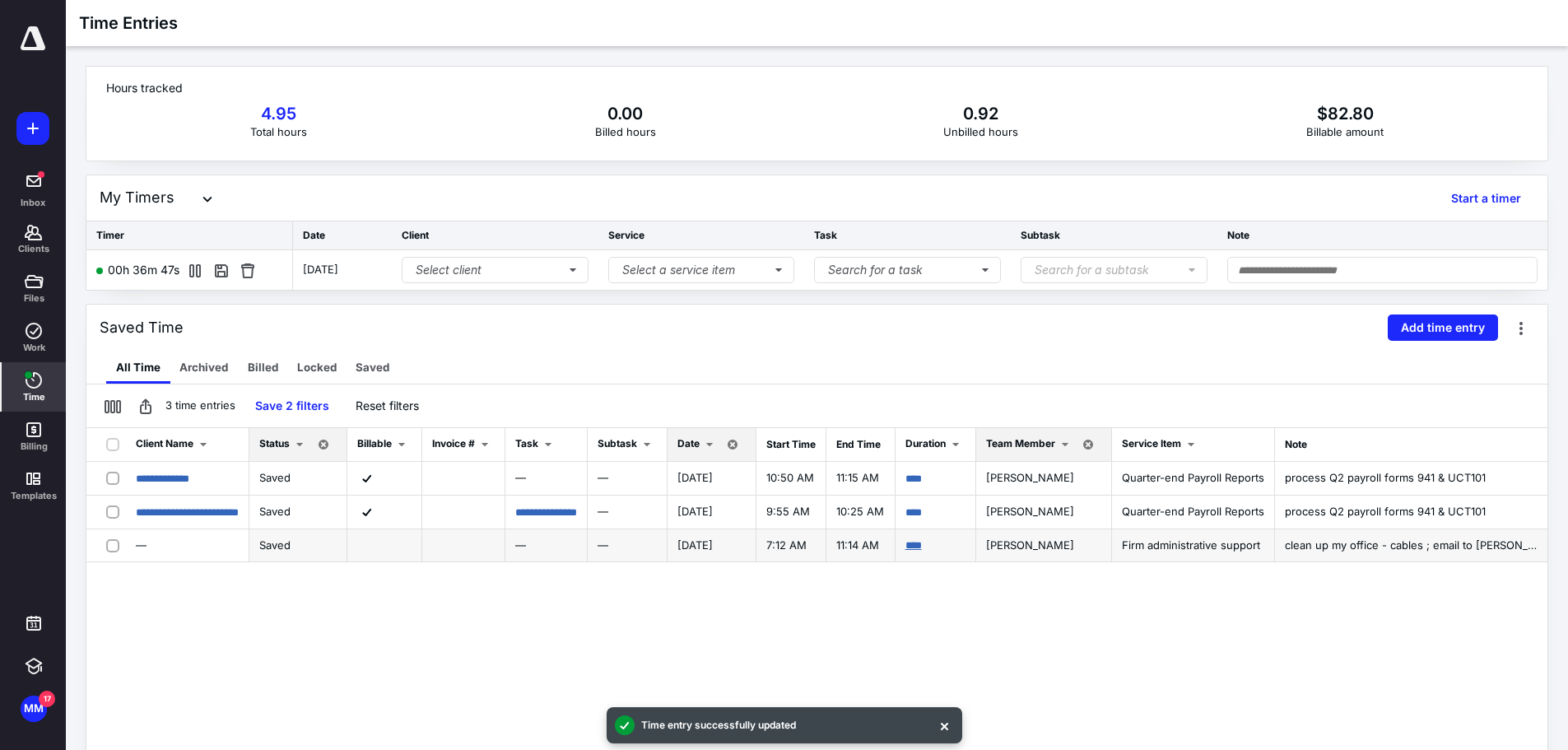click on "****" at bounding box center [914, 545] 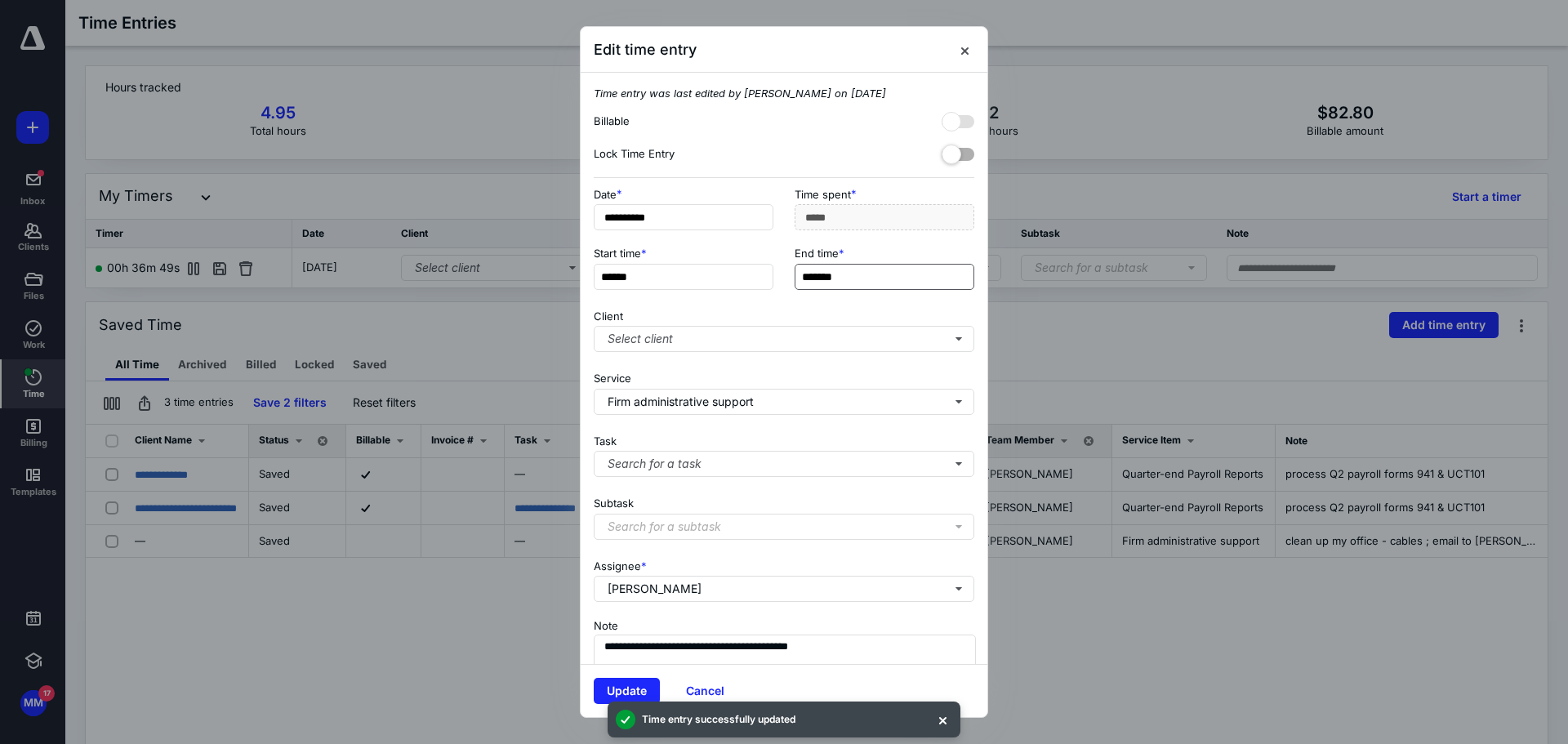 click on "*******" at bounding box center (884, 277) 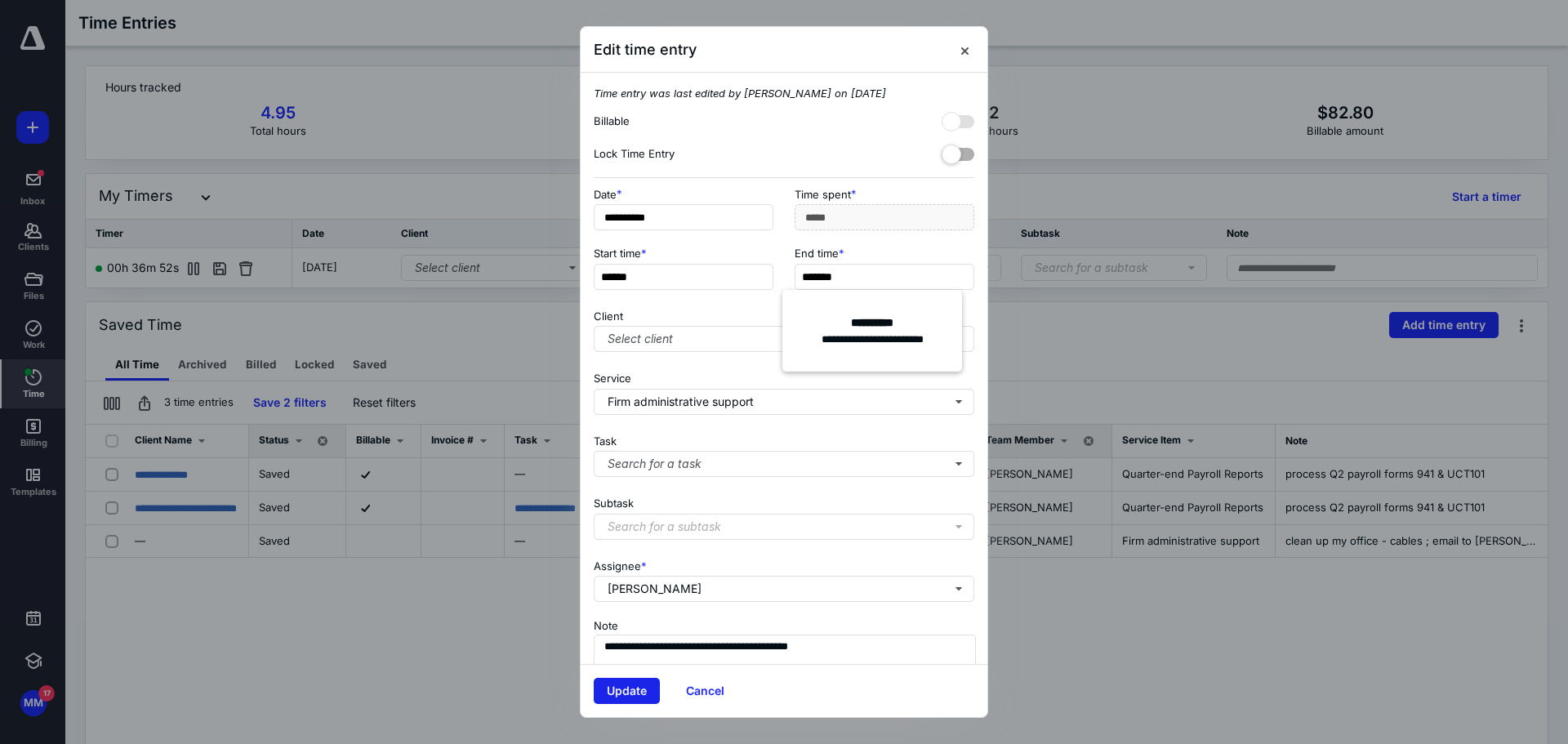 type on "*******" 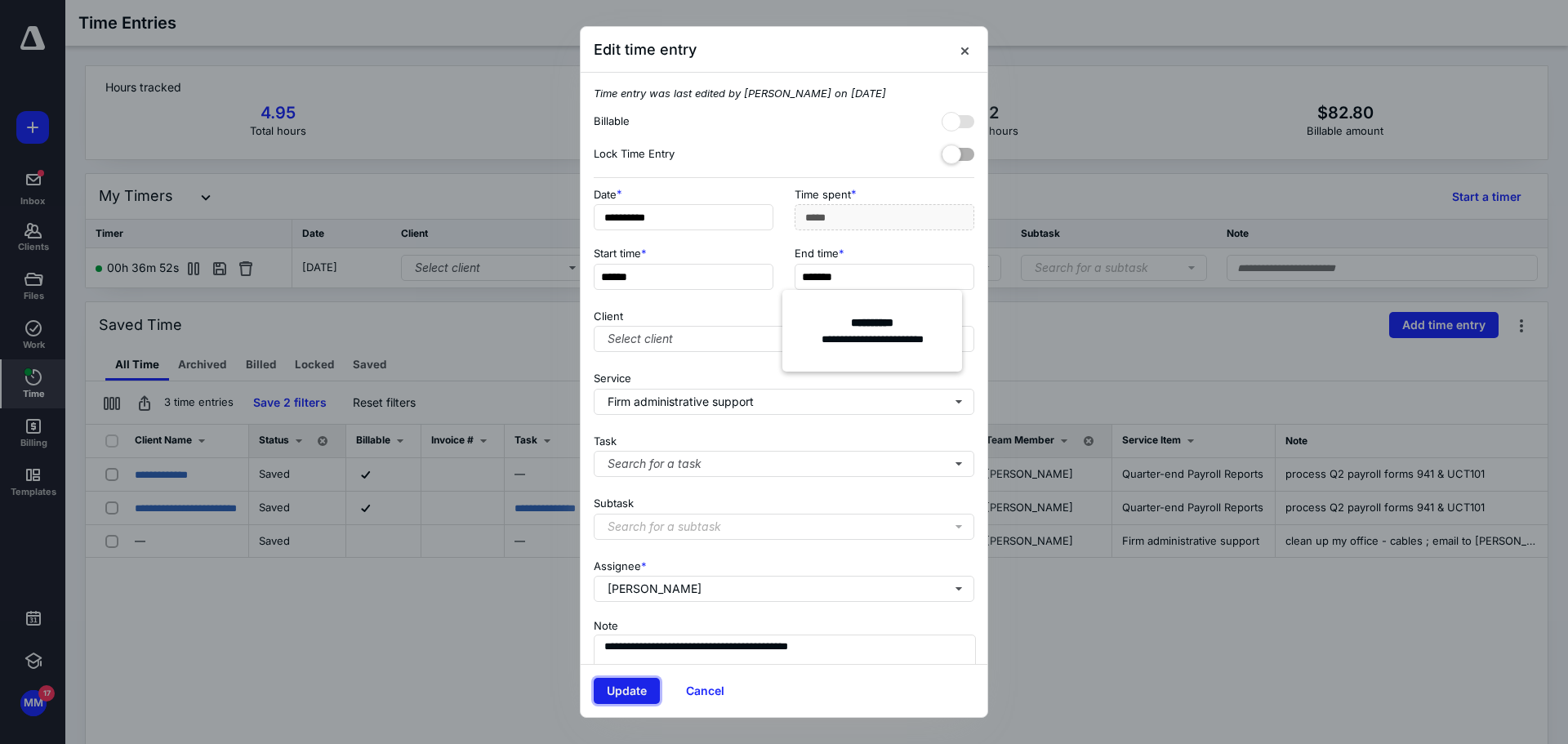 type on "*****" 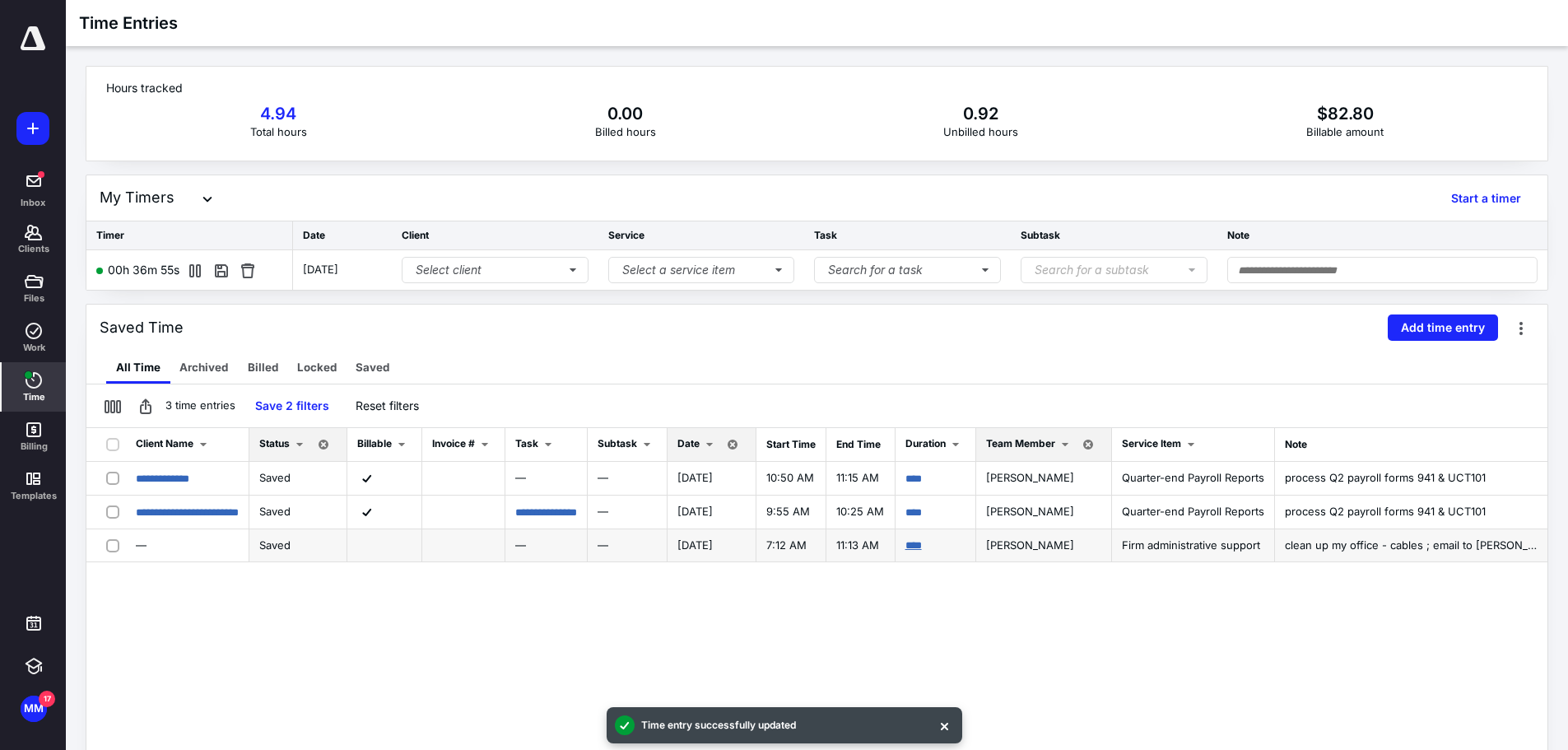 click on "****" at bounding box center [914, 545] 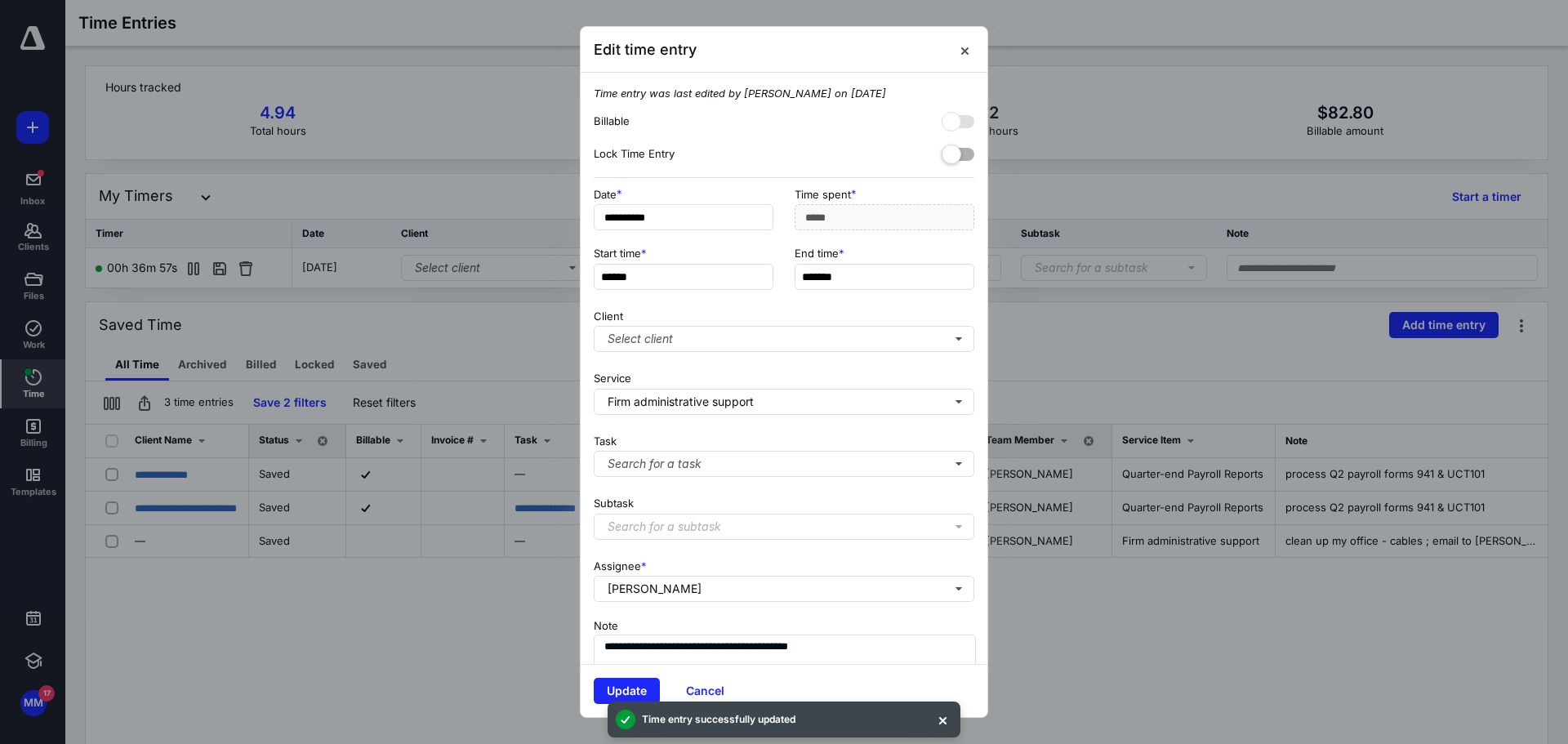 drag, startPoint x: 811, startPoint y: 280, endPoint x: 1033, endPoint y: 564, distance: 360.4719 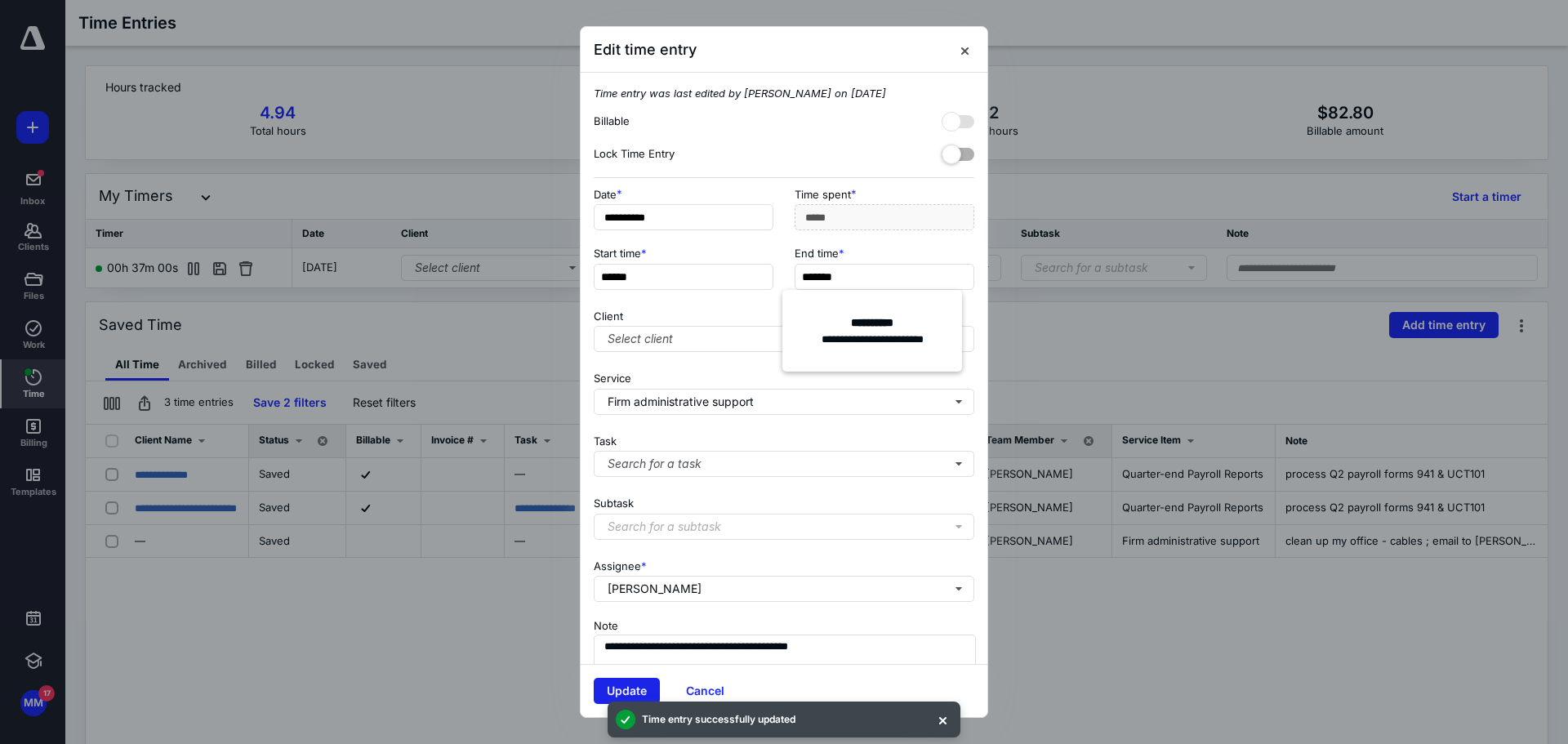 type on "*******" 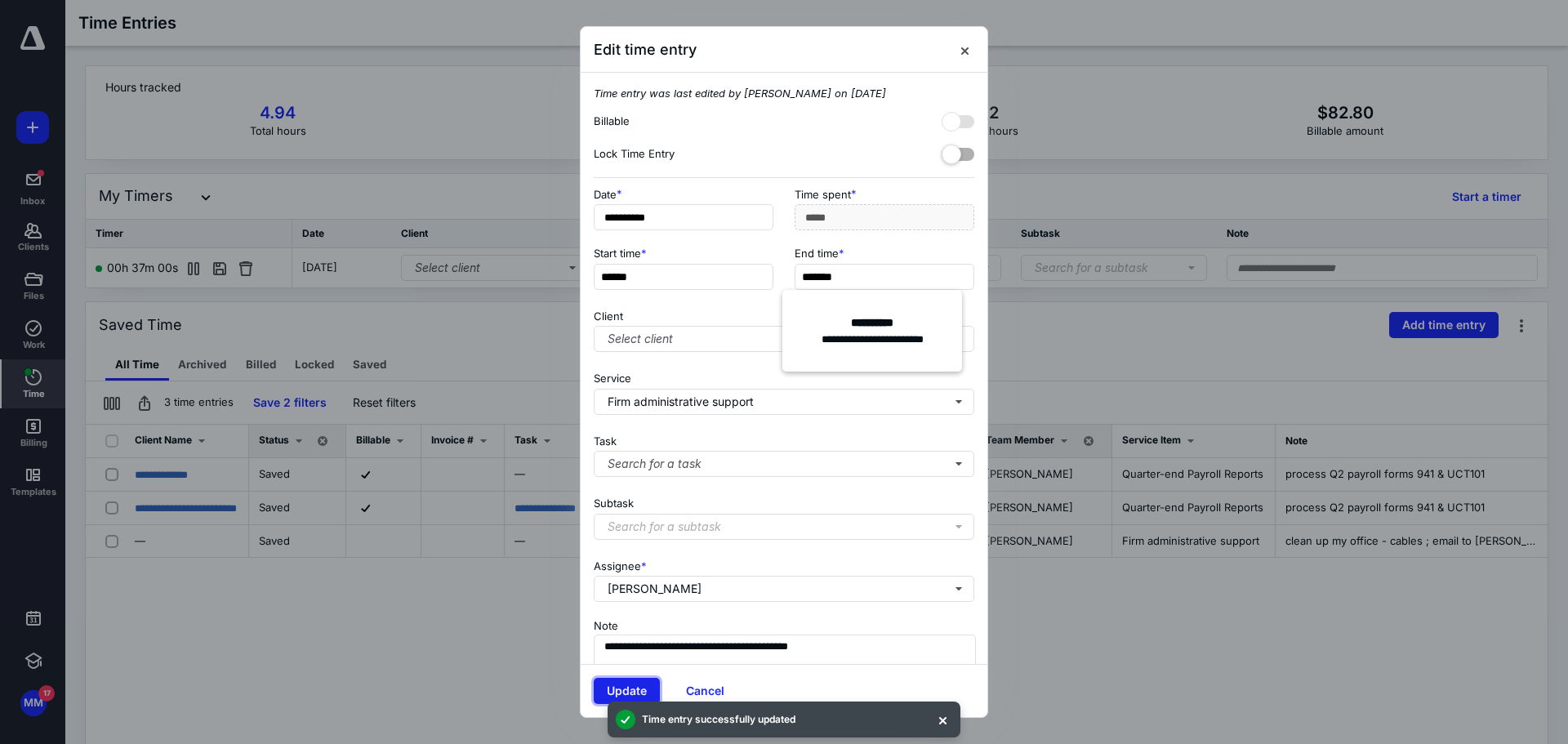 type on "**" 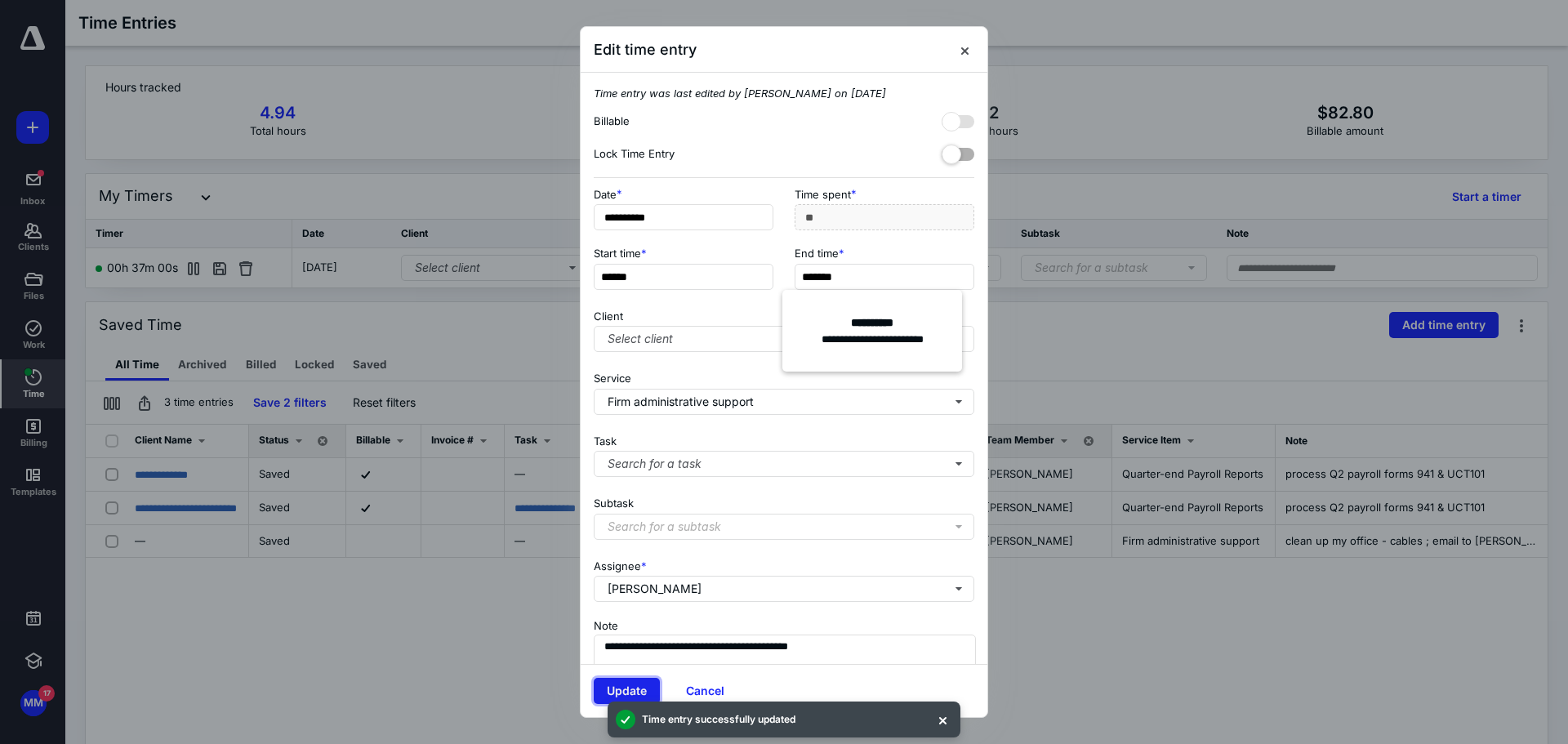 click on "Update" at bounding box center (626, 691) 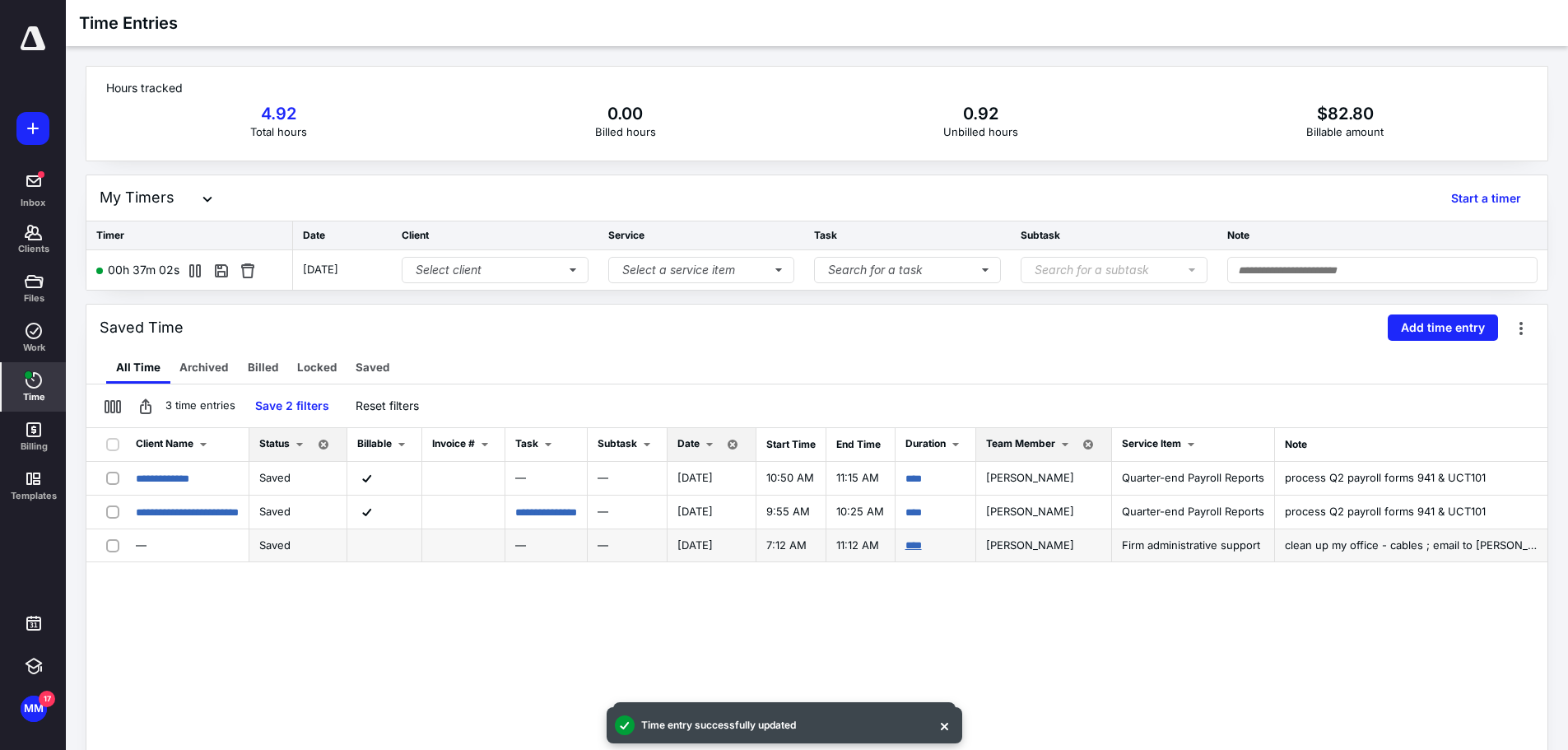 click on "****" at bounding box center [914, 545] 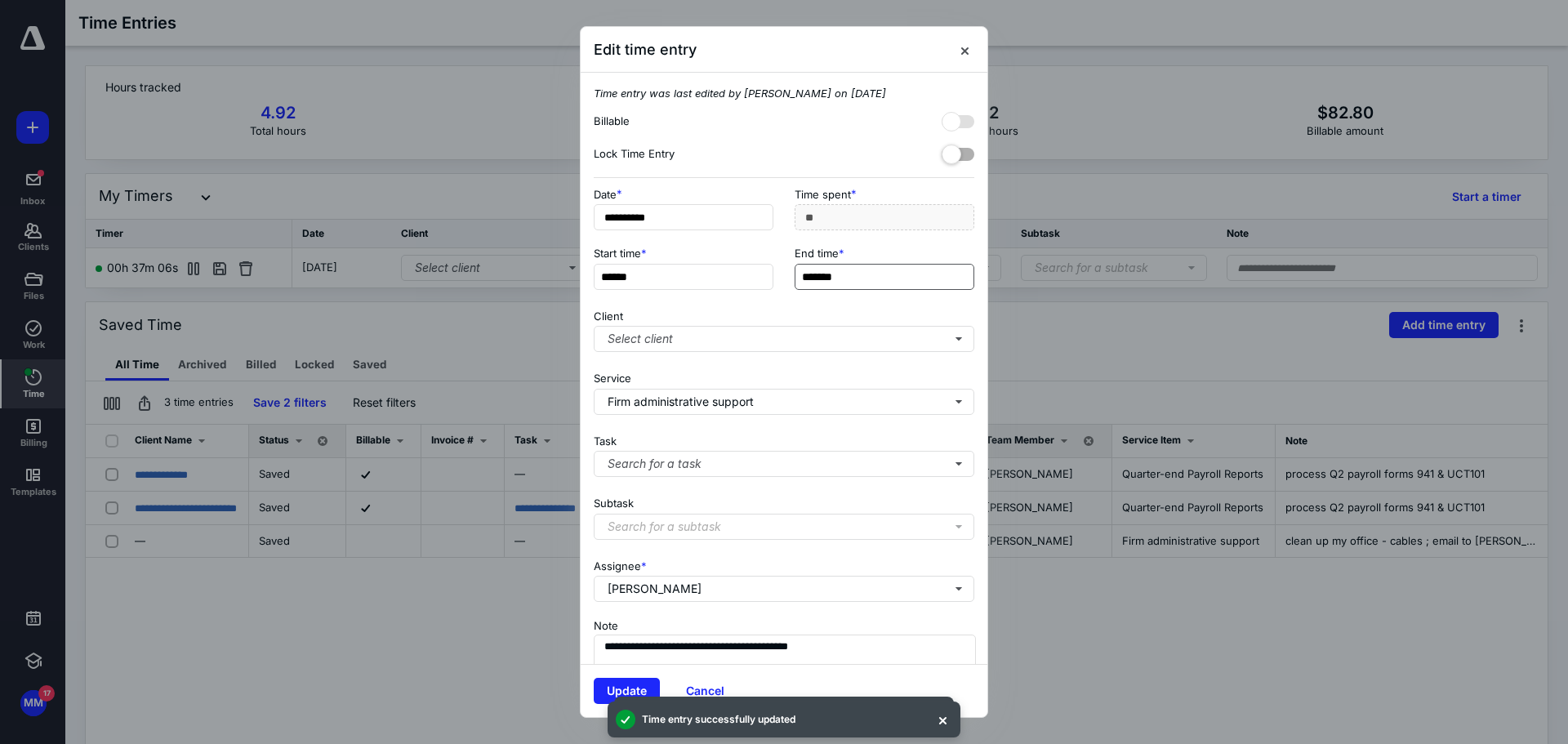 click on "*******" at bounding box center (884, 277) 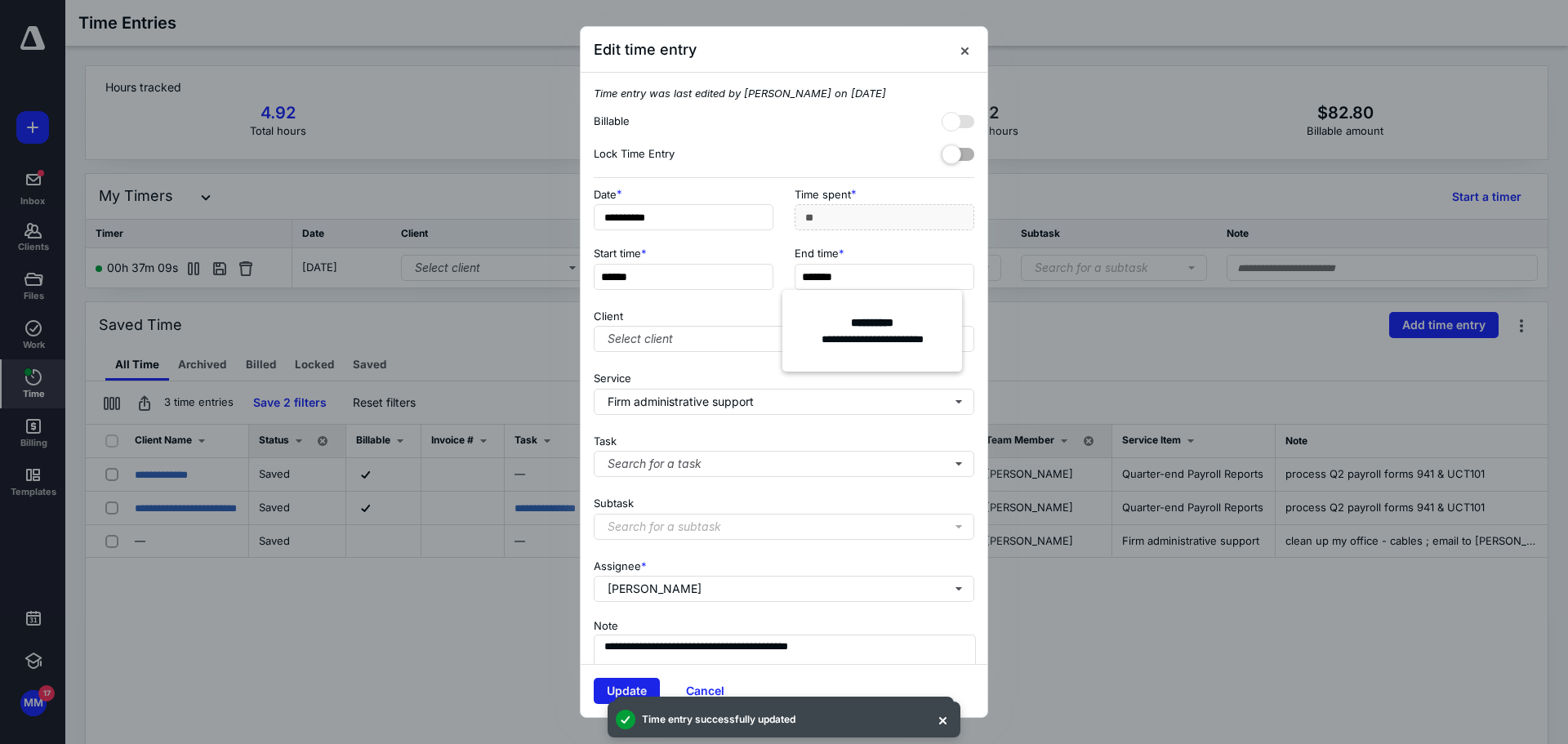 type on "*******" 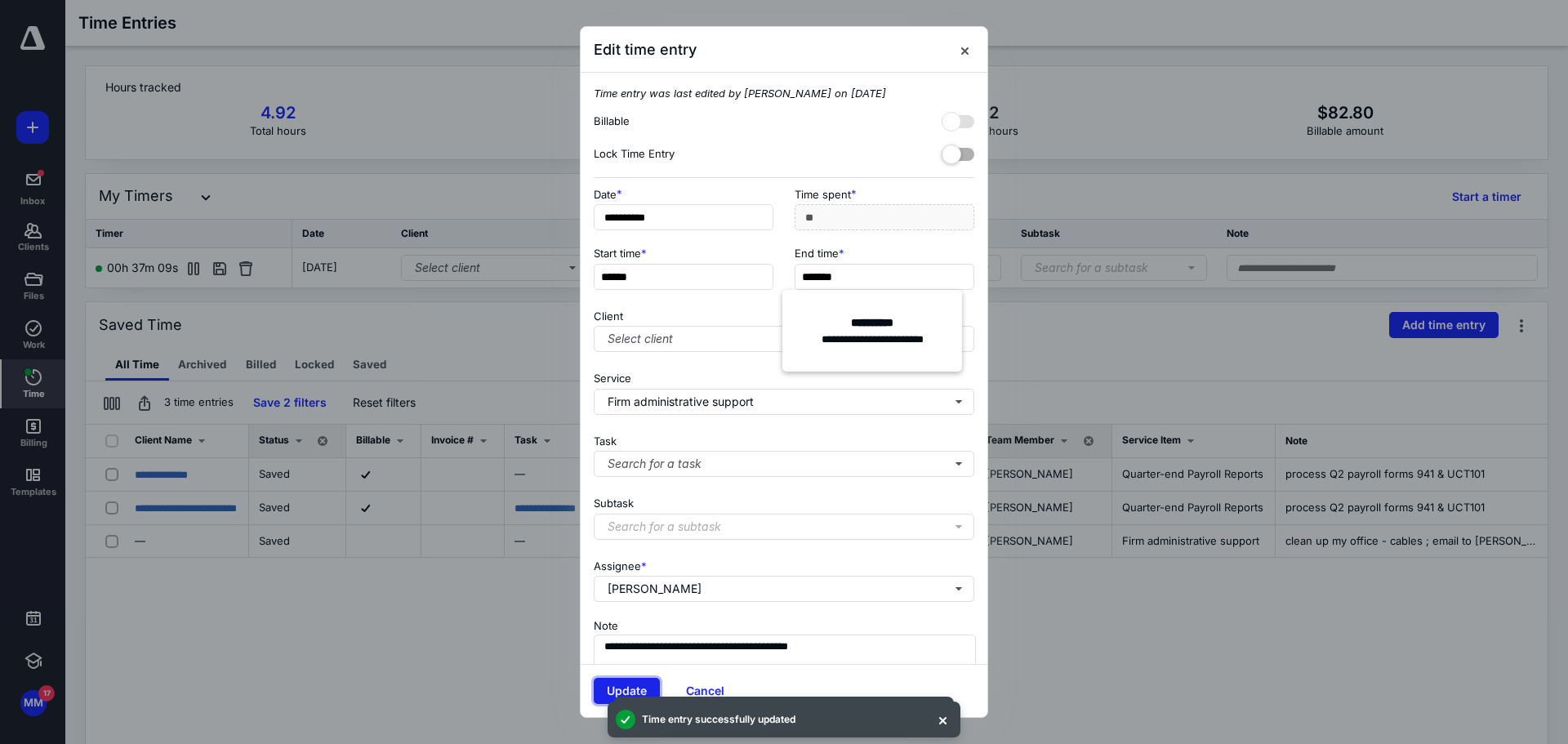 type on "*****" 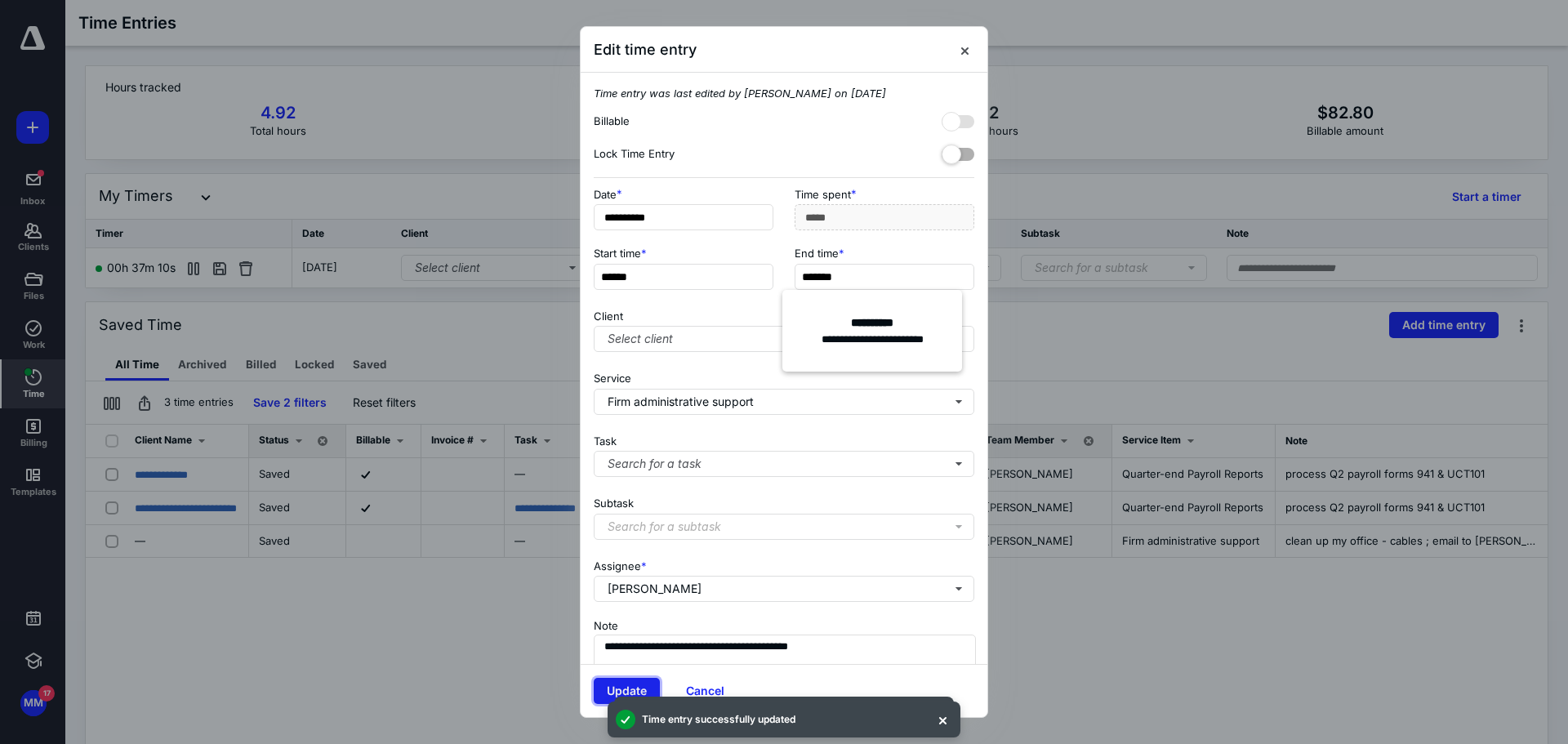 click on "Update" at bounding box center [626, 691] 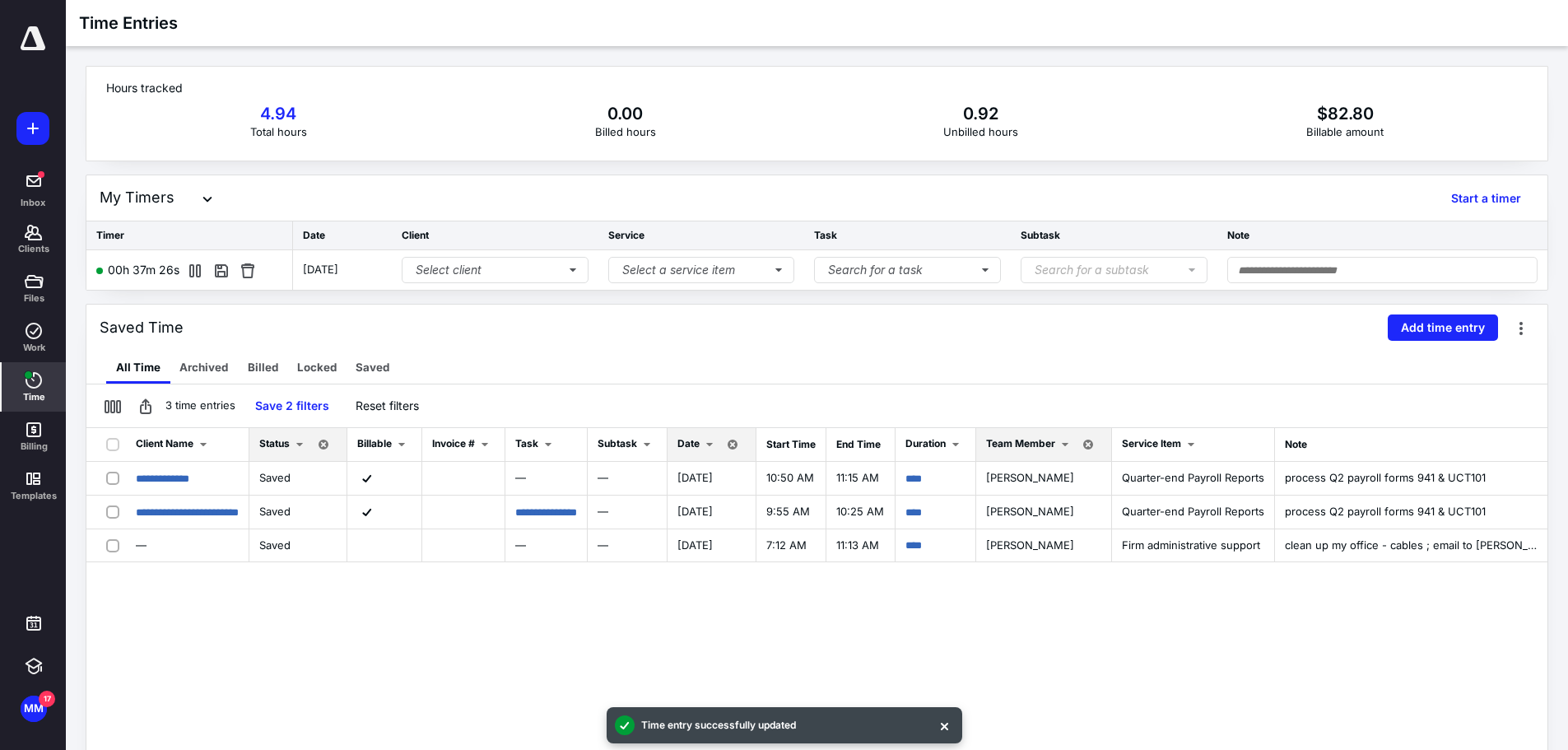 click at bounding box center (710, 445) 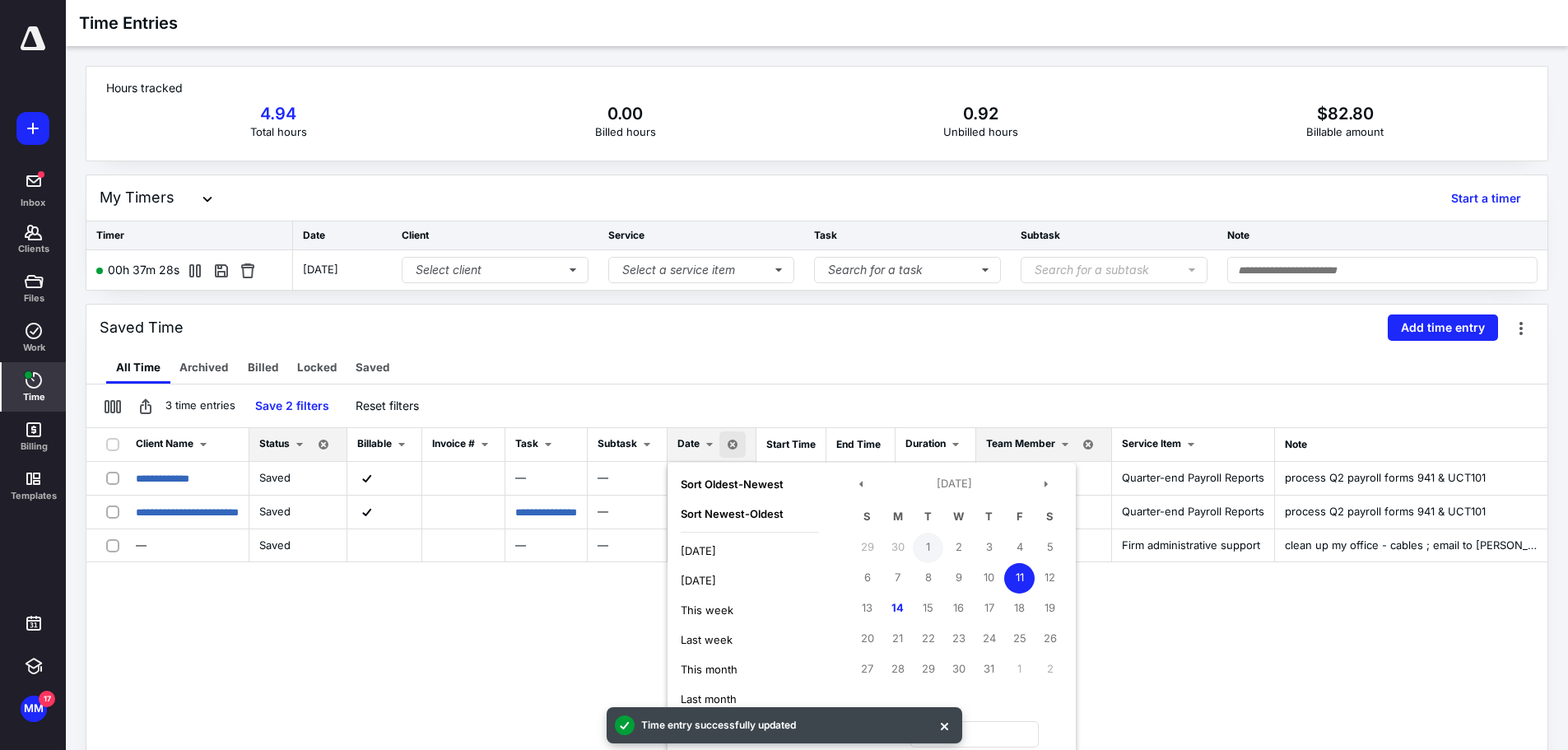 click on "1" at bounding box center (928, 547) 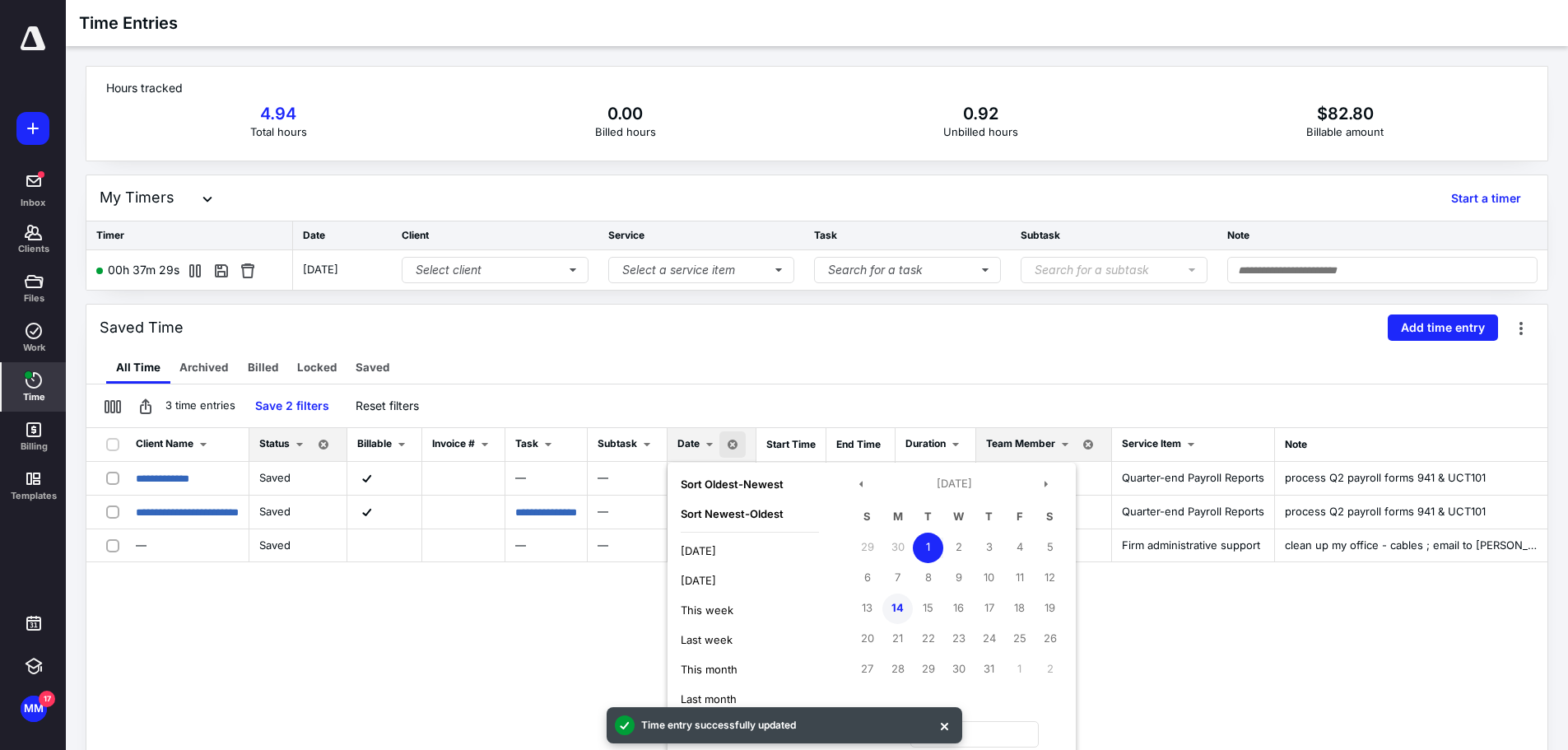 click on "14" at bounding box center (897, 608) 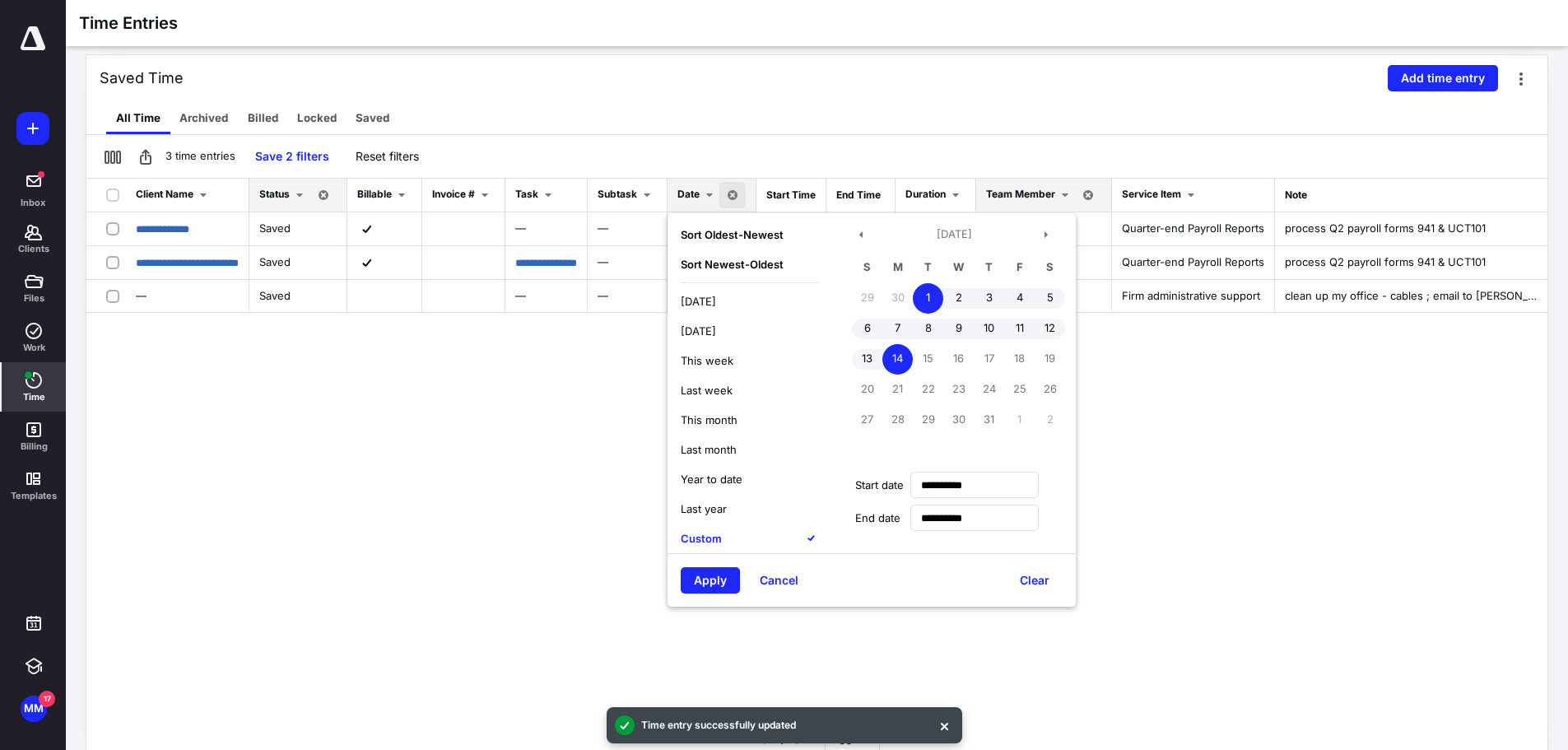 scroll, scrollTop: 258, scrollLeft: 0, axis: vertical 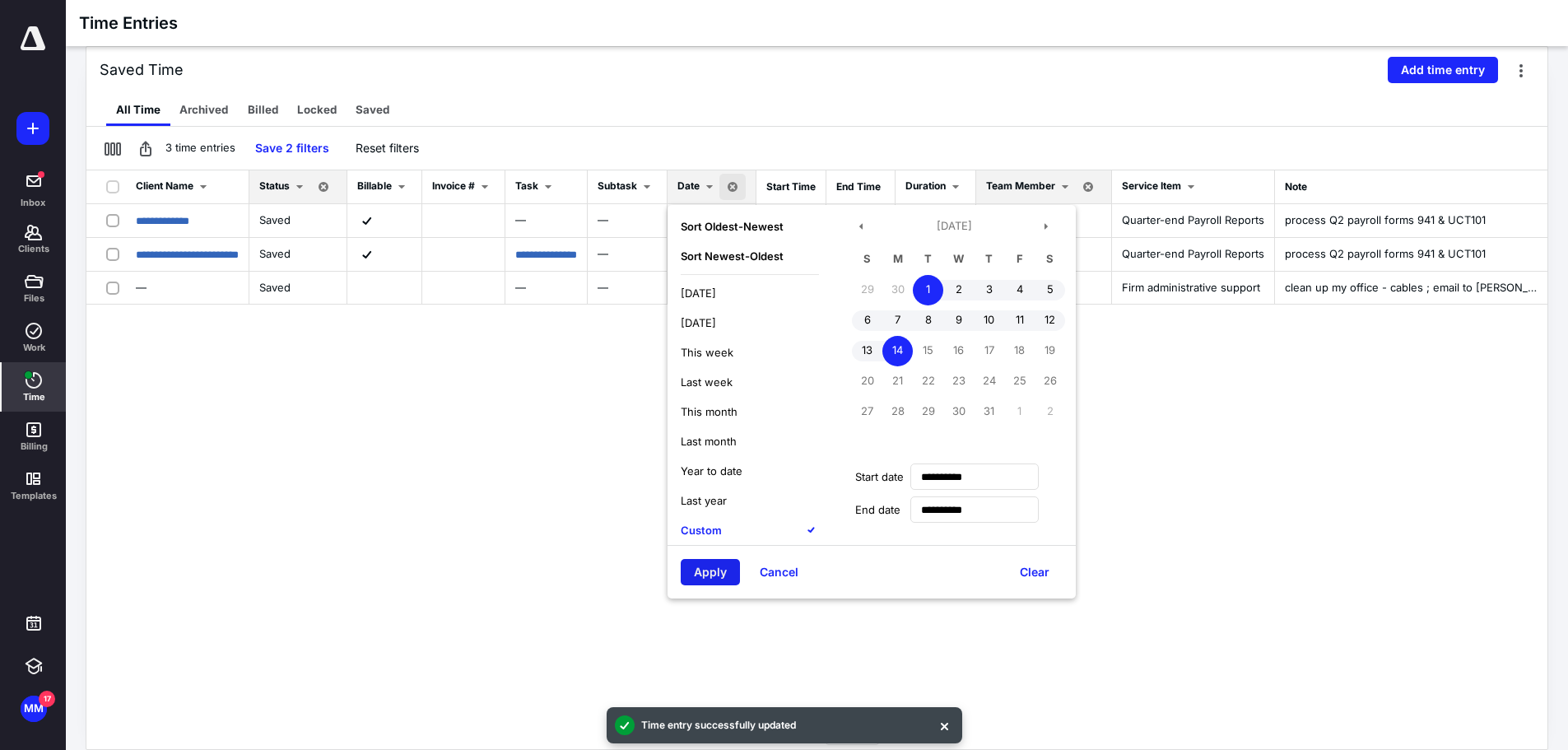 click on "Apply" at bounding box center (710, 572) 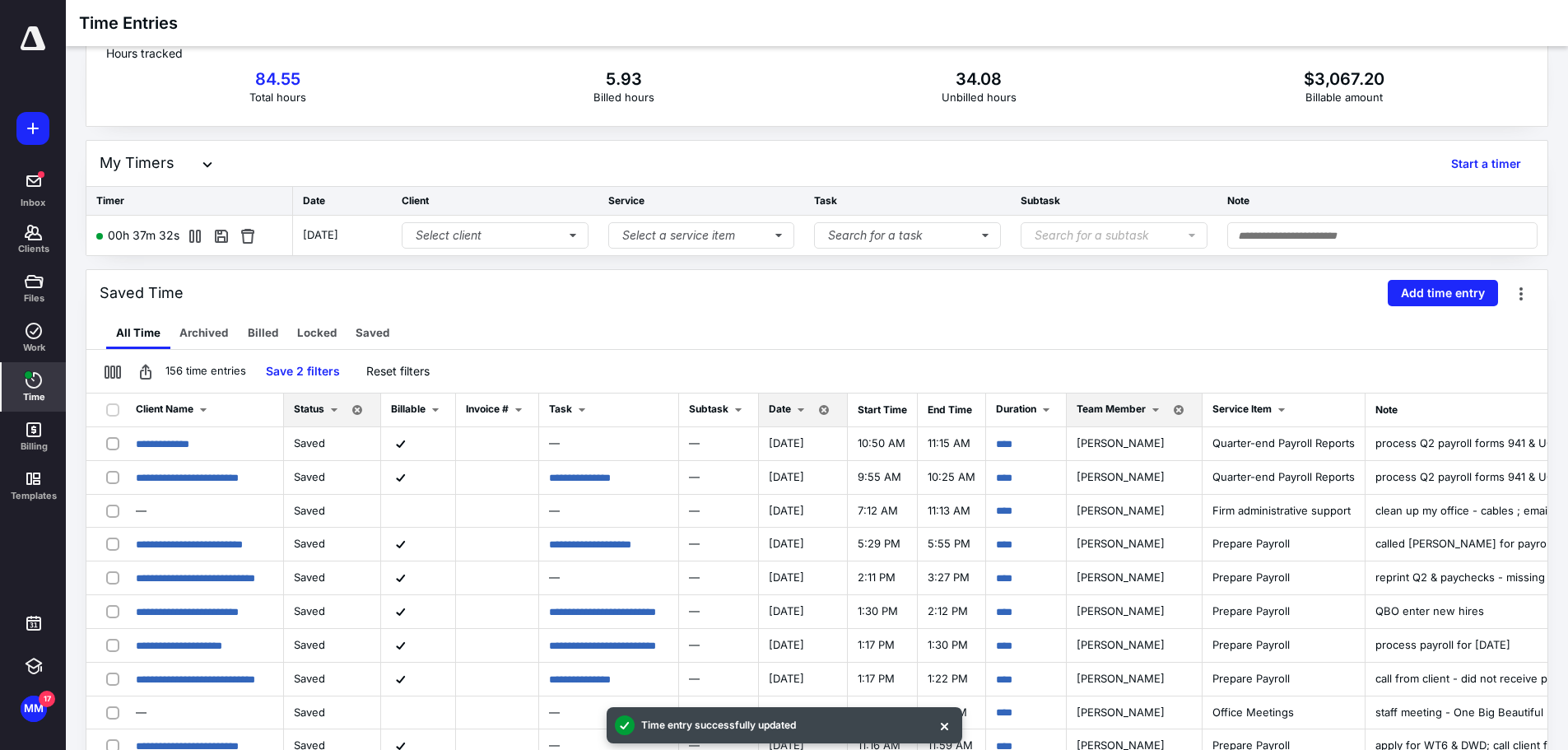 scroll, scrollTop: 0, scrollLeft: 0, axis: both 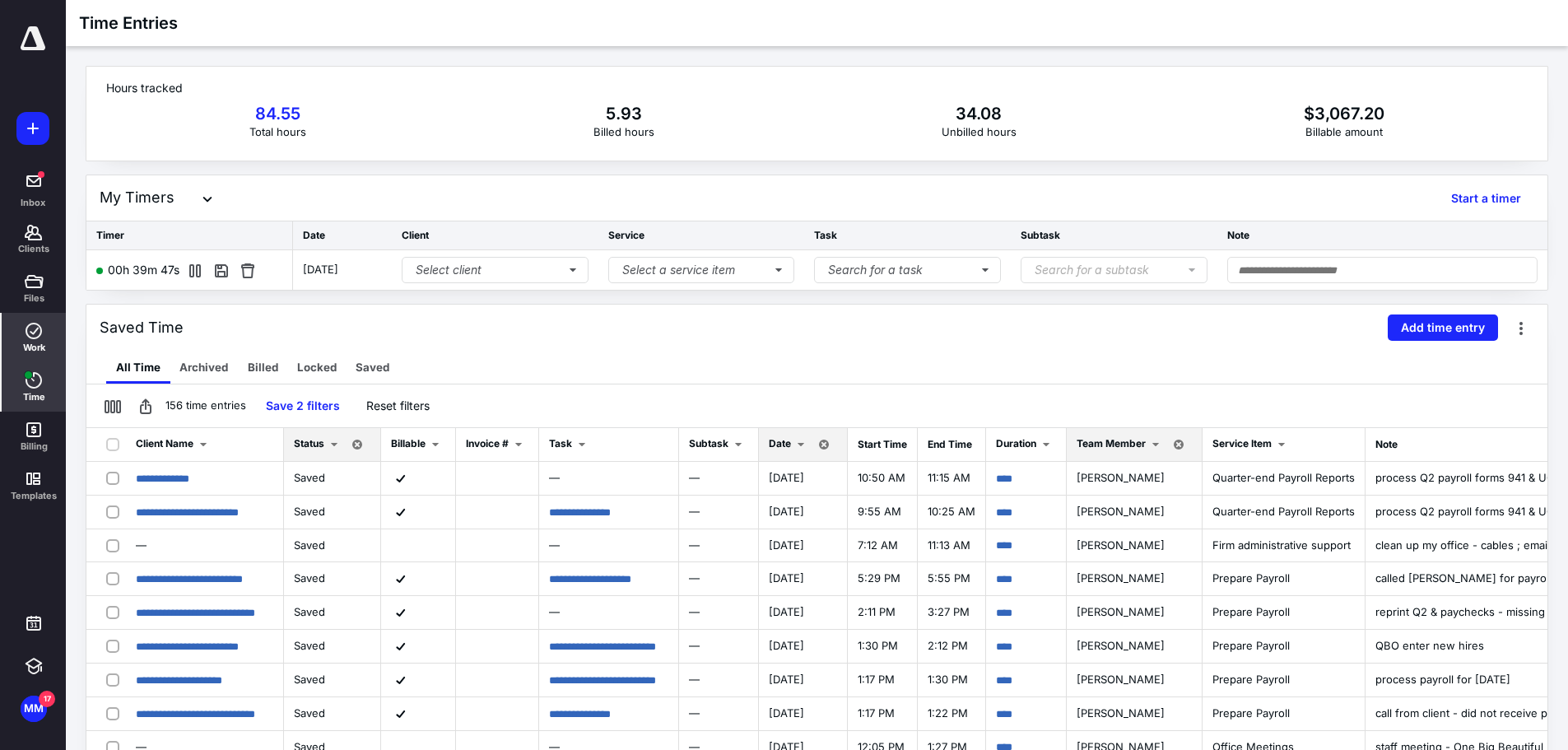 click 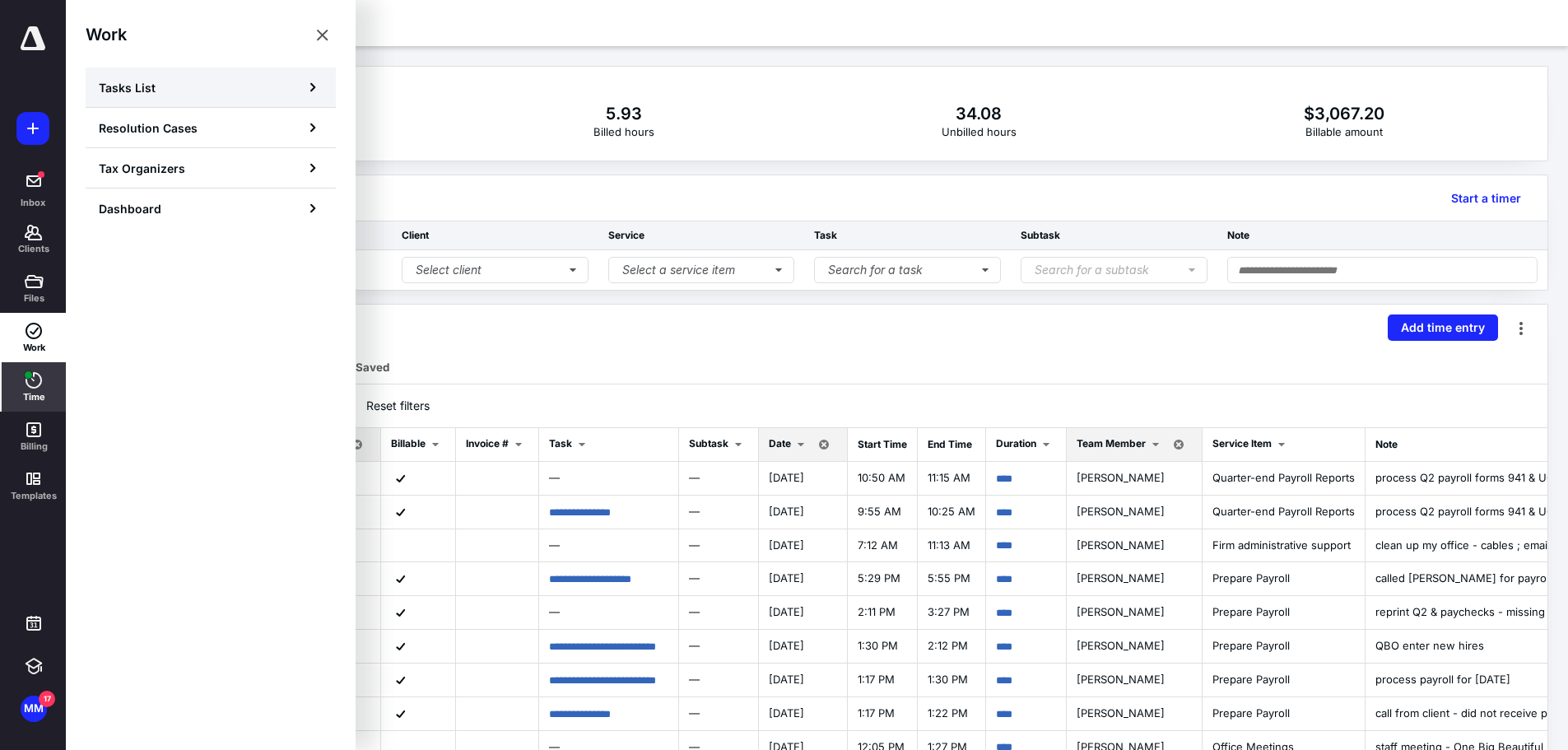 click on "Tasks List" at bounding box center (211, 87) 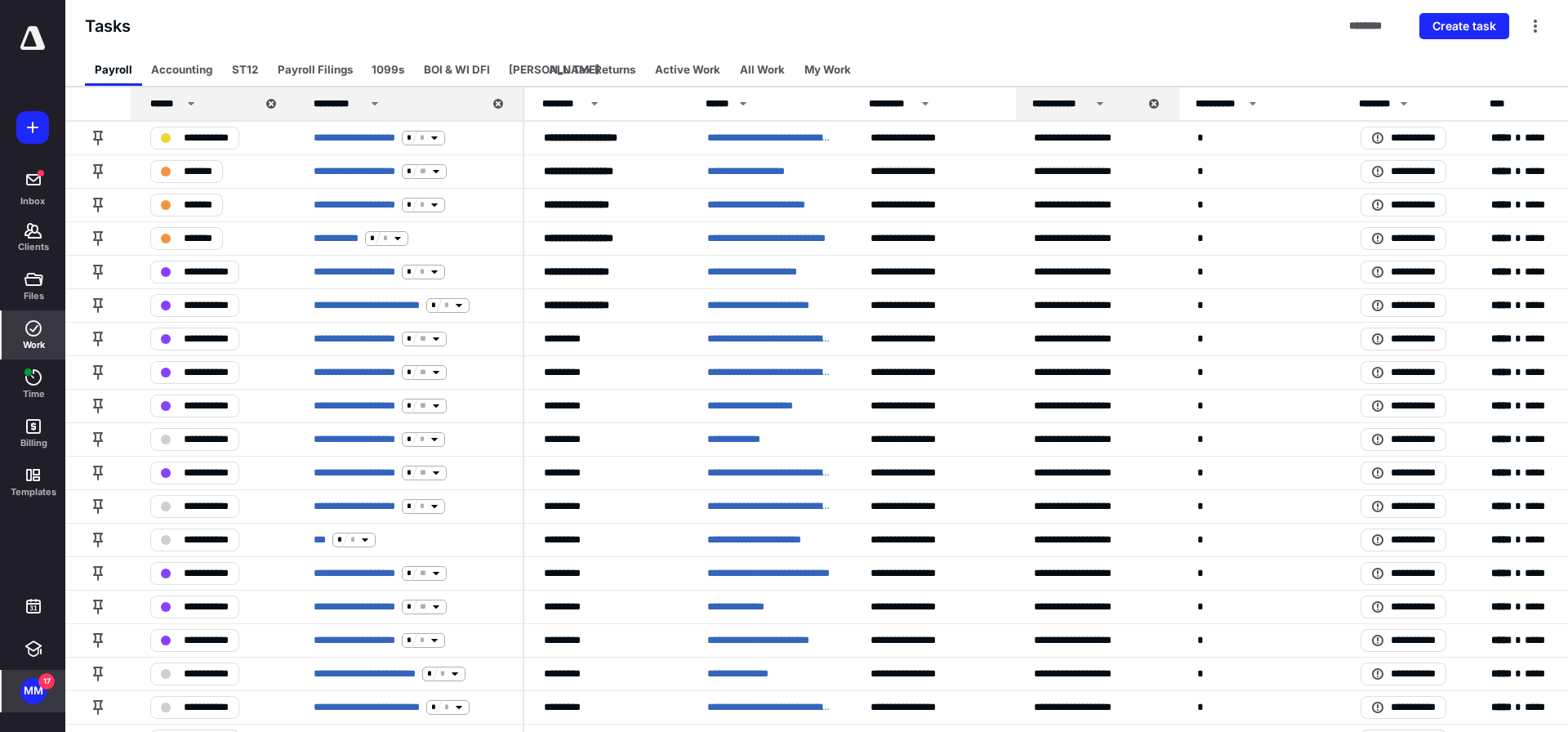 click on "MM" at bounding box center (33, 691) 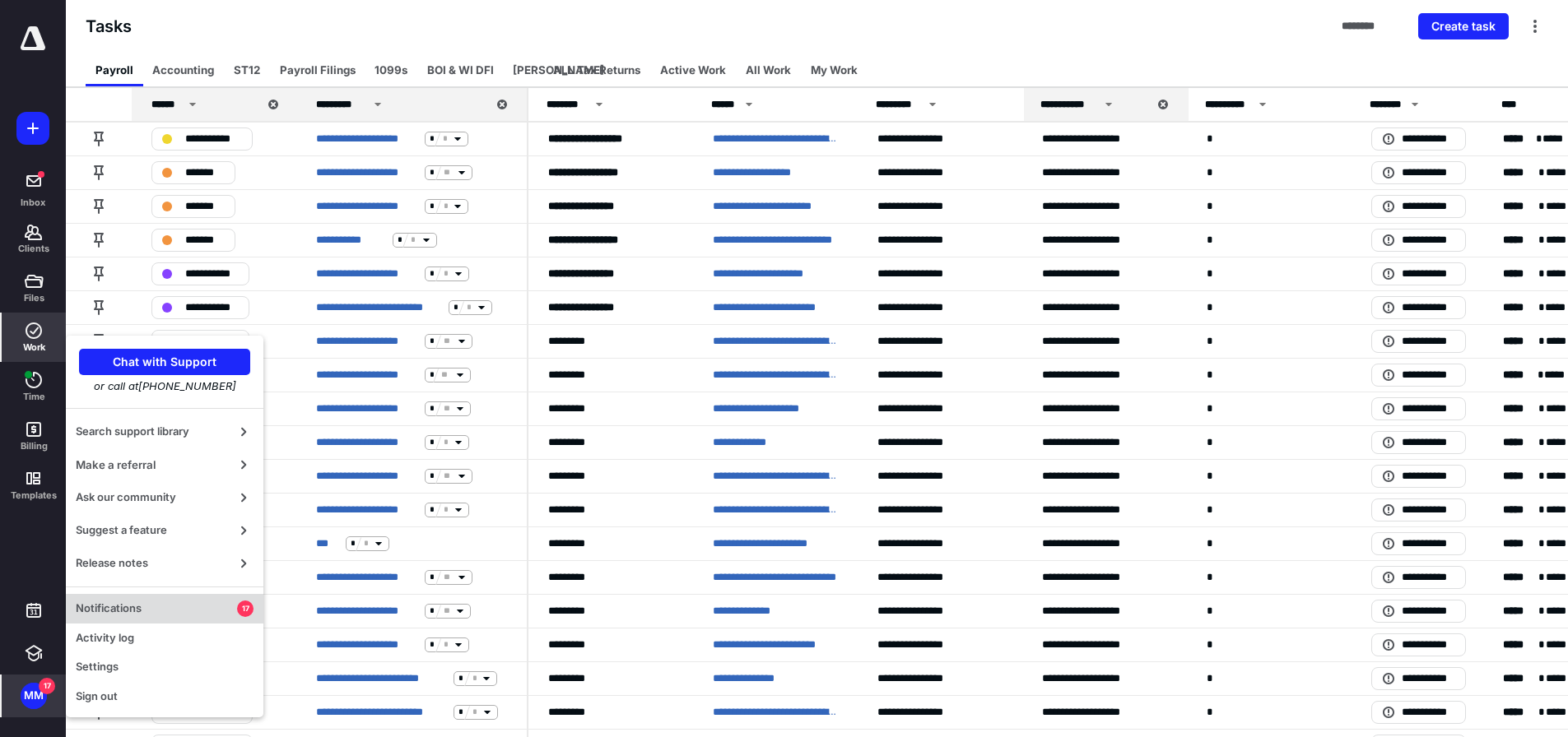 click on "Notifications 17" at bounding box center [165, 609] 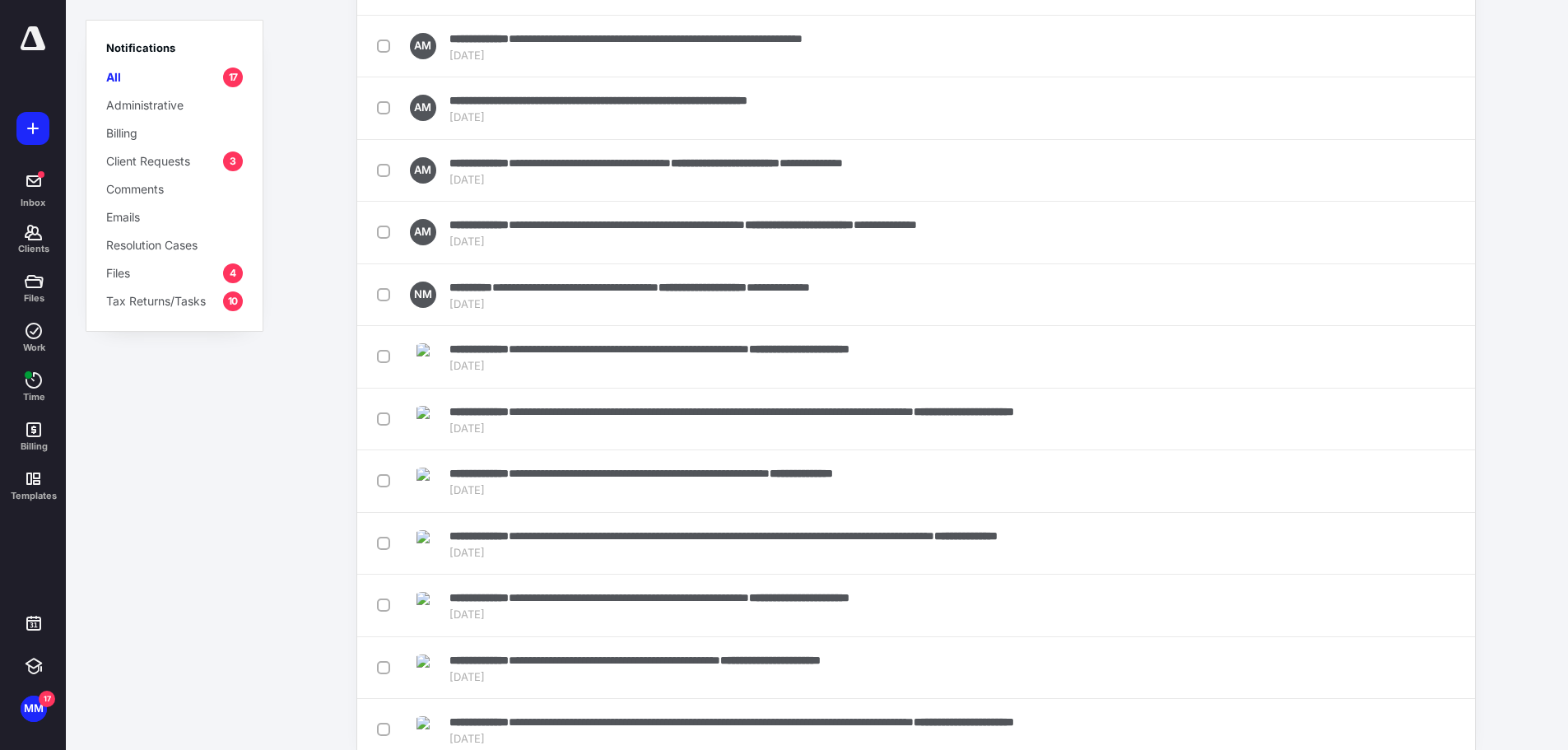 scroll, scrollTop: 417, scrollLeft: 0, axis: vertical 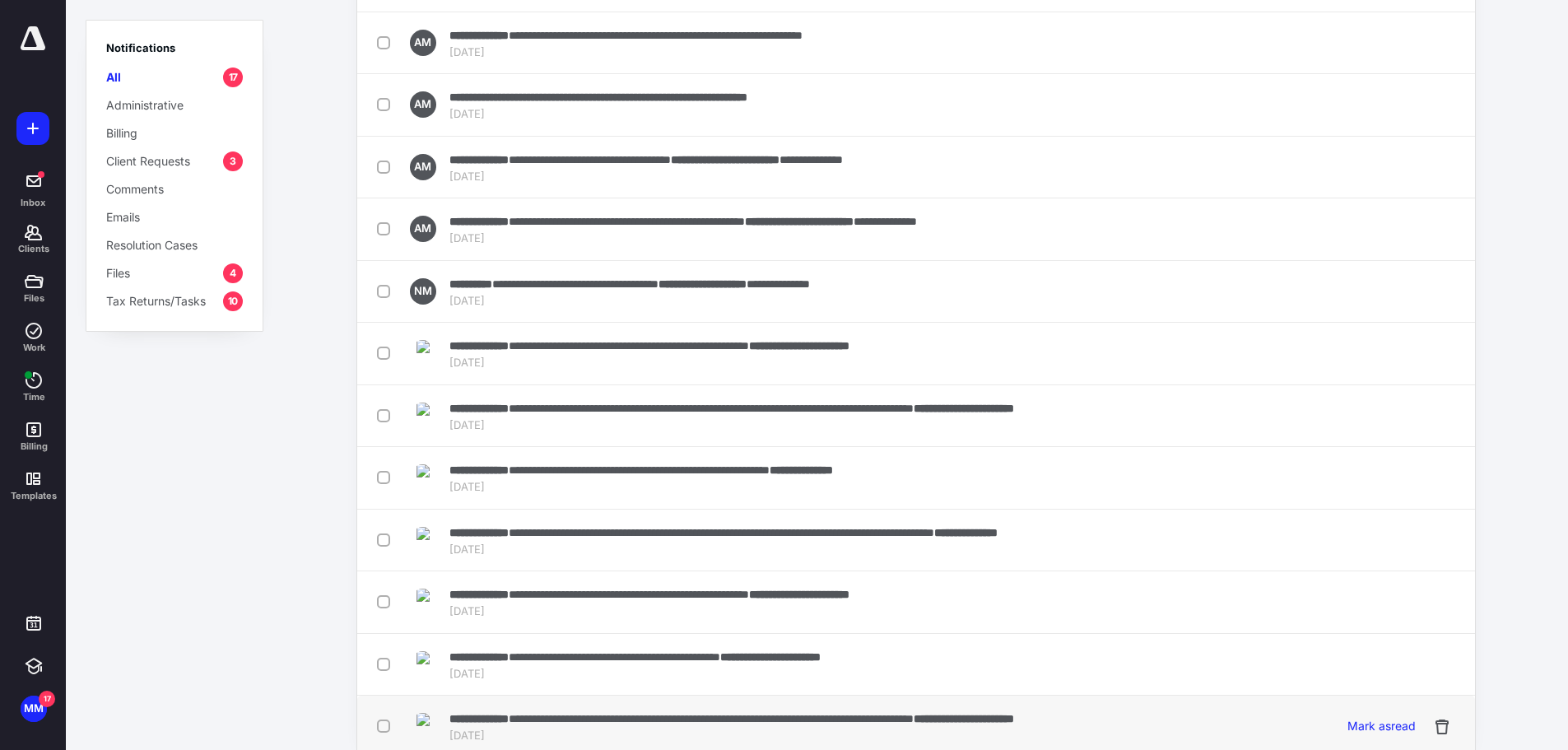 click on "**********" at bounding box center [479, 719] 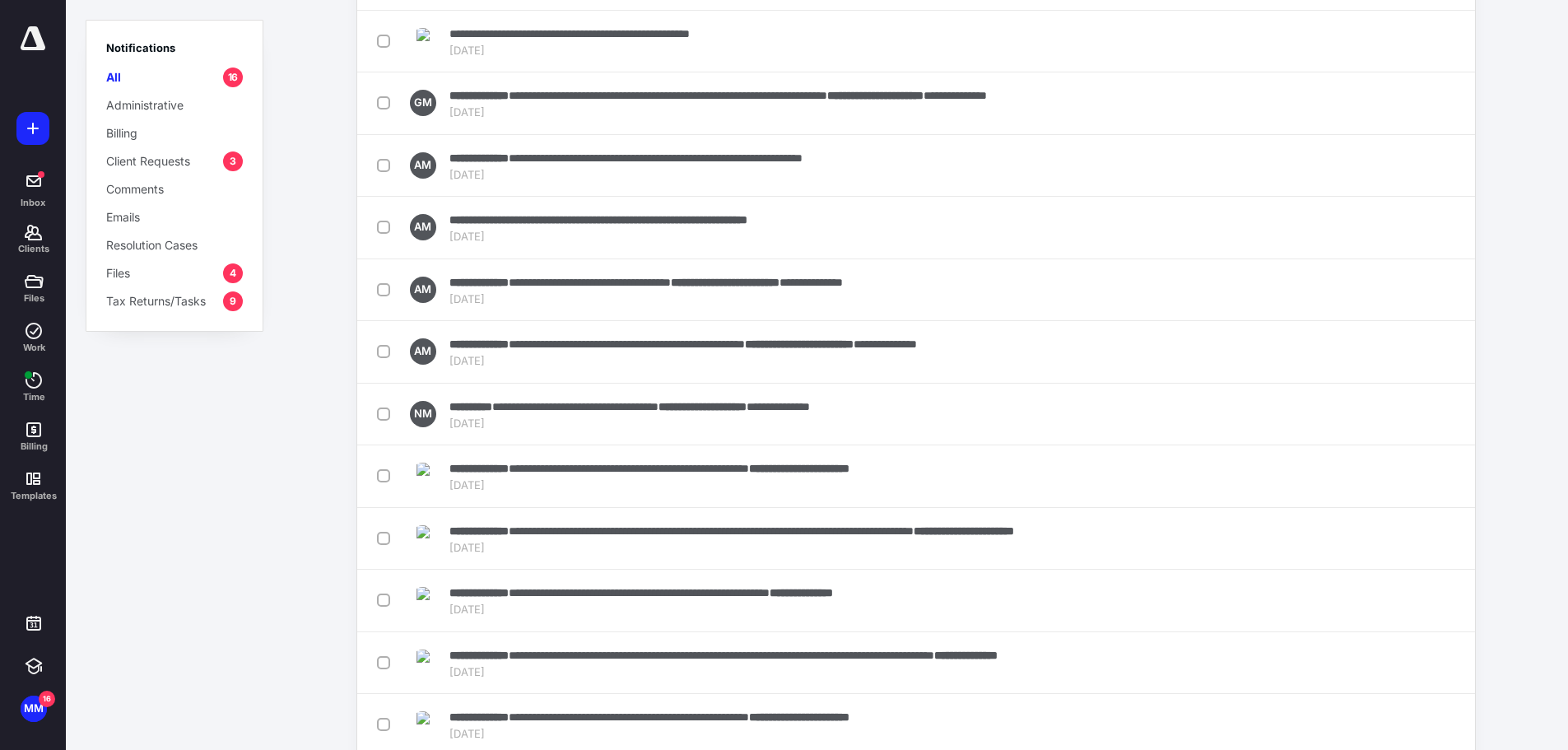 scroll, scrollTop: 103, scrollLeft: 0, axis: vertical 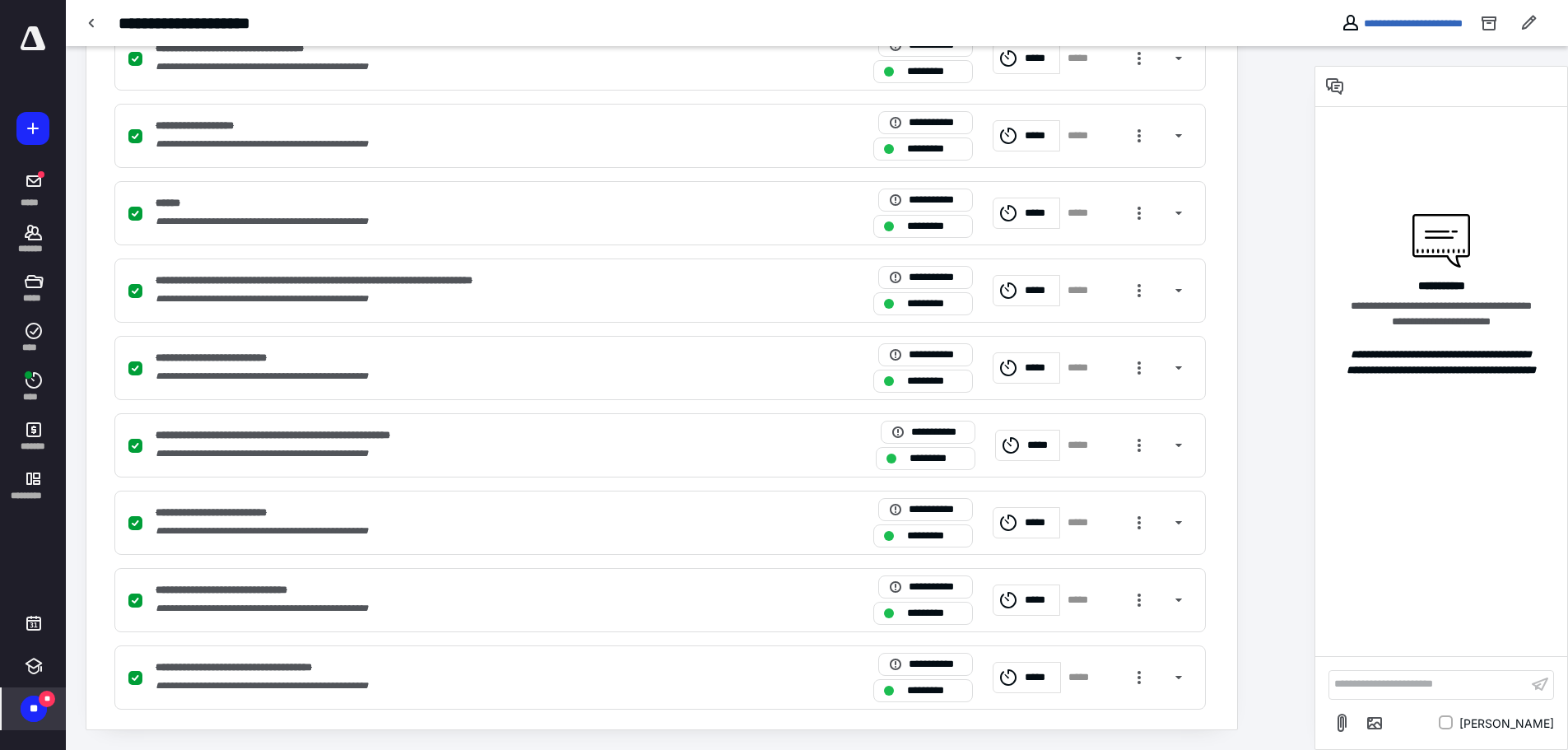 click on "**" at bounding box center [34, 709] 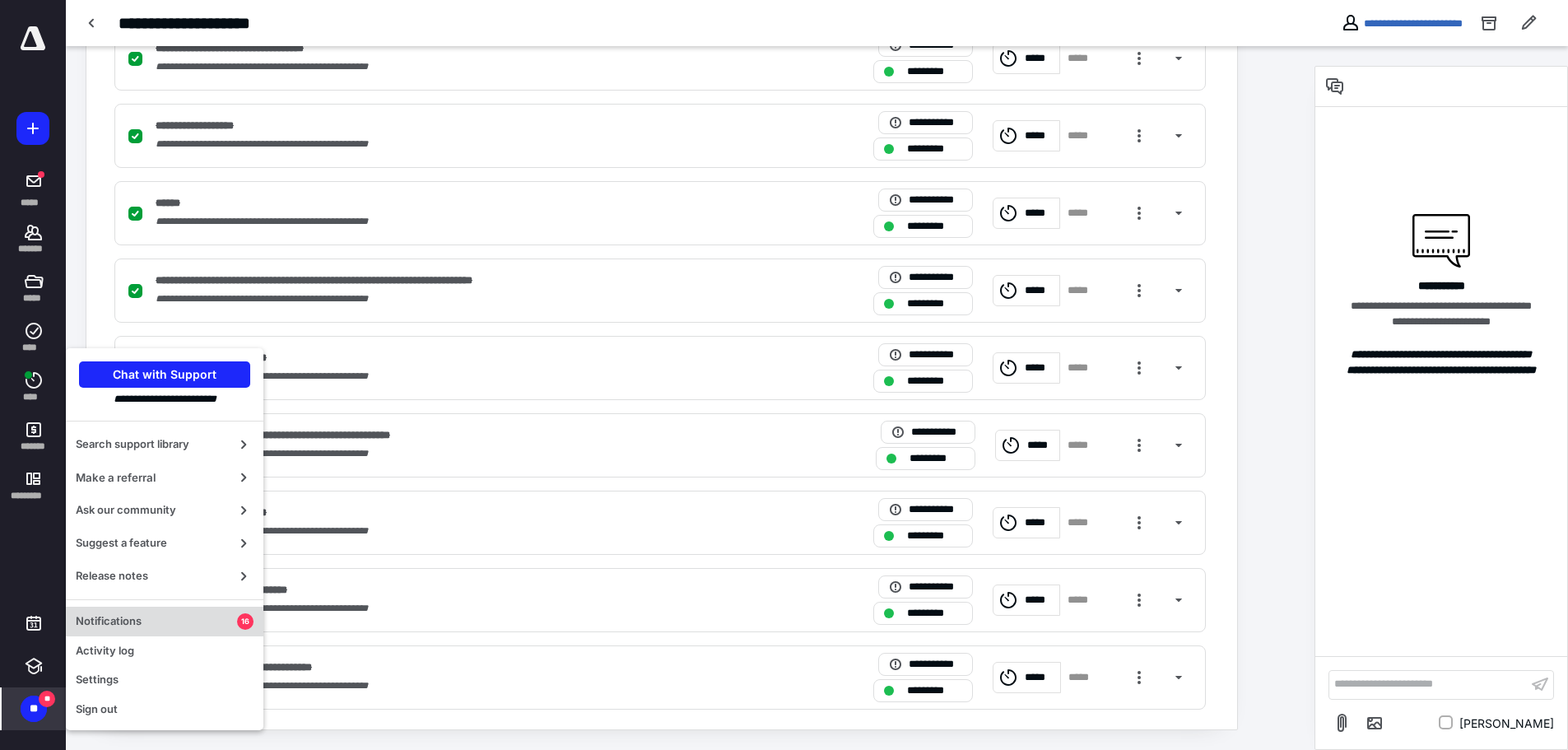 click on "Notifications" at bounding box center (156, 622) 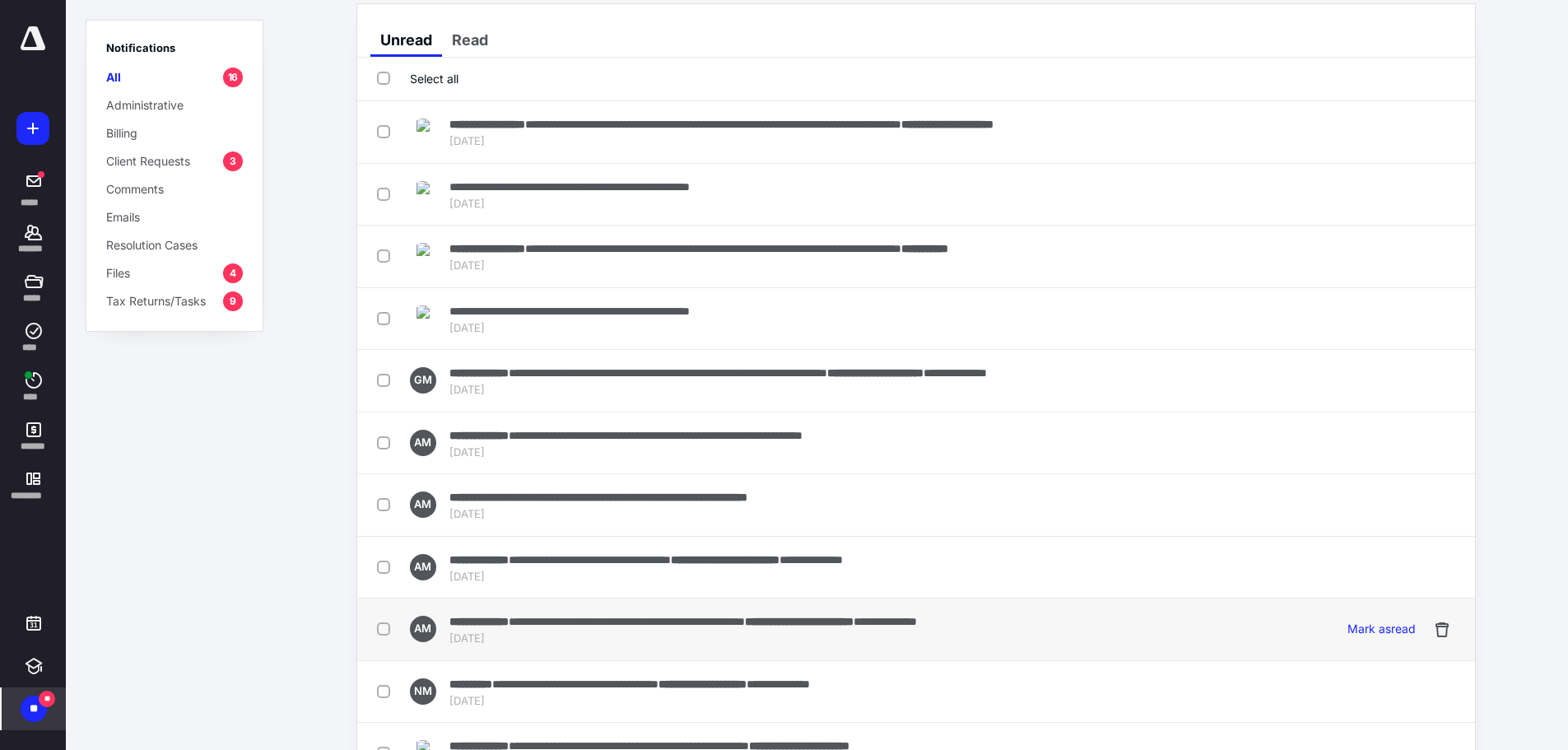 scroll, scrollTop: 356, scrollLeft: 0, axis: vertical 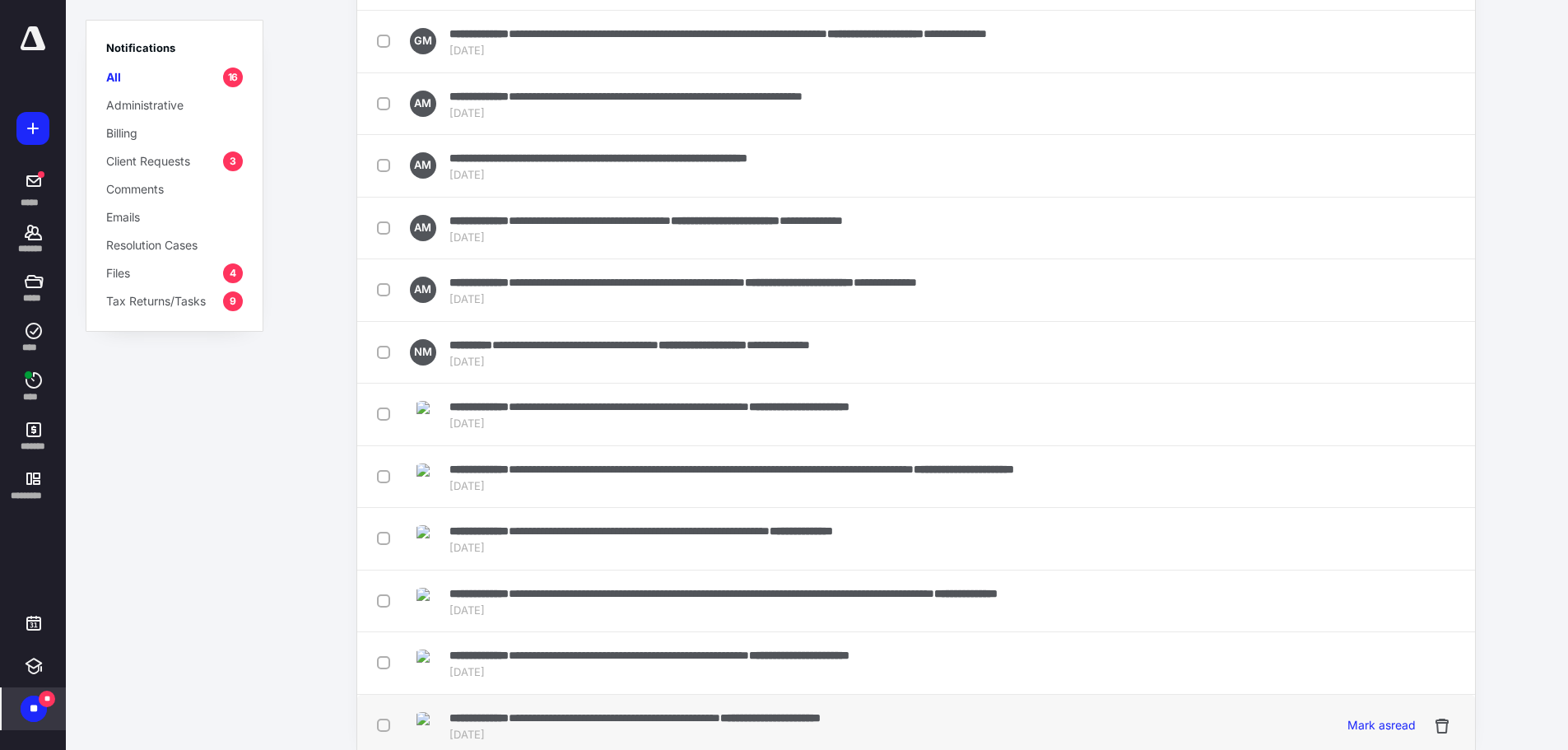 click on "**********" at bounding box center [479, 718] 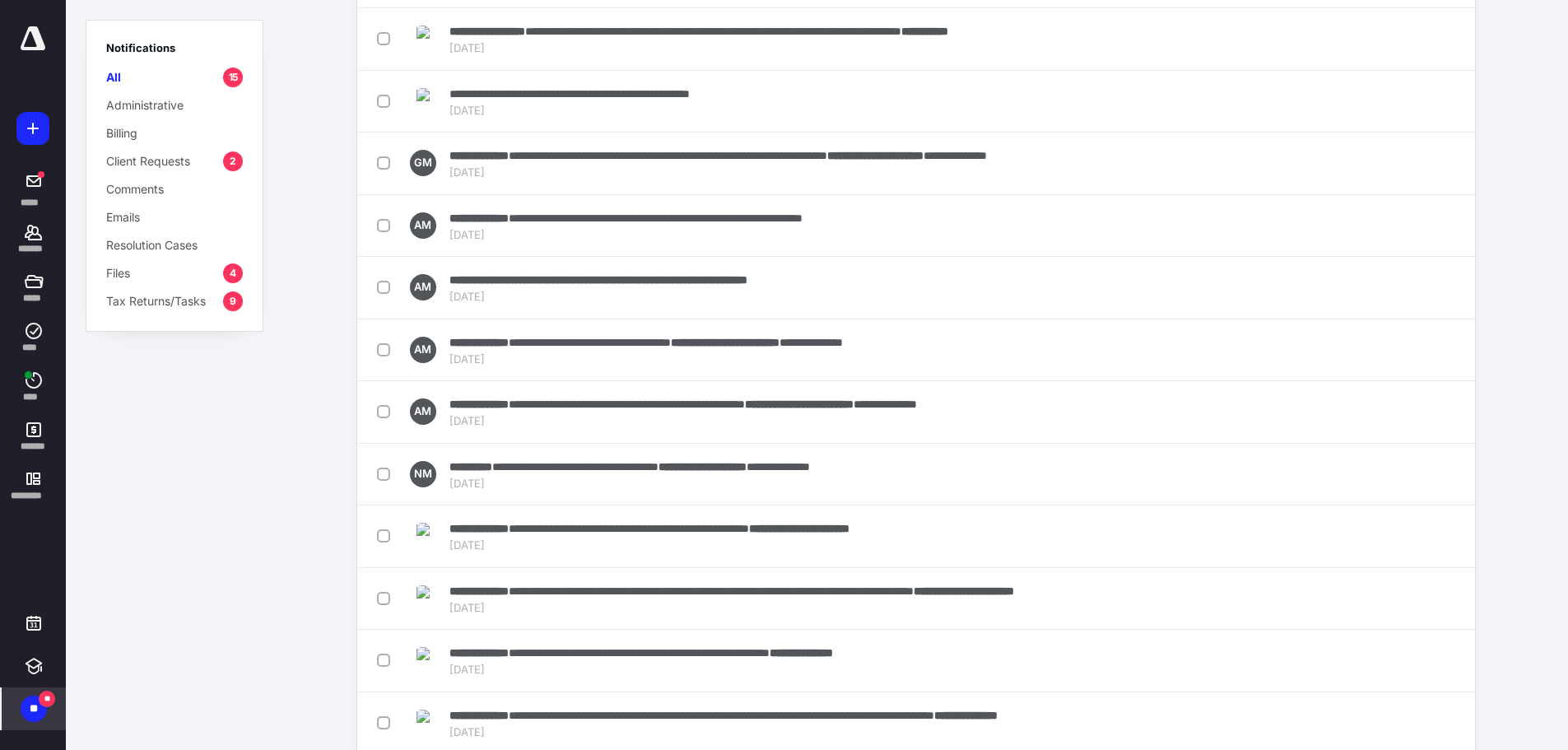 scroll, scrollTop: 60, scrollLeft: 0, axis: vertical 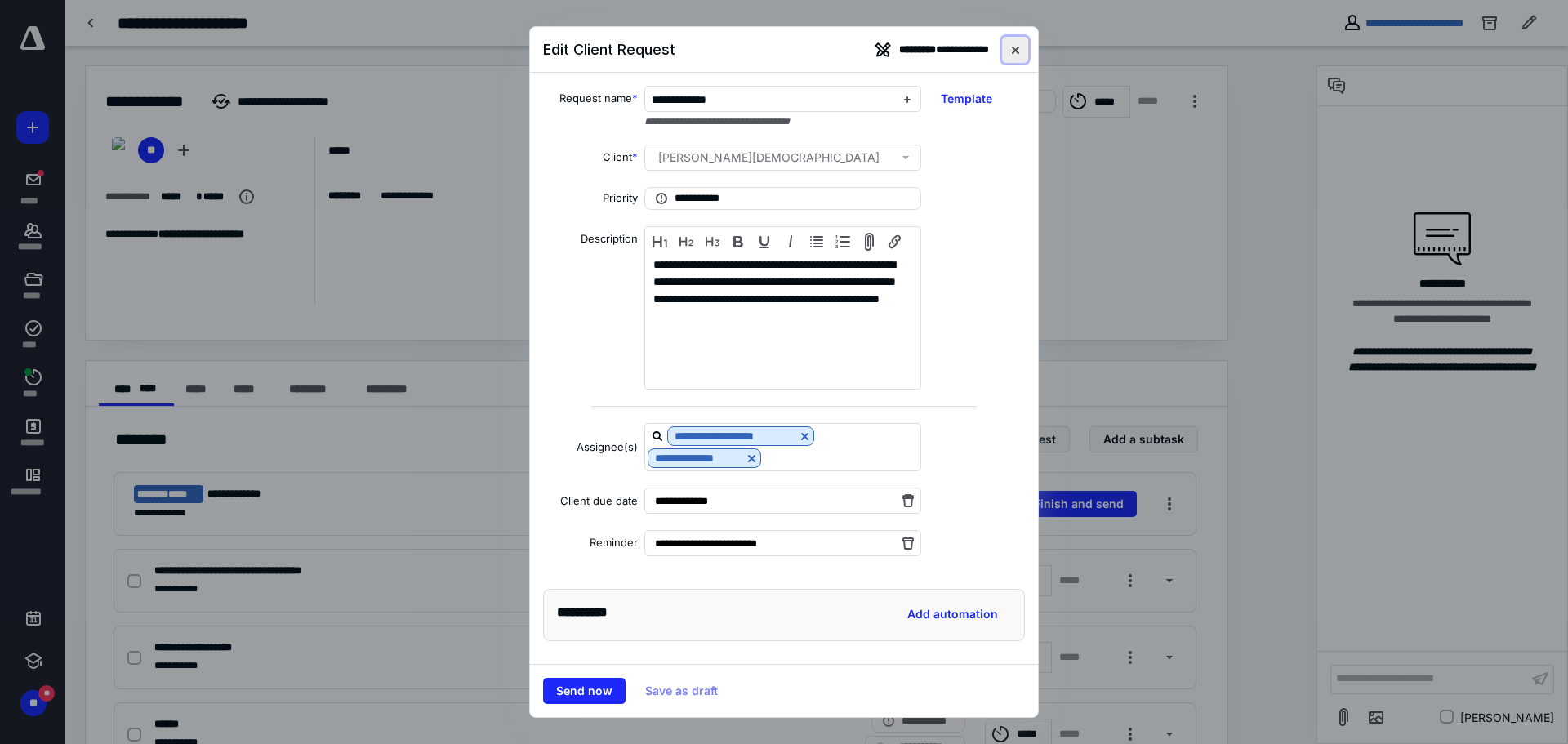 click at bounding box center (1015, 50) 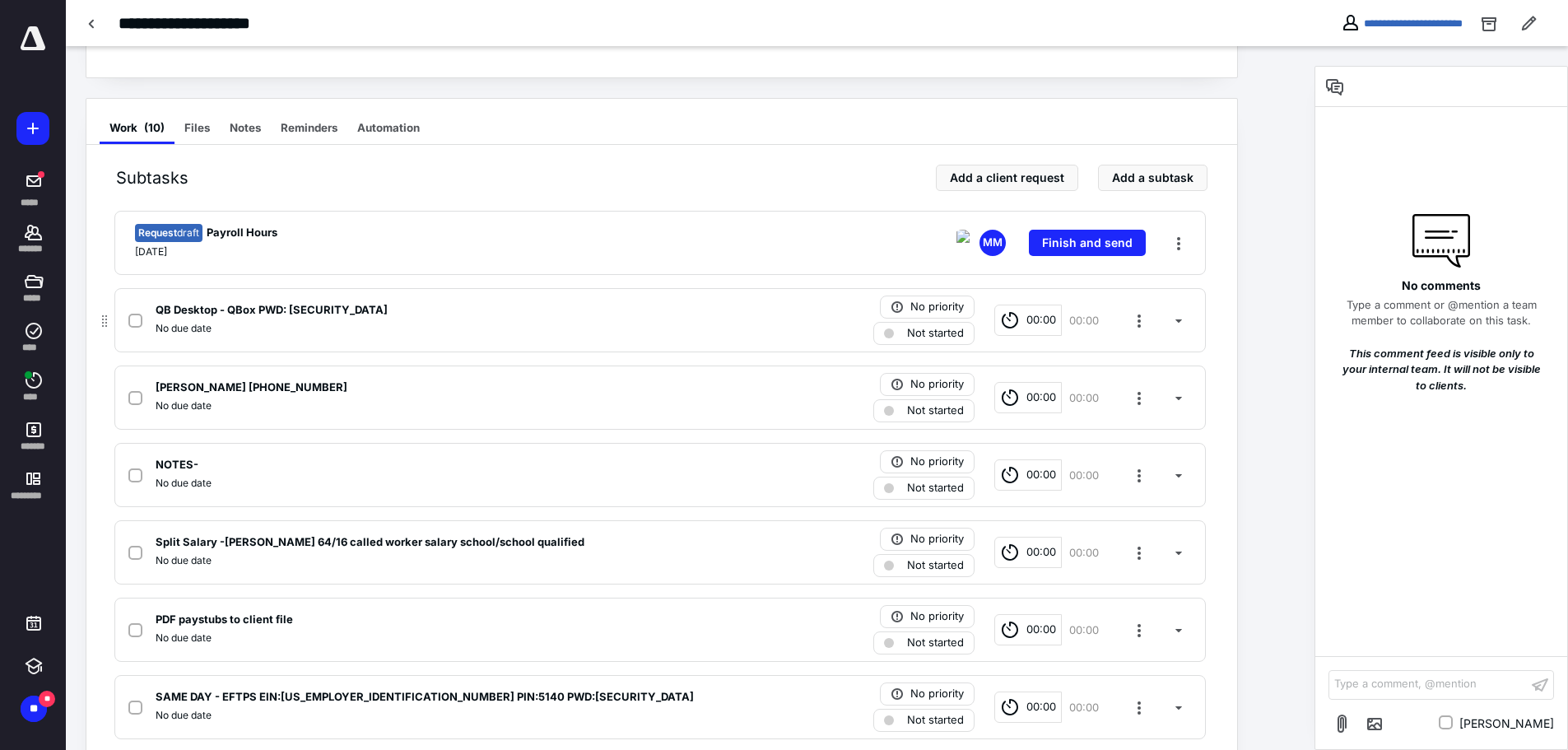 scroll, scrollTop: 527, scrollLeft: 0, axis: vertical 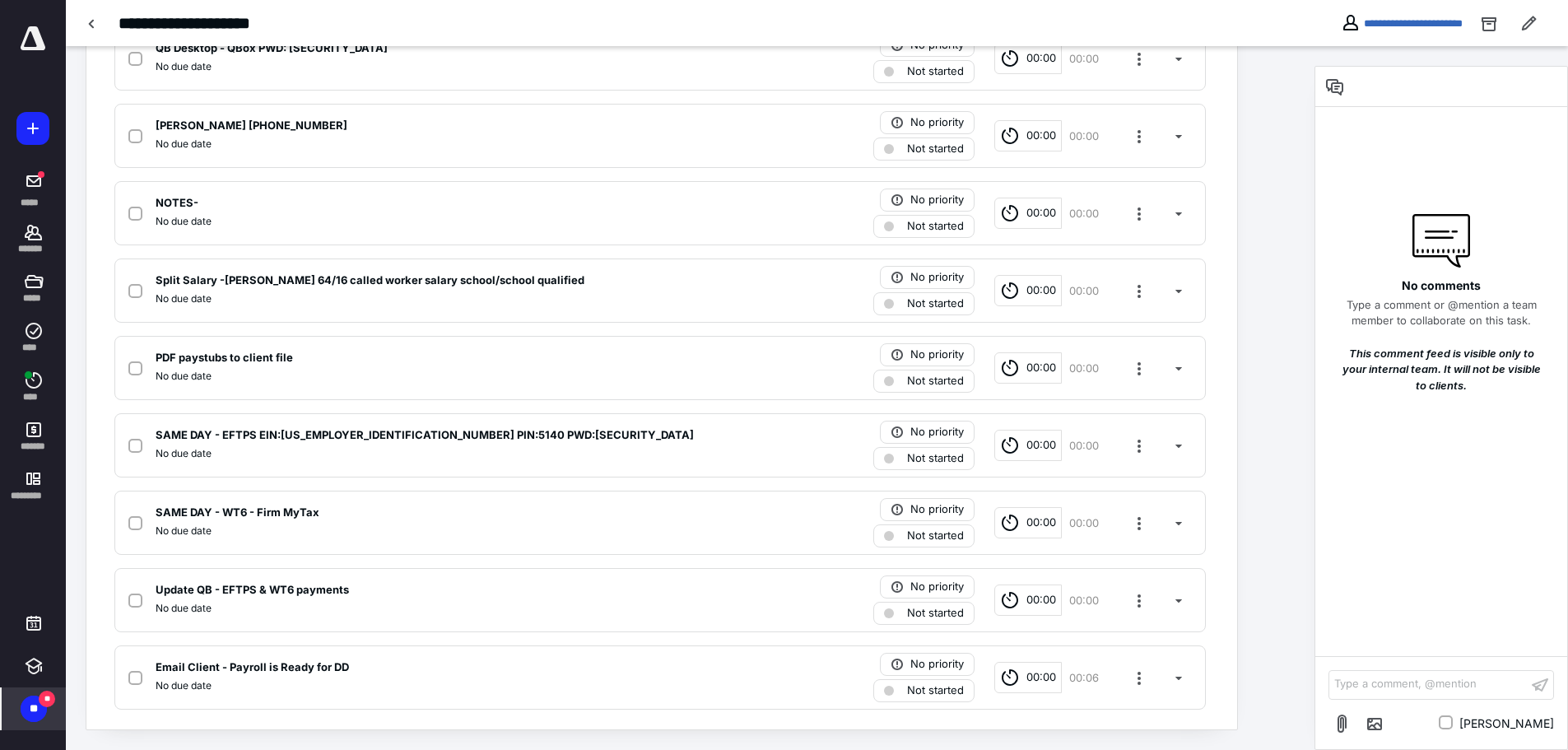 click on "**" at bounding box center (47, 699) 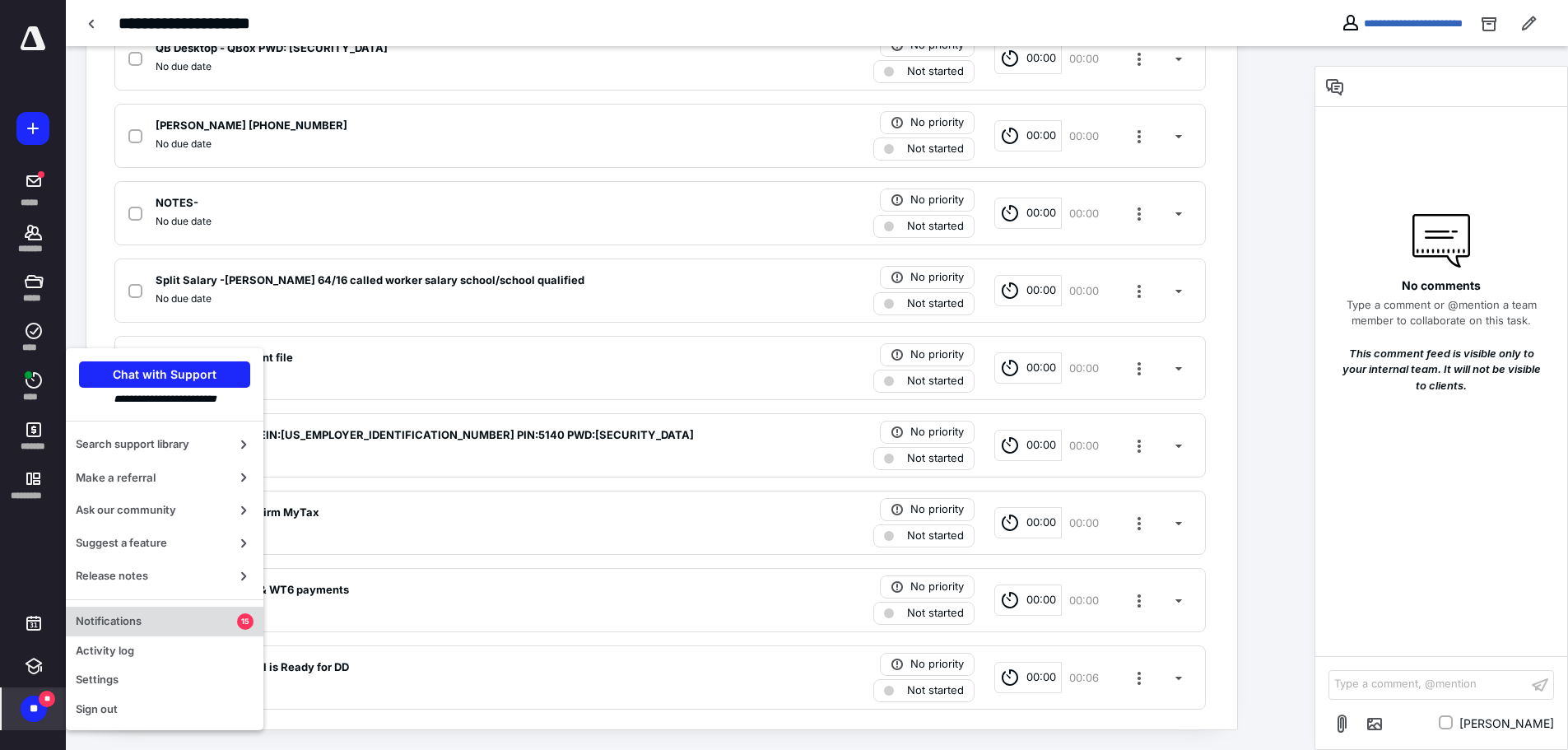click on "Notifications 15" at bounding box center [165, 622] 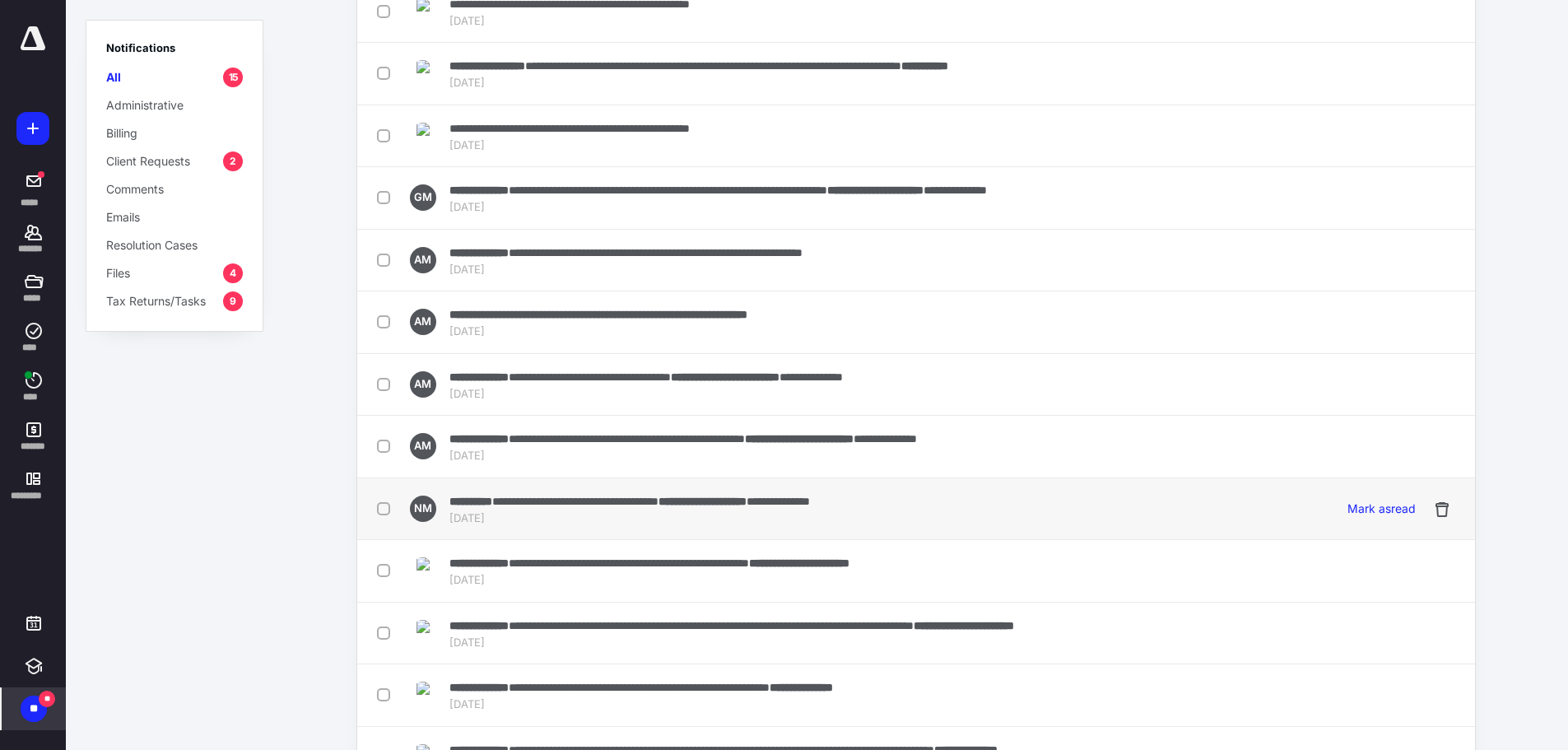 scroll, scrollTop: 296, scrollLeft: 0, axis: vertical 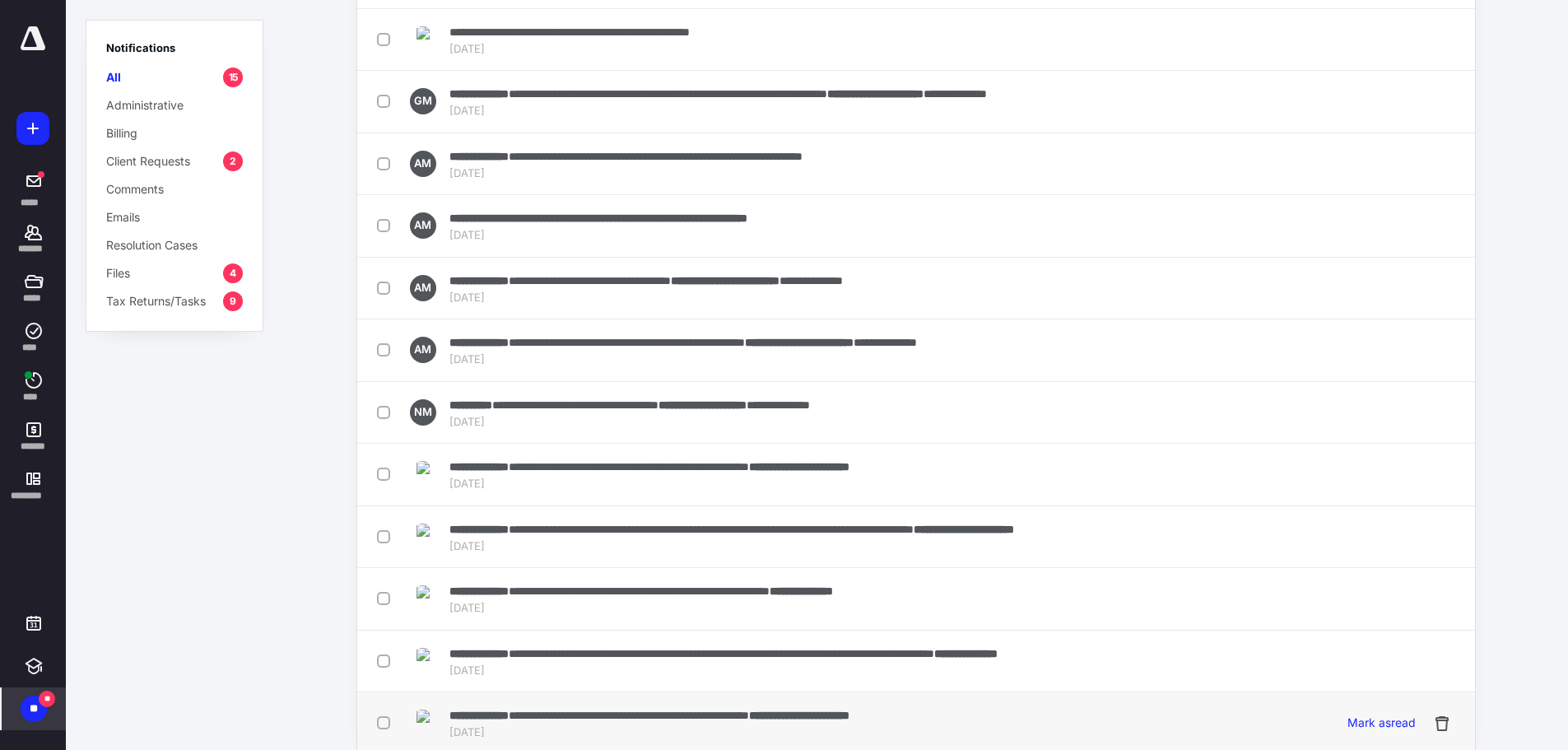 click on "**********" at bounding box center [479, 715] 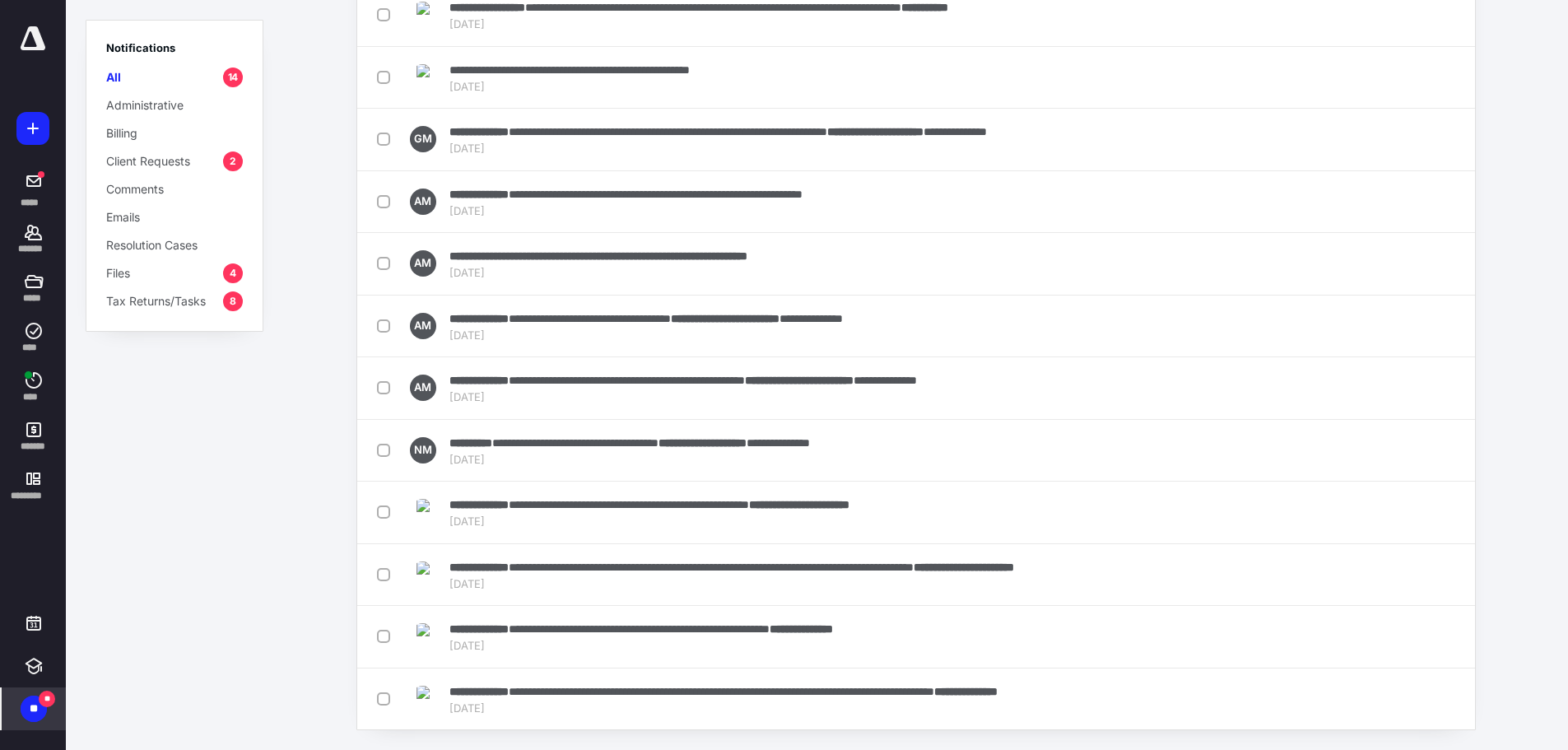 scroll, scrollTop: 40, scrollLeft: 0, axis: vertical 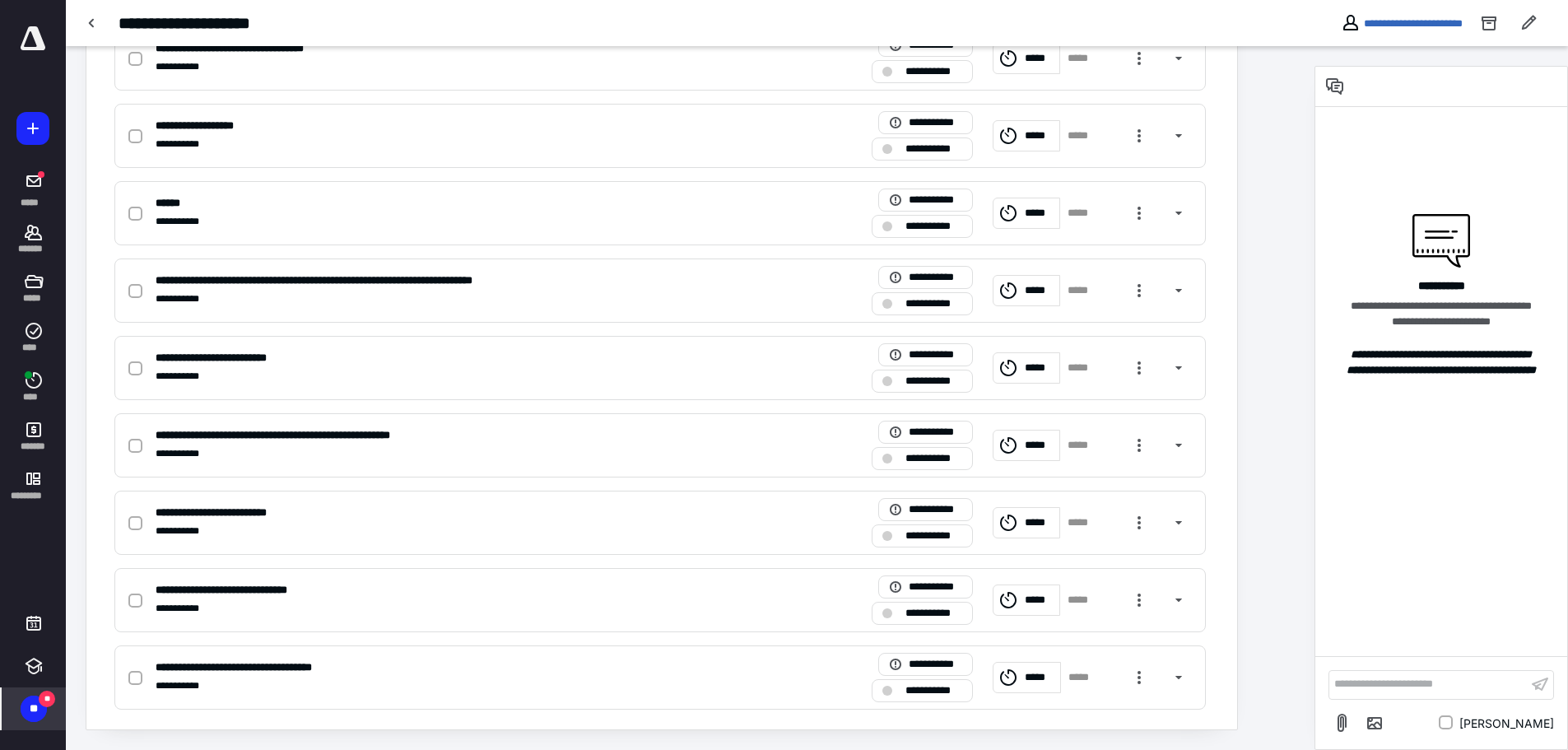 click on "**" at bounding box center [34, 709] 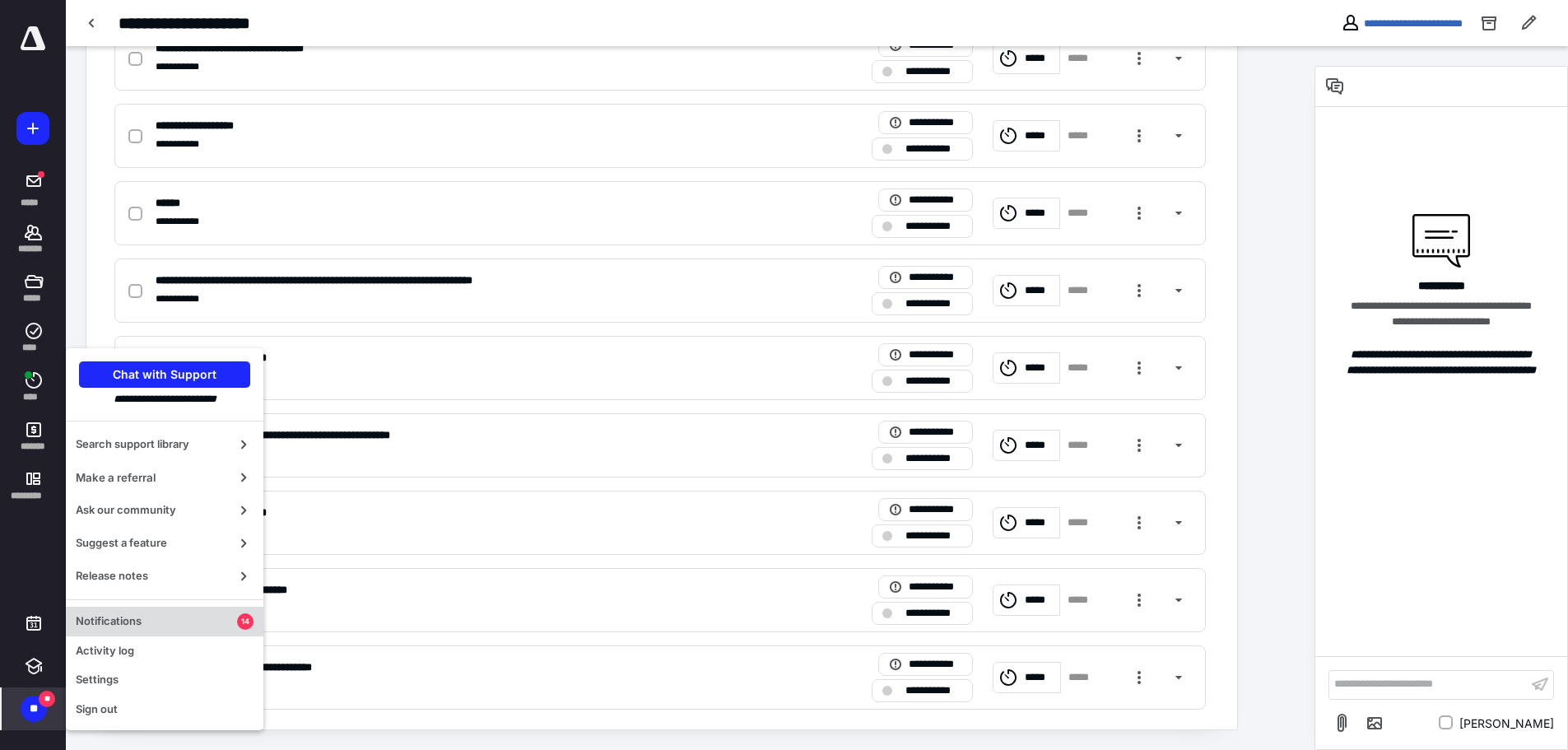 click on "Notifications" at bounding box center [156, 622] 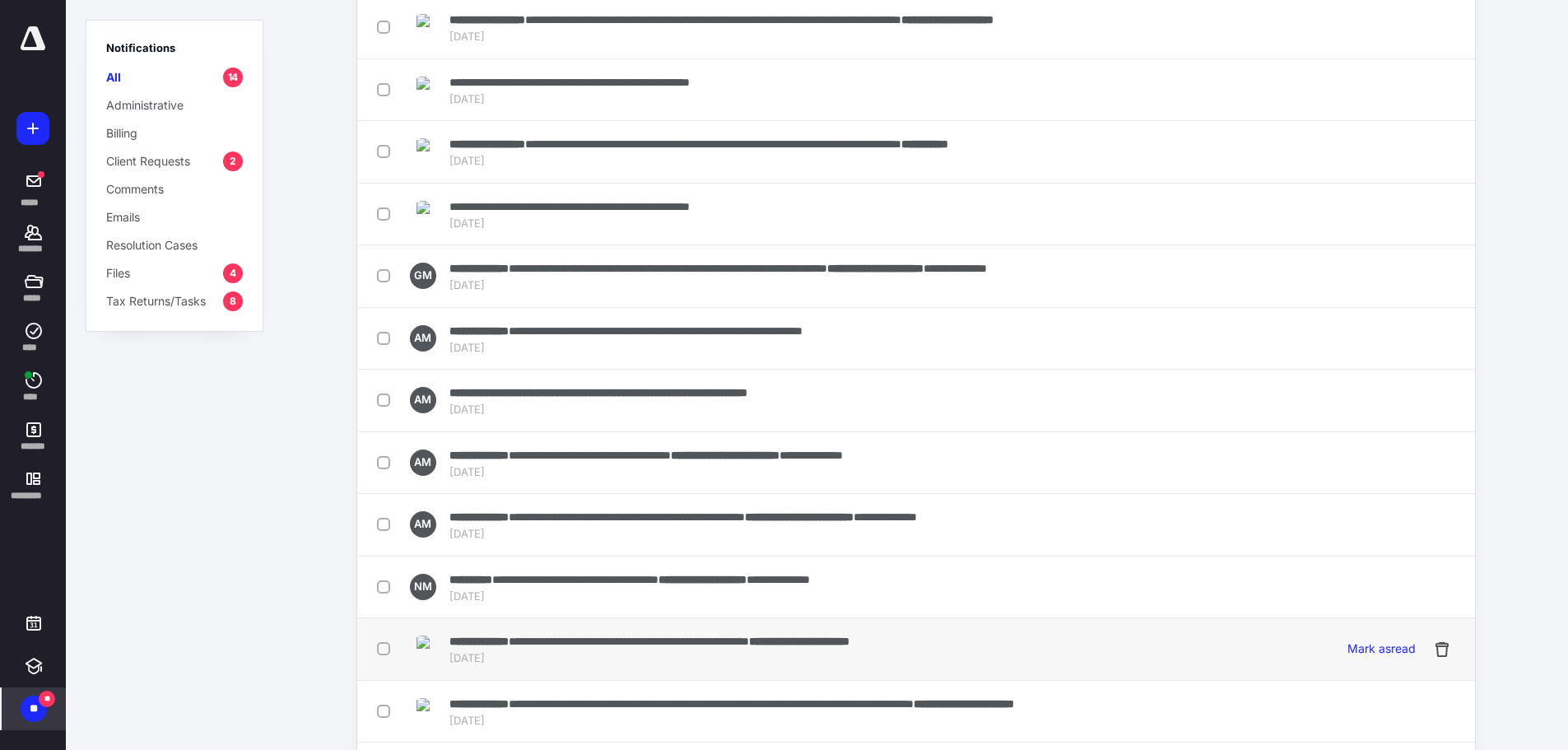 scroll, scrollTop: 235, scrollLeft: 0, axis: vertical 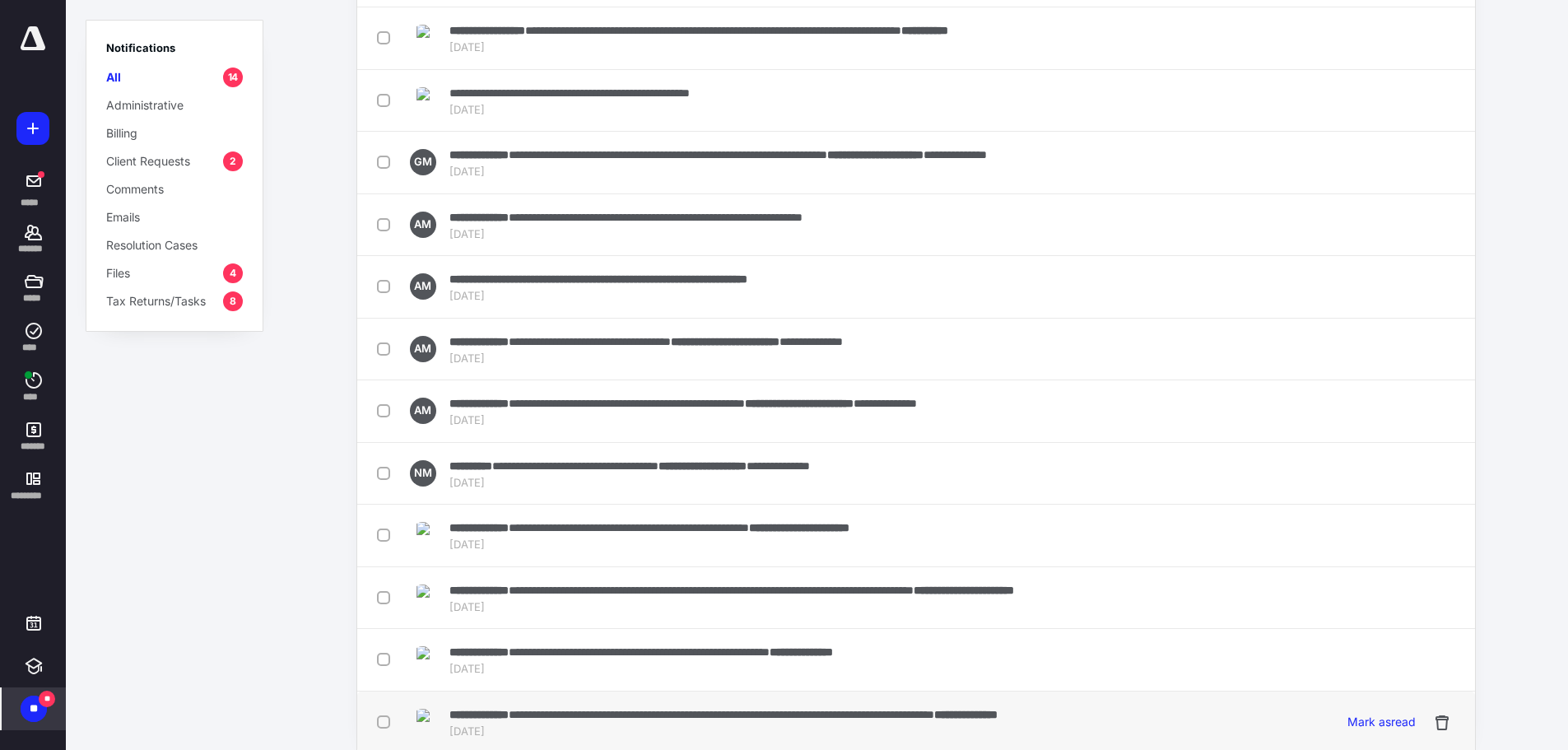 click on "**********" at bounding box center (724, 714) 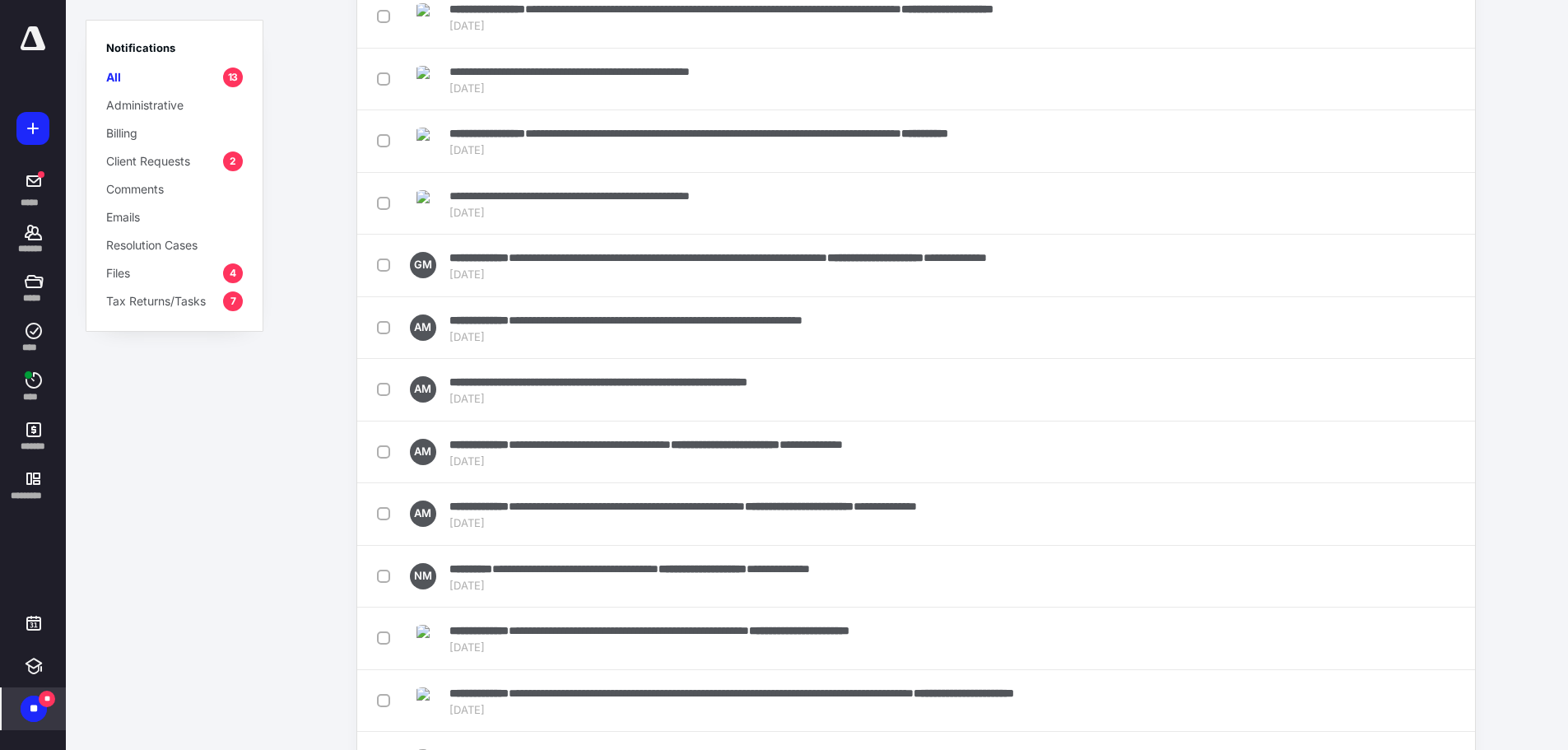 scroll, scrollTop: 11, scrollLeft: 0, axis: vertical 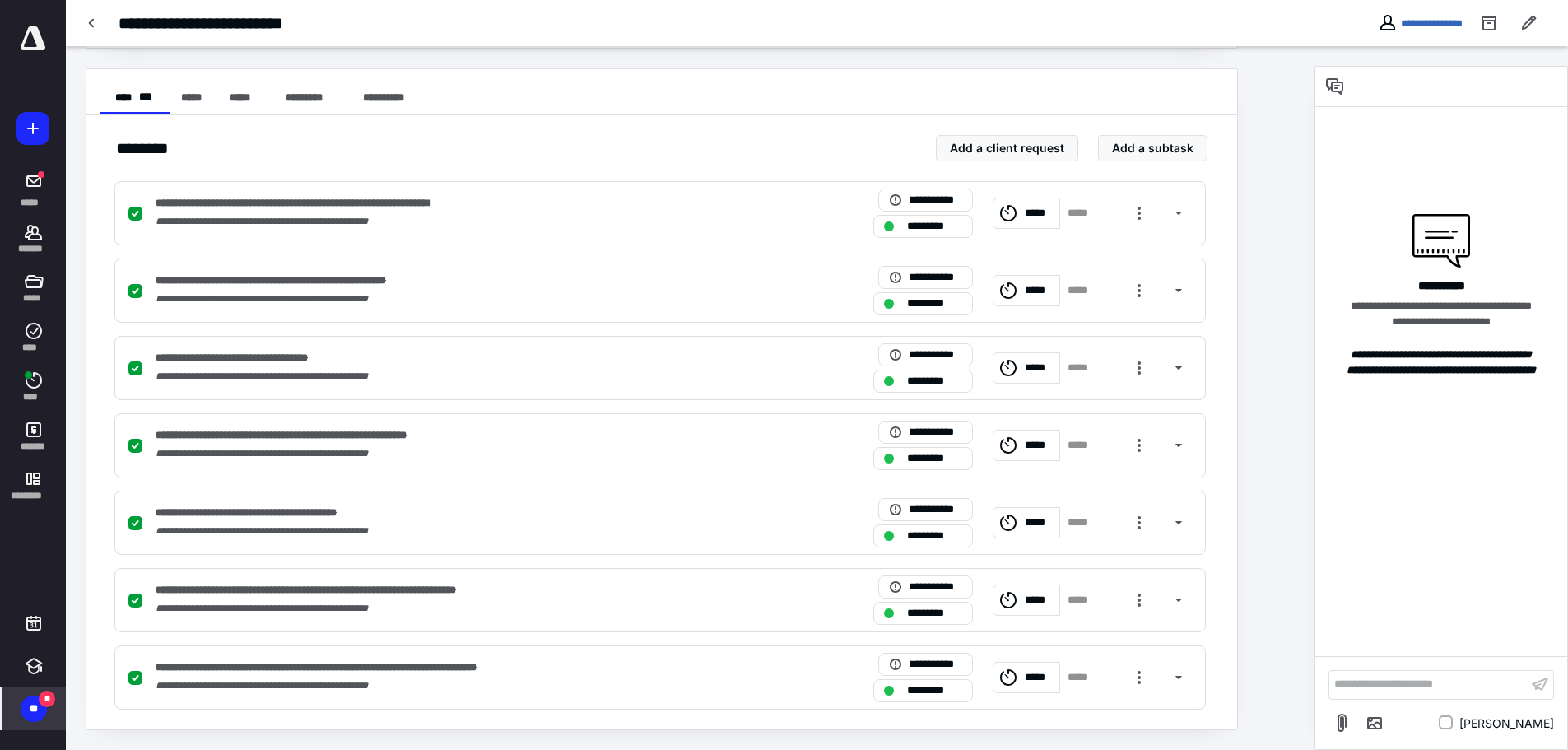 click on "**" at bounding box center (34, 709) 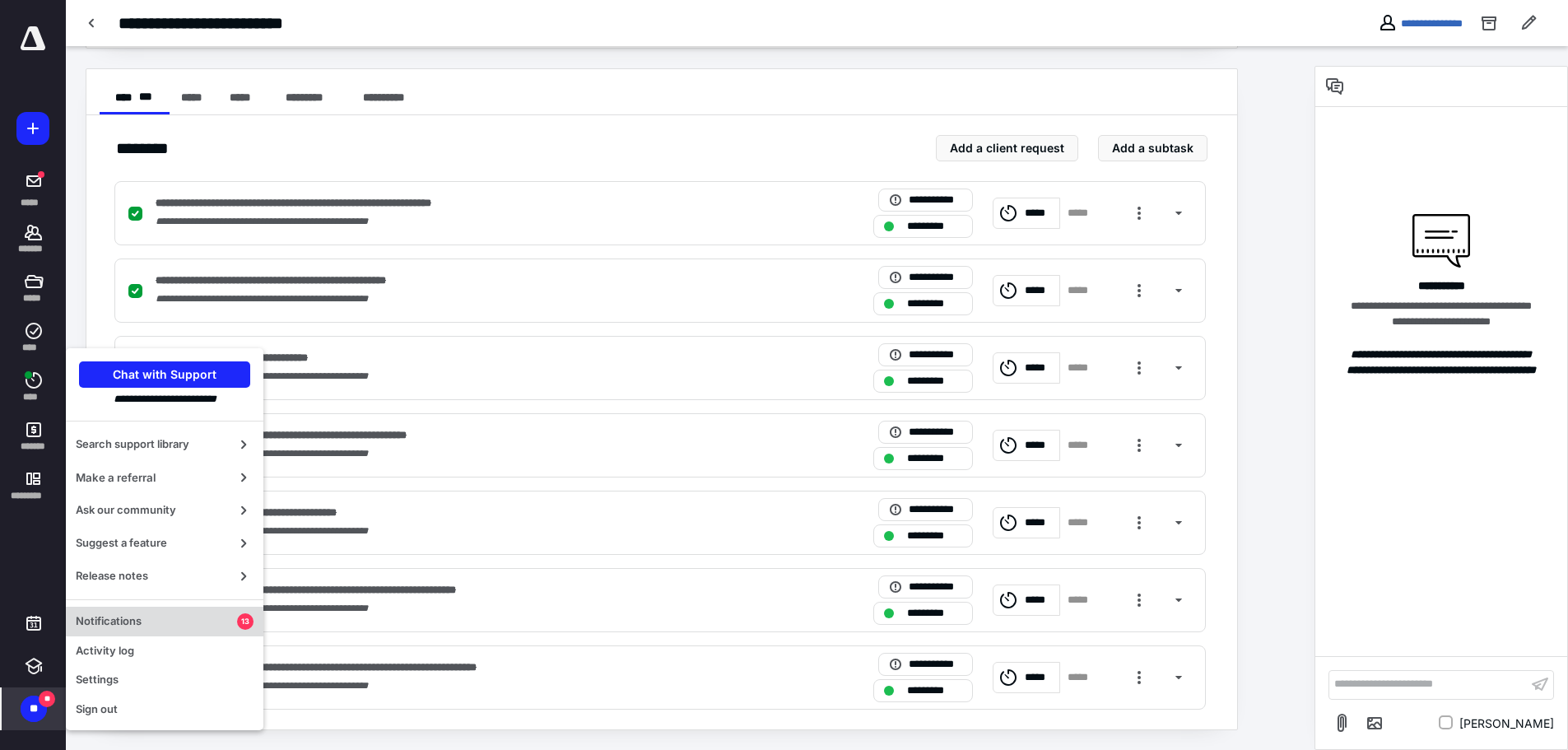 click on "Notifications" at bounding box center (156, 622) 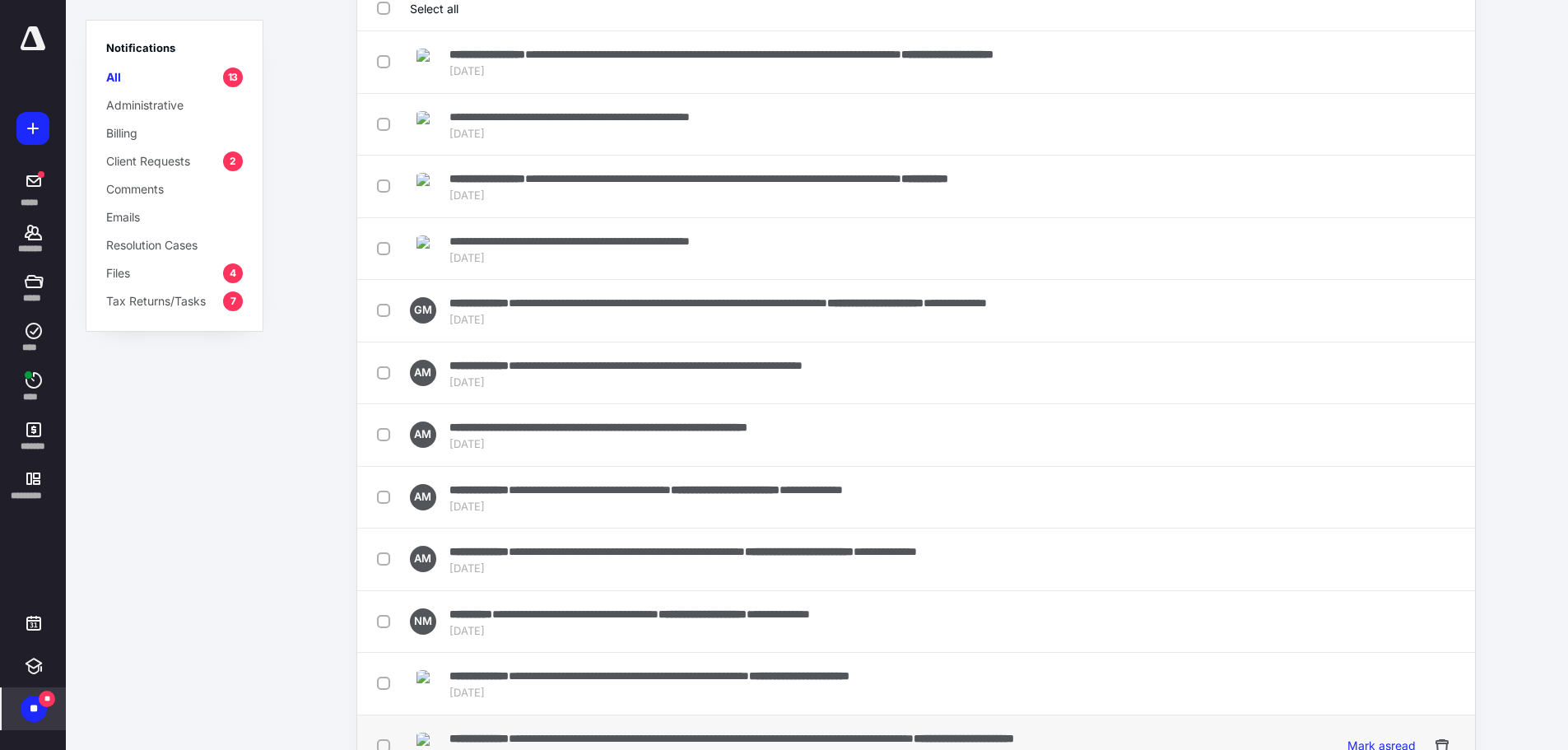 scroll, scrollTop: 175, scrollLeft: 0, axis: vertical 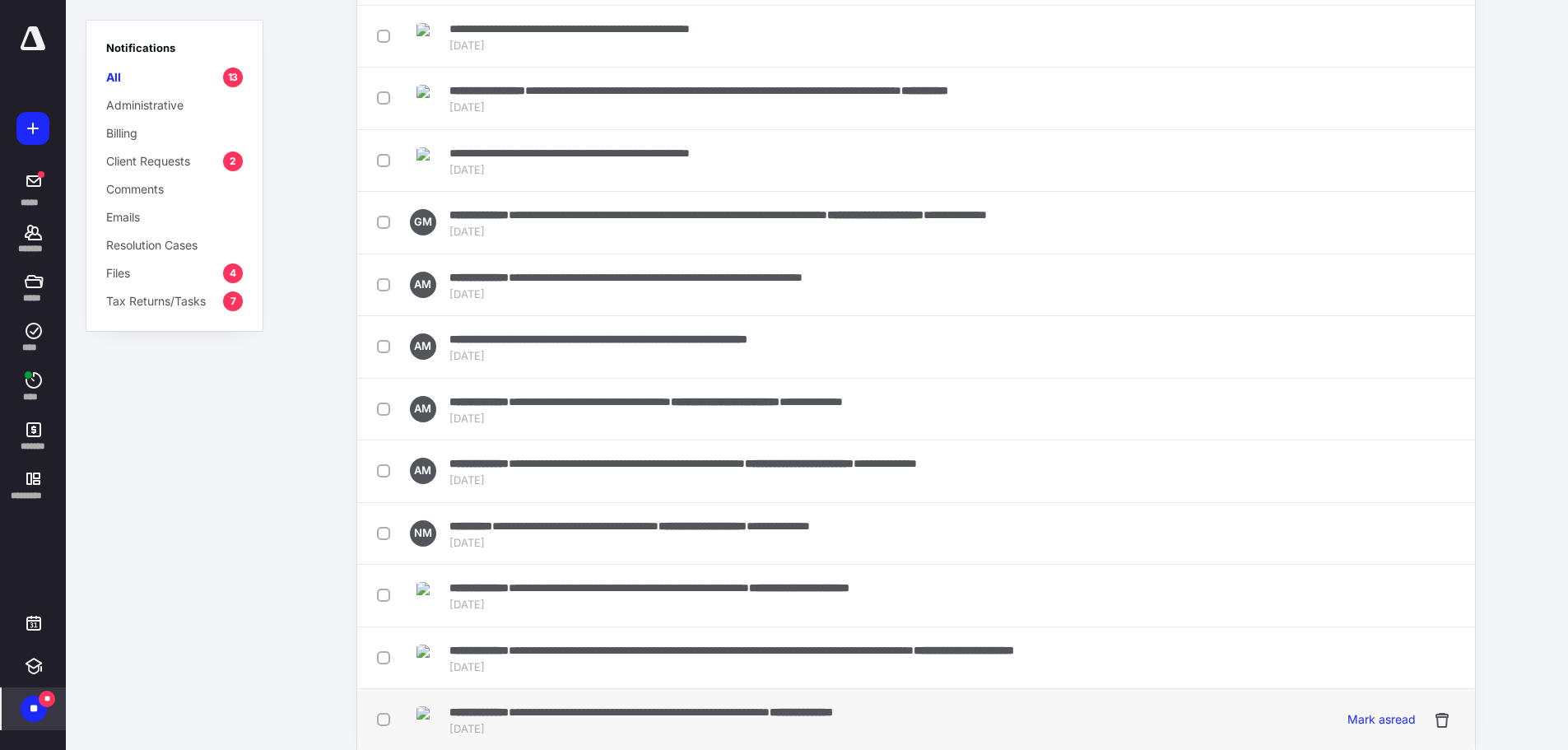 click on "**********" at bounding box center [479, 712] 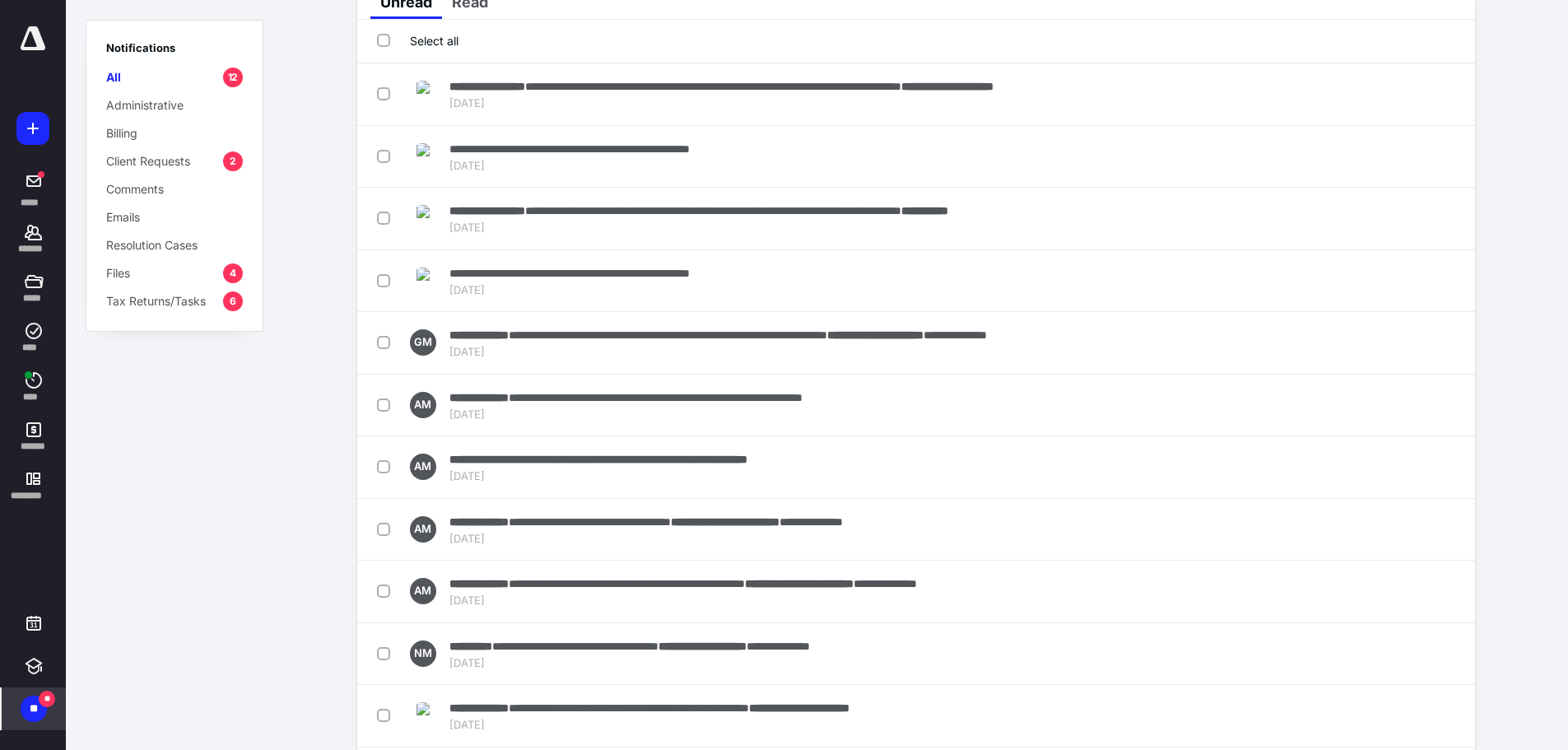 scroll, scrollTop: 0, scrollLeft: 0, axis: both 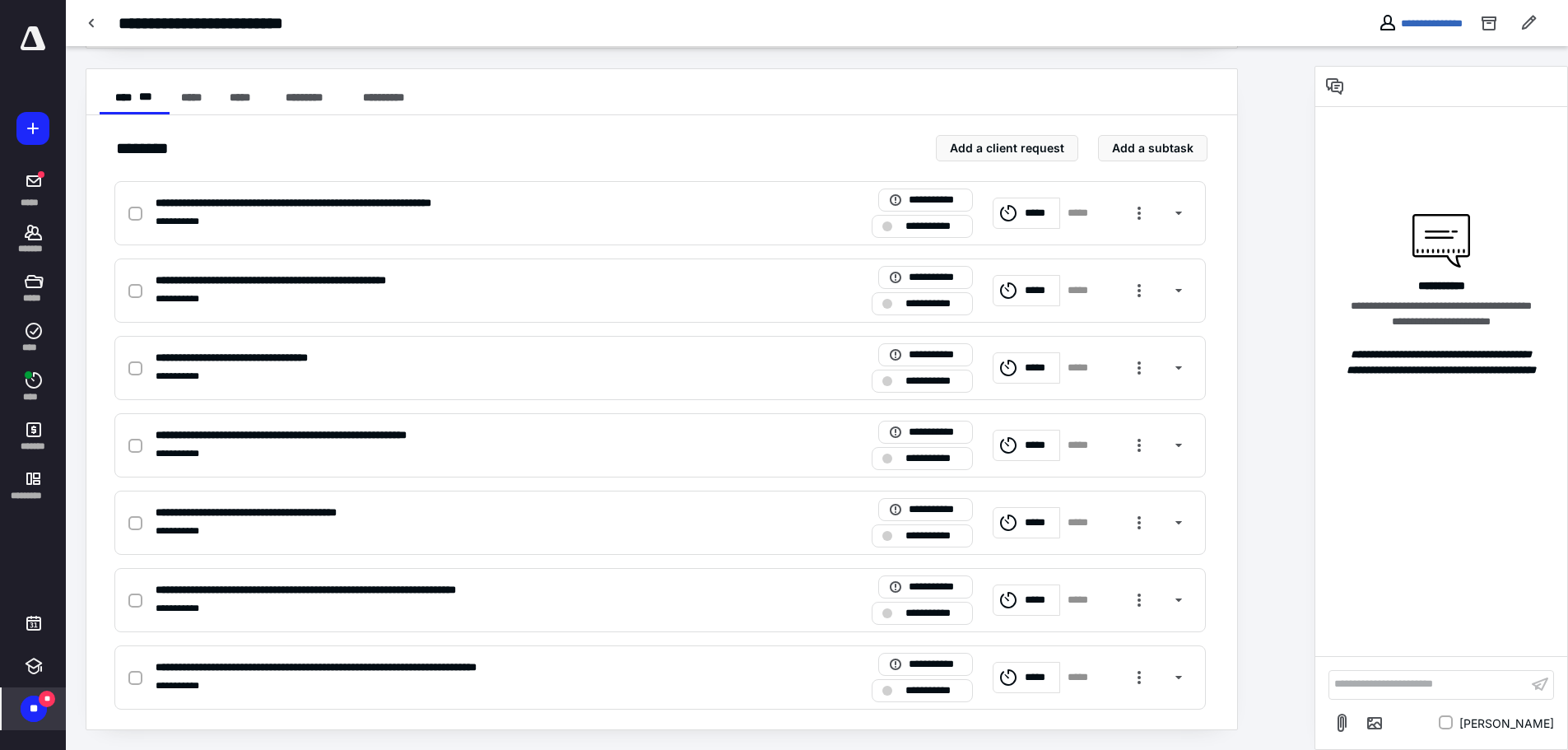 click on "** **" at bounding box center [34, 709] 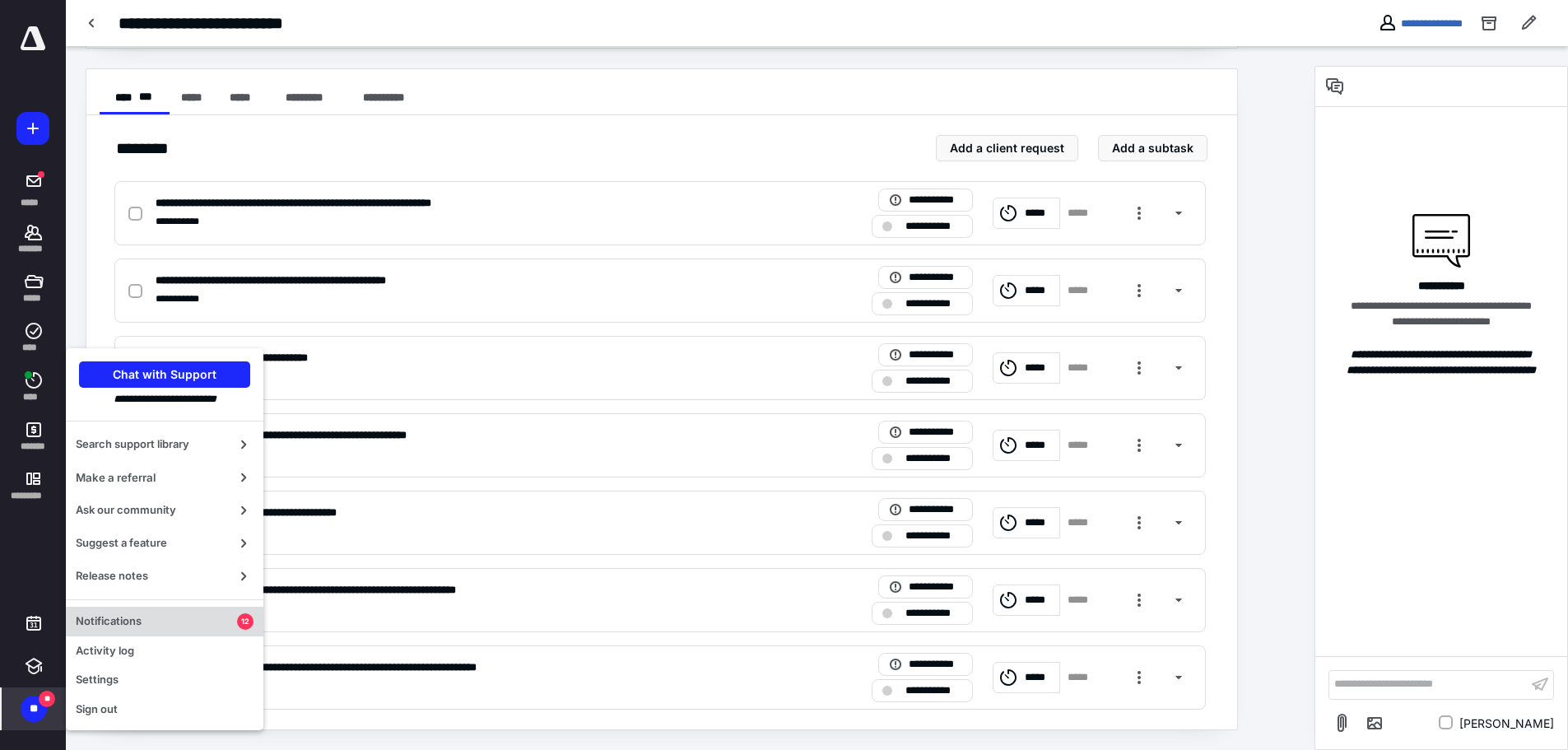 click on "Notifications" at bounding box center [156, 622] 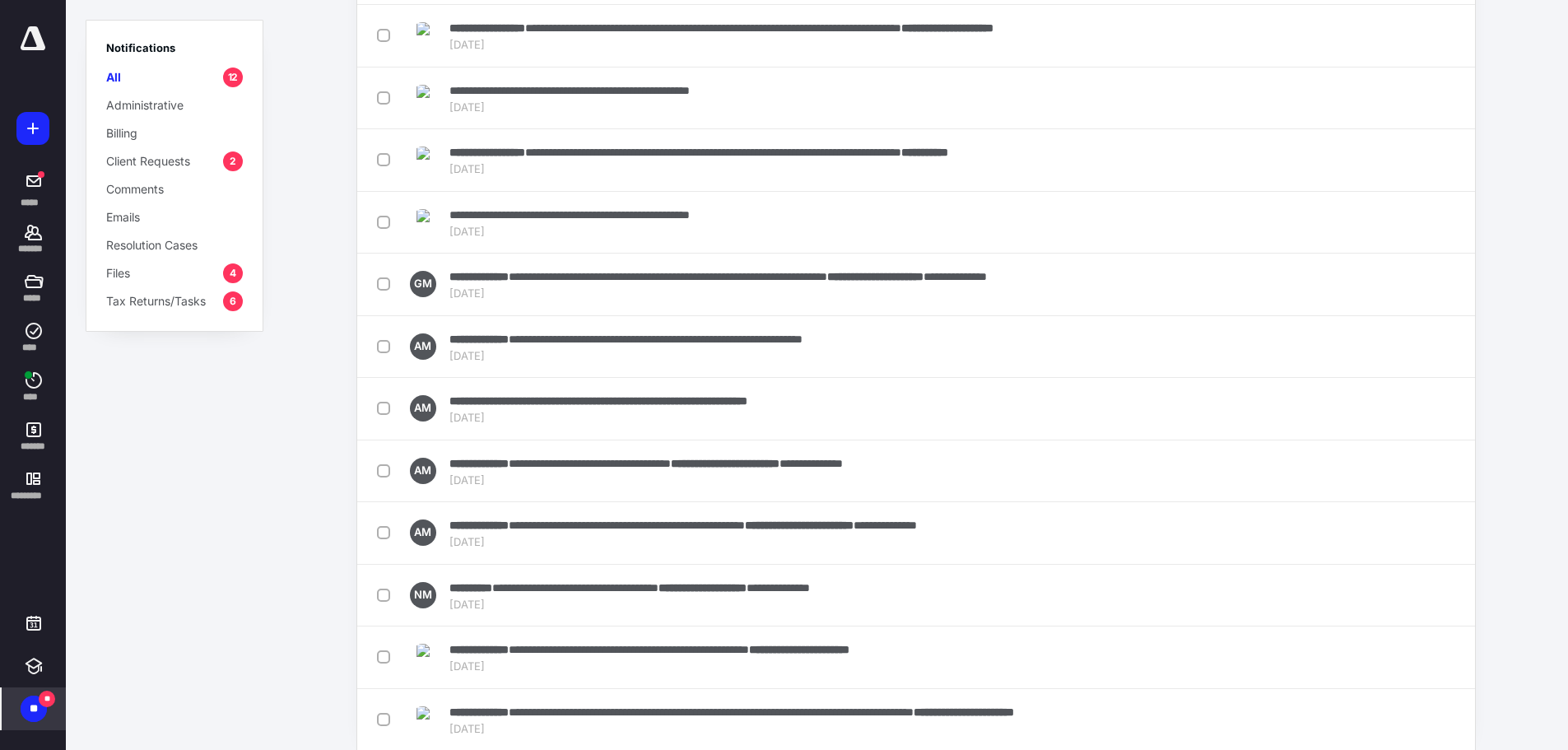 scroll, scrollTop: 114, scrollLeft: 0, axis: vertical 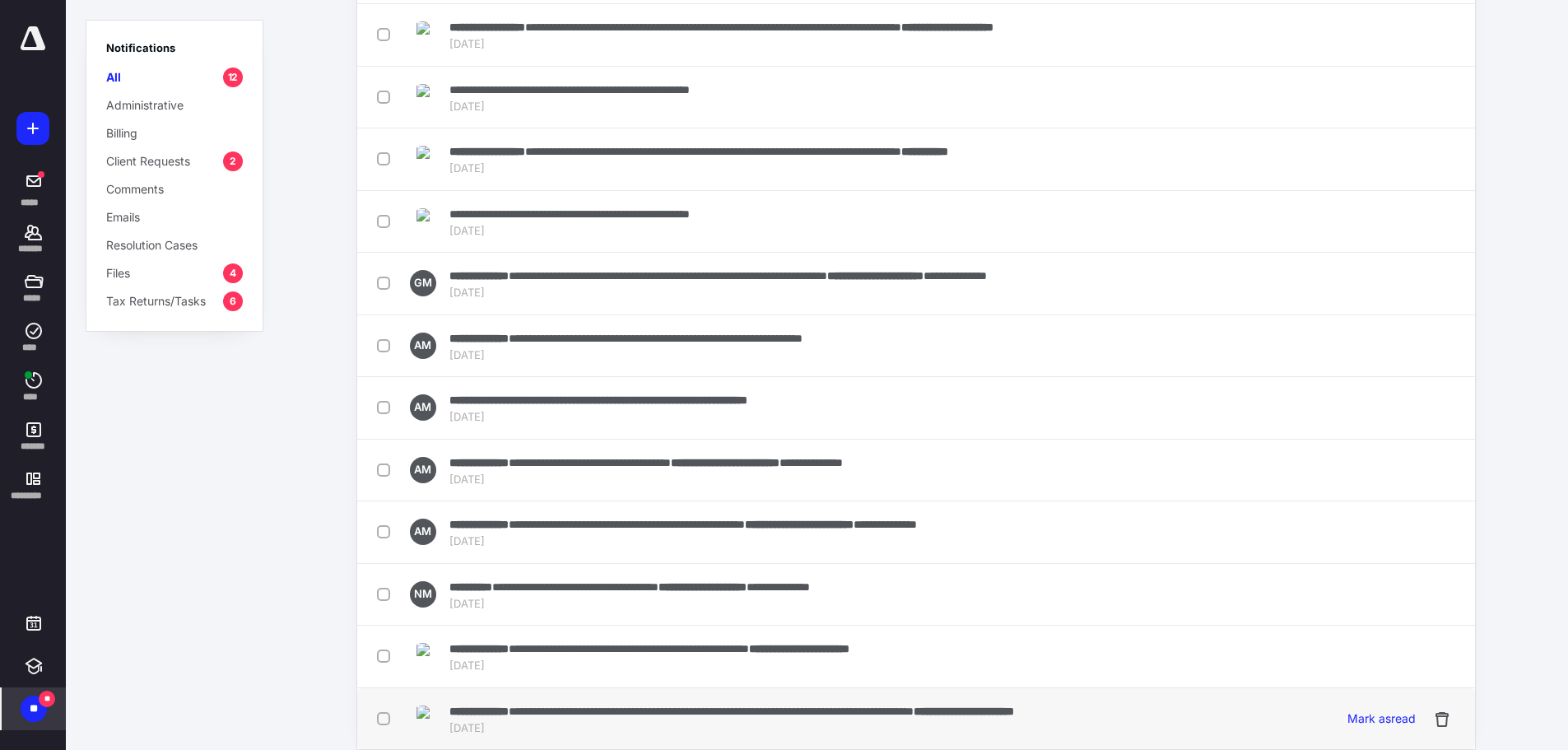 click on "**********" at bounding box center [479, 711] 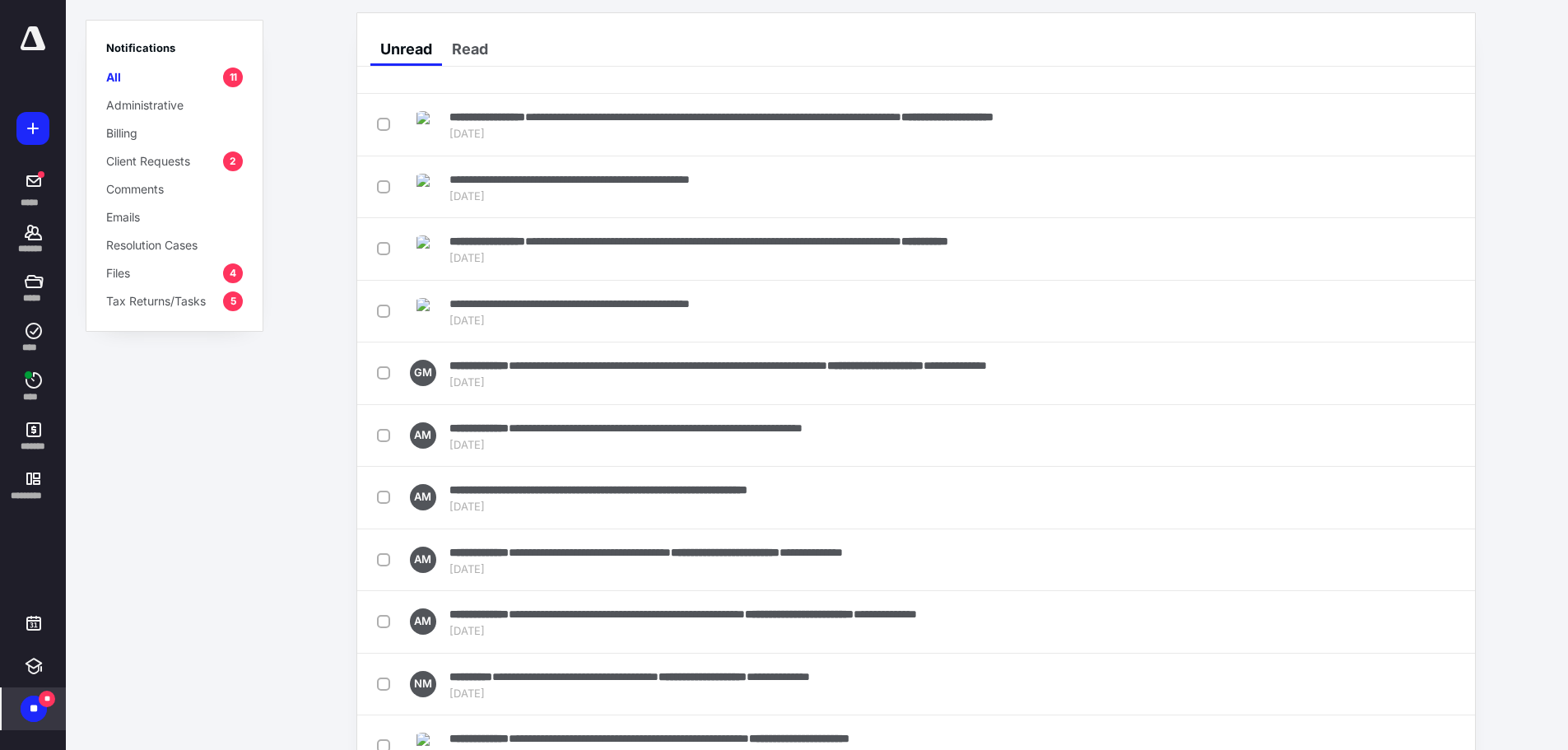 scroll, scrollTop: 0, scrollLeft: 0, axis: both 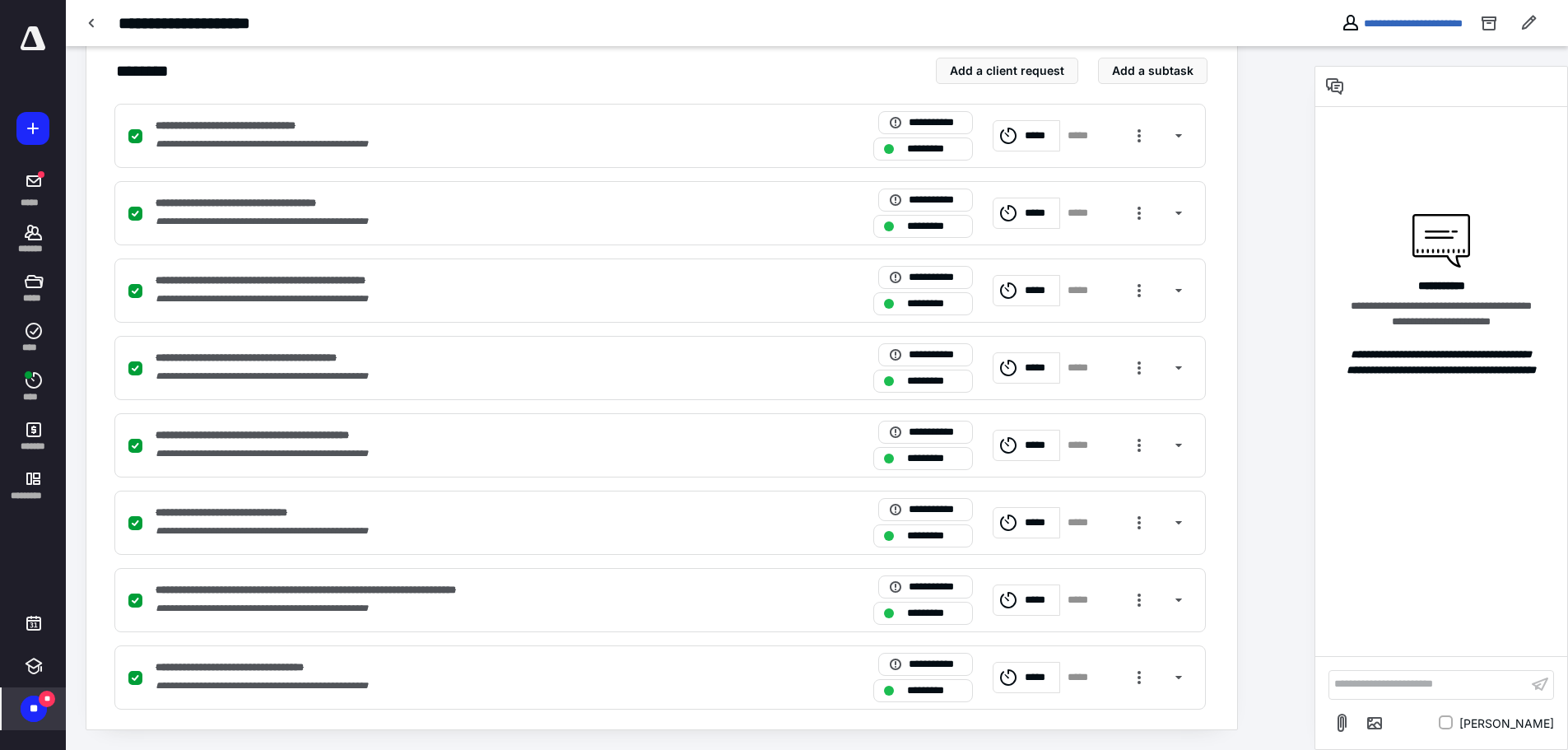 click on "**" at bounding box center [34, 709] 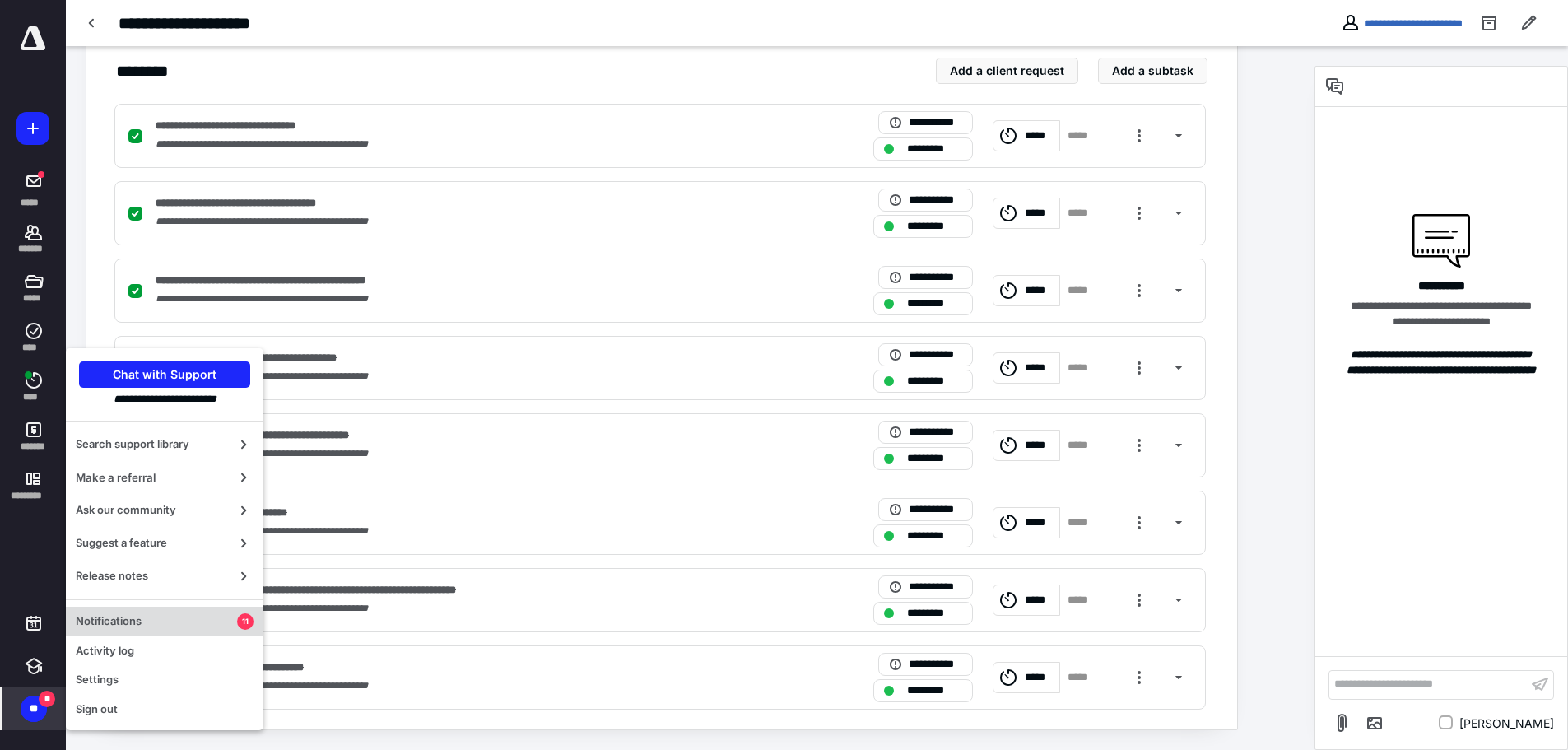 click on "Notifications" at bounding box center [156, 622] 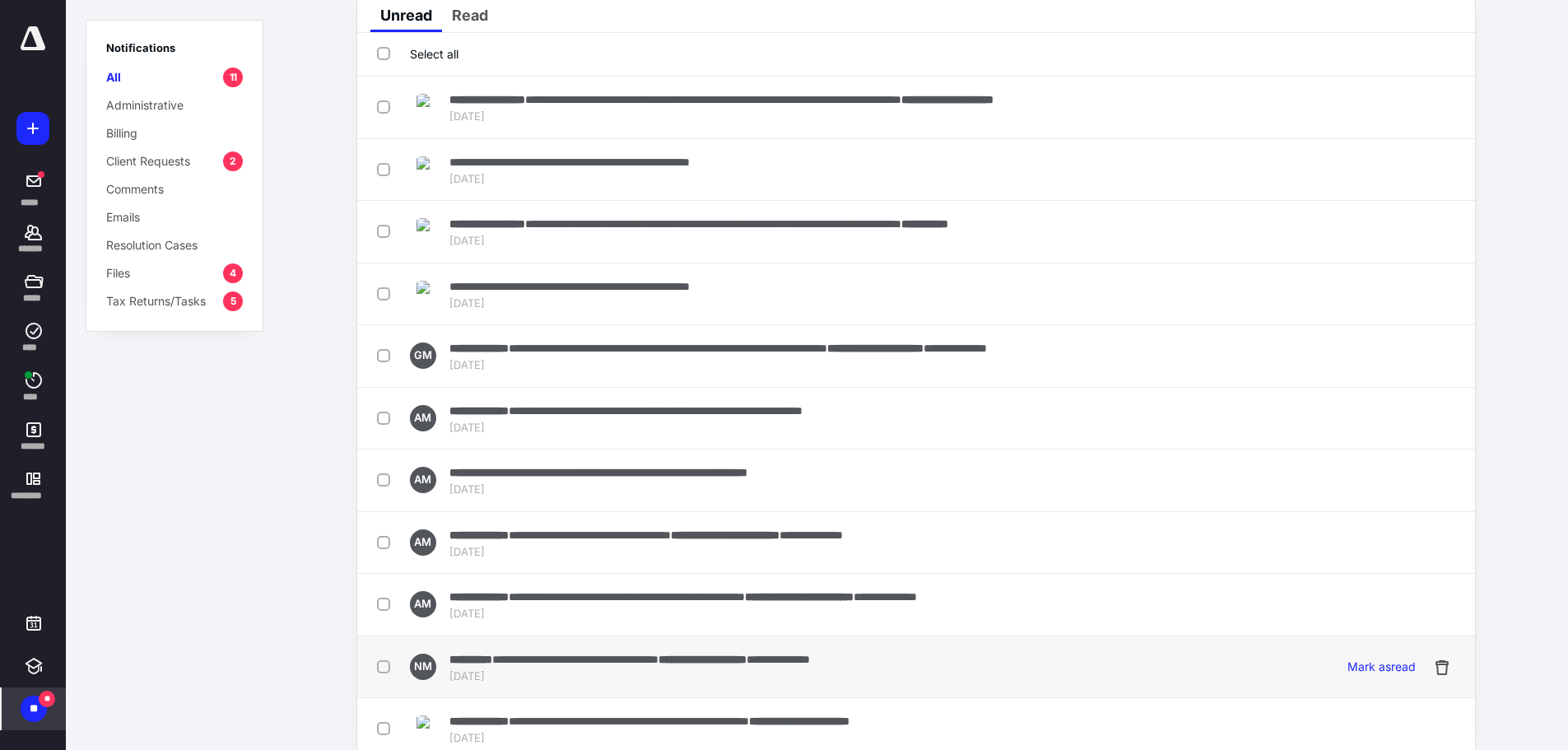 scroll, scrollTop: 54, scrollLeft: 0, axis: vertical 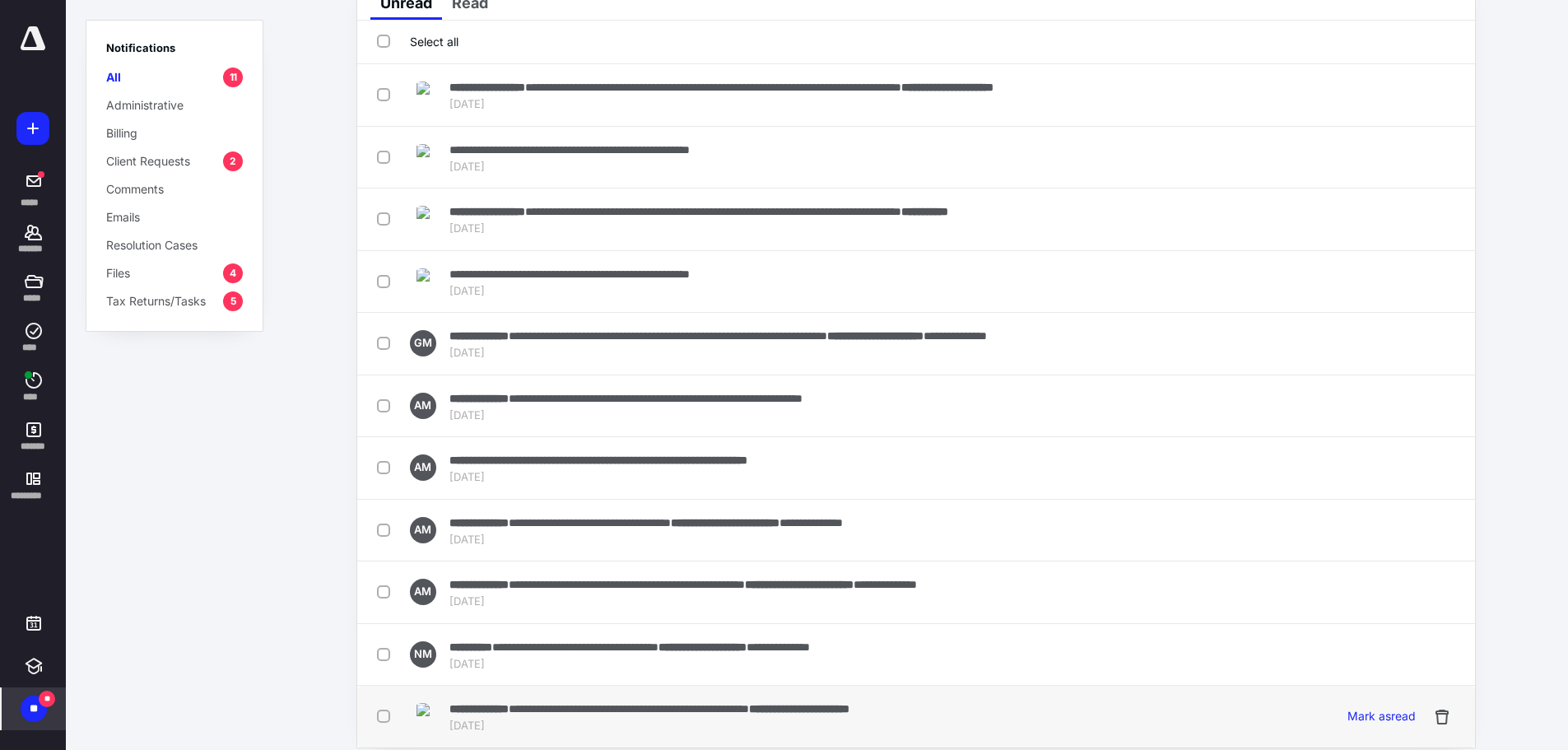 click on "[DATE]" at bounding box center [649, 726] 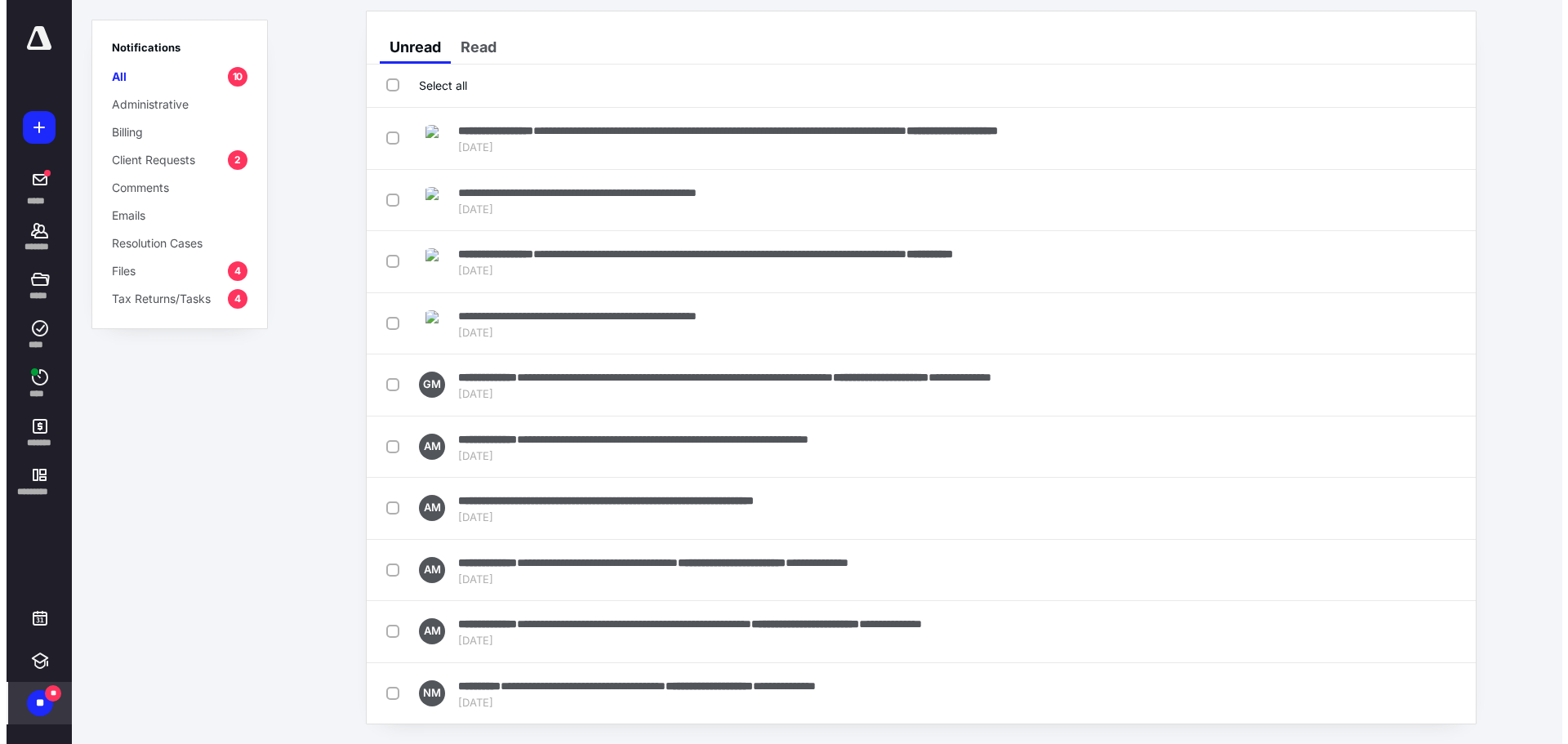 scroll, scrollTop: 0, scrollLeft: 0, axis: both 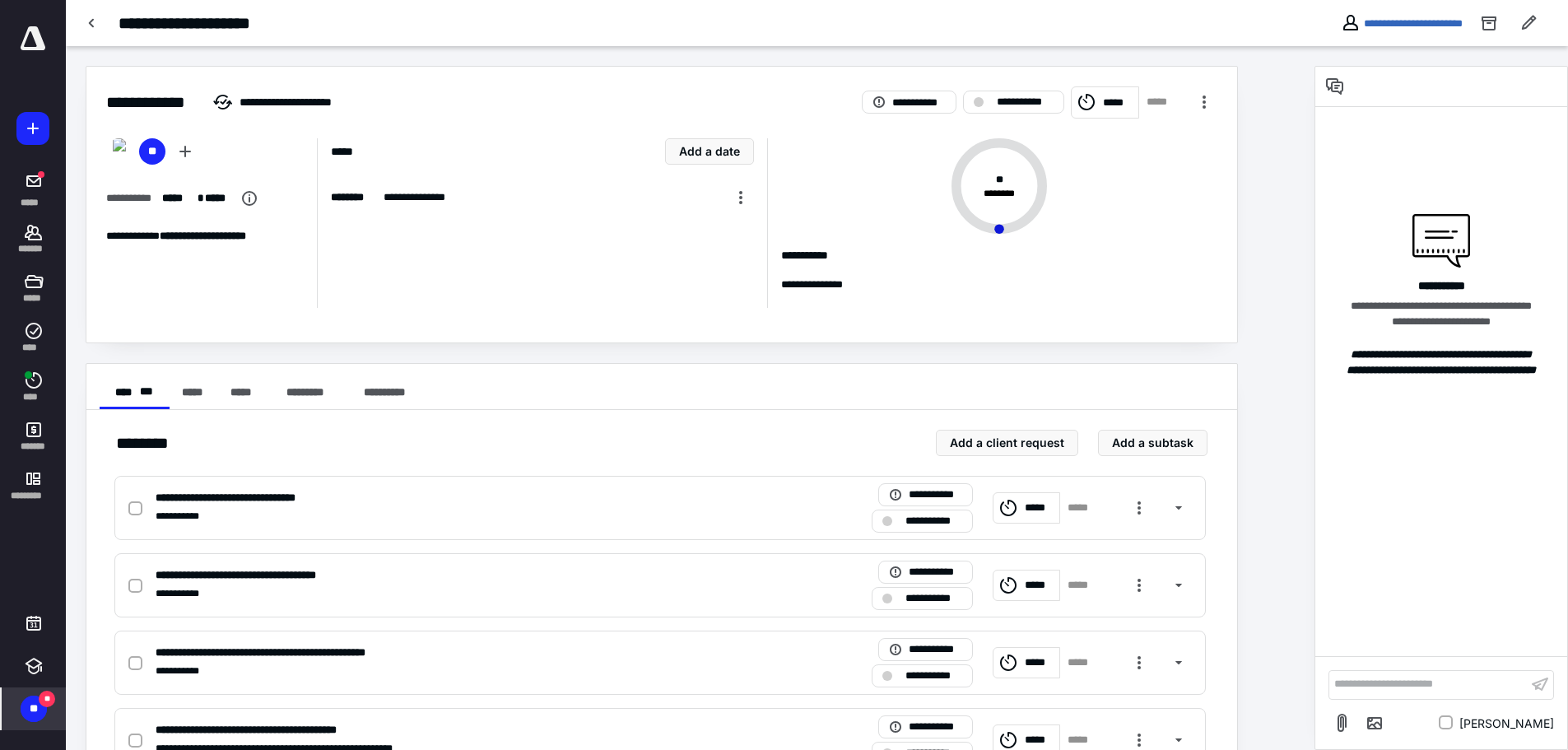 click on "**" at bounding box center (34, 709) 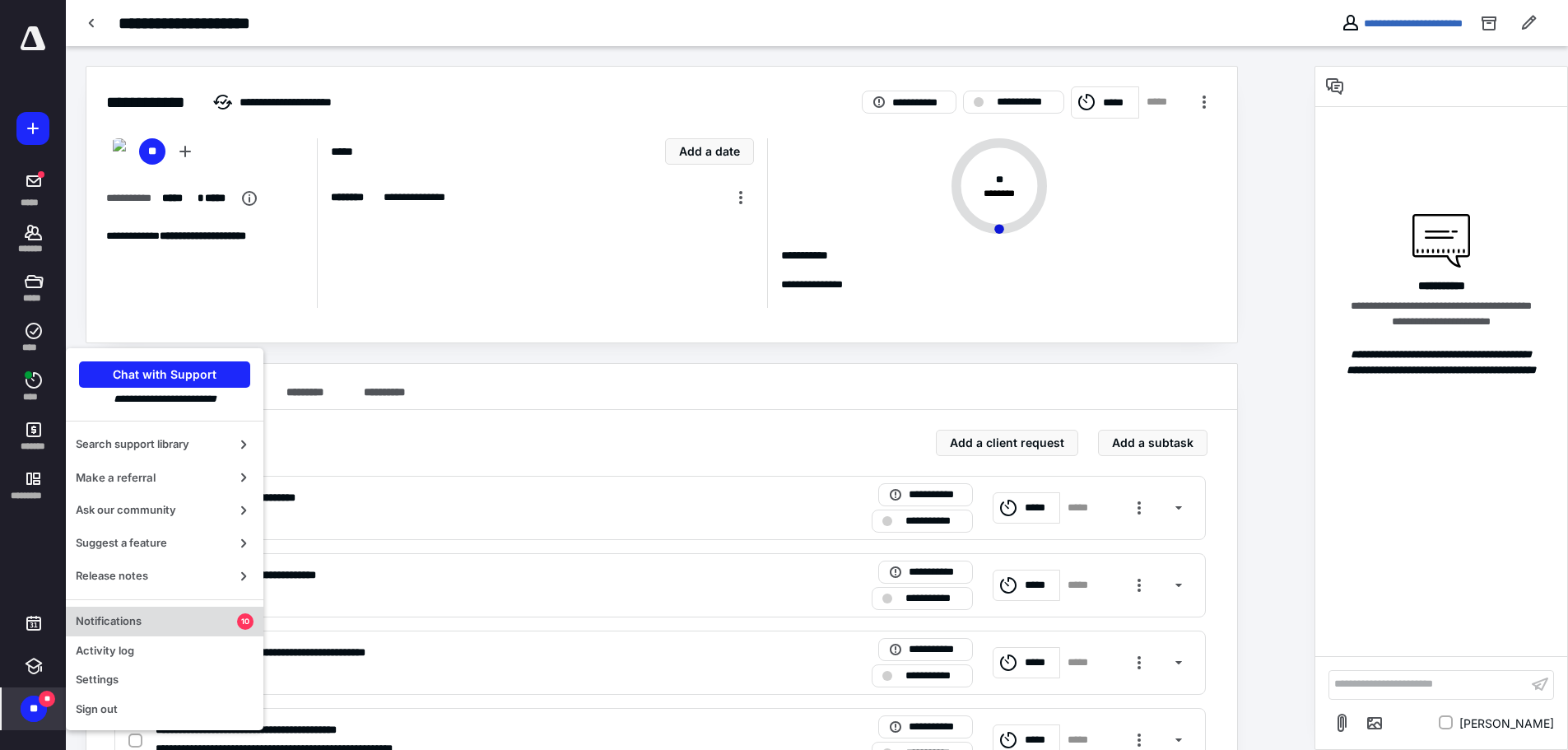 click on "Notifications" at bounding box center [156, 622] 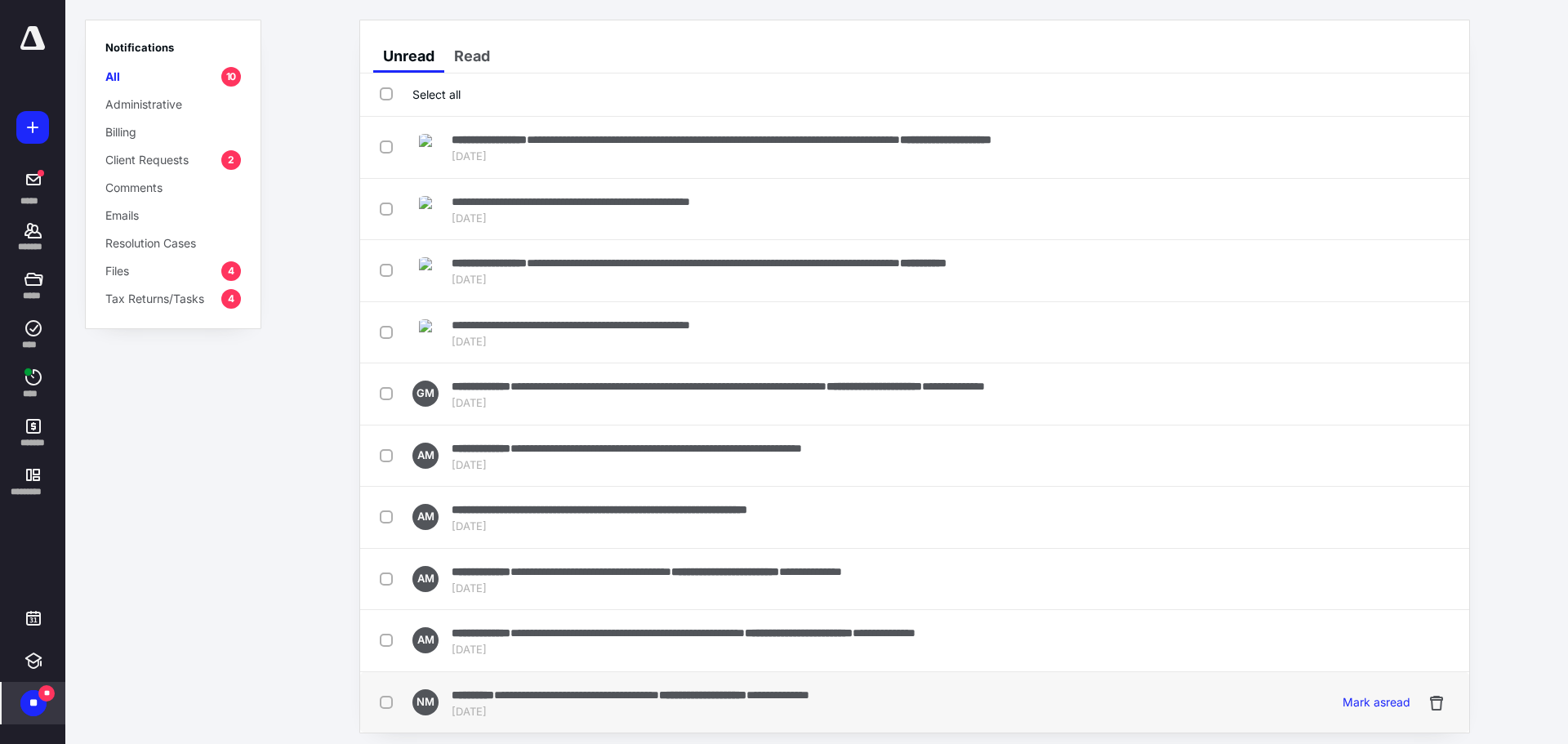 click at bounding box center (390, 702) 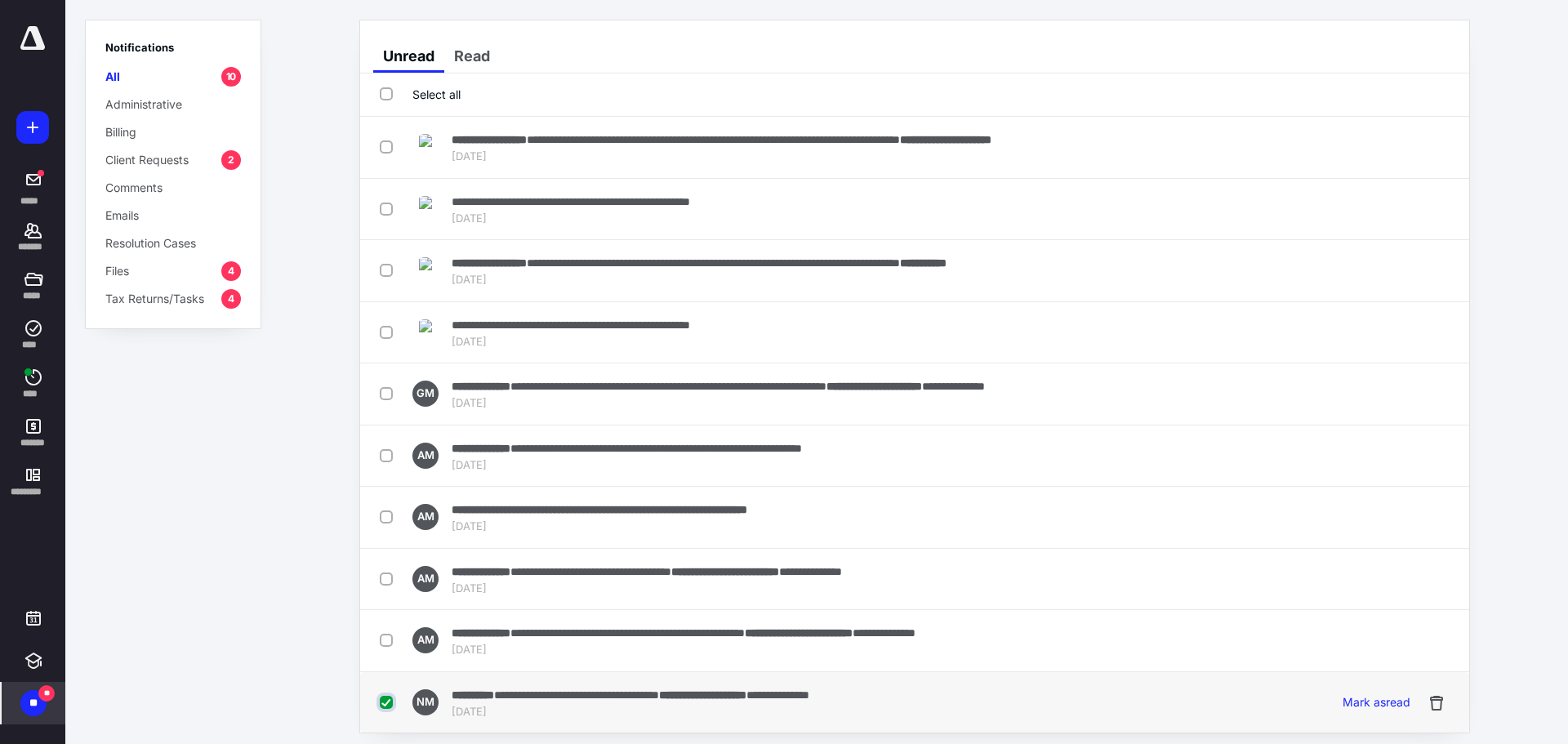checkbox on "true" 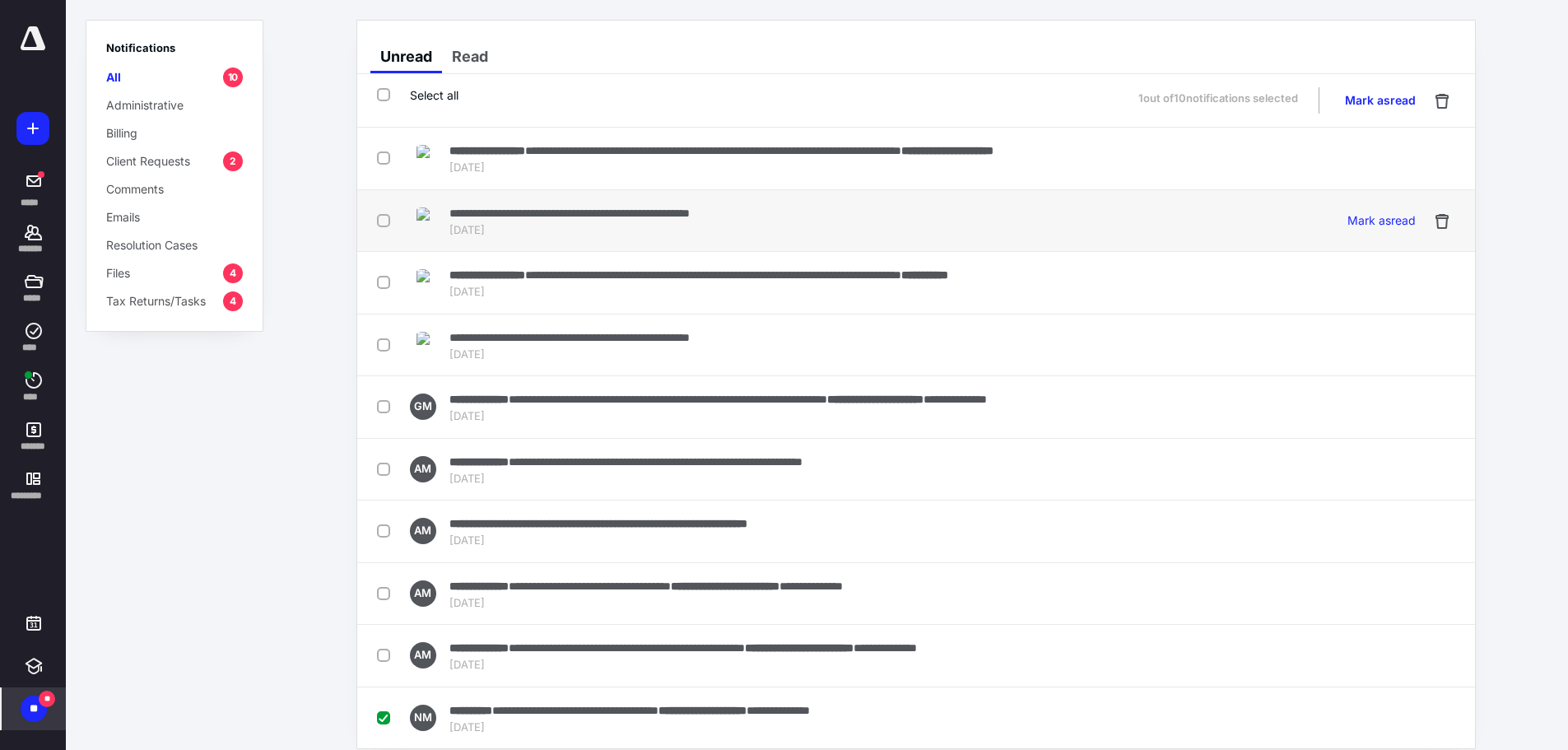drag, startPoint x: 1374, startPoint y: 95, endPoint x: 1307, endPoint y: 222, distance: 143.58969 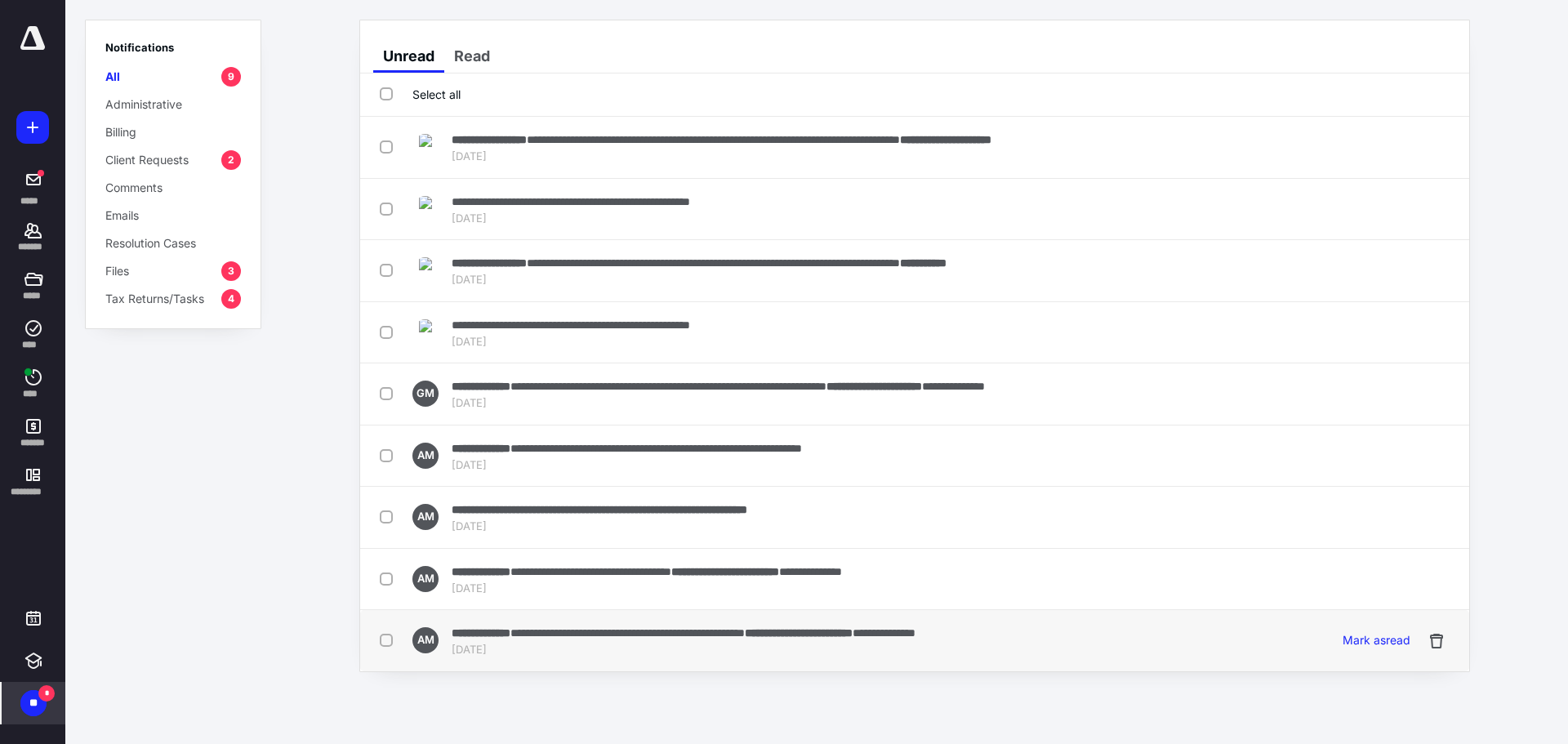 click on "**********" at bounding box center (627, 633) 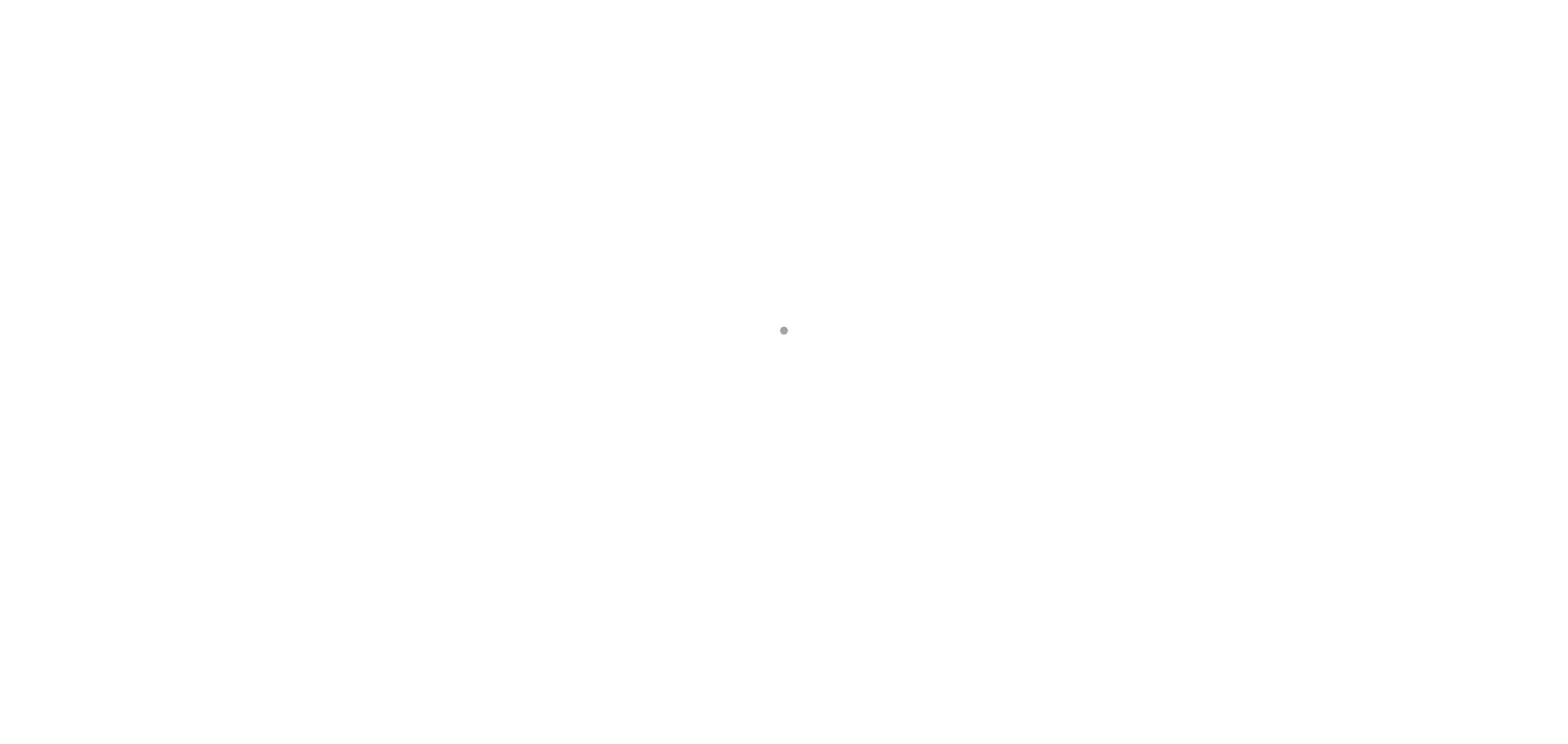scroll, scrollTop: 0, scrollLeft: 0, axis: both 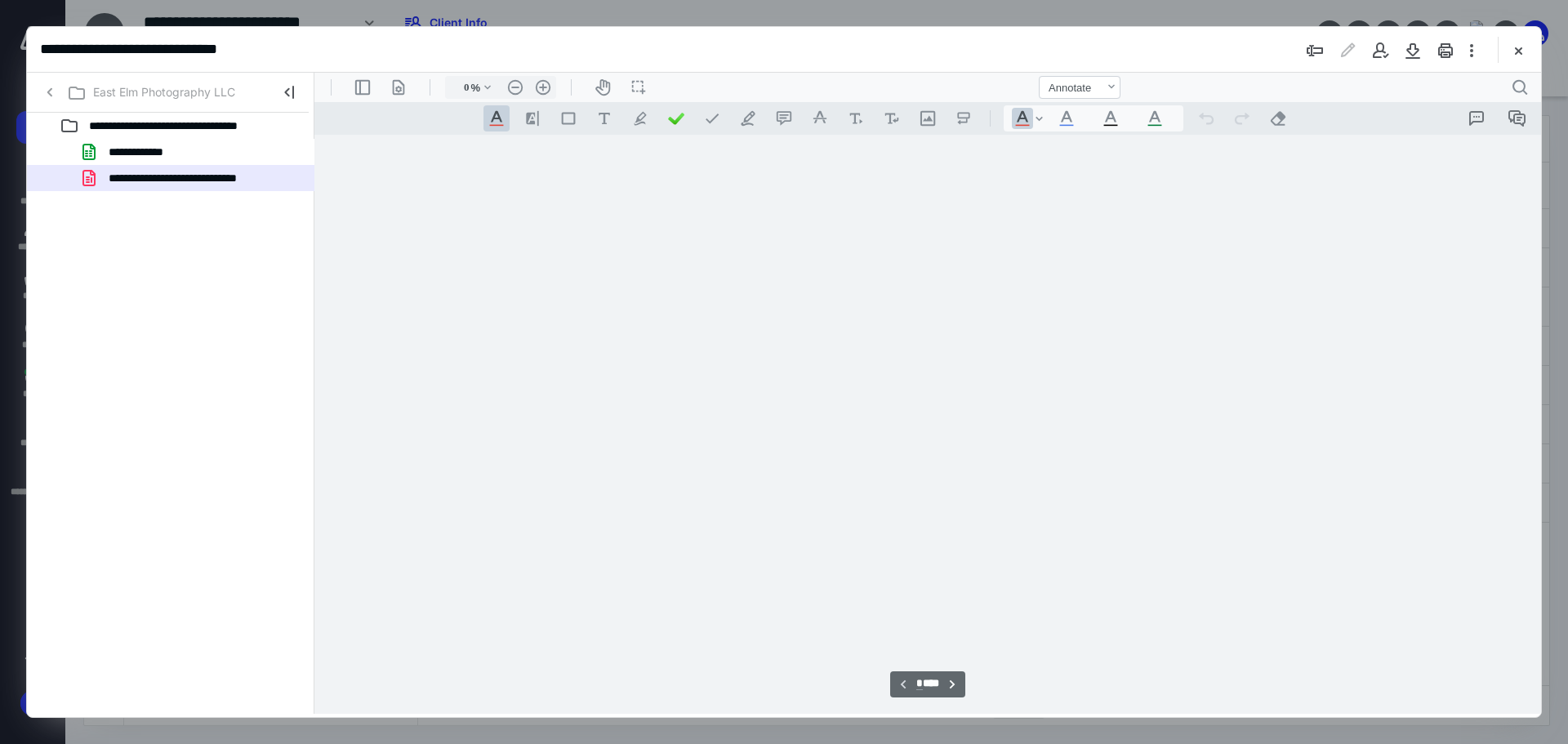 type on "89" 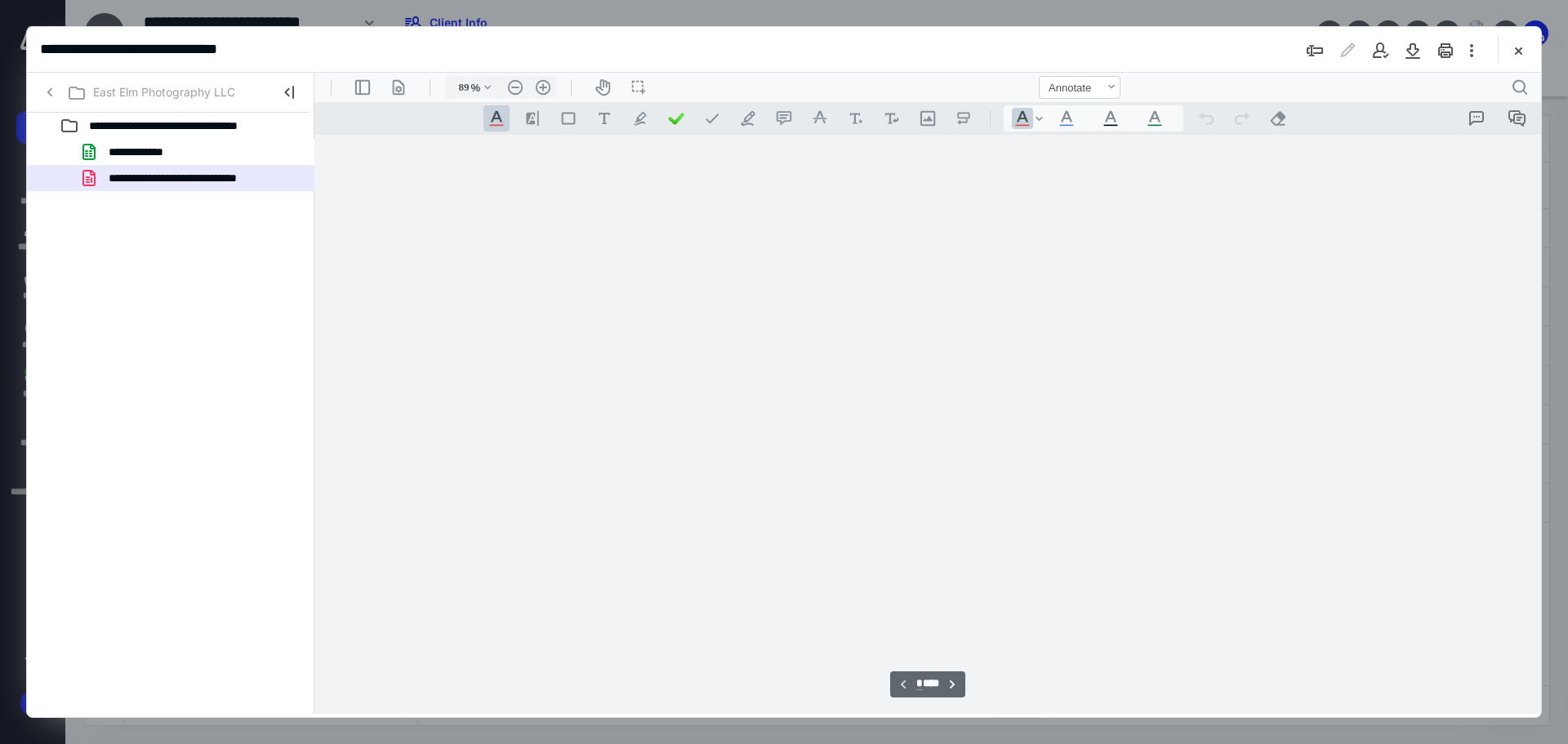 scroll, scrollTop: 65, scrollLeft: 0, axis: vertical 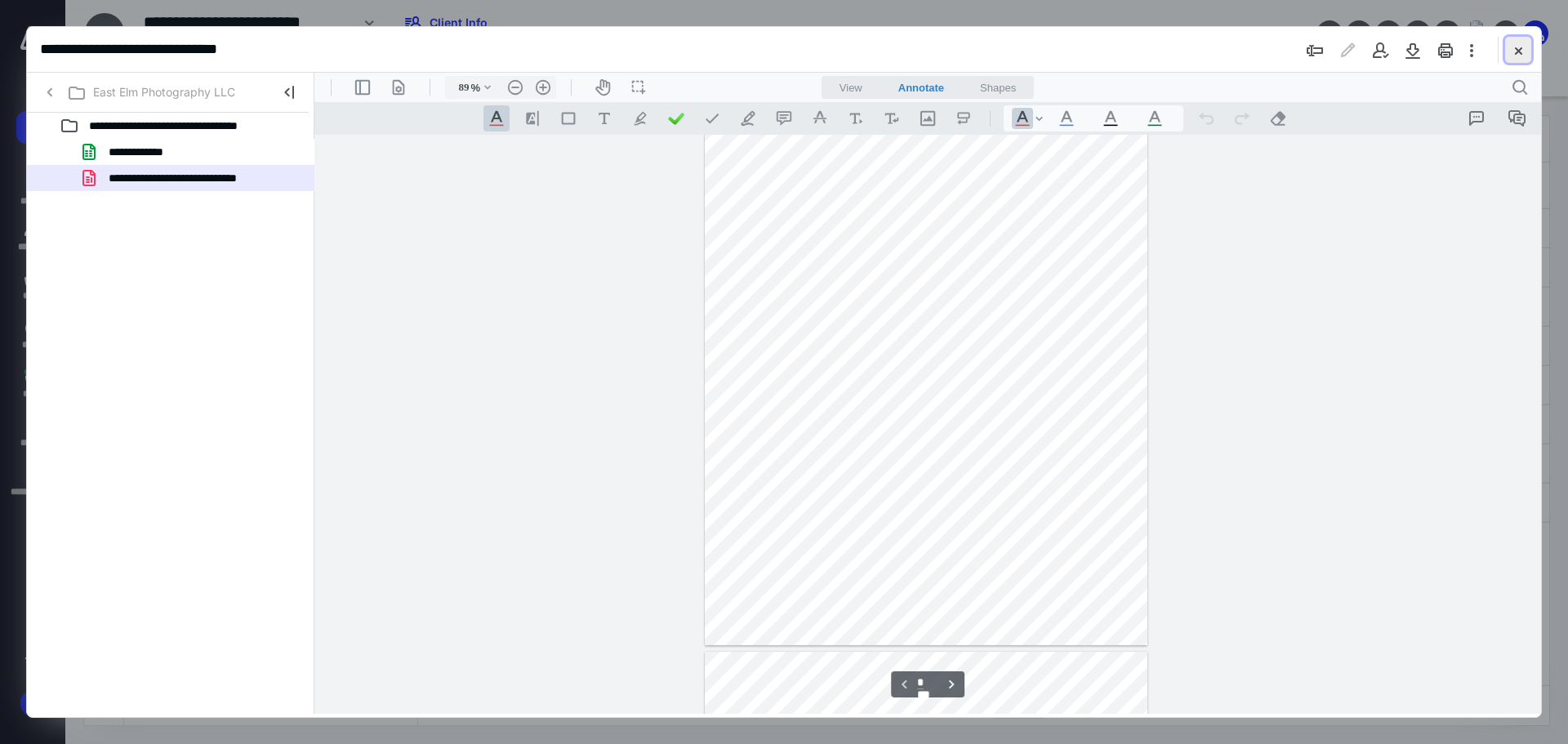 click at bounding box center [1518, 50] 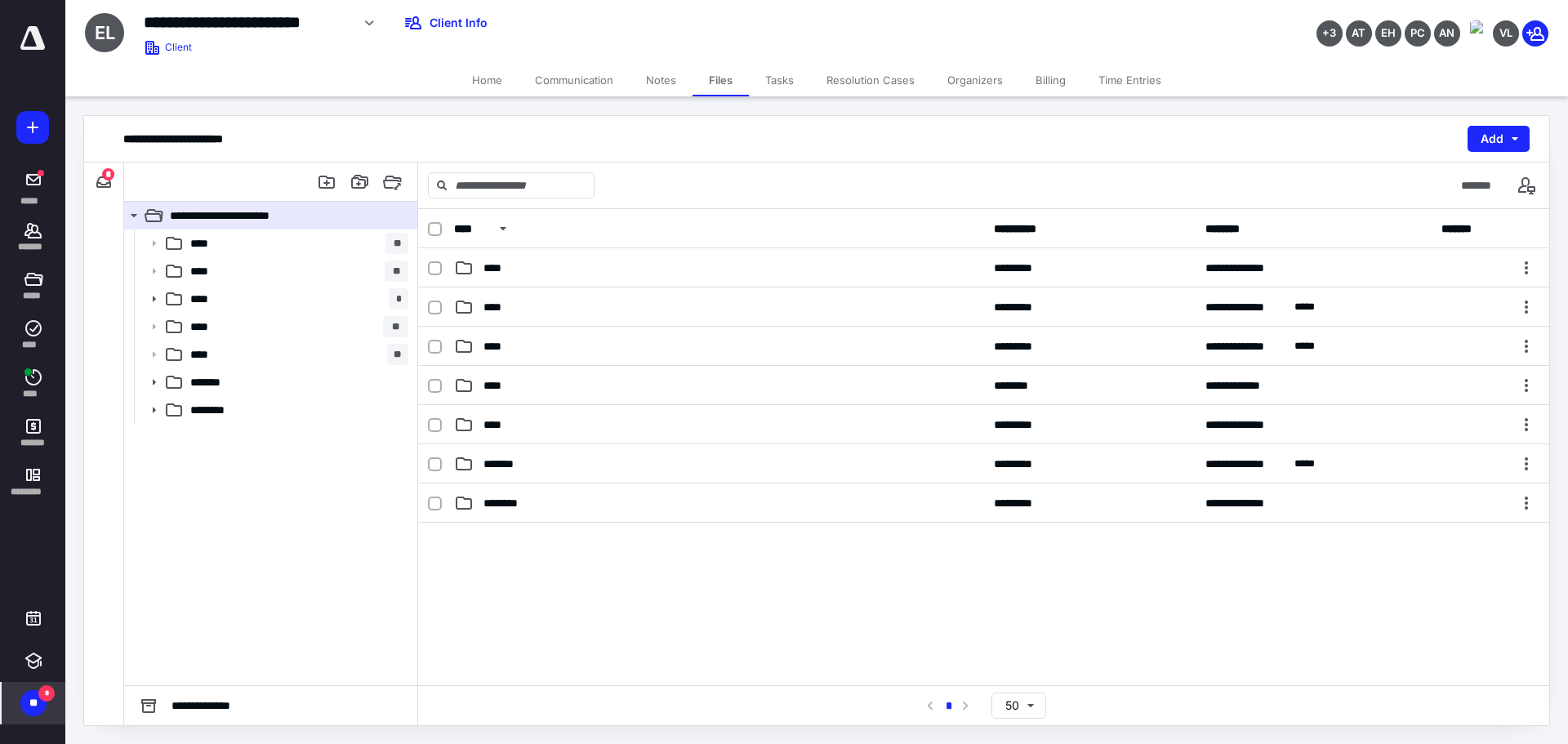 click on "**" at bounding box center (33, 703) 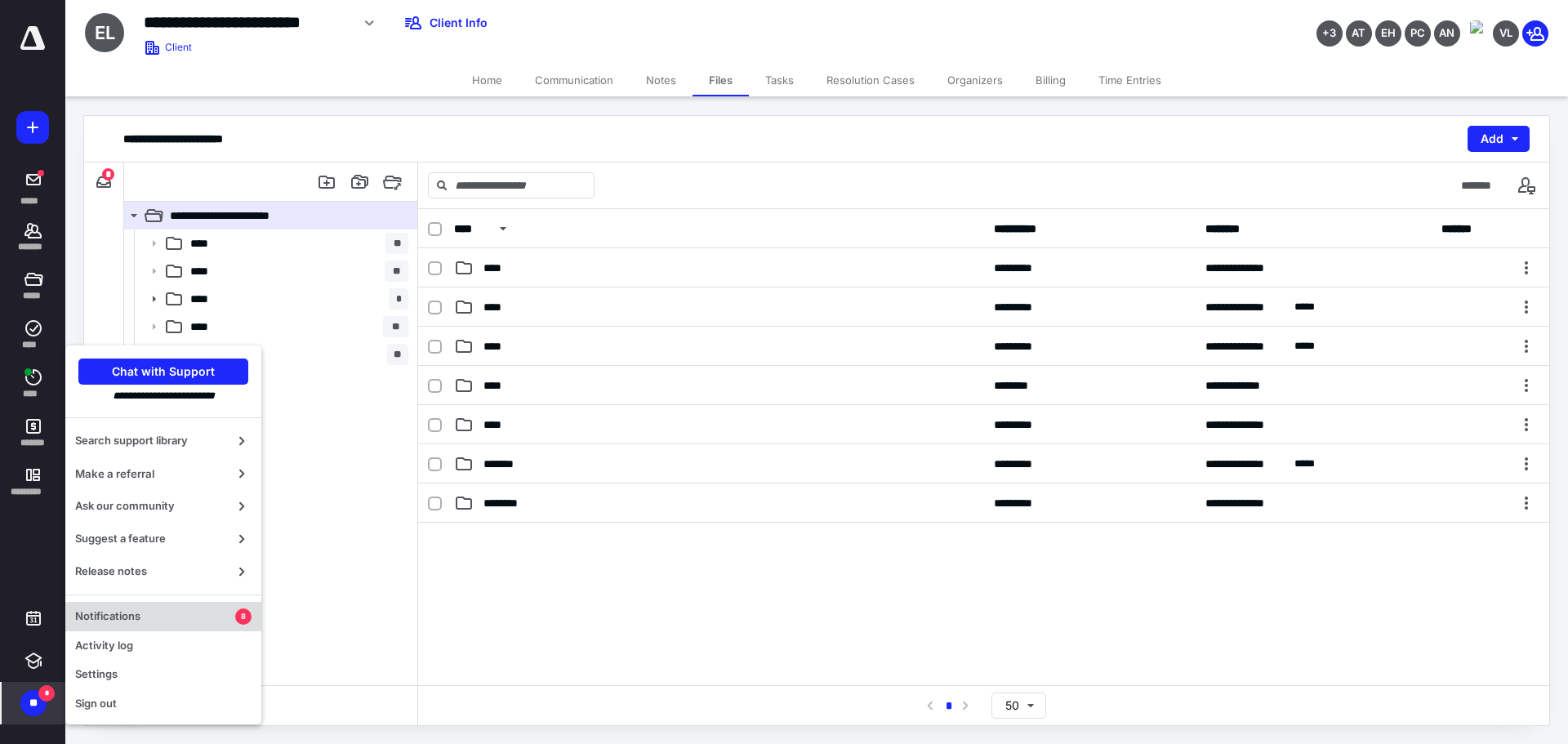 click on "Notifications" at bounding box center (155, 617) 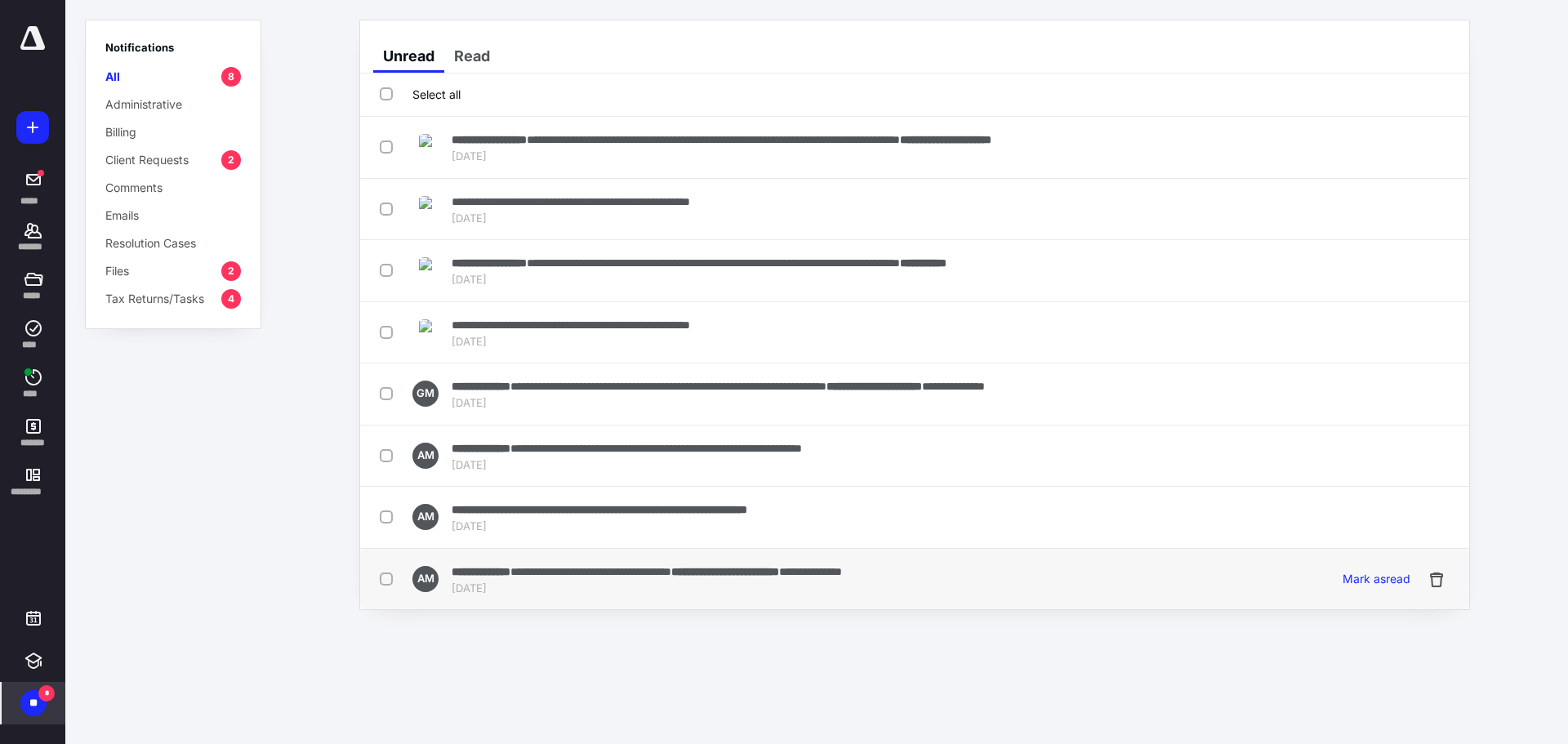 click at bounding box center (390, 578) 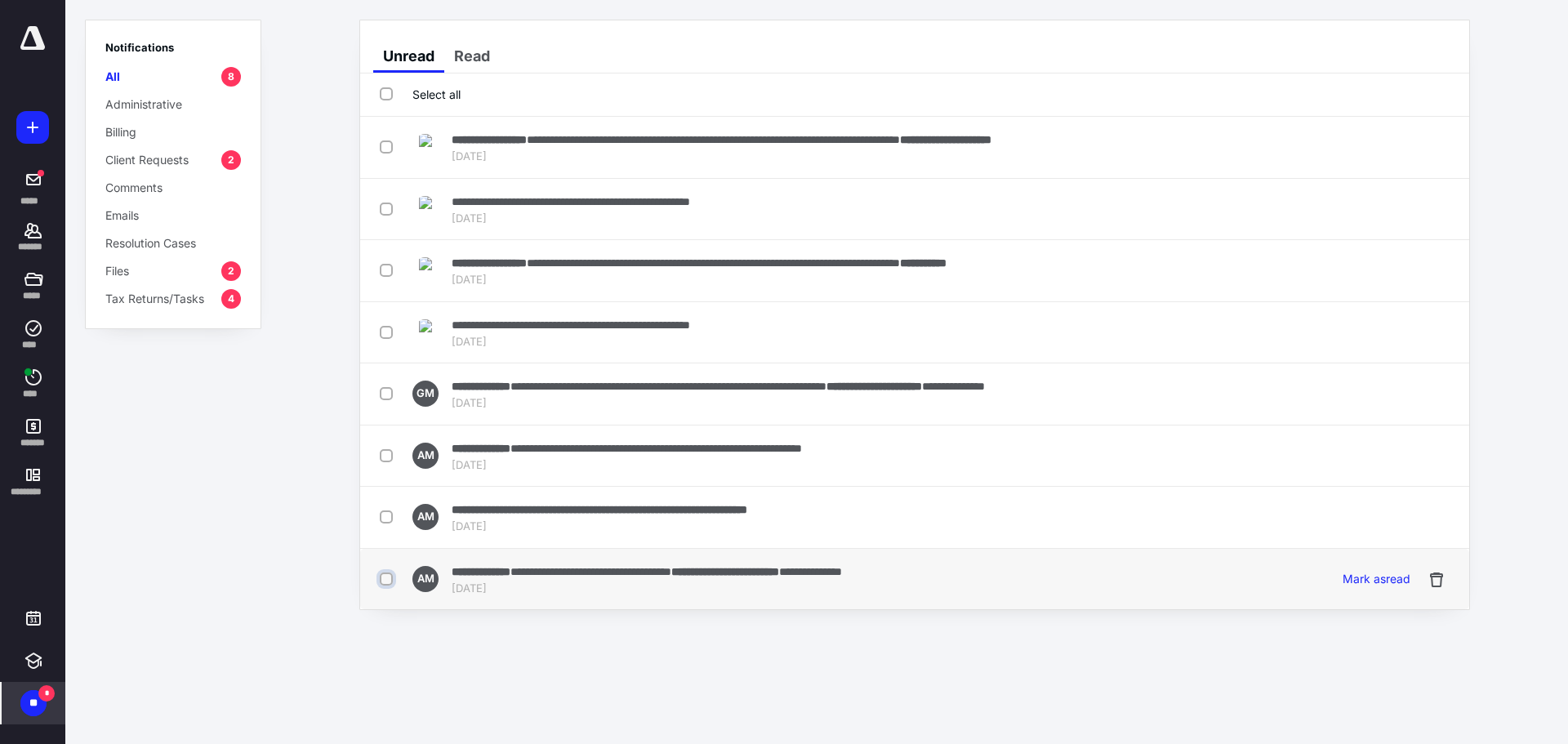 click at bounding box center (388, 579) 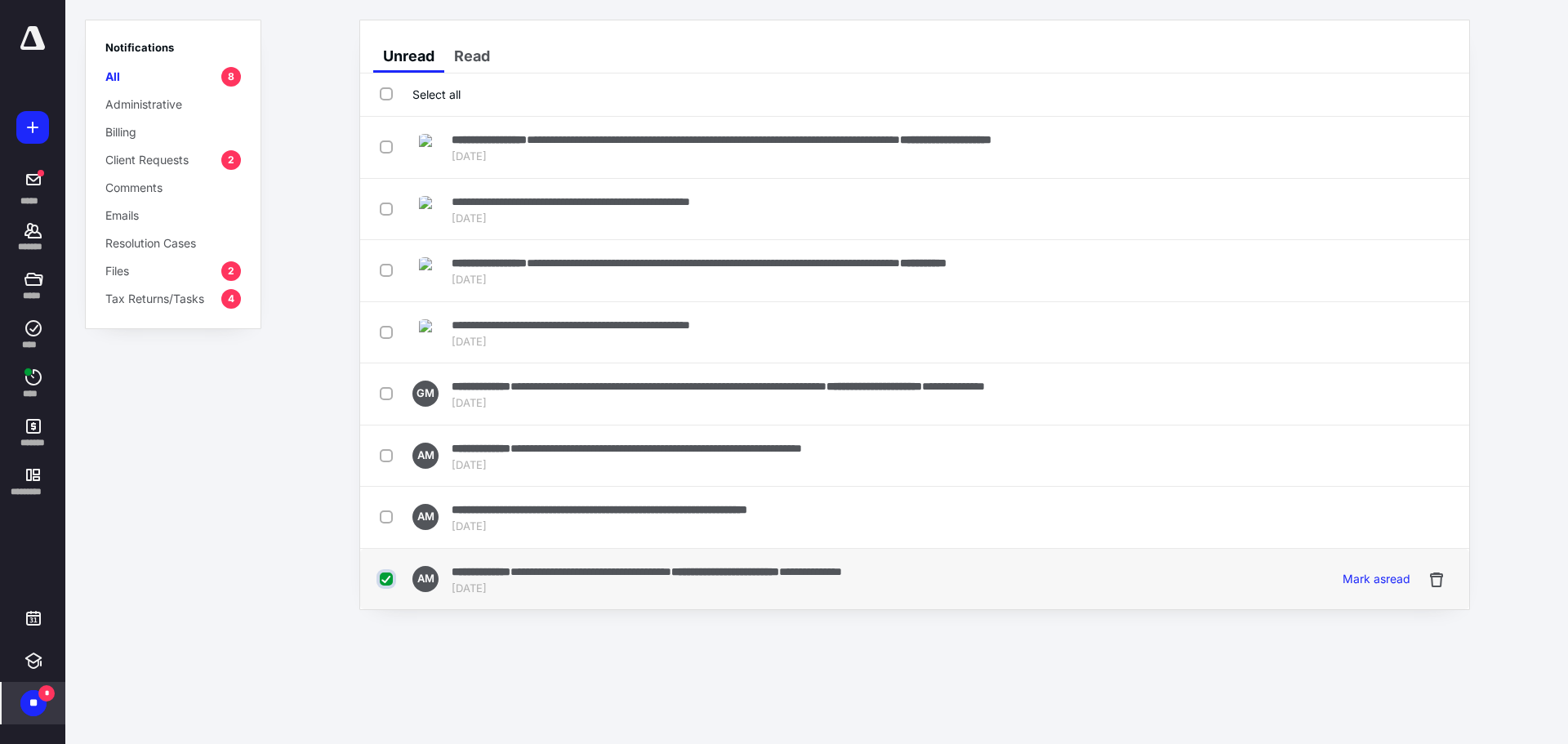 checkbox on "true" 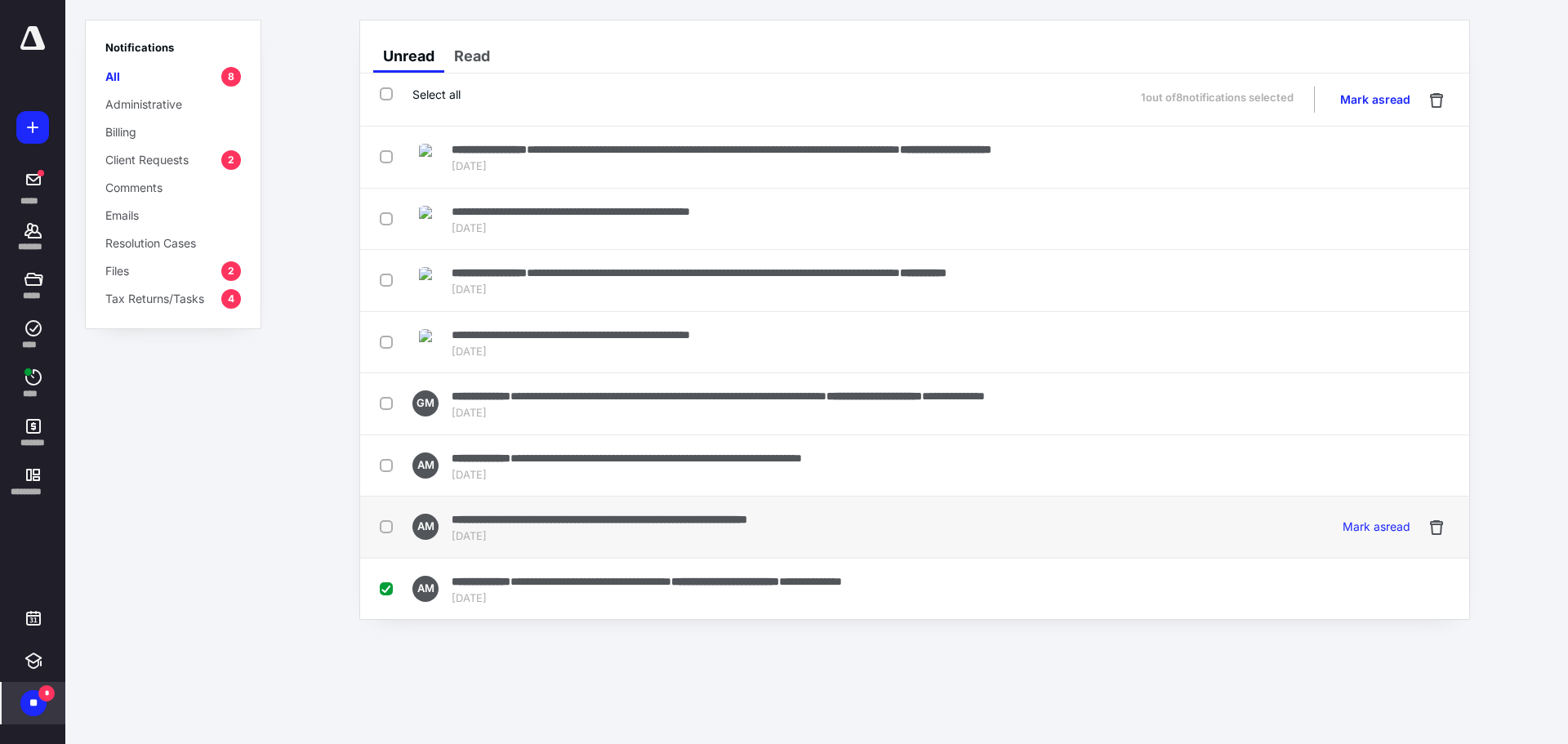 click at bounding box center [390, 526] 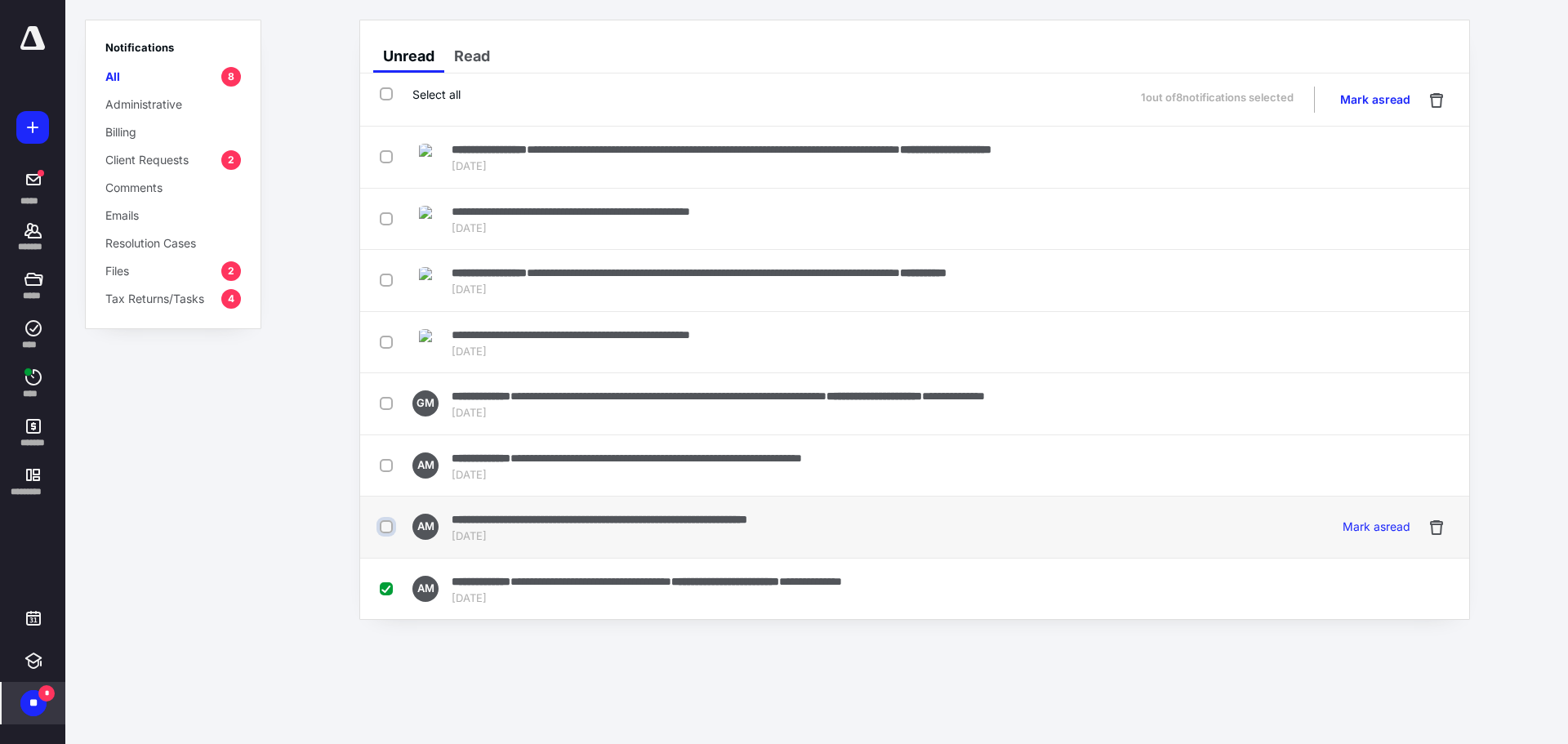 click at bounding box center [388, 527] 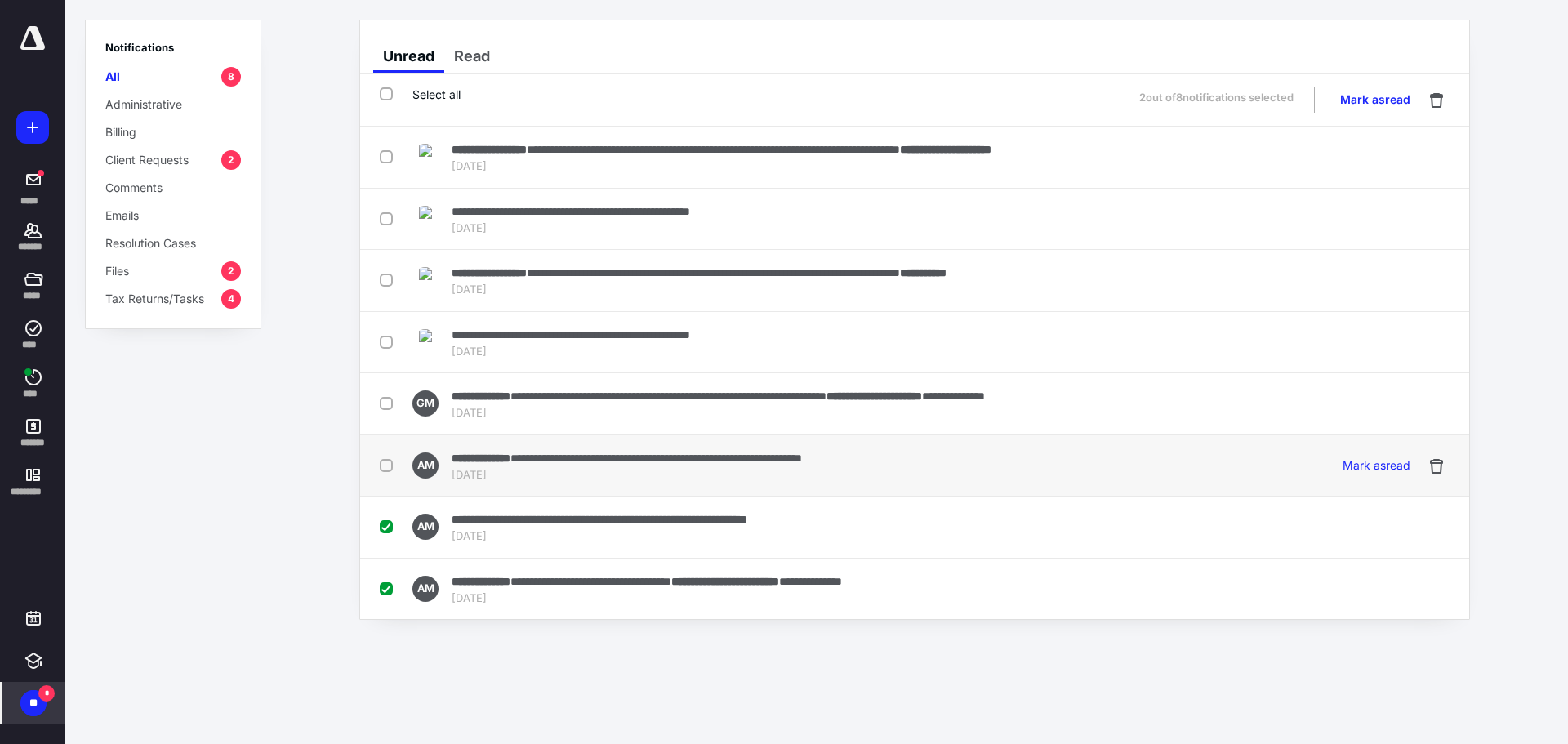 click at bounding box center [390, 465] 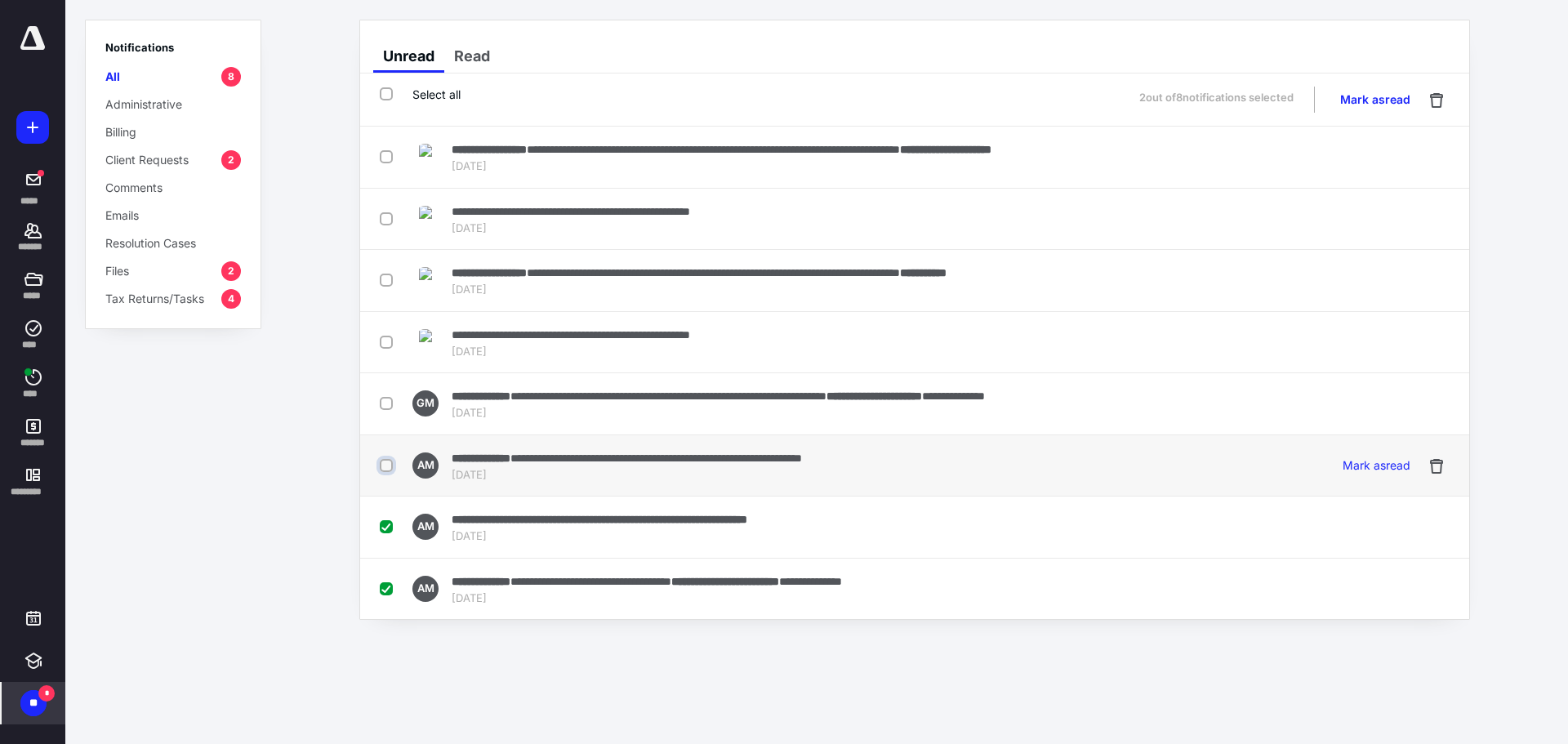 click at bounding box center (388, 466) 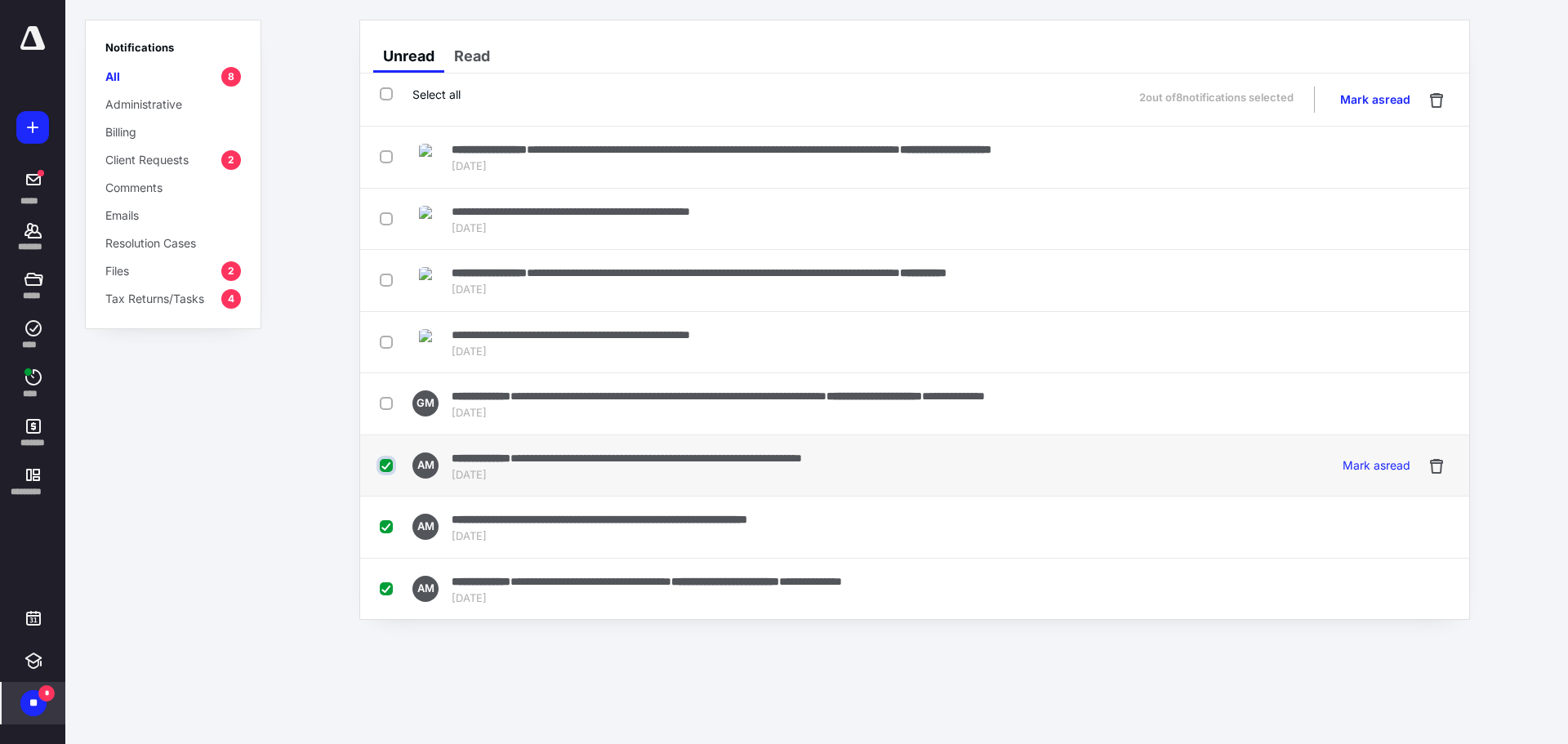 checkbox on "true" 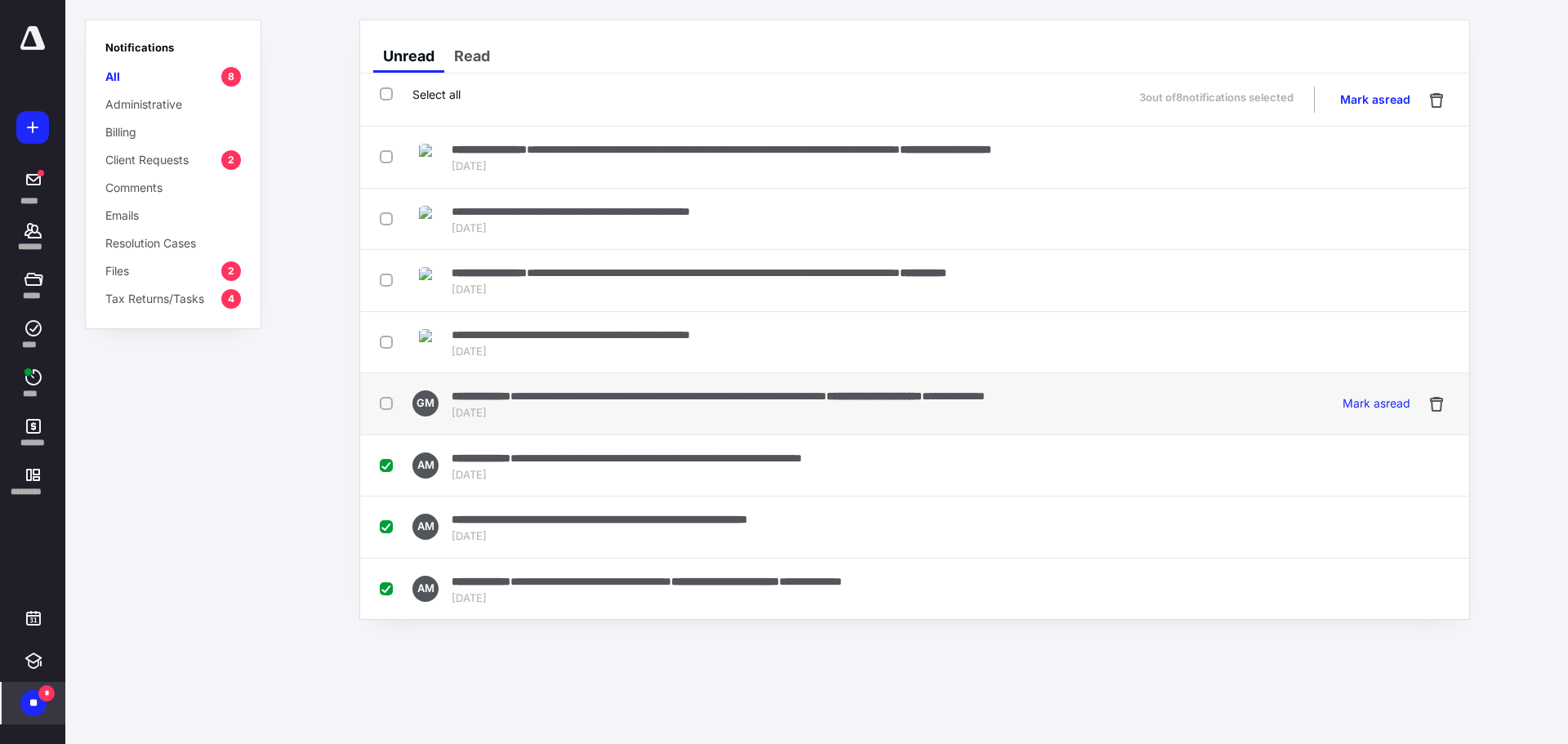click at bounding box center [390, 403] 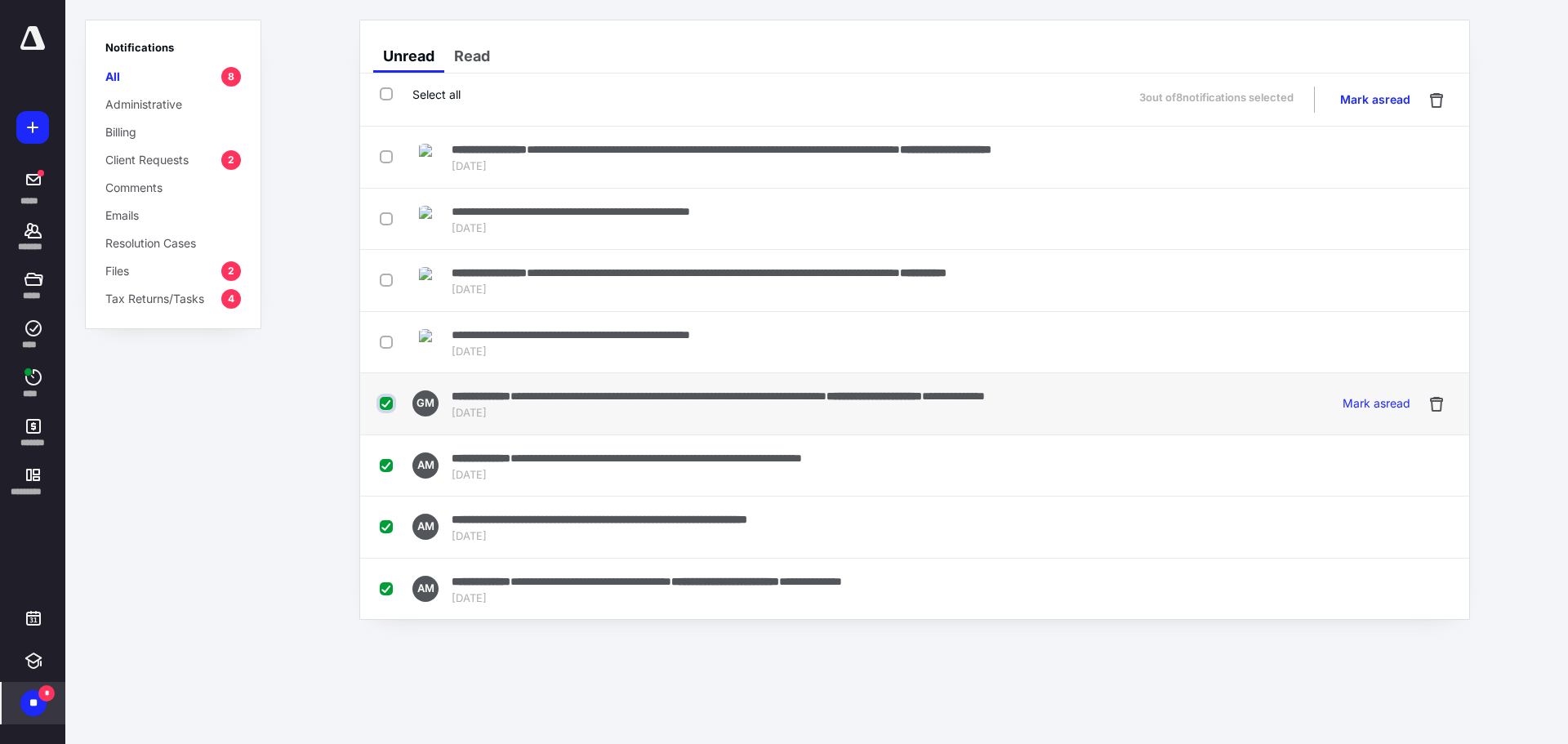 checkbox on "true" 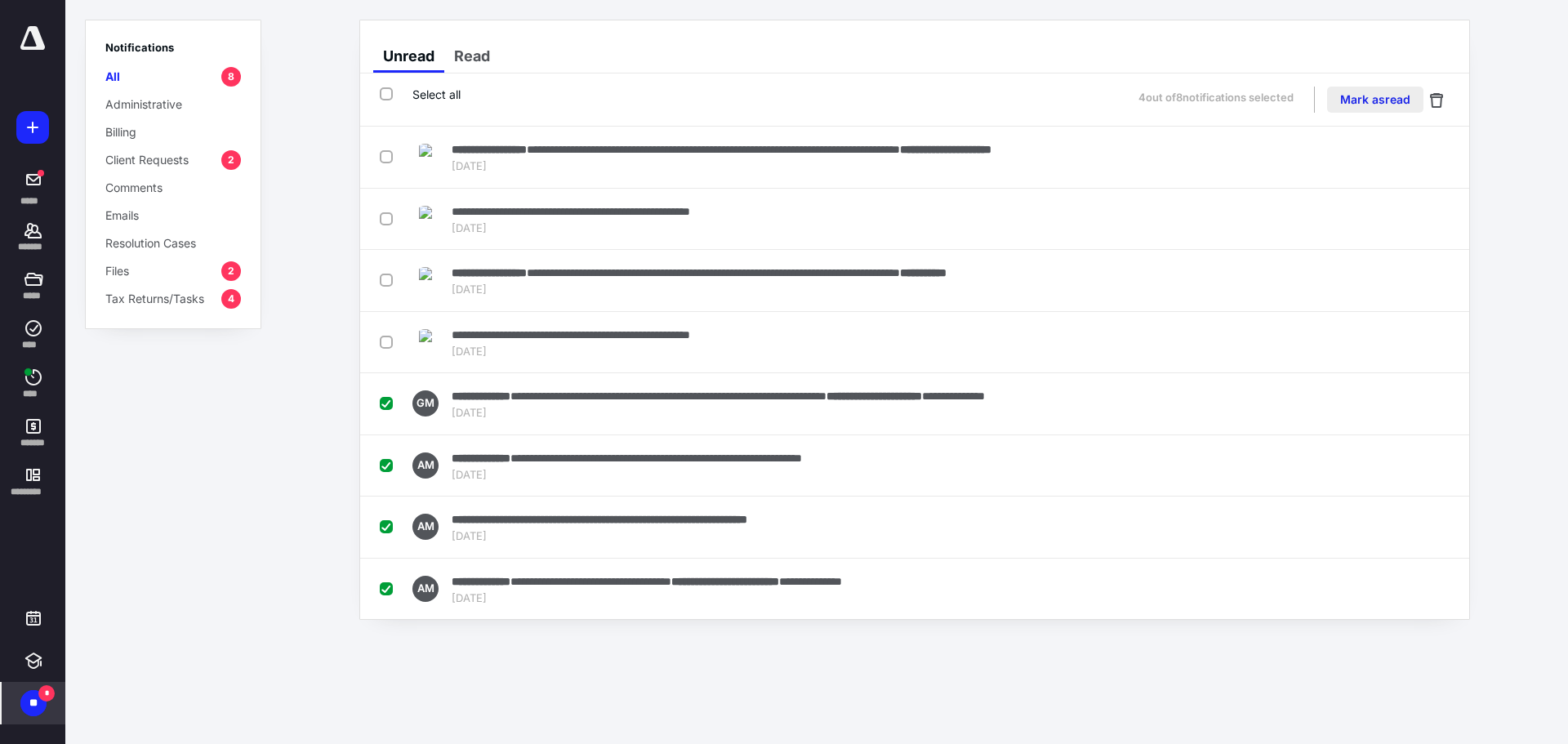 click on "Mark as  read" at bounding box center (1375, 100) 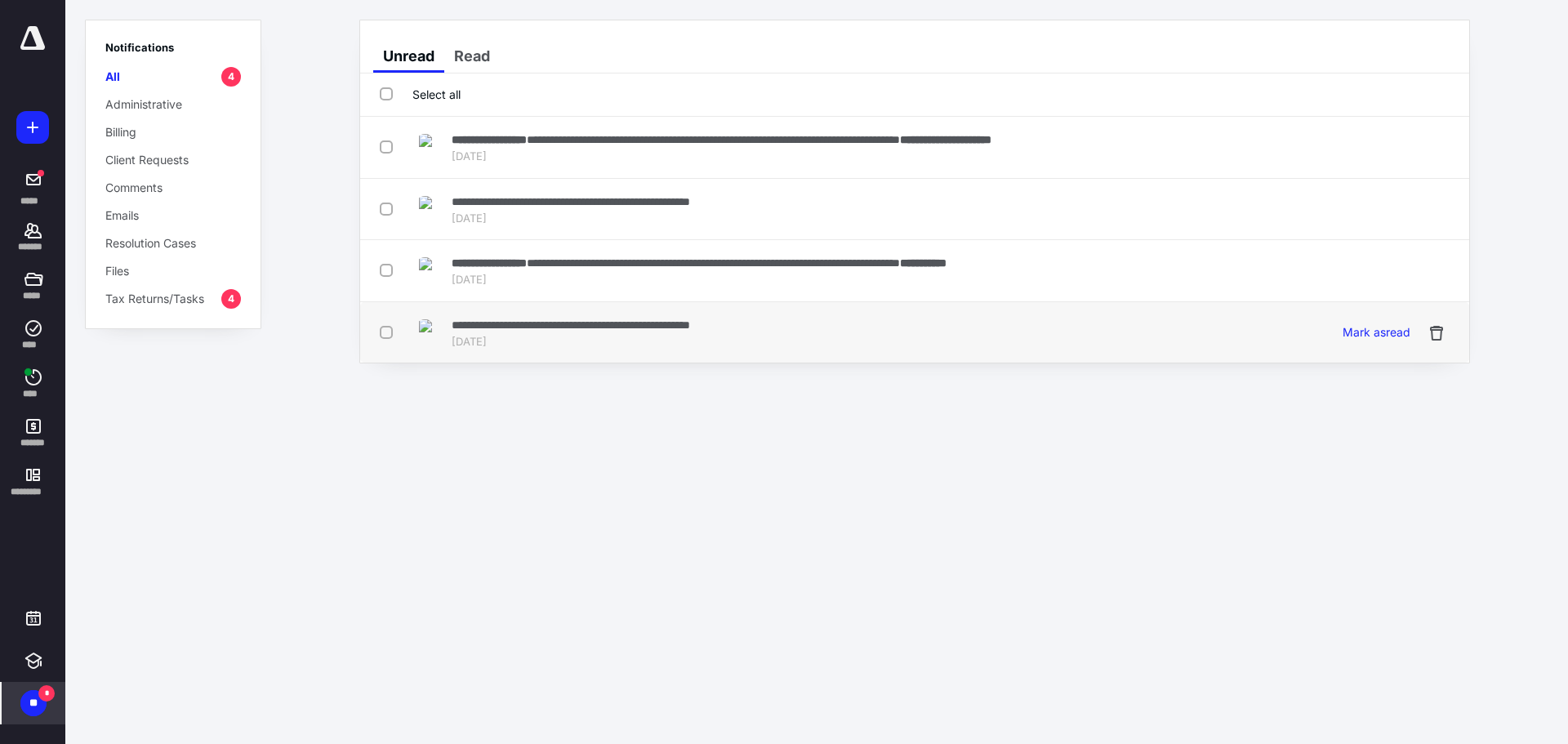 click on "[DATE]" at bounding box center (571, 342) 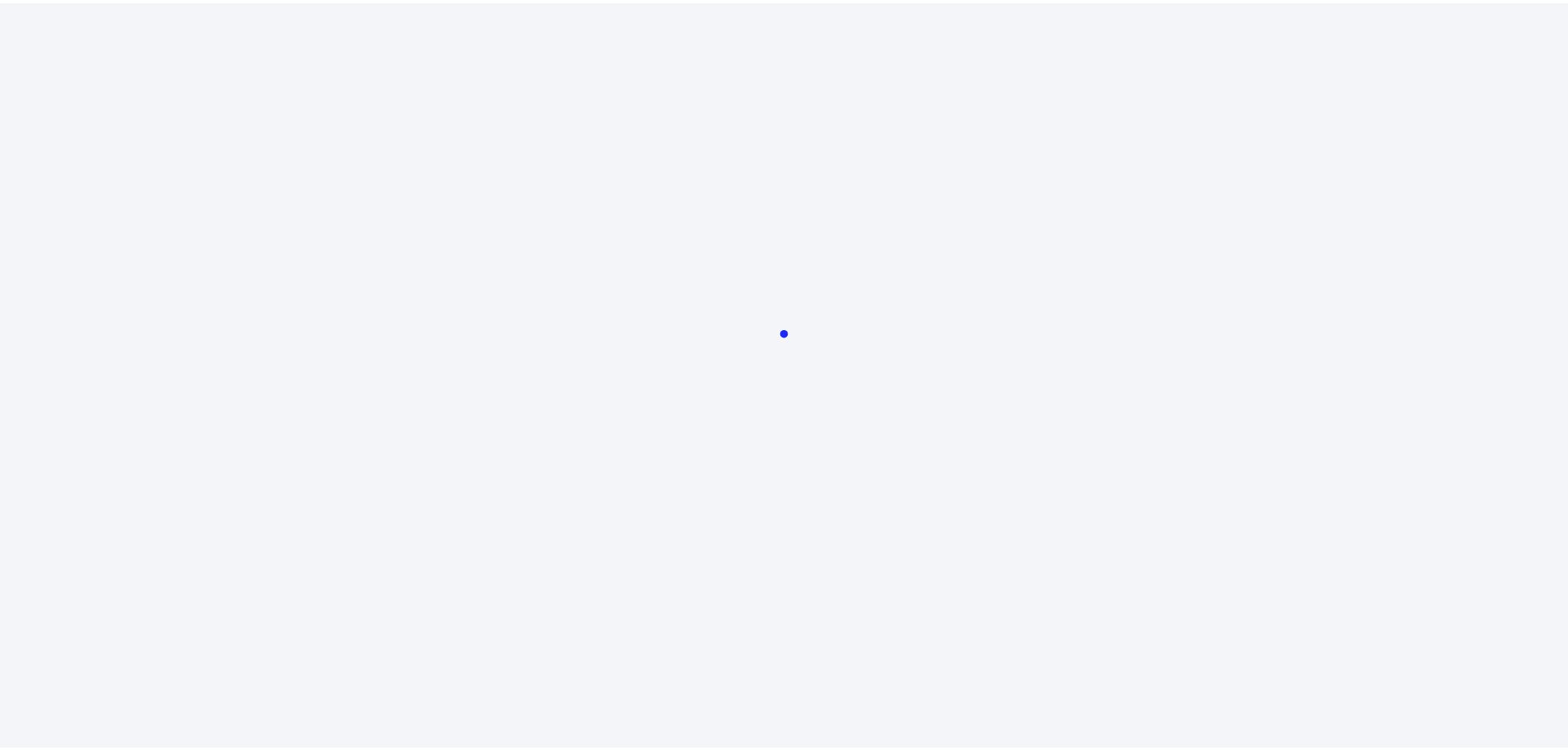 scroll, scrollTop: 0, scrollLeft: 0, axis: both 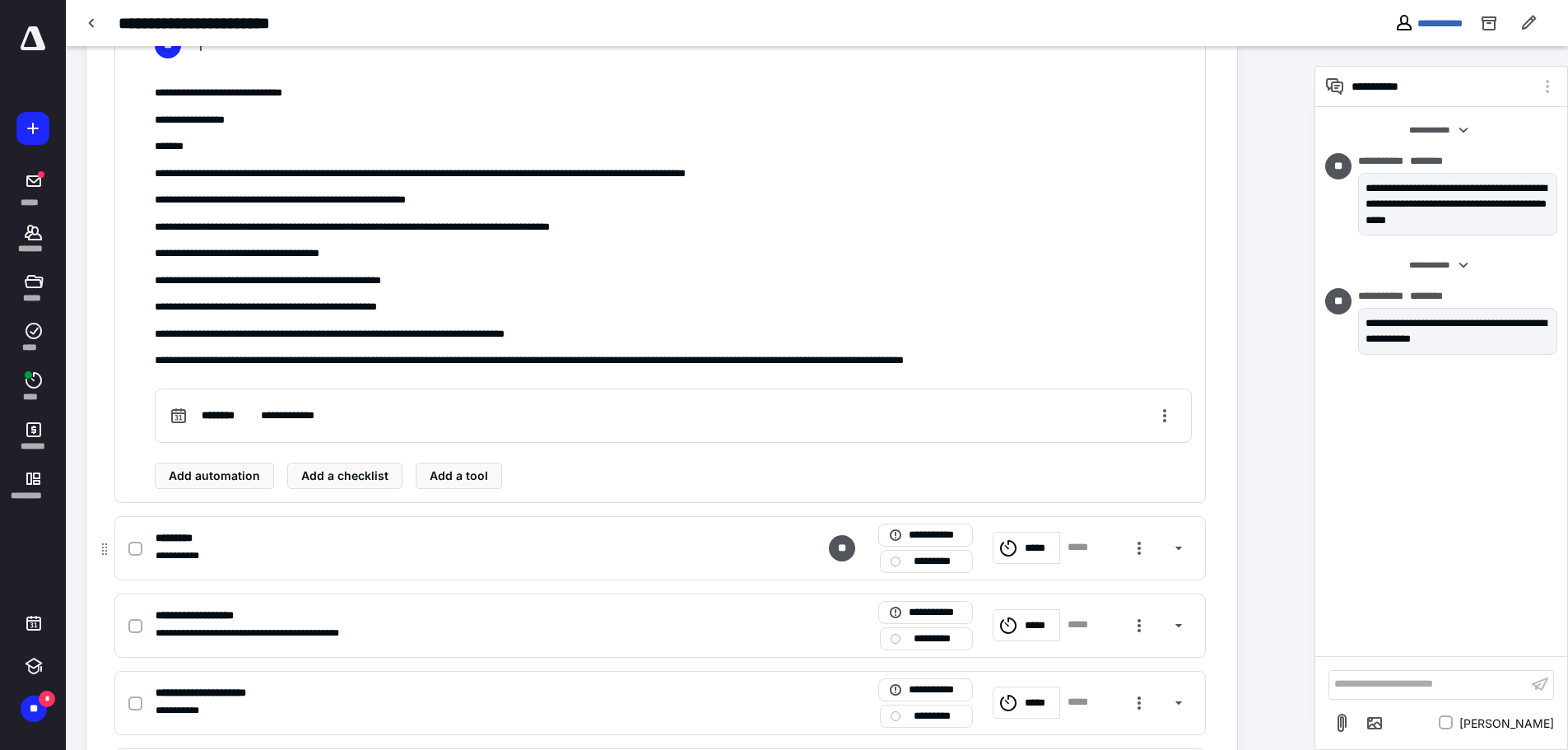 click on "*********" at bounding box center (938, 561) 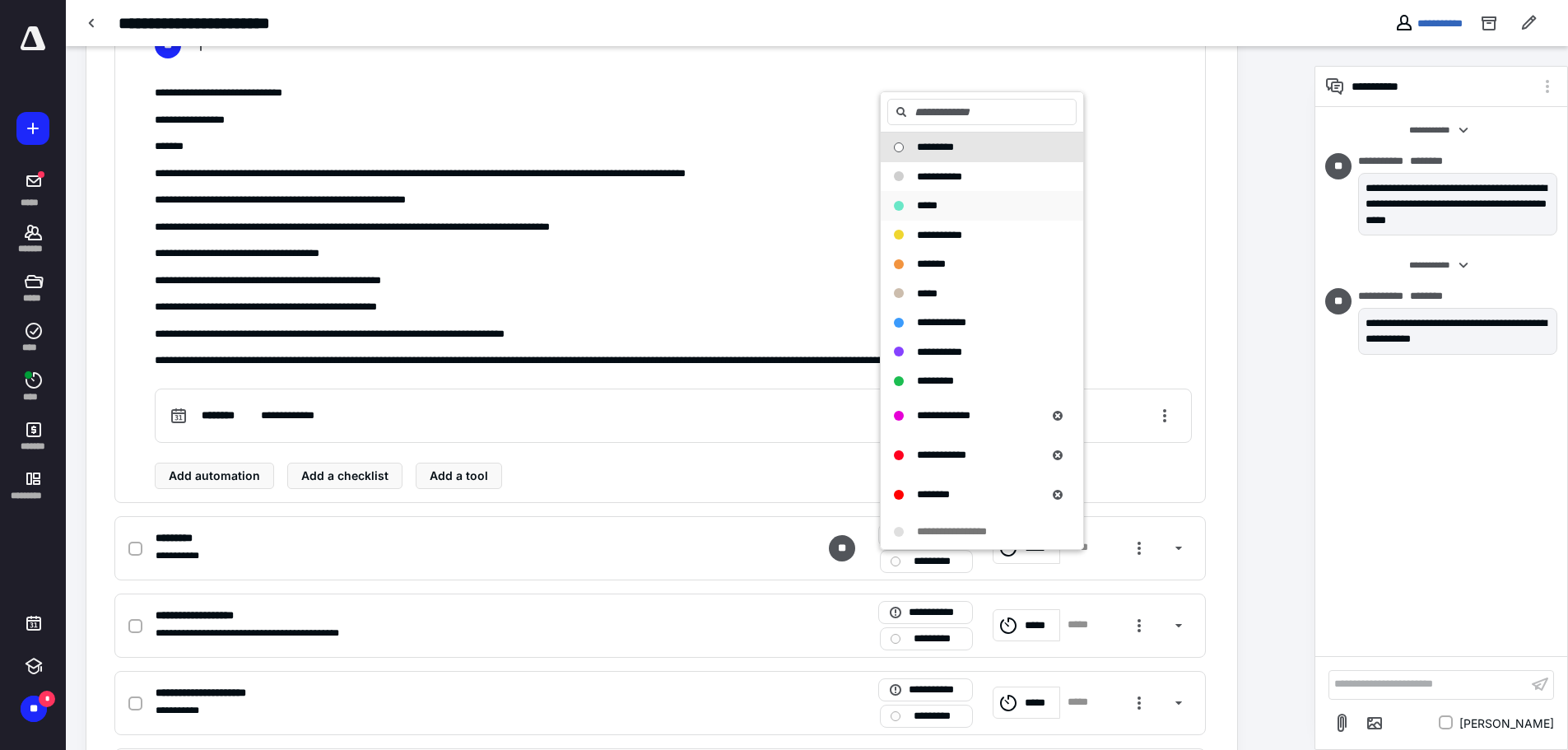 click on "*****" at bounding box center [927, 205] 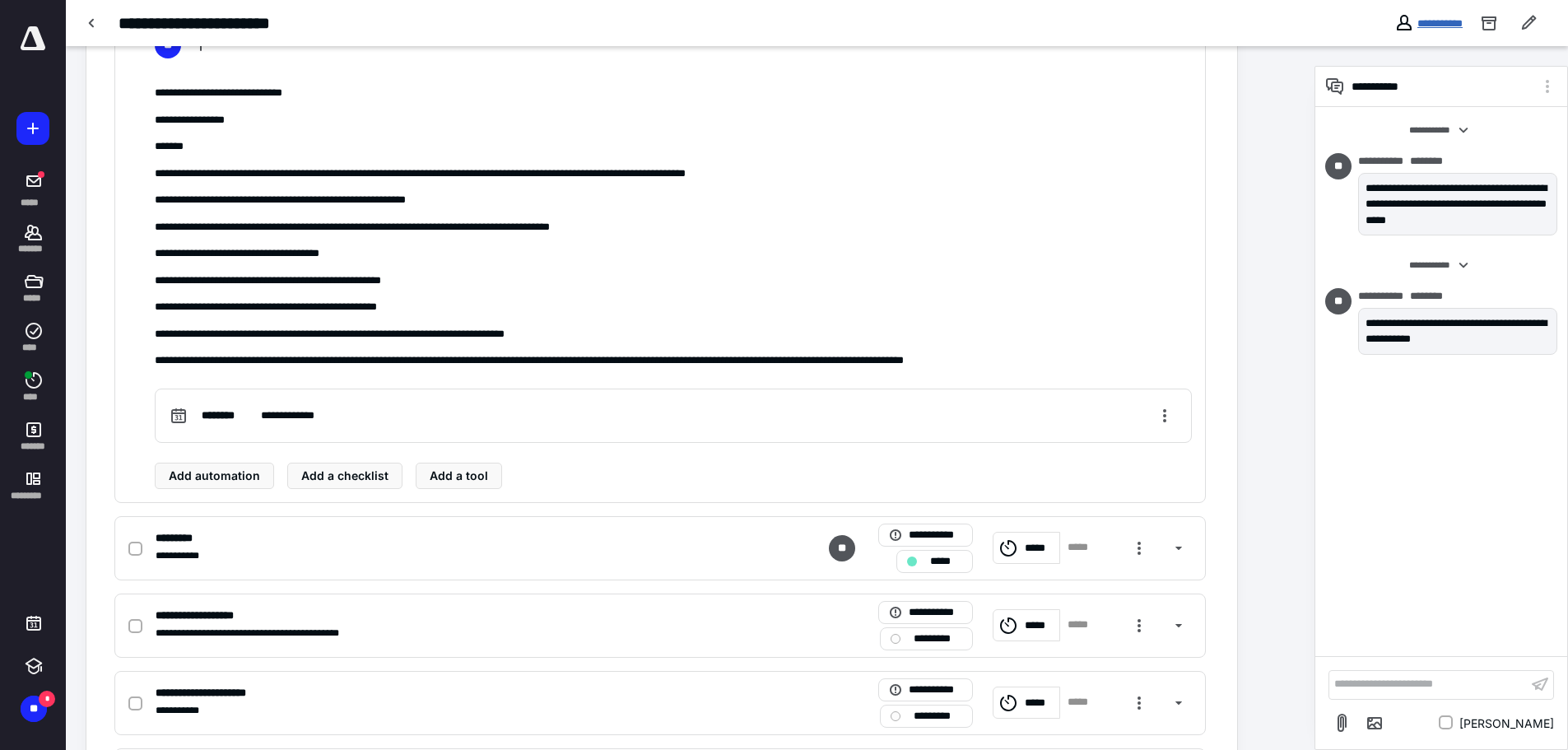 click on "**********" at bounding box center [1440, 23] 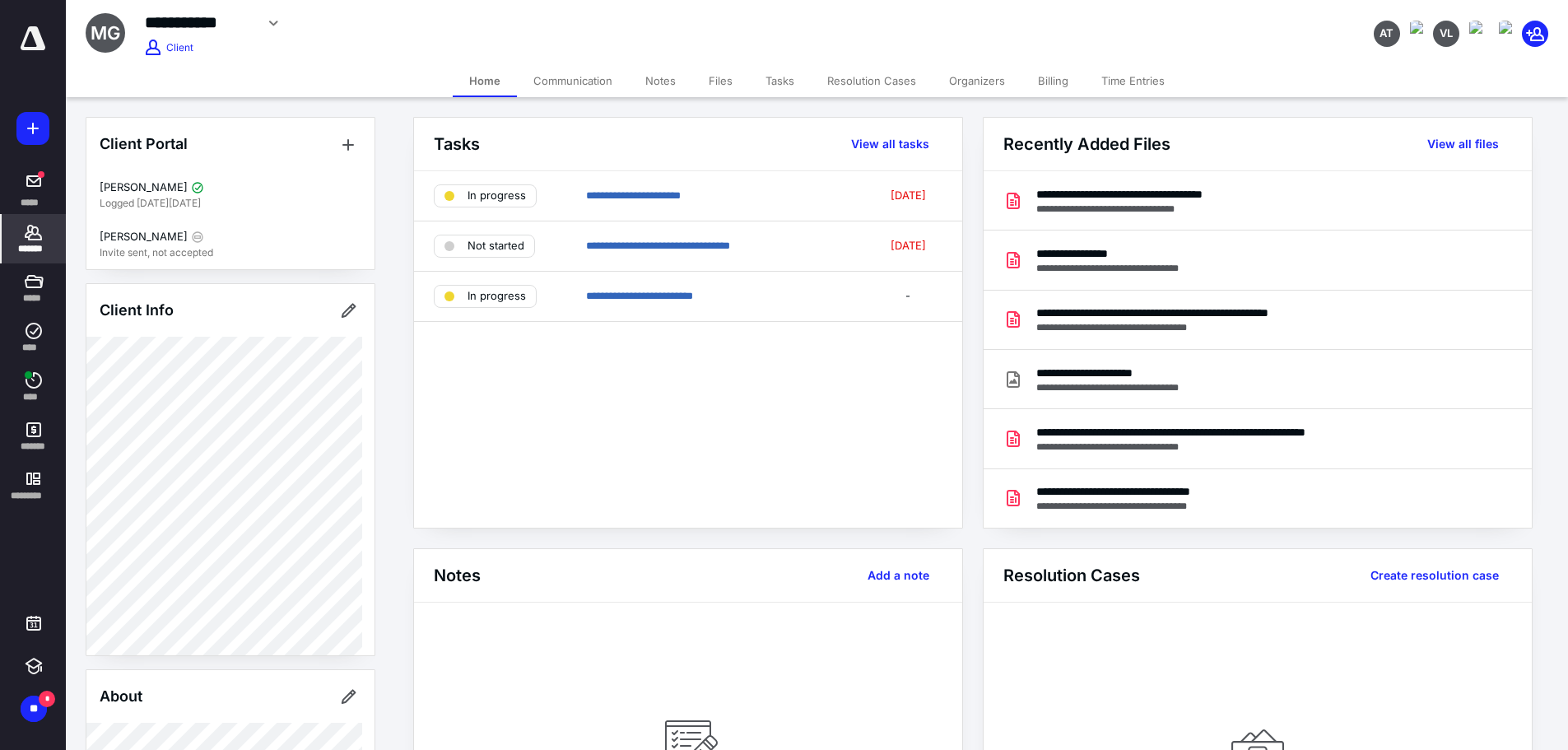 click on "Billing" at bounding box center [1053, 81] 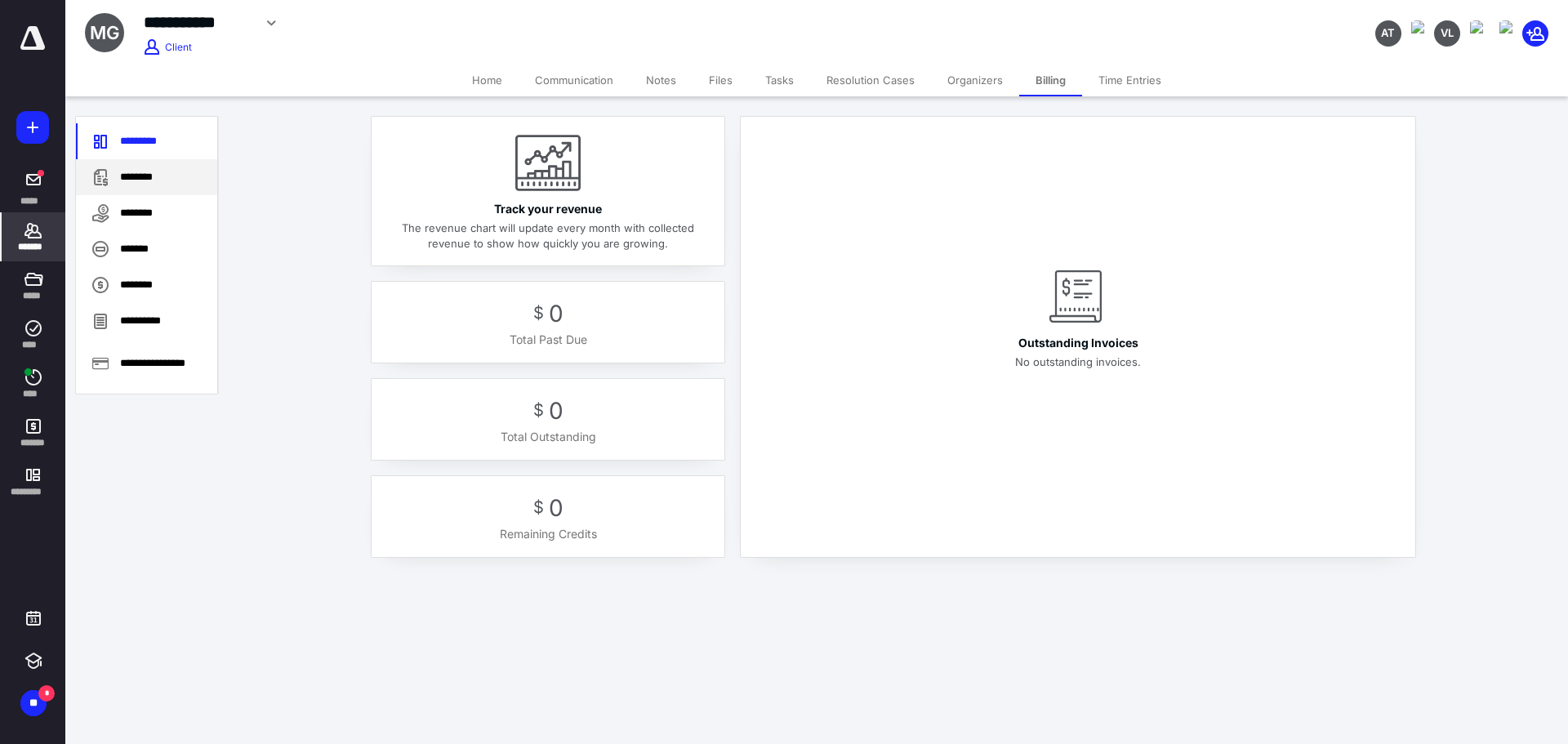 click on "********" at bounding box center [146, 177] 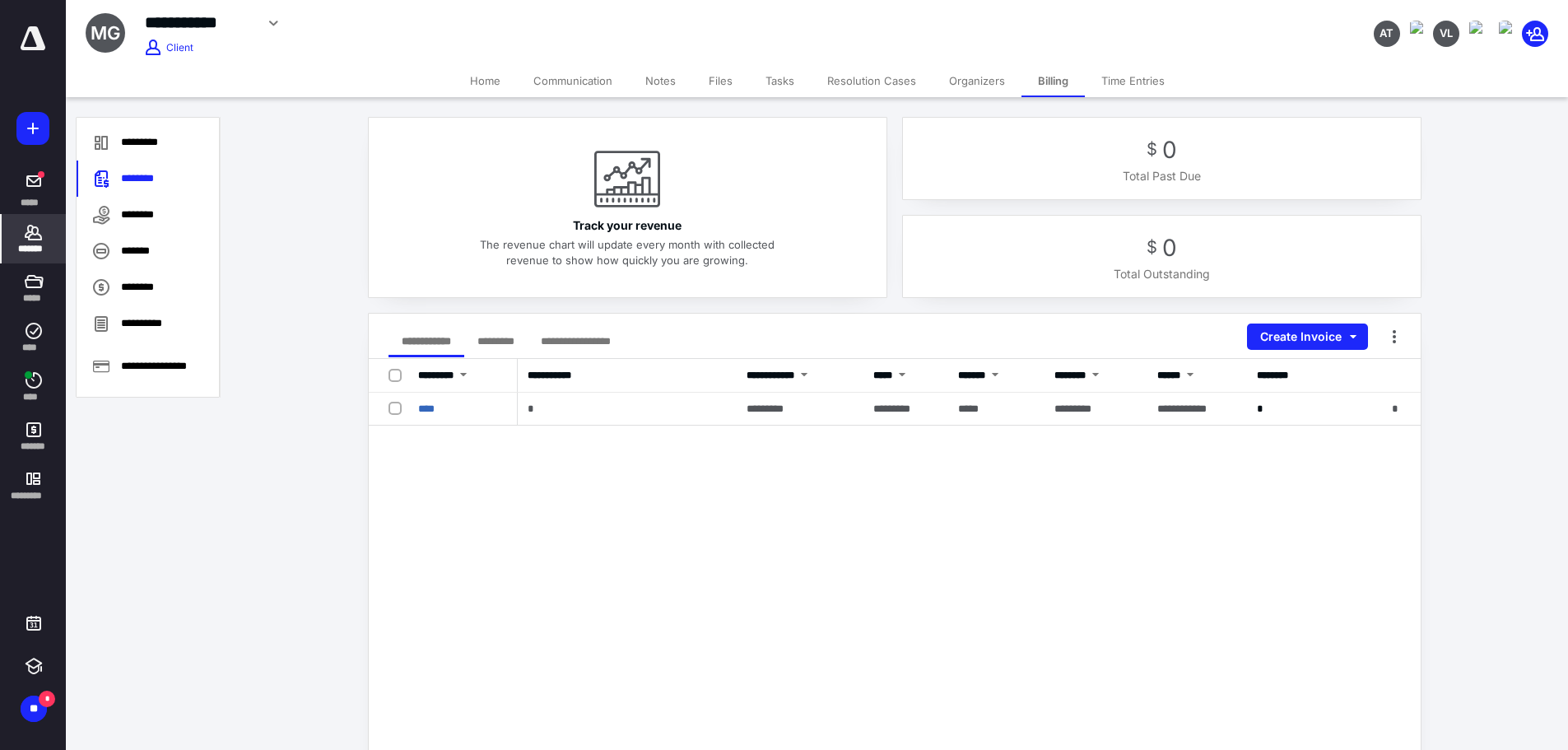 click on "Tasks" at bounding box center (779, 81) 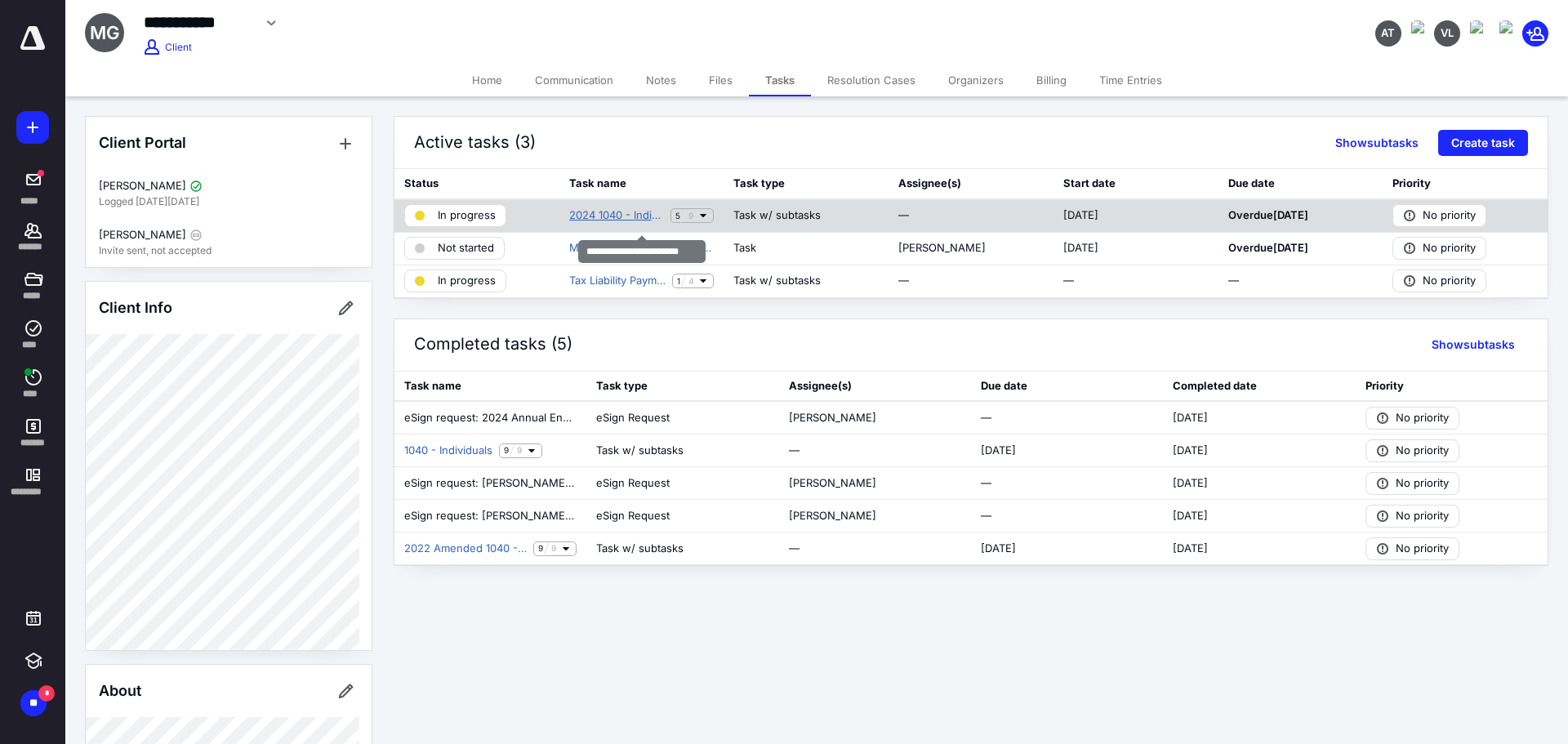 click on "2024 1040 - Individuals" at bounding box center [617, 216] 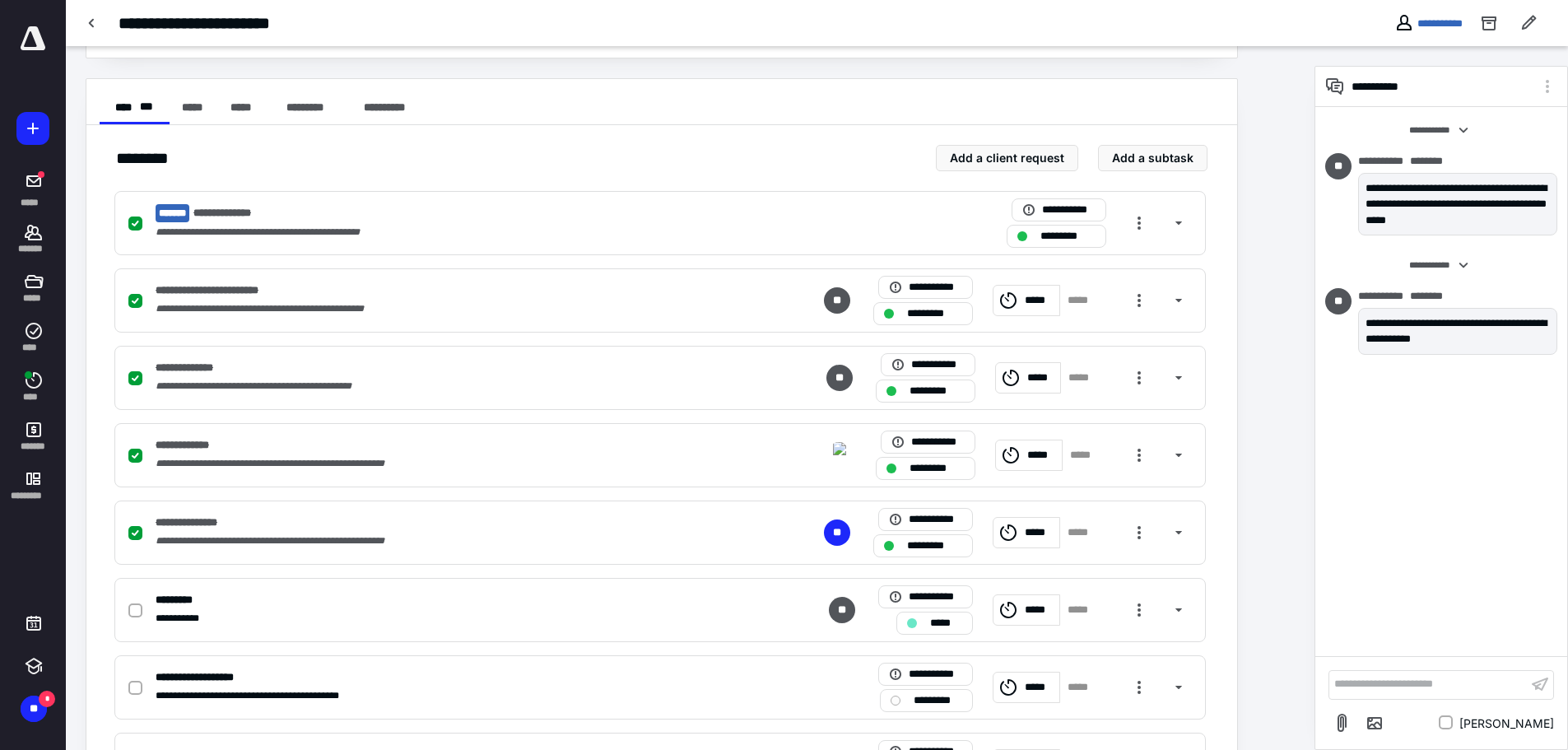 scroll, scrollTop: 329, scrollLeft: 0, axis: vertical 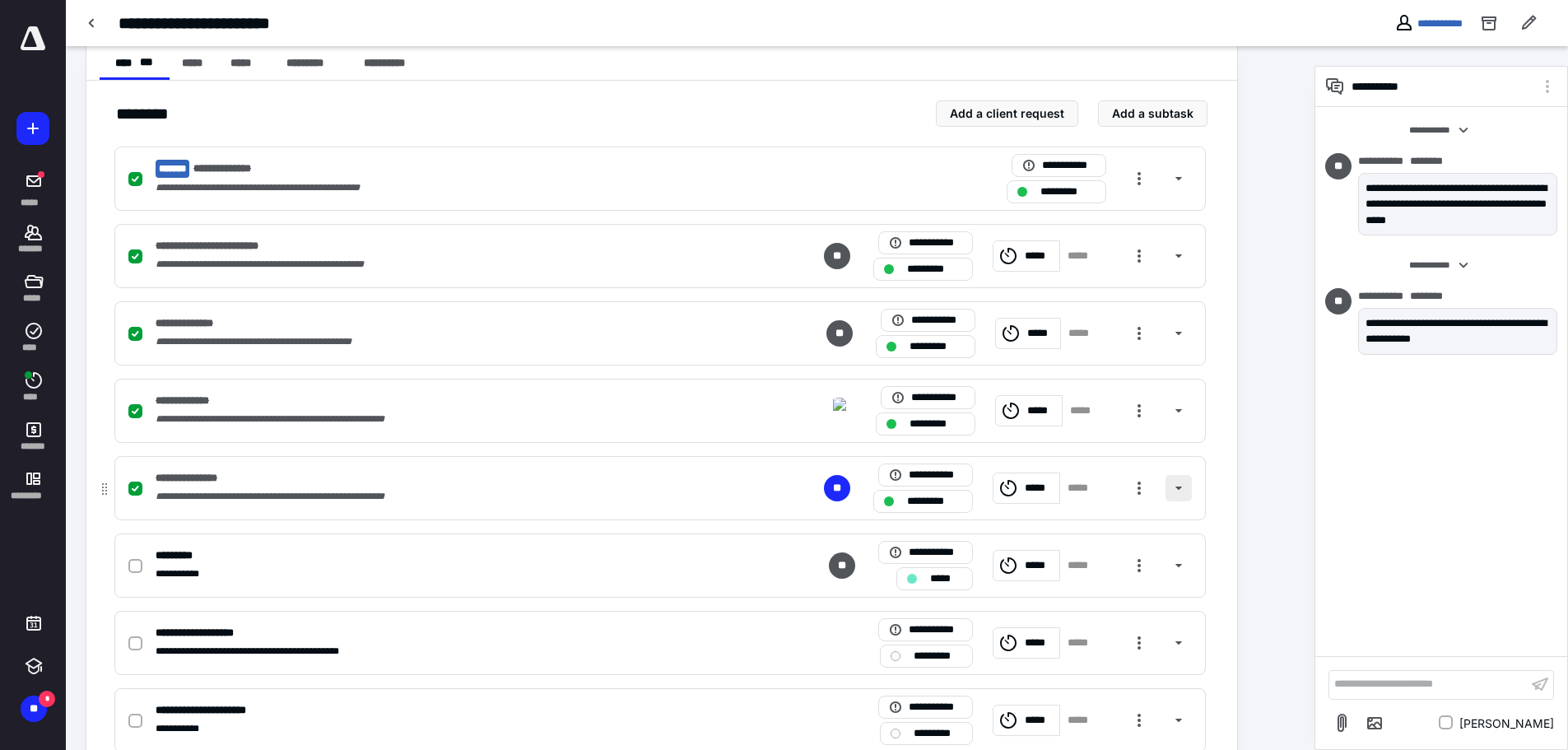 click at bounding box center [1179, 488] 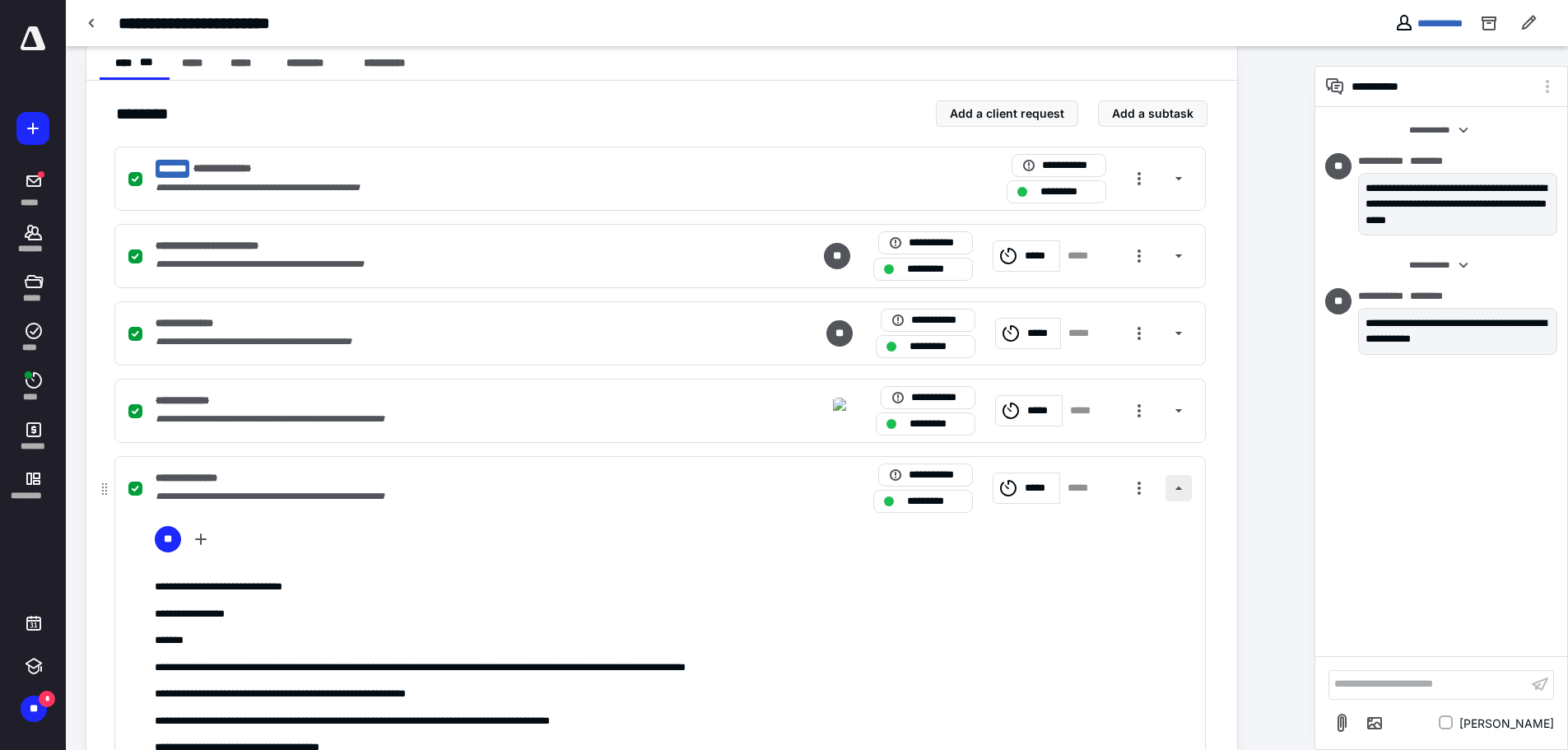 click at bounding box center (1179, 488) 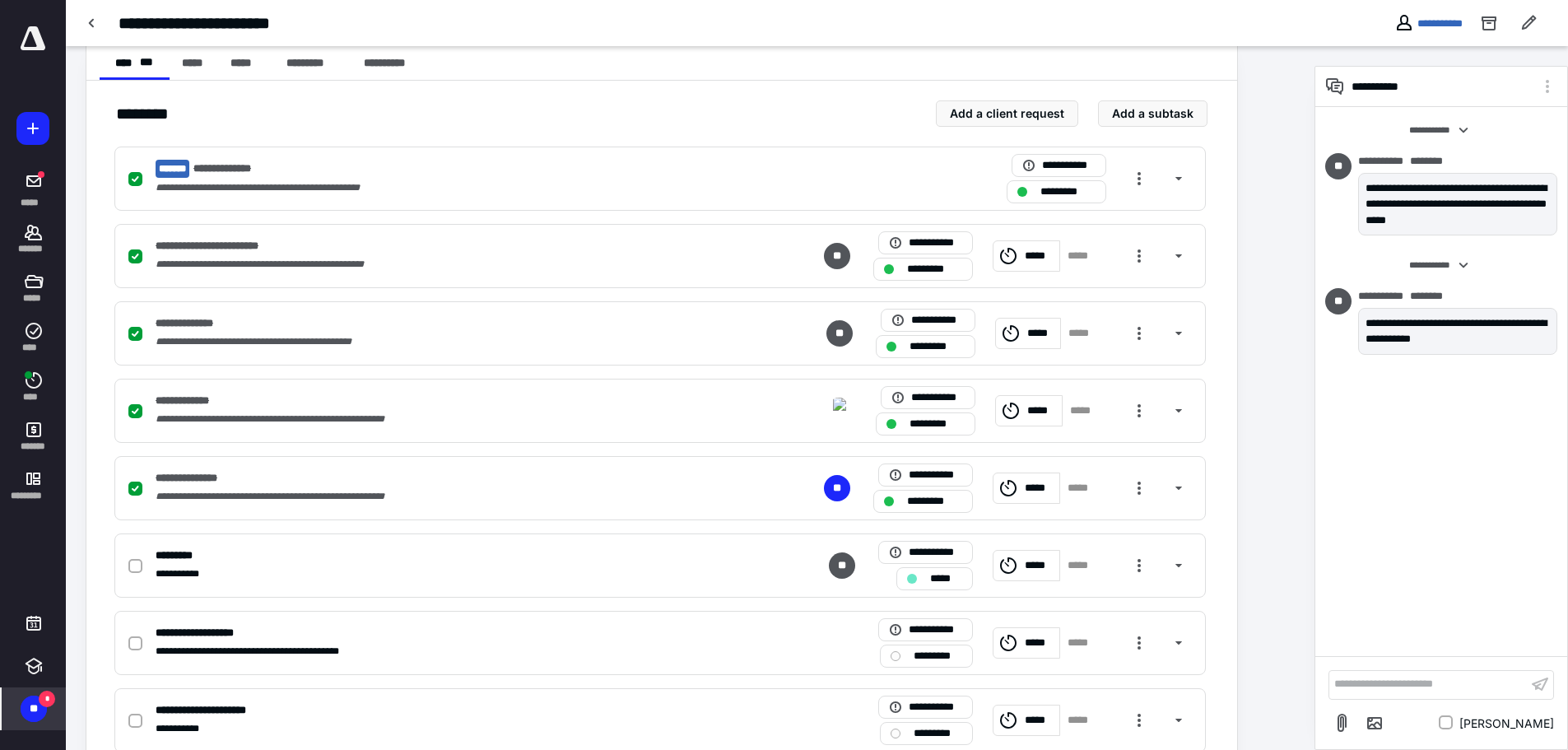 click on "**" at bounding box center [34, 709] 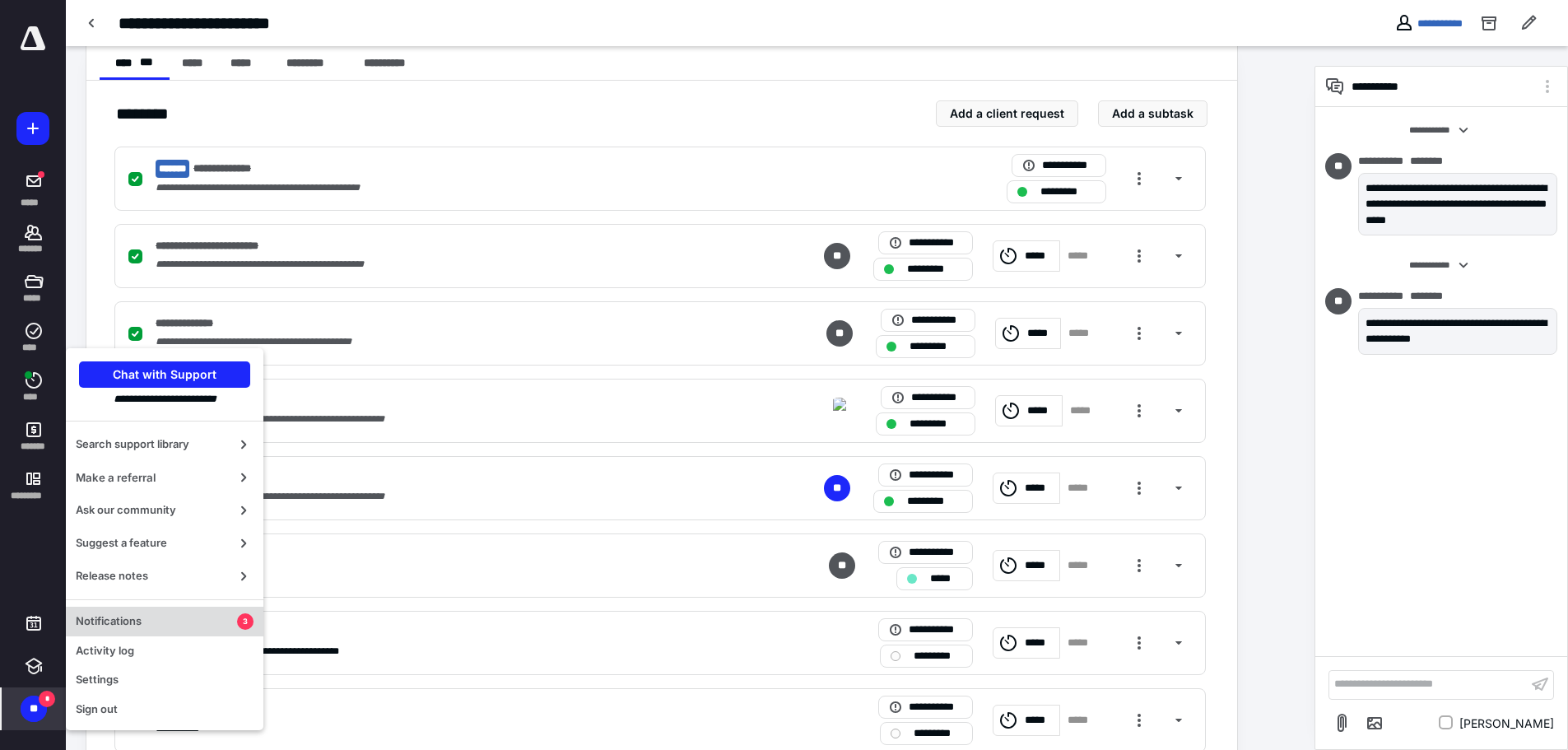click on "Notifications" at bounding box center (156, 622) 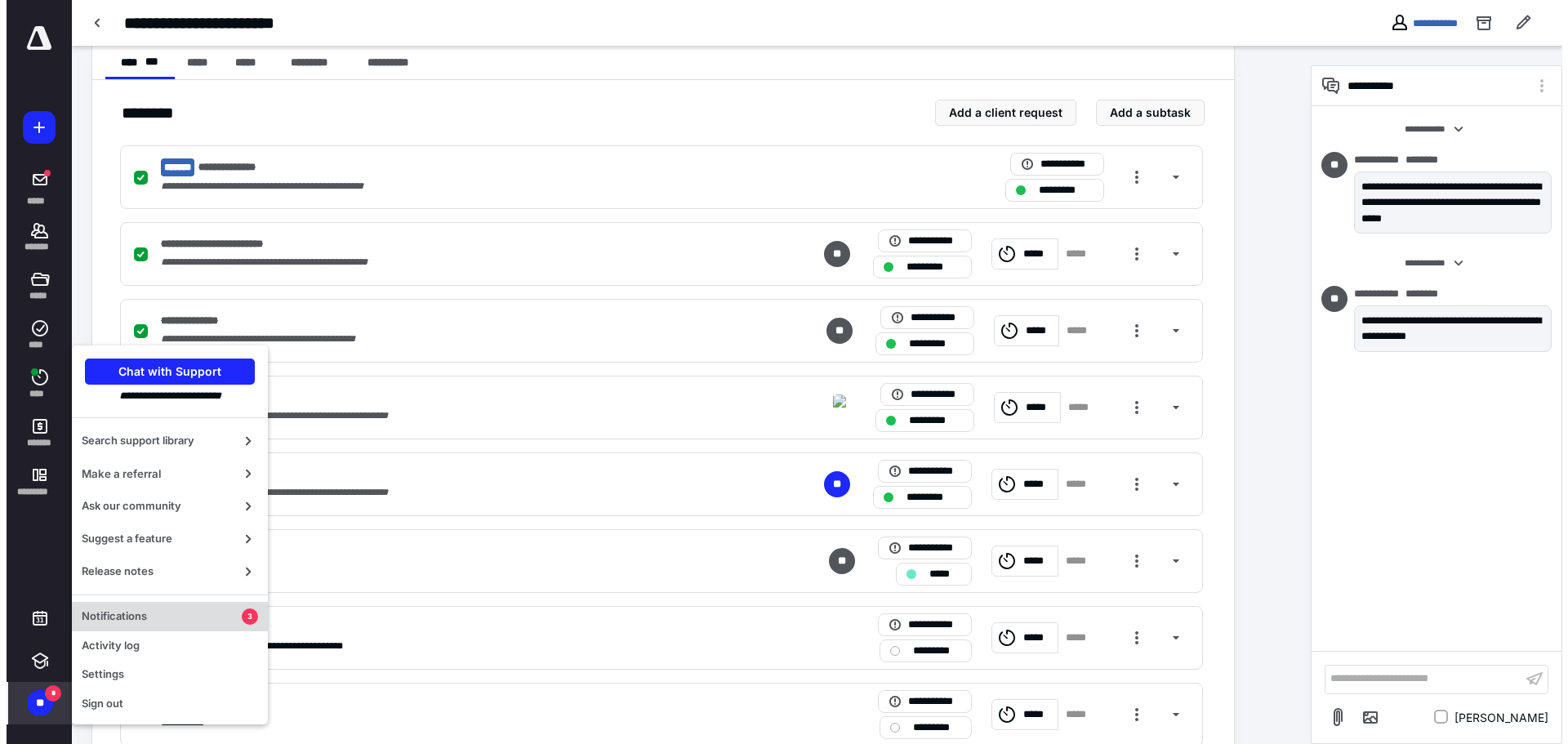 scroll, scrollTop: 0, scrollLeft: 0, axis: both 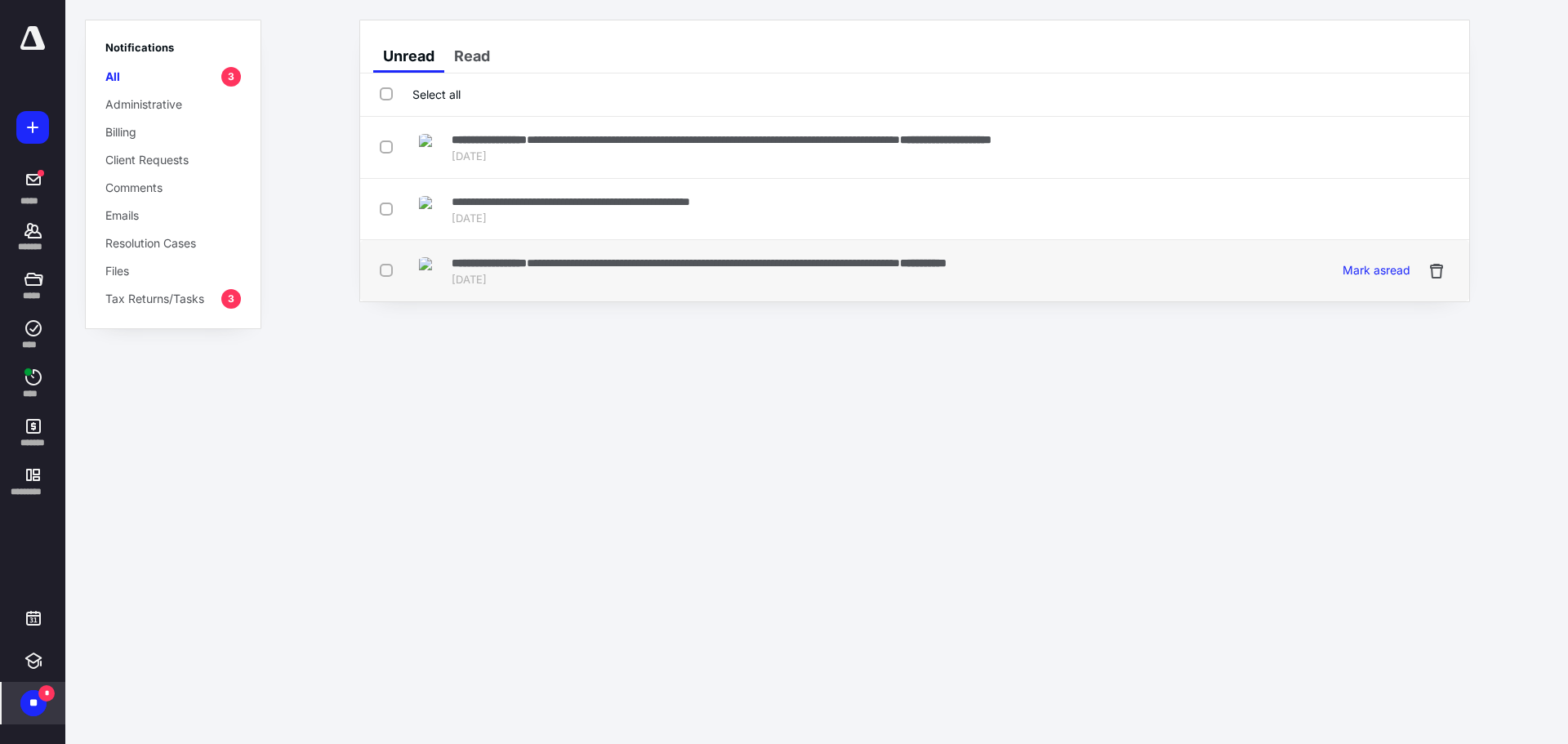 click on "**********" at bounding box center (489, 263) 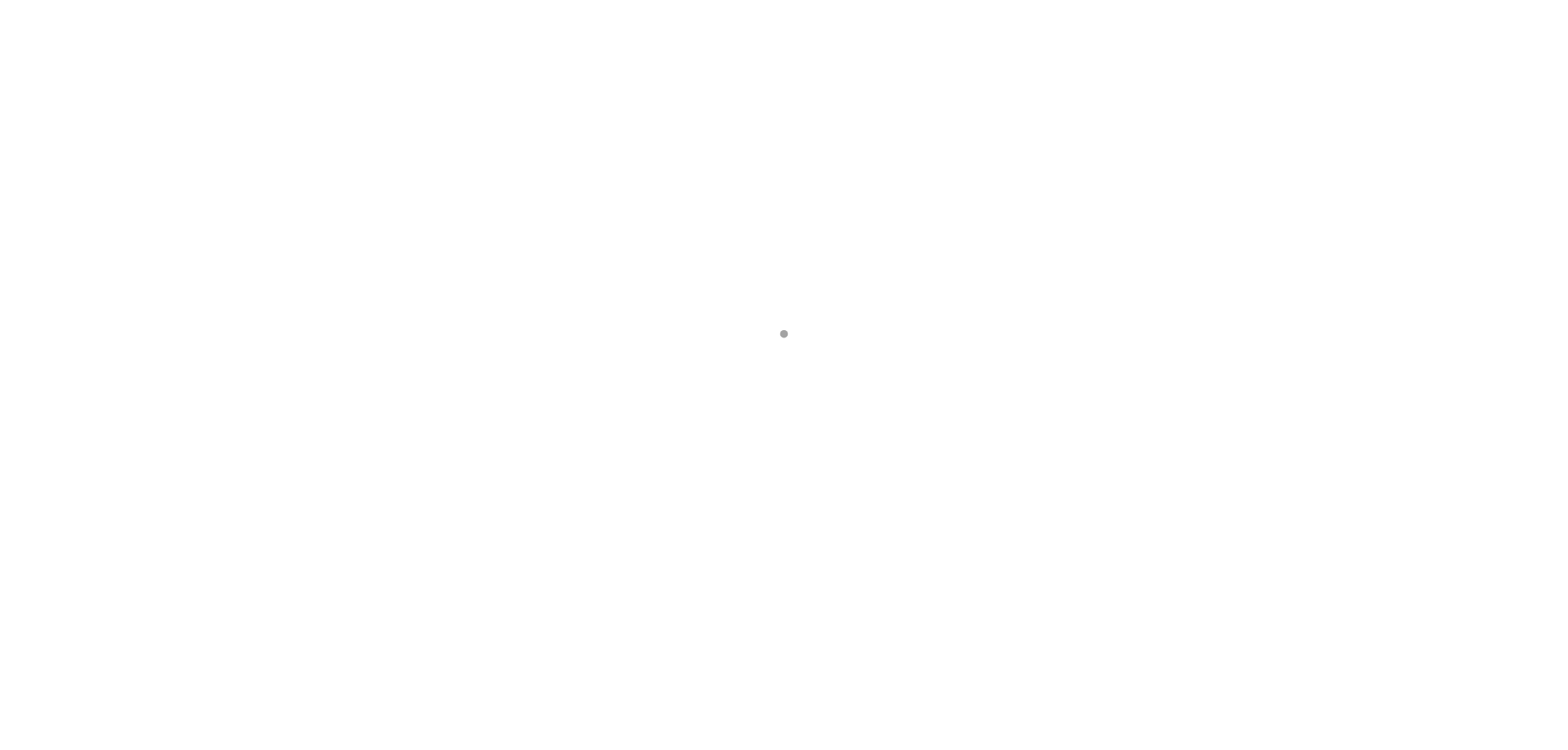 scroll, scrollTop: 0, scrollLeft: 0, axis: both 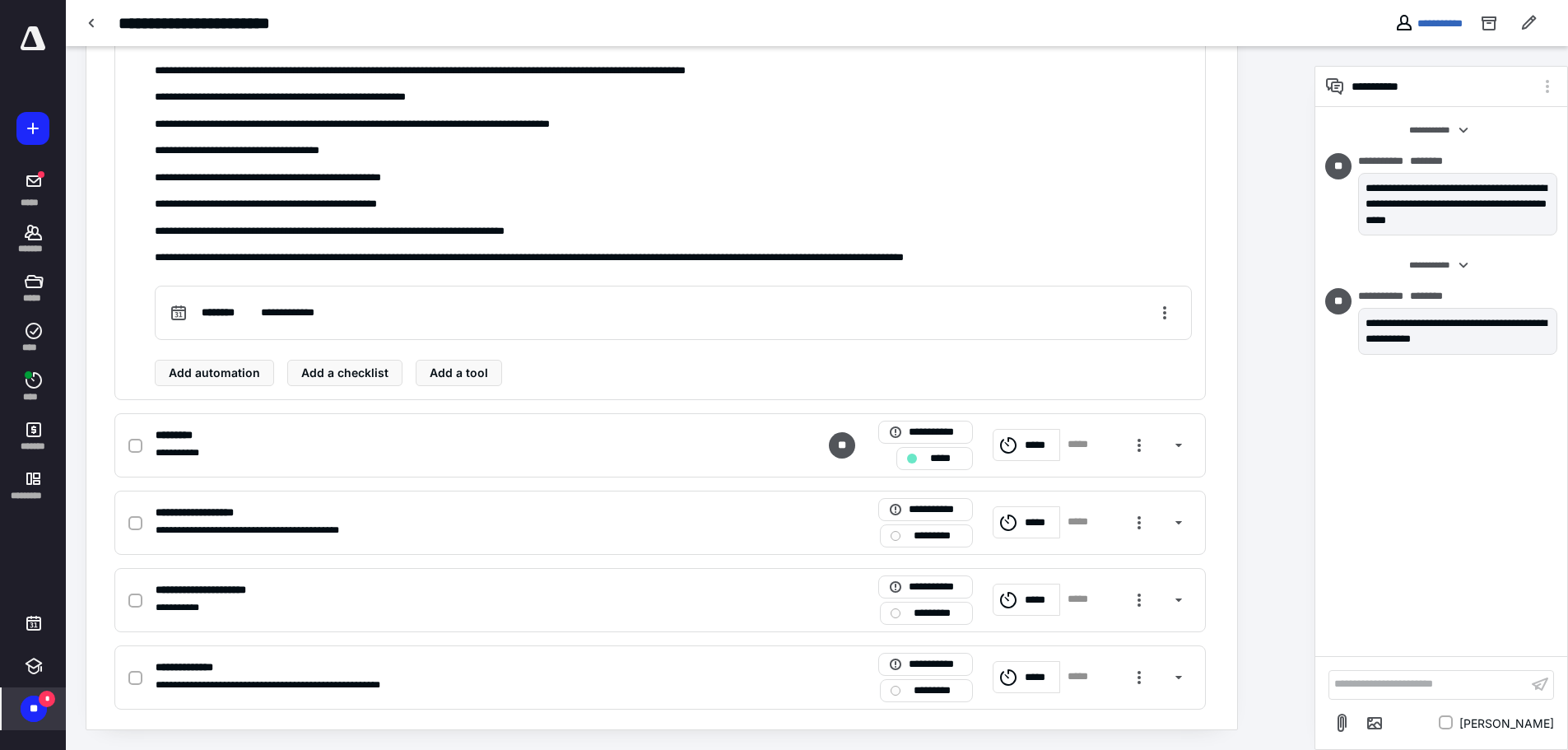 click on "**" at bounding box center [34, 709] 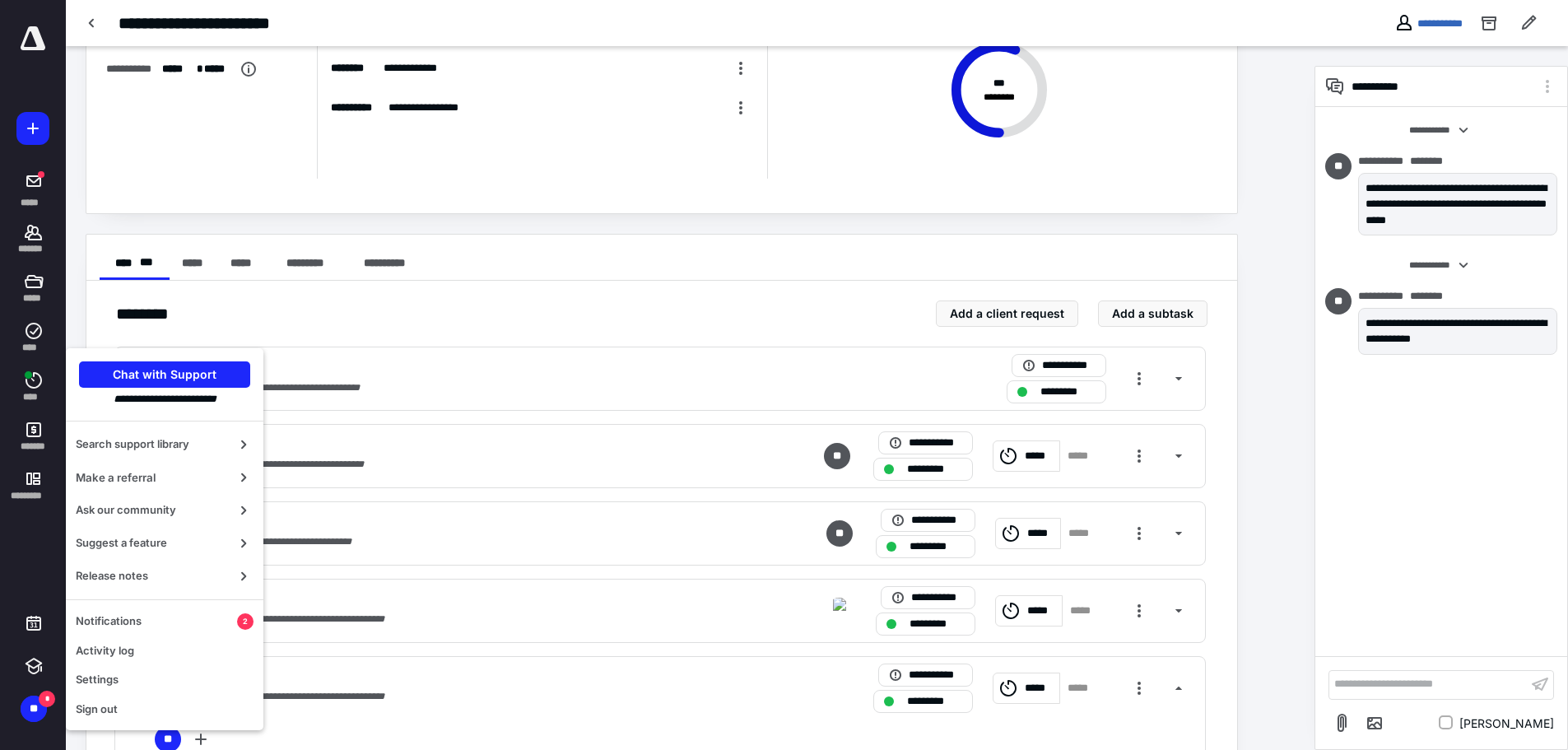 scroll, scrollTop: 0, scrollLeft: 0, axis: both 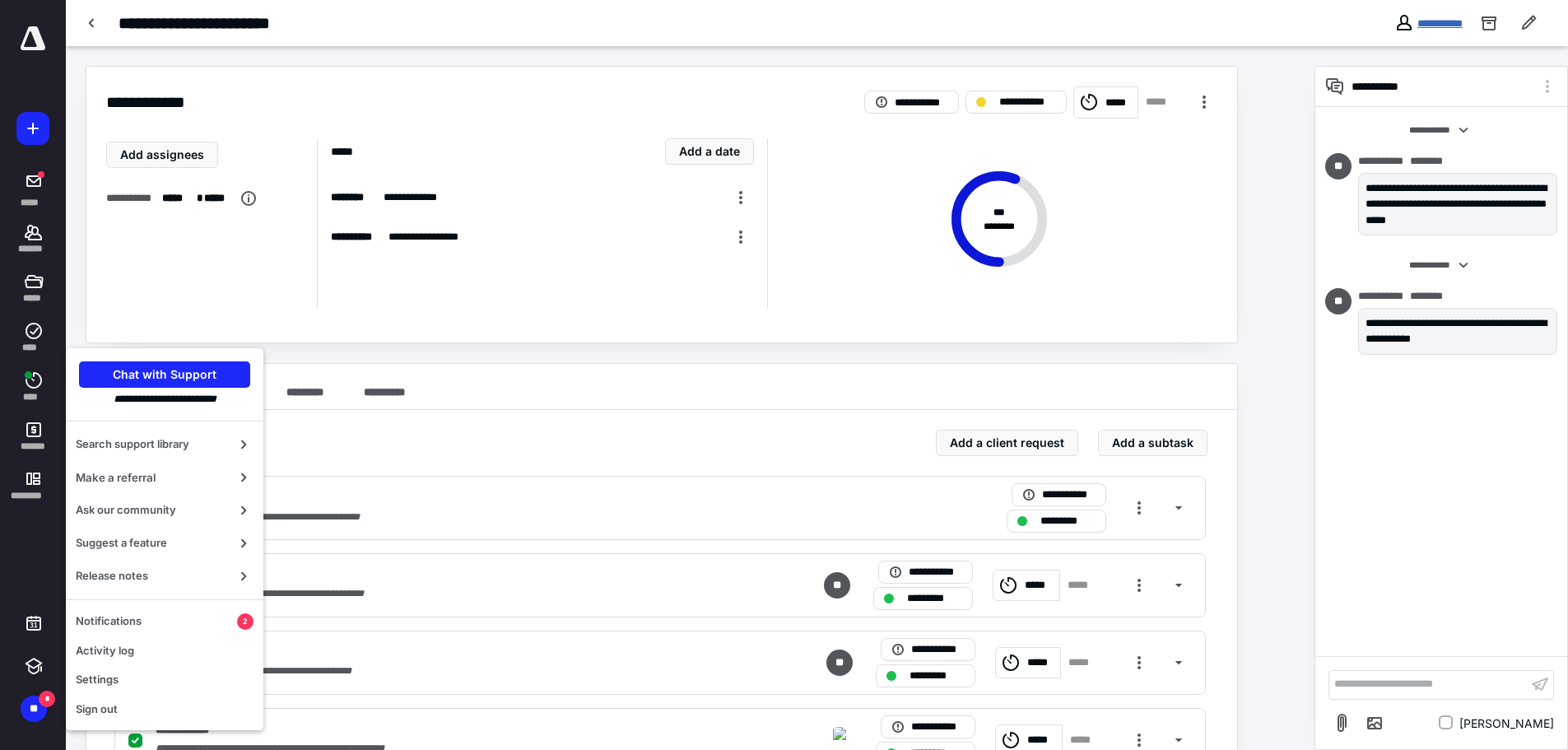 click on "**********" at bounding box center [1440, 23] 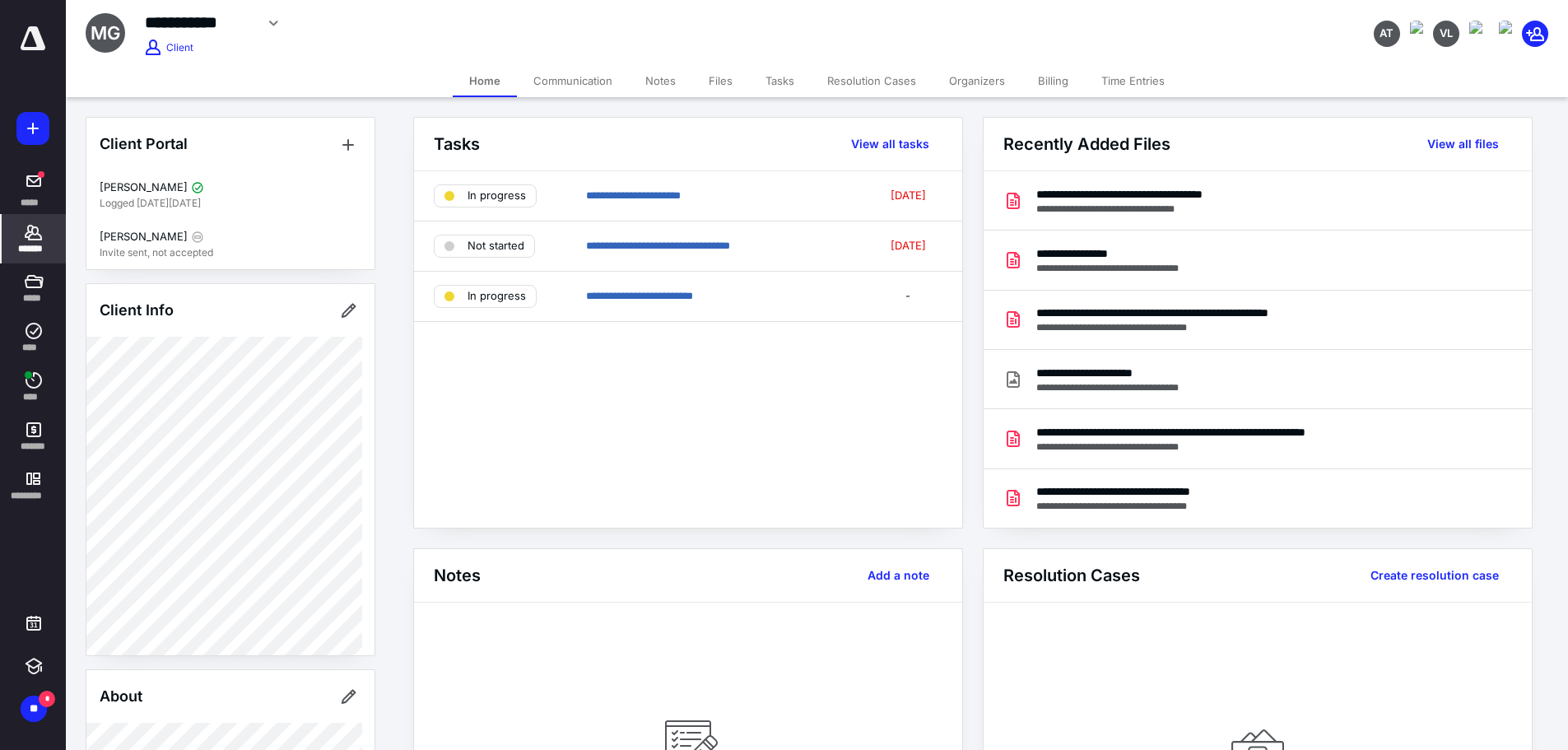 click on "Time Entries" at bounding box center (1133, 81) 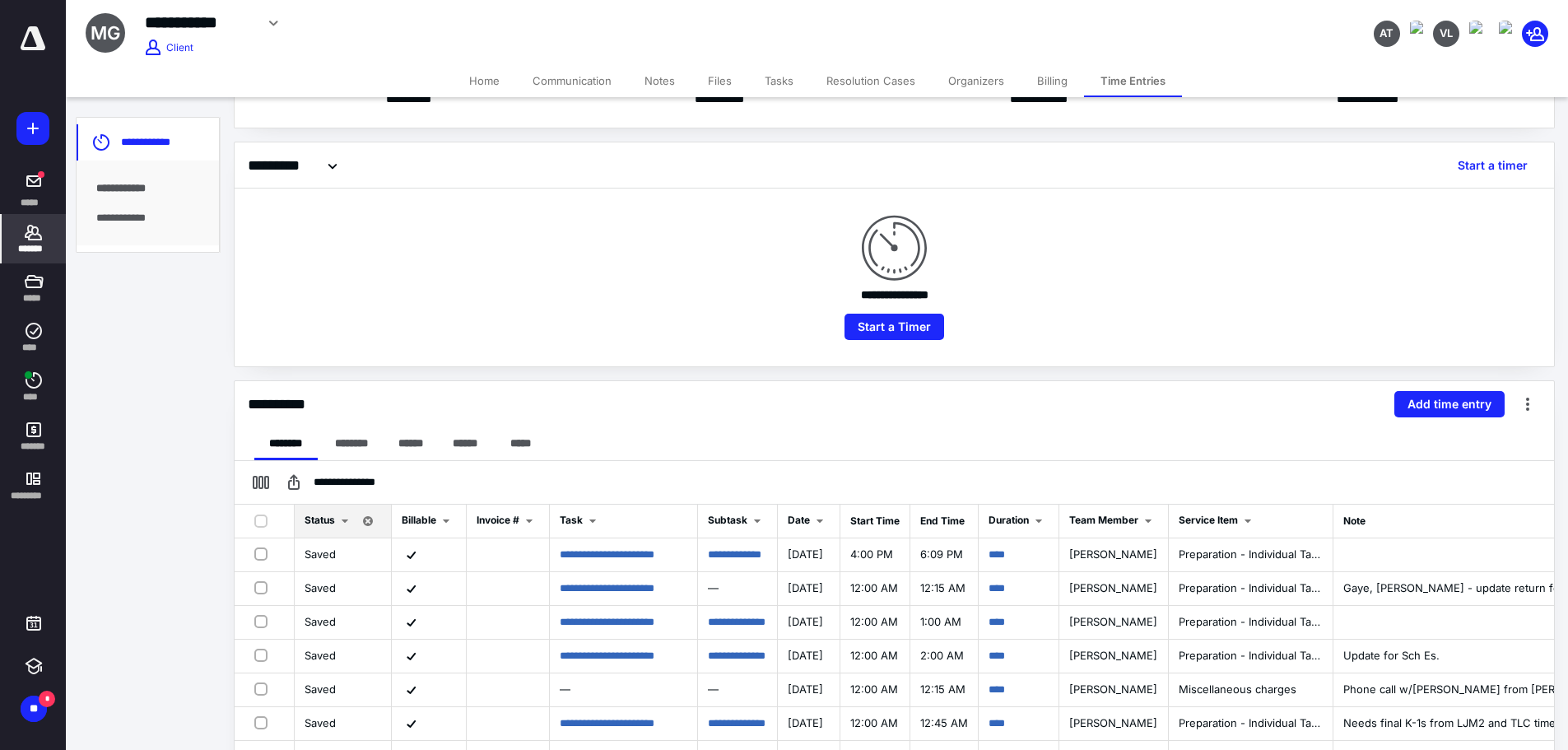 scroll, scrollTop: 329, scrollLeft: 0, axis: vertical 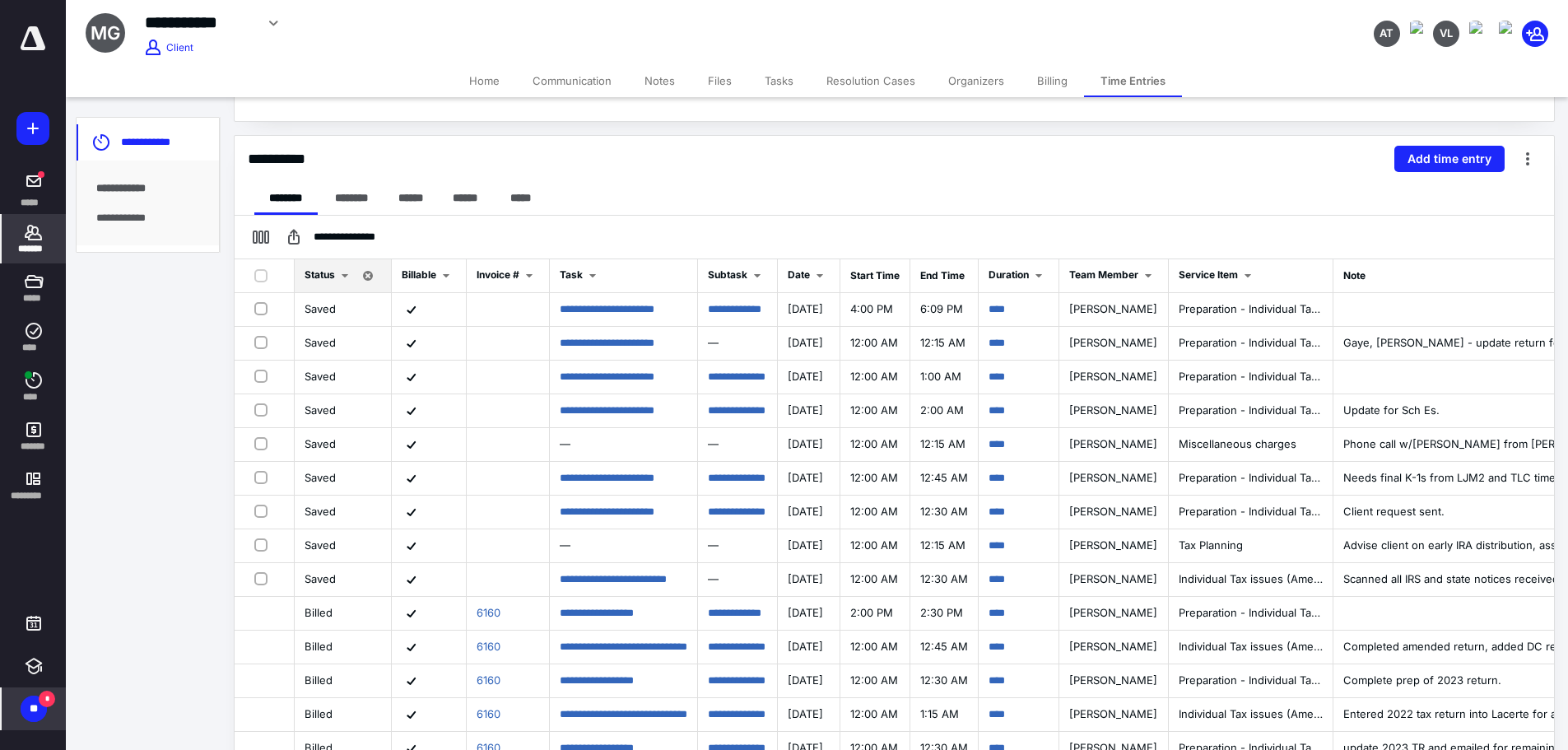 click on "**" at bounding box center (34, 709) 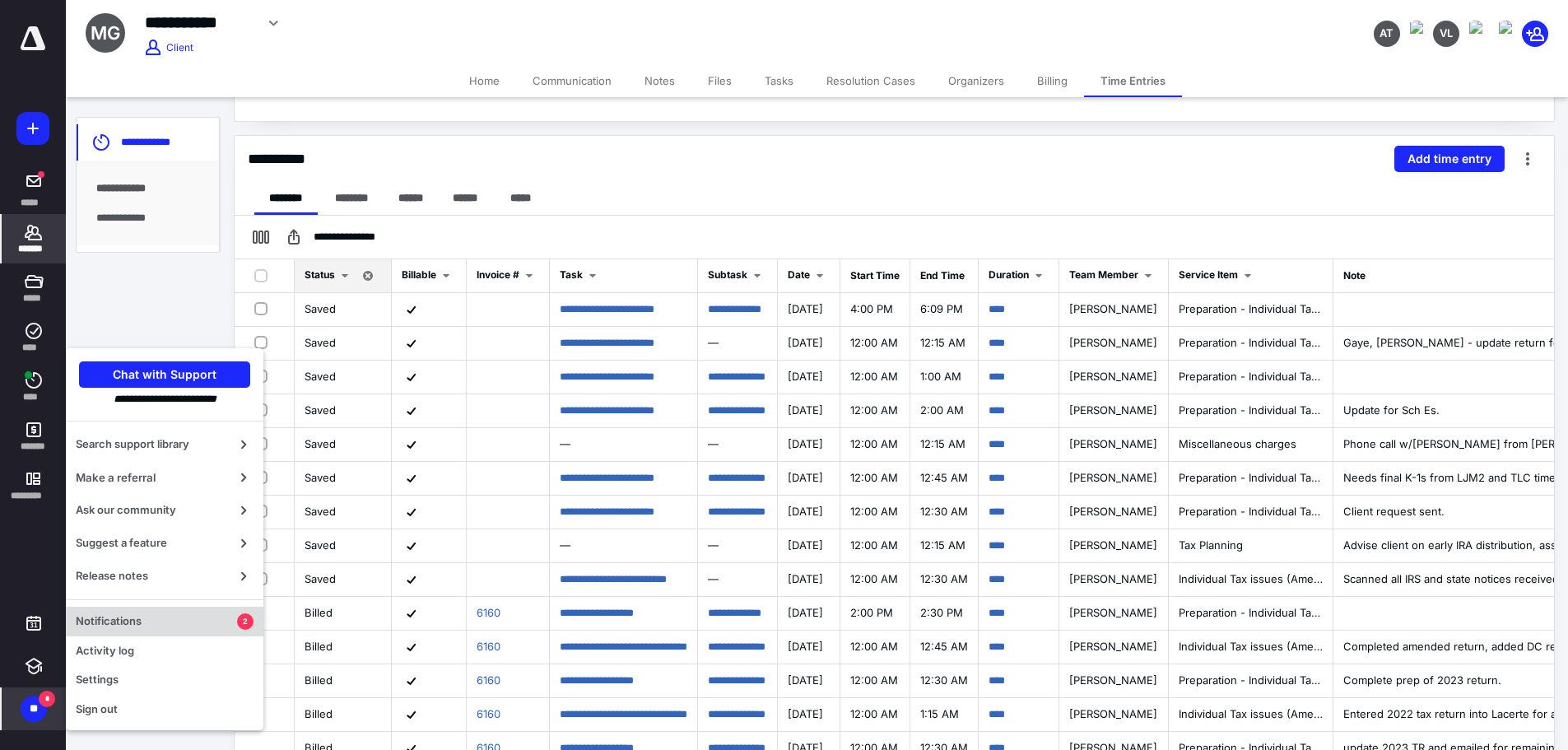click on "Notifications" at bounding box center (156, 622) 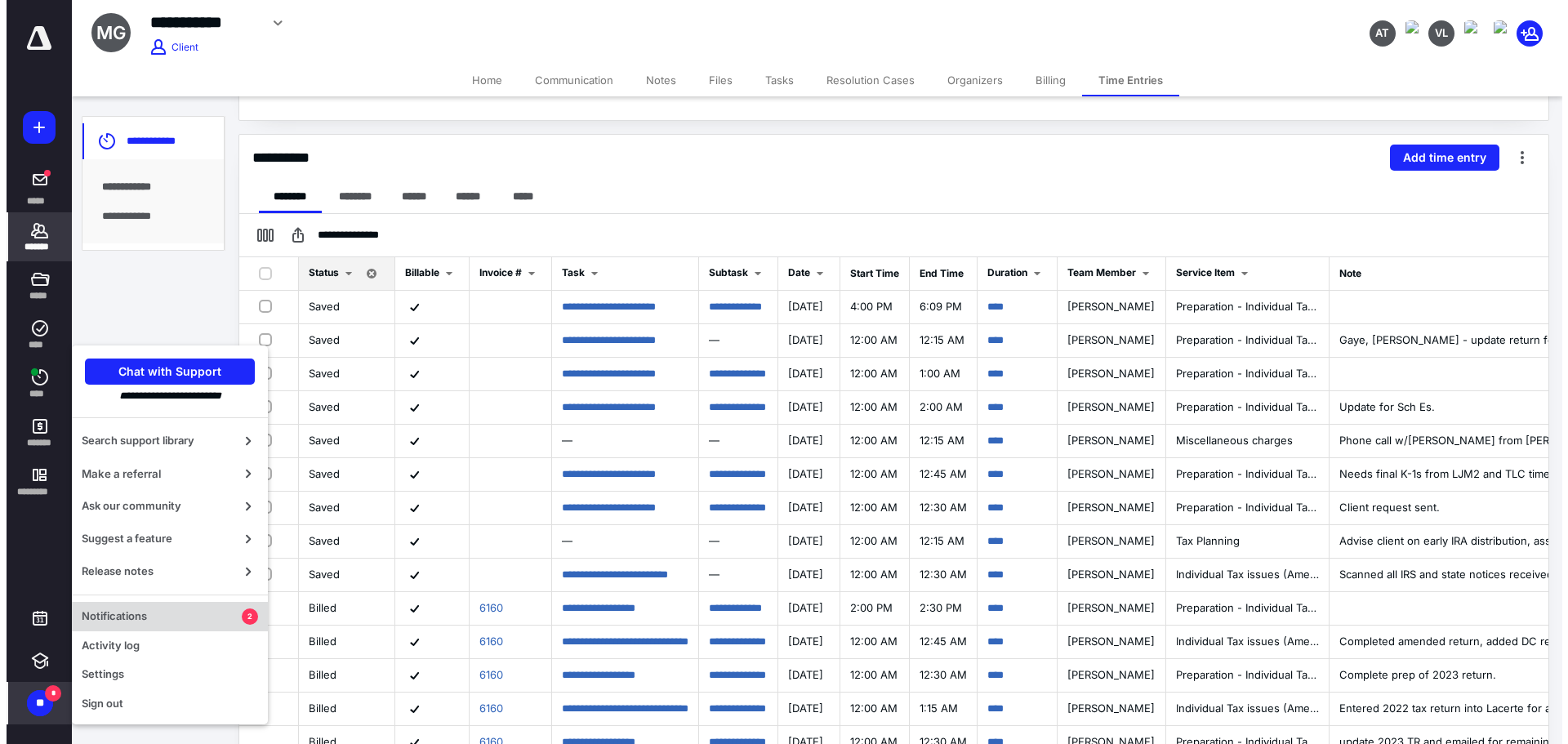 scroll, scrollTop: 0, scrollLeft: 0, axis: both 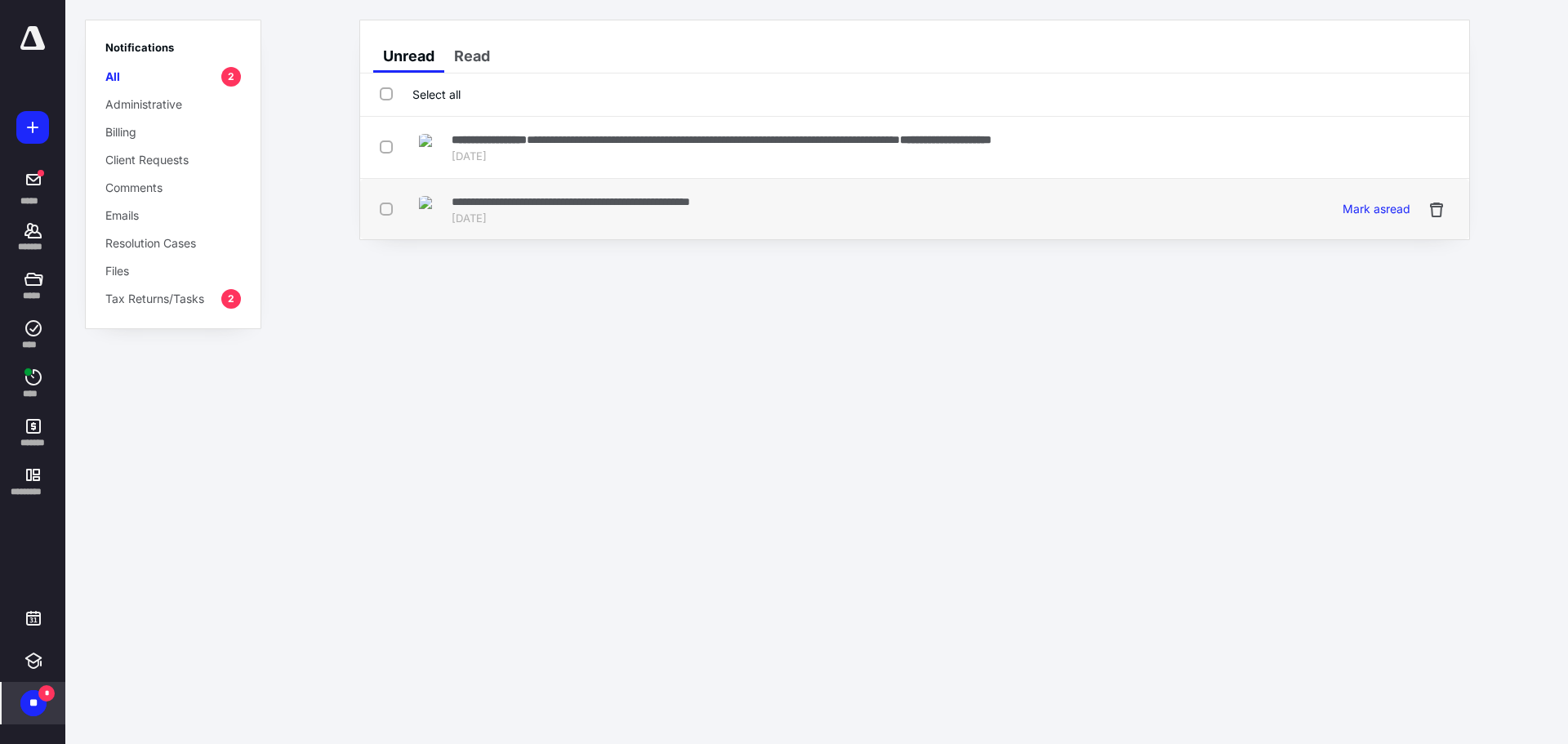 click on "**********" at bounding box center [571, 202] 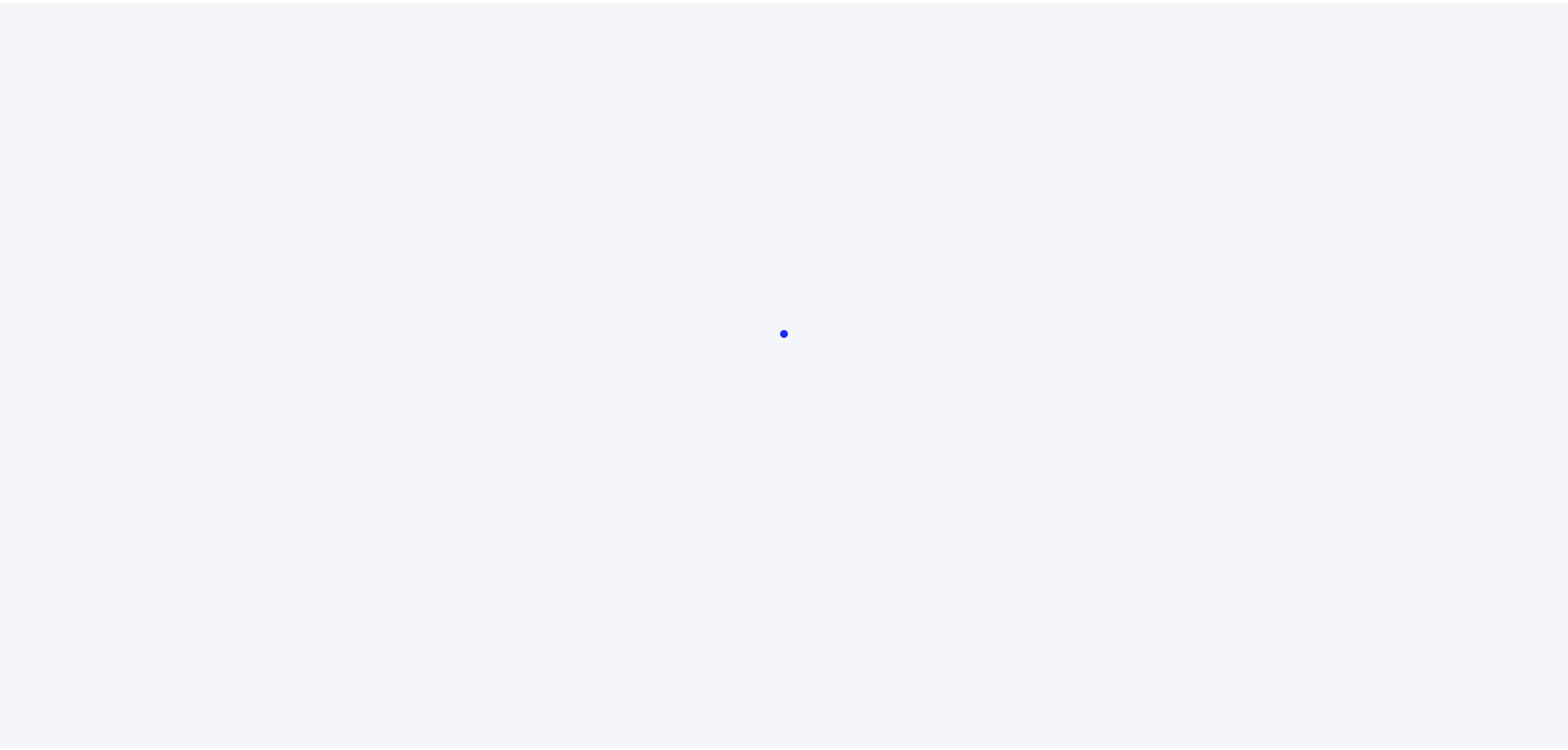 scroll, scrollTop: 0, scrollLeft: 0, axis: both 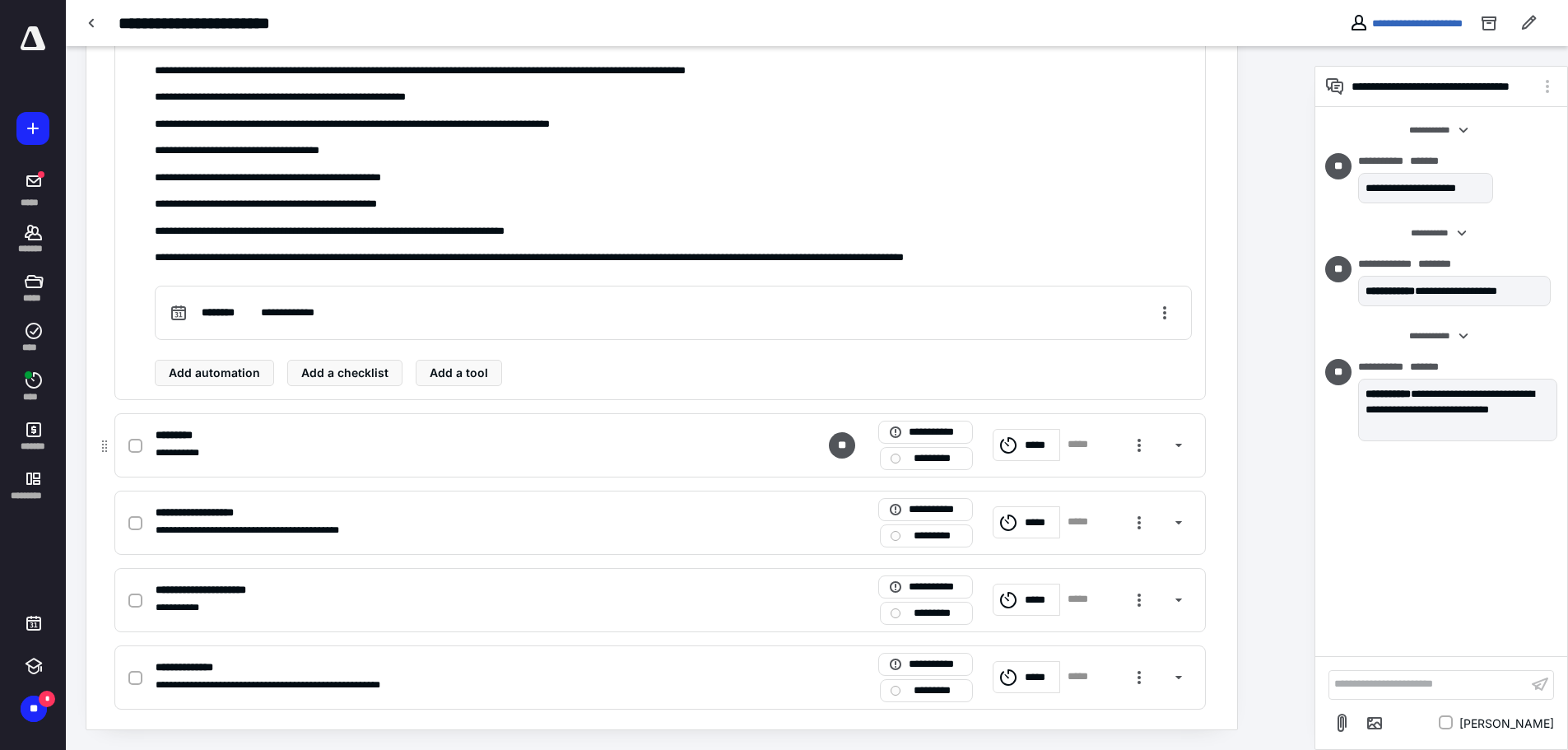 click on "*********" at bounding box center [938, 459] 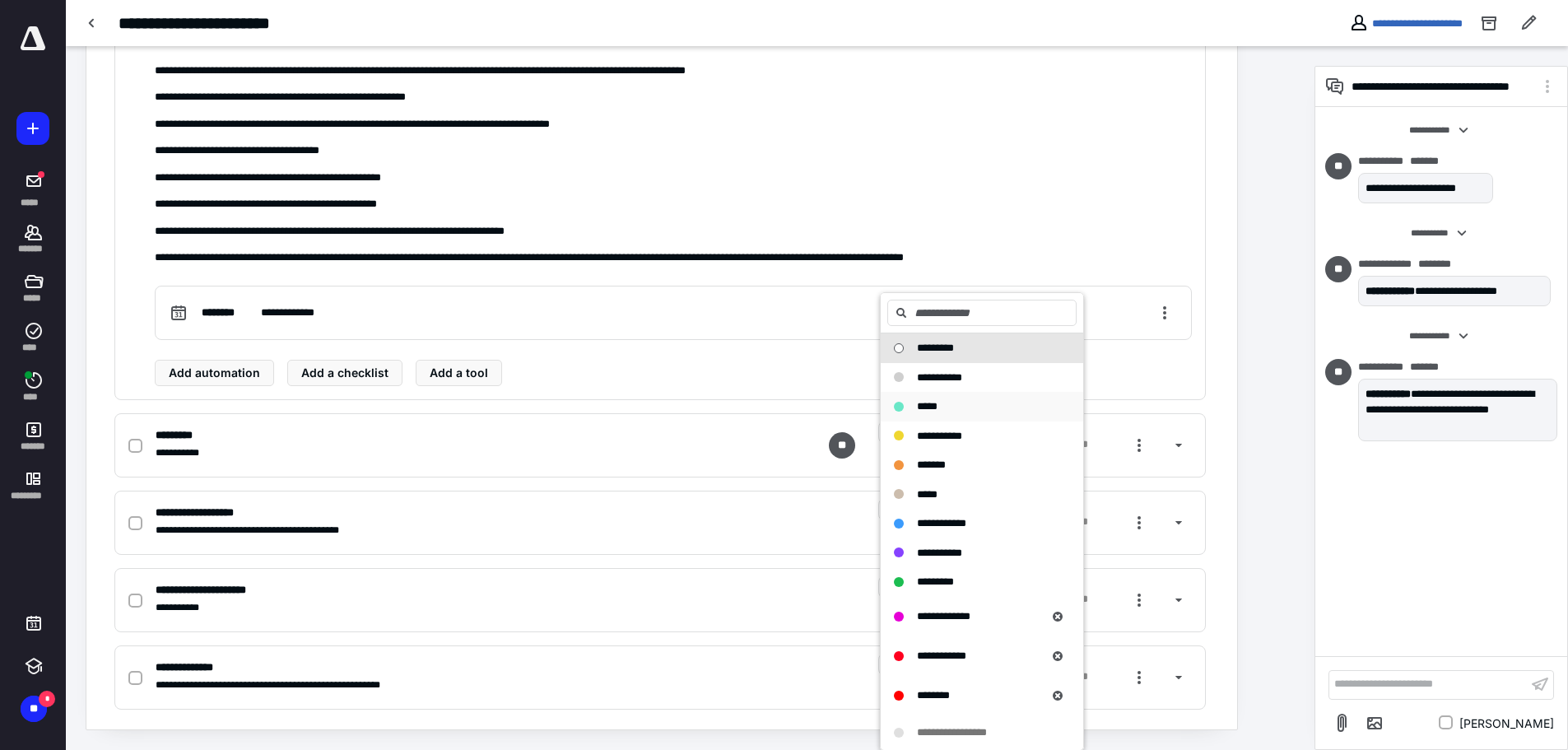 click on "*****" at bounding box center [927, 406] 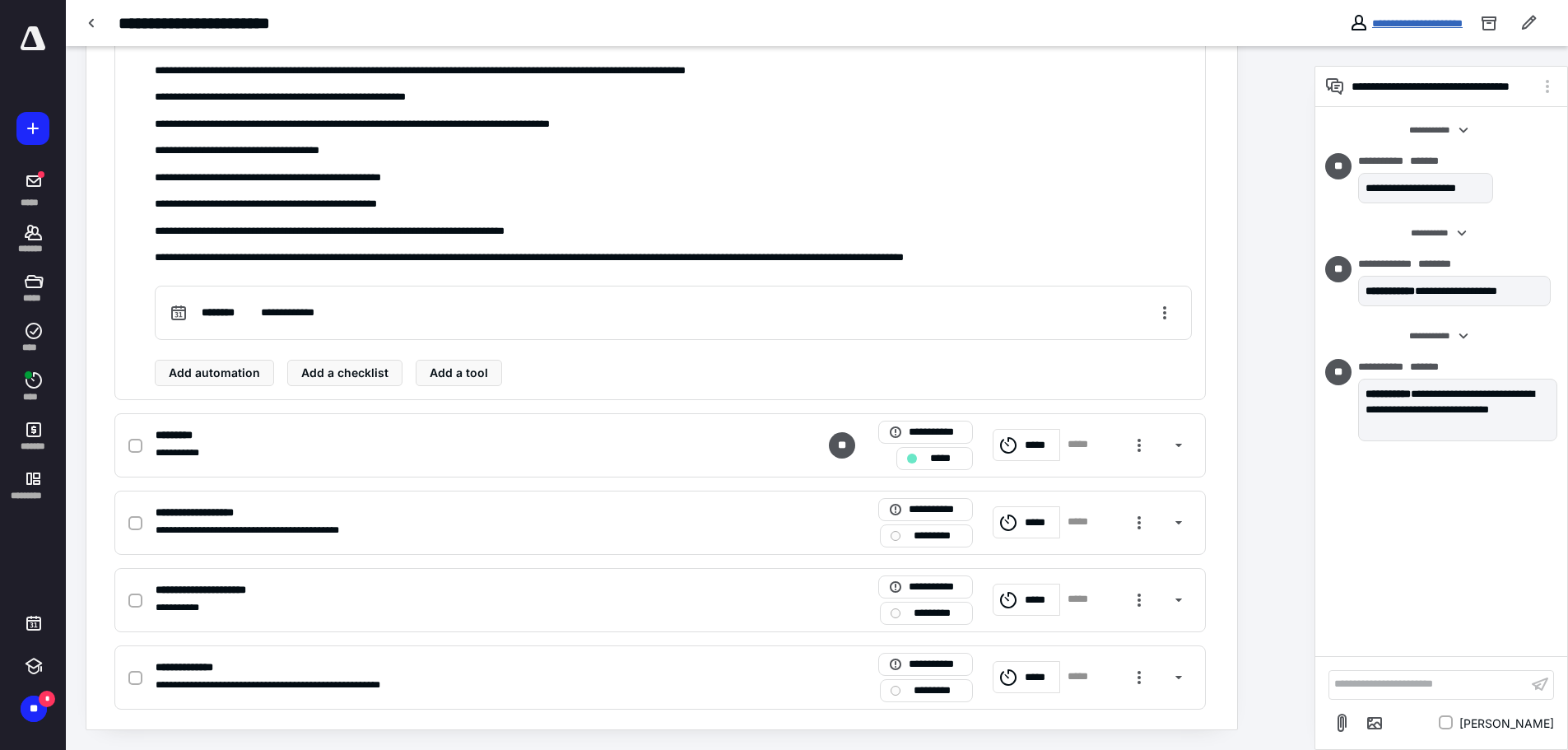 click on "**********" at bounding box center (1417, 23) 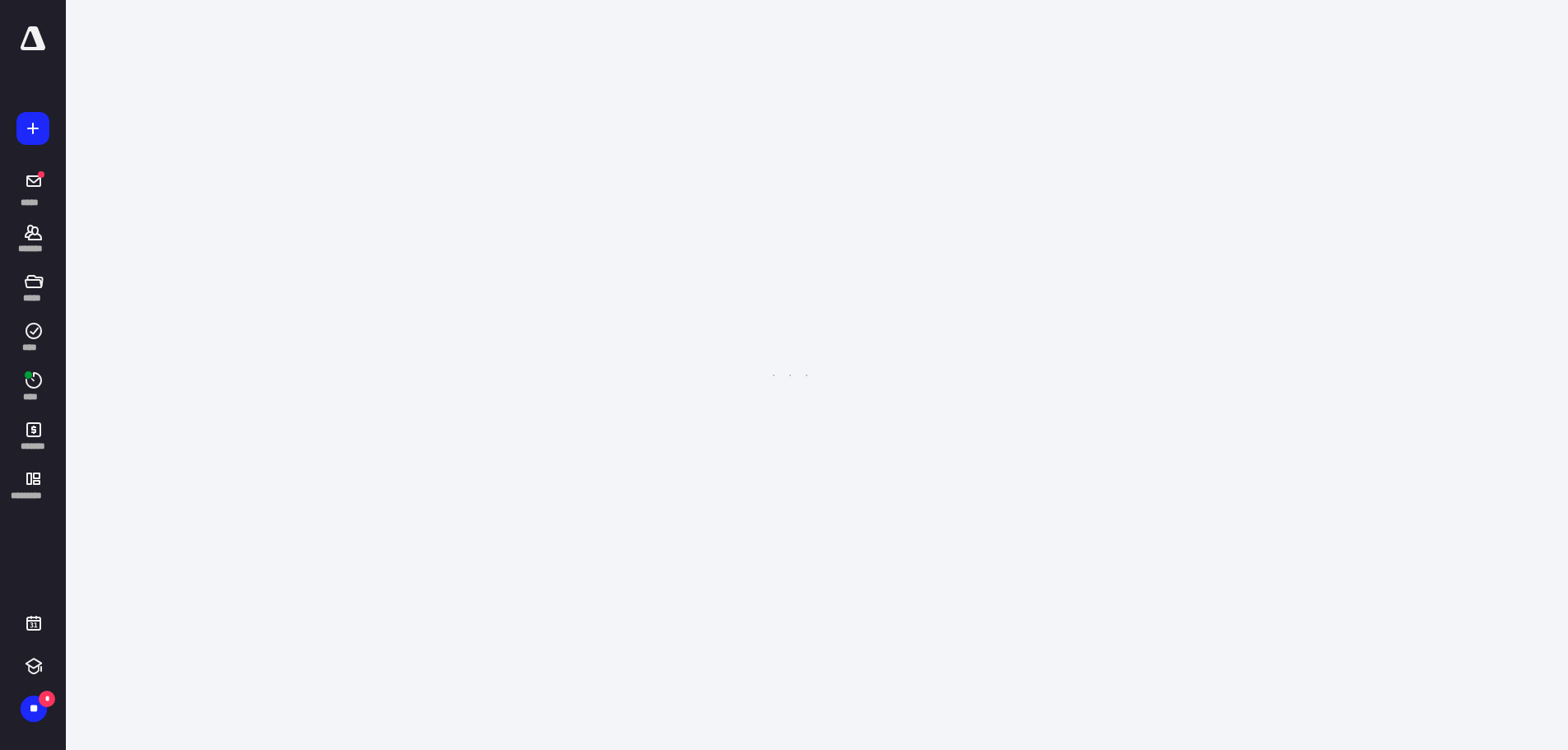scroll, scrollTop: 0, scrollLeft: 0, axis: both 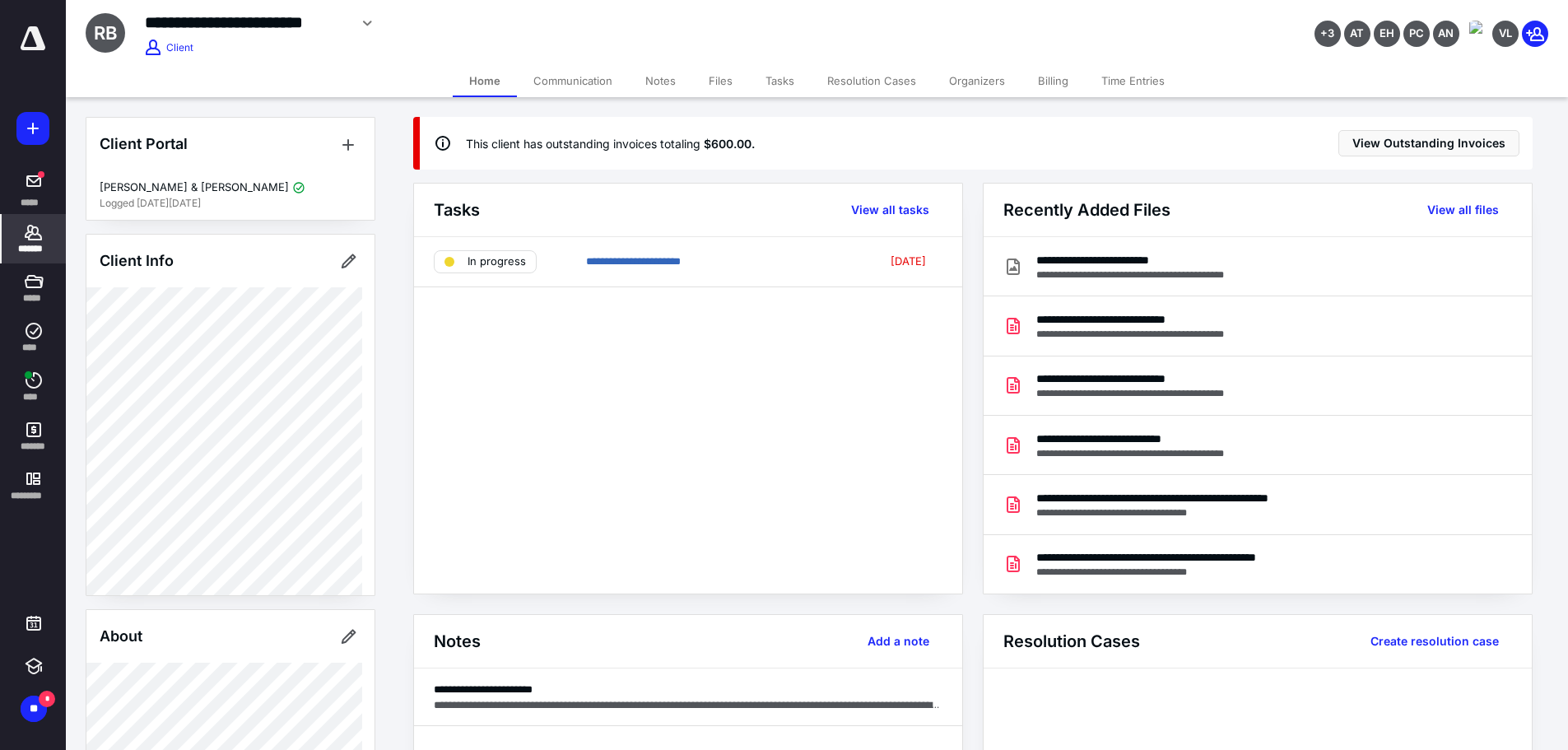 click on "Time Entries" at bounding box center (1133, 81) 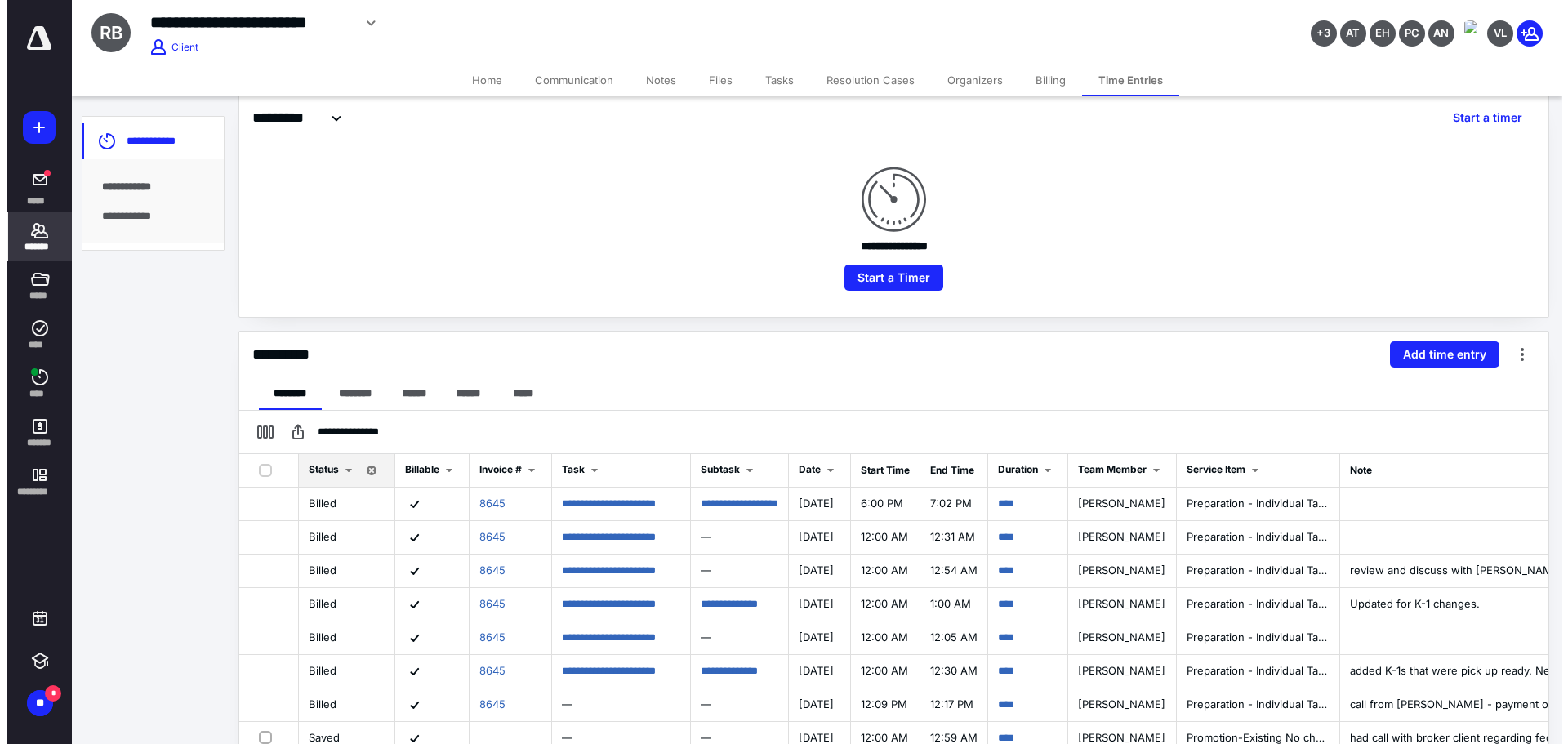 scroll, scrollTop: 0, scrollLeft: 0, axis: both 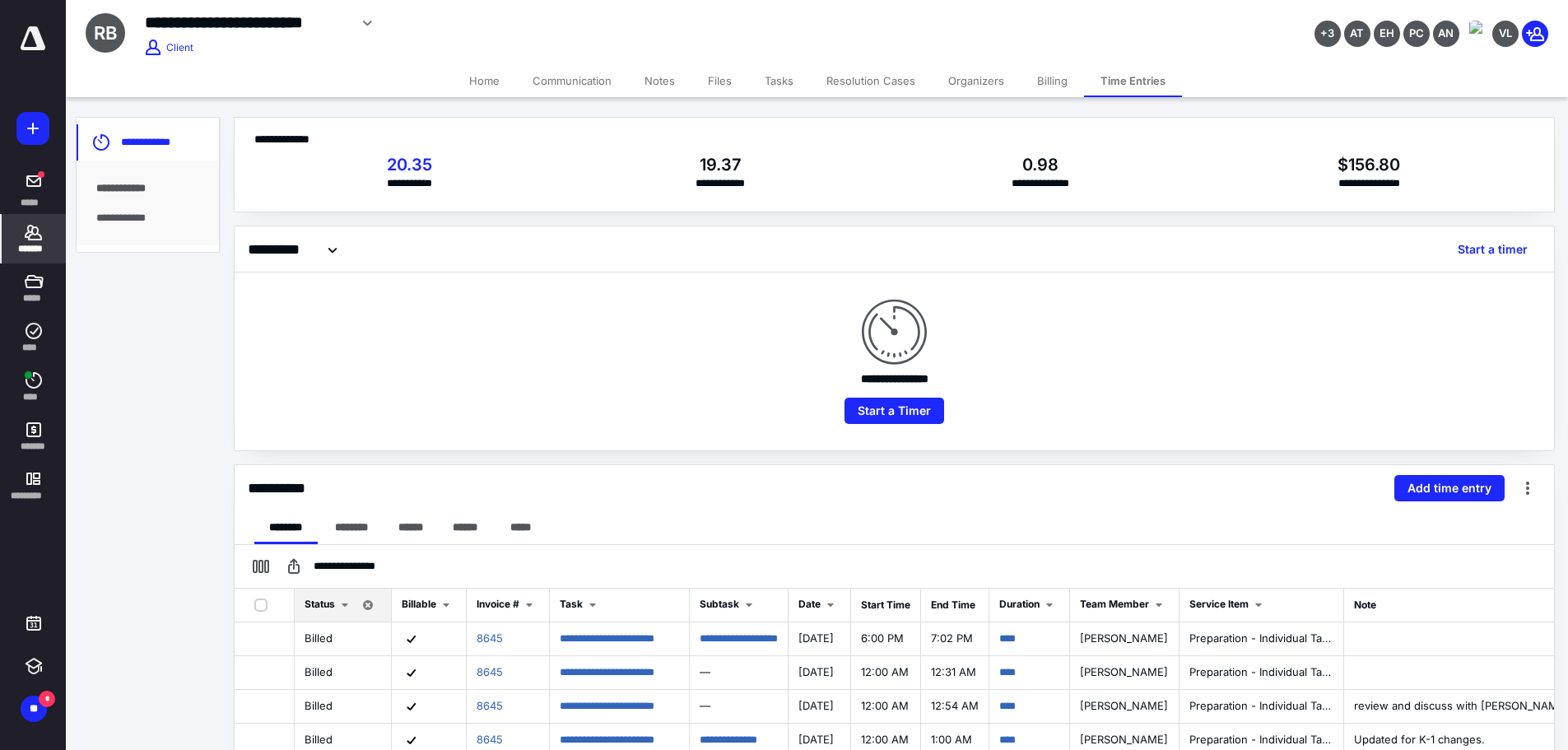 click on "Billing" at bounding box center (1052, 81) 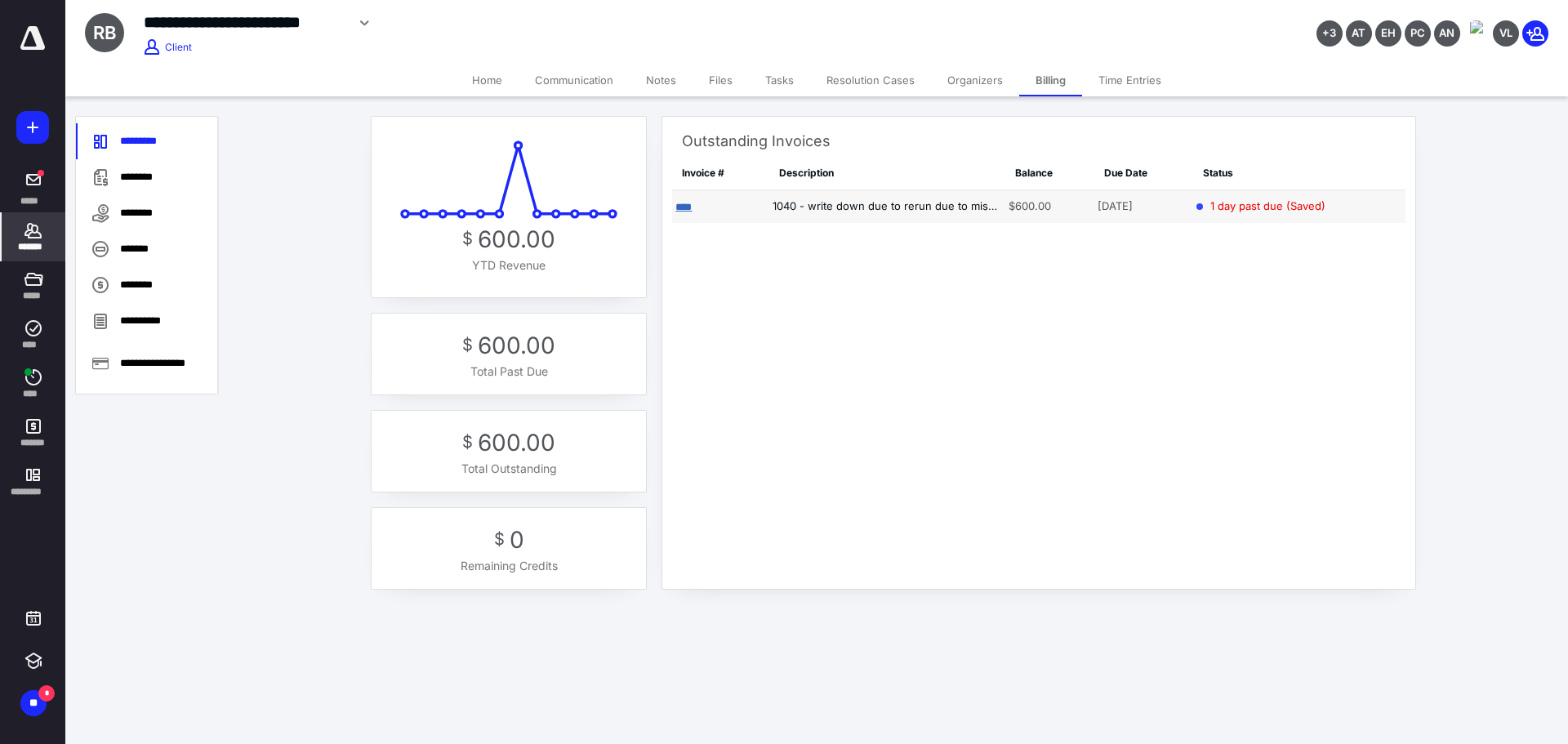 click on "****" at bounding box center (684, 207) 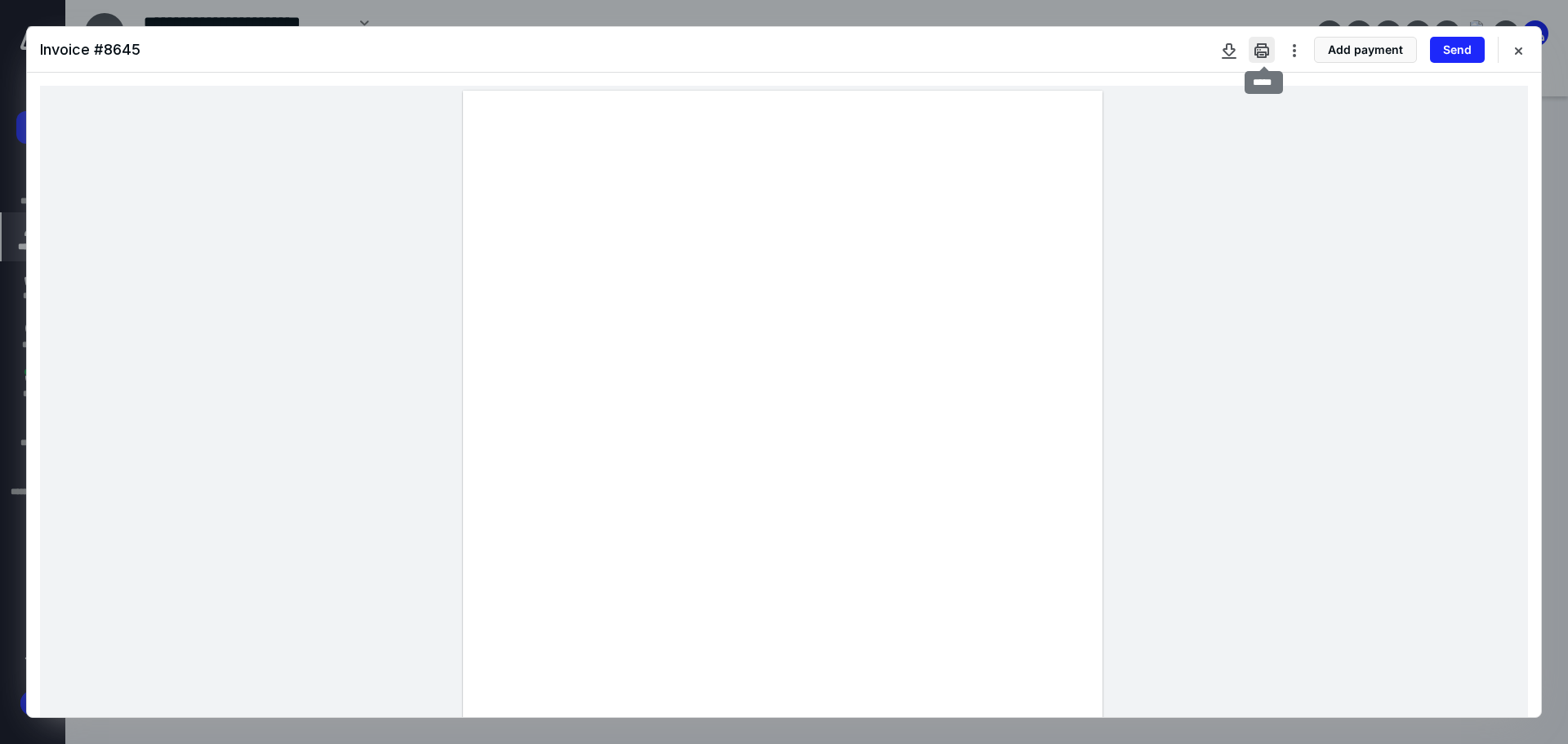 click at bounding box center [1262, 50] 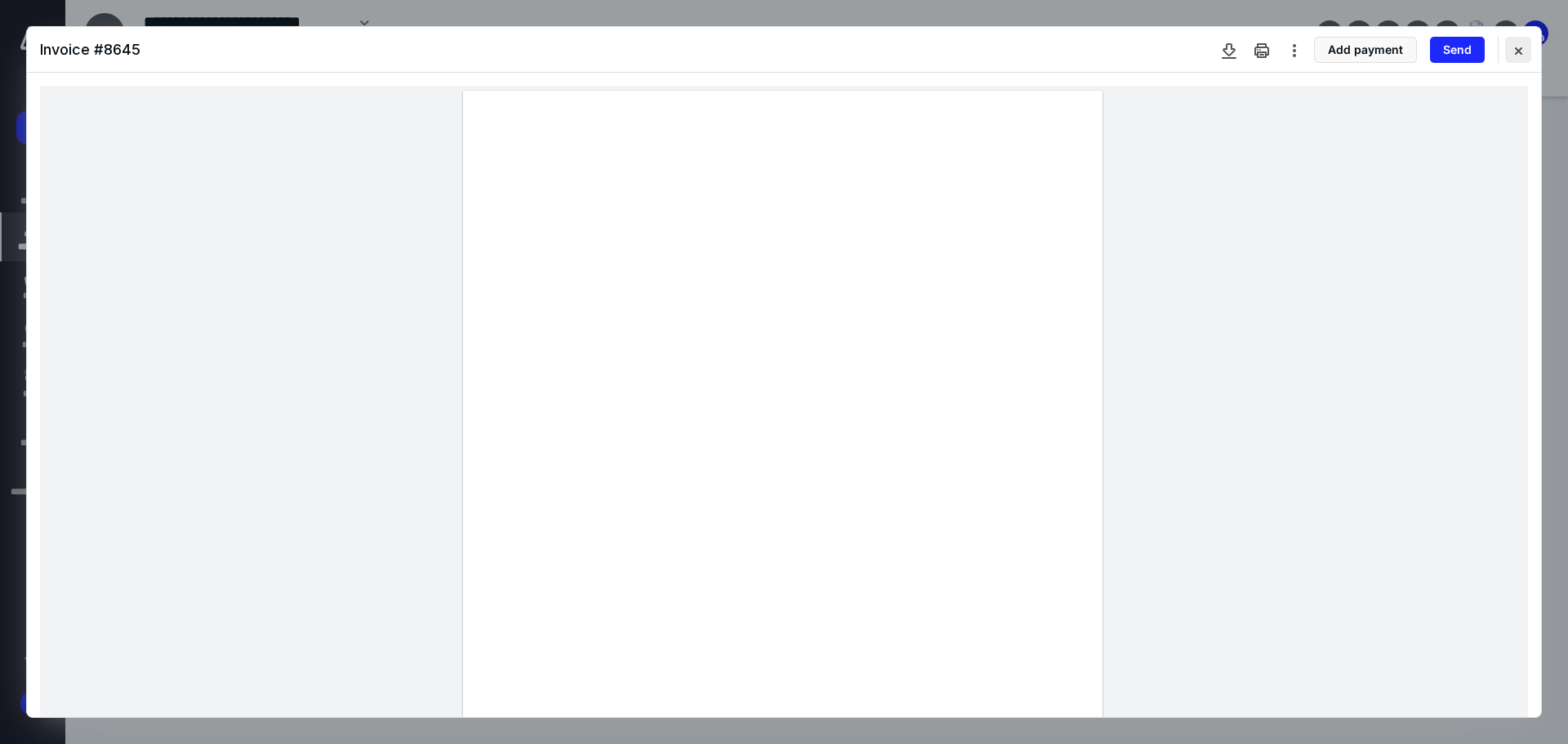 click at bounding box center [1518, 50] 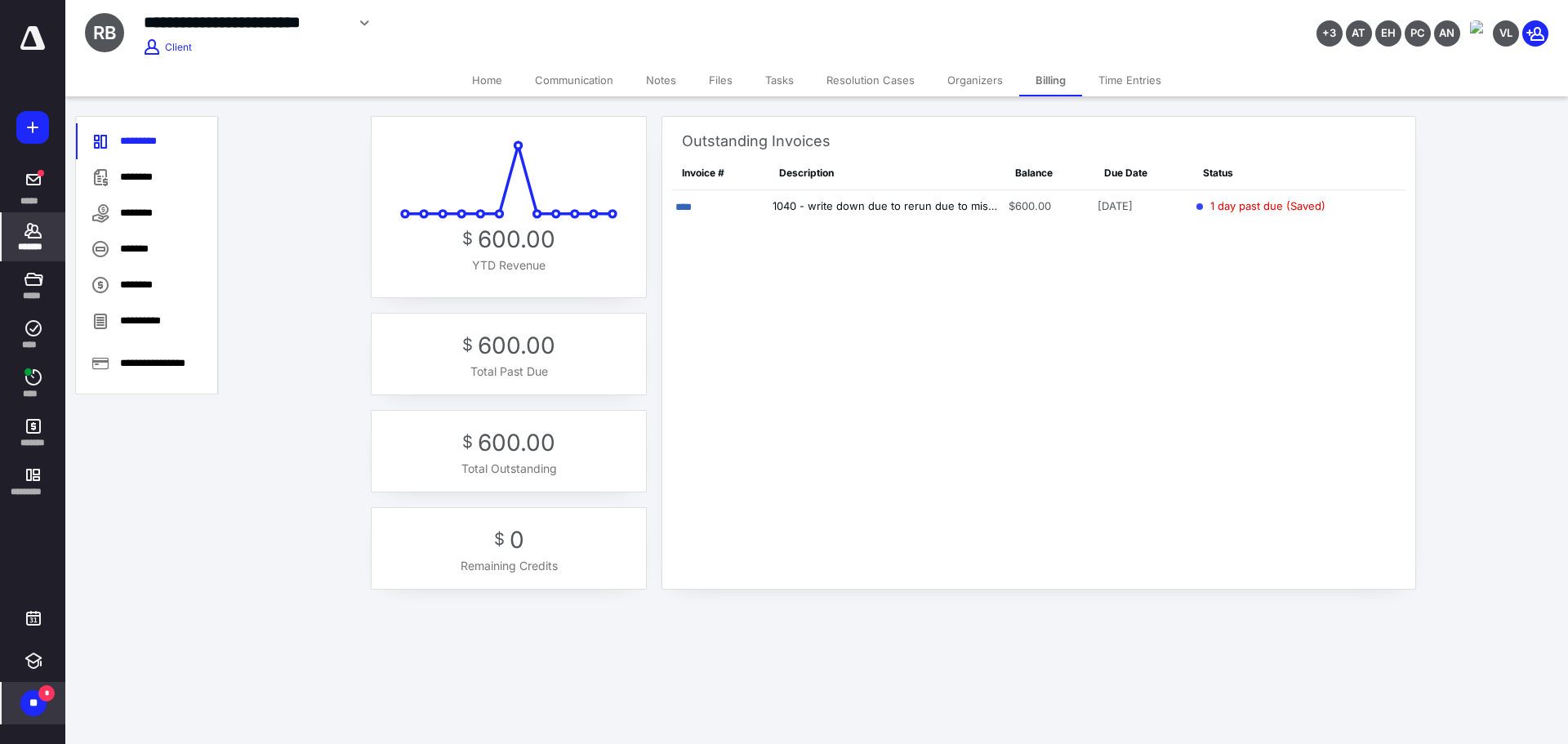 drag, startPoint x: 36, startPoint y: 711, endPoint x: 56, endPoint y: 690, distance: 29 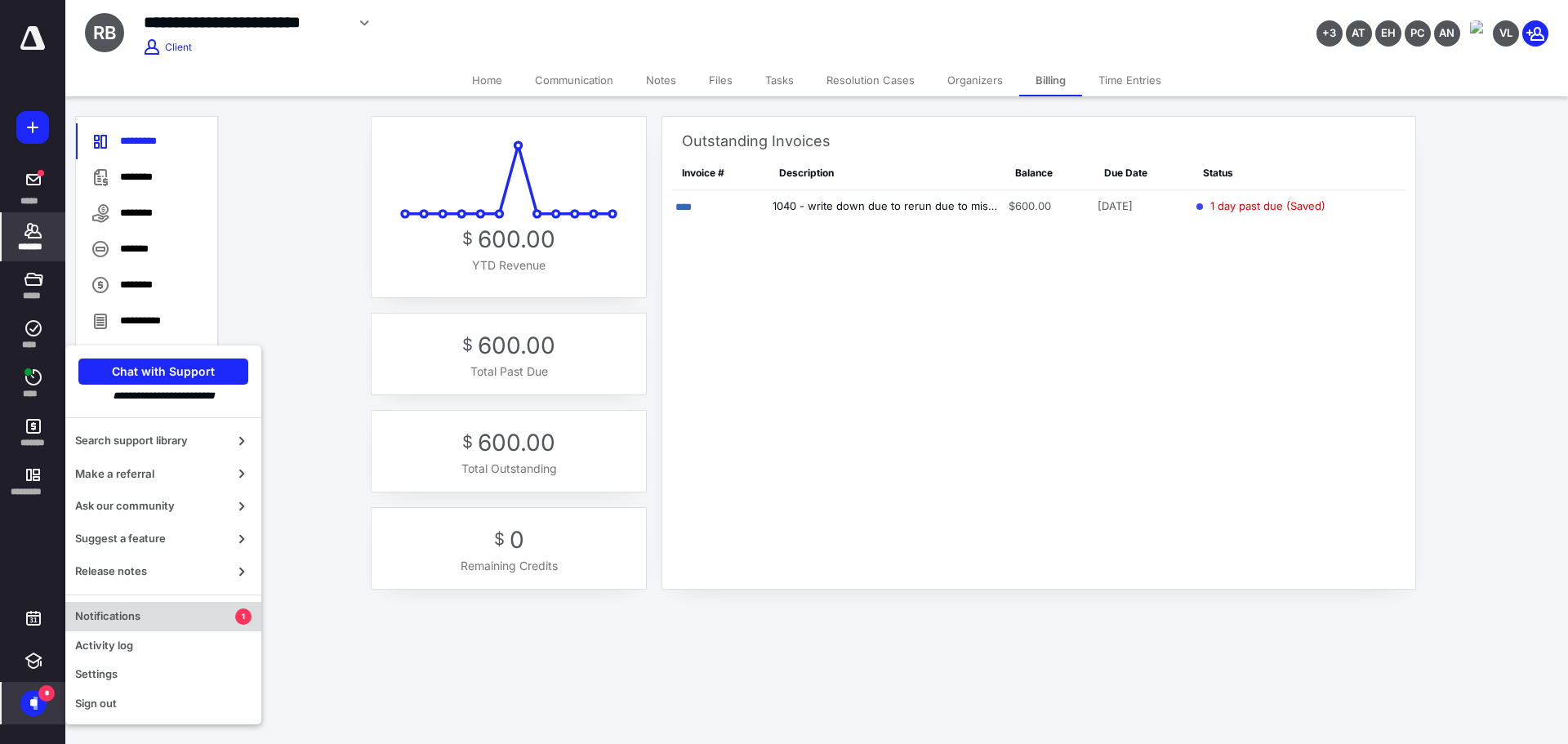 click on "Notifications" at bounding box center [155, 617] 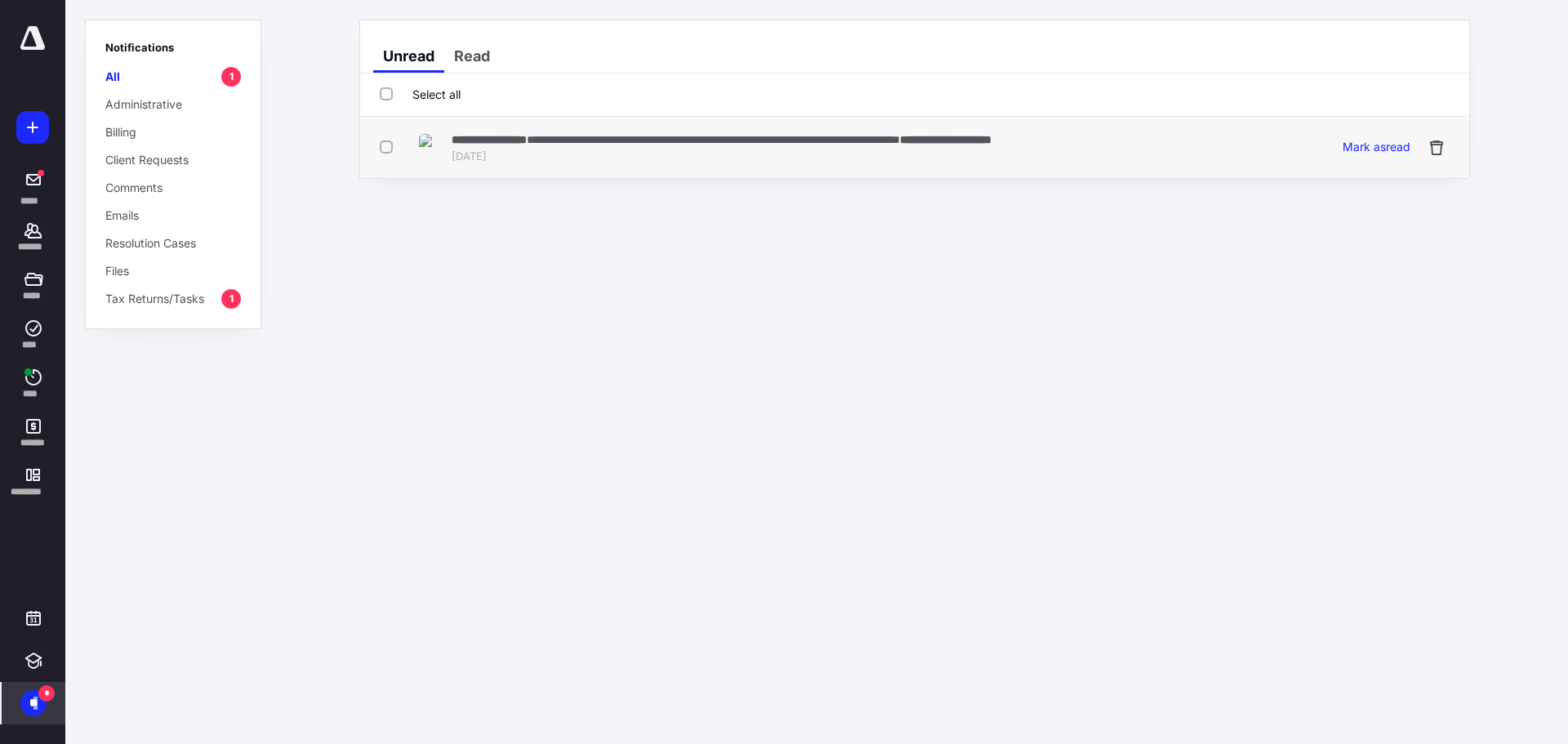 click on "**********" at bounding box center [489, 140] 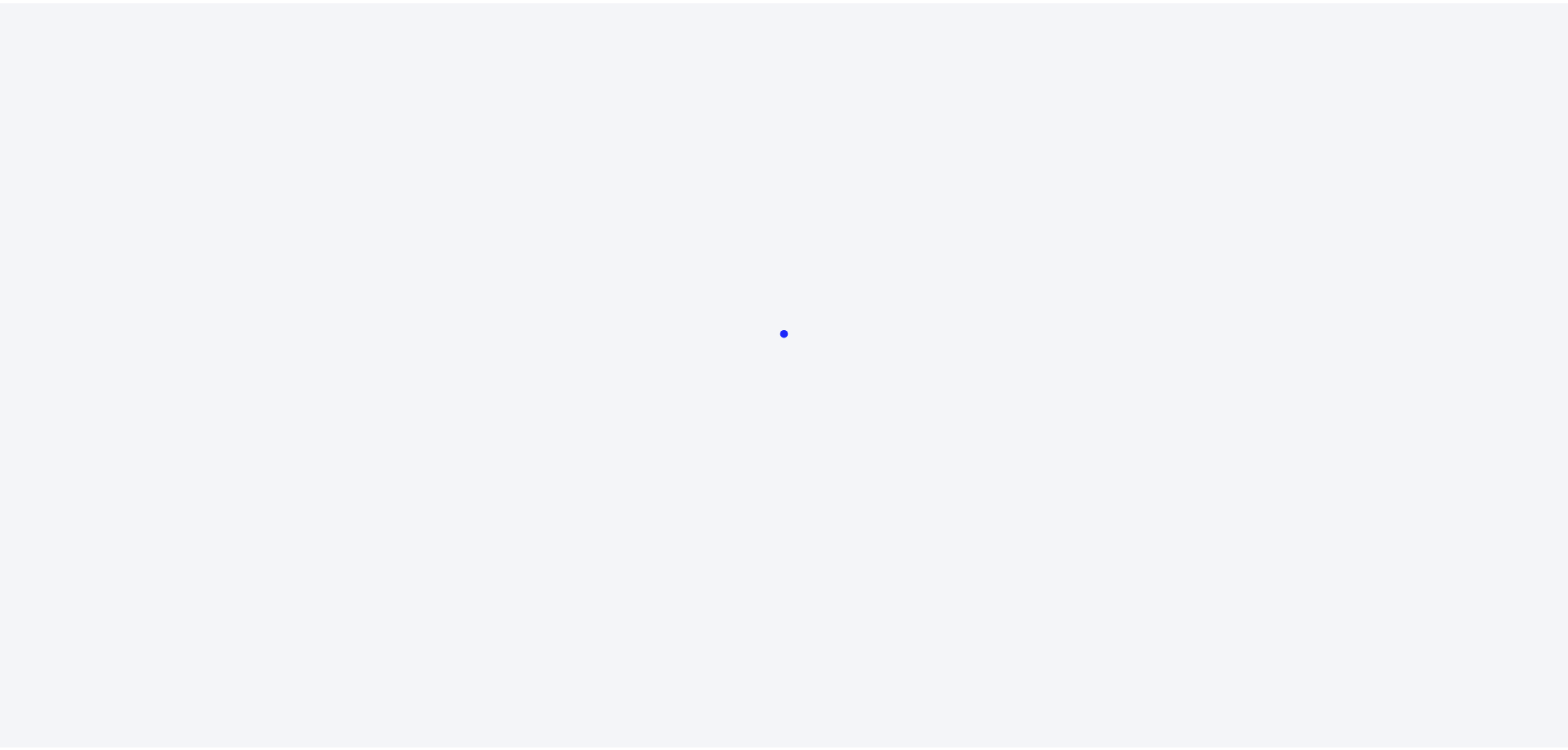 scroll, scrollTop: 0, scrollLeft: 0, axis: both 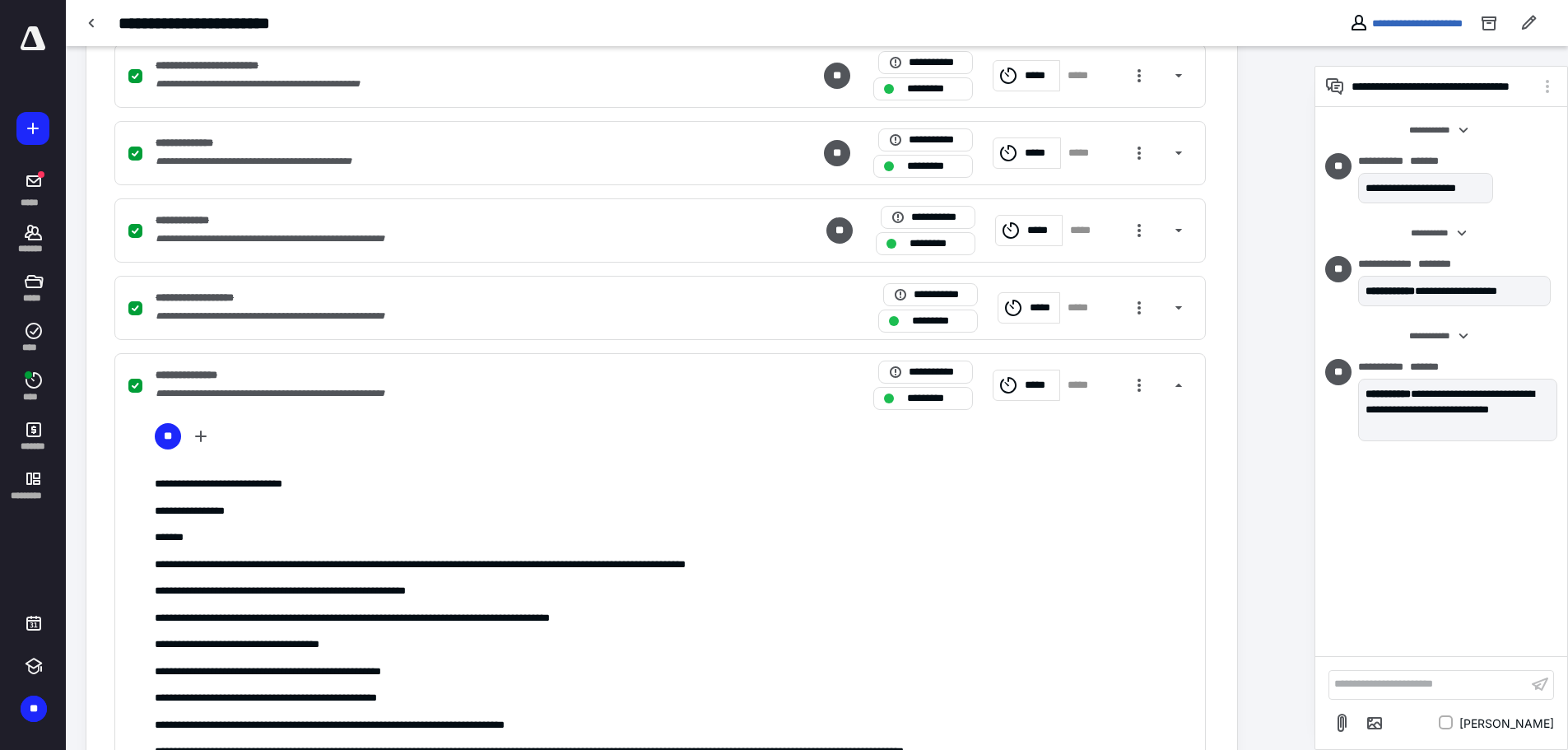 click at bounding box center [33, 39] 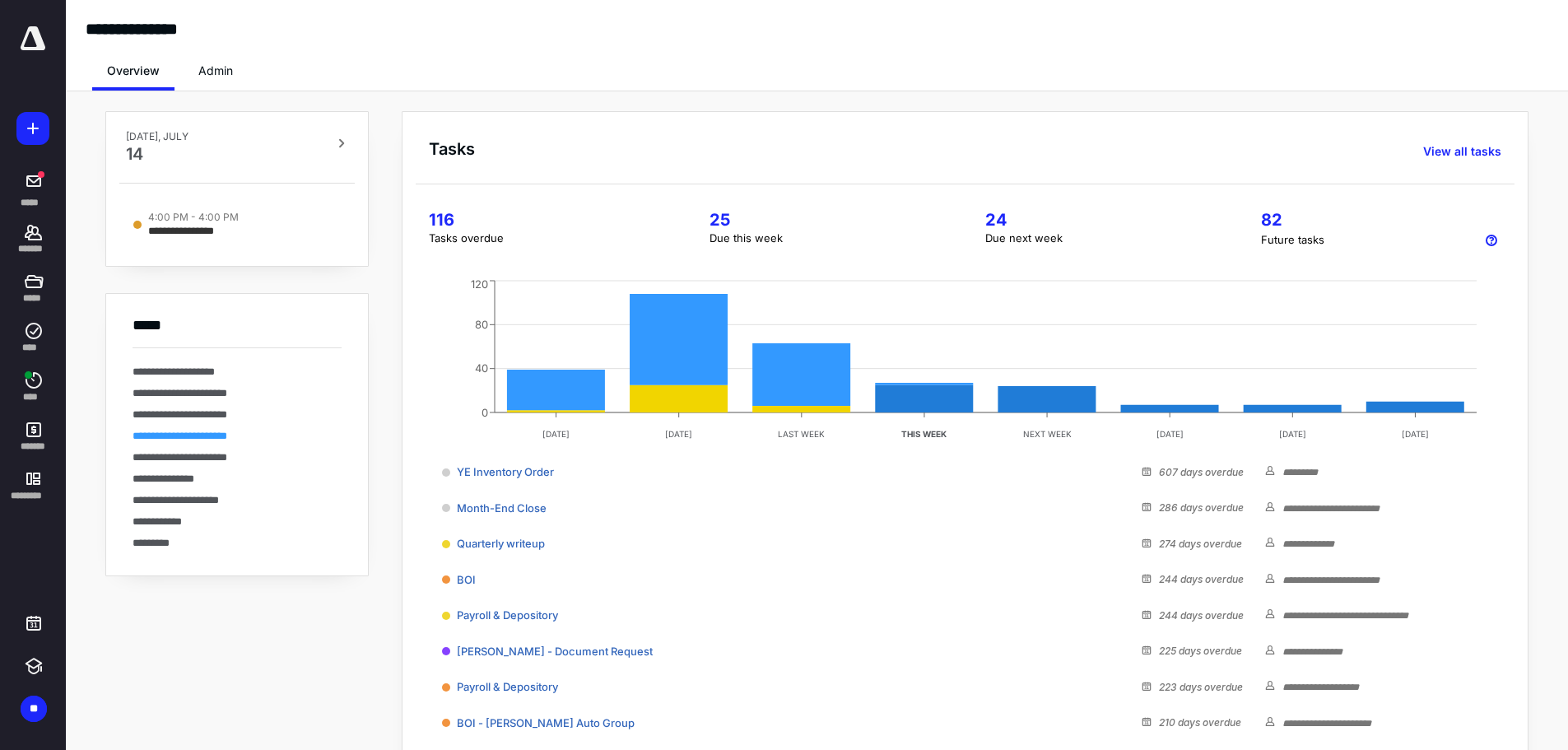click on "**********" at bounding box center [179, 436] 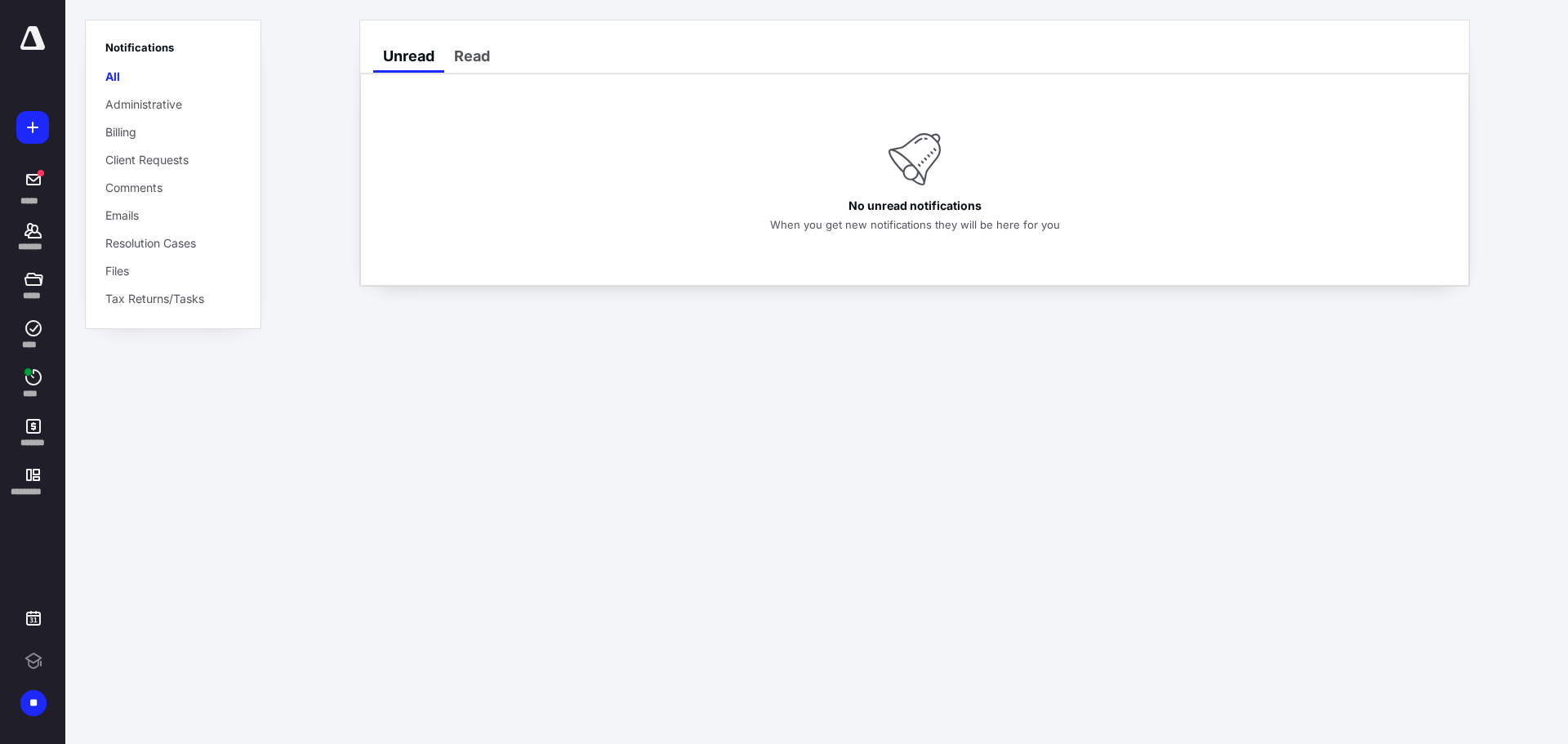 scroll, scrollTop: 0, scrollLeft: 0, axis: both 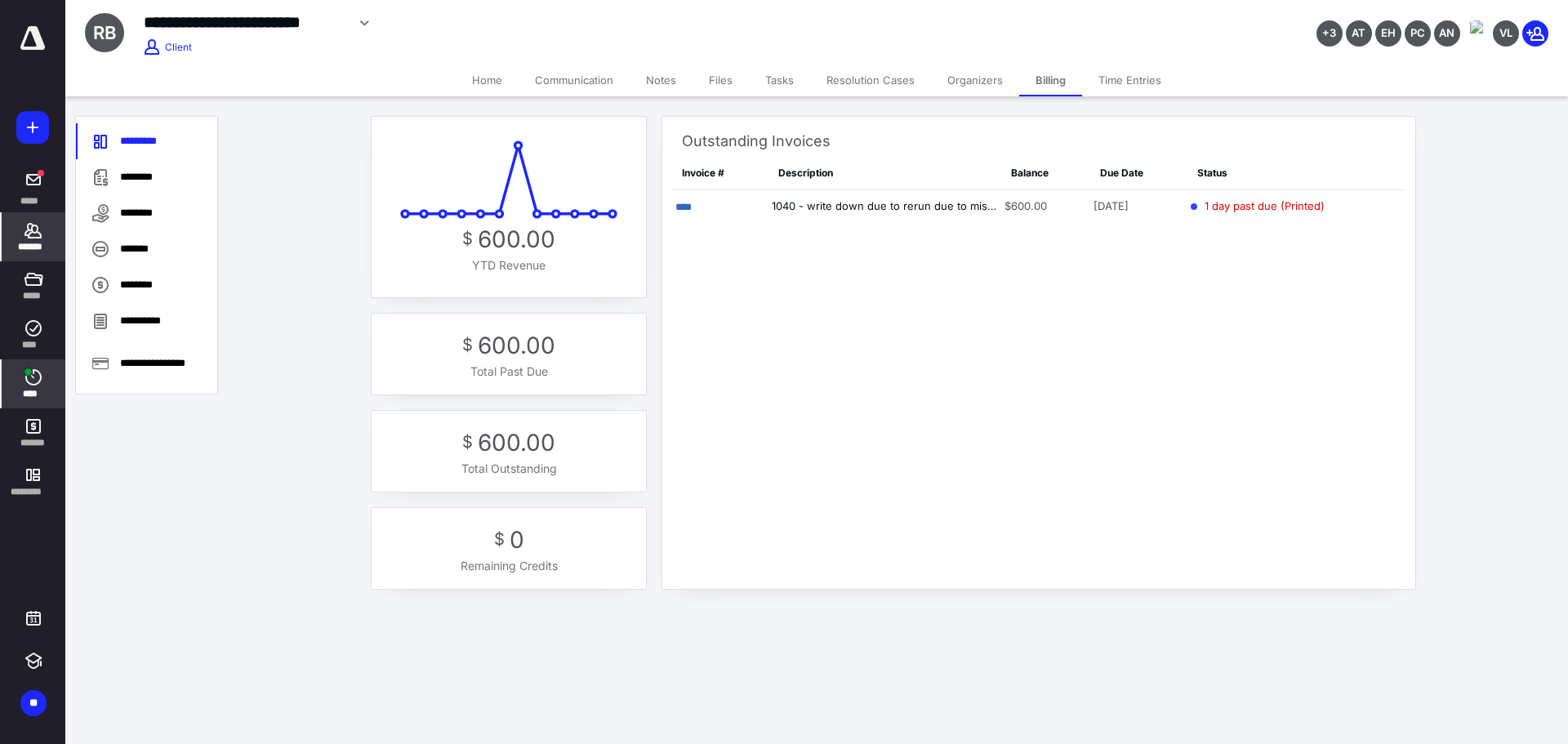click 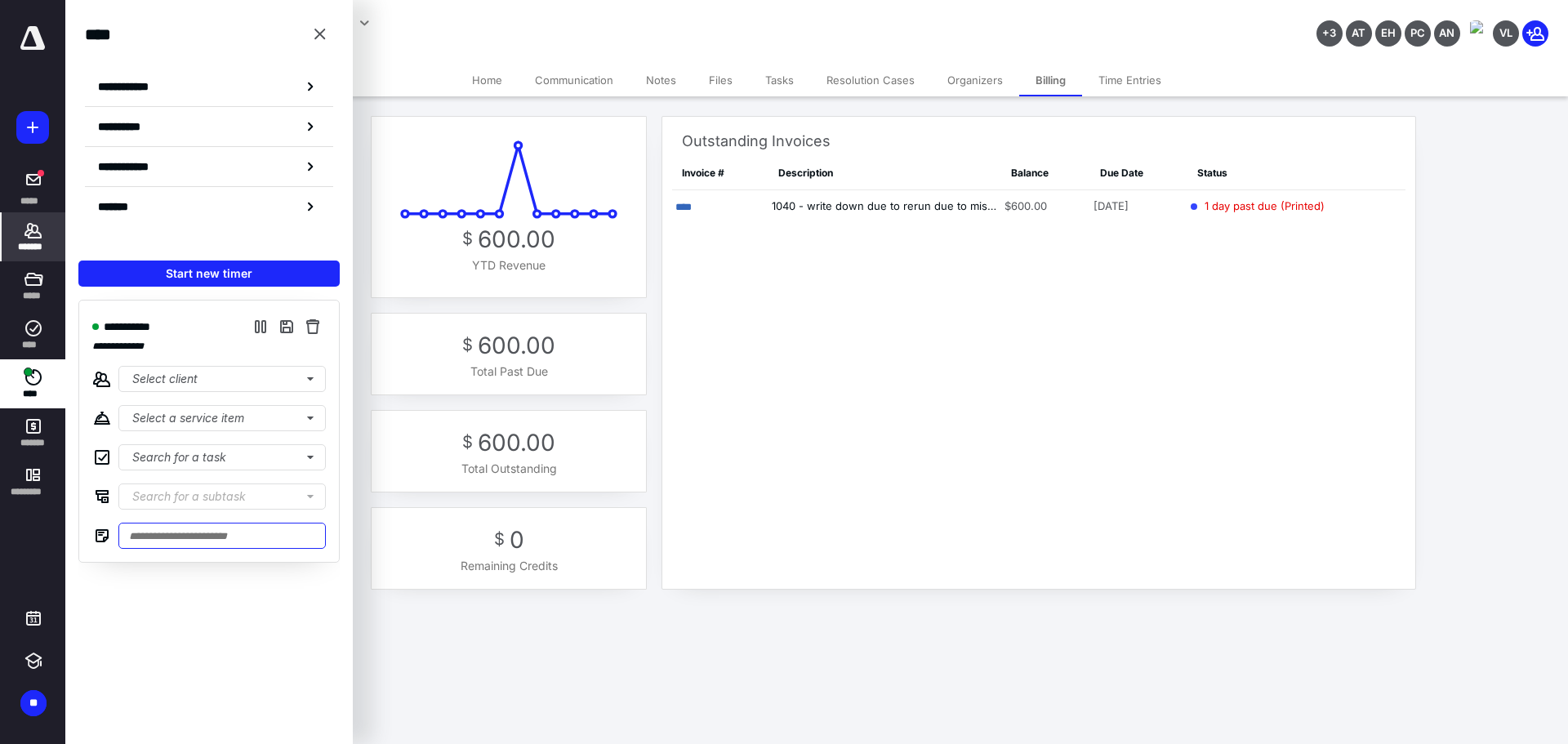 click at bounding box center [222, 536] 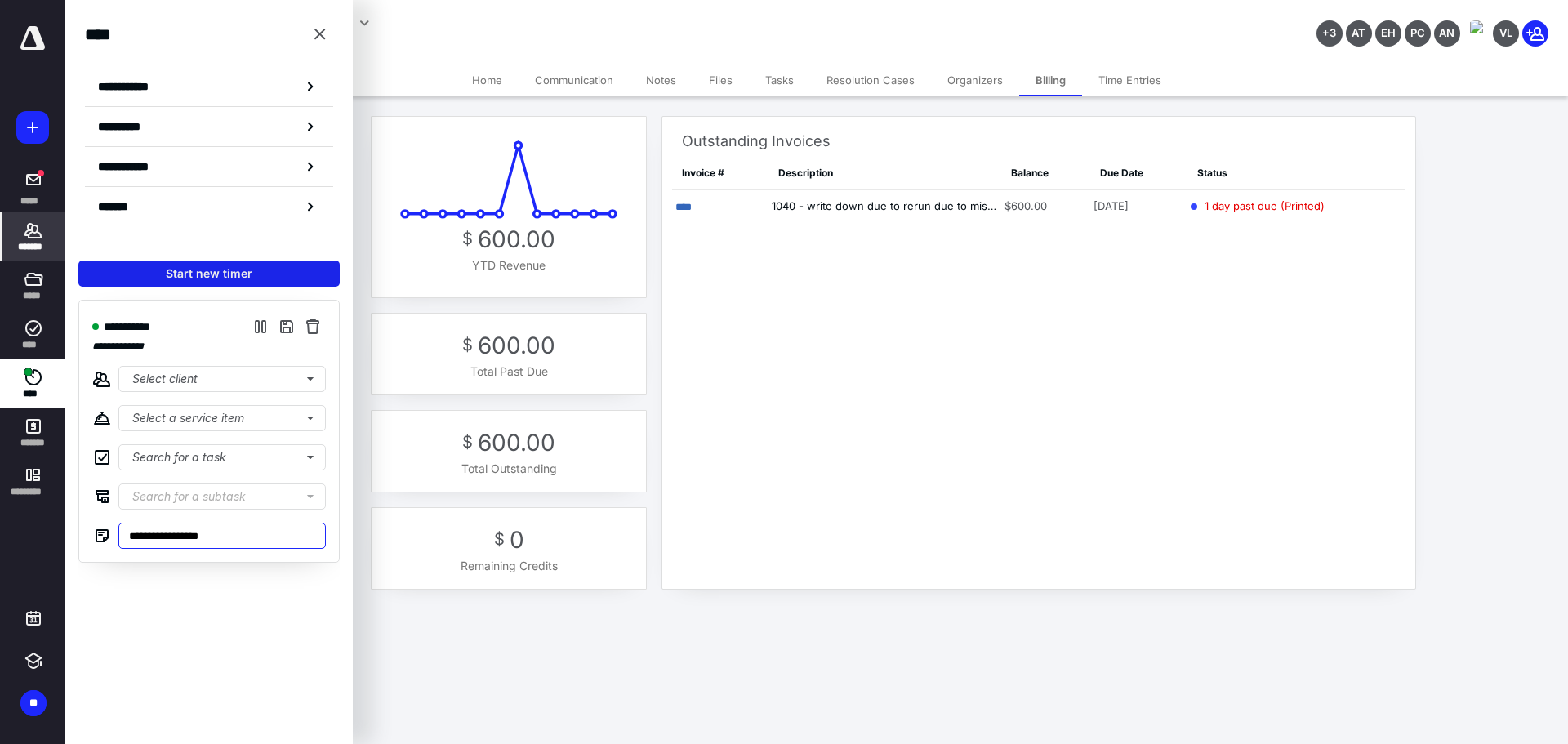 type on "**********" 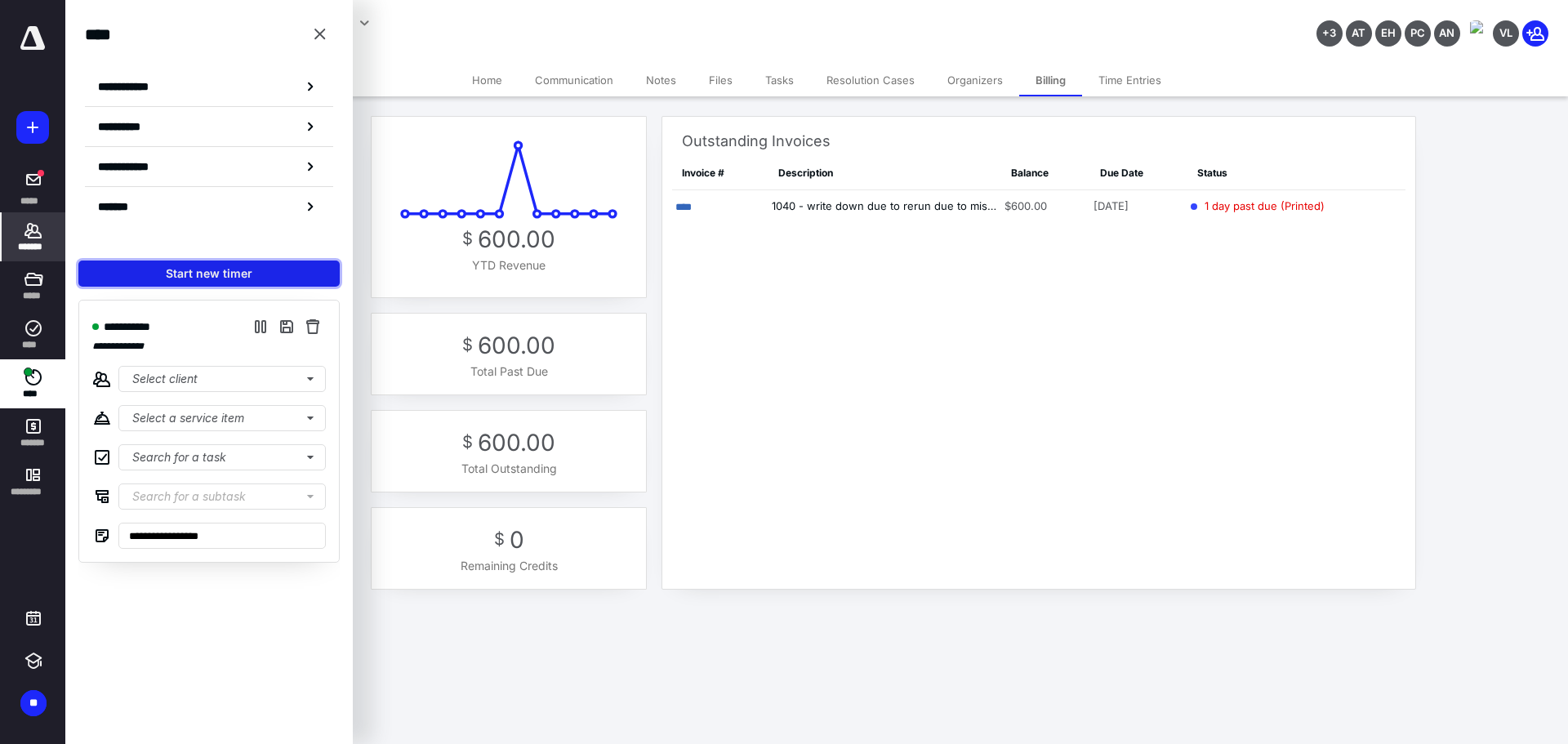 click on "Start new timer" at bounding box center (209, 274) 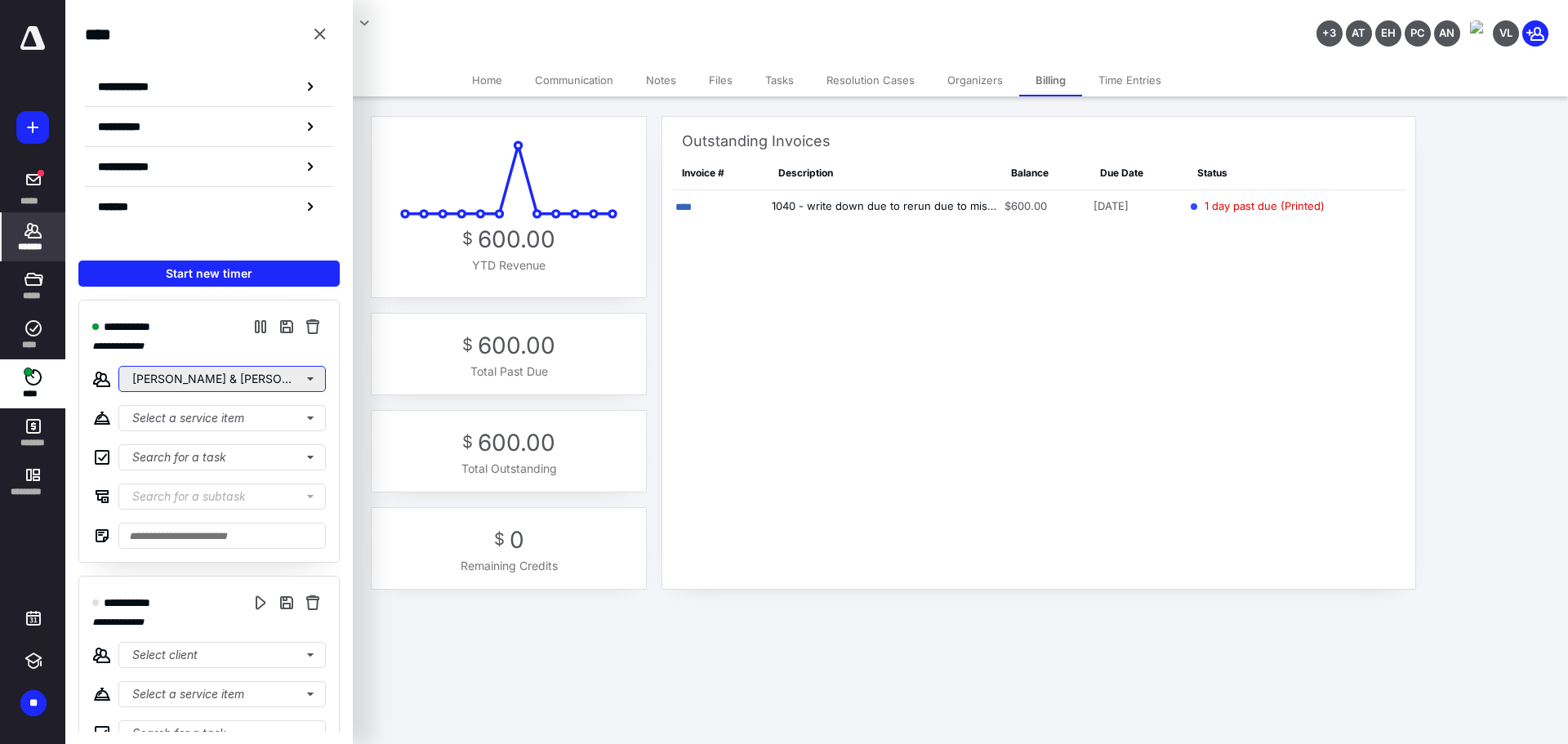 click on "[PERSON_NAME] & [PERSON_NAME]" at bounding box center [222, 379] 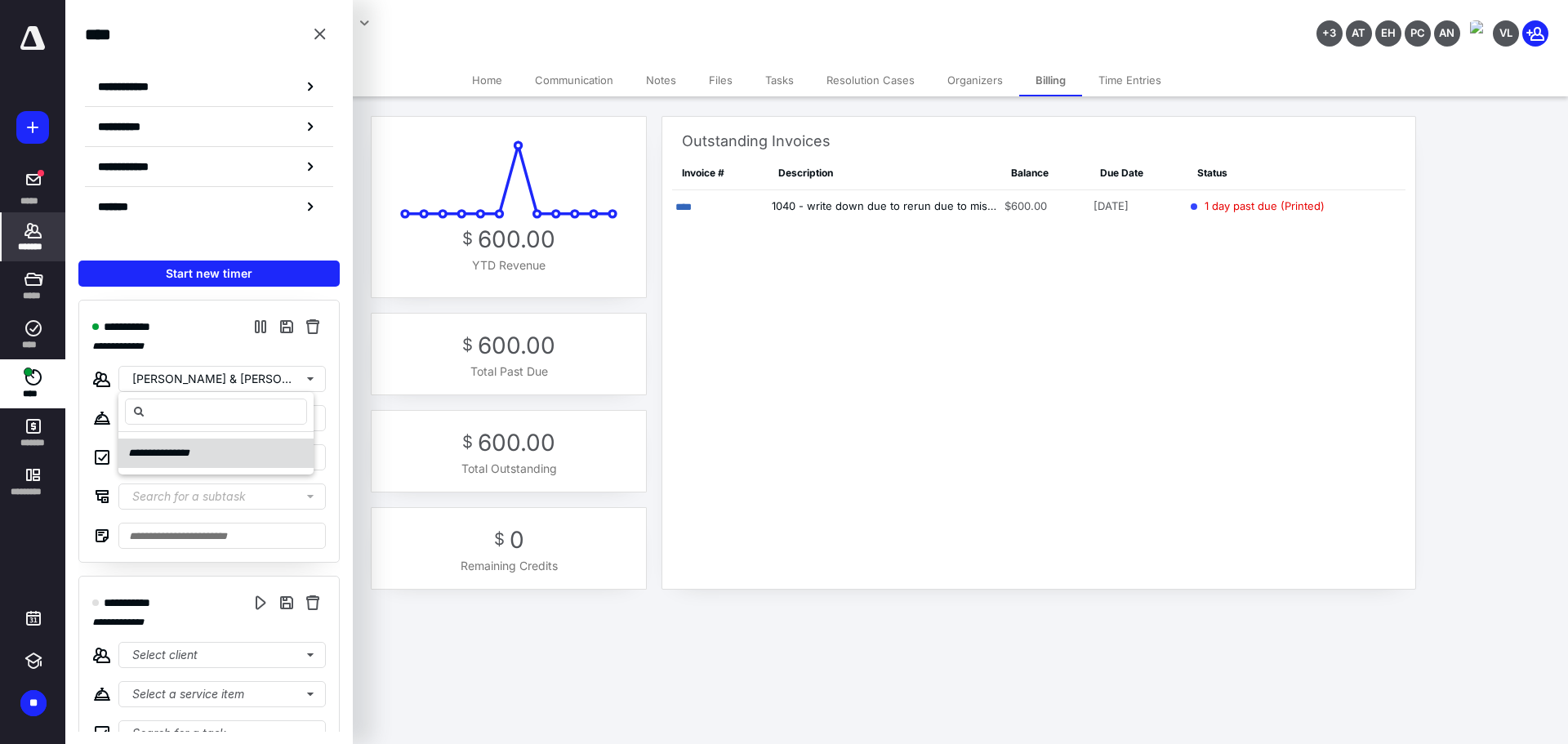 click on "**********" at bounding box center (166, 453) 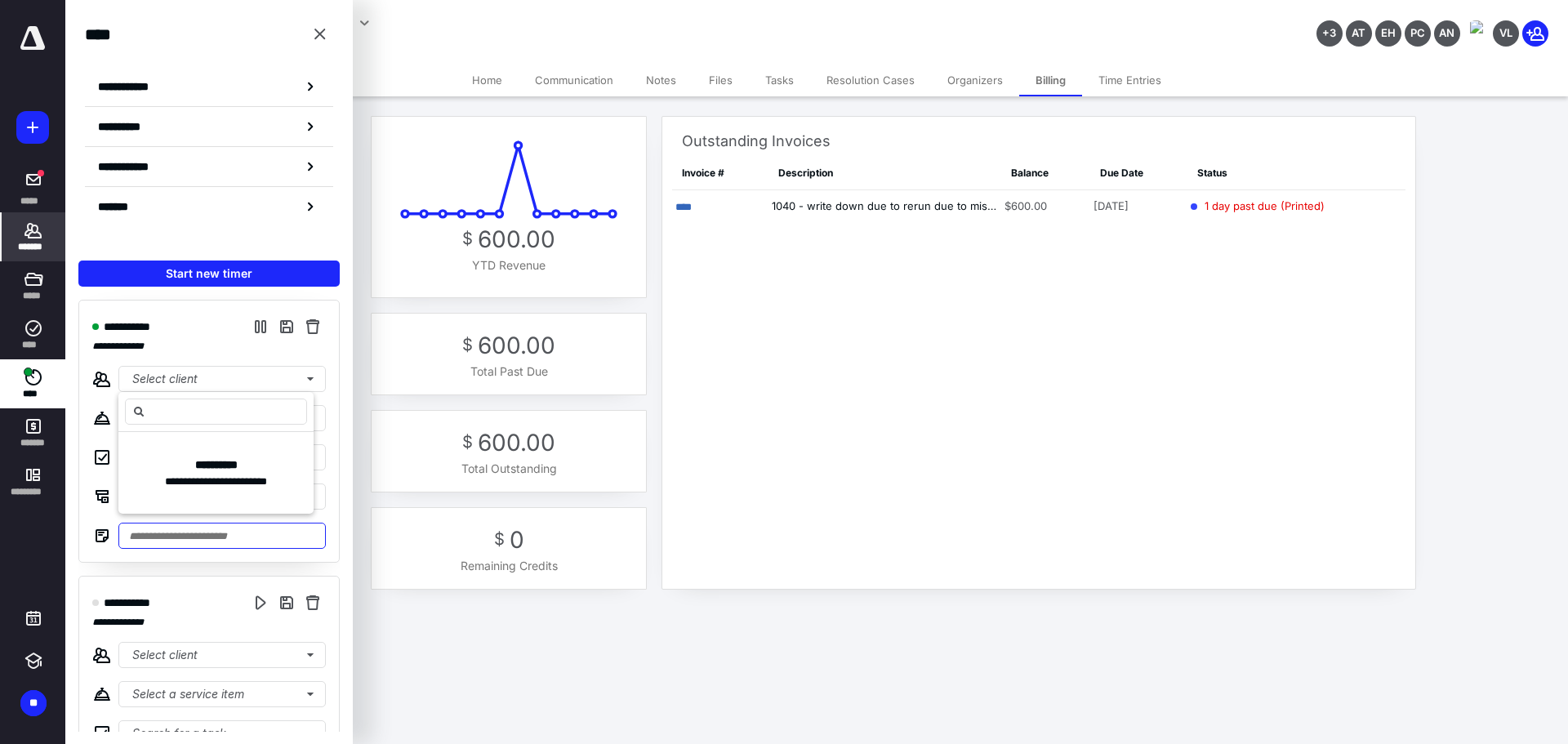 click at bounding box center (222, 536) 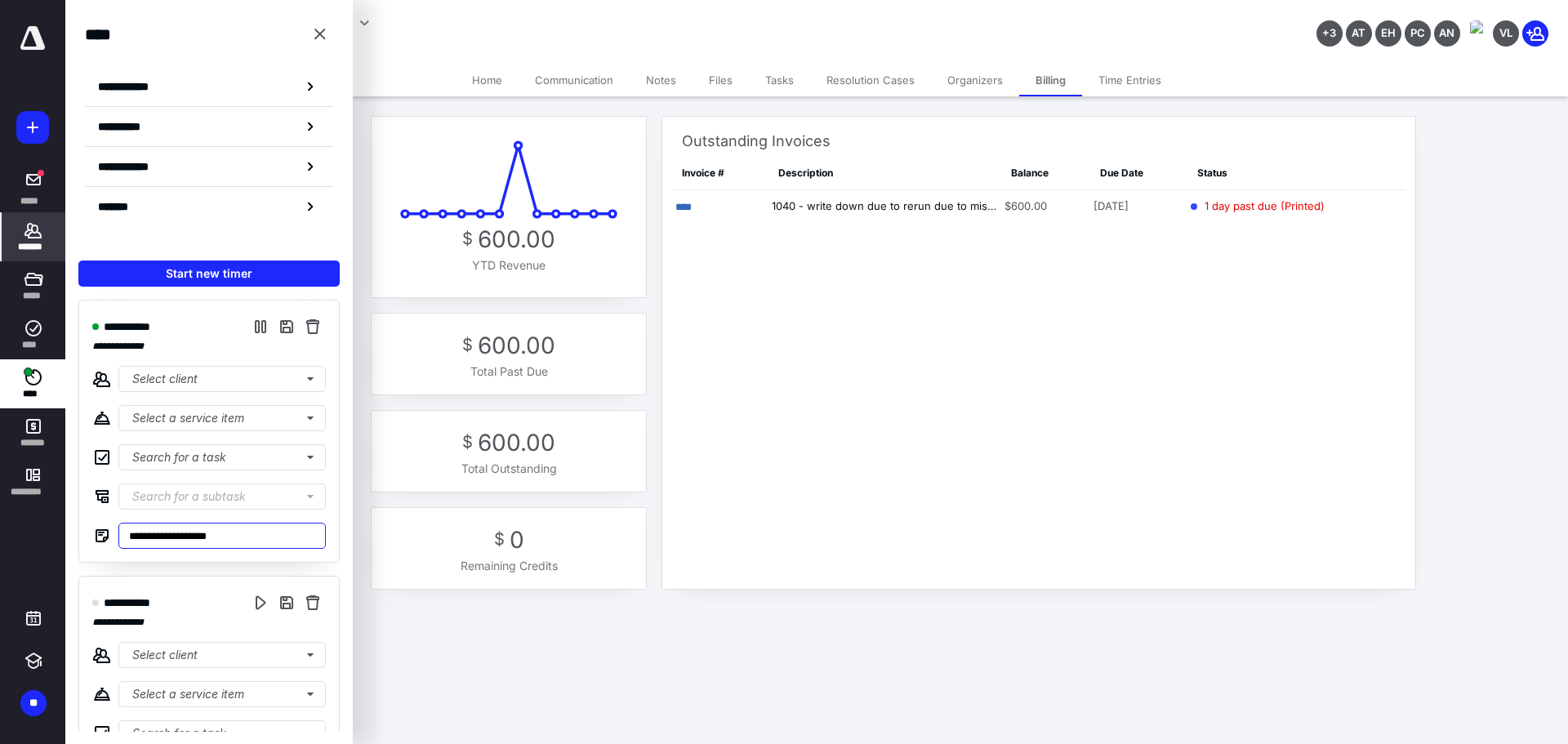 type on "**********" 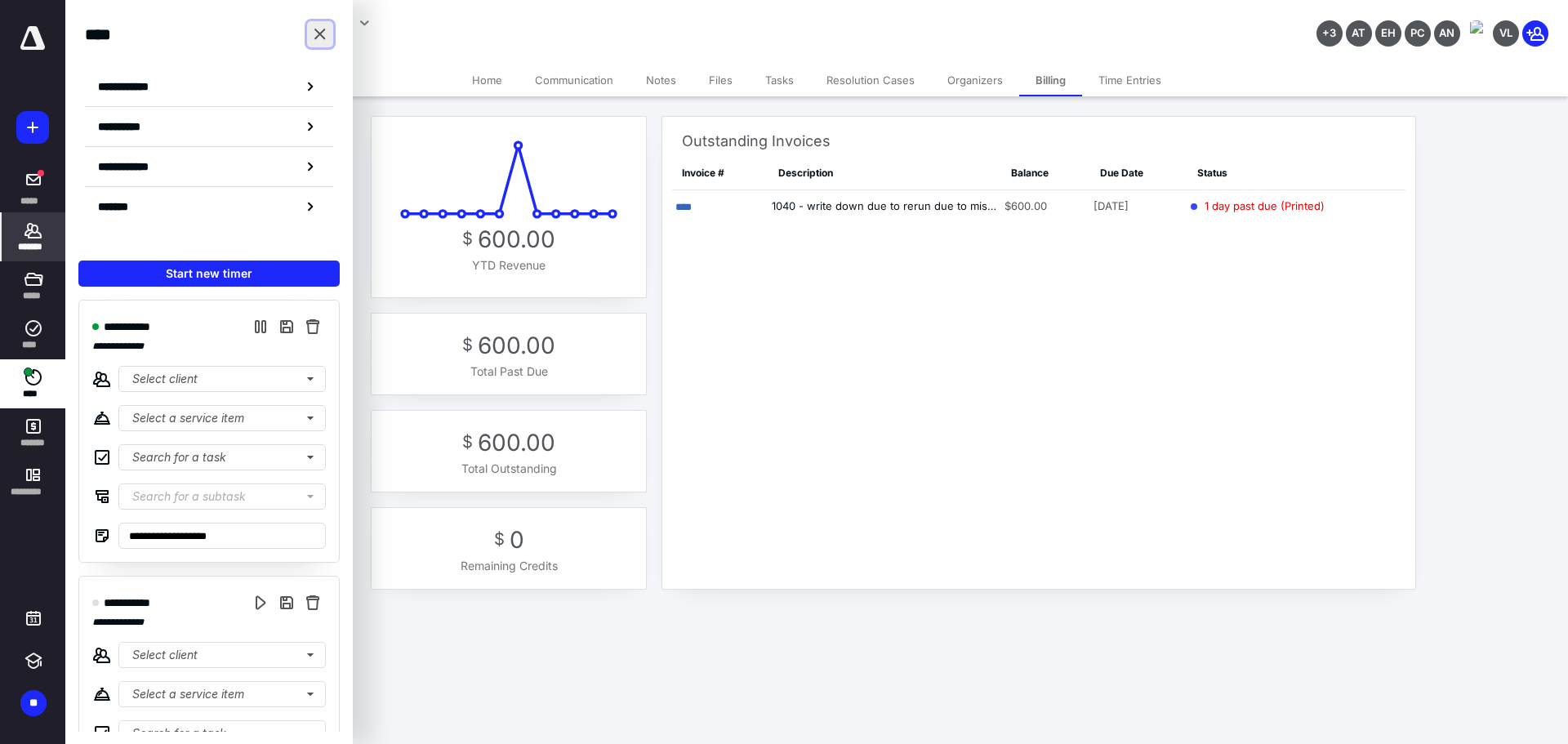 click at bounding box center [320, 34] 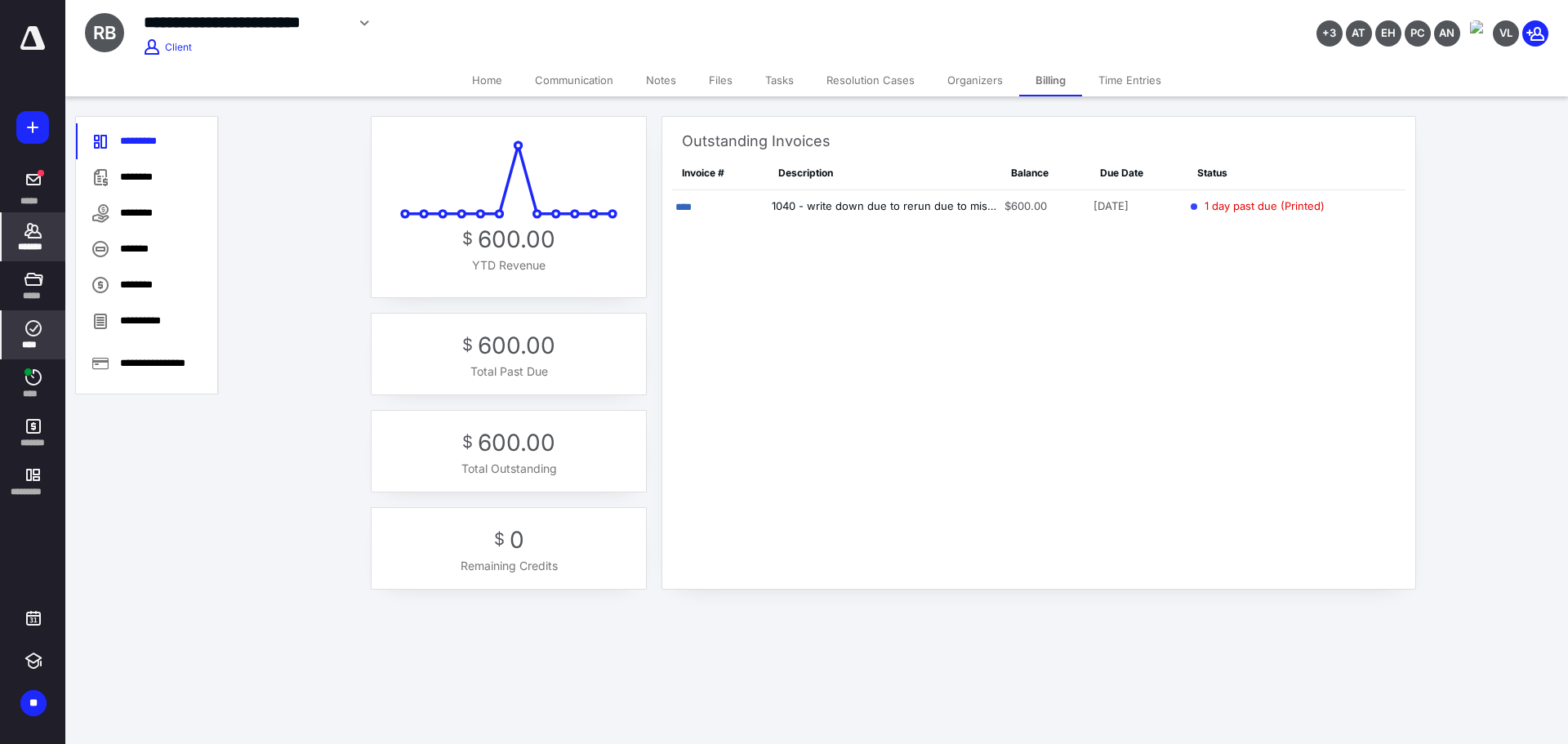 click on "****" at bounding box center [33, 335] 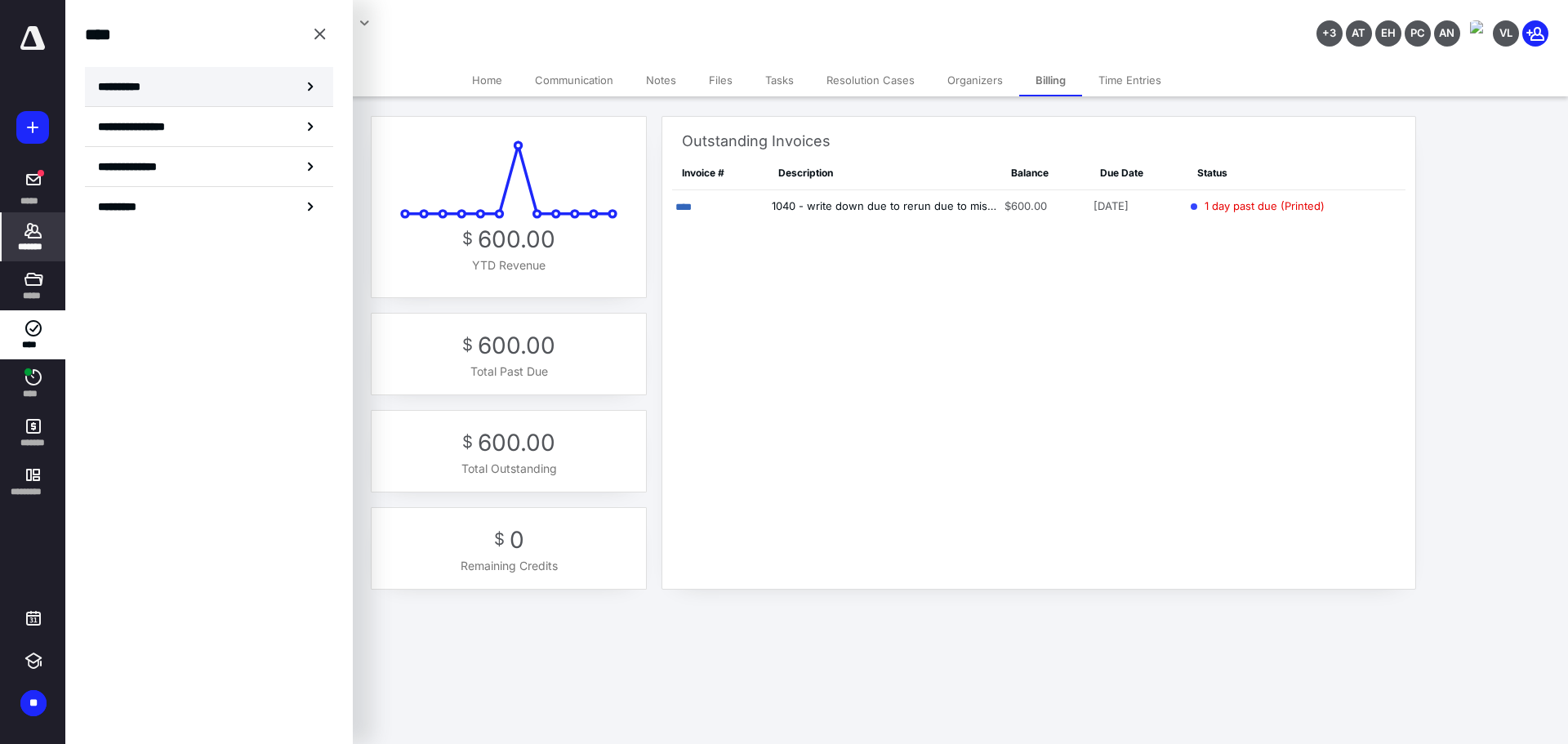 click on "**********" at bounding box center (125, 87) 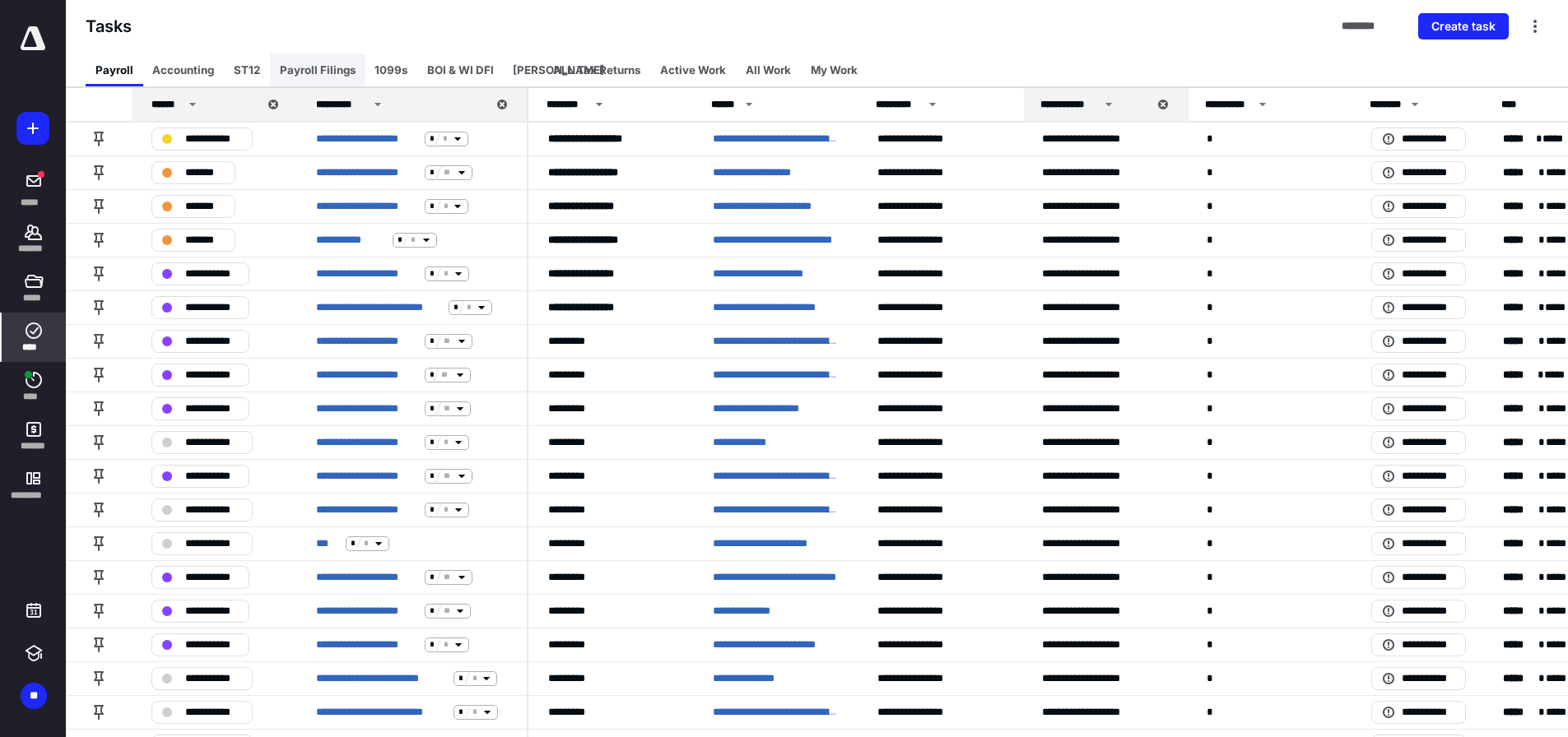 click on "Payroll Filings" at bounding box center (318, 70) 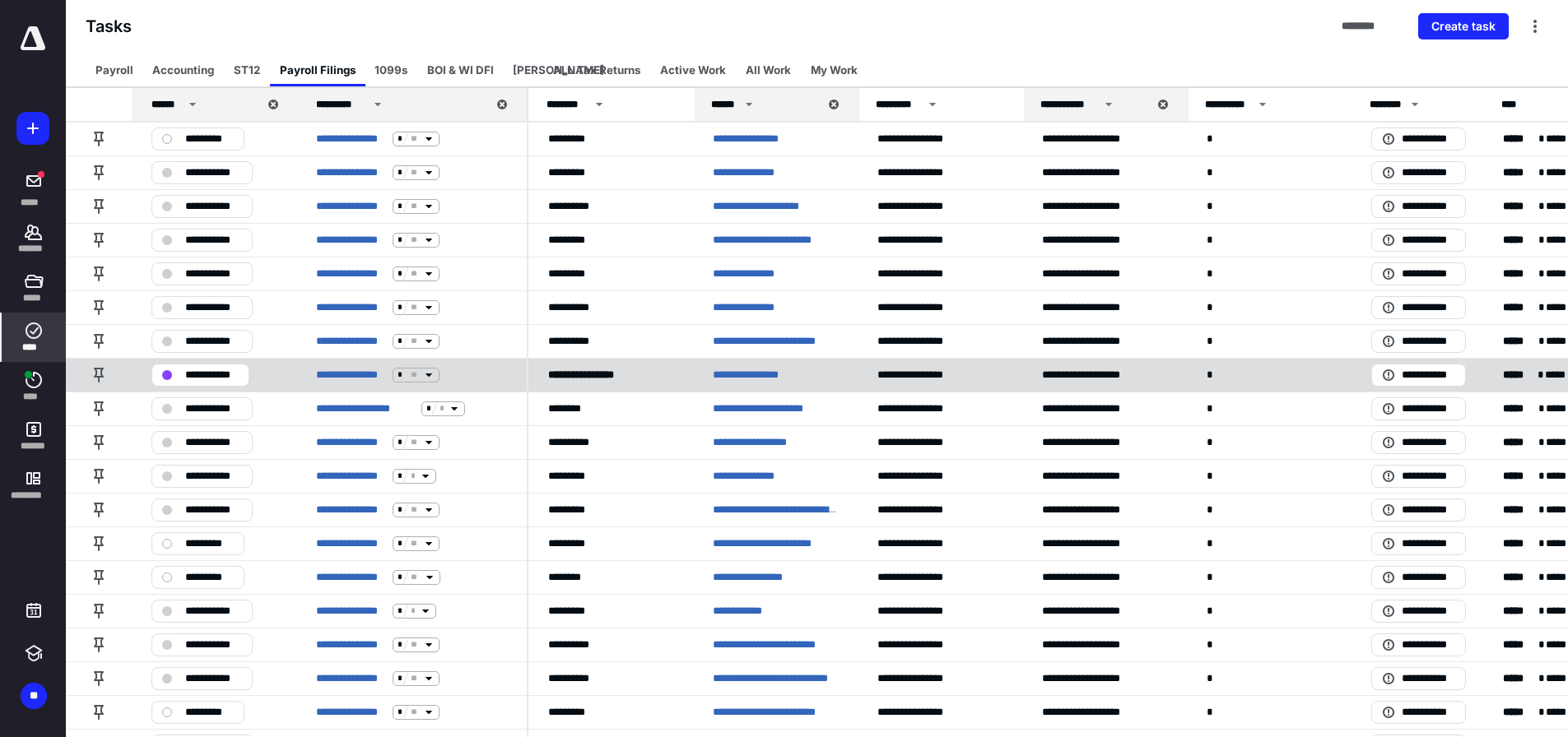 click on "**********" at bounding box center [212, 375] 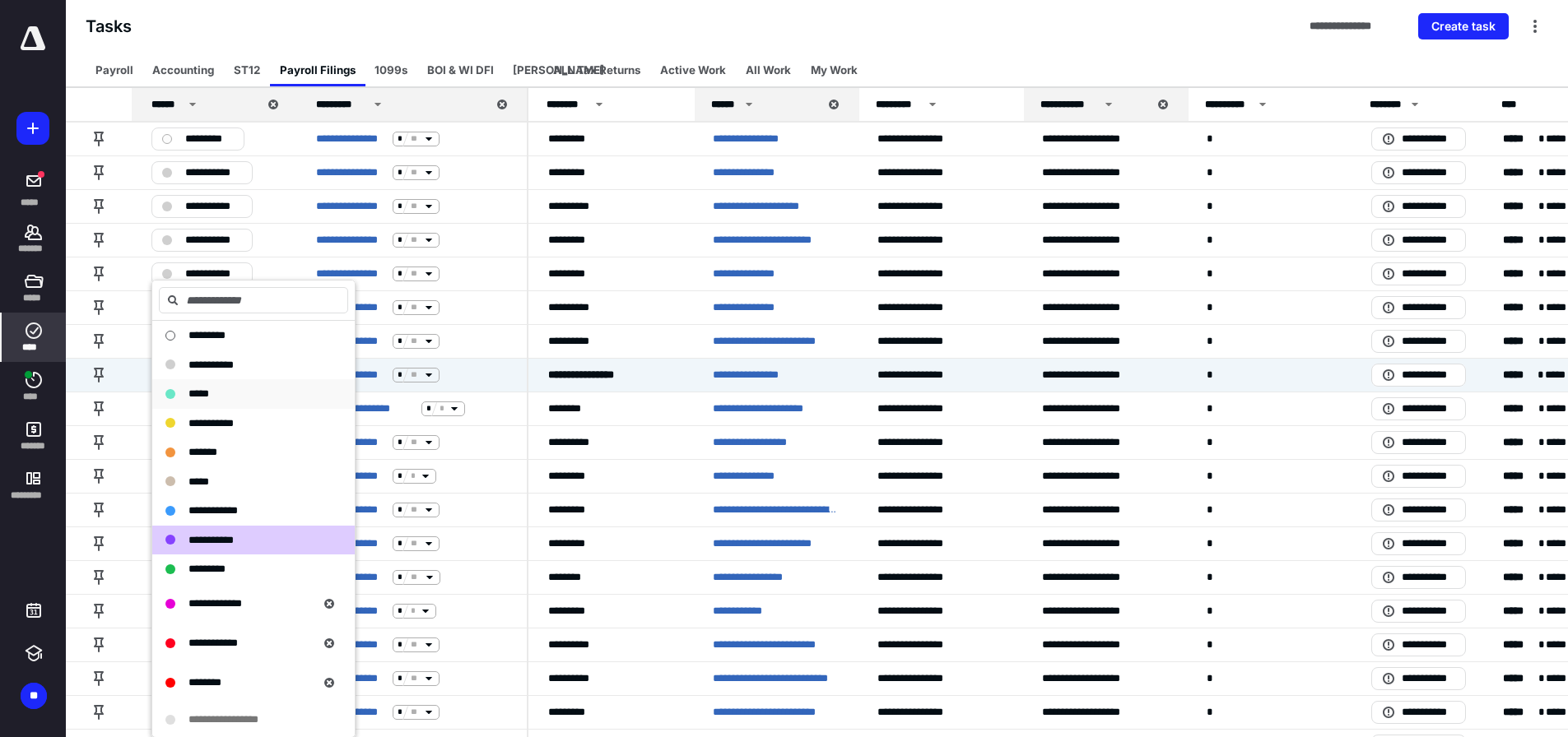 click on "*****" at bounding box center (198, 393) 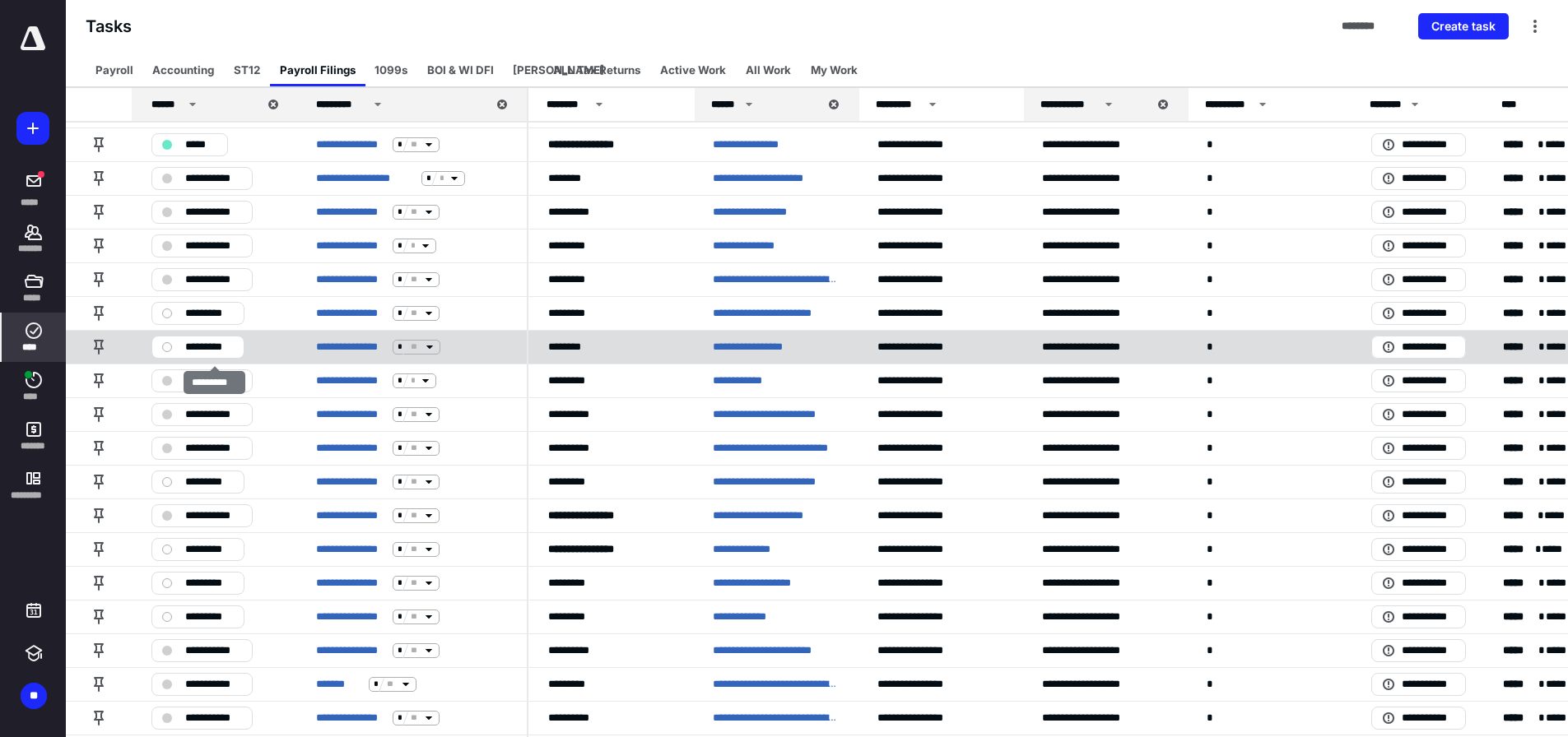 scroll, scrollTop: 247, scrollLeft: 0, axis: vertical 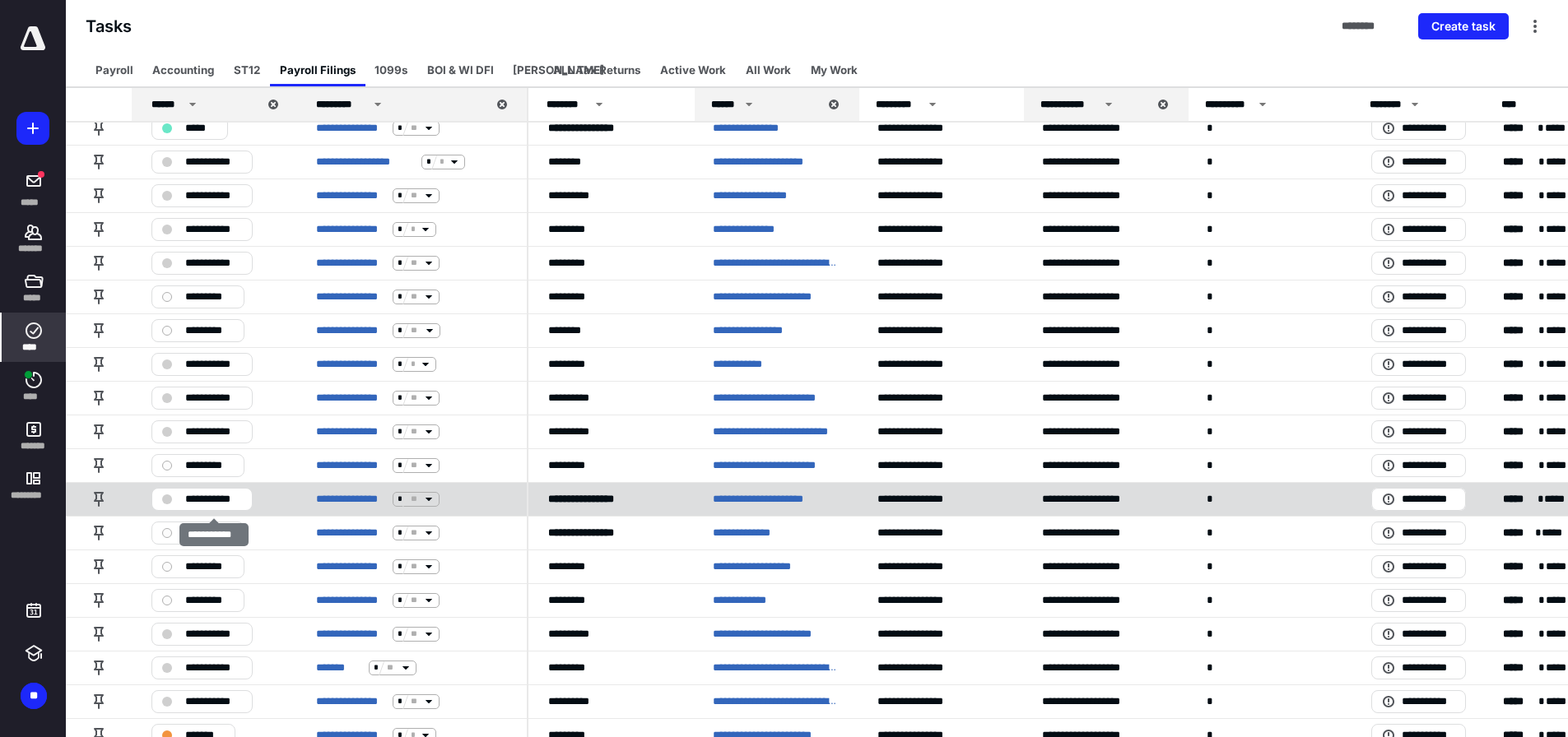 click on "**********" at bounding box center [213, 499] 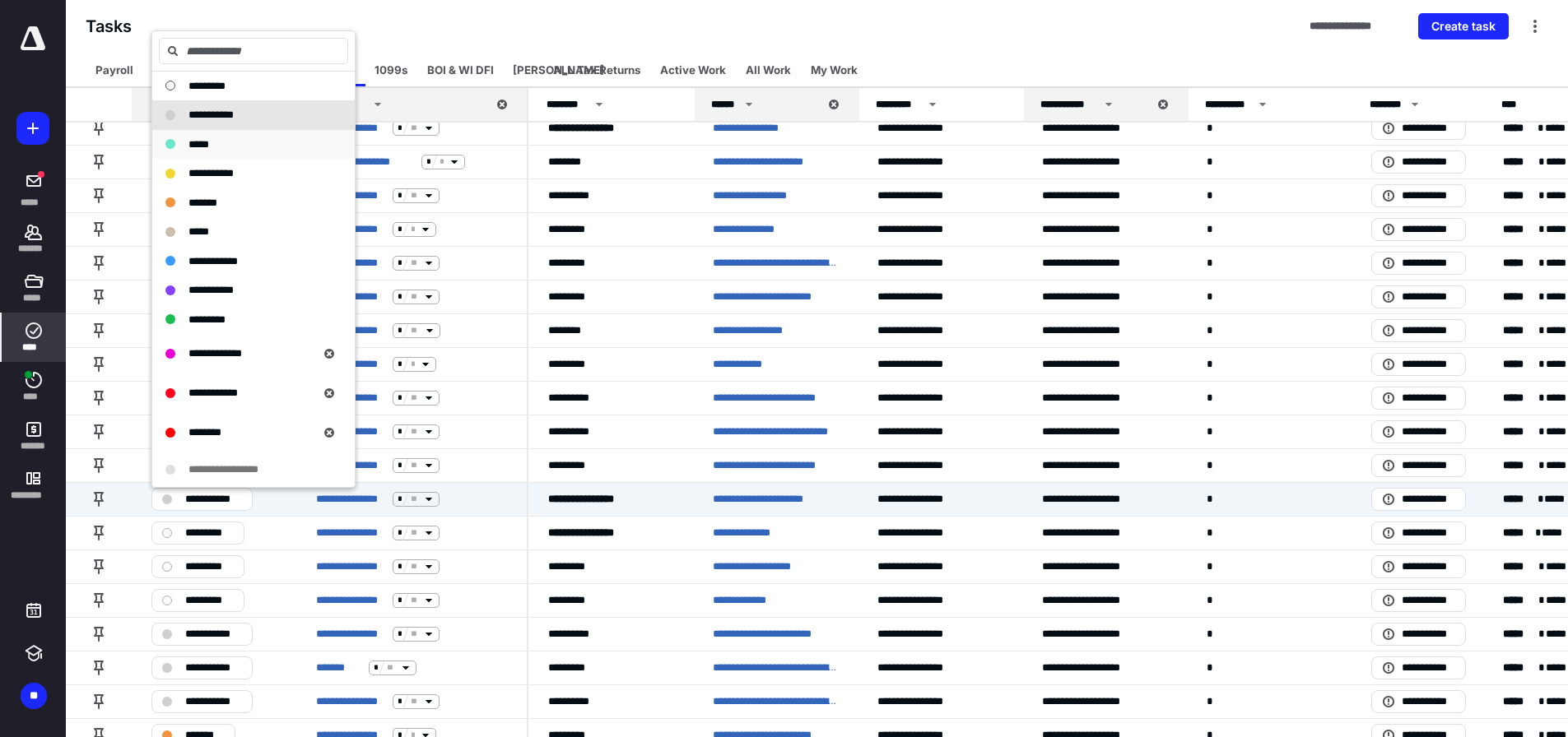 click on "*****" at bounding box center [198, 144] 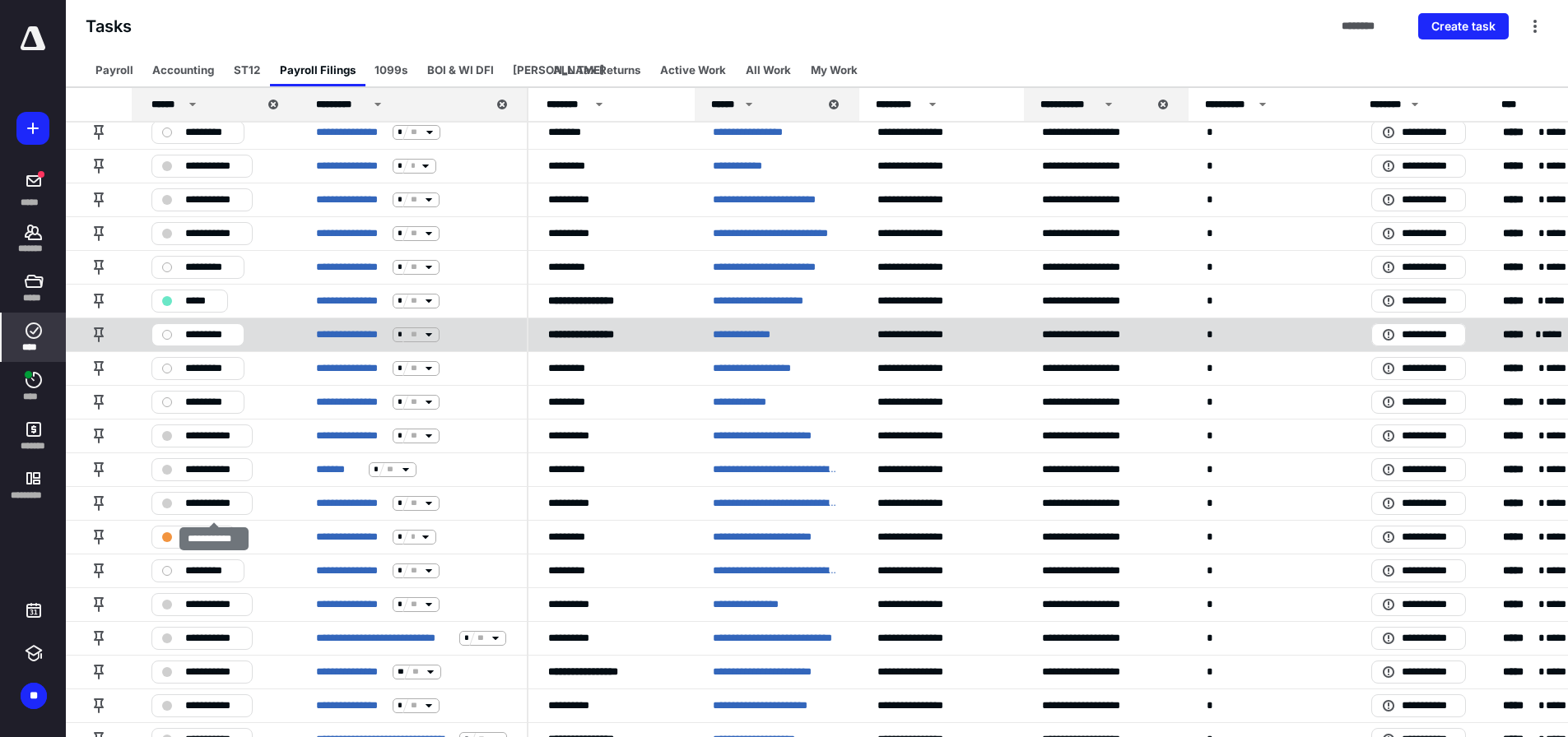 scroll, scrollTop: 494, scrollLeft: 0, axis: vertical 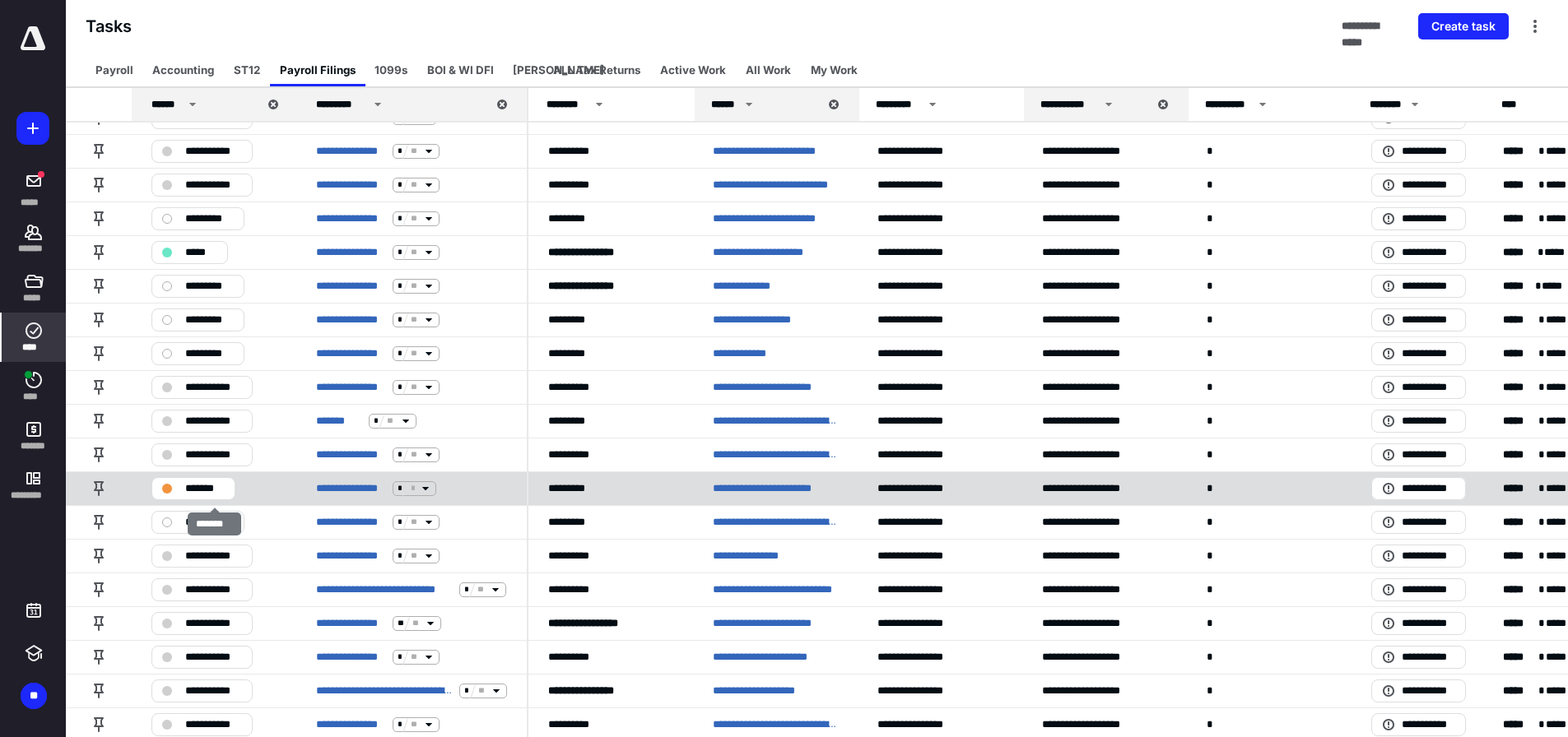 click on "*******" at bounding box center (205, 489) 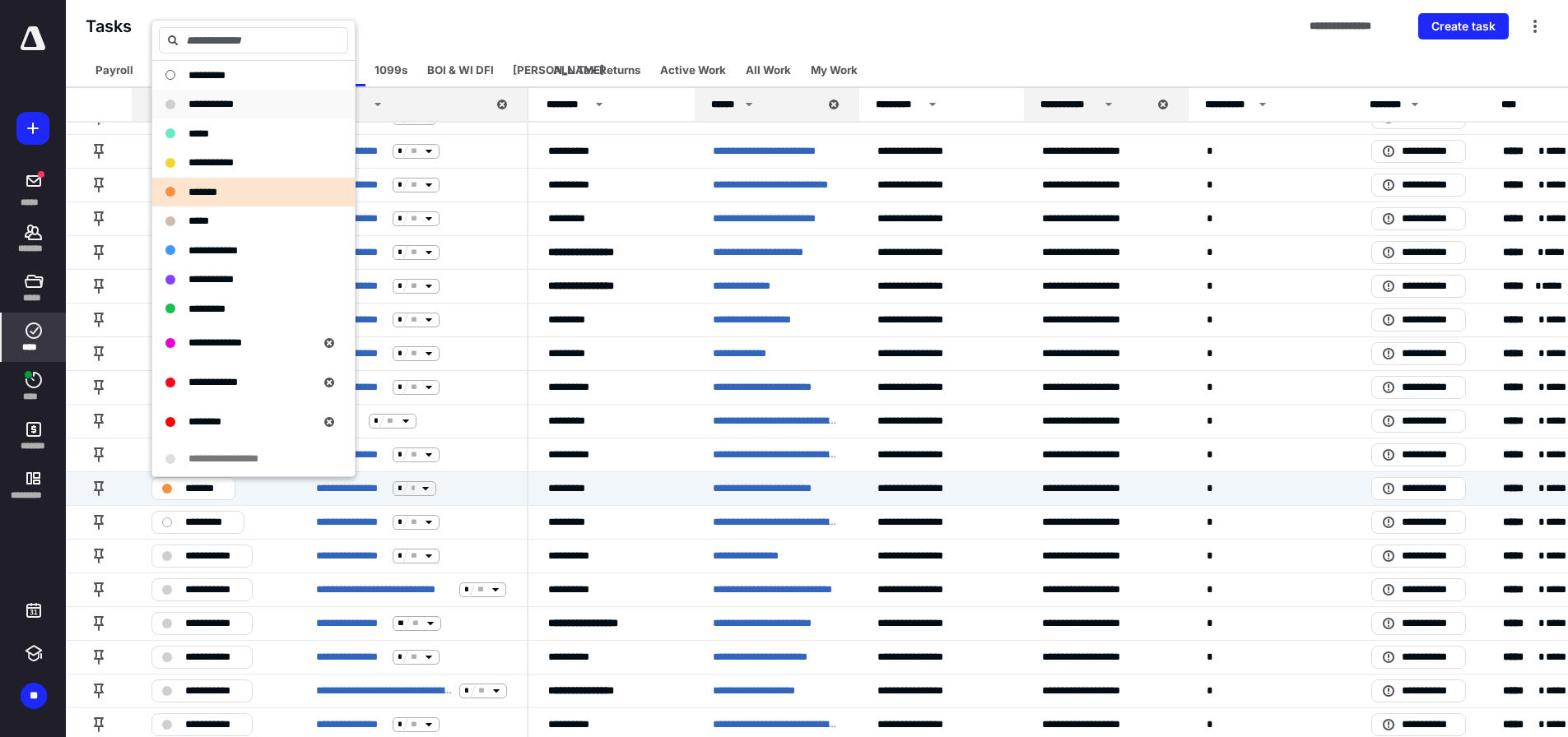 click on "**********" at bounding box center (254, 104) 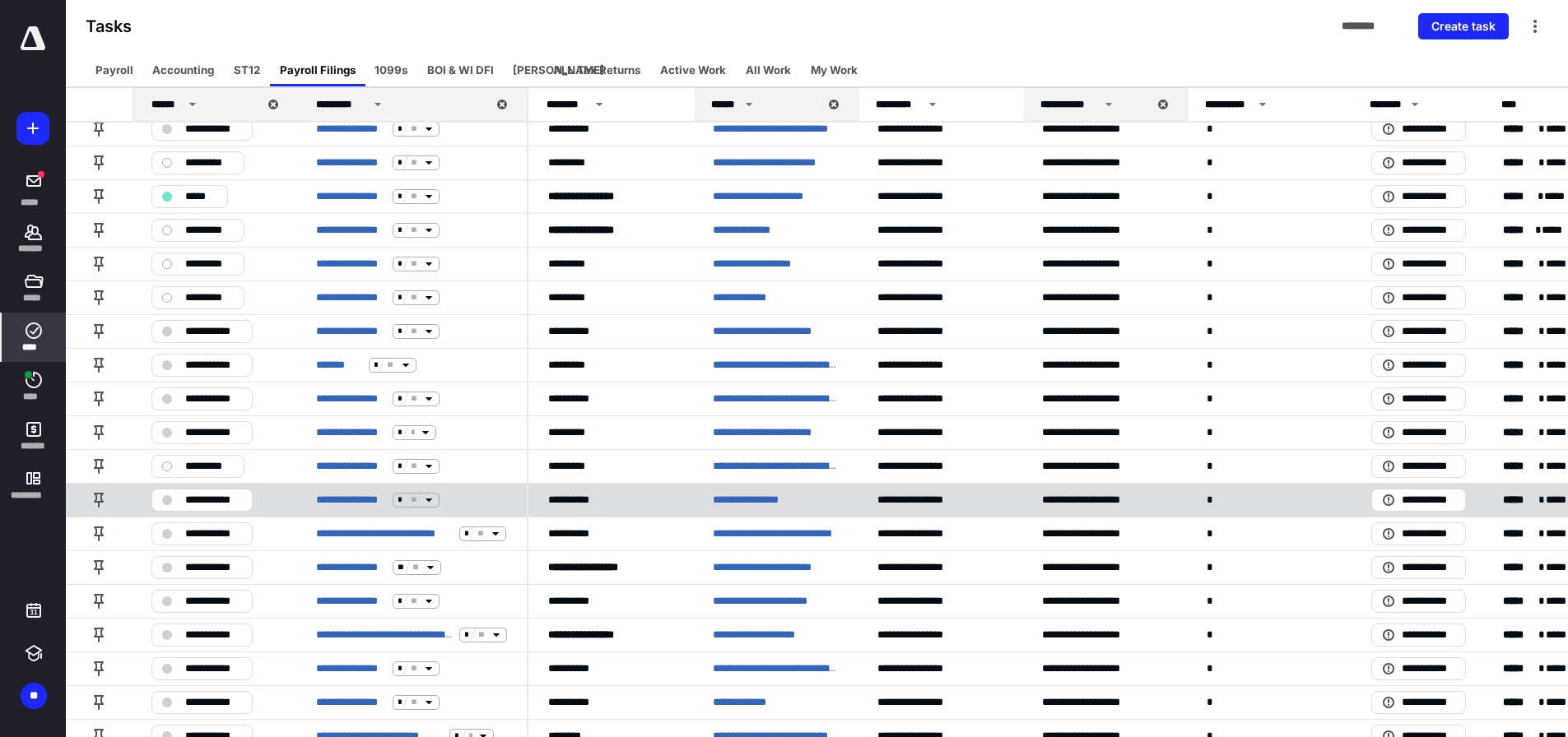 scroll, scrollTop: 576, scrollLeft: 0, axis: vertical 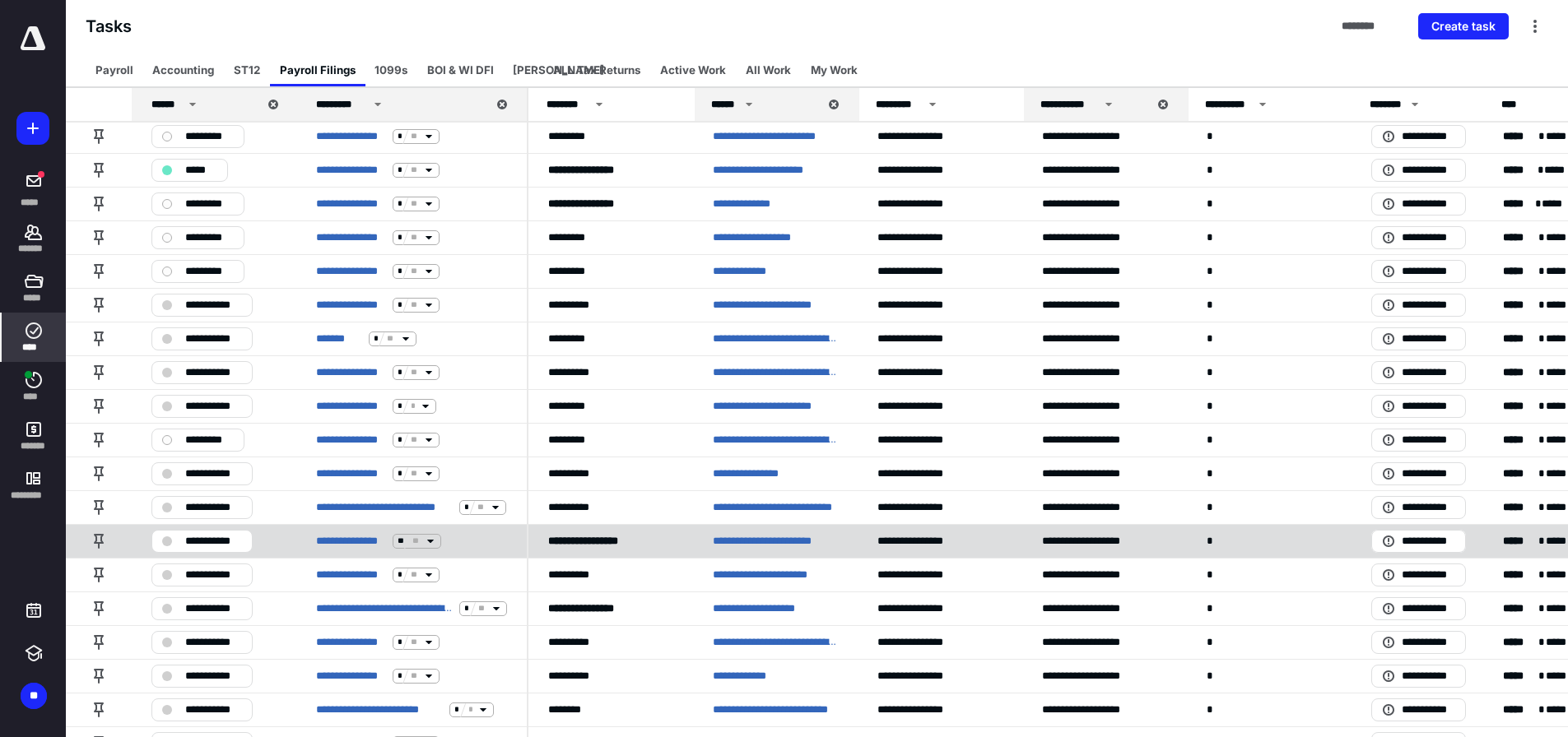 click on "**********" at bounding box center [213, 541] 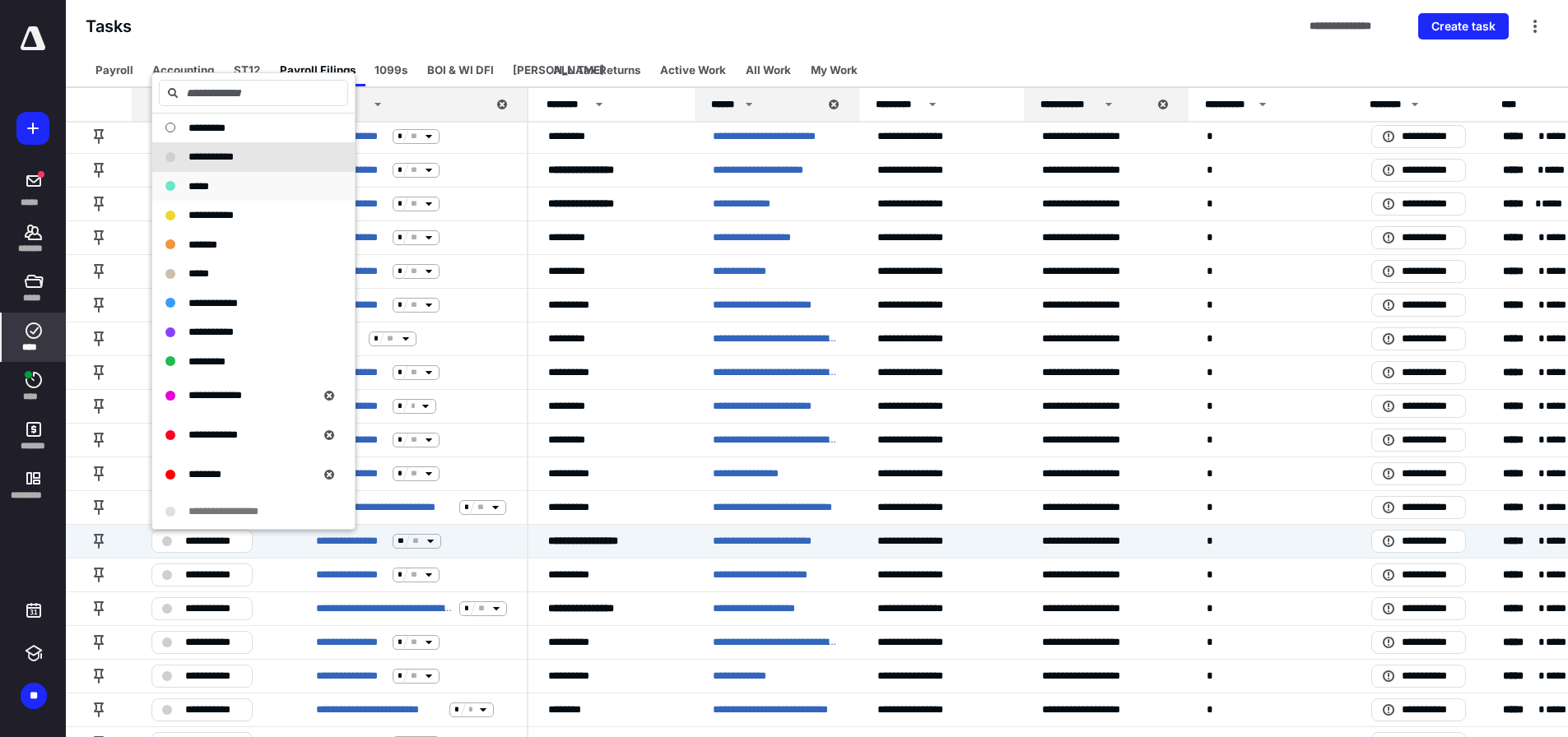 click on "*****" at bounding box center [198, 186] 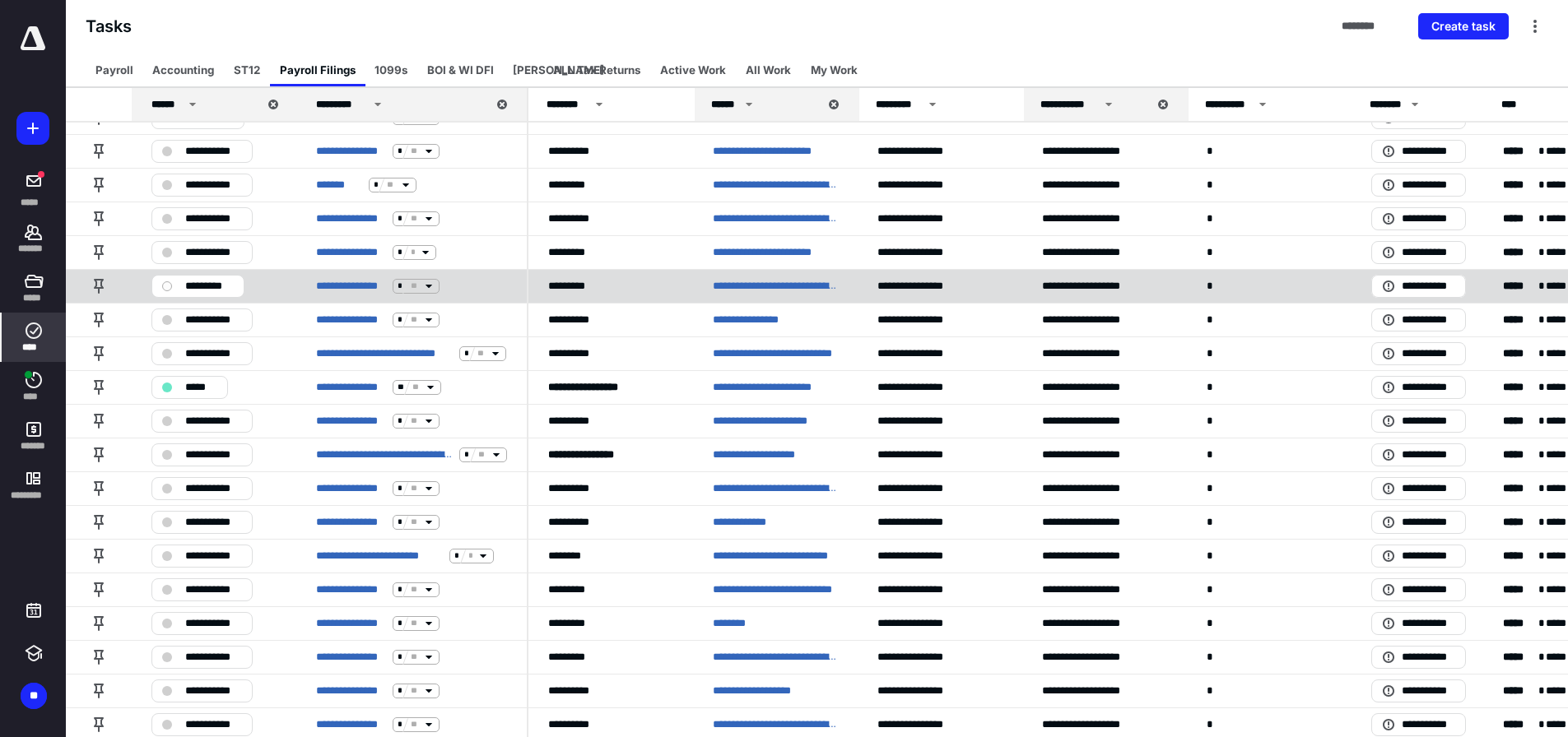 scroll, scrollTop: 740, scrollLeft: 0, axis: vertical 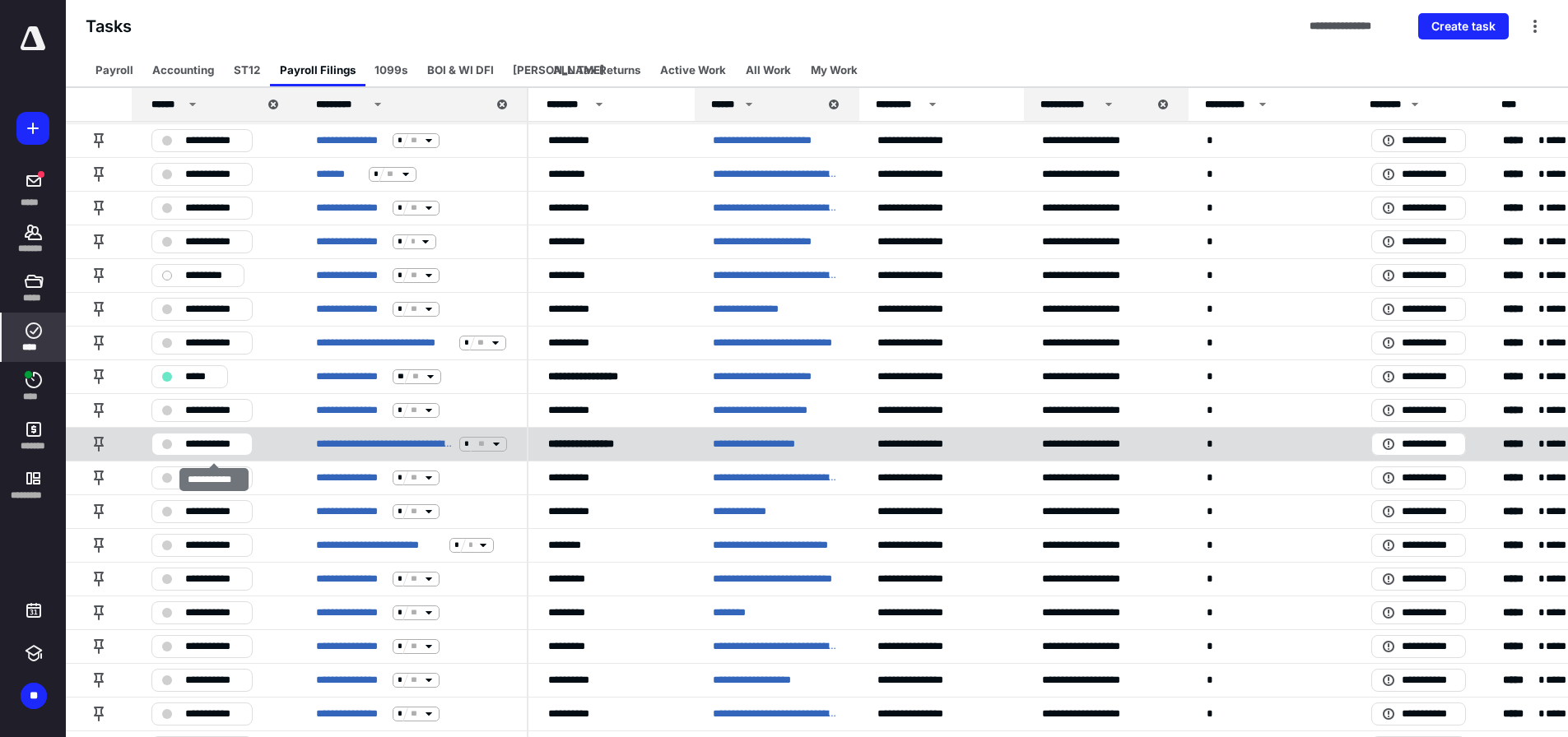 click on "**********" at bounding box center (213, 444) 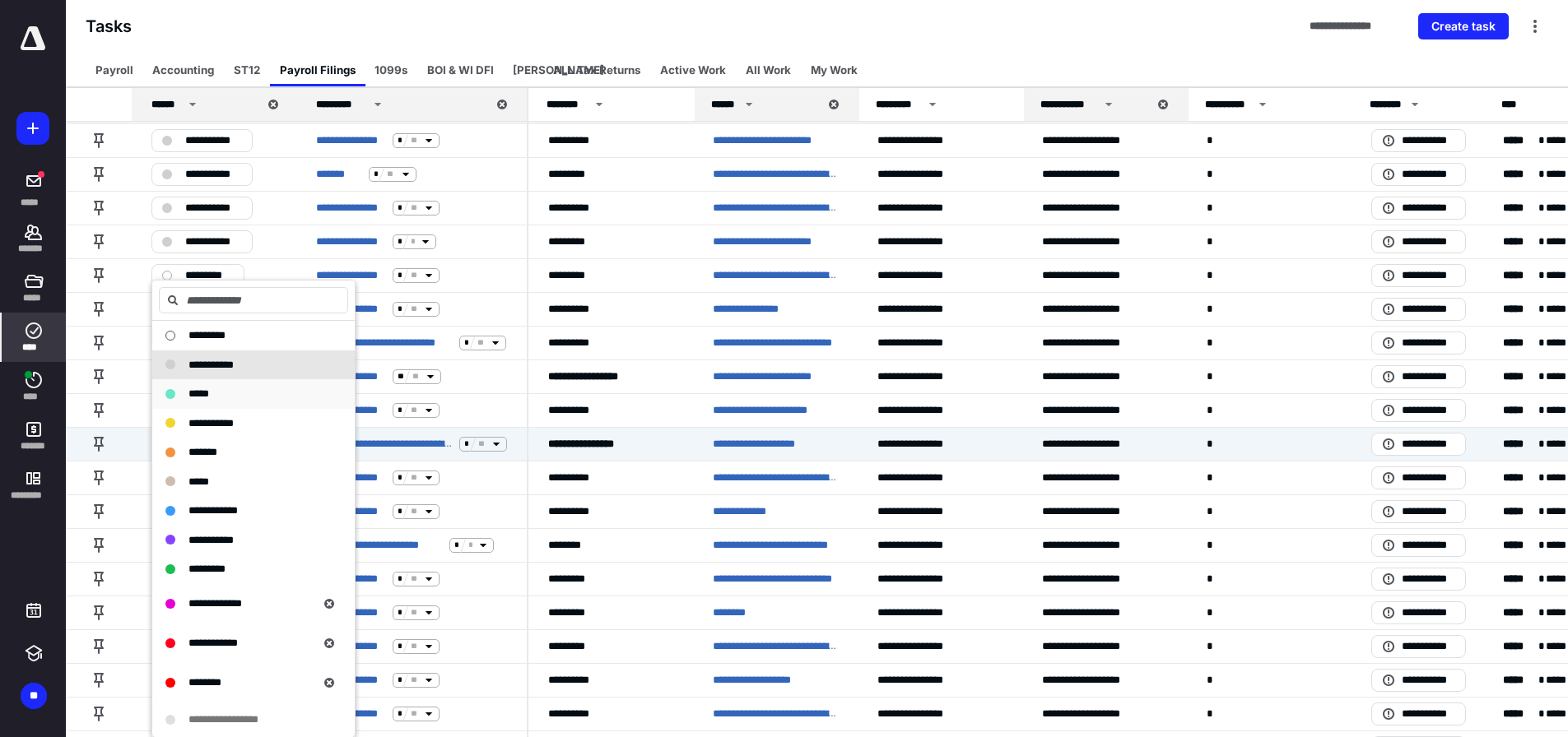 click on "*****" at bounding box center (198, 393) 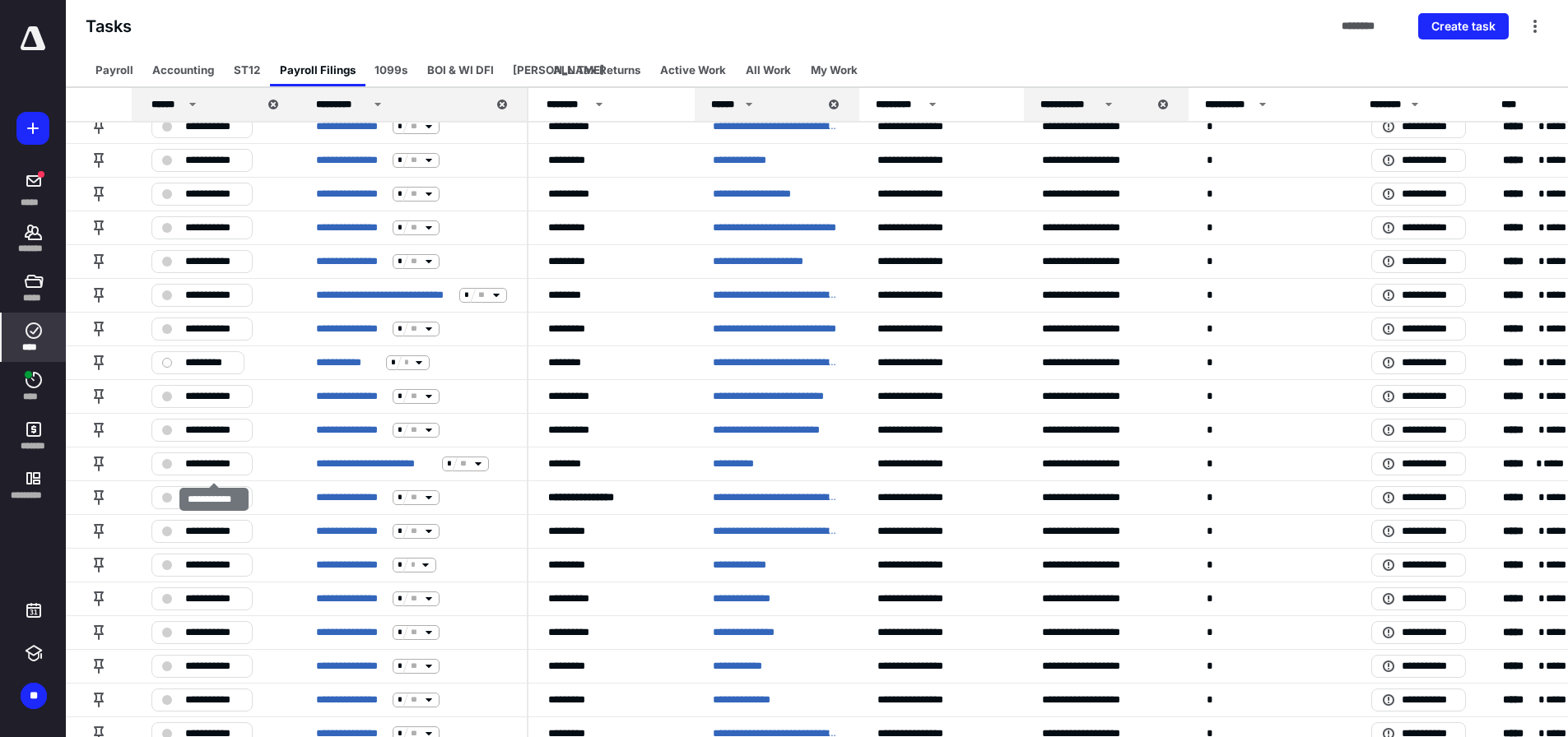 scroll, scrollTop: 1727, scrollLeft: 0, axis: vertical 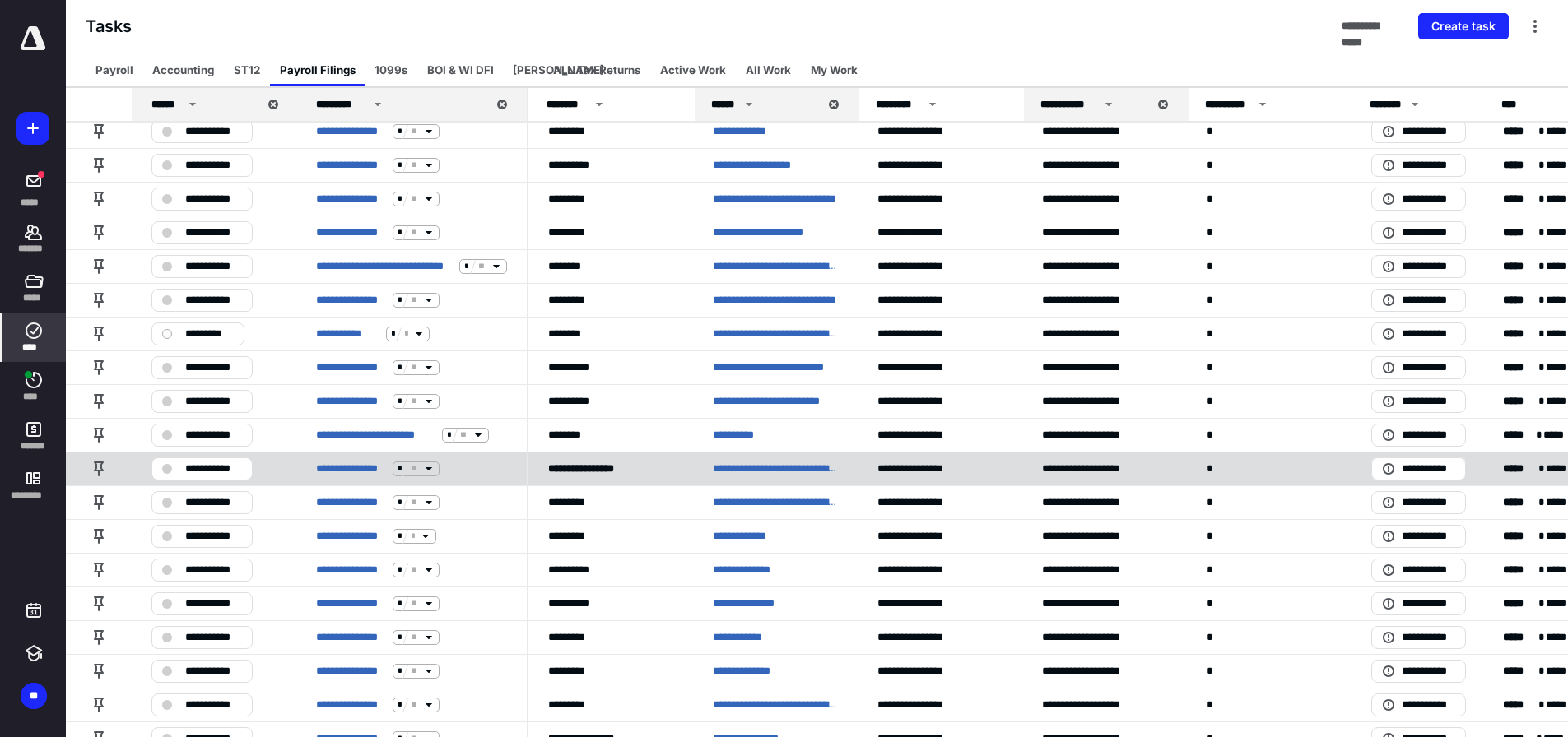 click on "**********" at bounding box center (213, 469) 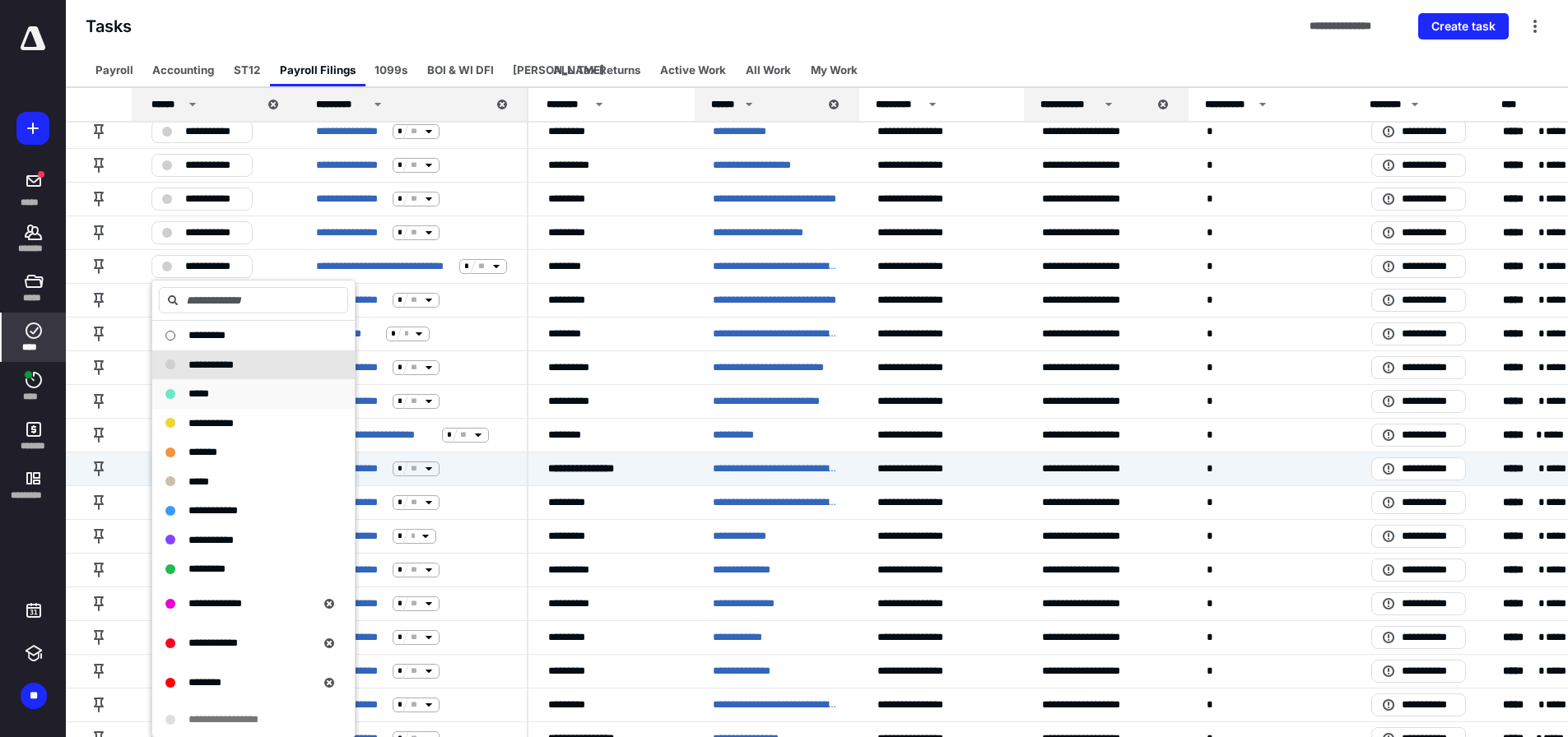 click on "*****" at bounding box center (198, 393) 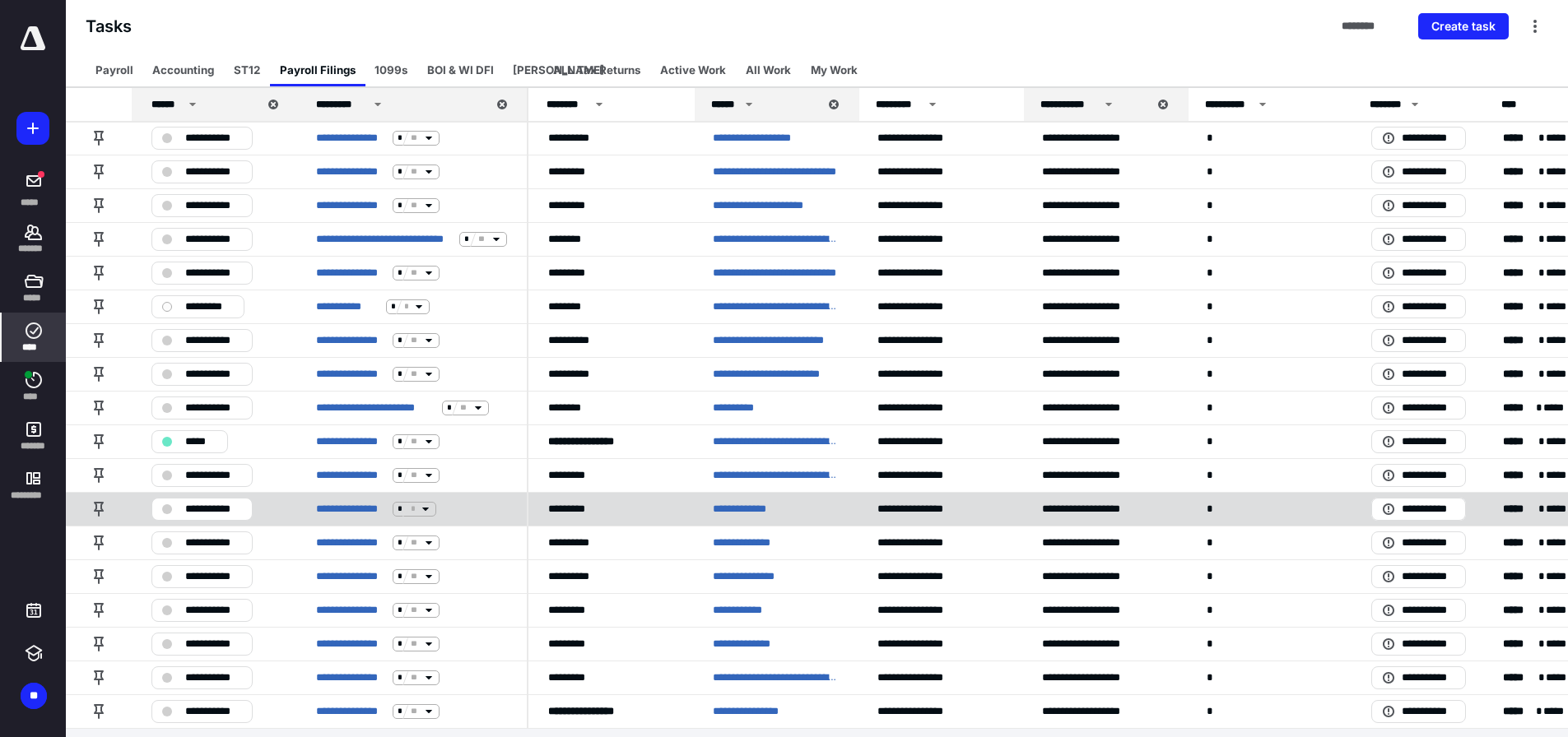 scroll, scrollTop: 1766, scrollLeft: 0, axis: vertical 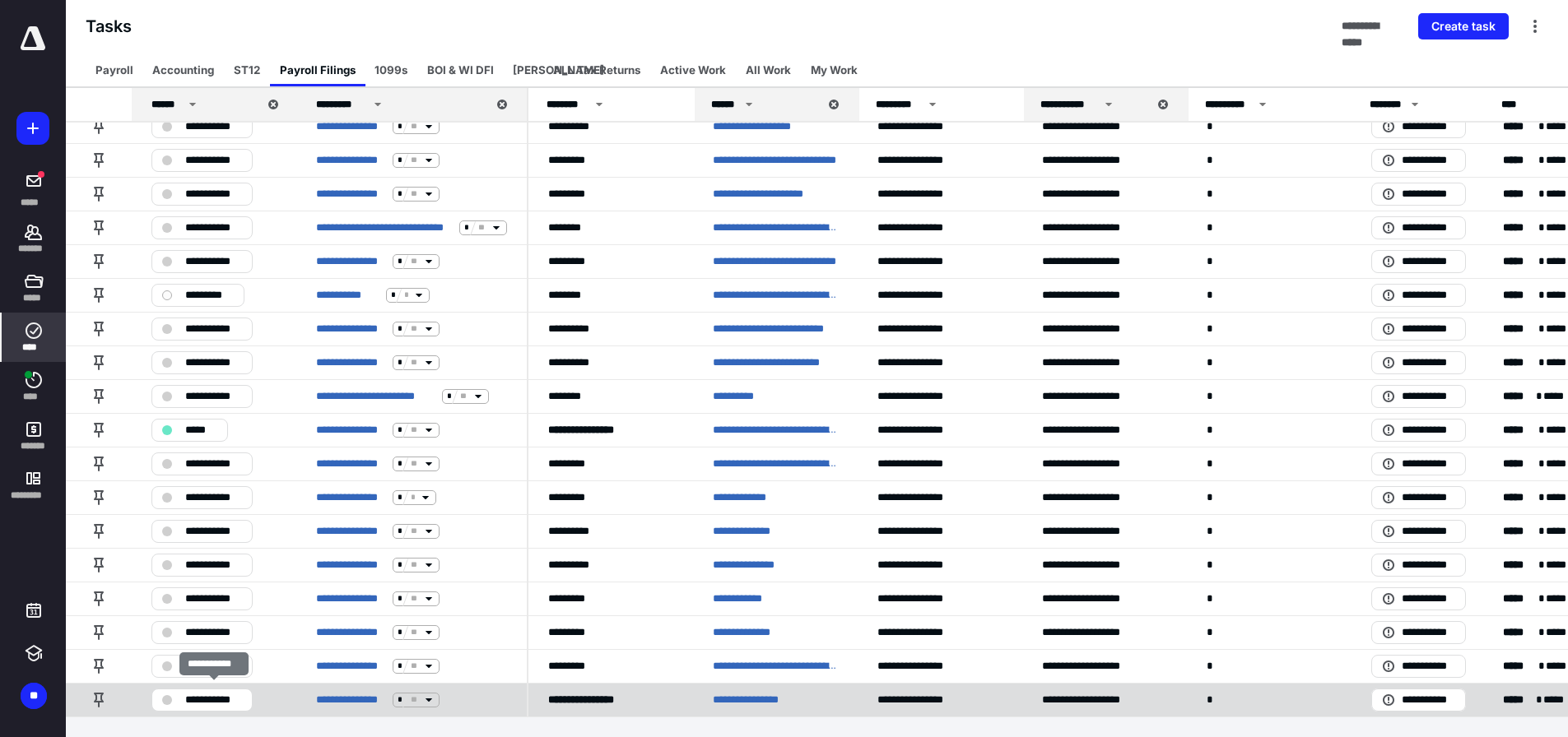 click on "**********" at bounding box center [213, 700] 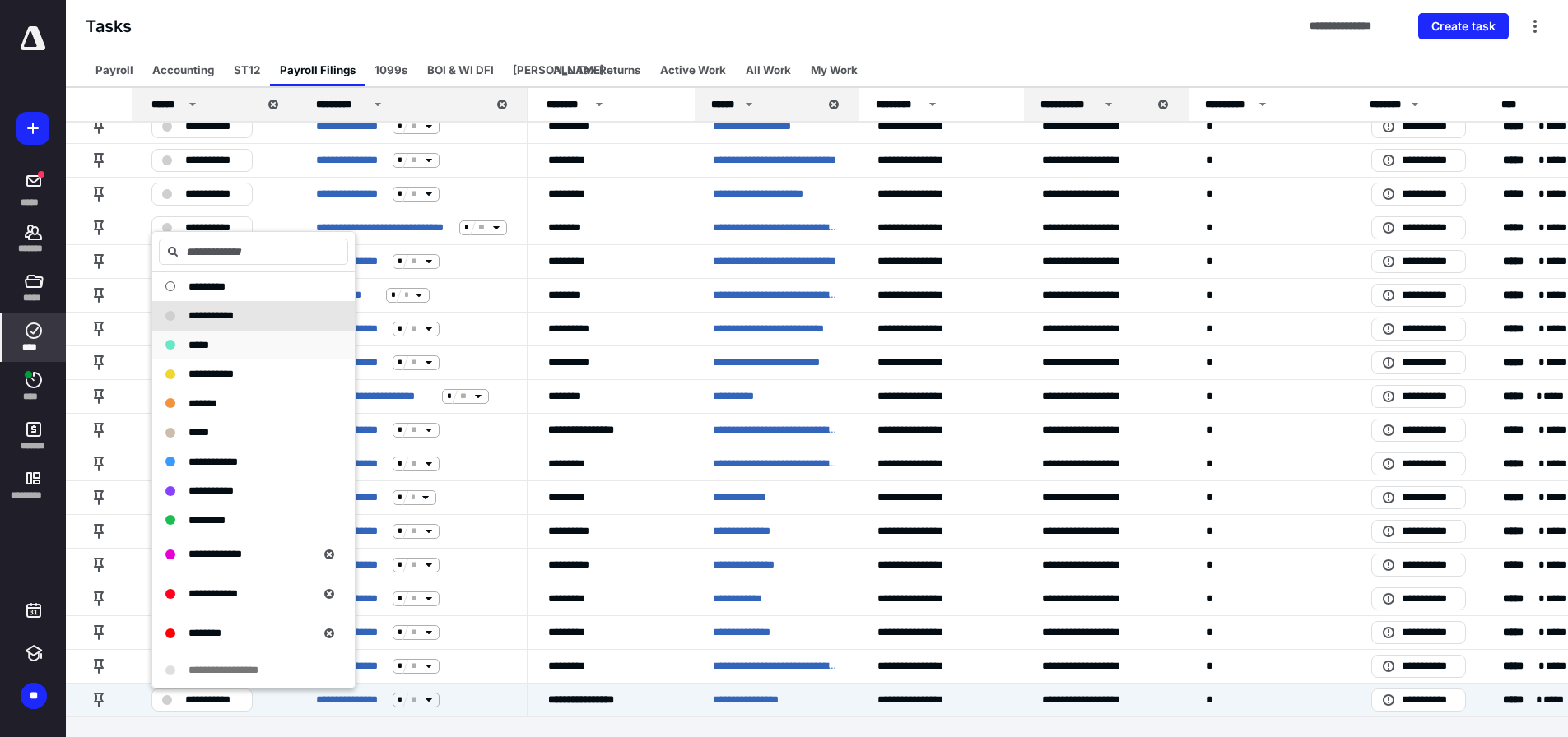 click on "*****" at bounding box center (198, 345) 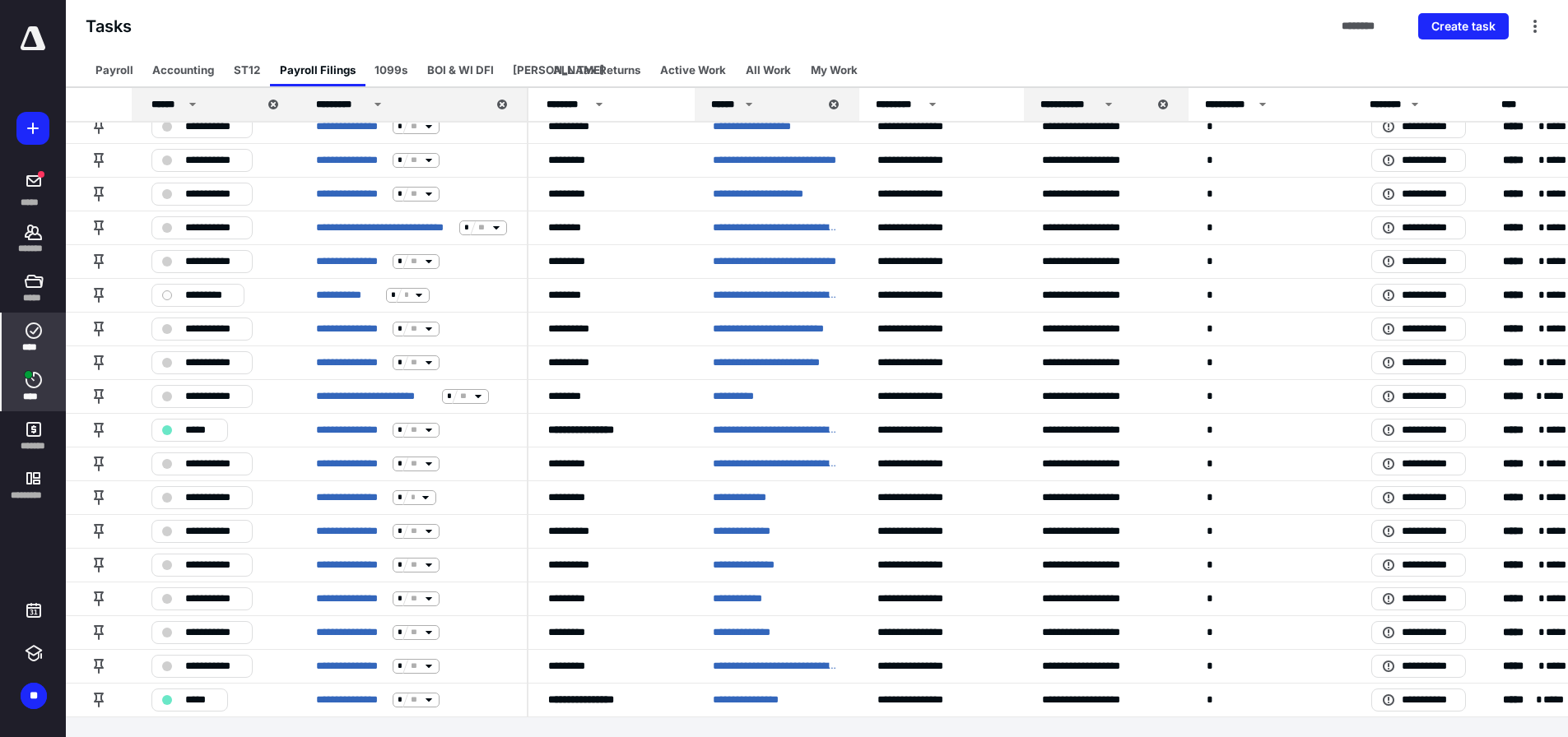 click on "****" at bounding box center [34, 387] 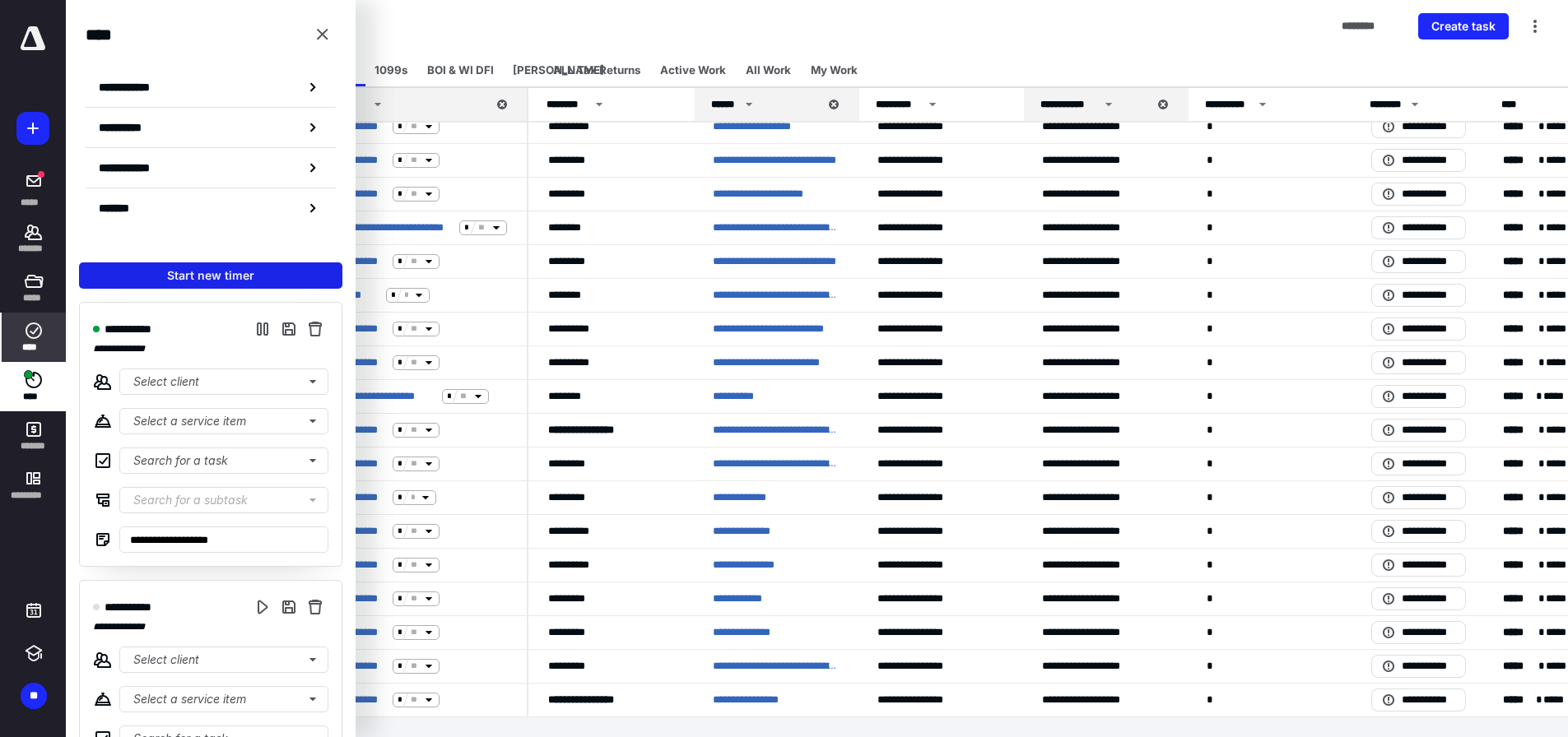 click on "Start new timer" at bounding box center [211, 276] 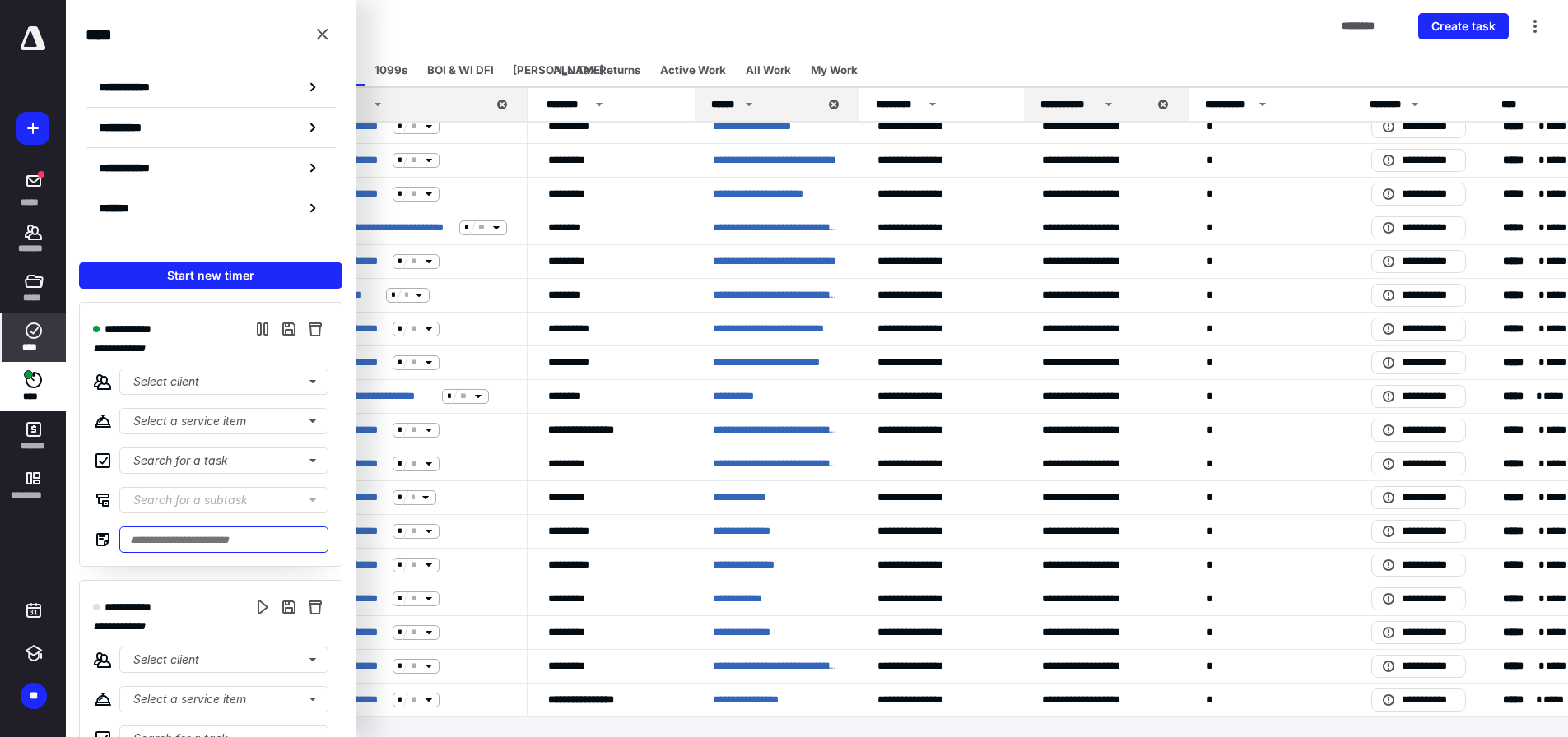 click at bounding box center [224, 540] 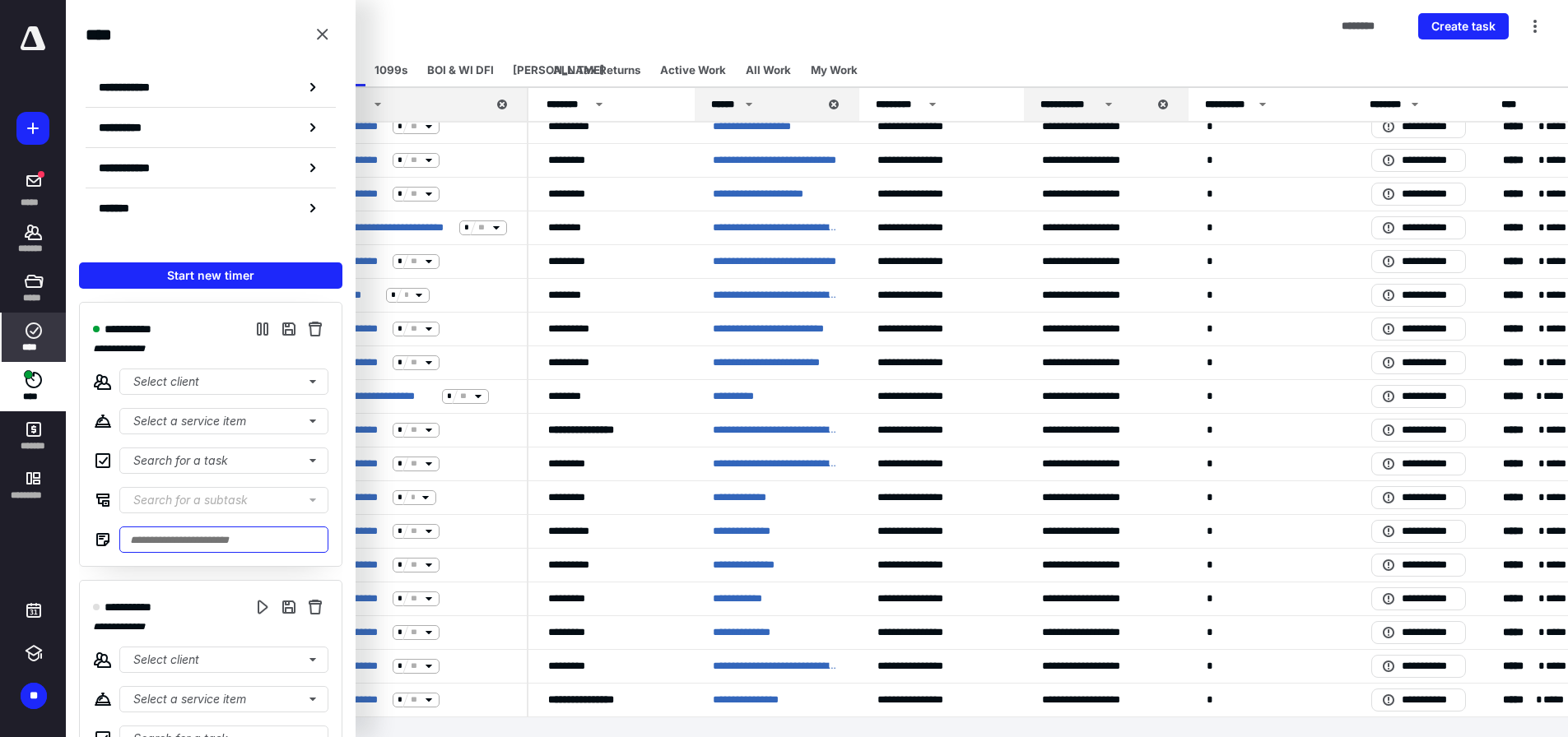 type on "*" 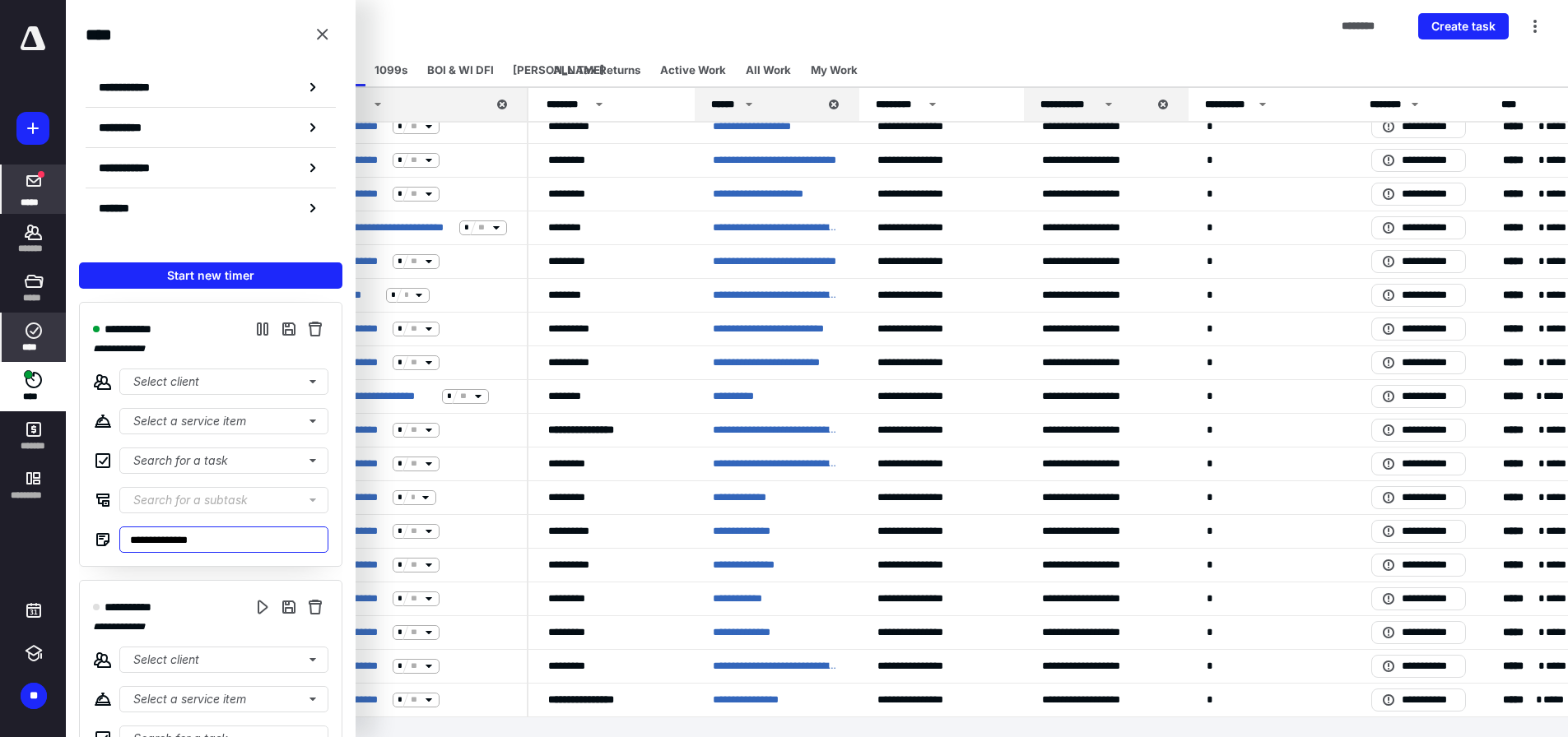 type on "**********" 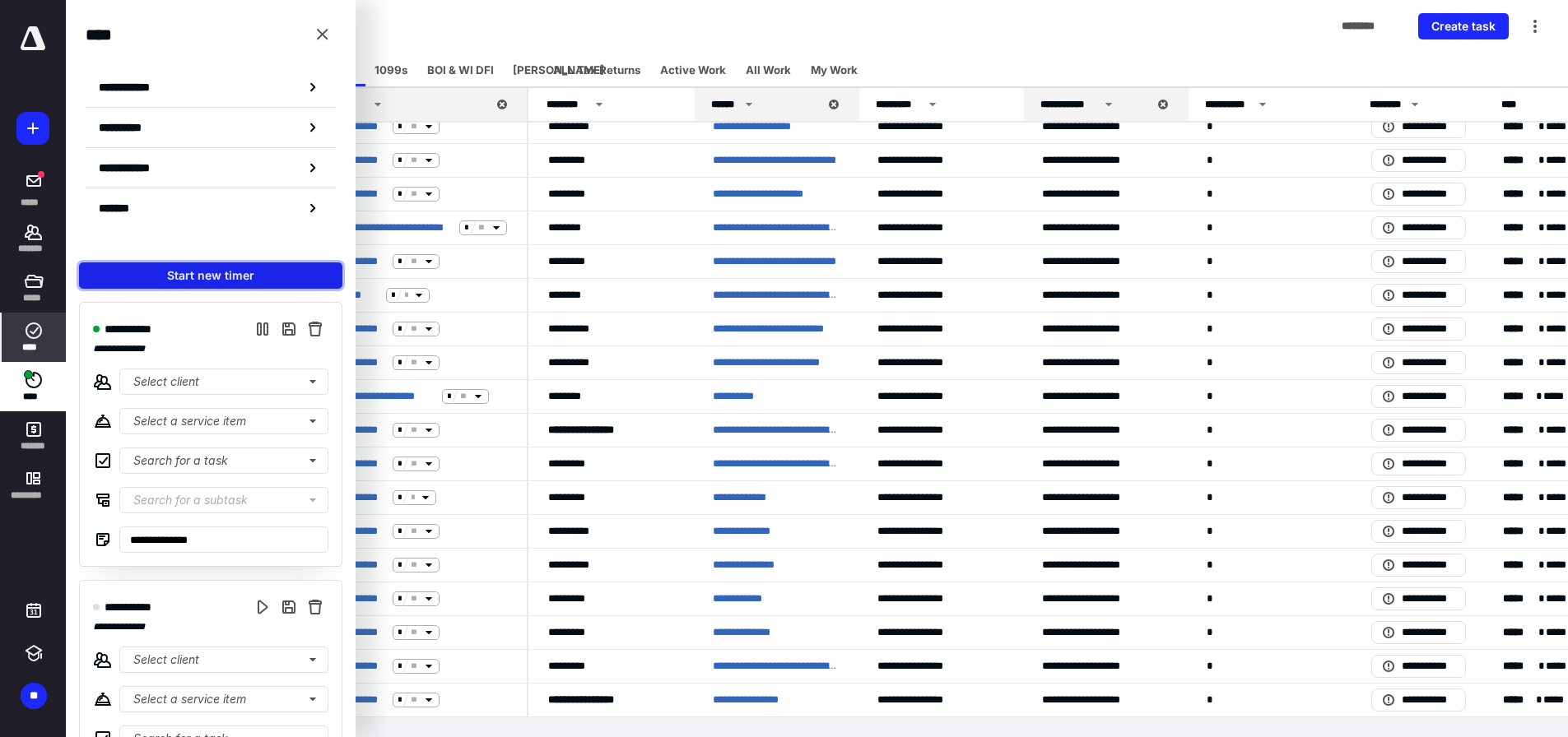 click on "Start new timer" at bounding box center (211, 276) 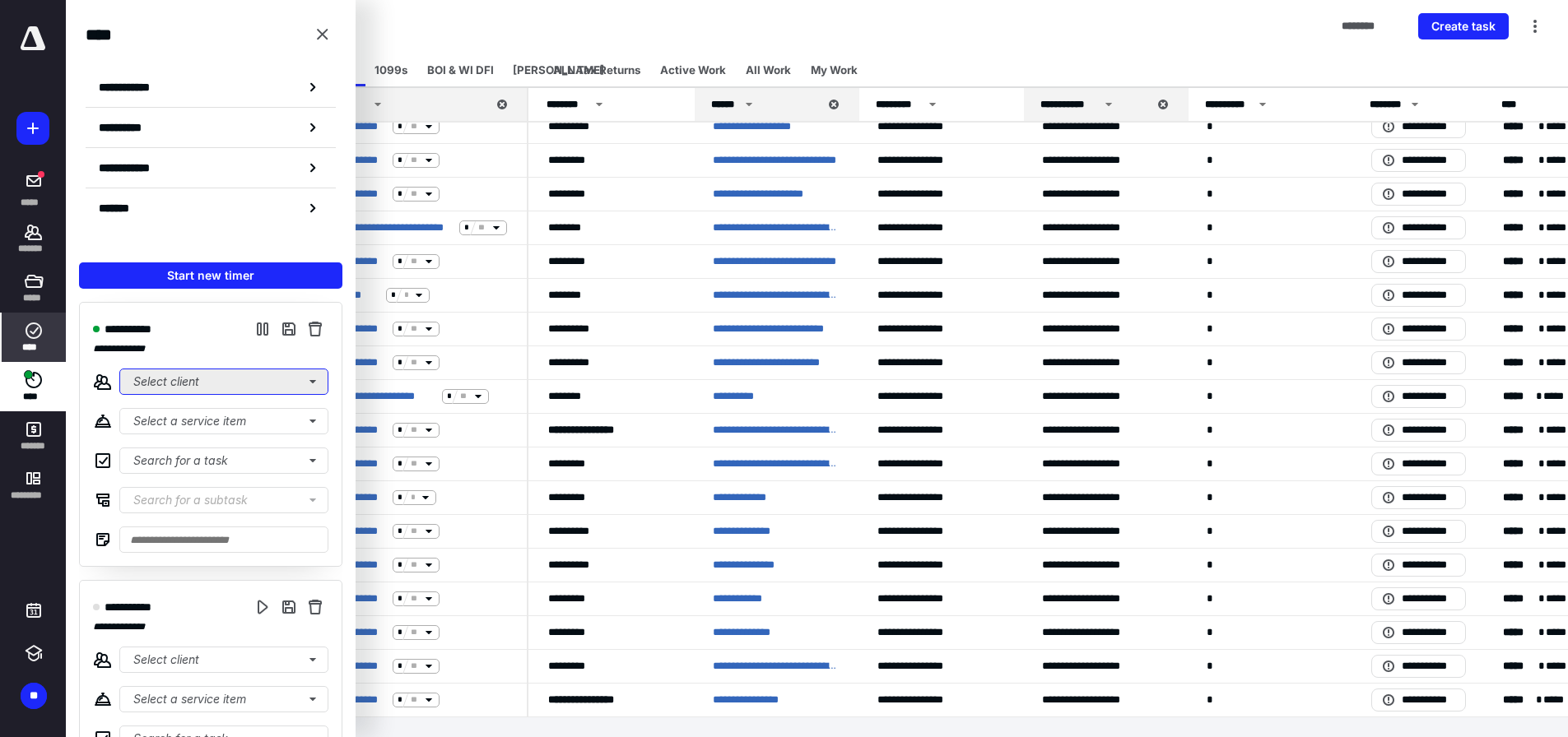 click on "Select client" at bounding box center [224, 382] 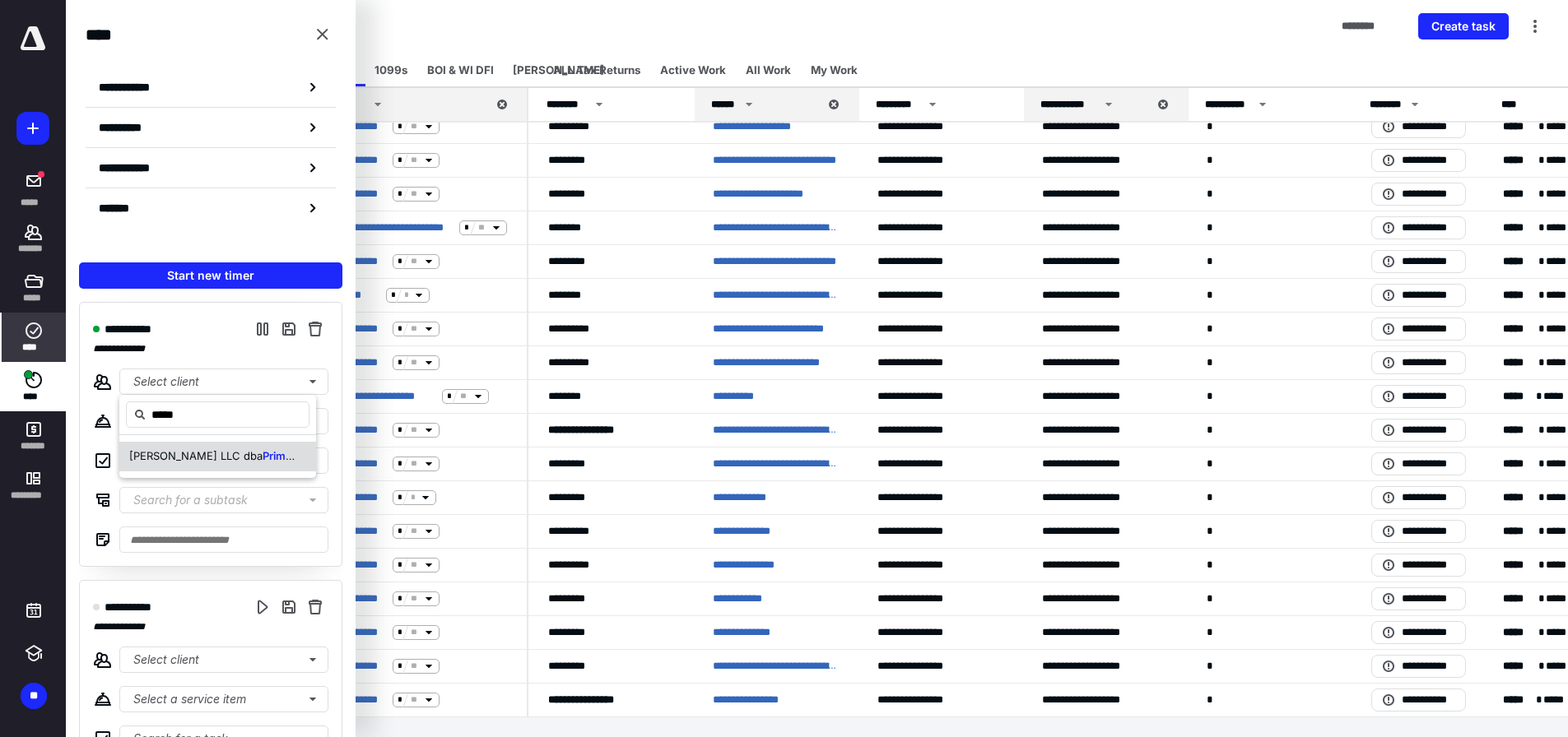 click on "[PERSON_NAME] LLC dba" at bounding box center (196, 456) 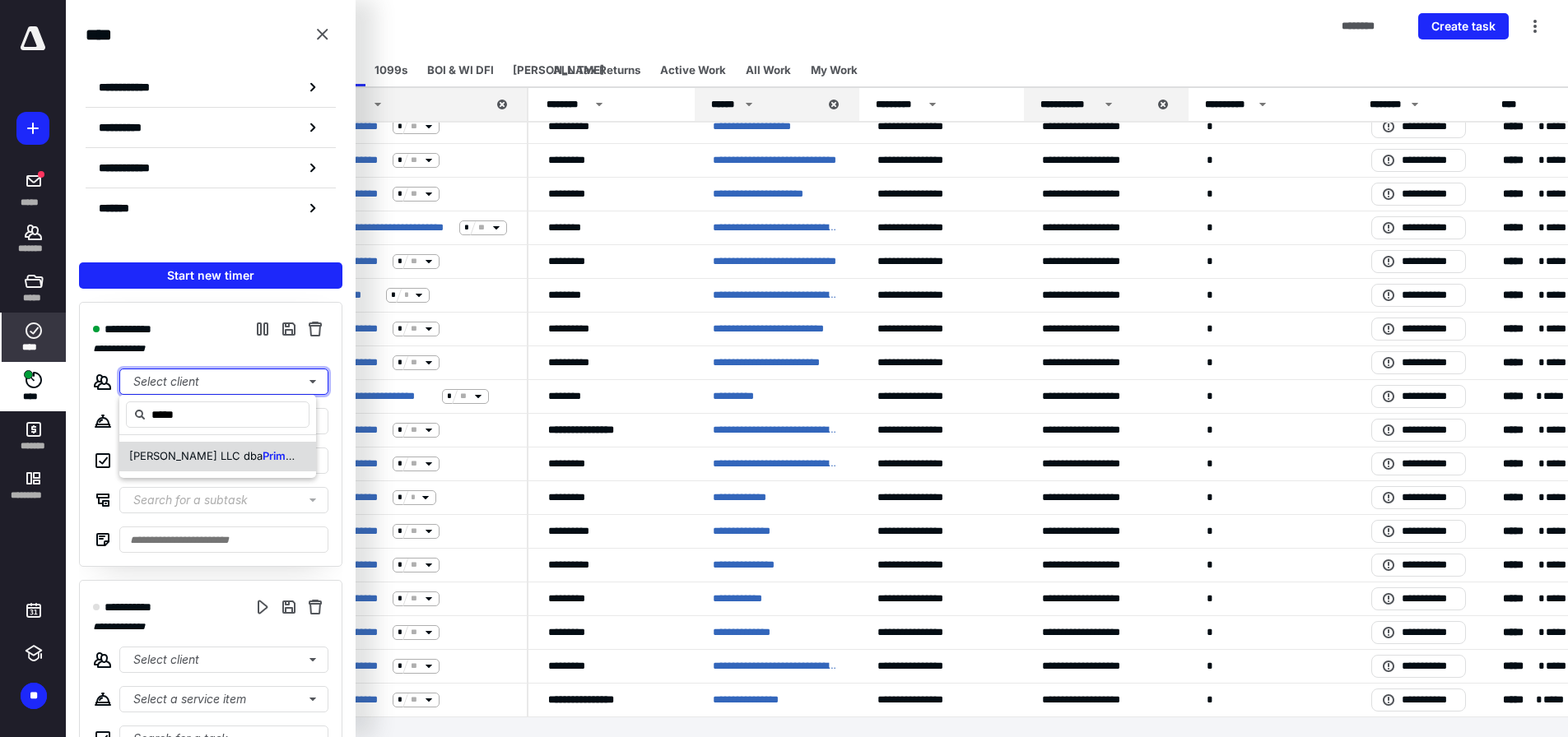 type 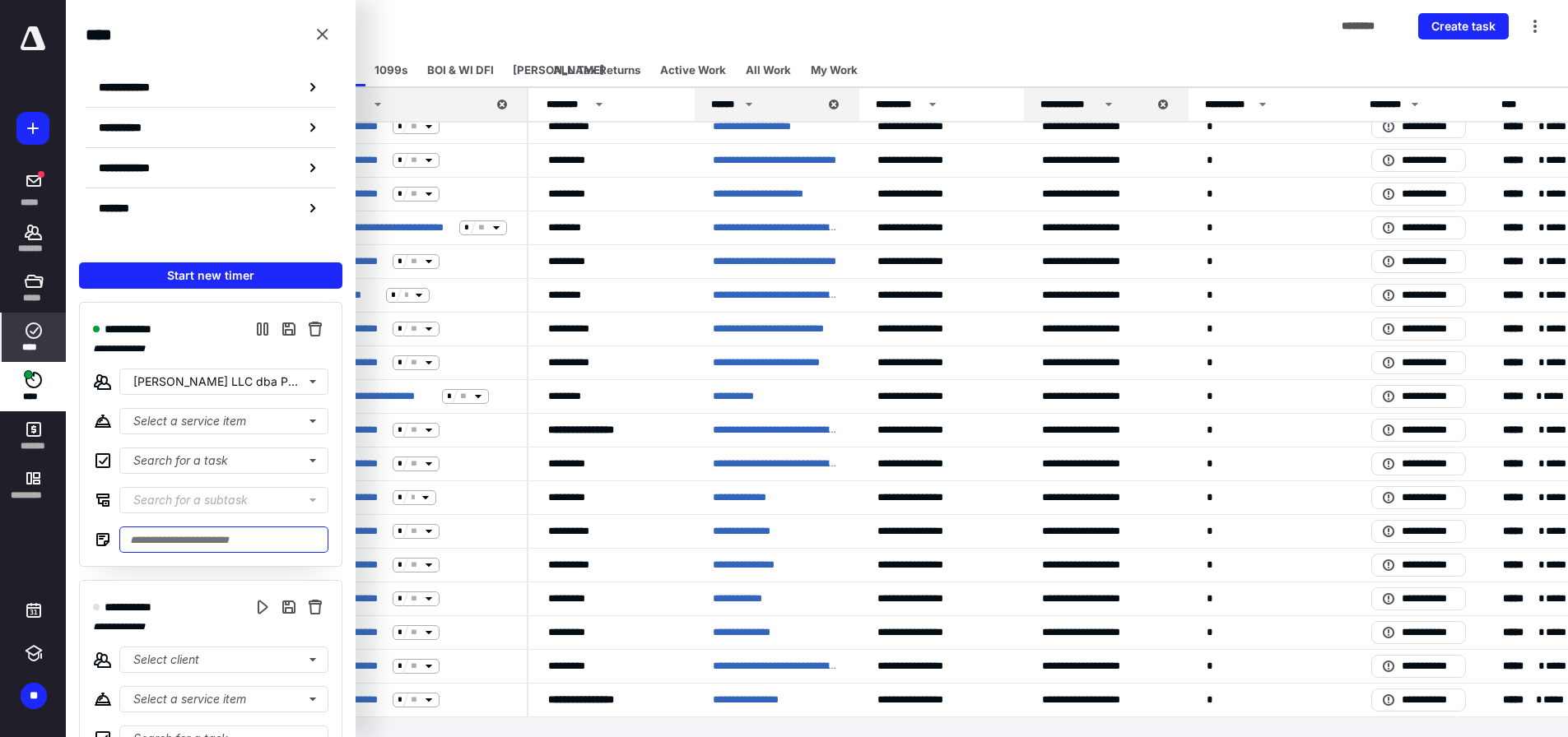 click at bounding box center [224, 540] 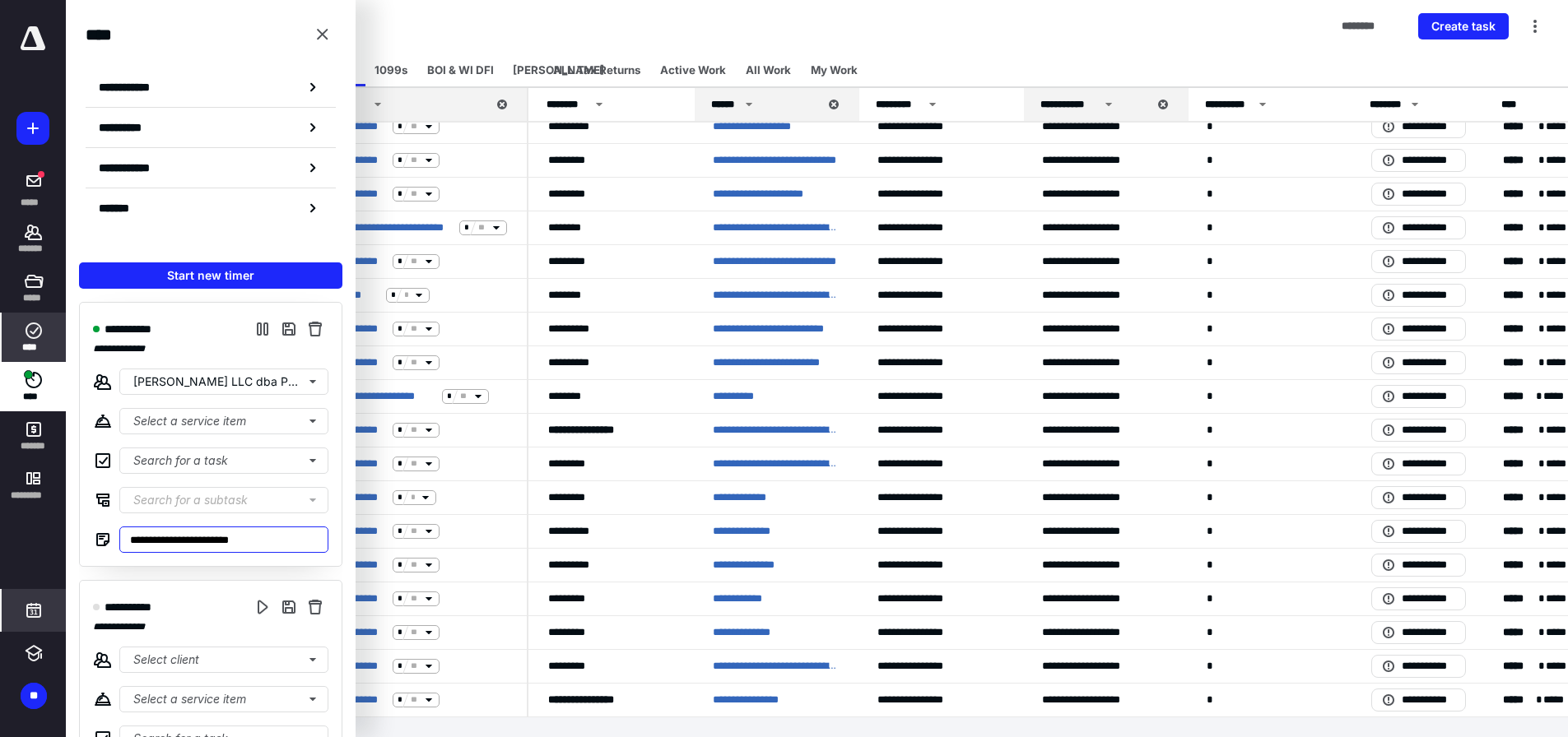 type on "**********" 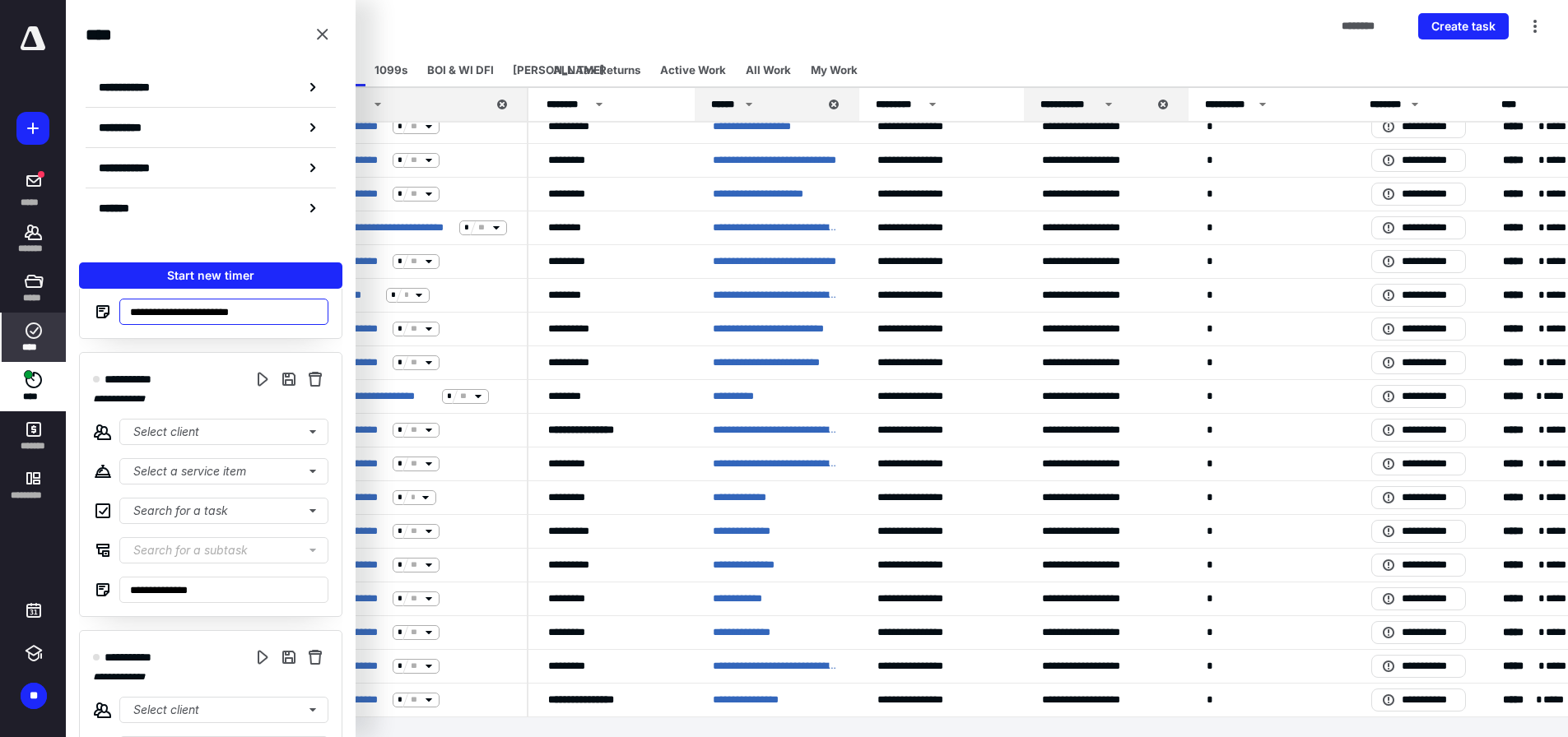 scroll, scrollTop: 247, scrollLeft: 0, axis: vertical 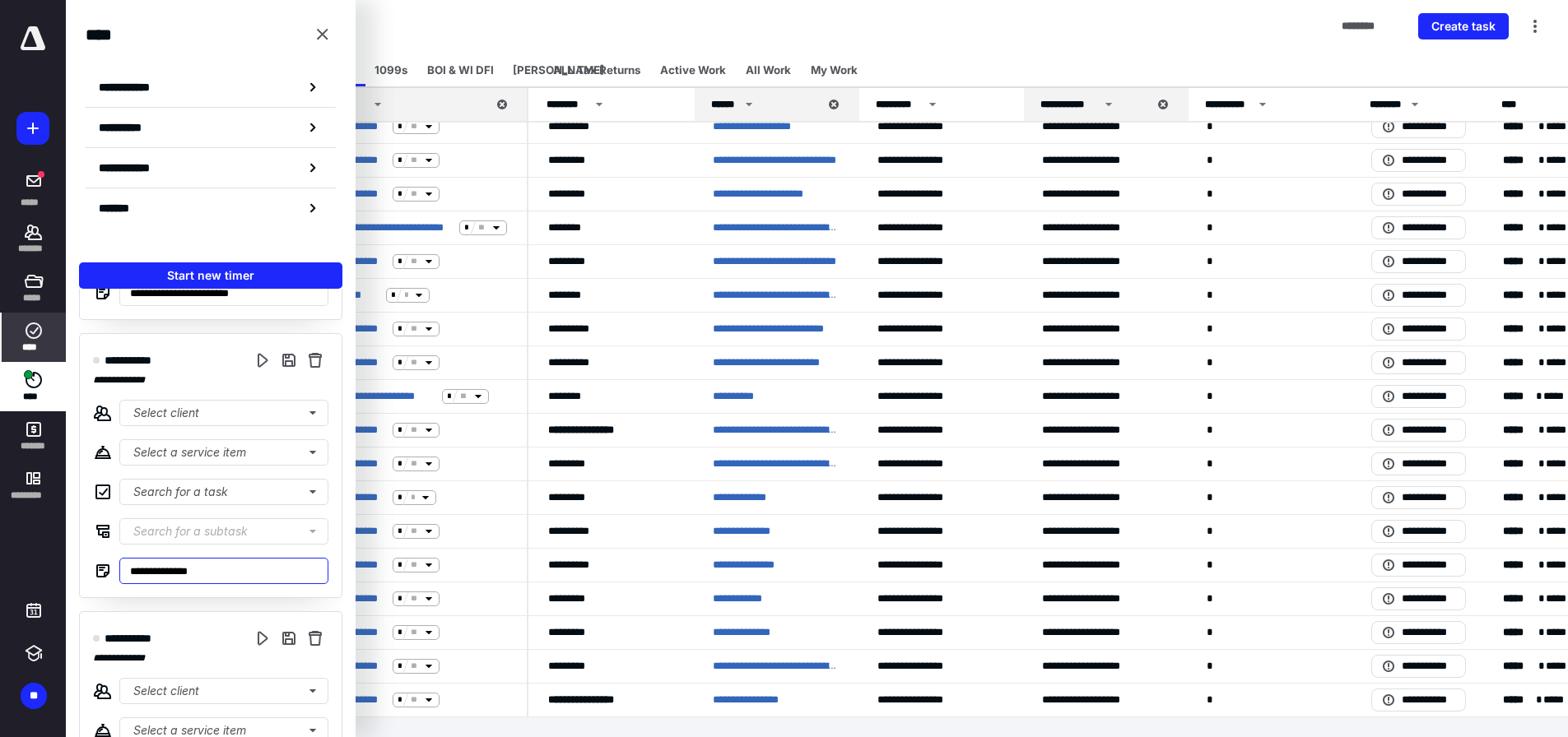 click on "**********" at bounding box center [224, 571] 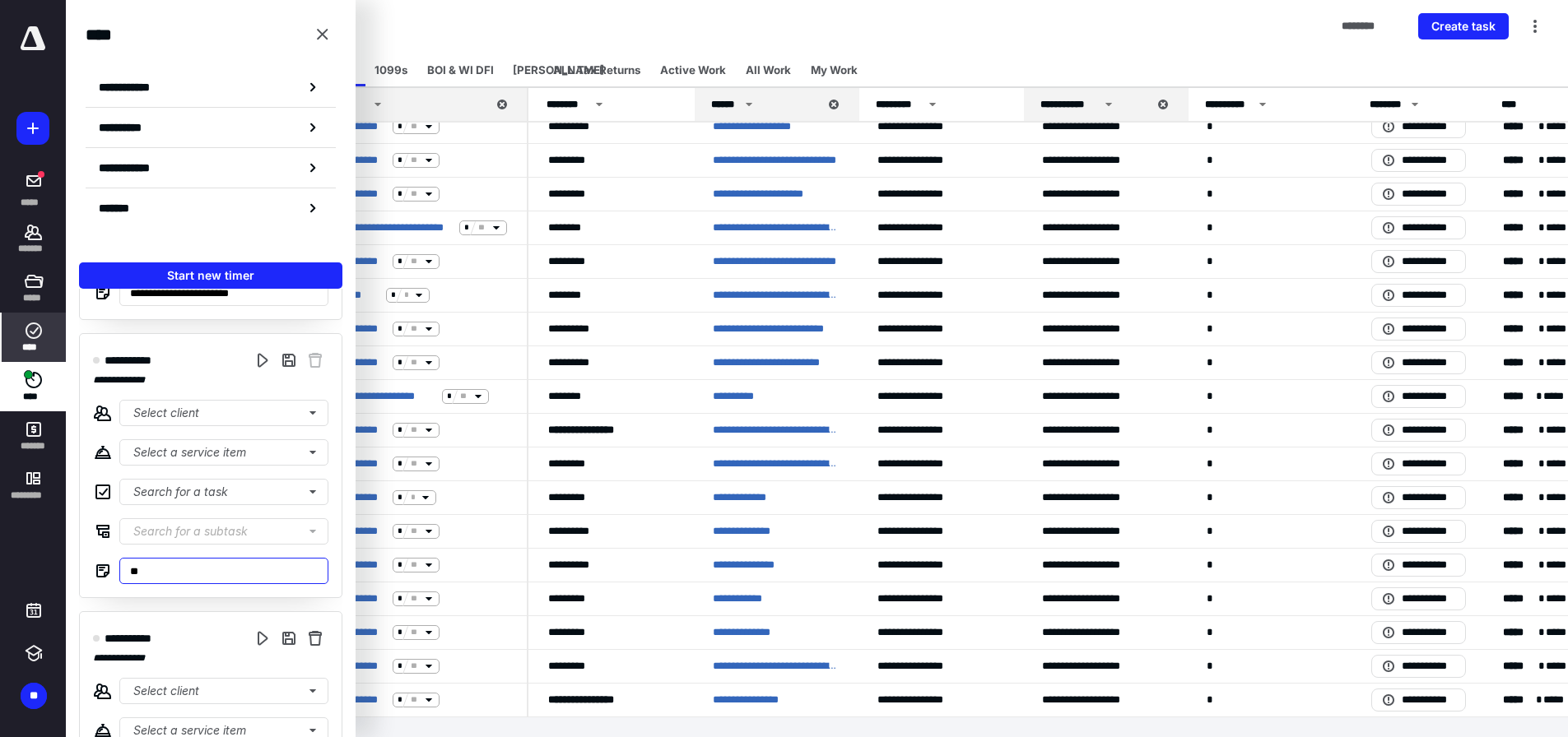 type on "*" 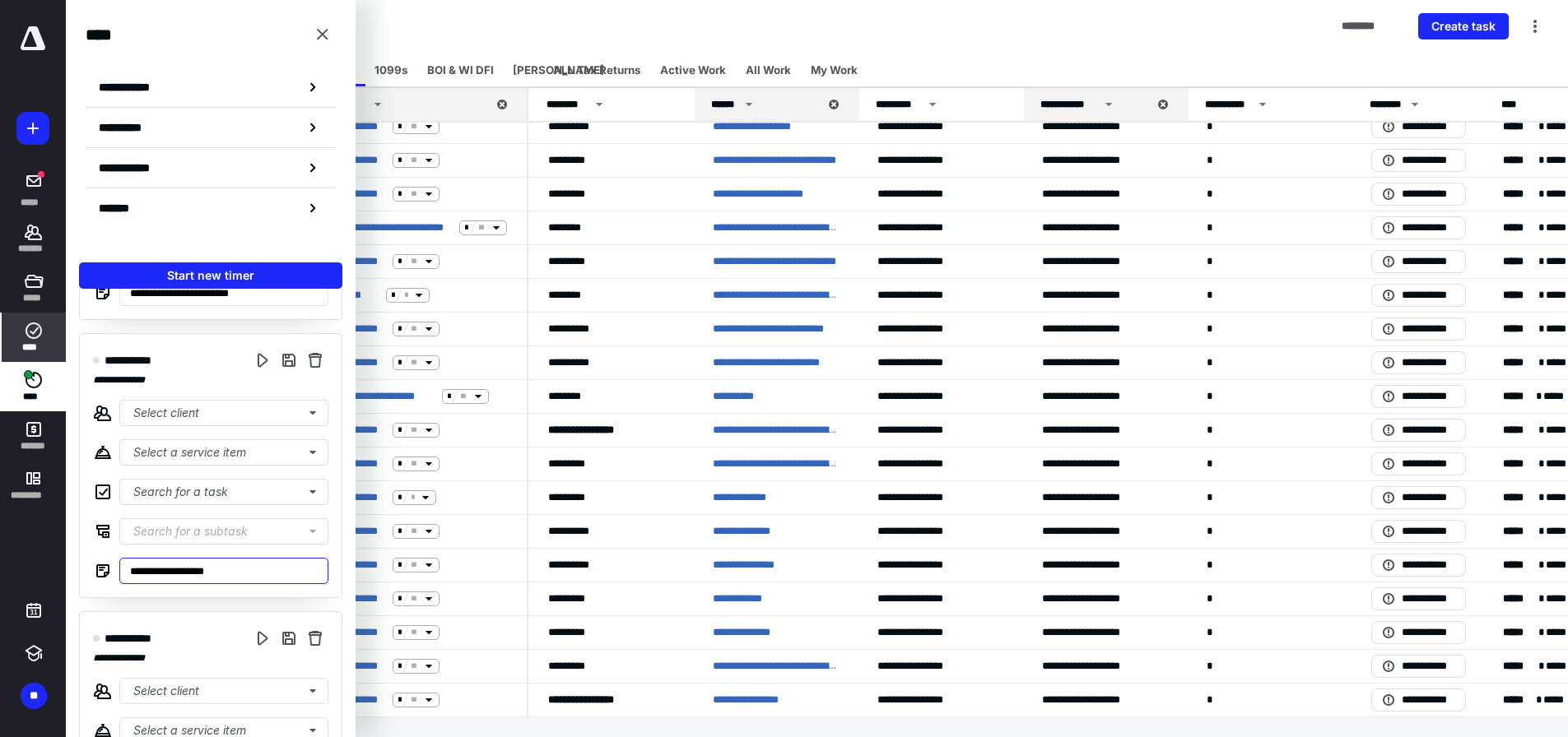 type on "**********" 